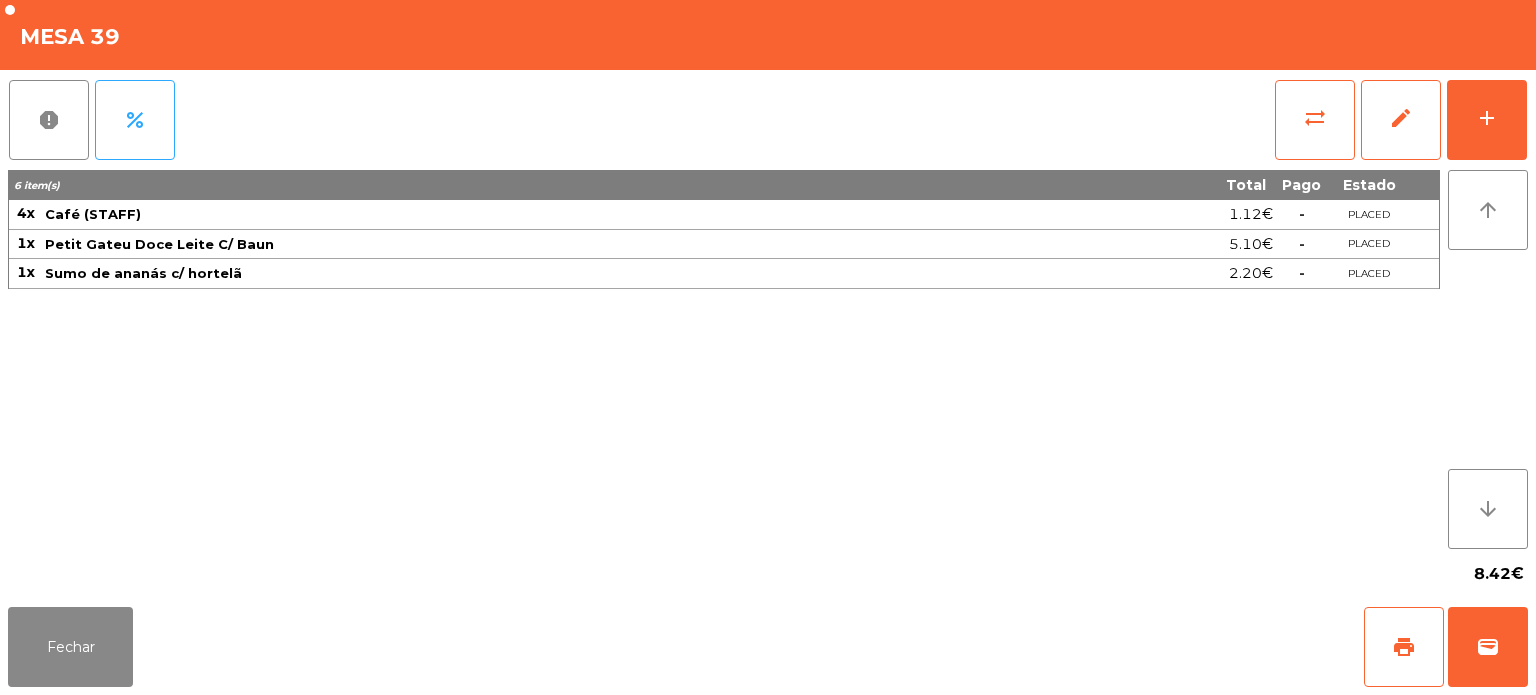 scroll, scrollTop: 0, scrollLeft: 0, axis: both 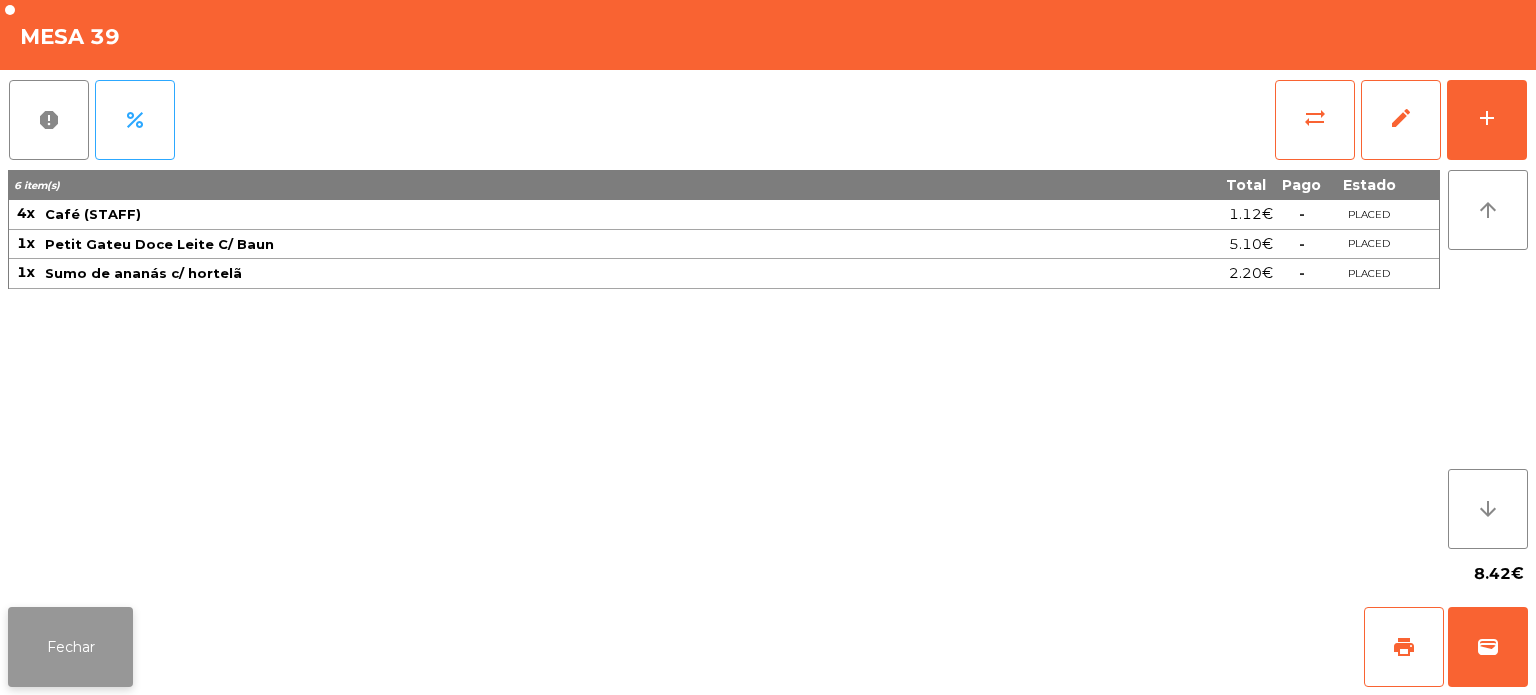 click on "Fechar" 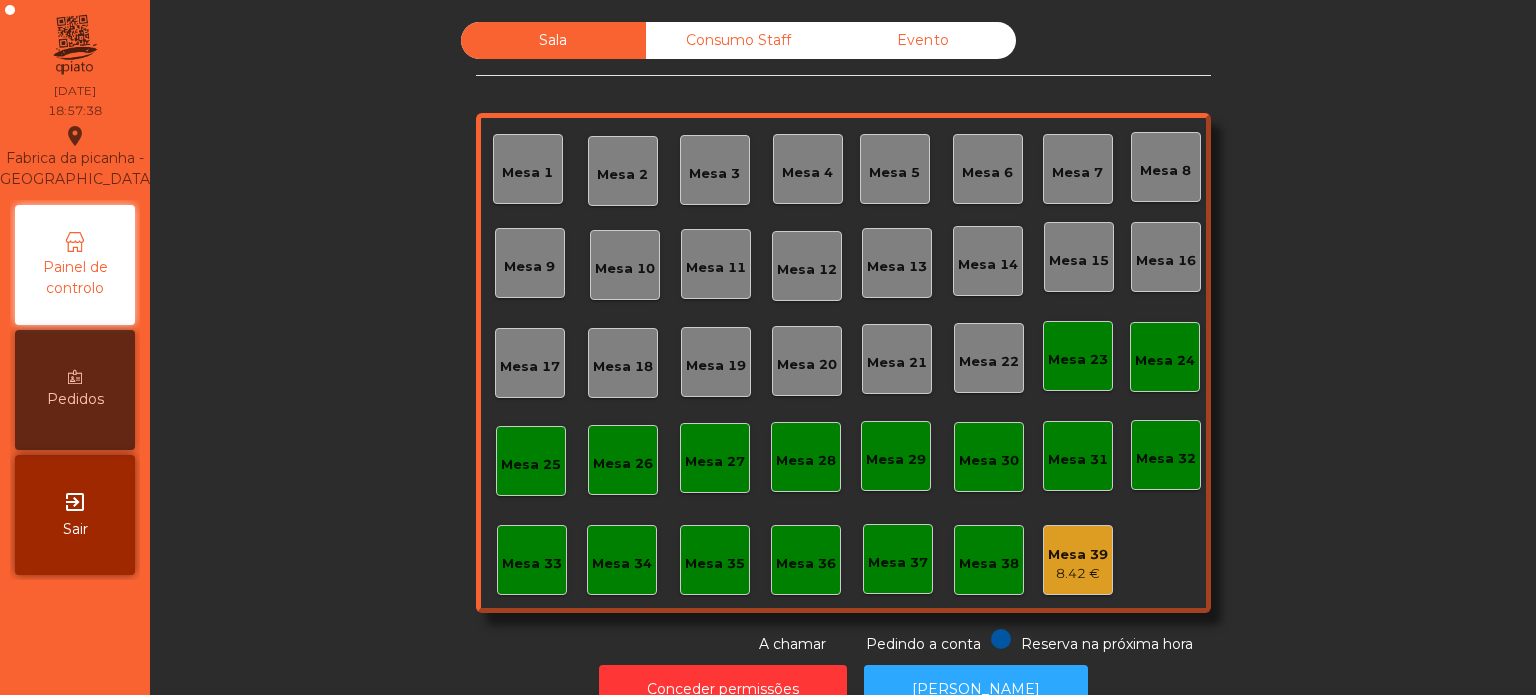 click on "8.42 €" 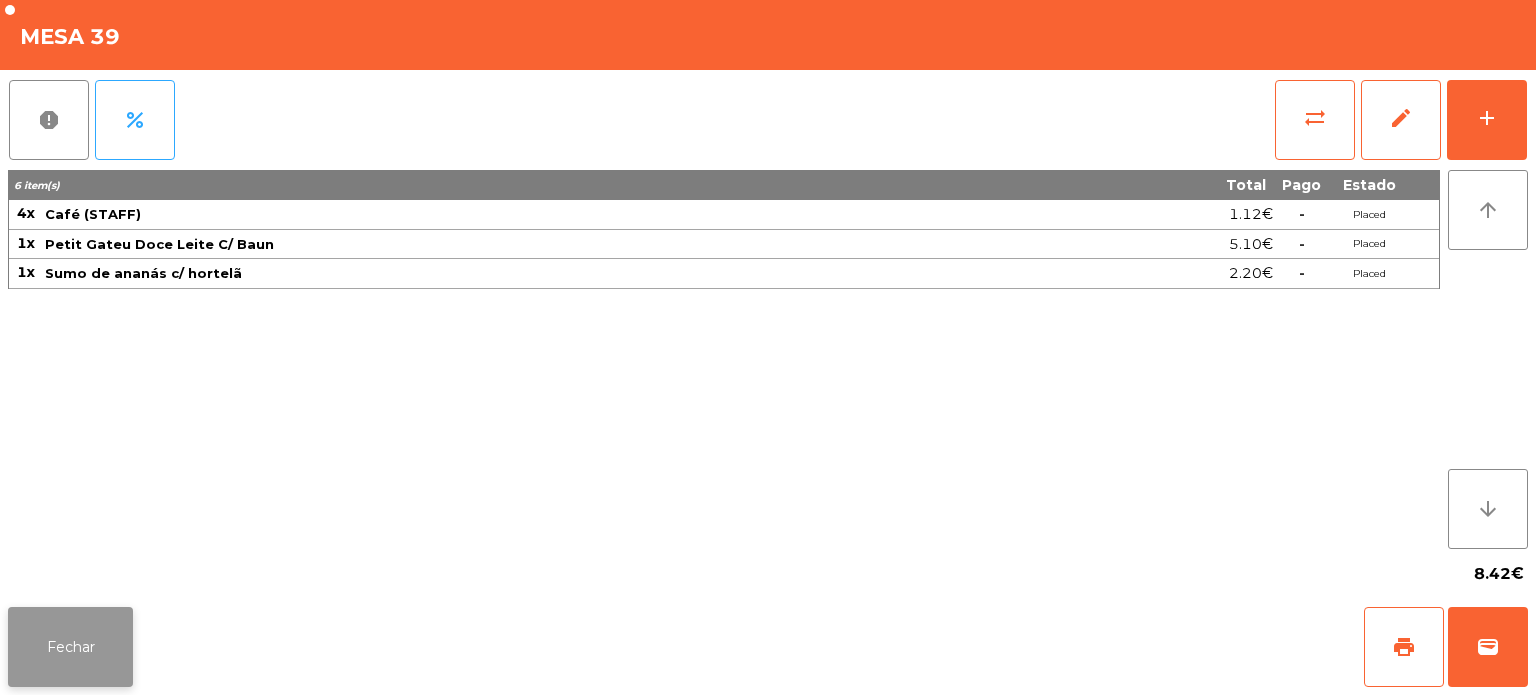click on "Fechar" 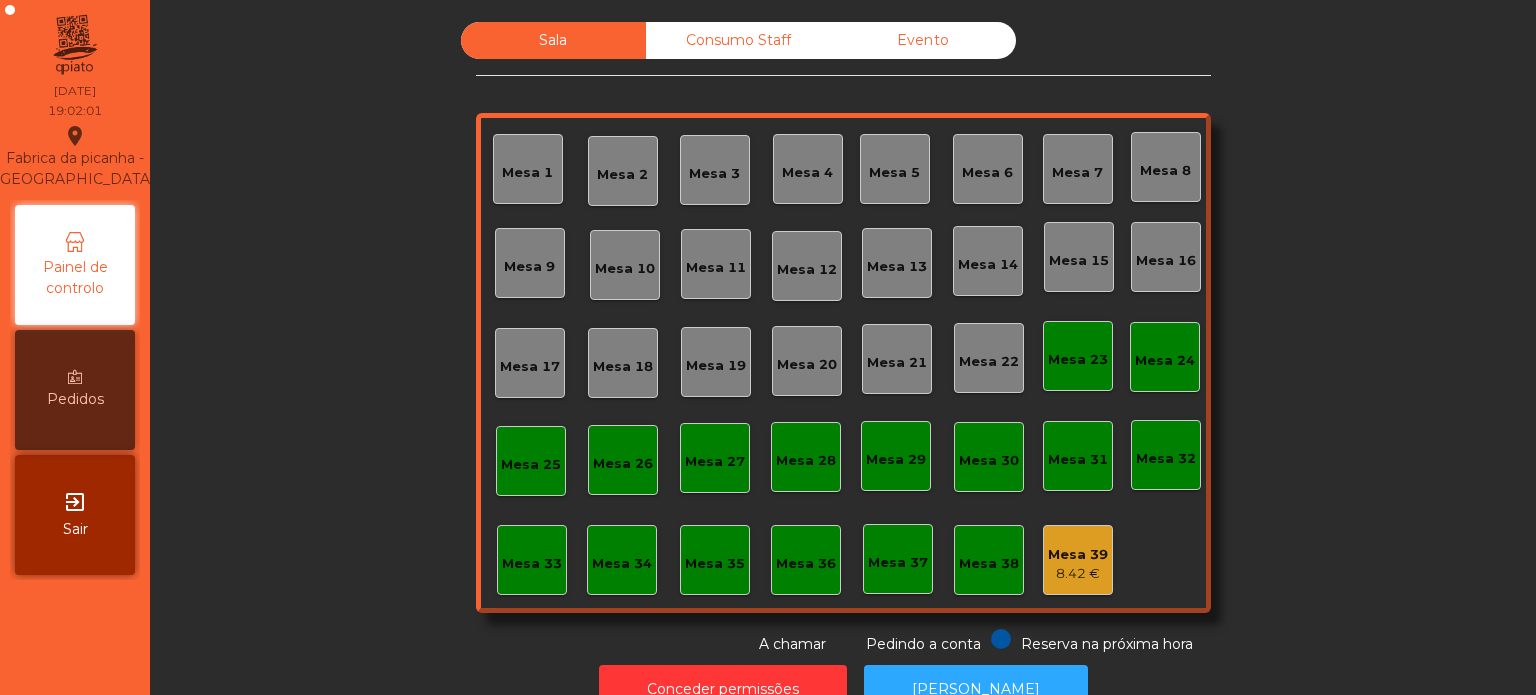 click on "Mesa 9" 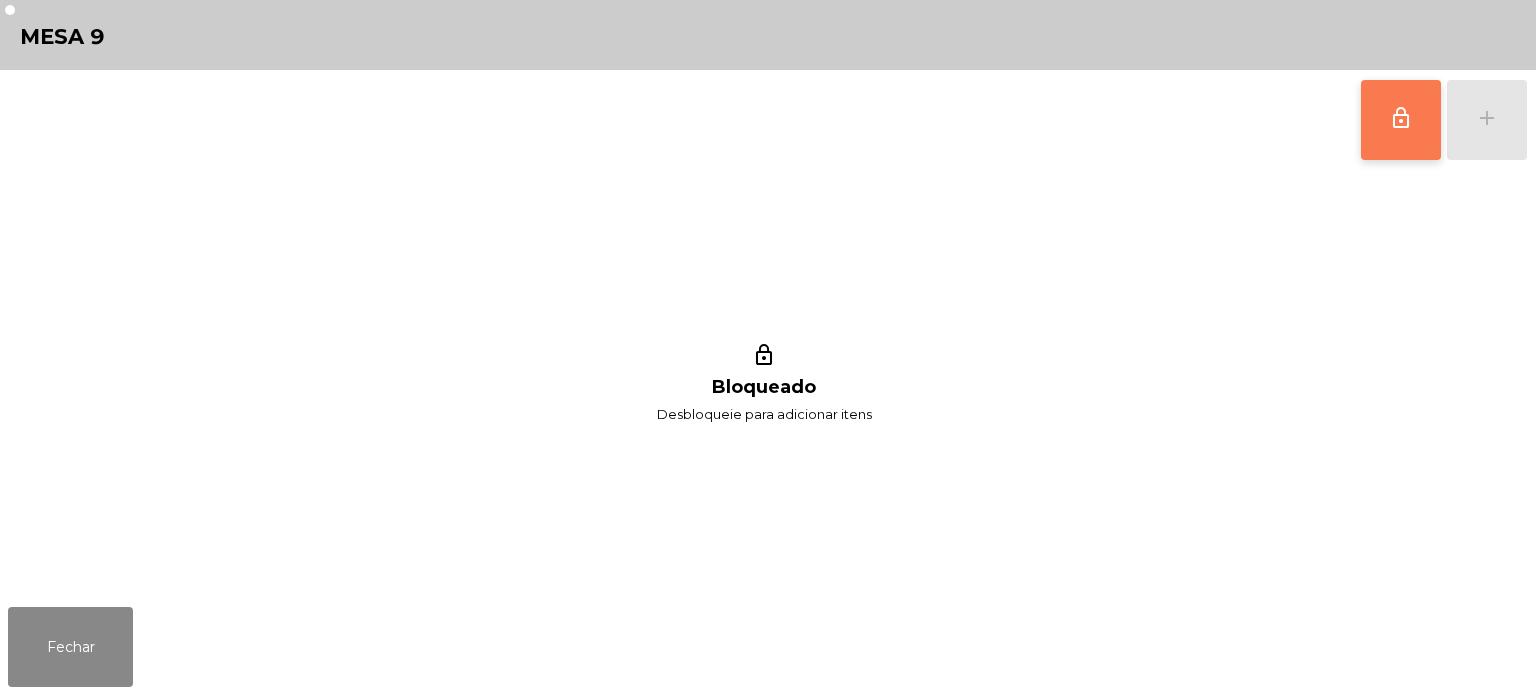 click on "lock_outline" 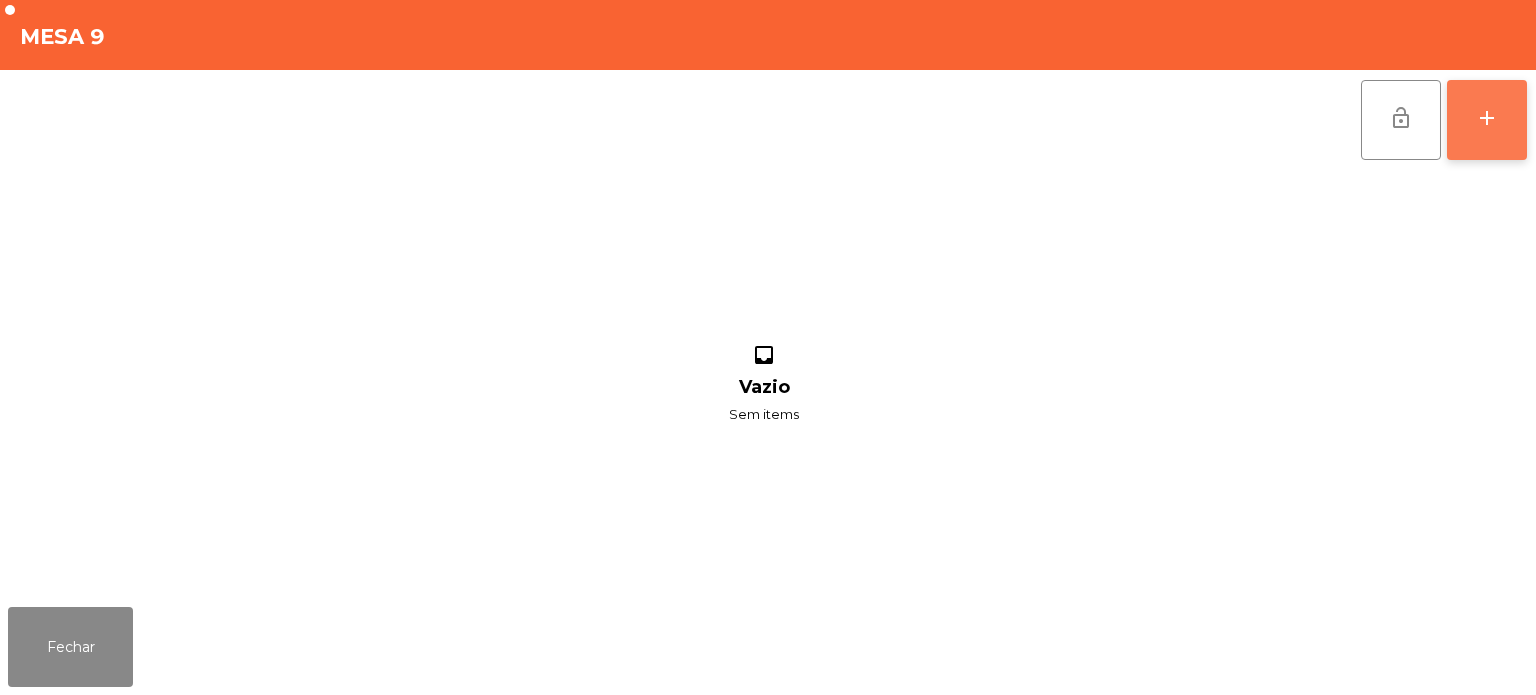 click on "add" 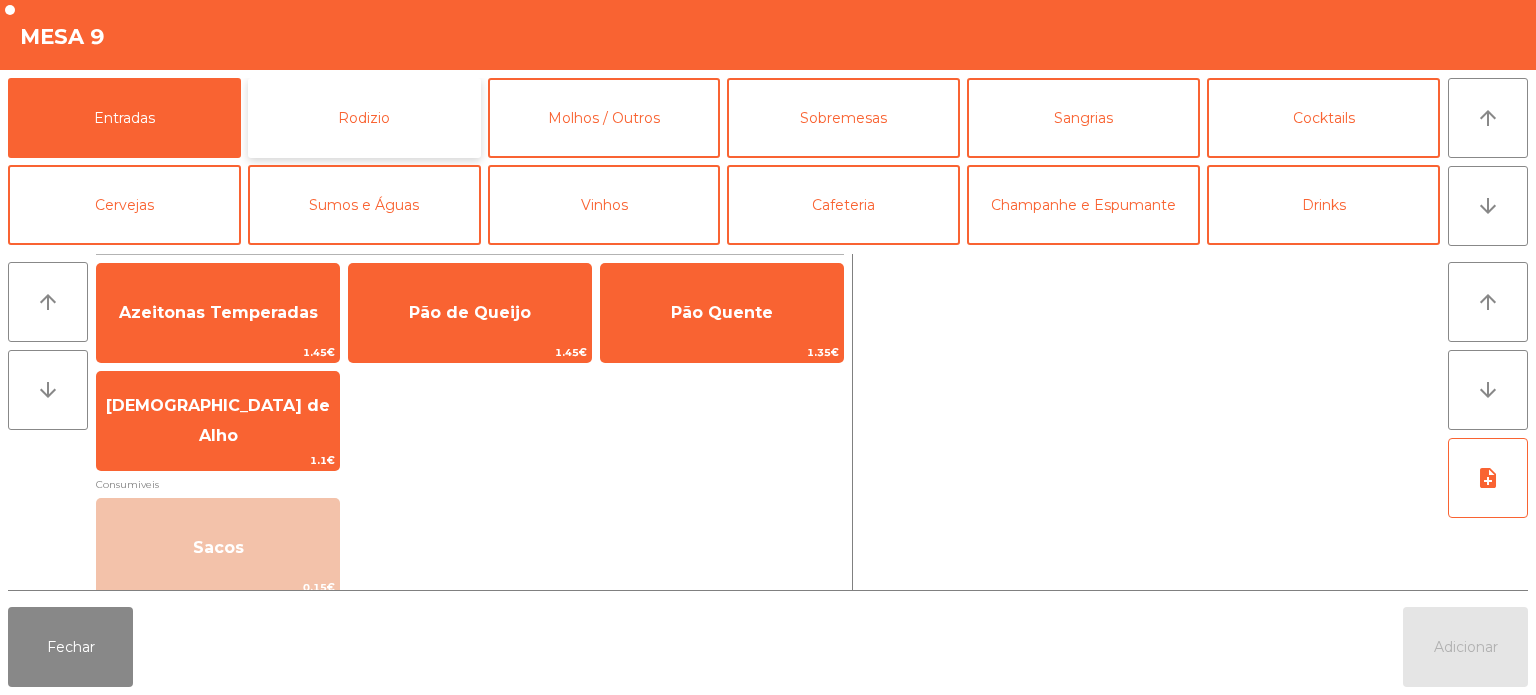 click on "Rodizio" 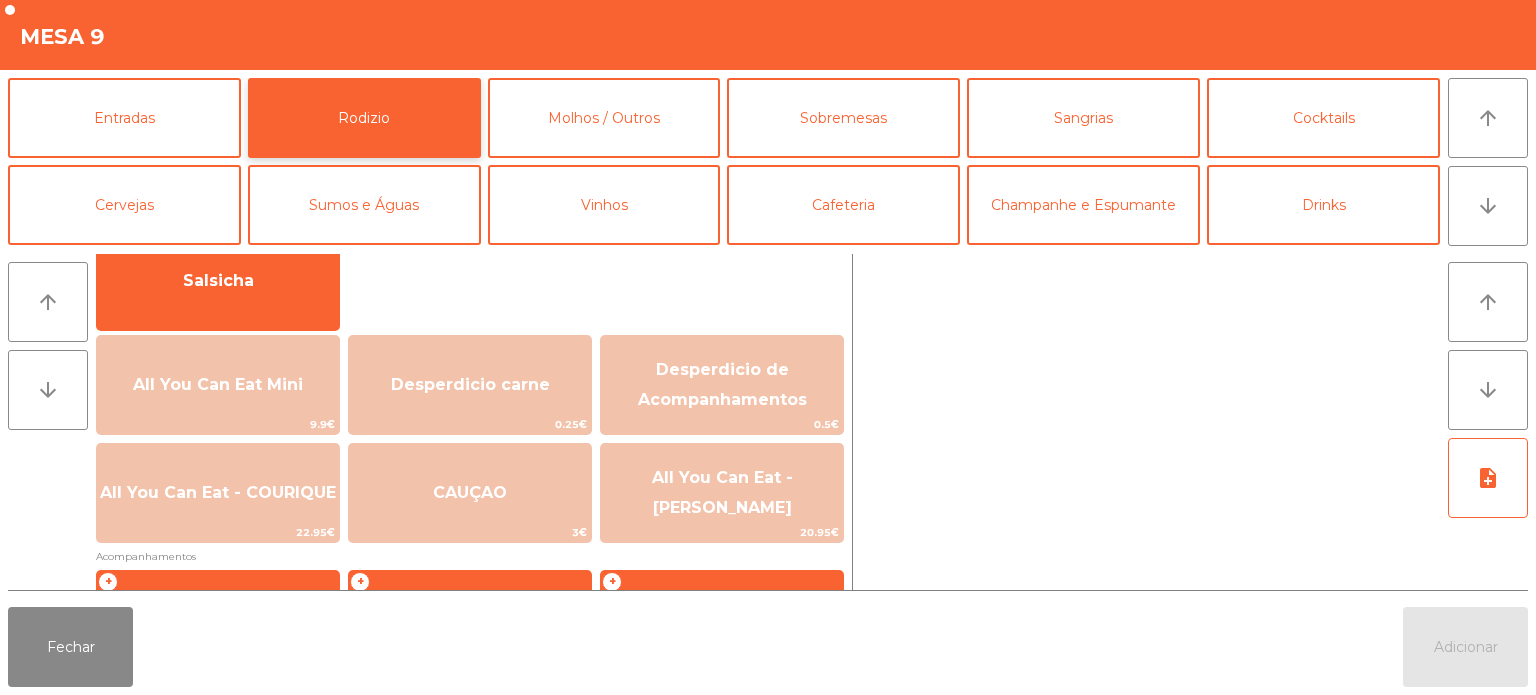 scroll, scrollTop: 228, scrollLeft: 0, axis: vertical 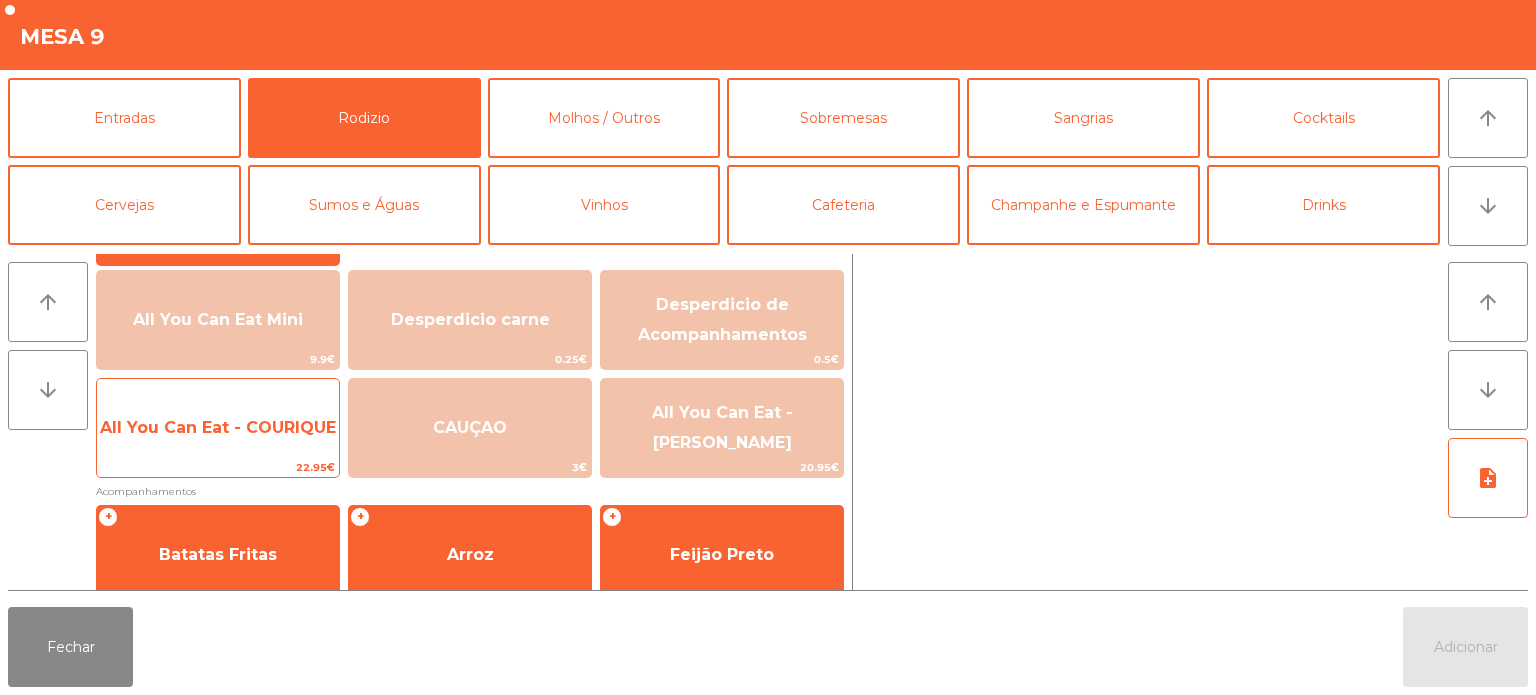 click on "All You Can Eat - COURIQUE" 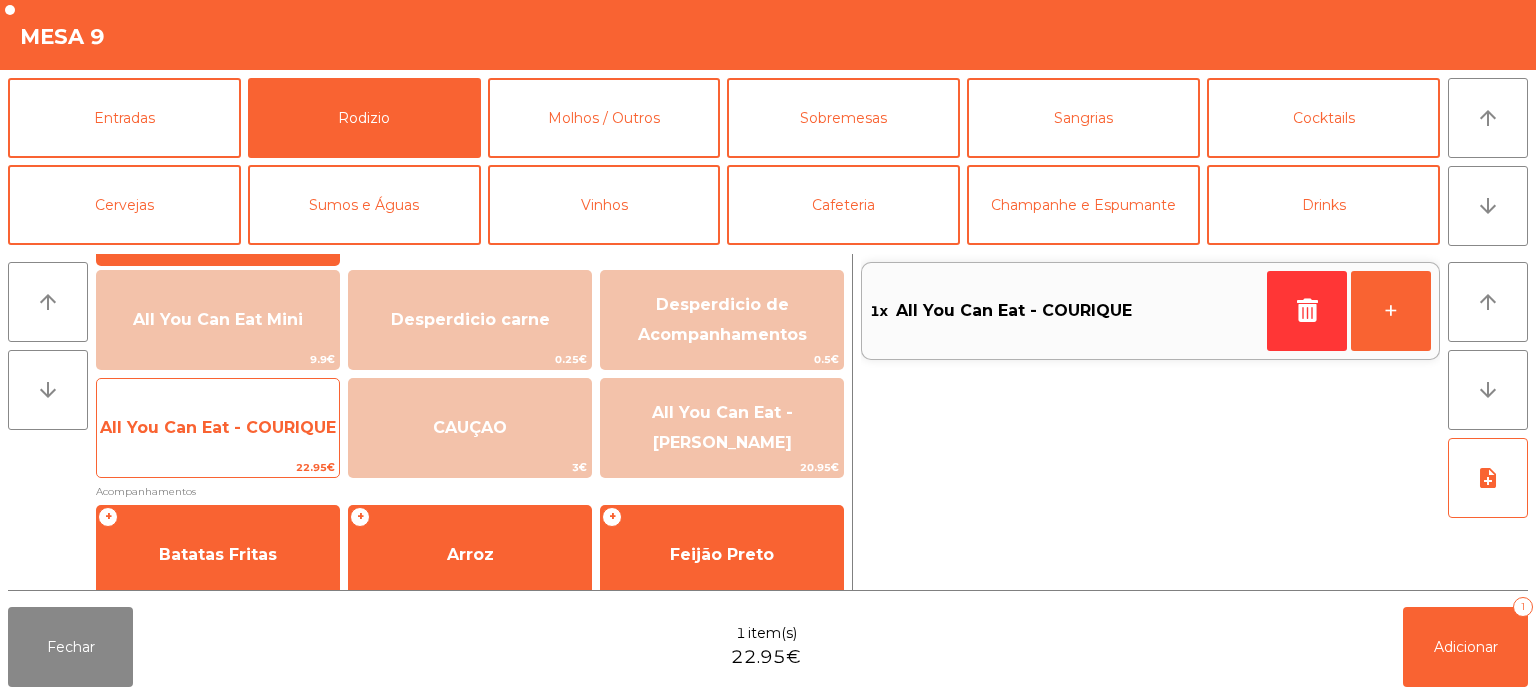 click on "All You Can Eat - COURIQUE" 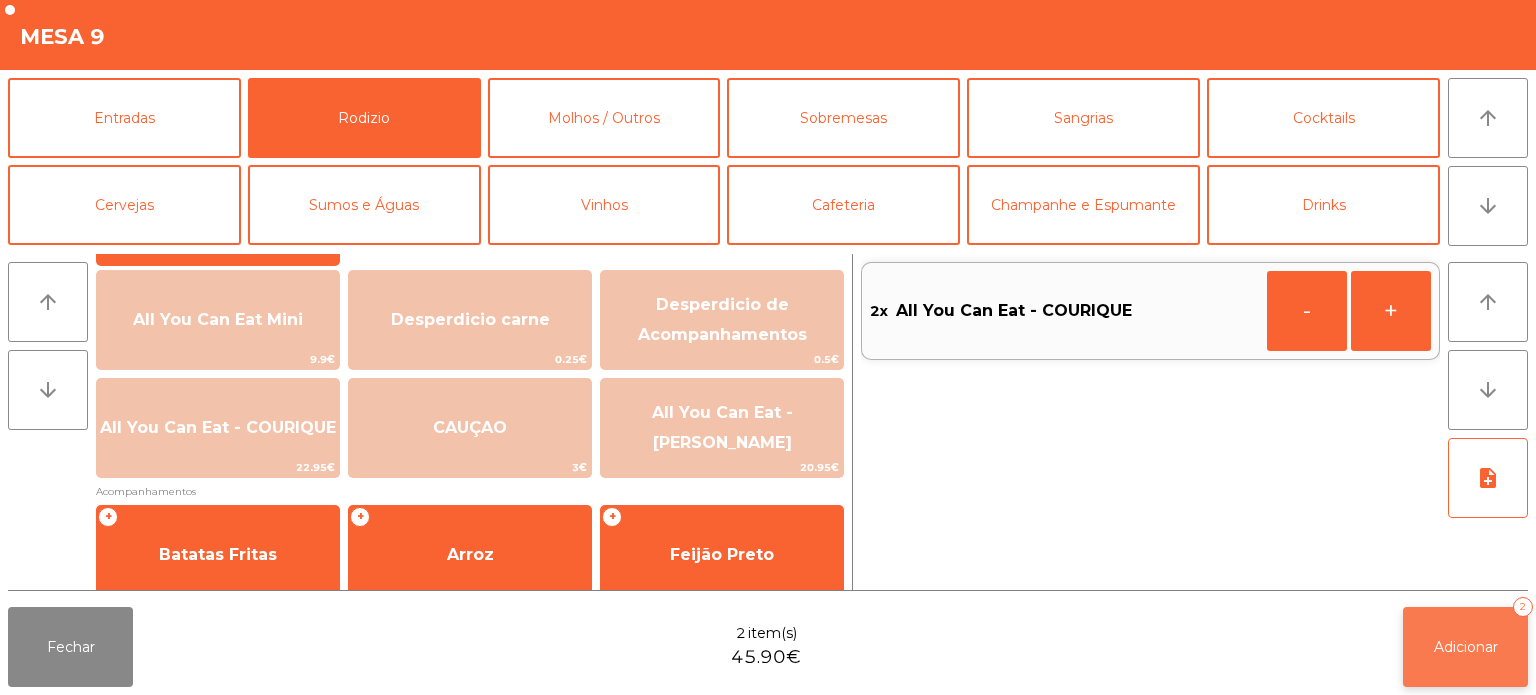 click on "Adicionar   2" 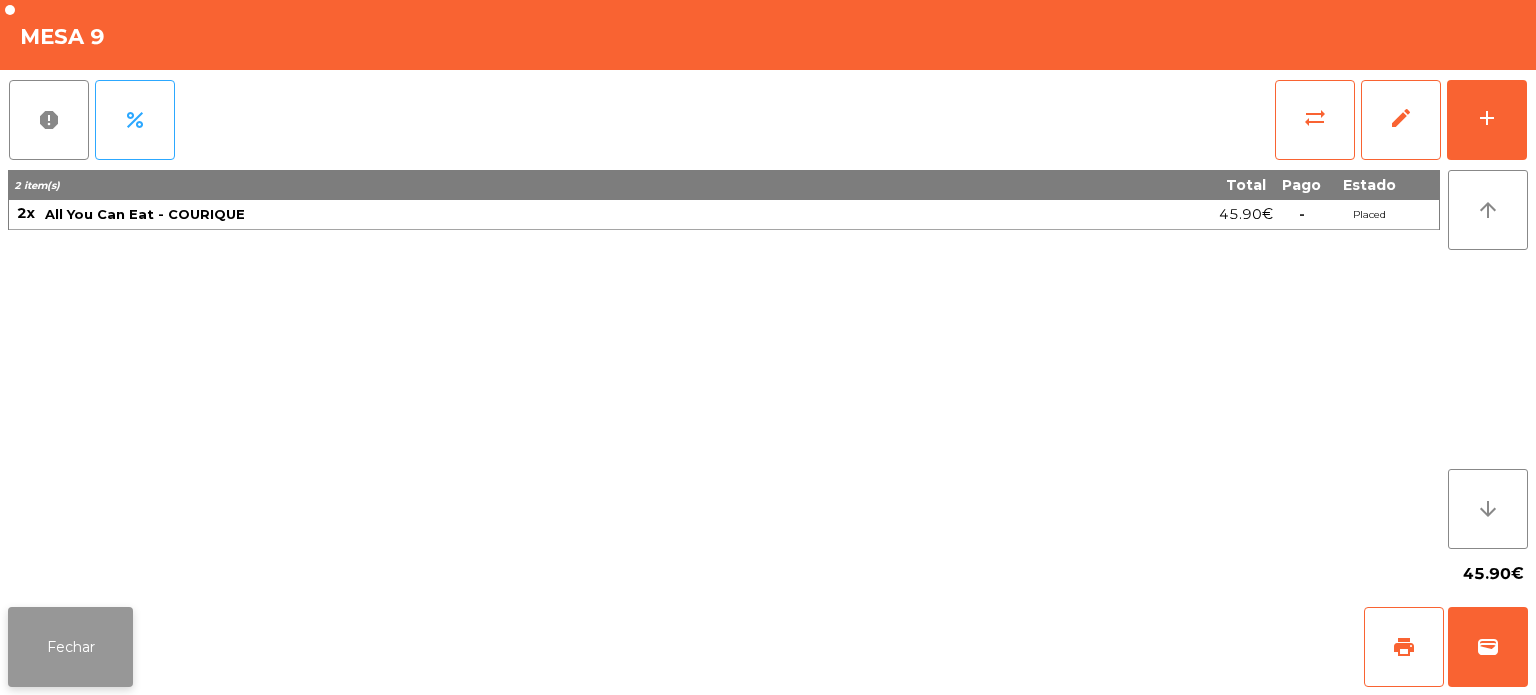 click on "Fechar" 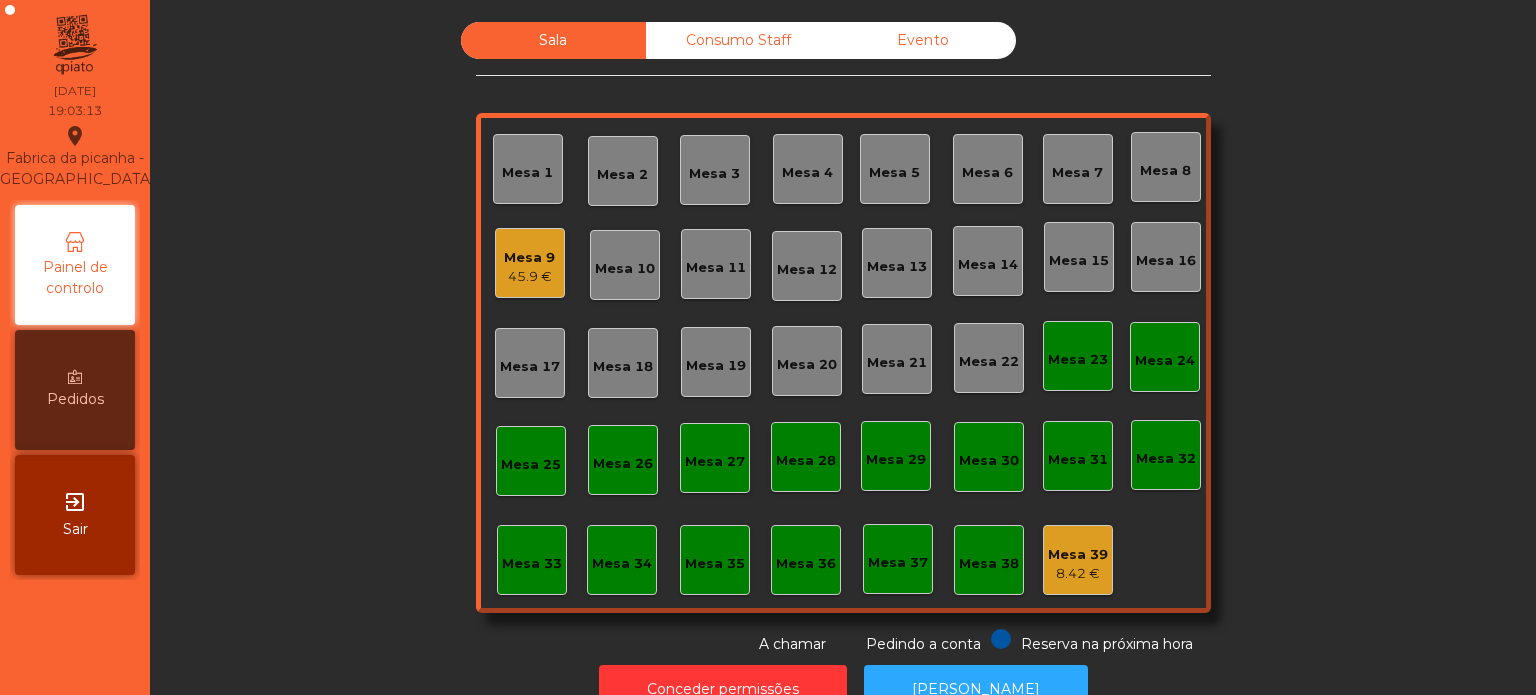 click on "45.9 €" 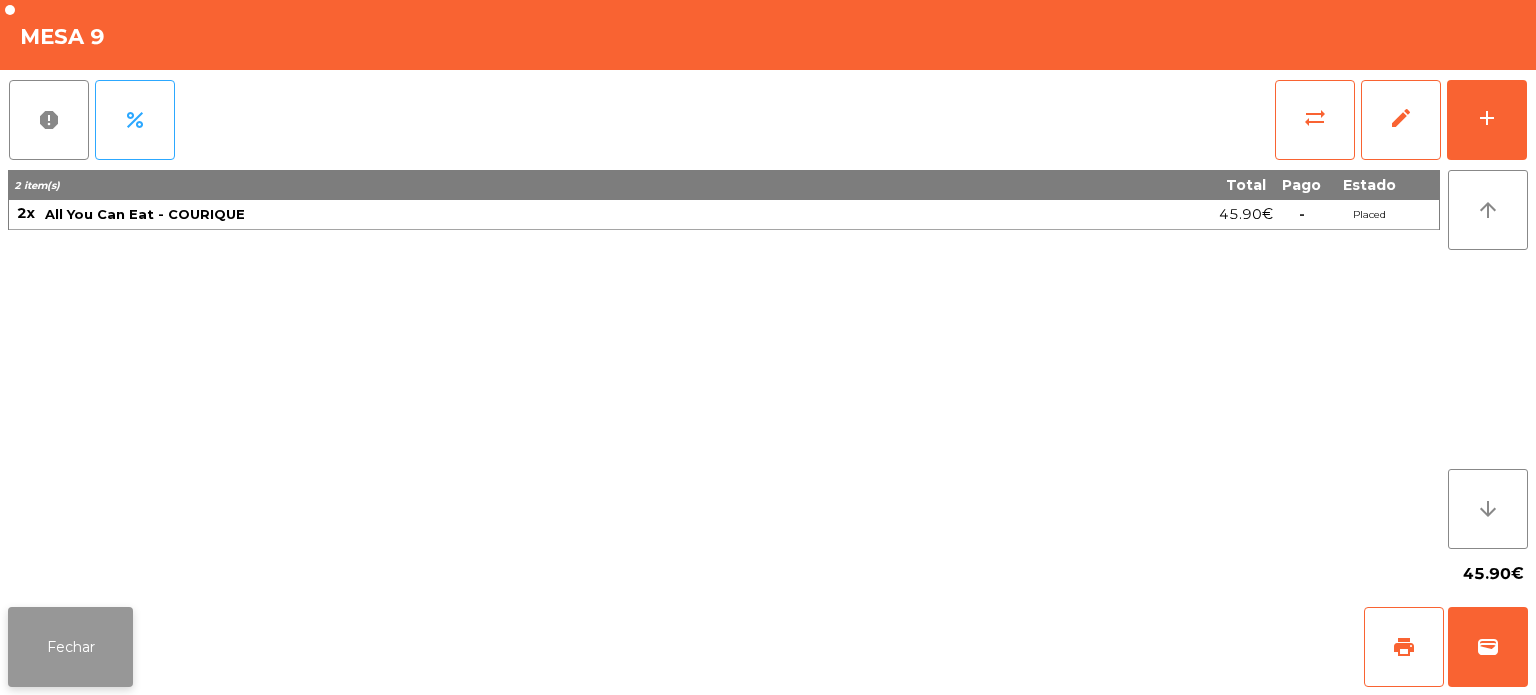 click on "Fechar" 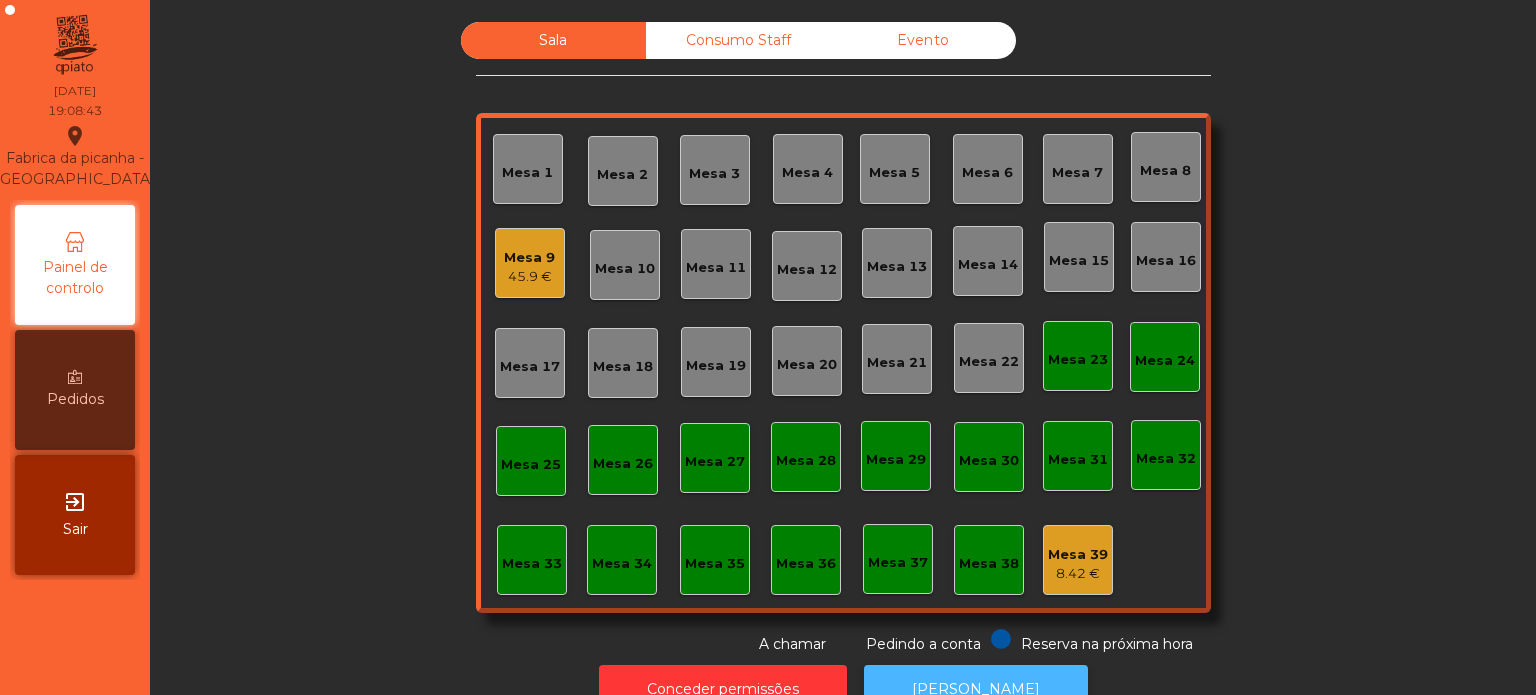 click on "[PERSON_NAME]" 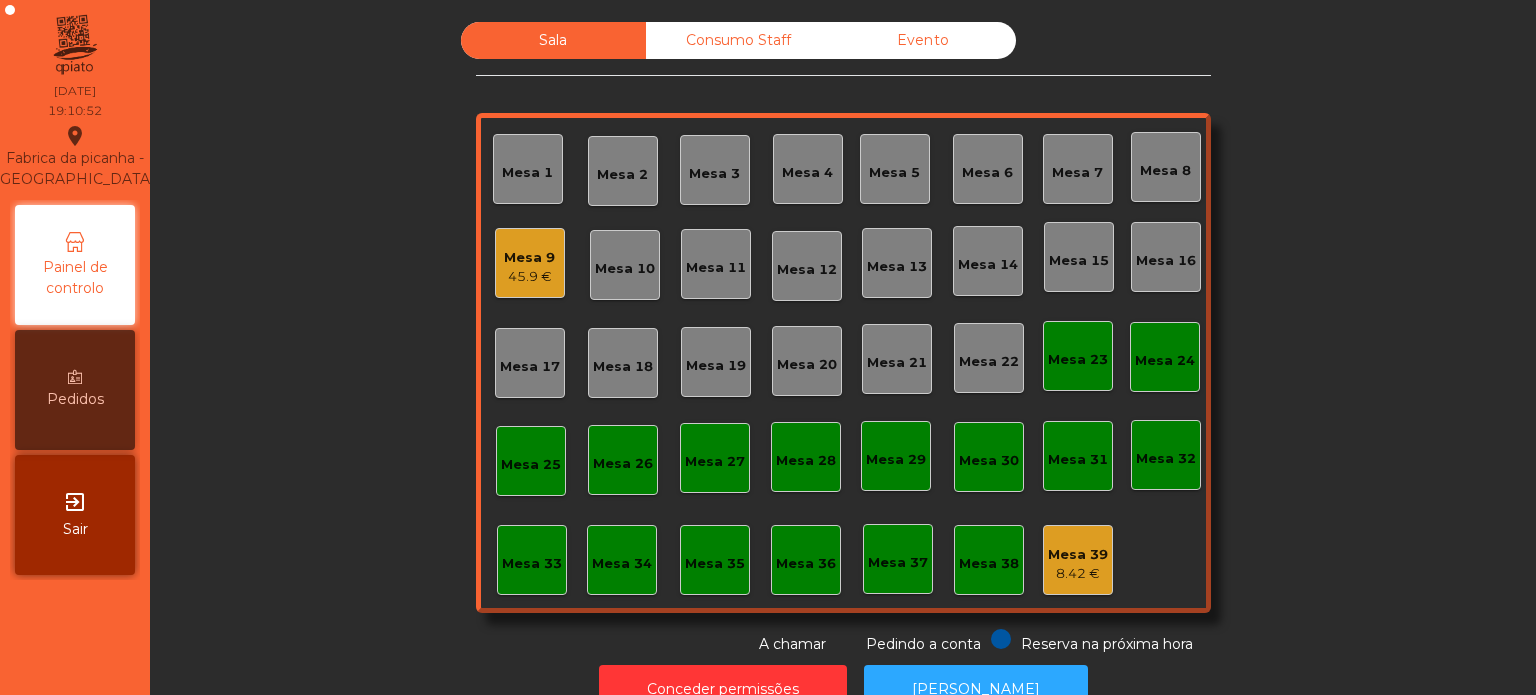 click on "45.9 €" 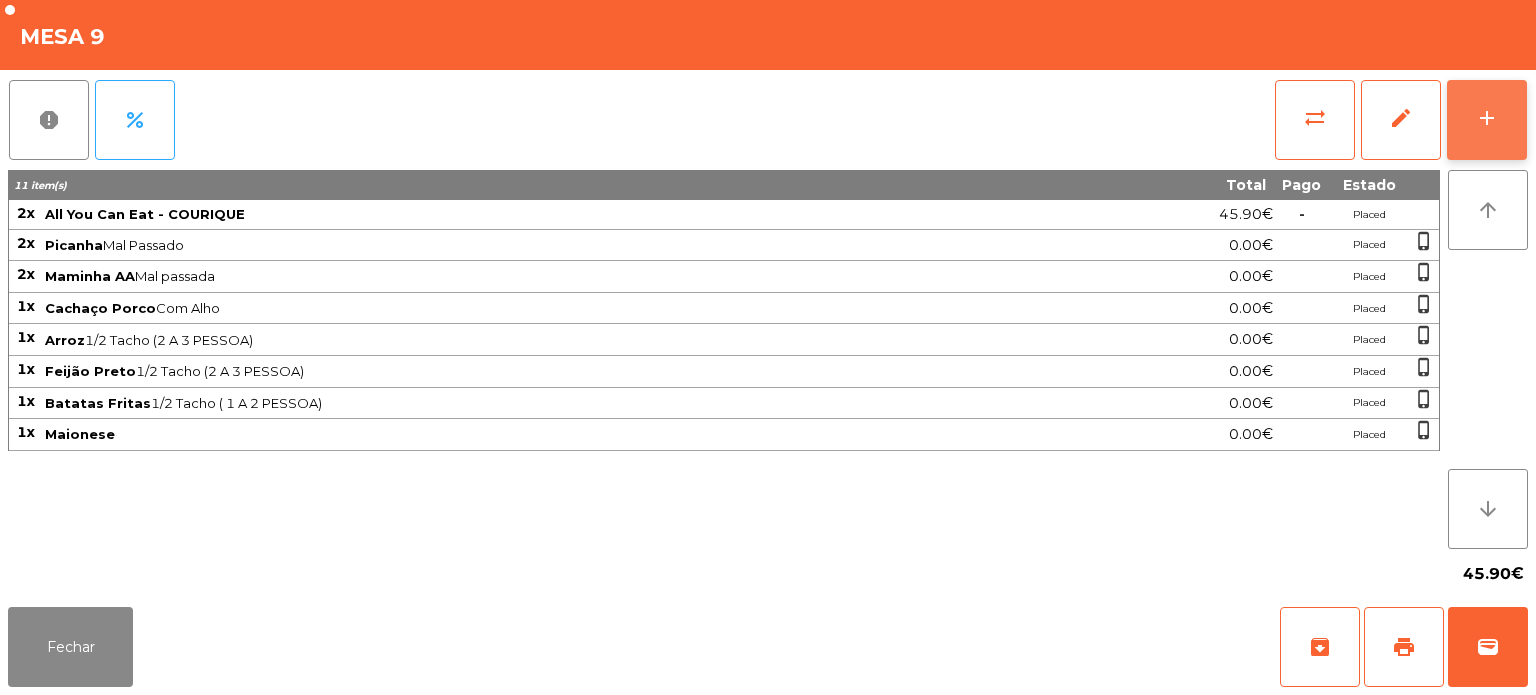 click on "add" 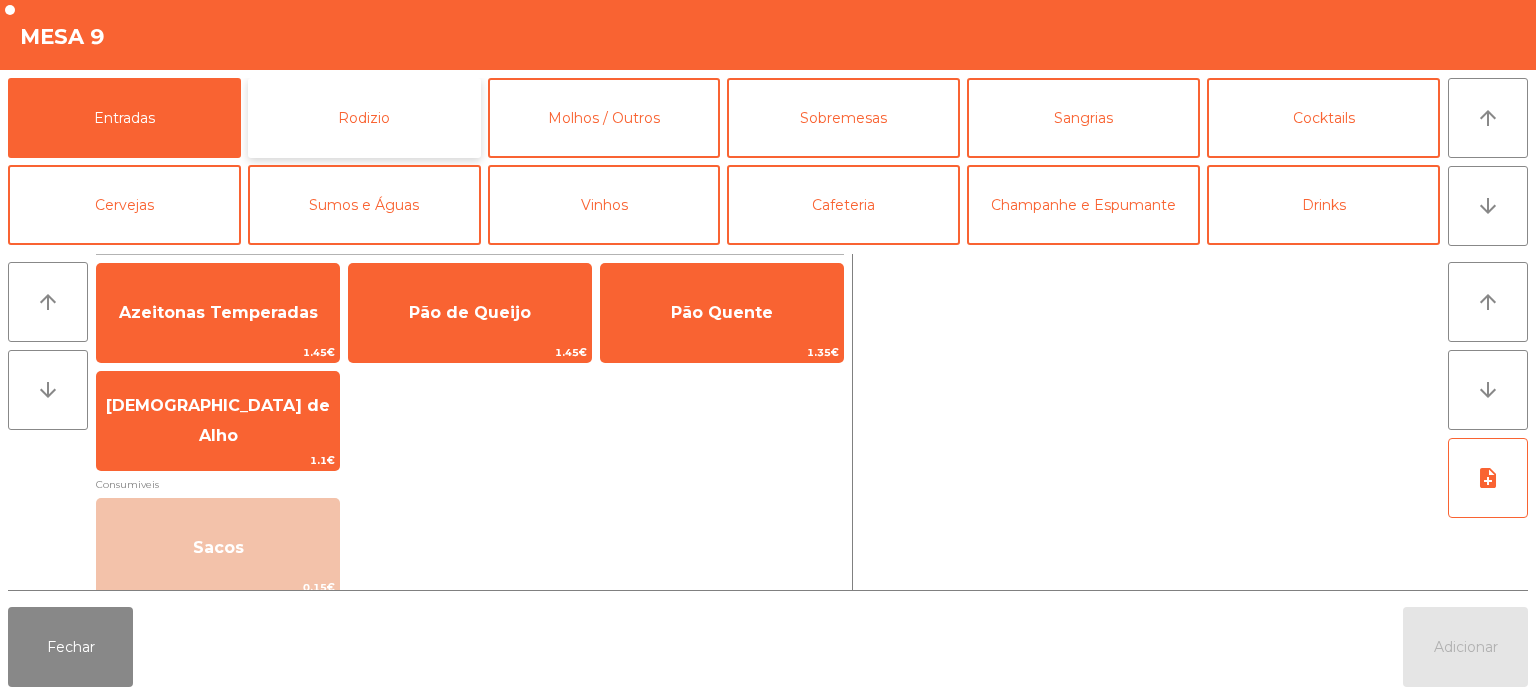 click on "Rodizio" 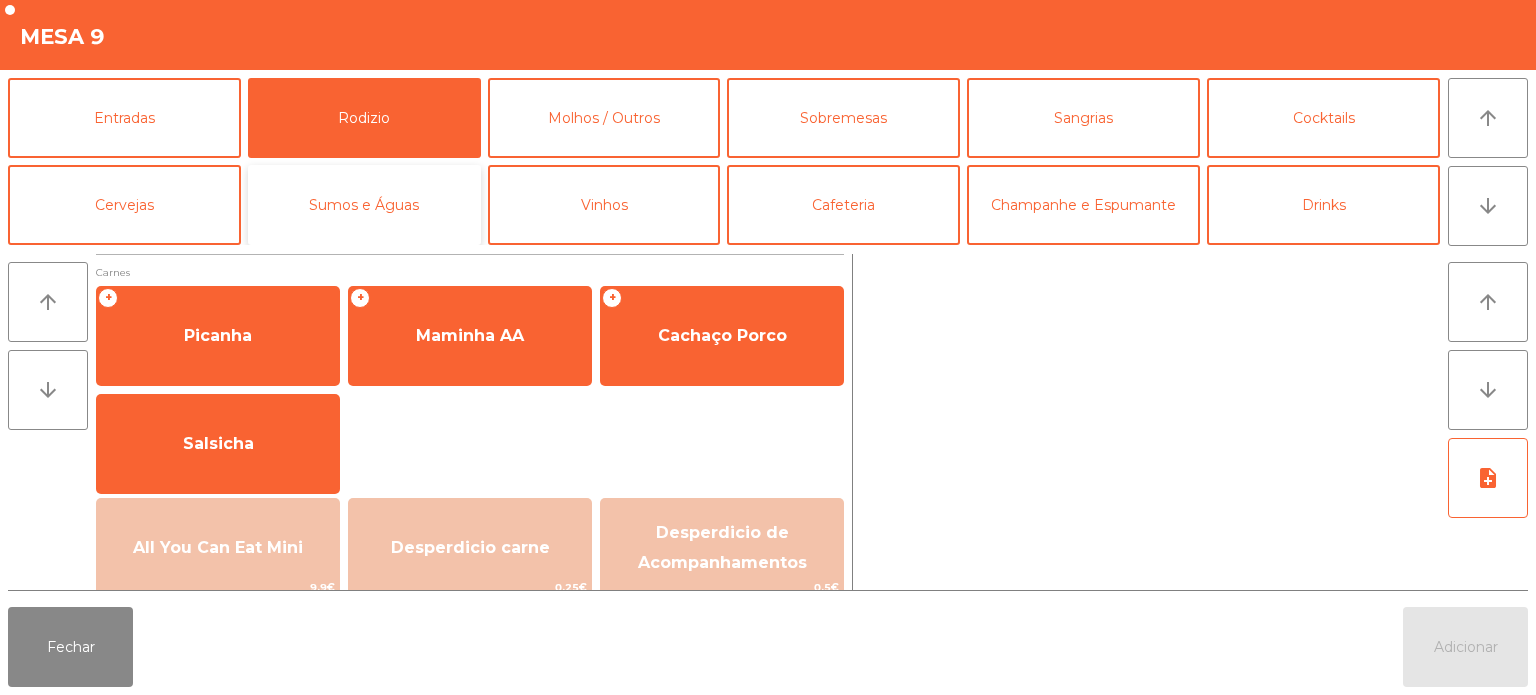 click on "Sumos e Águas" 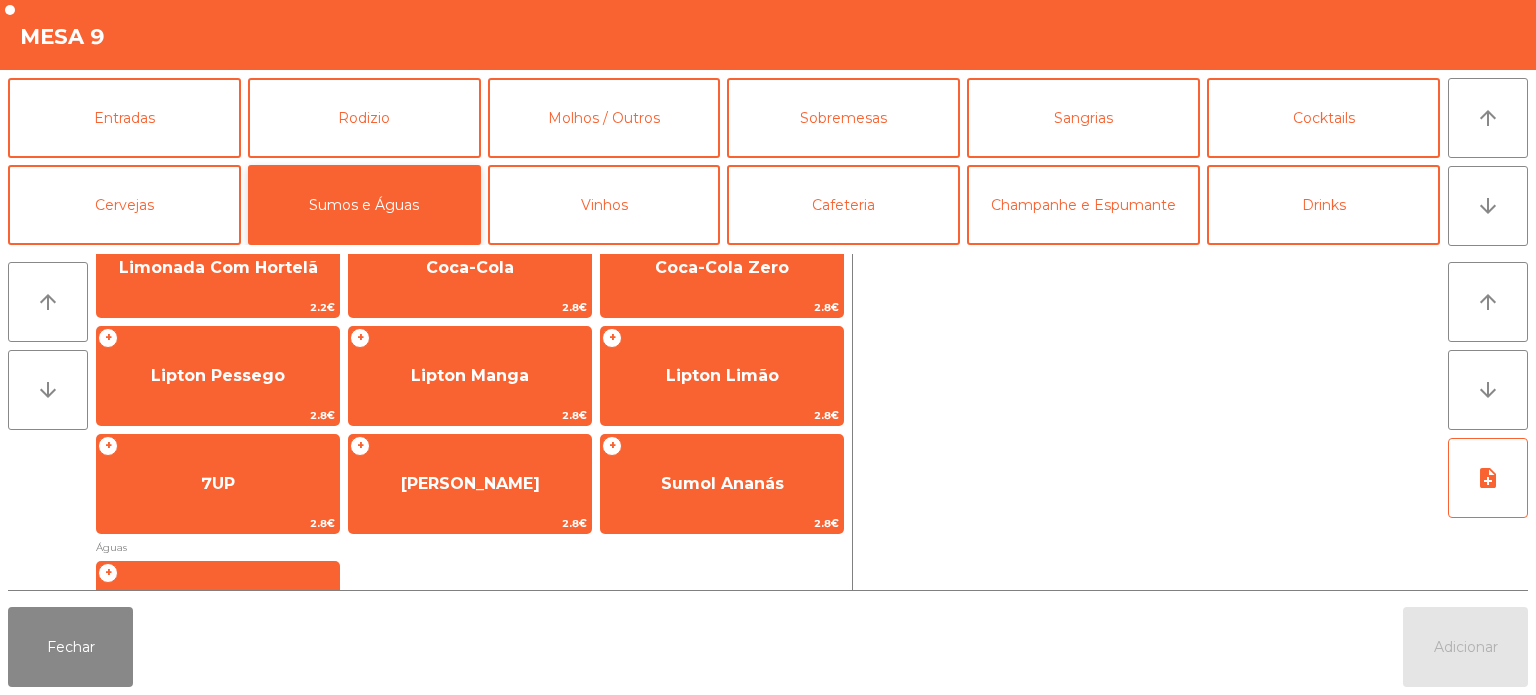 scroll, scrollTop: 67, scrollLeft: 0, axis: vertical 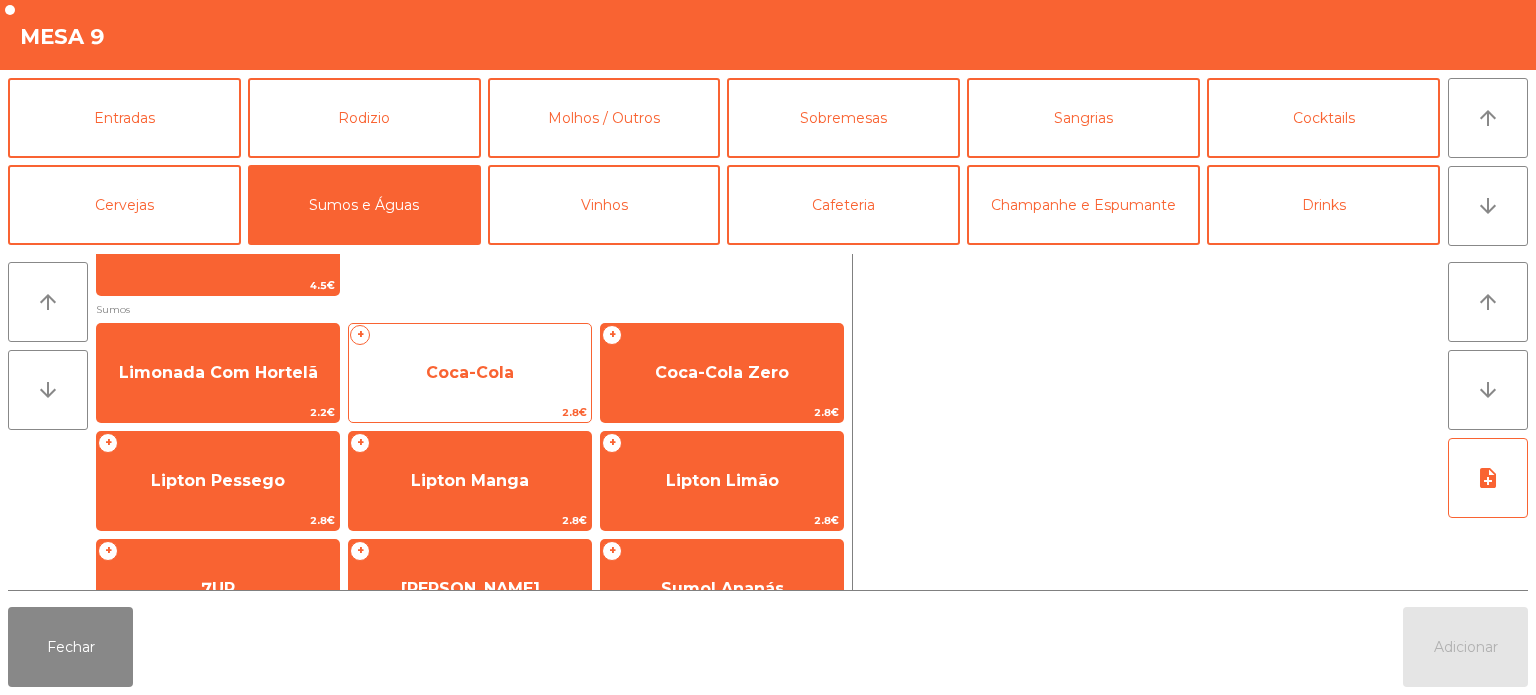 click on "Coca-Cola" 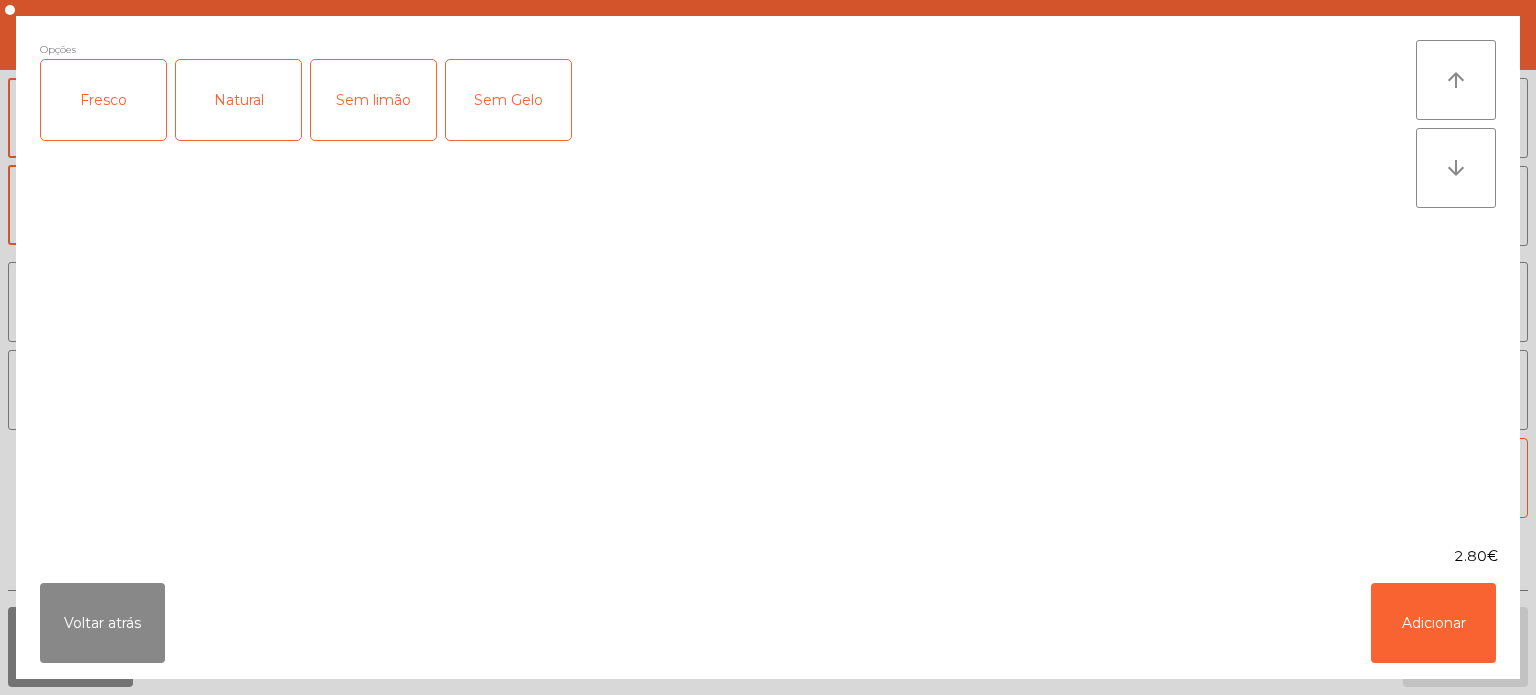 click on "Fresco" 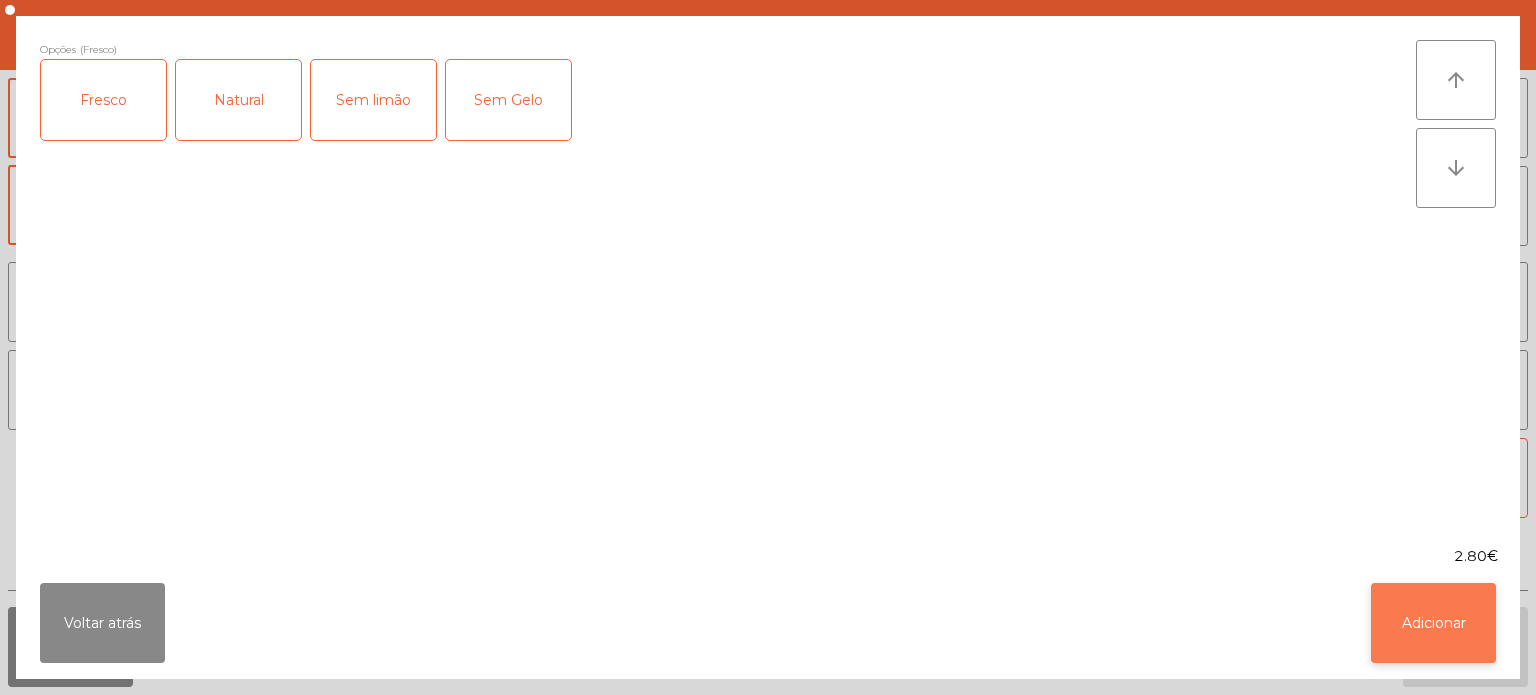 click on "Adicionar" 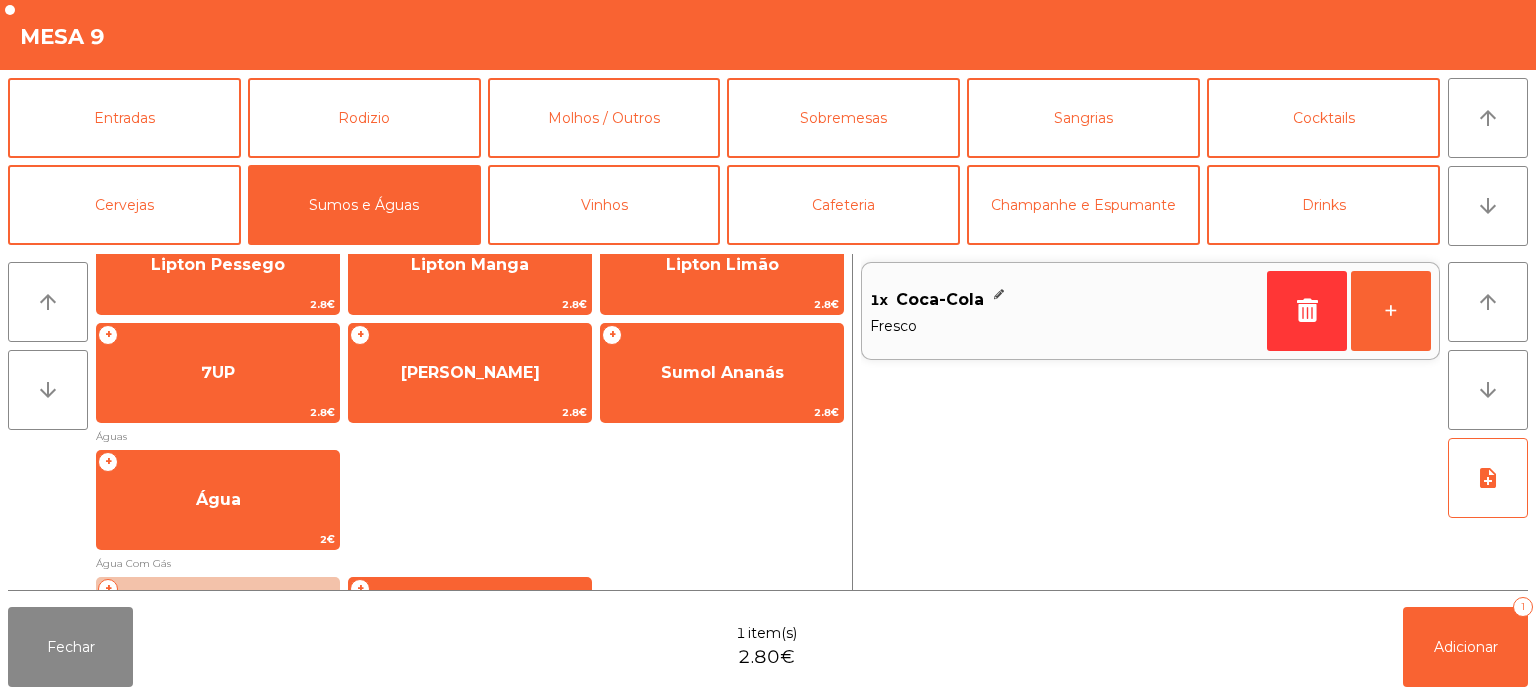 scroll, scrollTop: 342, scrollLeft: 0, axis: vertical 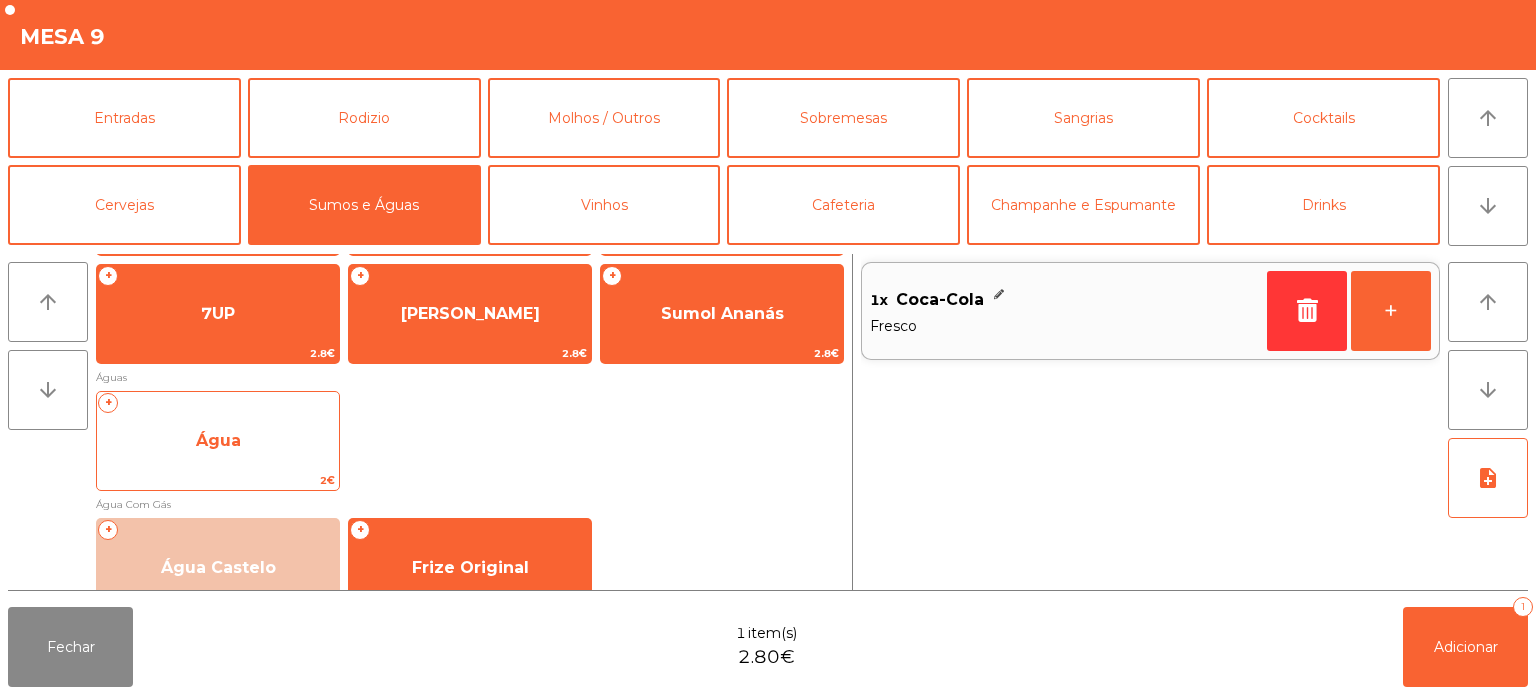 click on "Água" 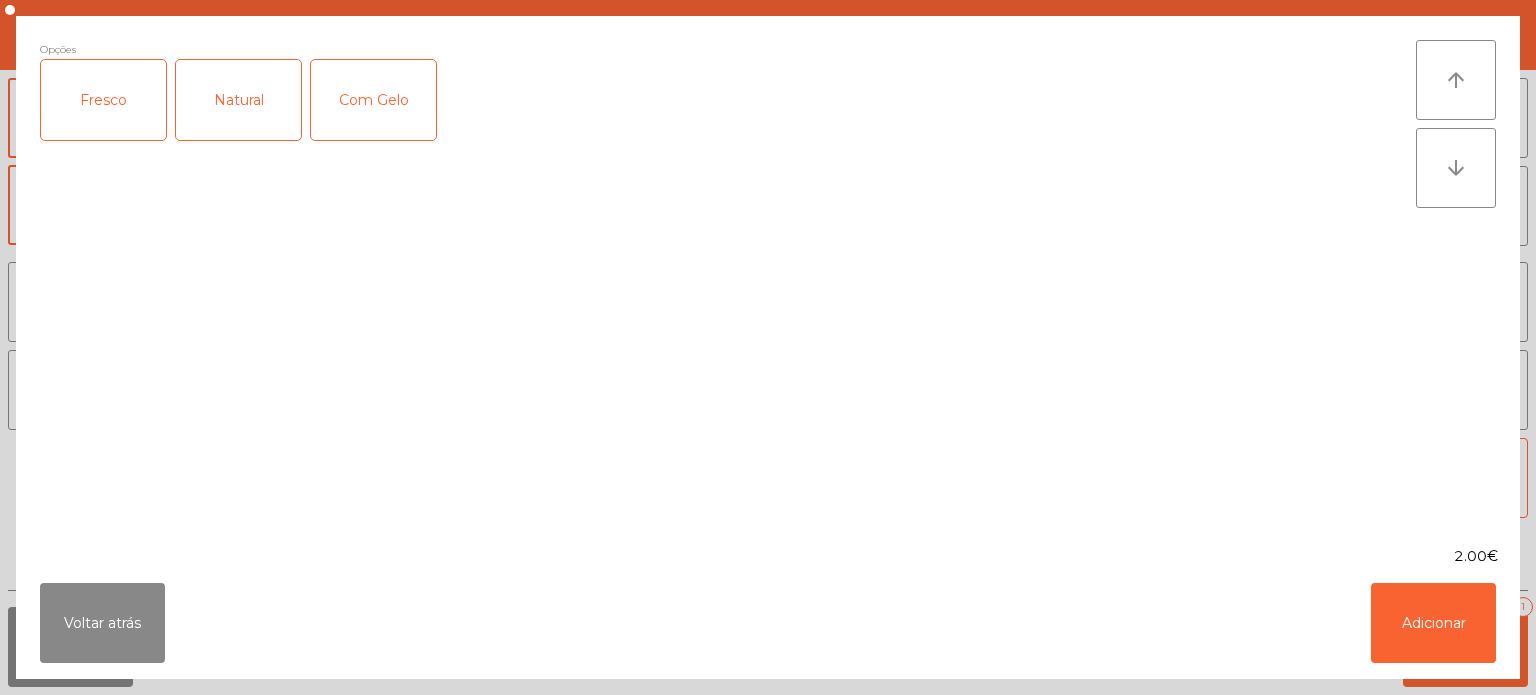 click on "Fresco" 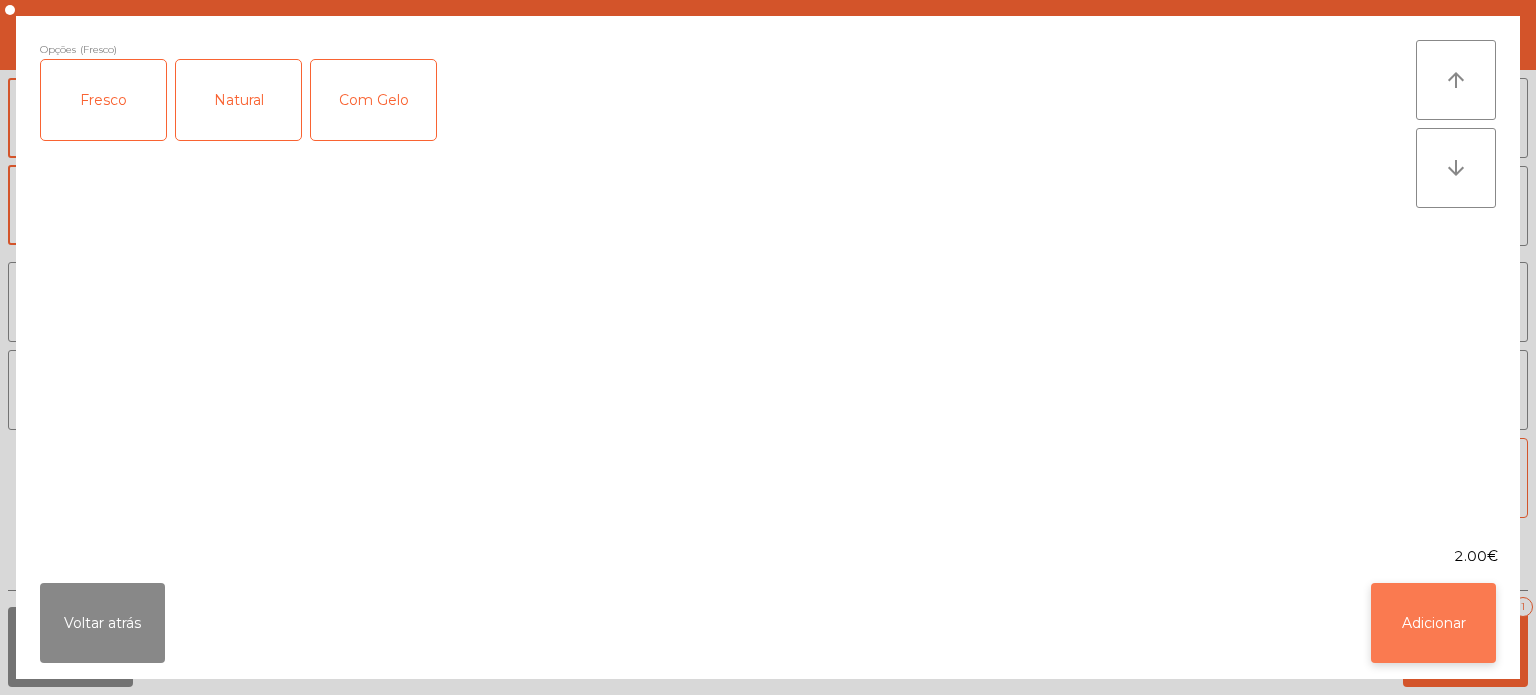 click on "Adicionar" 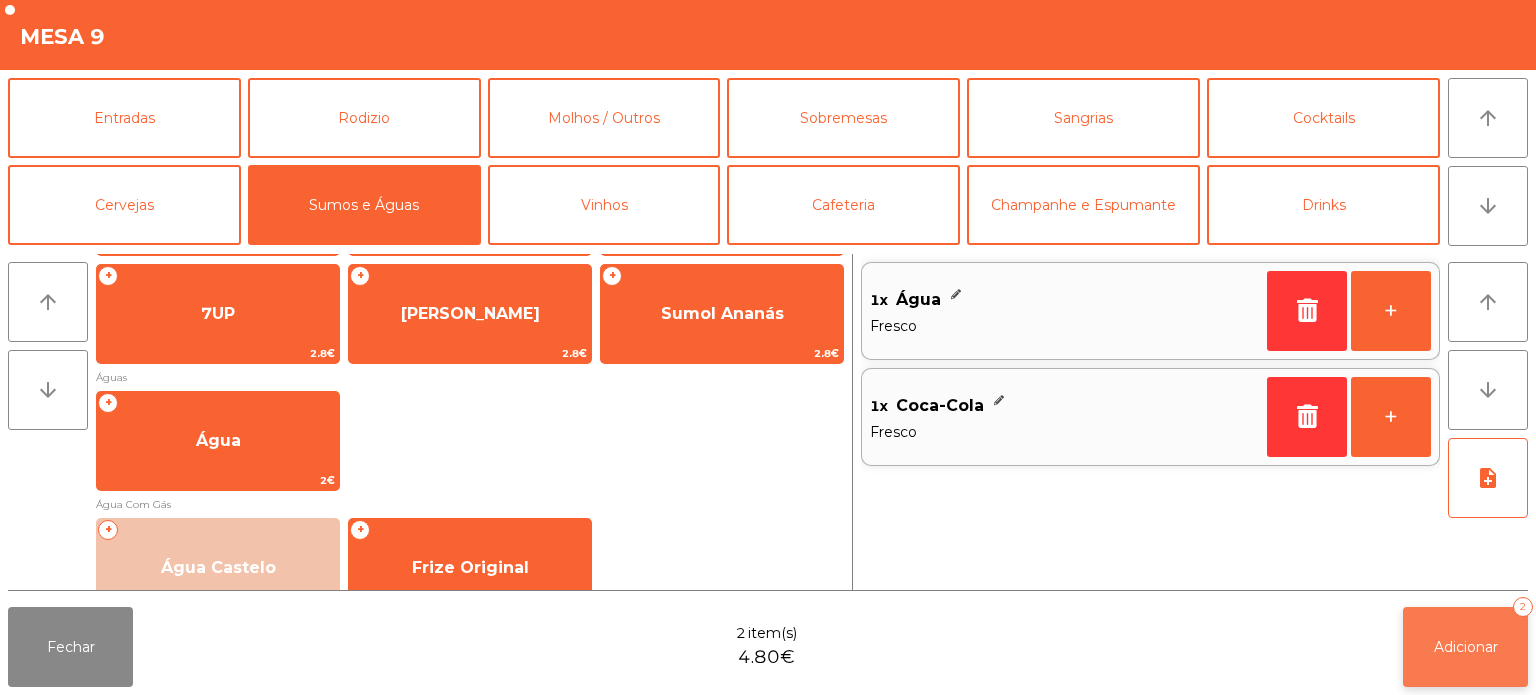 click on "Adicionar" 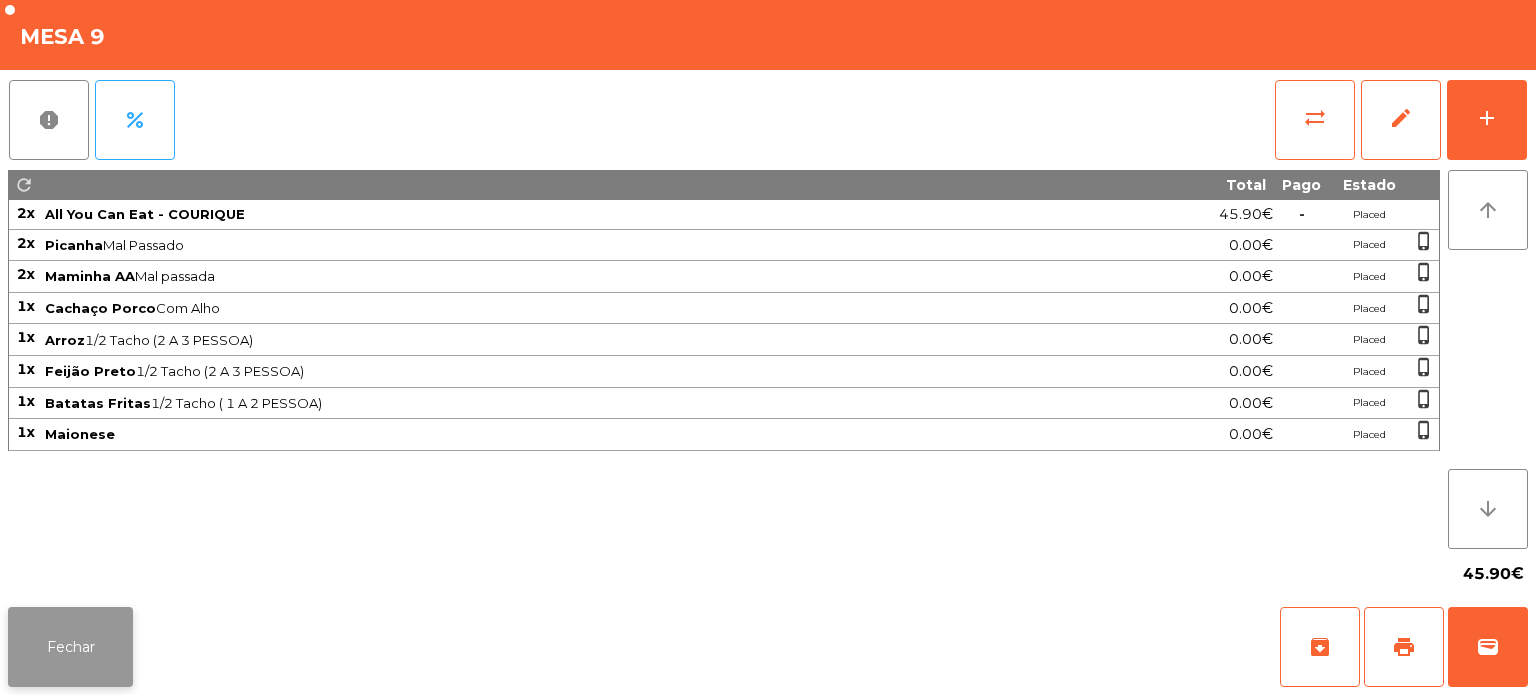 click on "Fechar" 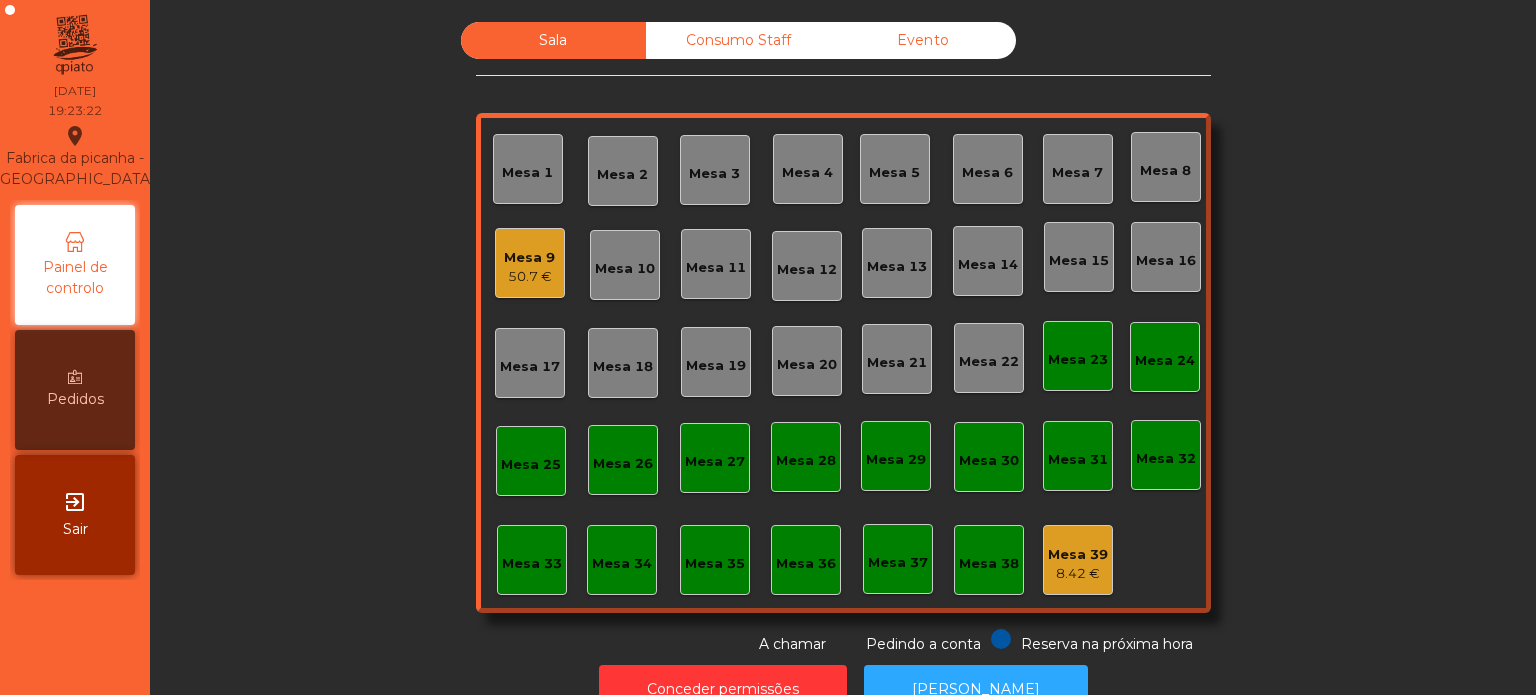 click on "Mesa 15" 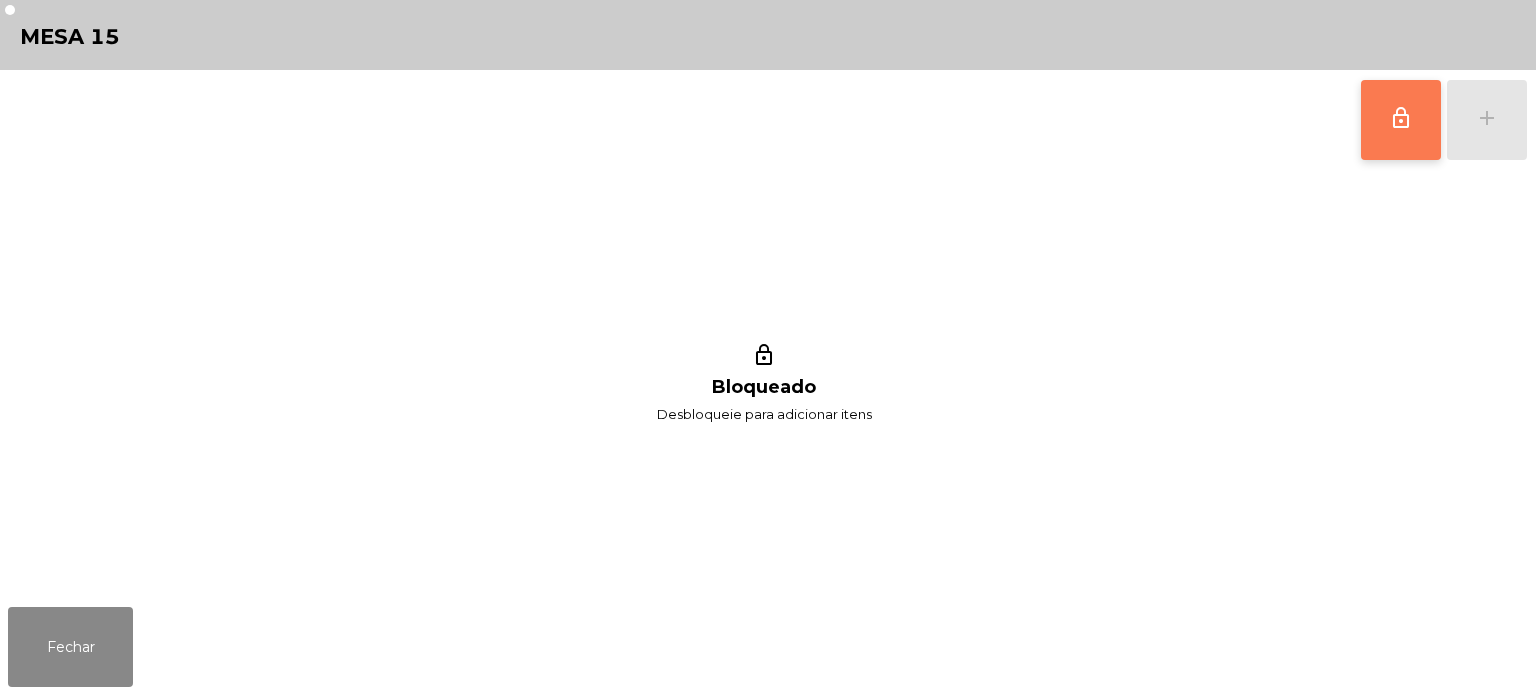 click on "lock_outline" 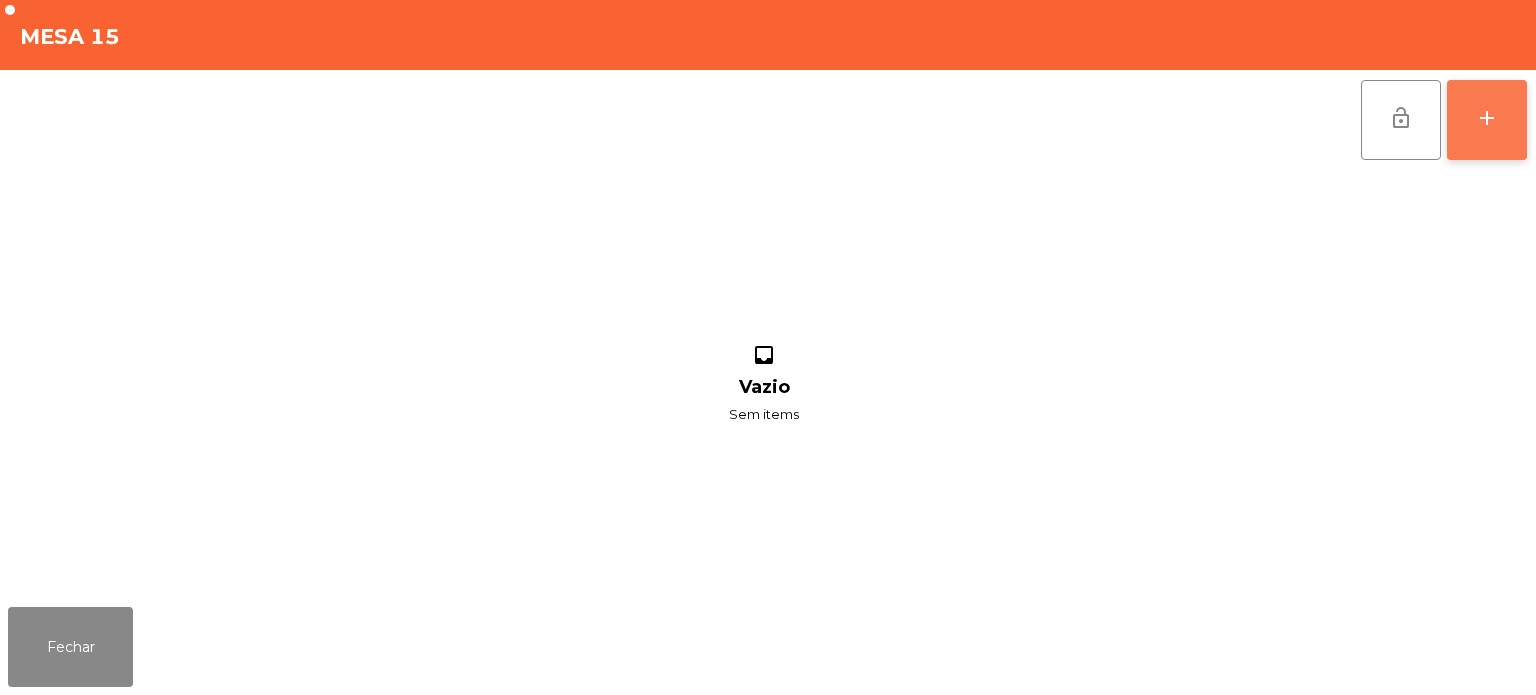 click on "add" 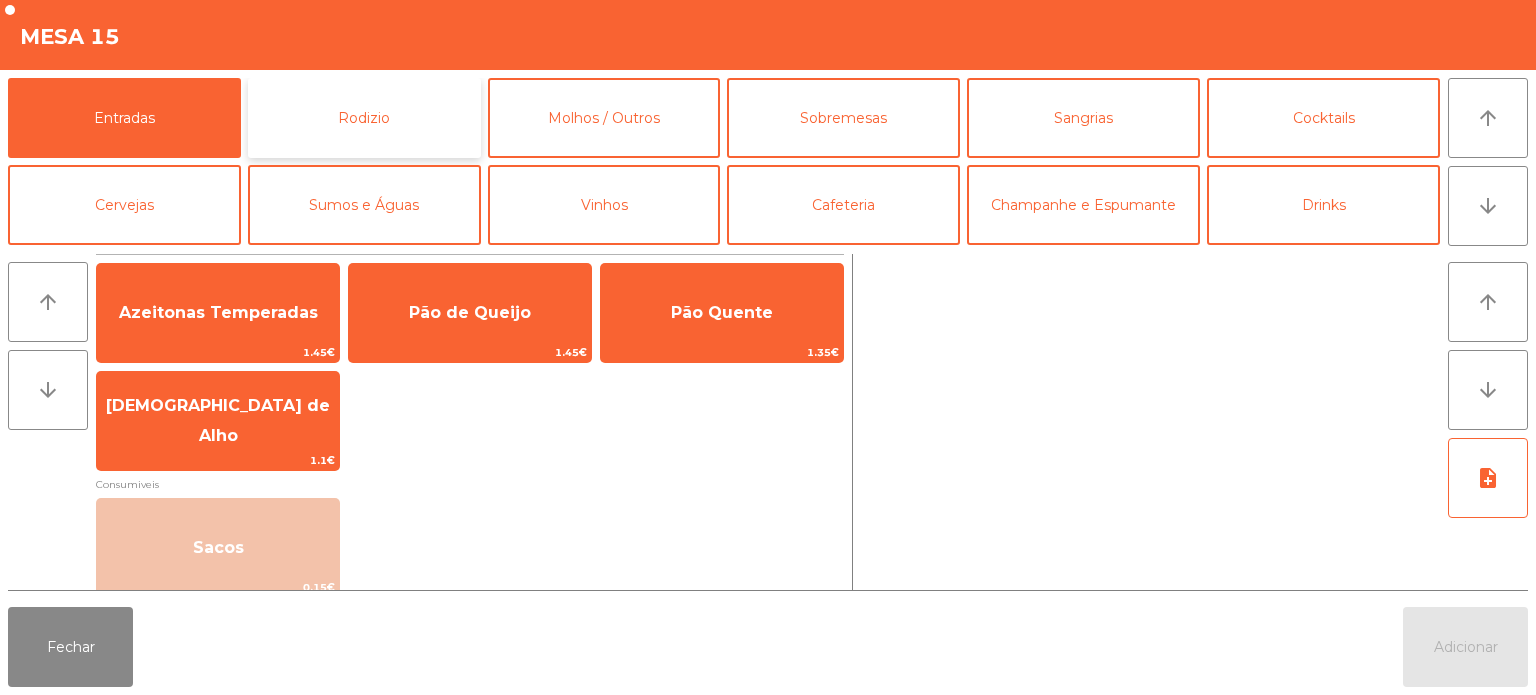 click on "Rodizio" 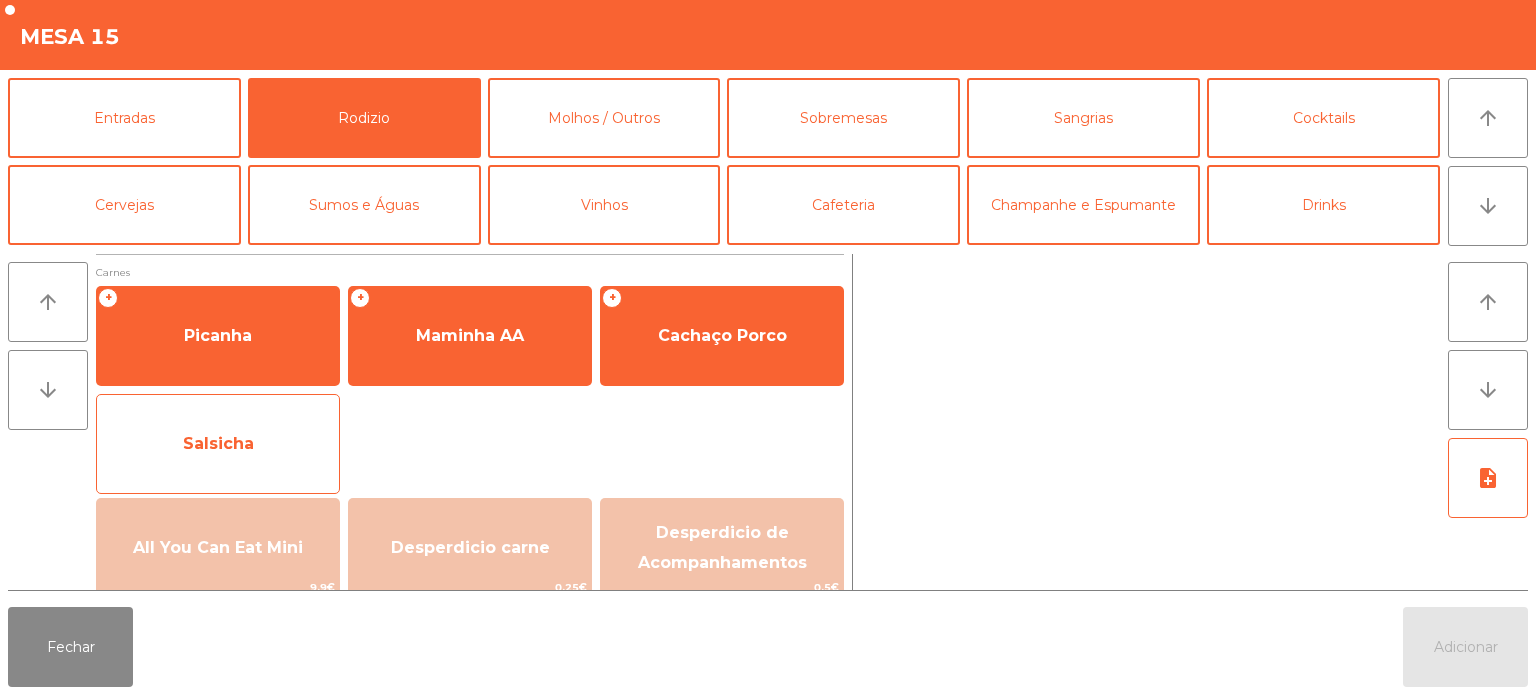 click on "Salsicha" 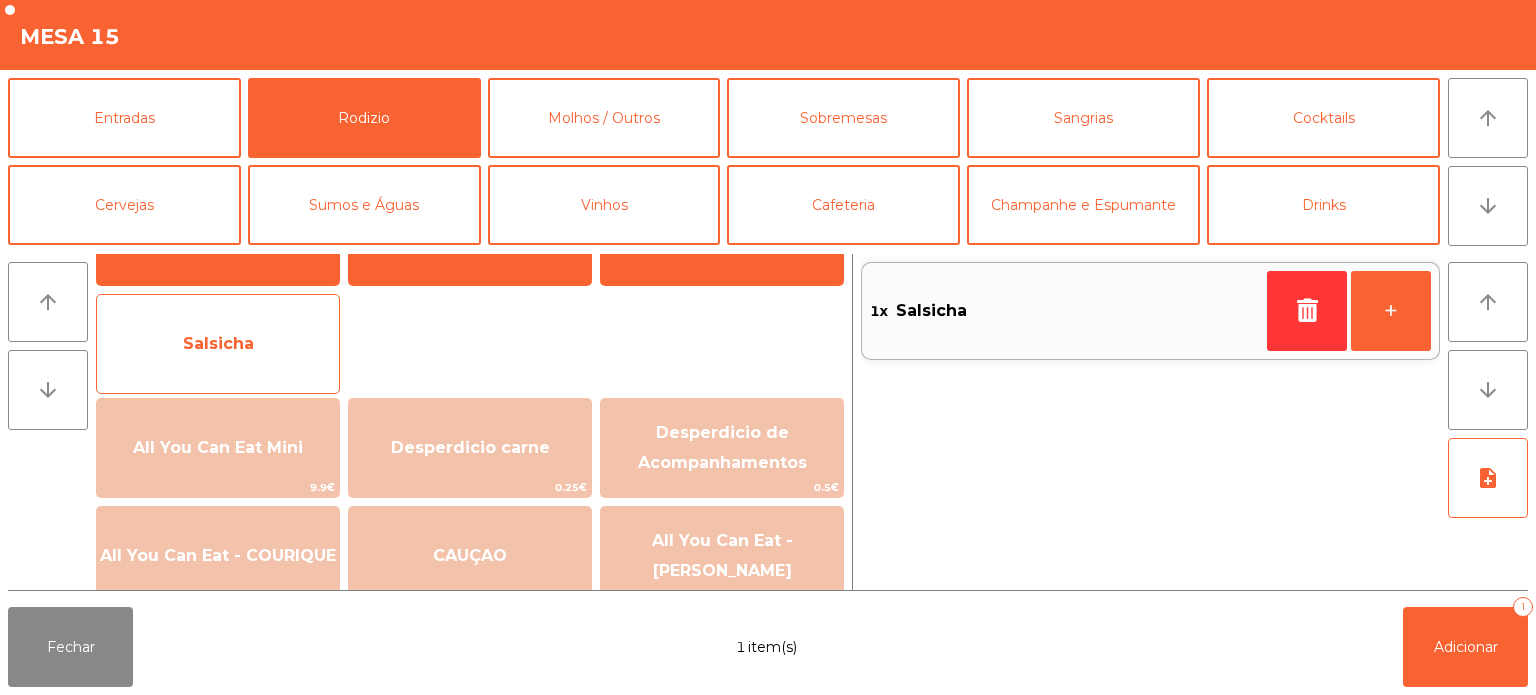 scroll, scrollTop: 103, scrollLeft: 0, axis: vertical 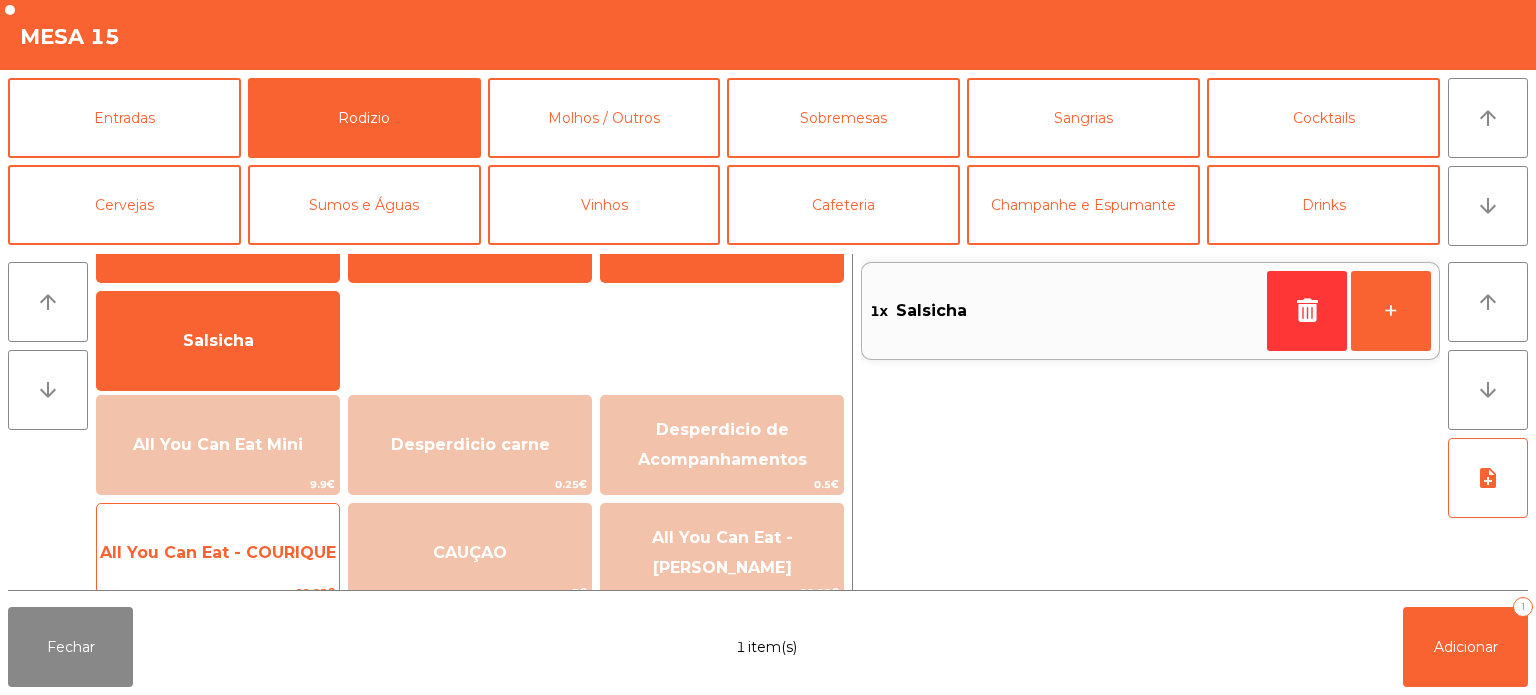 click on "All You Can Eat - COURIQUE" 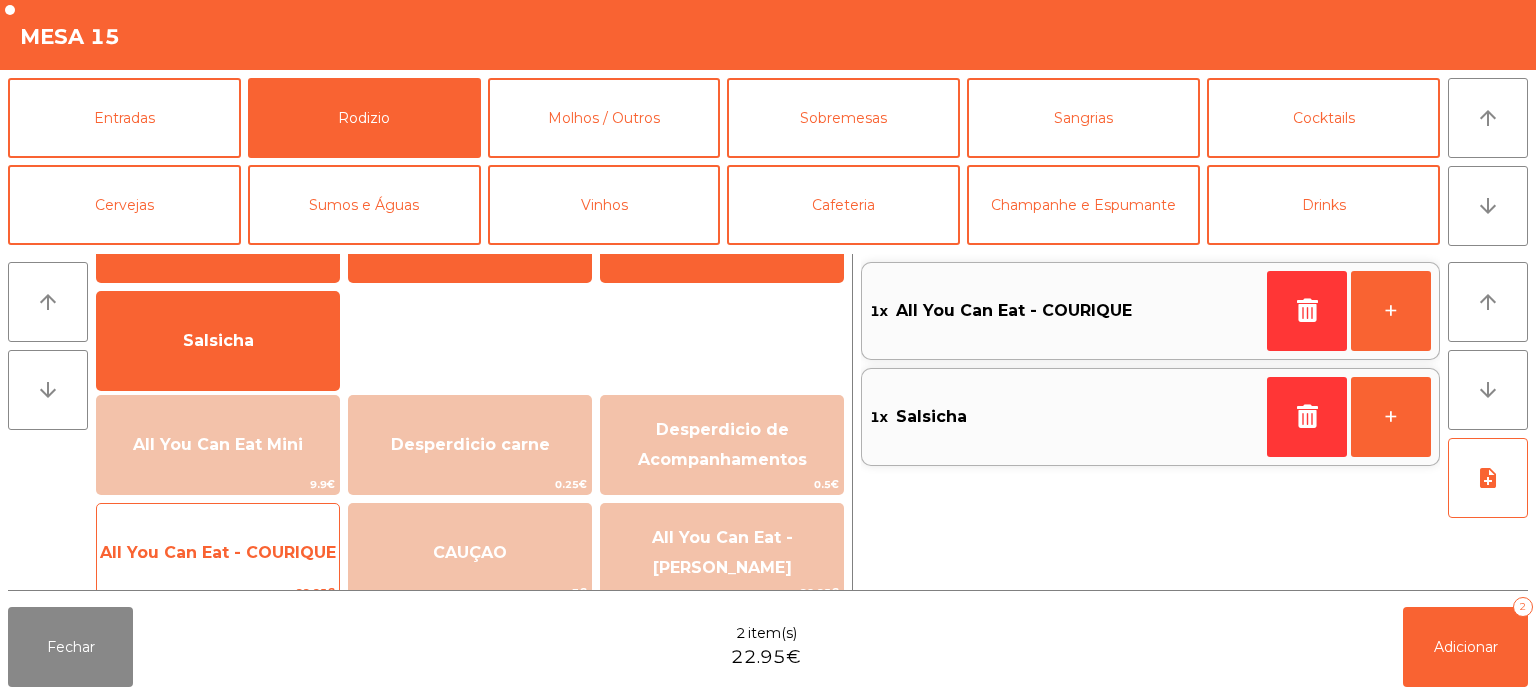 click on "All You Can Eat - COURIQUE" 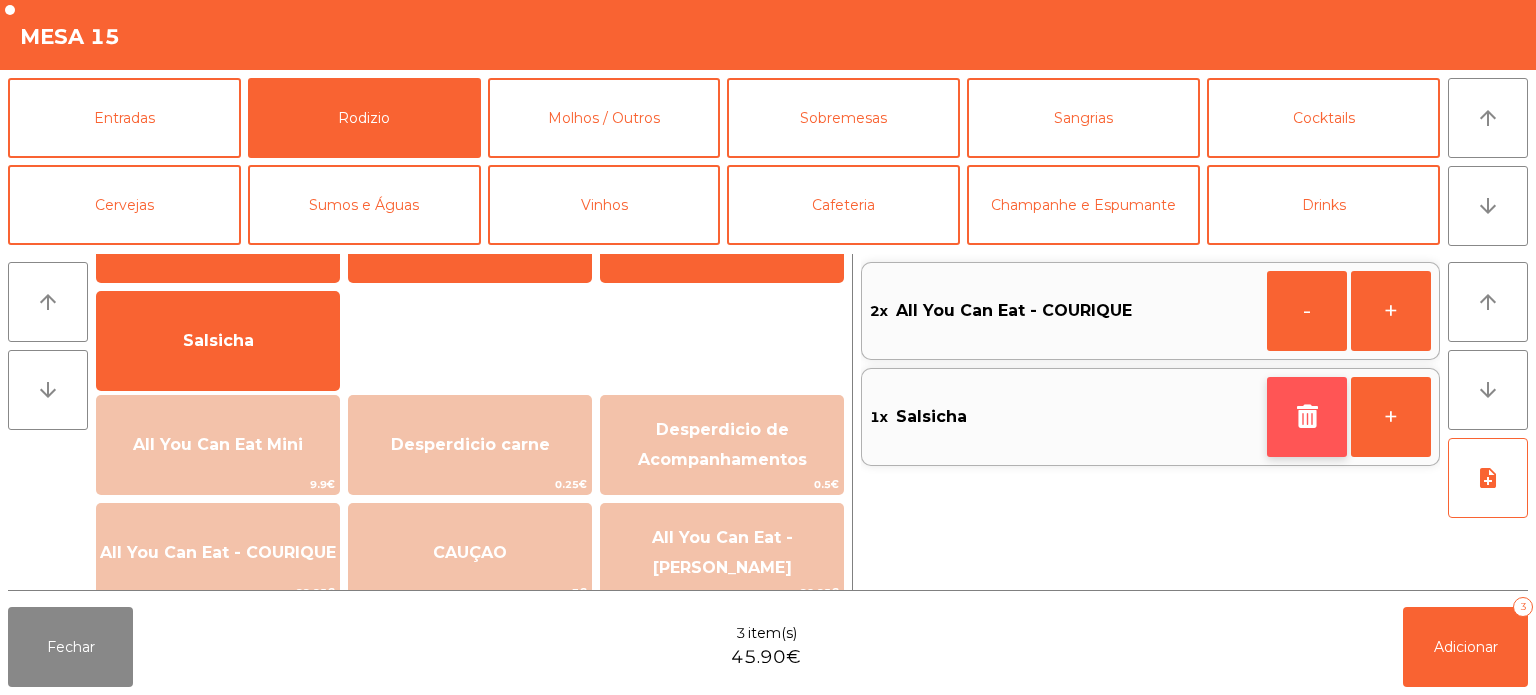 click 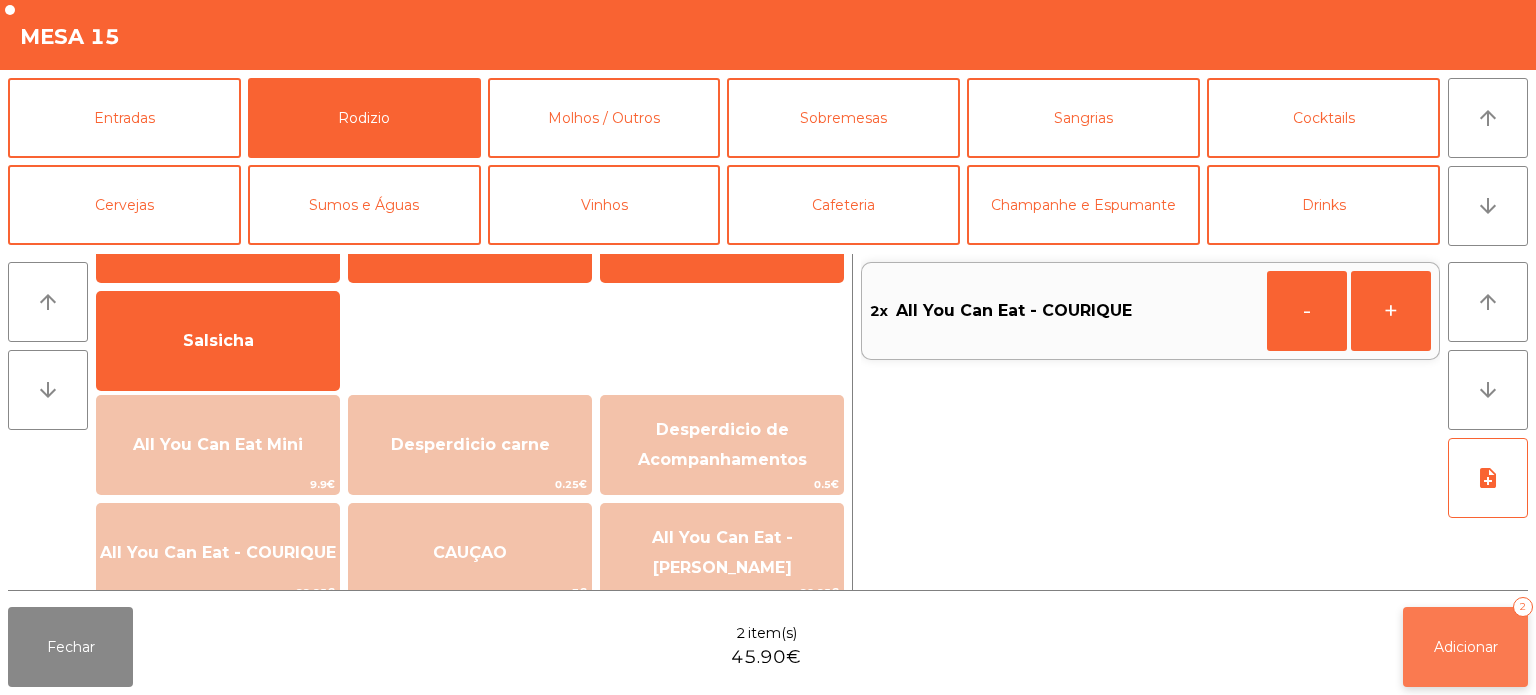 click on "Adicionar   2" 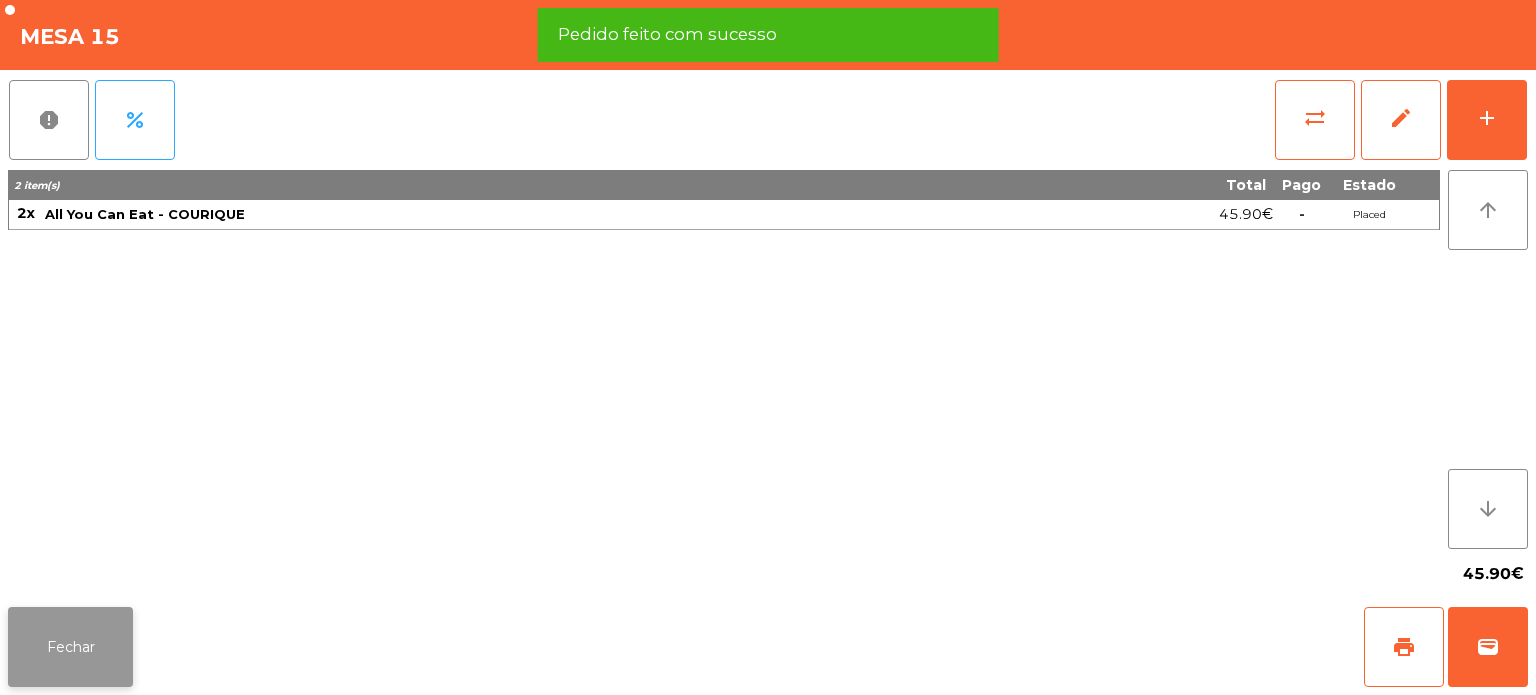 click on "Fechar" 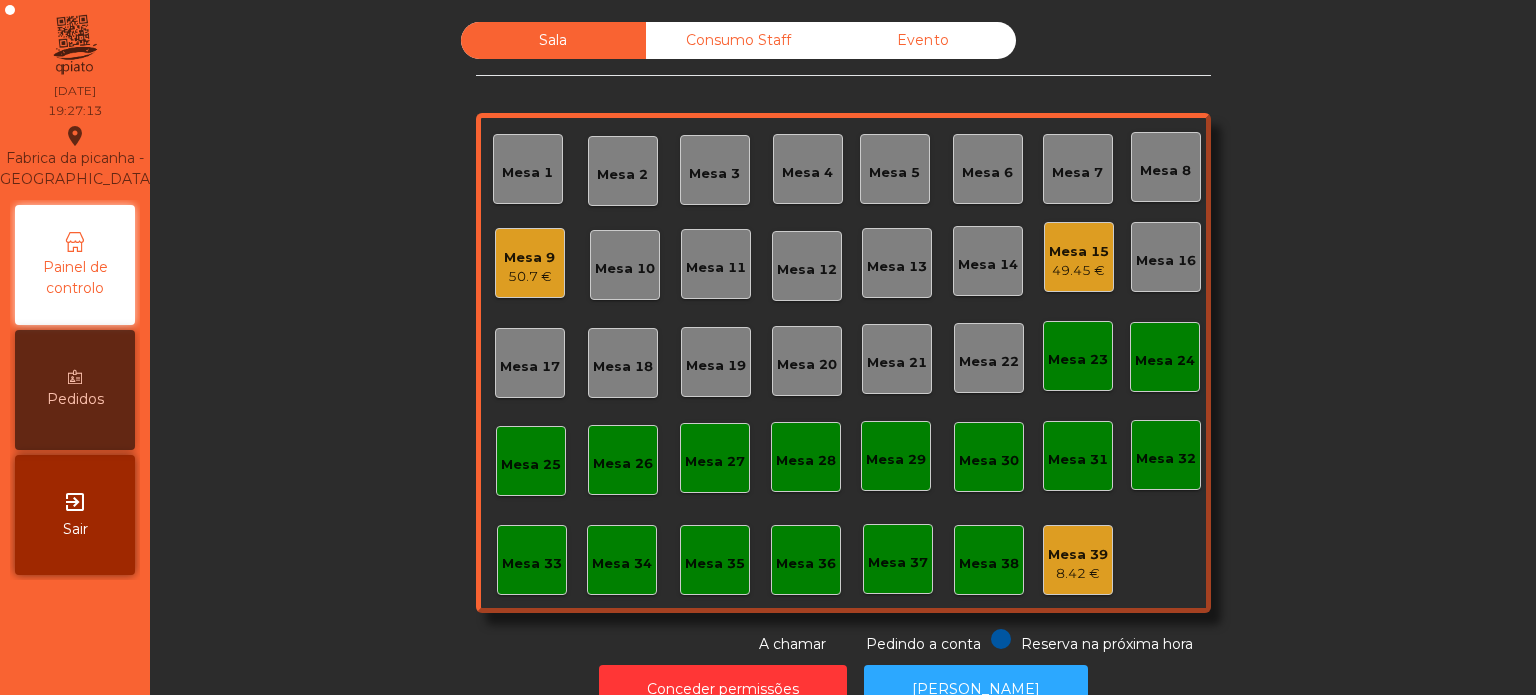 click on "Mesa 6" 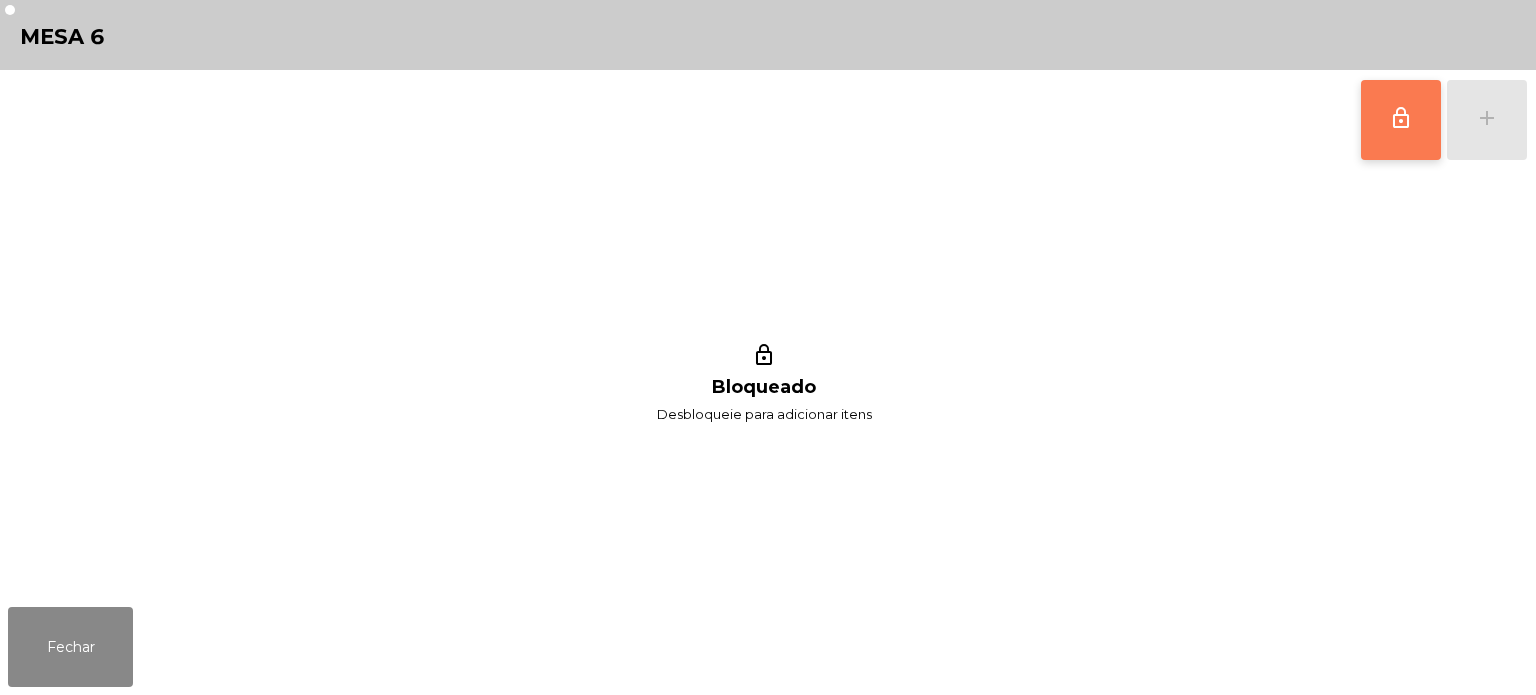 click on "lock_outline" 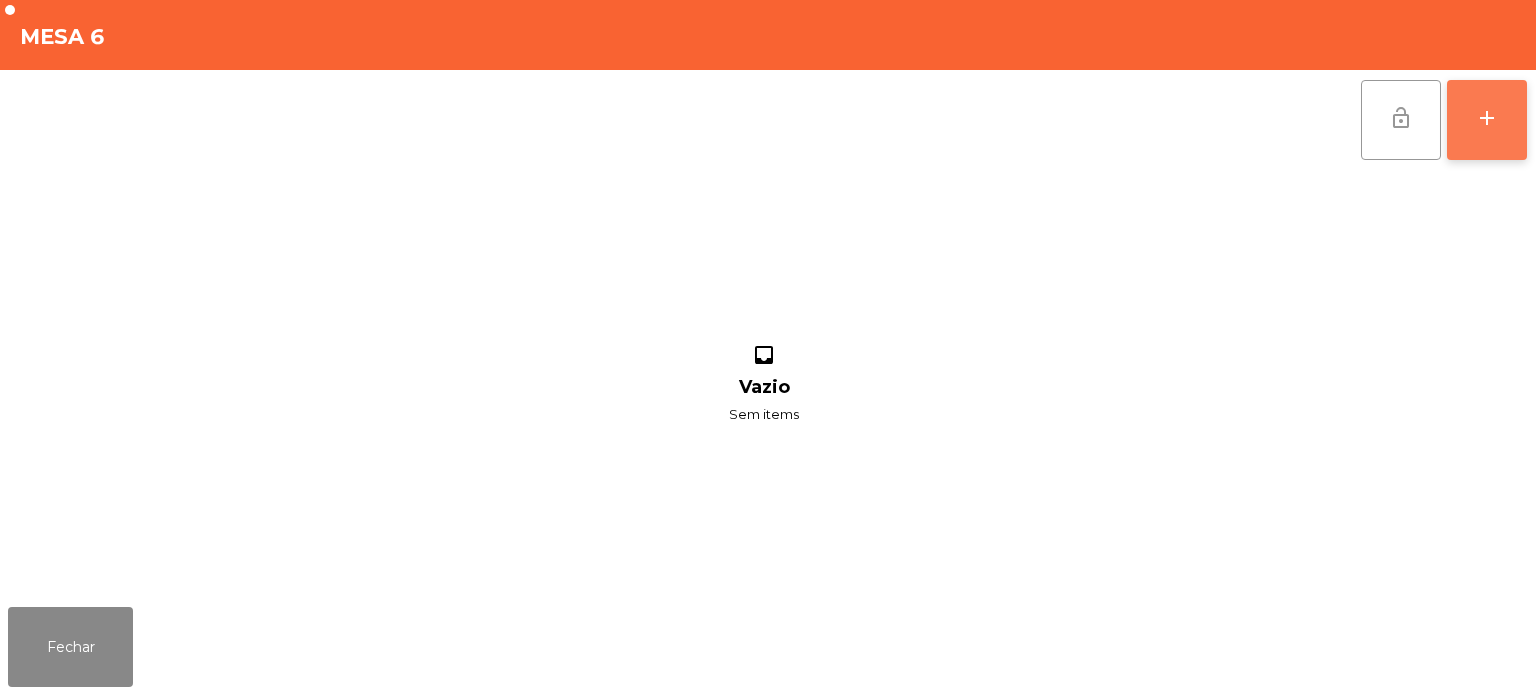 click on "add" 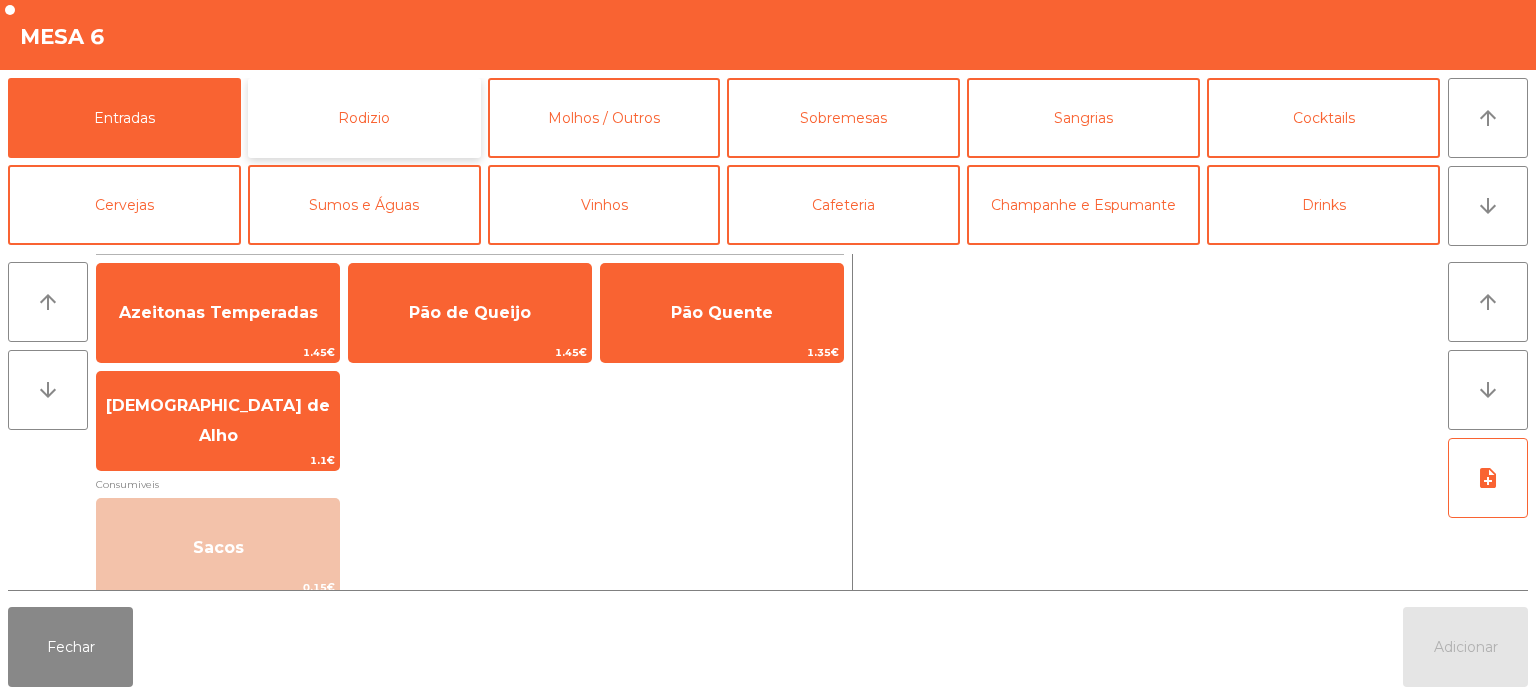 click on "Rodizio" 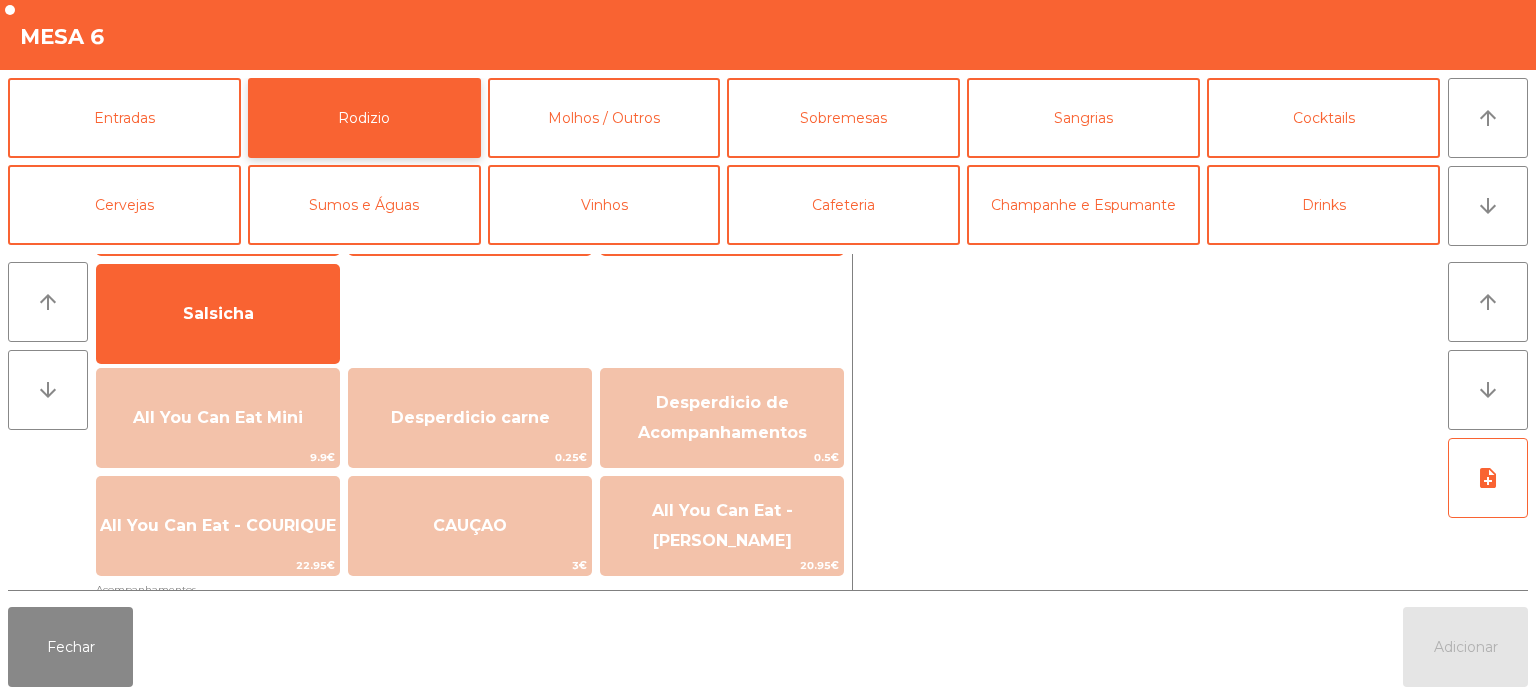 scroll, scrollTop: 151, scrollLeft: 0, axis: vertical 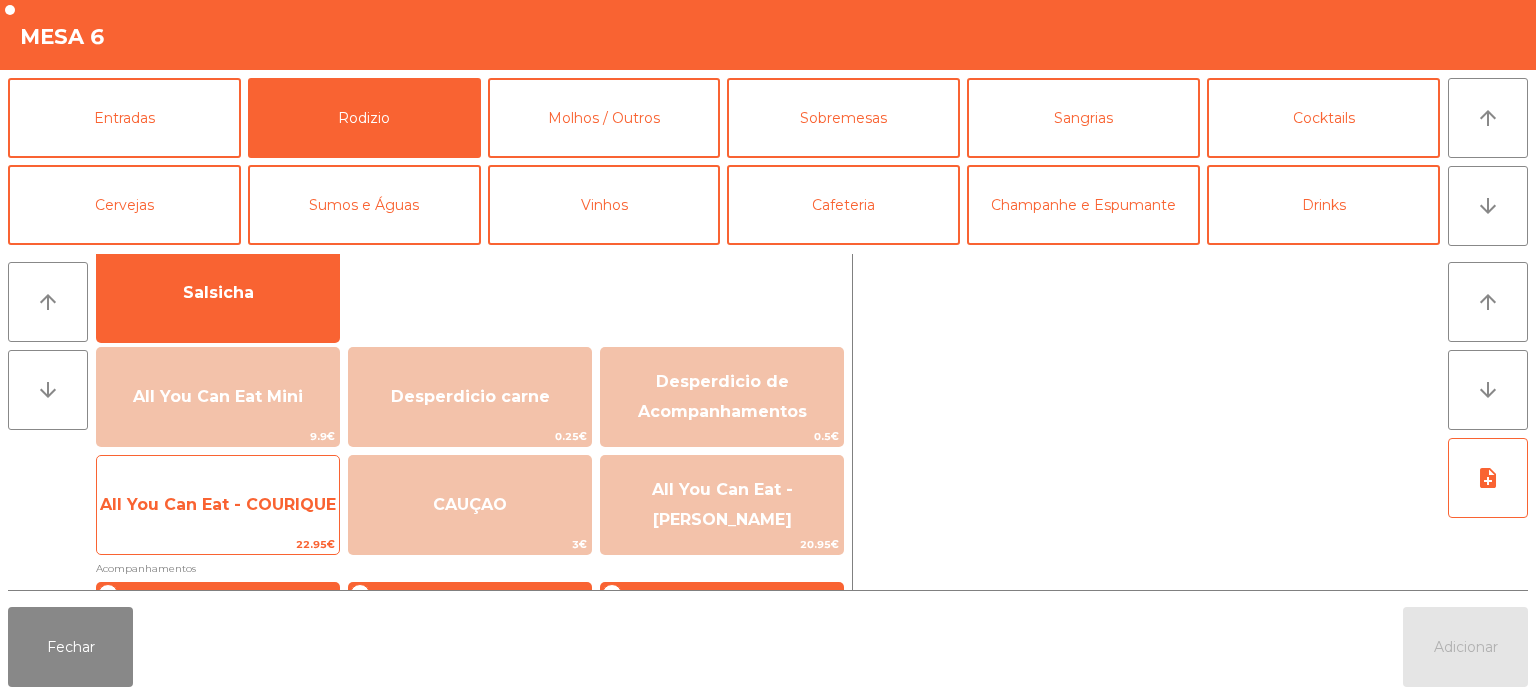 click on "All You Can Eat - COURIQUE" 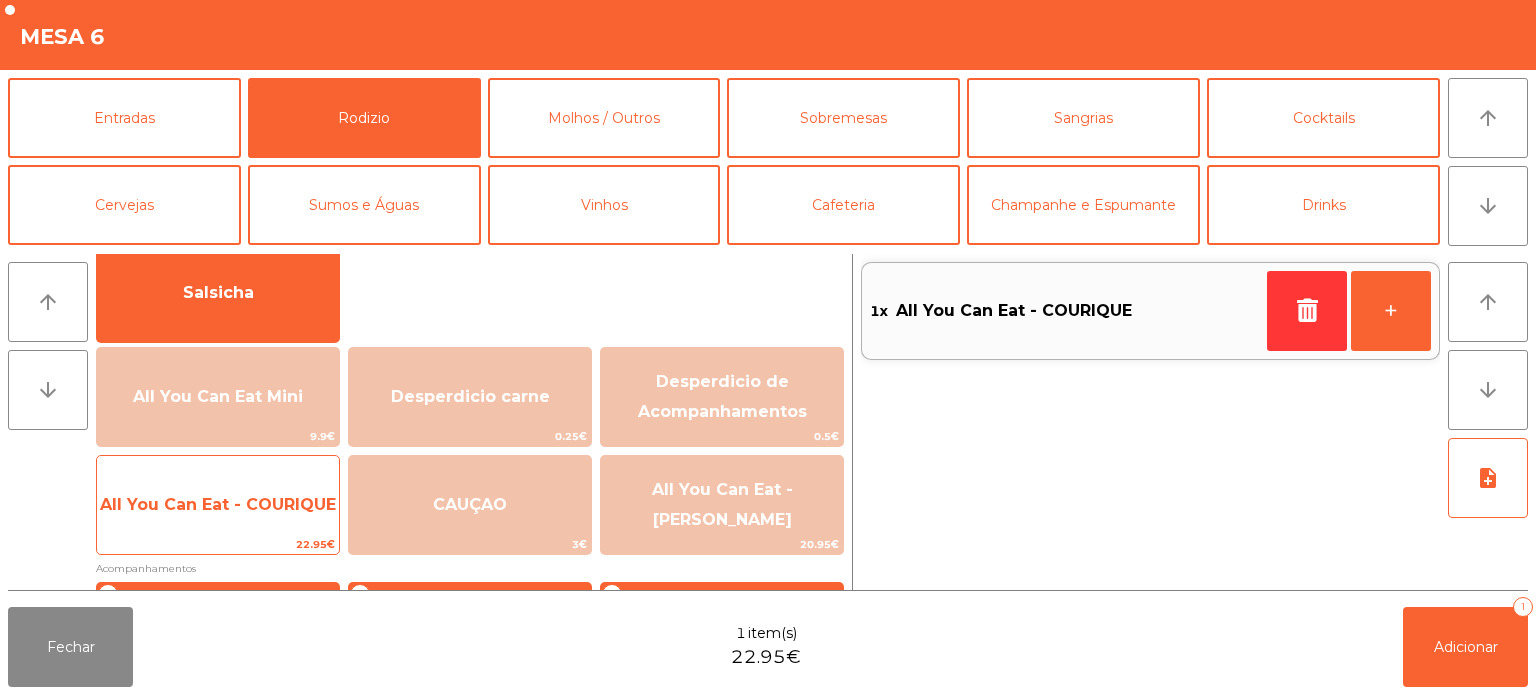 click on "All You Can Eat - COURIQUE" 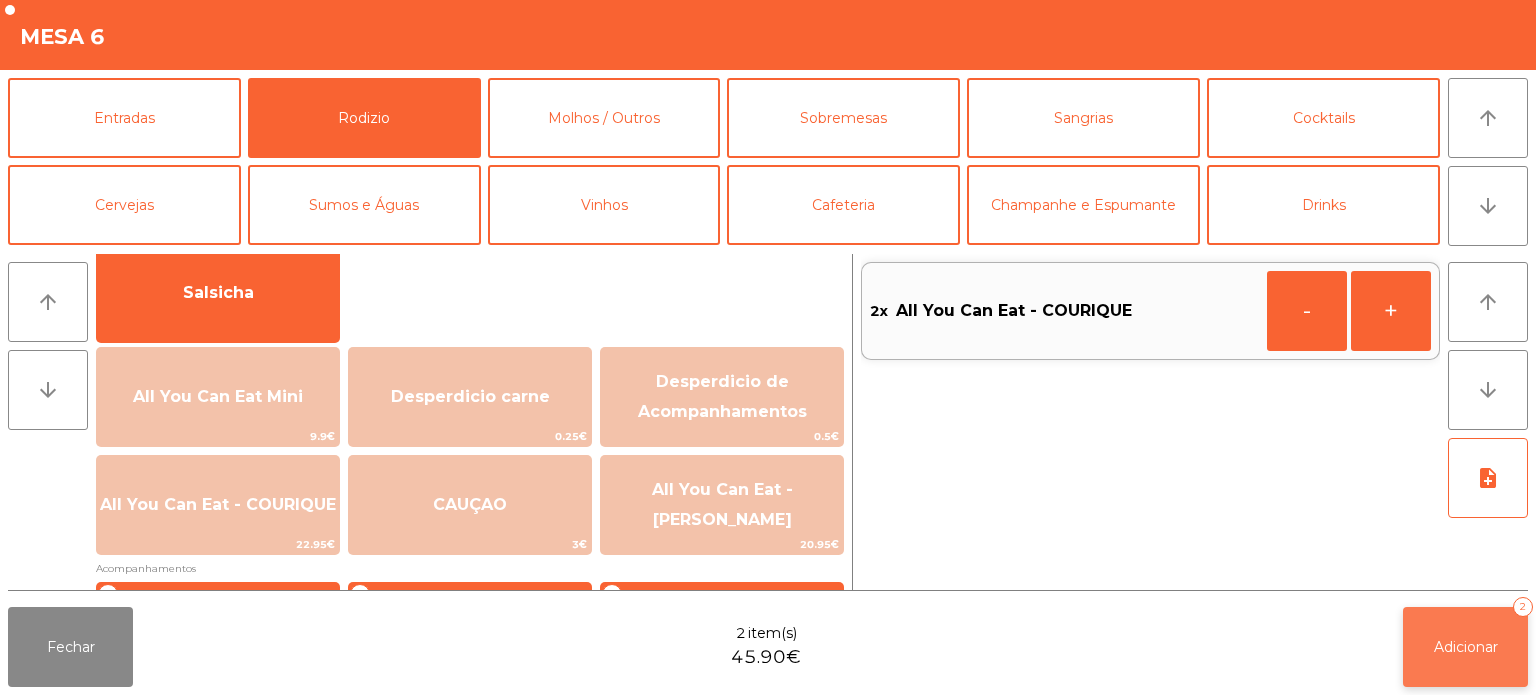 click on "Adicionar   2" 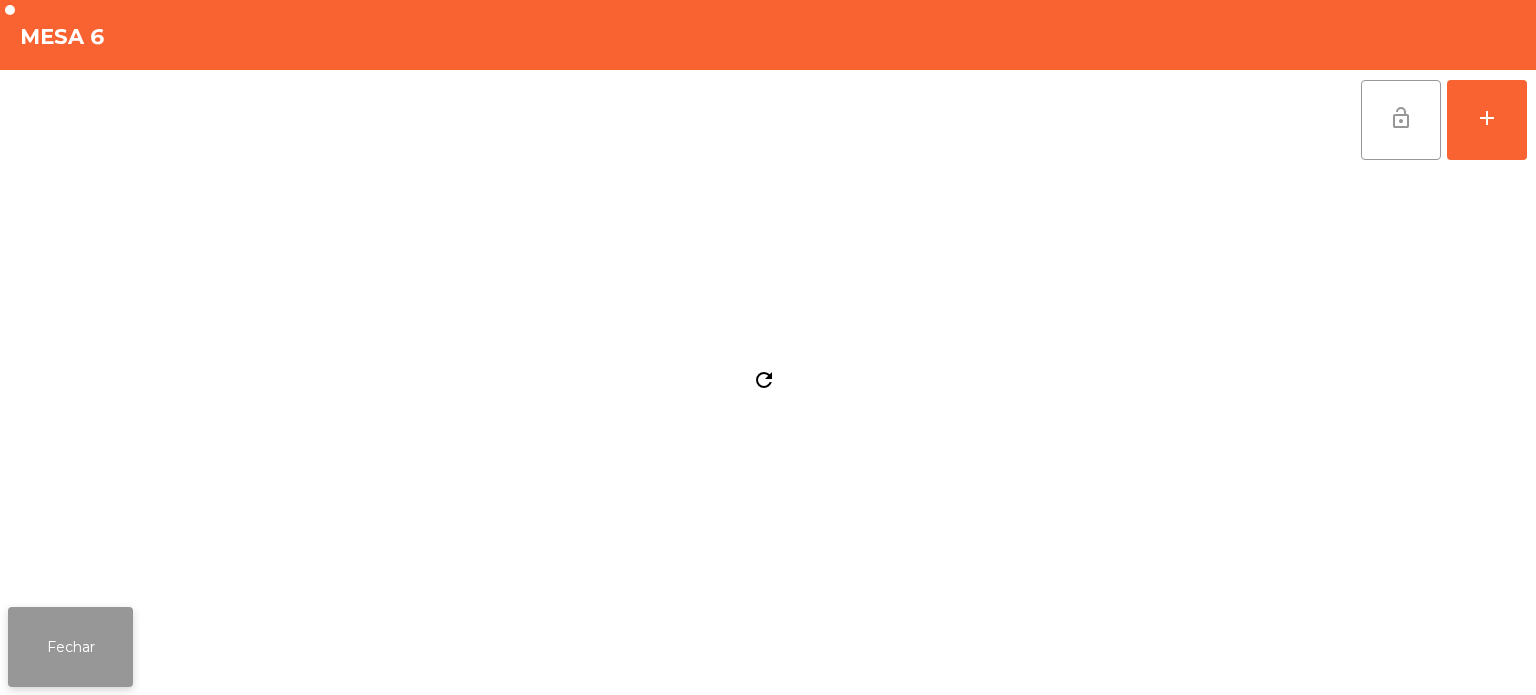click on "Fechar" 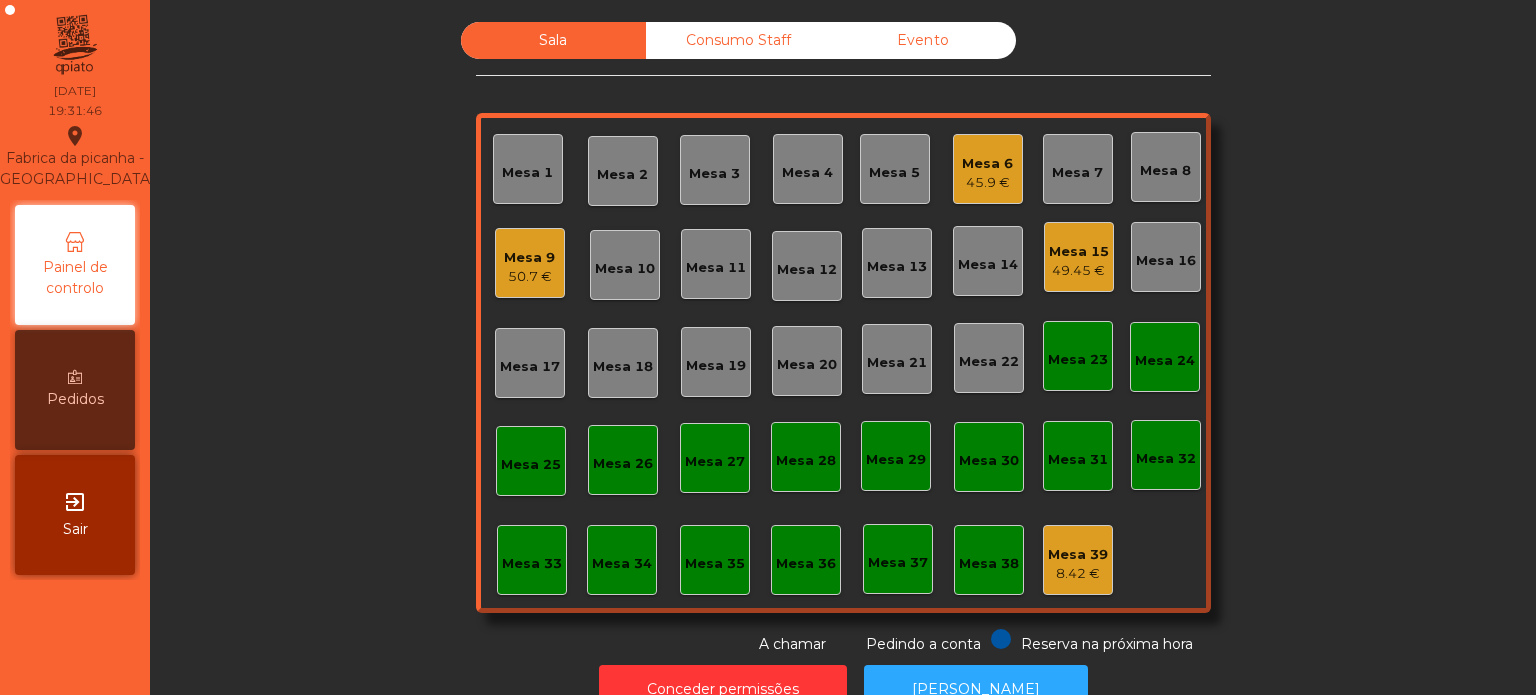 click on "Mesa 6   45.9 €" 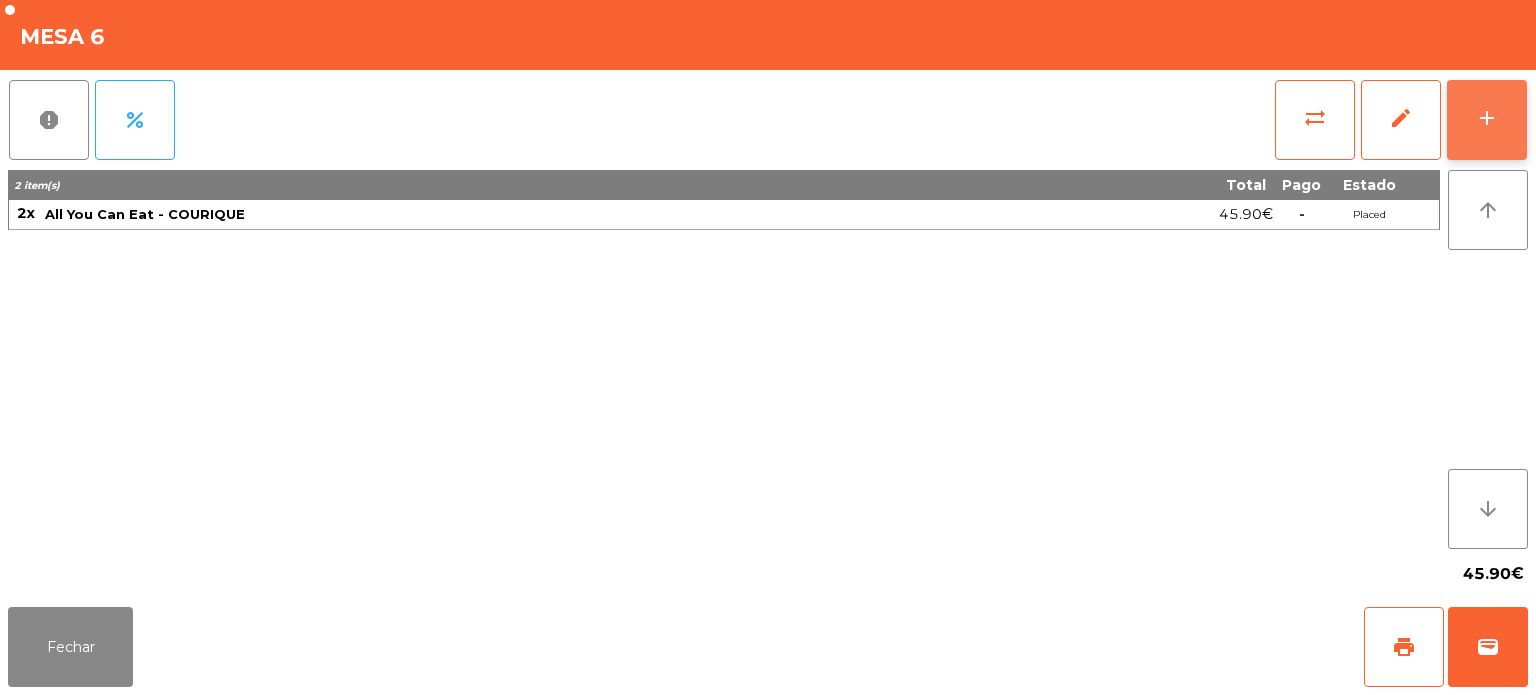 click on "add" 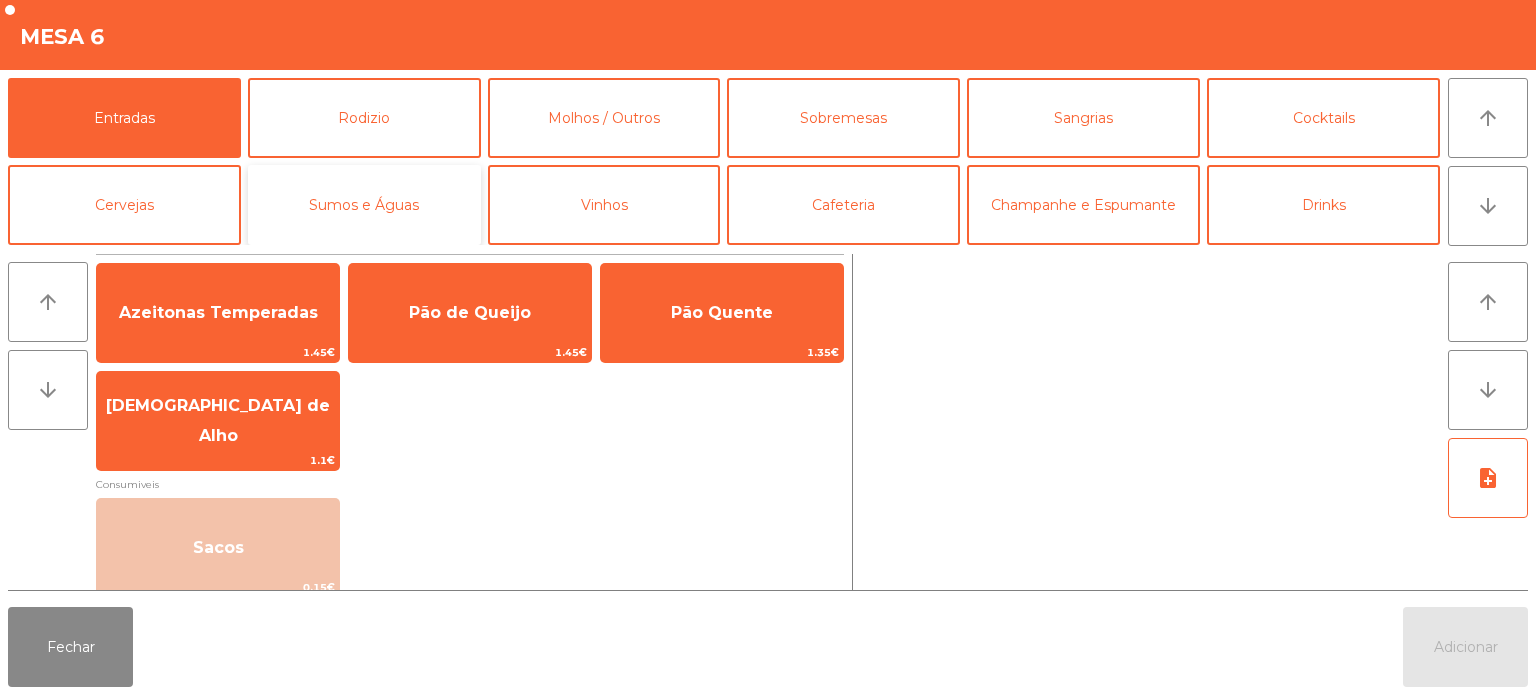 click on "Sumos e Águas" 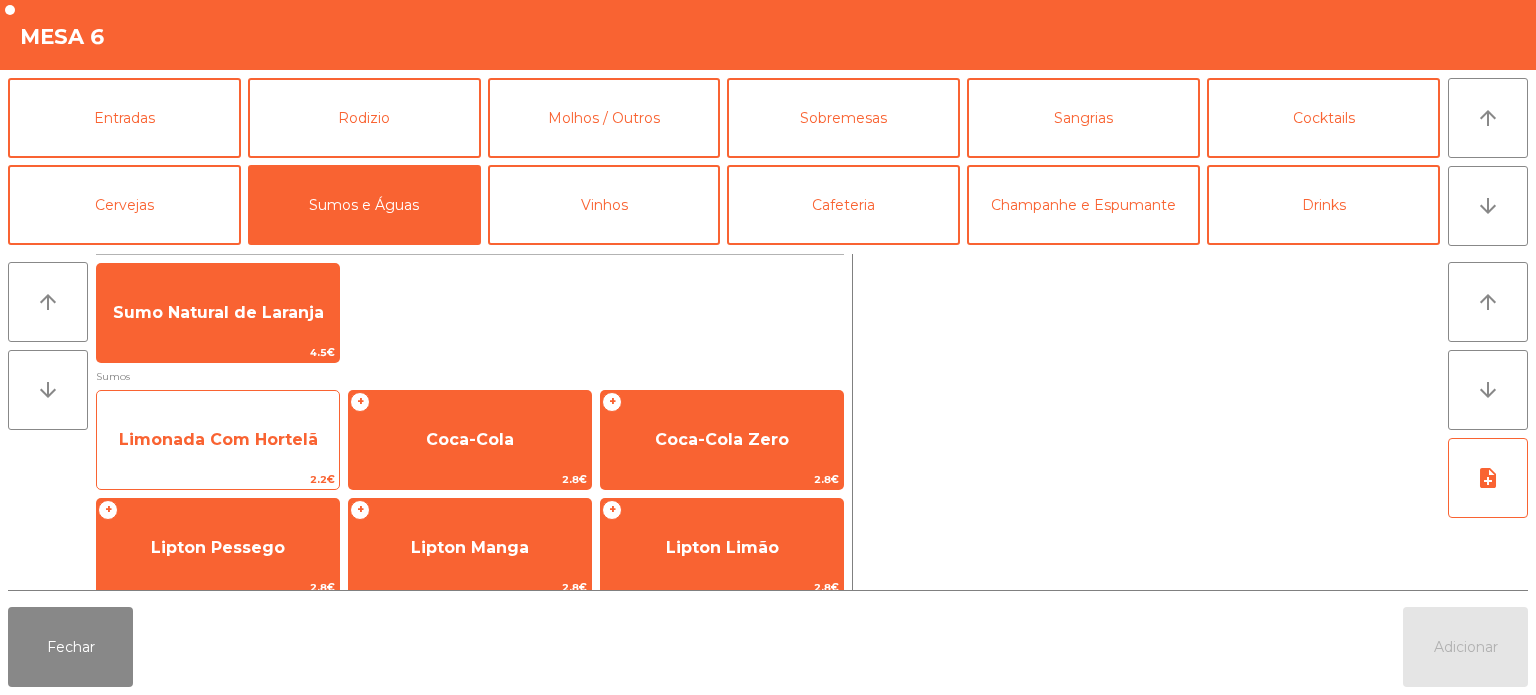 click on "Limonada Com Hortelã" 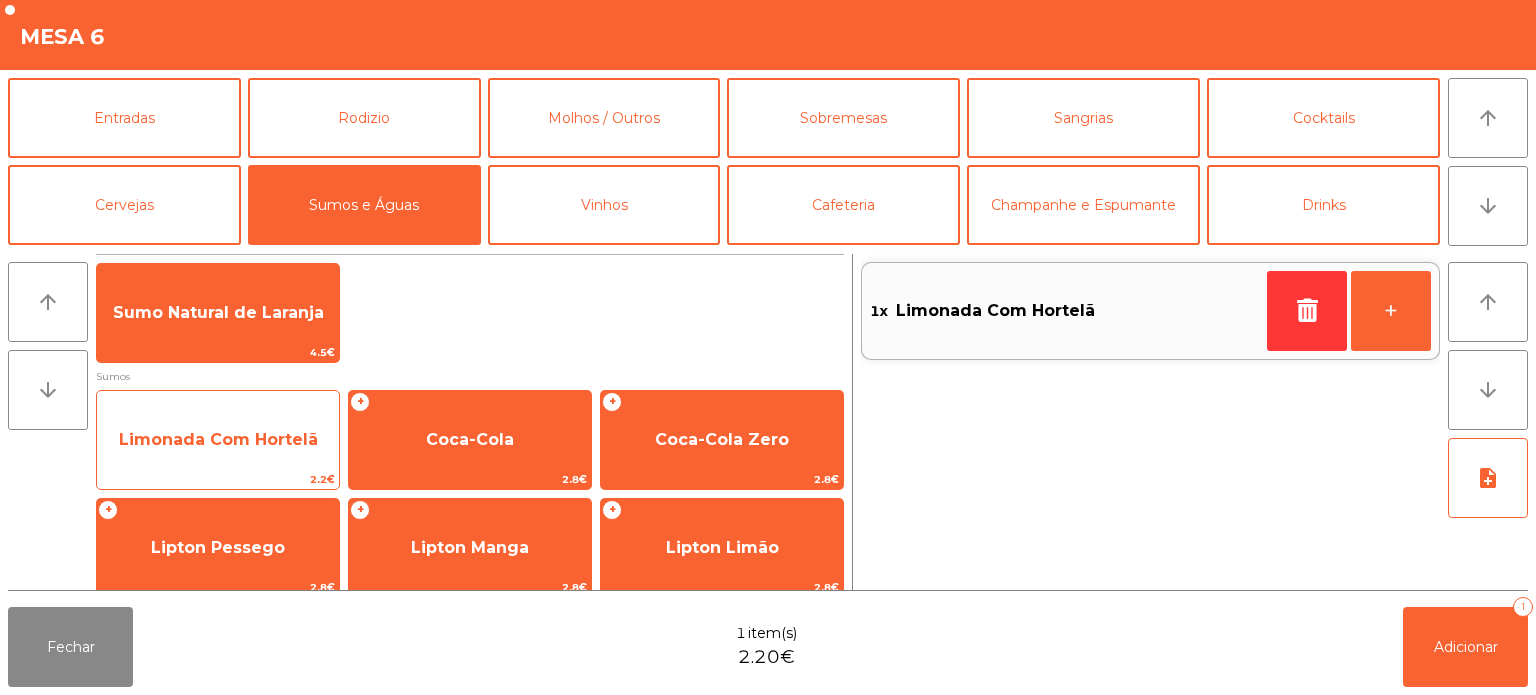 scroll, scrollTop: 0, scrollLeft: 0, axis: both 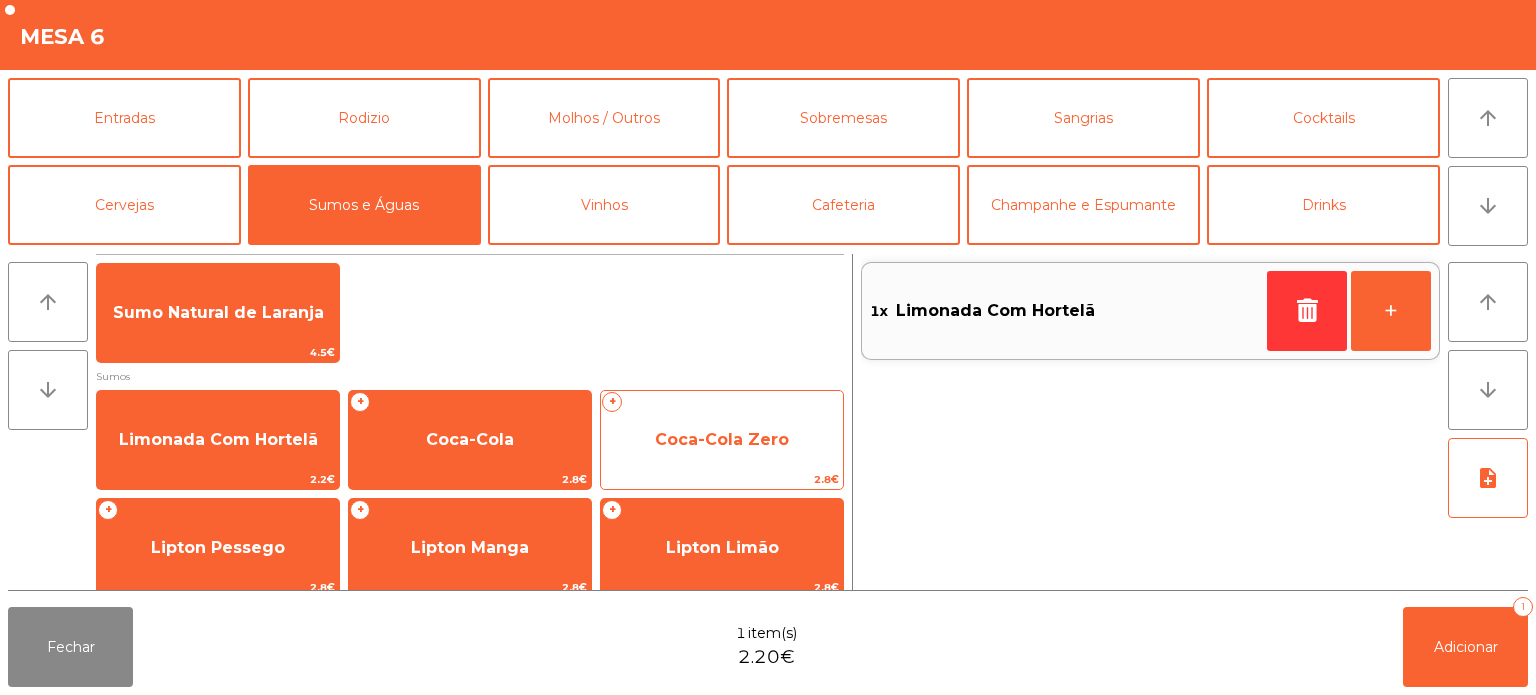 click on "Coca-Cola Zero" 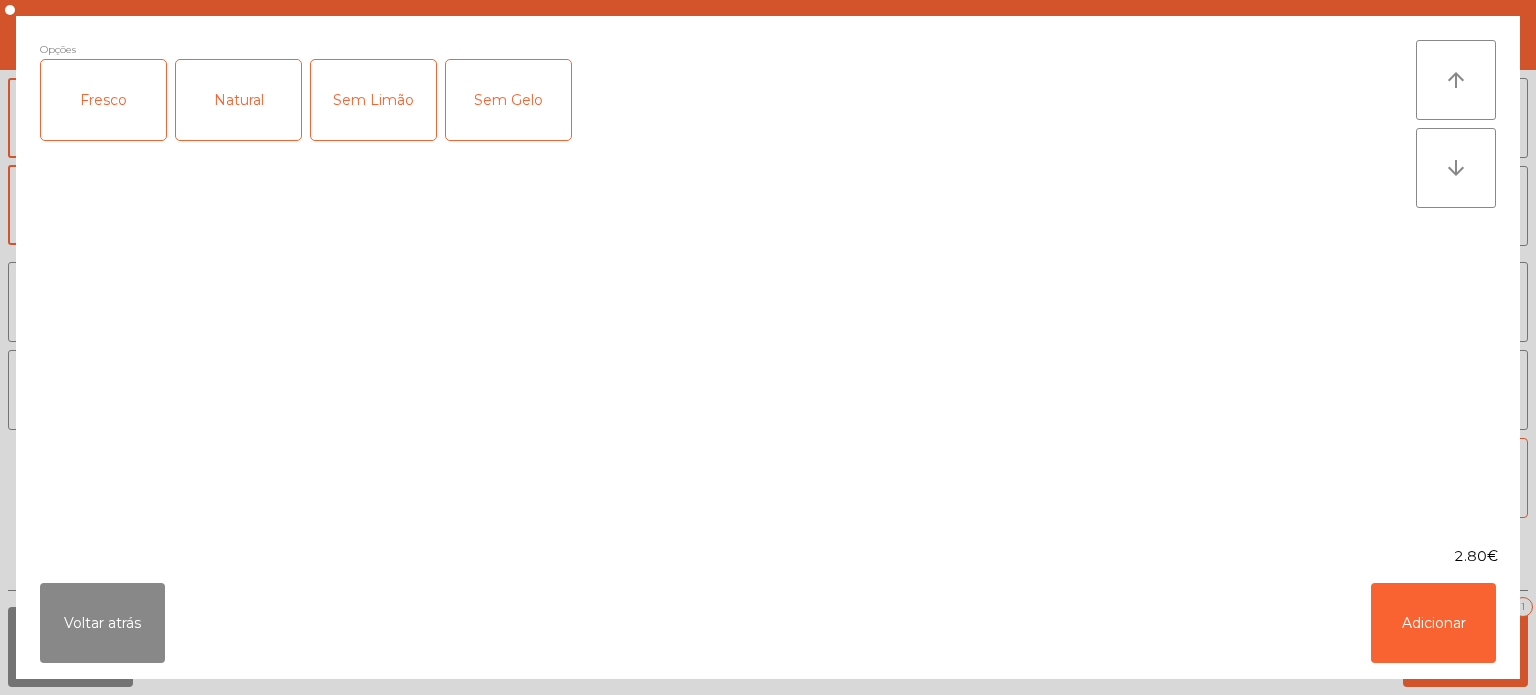 click on "Fresco" 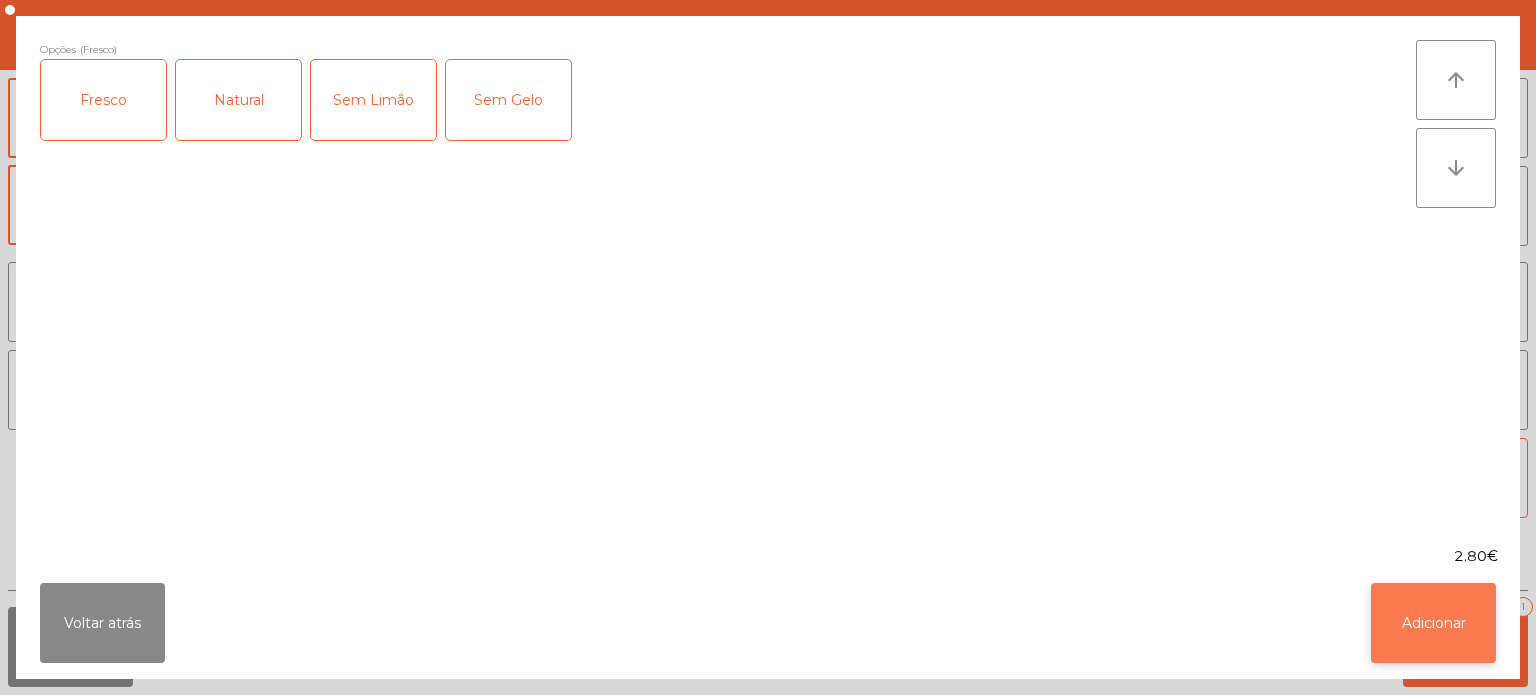 click on "Adicionar" 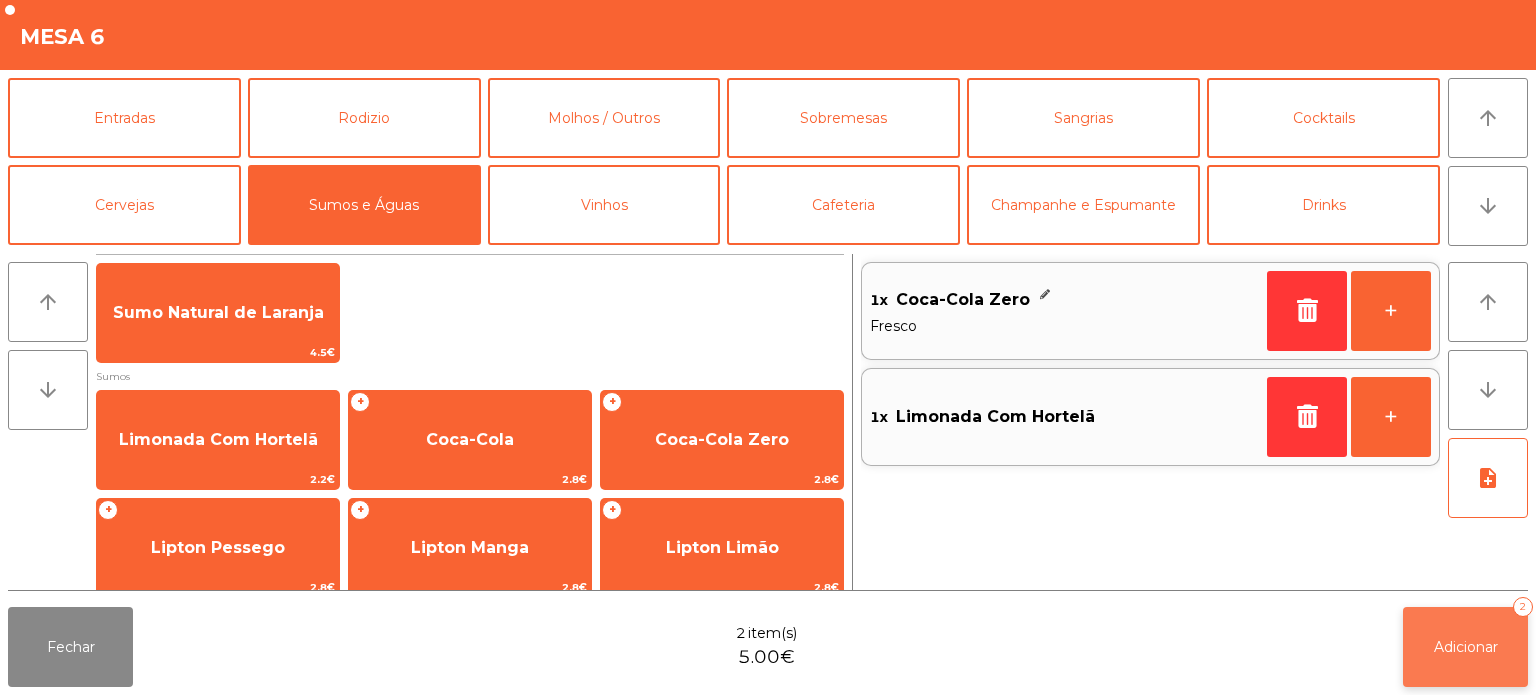 click on "Adicionar" 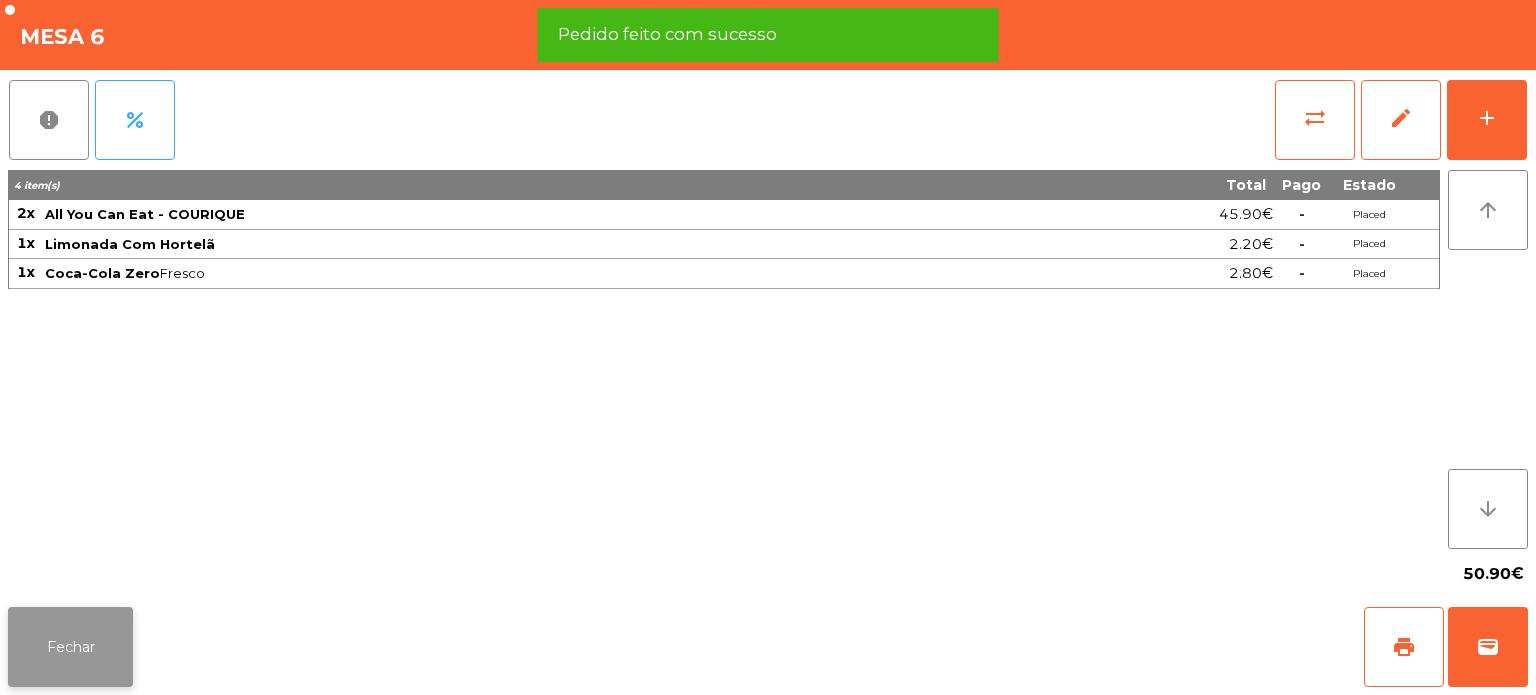 click on "Fechar" 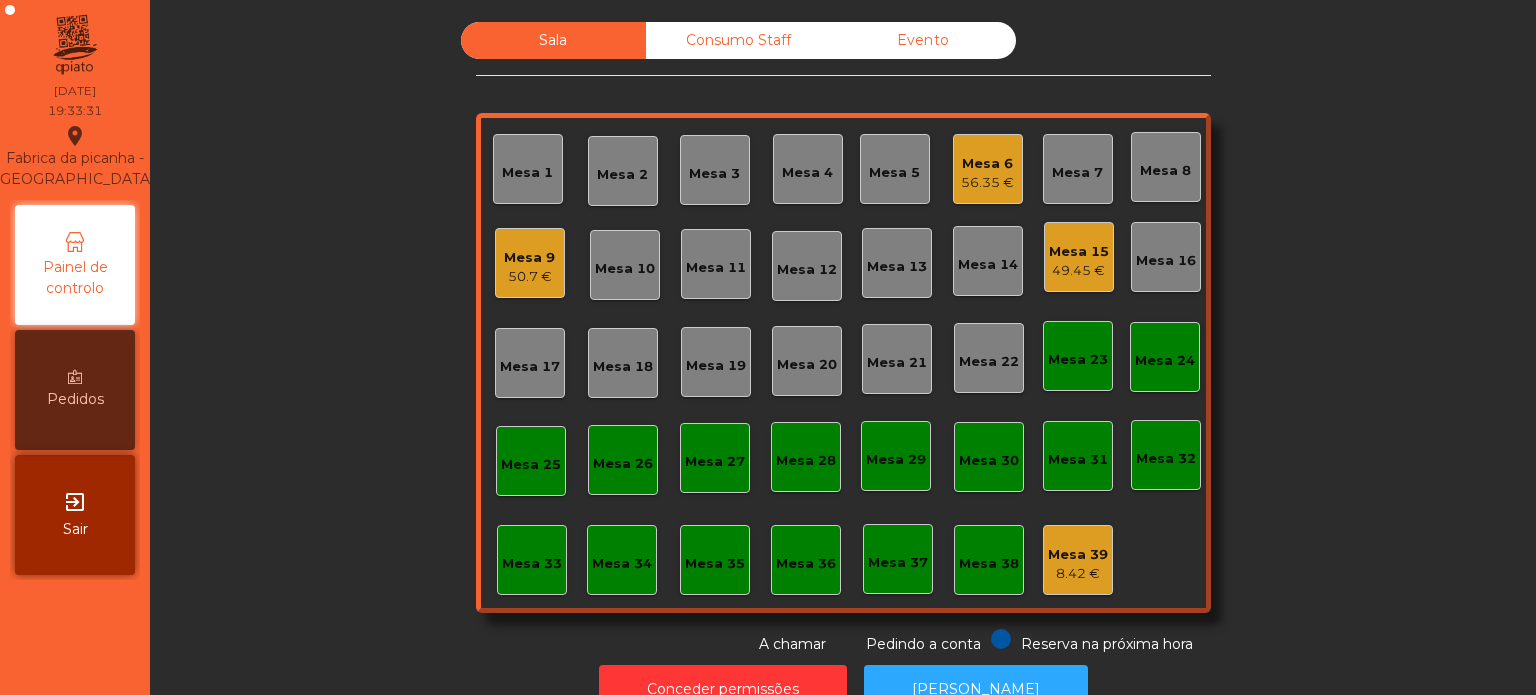 click on "Mesa 6   56.35 €" 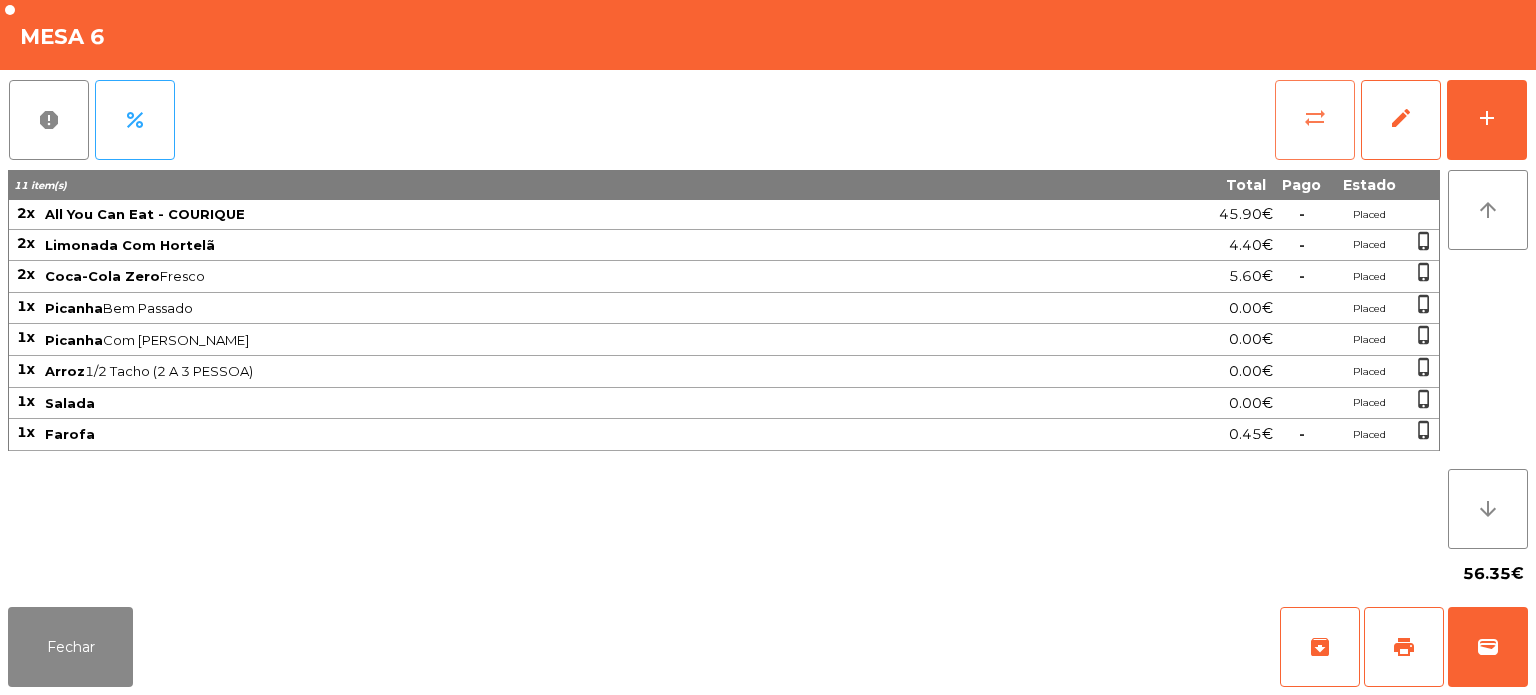 click on "sync_alt" 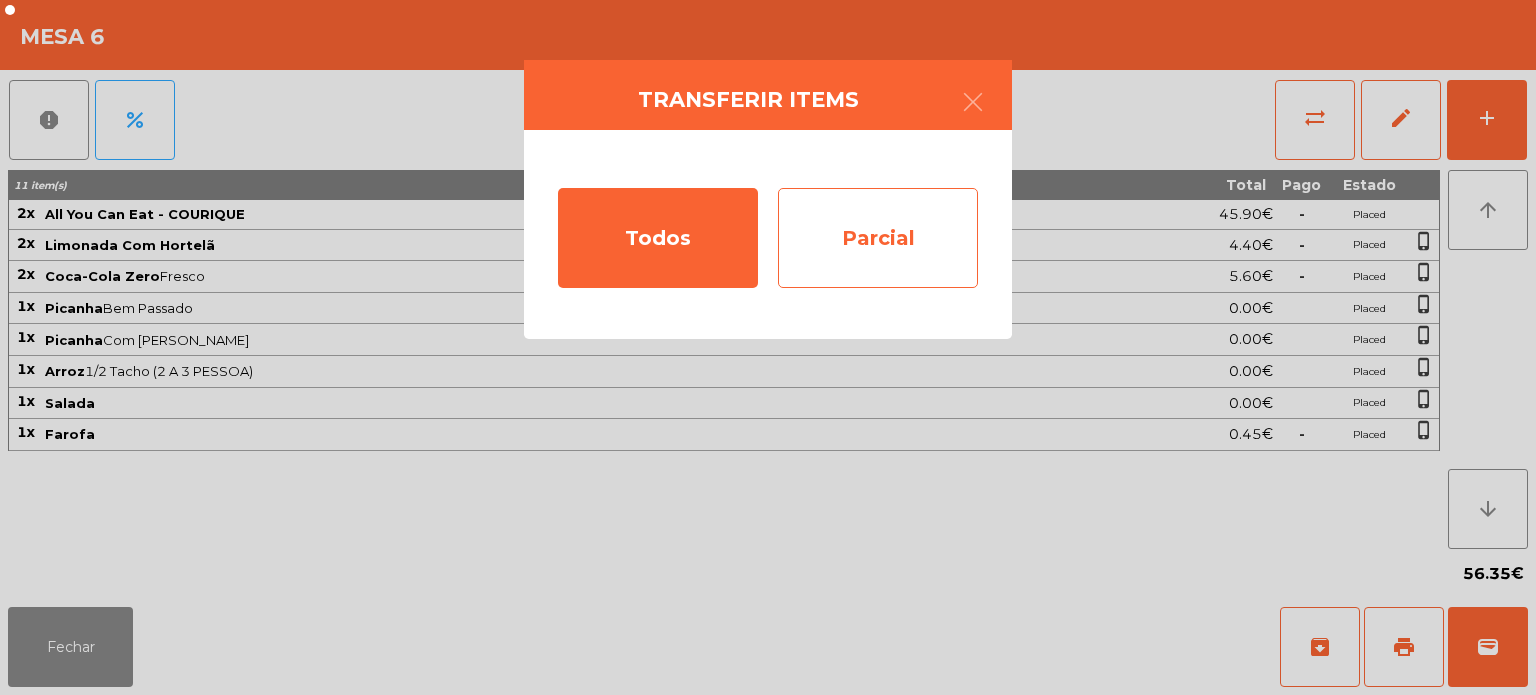 click on "Parcial" 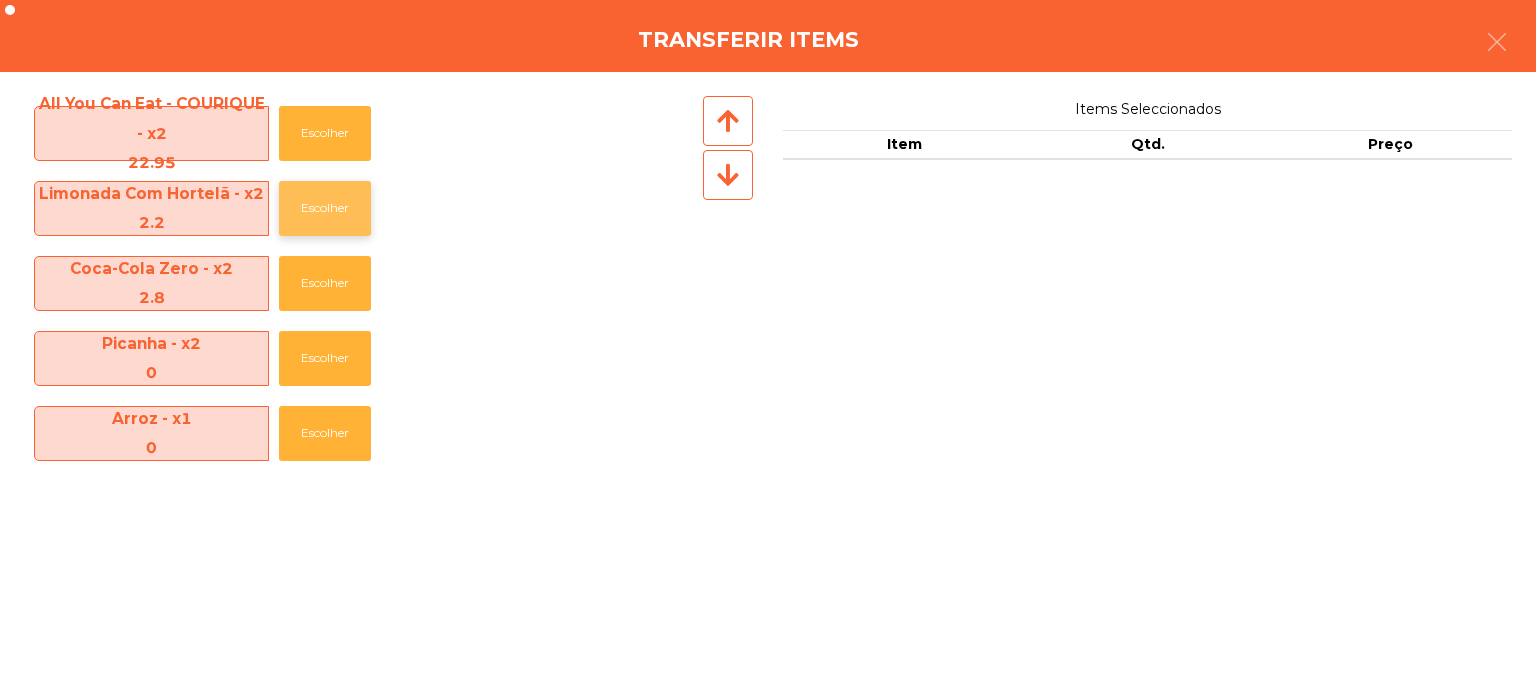 click on "Escolher" 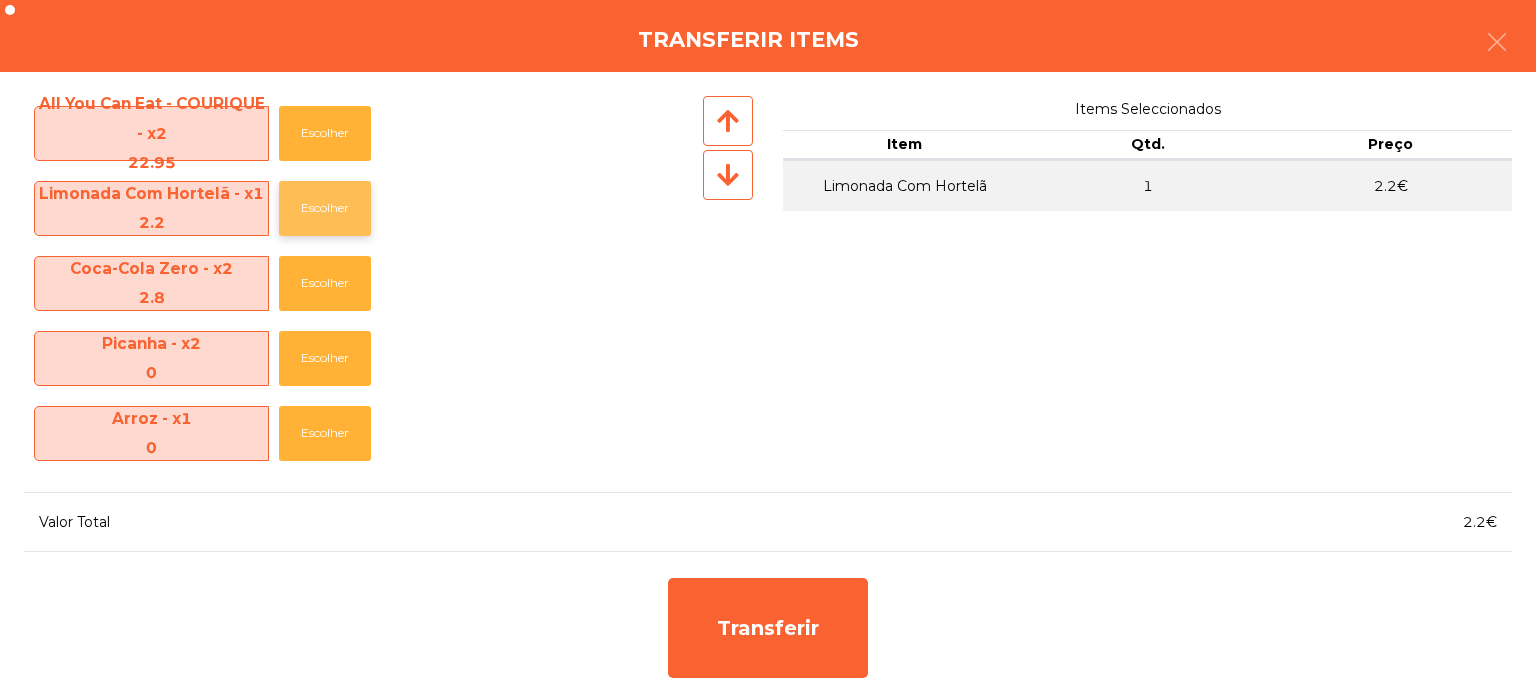 click on "Escolher" 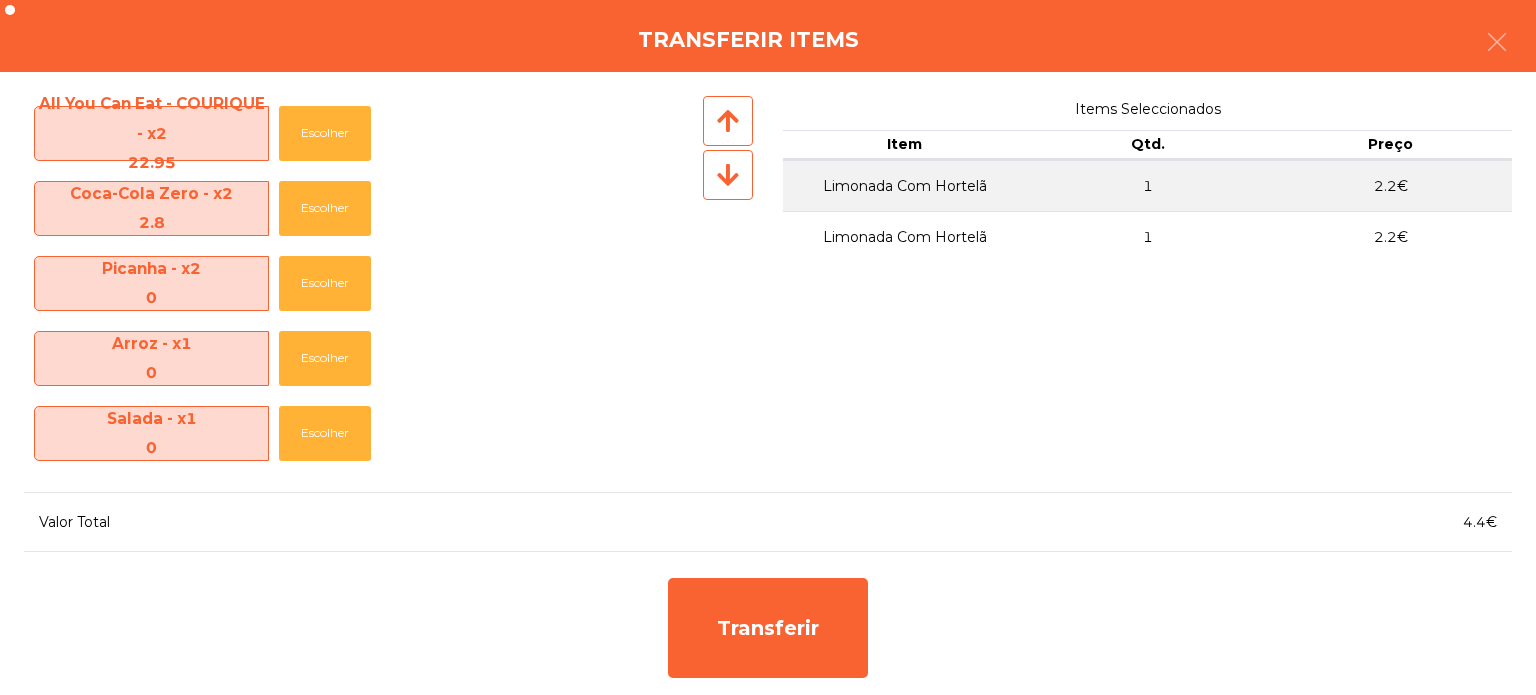 click on "1" 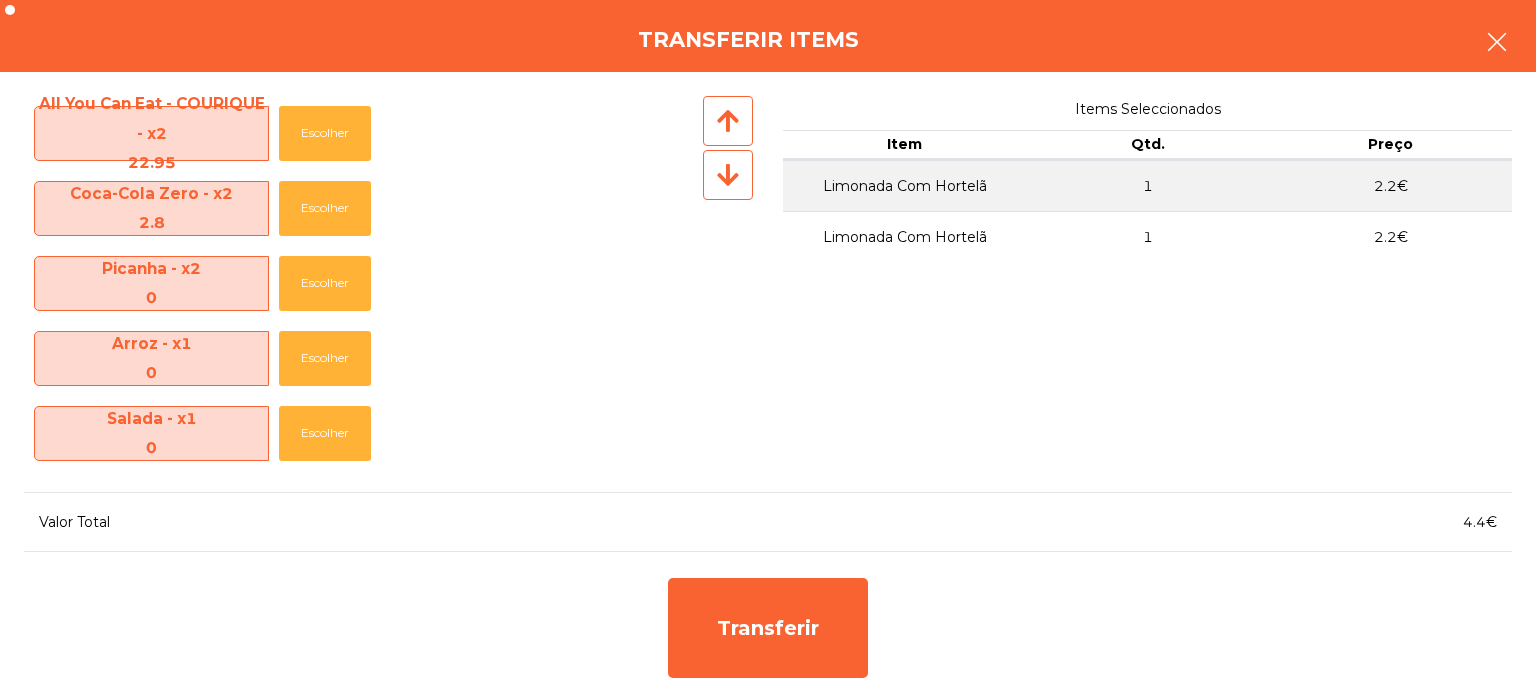 click 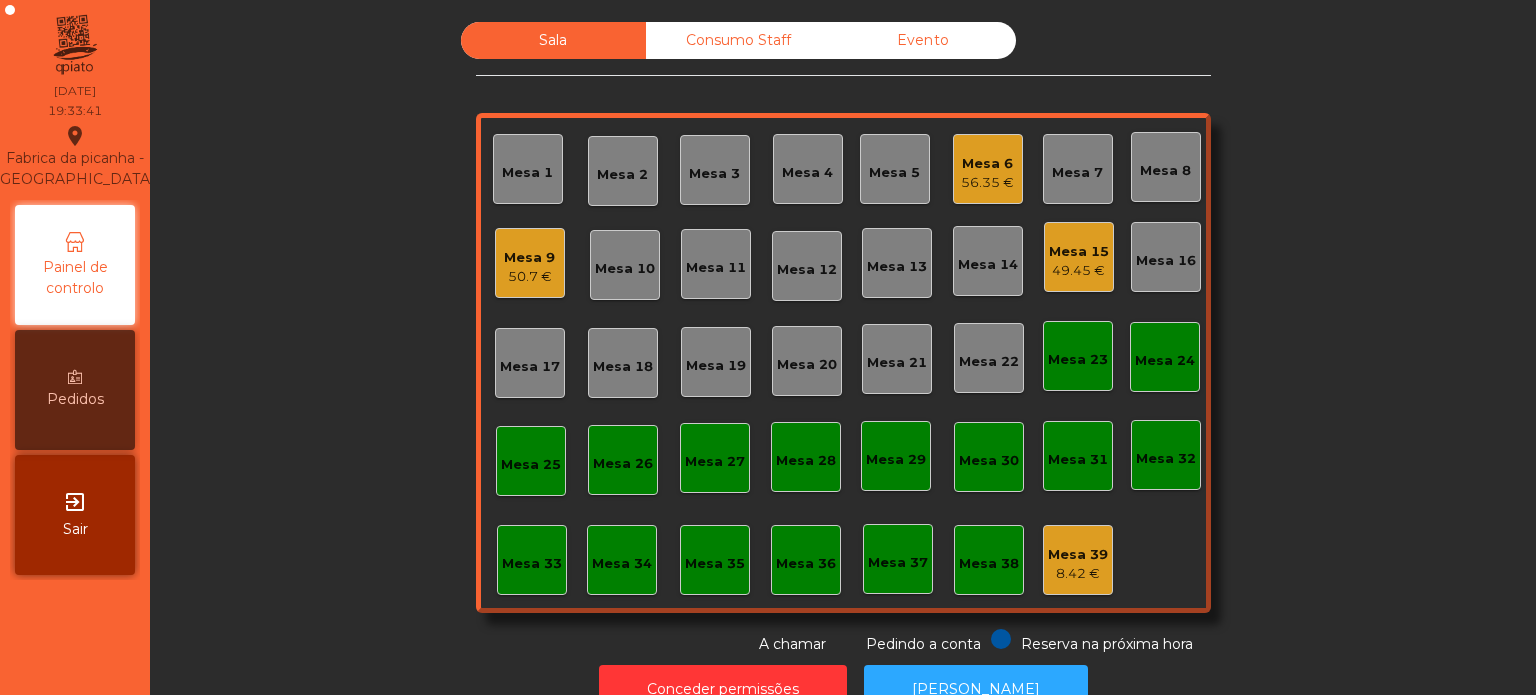 click on "Mesa 9   50.7 €" 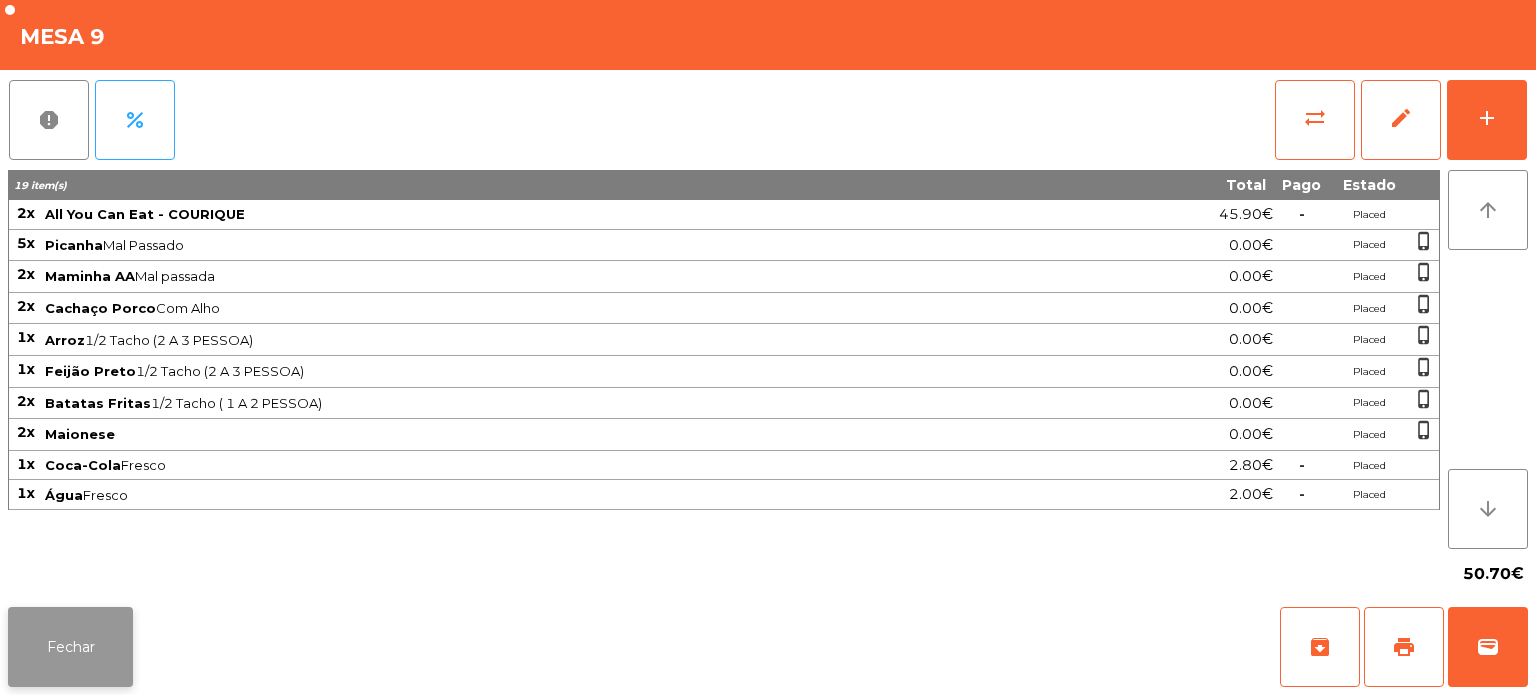 click on "Fechar" 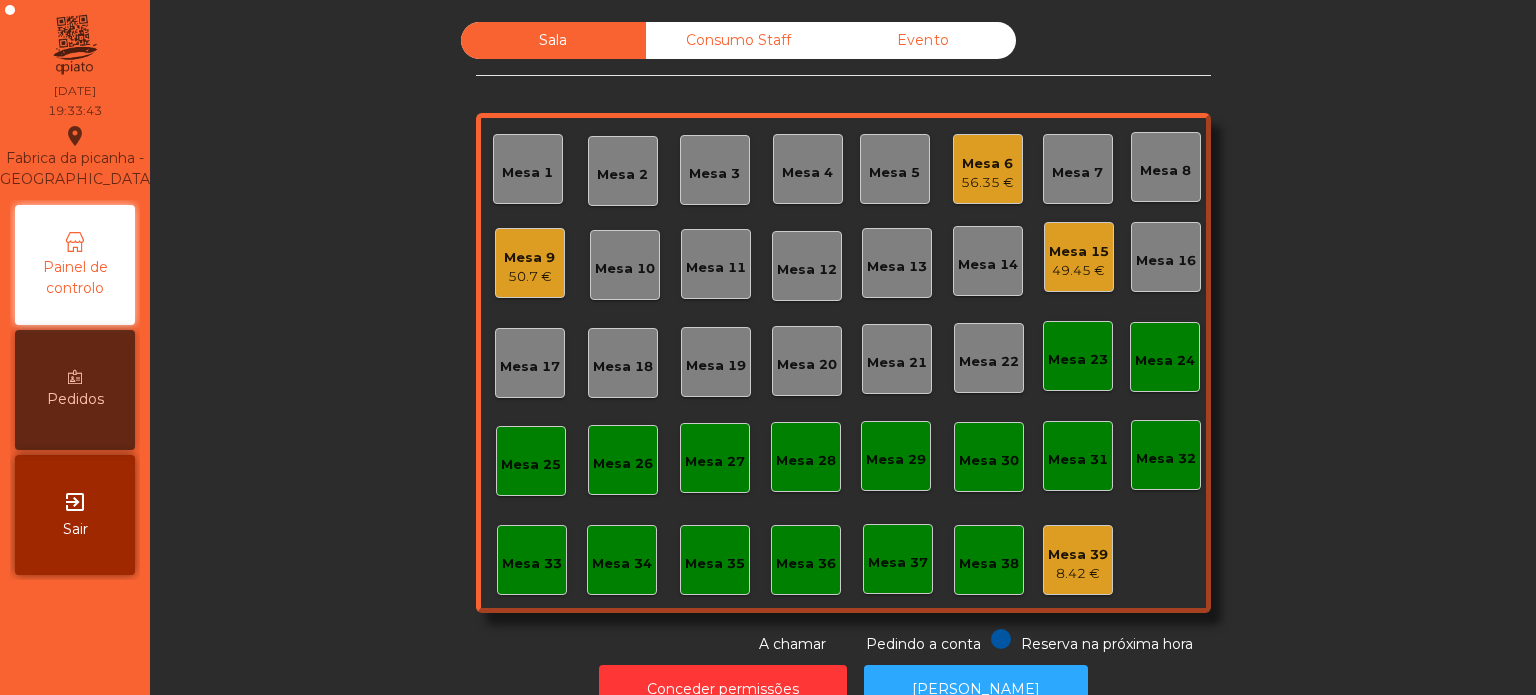 click on "56.35 €" 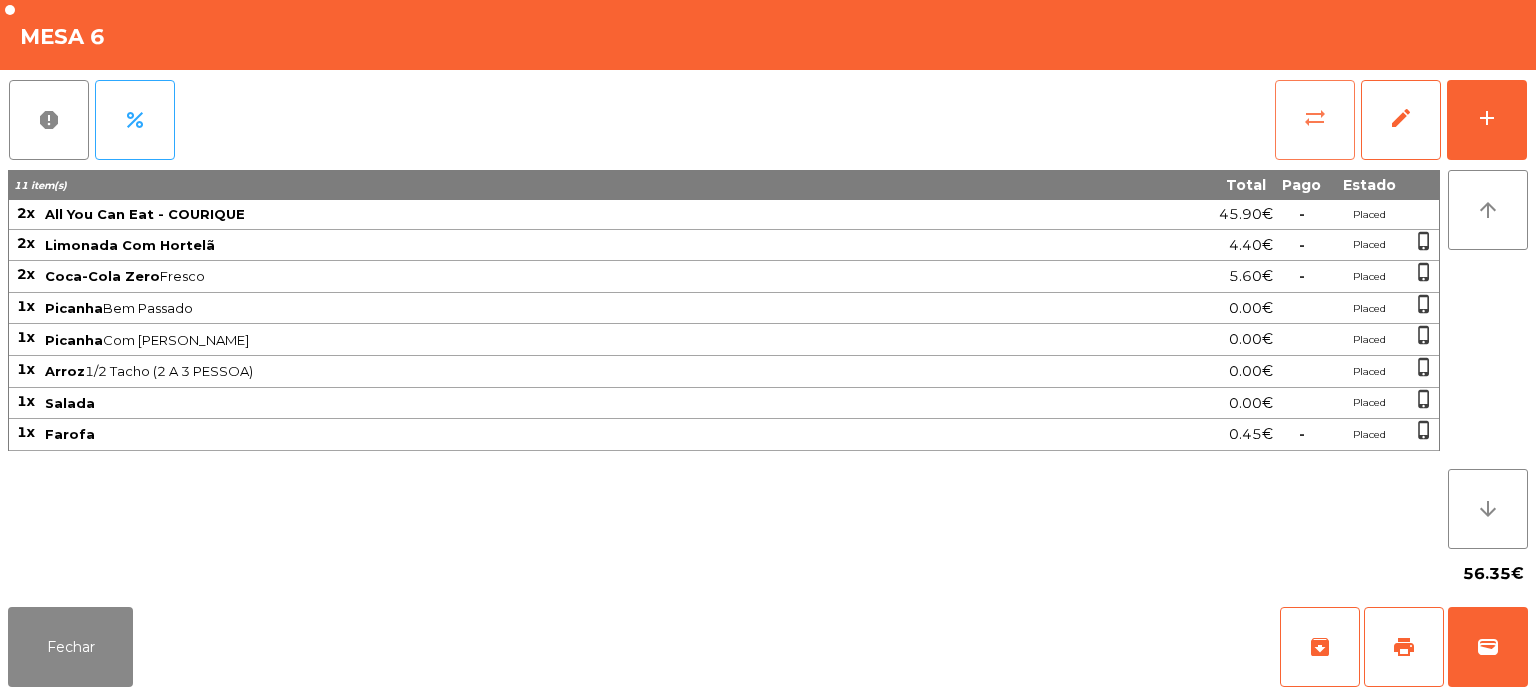 click on "sync_alt" 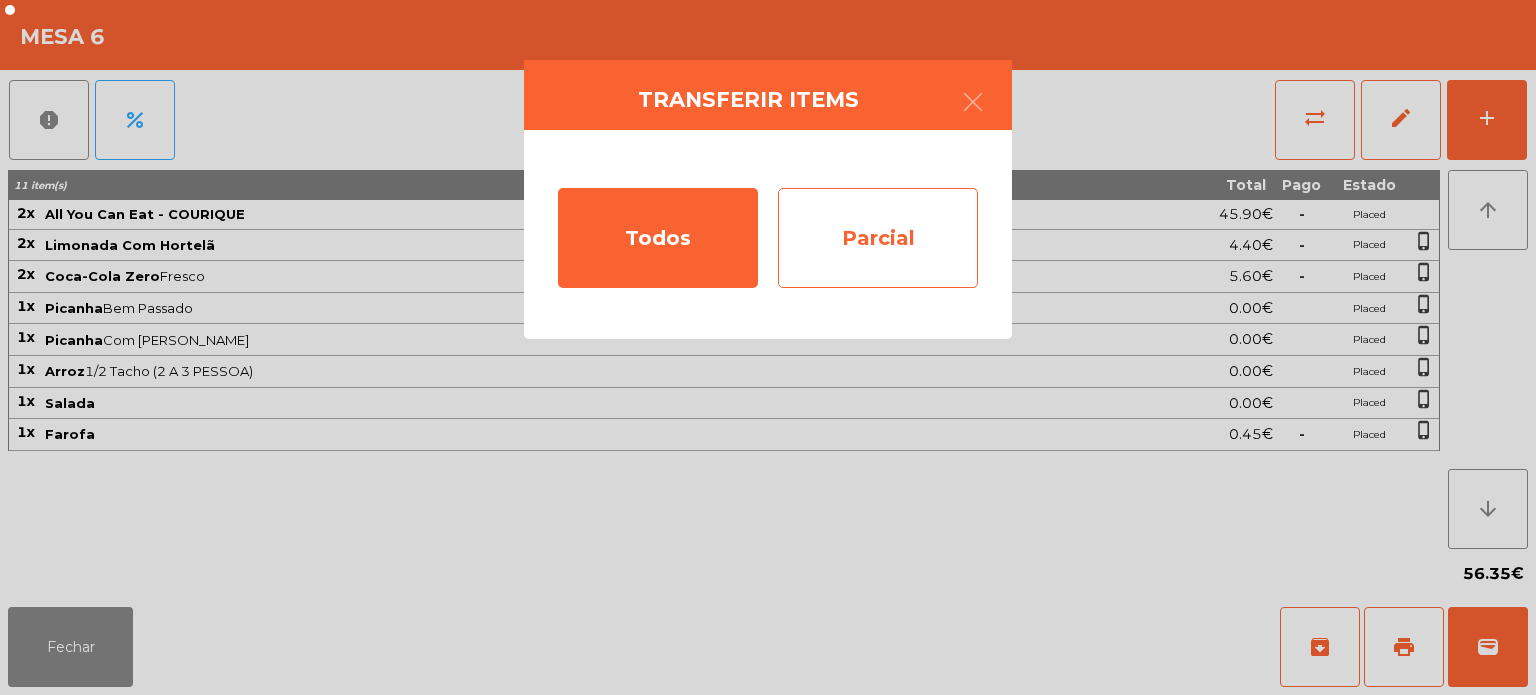 click on "Parcial" 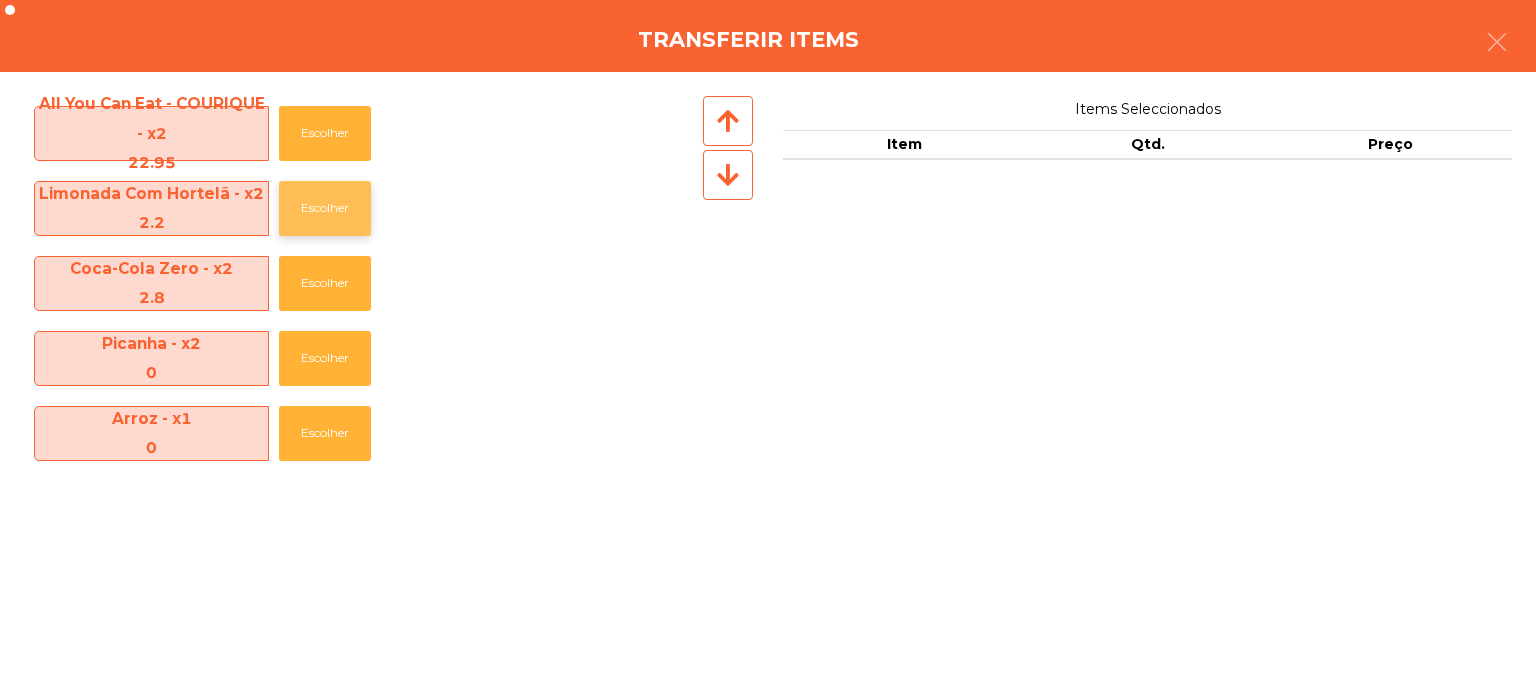 click on "Escolher" 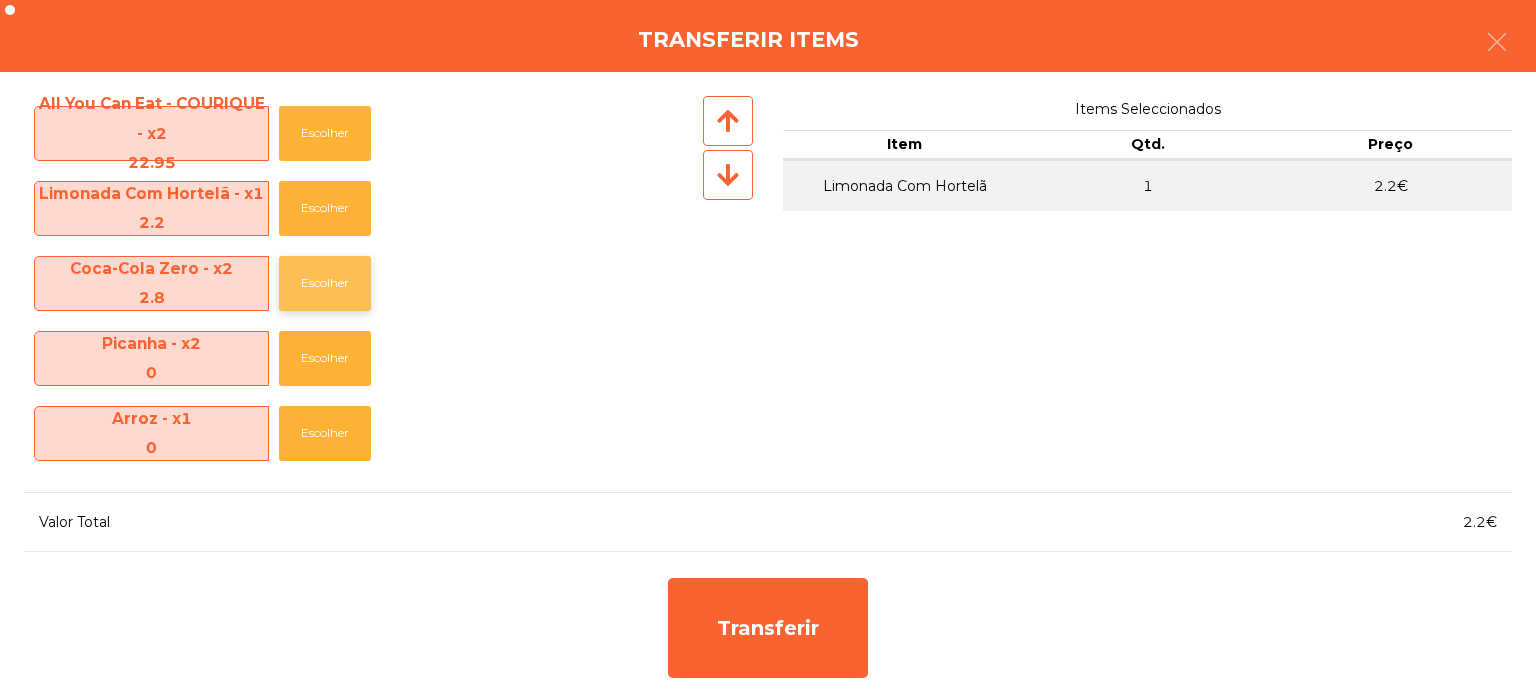 click on "Escolher" 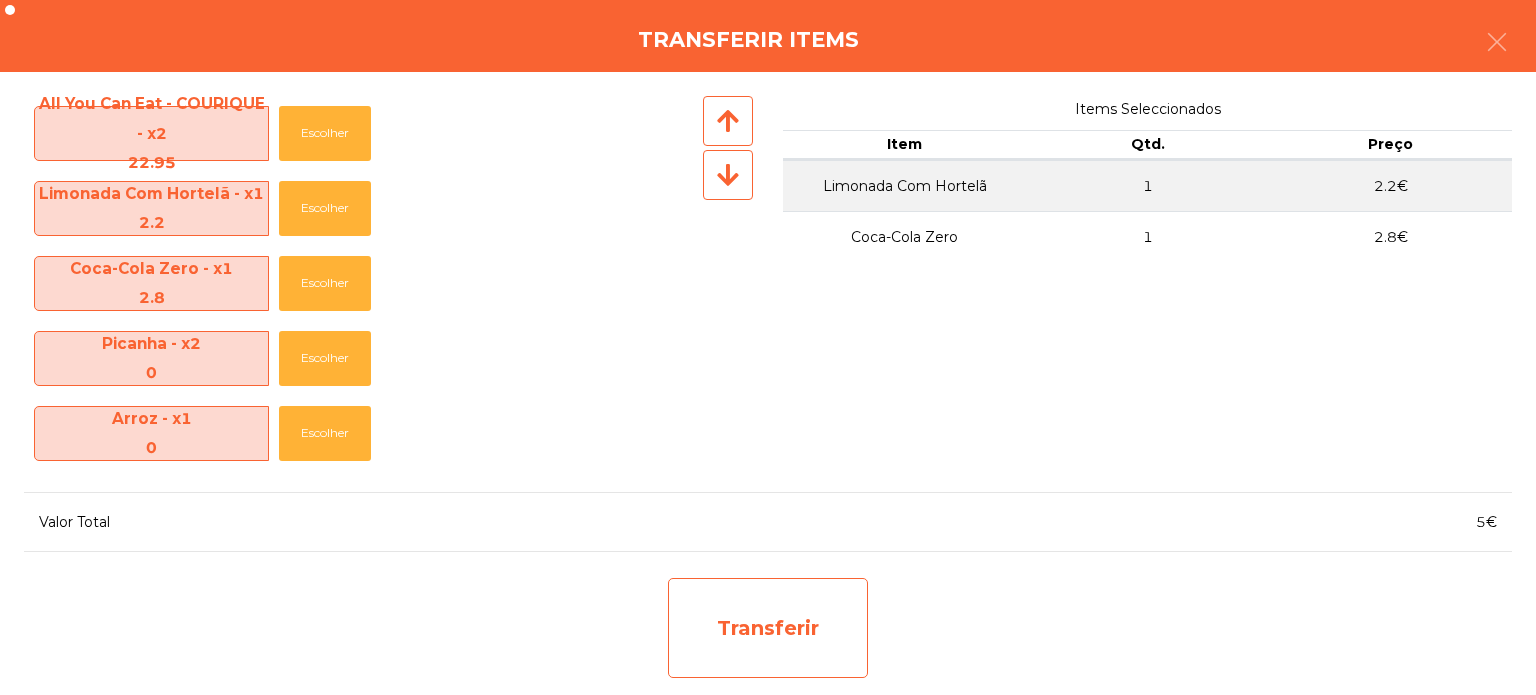 click on "Transferir" 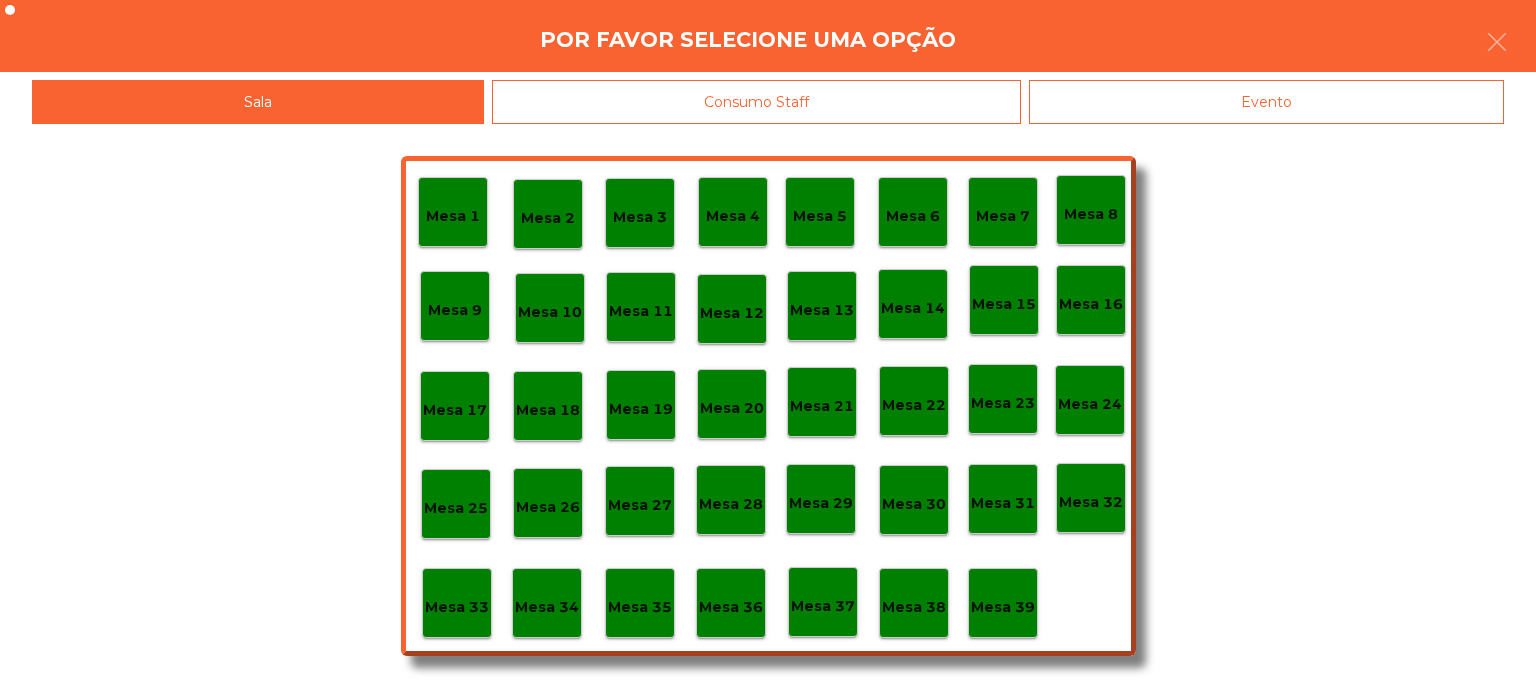 click on "Mesa 37" 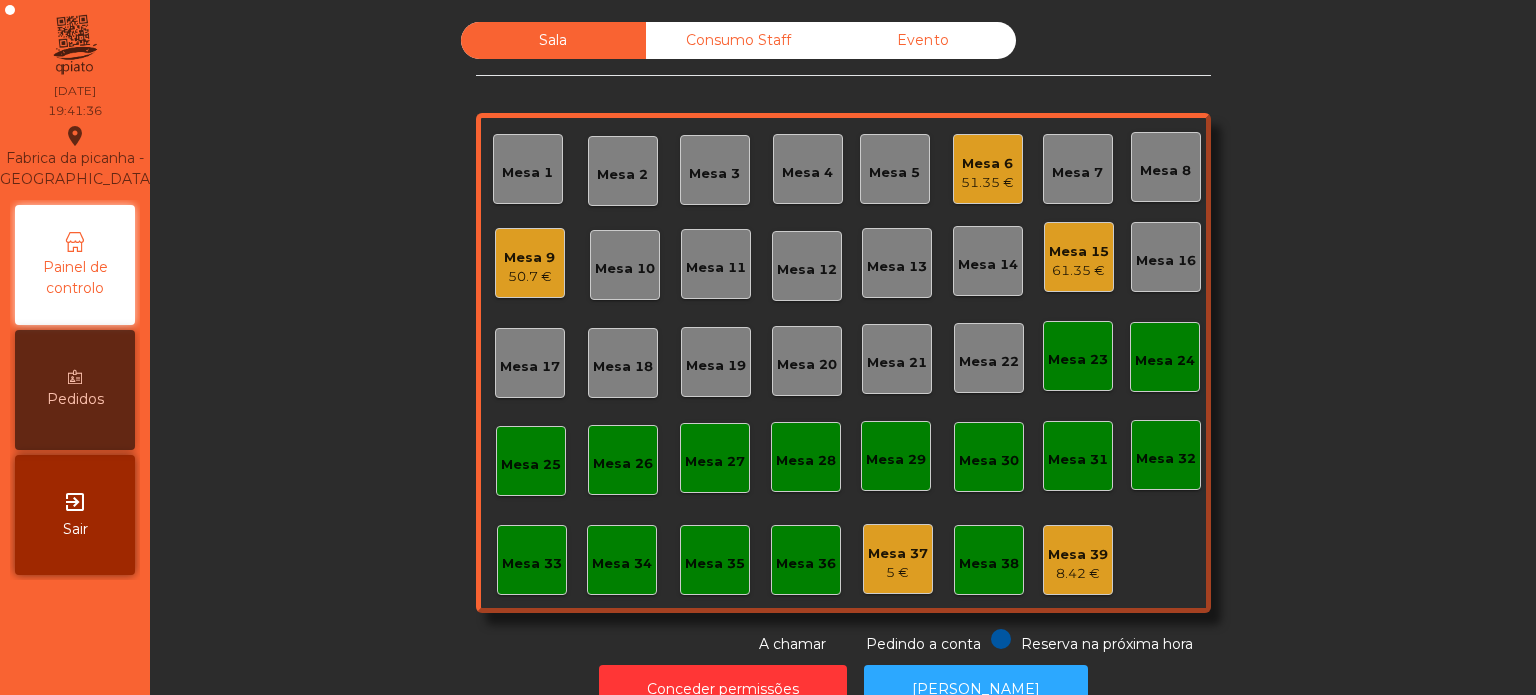 click on "50.7 €" 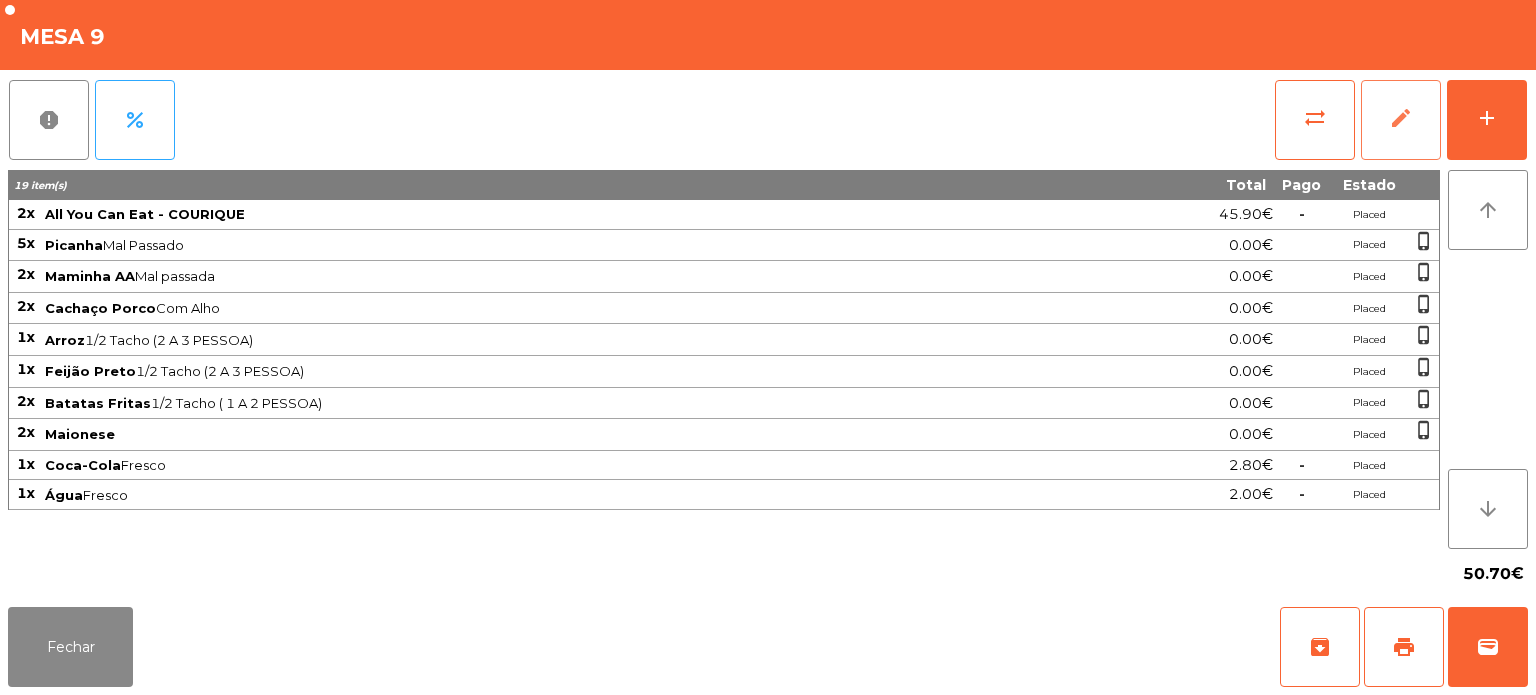 click on "edit" 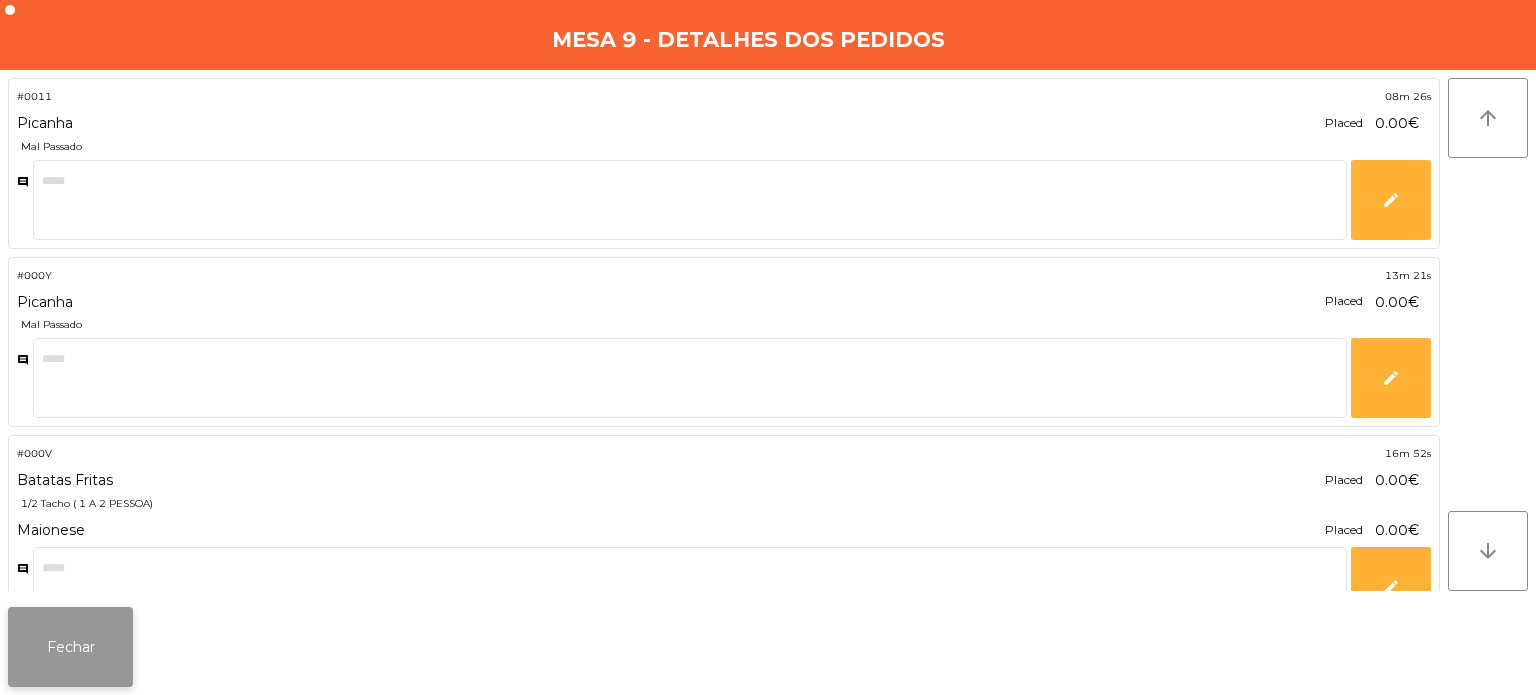 click on "Fechar" 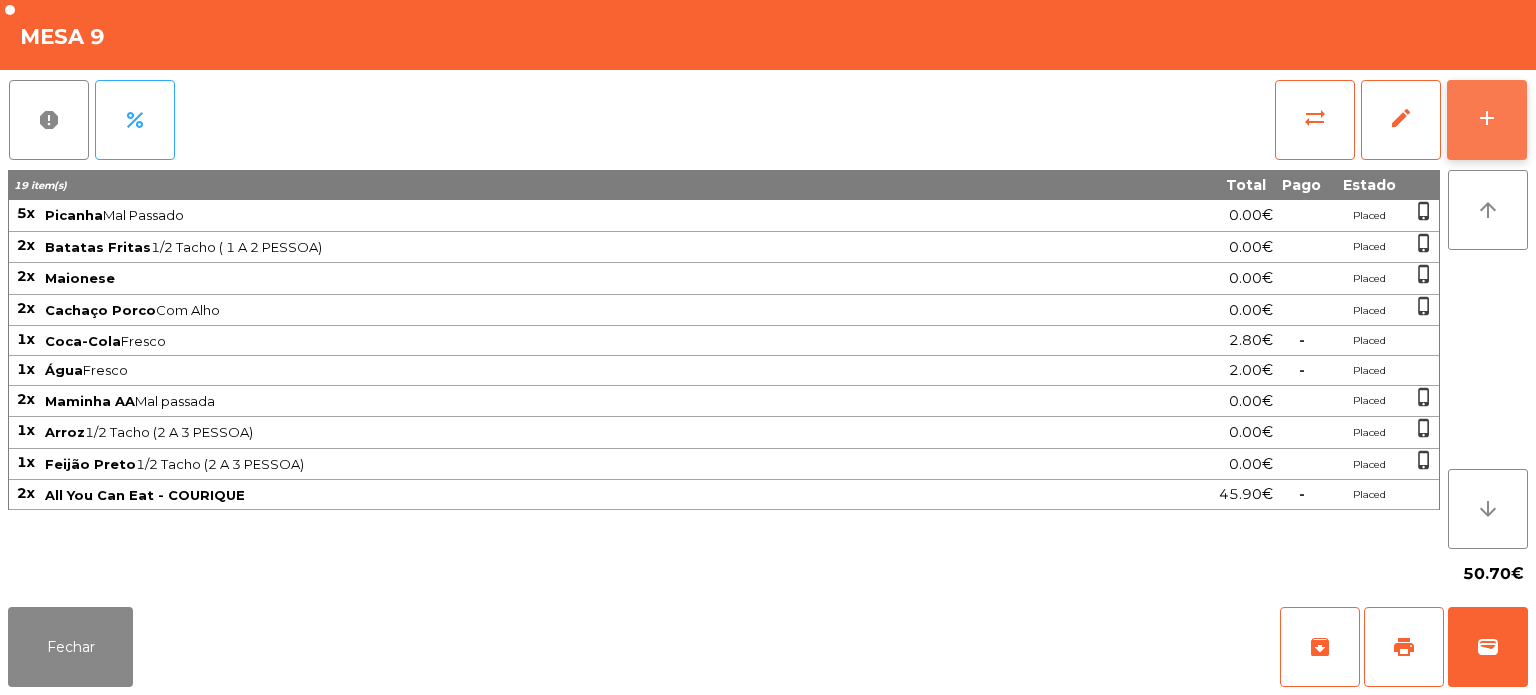 click on "add" 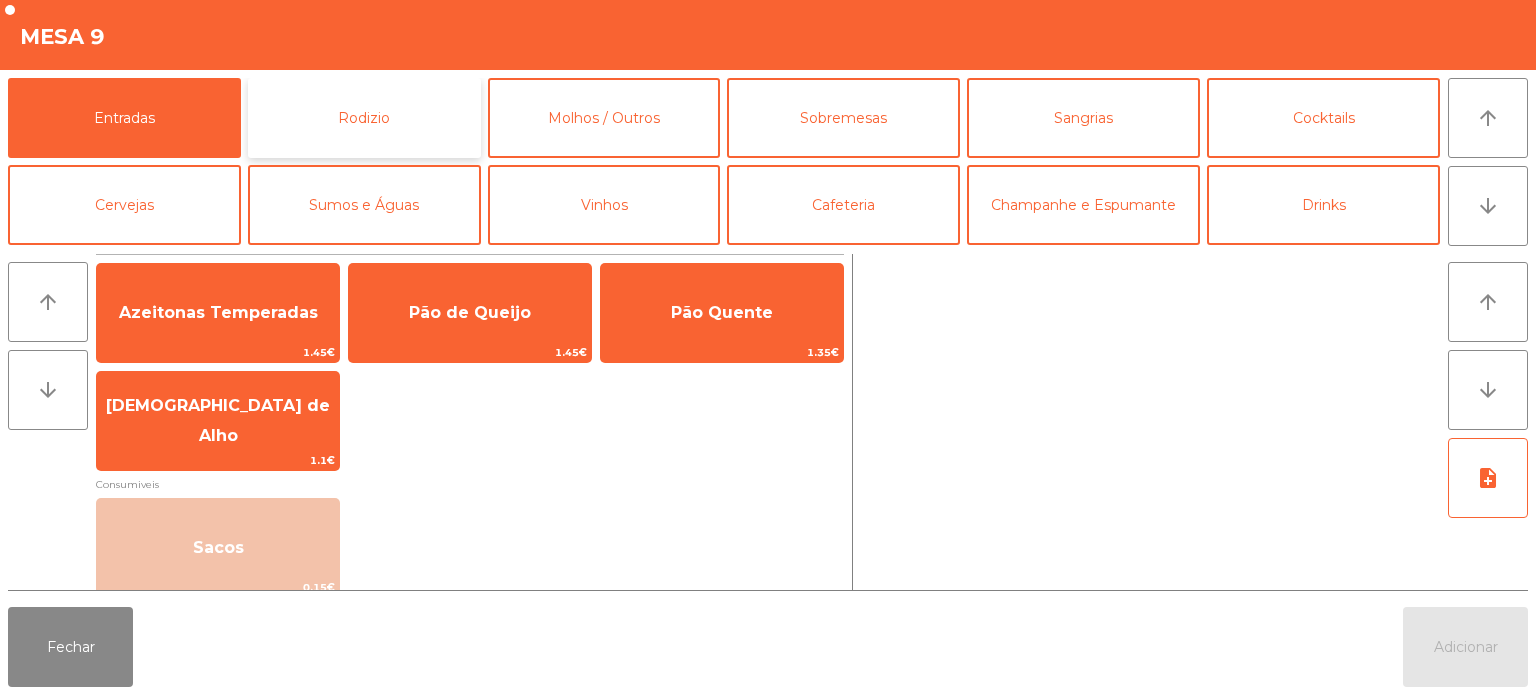 click on "Rodizio" 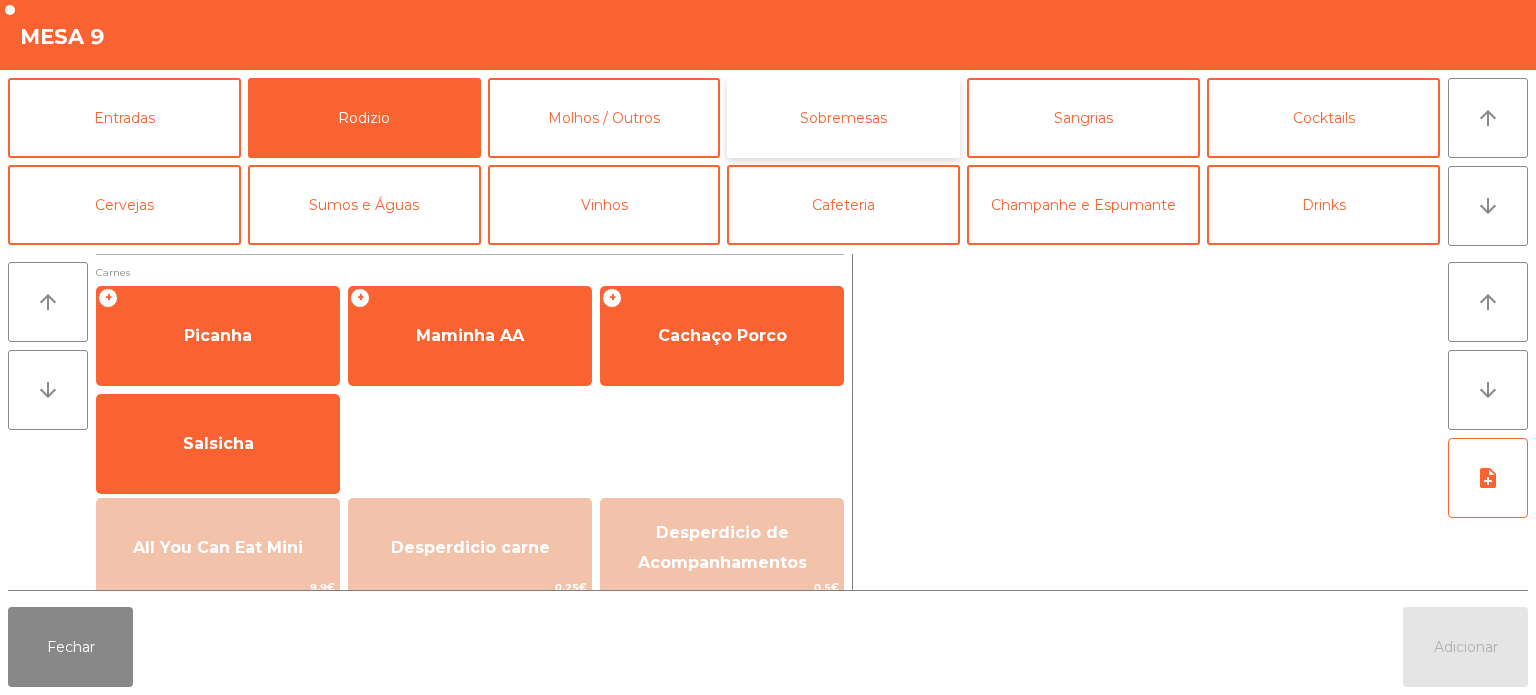 click on "Sobremesas" 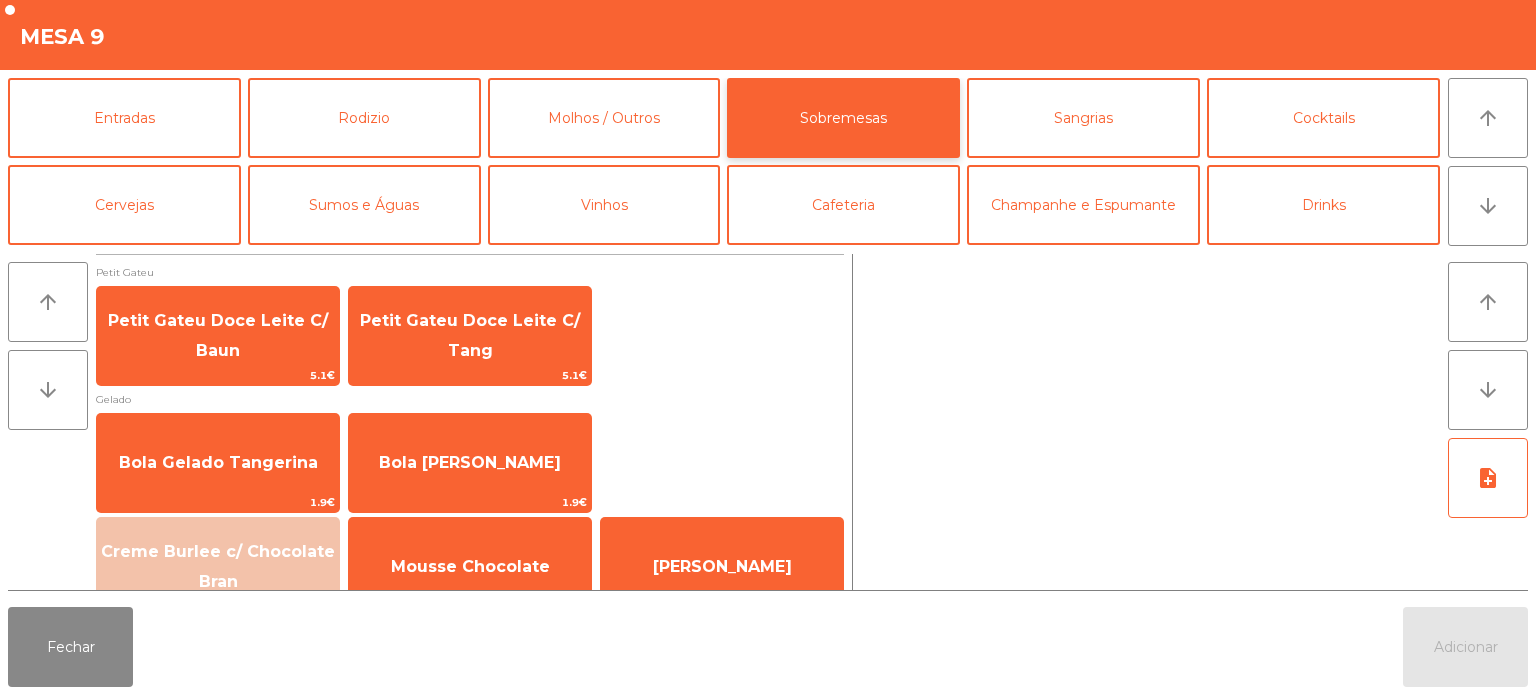 click on "Sobremesas" 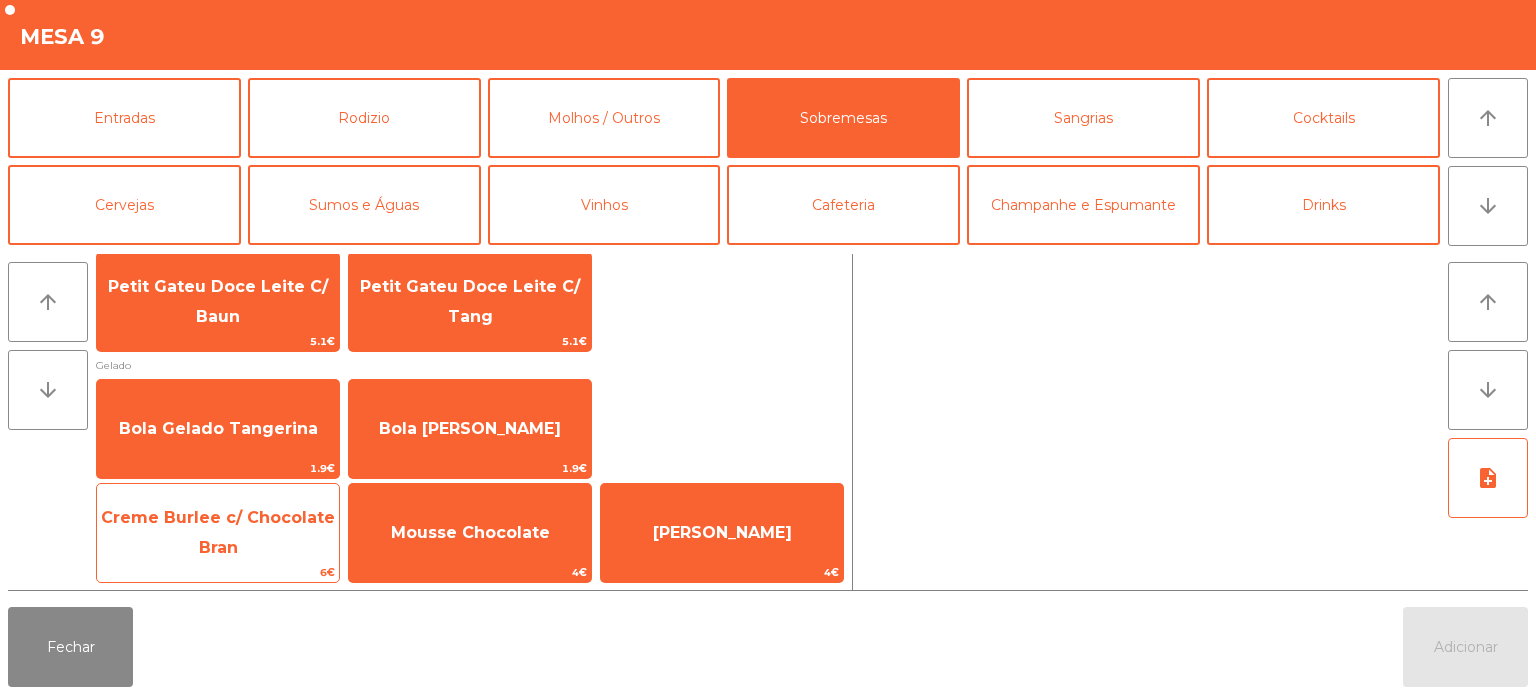 click on "6€" 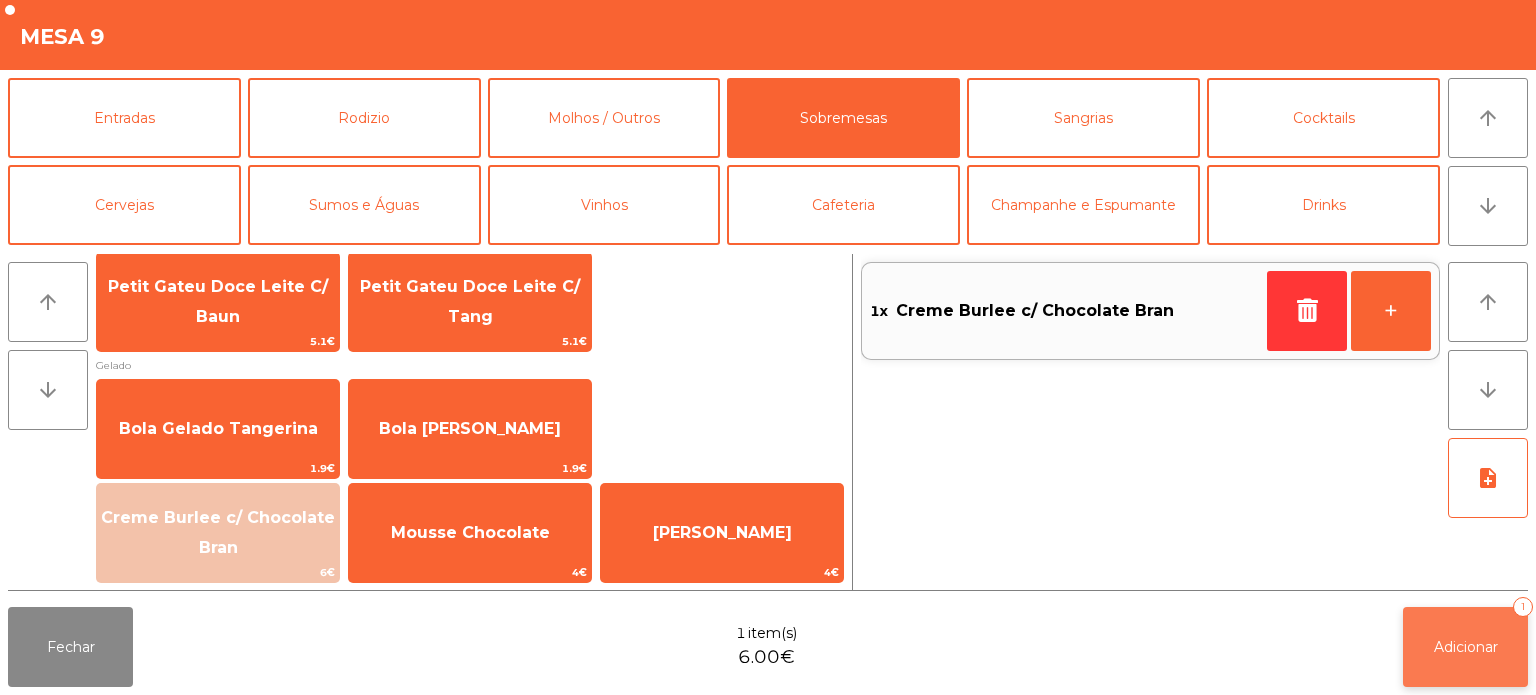 click on "Adicionar" 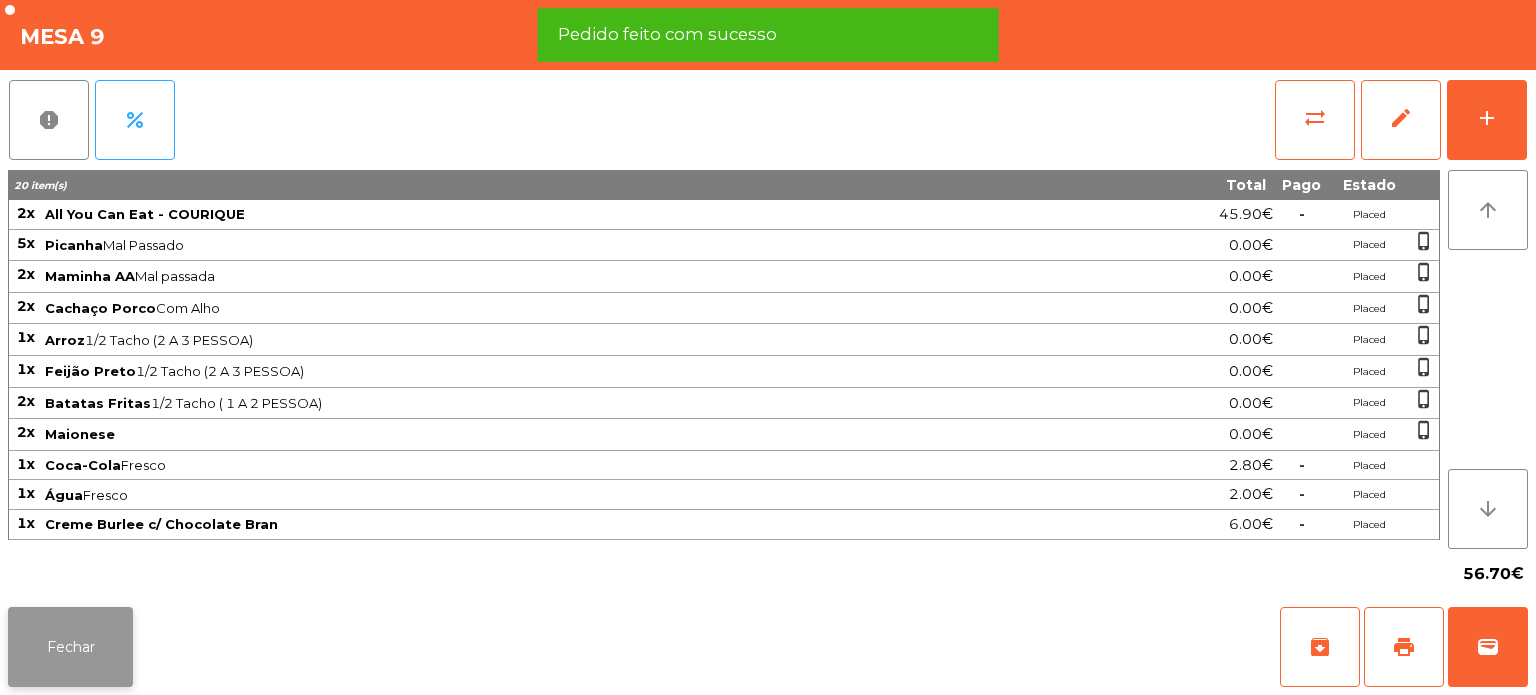 click on "Fechar" 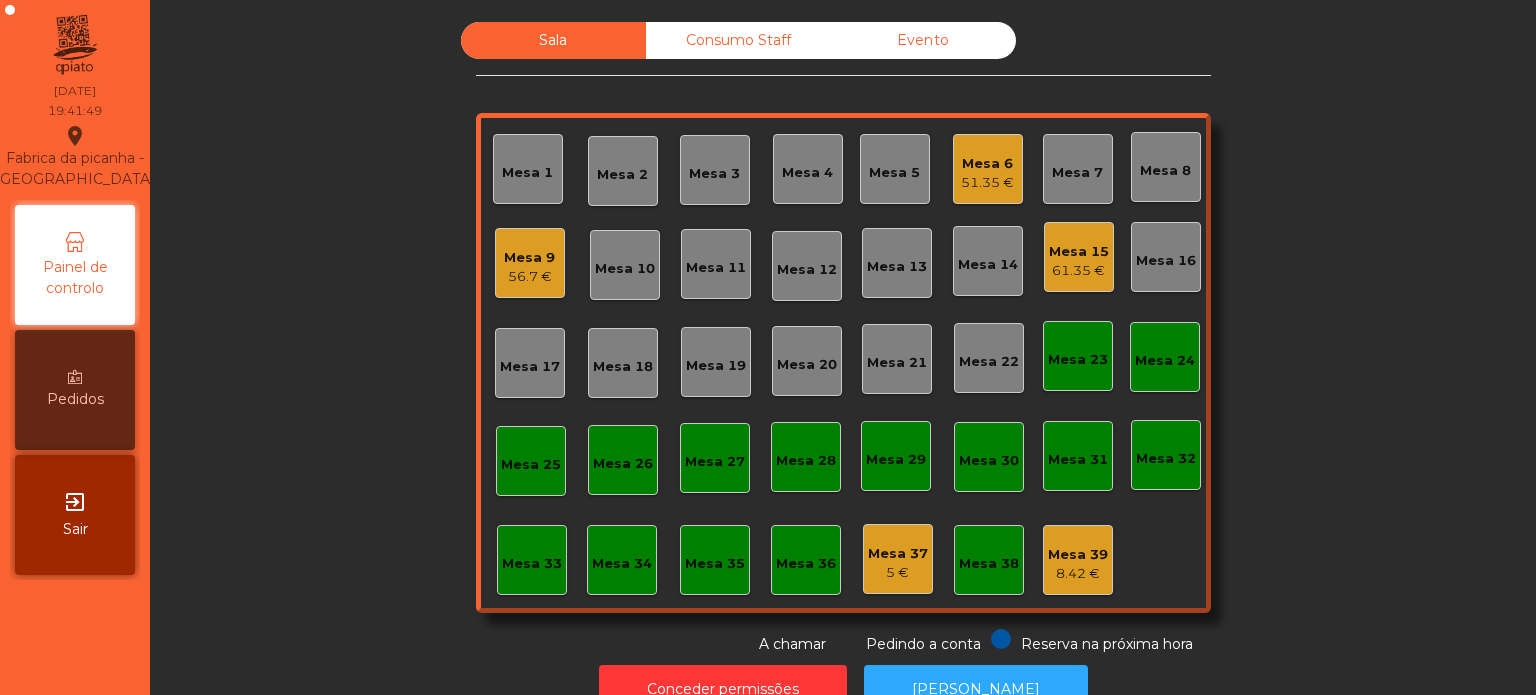 click on "Mesa 6" 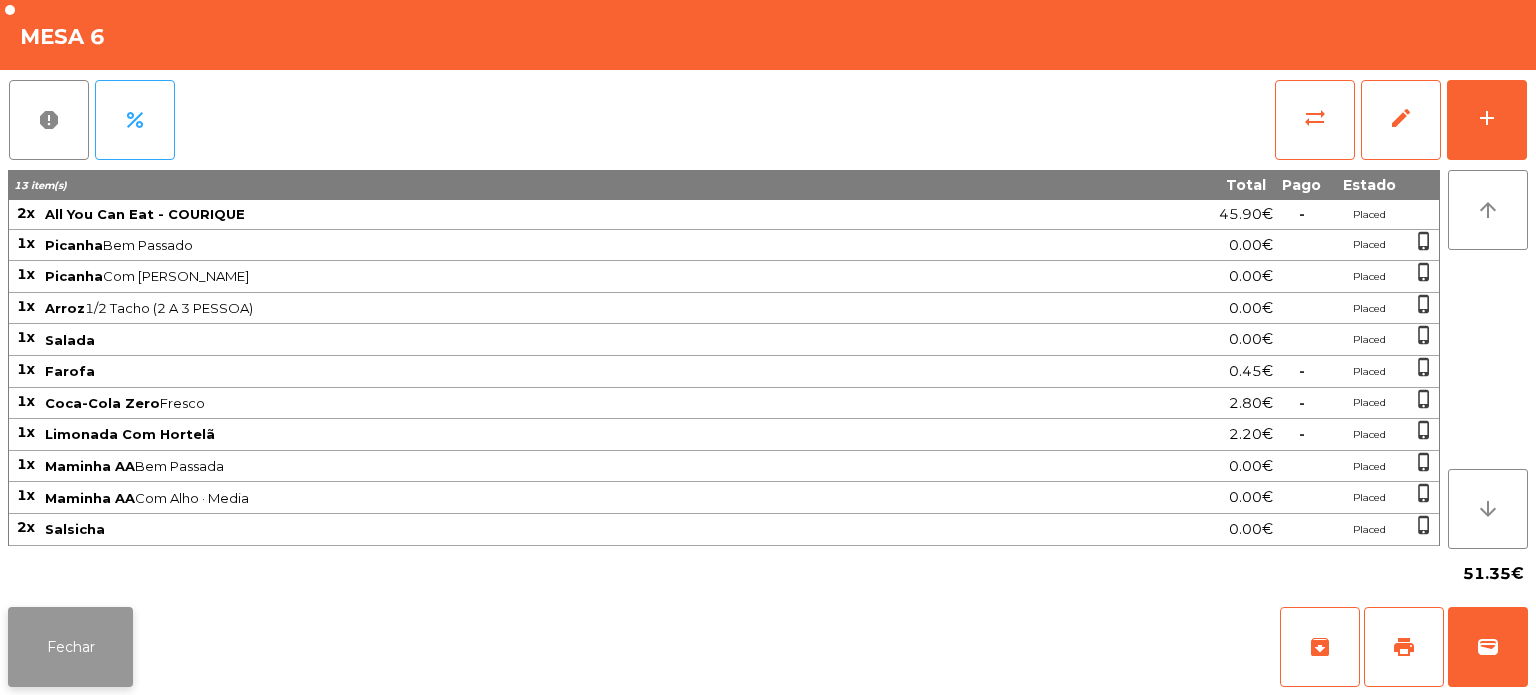 click on "Fechar" 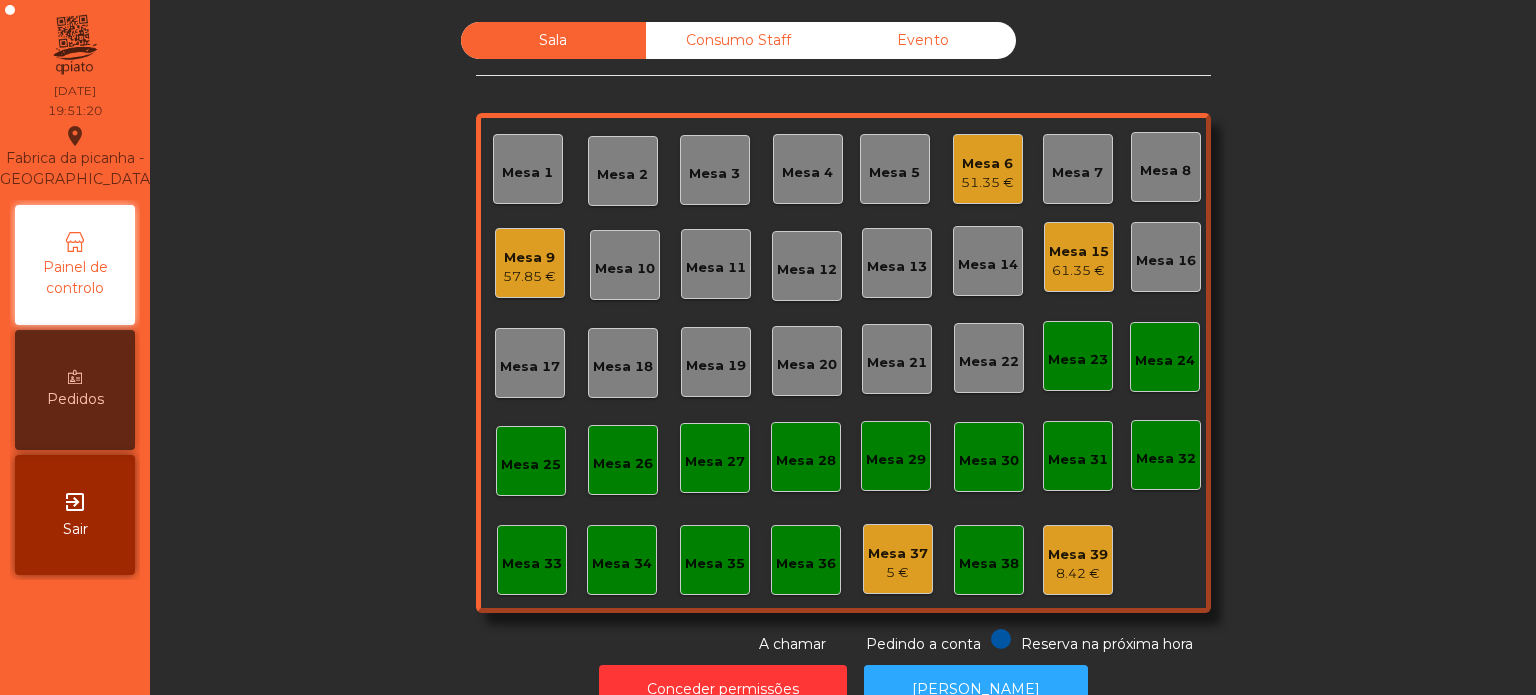 click on "Mesa 7" 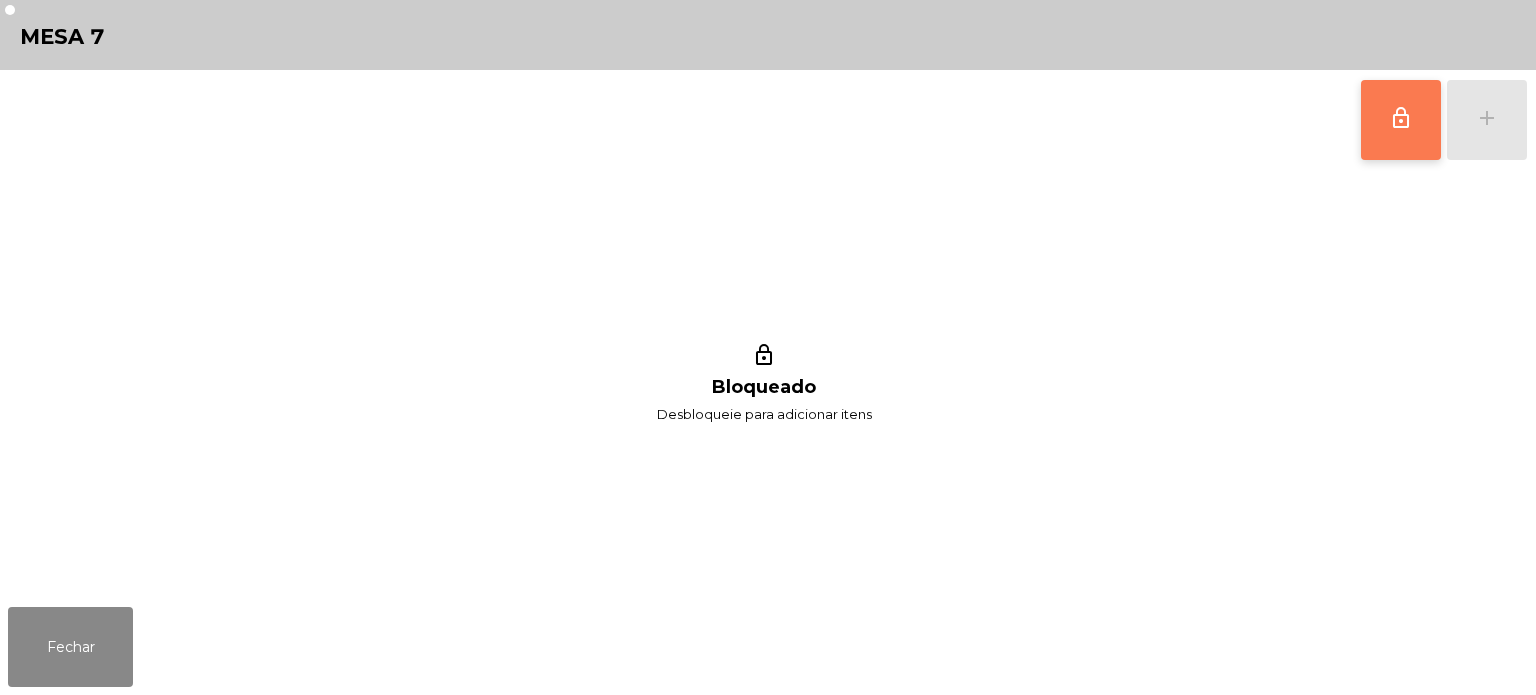click on "lock_outline" 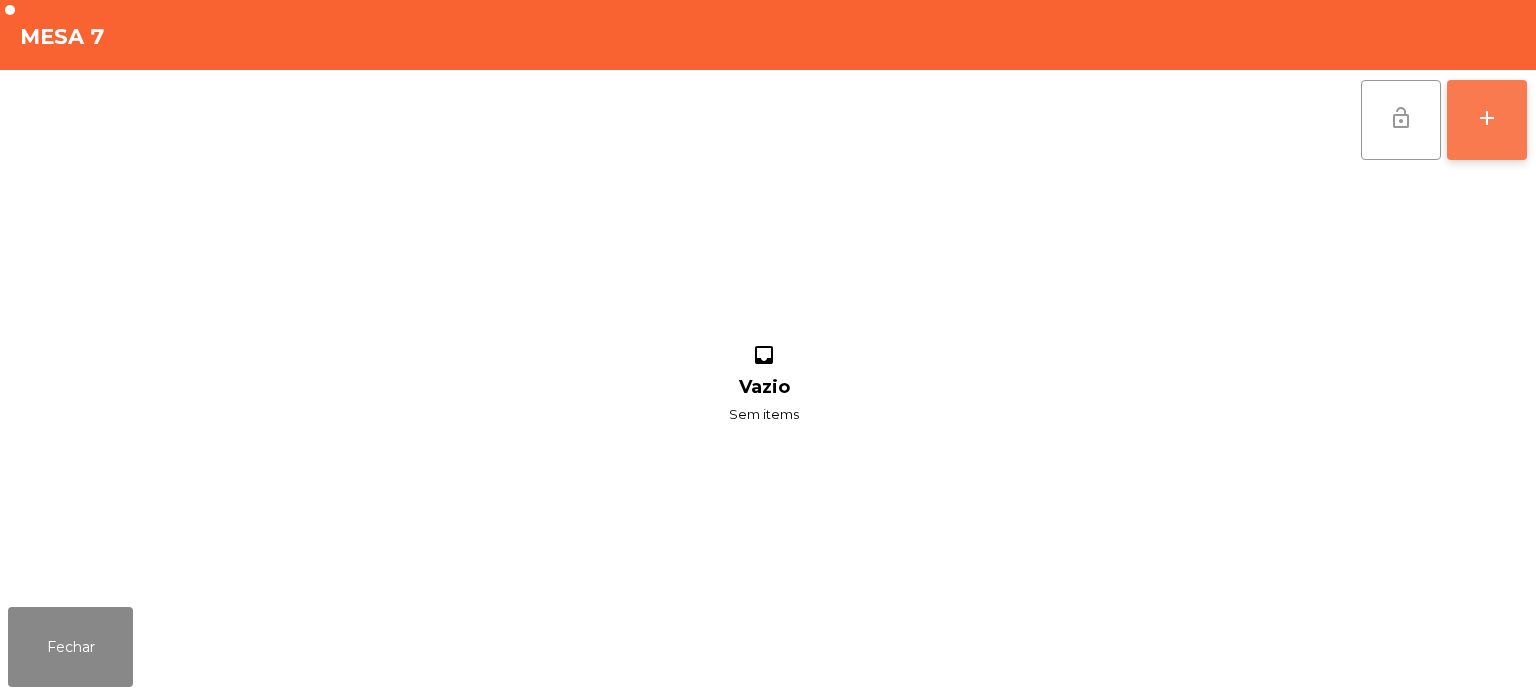 click on "add" 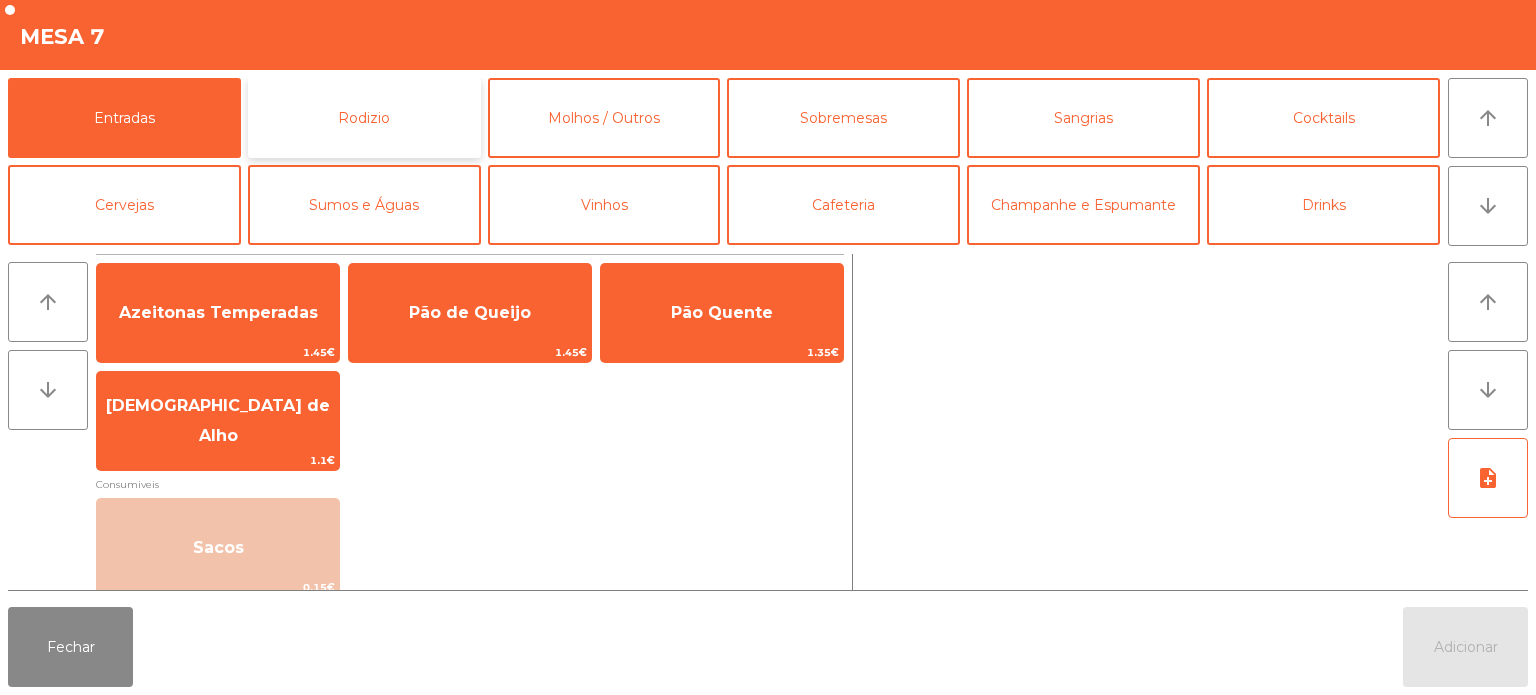 click on "Rodizio" 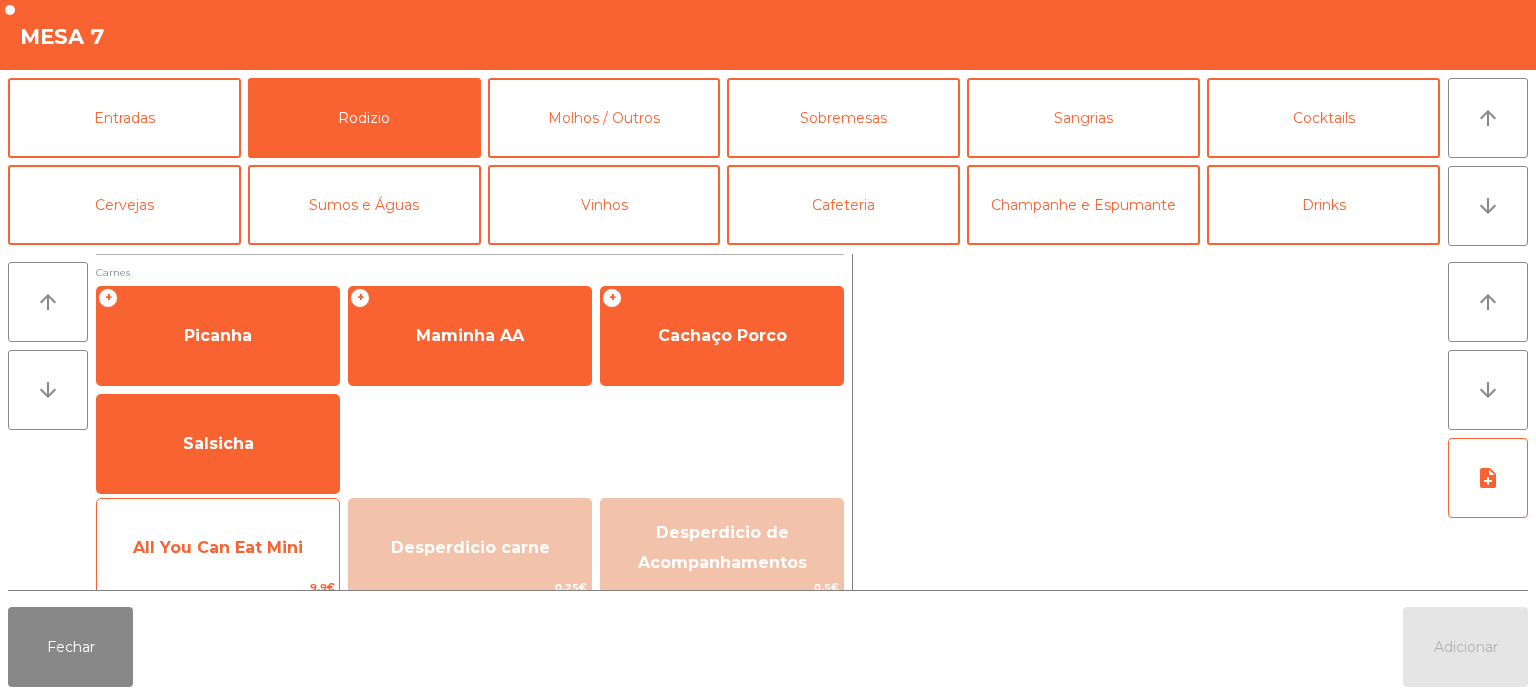 click on "All You Can Eat Mini" 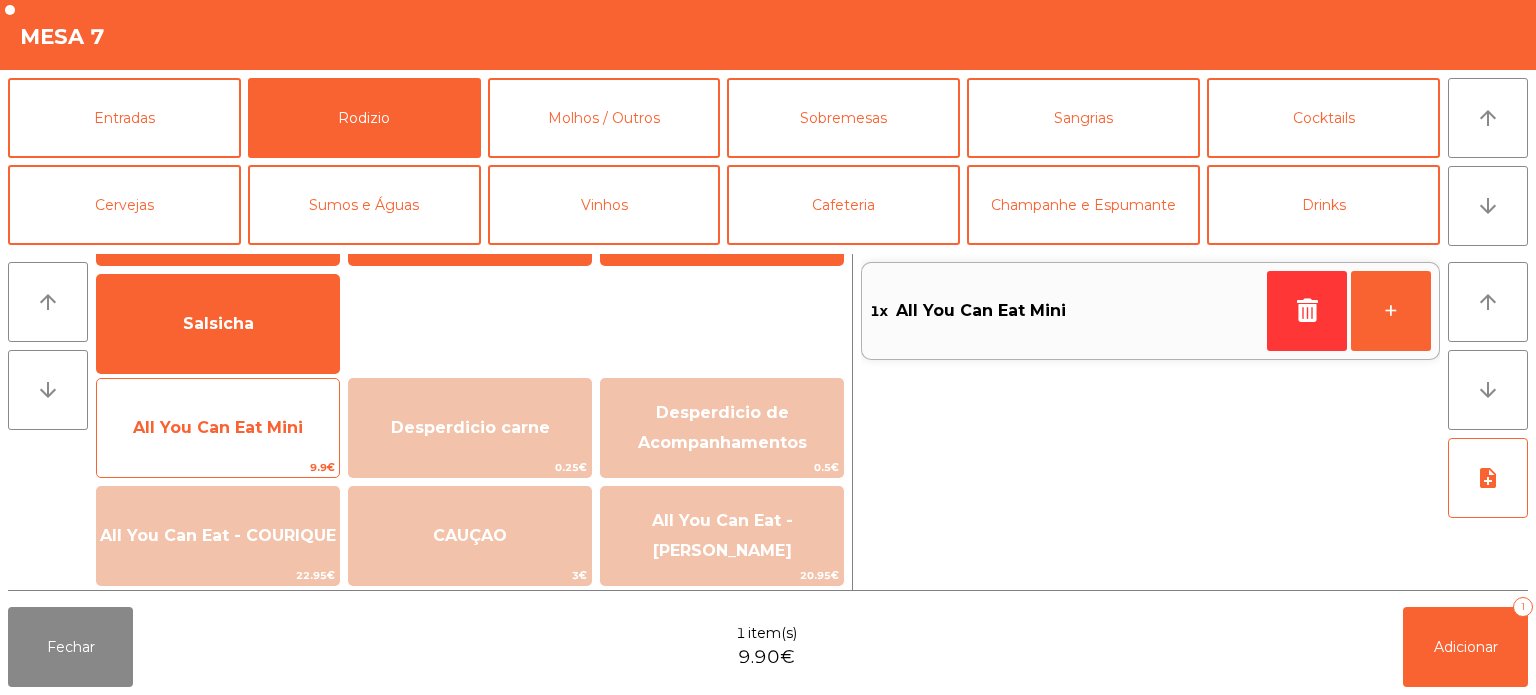 scroll, scrollTop: 123, scrollLeft: 0, axis: vertical 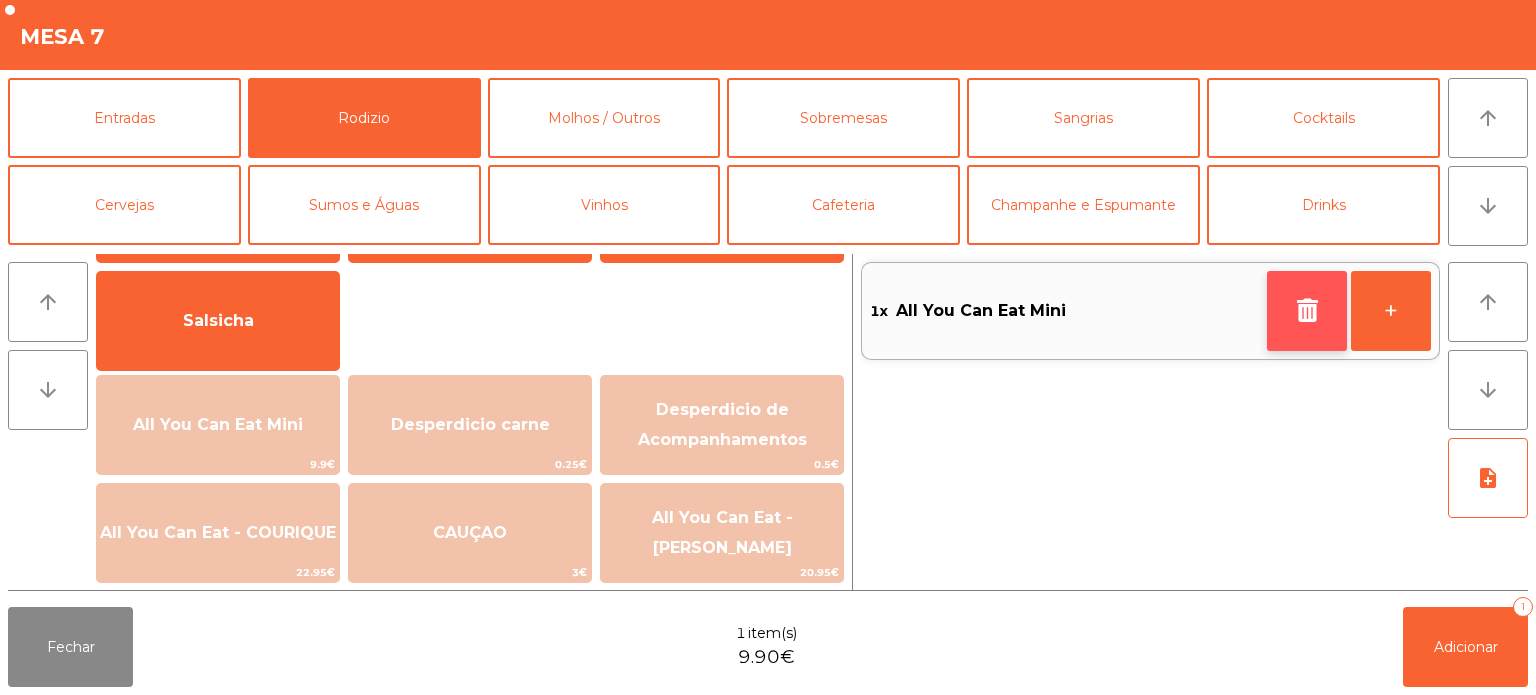 click 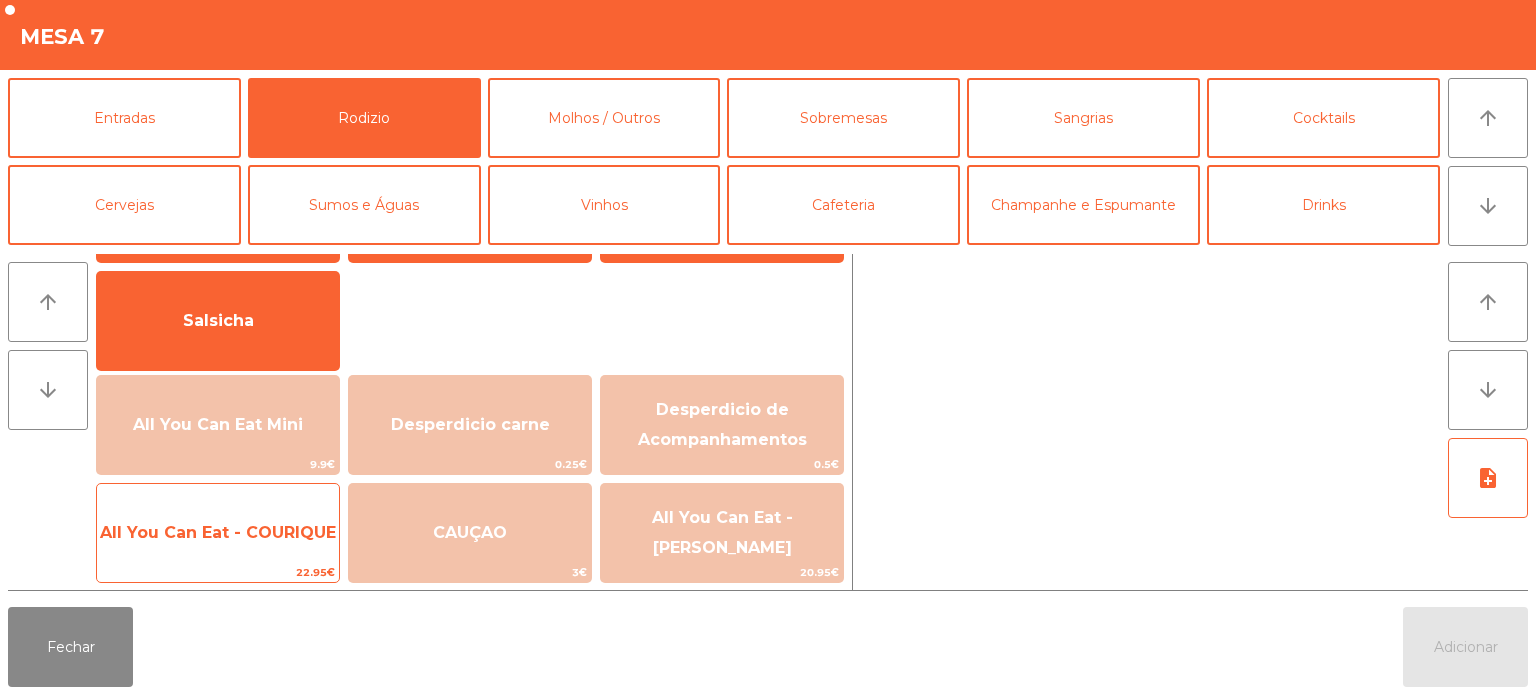 click on "All You Can Eat - COURIQUE" 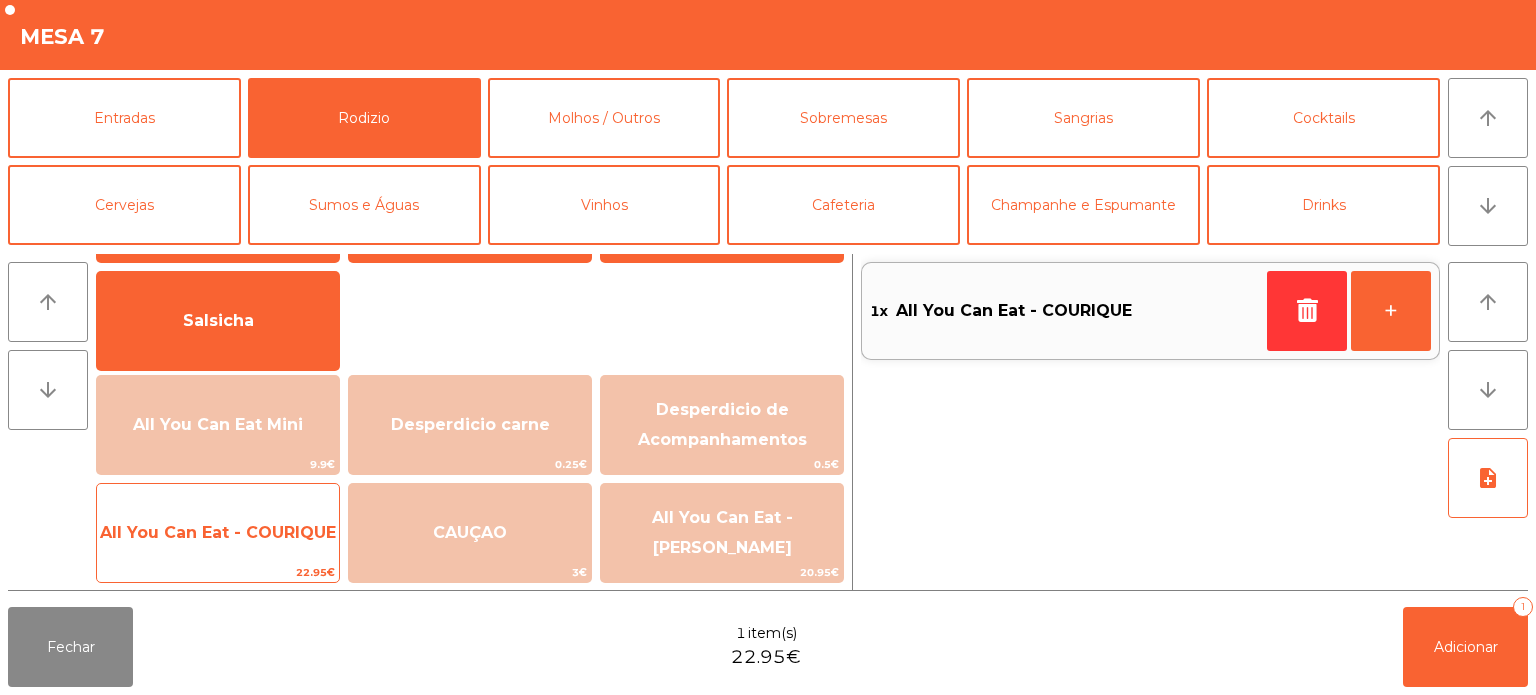 click on "All You Can Eat - COURIQUE" 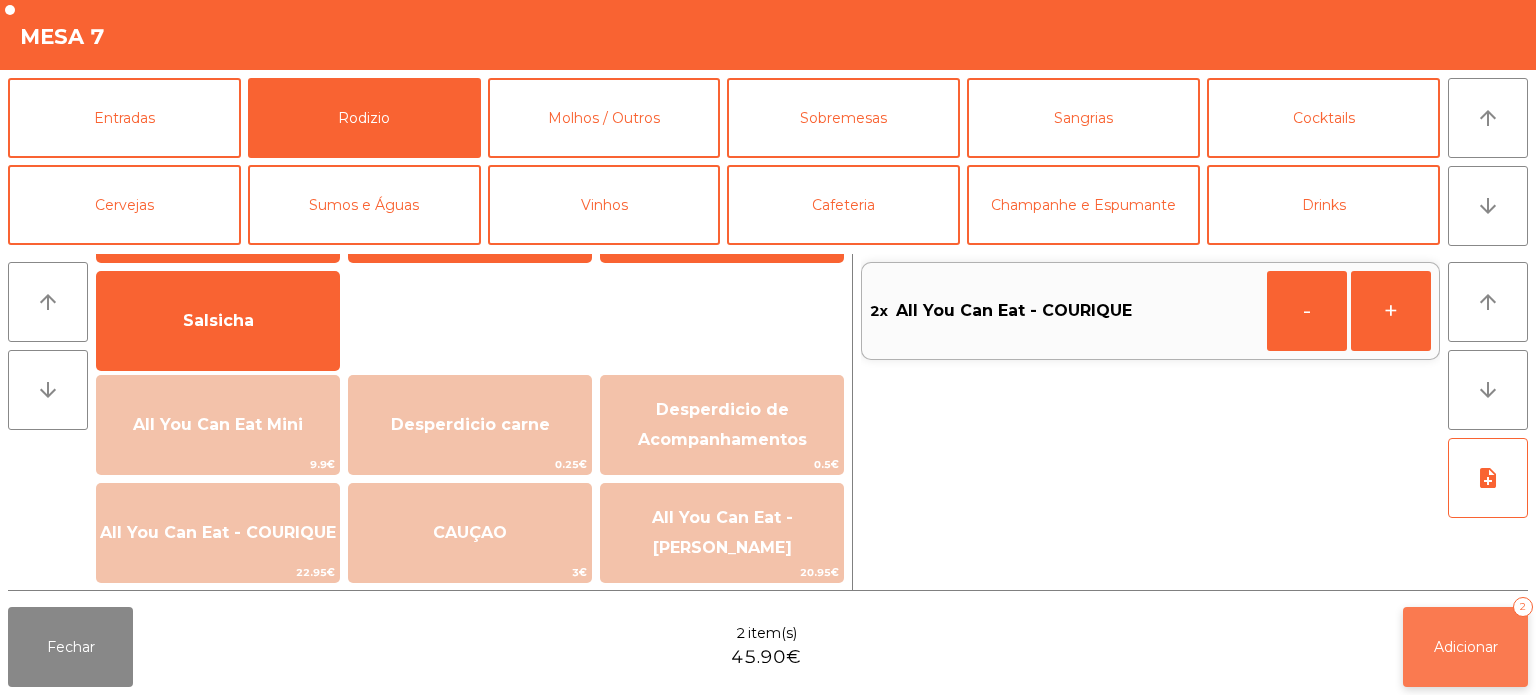 click on "Adicionar" 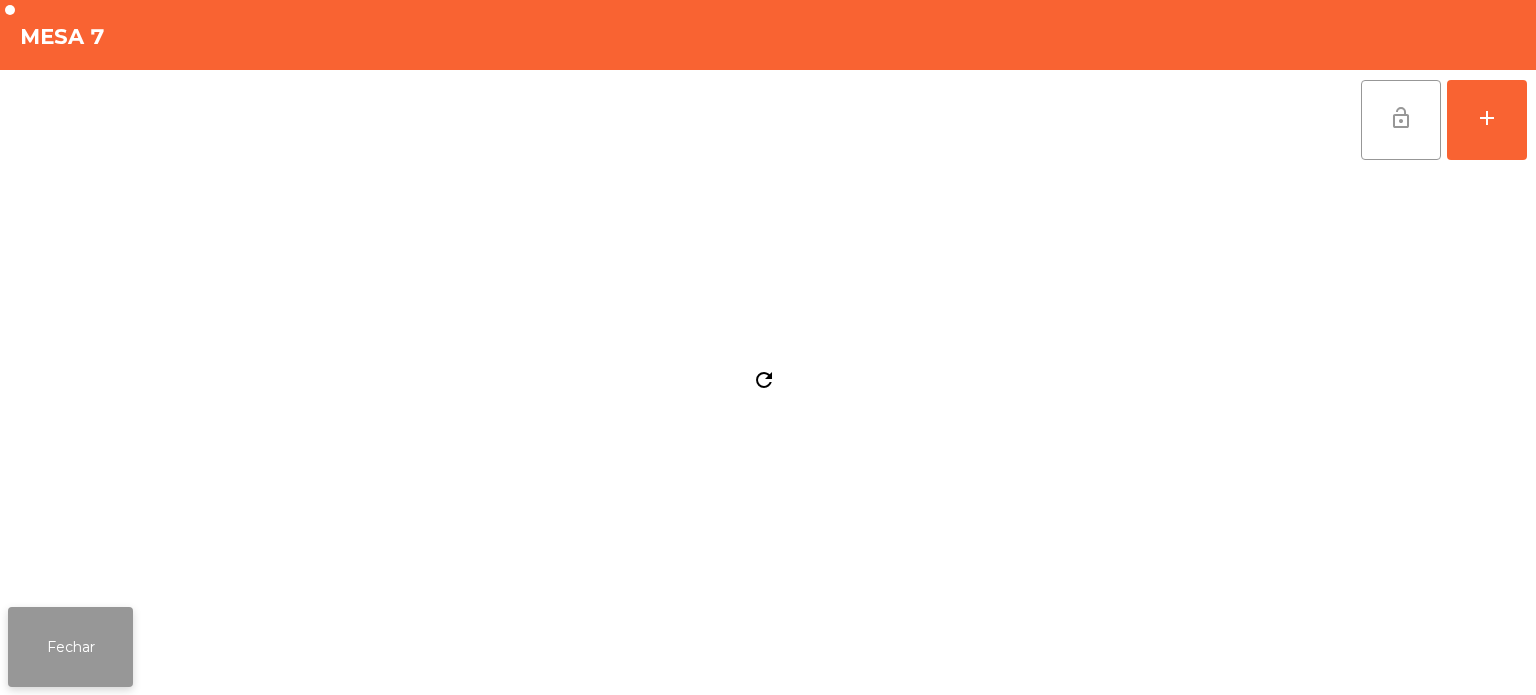click on "Fechar" 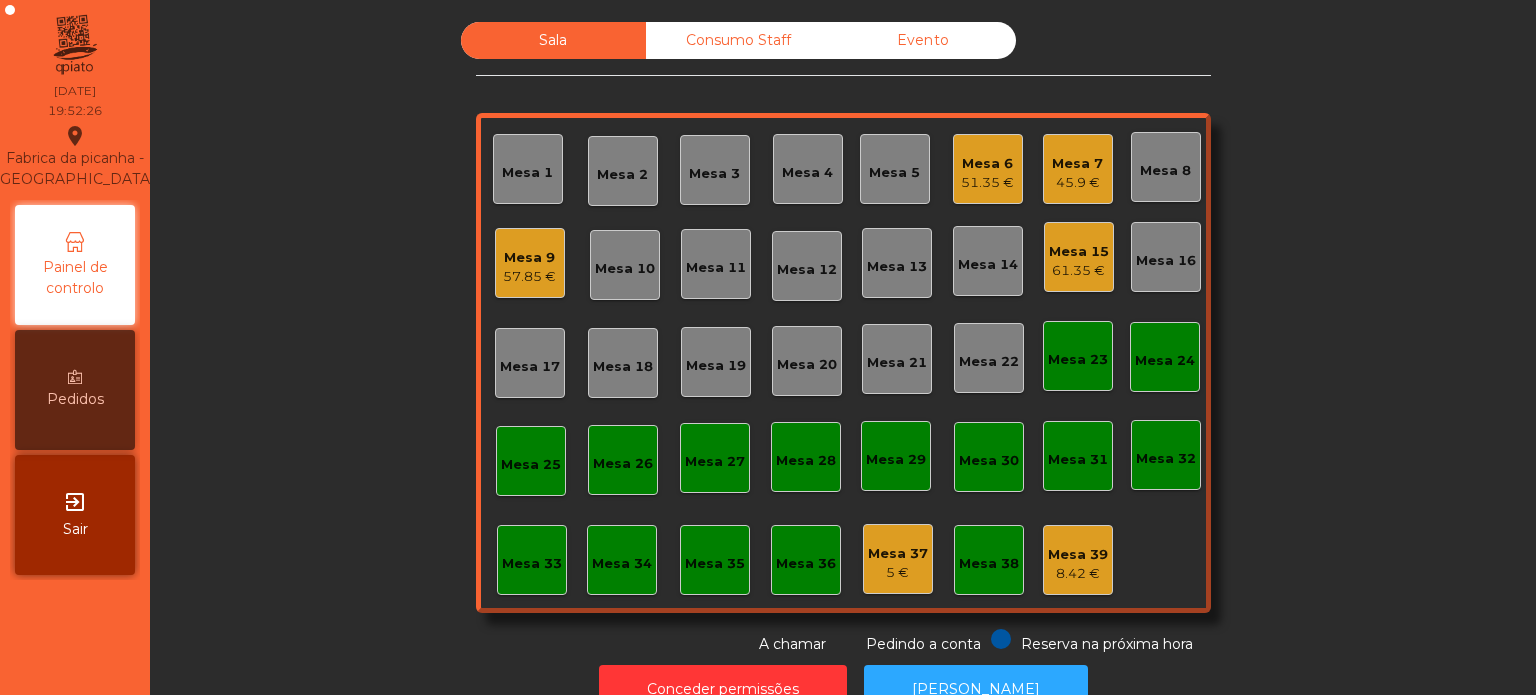 click on "Mesa 9   57.85 €" 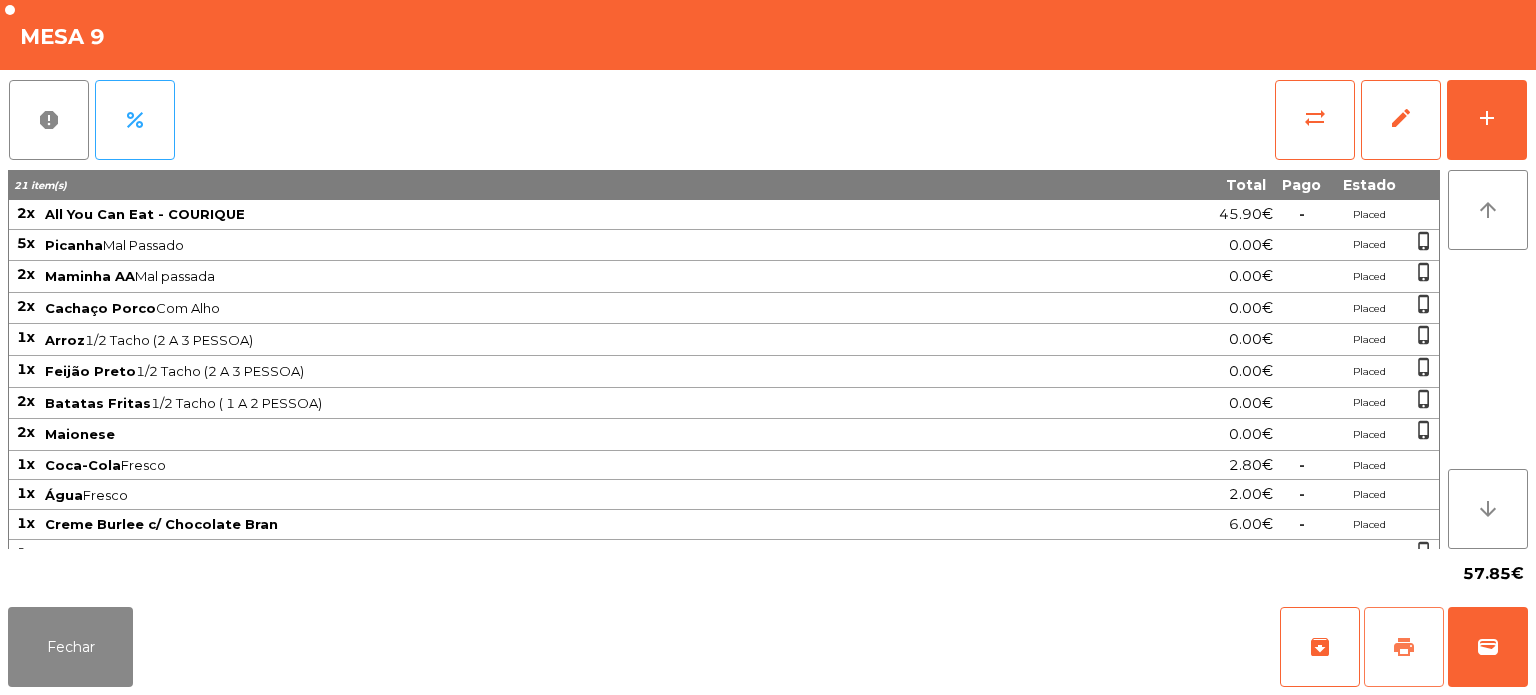 click on "print" 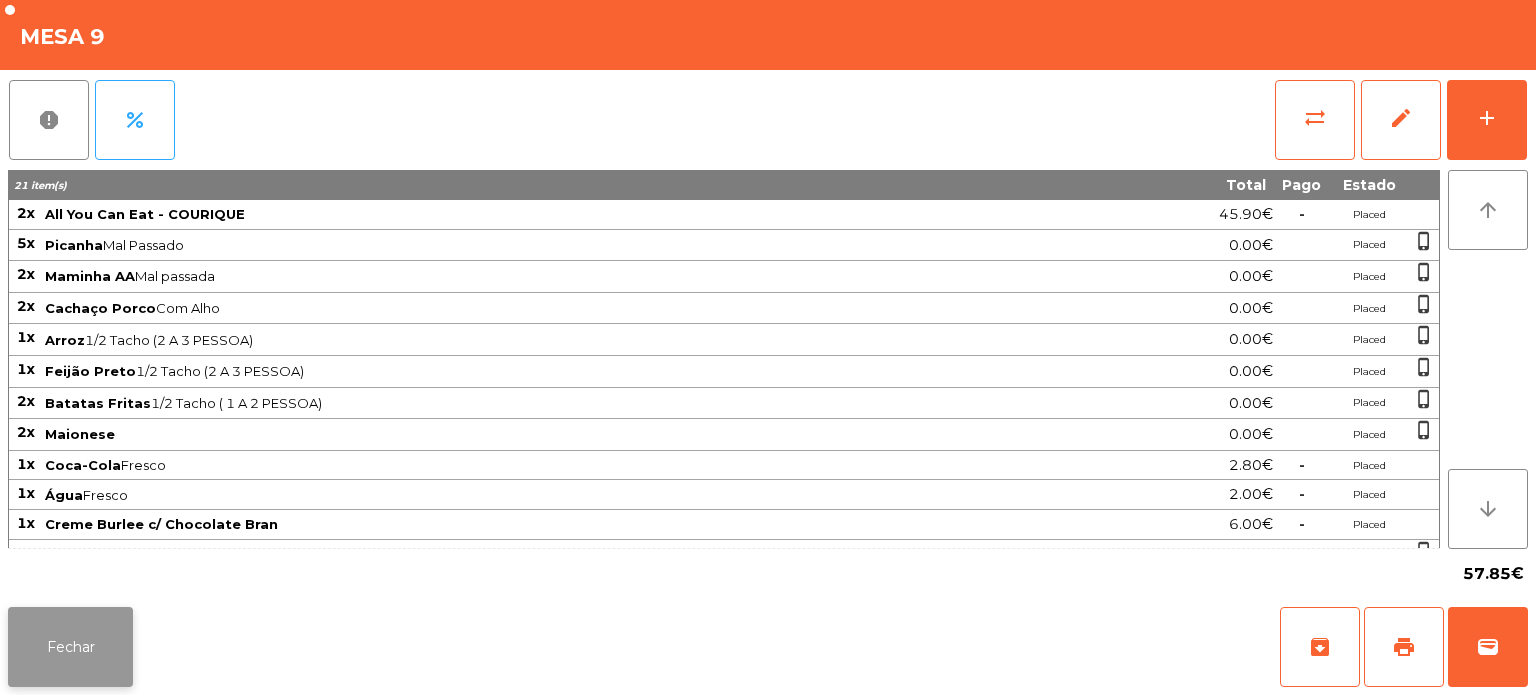 click on "Fechar" 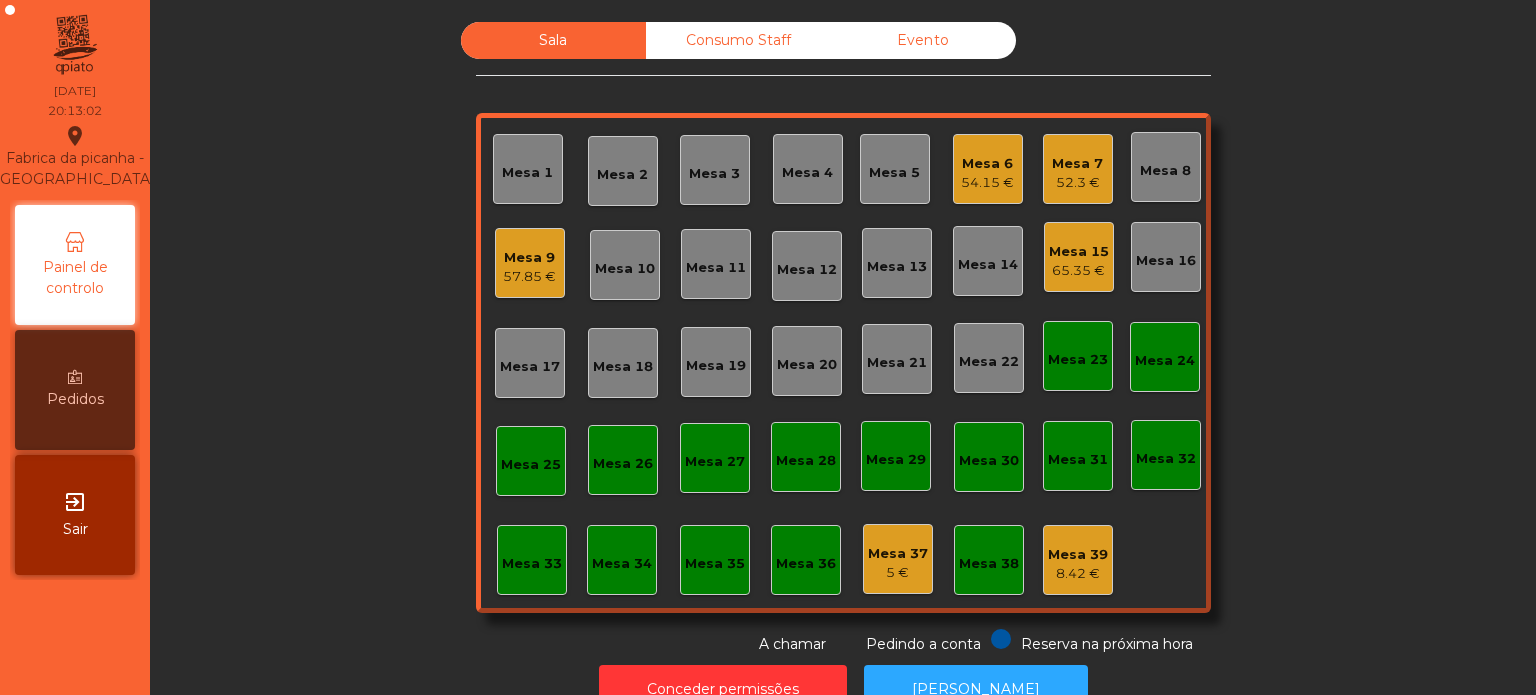 click on "Mesa 33" 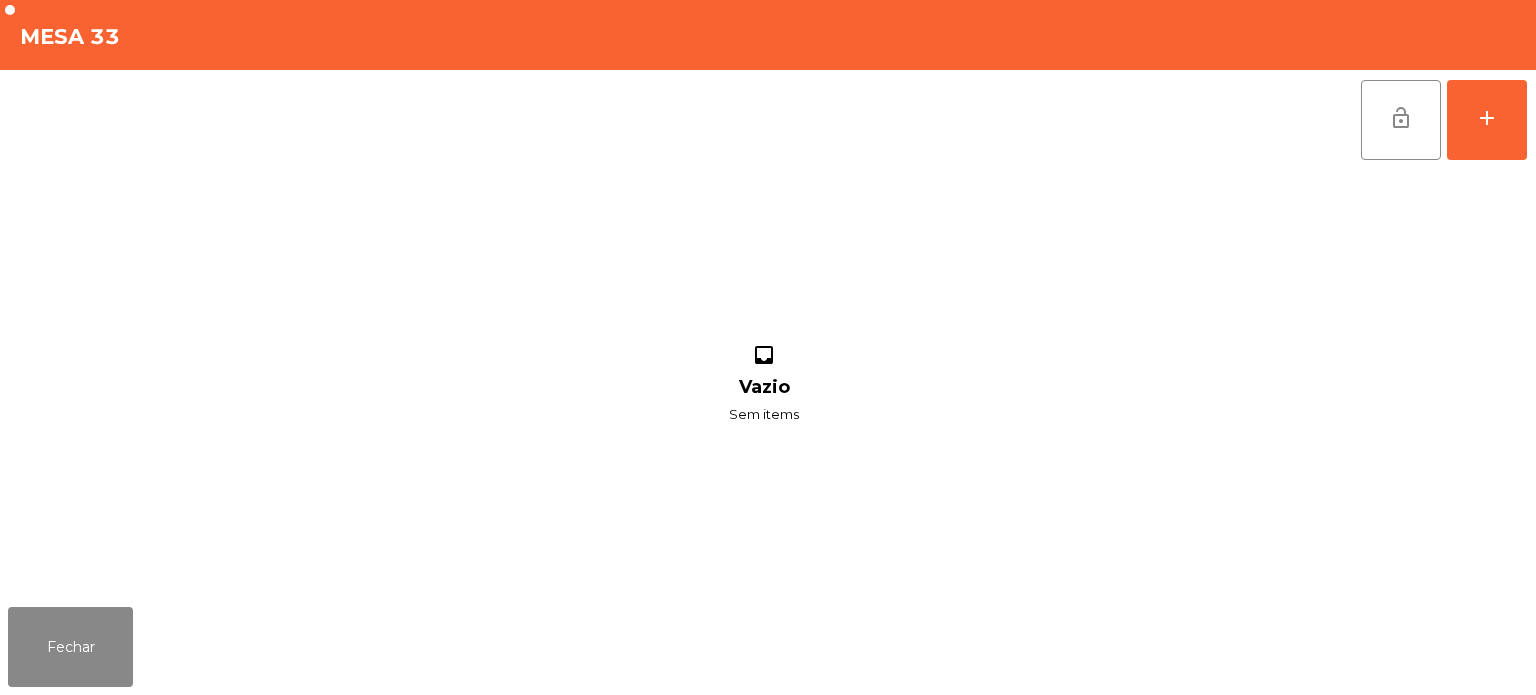 click on "lock_open   add" 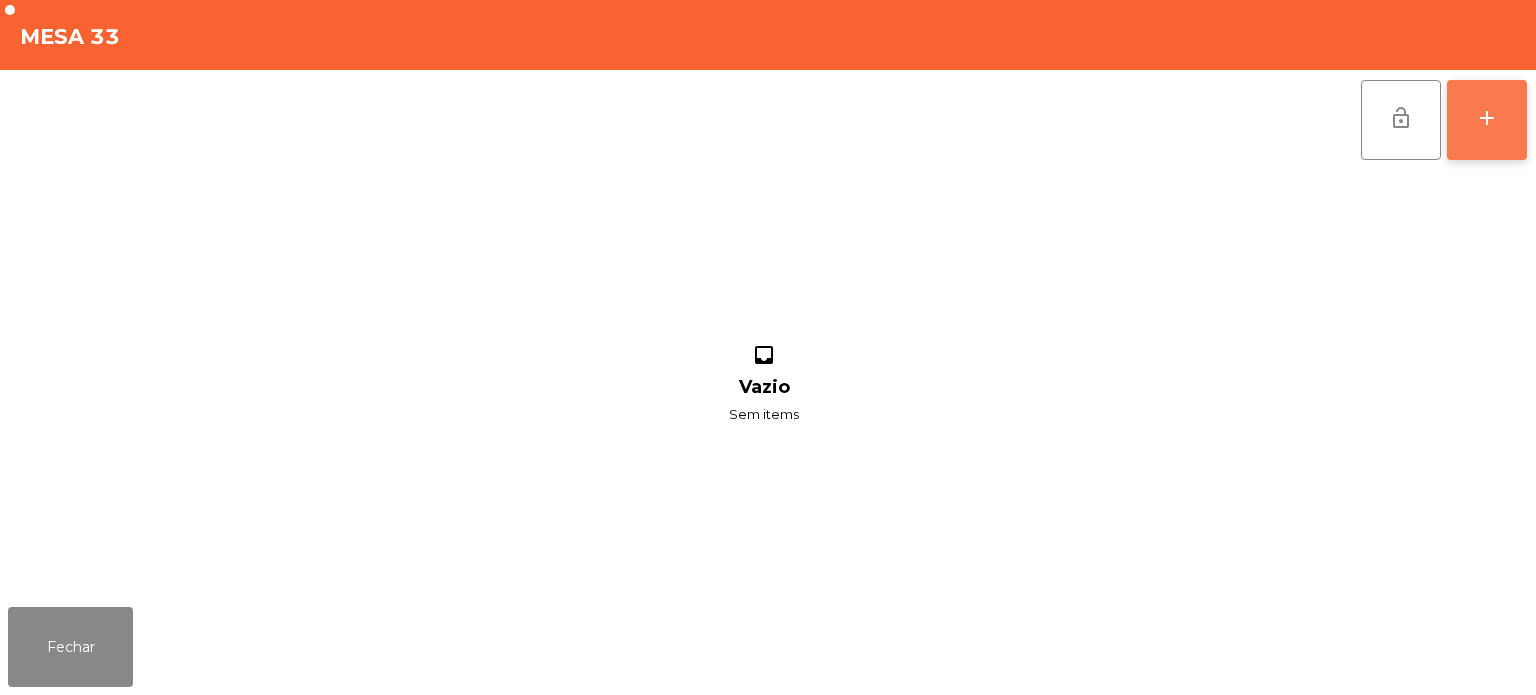 click on "add" 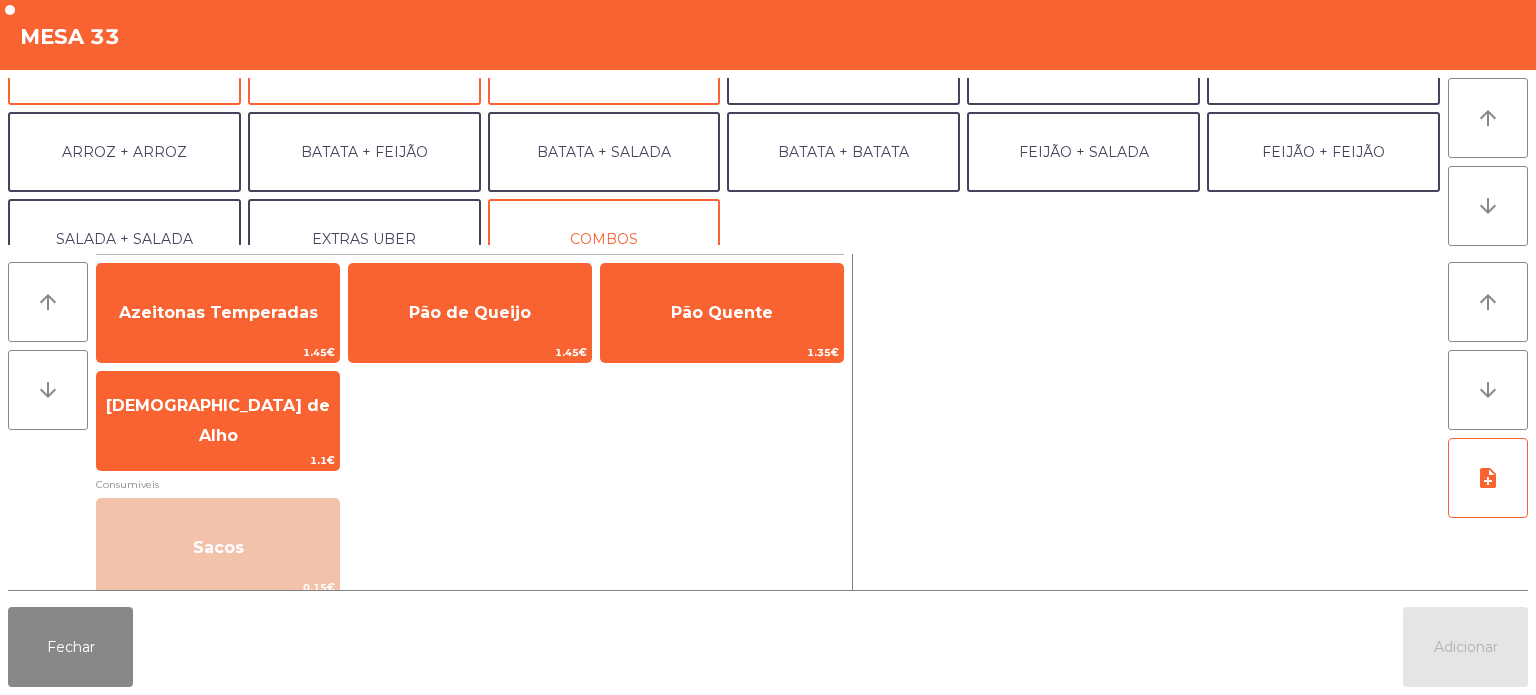 scroll, scrollTop: 237, scrollLeft: 0, axis: vertical 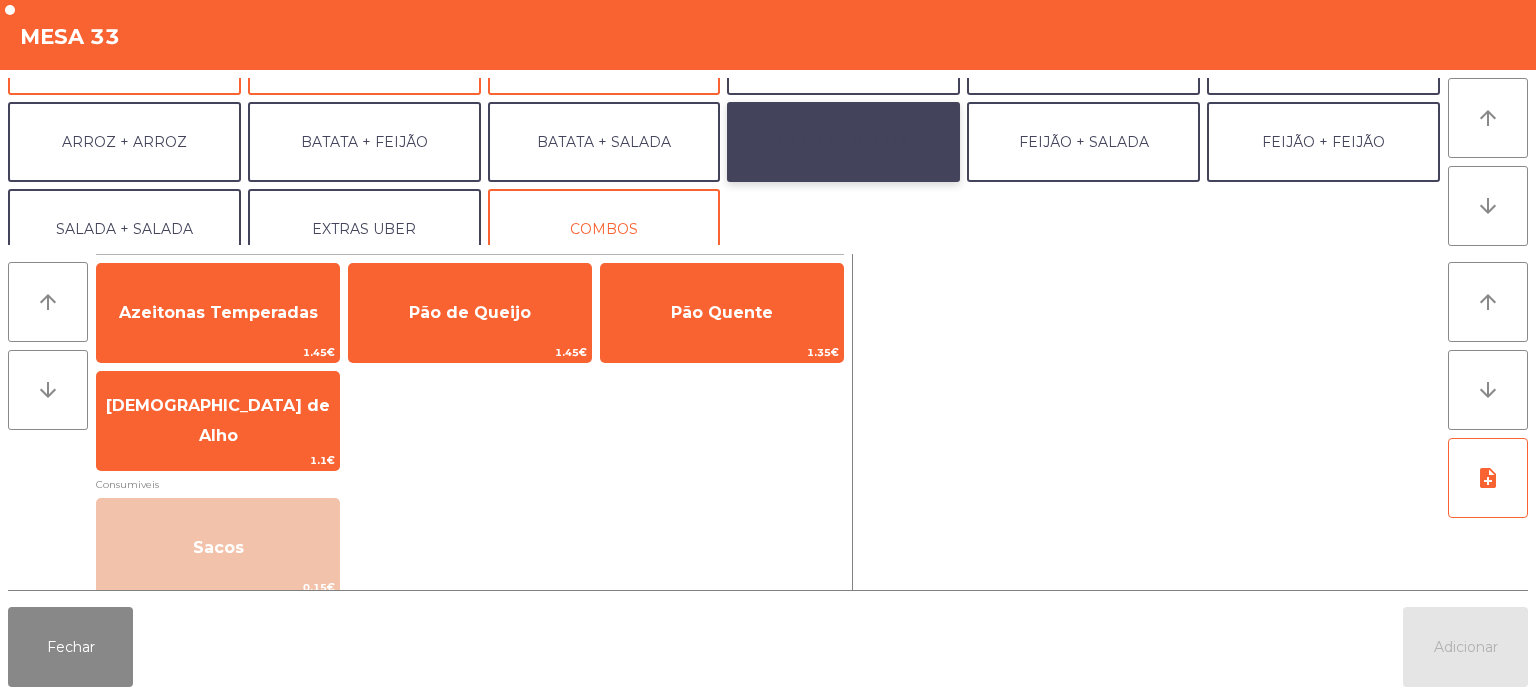 click on "BATATA + BATATA" 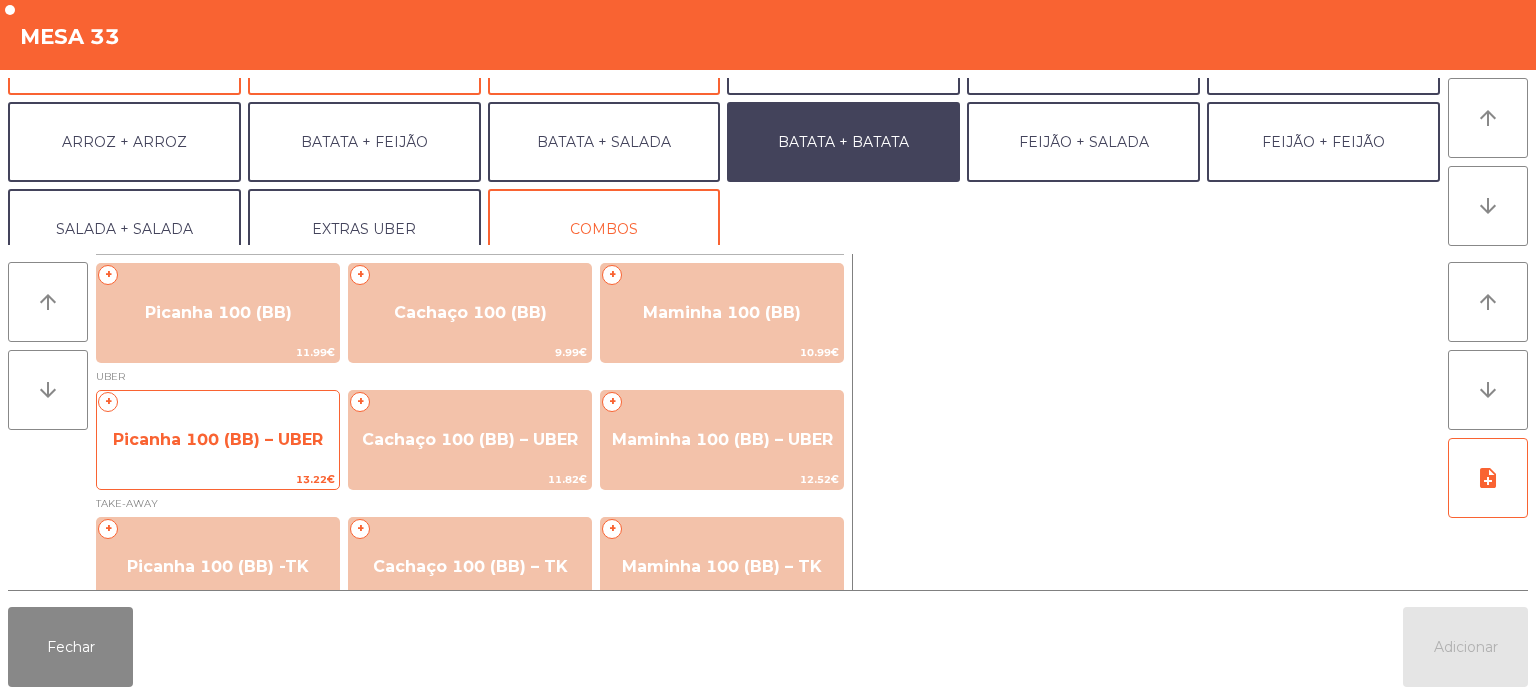 click on "Picanha 100 (BB) – UBER" 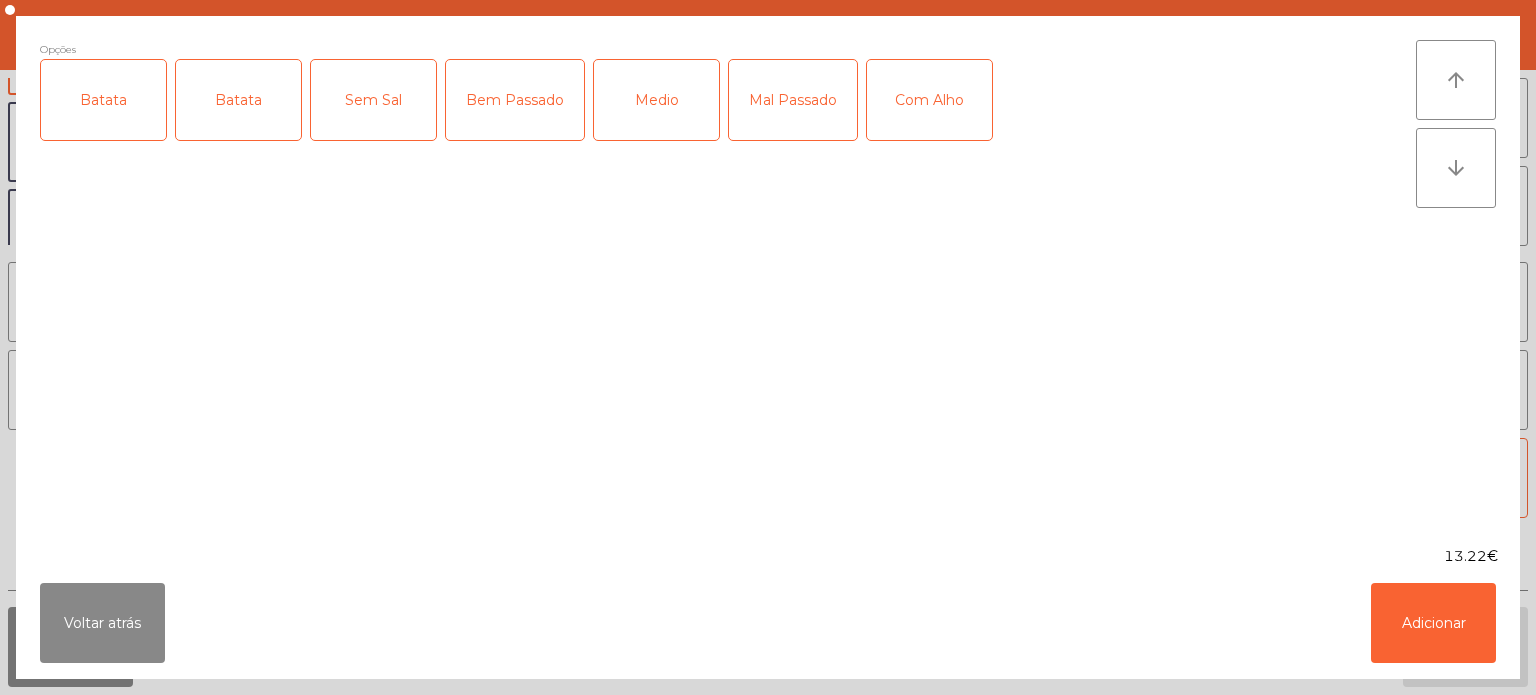 click on "Batata" 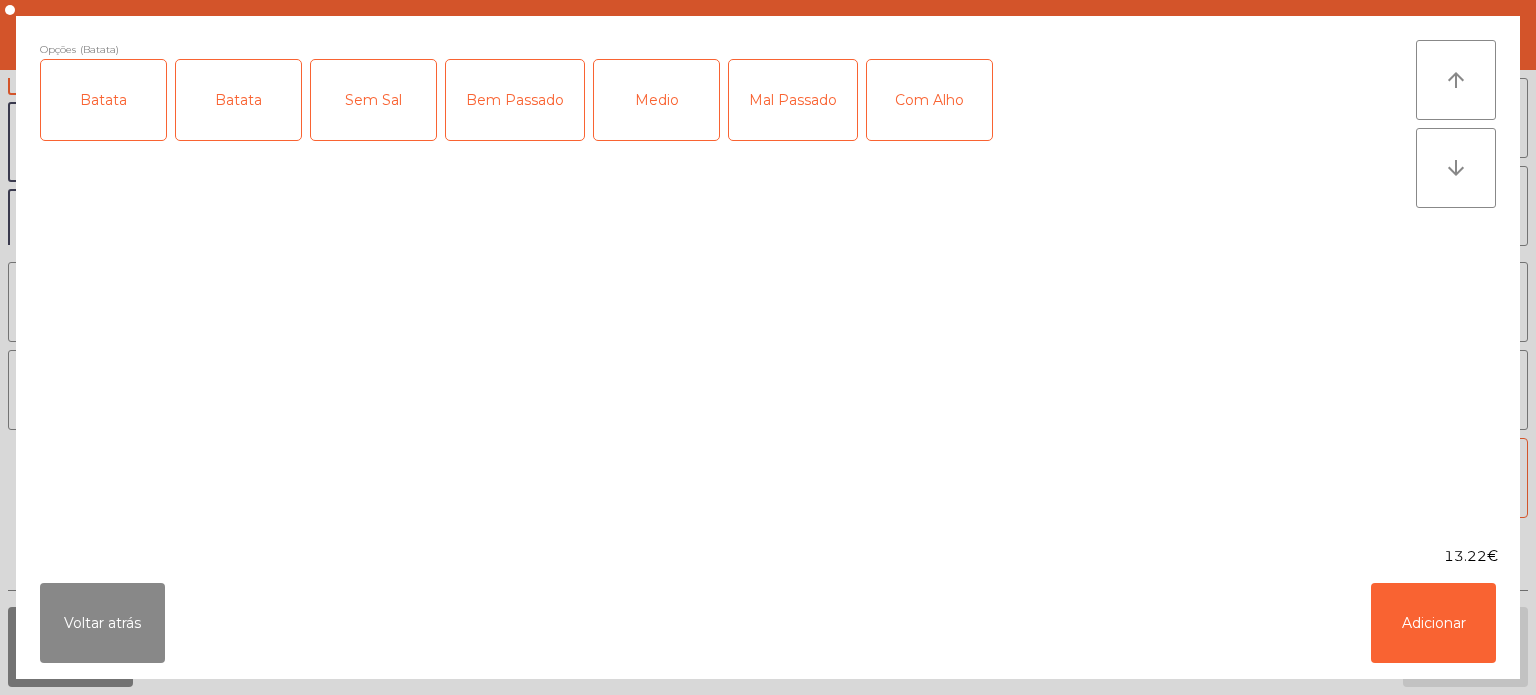 click on "Medio" 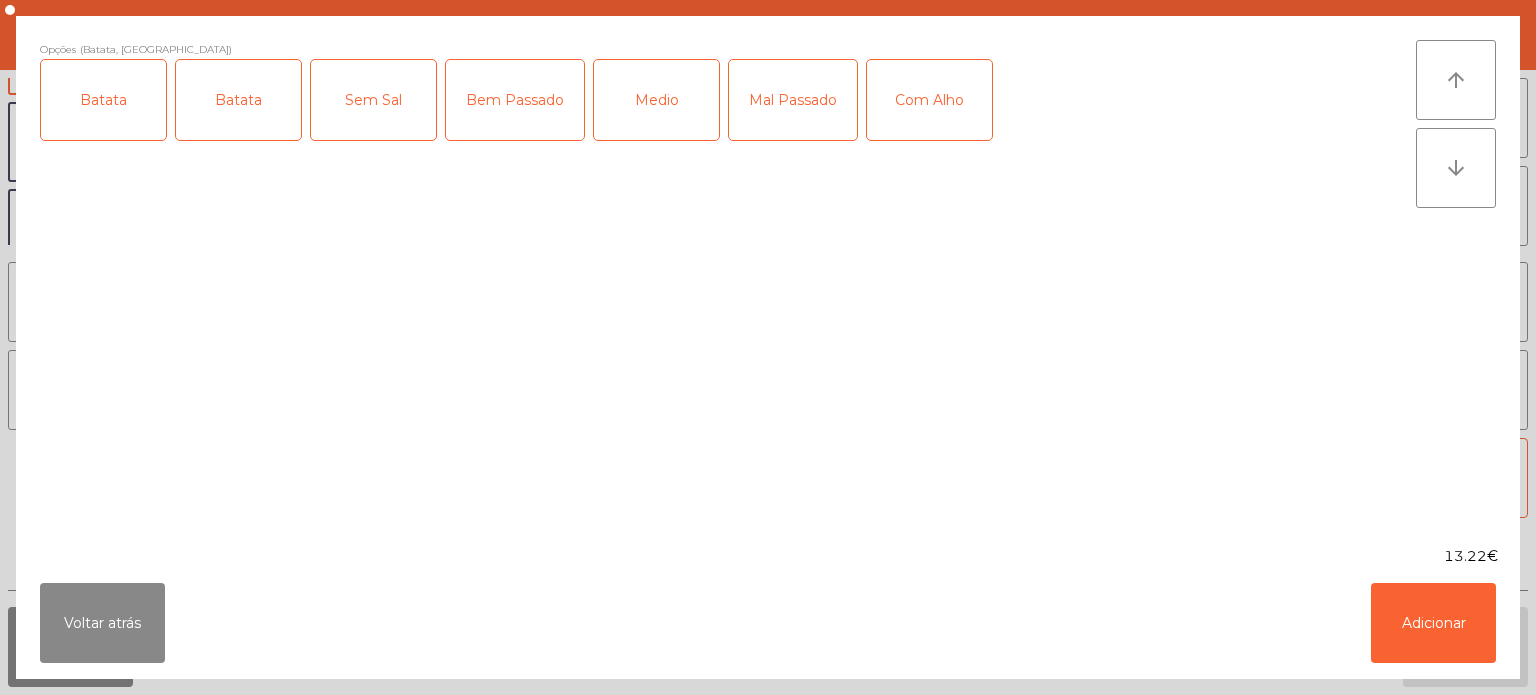 click on "Com Alho" 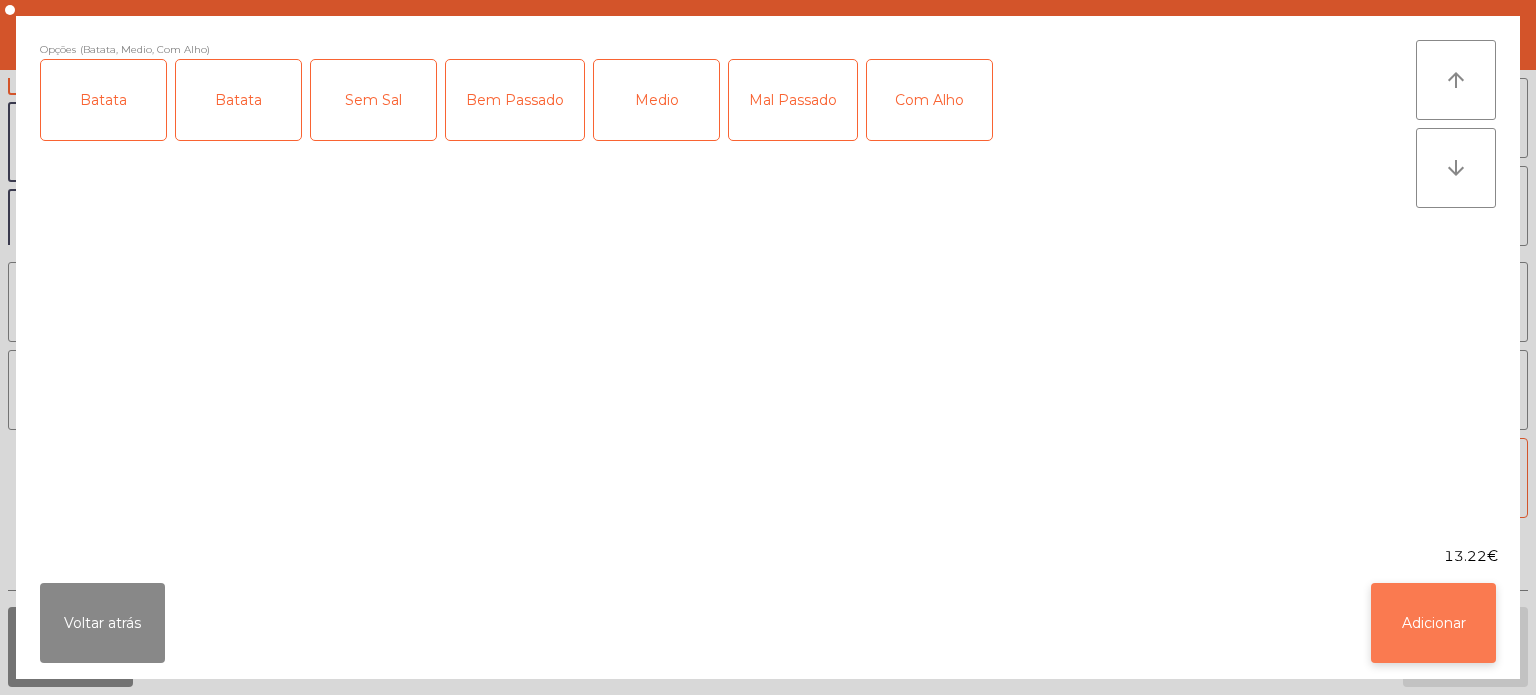 click on "Adicionar" 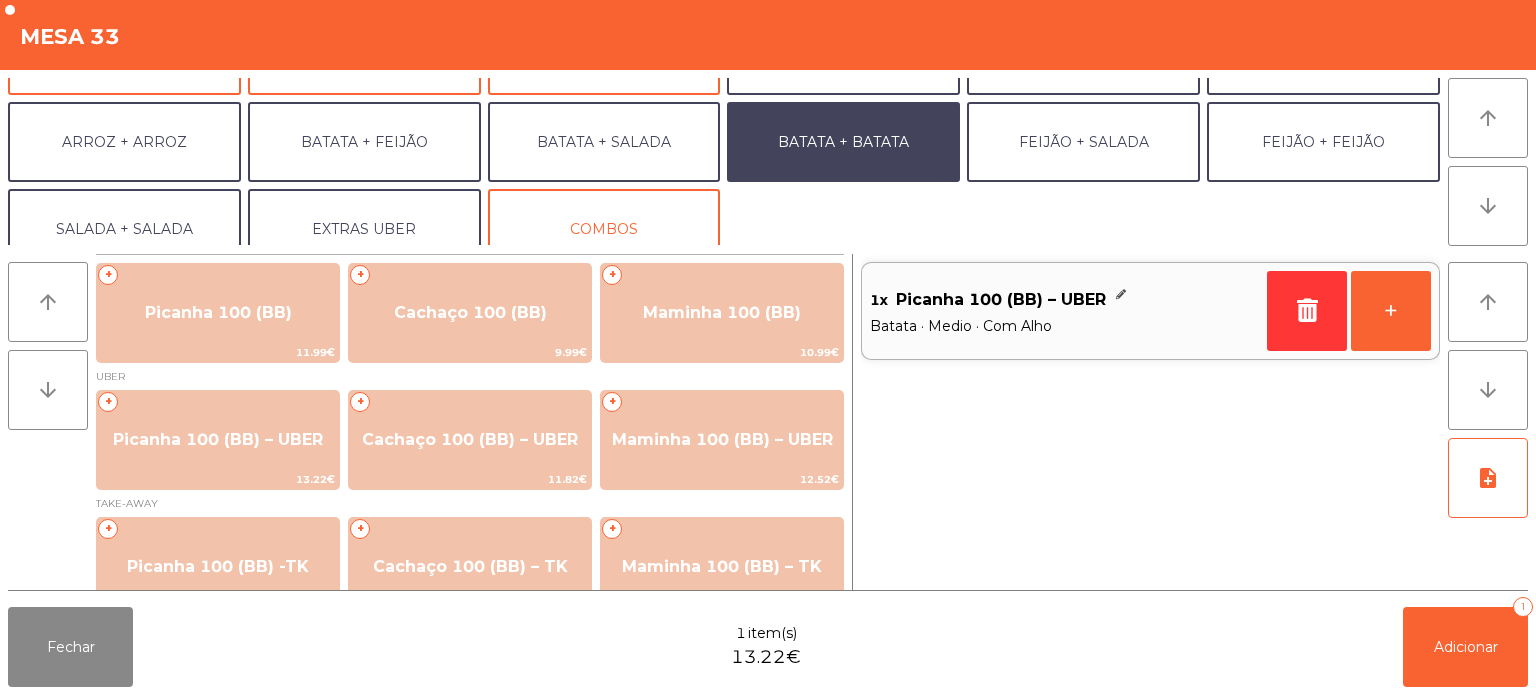 scroll, scrollTop: 260, scrollLeft: 0, axis: vertical 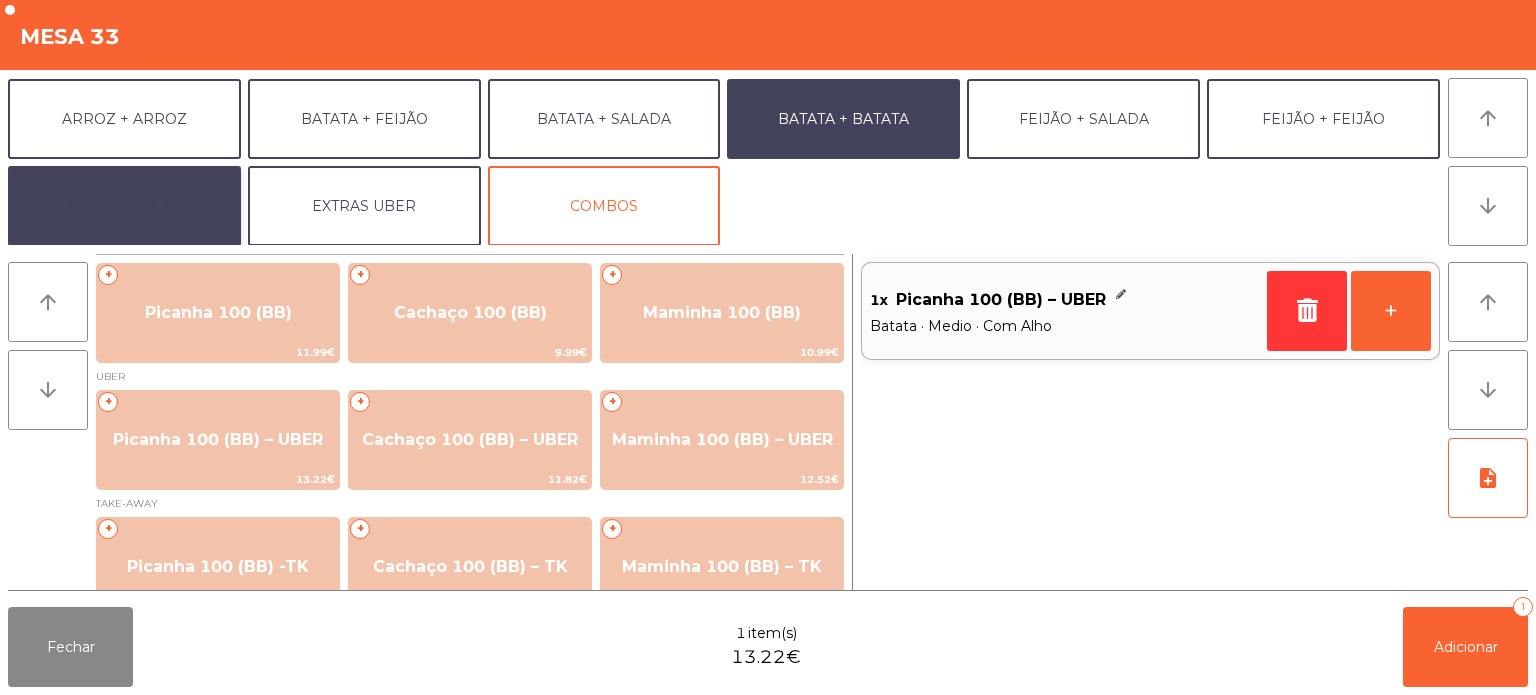 click on "SALADA + SALADA" 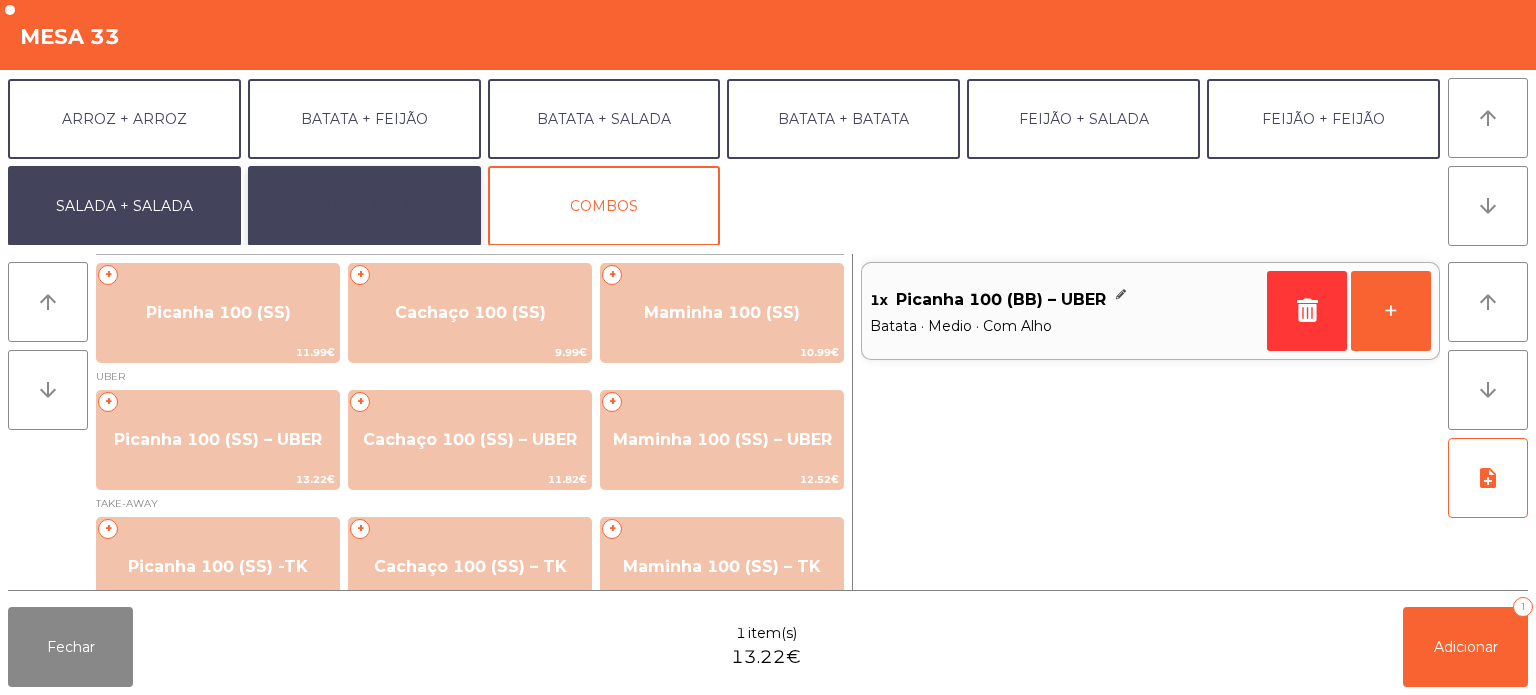 click on "EXTRAS UBER" 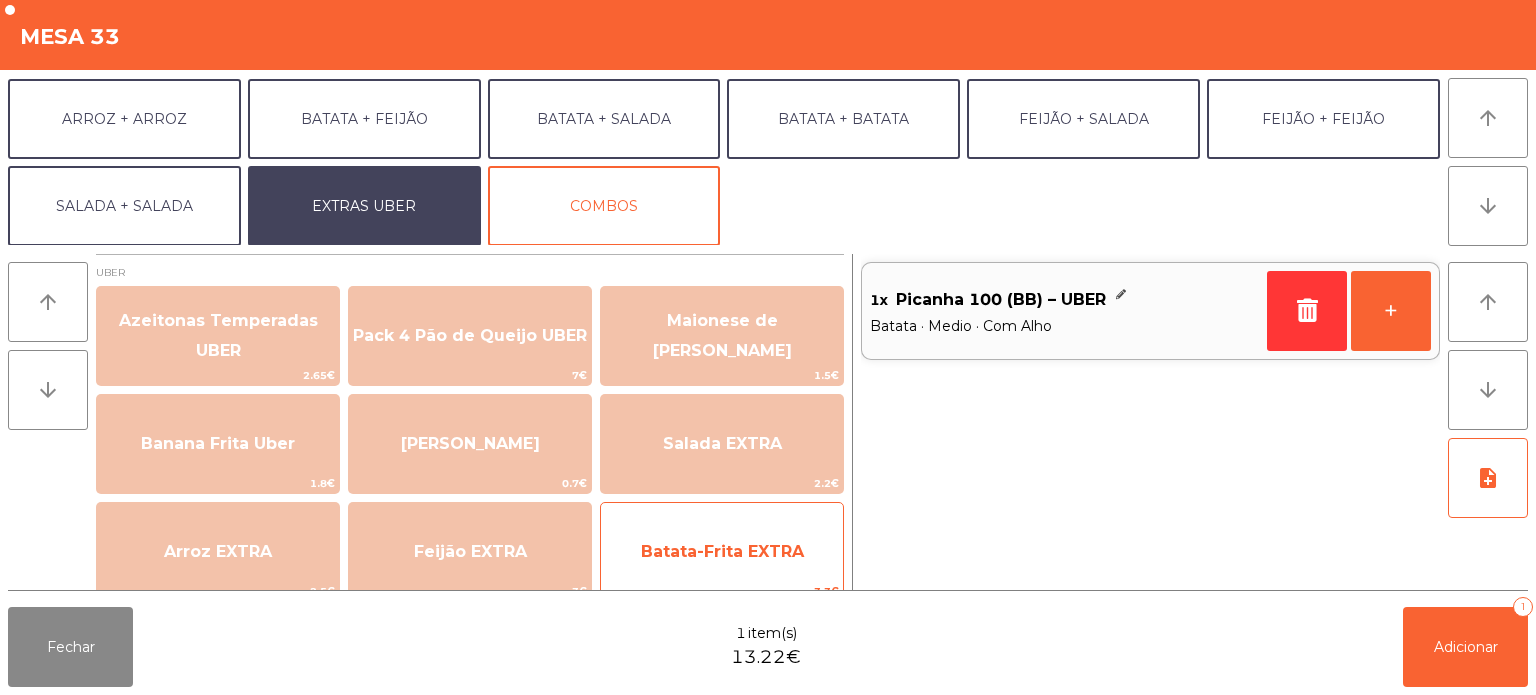 click on "Batata-Frita EXTRA" 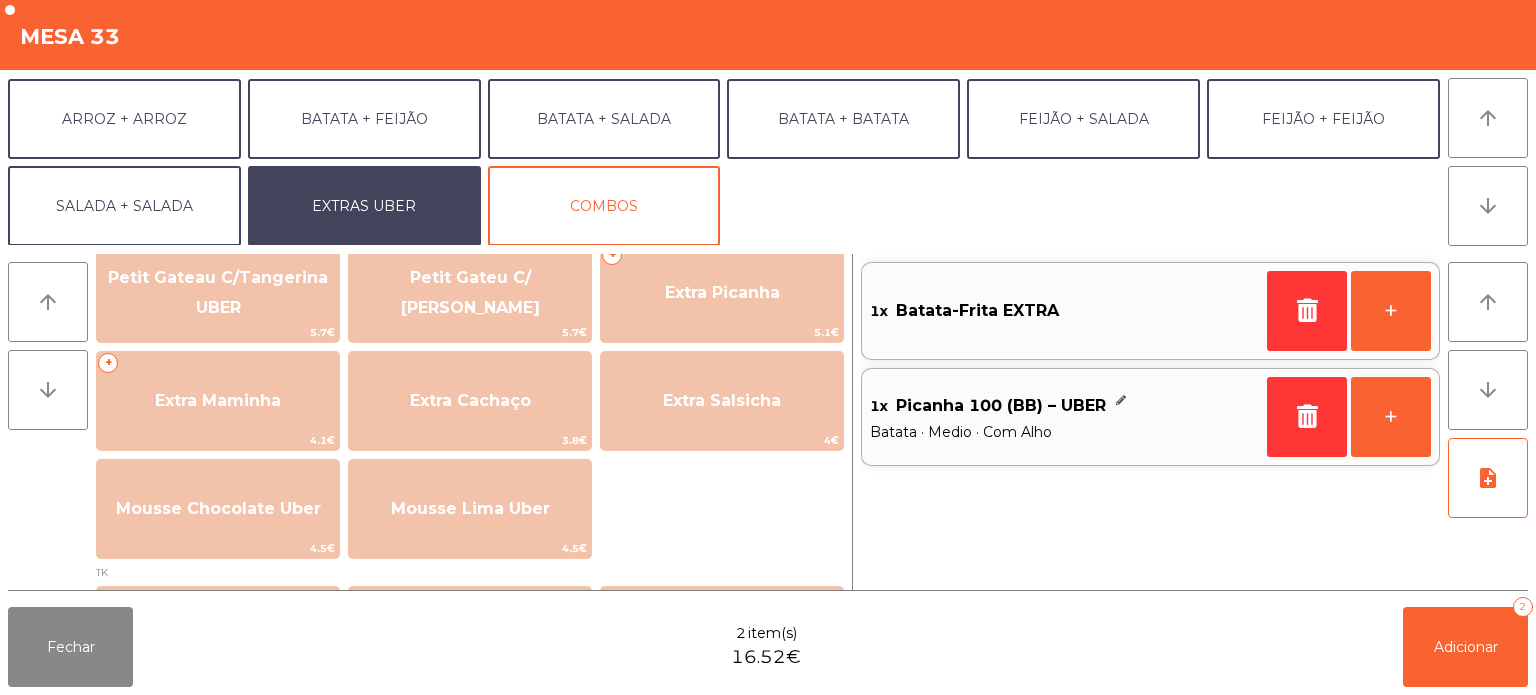 scroll, scrollTop: 492, scrollLeft: 0, axis: vertical 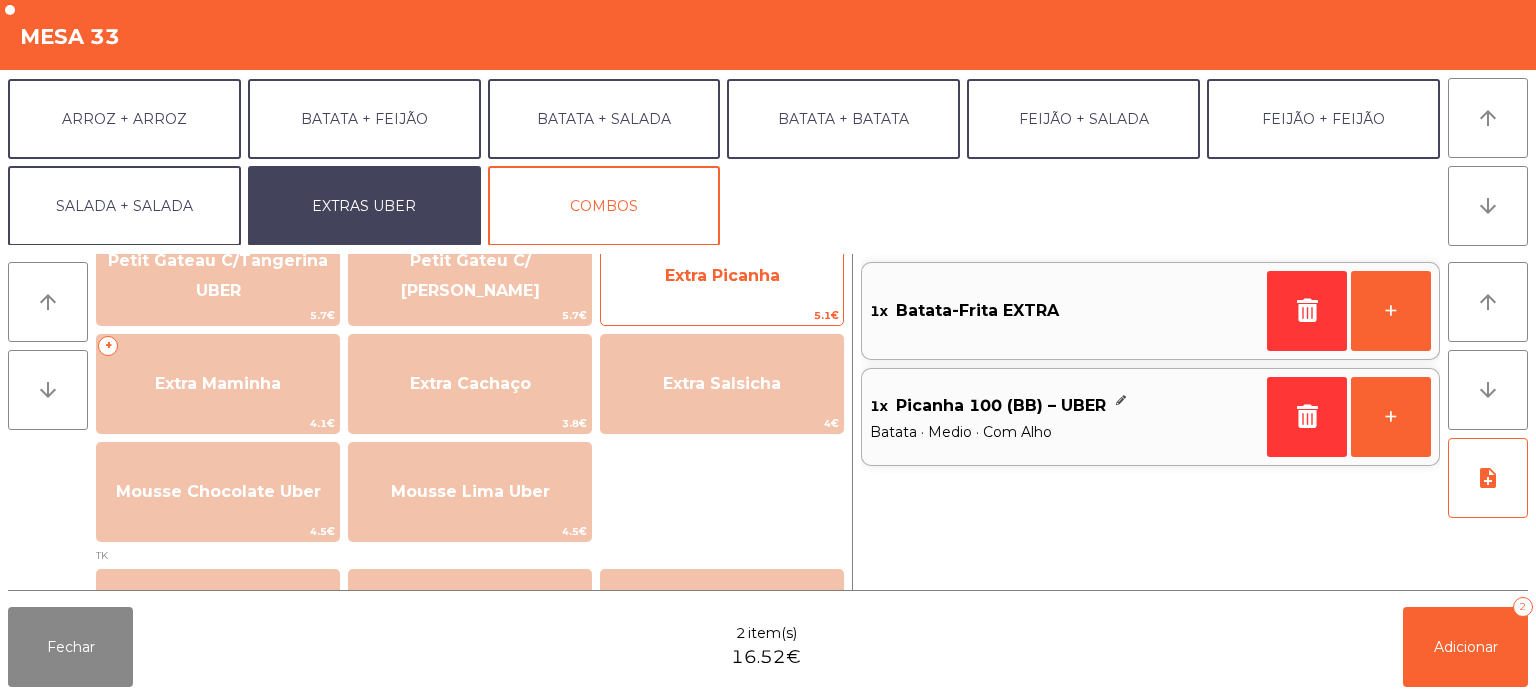 click on "Extra Picanha" 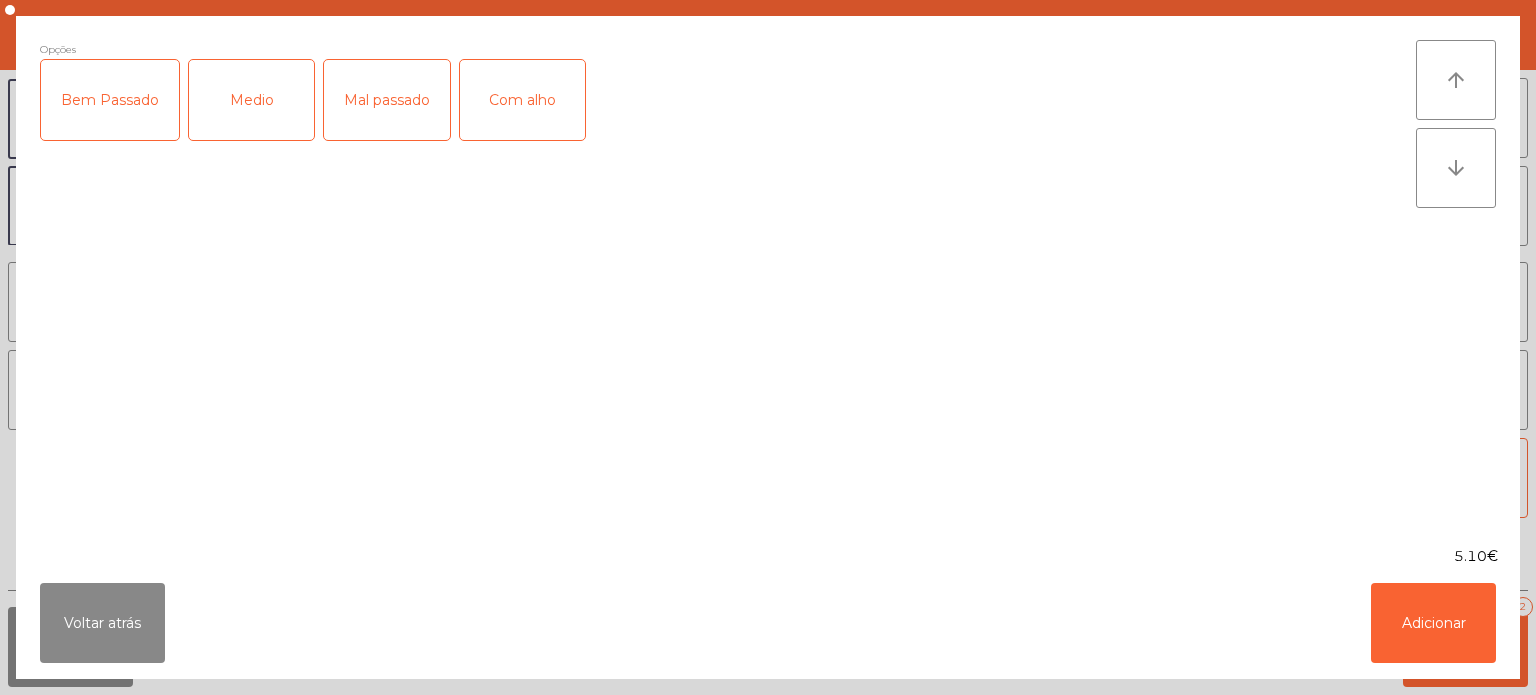 click on "Medio" 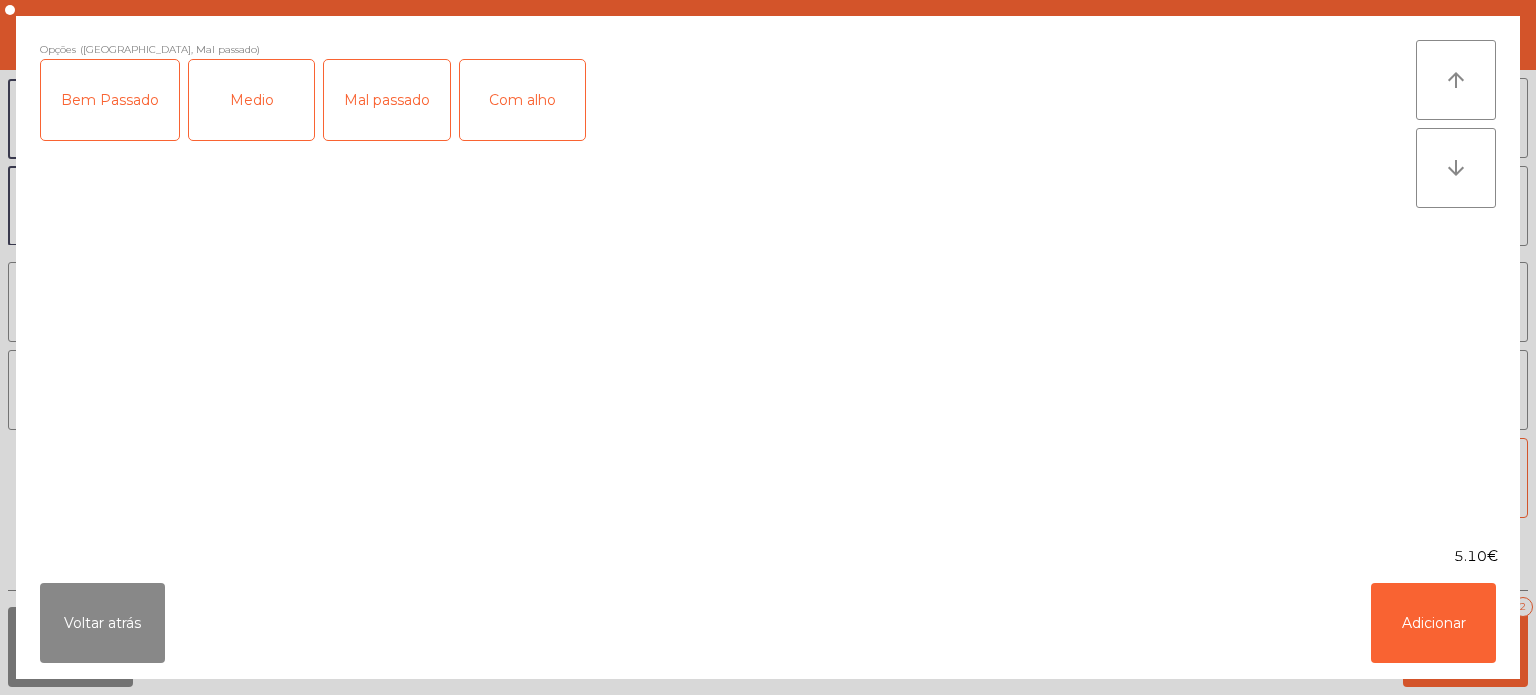 click on "Mal passado" 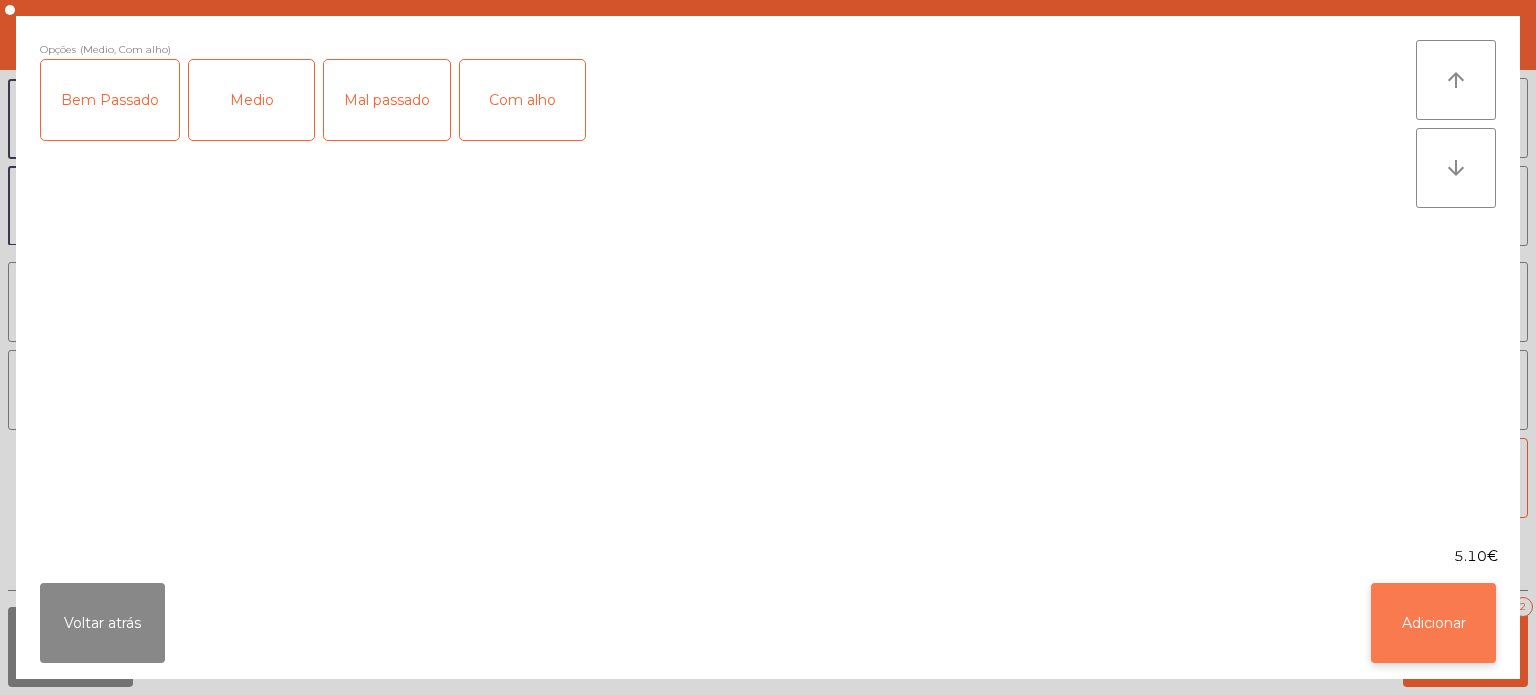 click on "Adicionar" 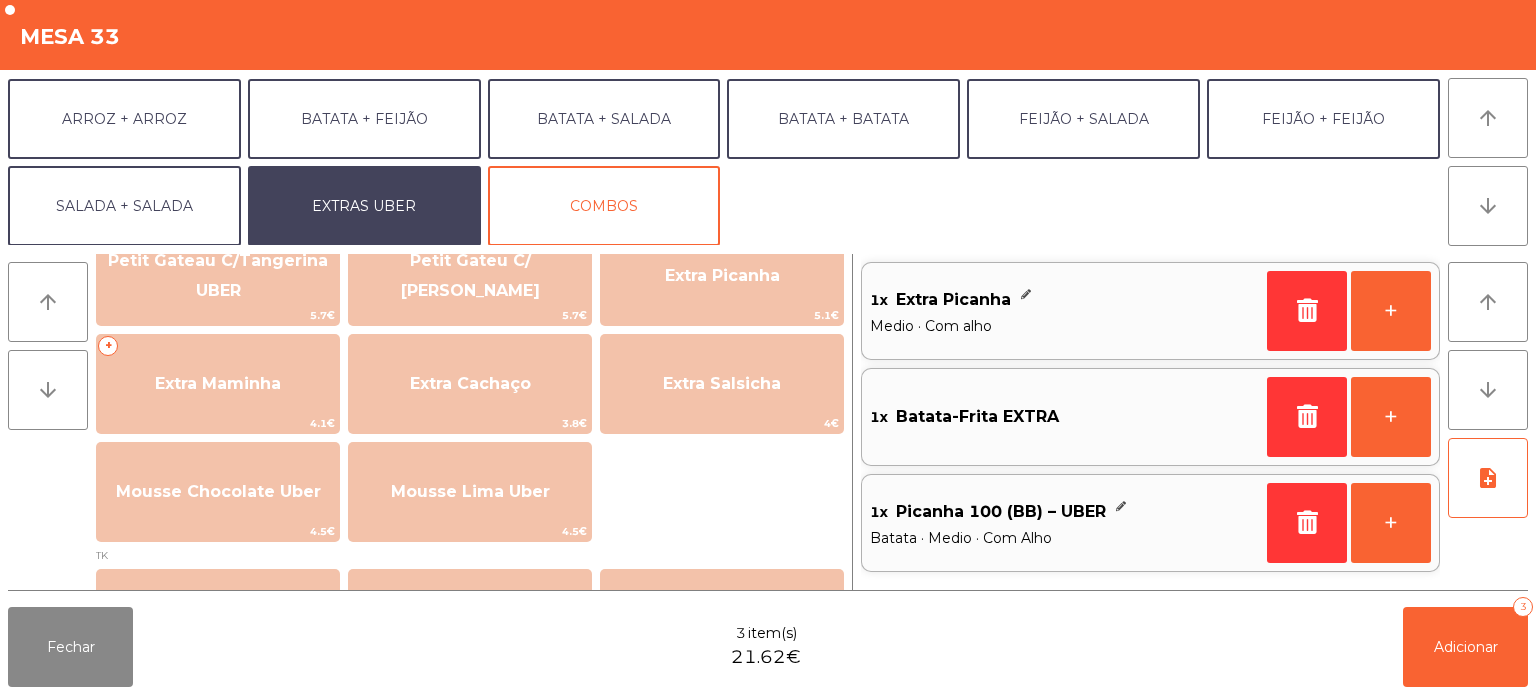 scroll, scrollTop: 0, scrollLeft: 0, axis: both 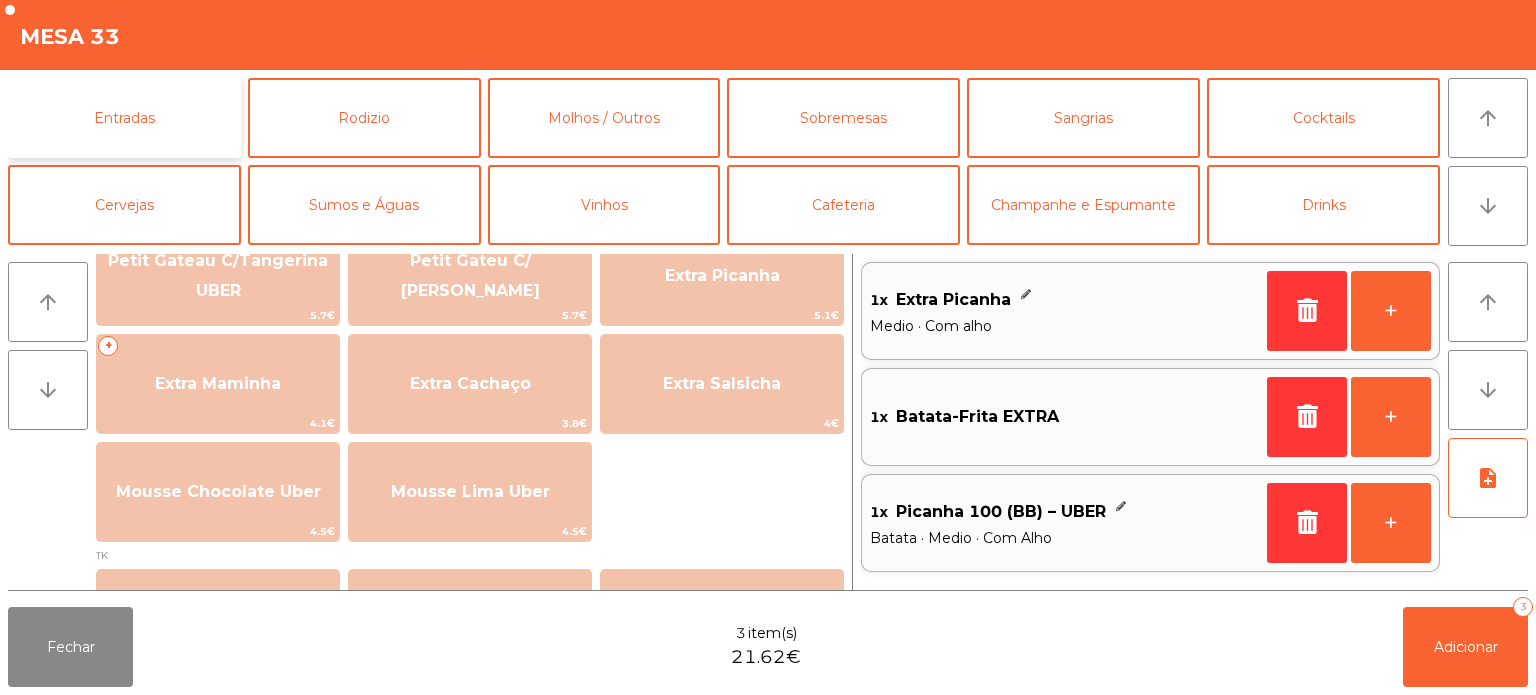 click on "Entradas" 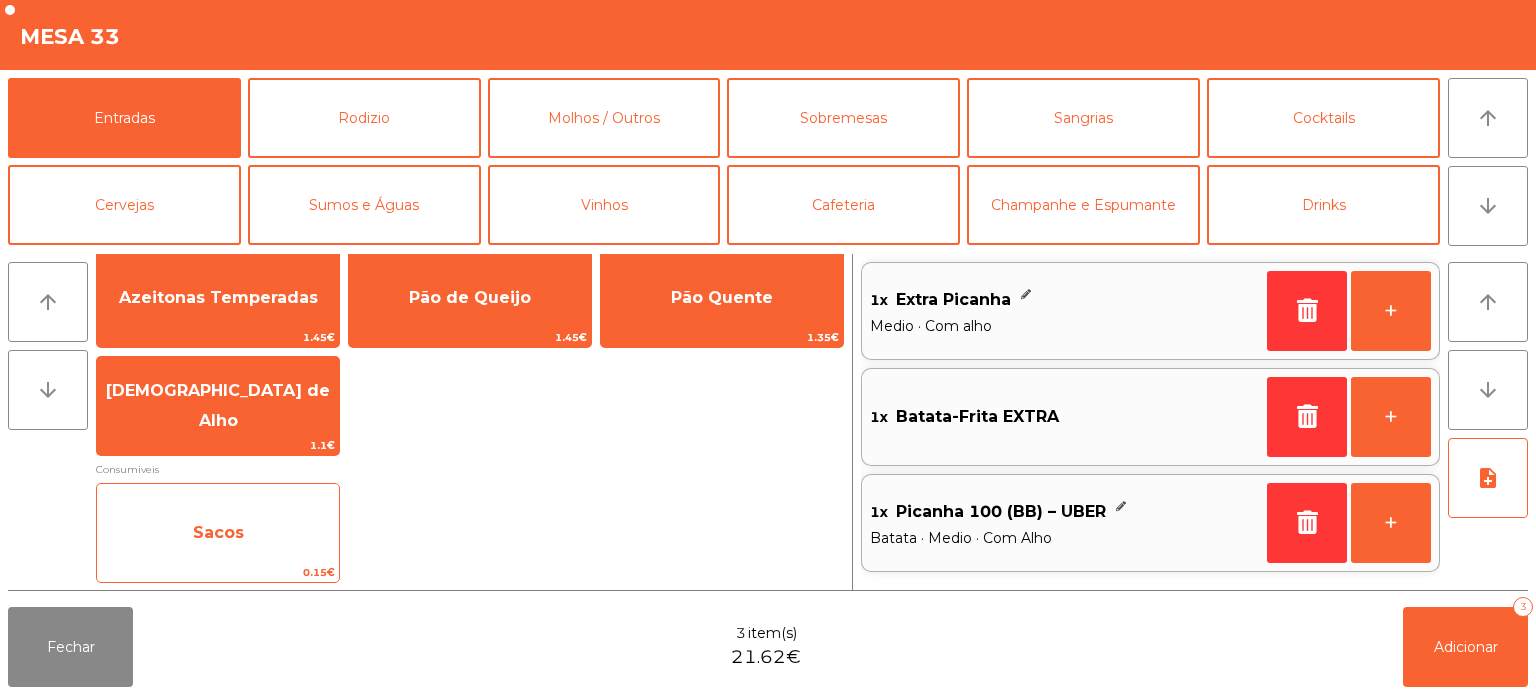 click on "Sacos" 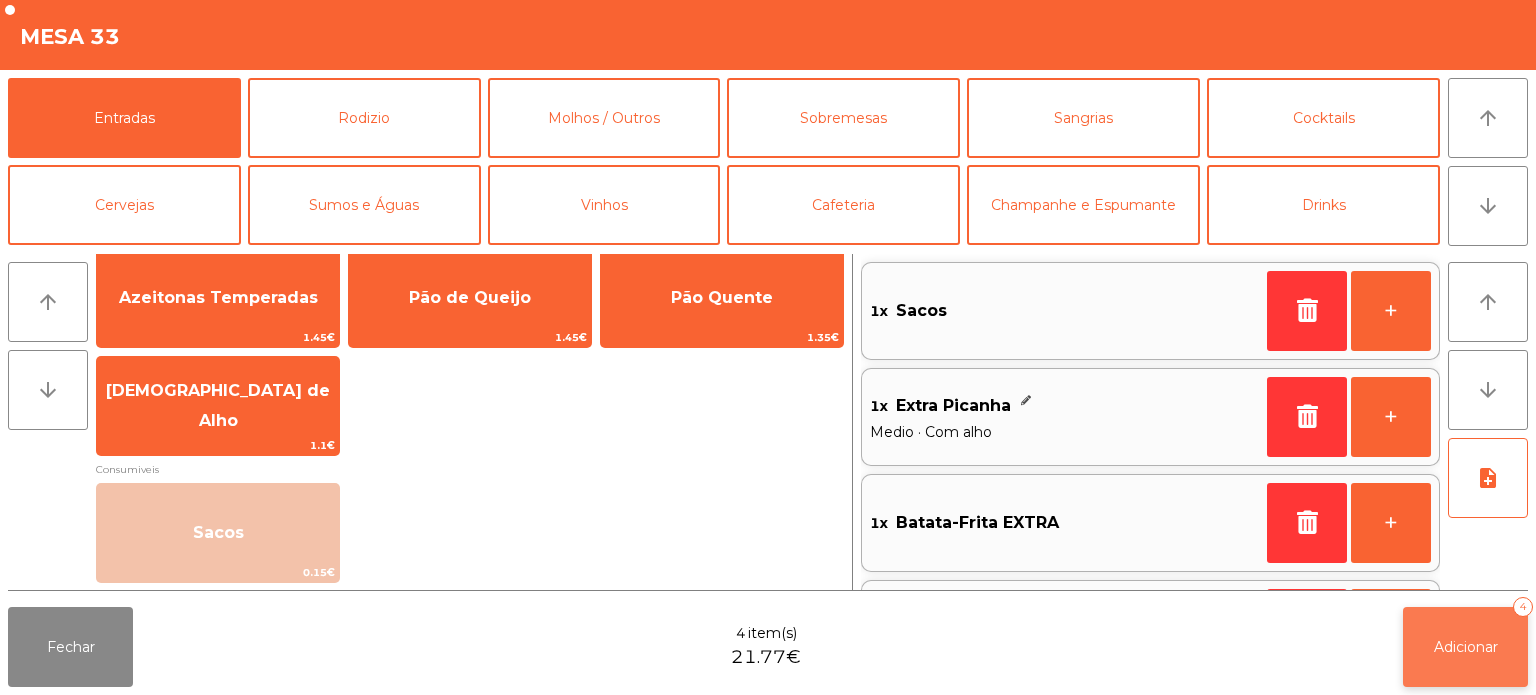 click on "Adicionar   4" 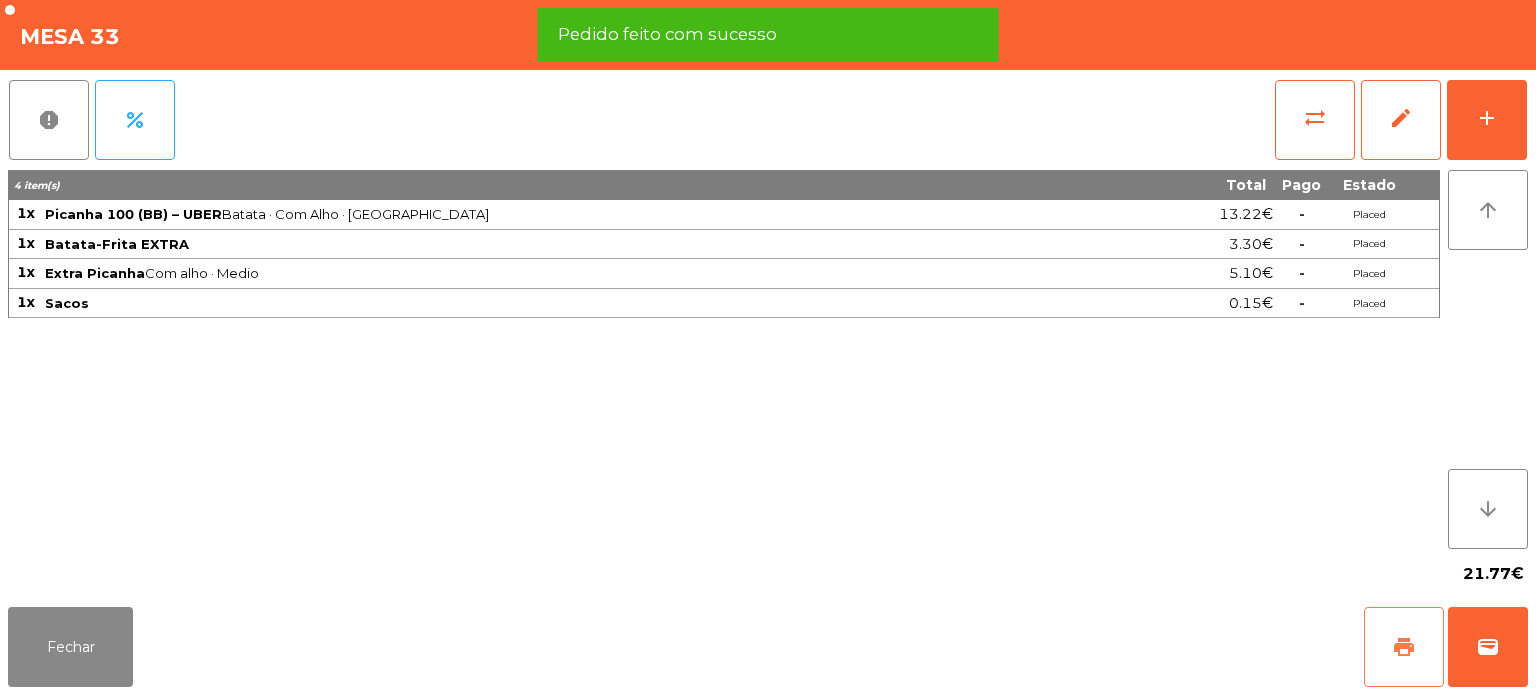 click on "print" 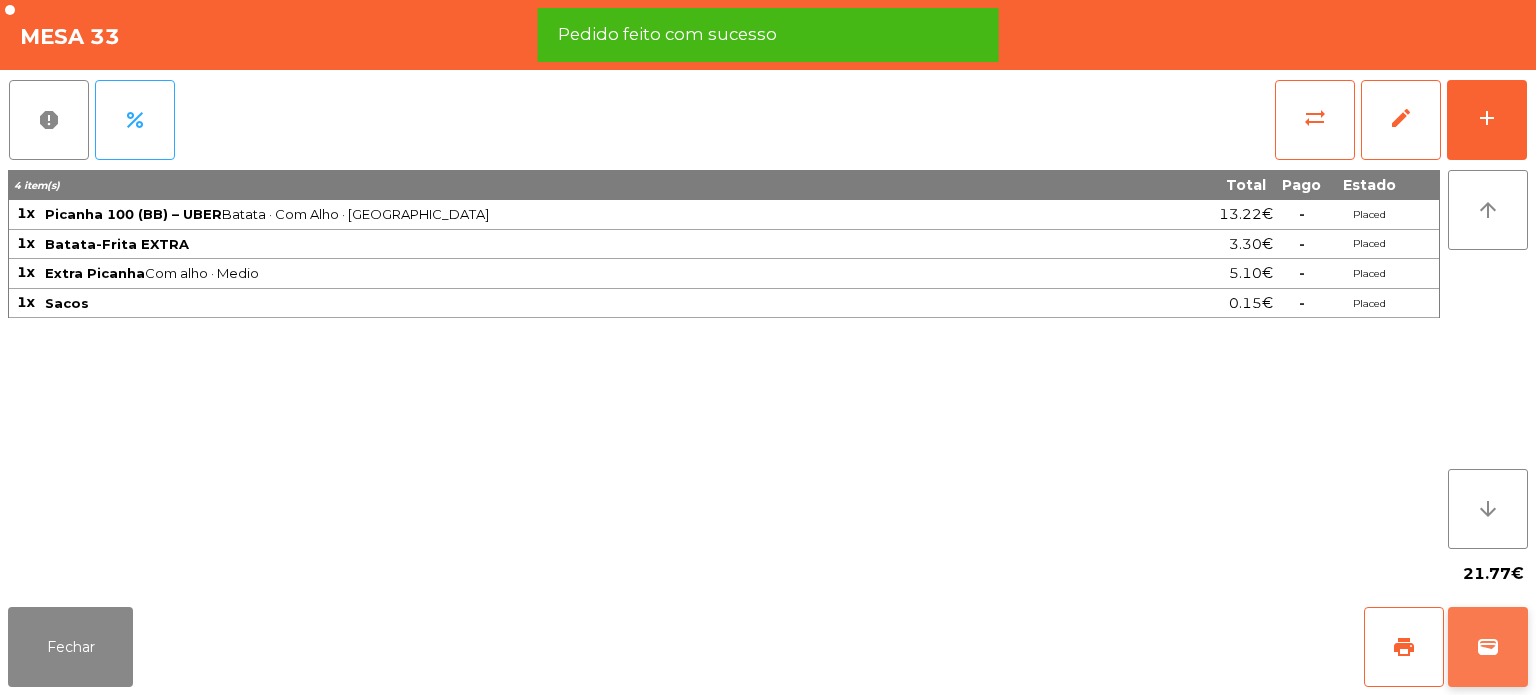 click on "wallet" 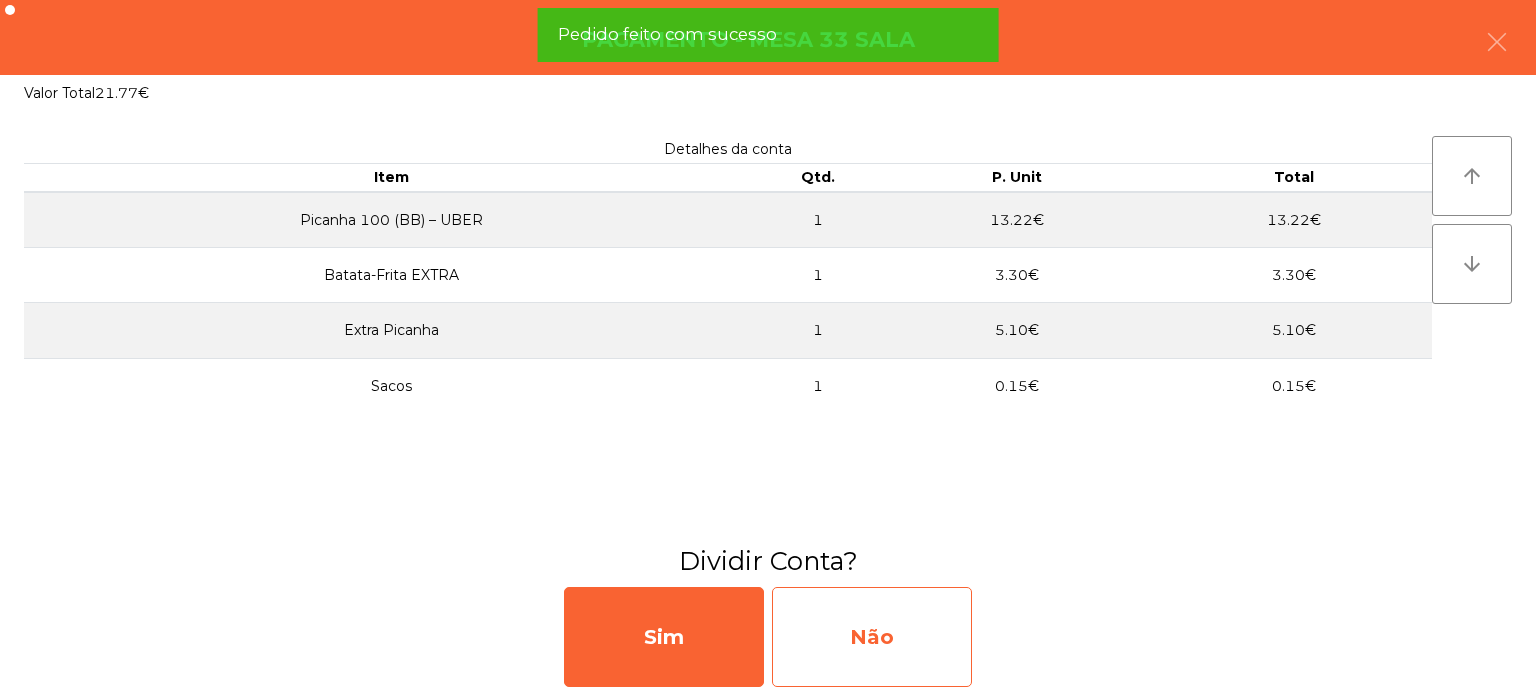 click on "Não" 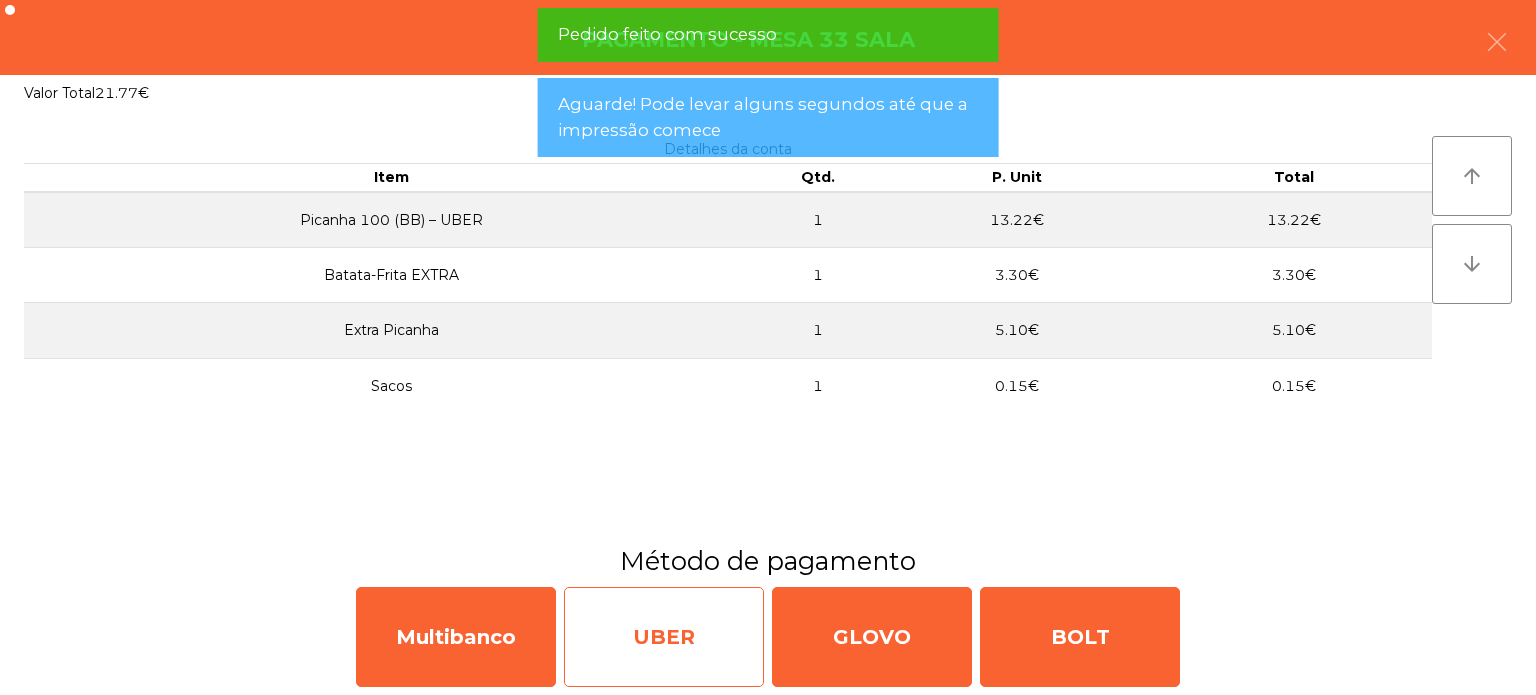 click on "UBER" 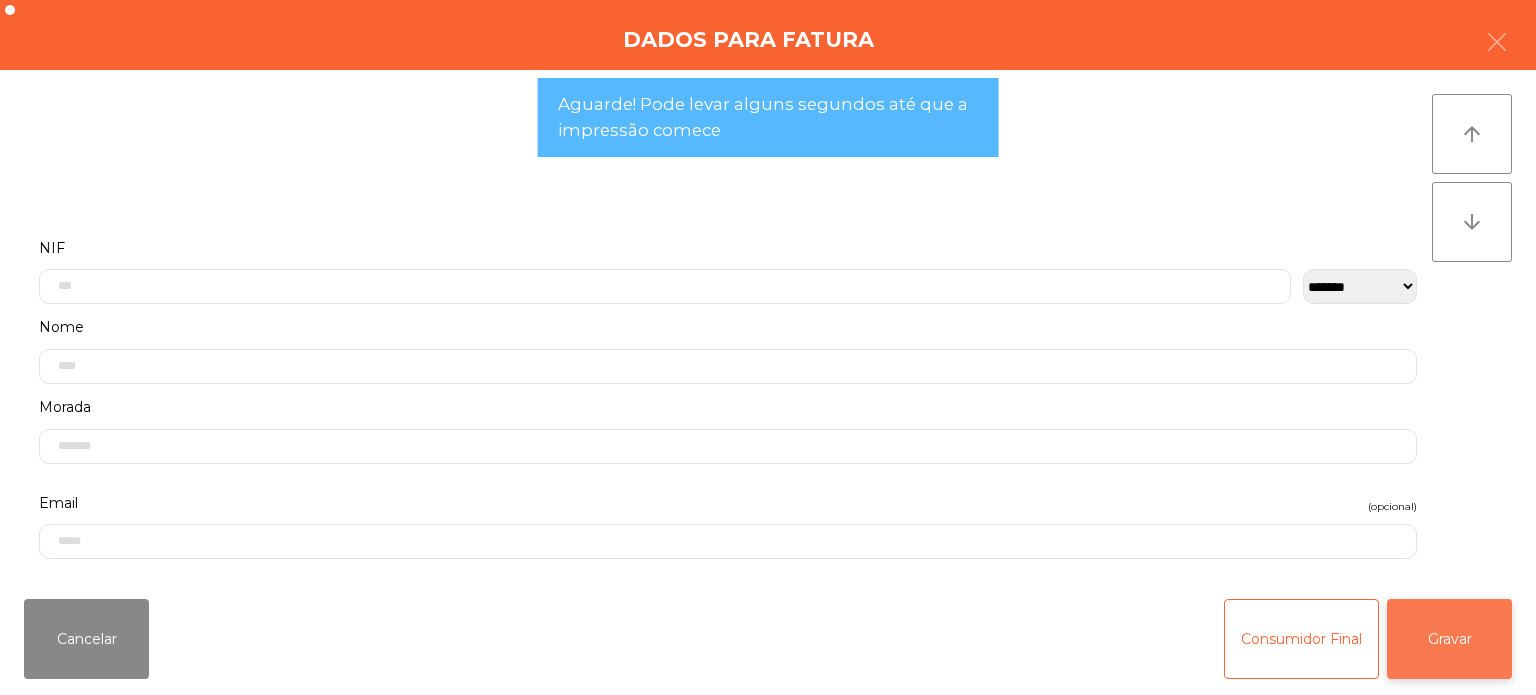 click on "Gravar" 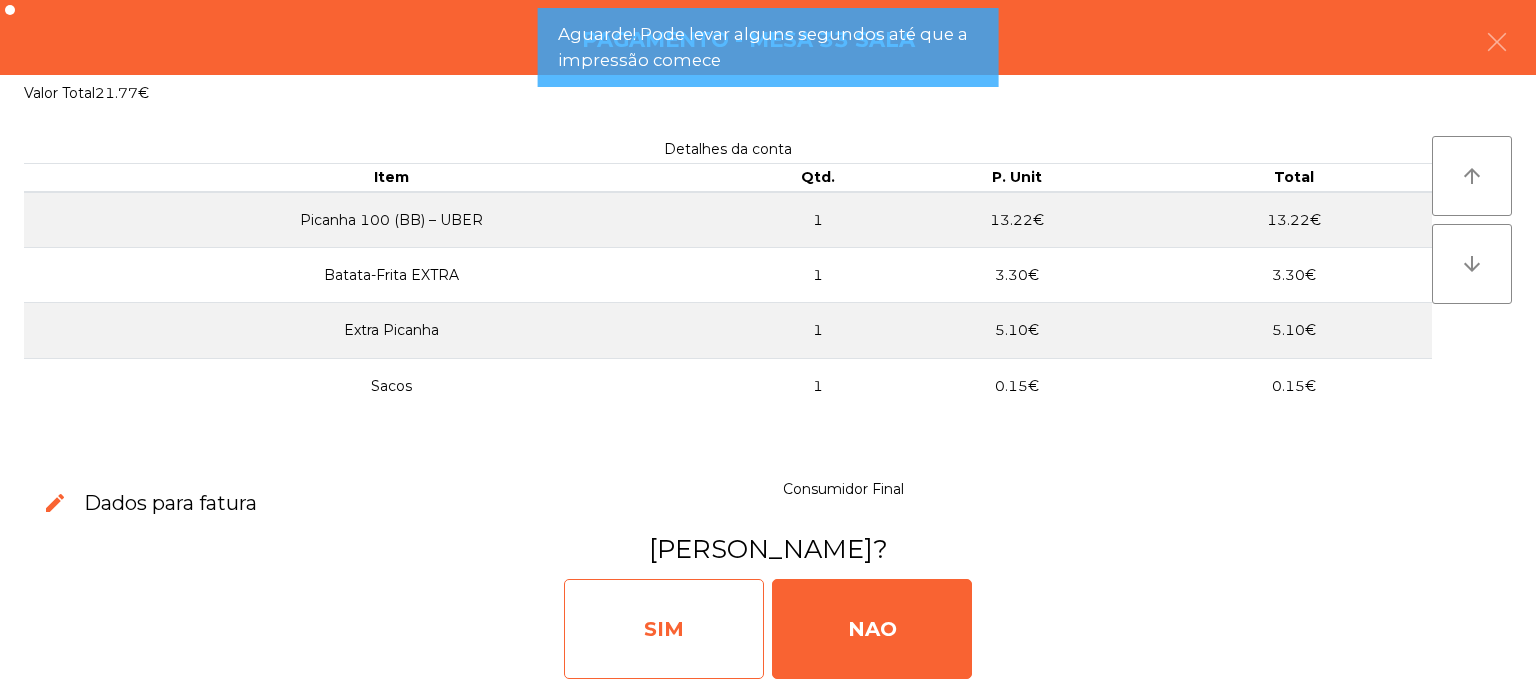 click on "SIM" 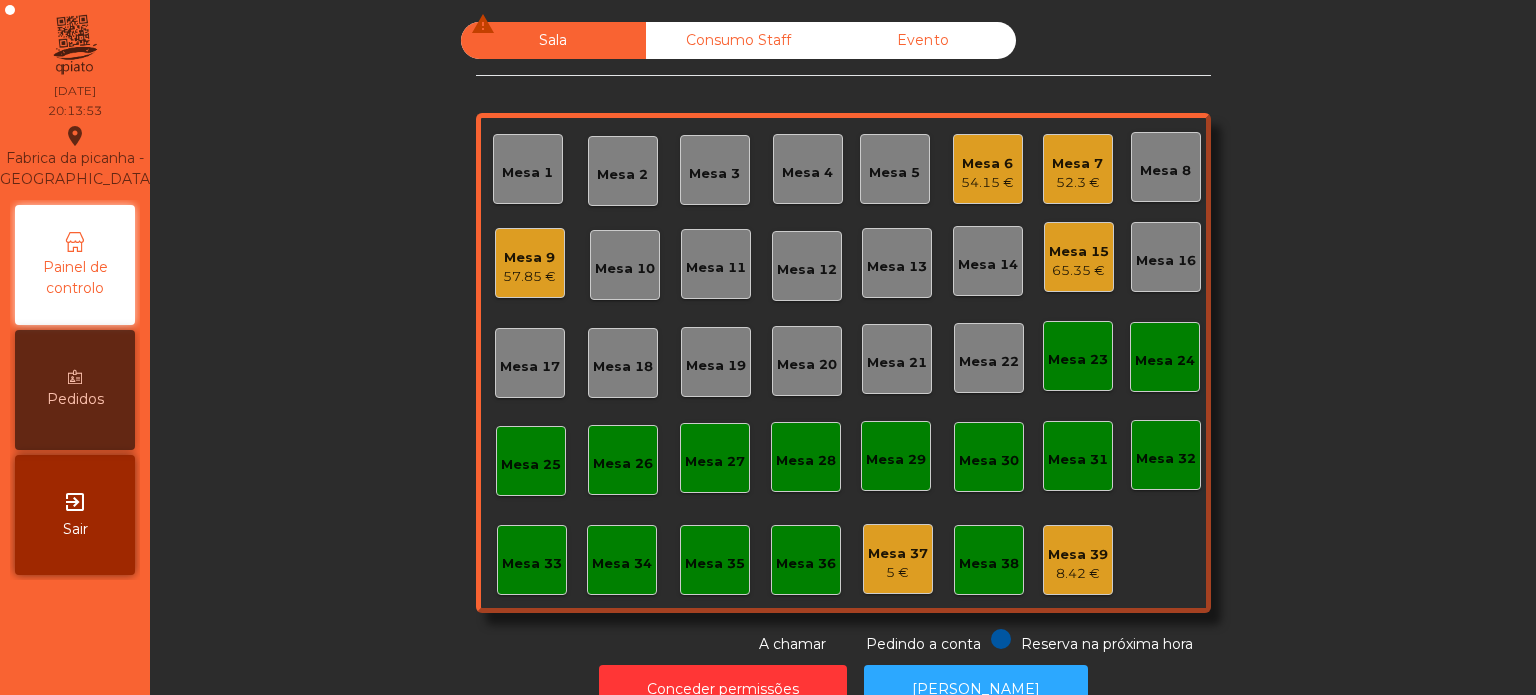 click on "65.35 €" 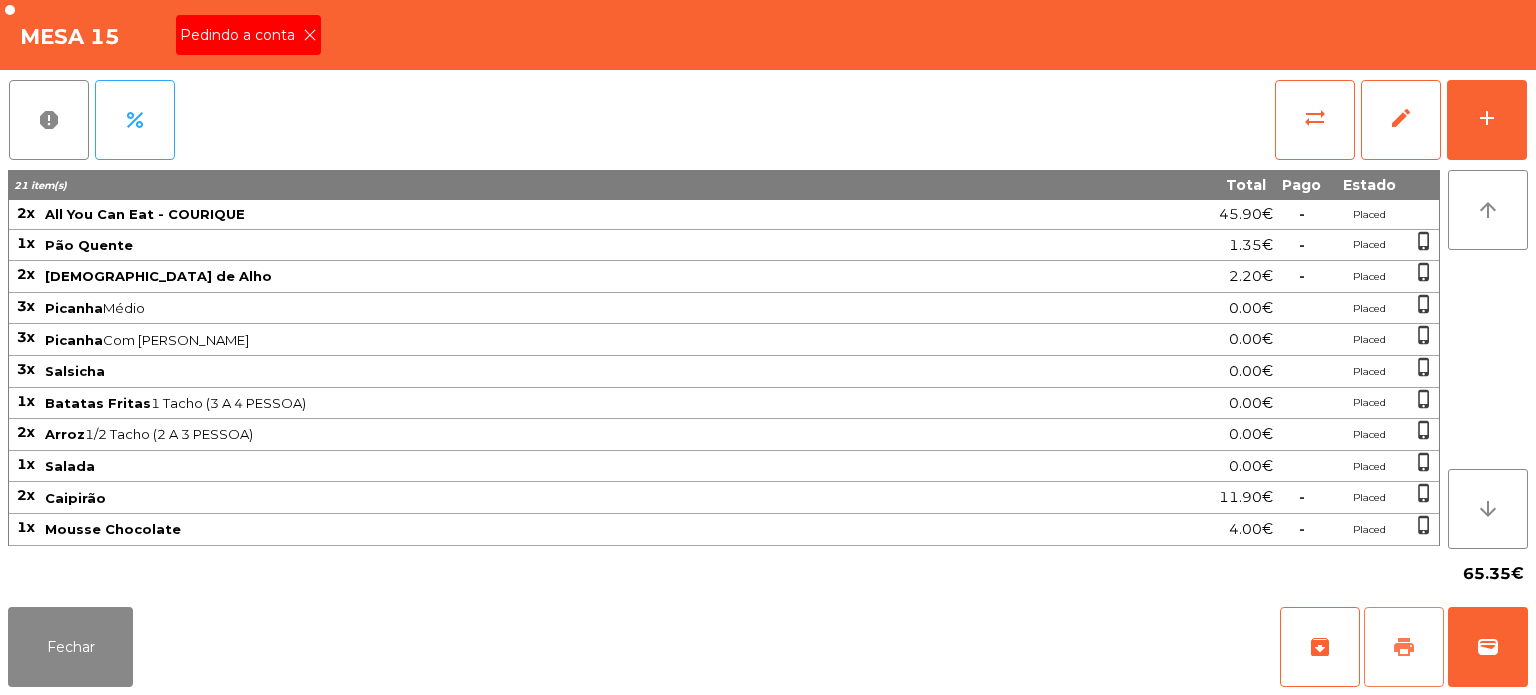 click on "print" 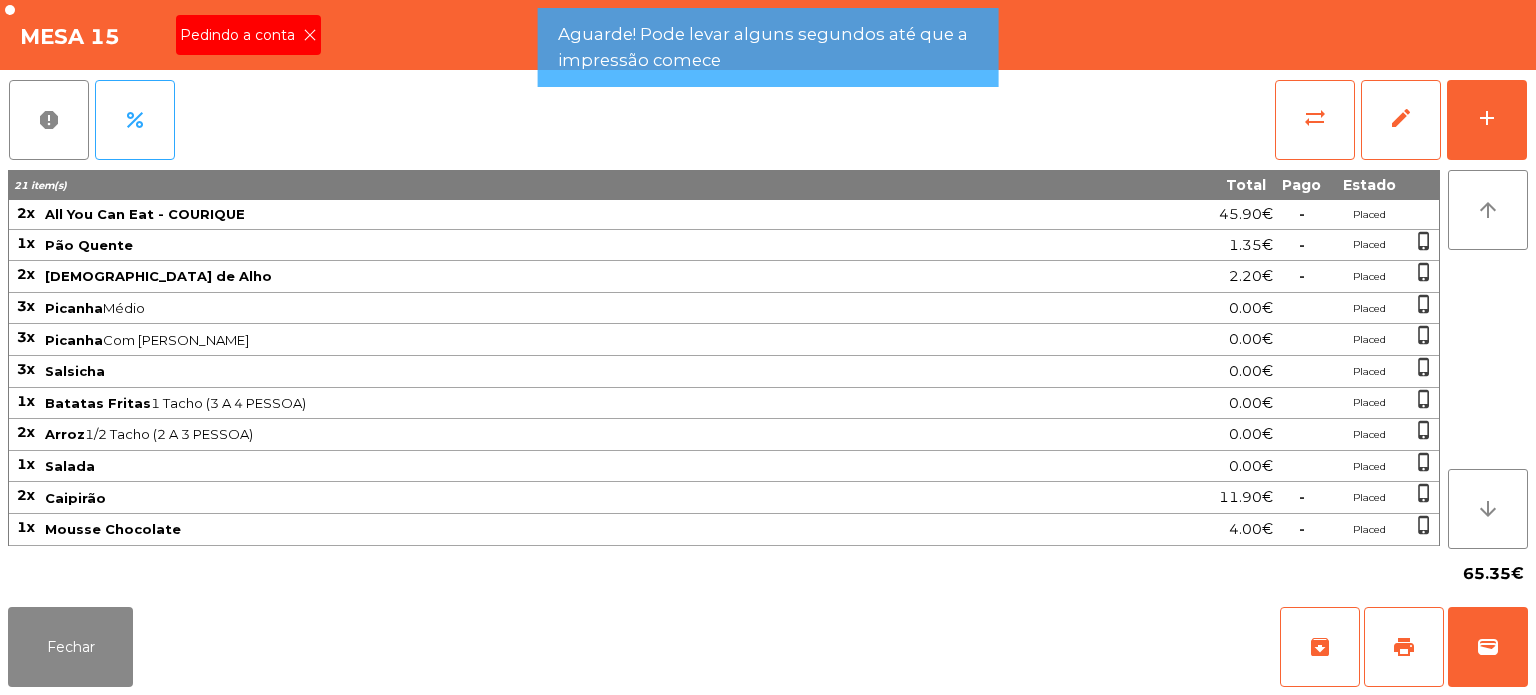 click on "Pedindo a conta" 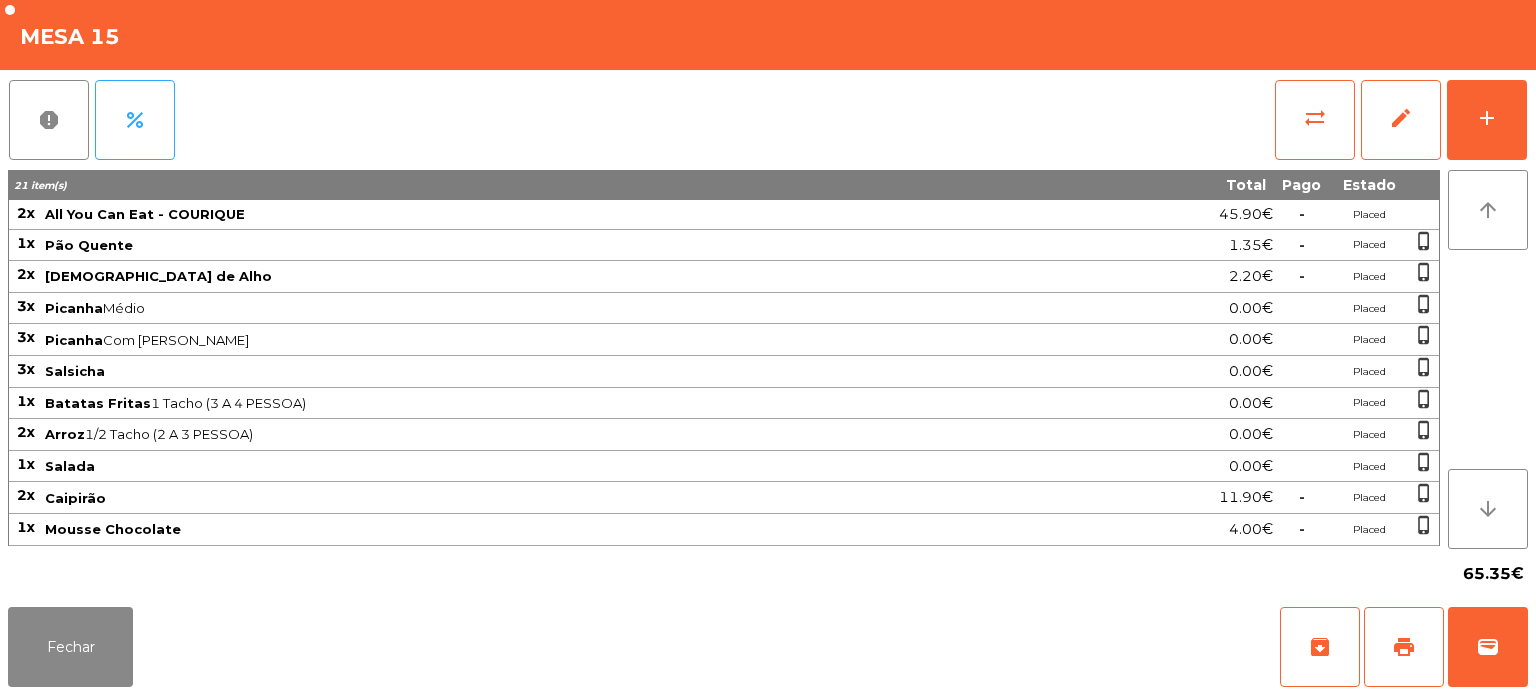 click on "65.35€" 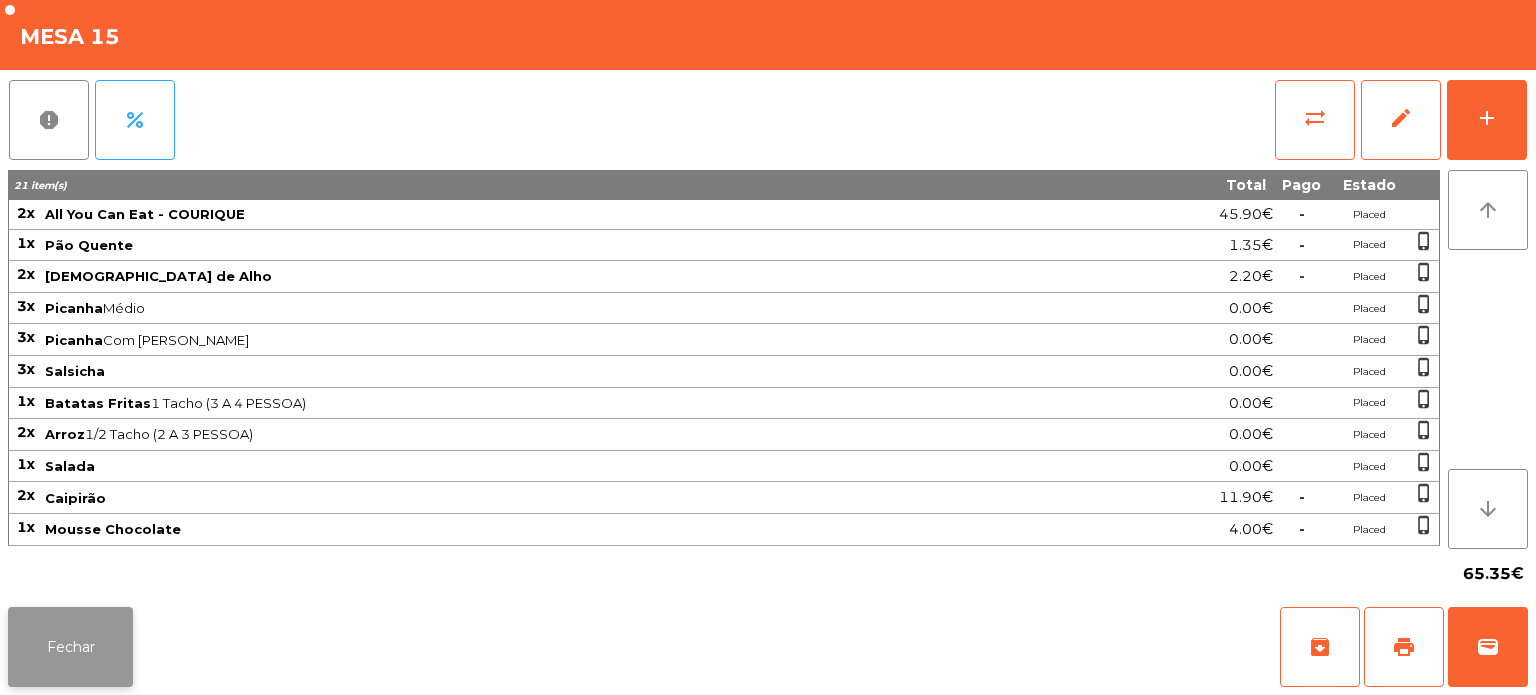click on "Fechar" 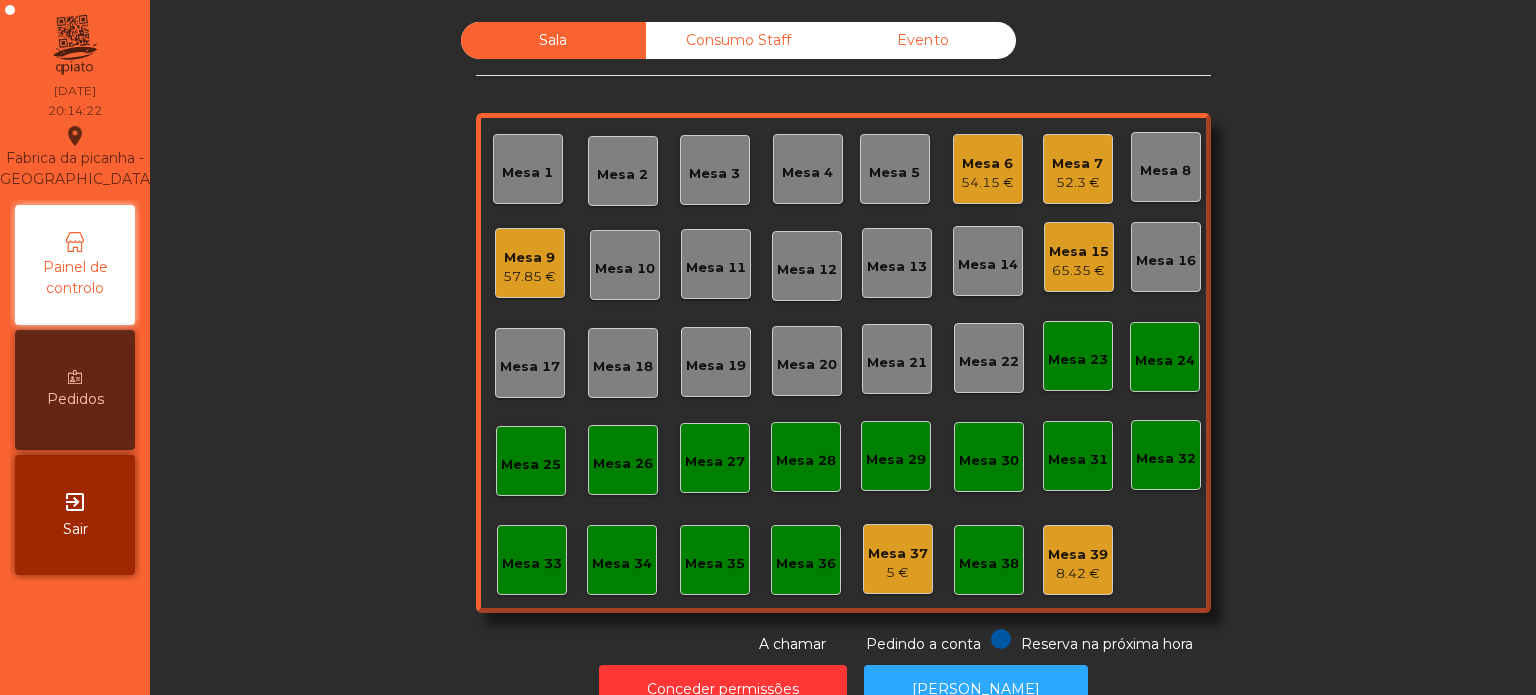 scroll, scrollTop: 55, scrollLeft: 0, axis: vertical 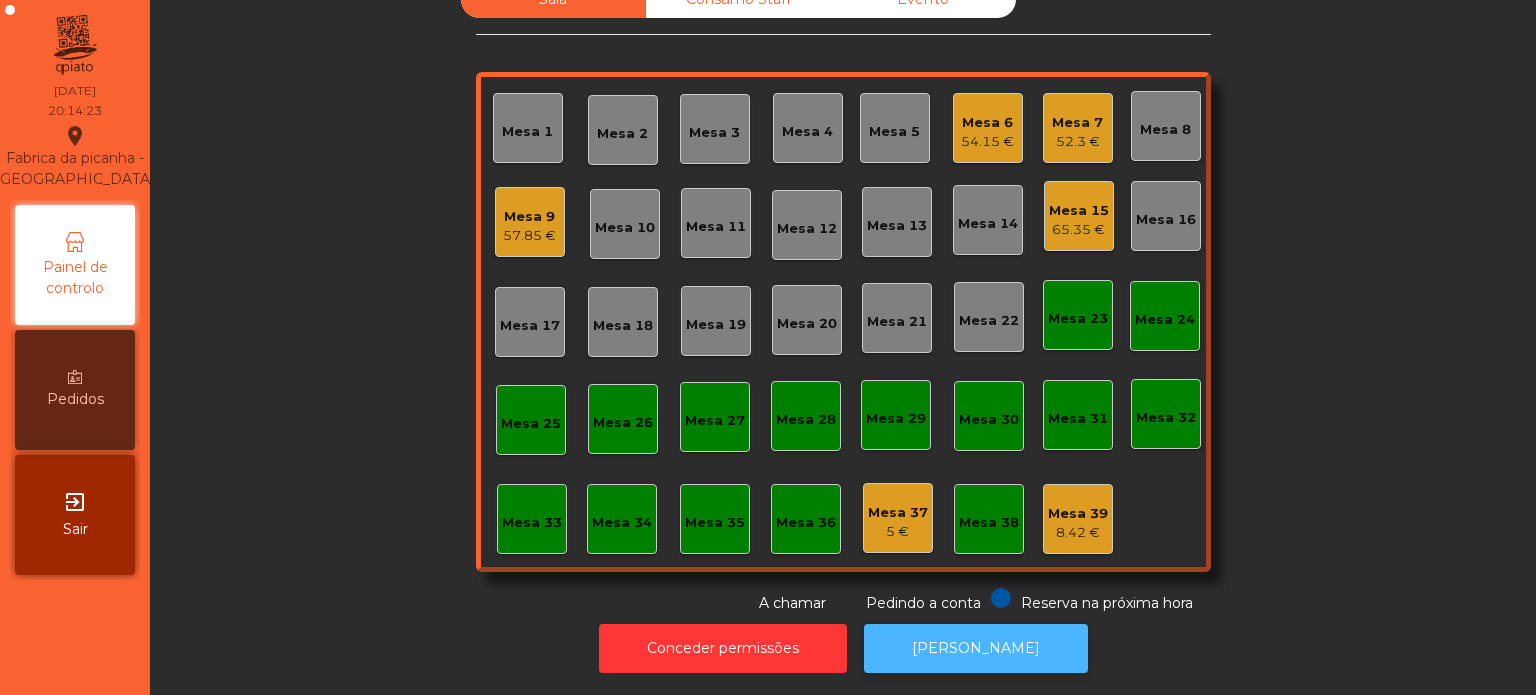 click on "[PERSON_NAME]" 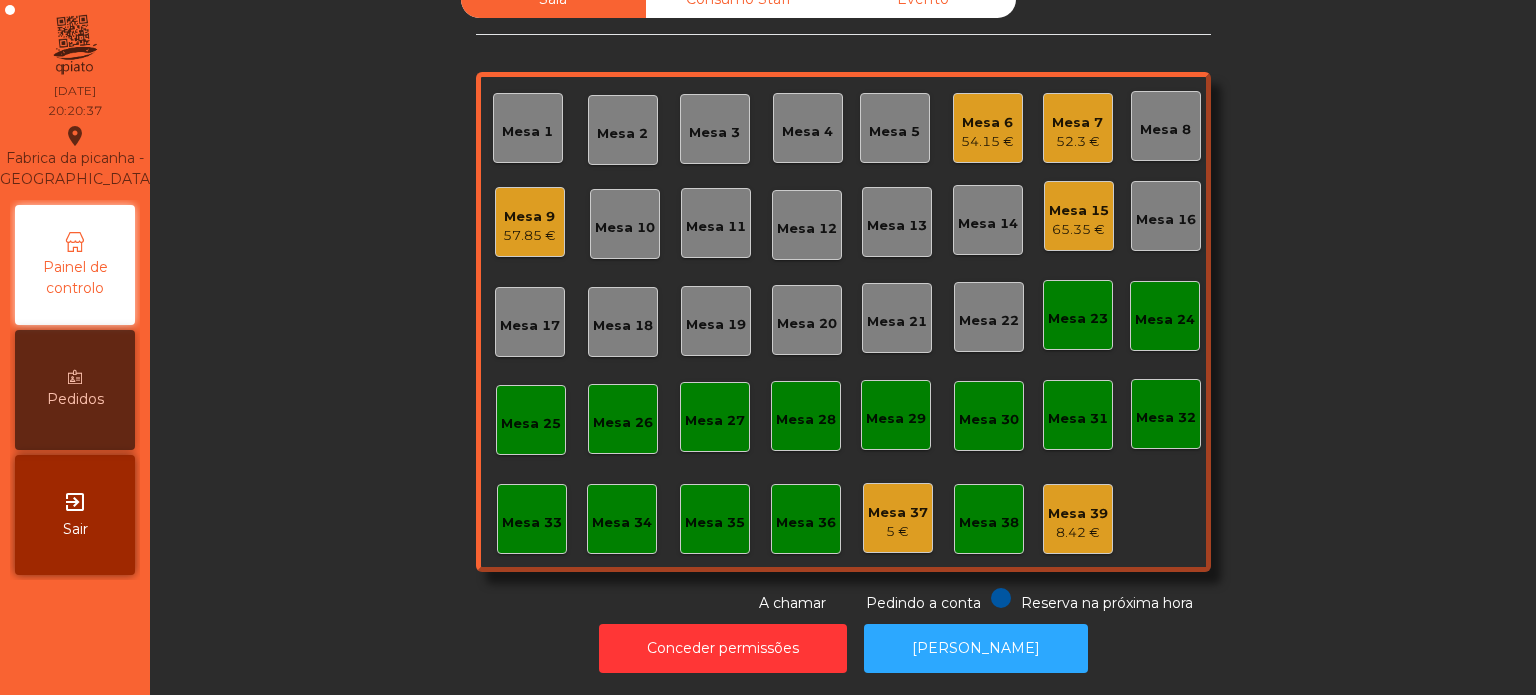 click on "Mesa 17" 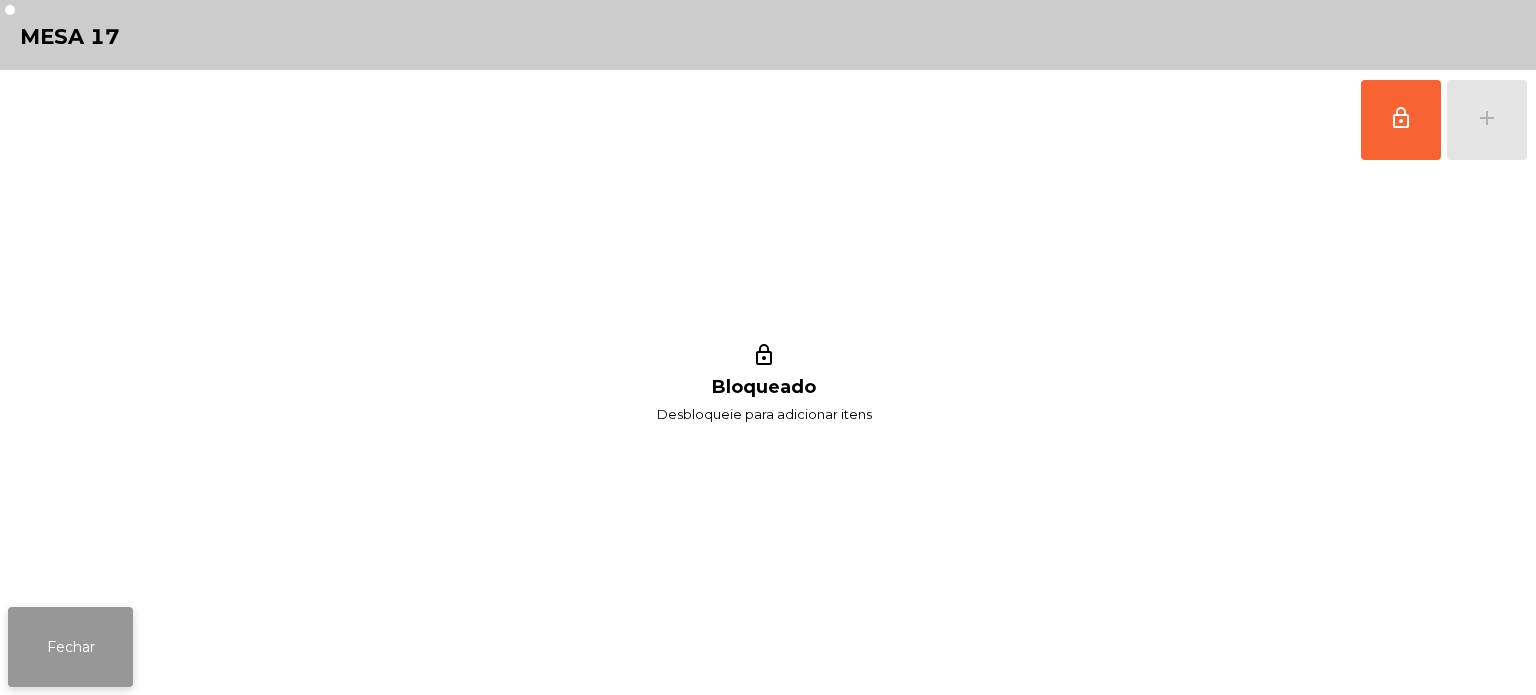 click on "Fechar" 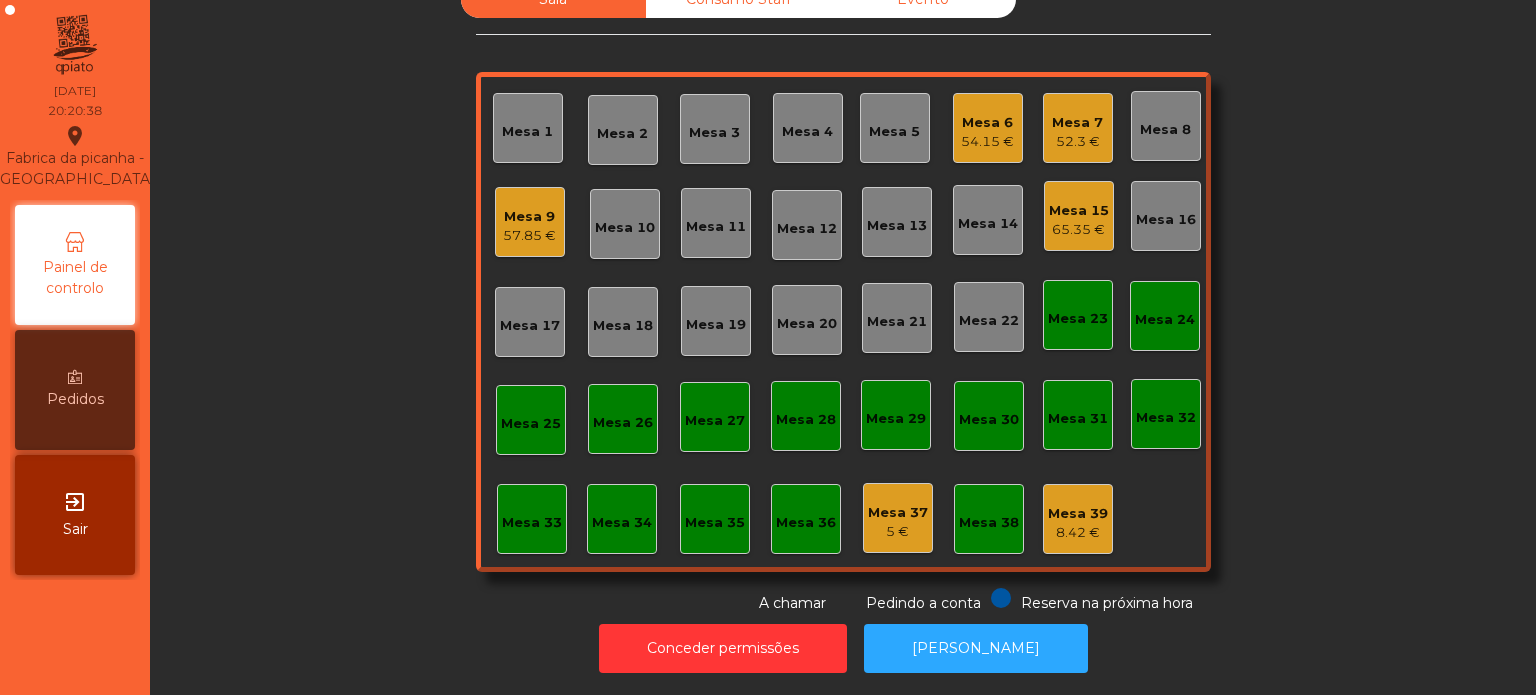 click on "Mesa 10" 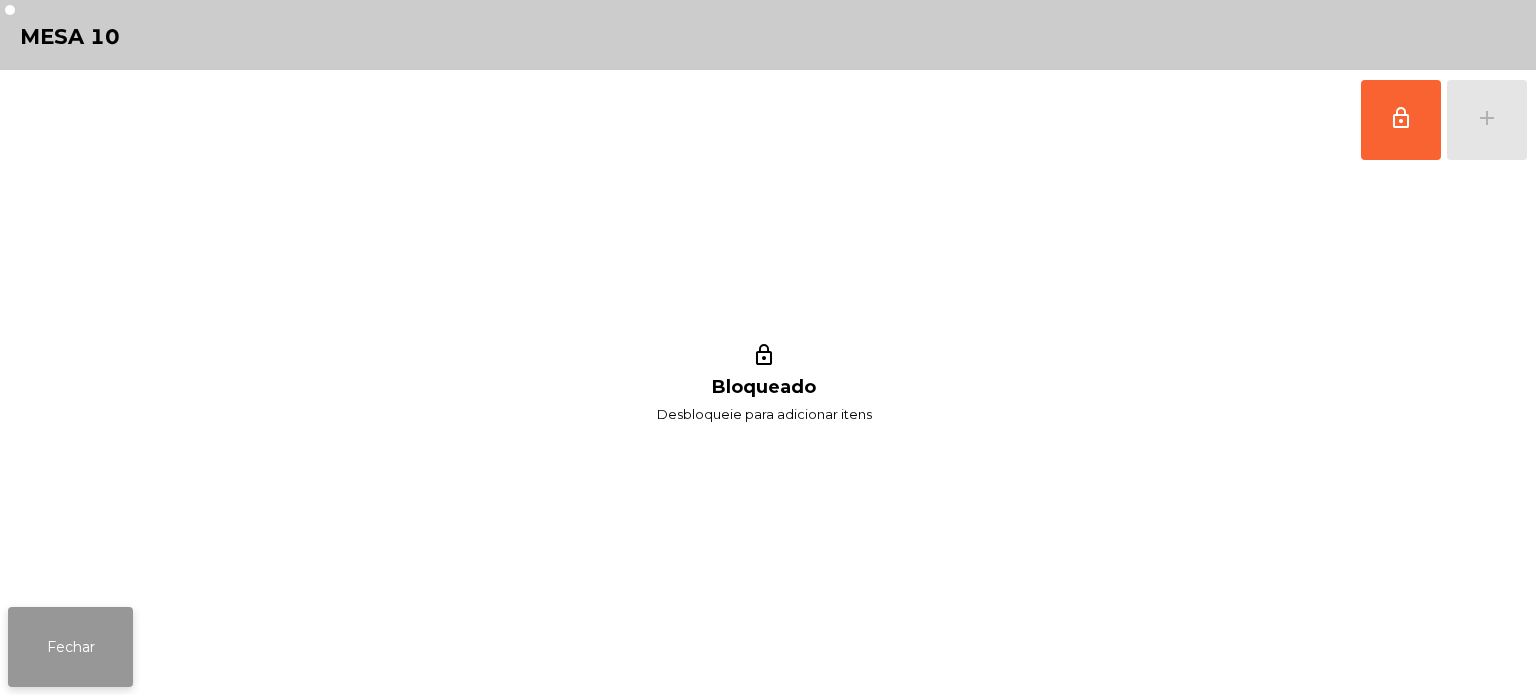 click on "Fechar" 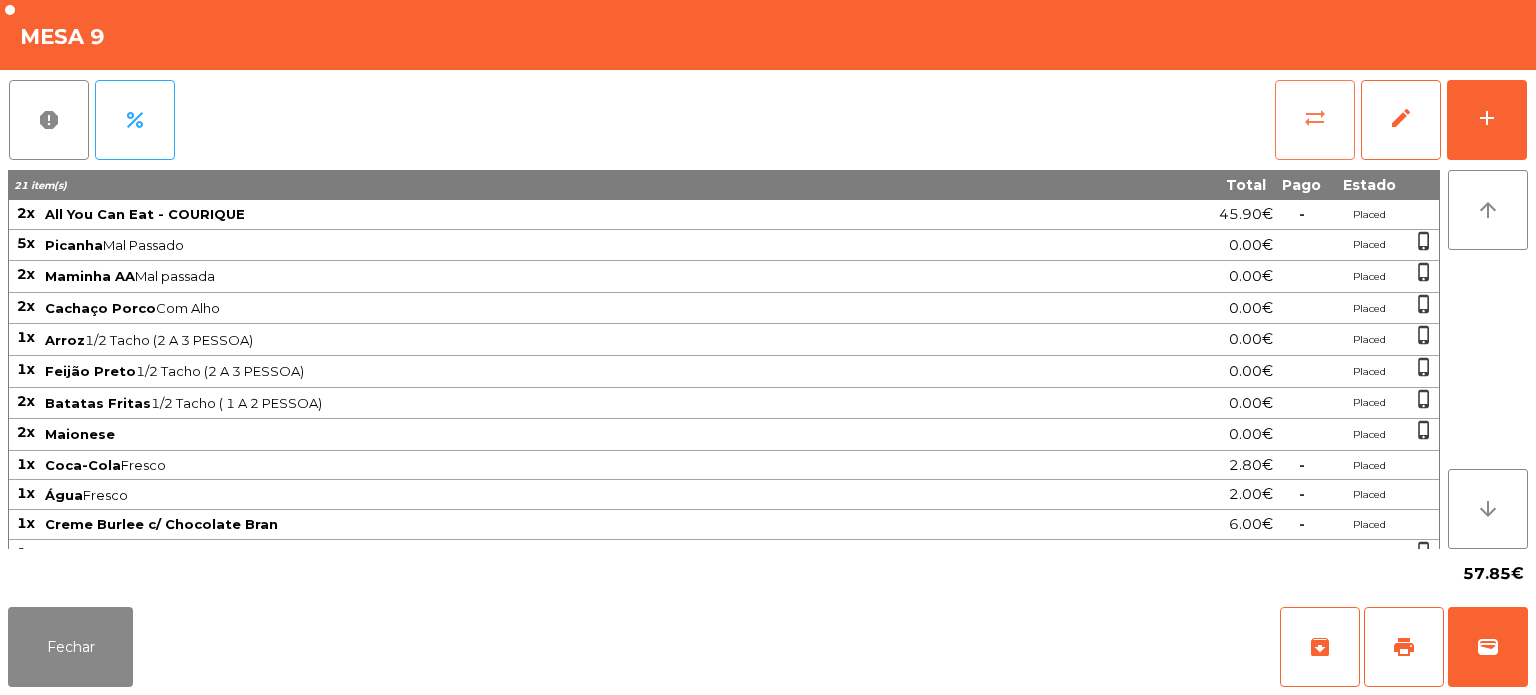 click on "sync_alt" 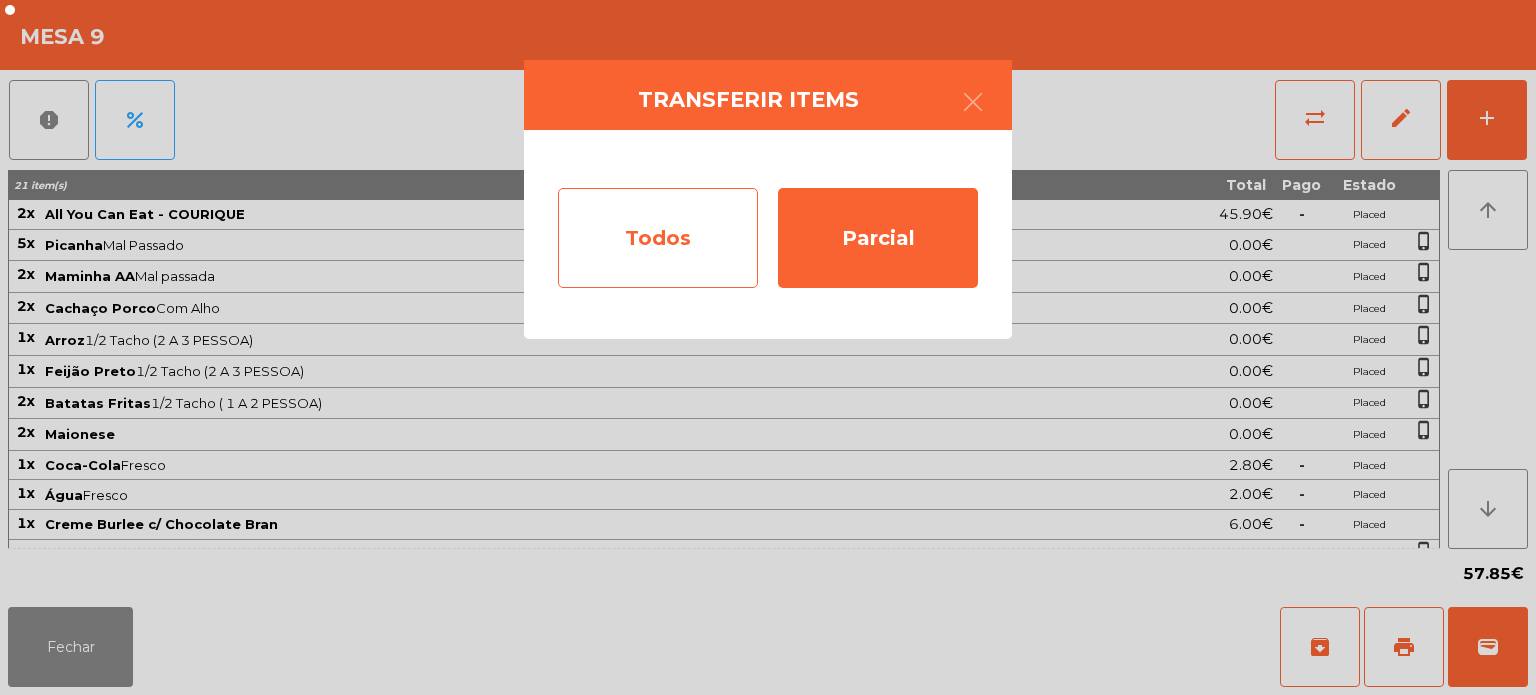 click on "Todos" 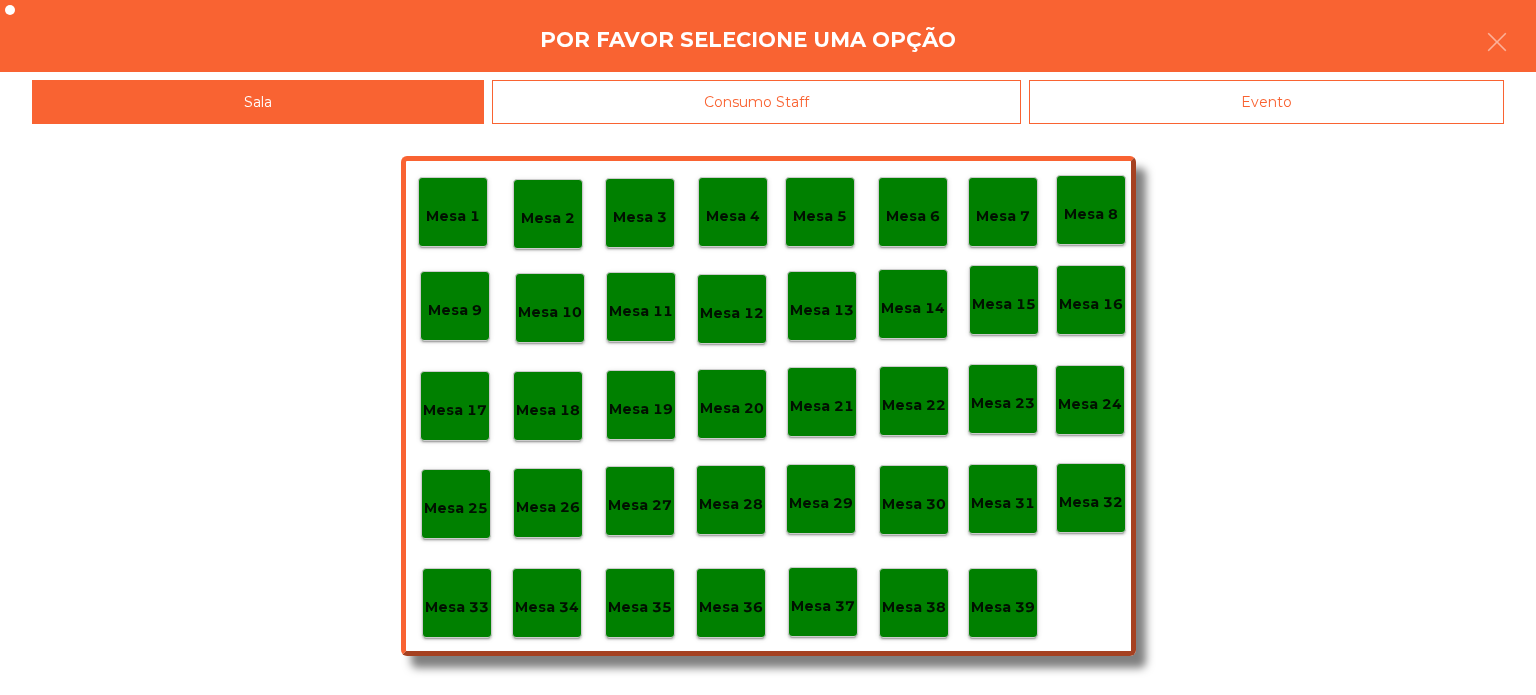 click on "Evento" 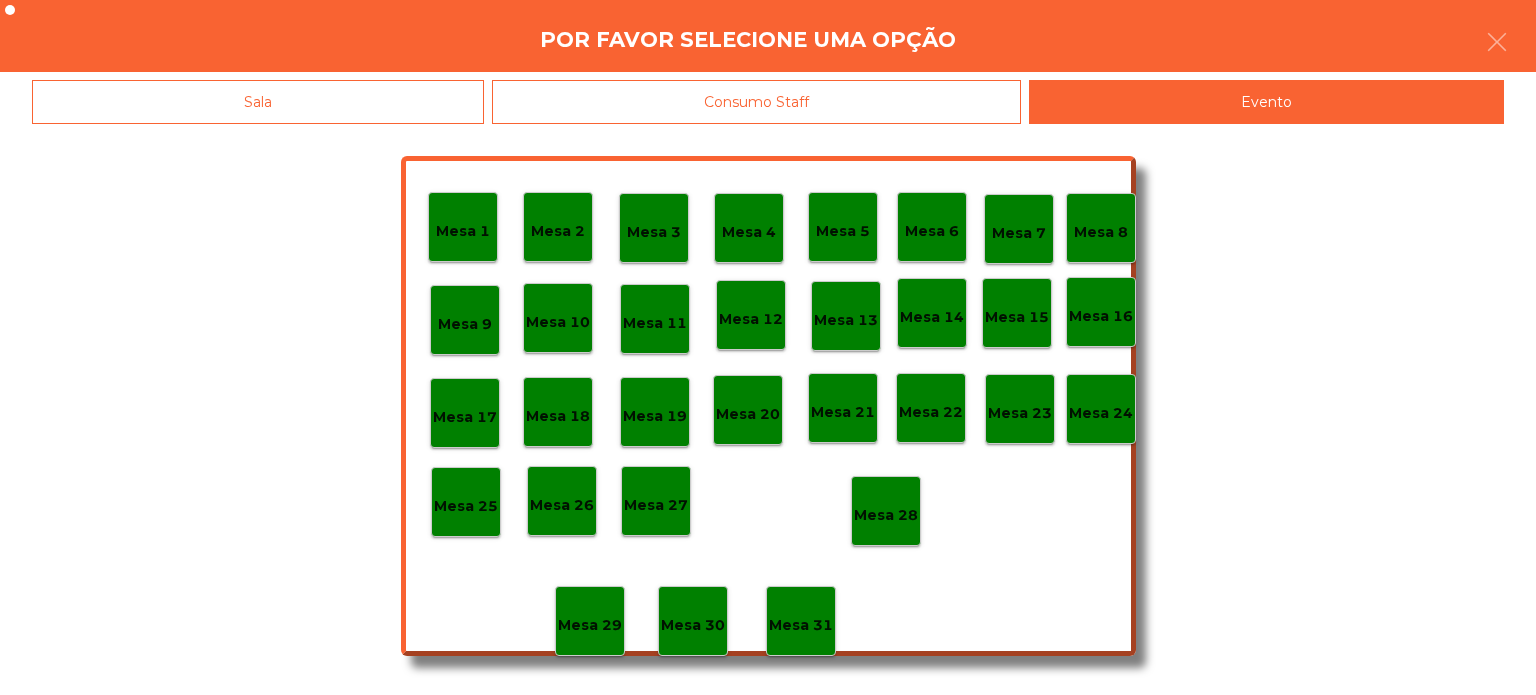click on "Mesa 28" 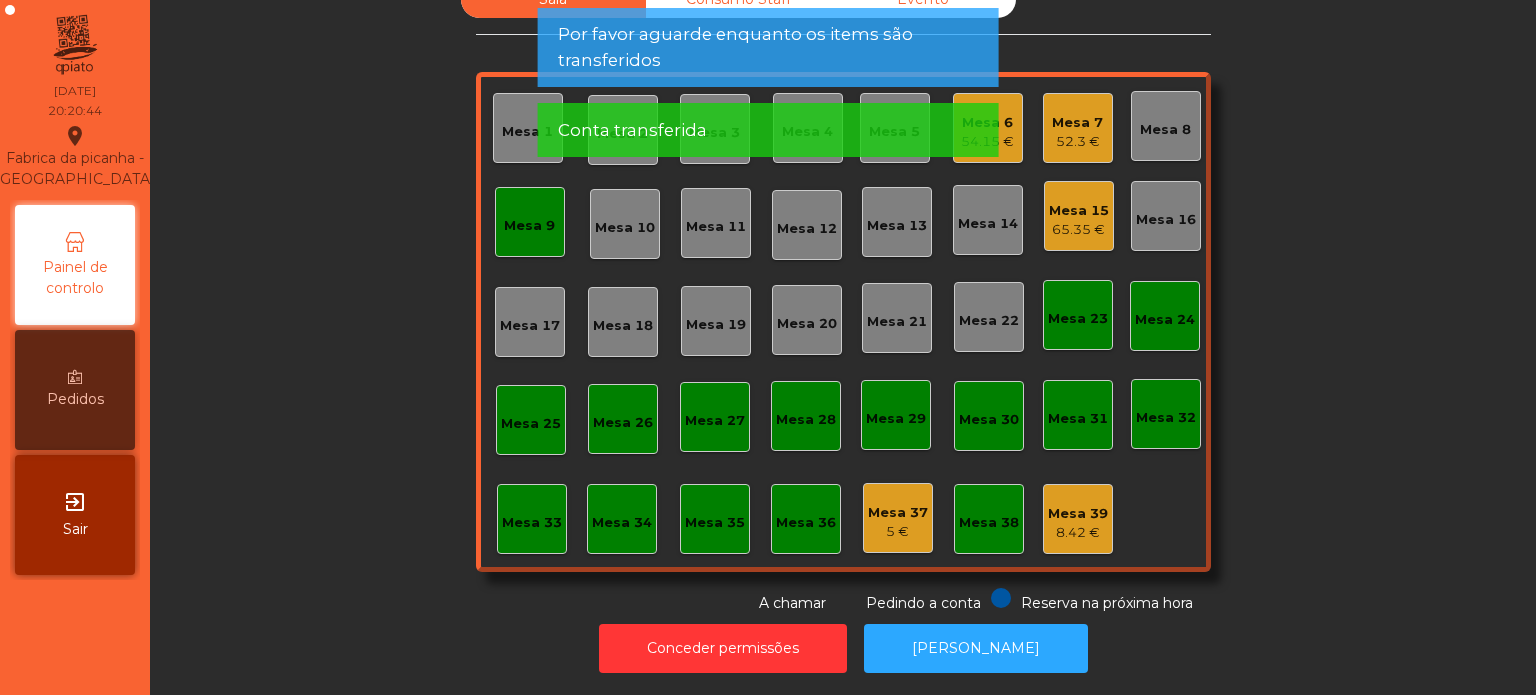 click on "65.35 €" 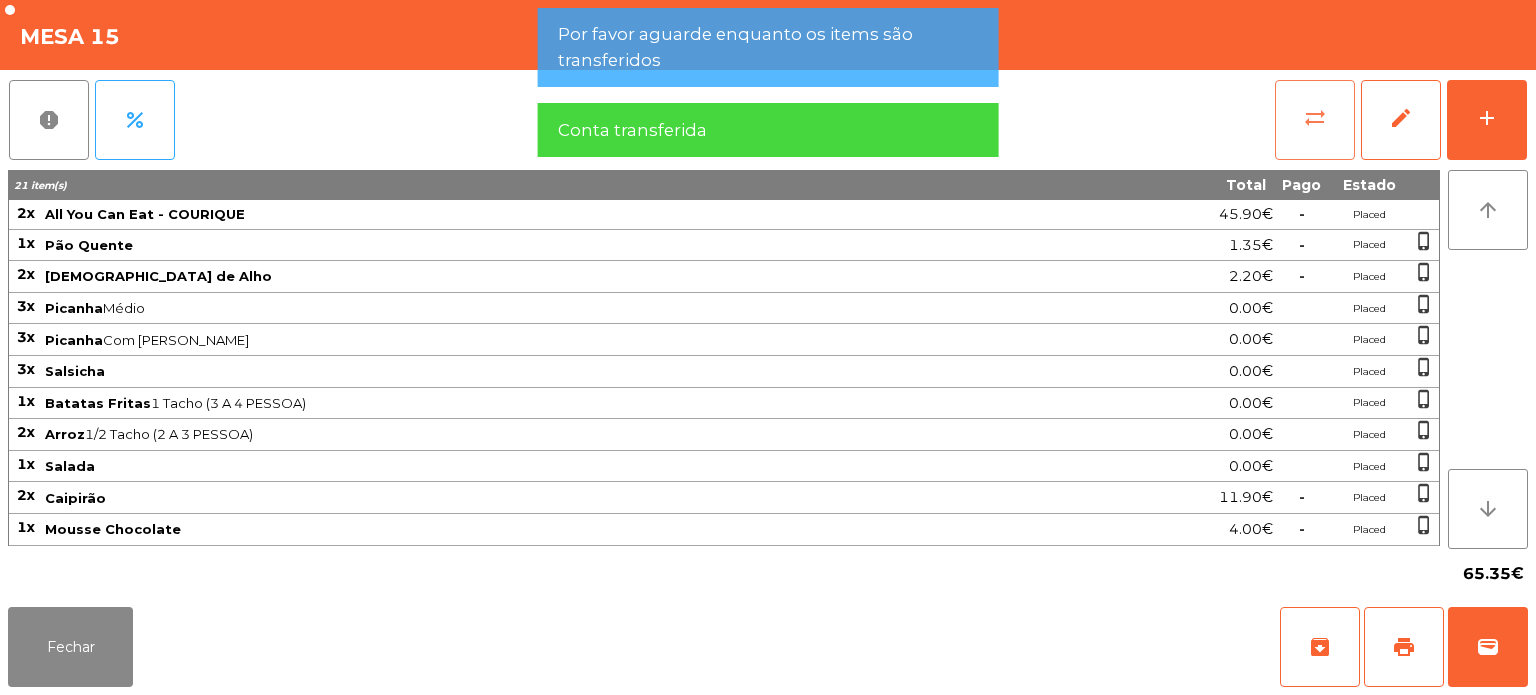 click on "sync_alt" 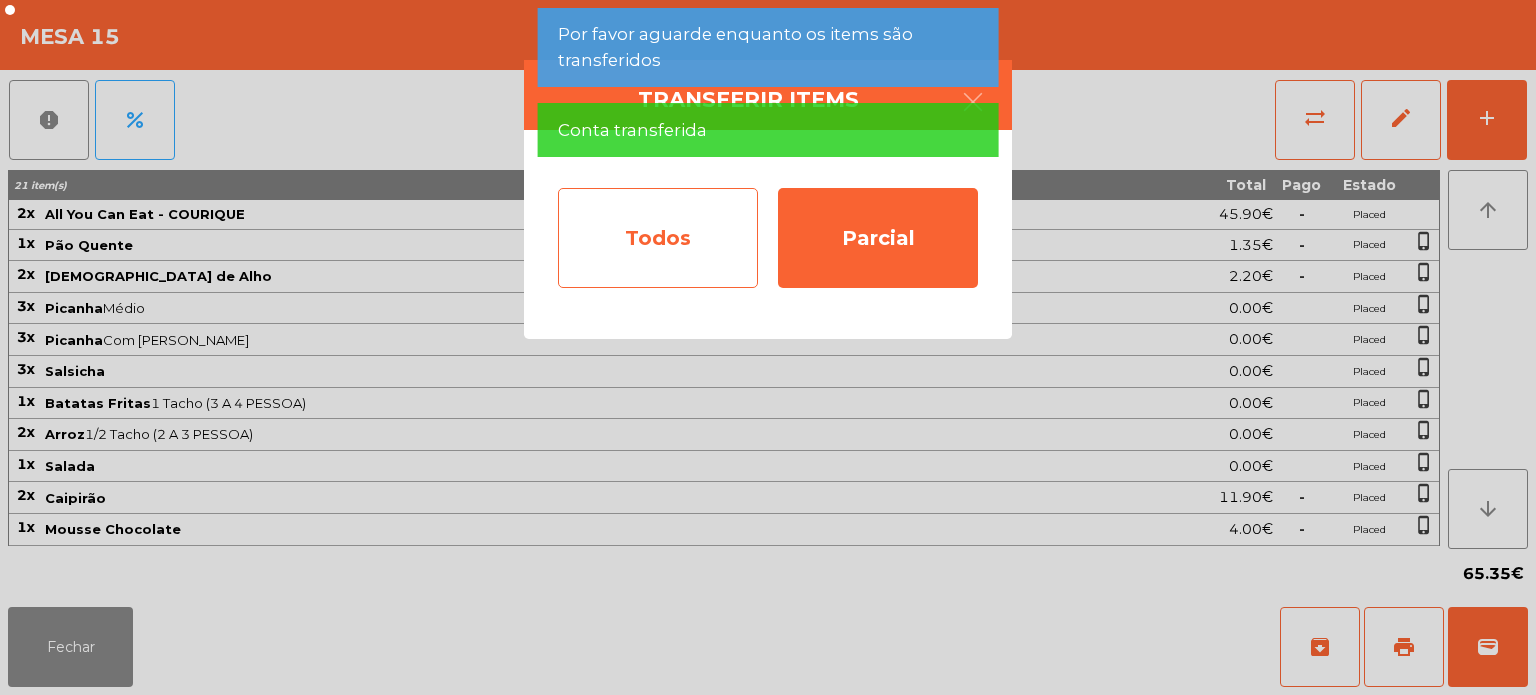 click on "Todos" 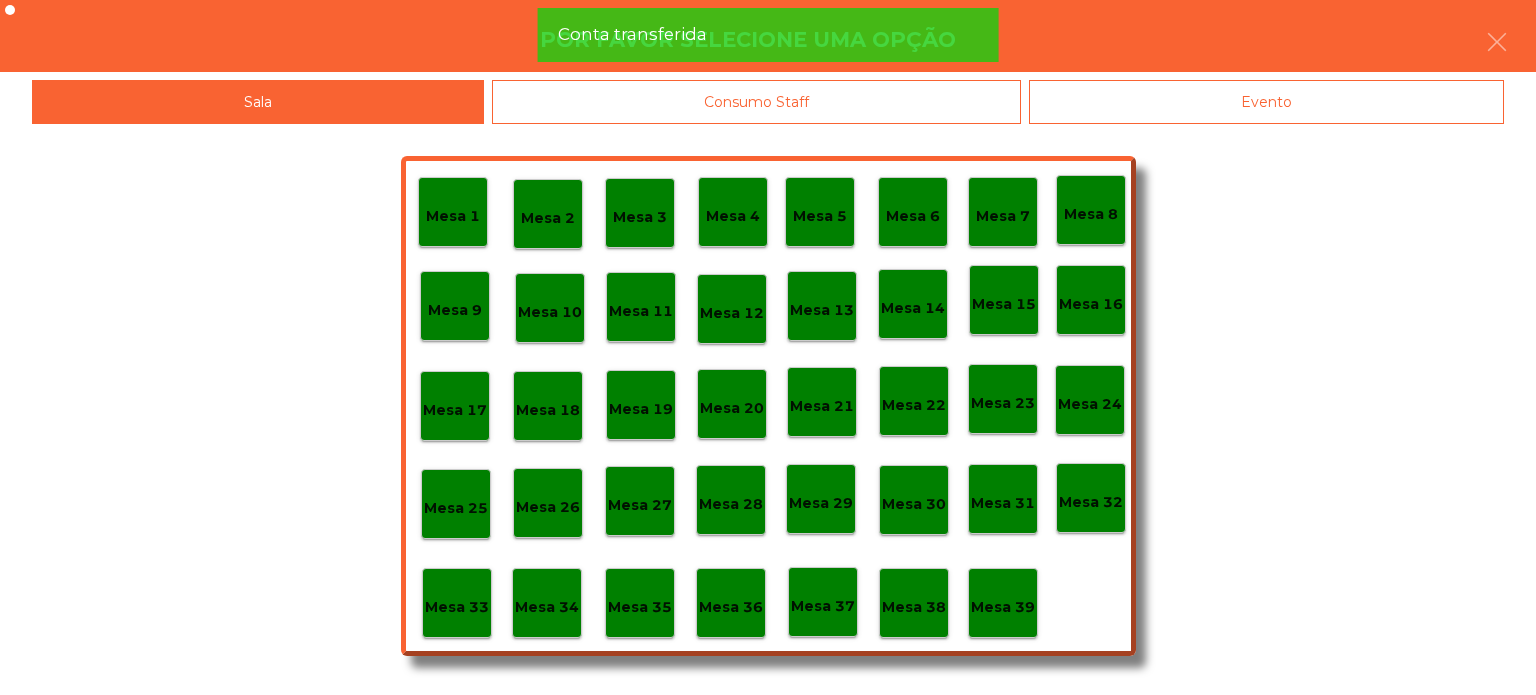 click on "Evento" 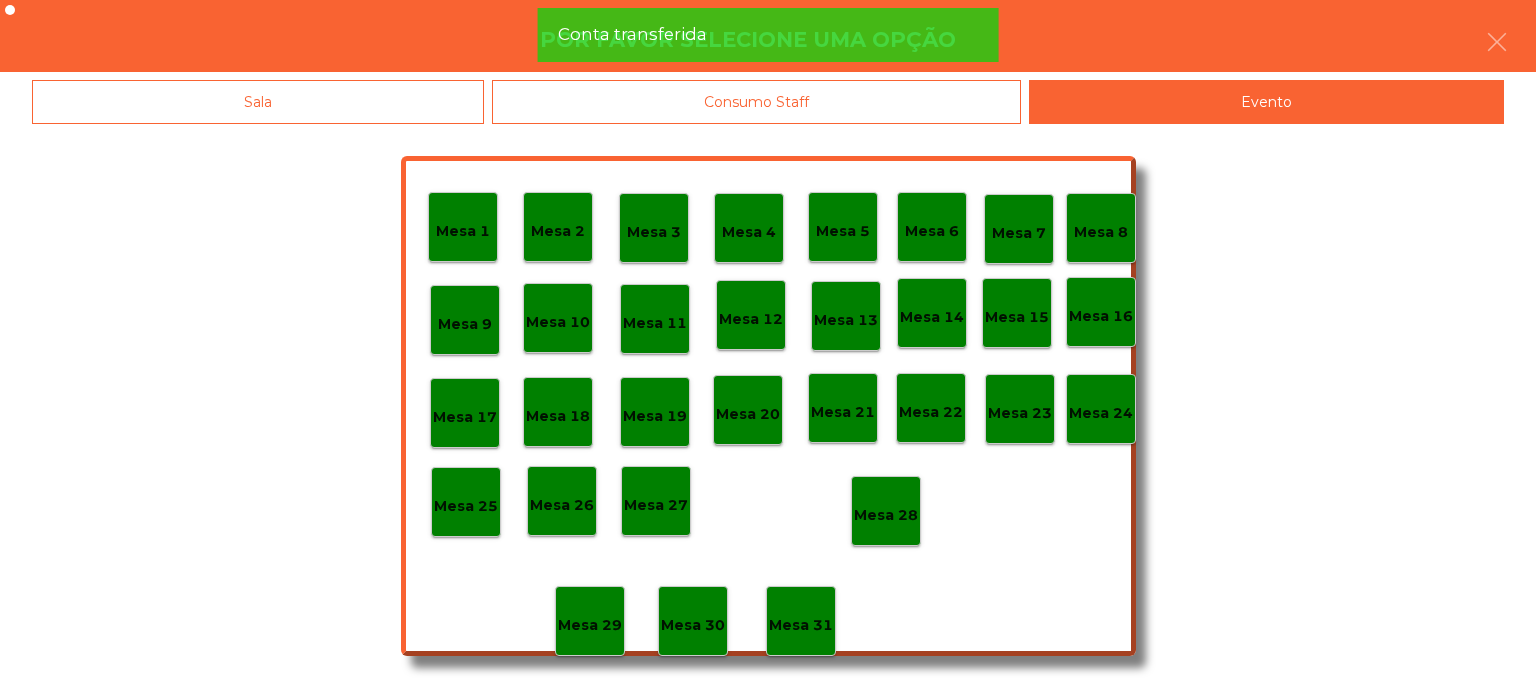 click on "Mesa 28" 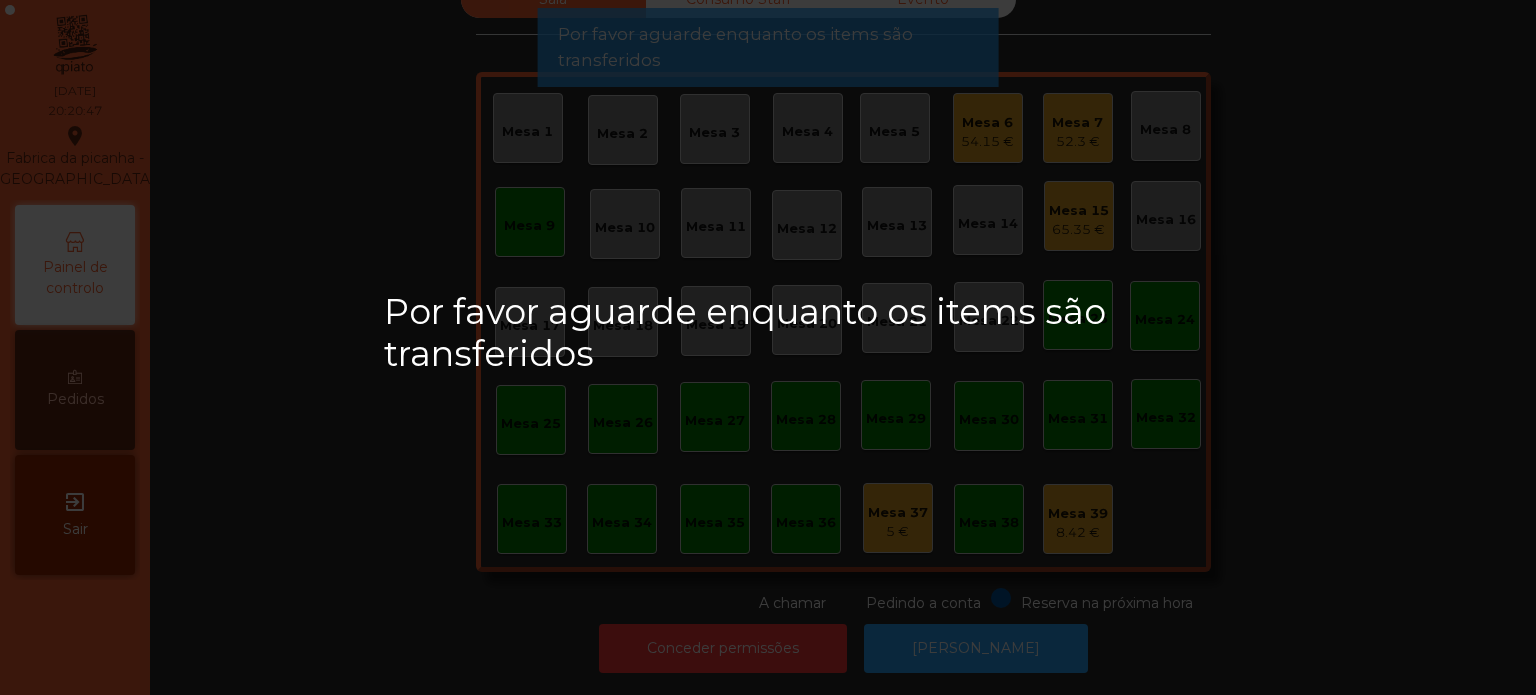 click on "Por favor aguarde enquanto os items são transferidos" at bounding box center [768, 347] 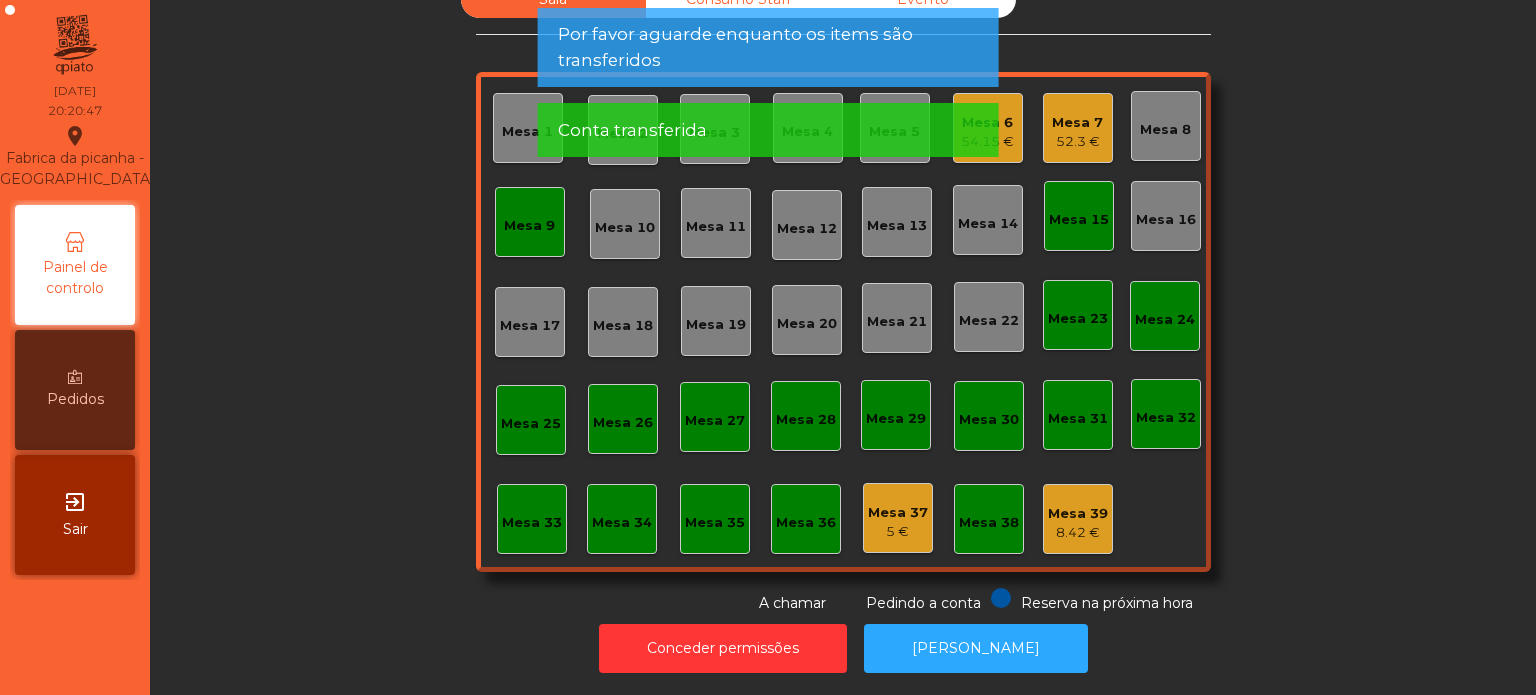 click on "Mesa 15" 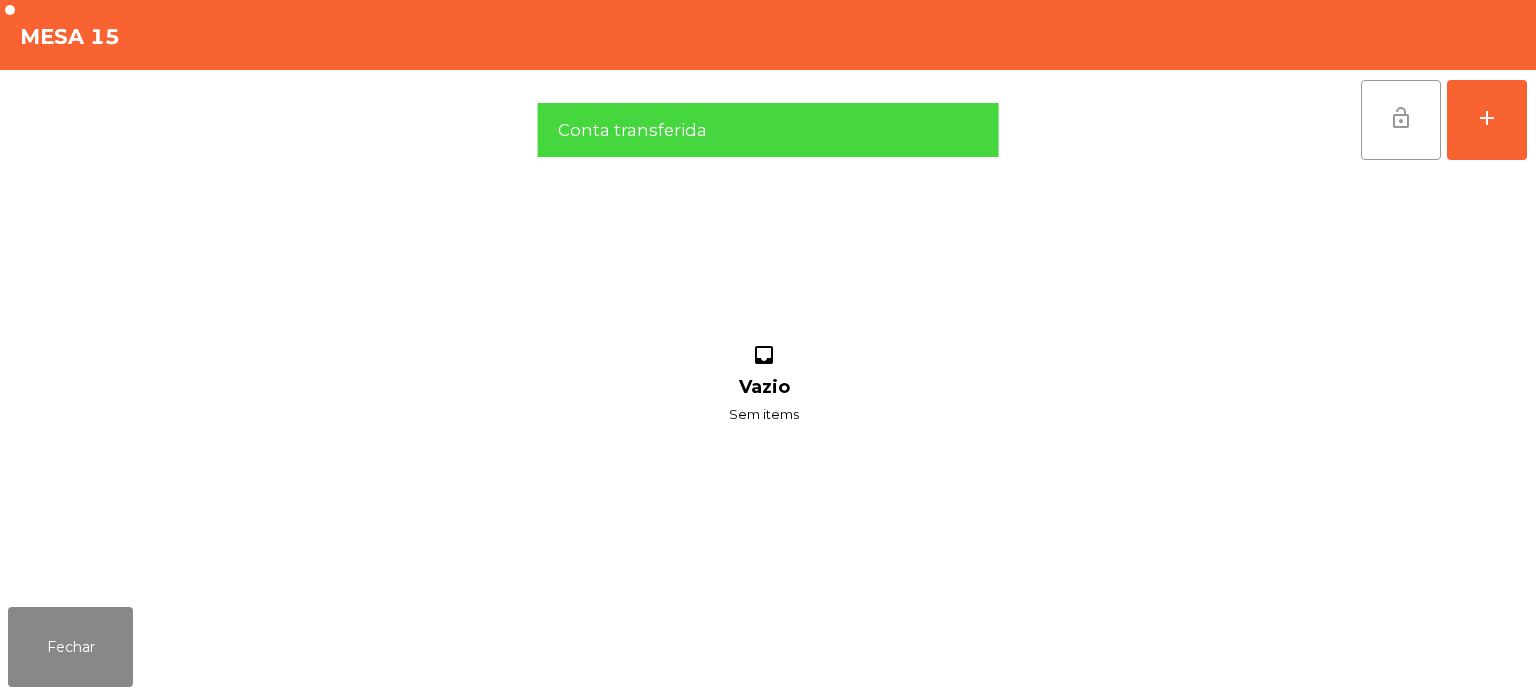 click on "lock_open" 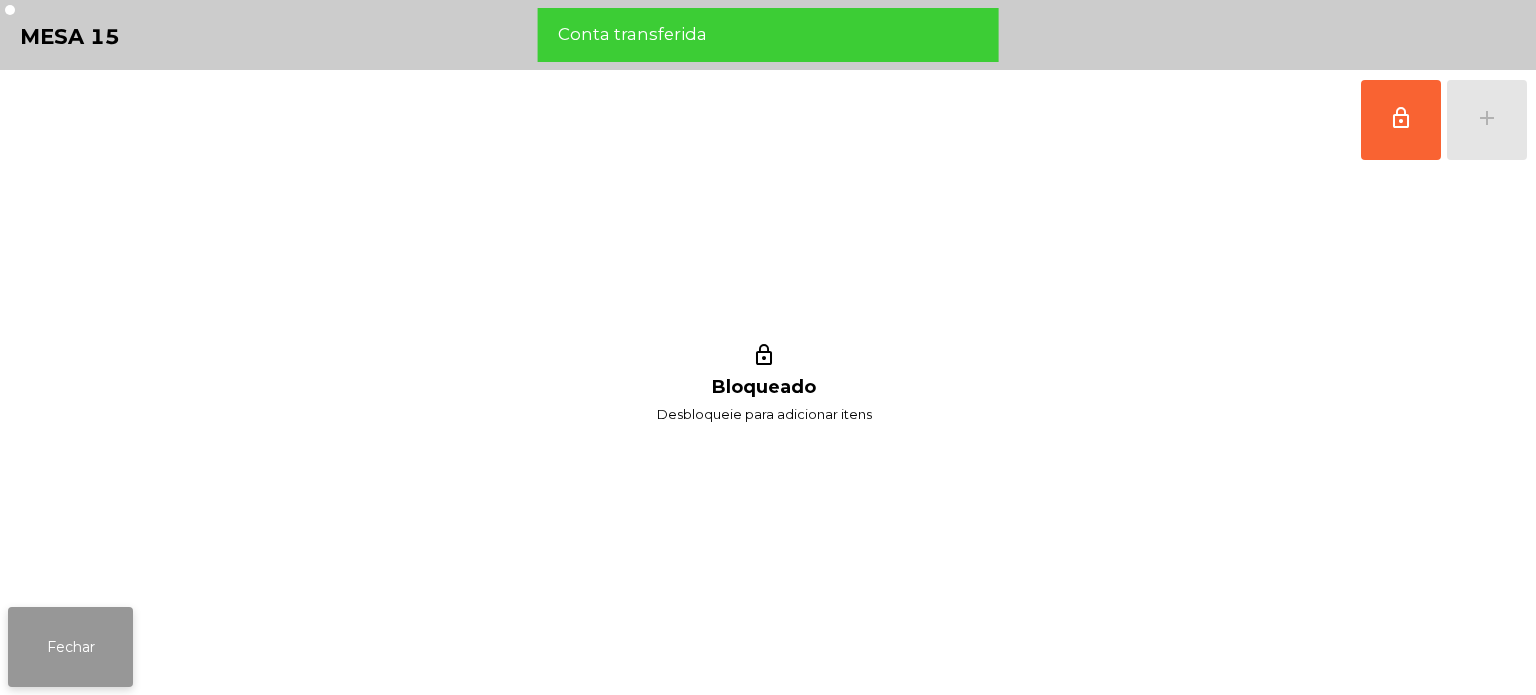 click on "Fechar" 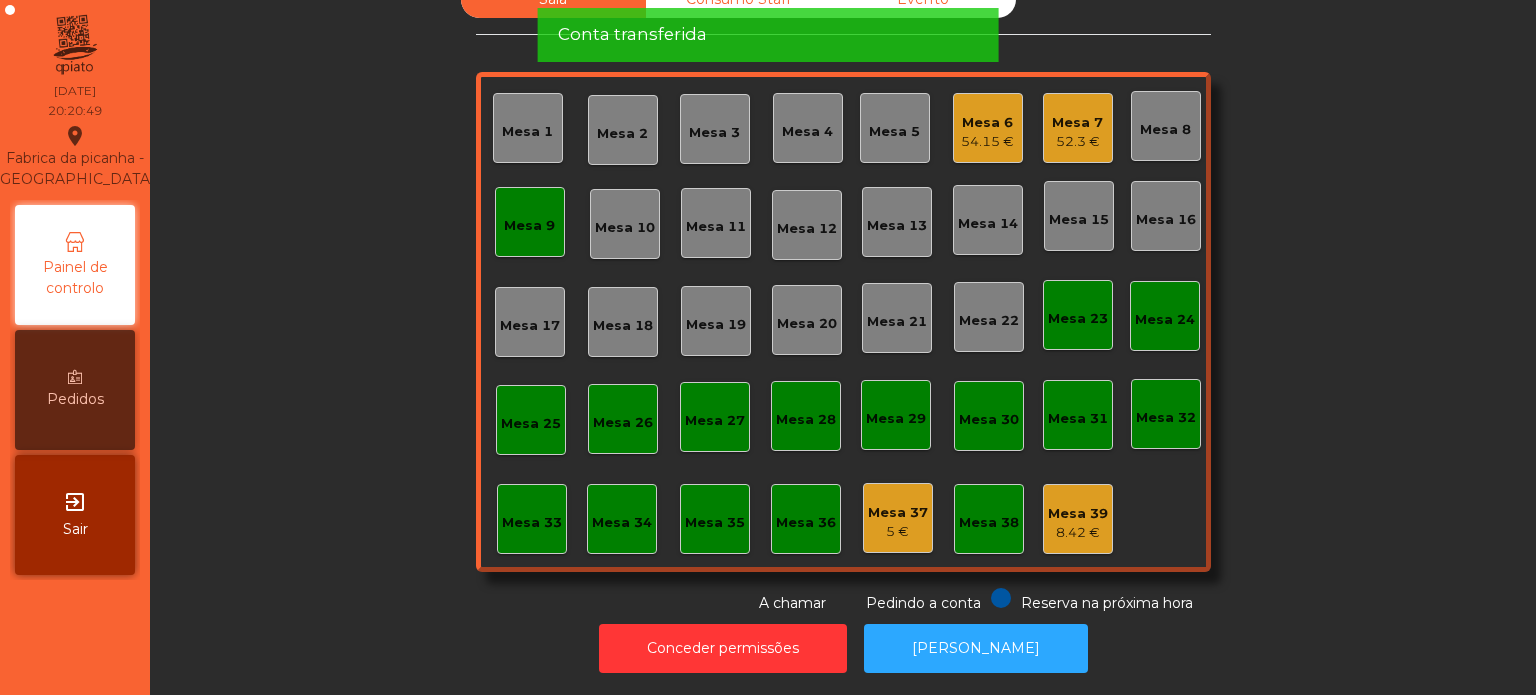 click on "Mesa 9" 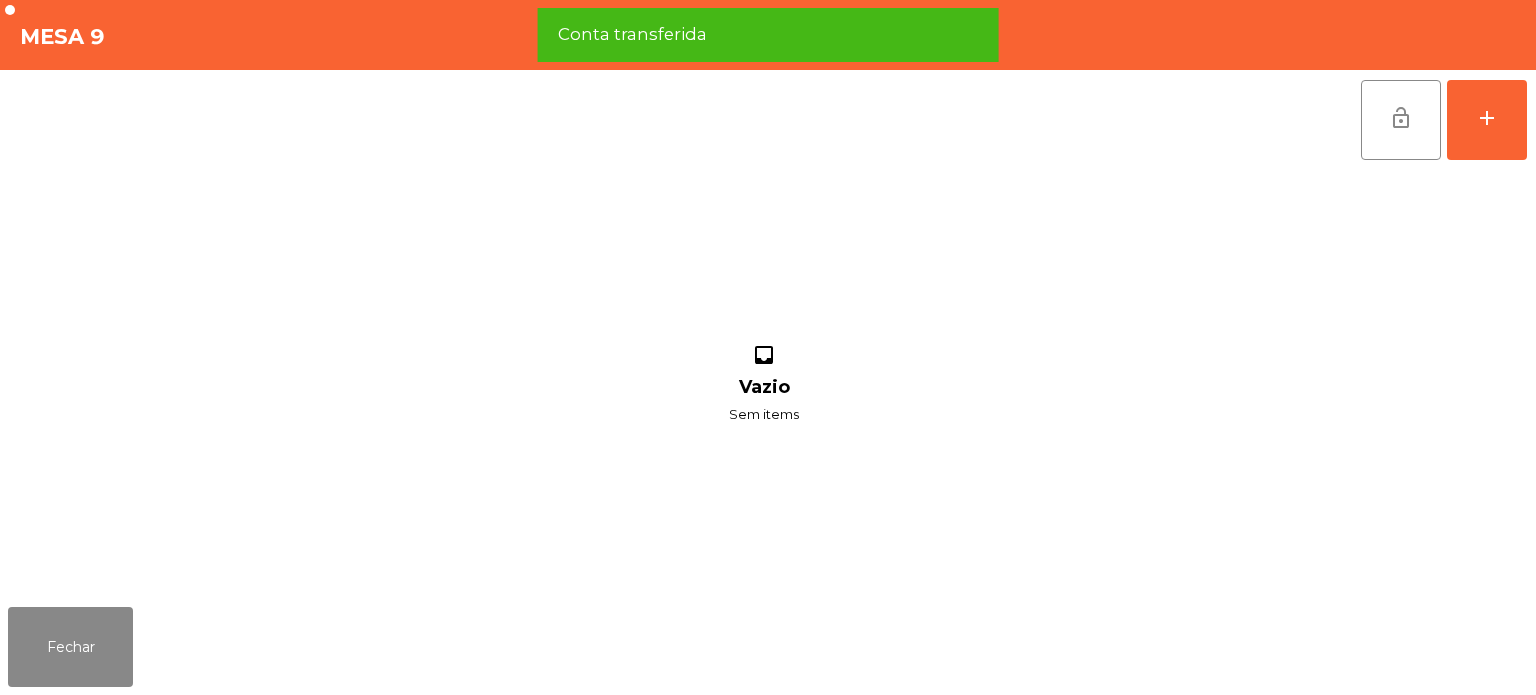 click on "lock_open   add" 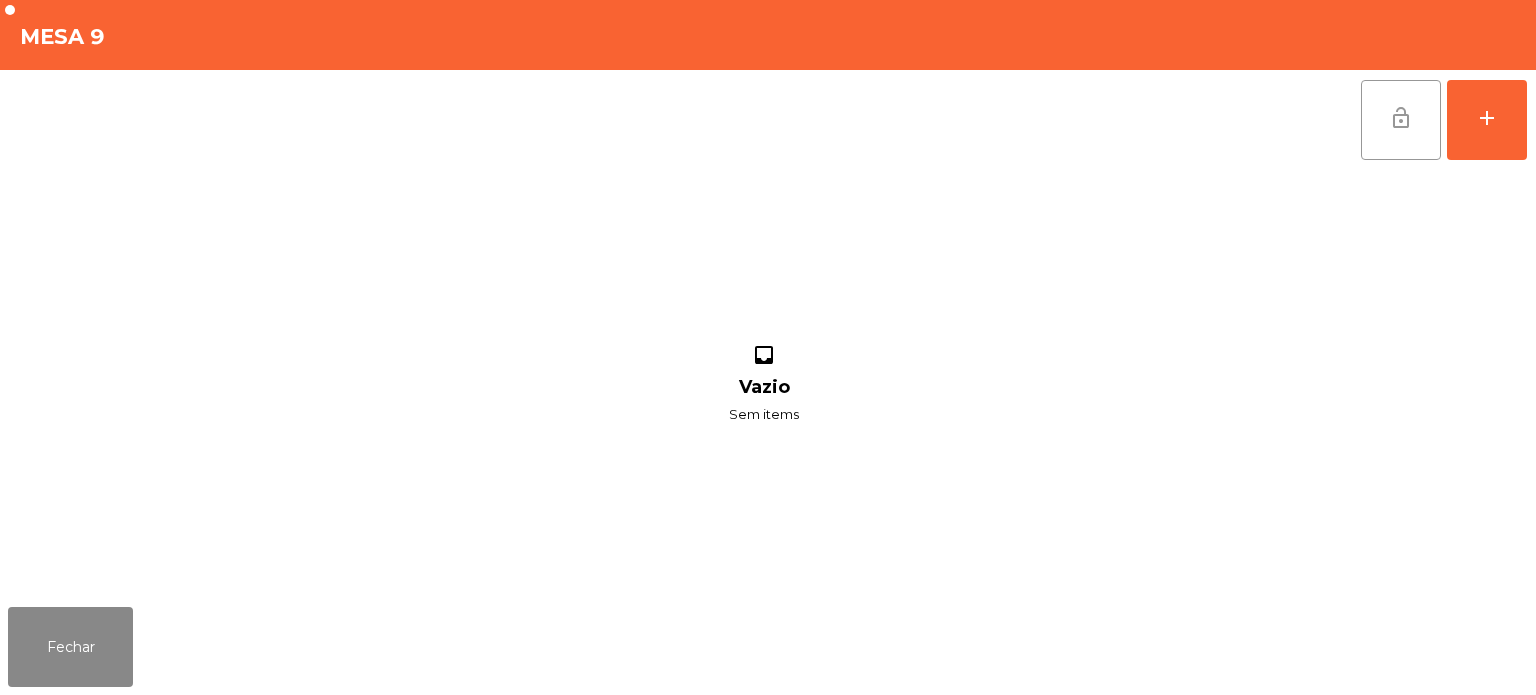 click on "lock_open" 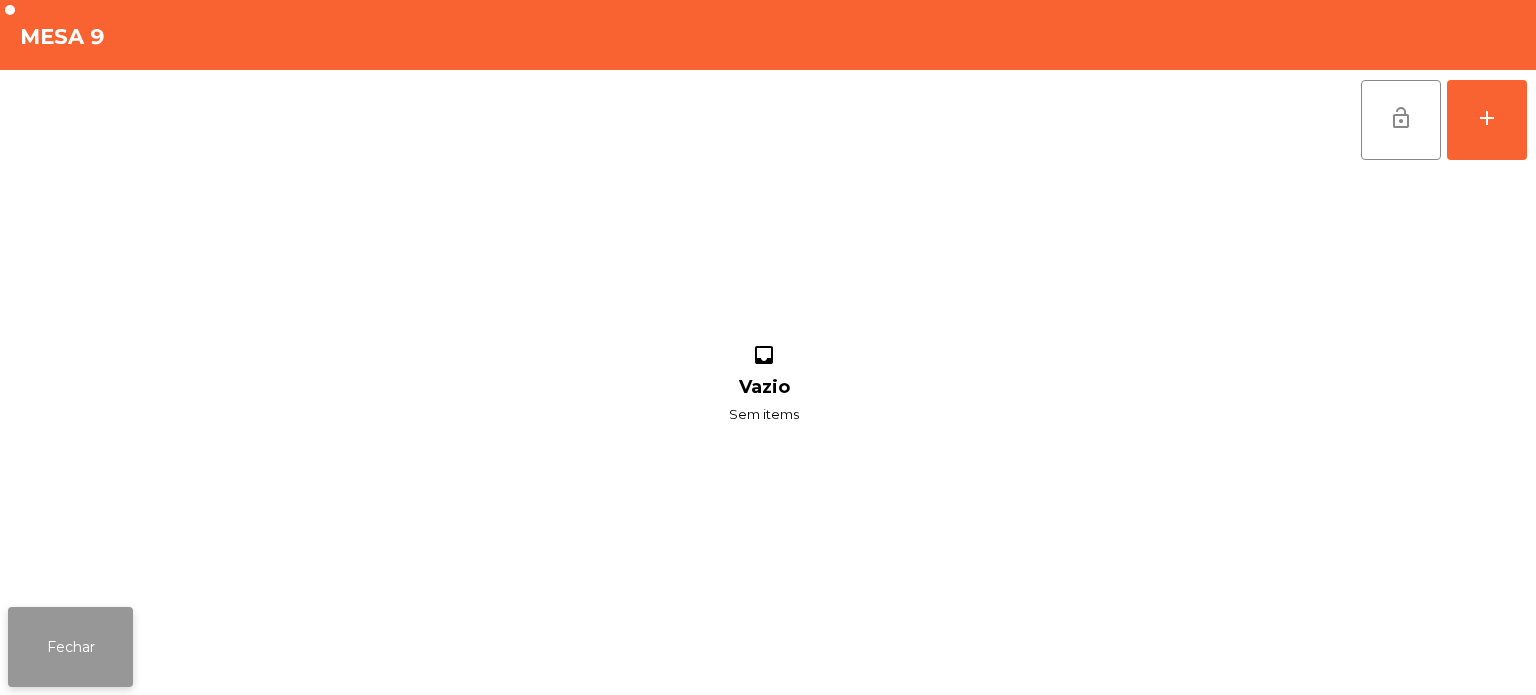 click on "Fechar" 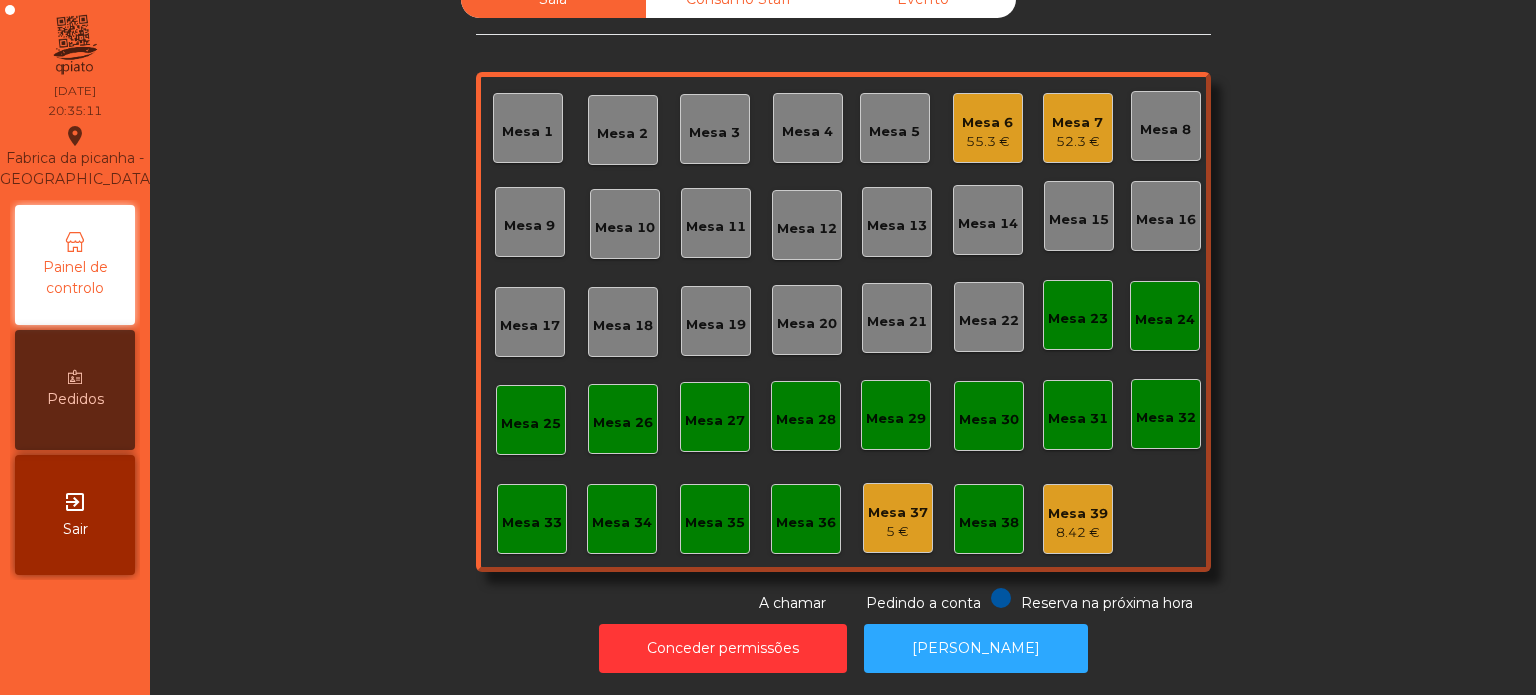 click on "Mesa 7   52.3 €" 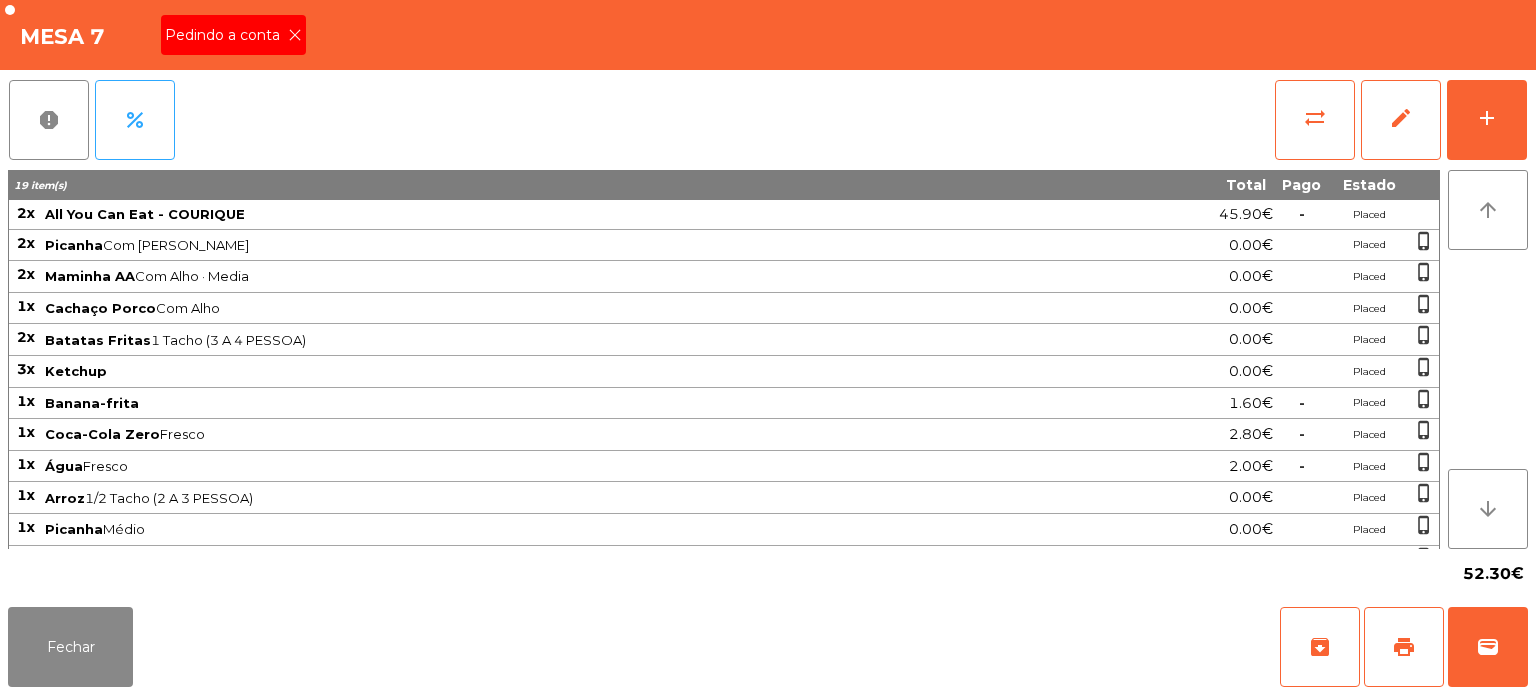 click 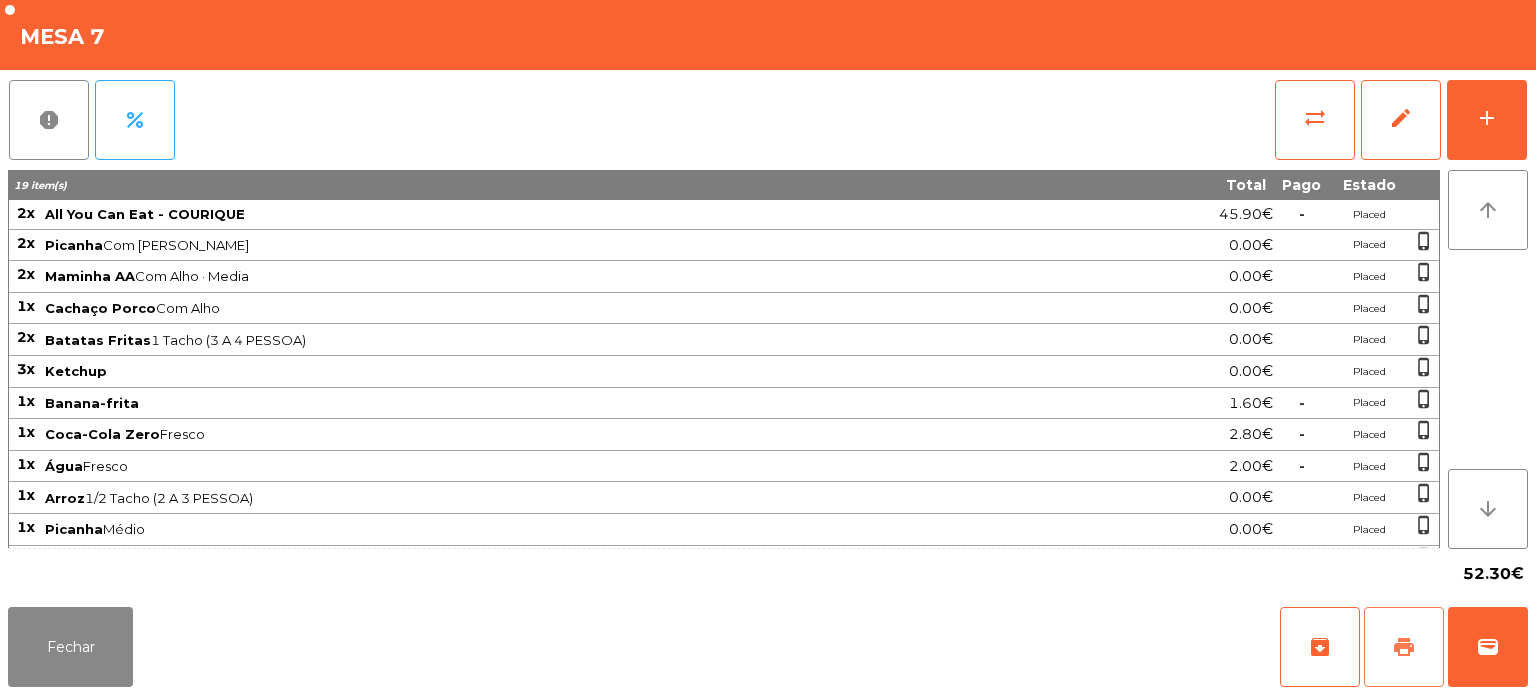 click on "print" 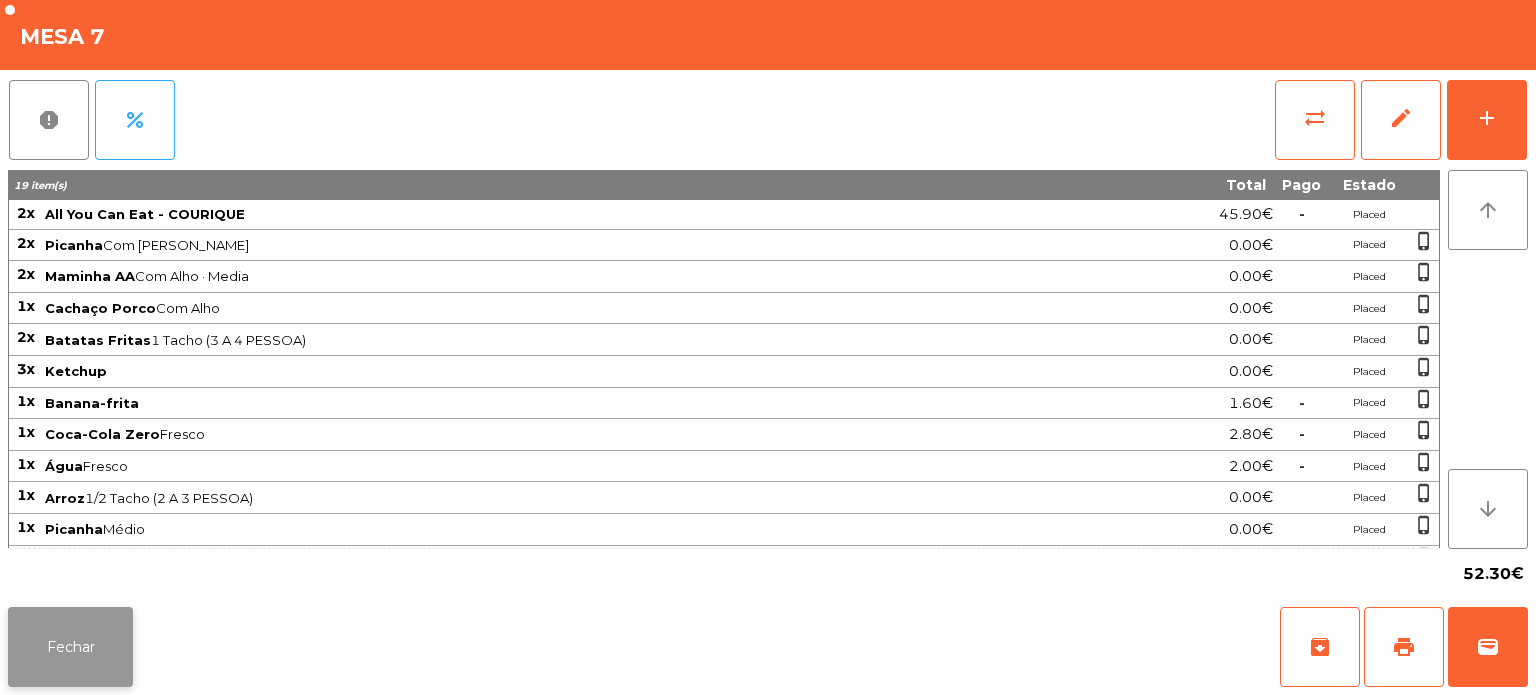 click on "Fechar" 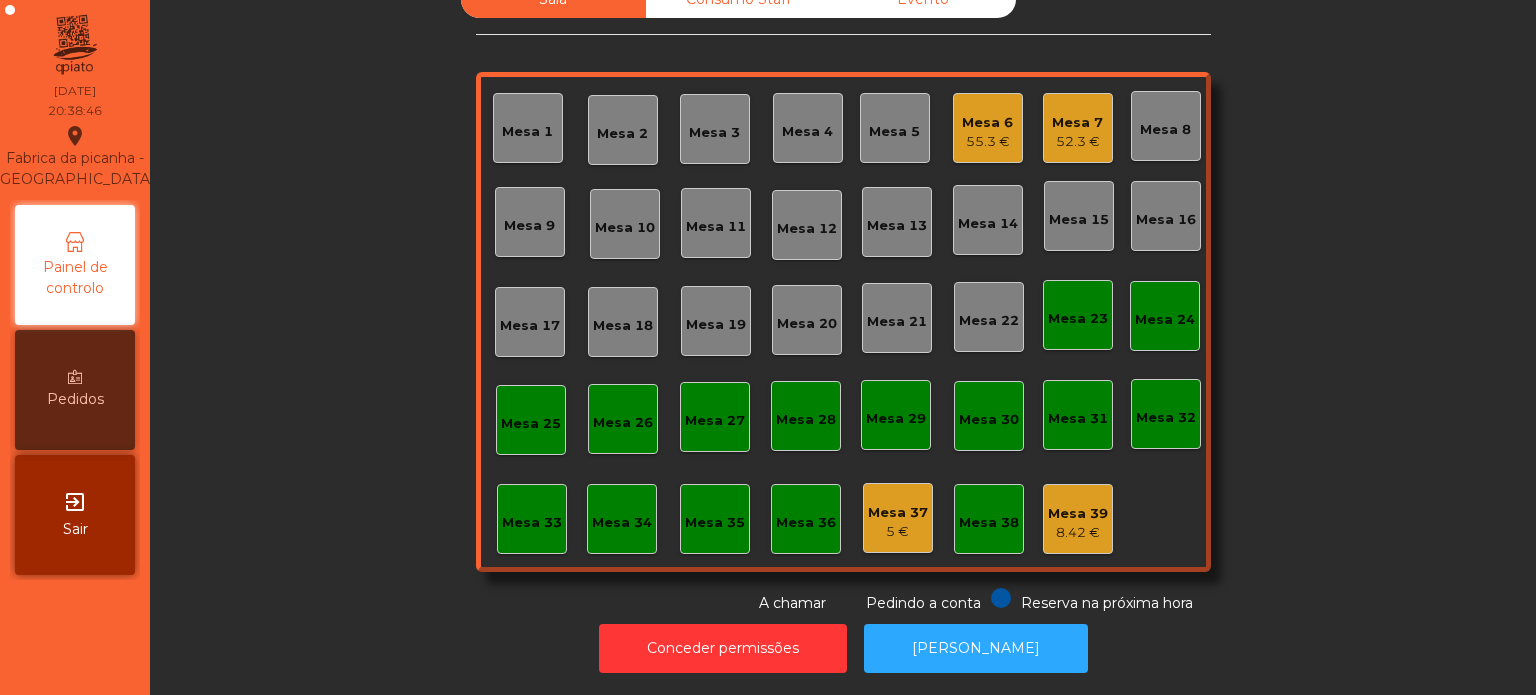 click on "Mesa 17" 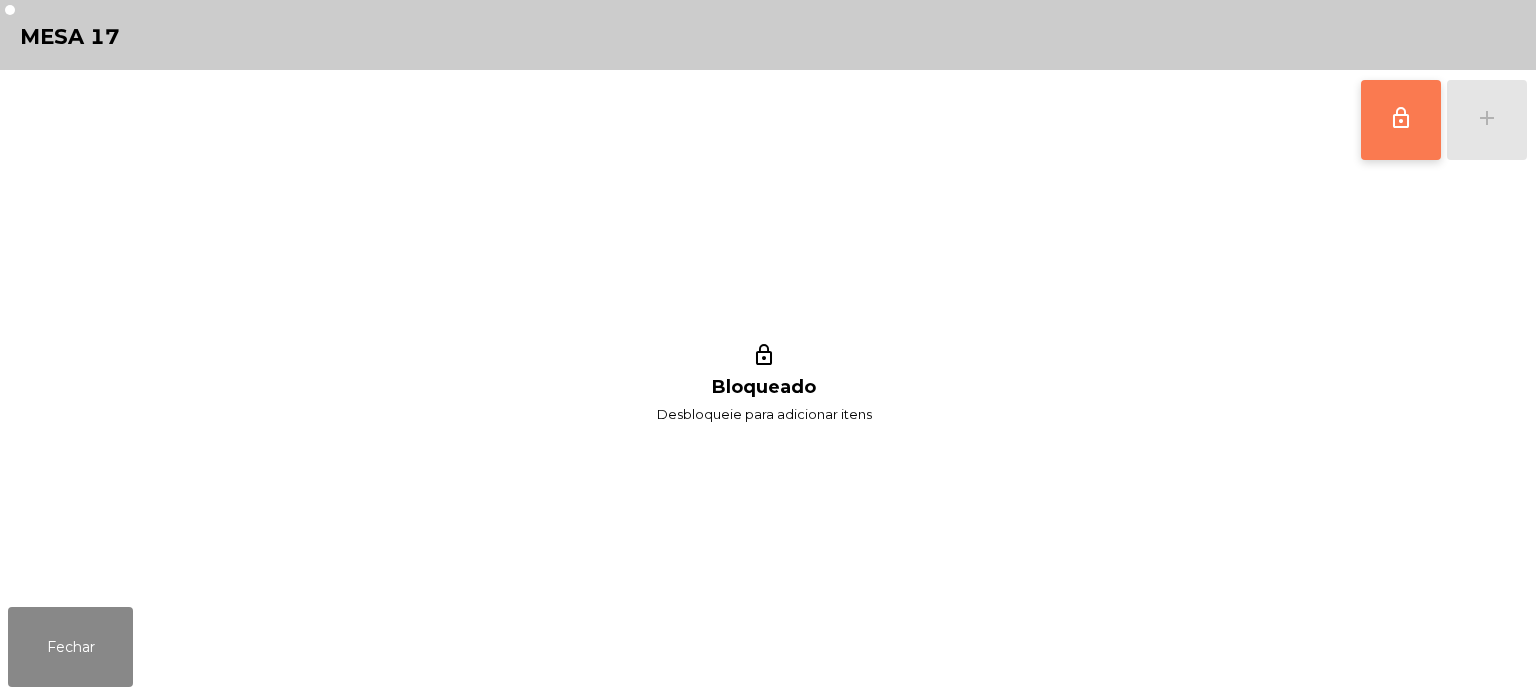 click on "lock_outline" 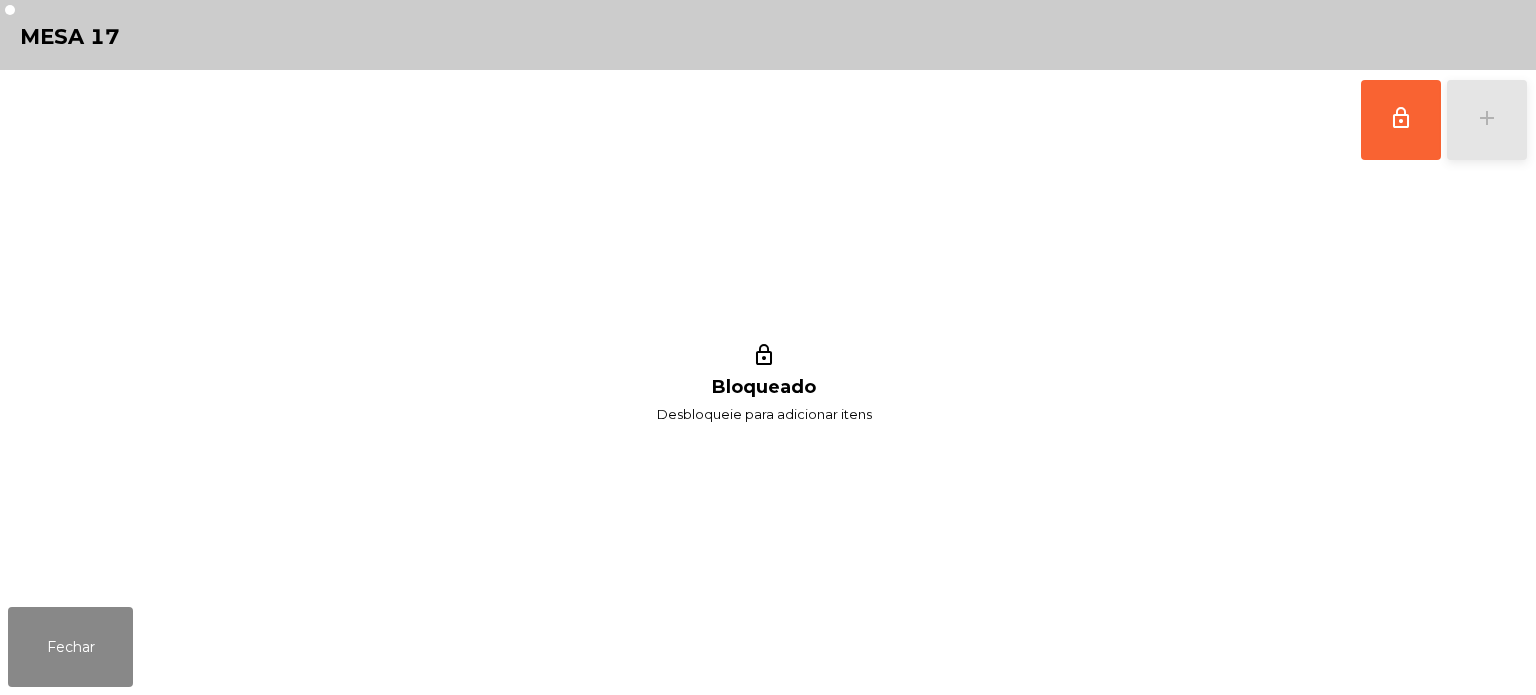 click on "add" 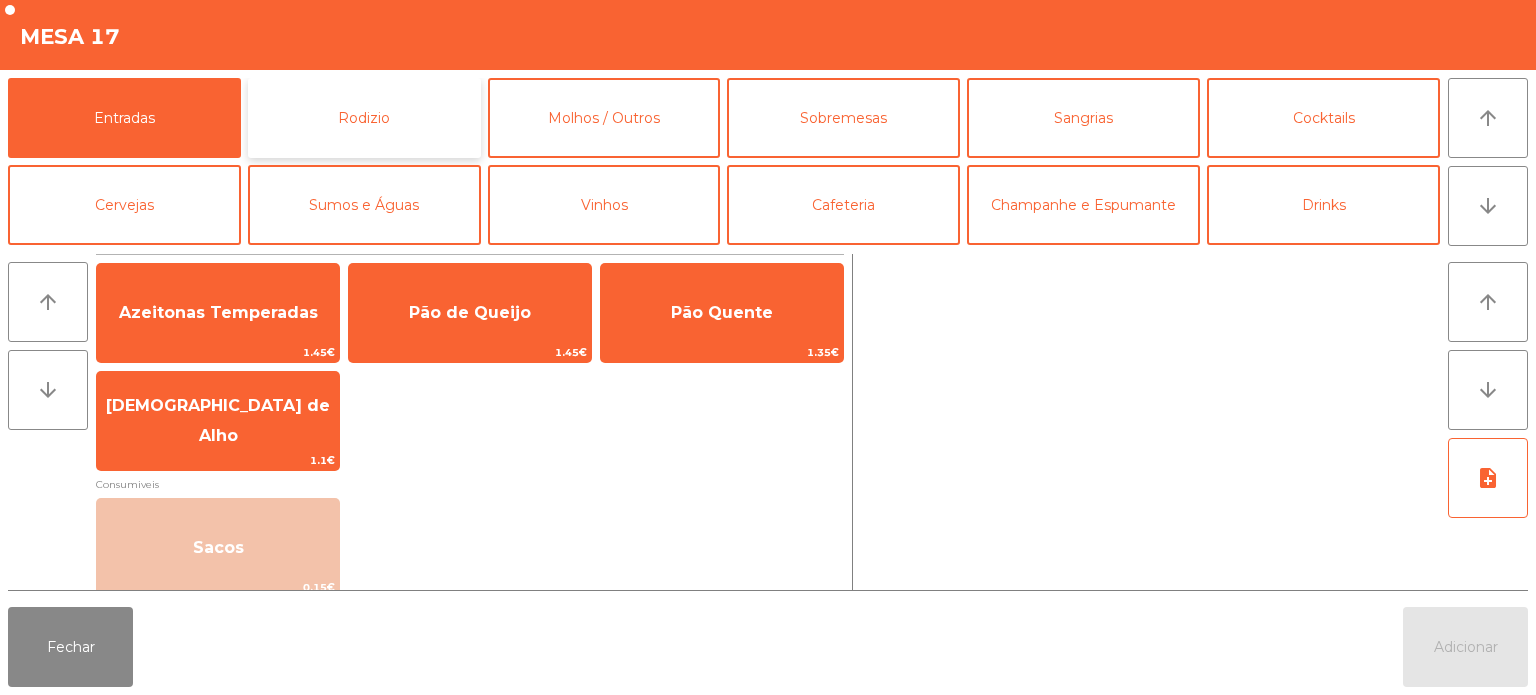 click on "Rodizio" 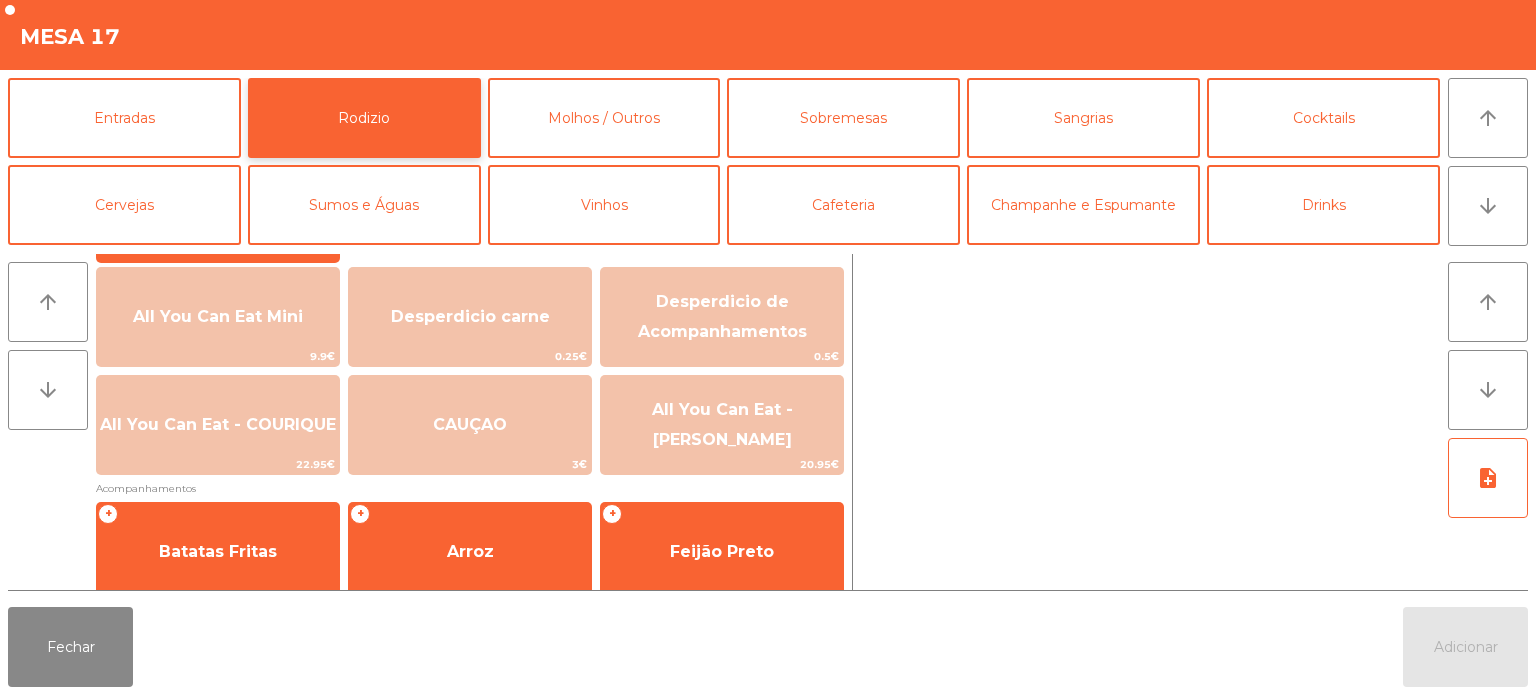 scroll, scrollTop: 209, scrollLeft: 0, axis: vertical 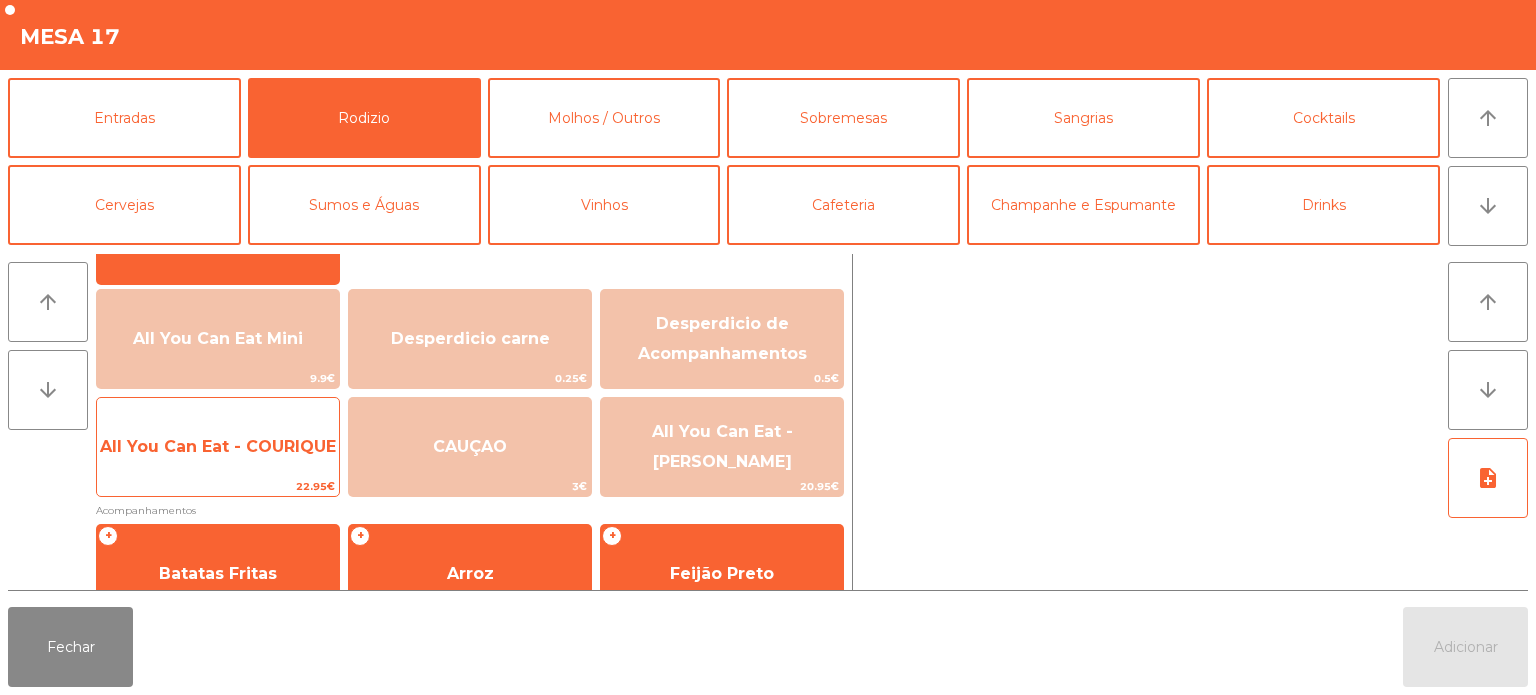 click on "All You Can Eat - COURIQUE" 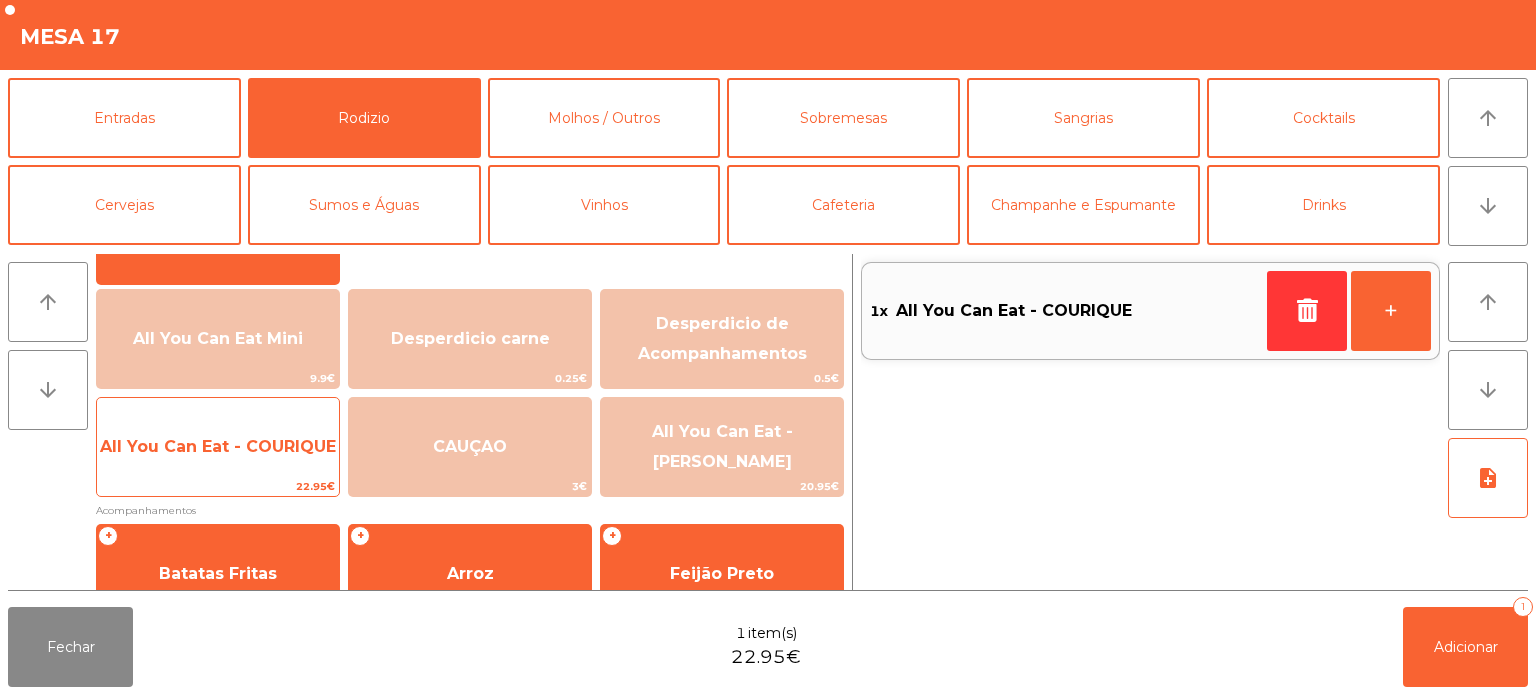 click on "All You Can Eat - COURIQUE" 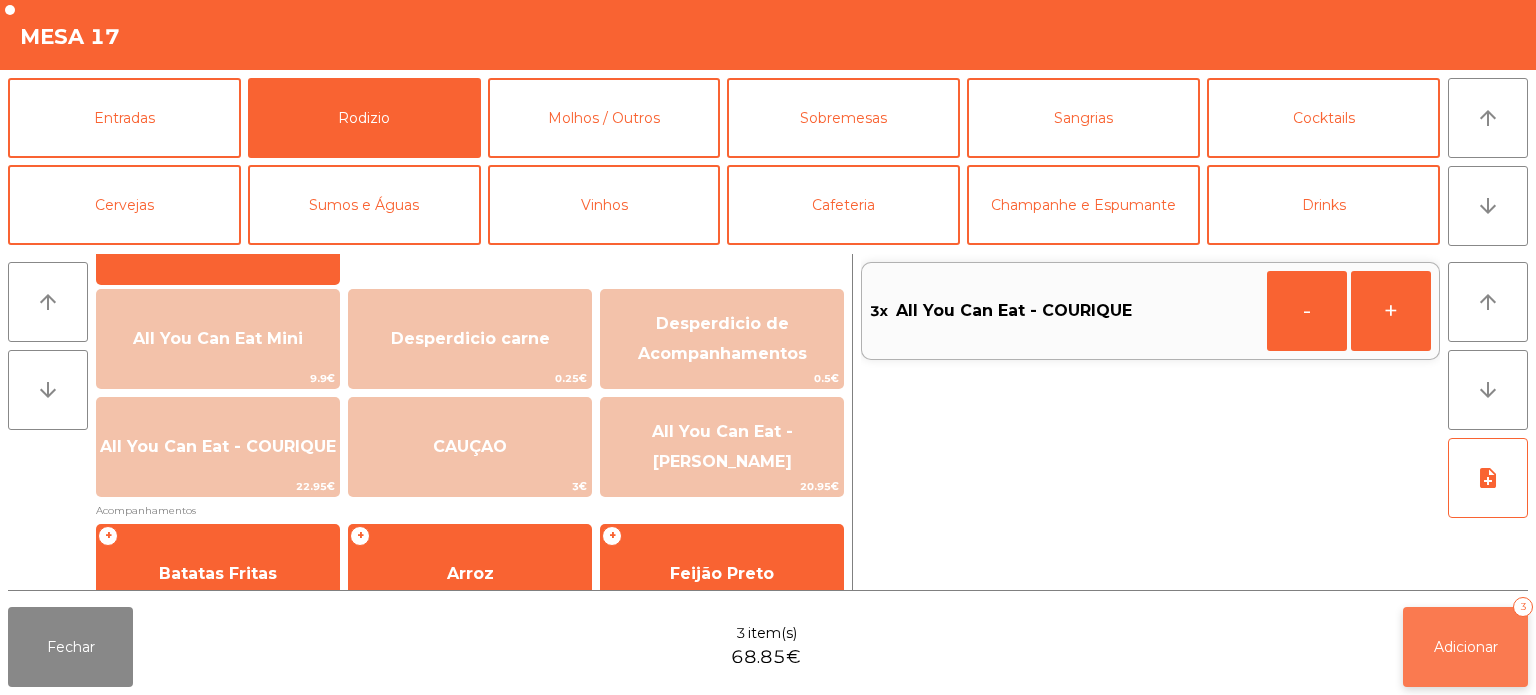 click on "Adicionar   3" 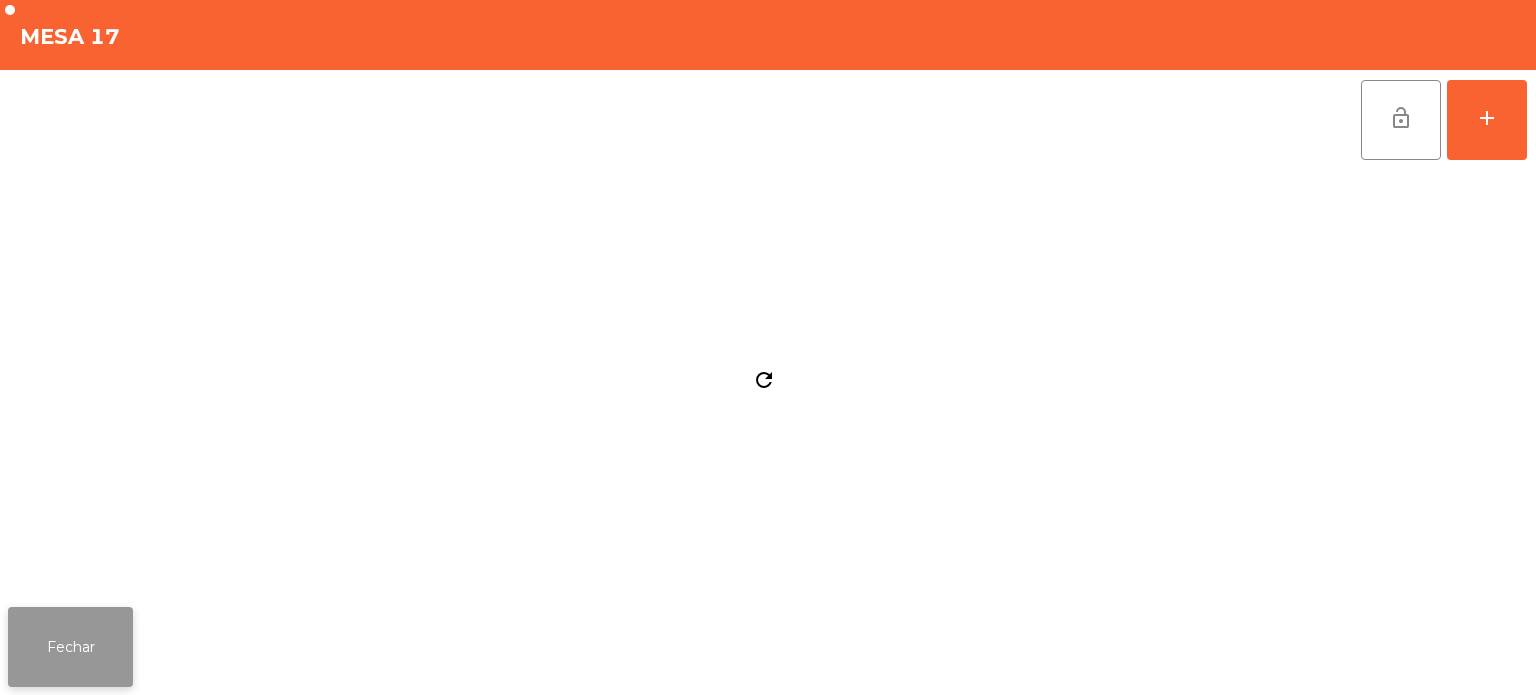 click on "Fechar" 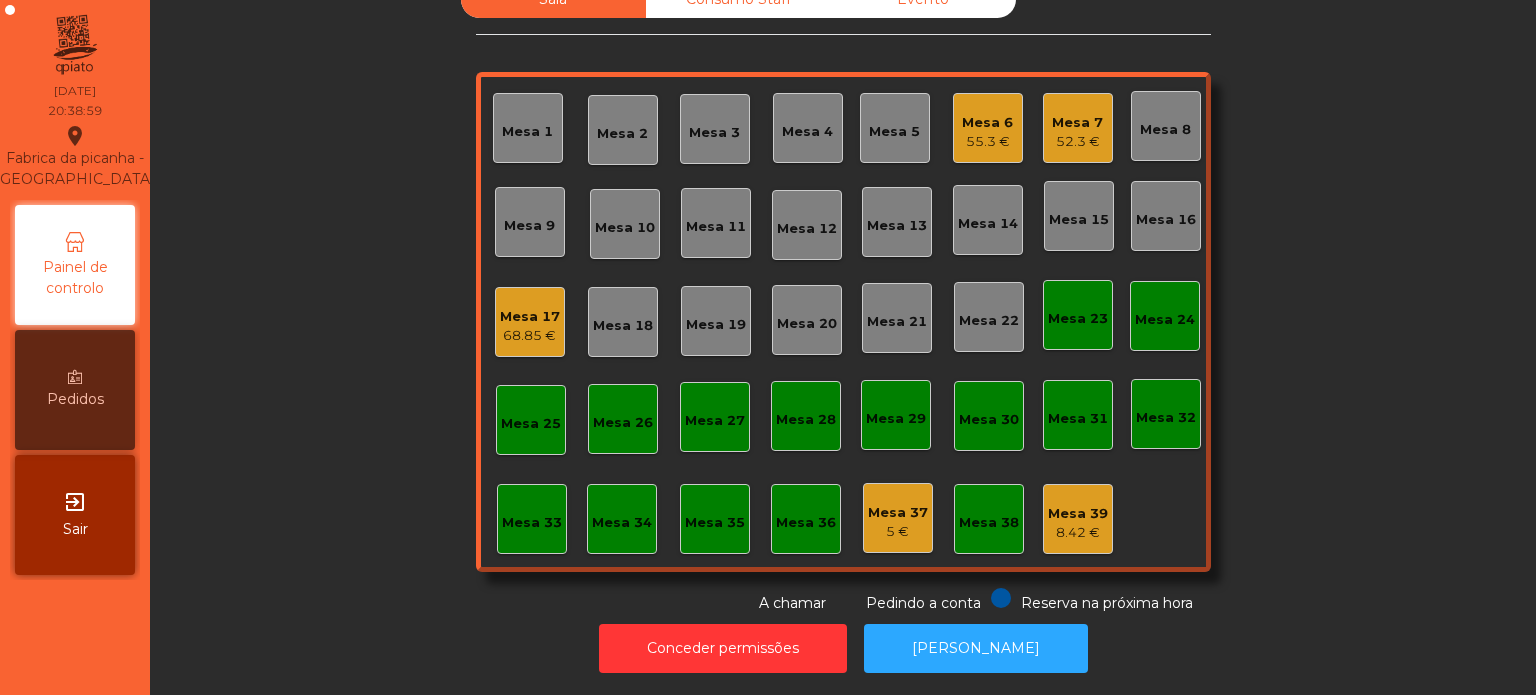 scroll, scrollTop: 0, scrollLeft: 0, axis: both 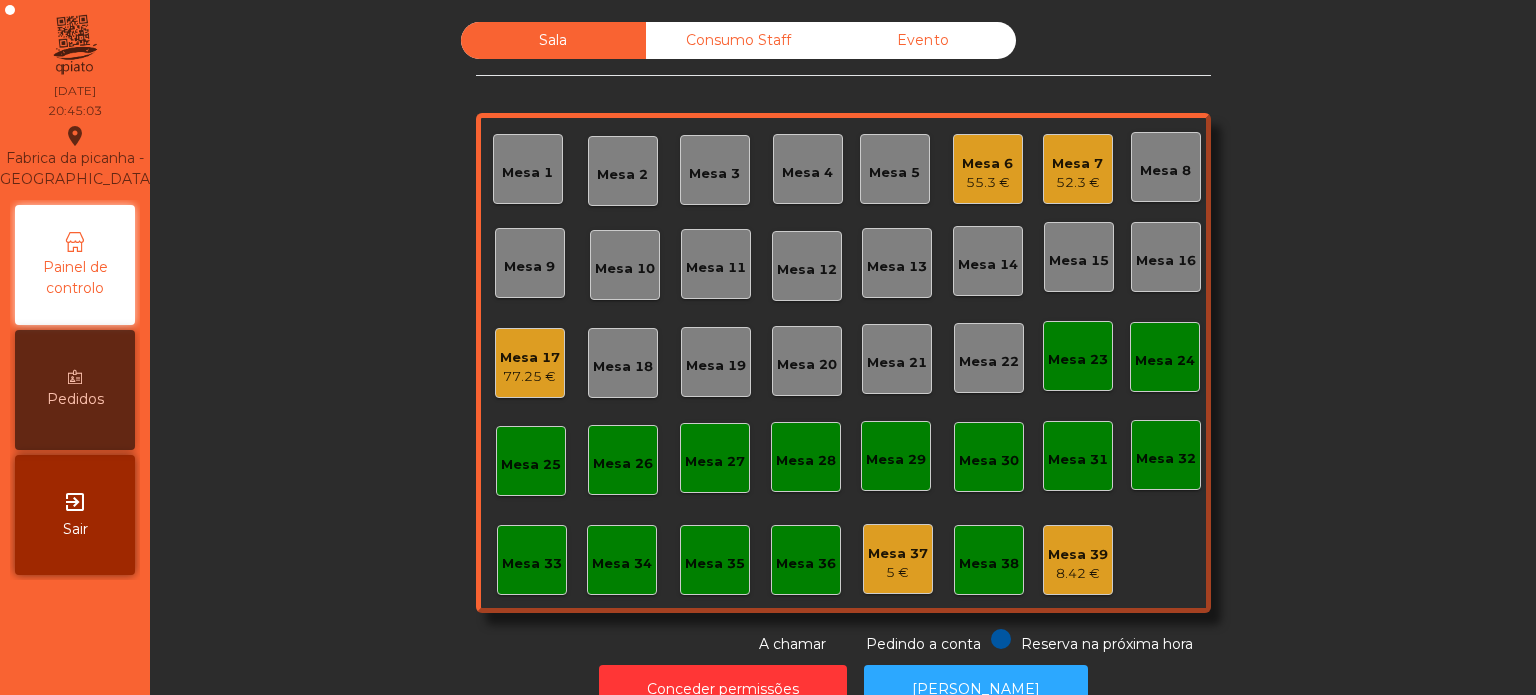 click on "Mesa 3" 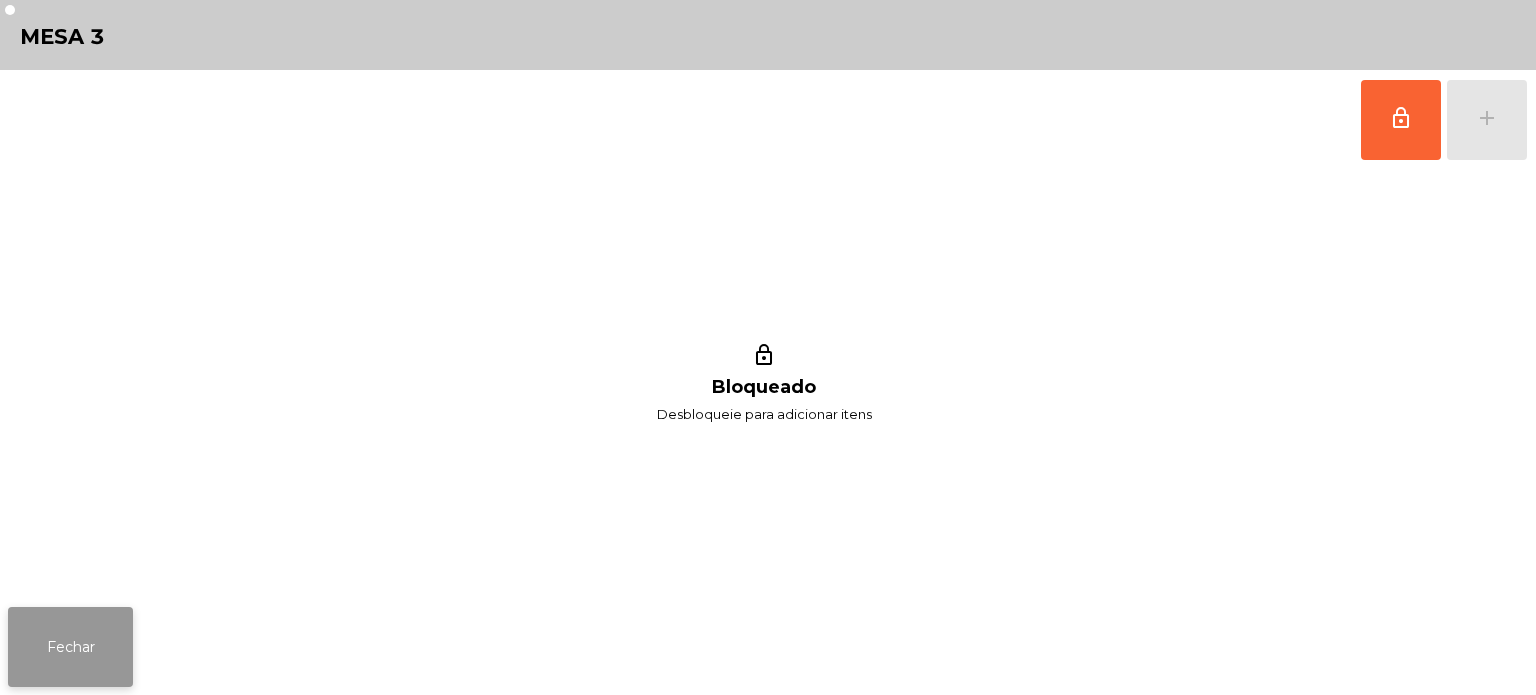 click on "Fechar" 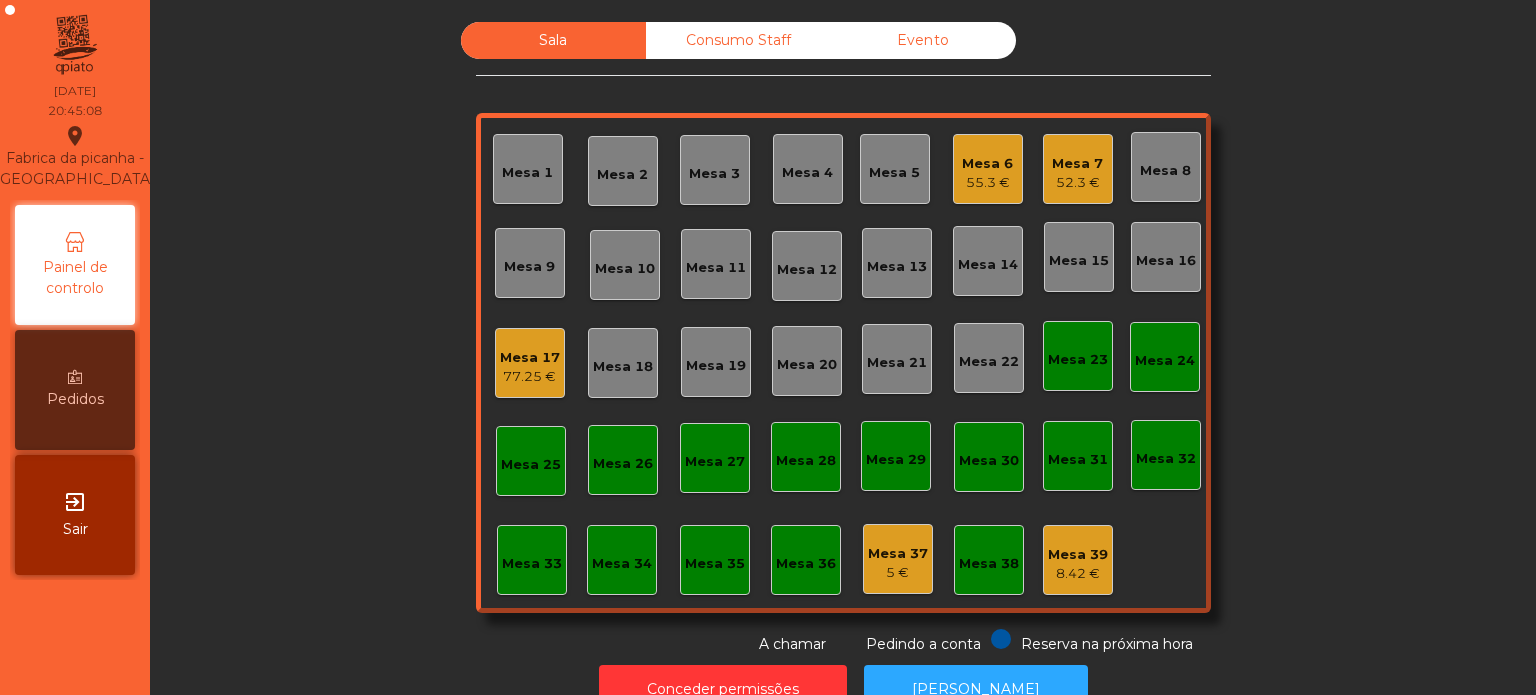 click on "Mesa 33" 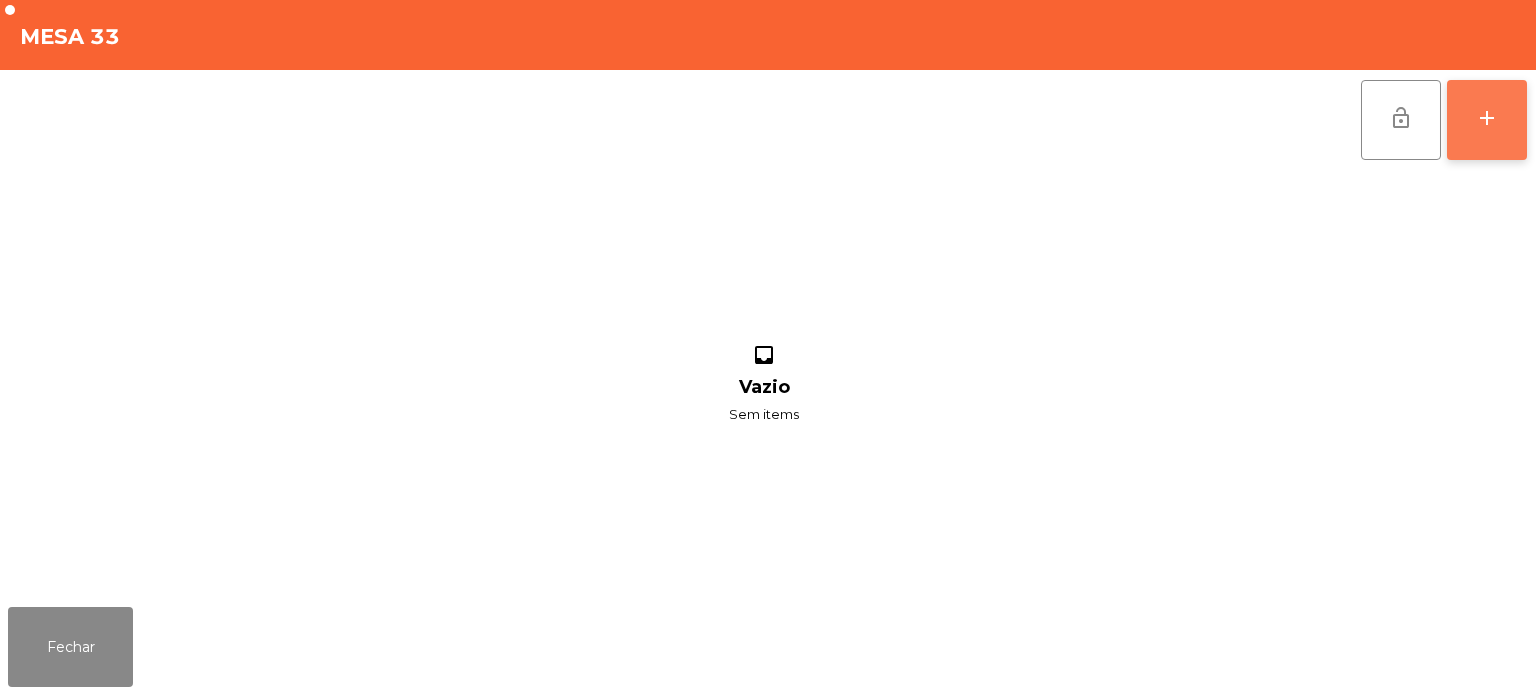 click on "add" 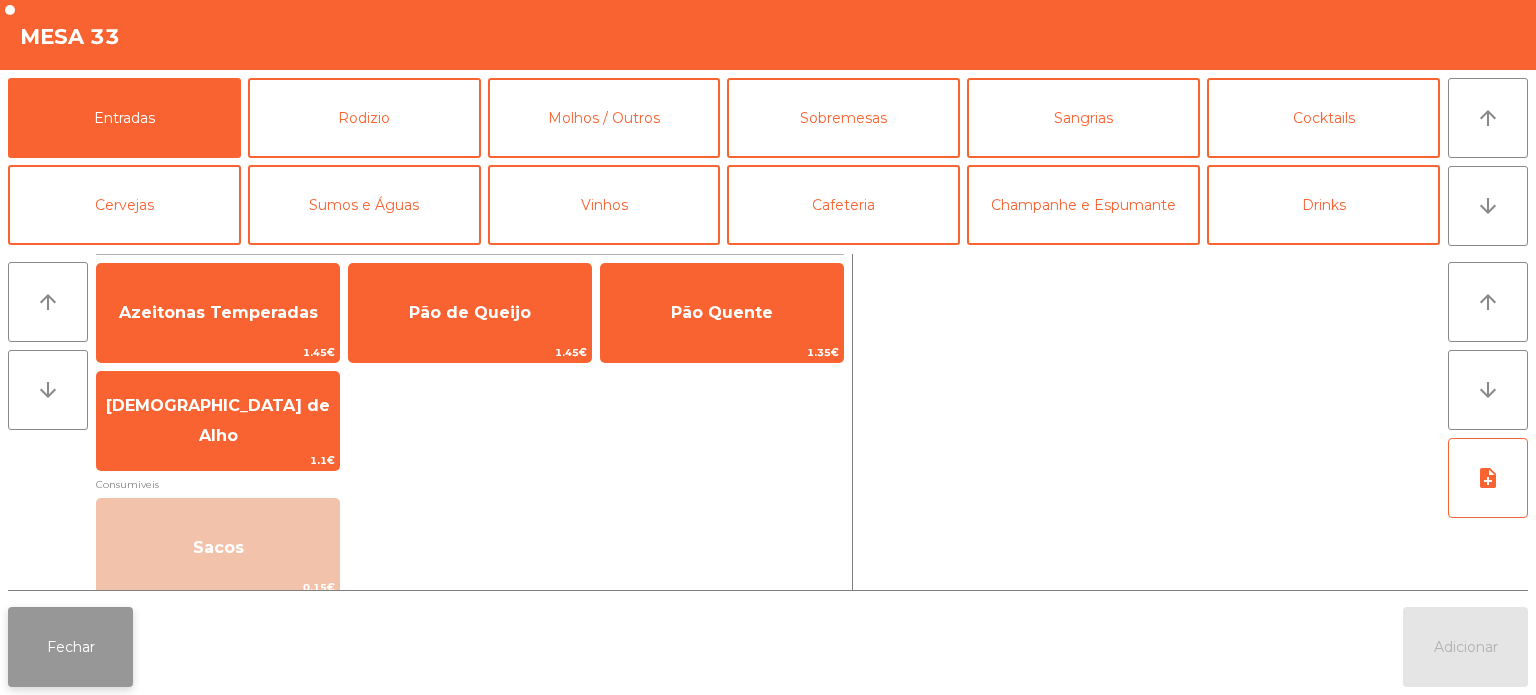 click on "Fechar" 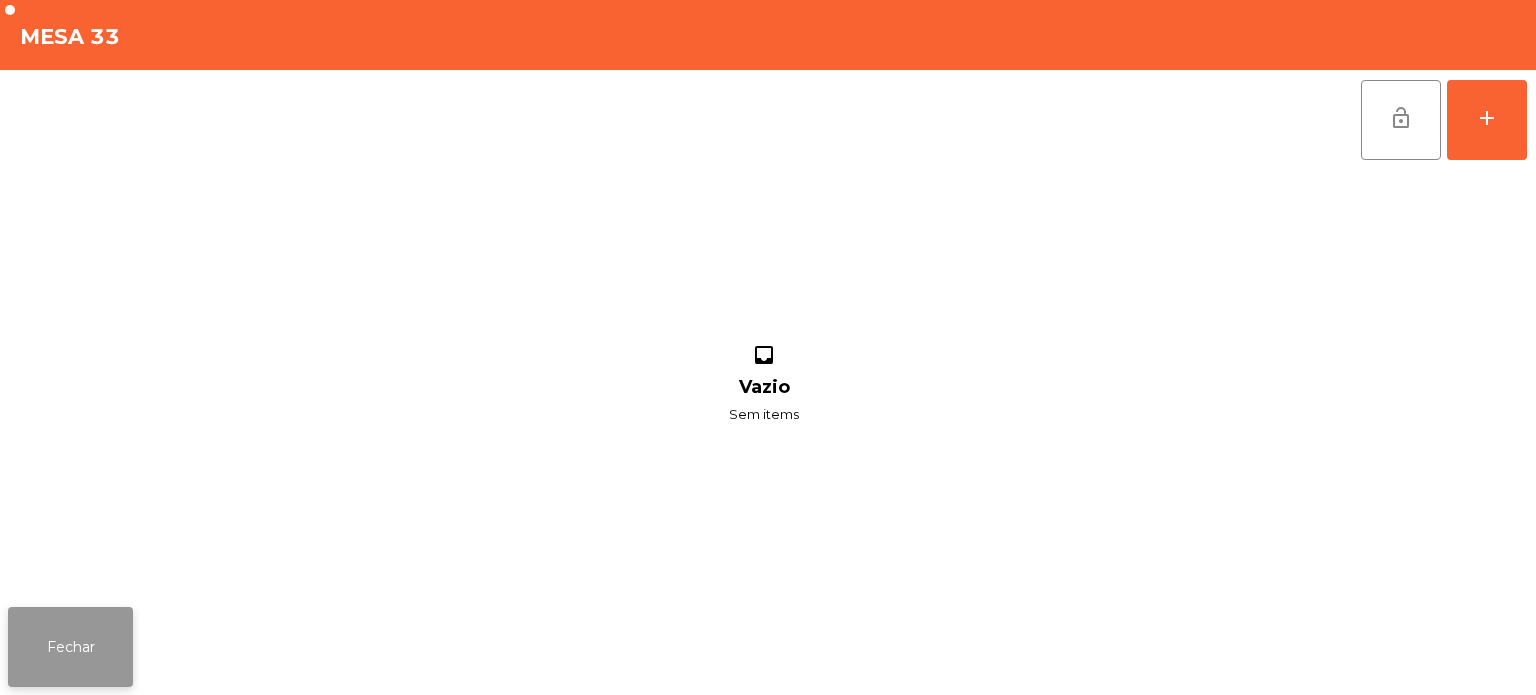 click on "Fechar" 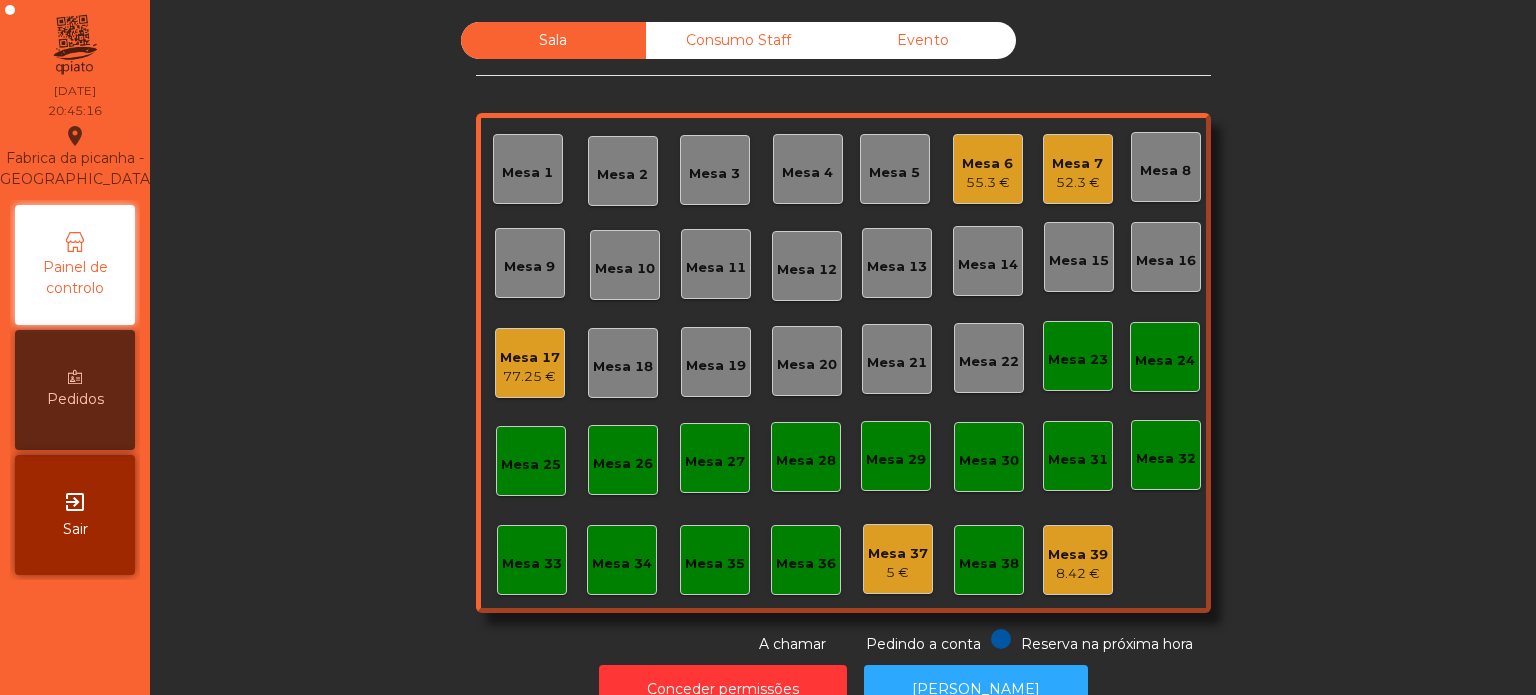 click on "Mesa 3" 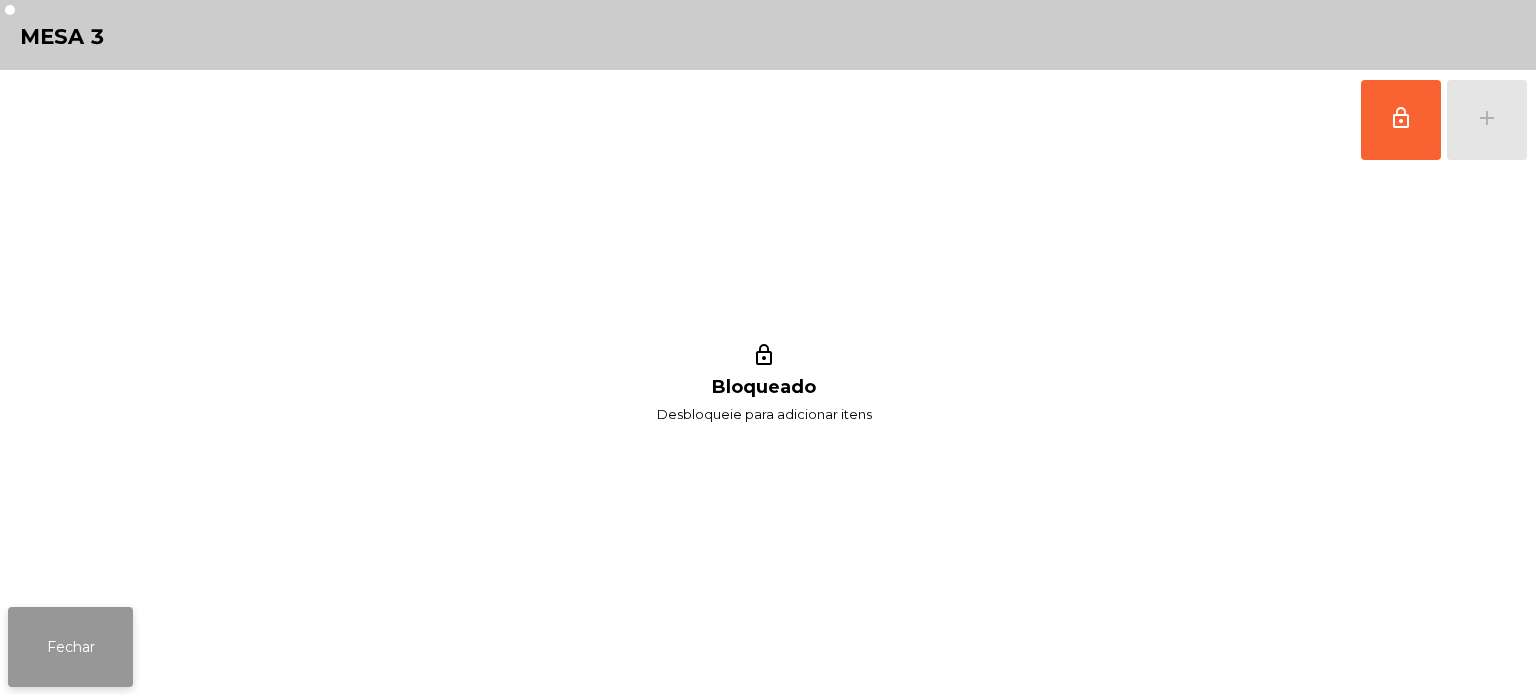 click on "Fechar" 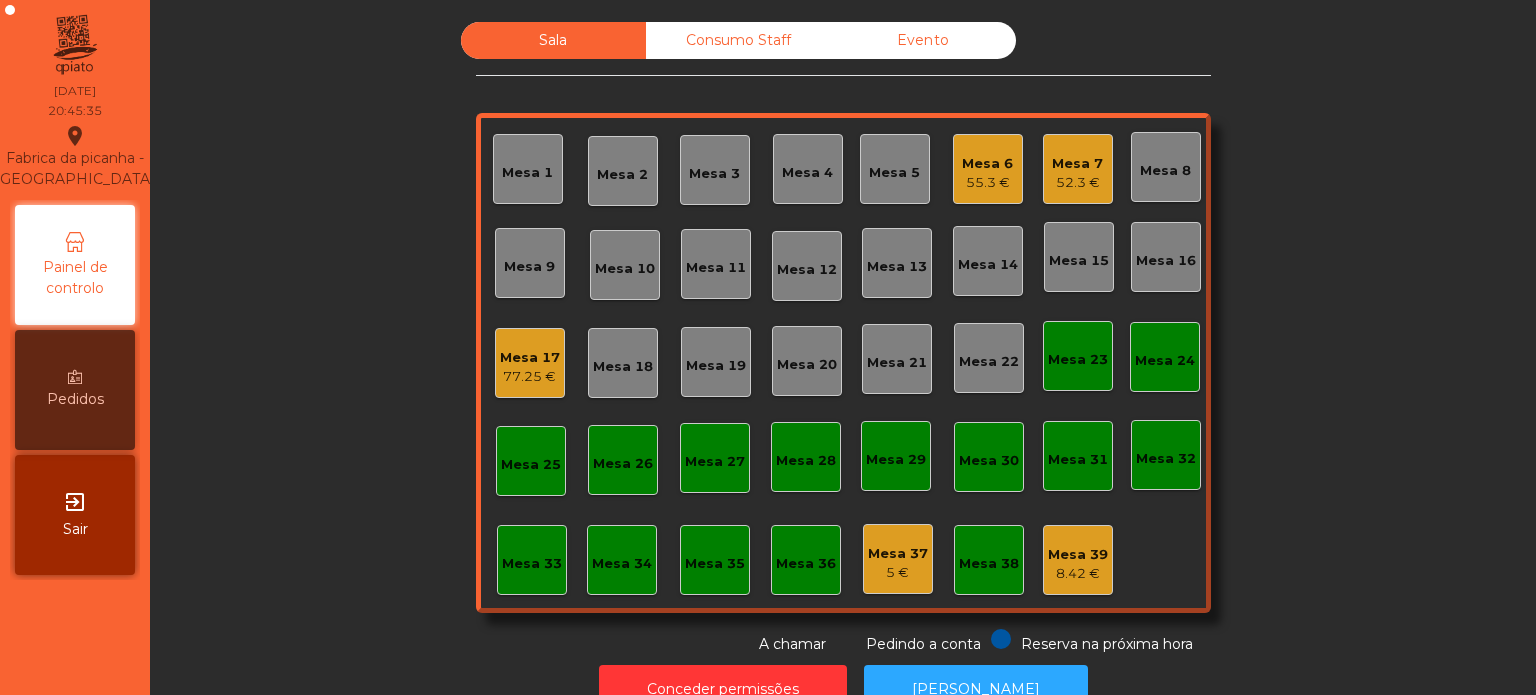 click on "Mesa 4" 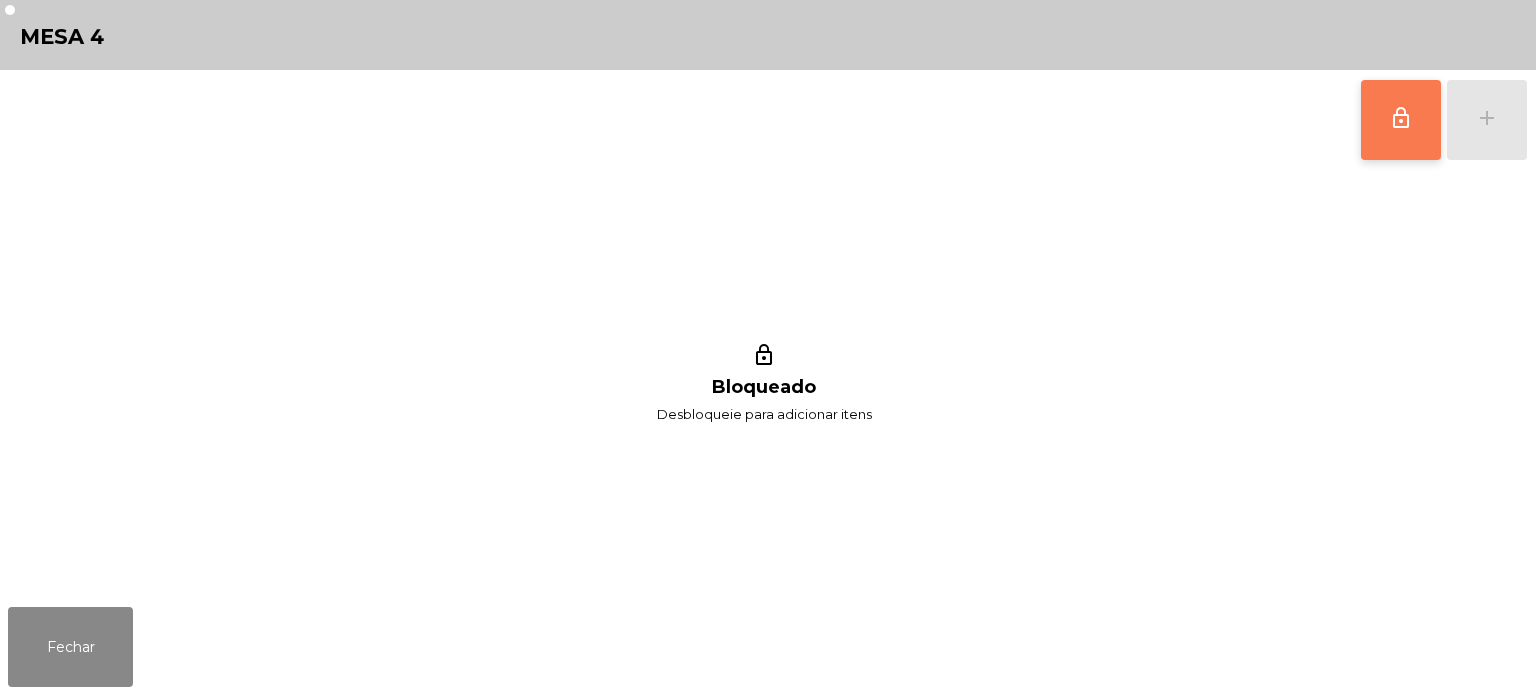 click on "lock_outline" 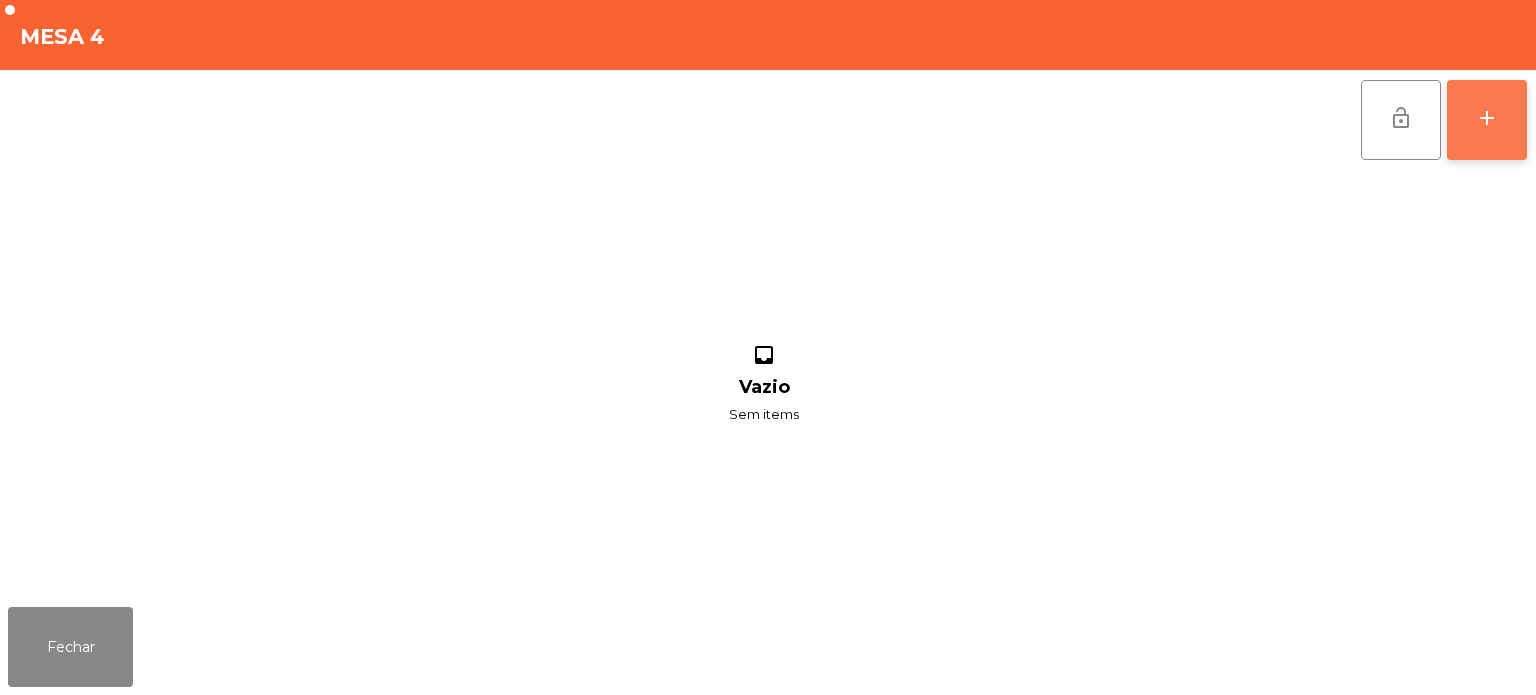 click on "add" 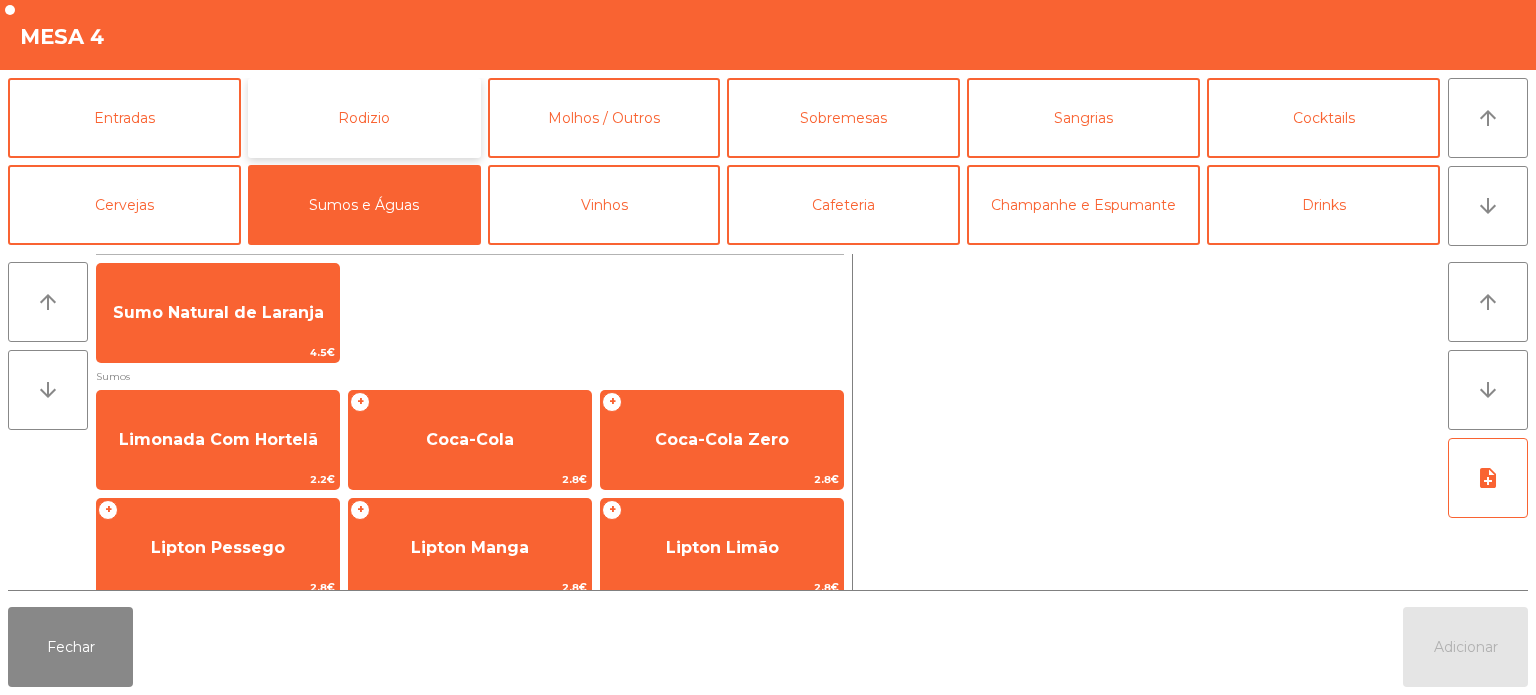 click on "Rodizio" 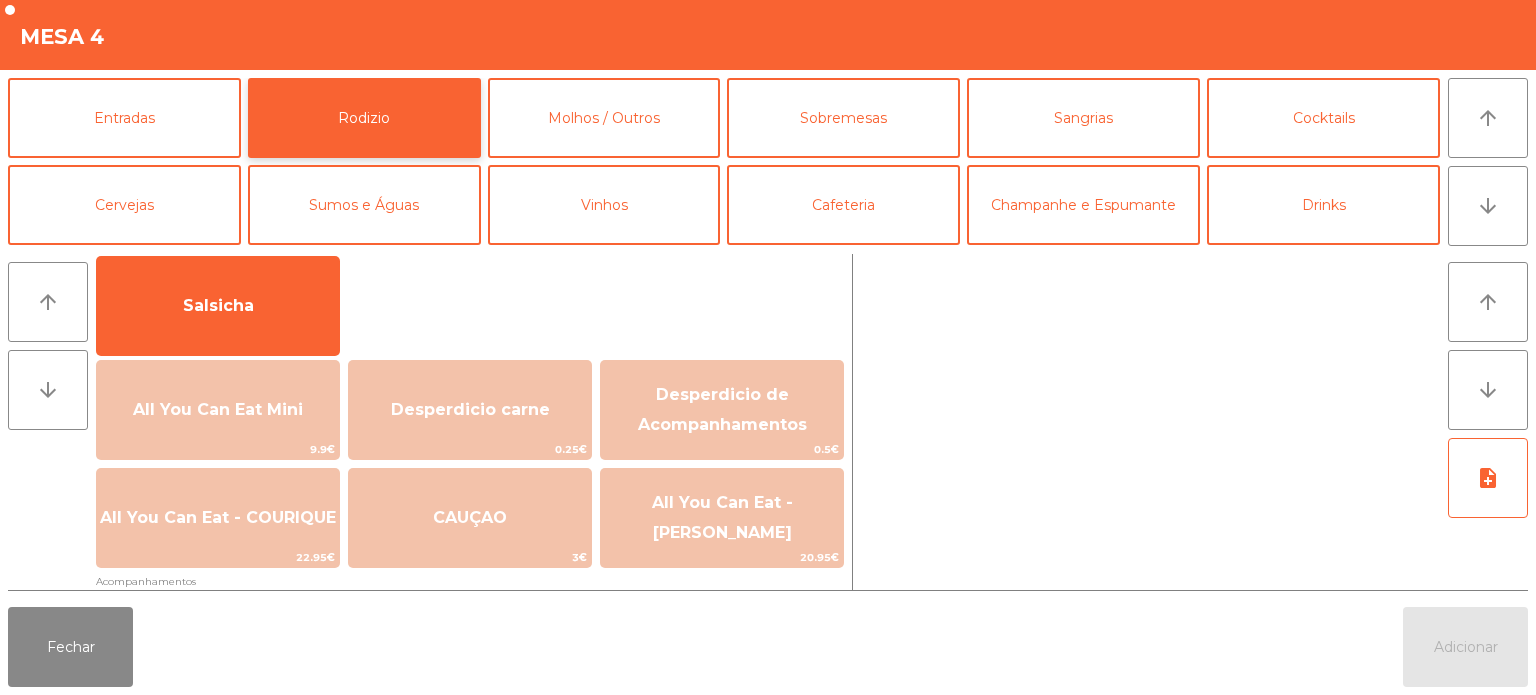scroll, scrollTop: 146, scrollLeft: 0, axis: vertical 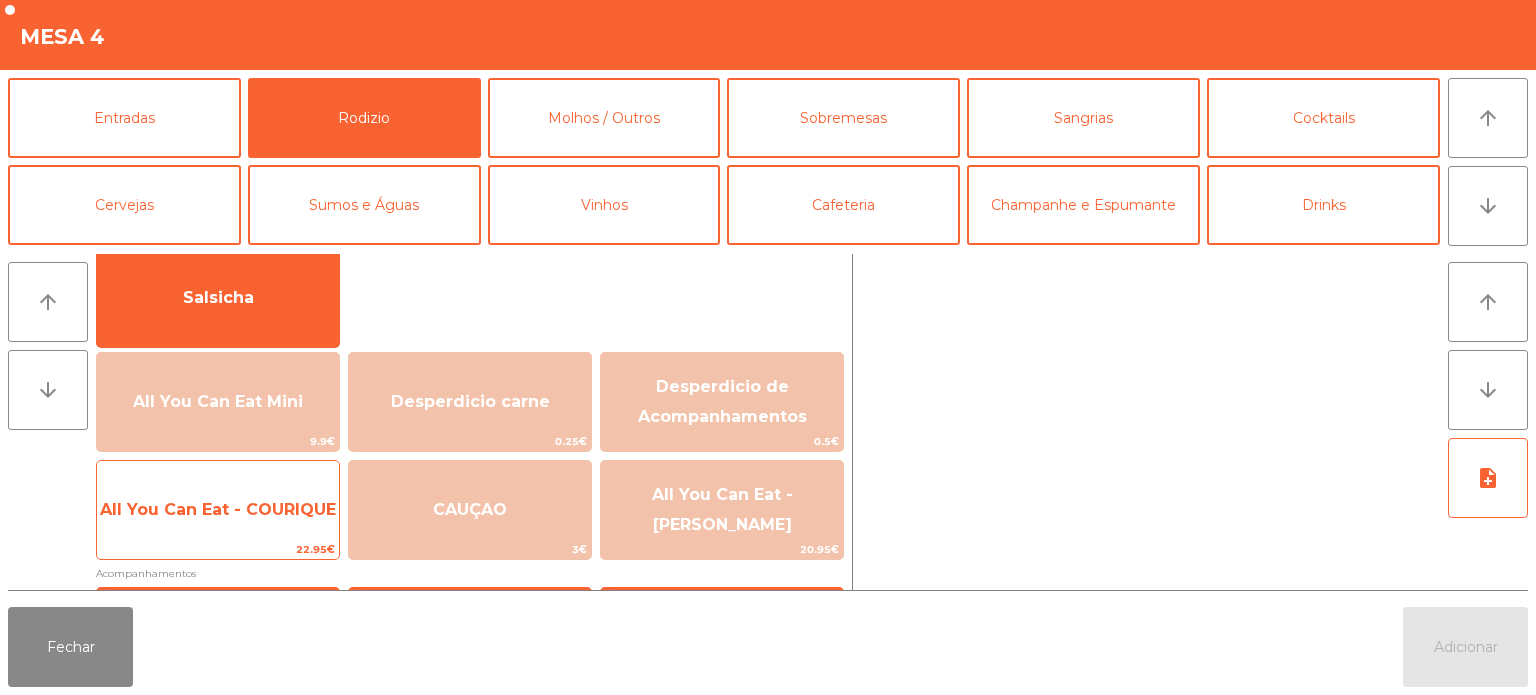 click on "All You Can Eat - COURIQUE" 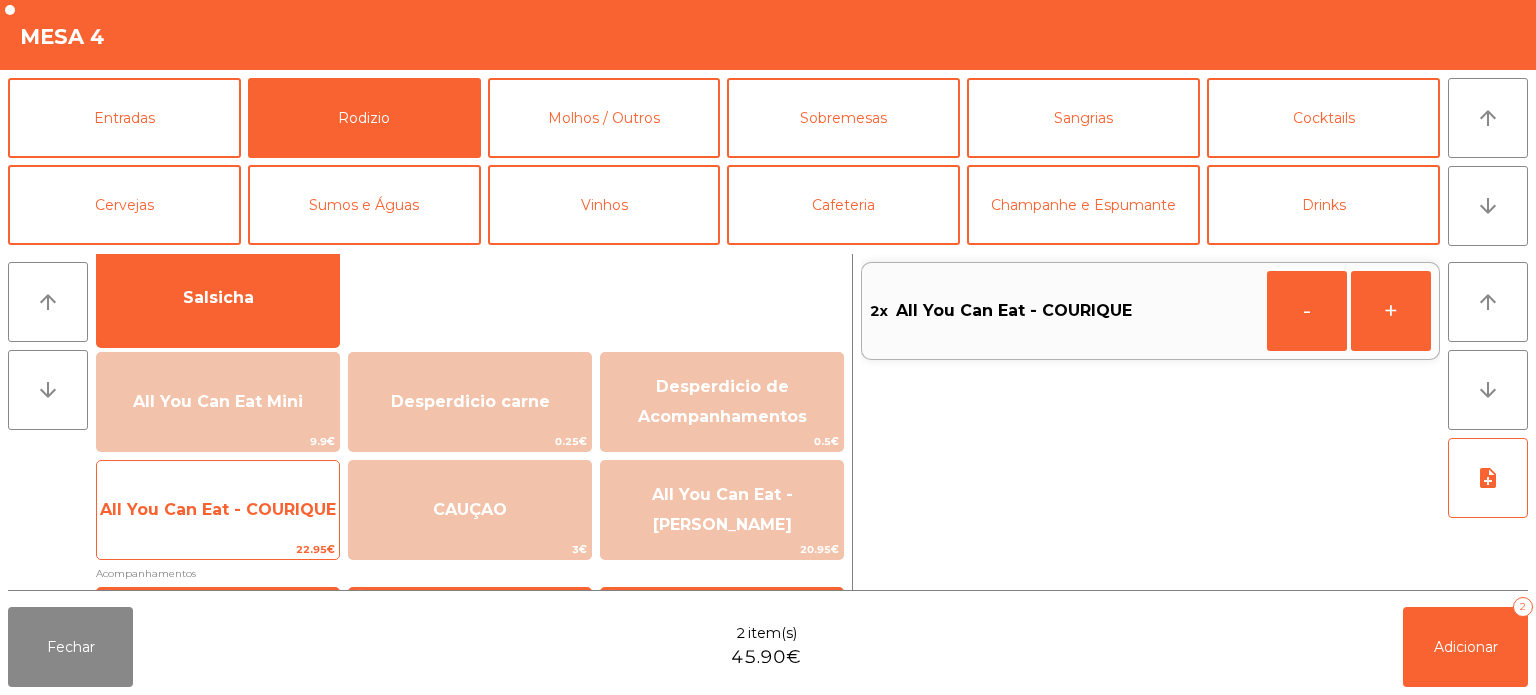 click on "All You Can Eat - COURIQUE" 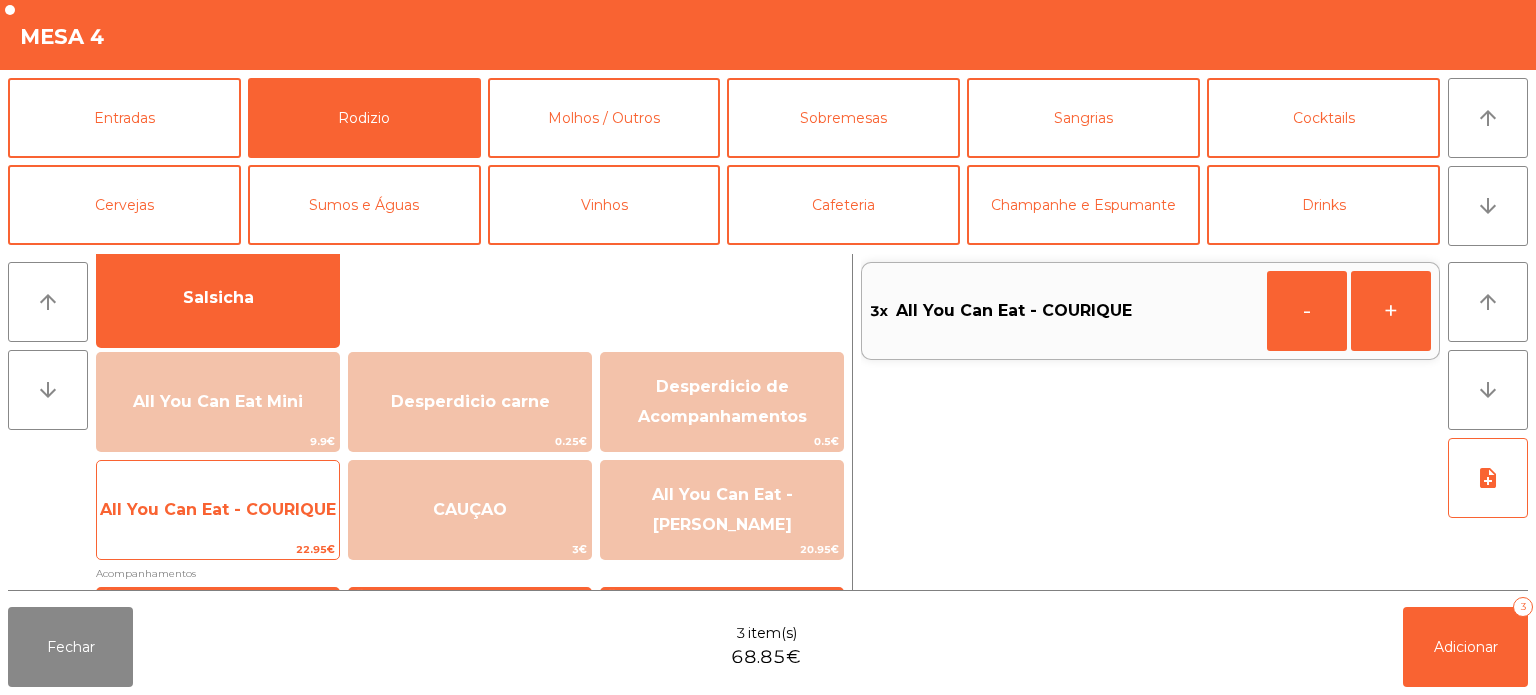 click on "All You Can Eat - COURIQUE" 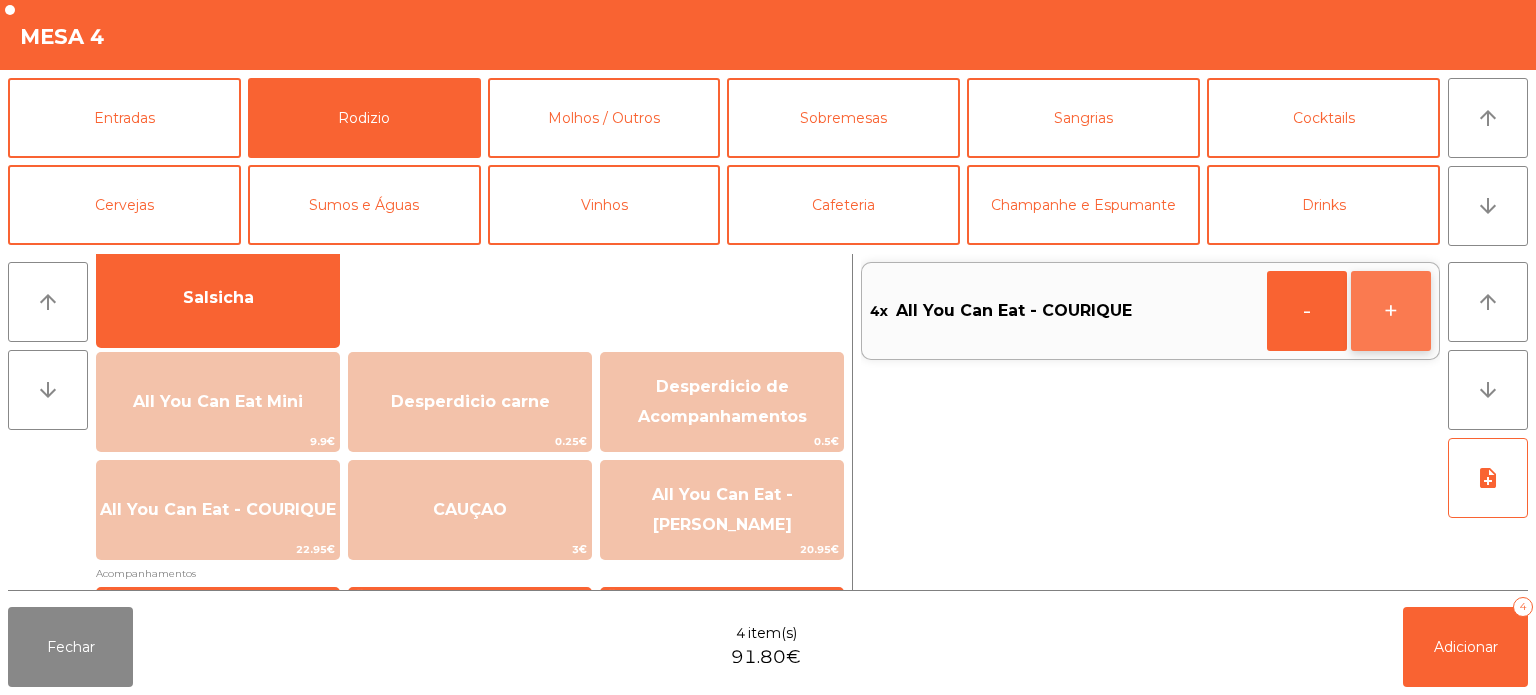 click on "+" 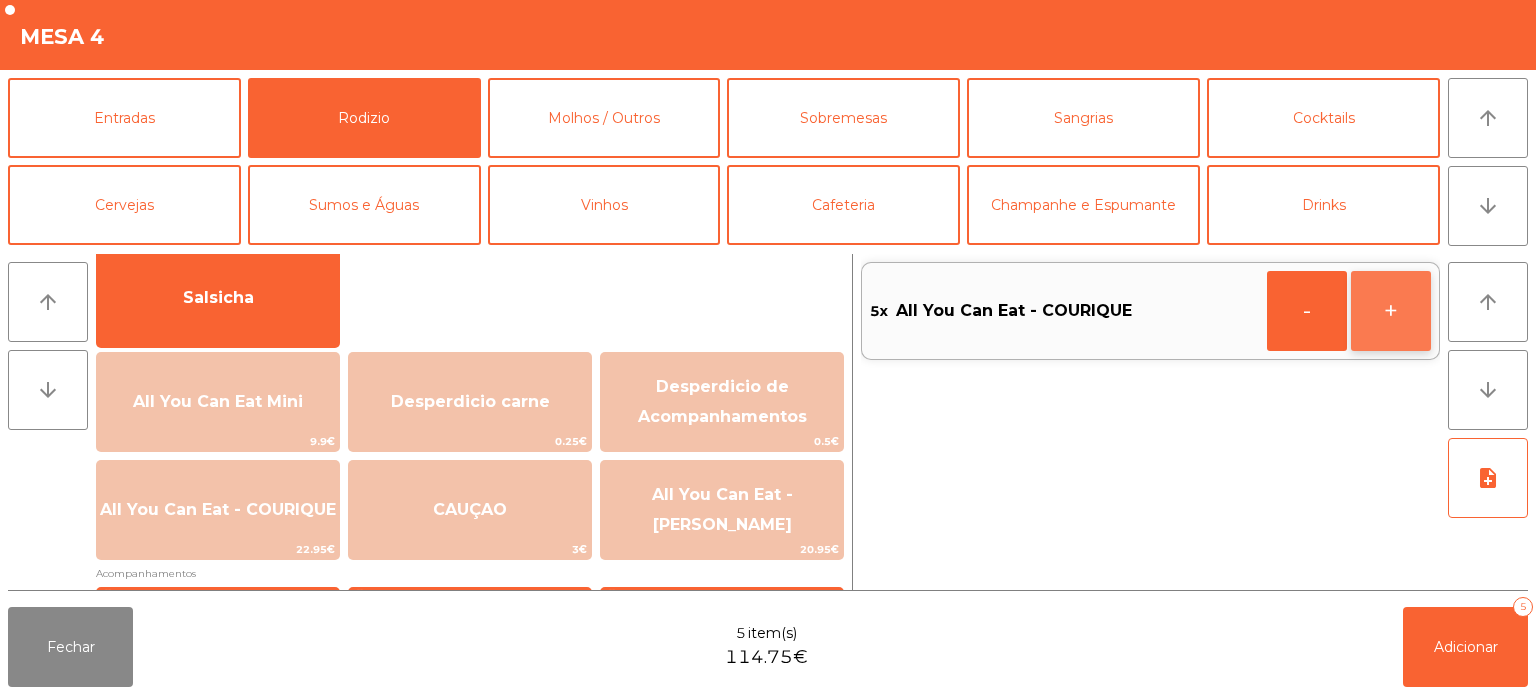 click on "+" 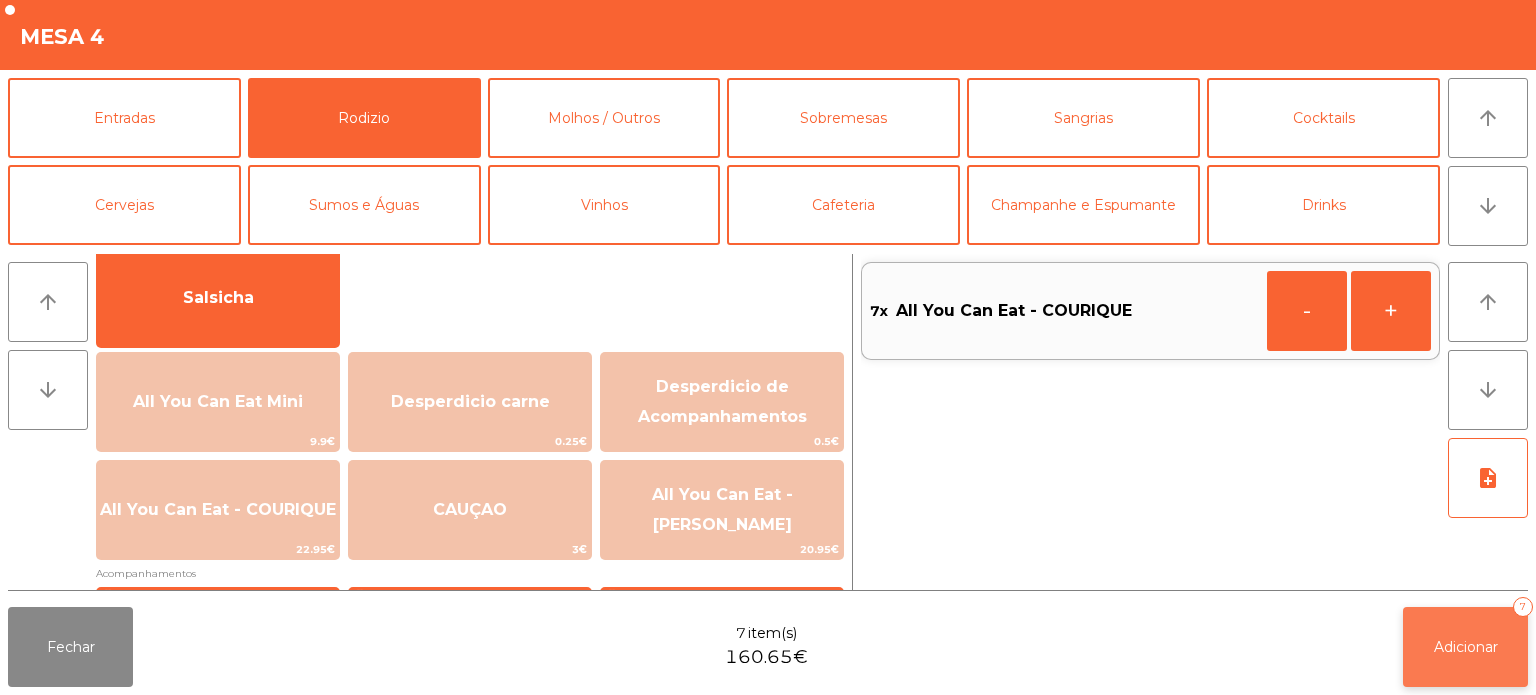 click on "Adicionar" 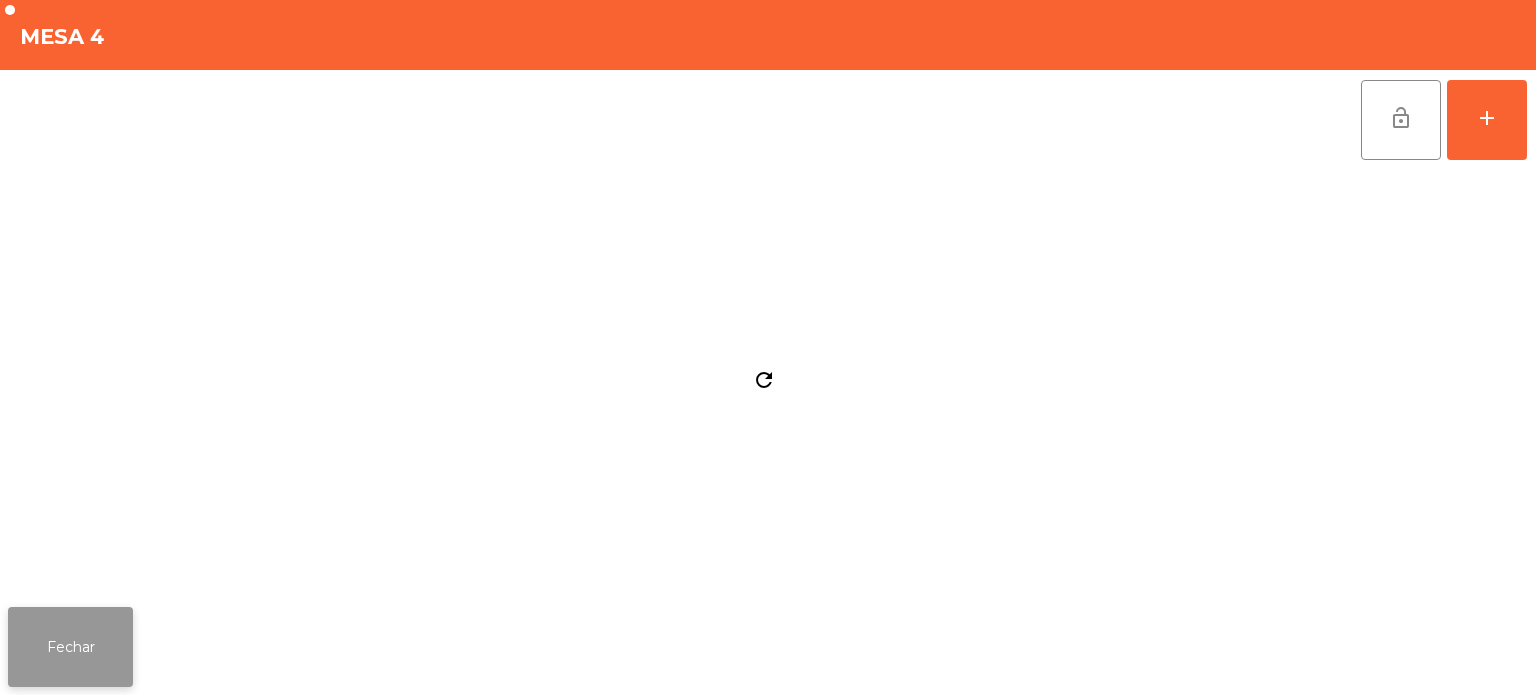 click on "Fechar" 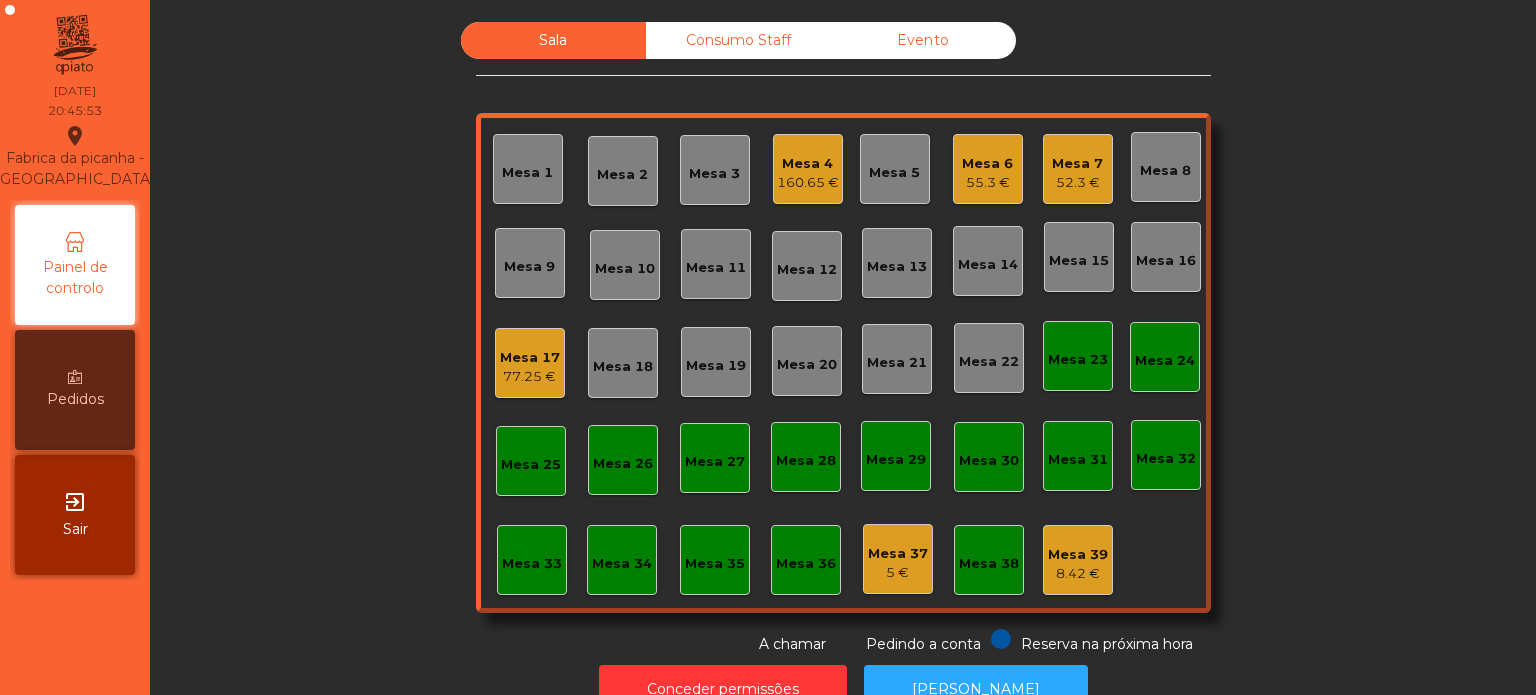 click on "160.65 €" 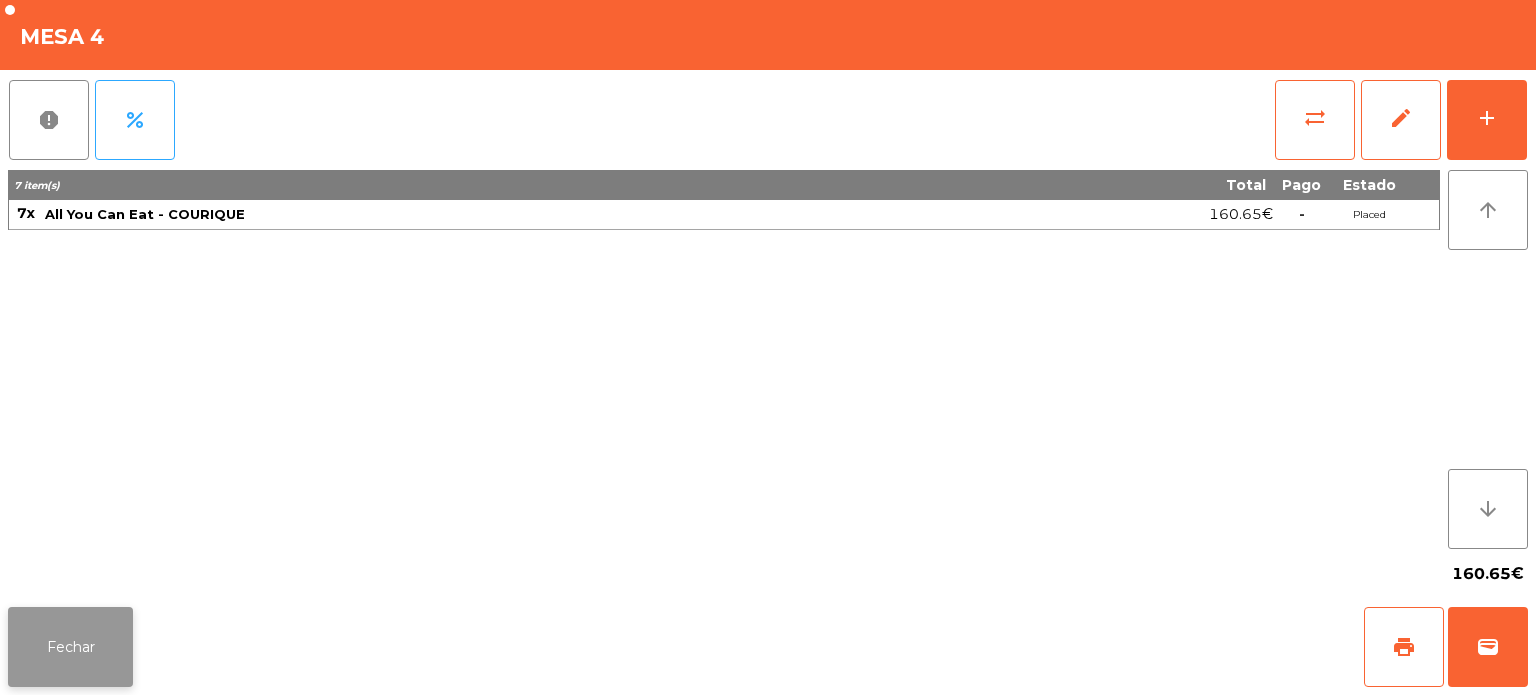 click on "Fechar" 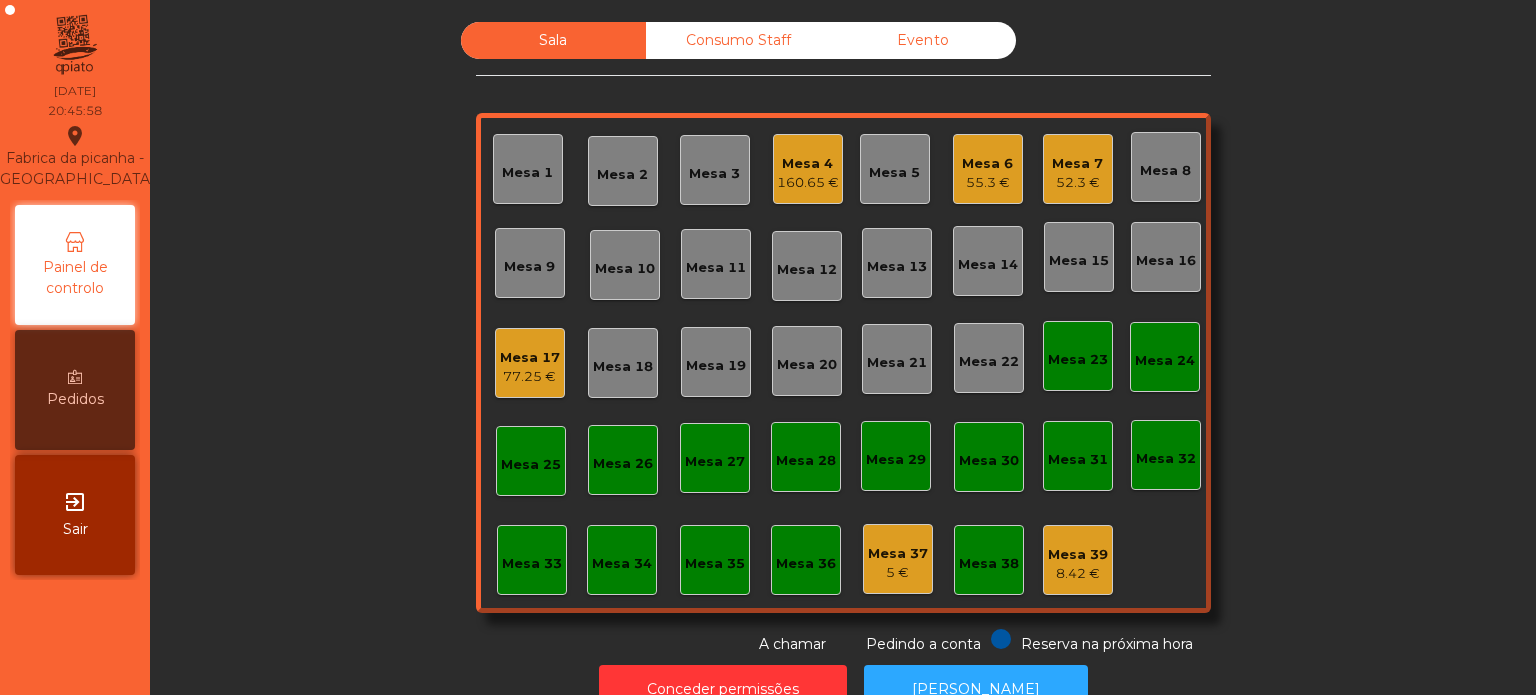click on "Mesa 33" 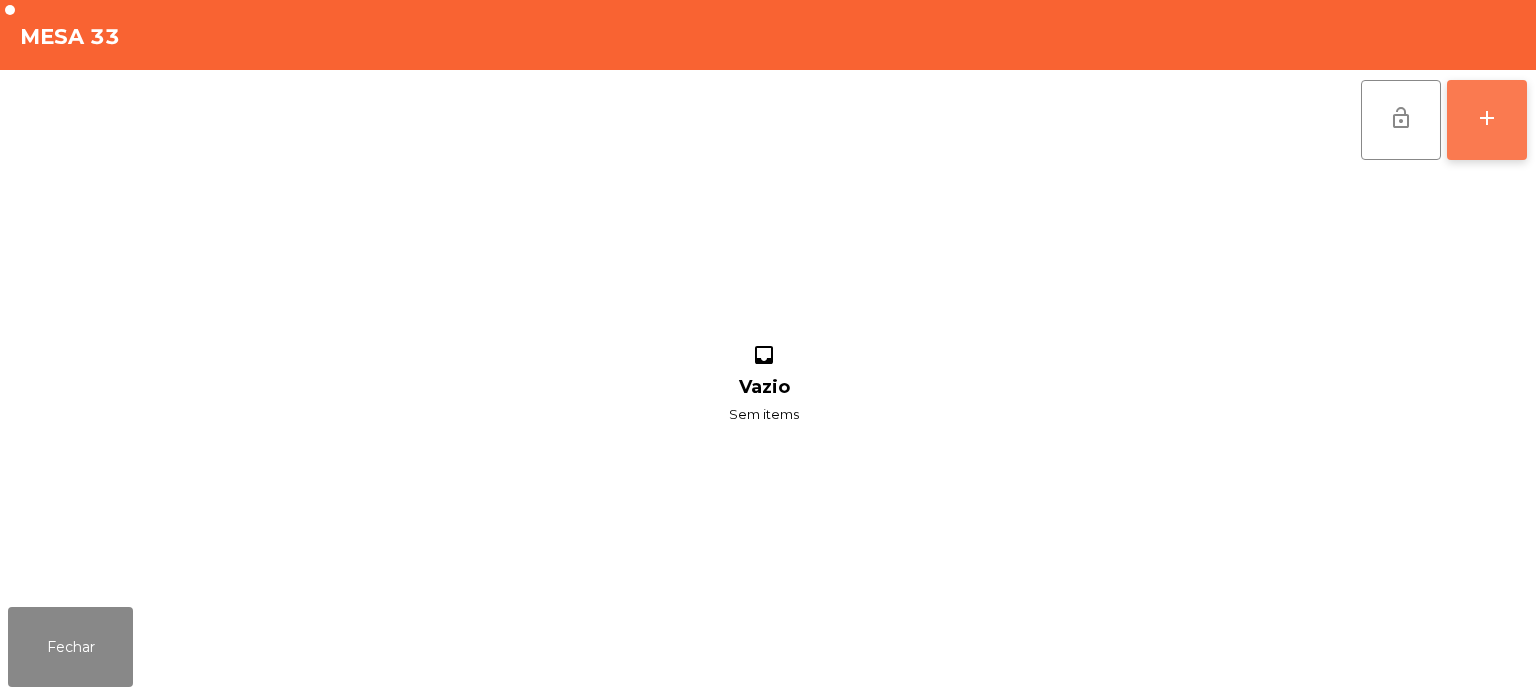 click on "add" 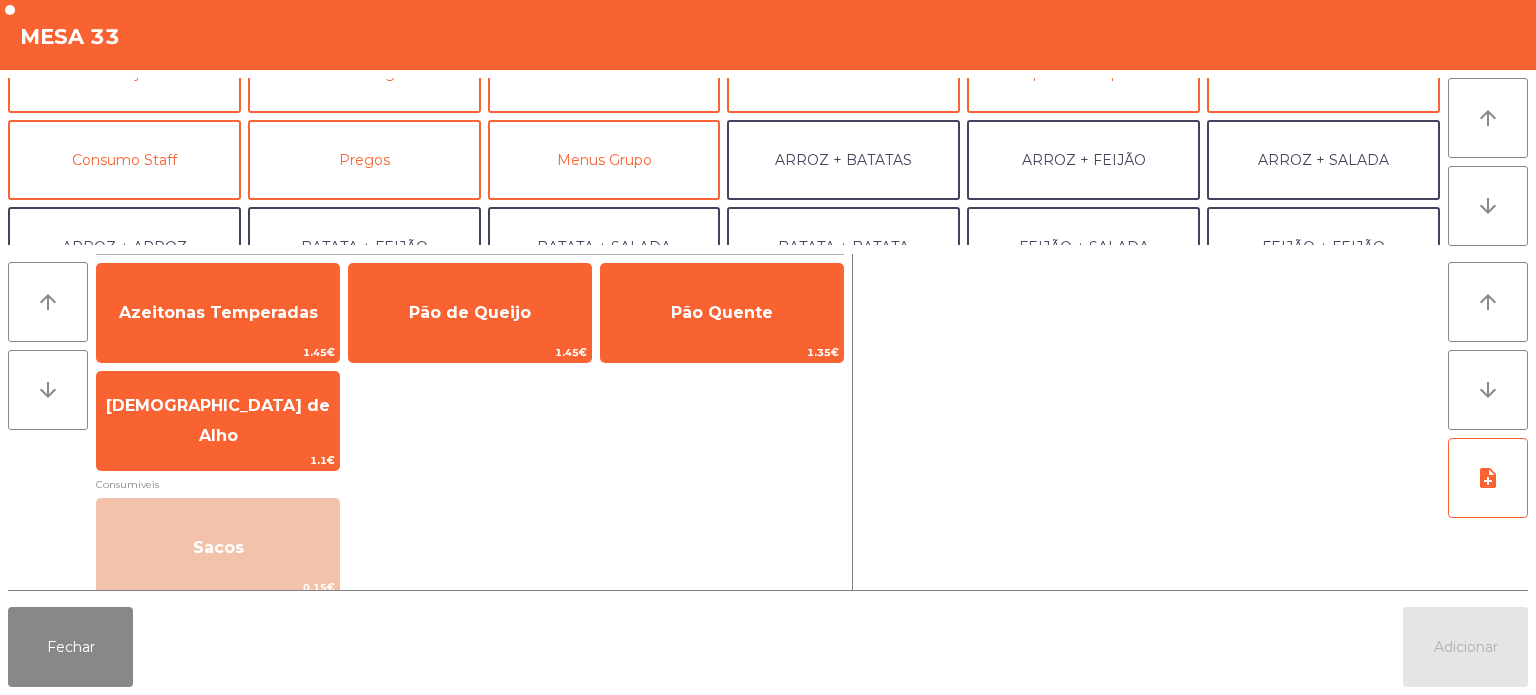 scroll, scrollTop: 147, scrollLeft: 0, axis: vertical 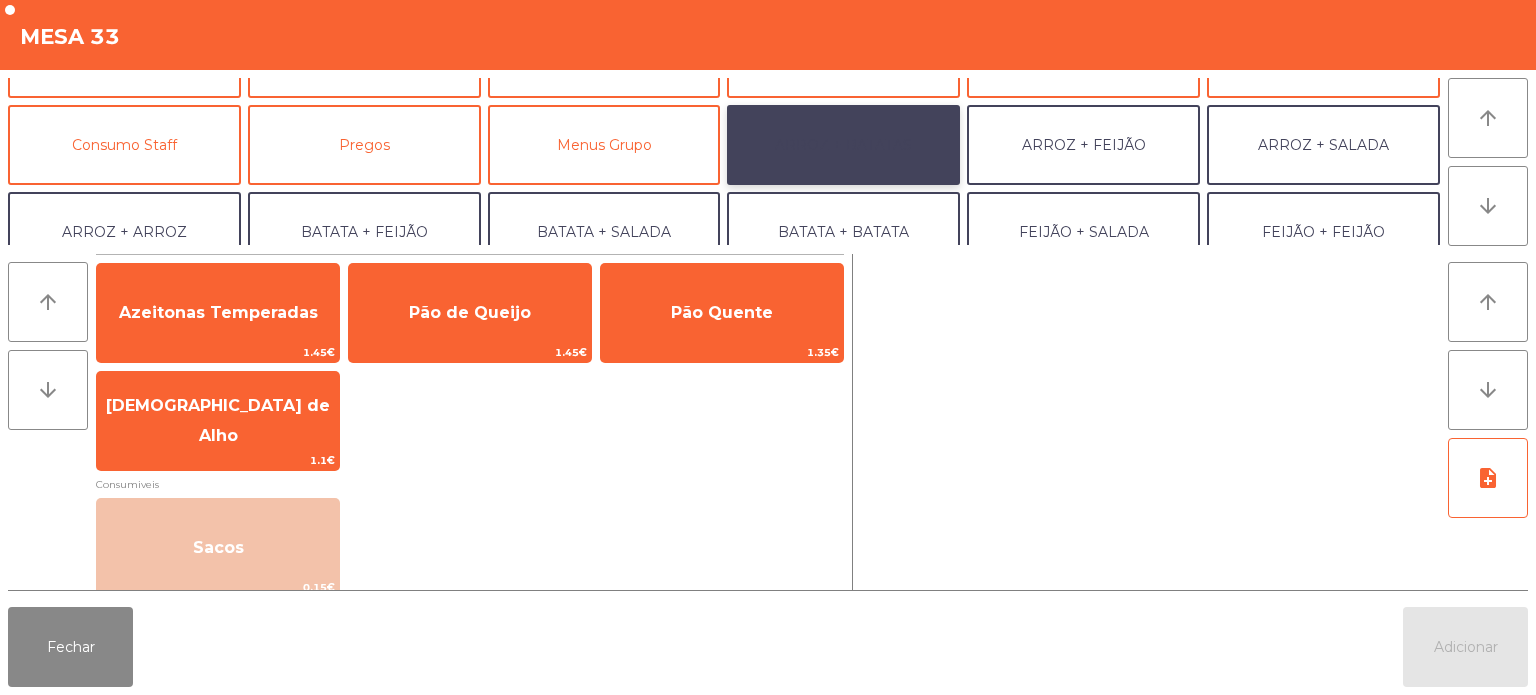 click on "ARROZ + BATATAS" 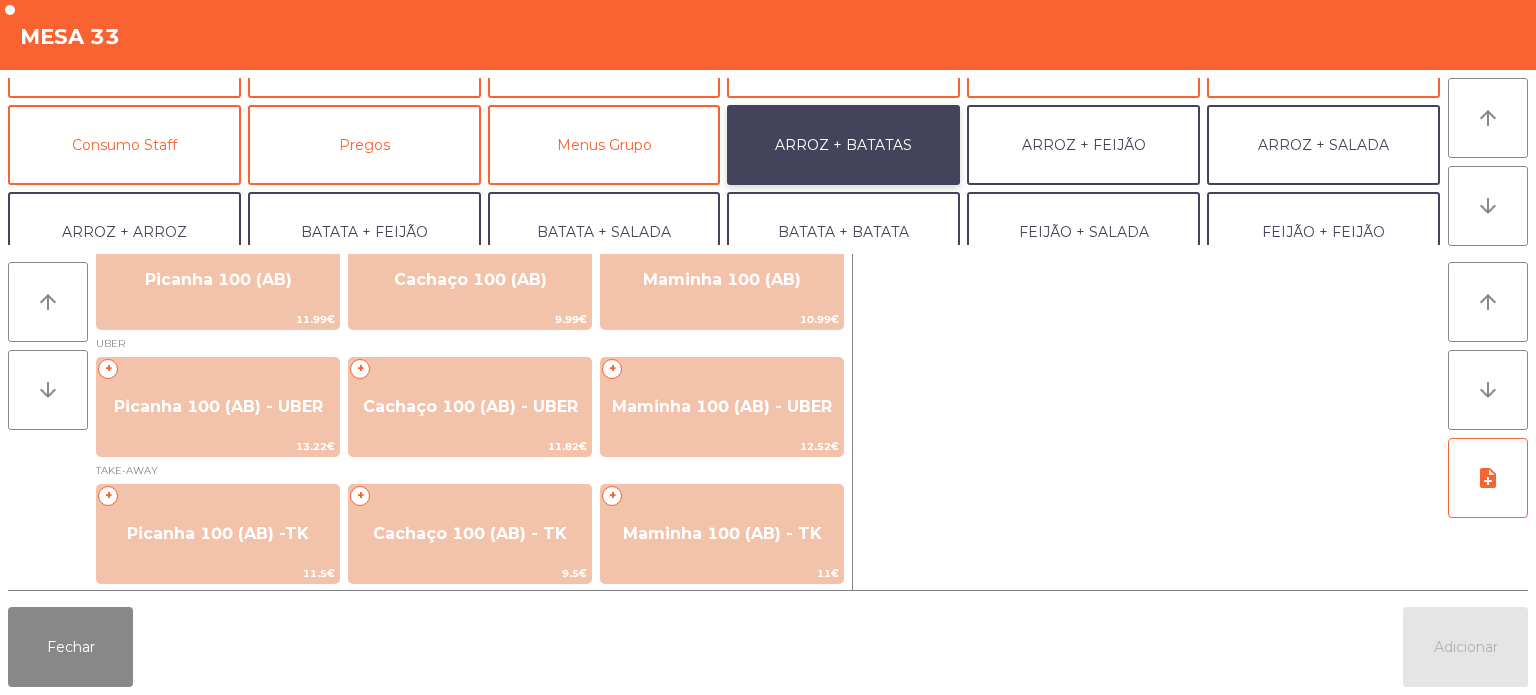 scroll, scrollTop: 34, scrollLeft: 0, axis: vertical 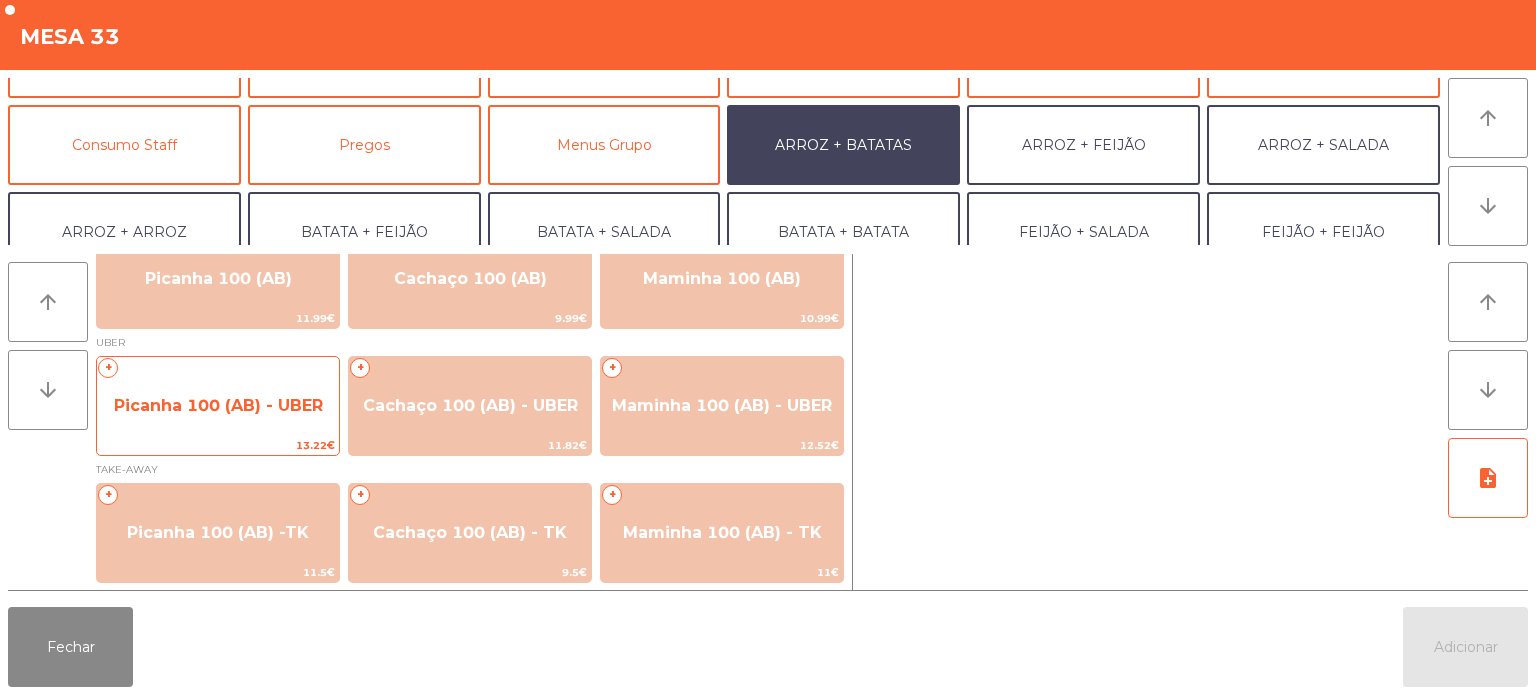 click on "Picanha 100 (AB) - UBER" 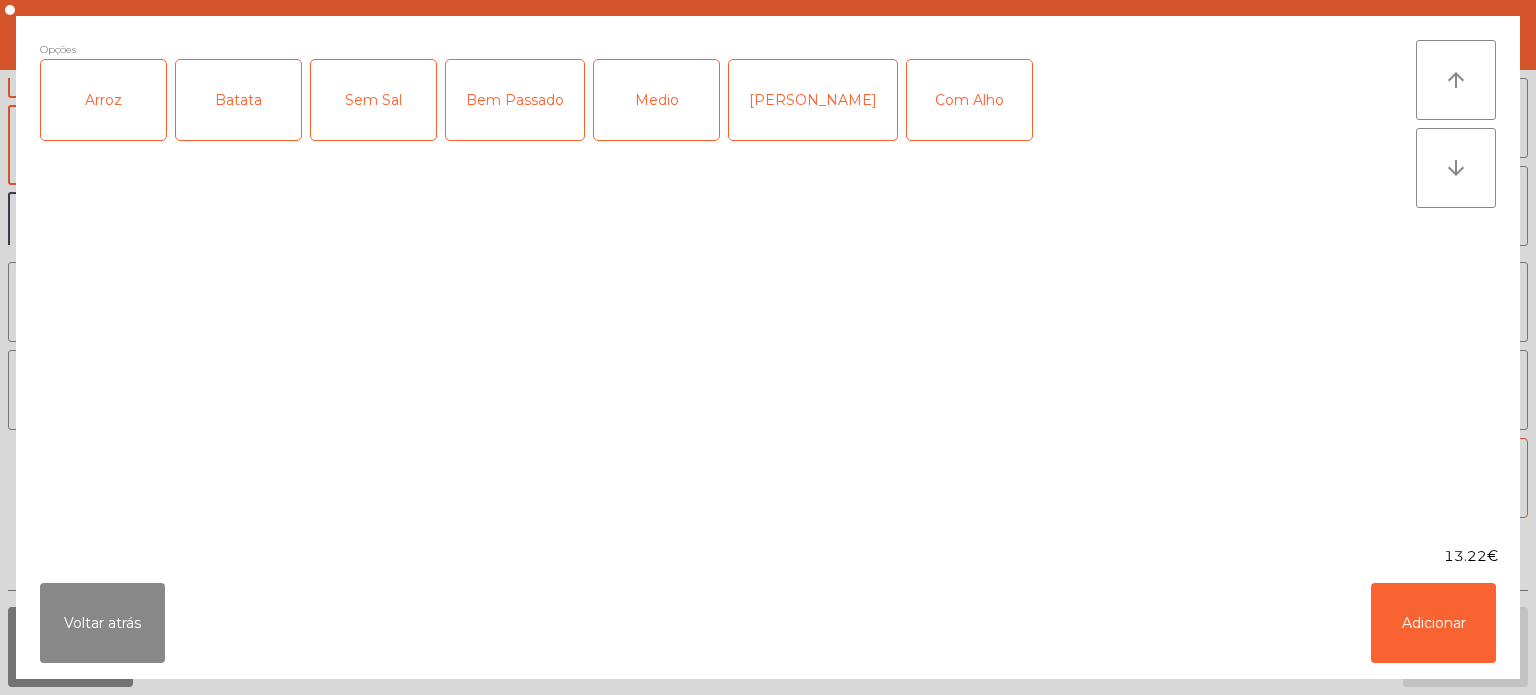 click on "Arroz" 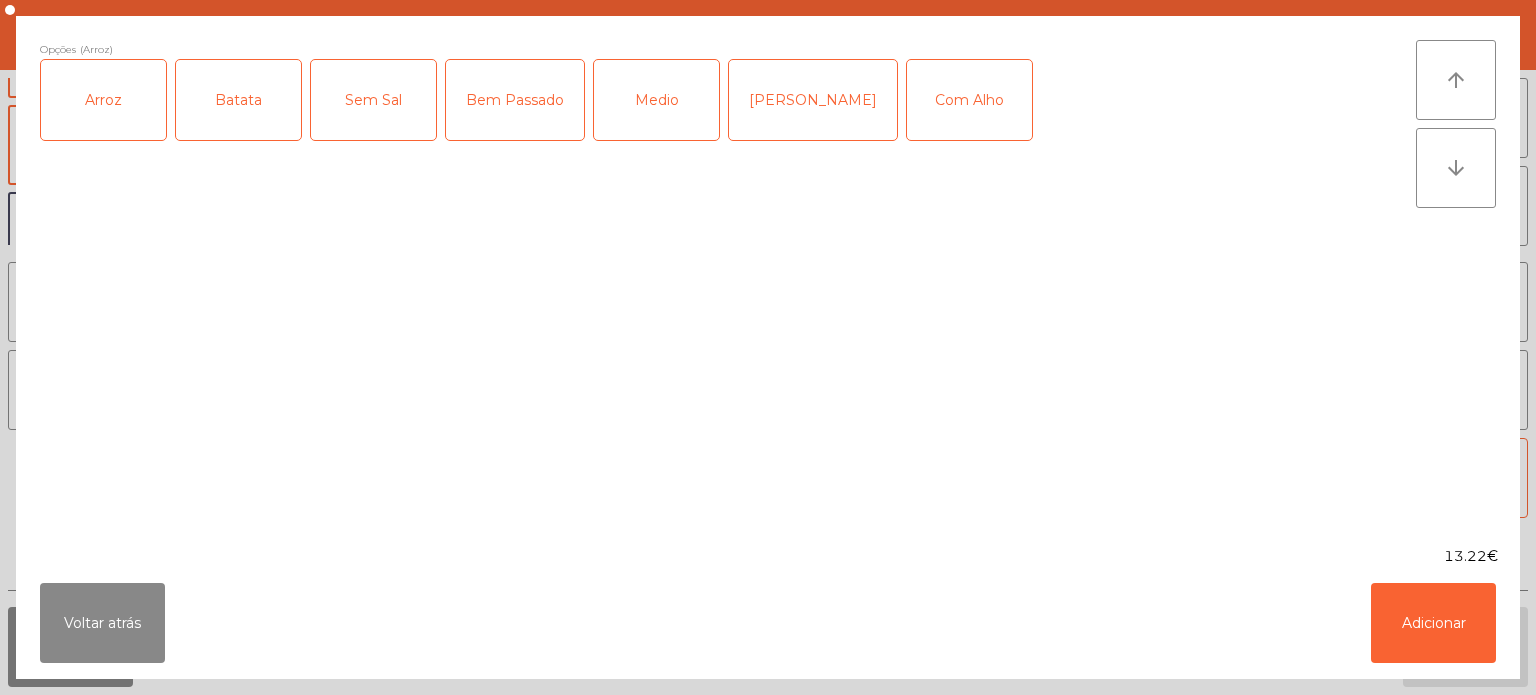click on "Batata" 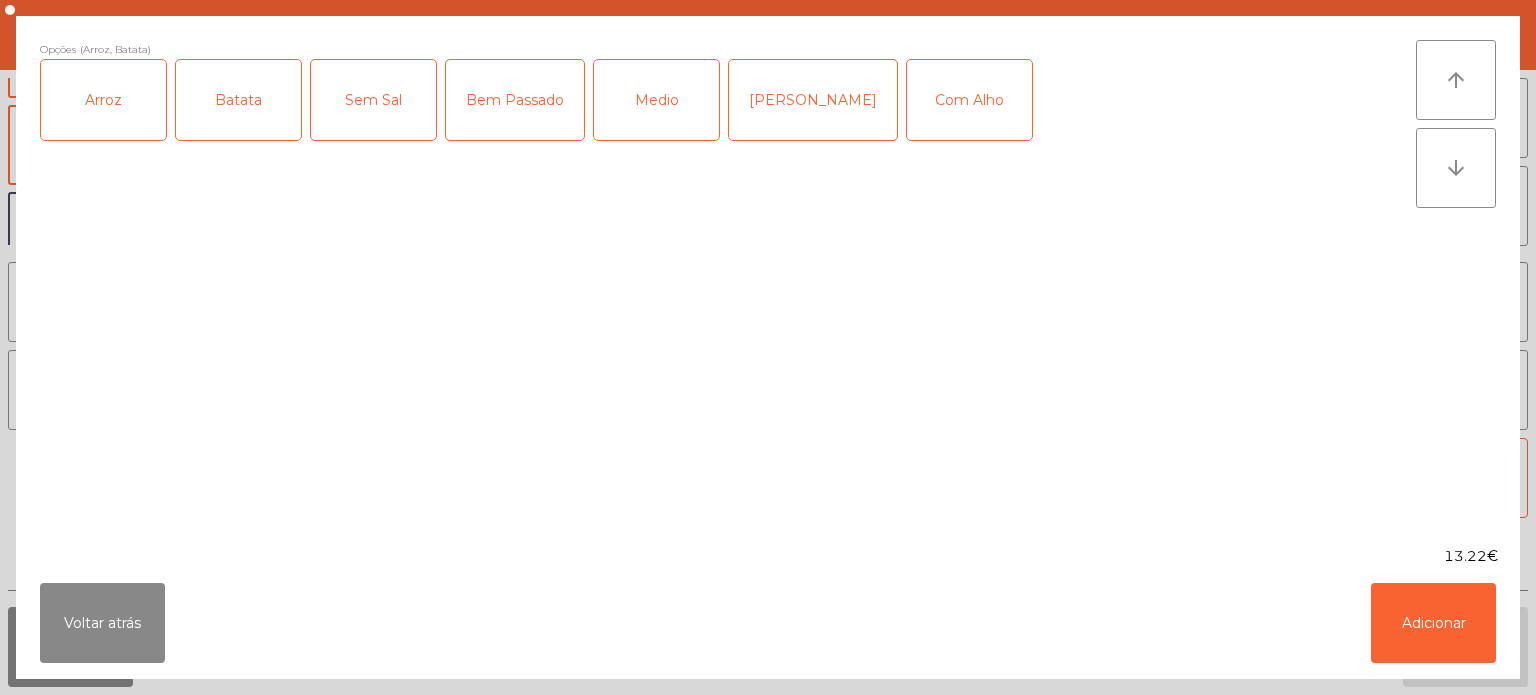 click on "[PERSON_NAME]" 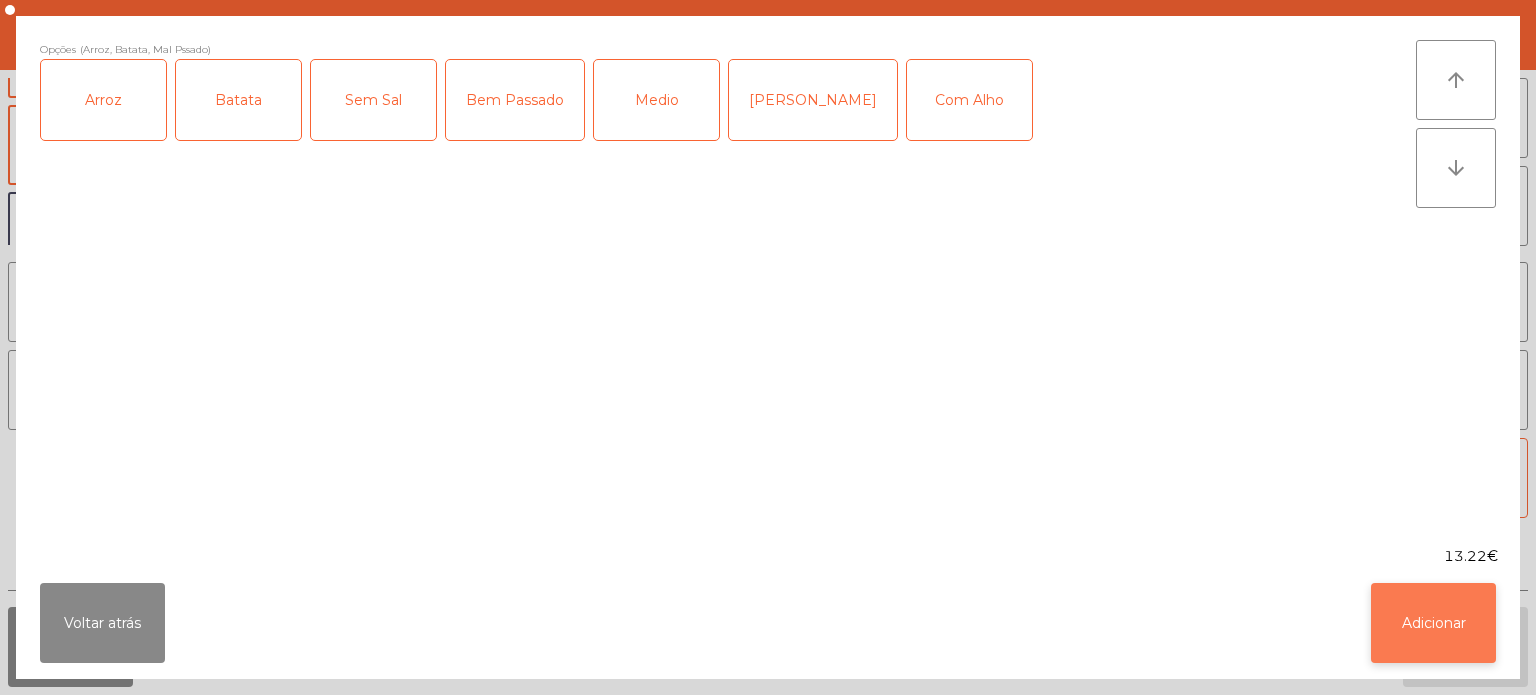 click on "Adicionar" 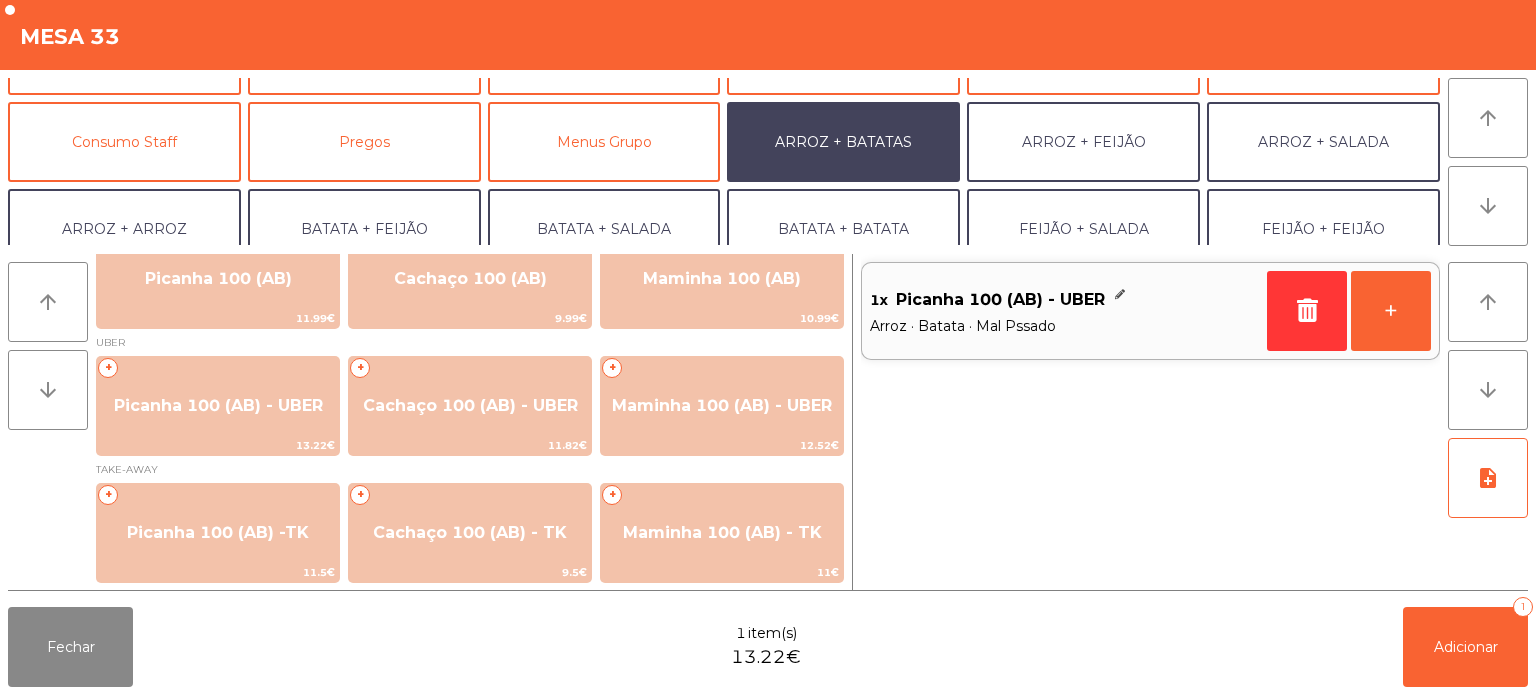 scroll, scrollTop: 260, scrollLeft: 0, axis: vertical 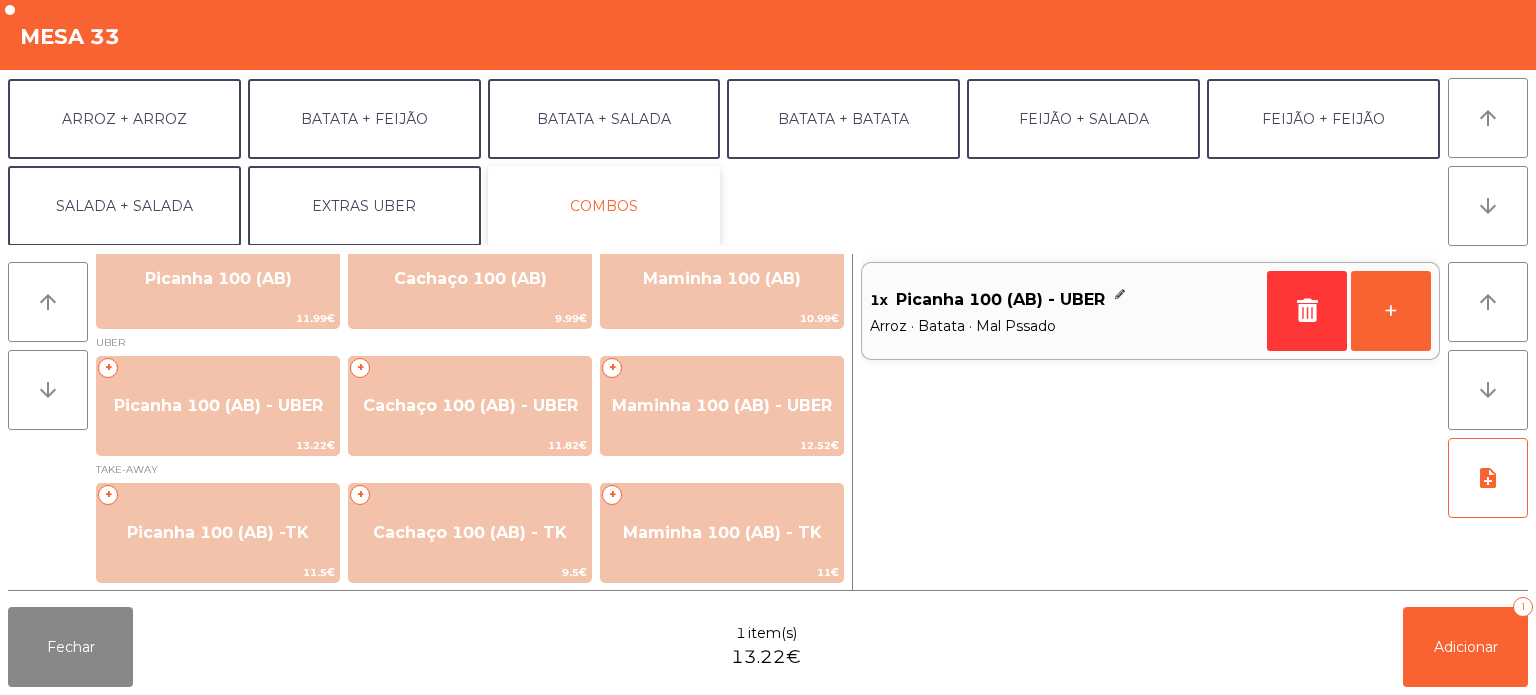 click on "COMBOS" 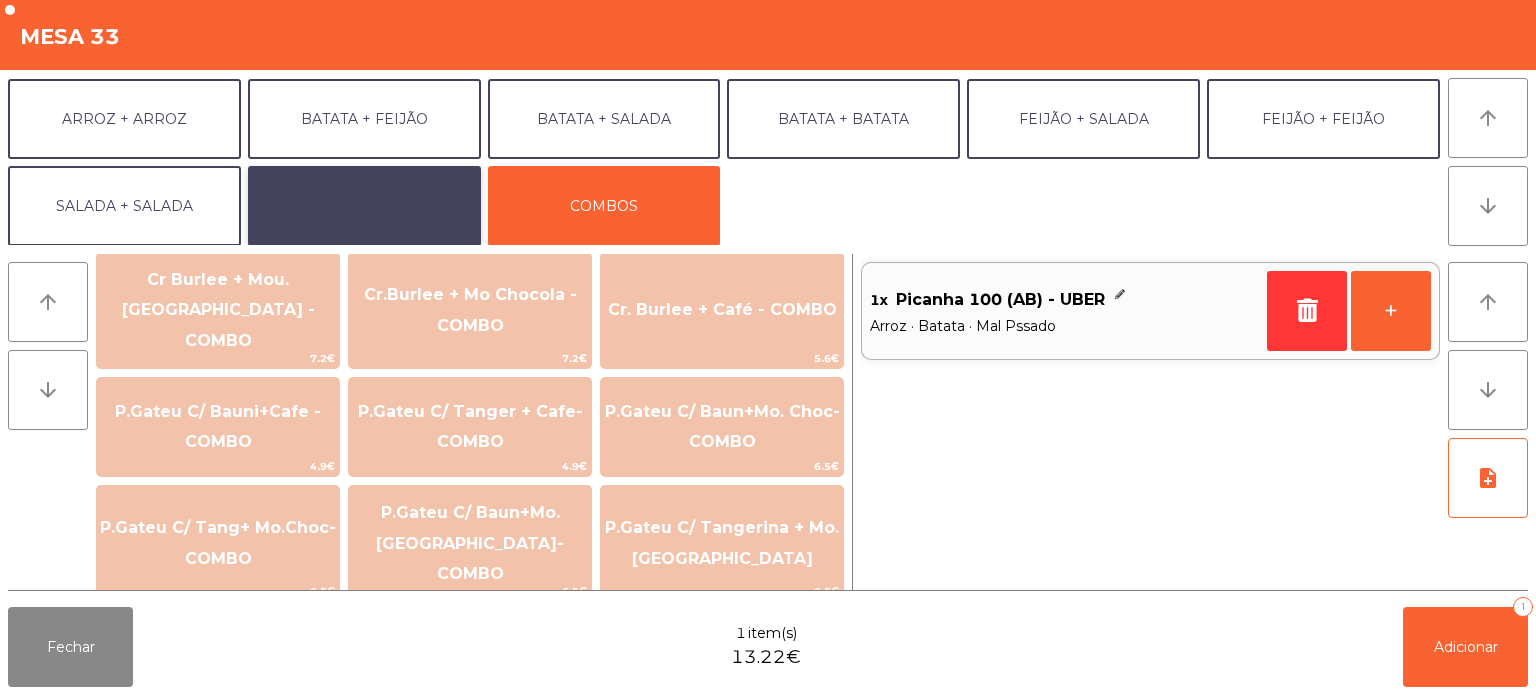 click on "EXTRAS UBER" 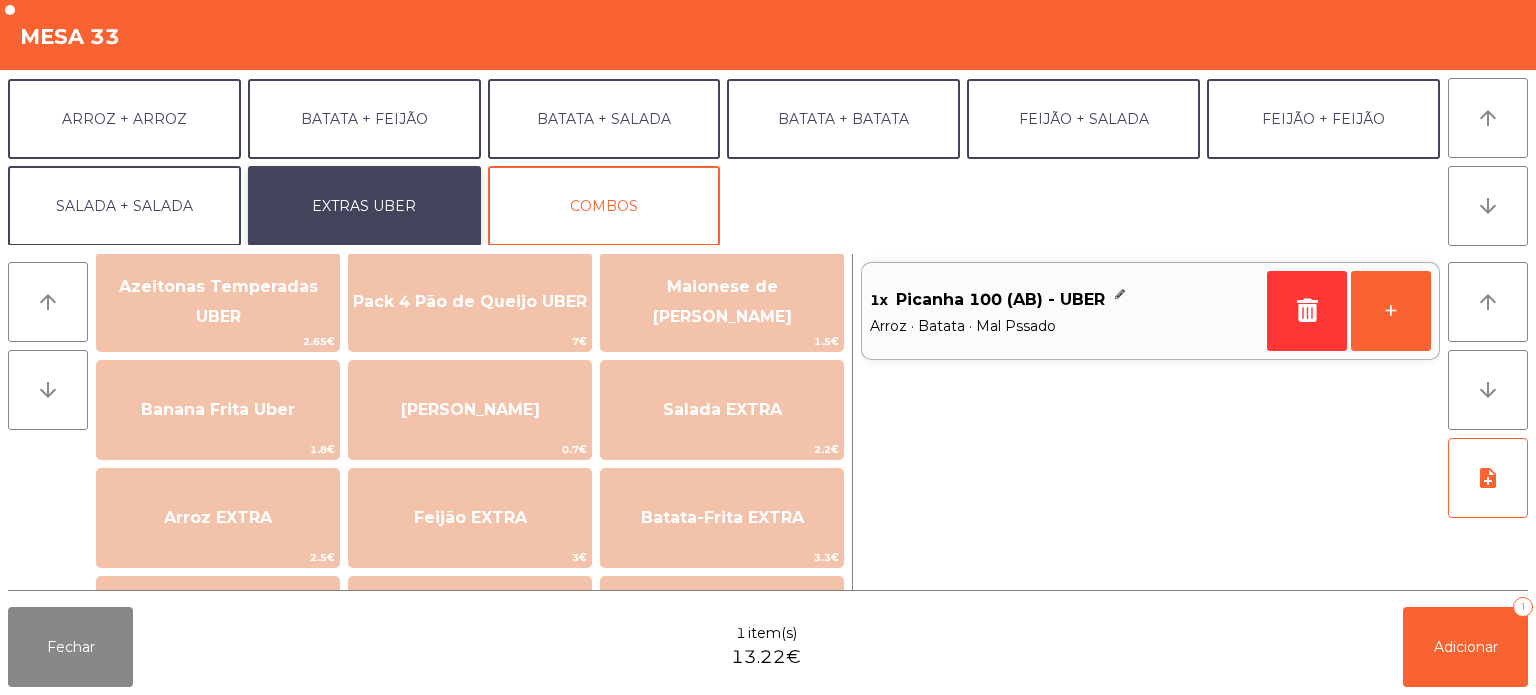 scroll, scrollTop: 0, scrollLeft: 0, axis: both 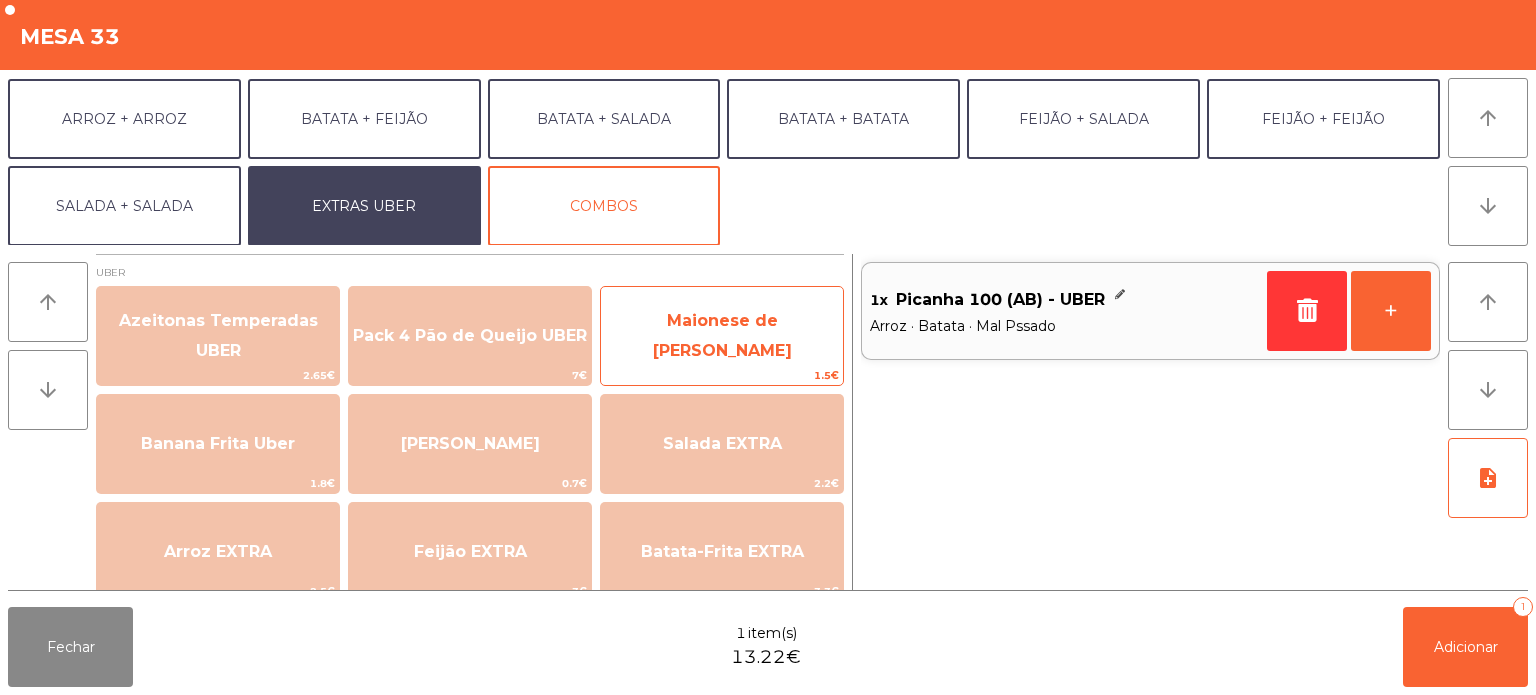 click on "Maionese de [PERSON_NAME]" 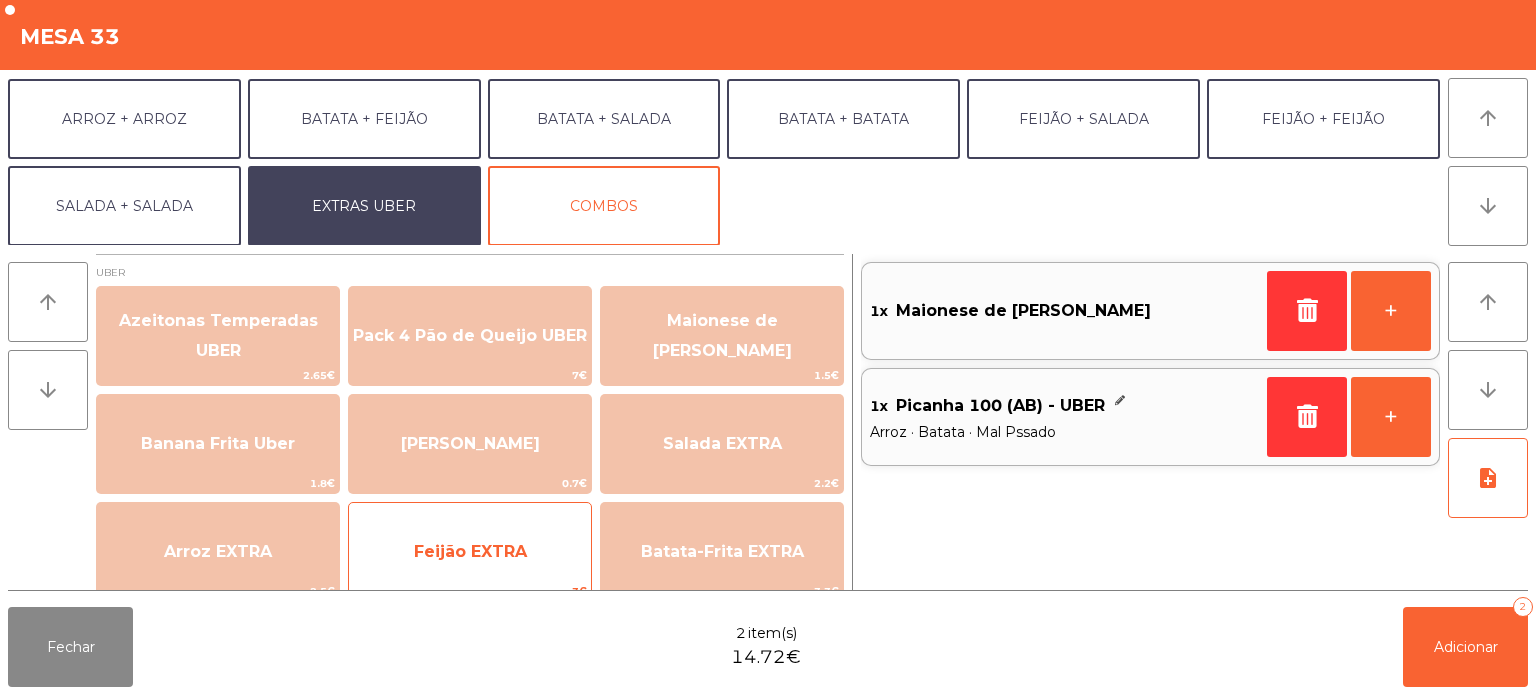 click on "Feijão EXTRA" 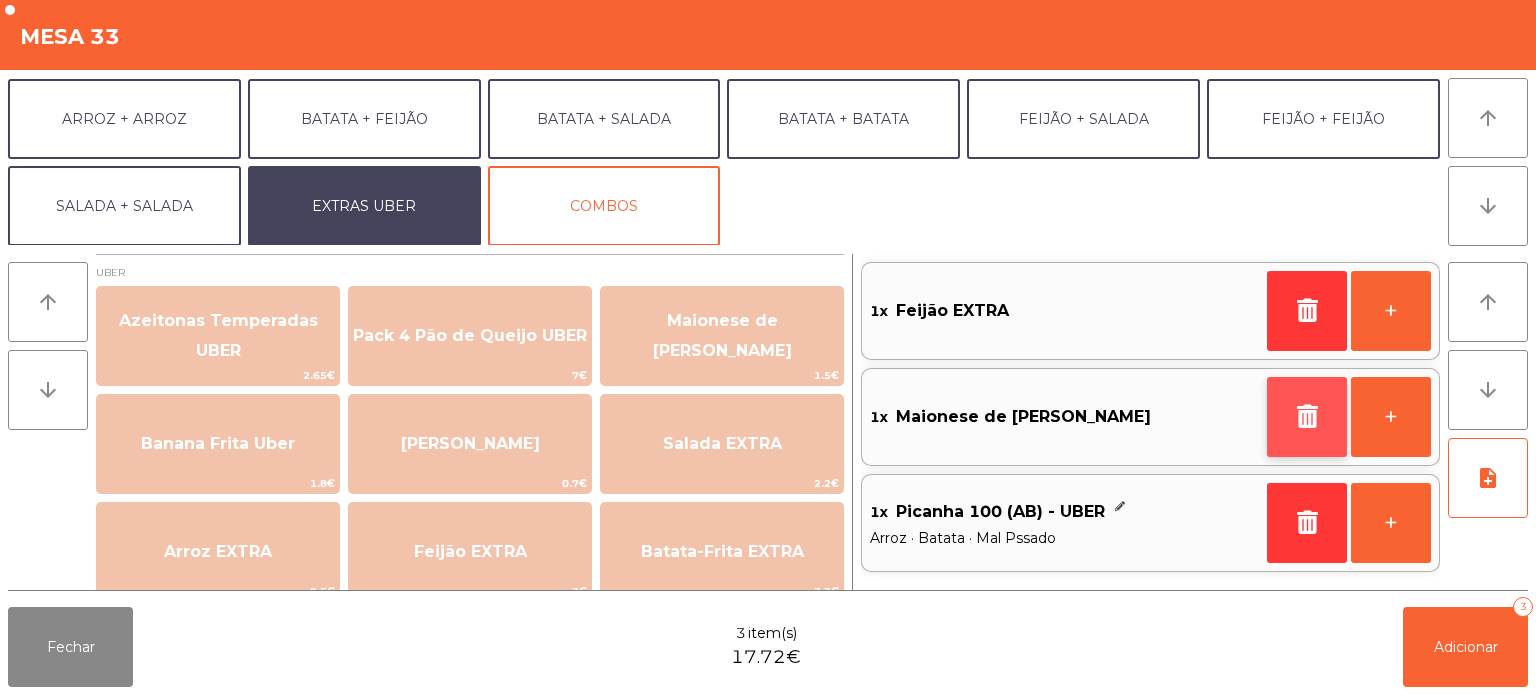 click 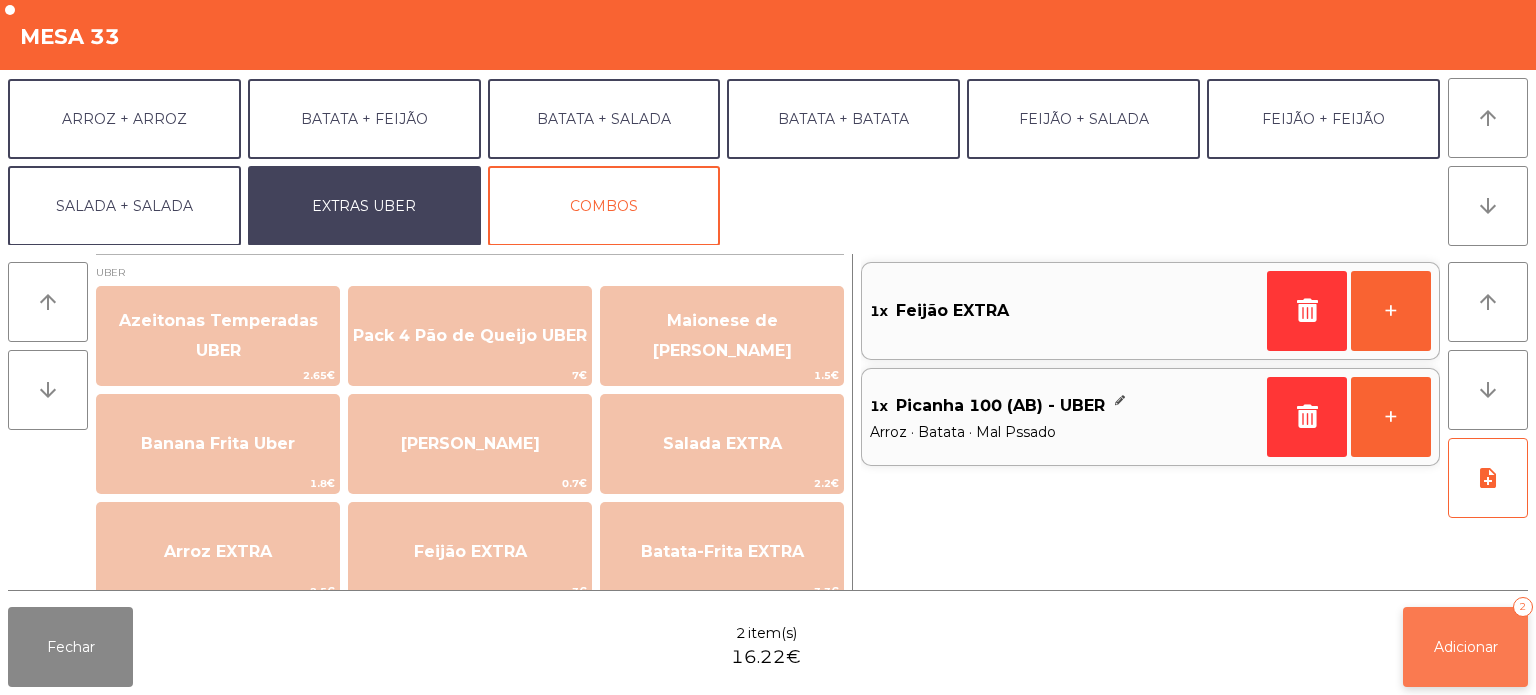 click on "Adicionar   2" 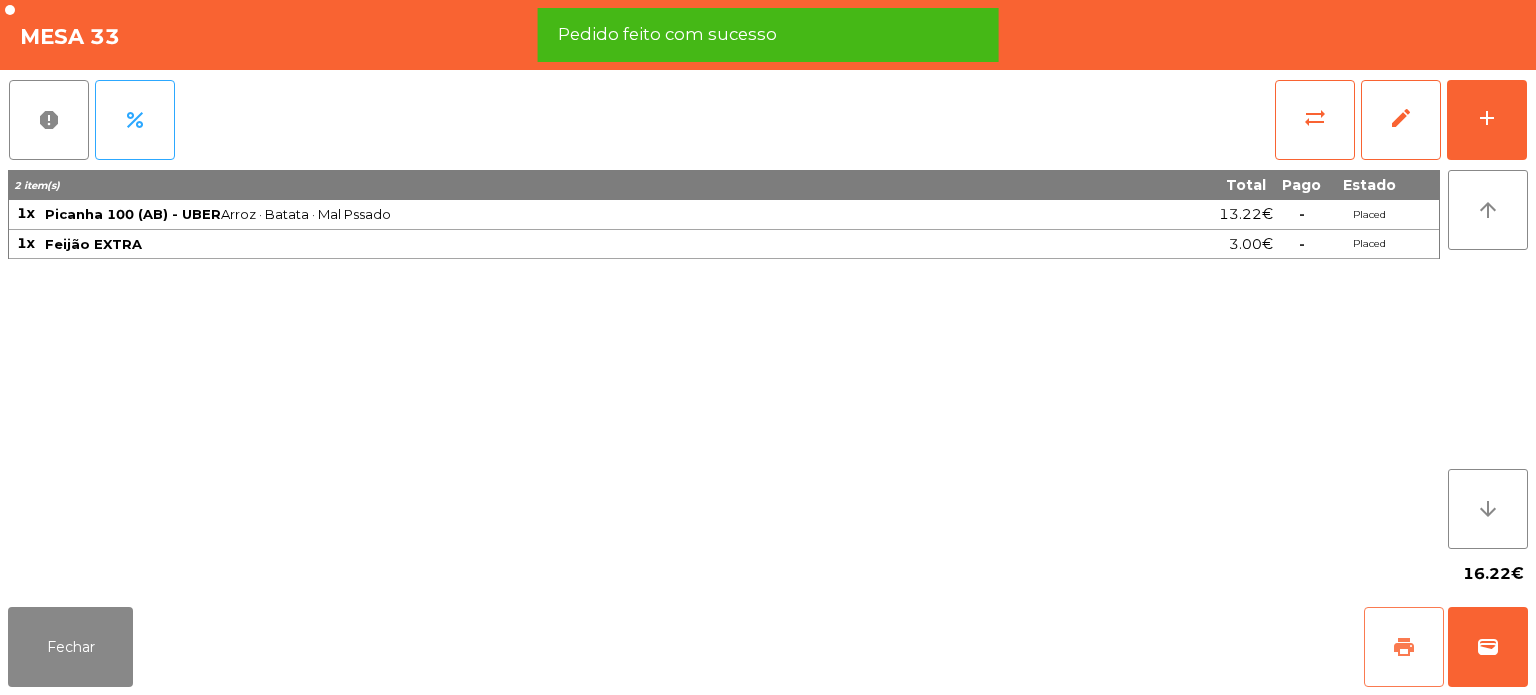 click on "print" 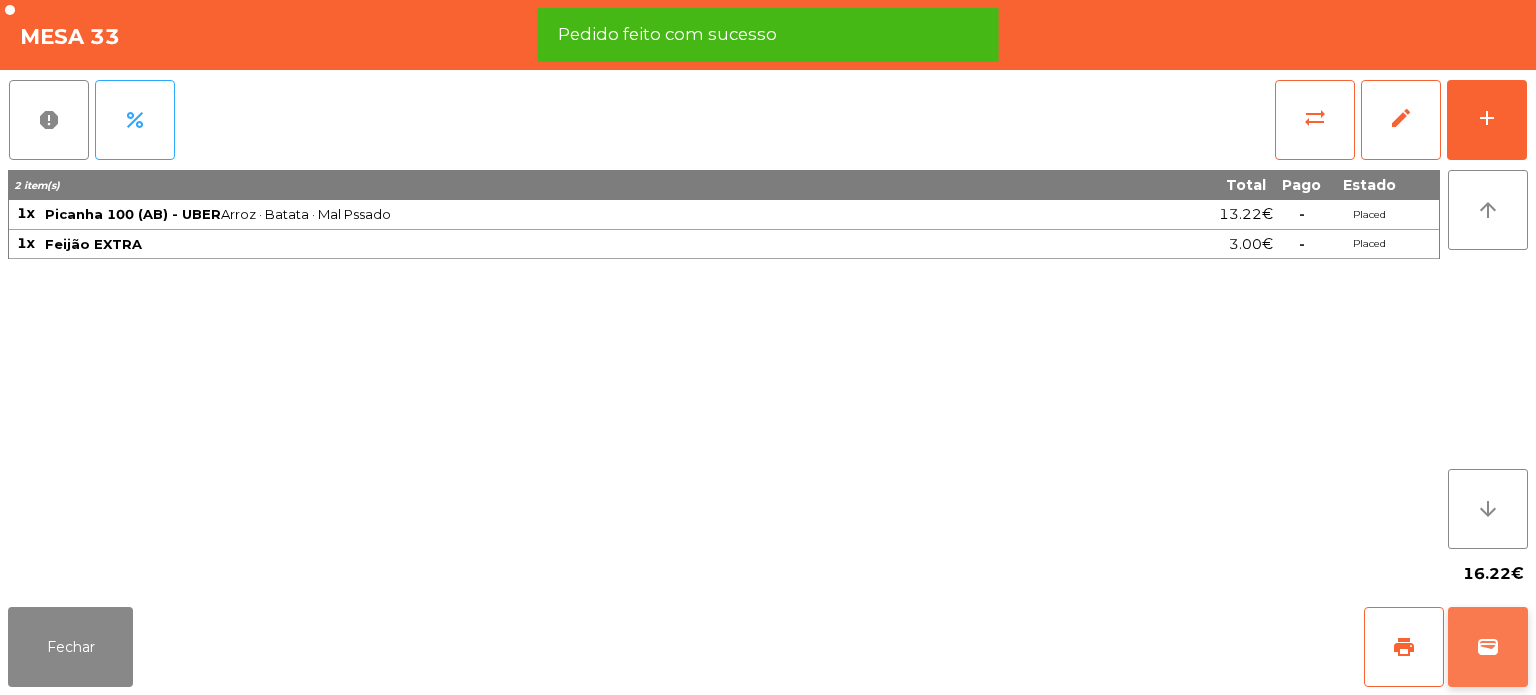 click on "wallet" 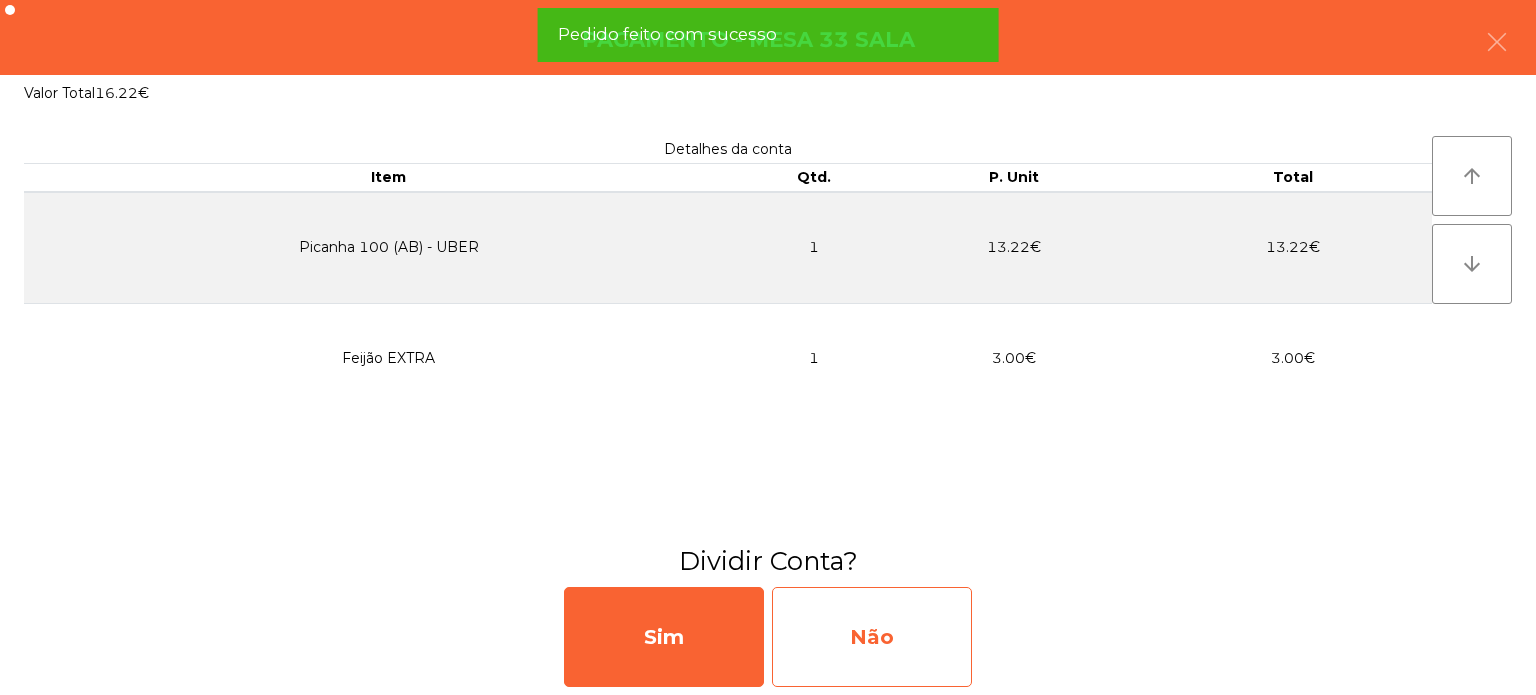 click on "Não" 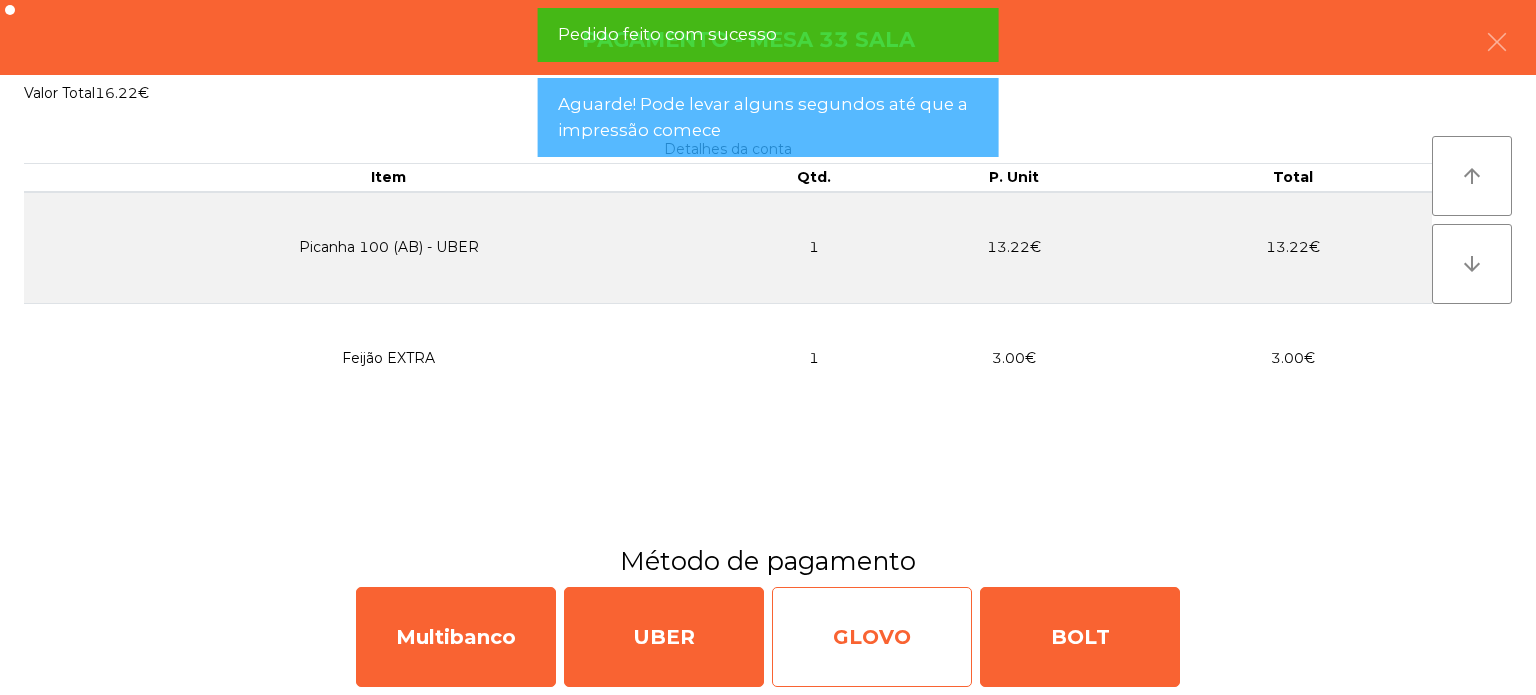 click on "GLOVO" 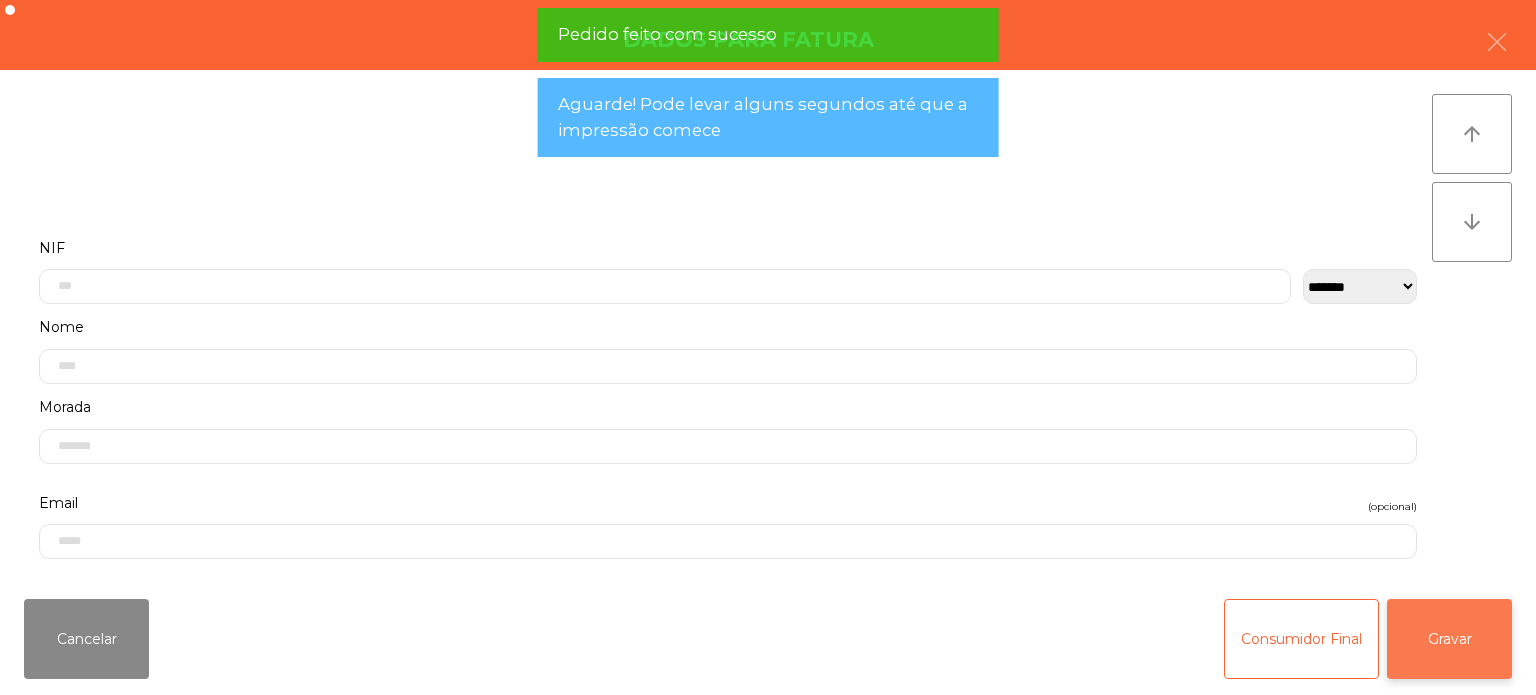 click on "Gravar" 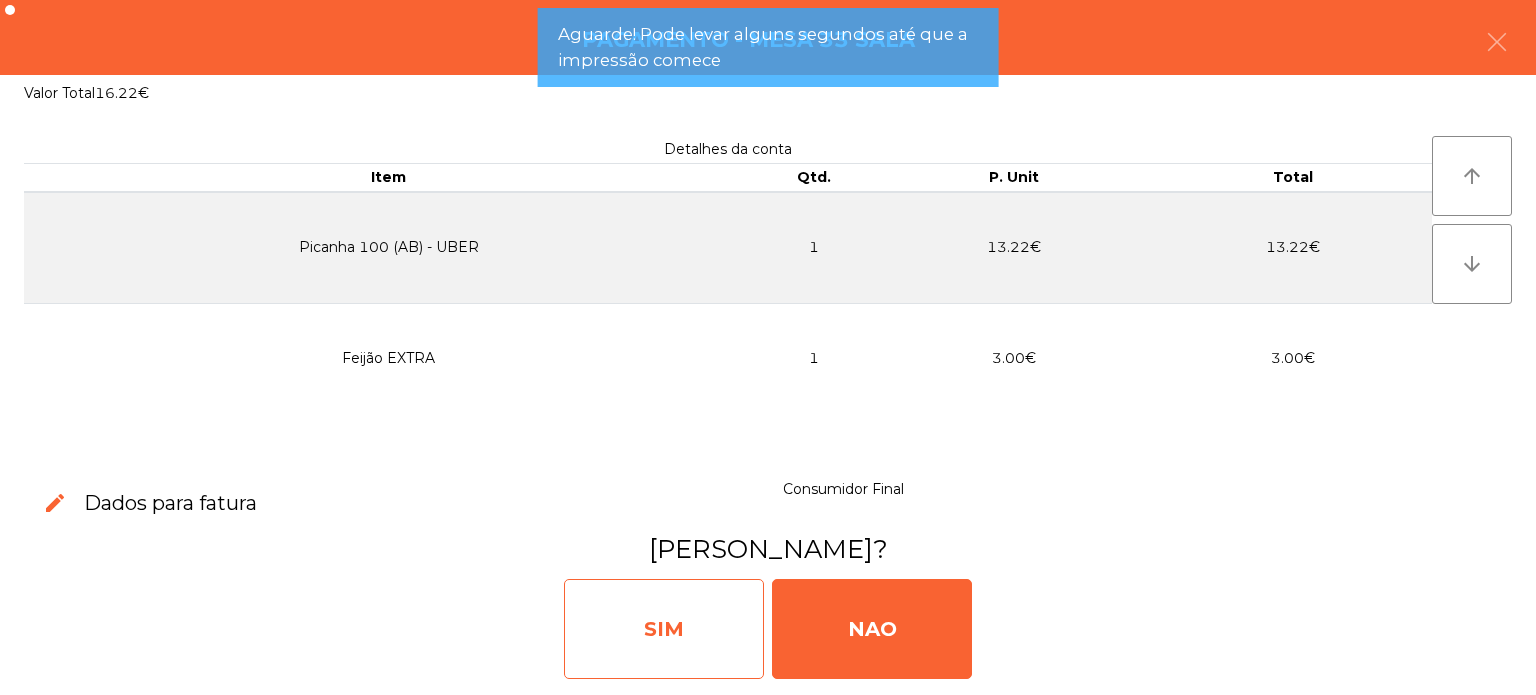 click on "SIM" 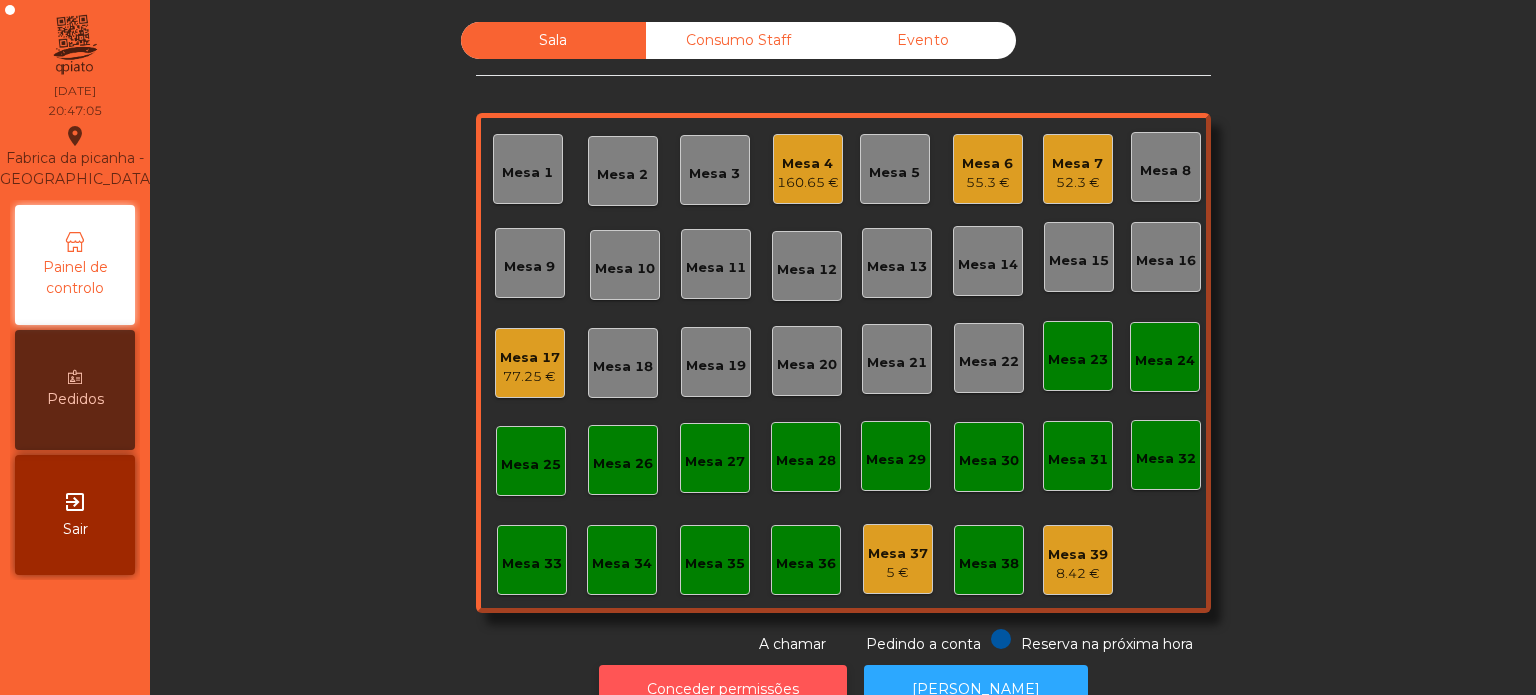click on "Conceder permissões" 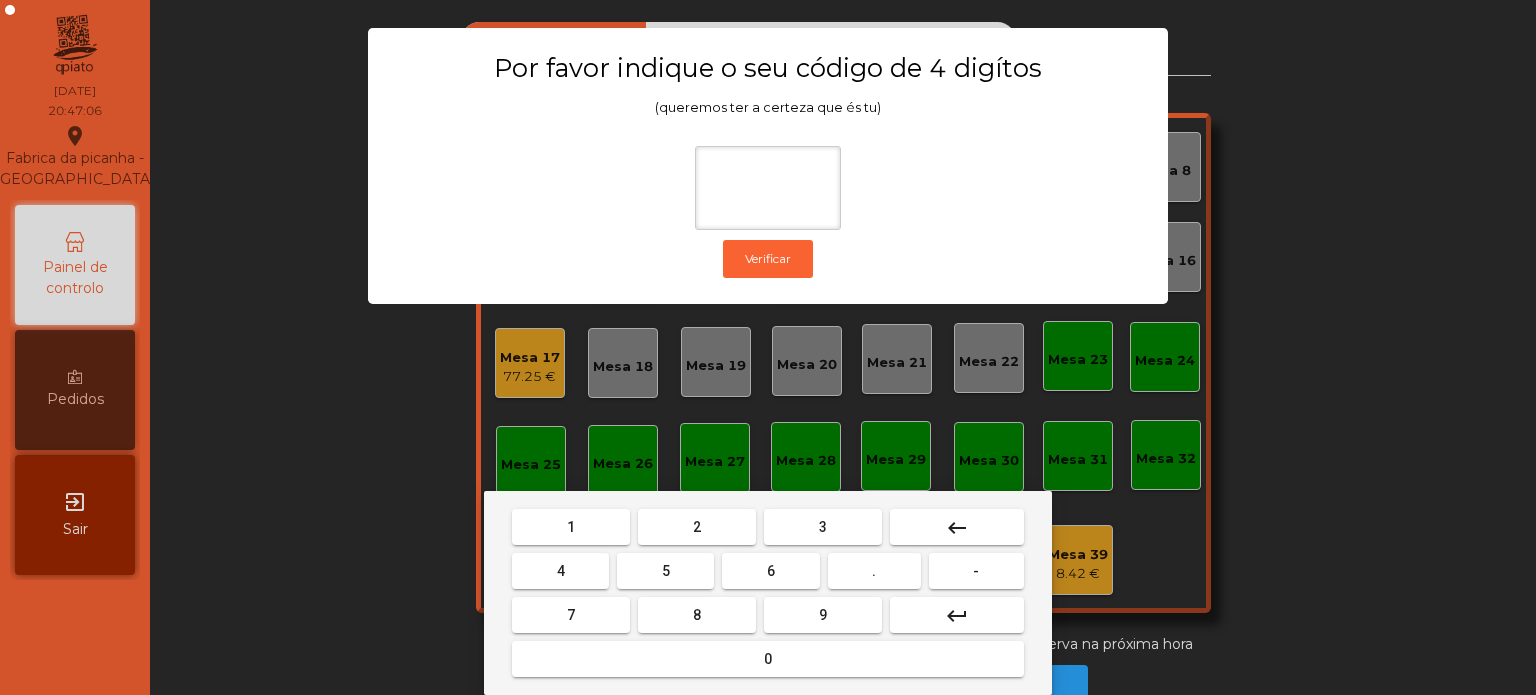 click on "1" at bounding box center [571, 527] 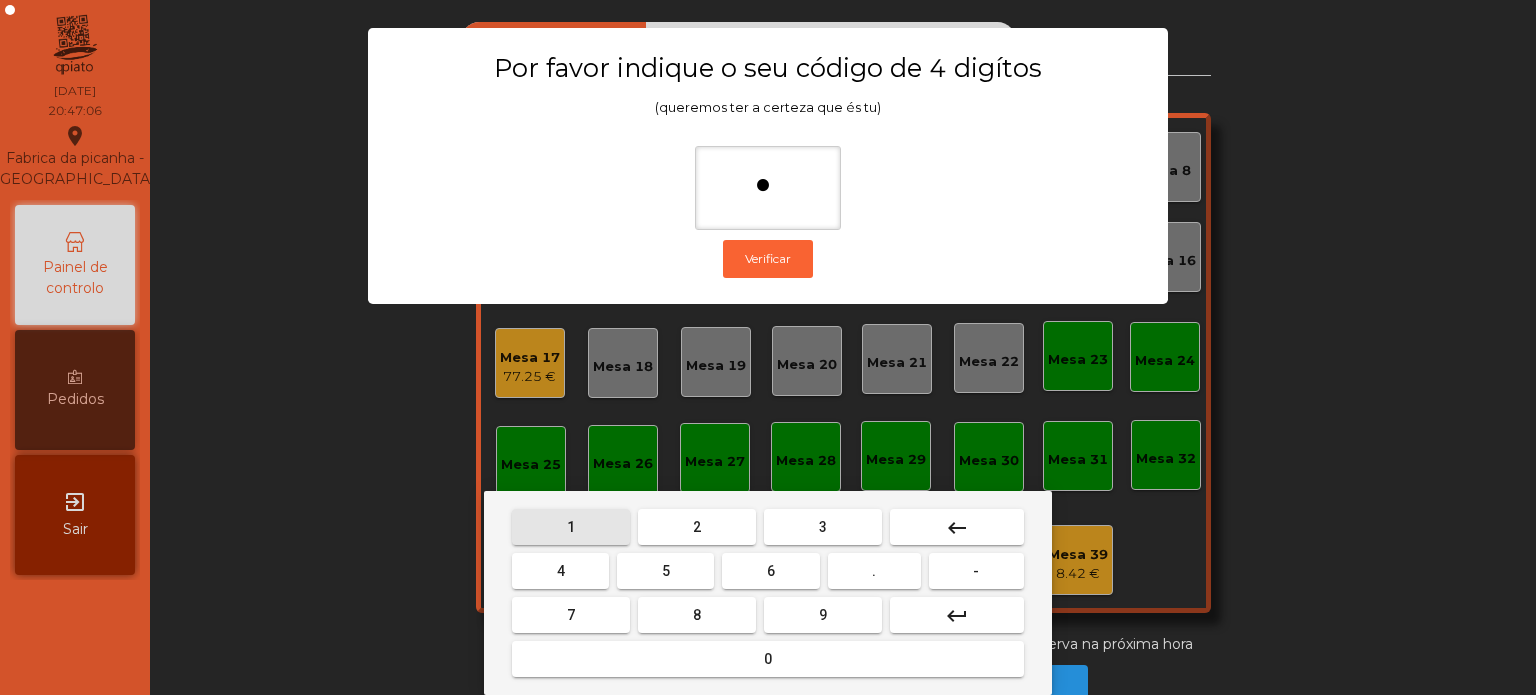 click on "3" at bounding box center (823, 527) 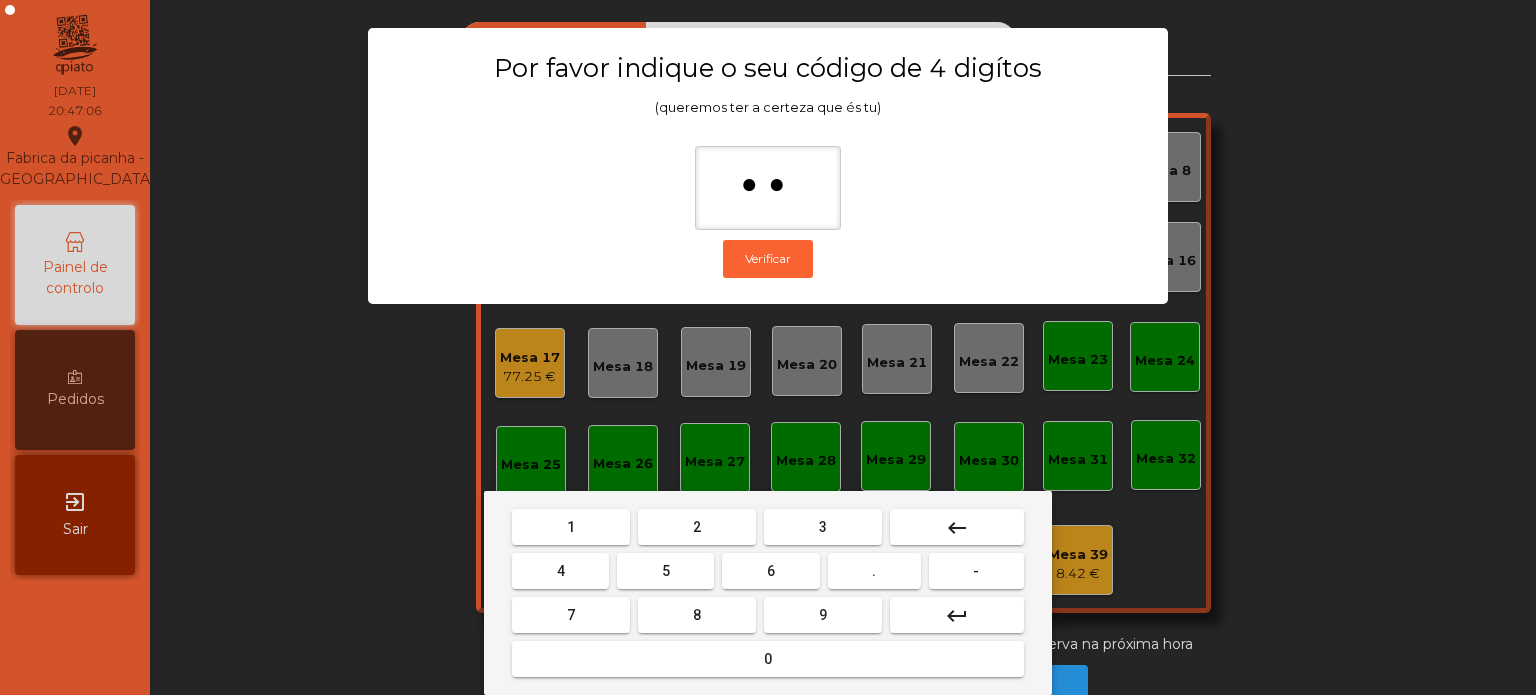 click on "5" at bounding box center [666, 571] 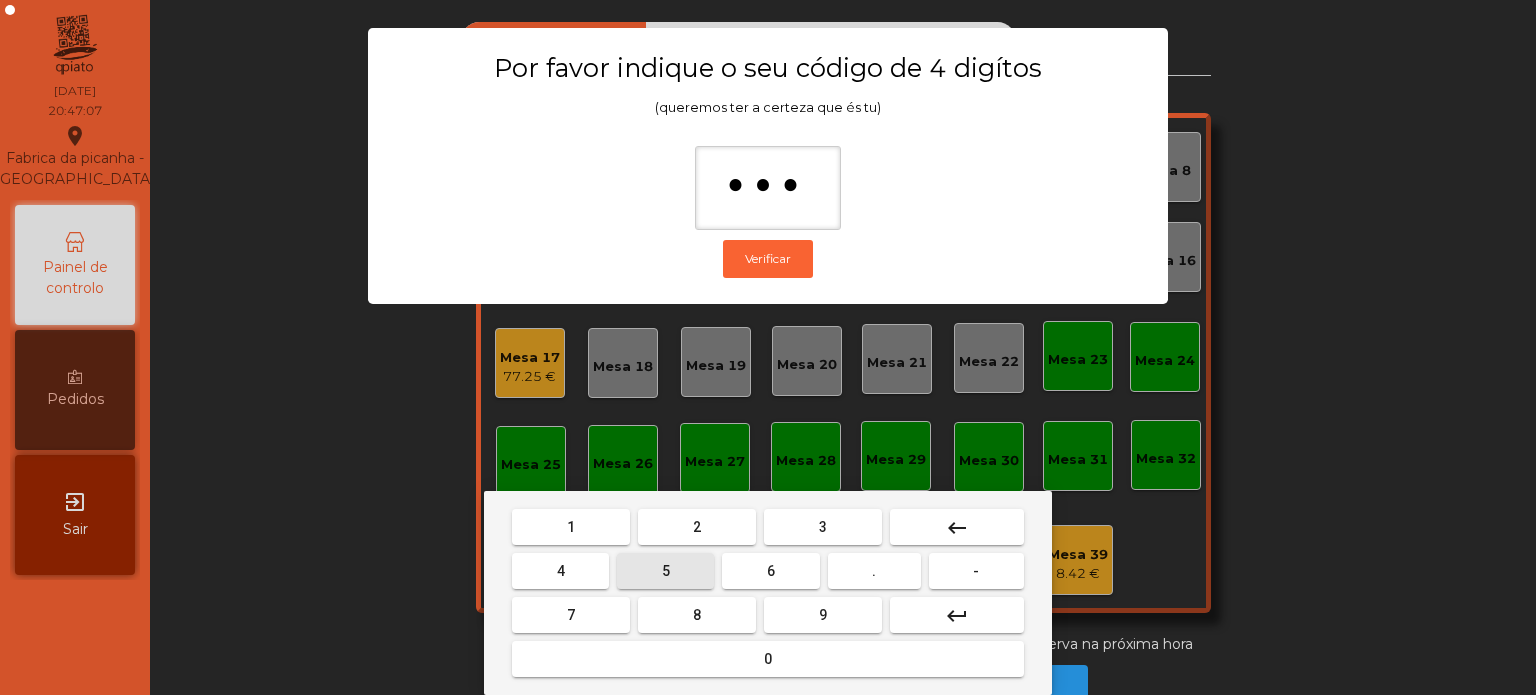 click on "0" at bounding box center [768, 659] 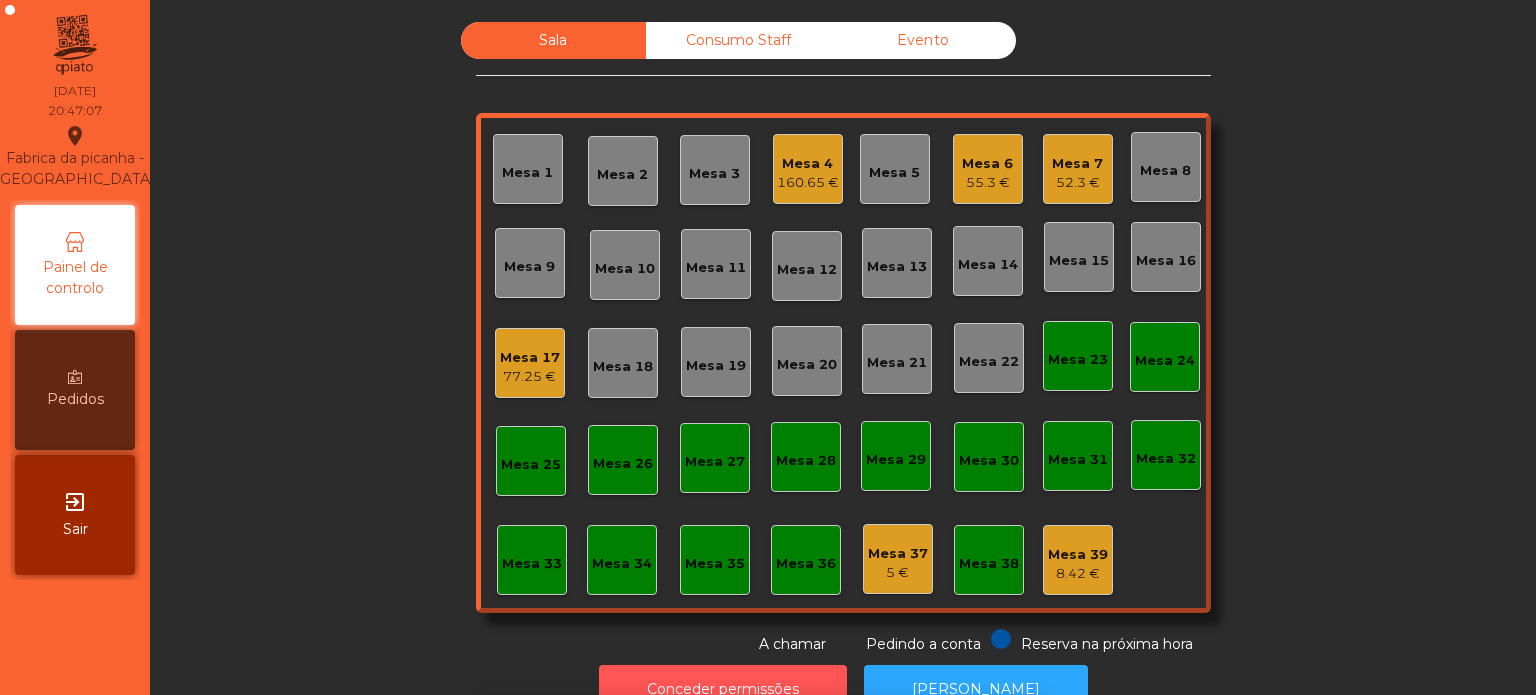 scroll, scrollTop: 33, scrollLeft: 0, axis: vertical 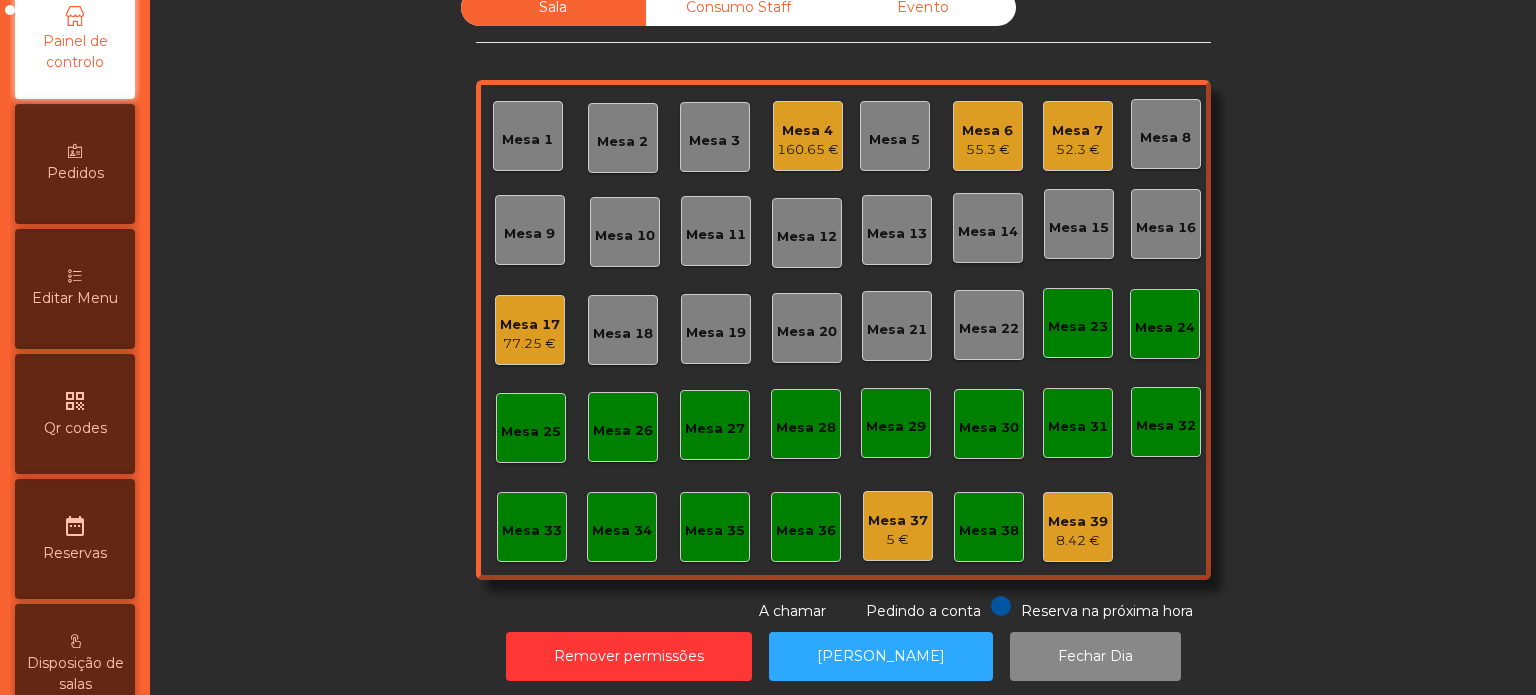 click on "qr_code" at bounding box center [75, 401] 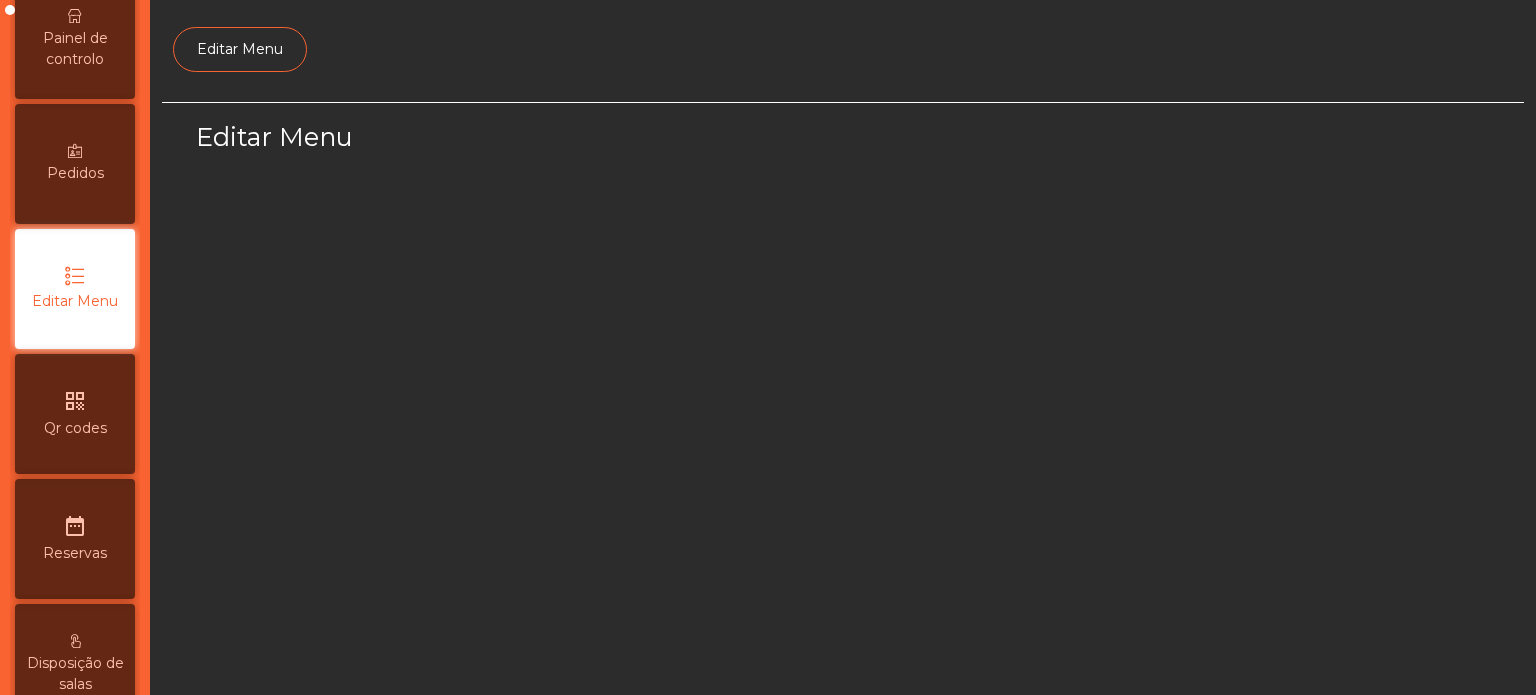 scroll, scrollTop: 188, scrollLeft: 0, axis: vertical 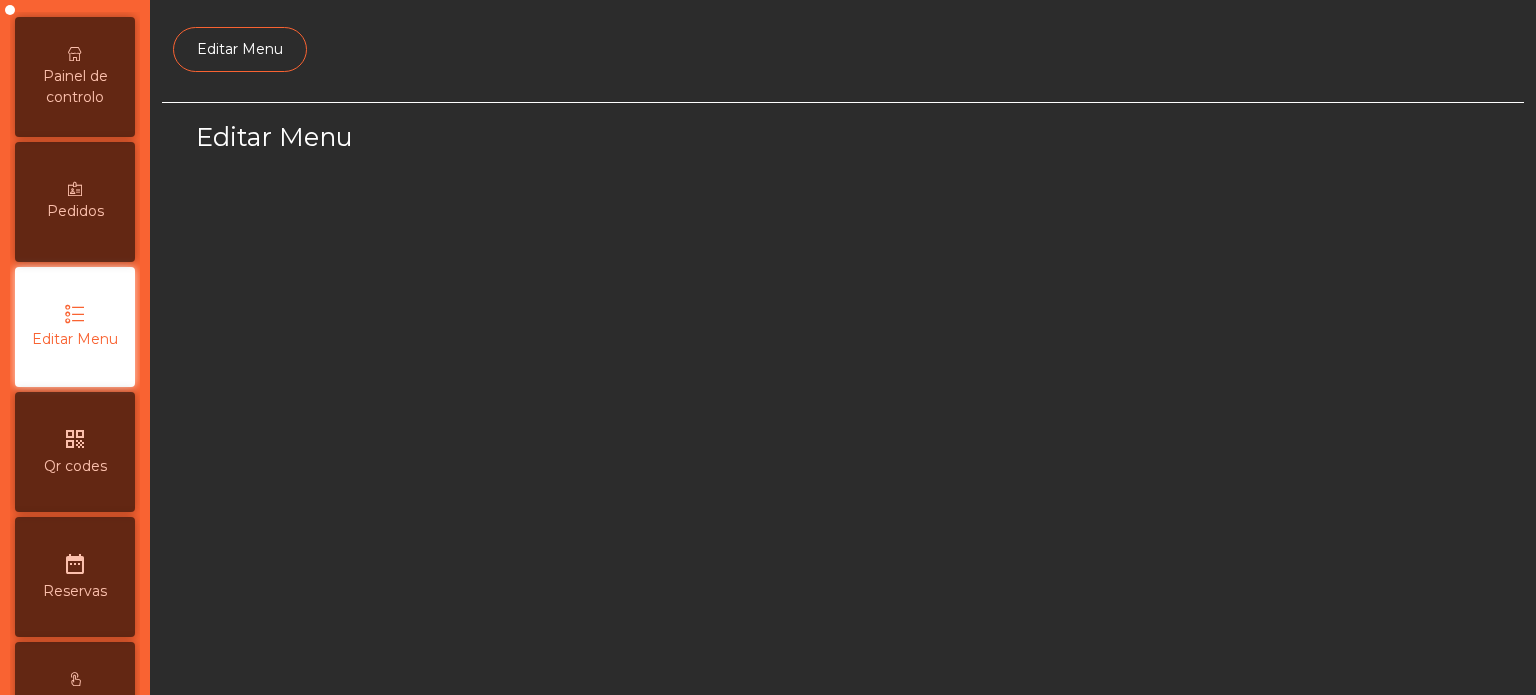 select on "*" 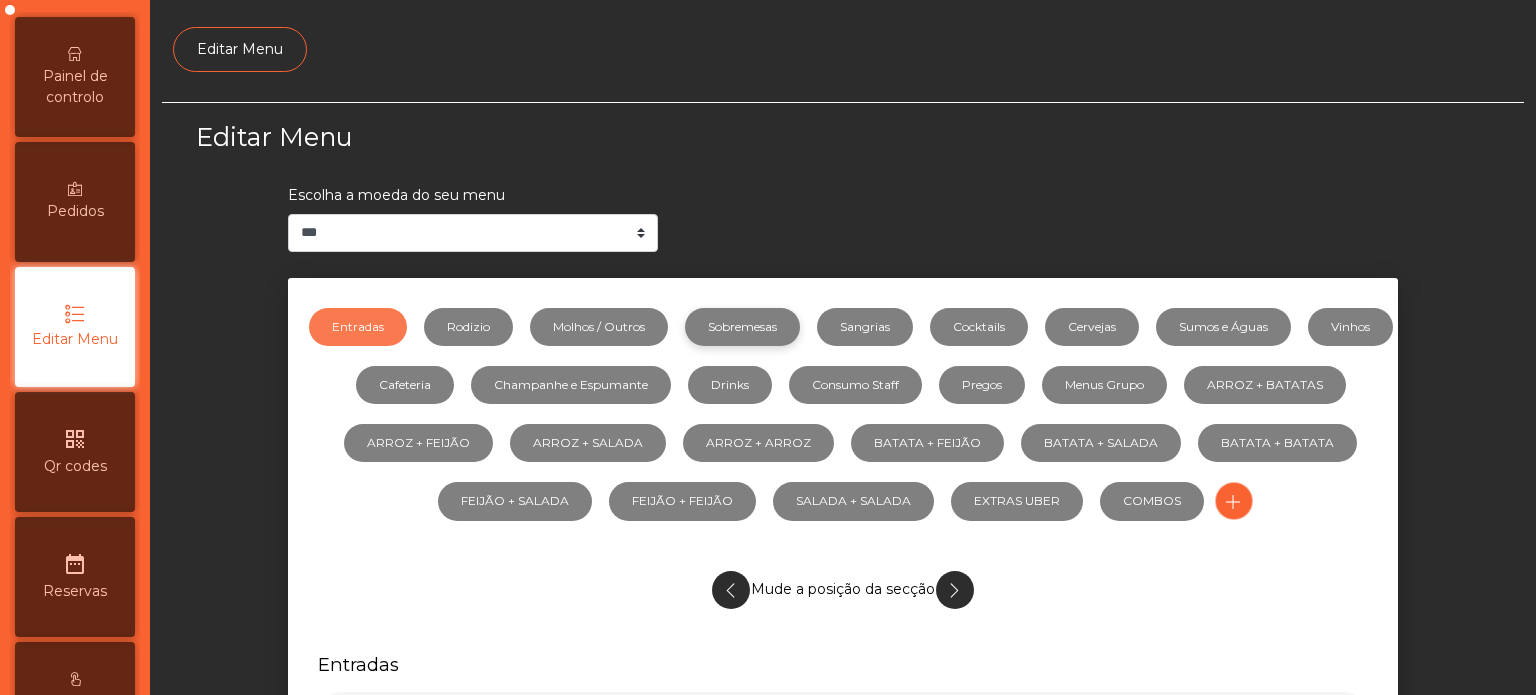 click on "Sobremesas" at bounding box center (742, 327) 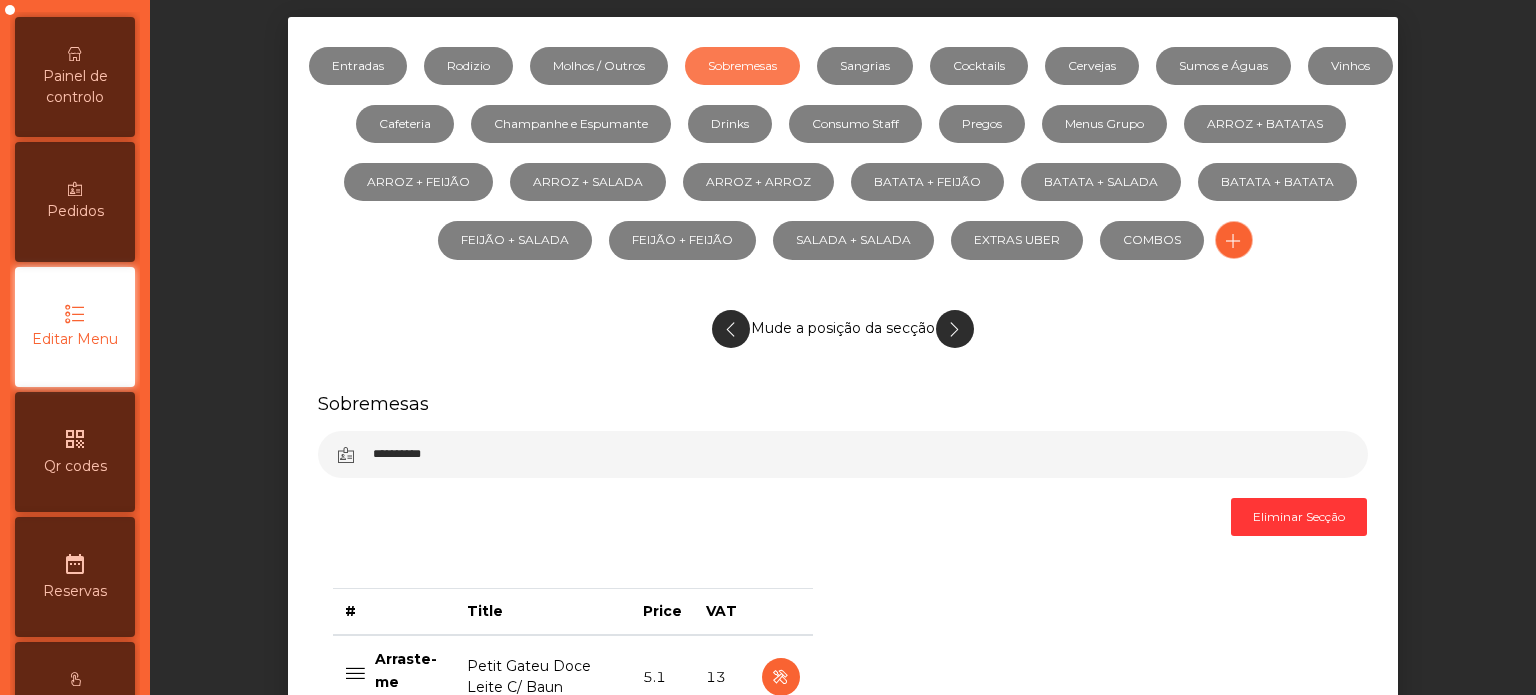 scroll, scrollTop: 529, scrollLeft: 0, axis: vertical 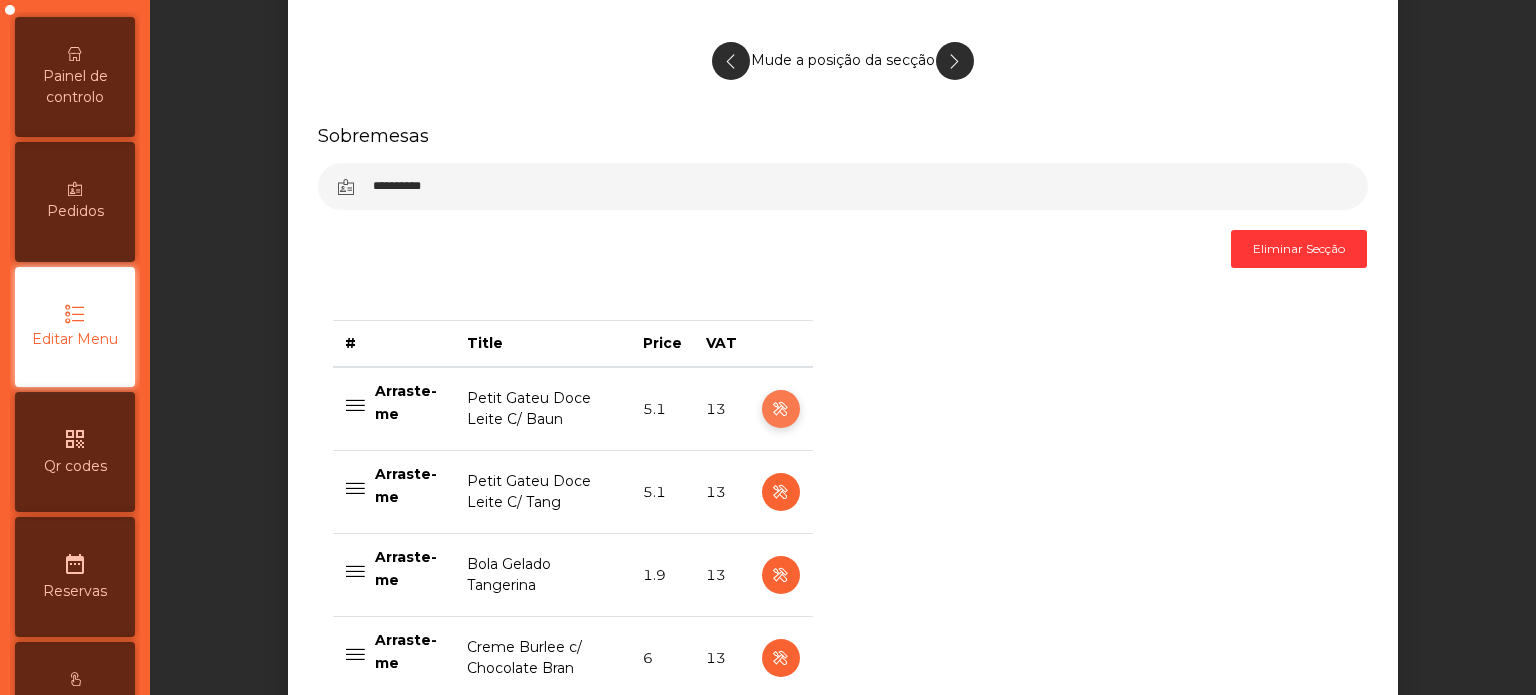 click at bounding box center [780, 409] 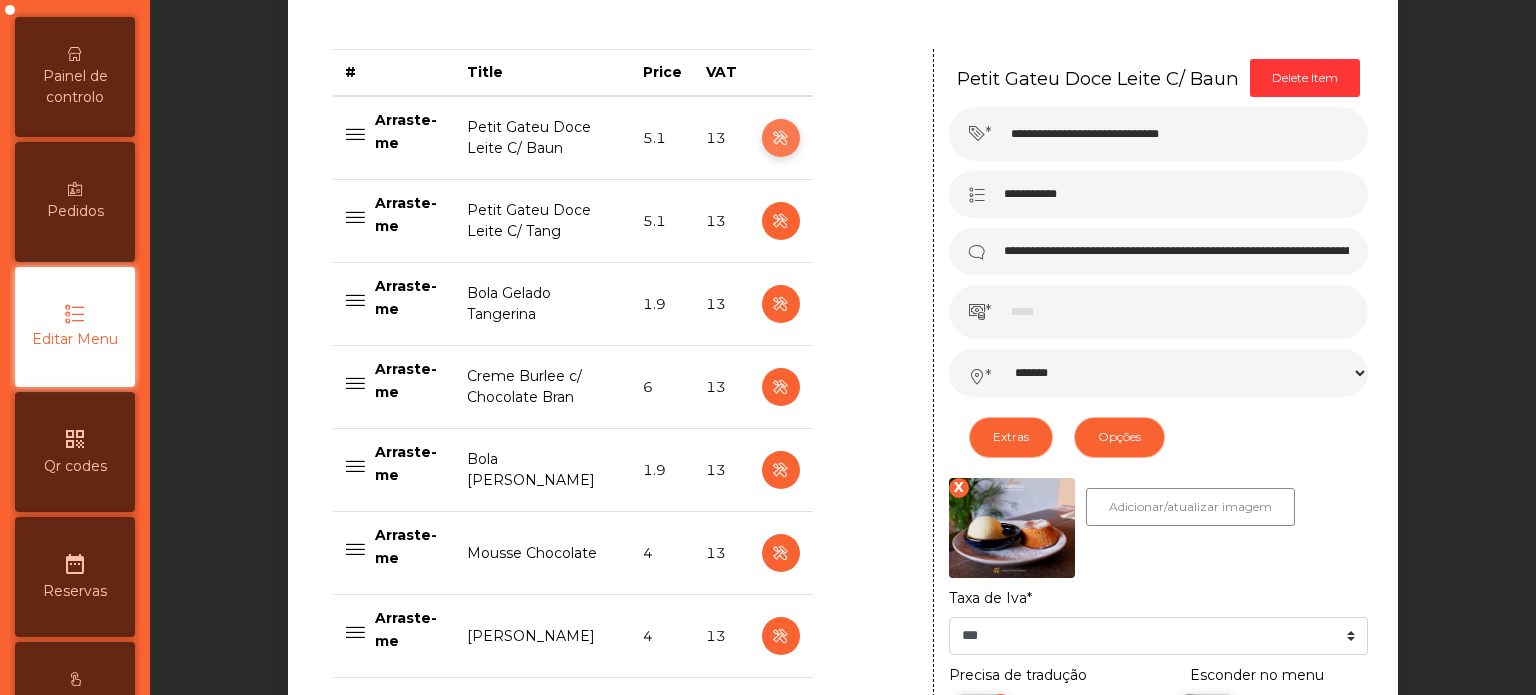 scroll, scrollTop: 833, scrollLeft: 0, axis: vertical 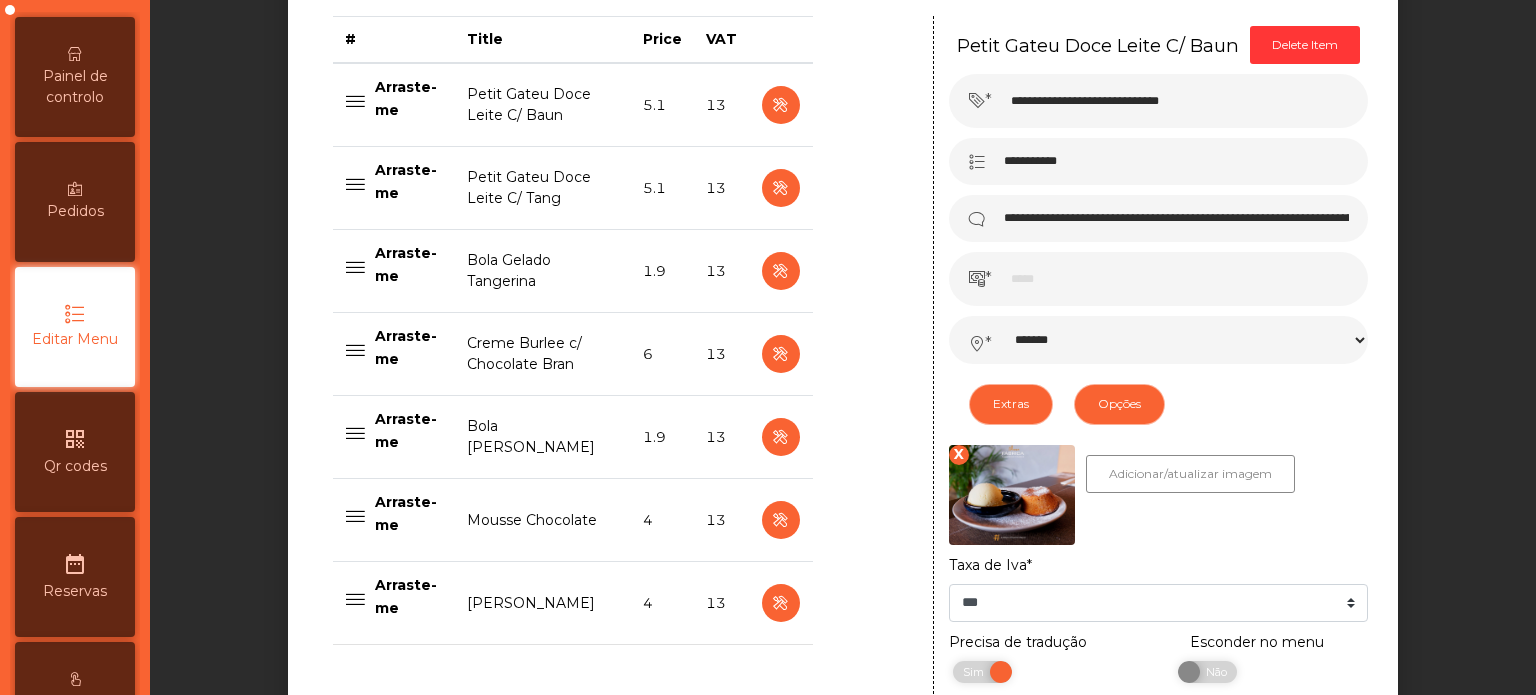 click at bounding box center (781, 188) 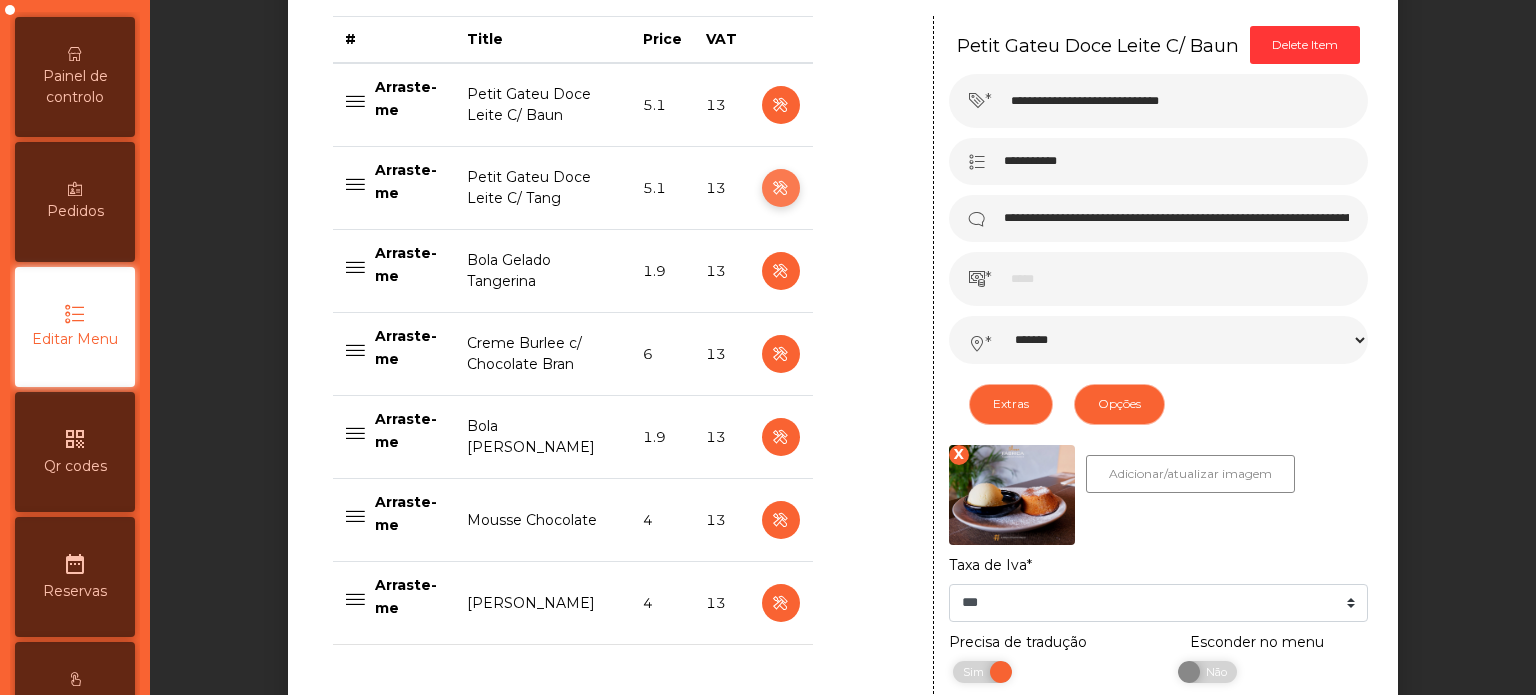 click at bounding box center (781, 188) 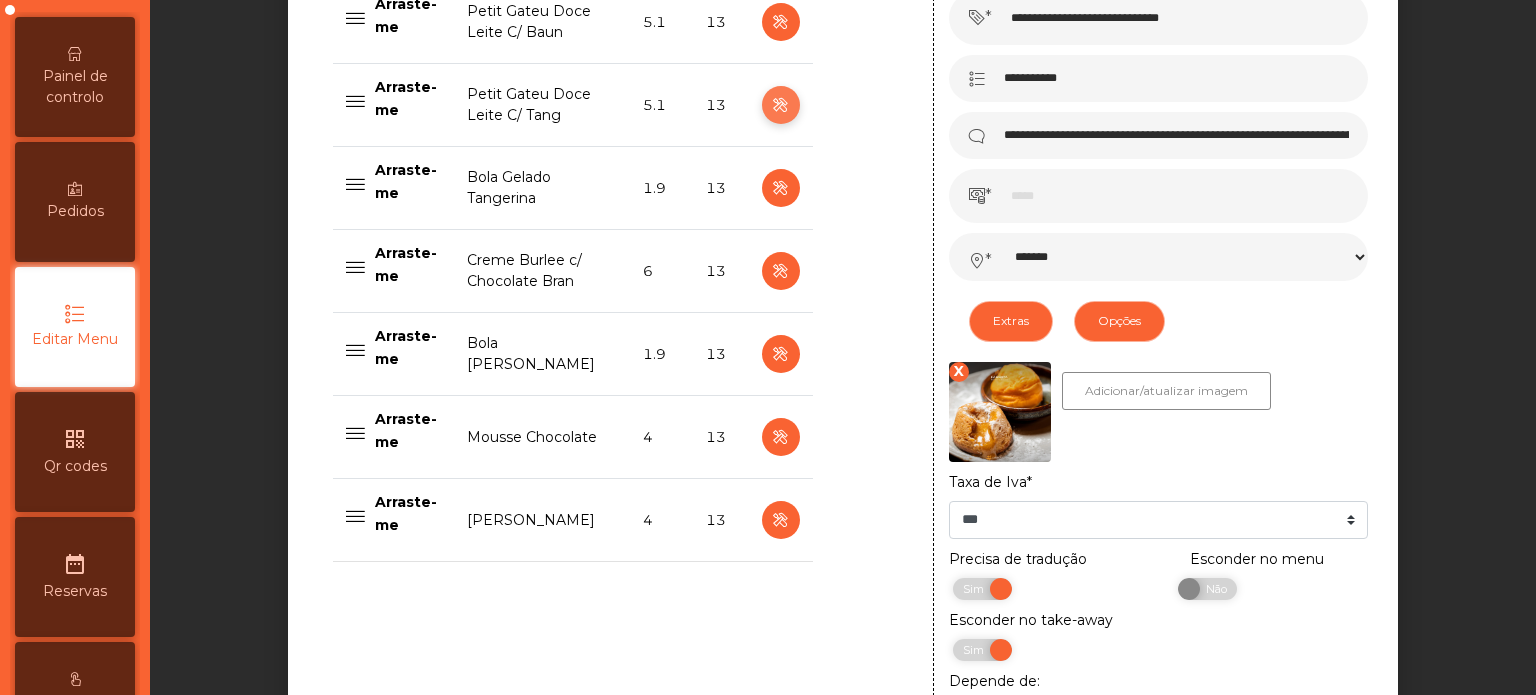scroll, scrollTop: 915, scrollLeft: 0, axis: vertical 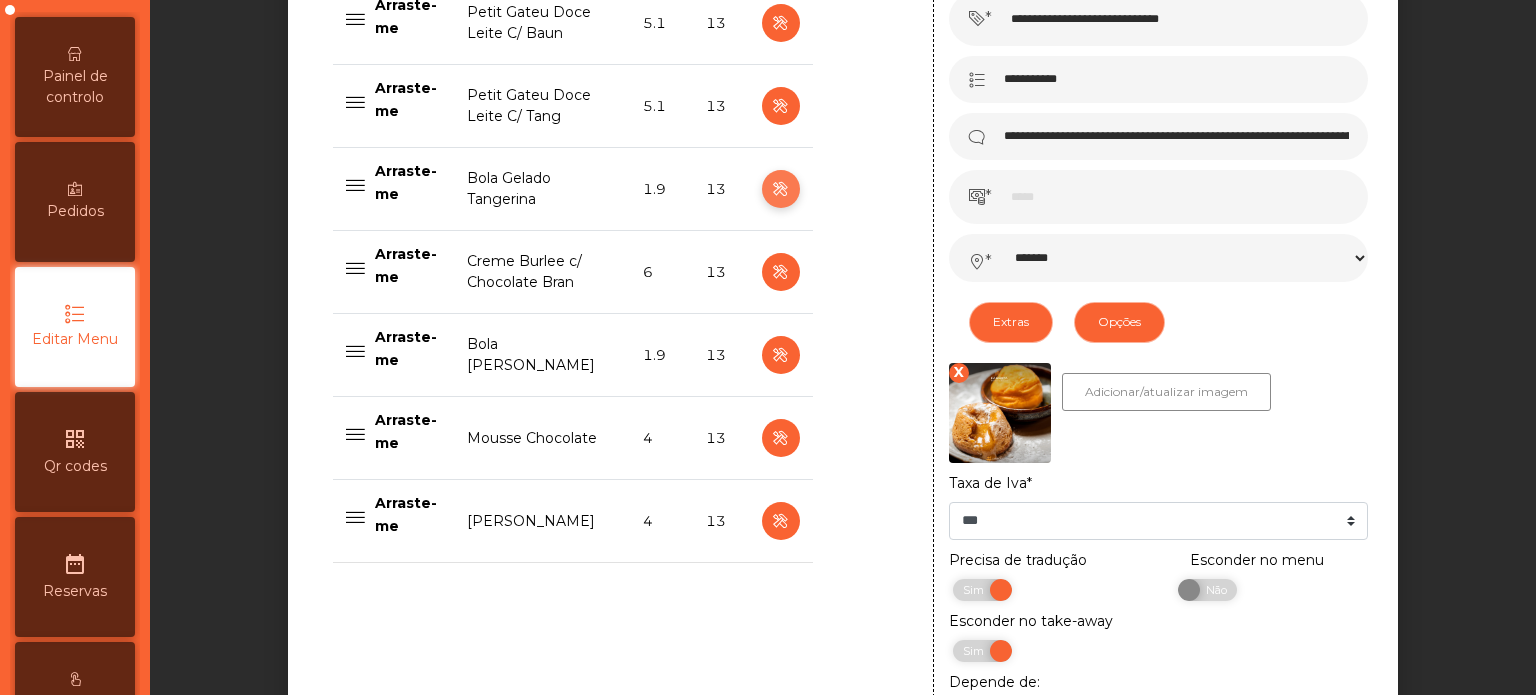 click at bounding box center [781, 189] 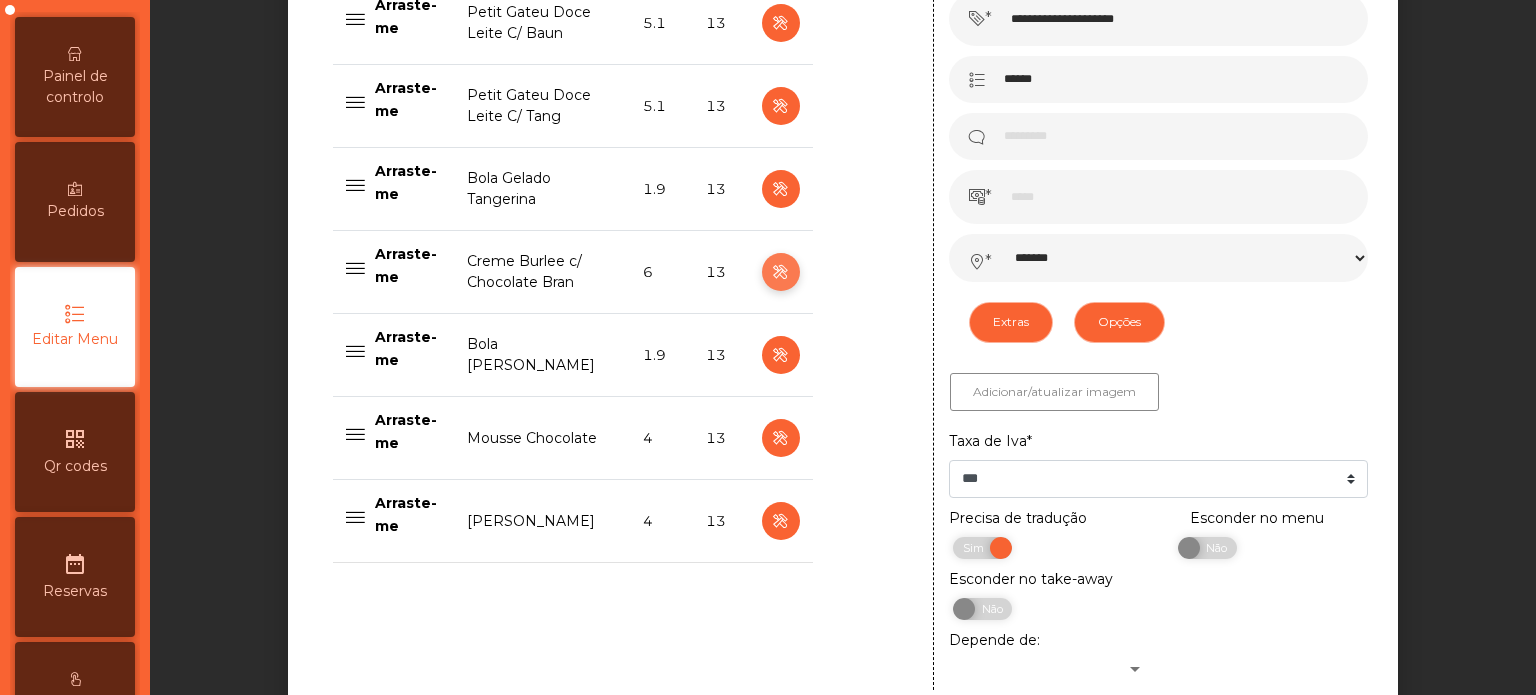 click at bounding box center (780, 272) 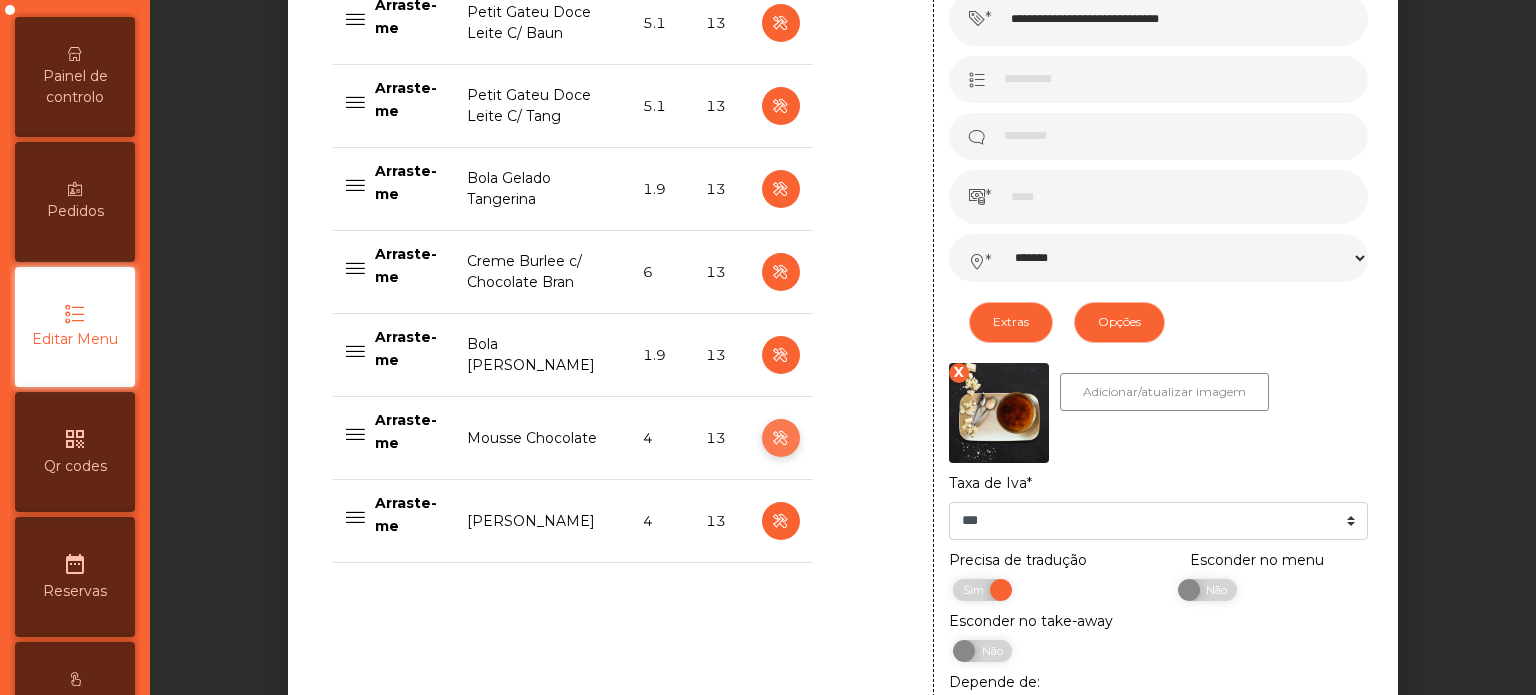 click at bounding box center (780, 438) 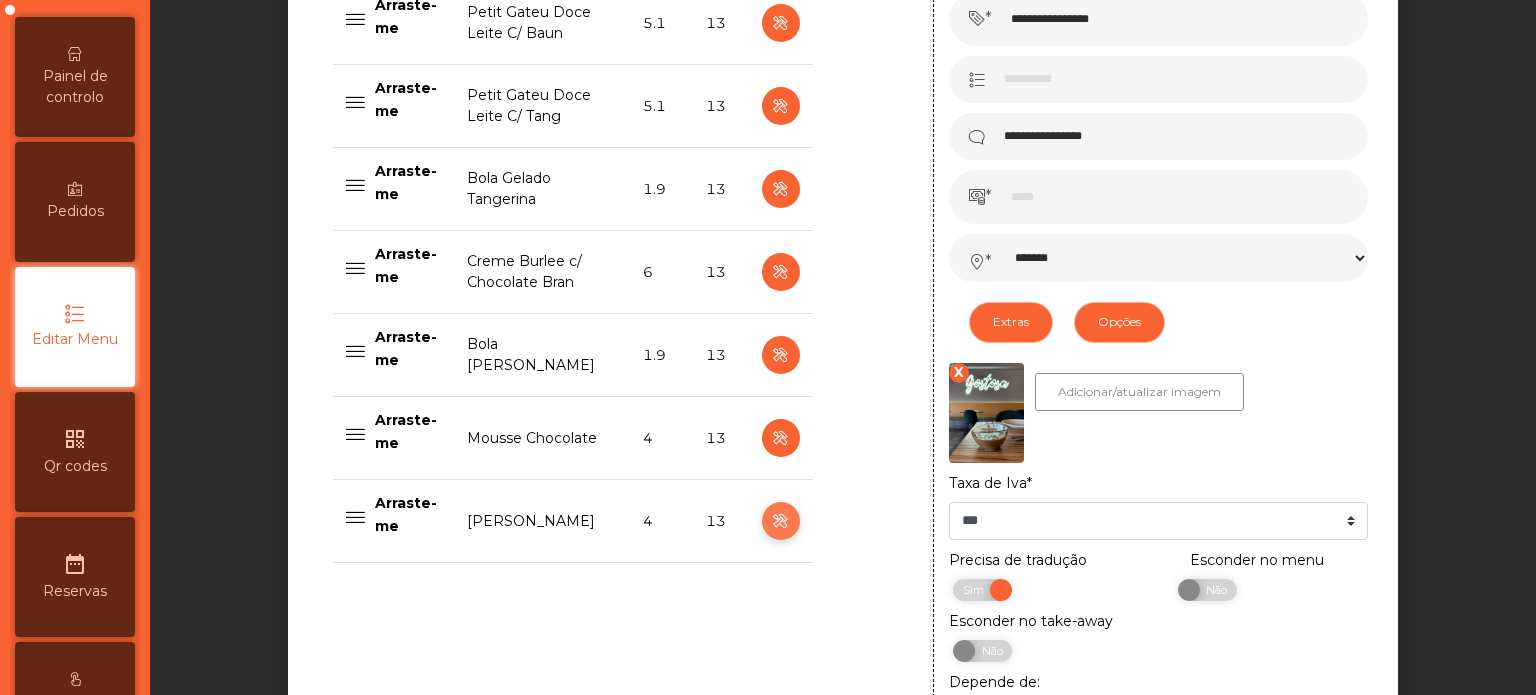 click at bounding box center (780, 521) 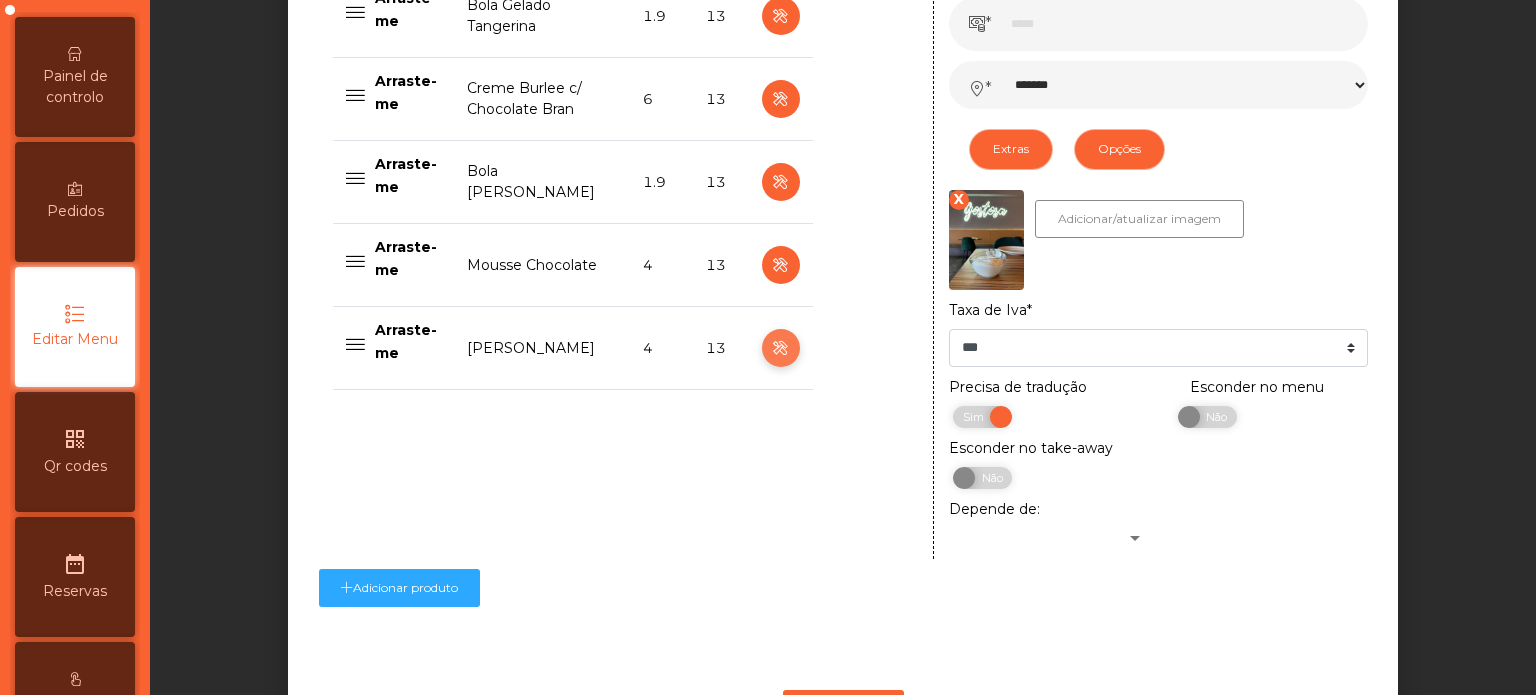scroll, scrollTop: 1192, scrollLeft: 0, axis: vertical 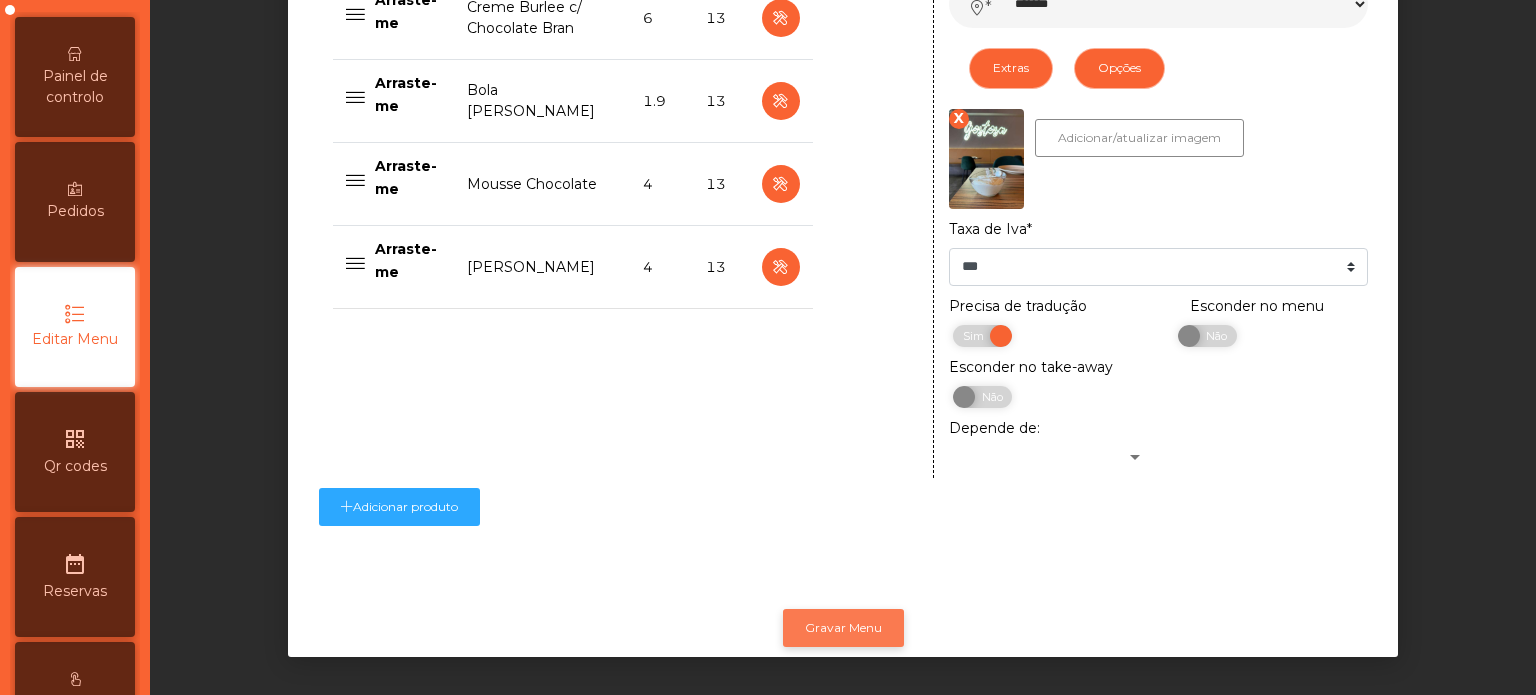 click on "Gravar Menu" at bounding box center [843, 628] 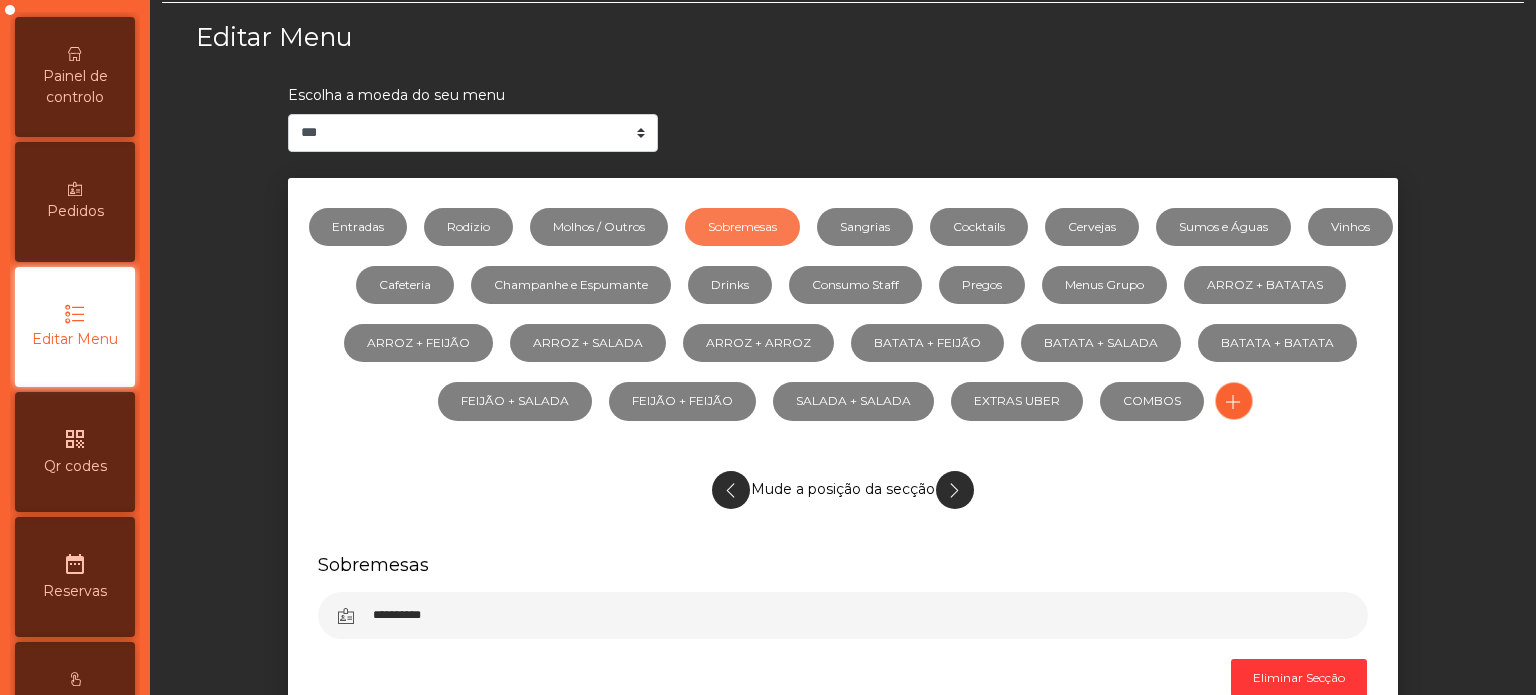 scroll, scrollTop: 60, scrollLeft: 0, axis: vertical 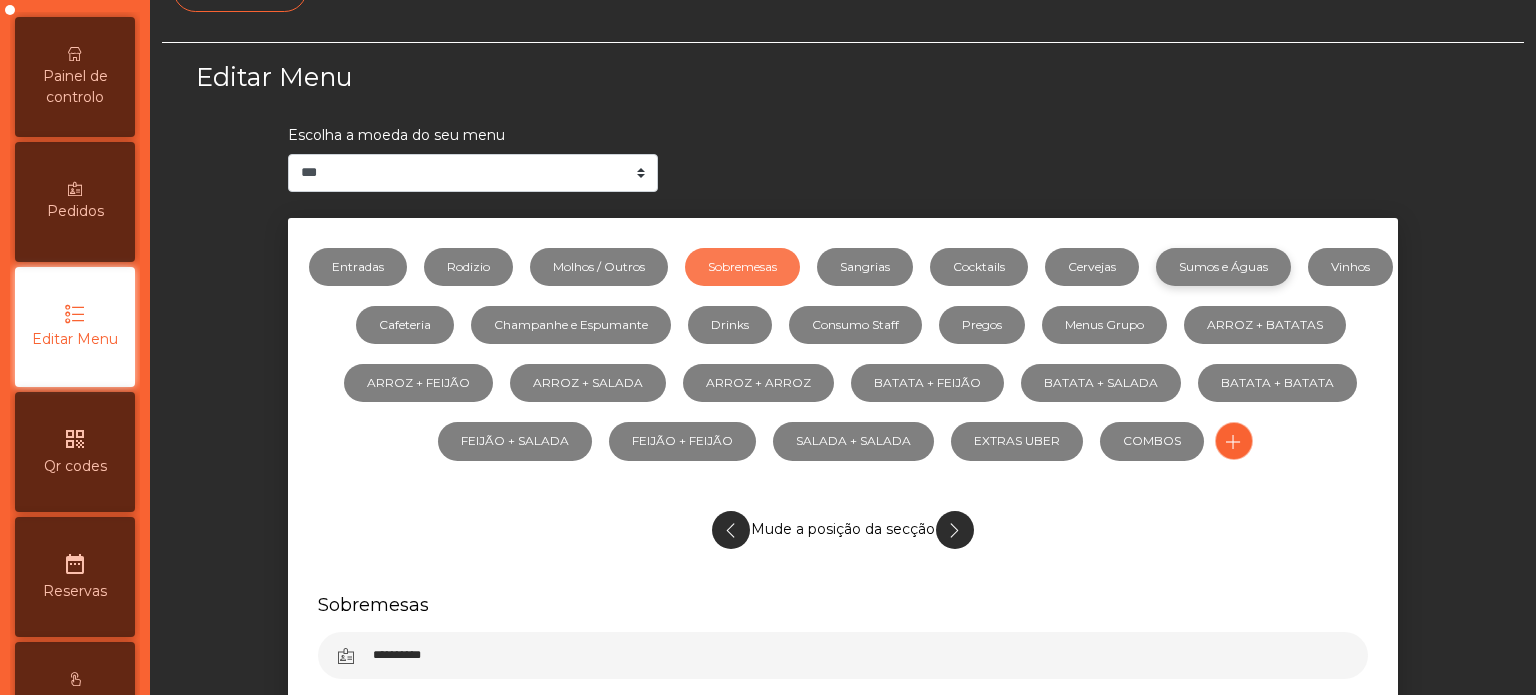 click on "Sumos e Águas" at bounding box center [1223, 267] 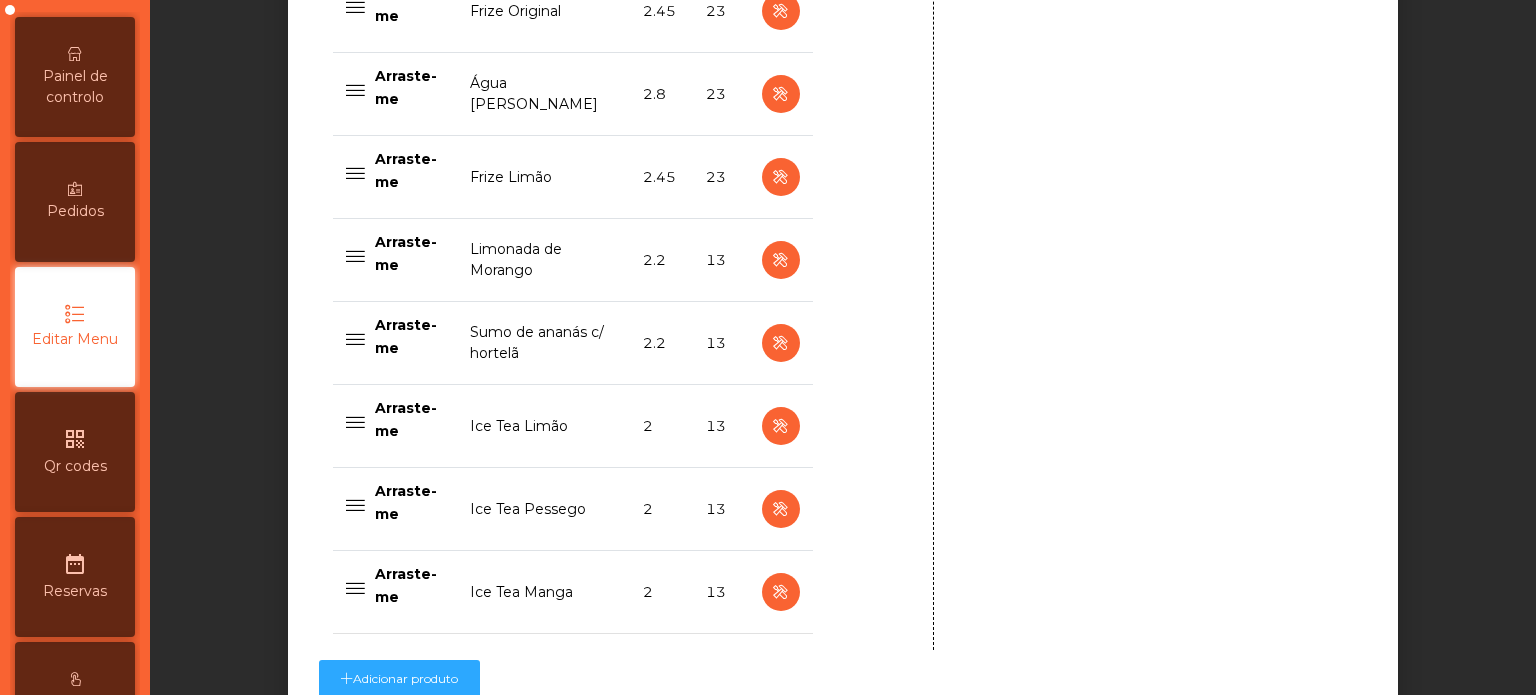 scroll, scrollTop: 1927, scrollLeft: 0, axis: vertical 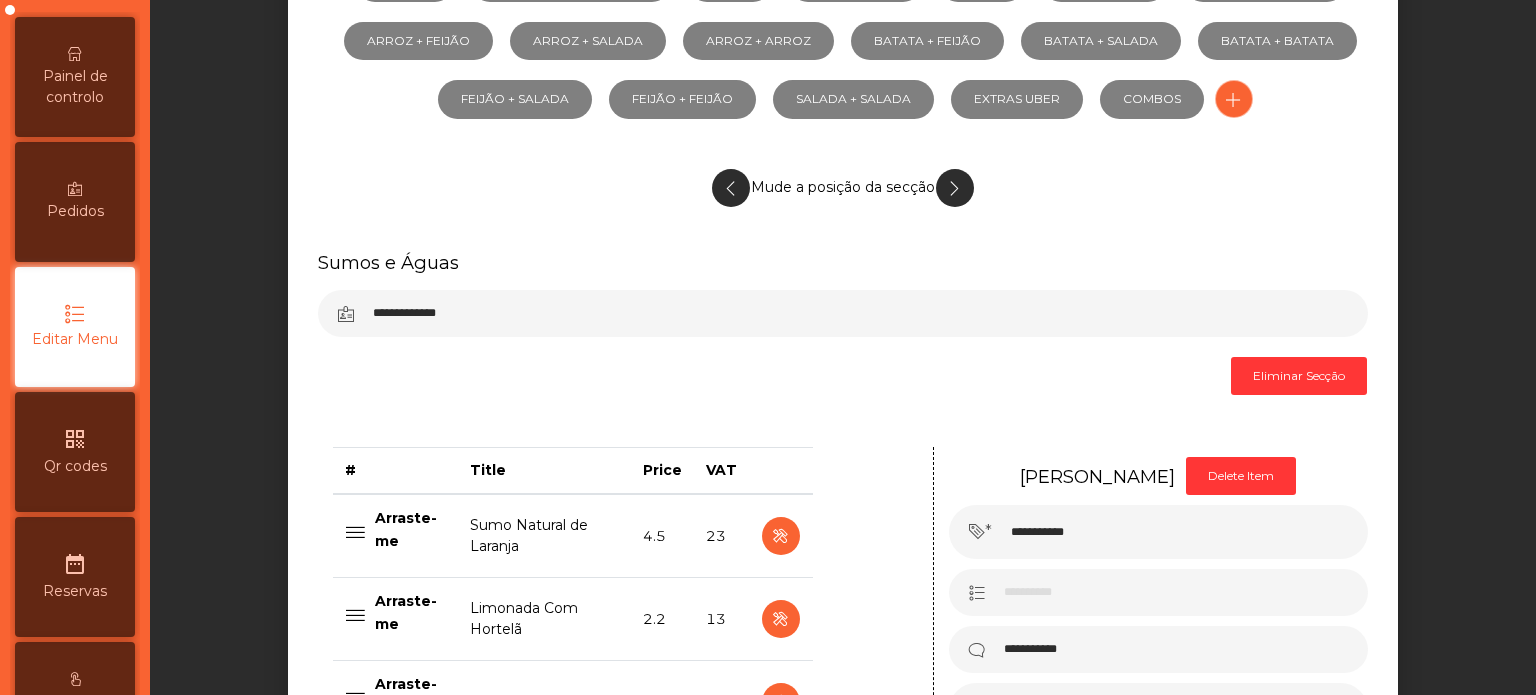 click on "Painel de controlo" at bounding box center [75, 87] 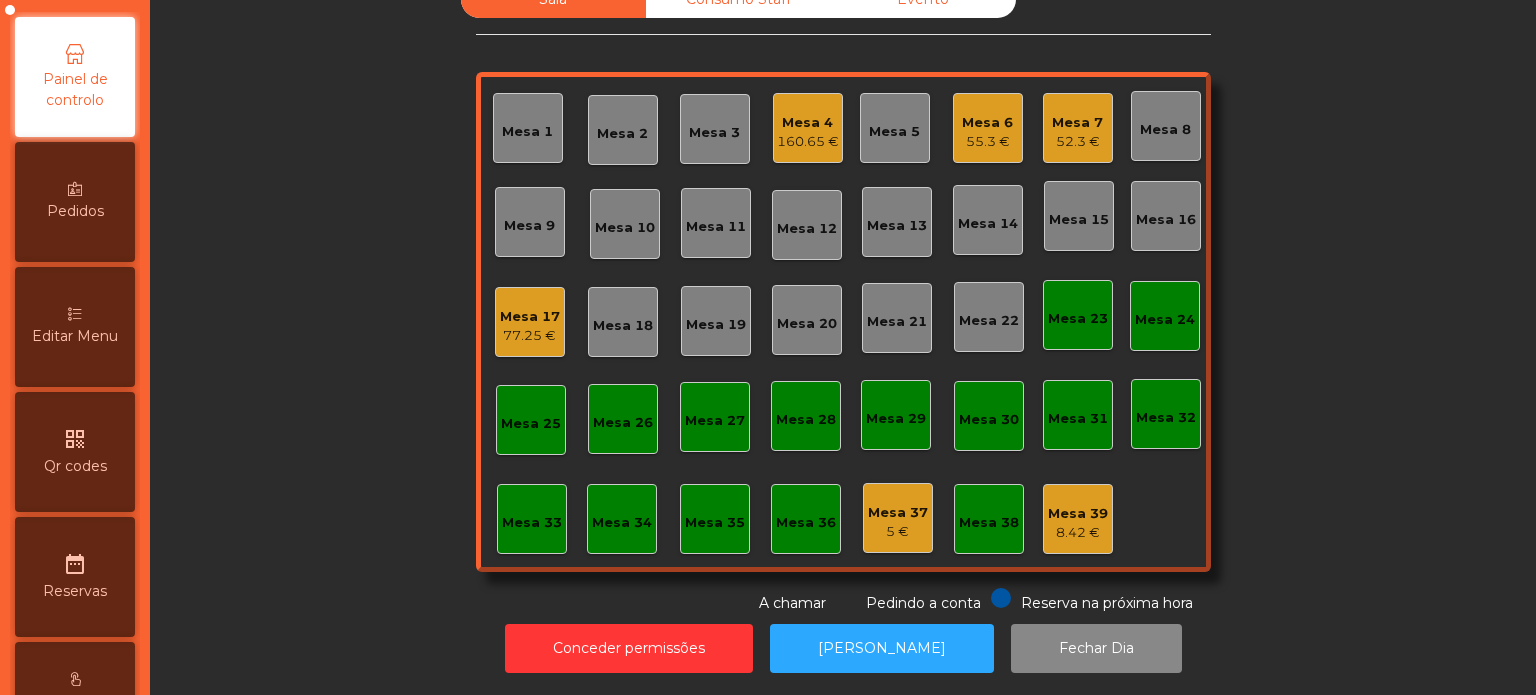 scroll, scrollTop: 55, scrollLeft: 0, axis: vertical 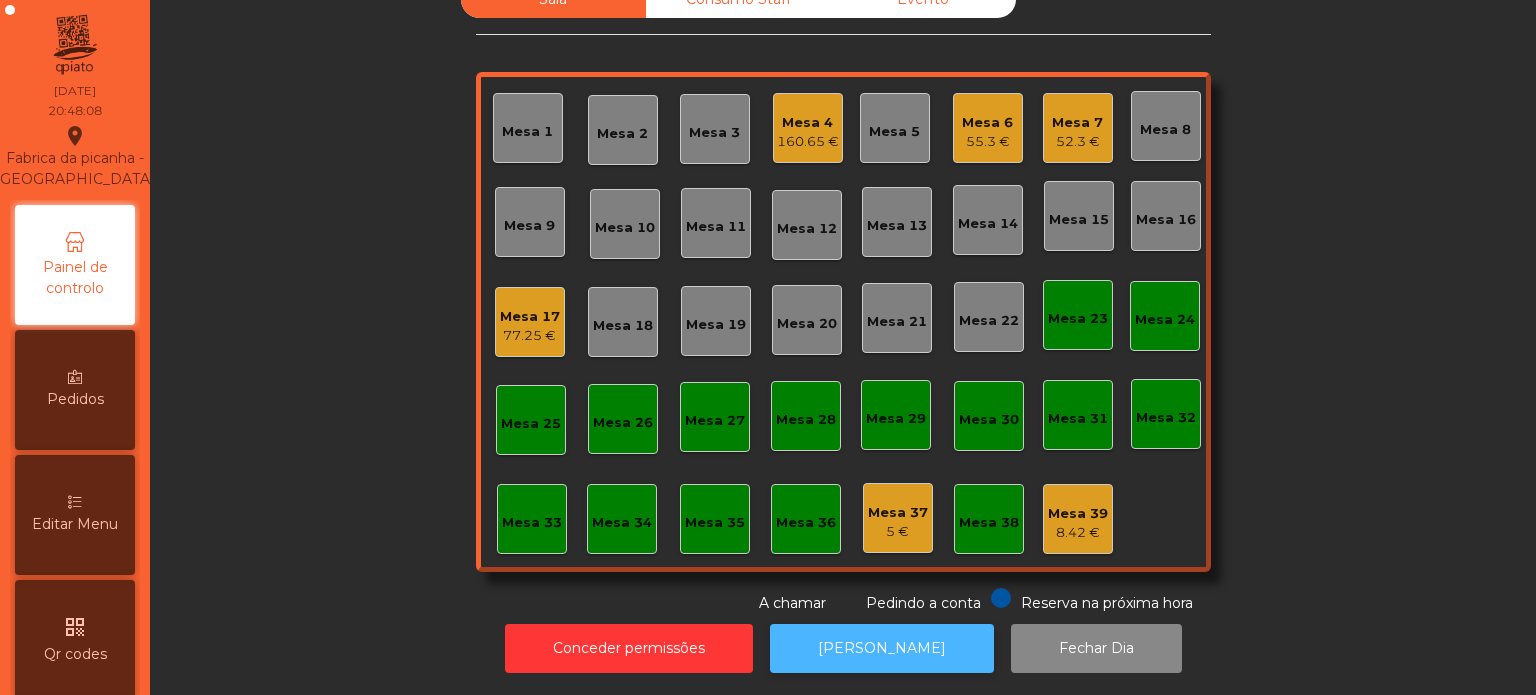click on "[PERSON_NAME]" 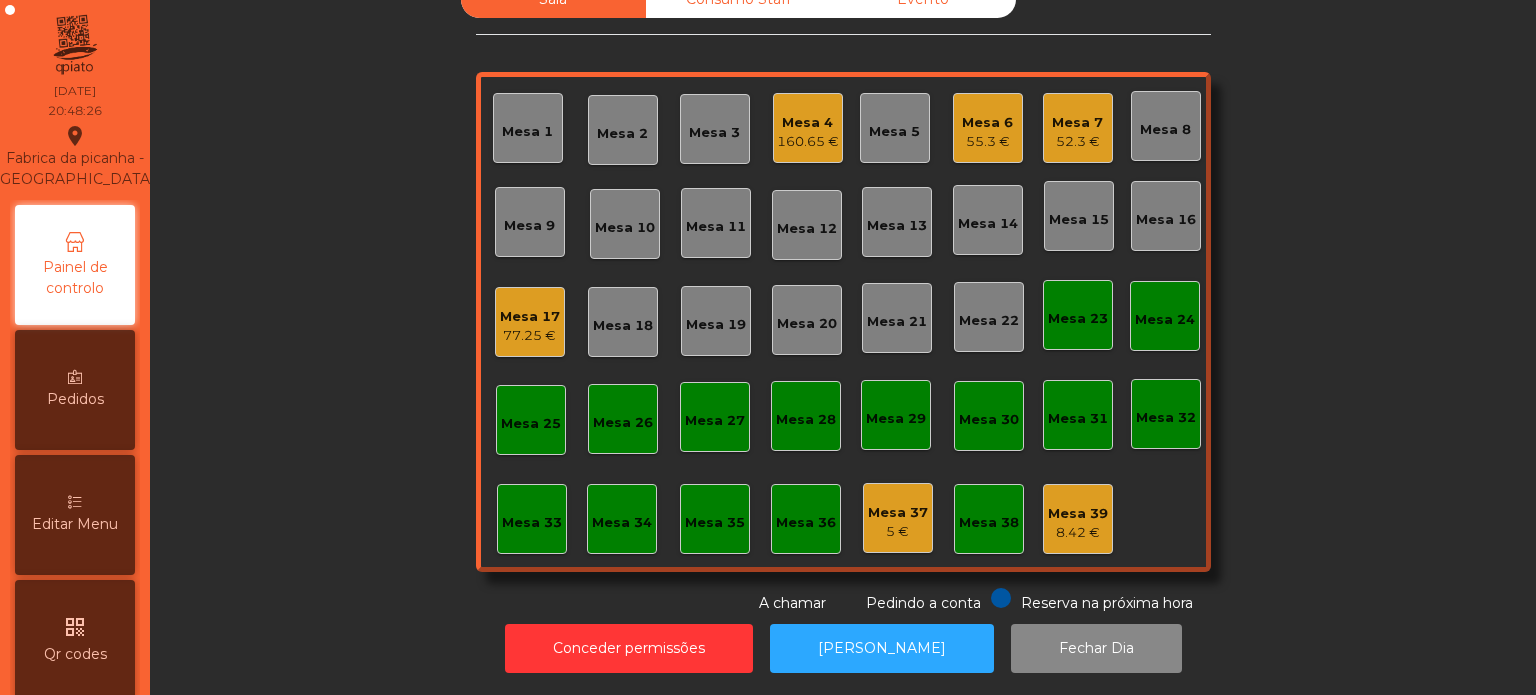 click on "Mesa 3" 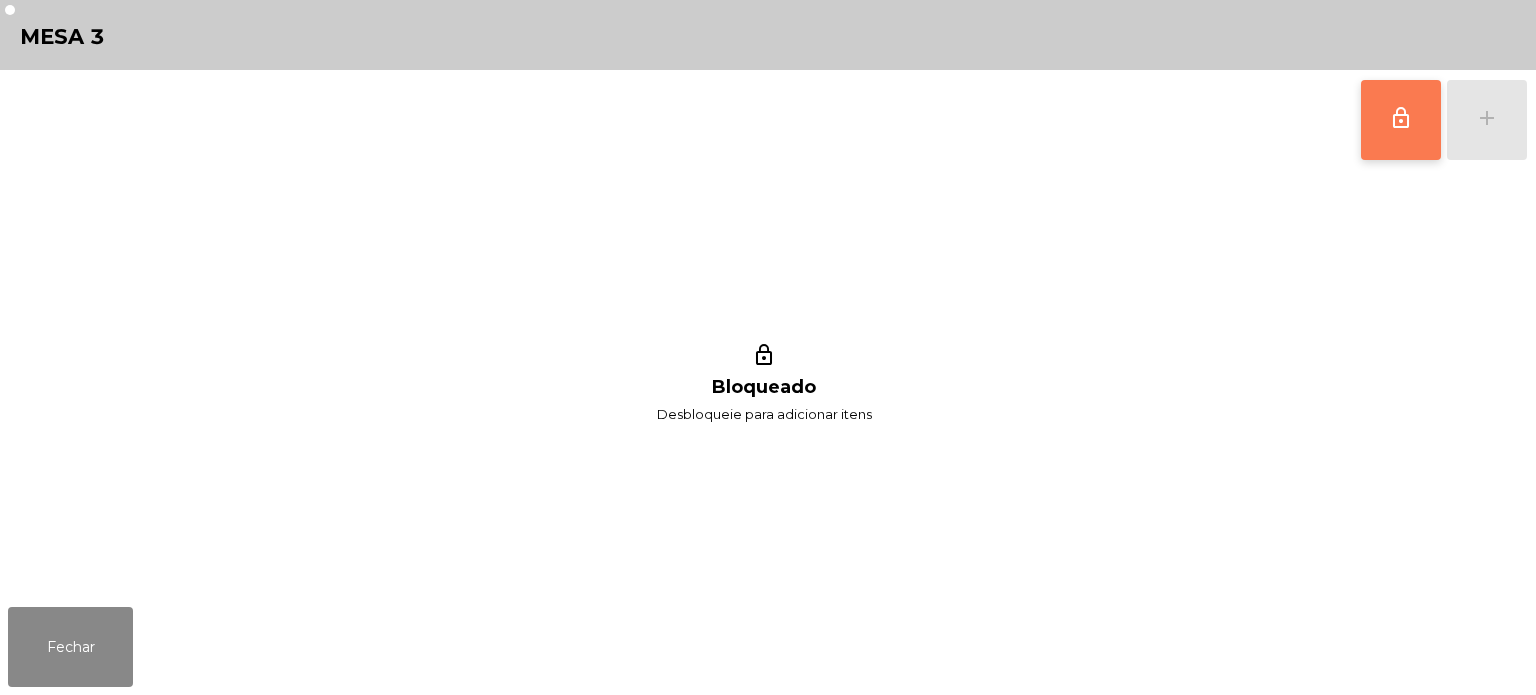 click on "lock_outline" 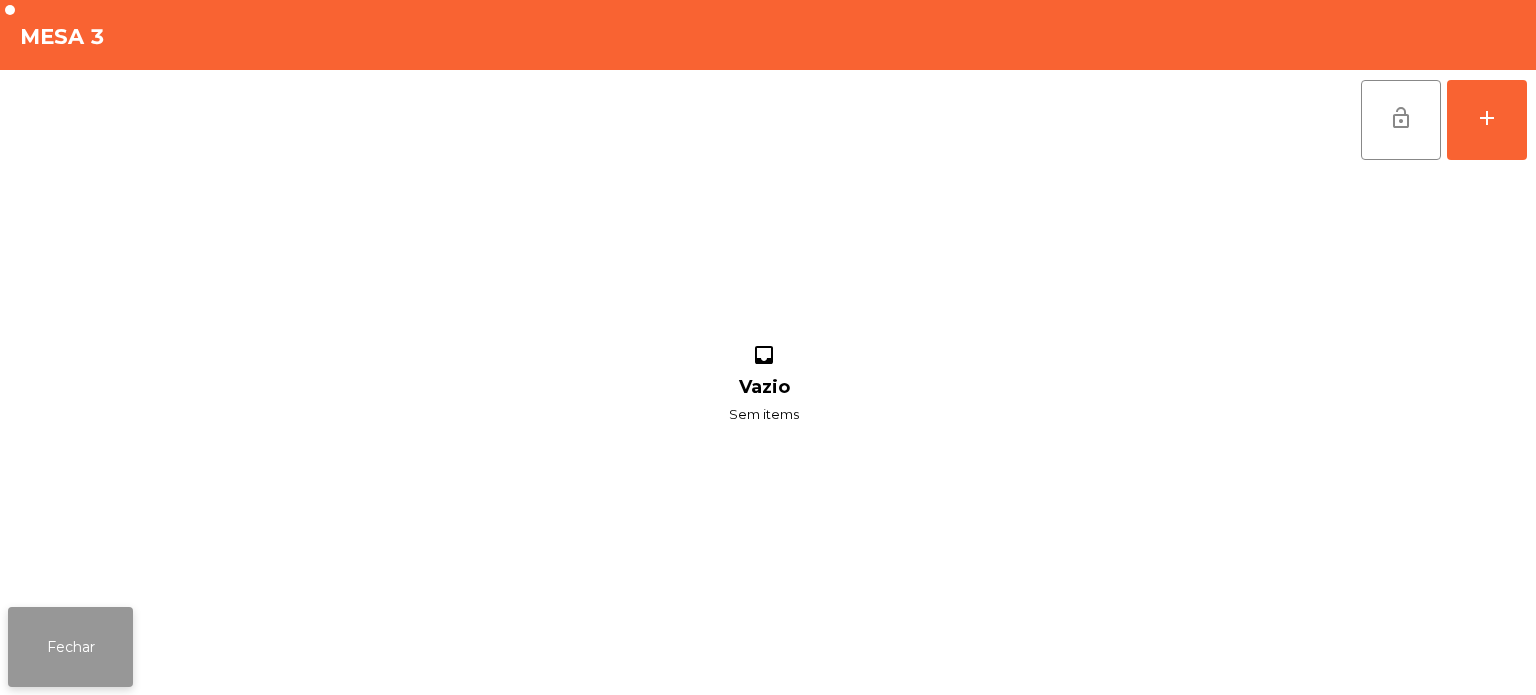 click on "Fechar" 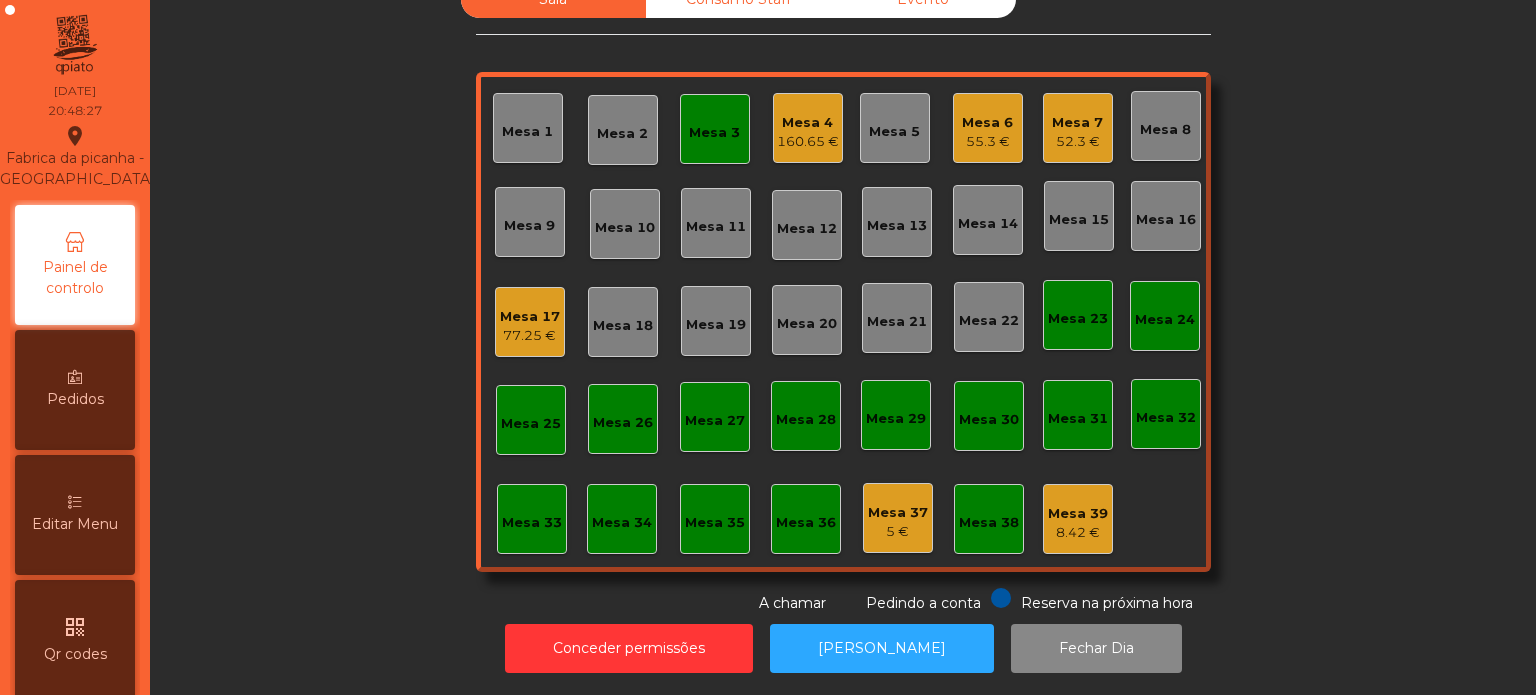 click on "160.65 €" 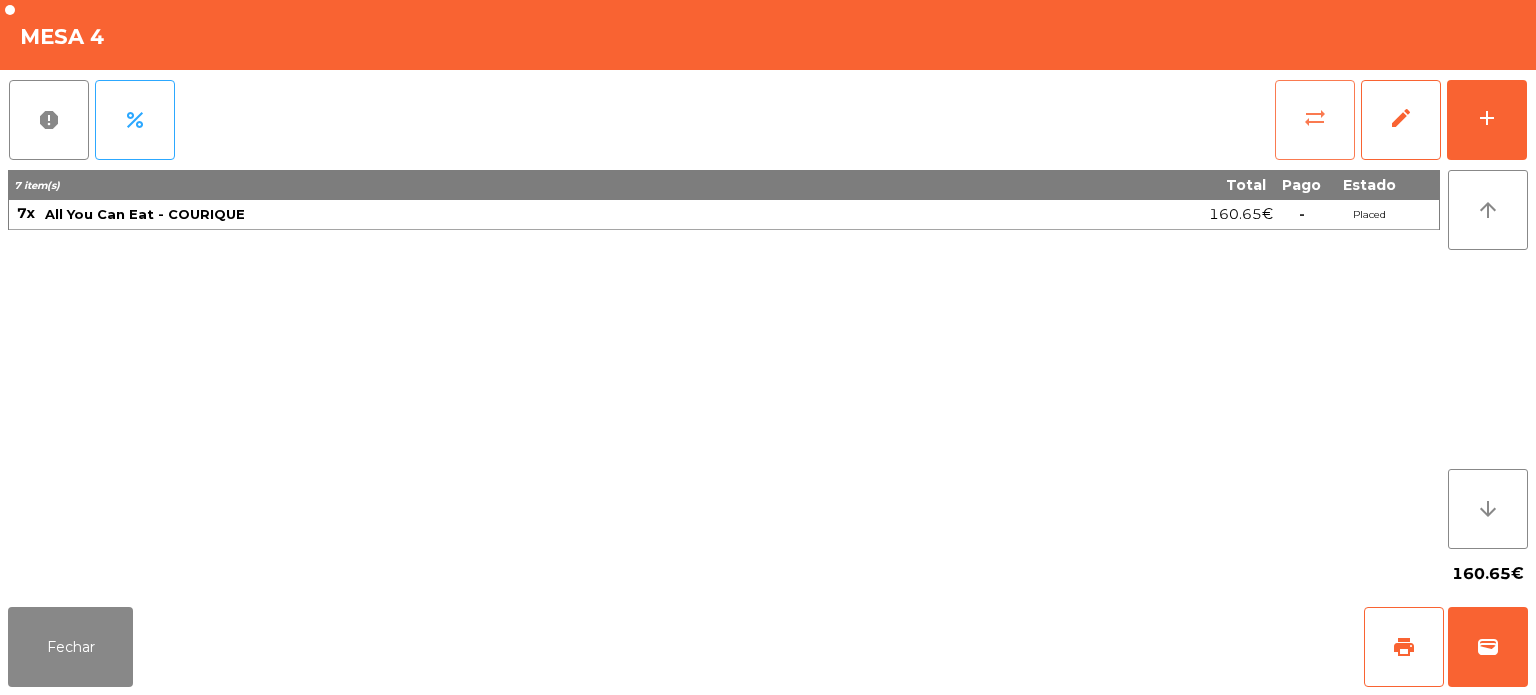 click on "sync_alt" 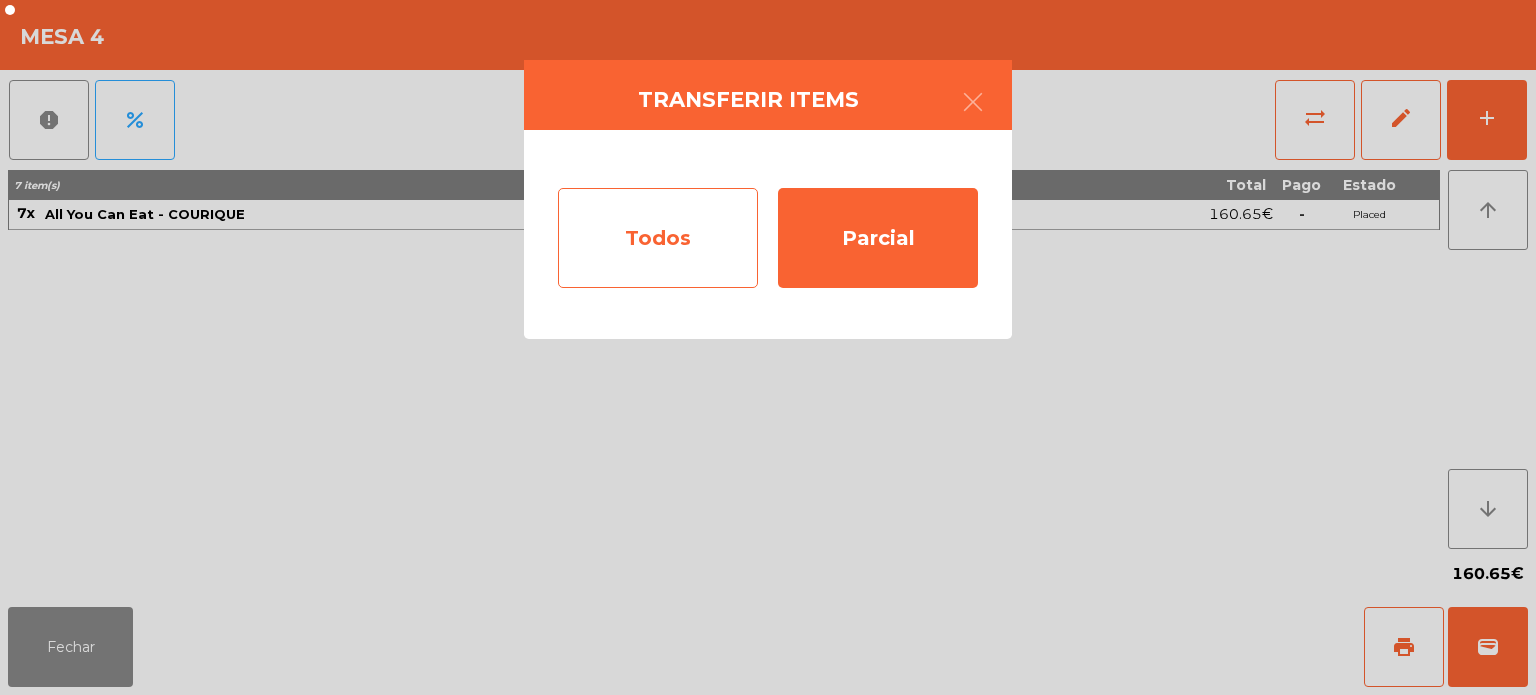 click on "Todos" 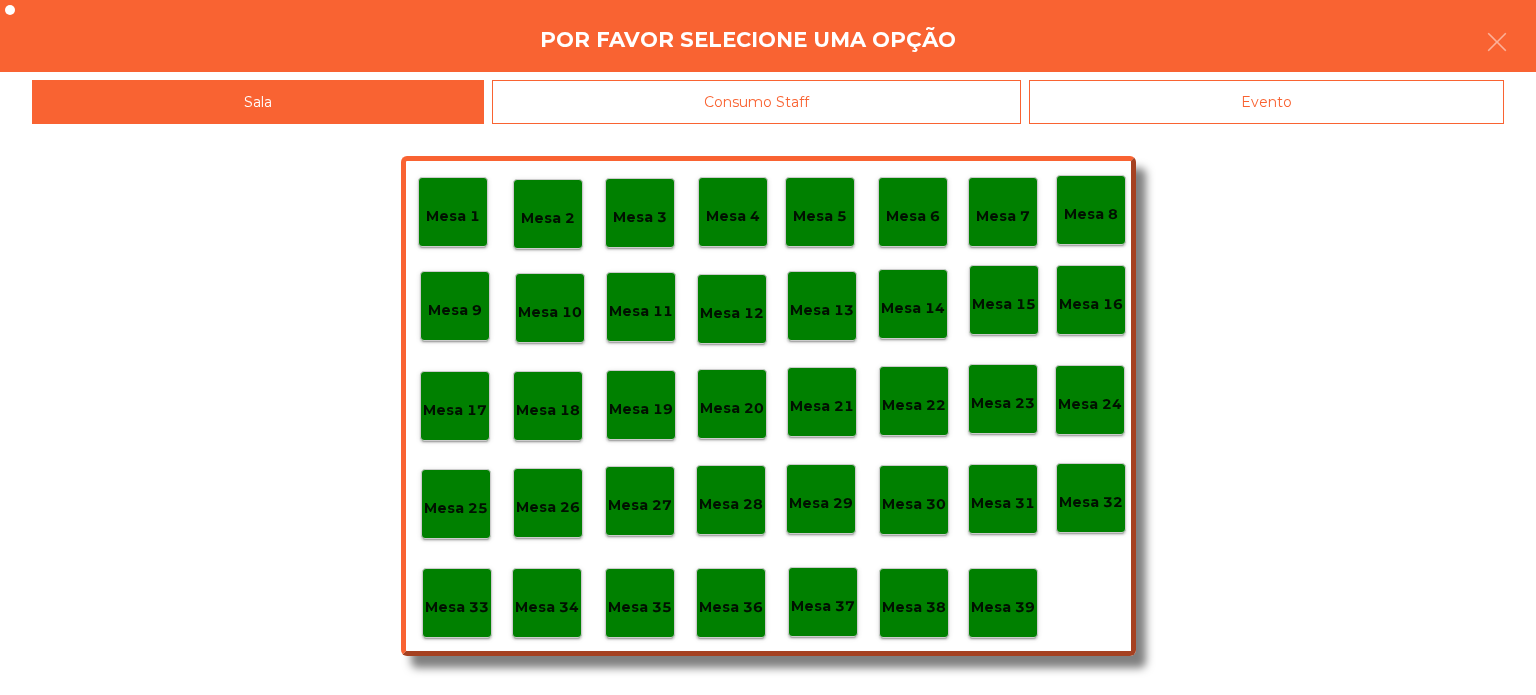 click on "Mesa 3" 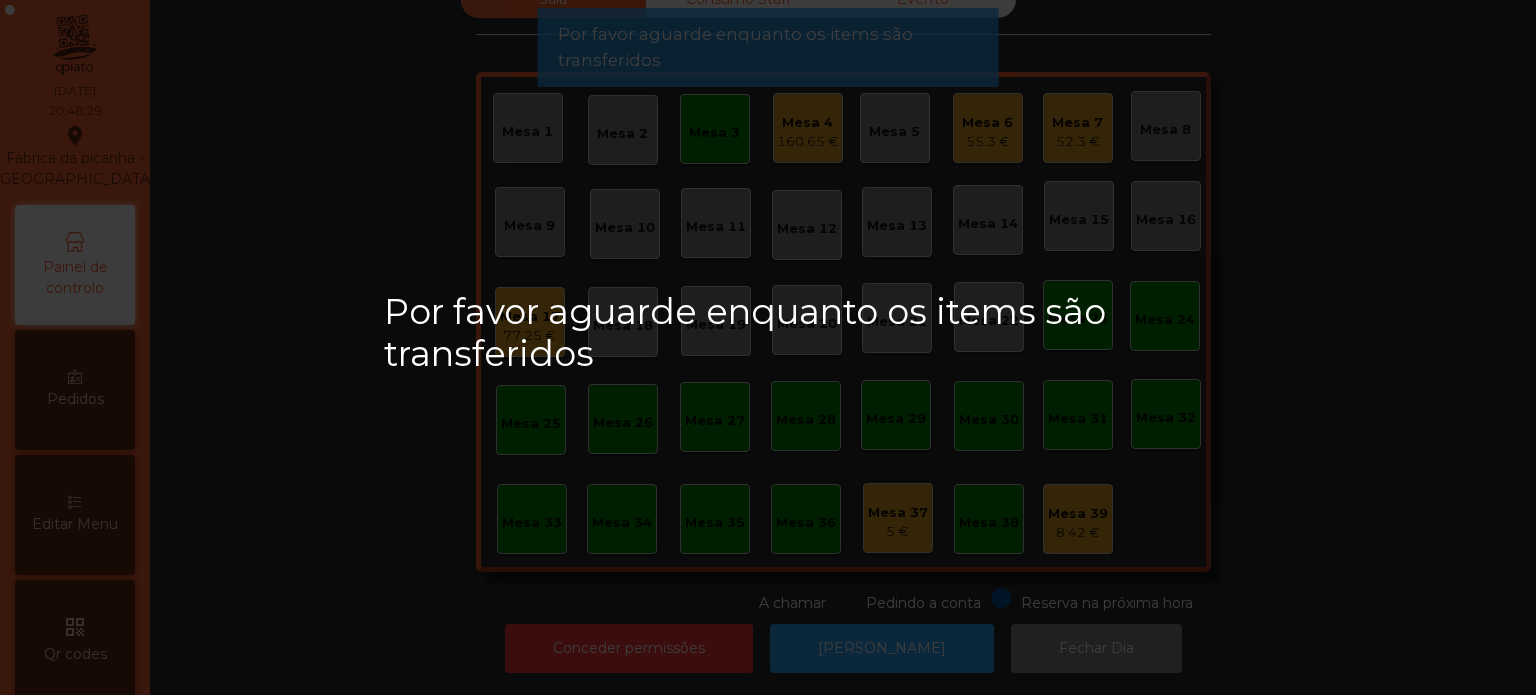 click on "Por favor aguarde enquanto os items são transferidos" 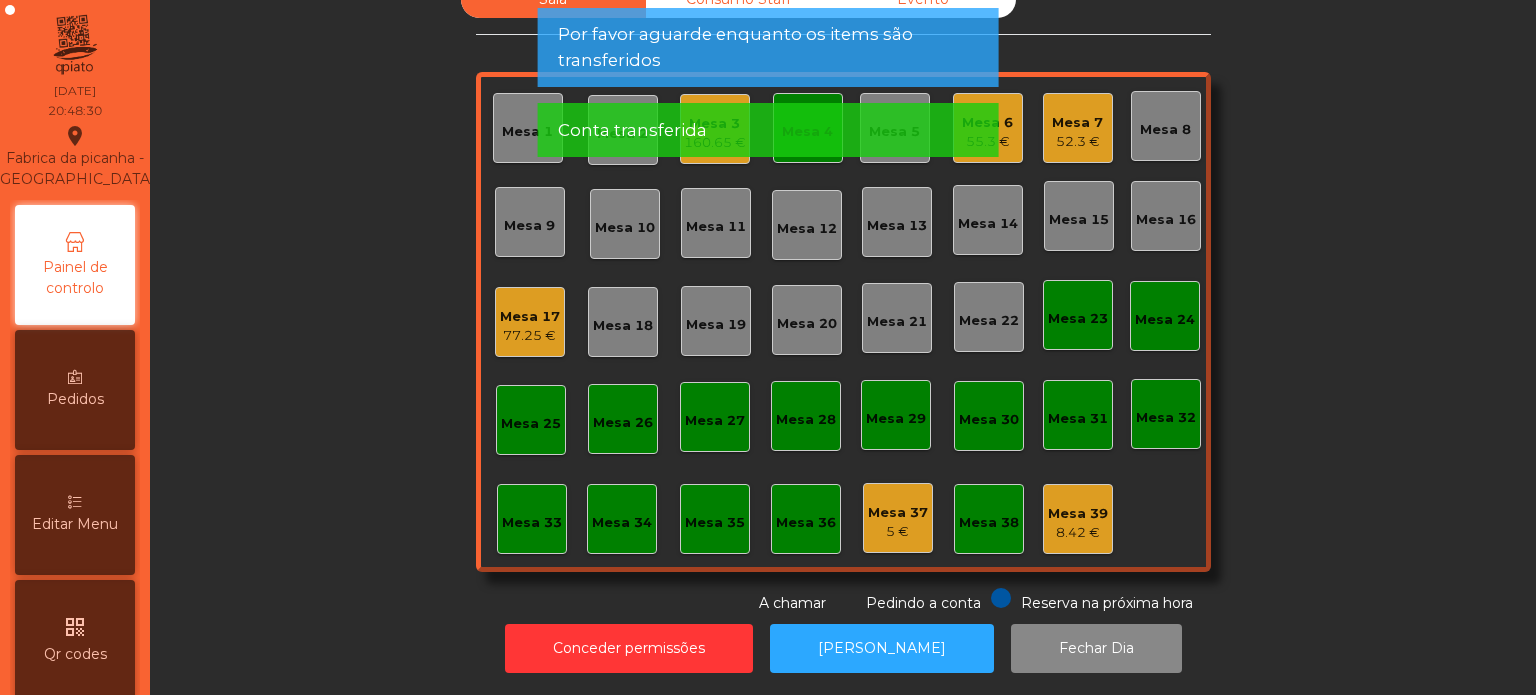 click on "Conta transferida" 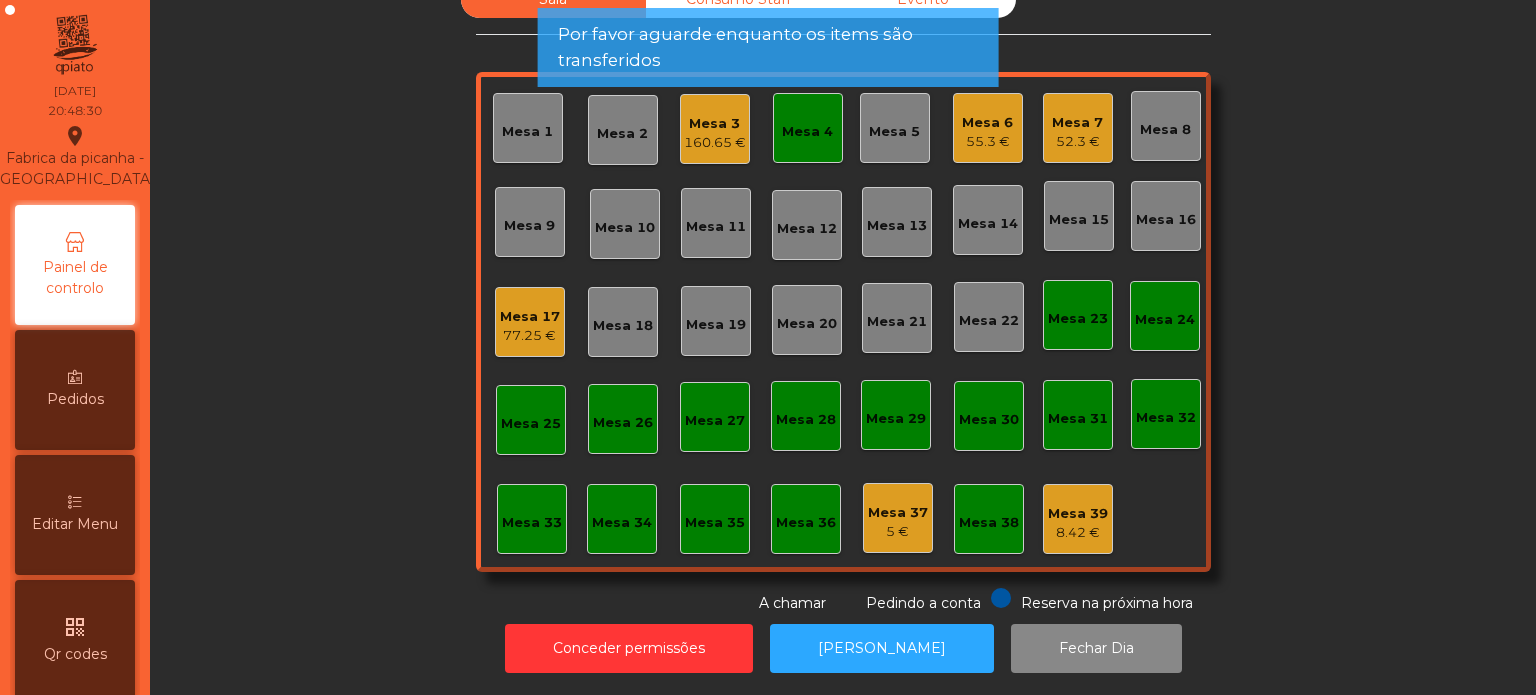 click on "Mesa 4" 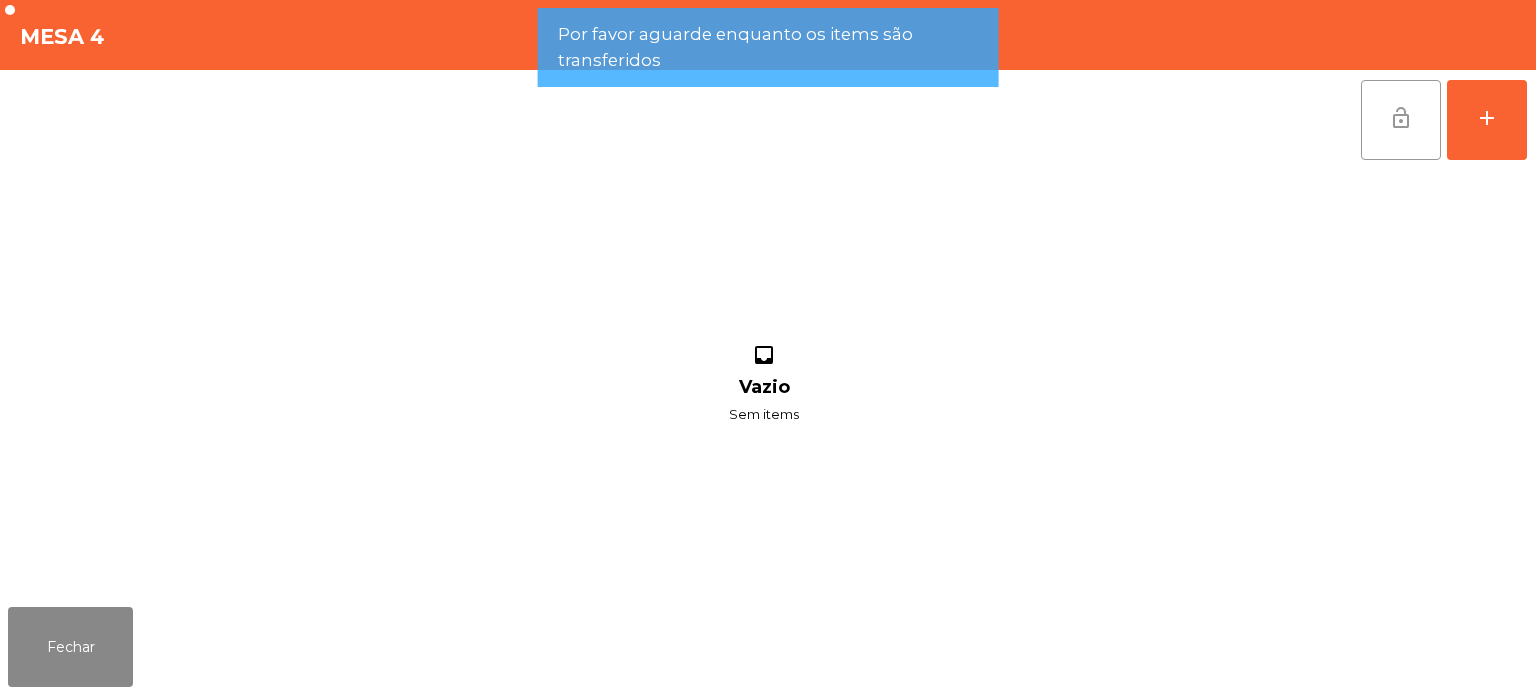 click on "lock_open" 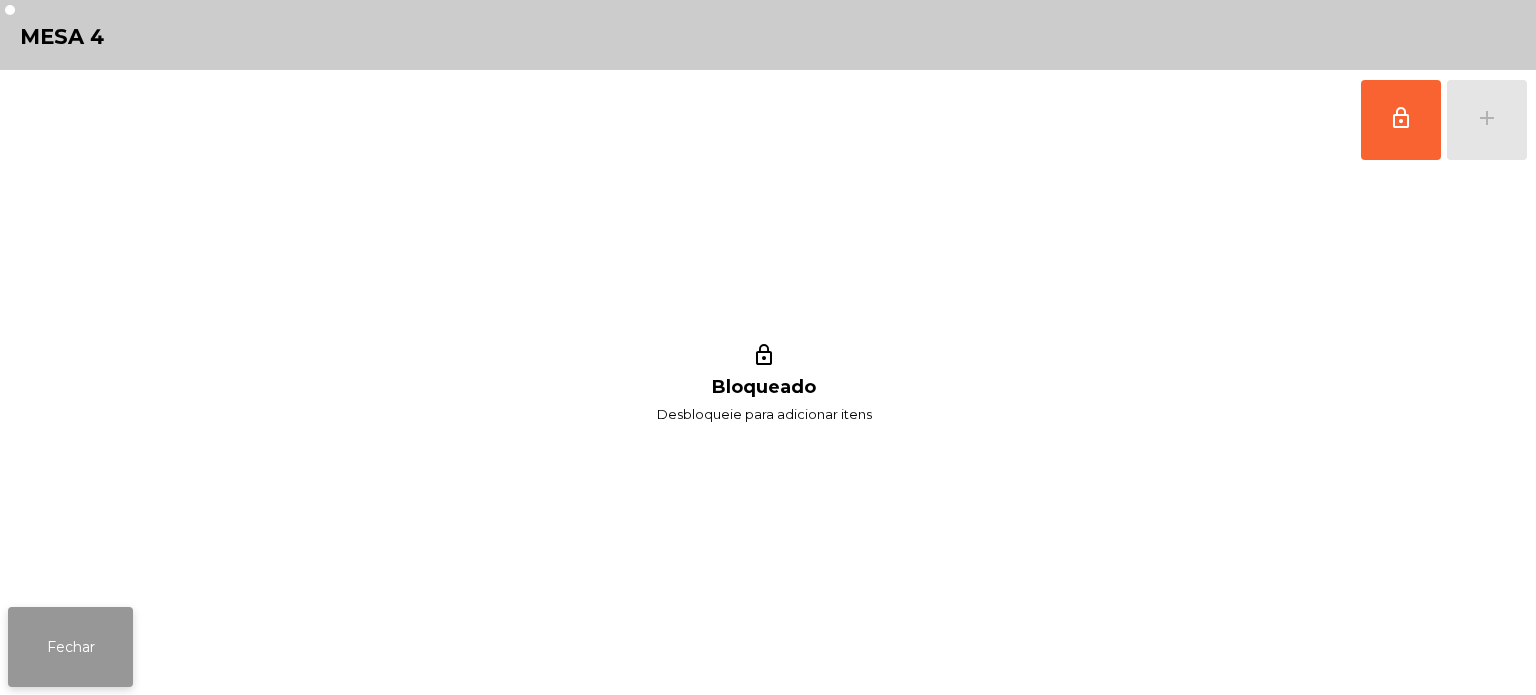 click on "Fechar" 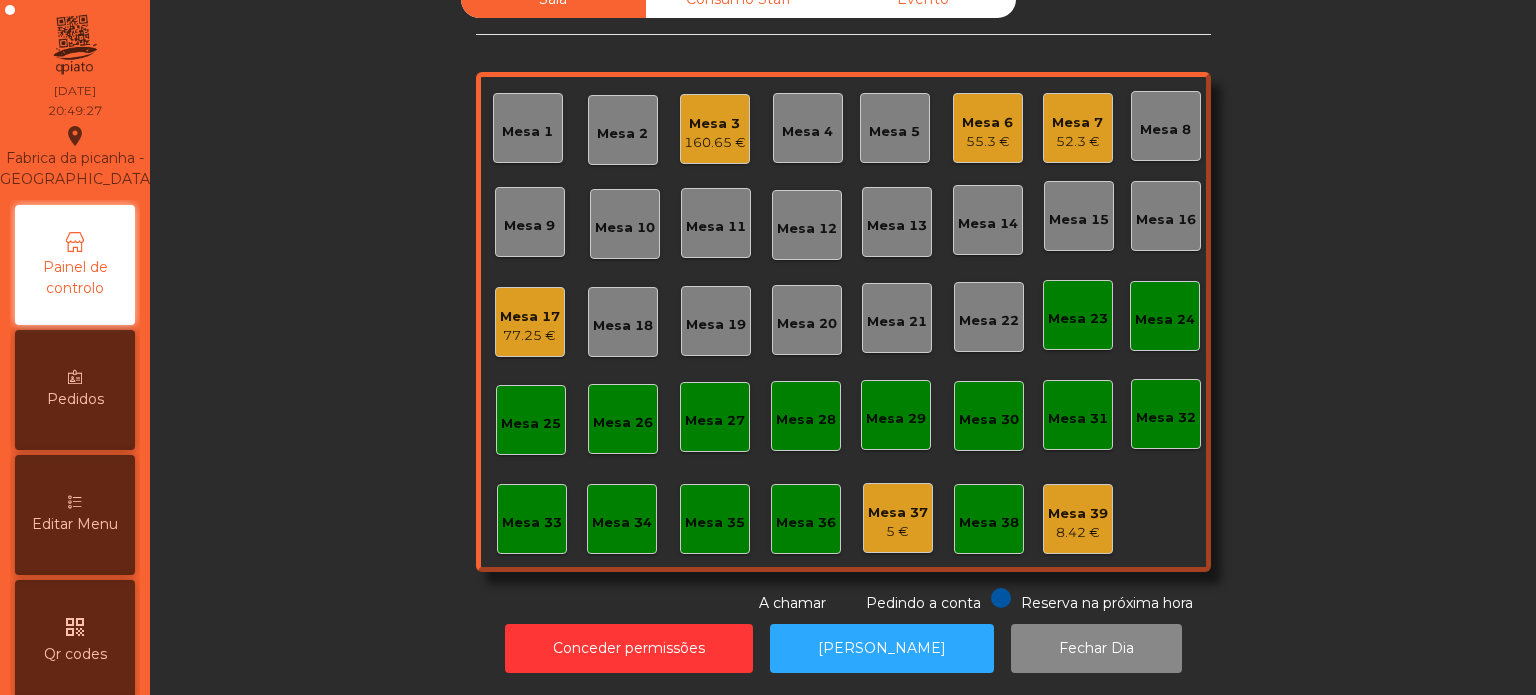 click on "55.3 €" 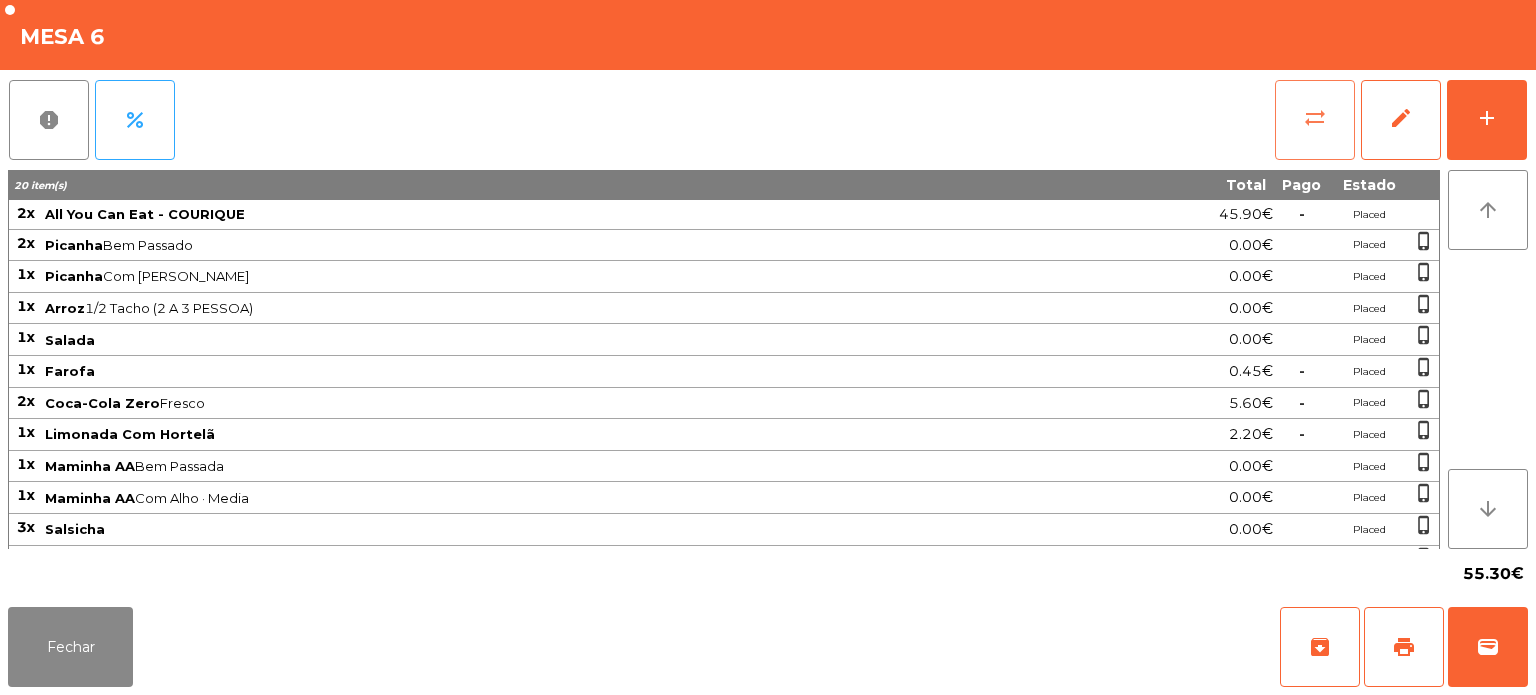 click on "sync_alt" 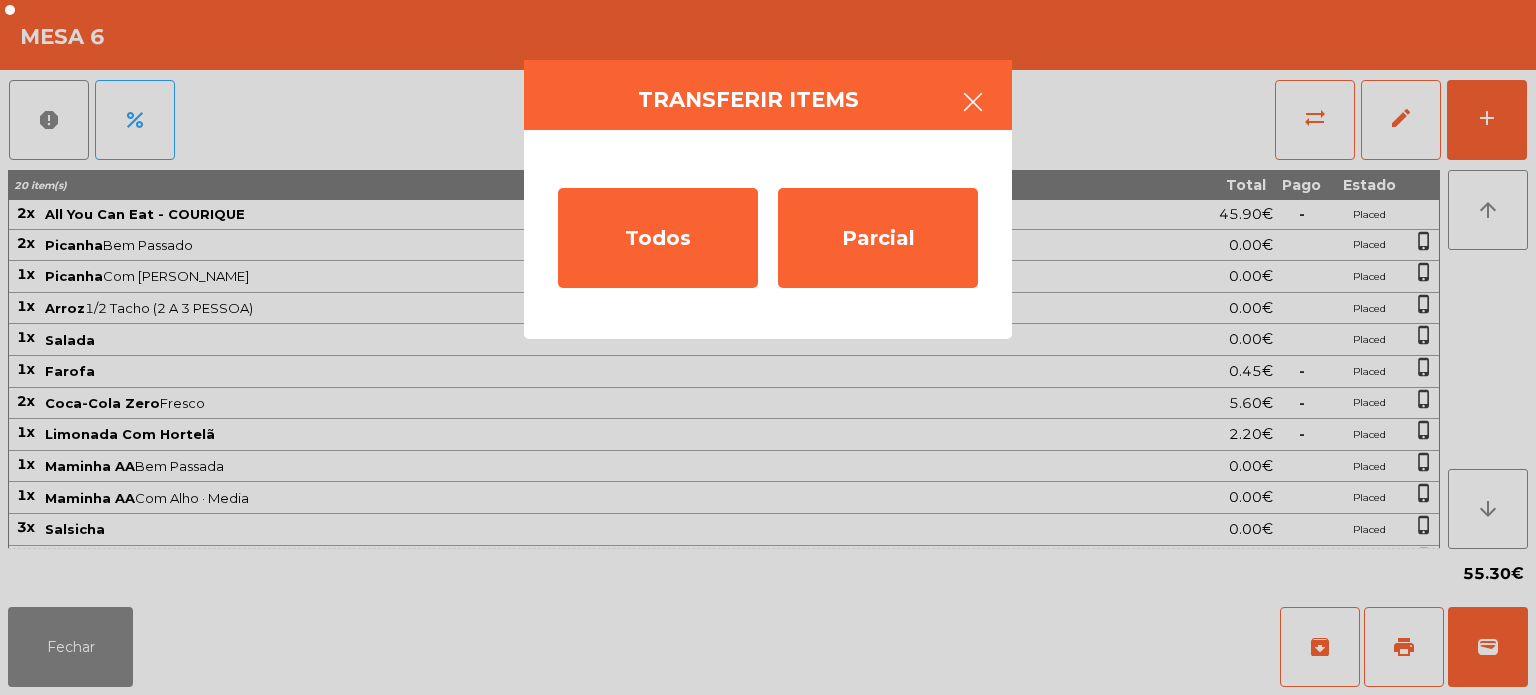 click 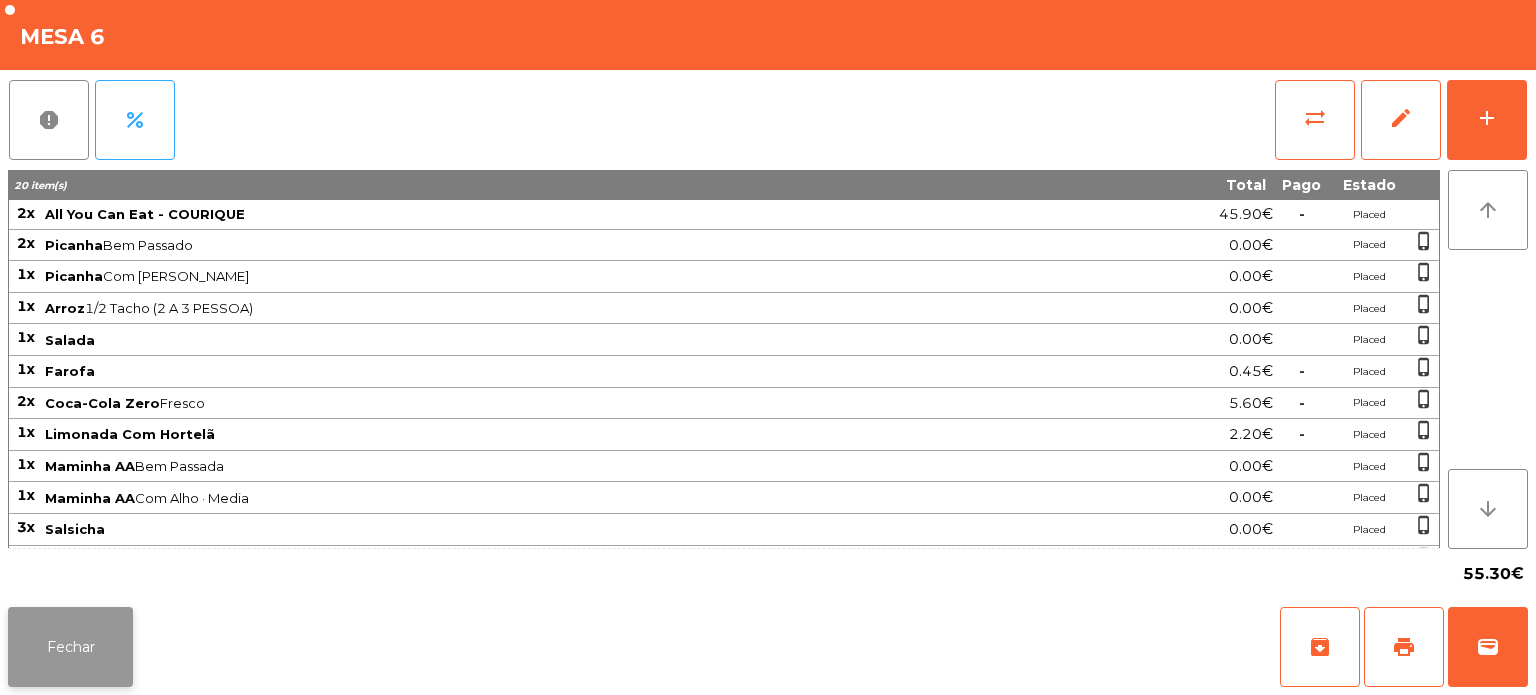 click on "Fechar" 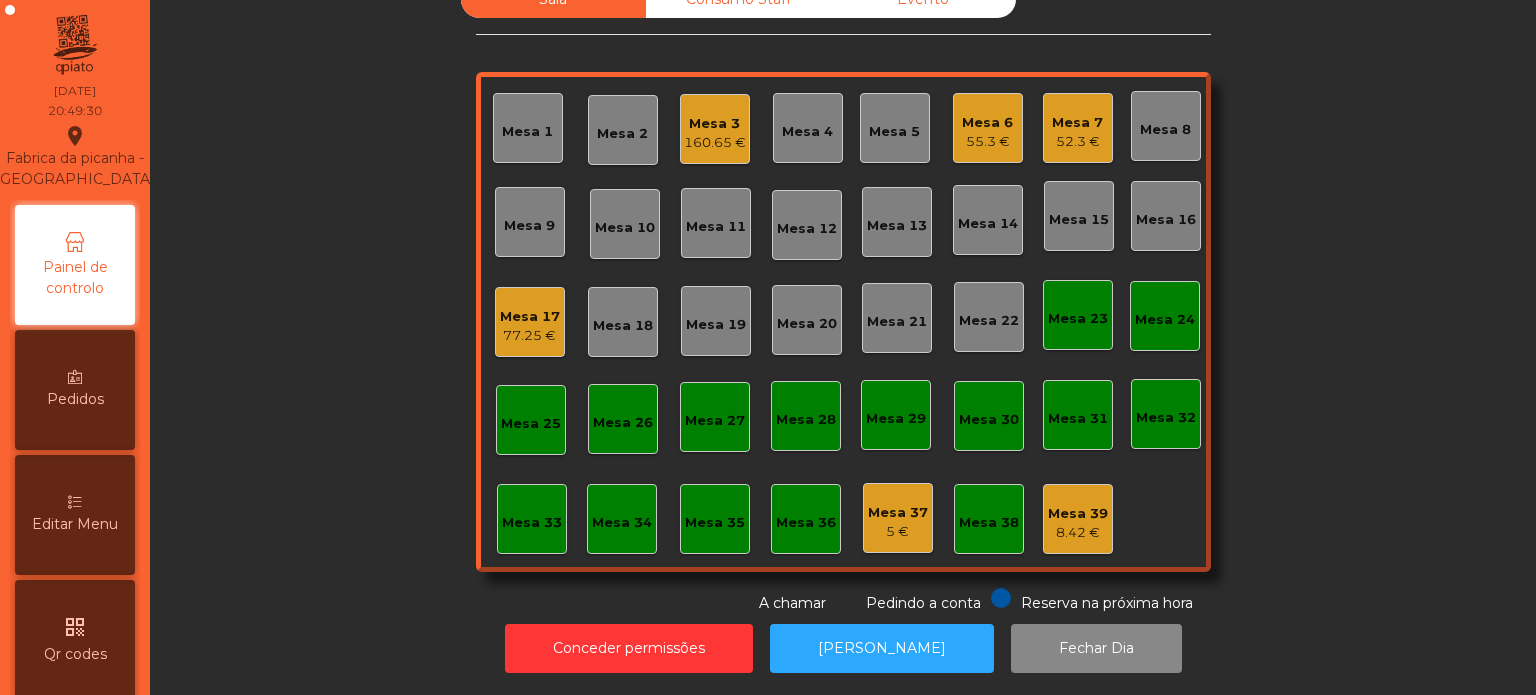 click on "55.3 €" 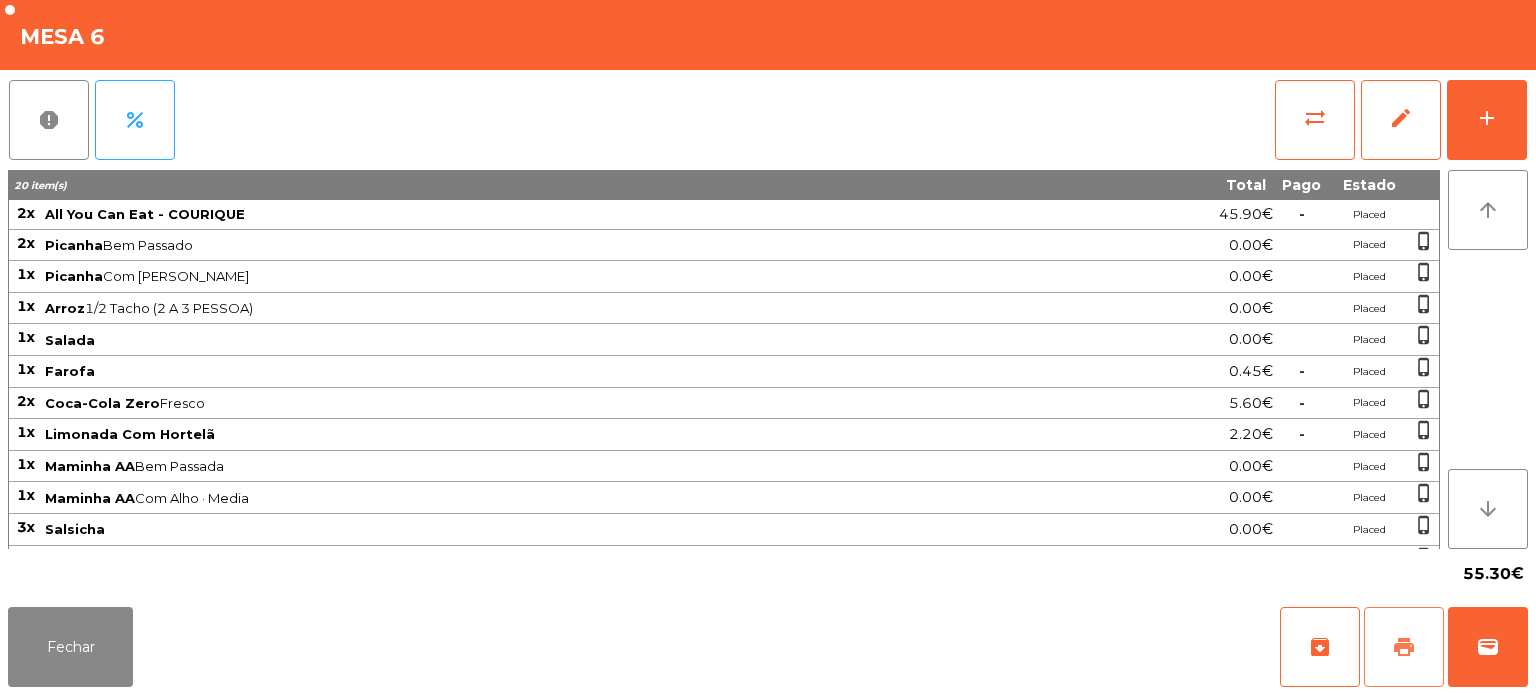 click on "print" 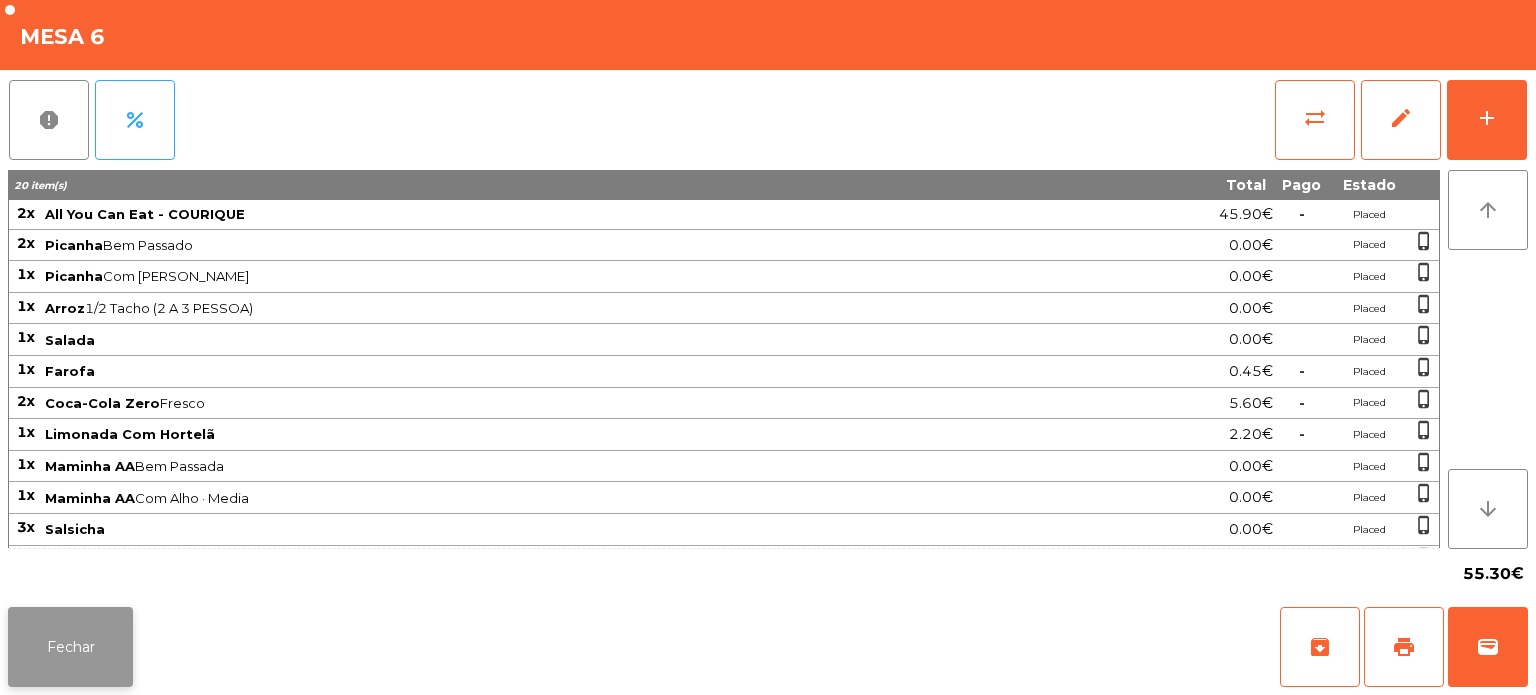 click on "Fechar" 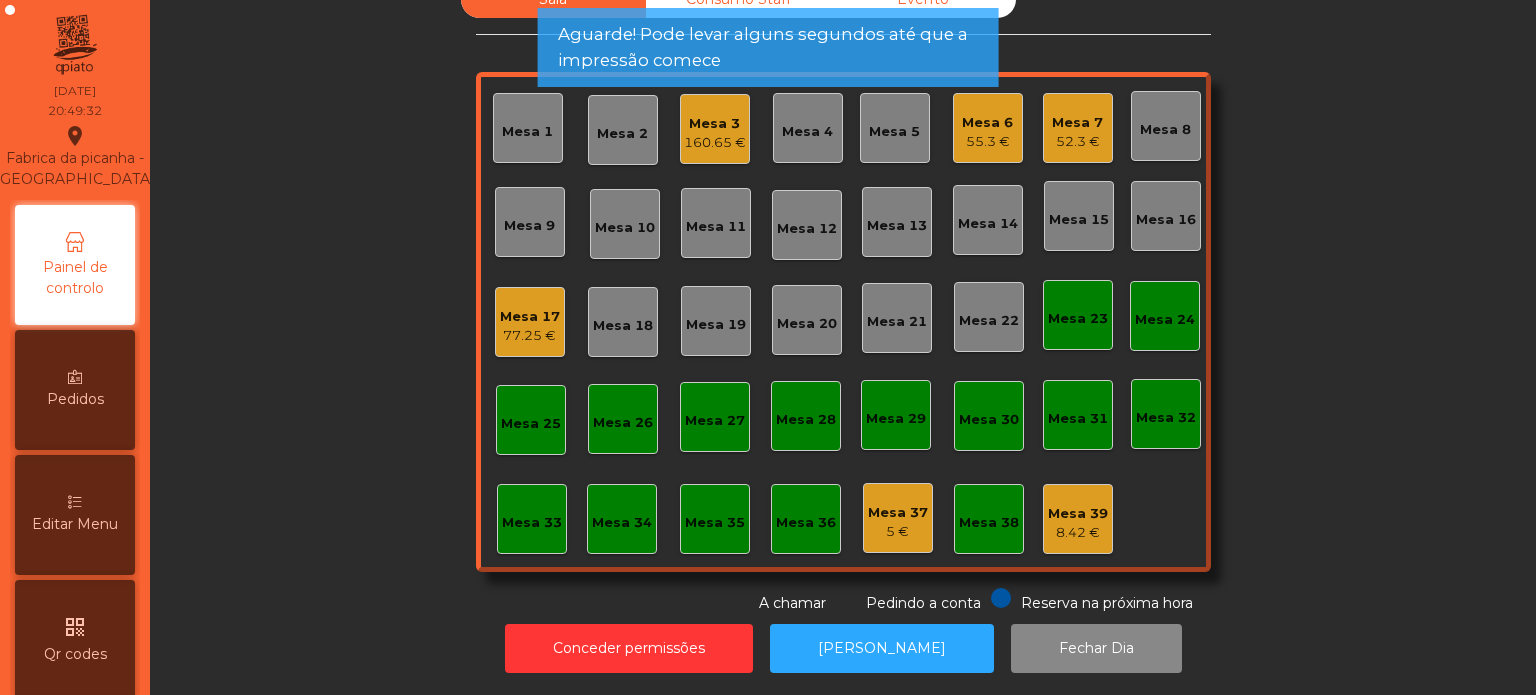 click on "52.3 €" 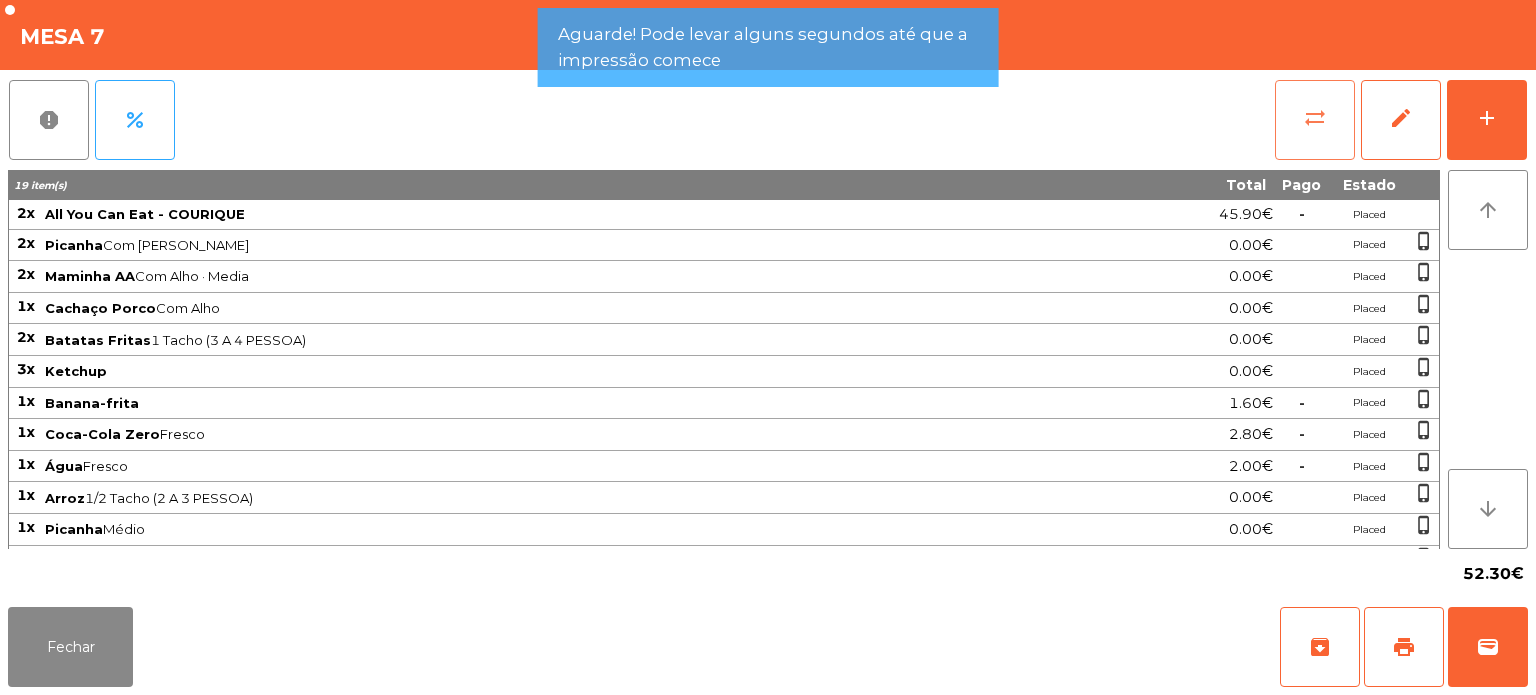 click on "sync_alt" 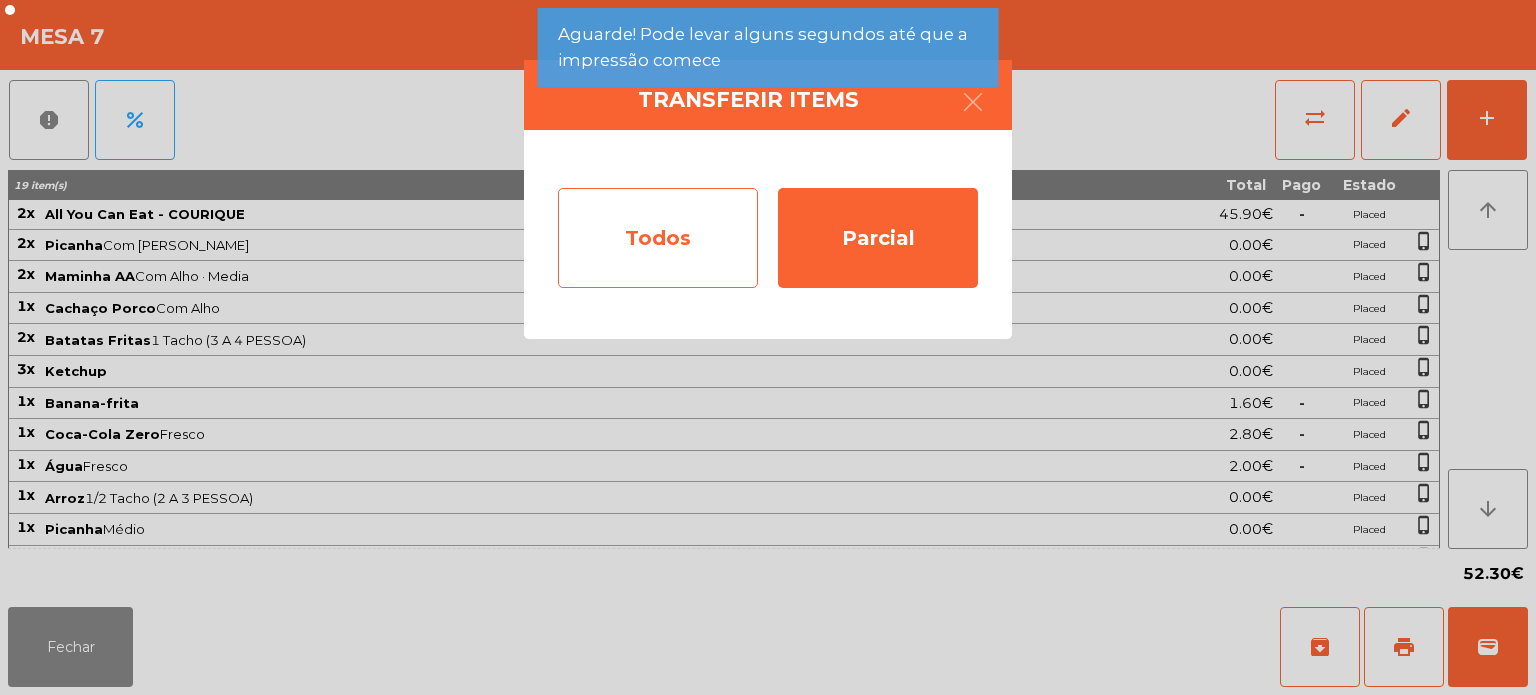 click on "Todos" 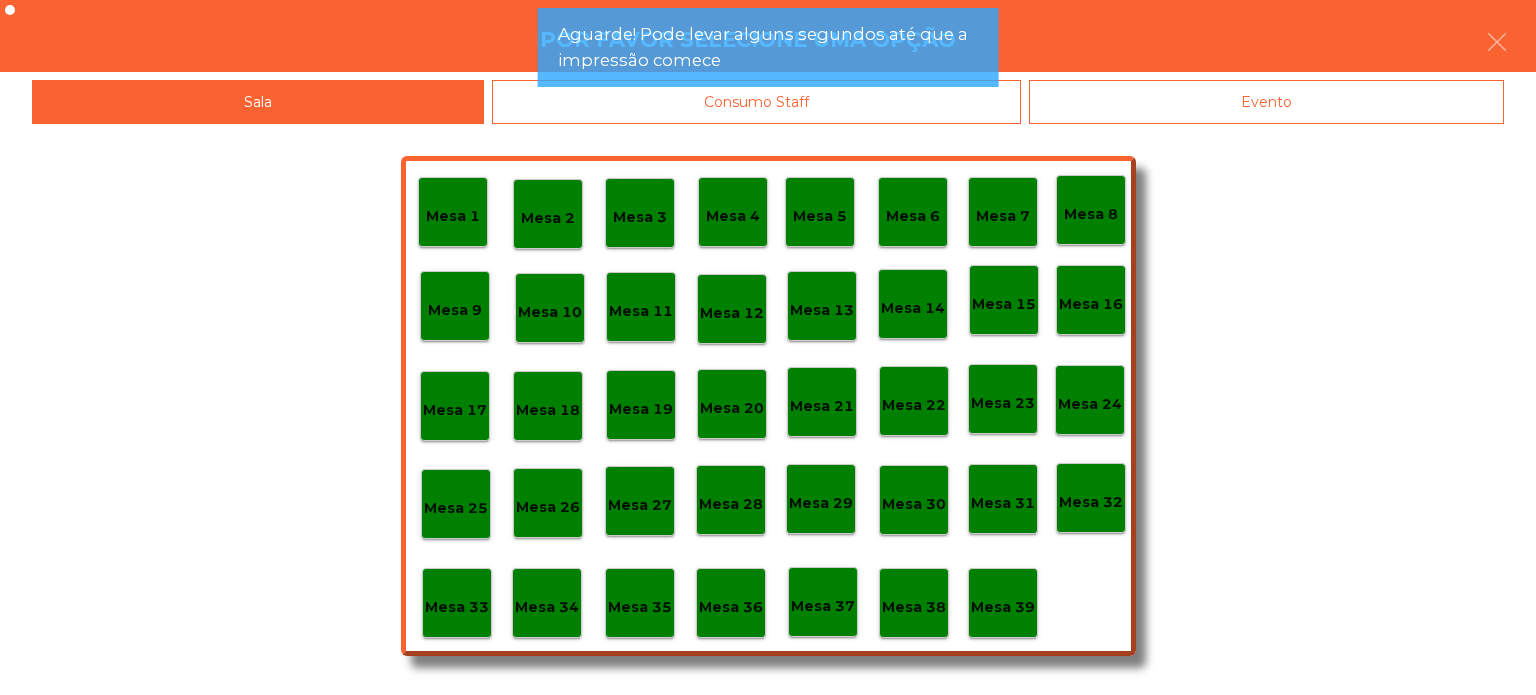 click on "Evento" 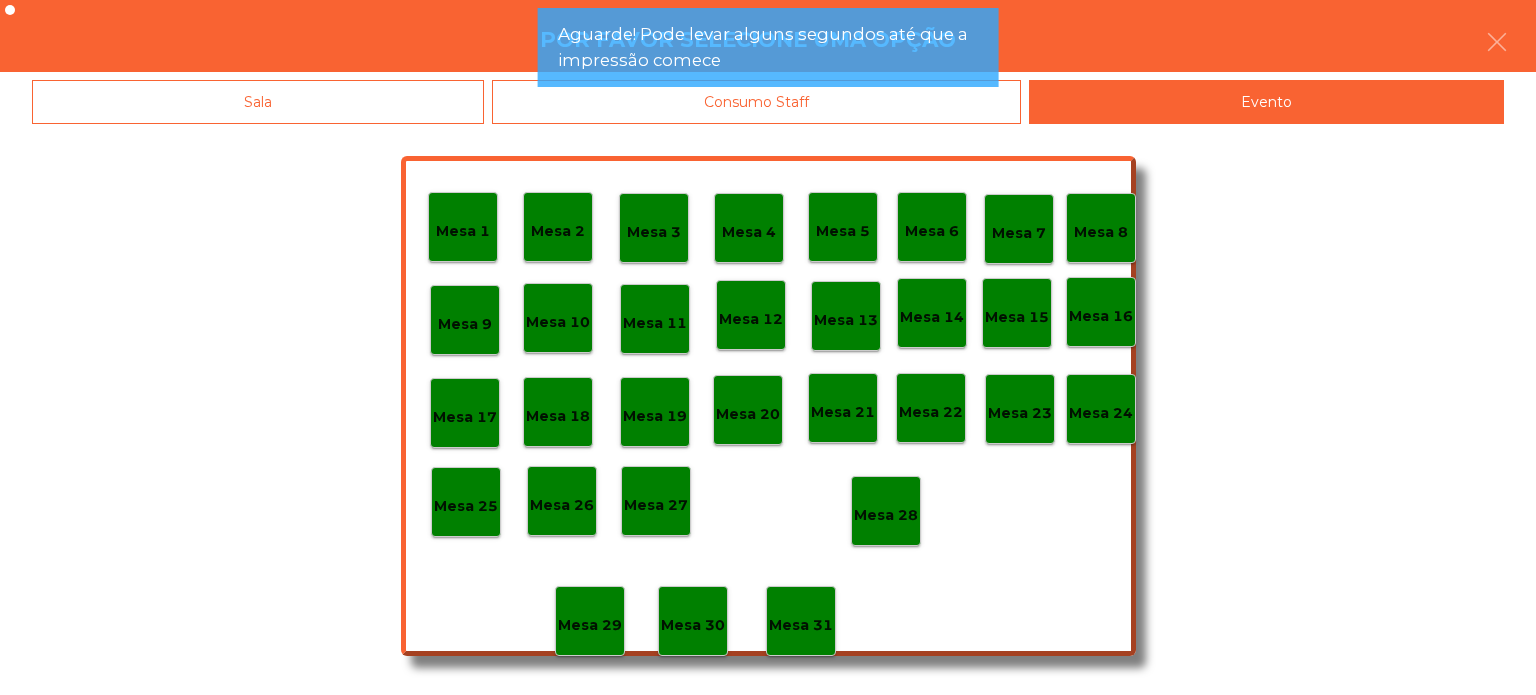 click on "Mesa 28" 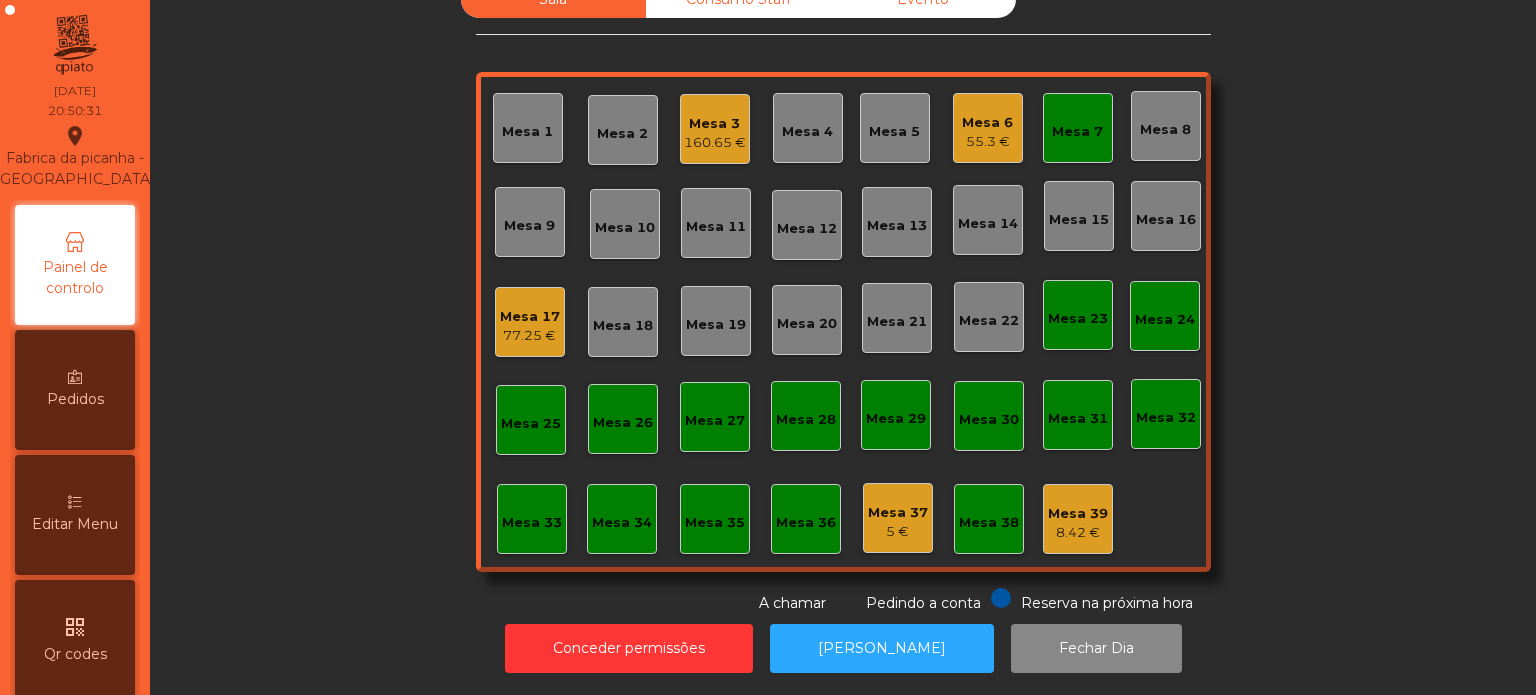 click on "Mesa 7" 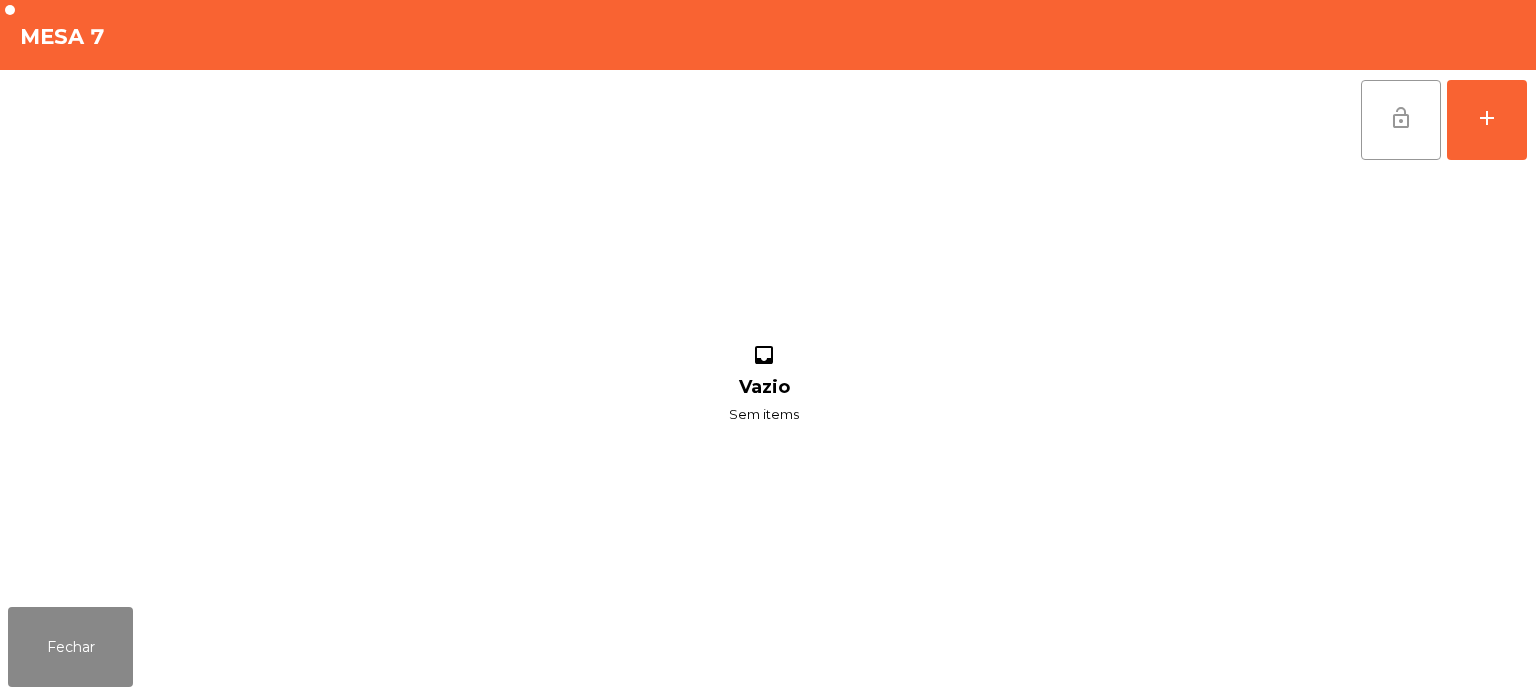 click on "lock_open" 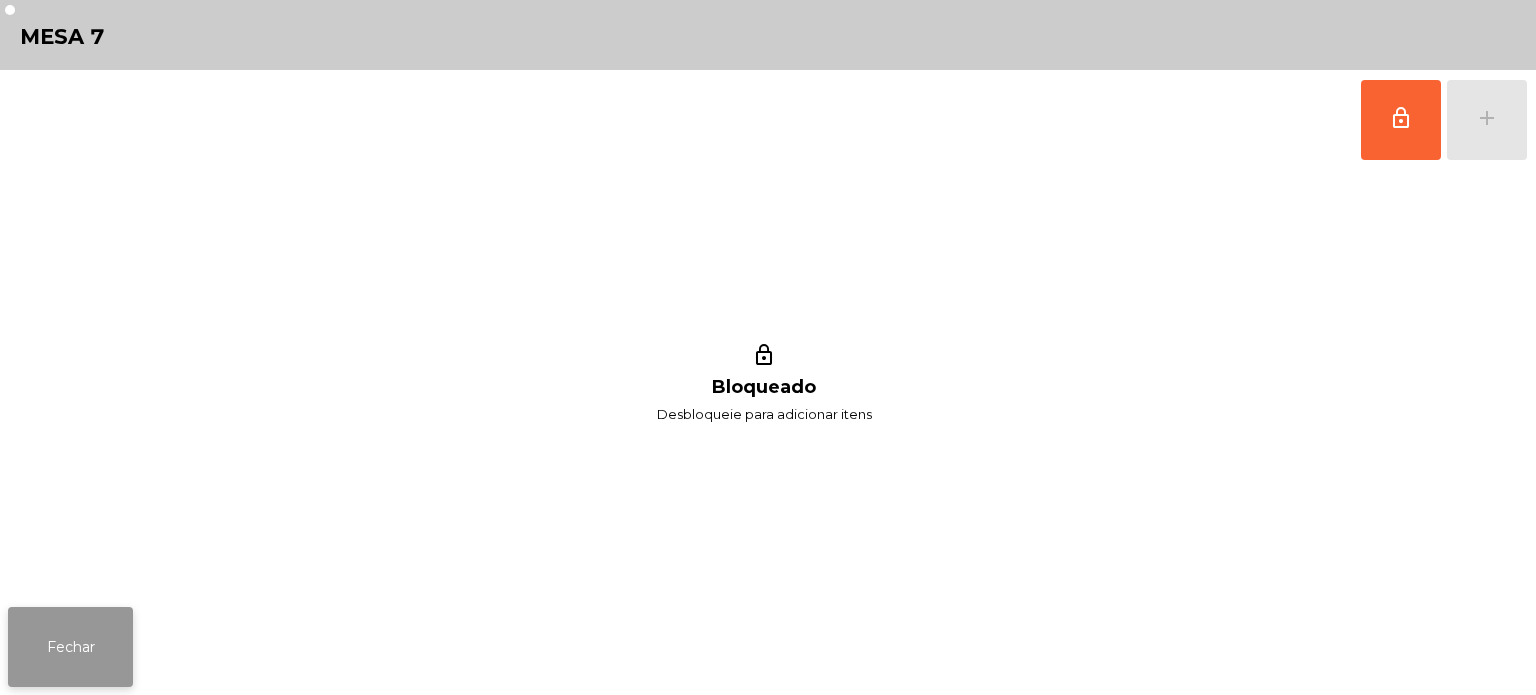 click on "Fechar" 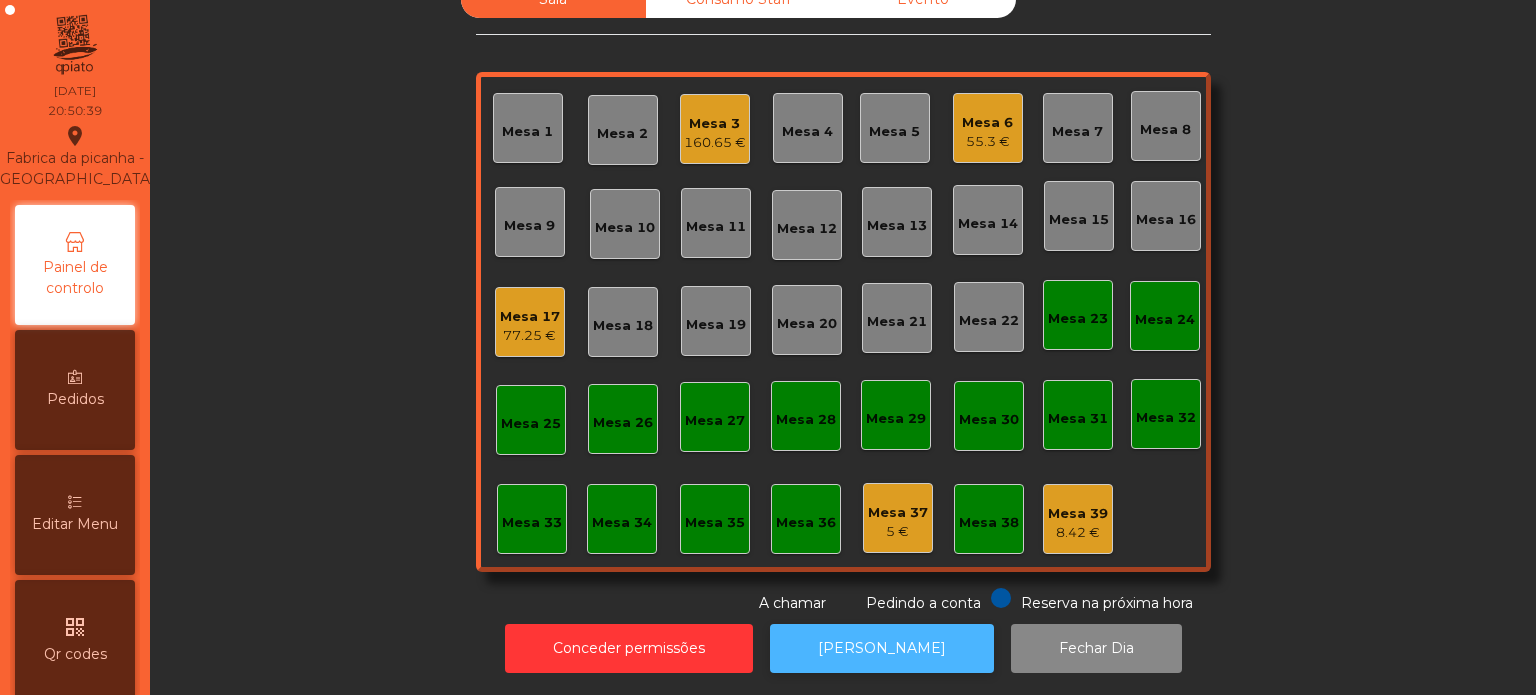 click on "[PERSON_NAME]" 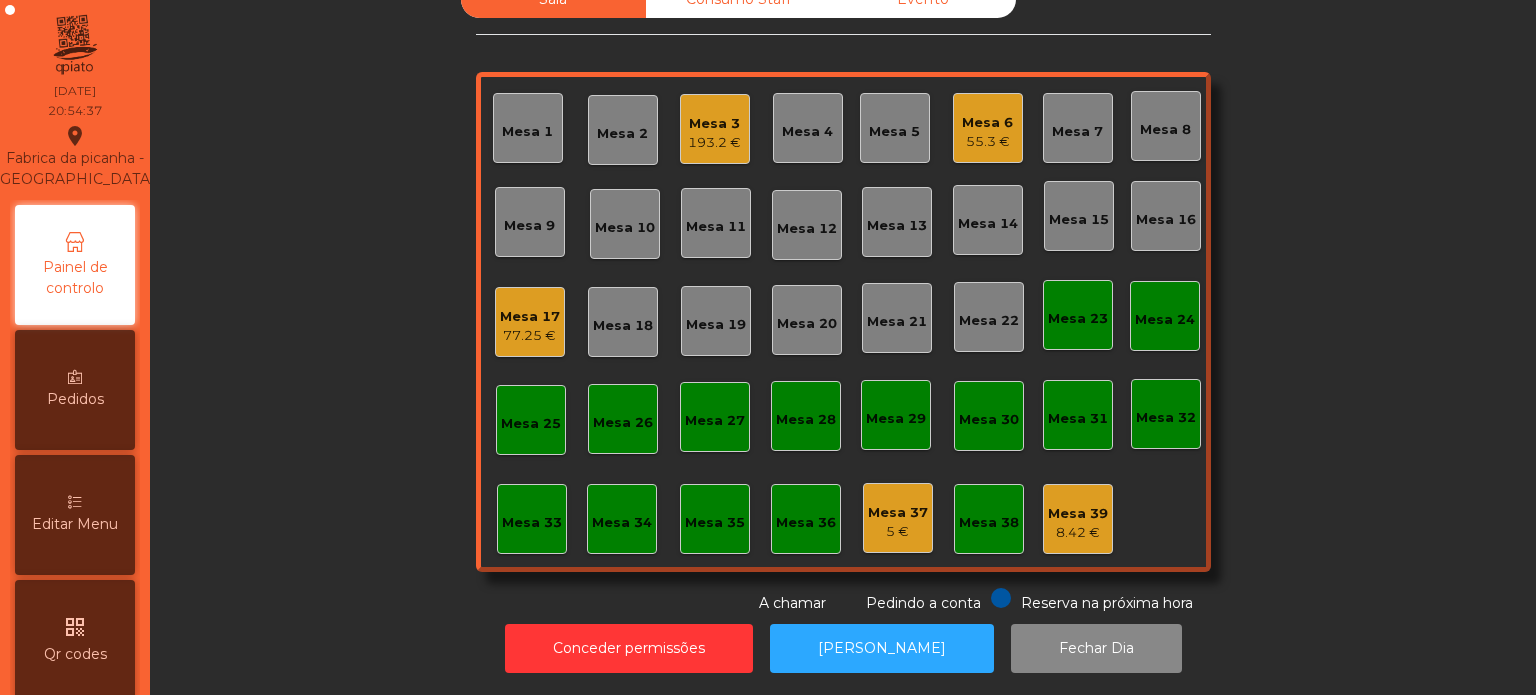 click on "193.2 €" 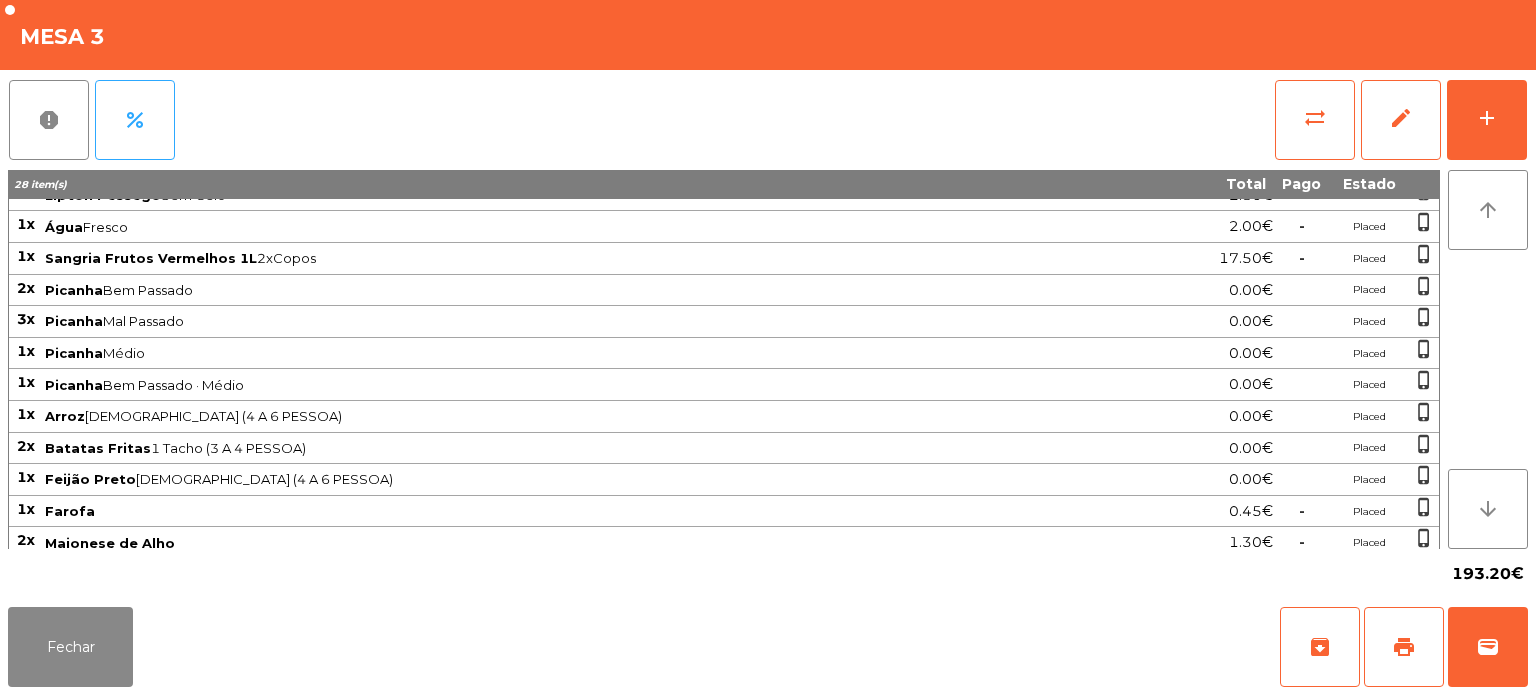 scroll, scrollTop: 0, scrollLeft: 0, axis: both 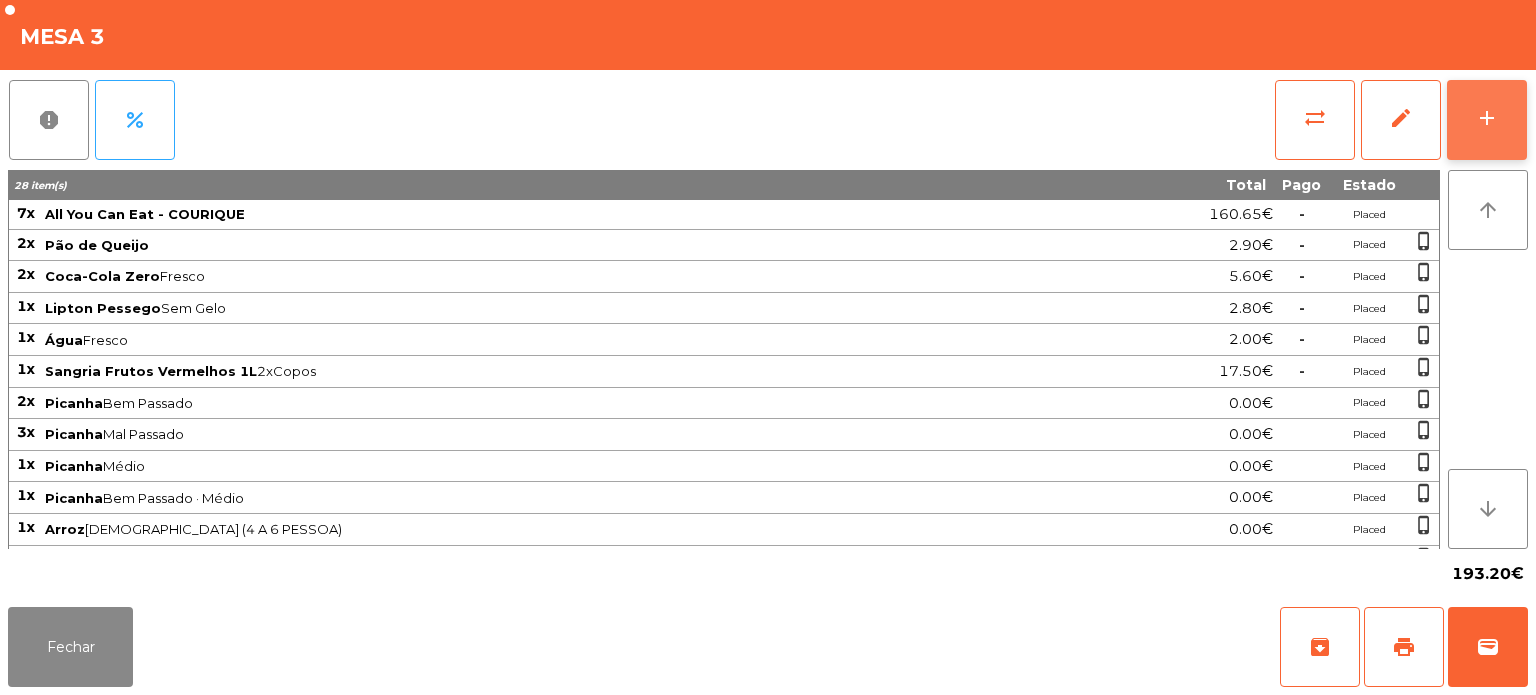 click on "add" 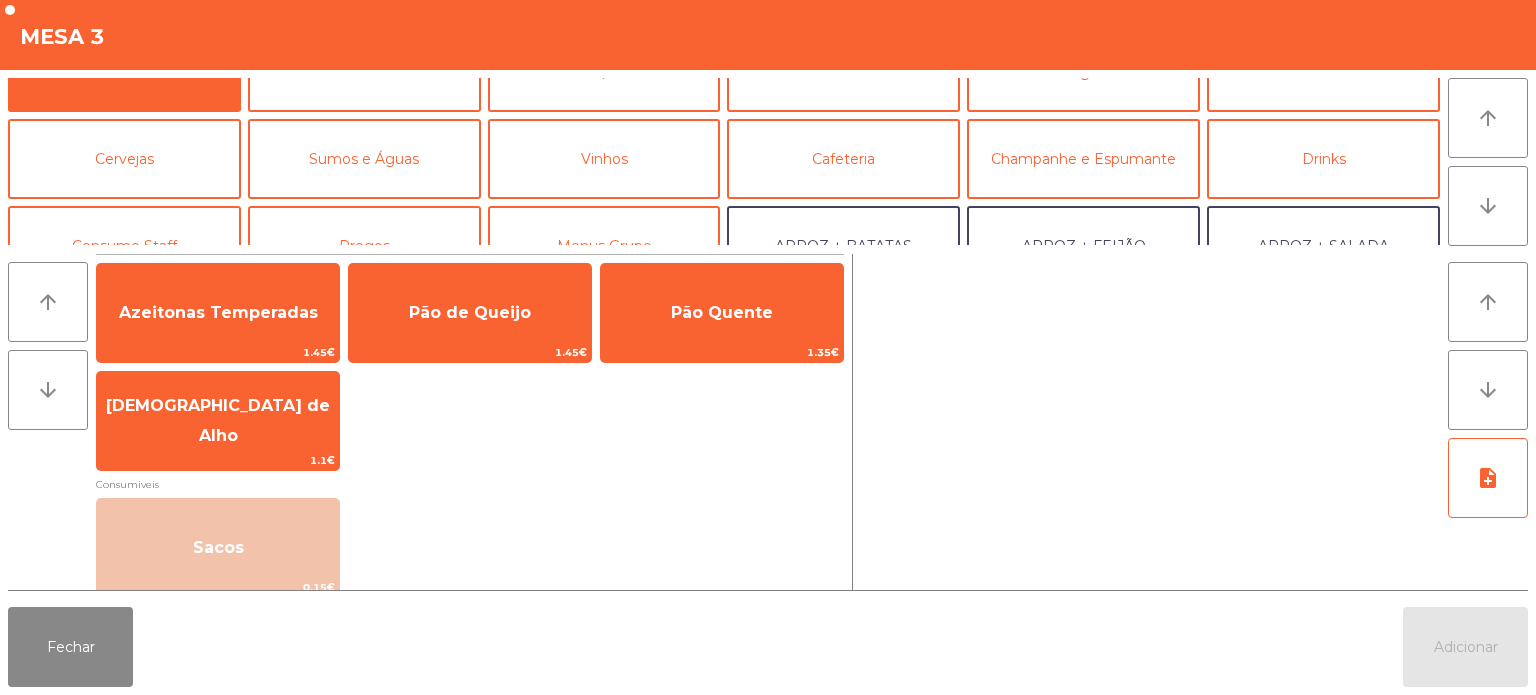 scroll, scrollTop: 52, scrollLeft: 0, axis: vertical 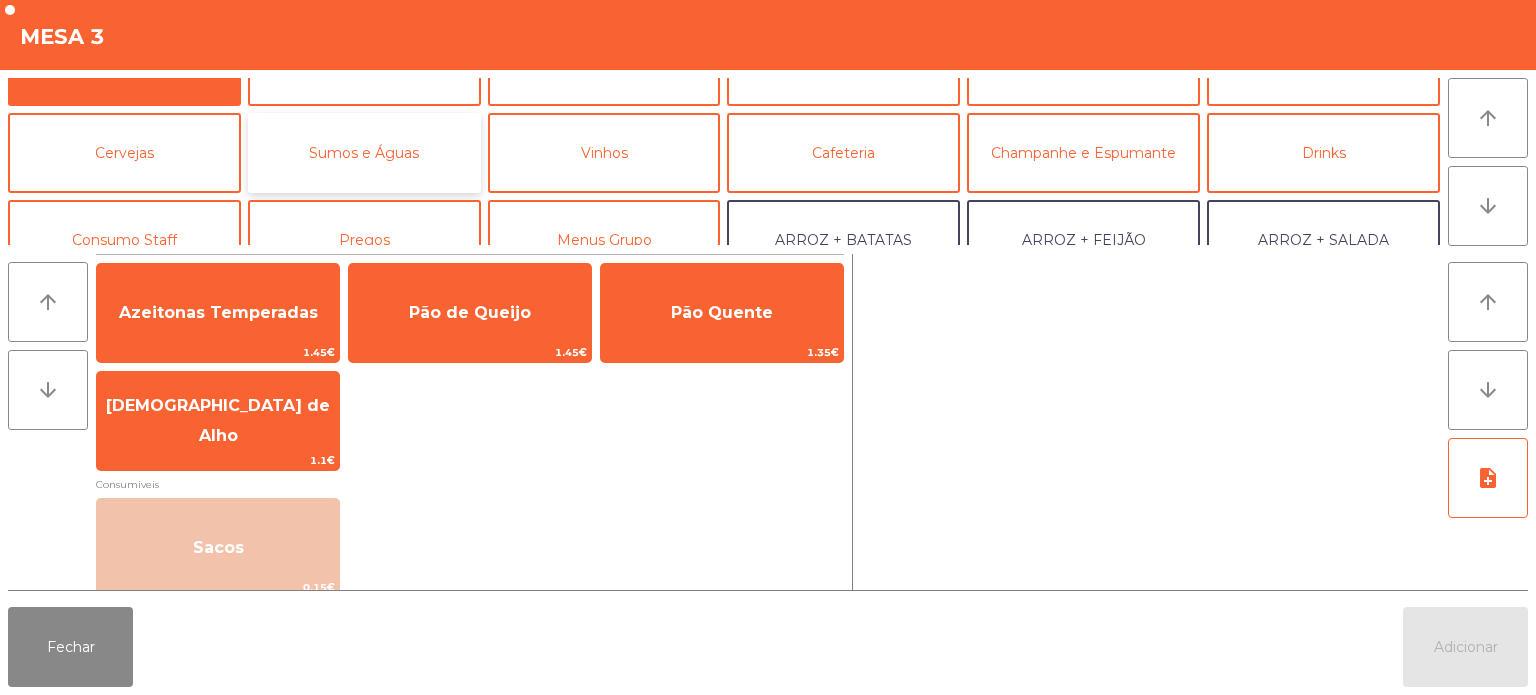 click on "Sumos e Águas" 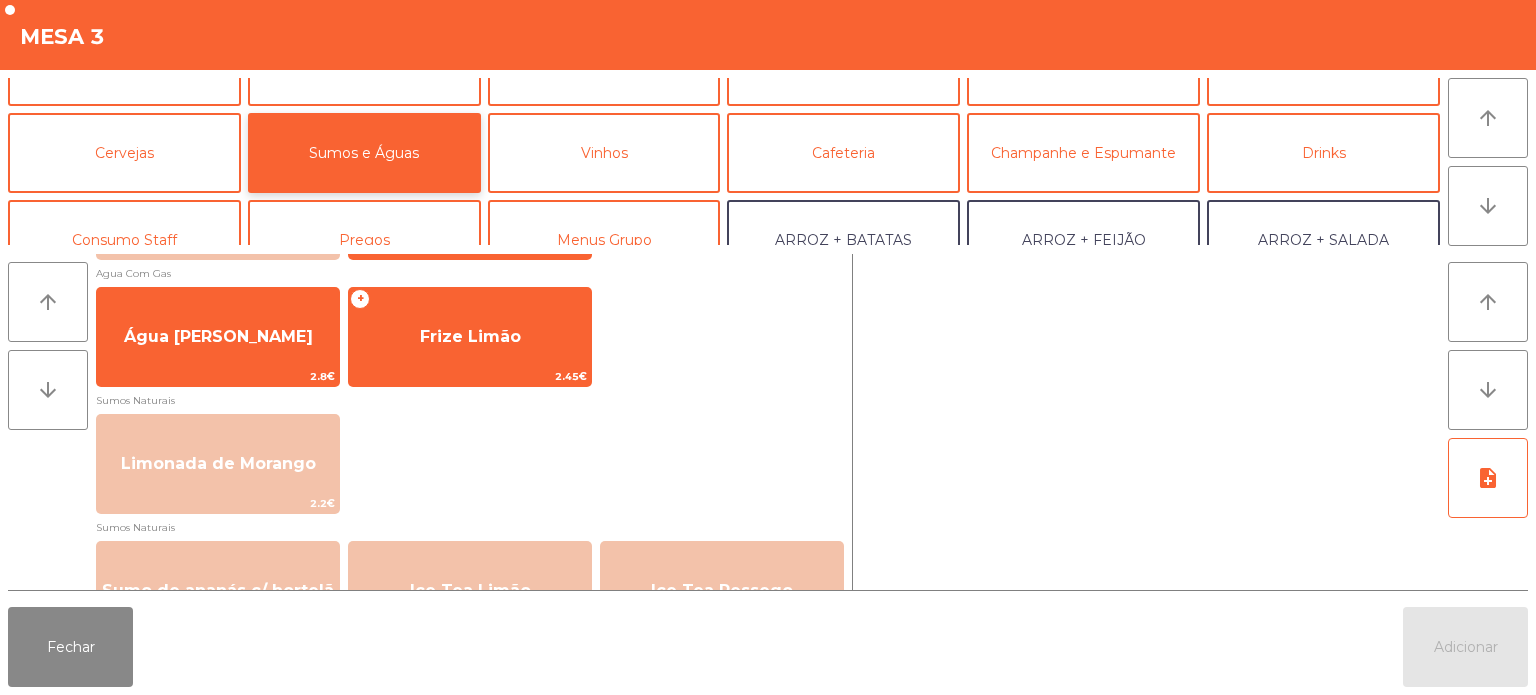 scroll, scrollTop: 688, scrollLeft: 0, axis: vertical 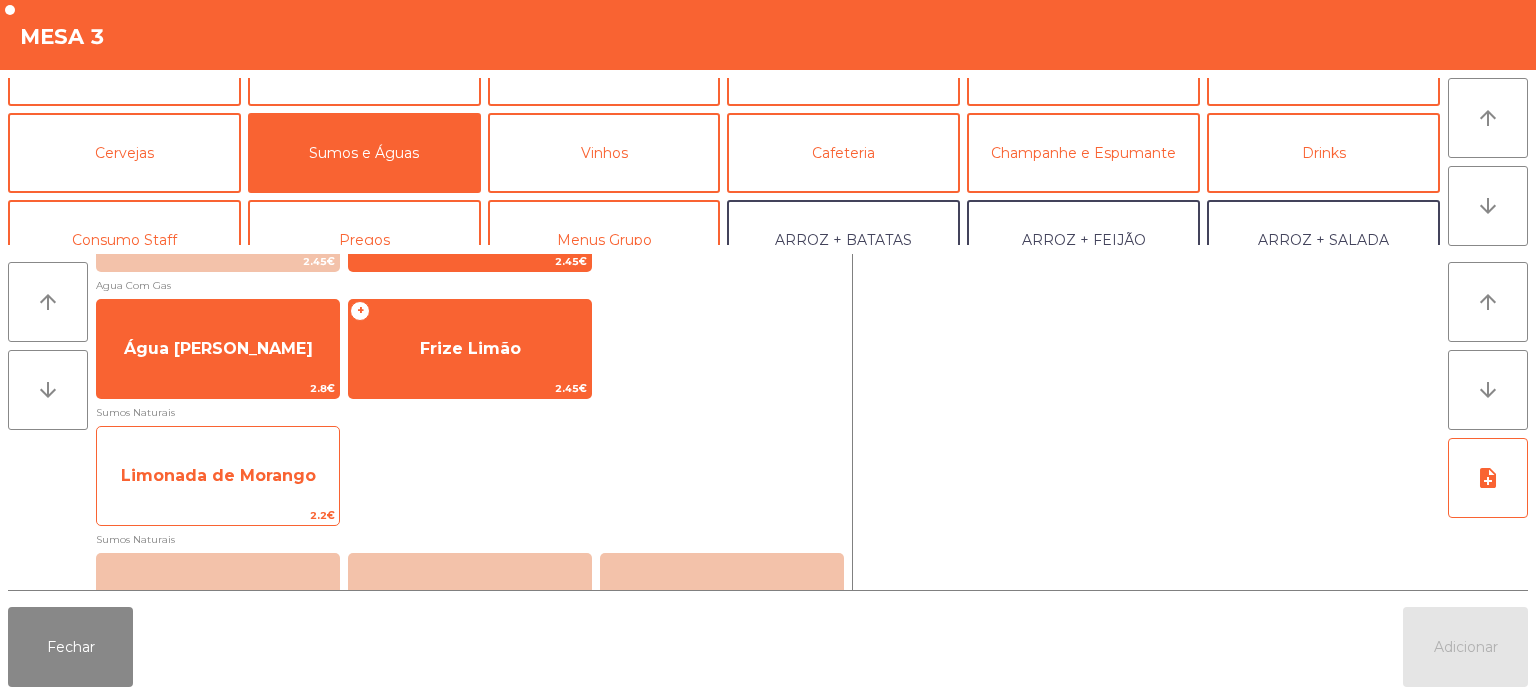 click on "Limonada de Morango" 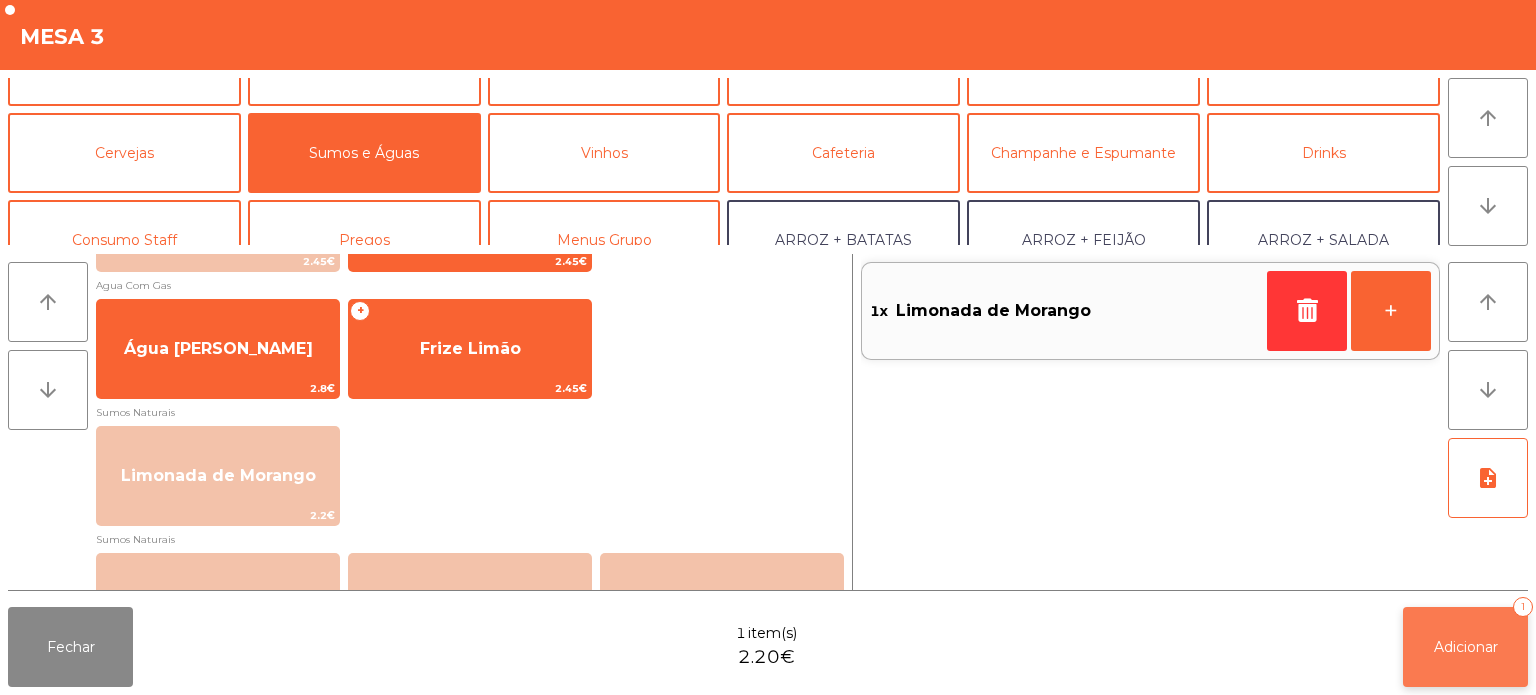 click on "Adicionar   1" 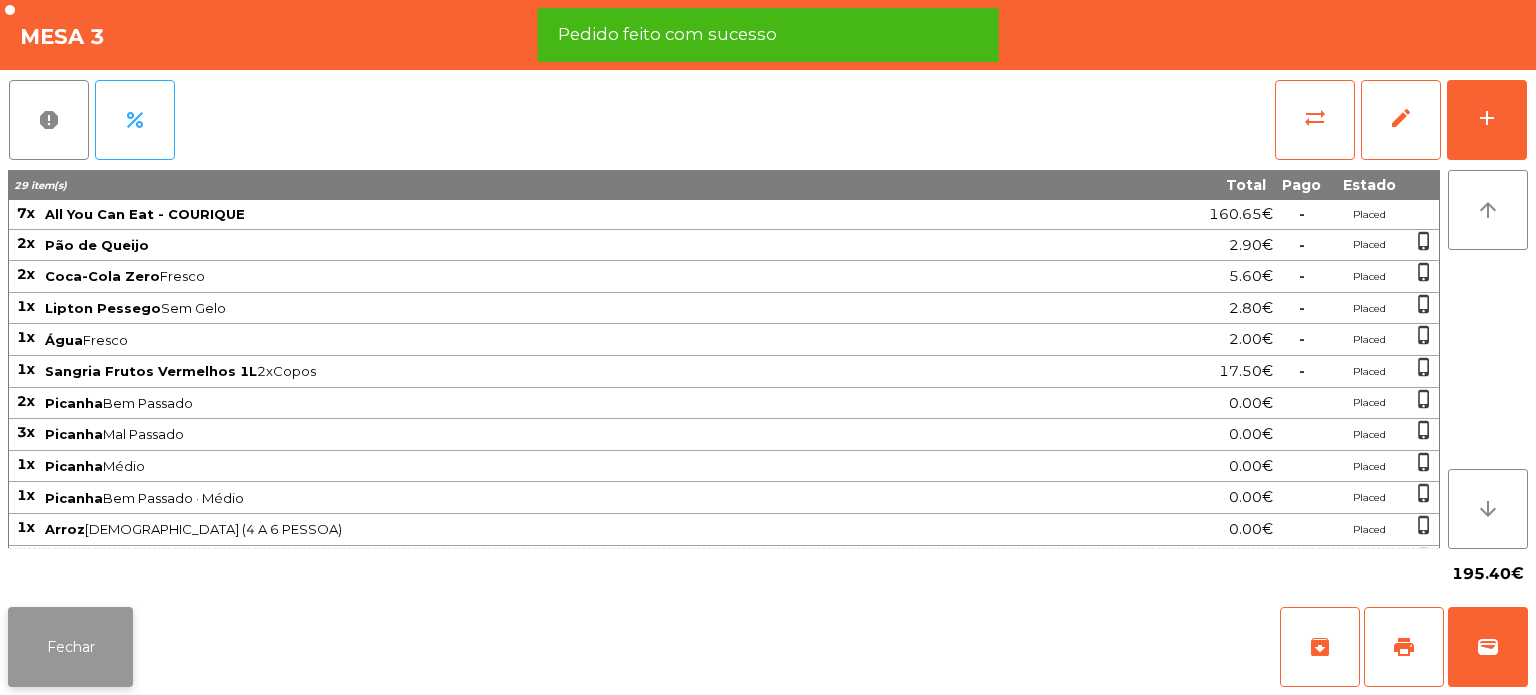 click on "Fechar" 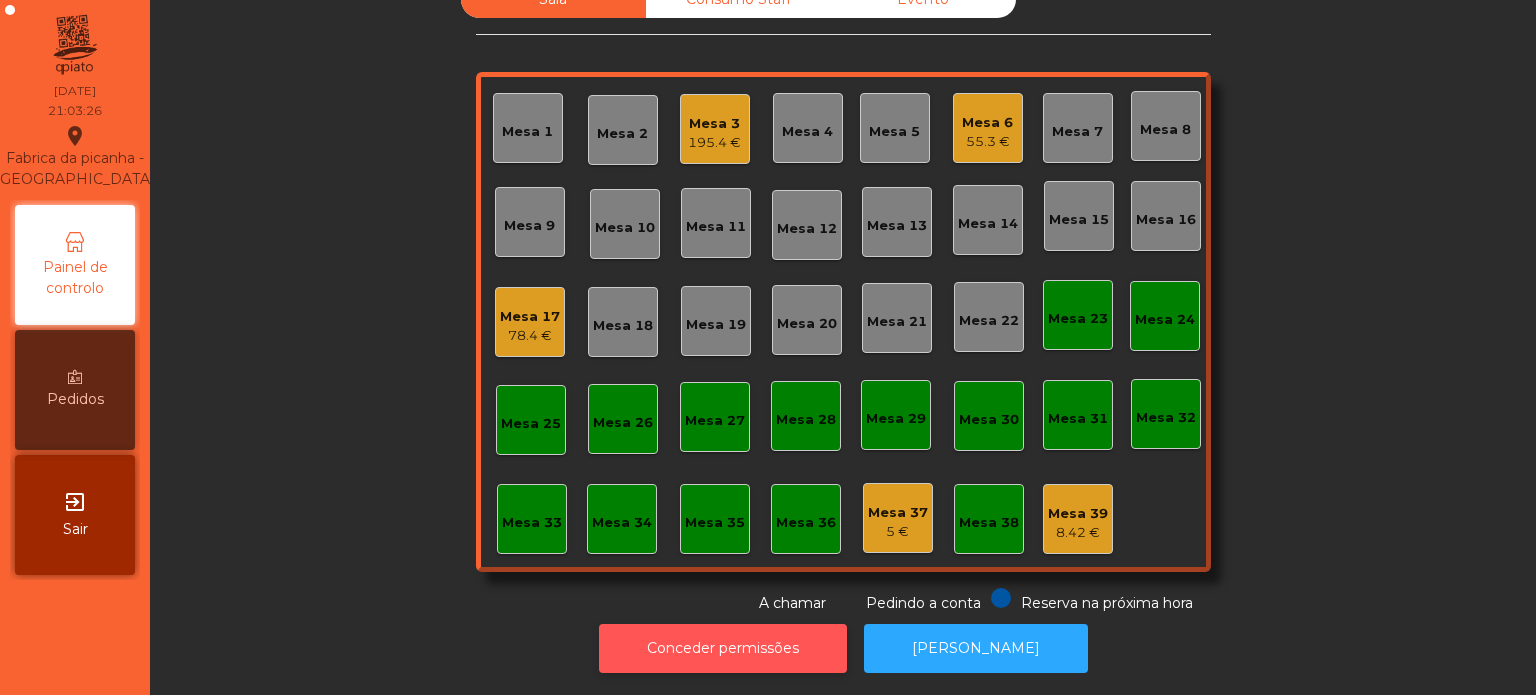 click on "Conceder permissões" 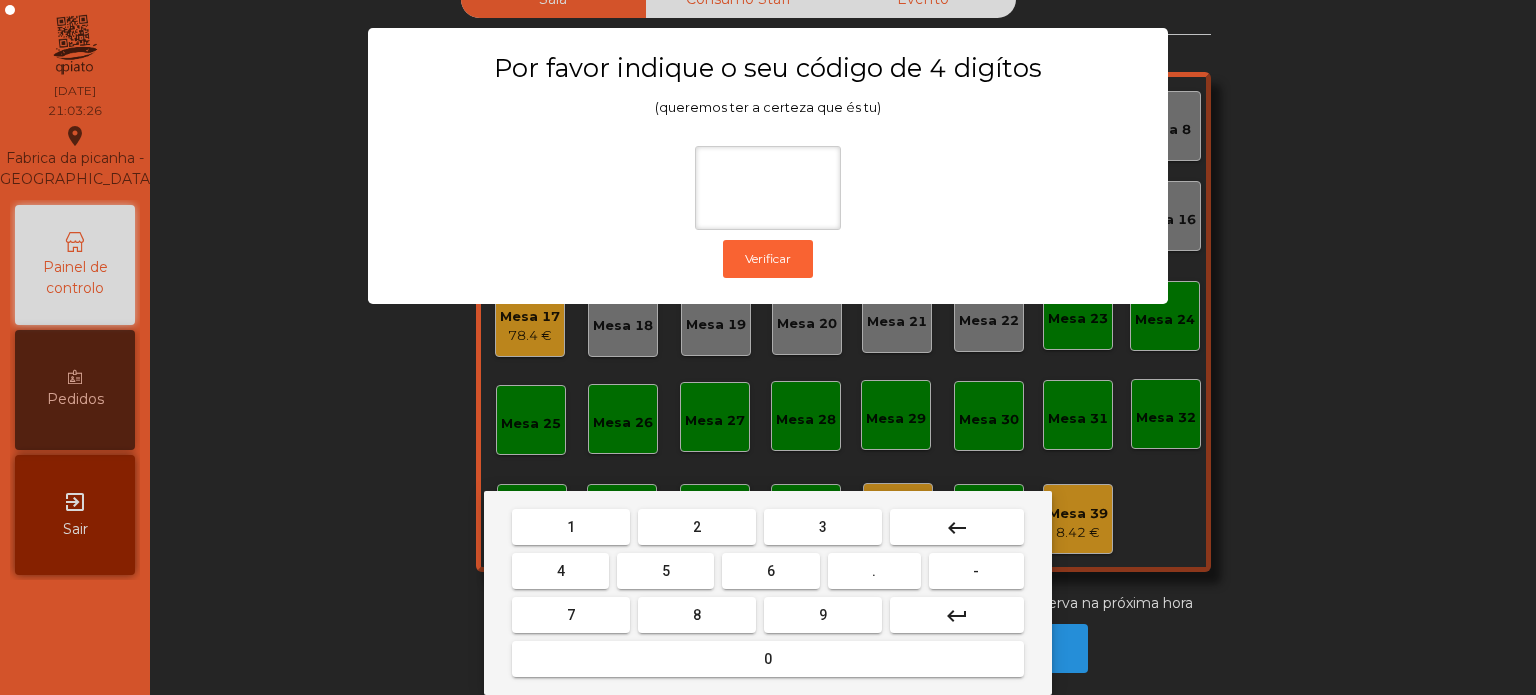 click on "1 2 3 keyboard_backspace 4 5 6 . - 7 8 9 keyboard_return 0" at bounding box center [768, 593] 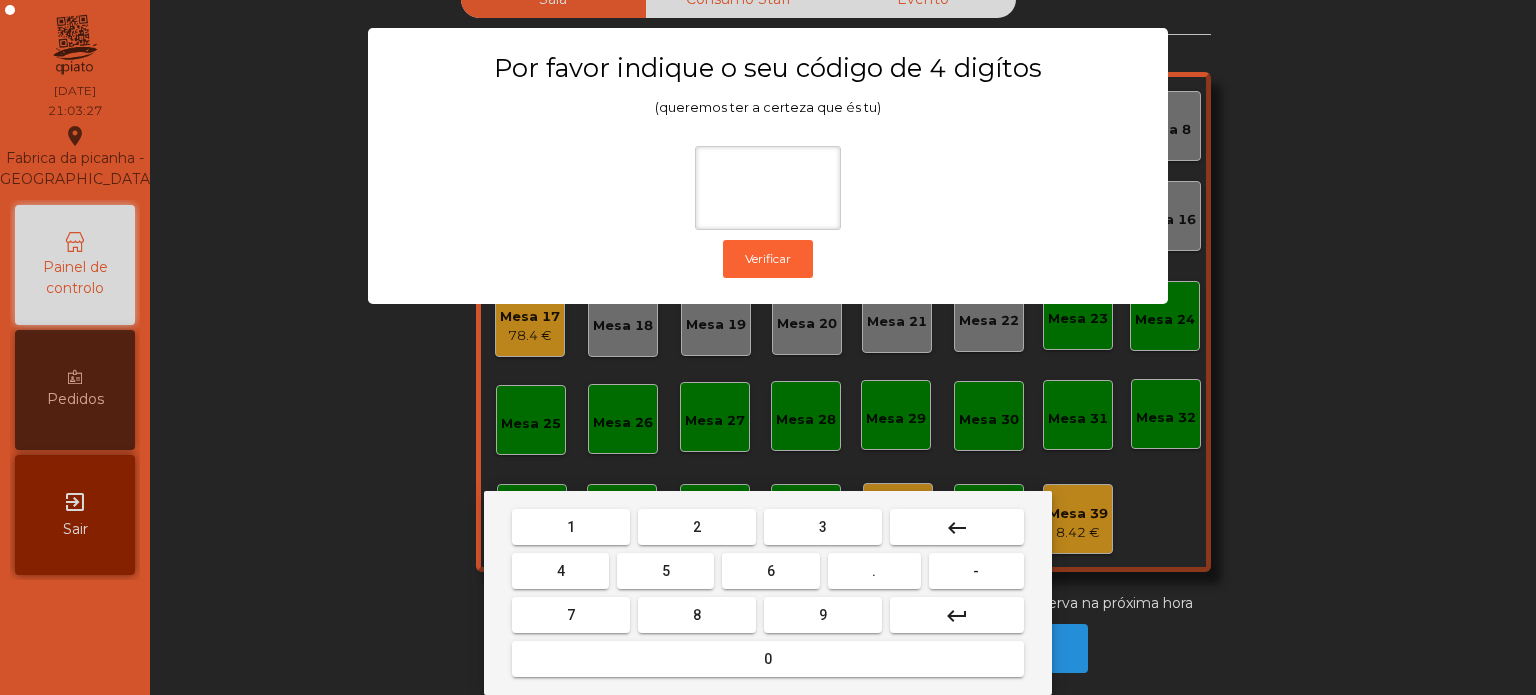 click on "1" at bounding box center [571, 527] 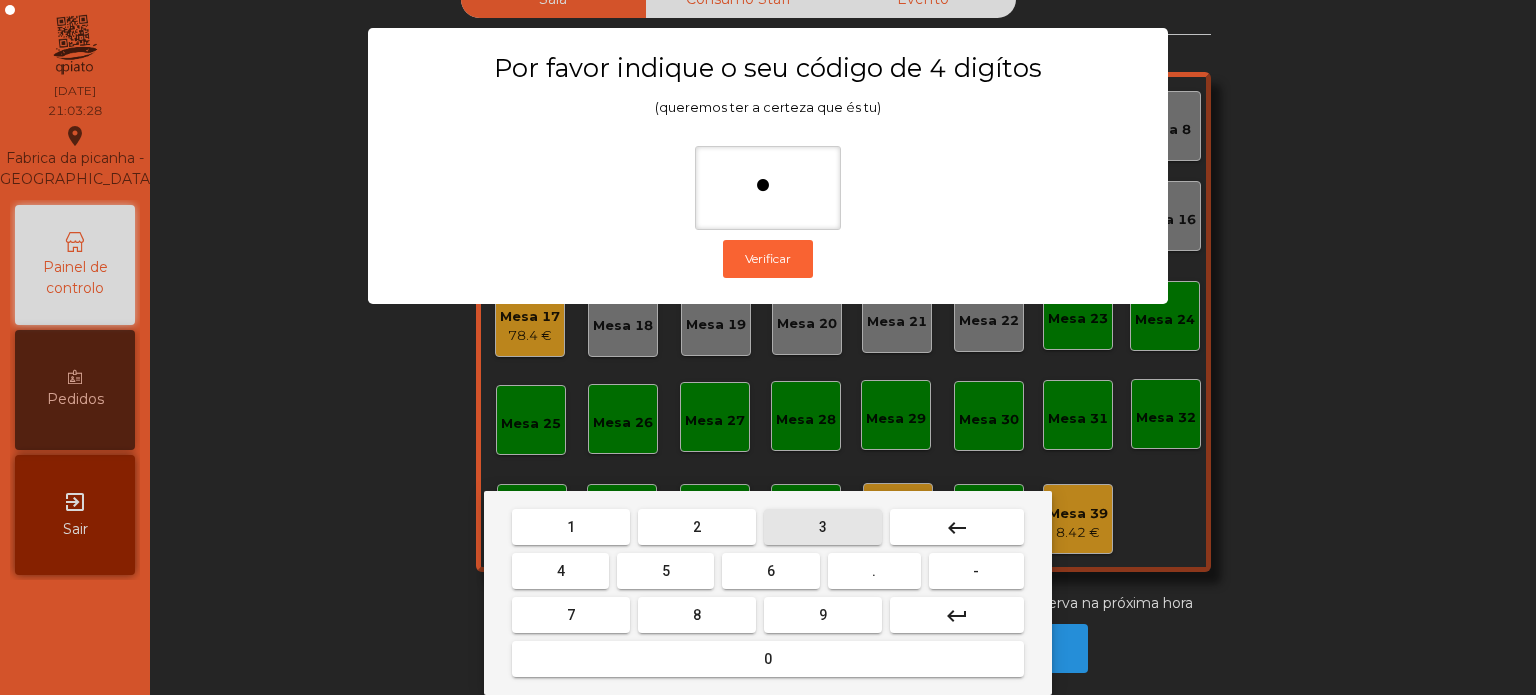 click on "3" at bounding box center (823, 527) 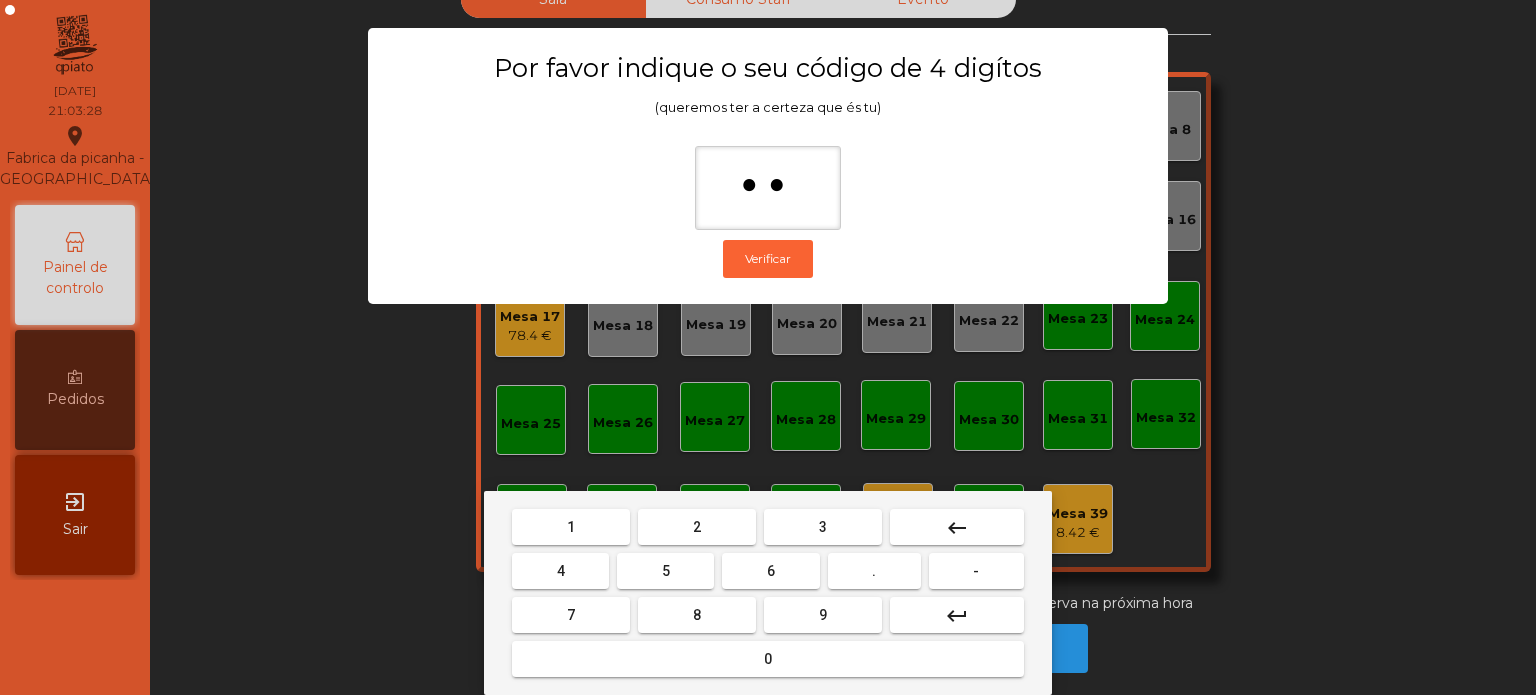 click on "5" at bounding box center [666, 571] 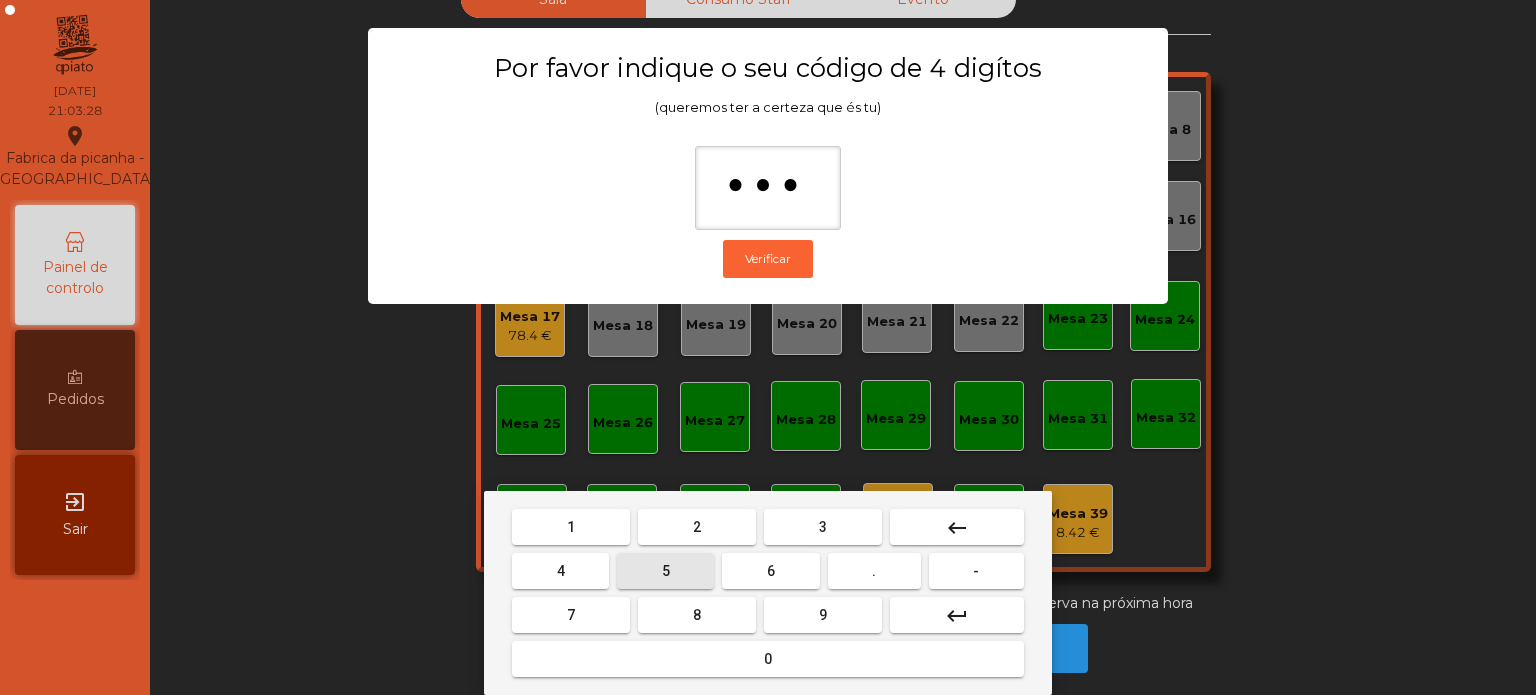 click on "0" at bounding box center (768, 659) 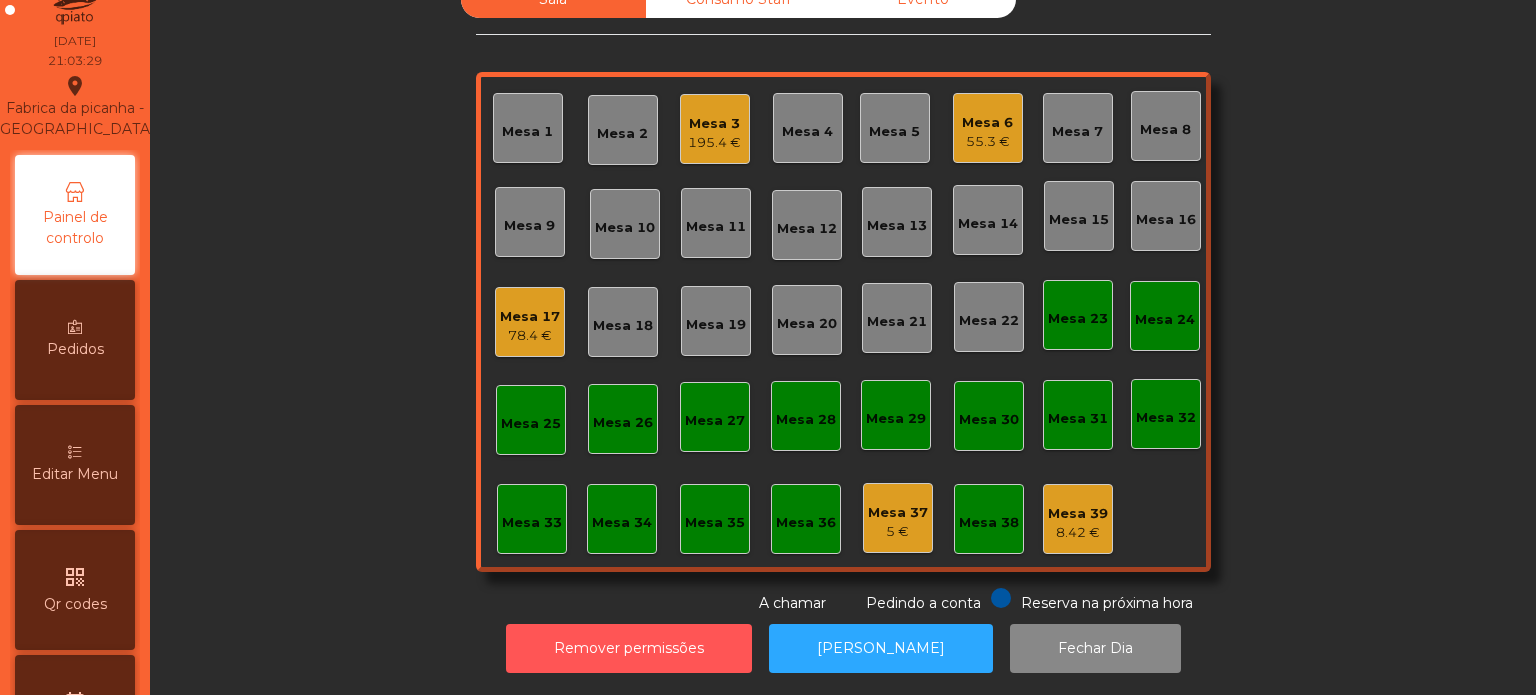scroll, scrollTop: 53, scrollLeft: 0, axis: vertical 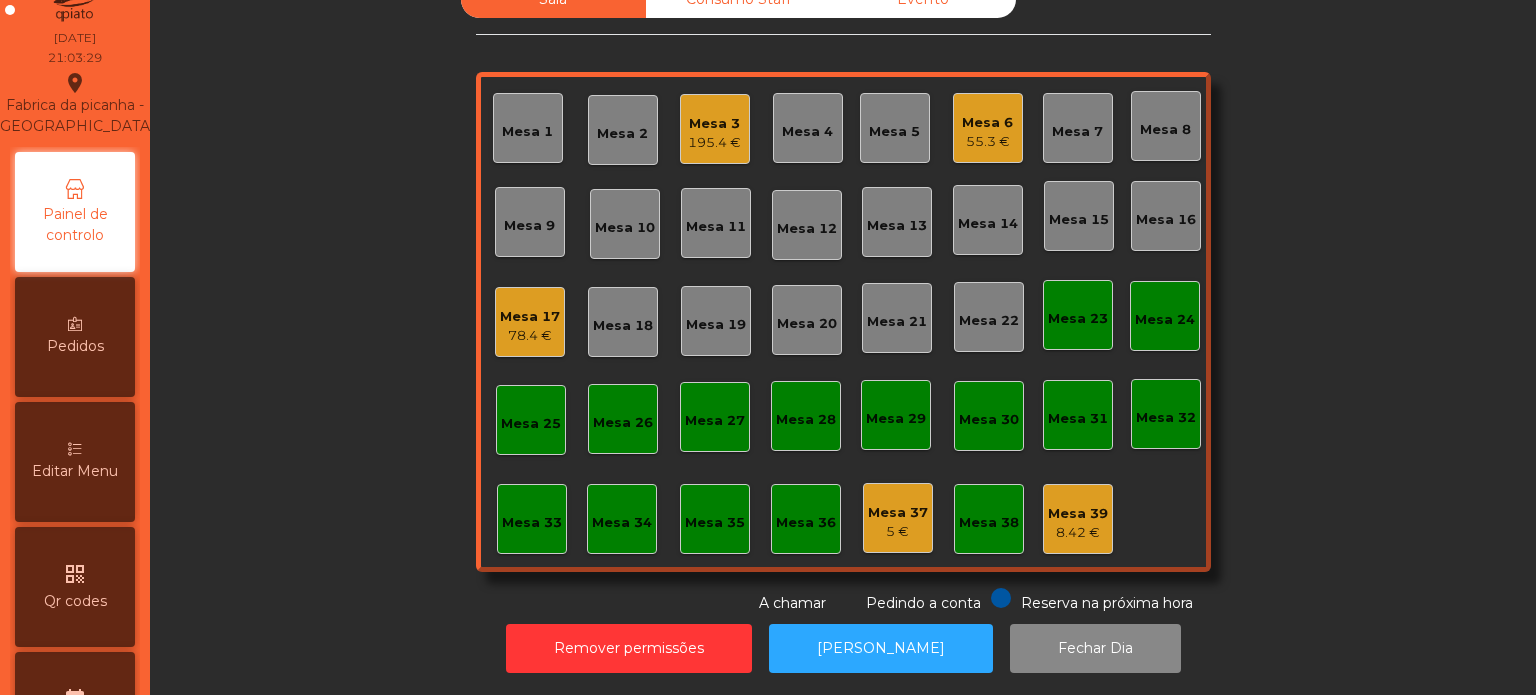 click on "Editar Menu" at bounding box center (75, 462) 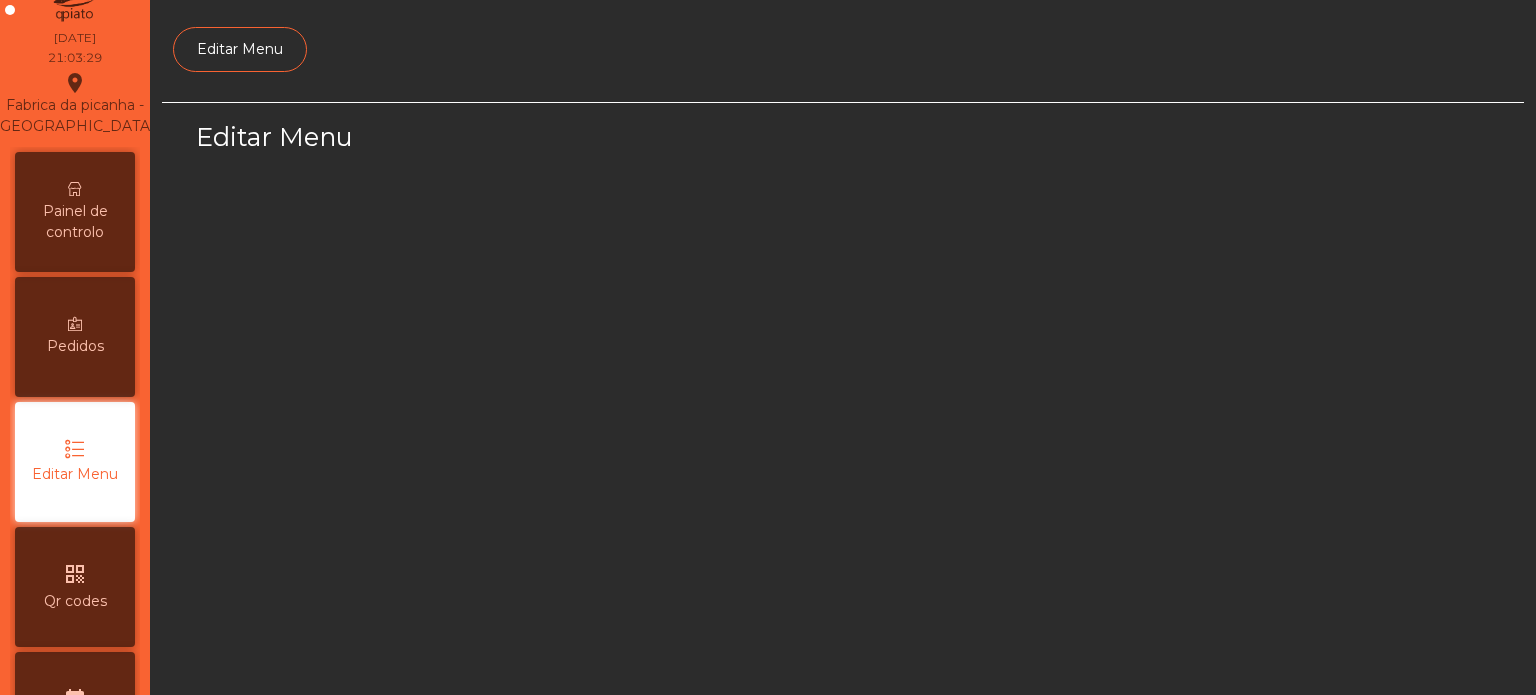 scroll, scrollTop: 0, scrollLeft: 0, axis: both 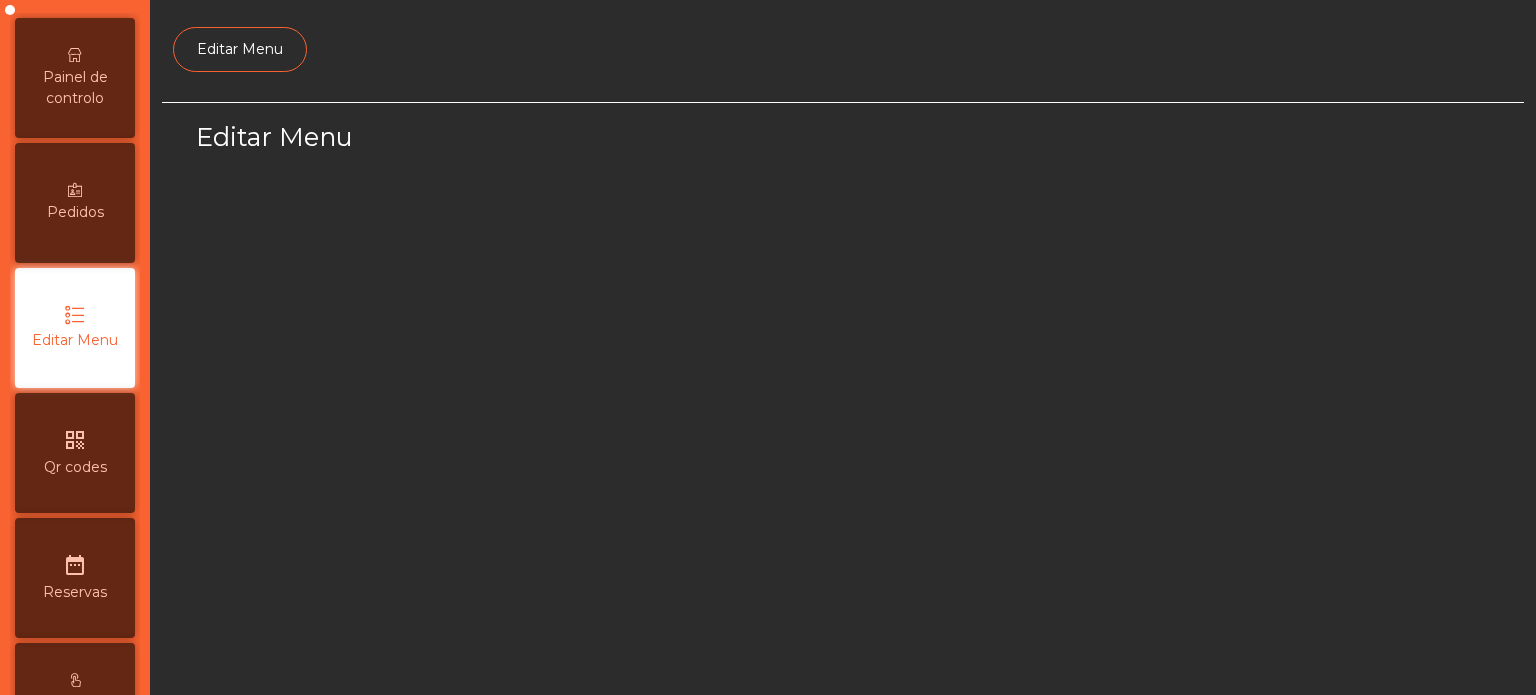 select on "*" 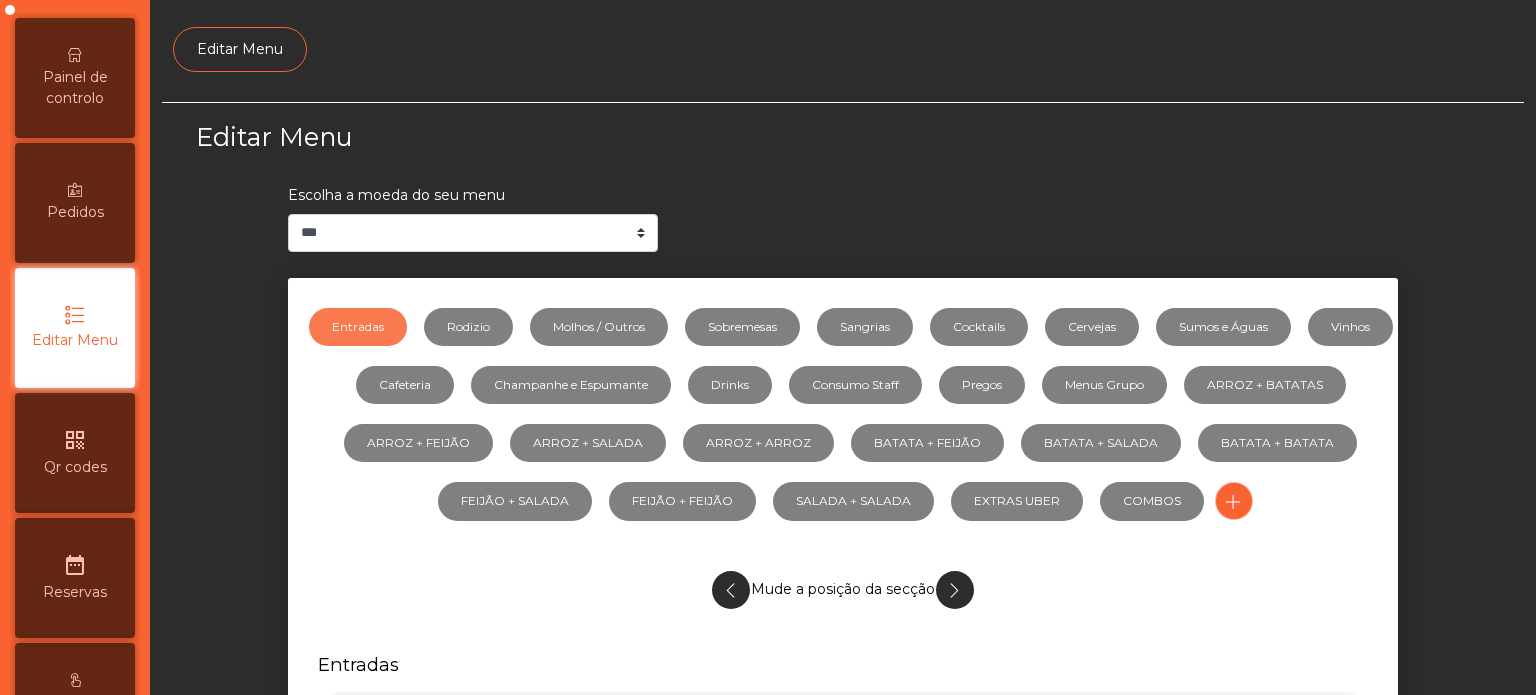 scroll, scrollTop: 188, scrollLeft: 0, axis: vertical 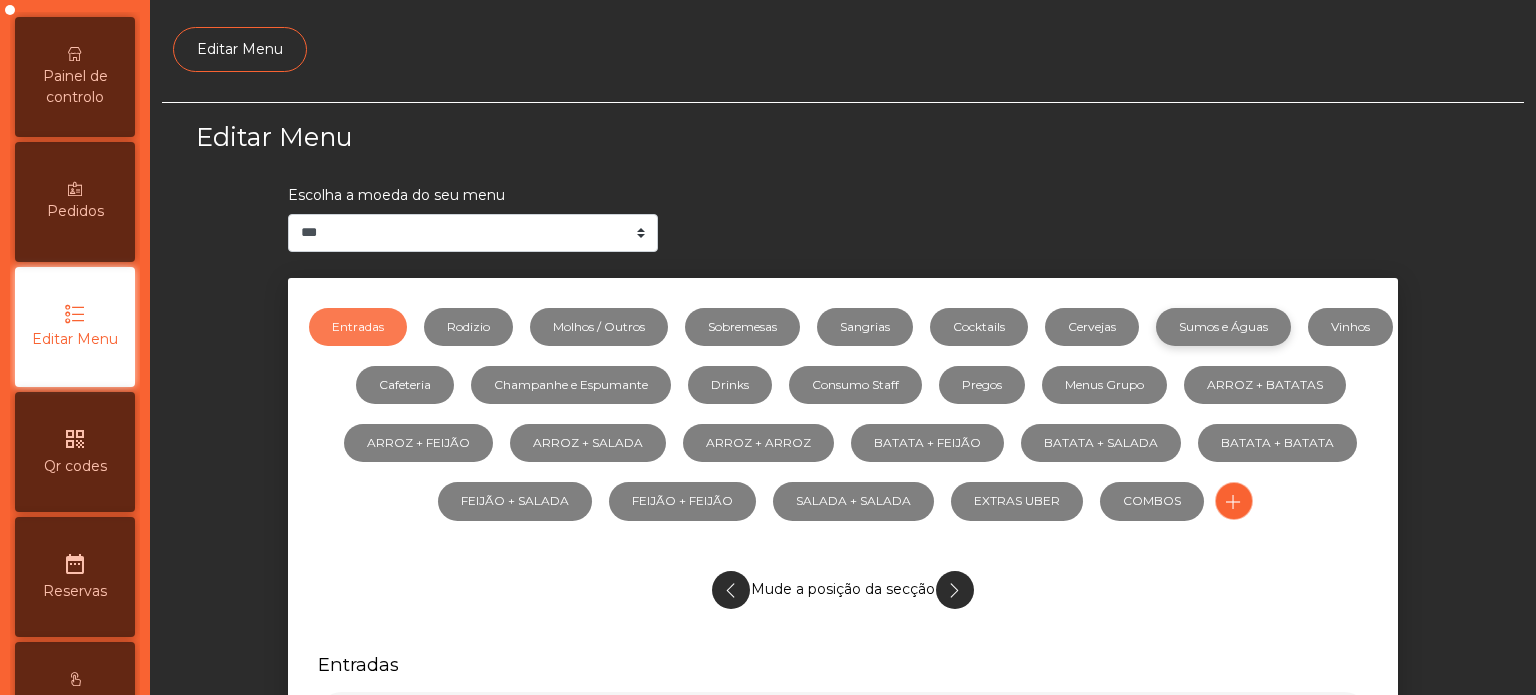 click on "Sumos e Águas" at bounding box center (1223, 327) 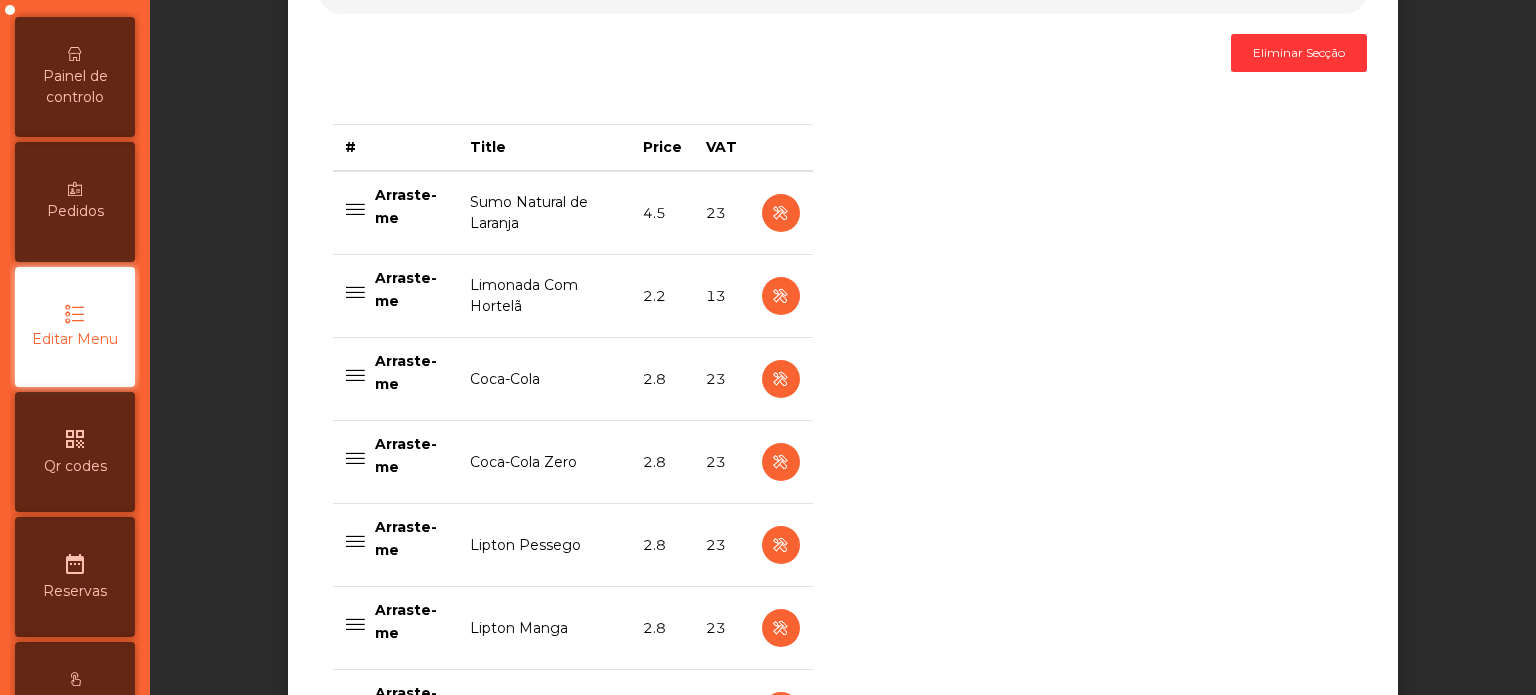 scroll, scrollTop: 724, scrollLeft: 0, axis: vertical 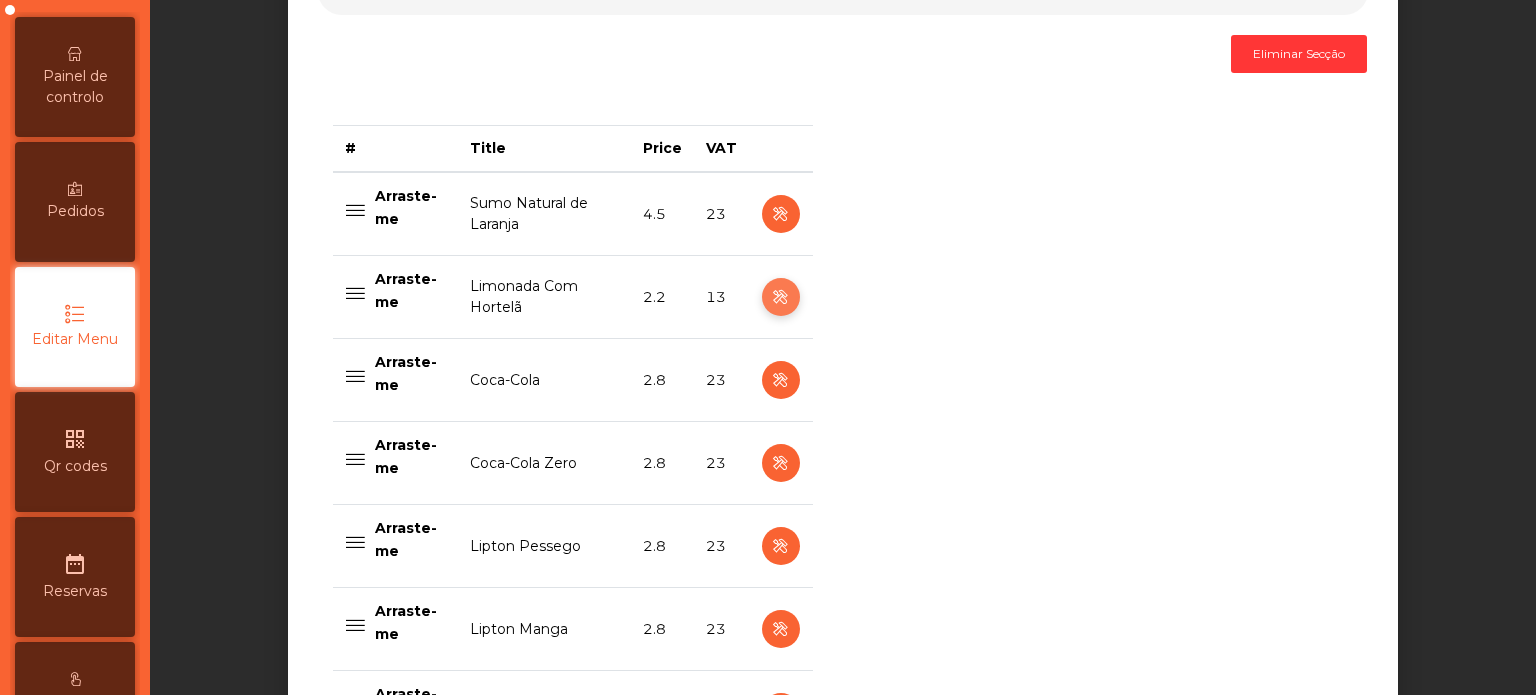click at bounding box center (780, 297) 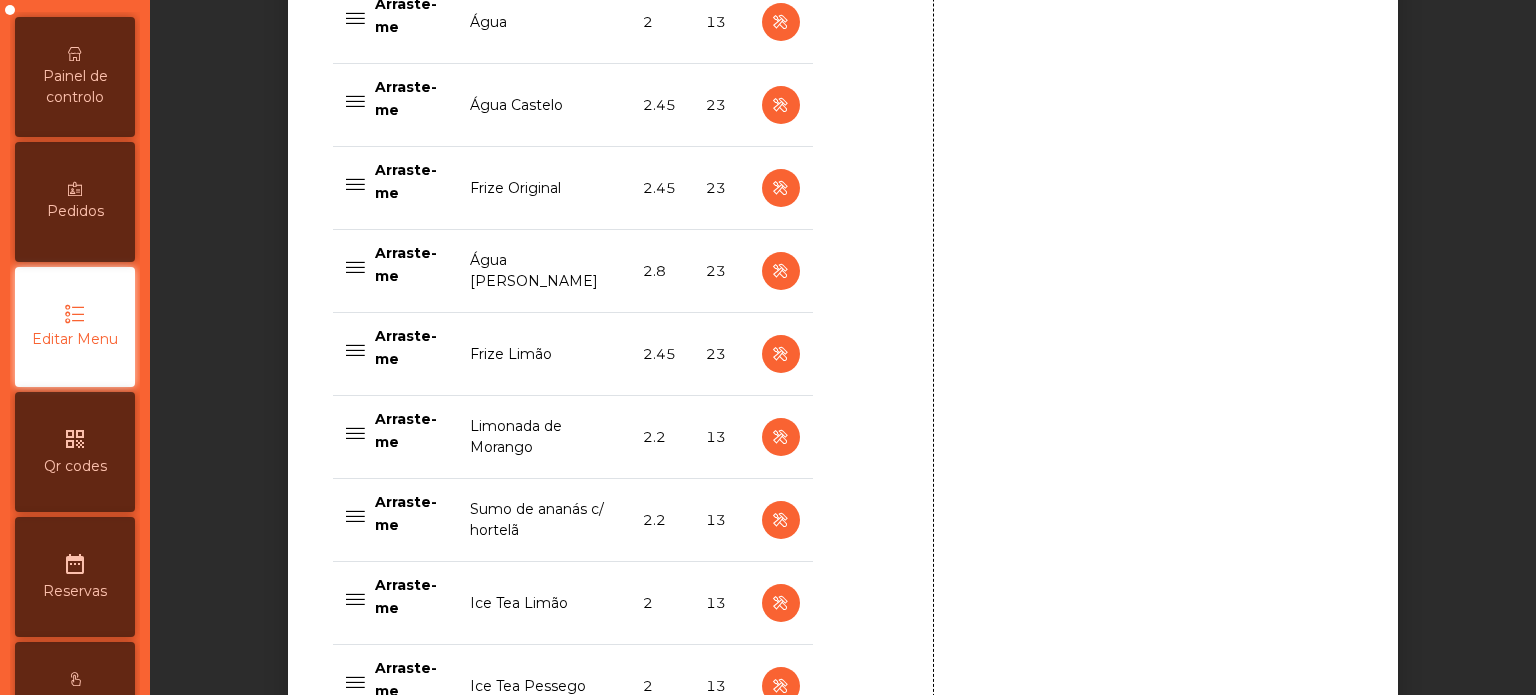 scroll, scrollTop: 1746, scrollLeft: 0, axis: vertical 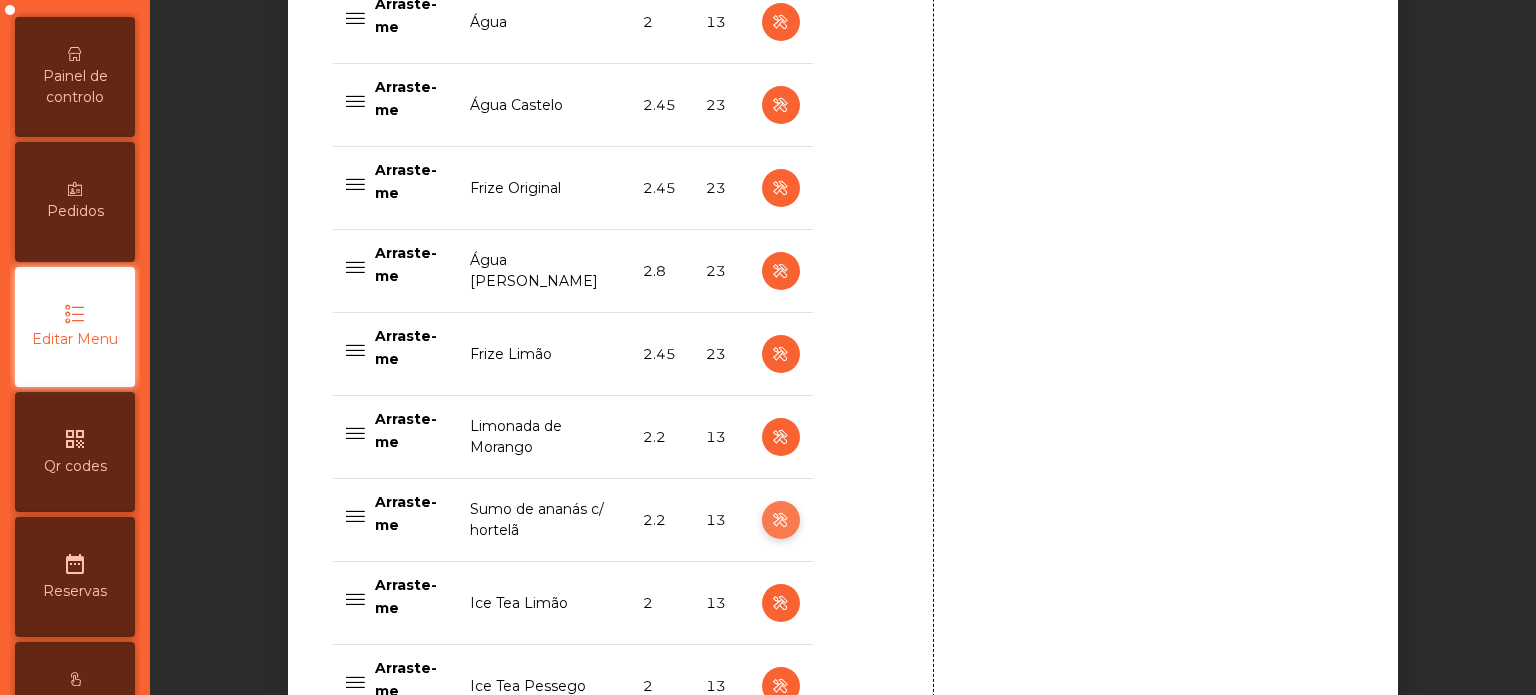 click at bounding box center [780, 520] 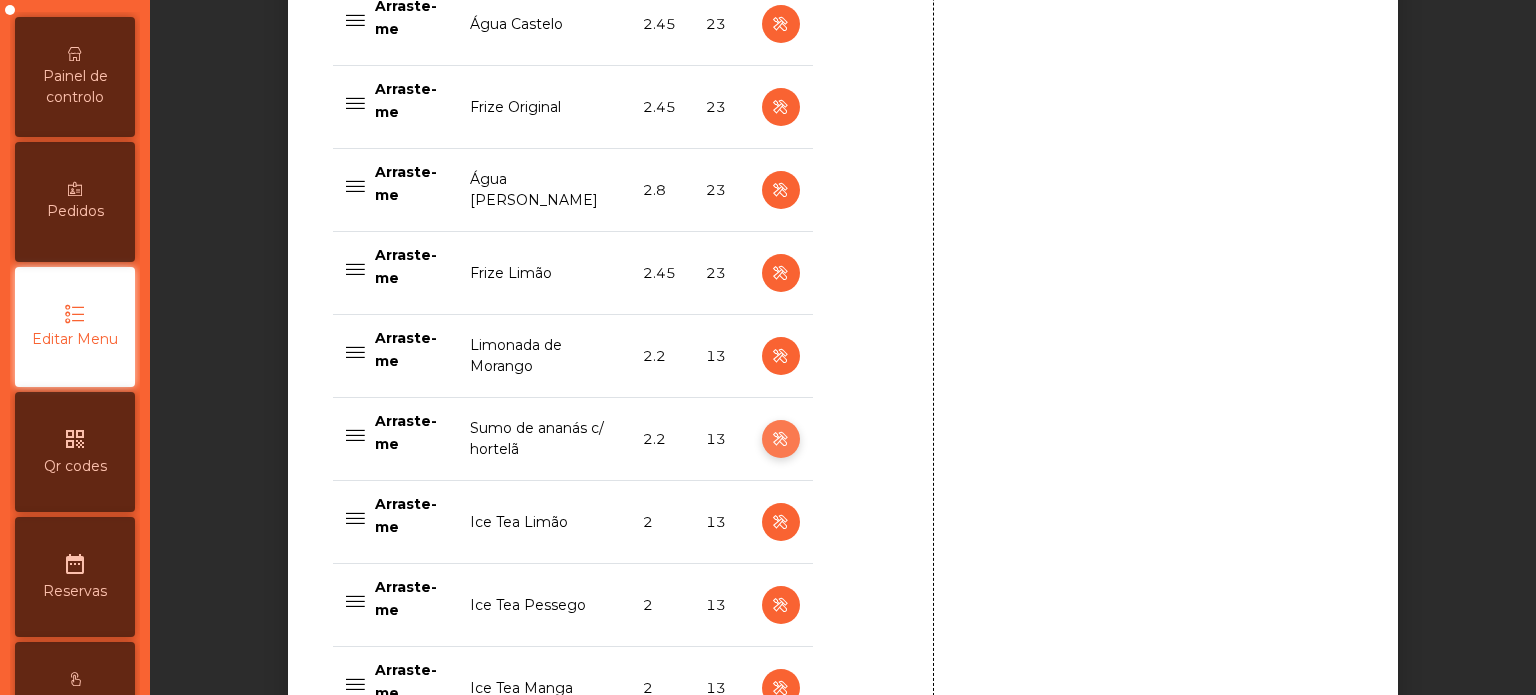 scroll, scrollTop: 1832, scrollLeft: 0, axis: vertical 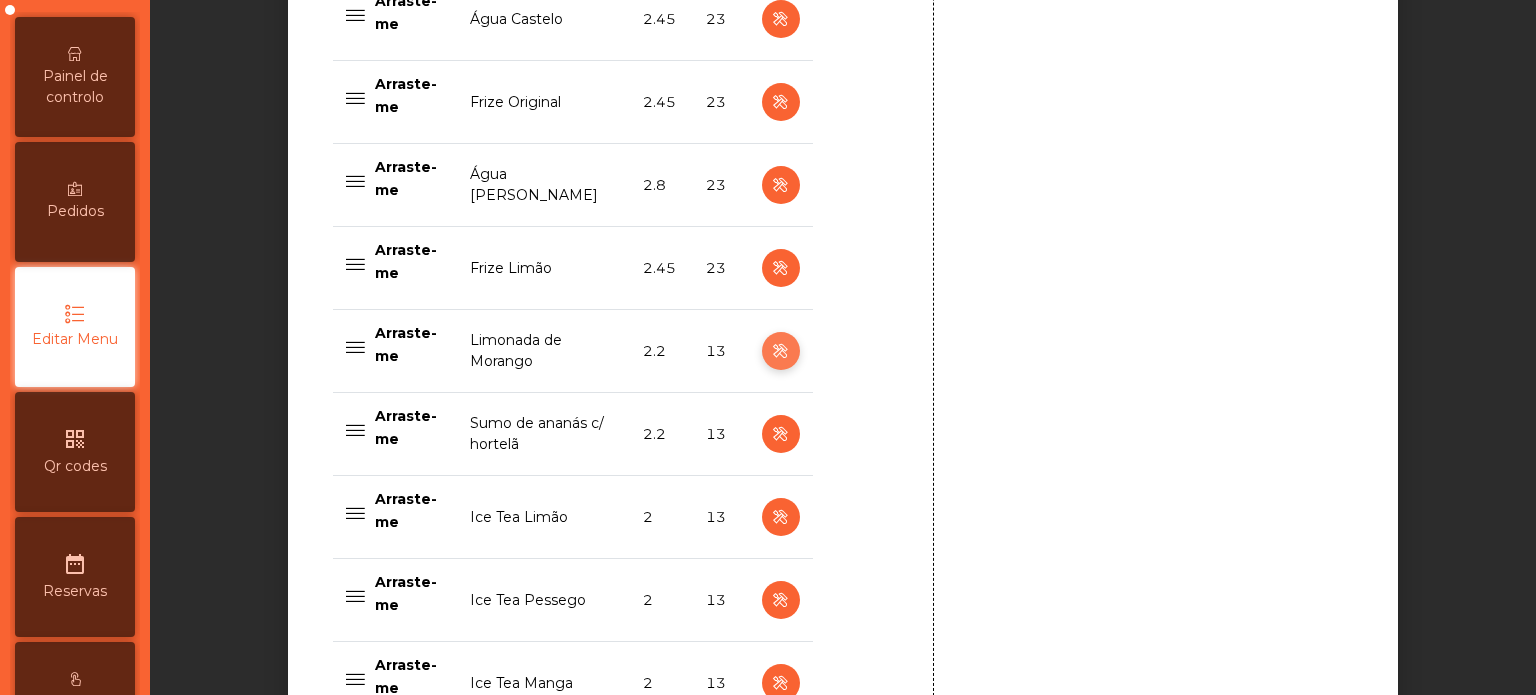 click at bounding box center (780, 351) 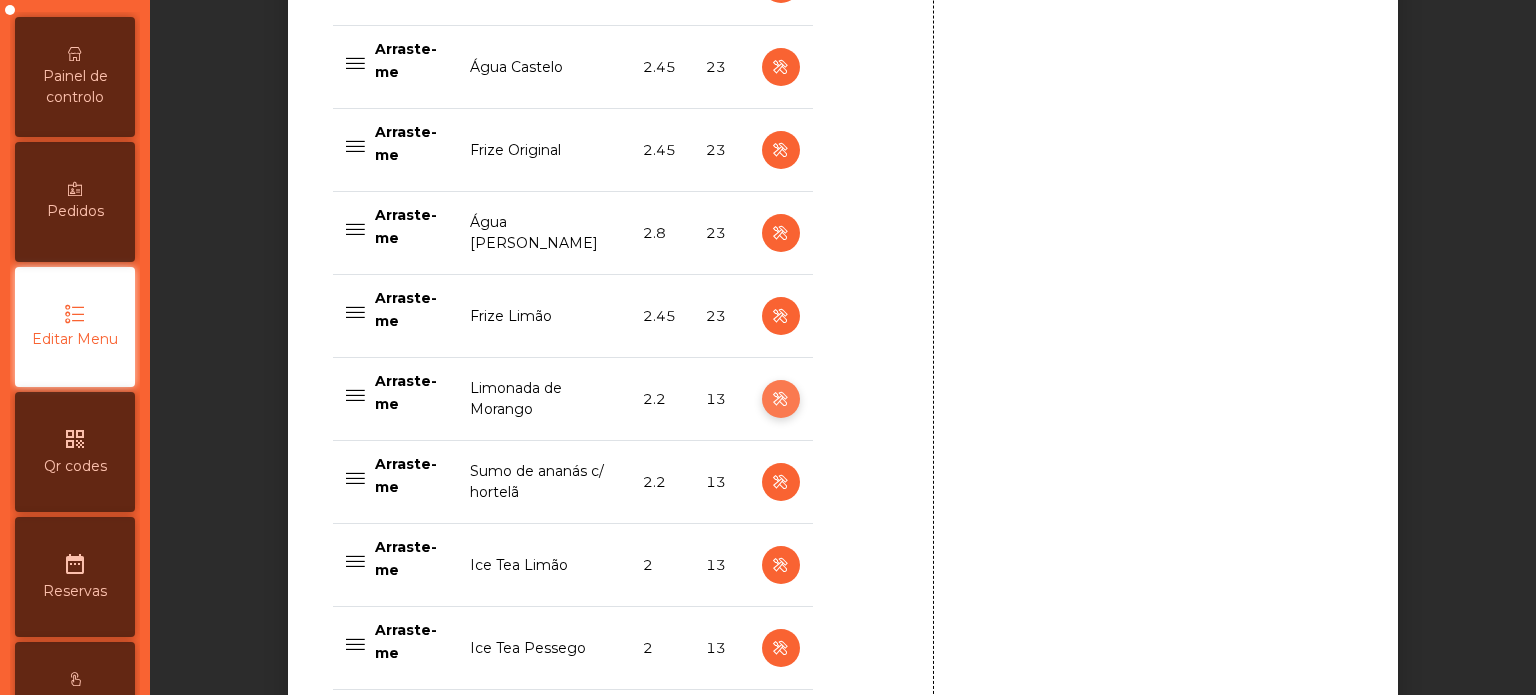 scroll, scrollTop: 2107, scrollLeft: 0, axis: vertical 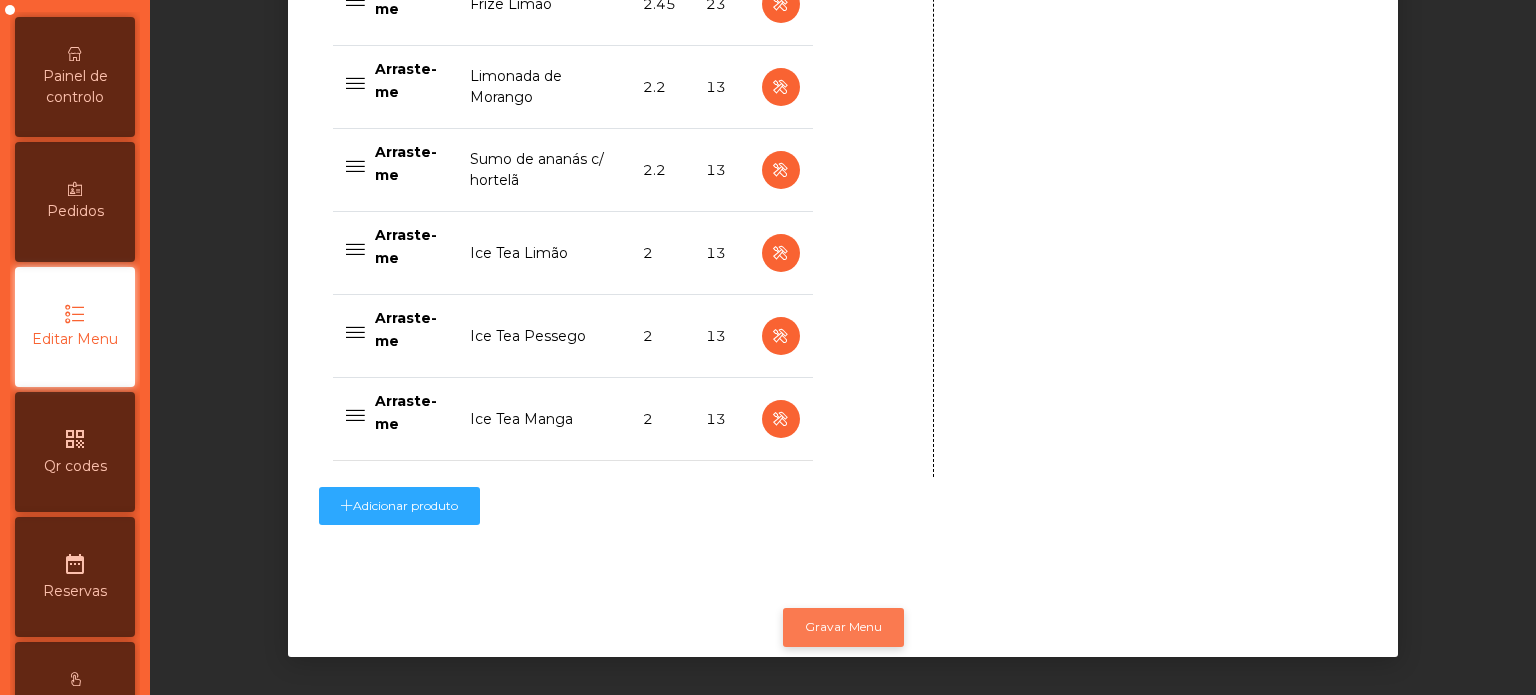 click on "Gravar Menu" at bounding box center (843, 627) 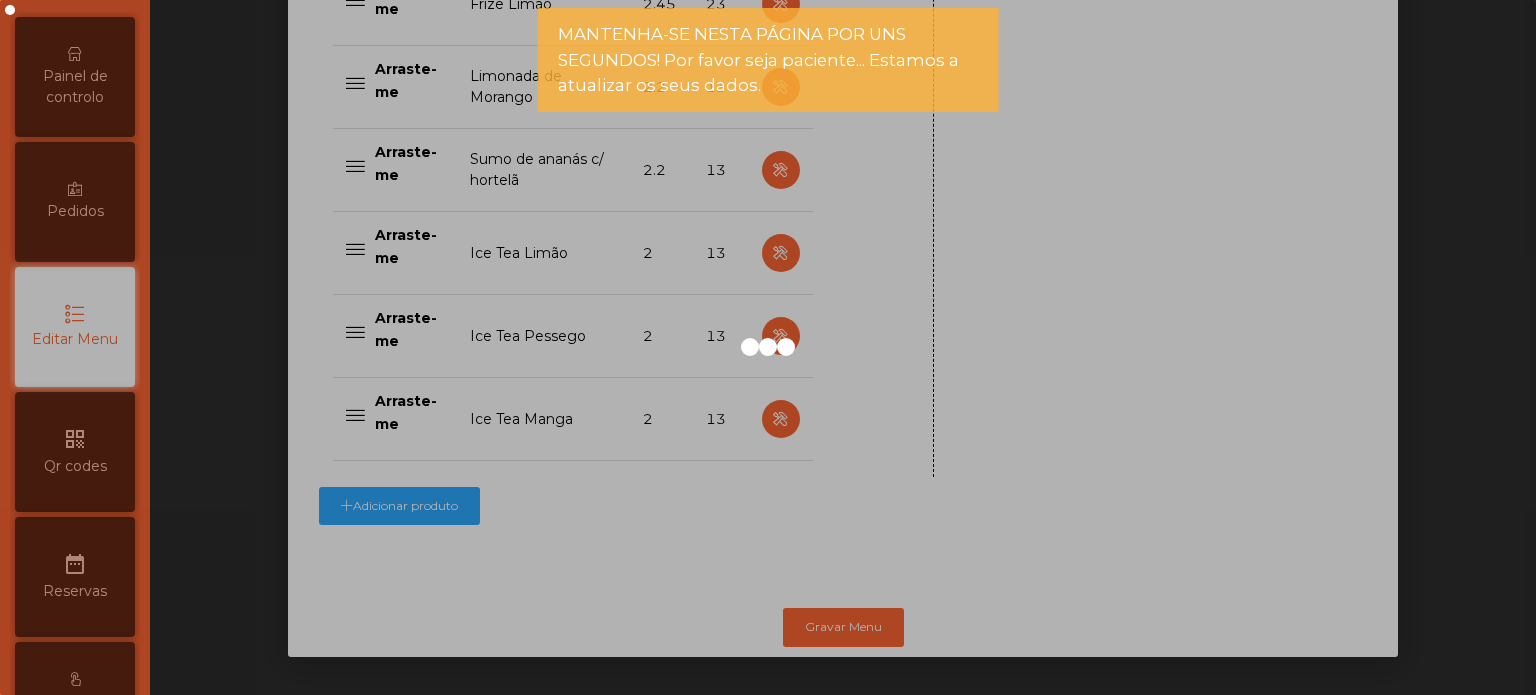 click at bounding box center (768, 347) 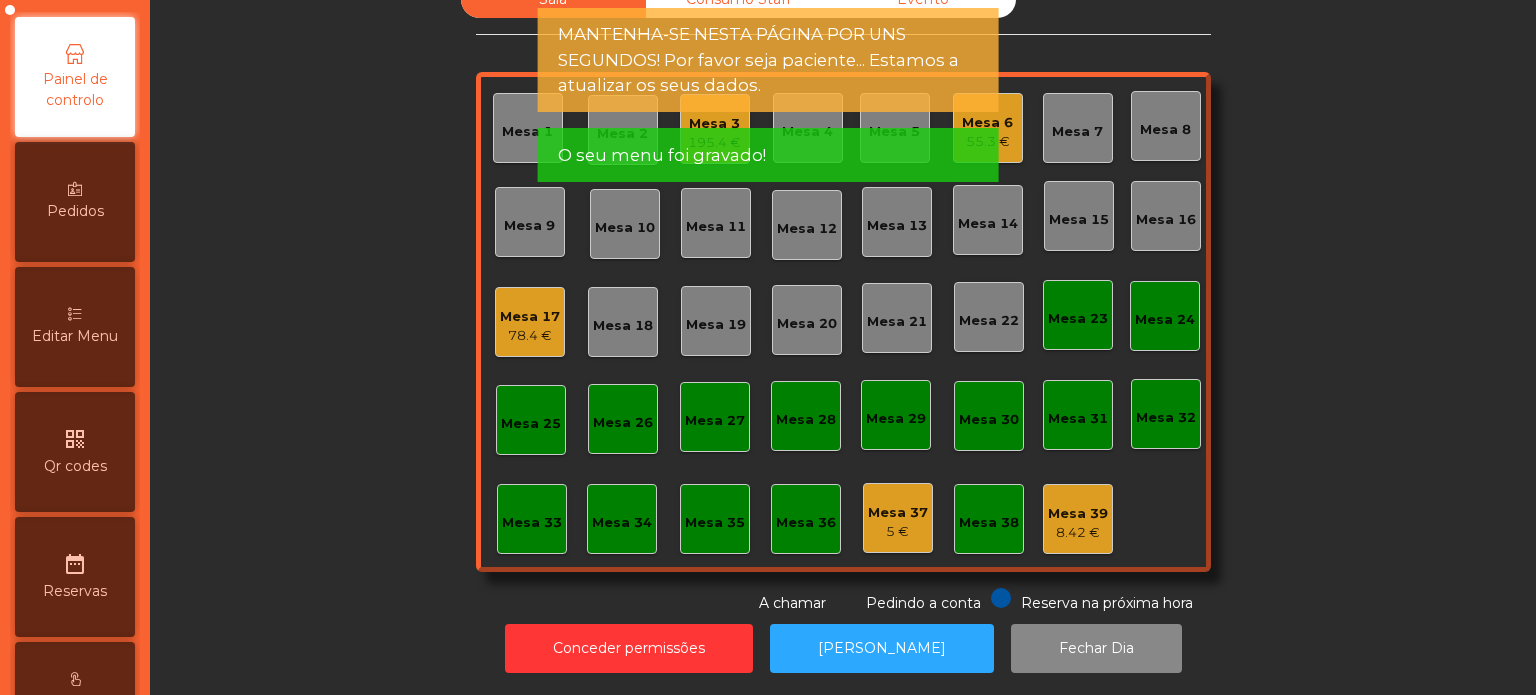 scroll, scrollTop: 55, scrollLeft: 0, axis: vertical 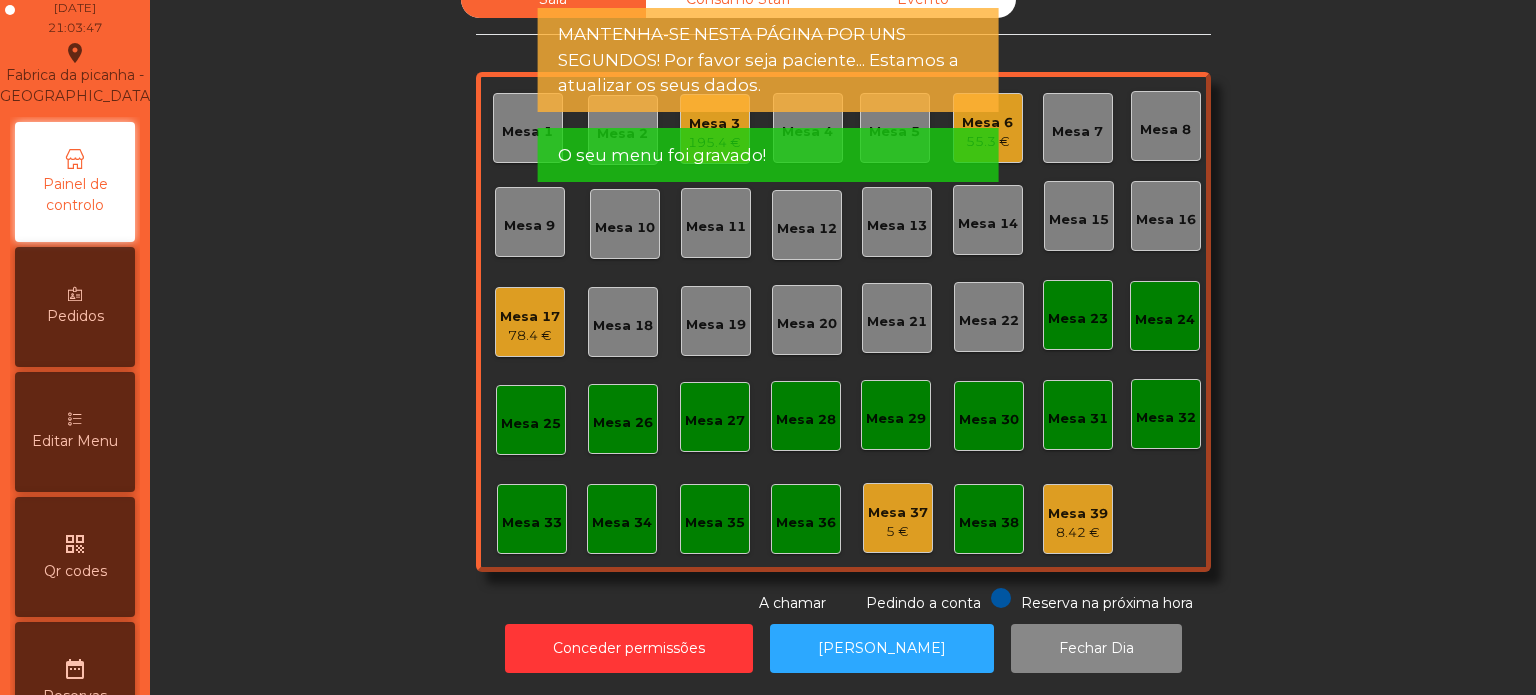 click on "Fabrica da picanha - [GEOGRAPHIC_DATA]  location_on" 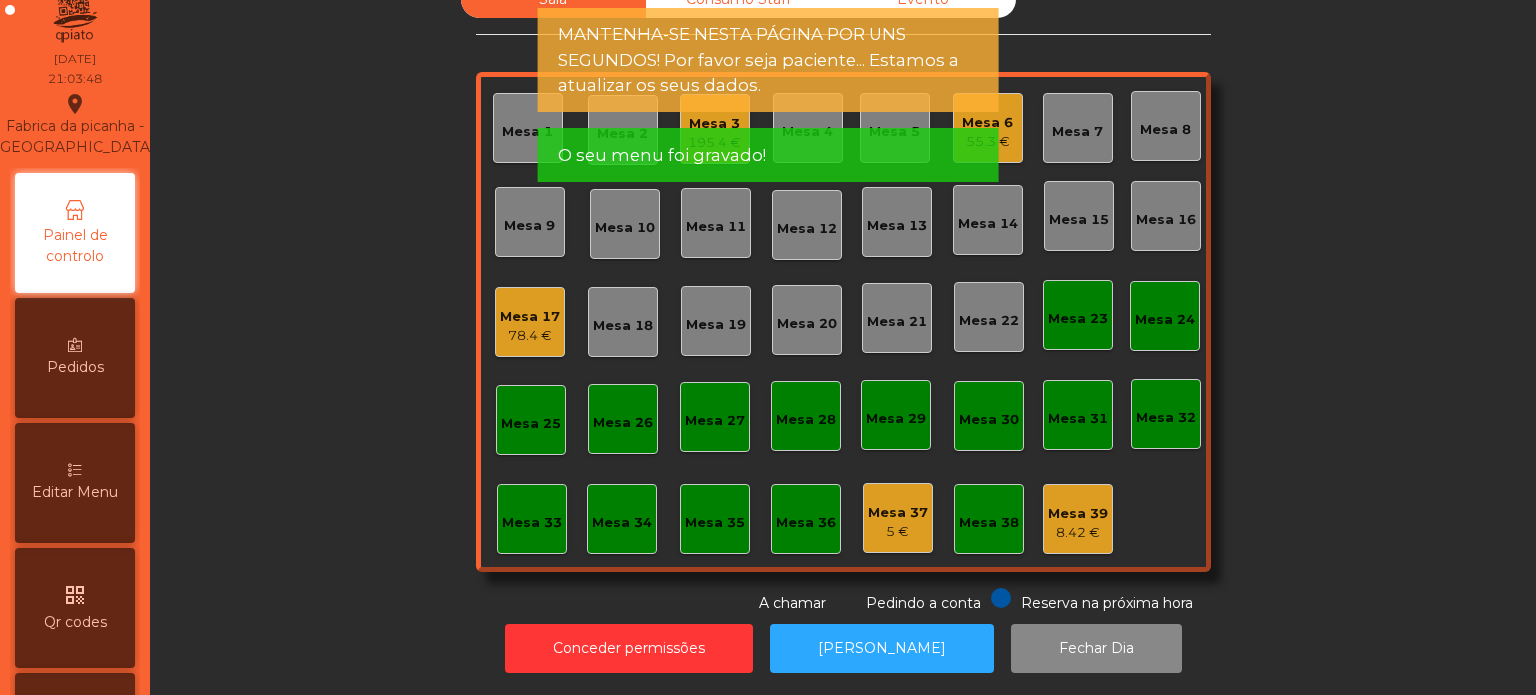 scroll, scrollTop: 0, scrollLeft: 0, axis: both 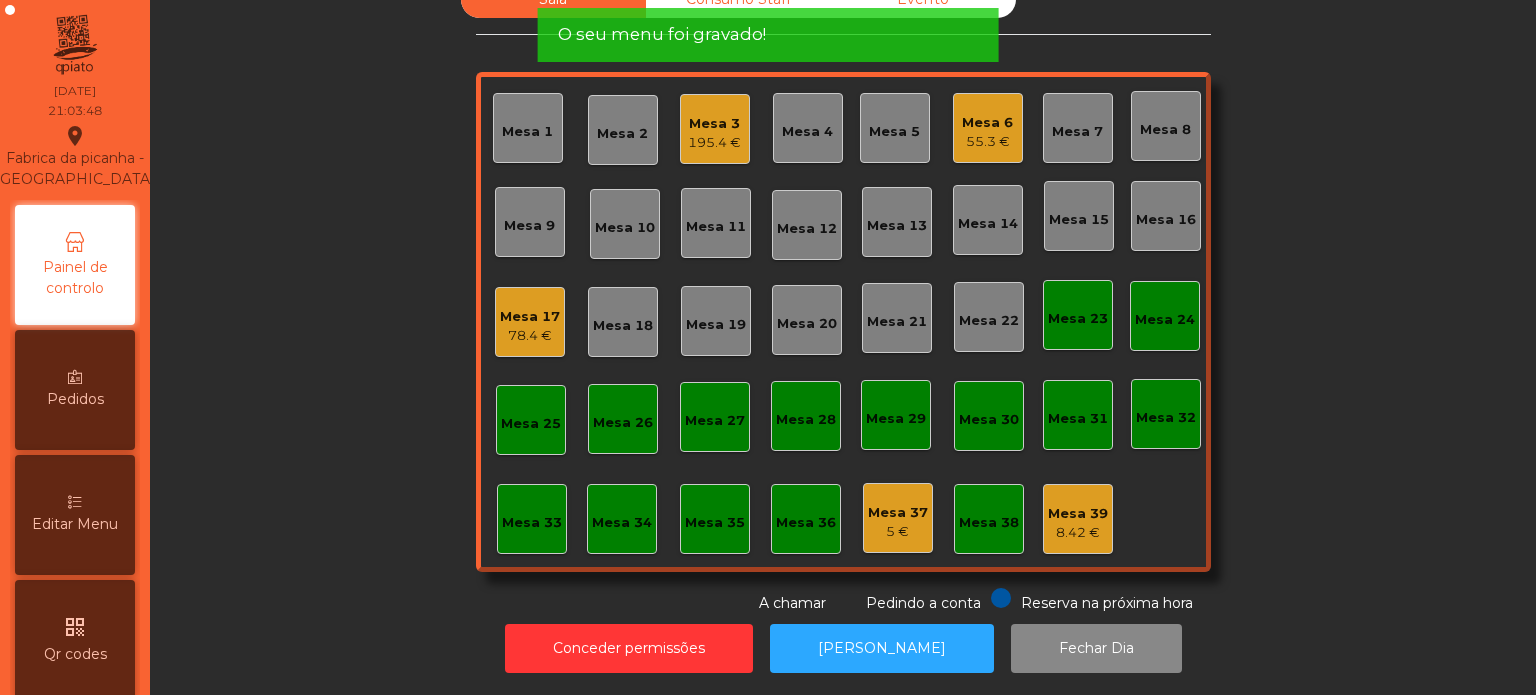 click on "Mesa 25" 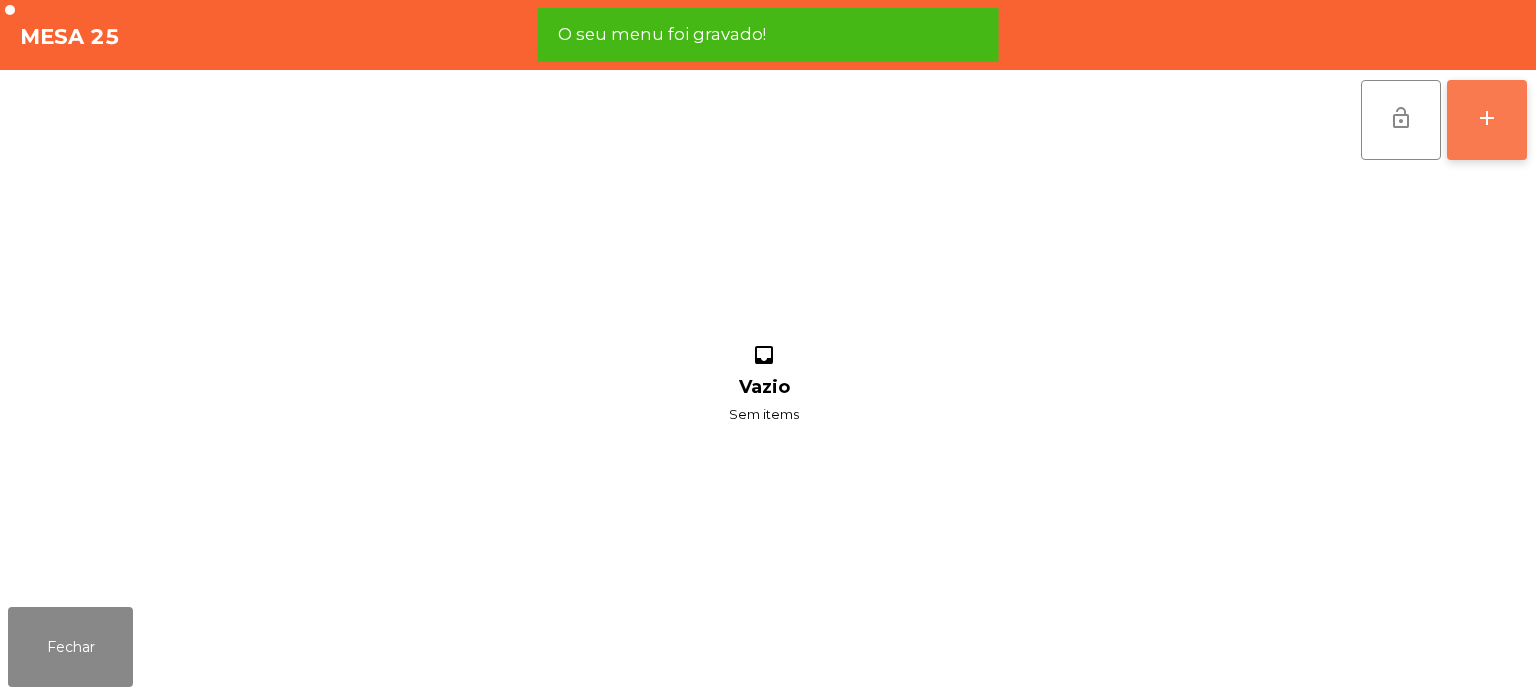 click on "add" 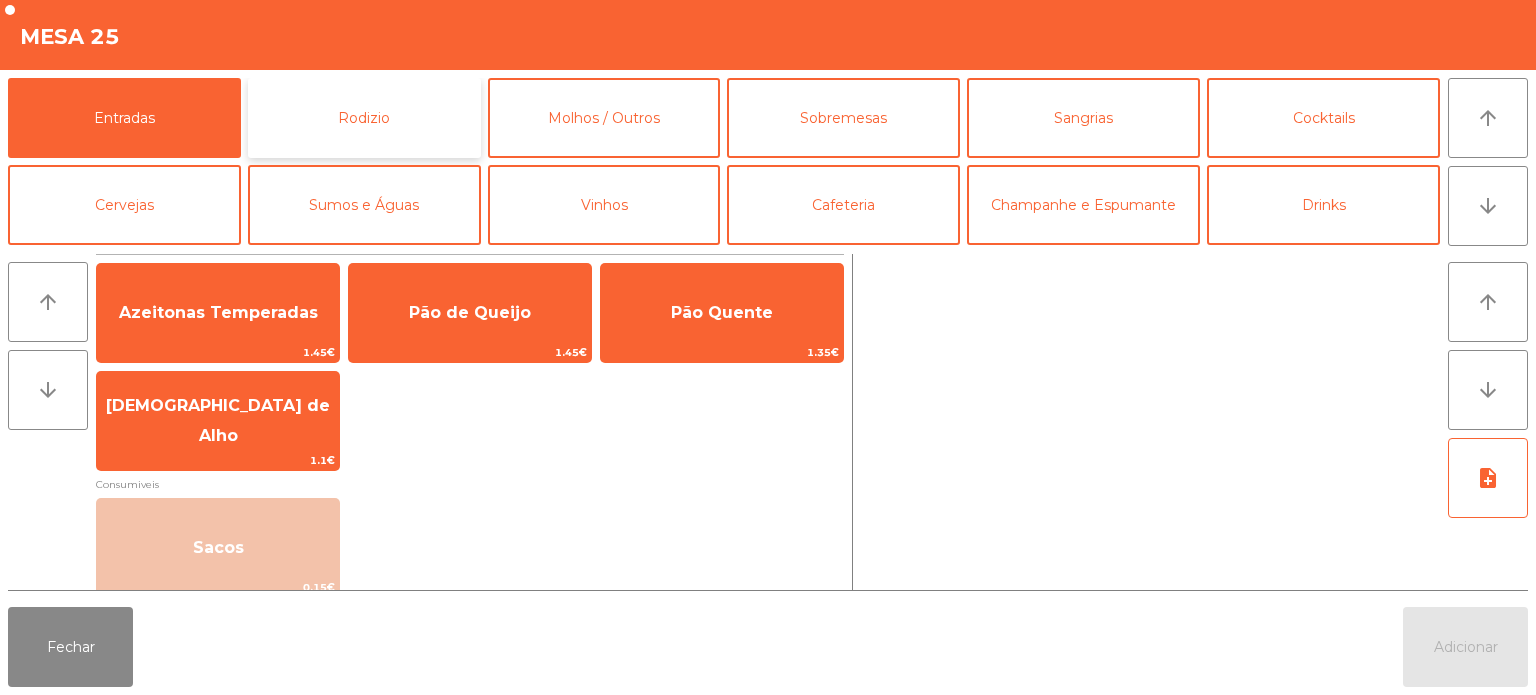 click on "Rodizio" 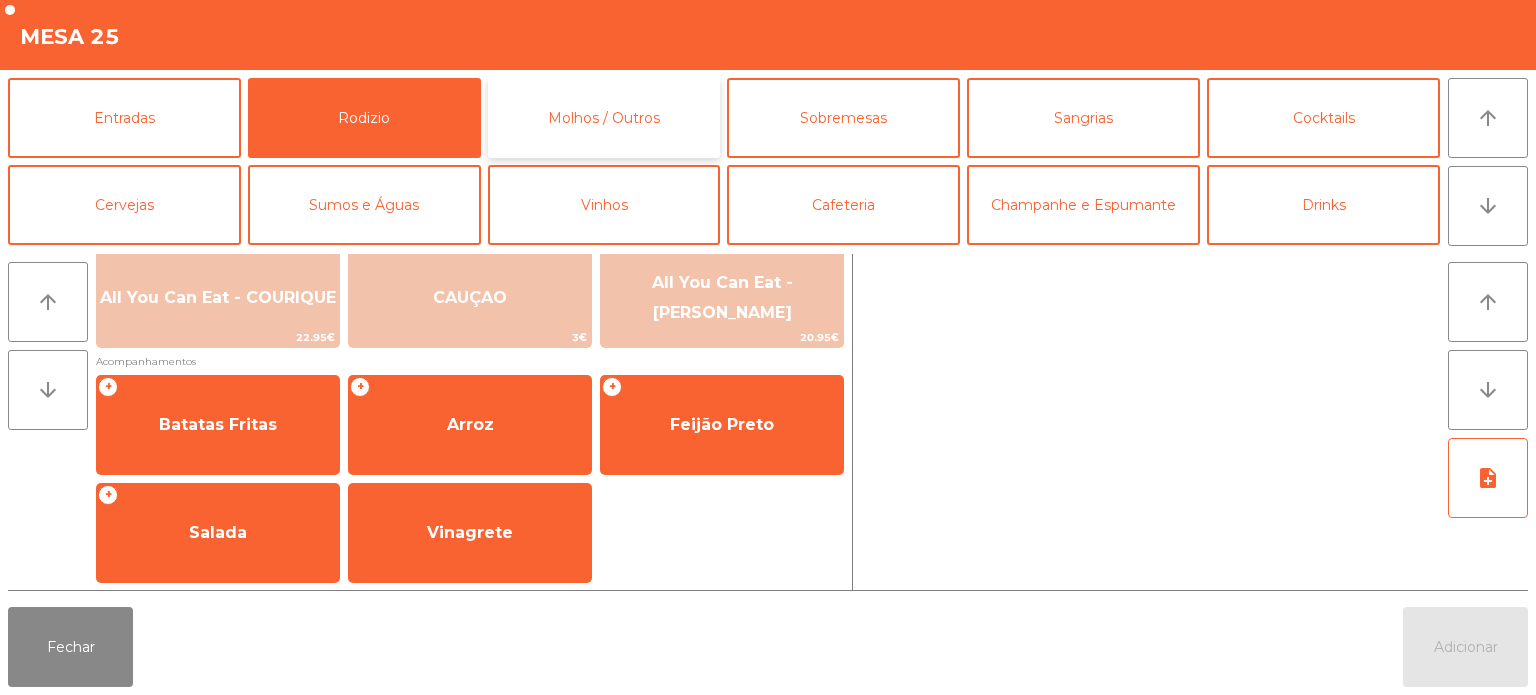 click on "Molhos / Outros" 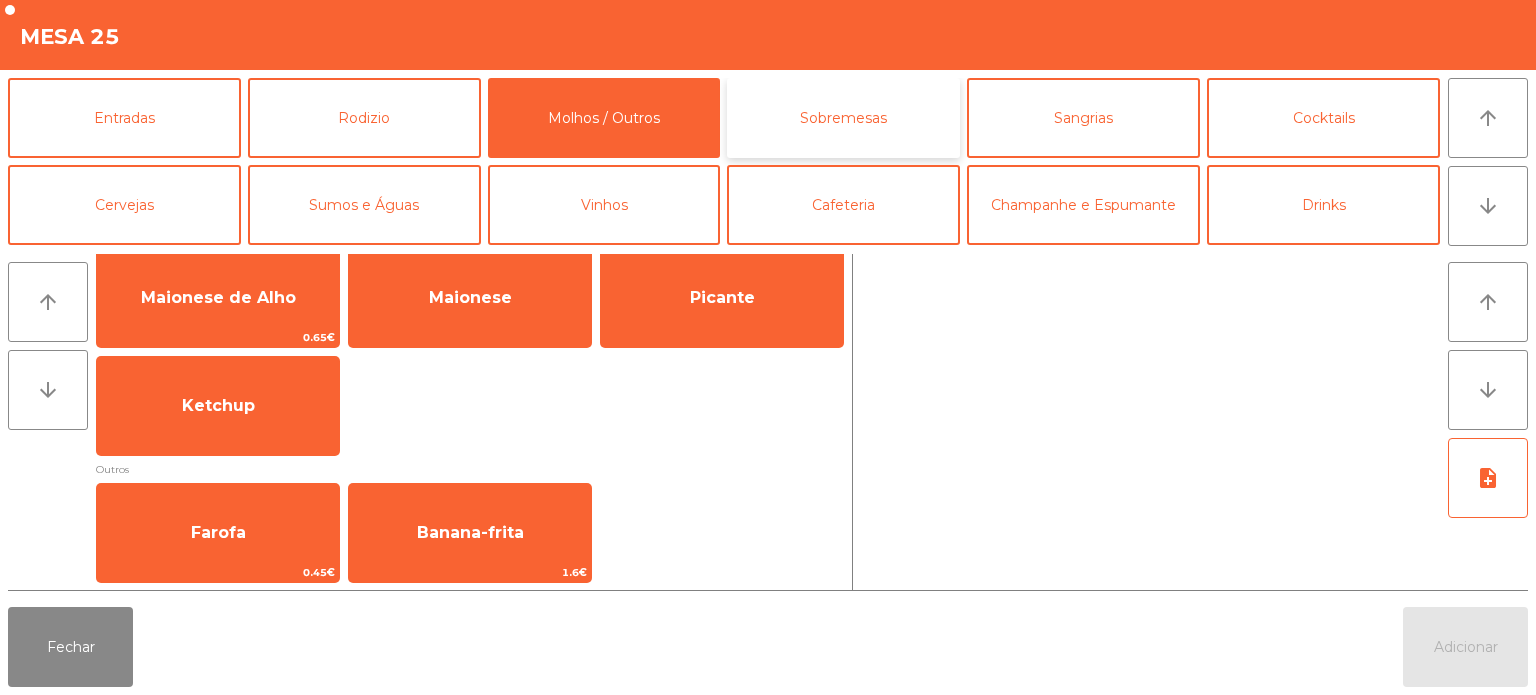 click on "Sobremesas" 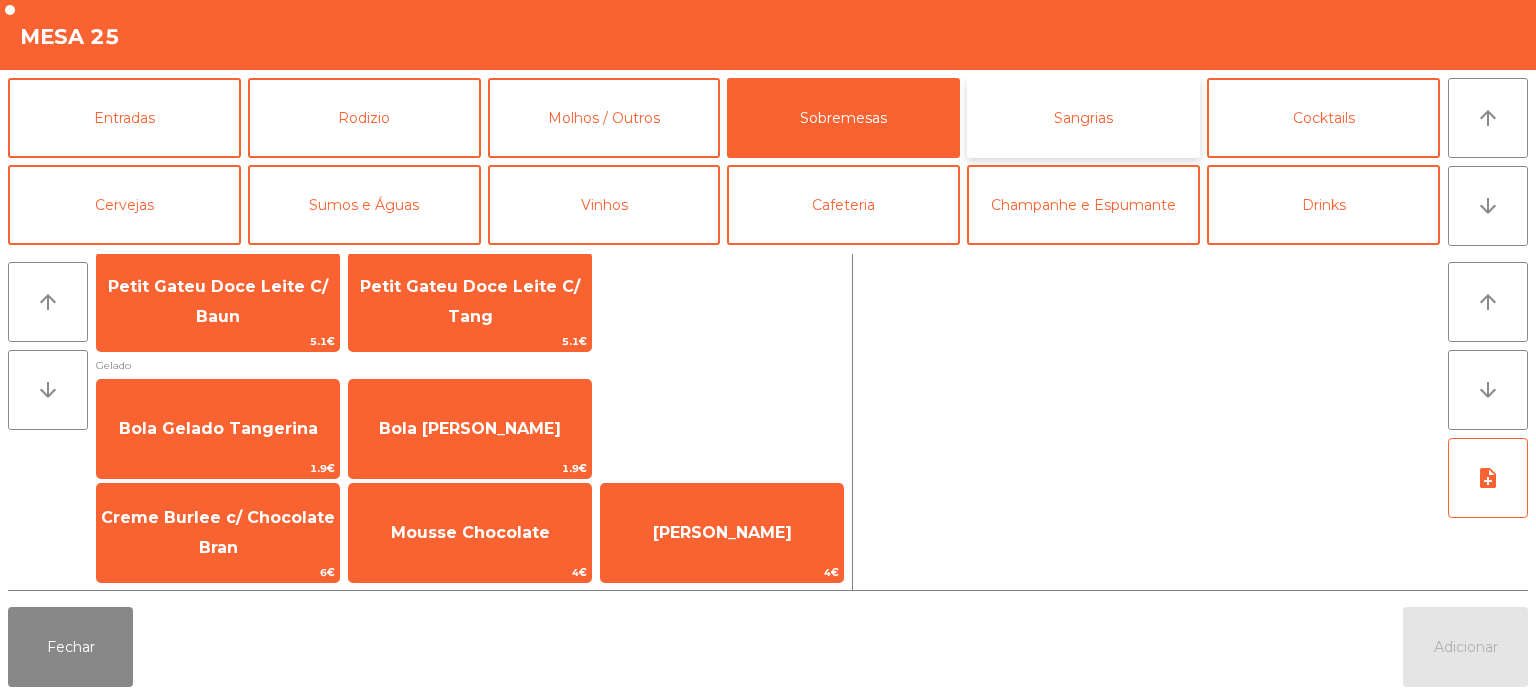 click on "Sangrias" 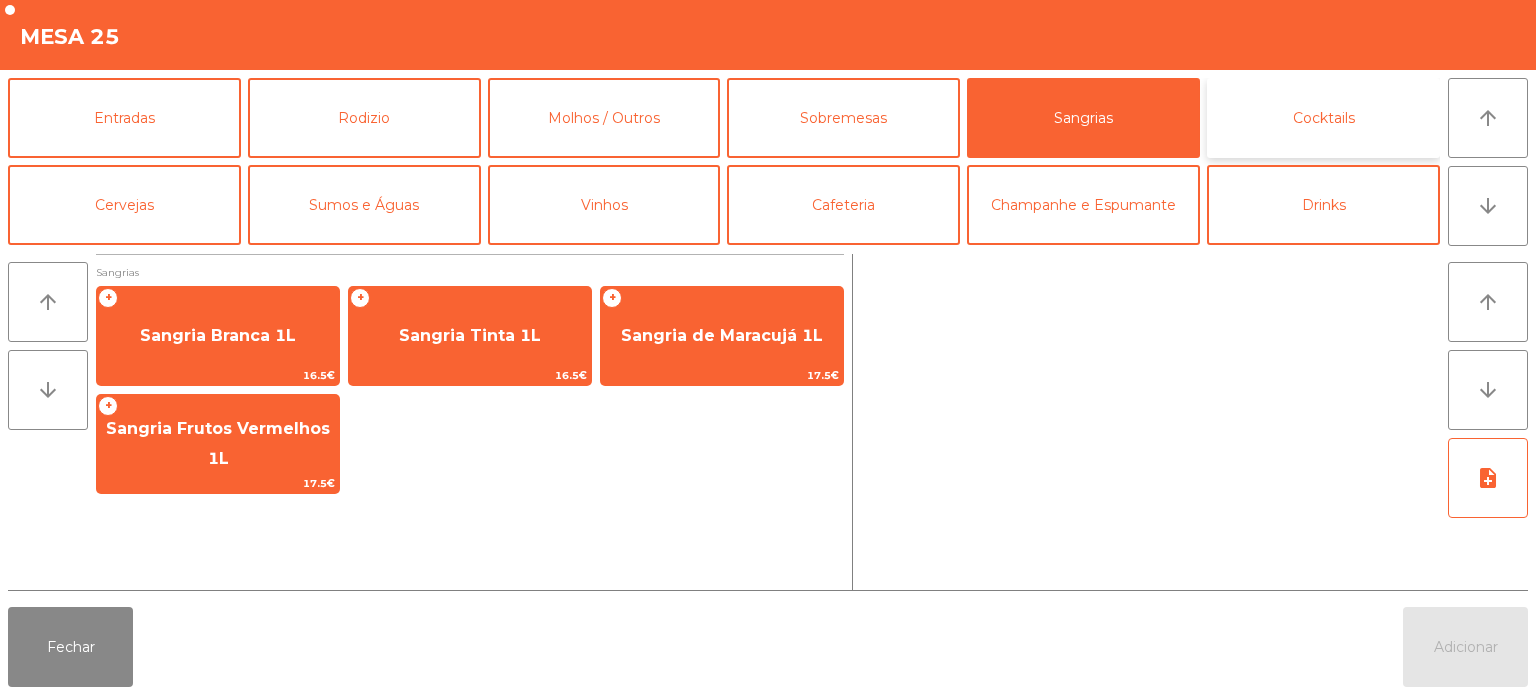 click on "Cocktails" 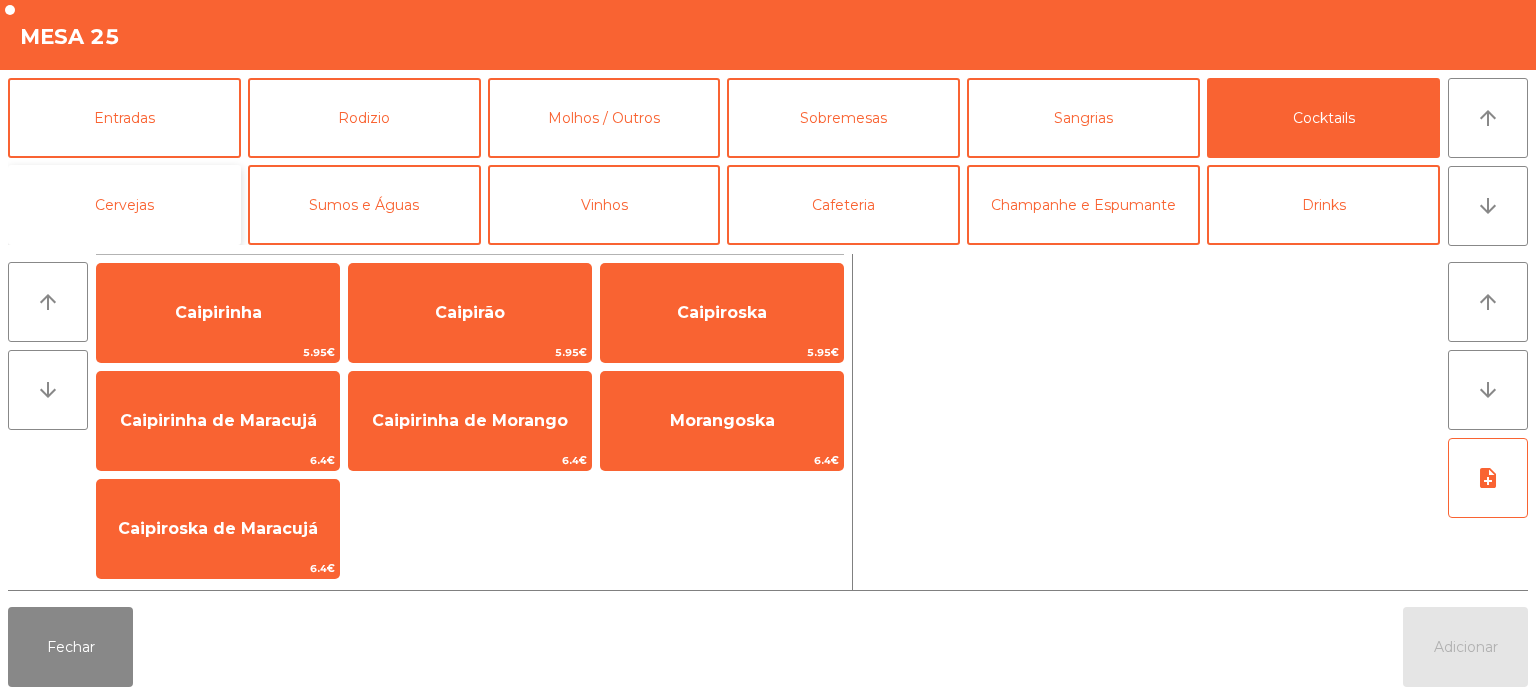 click on "Cervejas" 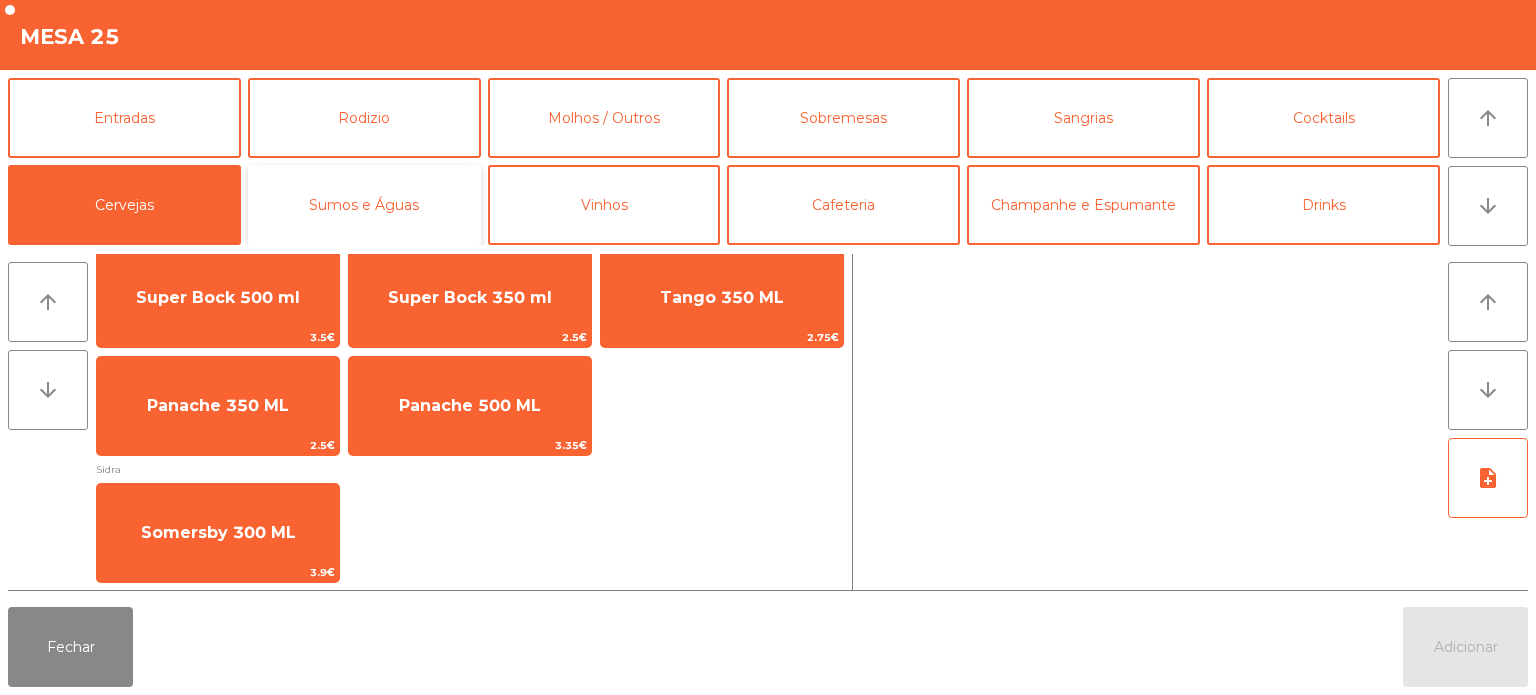 click on "Sumos e Águas" 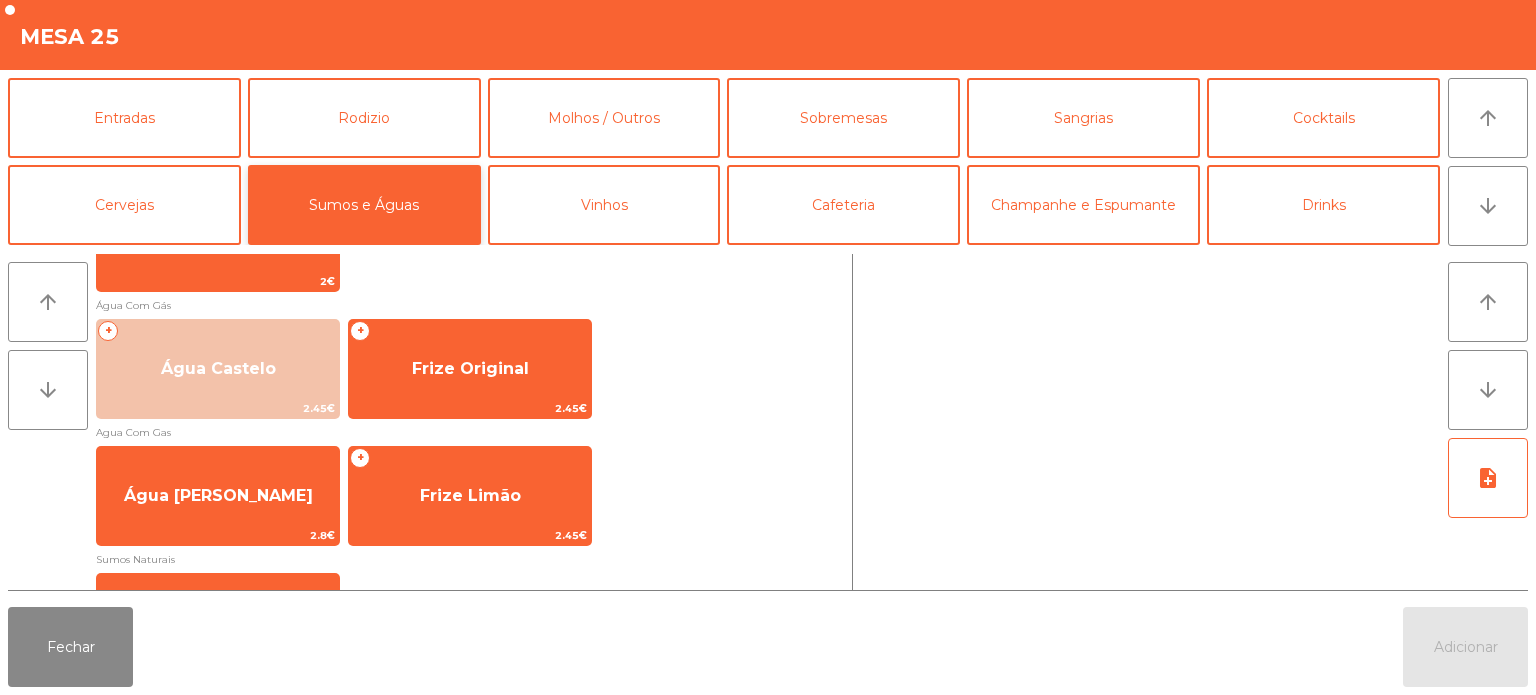 scroll, scrollTop: 401, scrollLeft: 0, axis: vertical 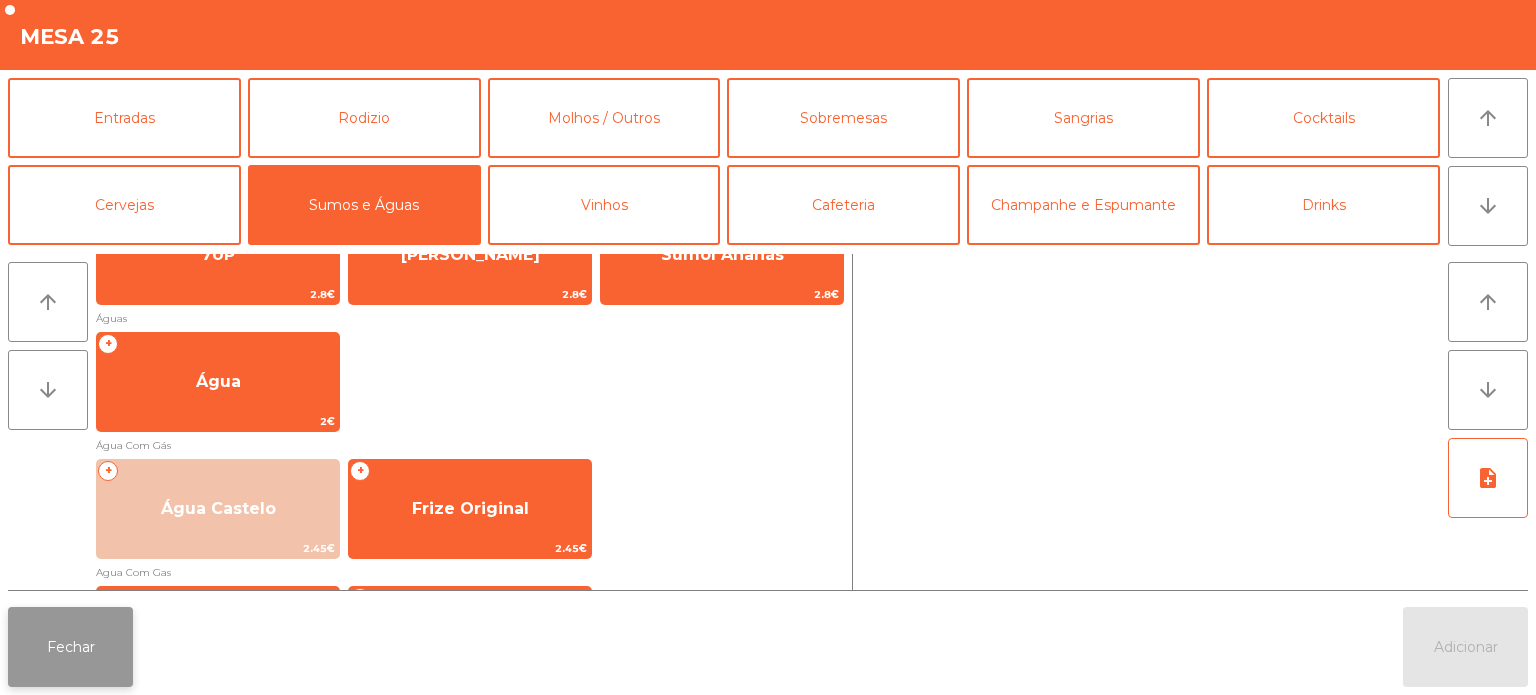 click on "Fechar" 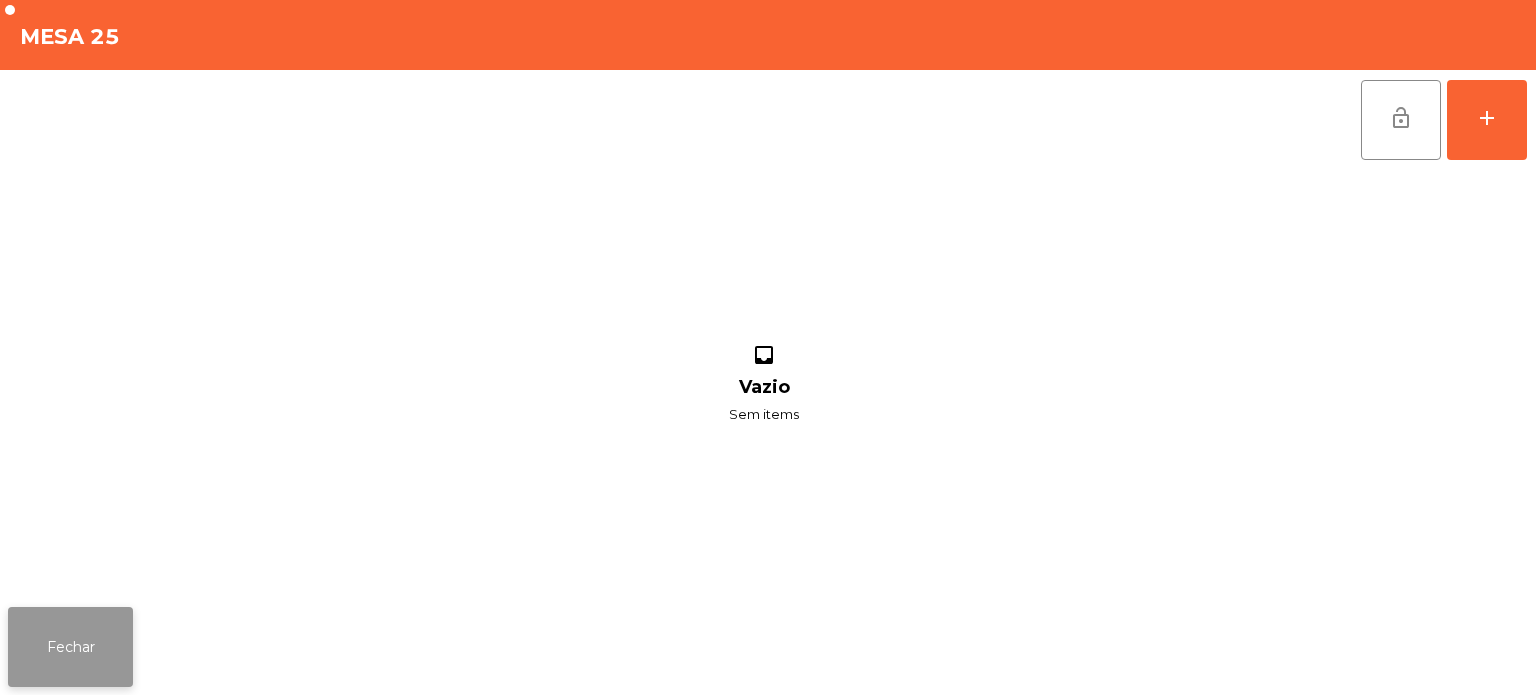 click on "Fechar" 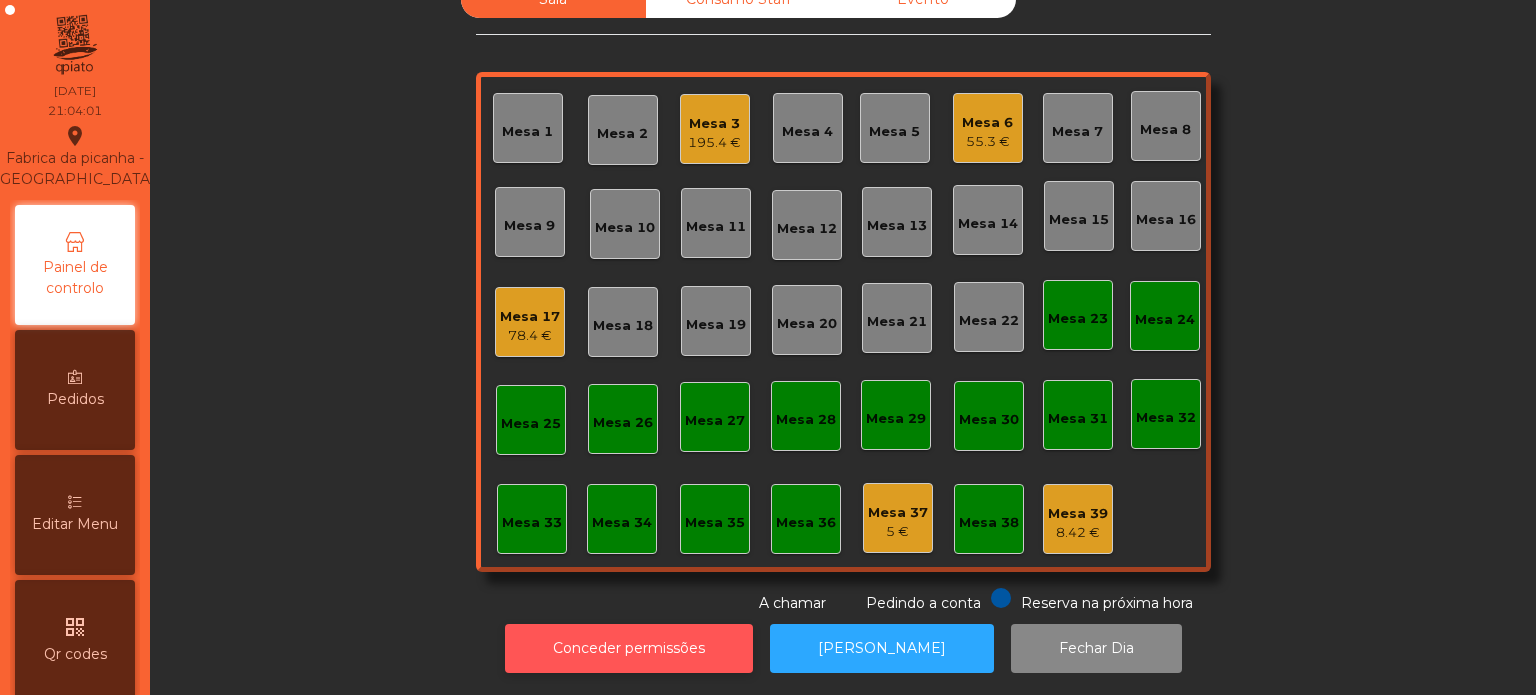 click on "Conceder permissões" 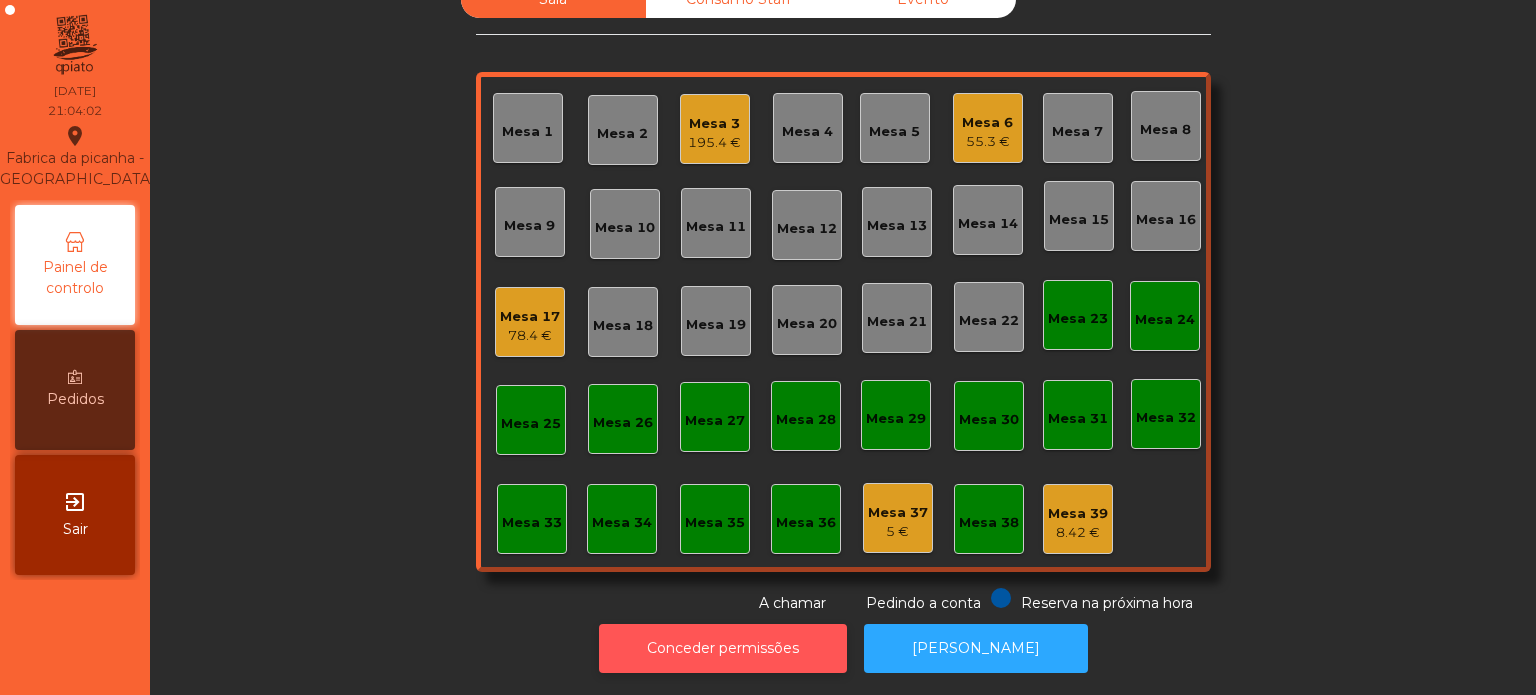 click on "Conceder permissões" 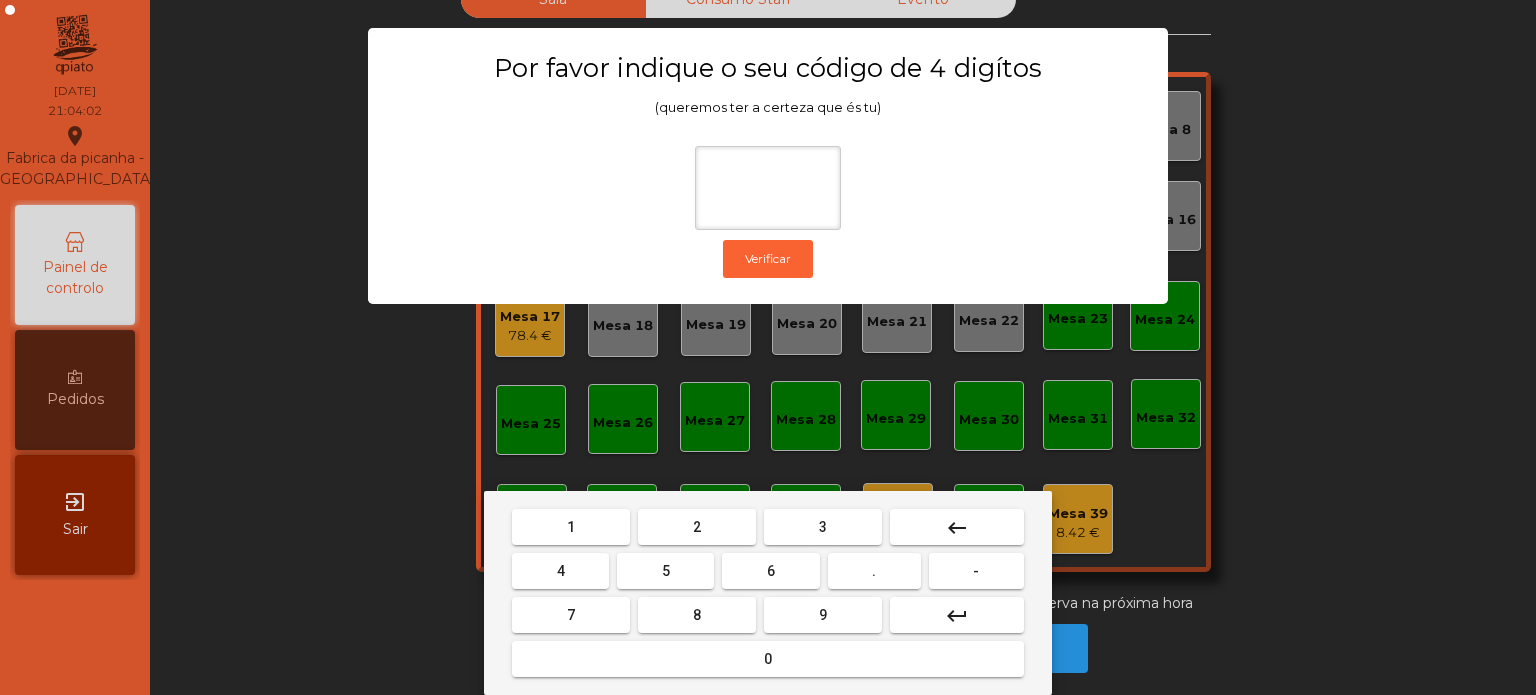 click on "1" at bounding box center [571, 527] 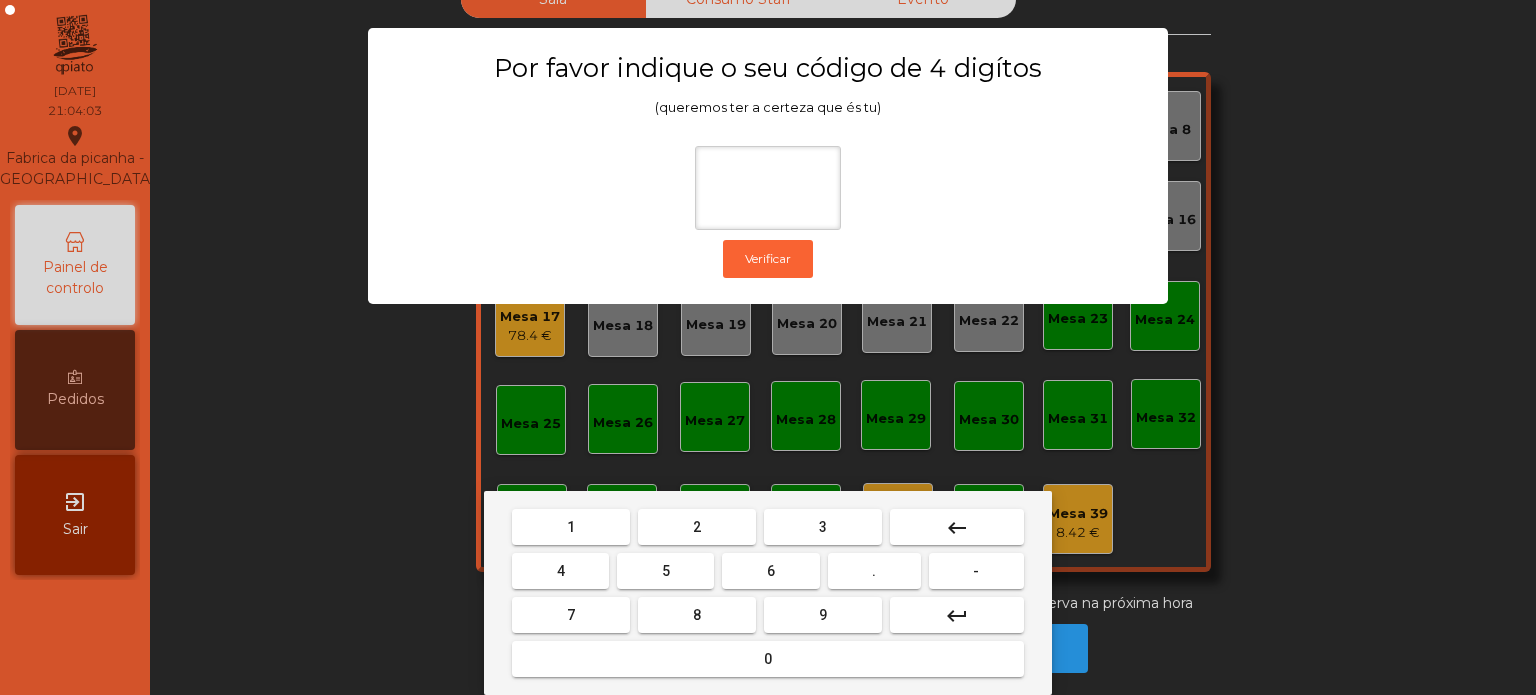click on "1" at bounding box center [571, 527] 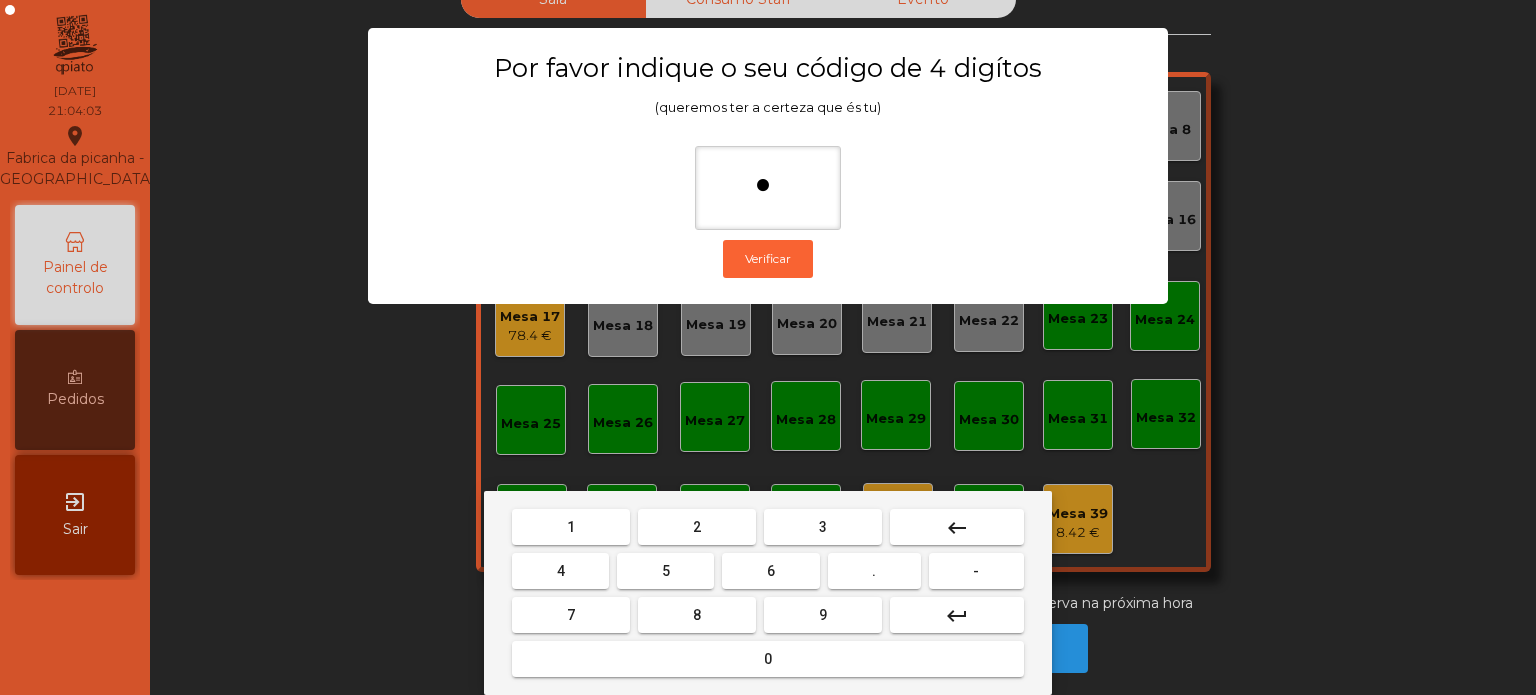 click on "3" at bounding box center (823, 527) 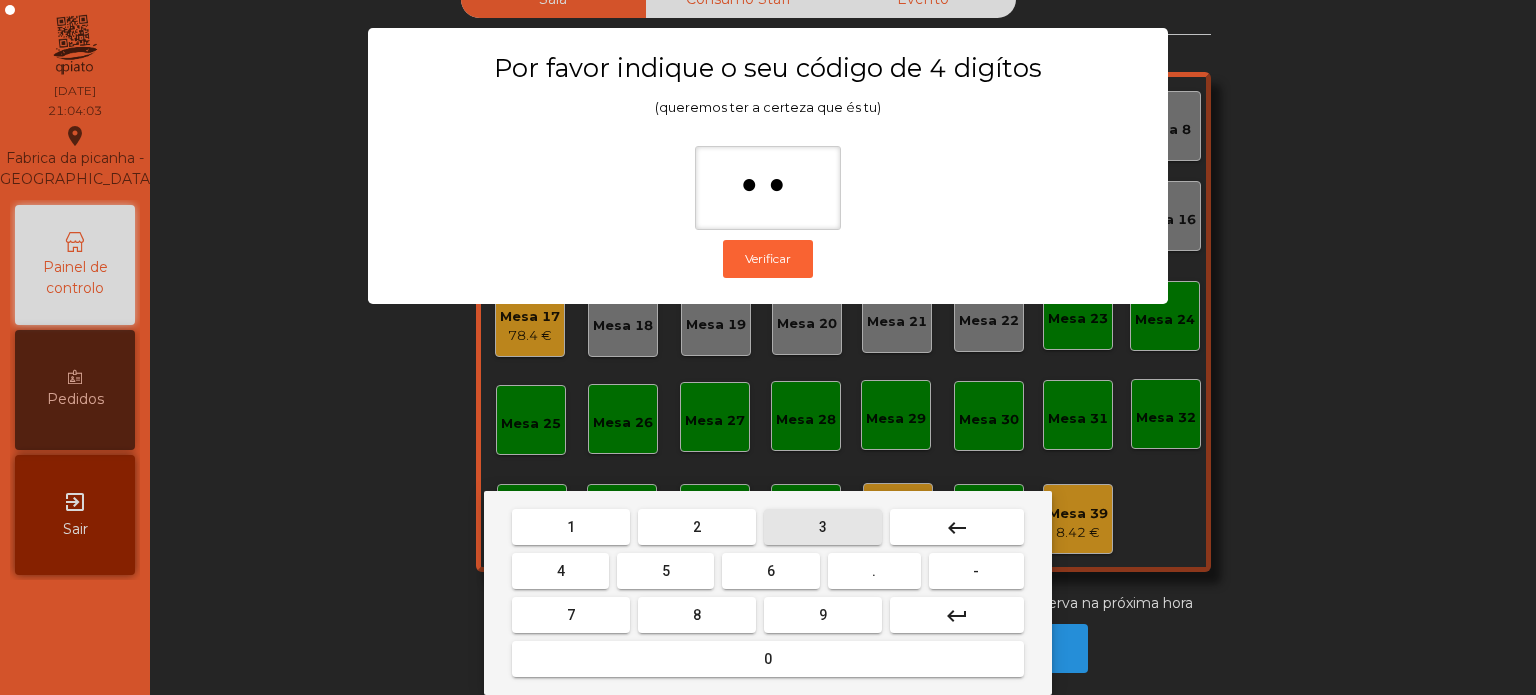 click on "5" at bounding box center [666, 571] 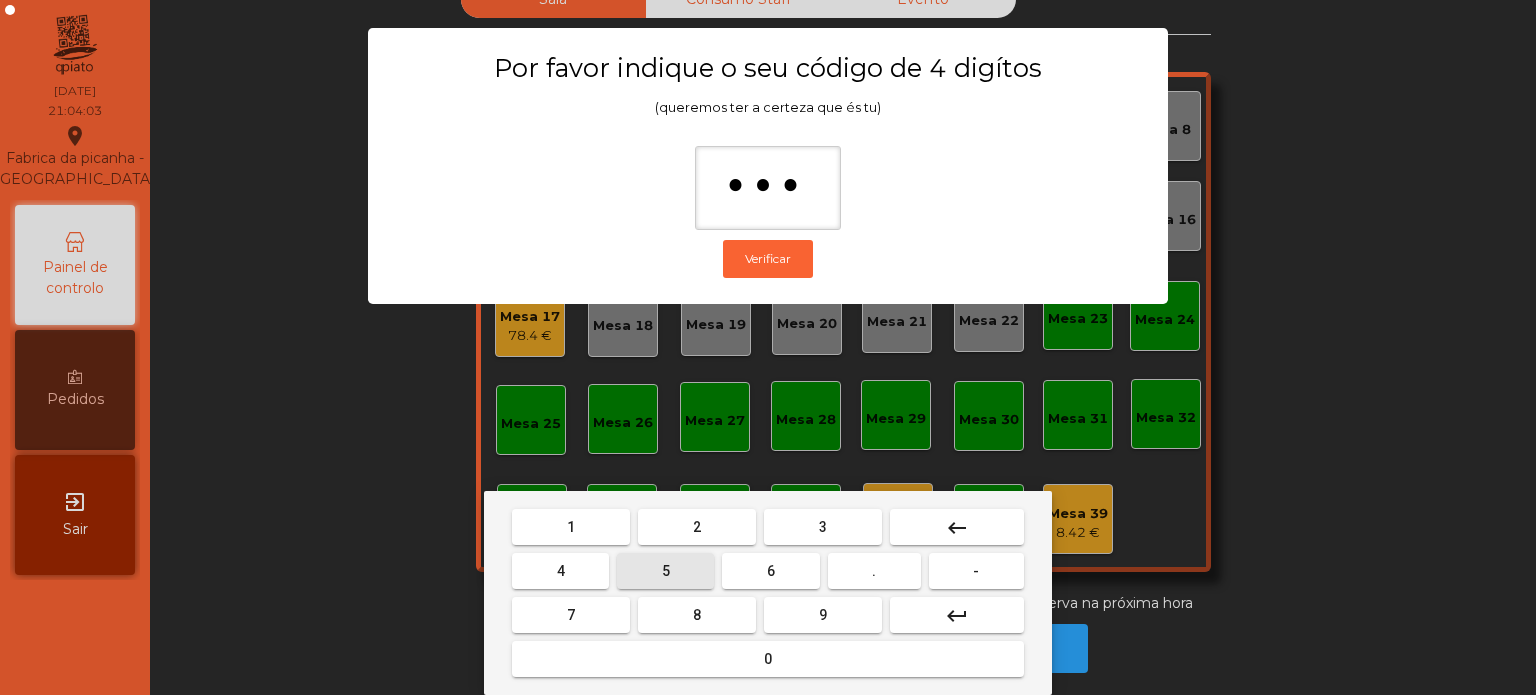 click on "0" at bounding box center [768, 659] 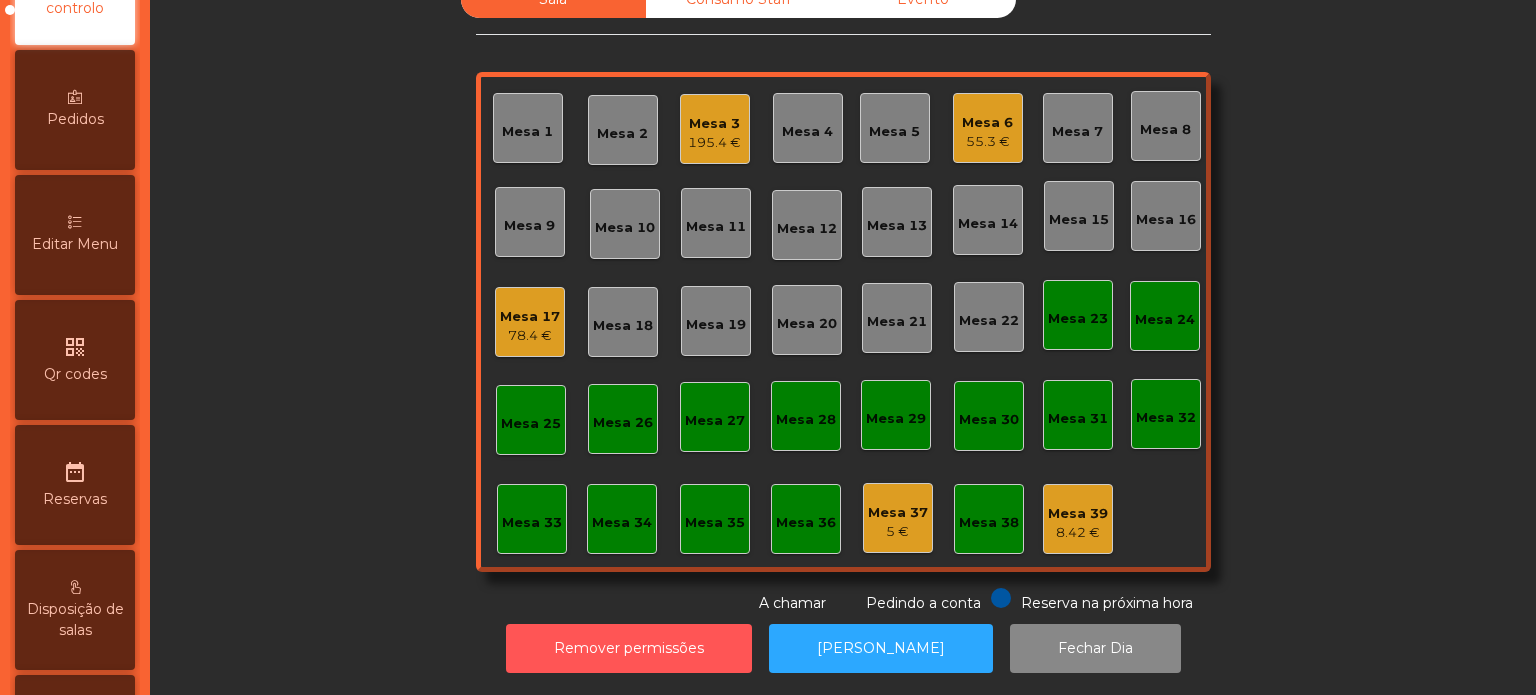 scroll, scrollTop: 279, scrollLeft: 0, axis: vertical 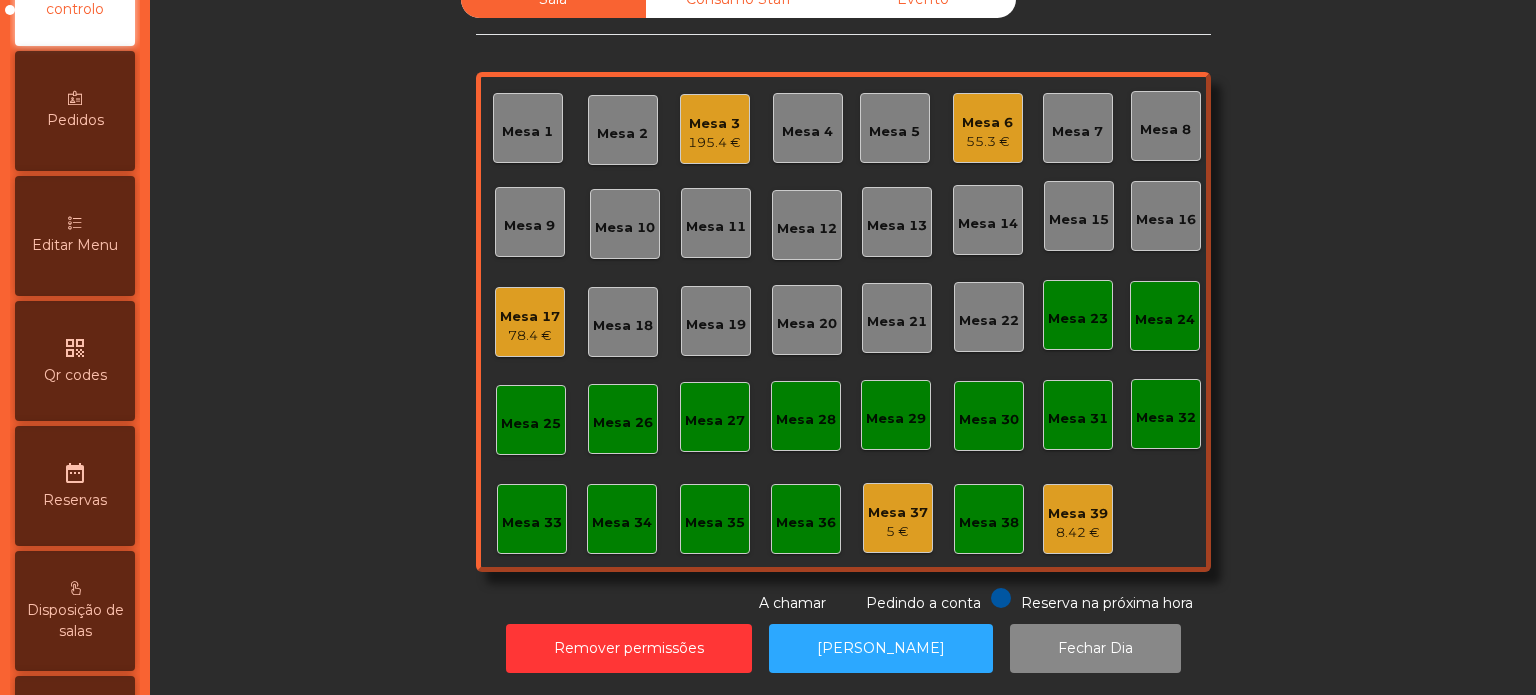 click on "Editar Menu" at bounding box center [75, 236] 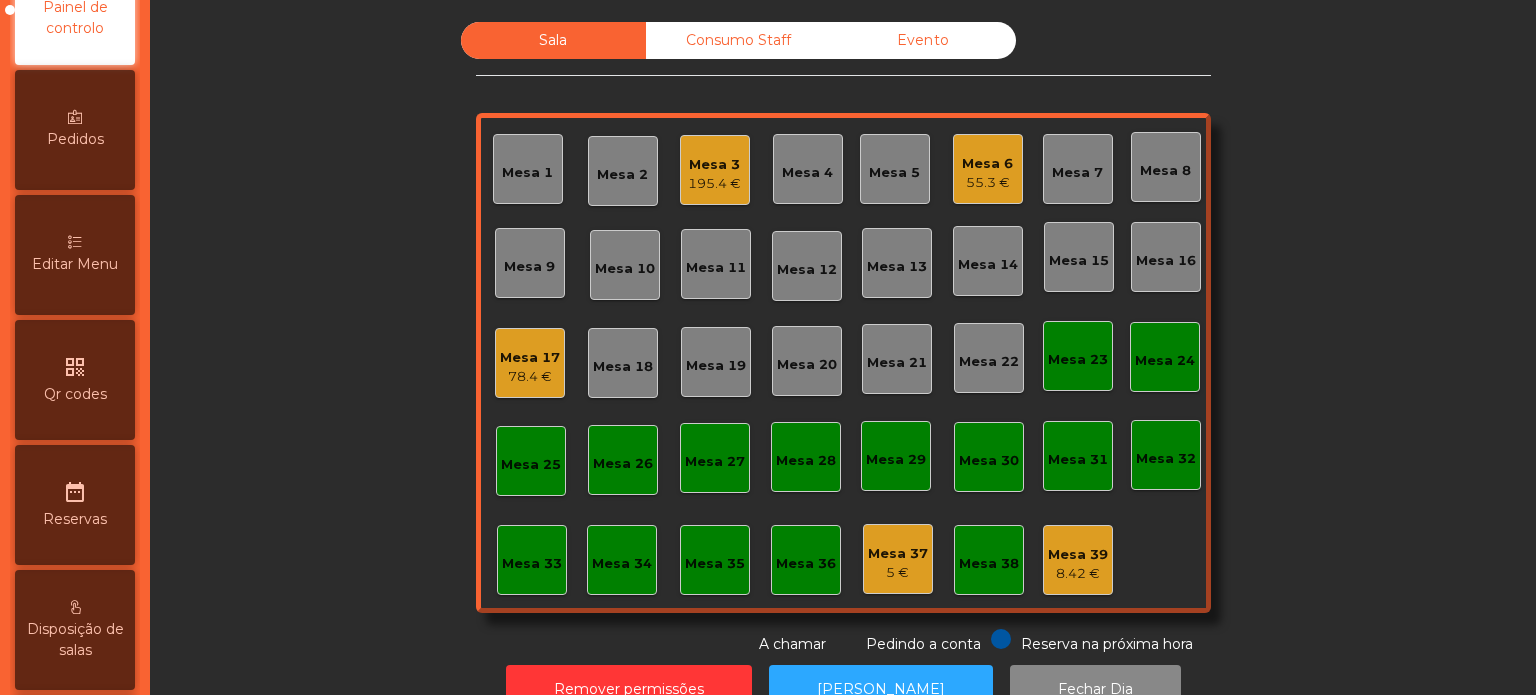scroll, scrollTop: 188, scrollLeft: 0, axis: vertical 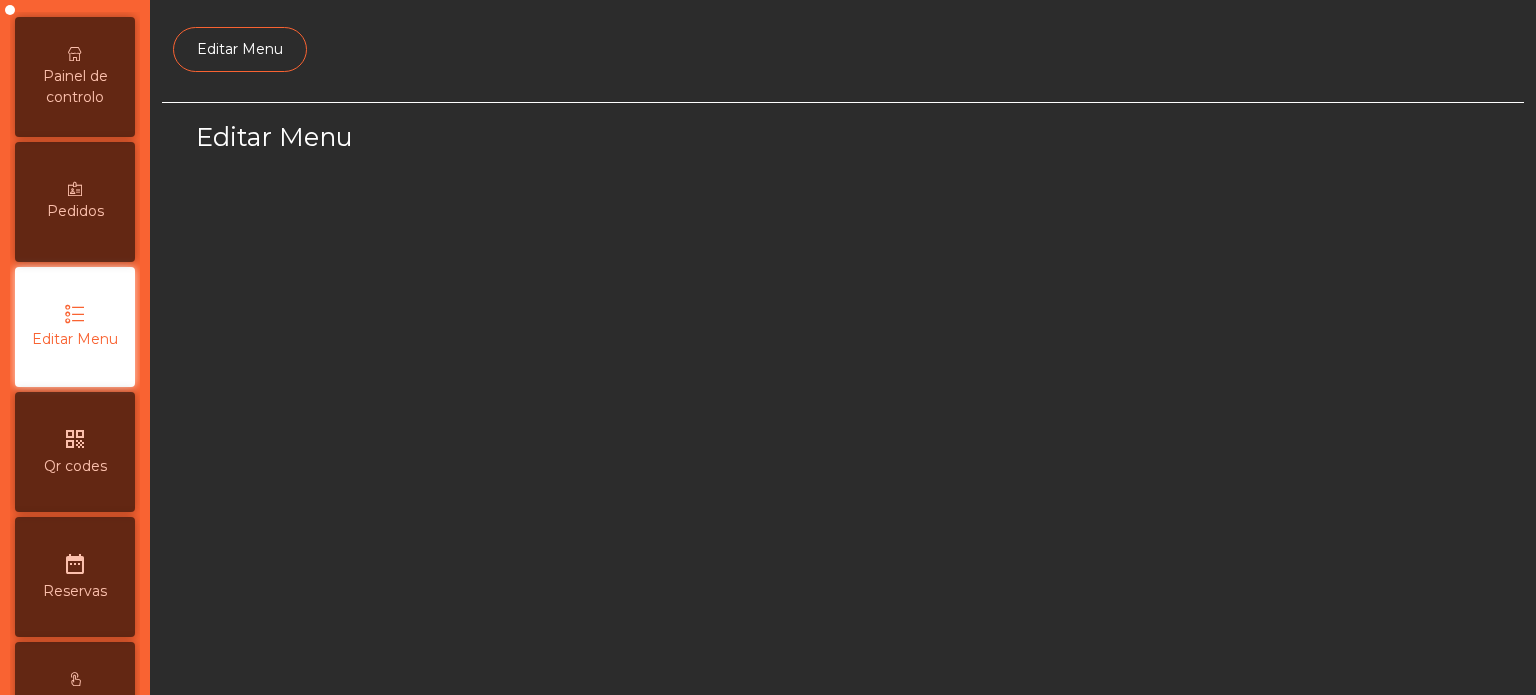 select on "*" 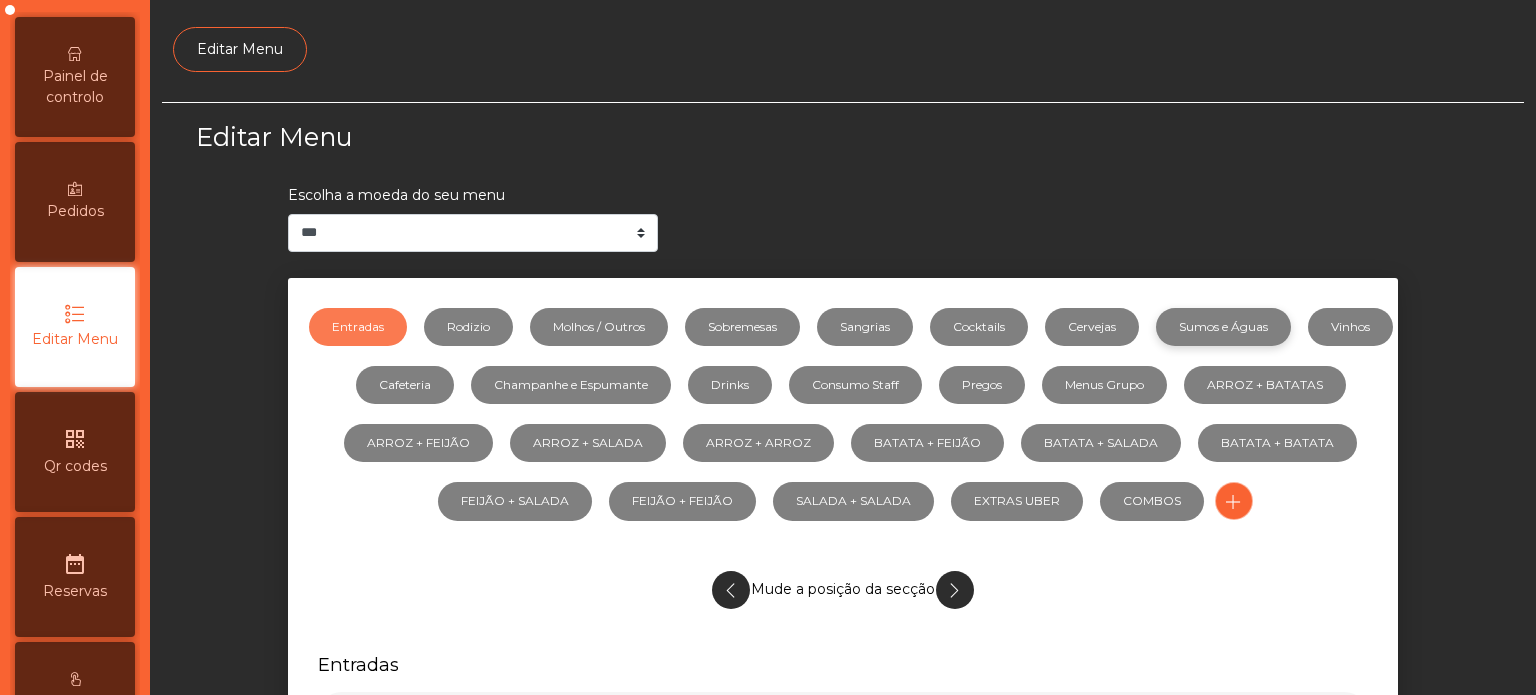 click on "Sumos e Águas" at bounding box center (1223, 327) 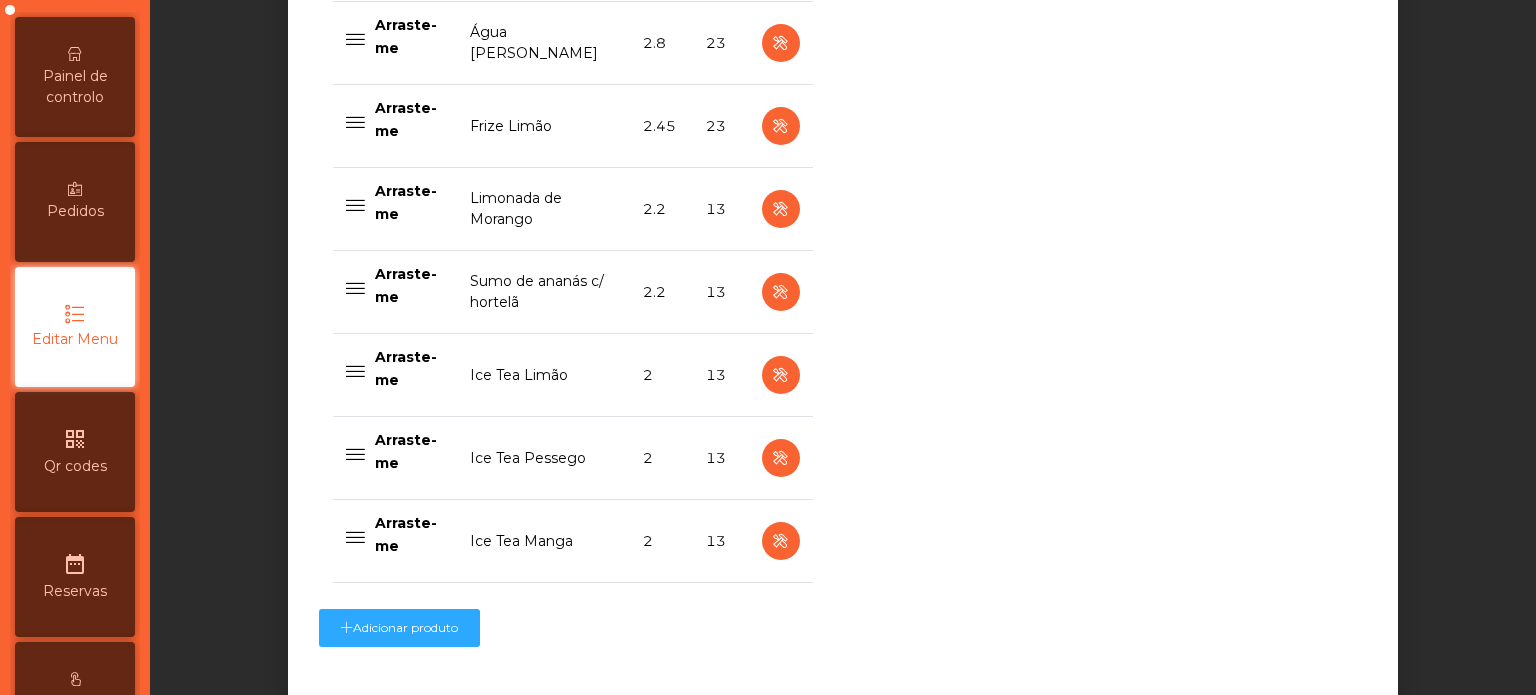 scroll, scrollTop: 1983, scrollLeft: 0, axis: vertical 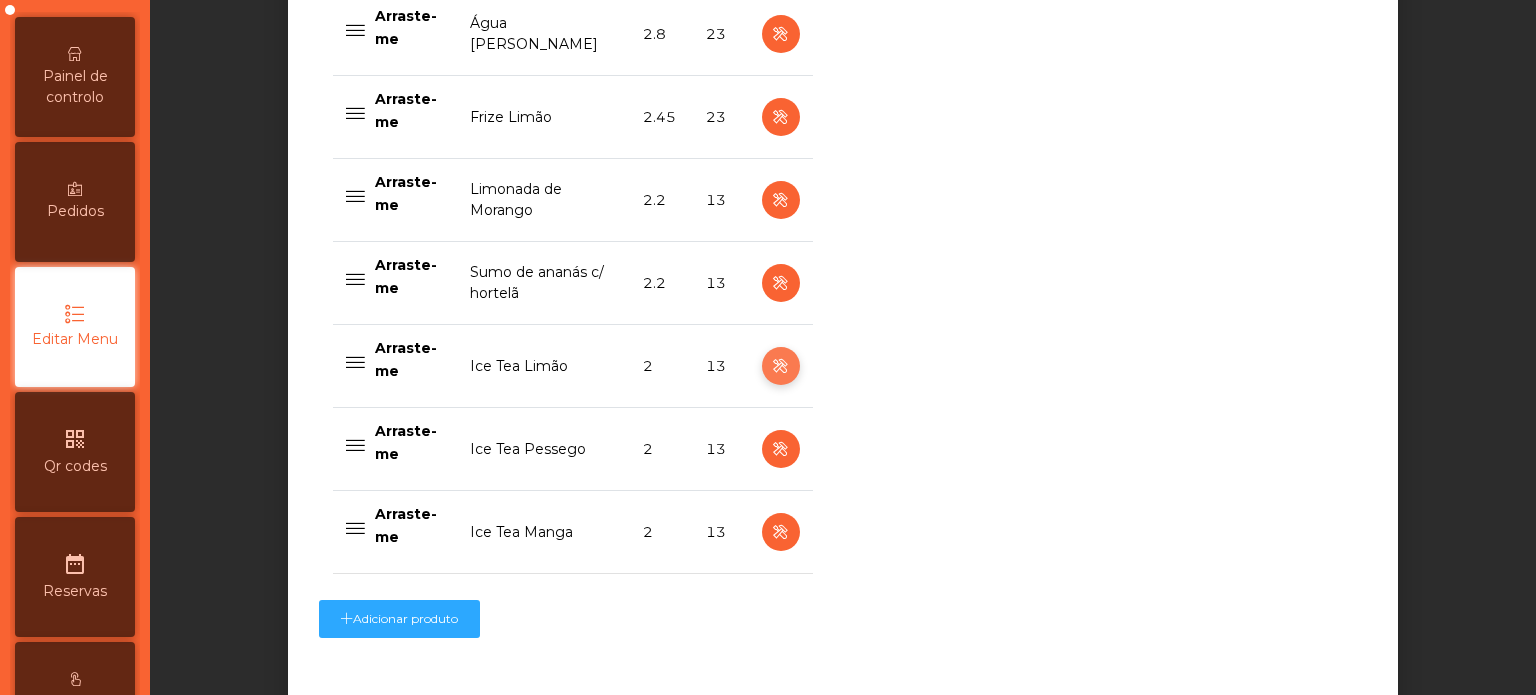 click at bounding box center (780, 366) 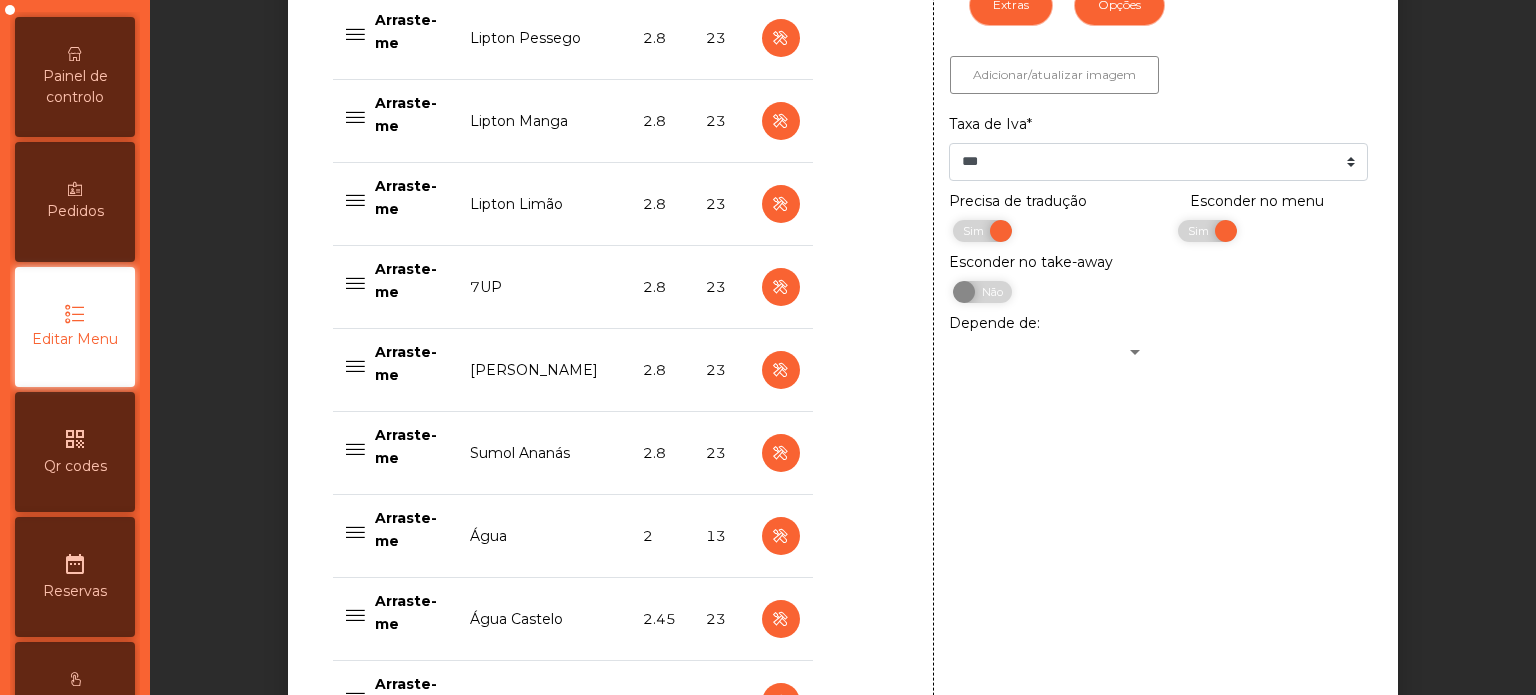 scroll, scrollTop: 1231, scrollLeft: 0, axis: vertical 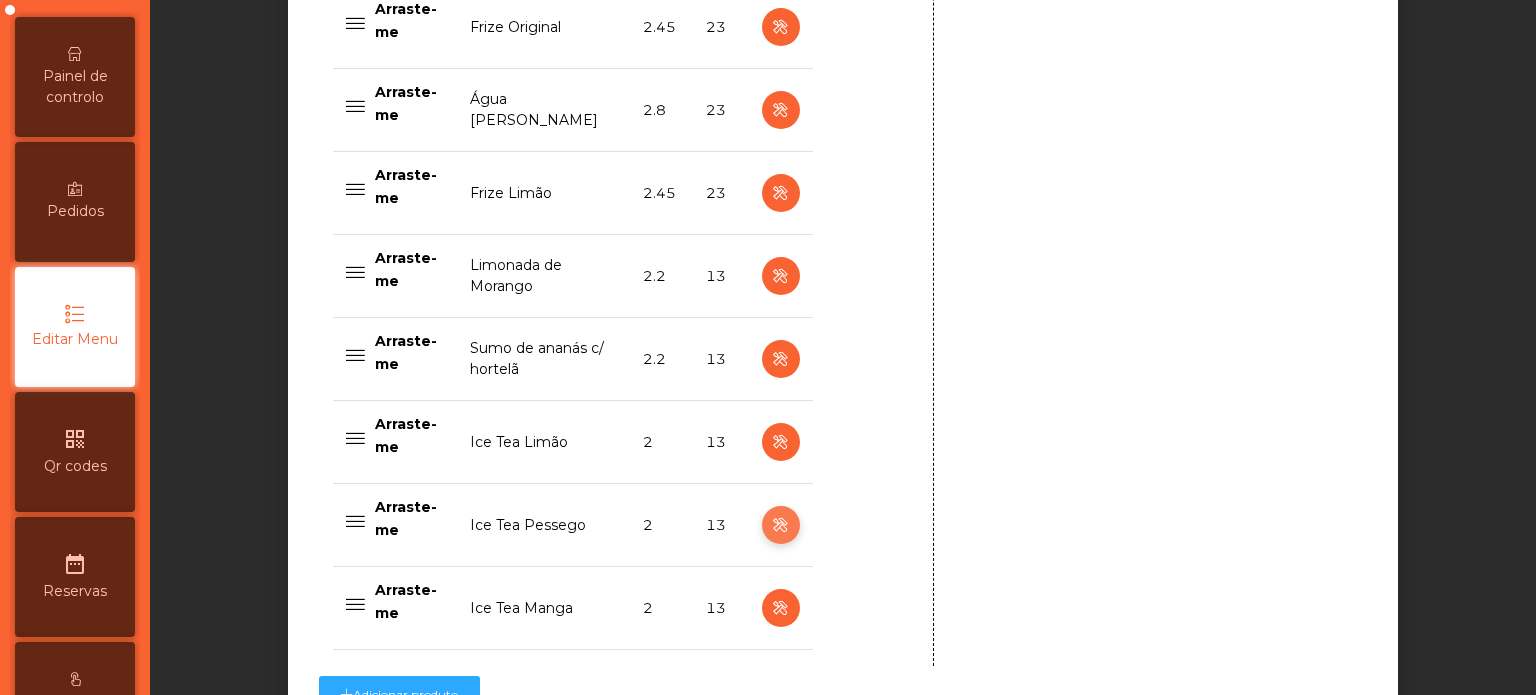 click at bounding box center (780, 525) 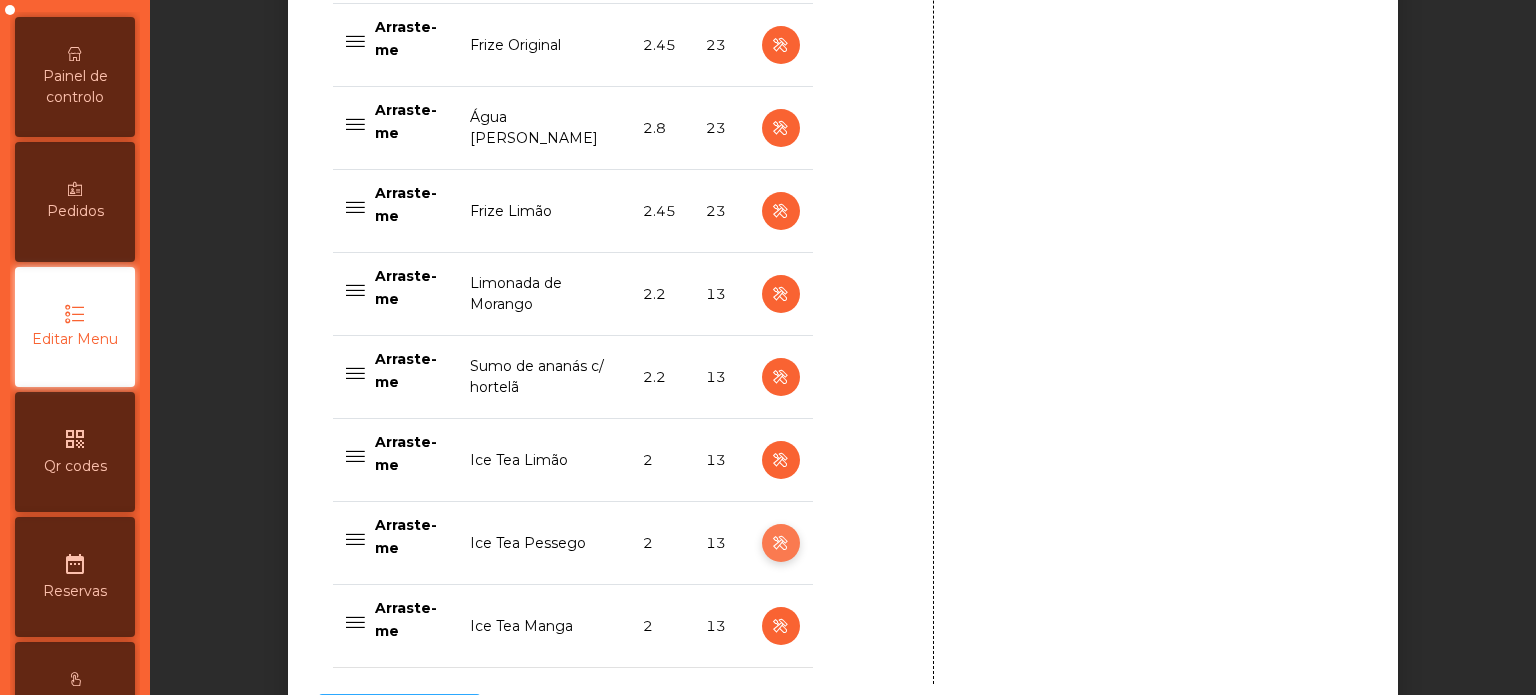 scroll, scrollTop: 2107, scrollLeft: 0, axis: vertical 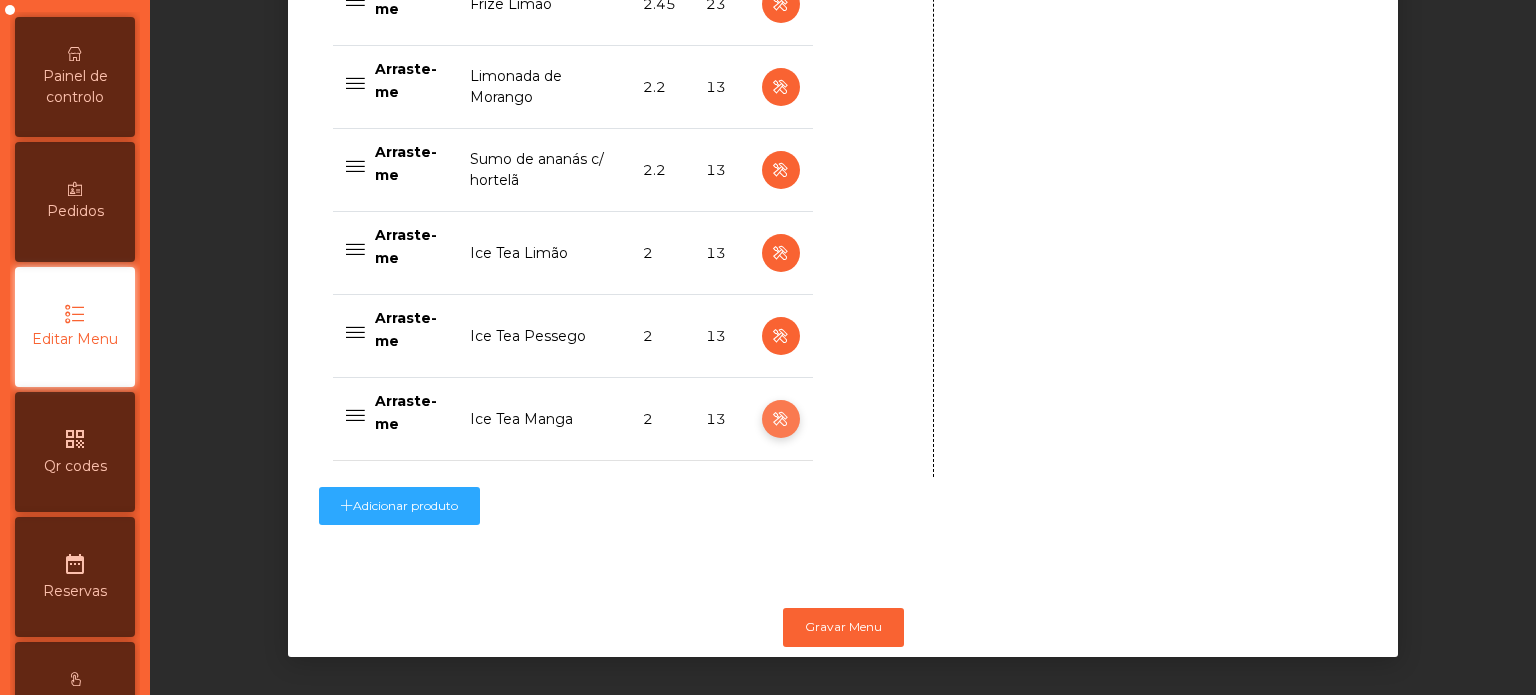click at bounding box center [780, 419] 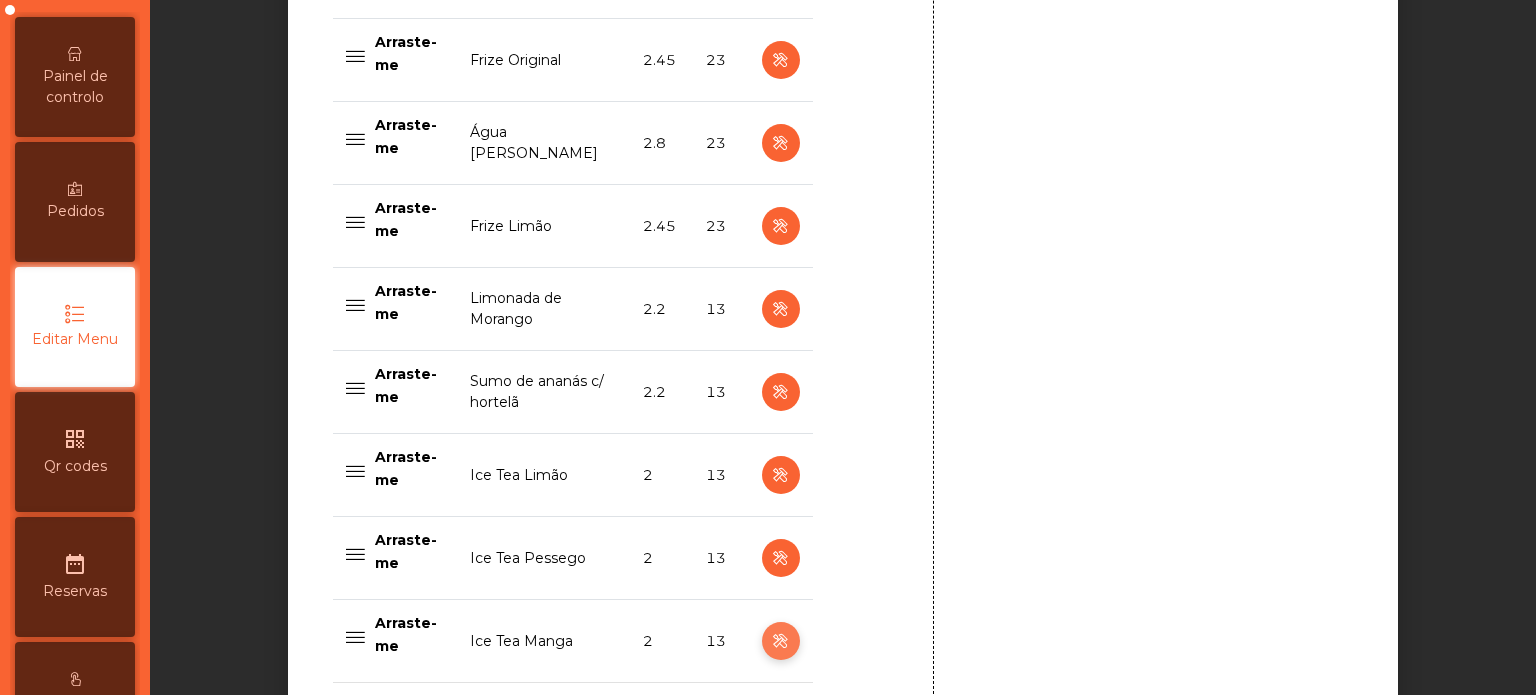 scroll, scrollTop: 2107, scrollLeft: 0, axis: vertical 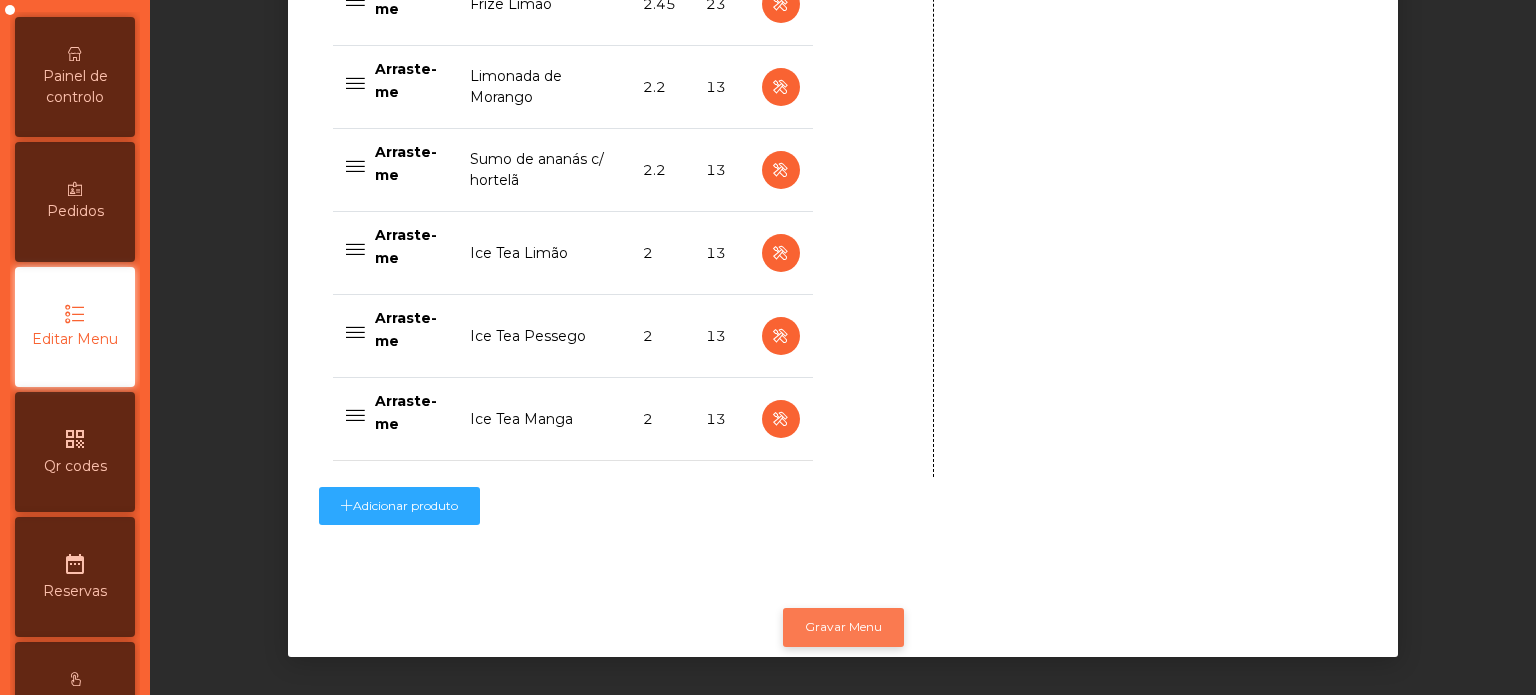 click on "Gravar Menu" at bounding box center (843, 627) 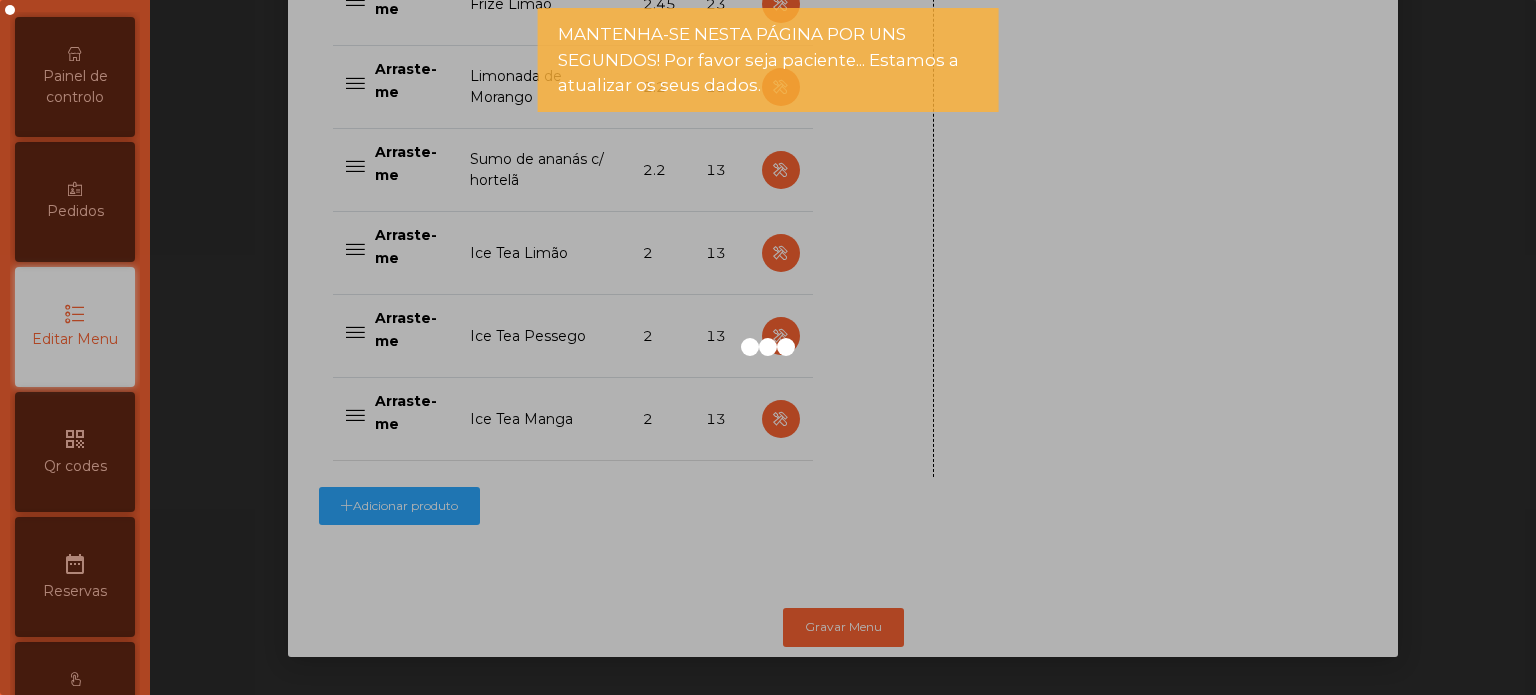 click at bounding box center (768, 347) 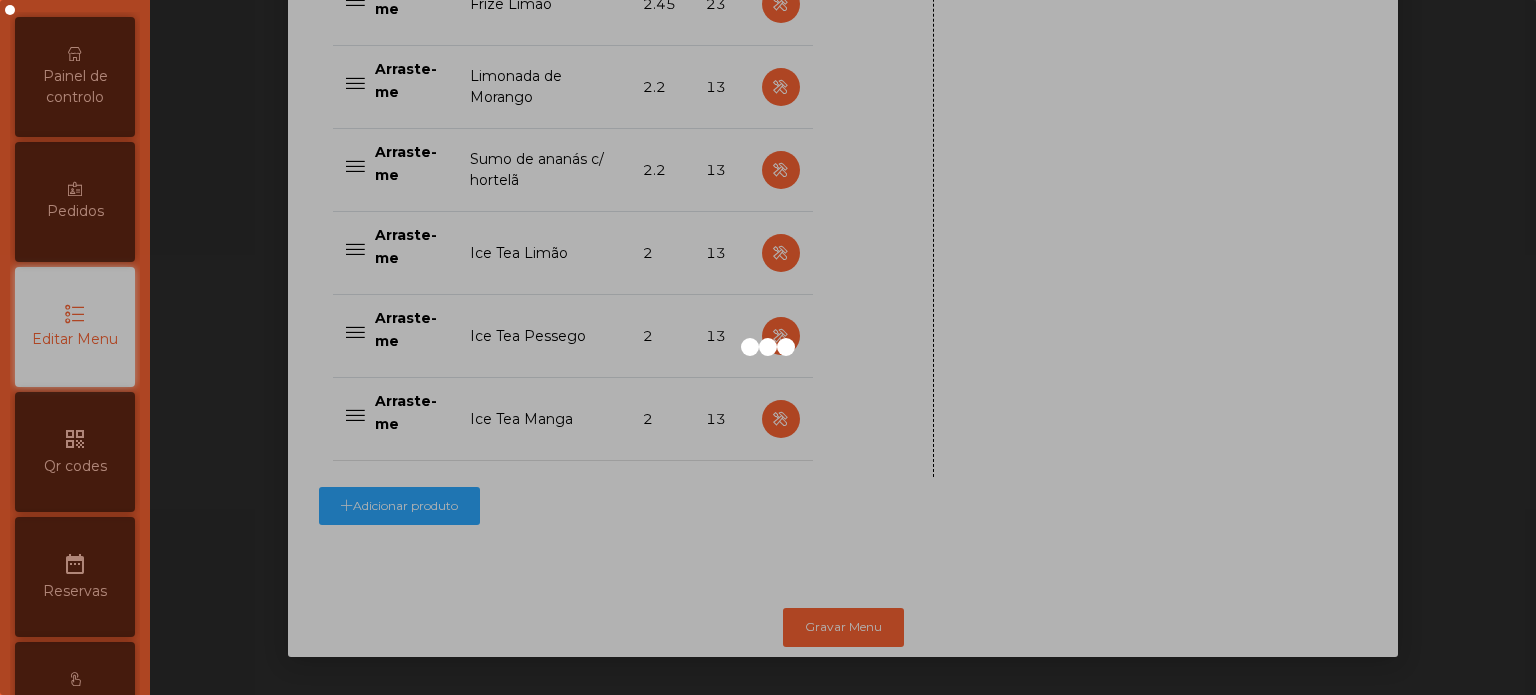 click on "Painel de controlo" at bounding box center [75, 87] 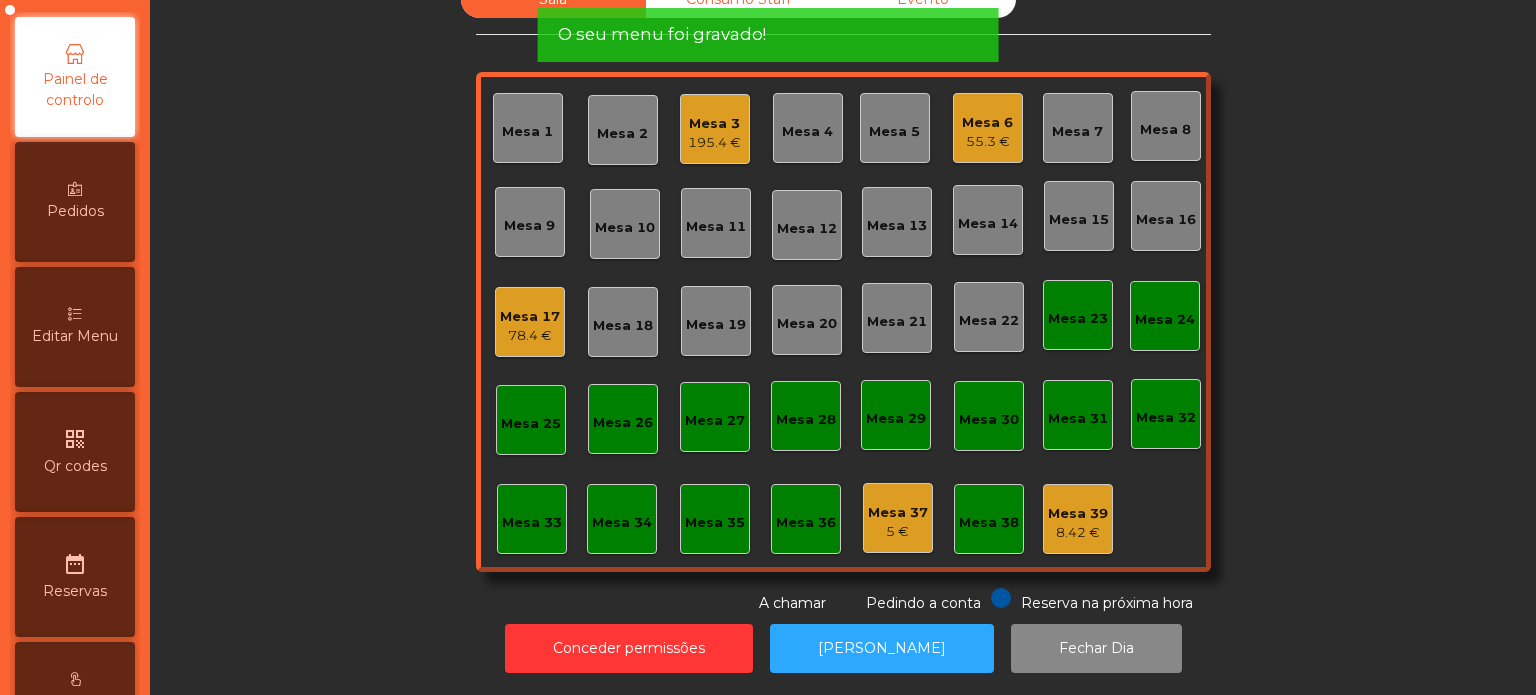 scroll, scrollTop: 55, scrollLeft: 0, axis: vertical 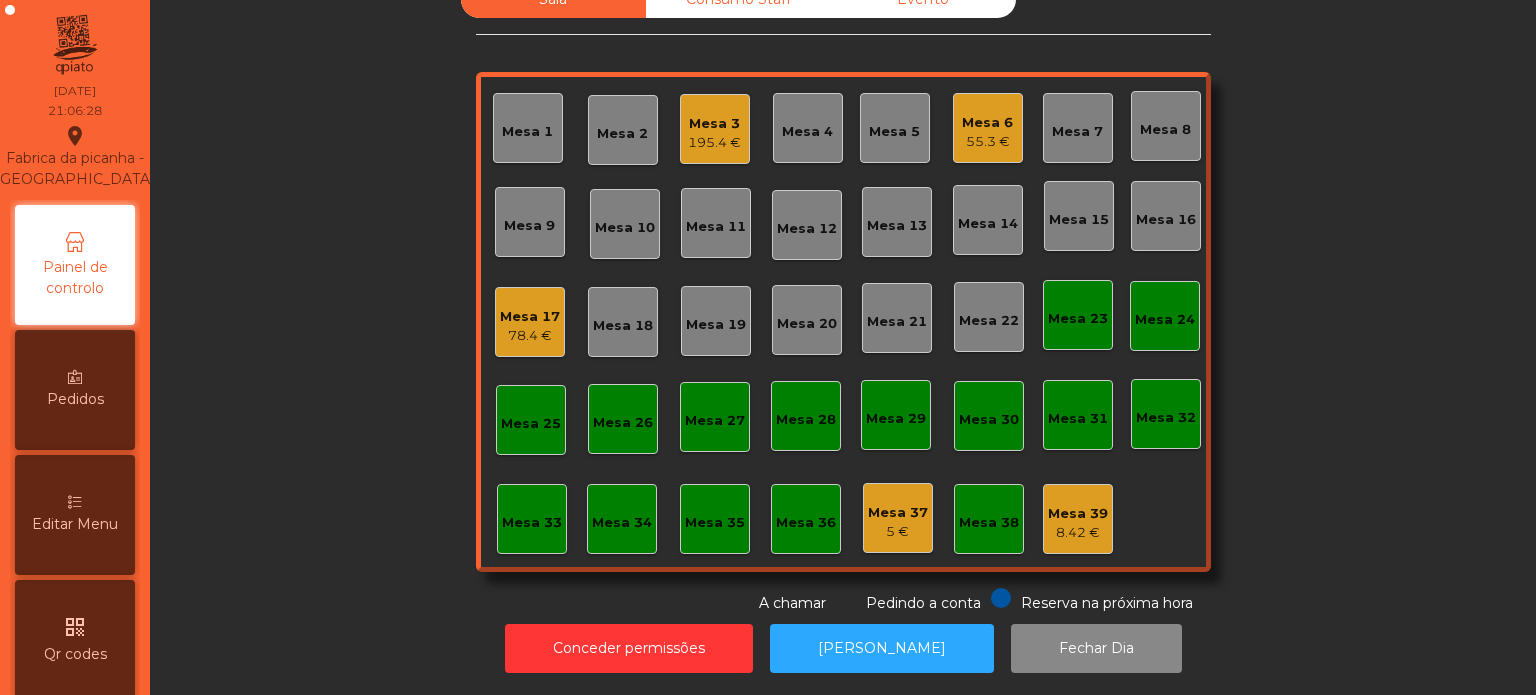 click on "Mesa 33" 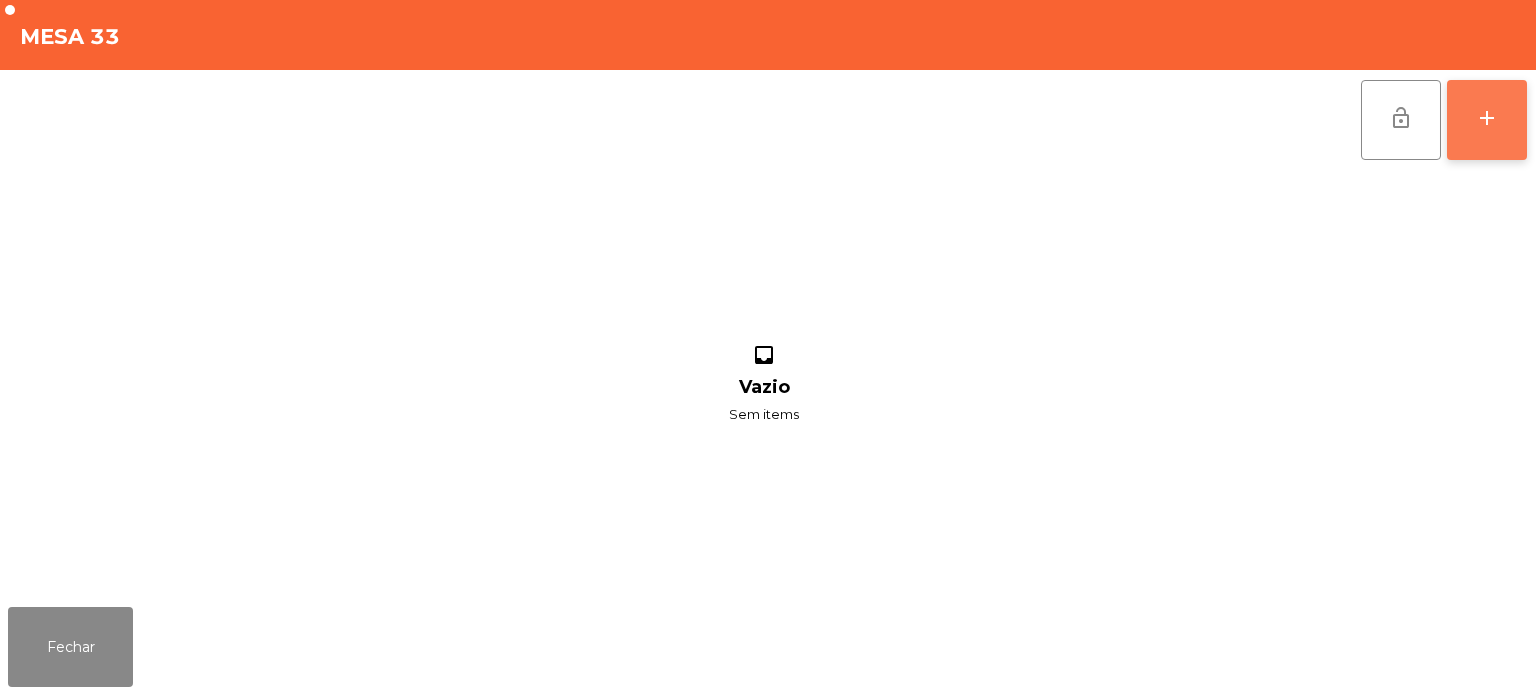 click on "add" 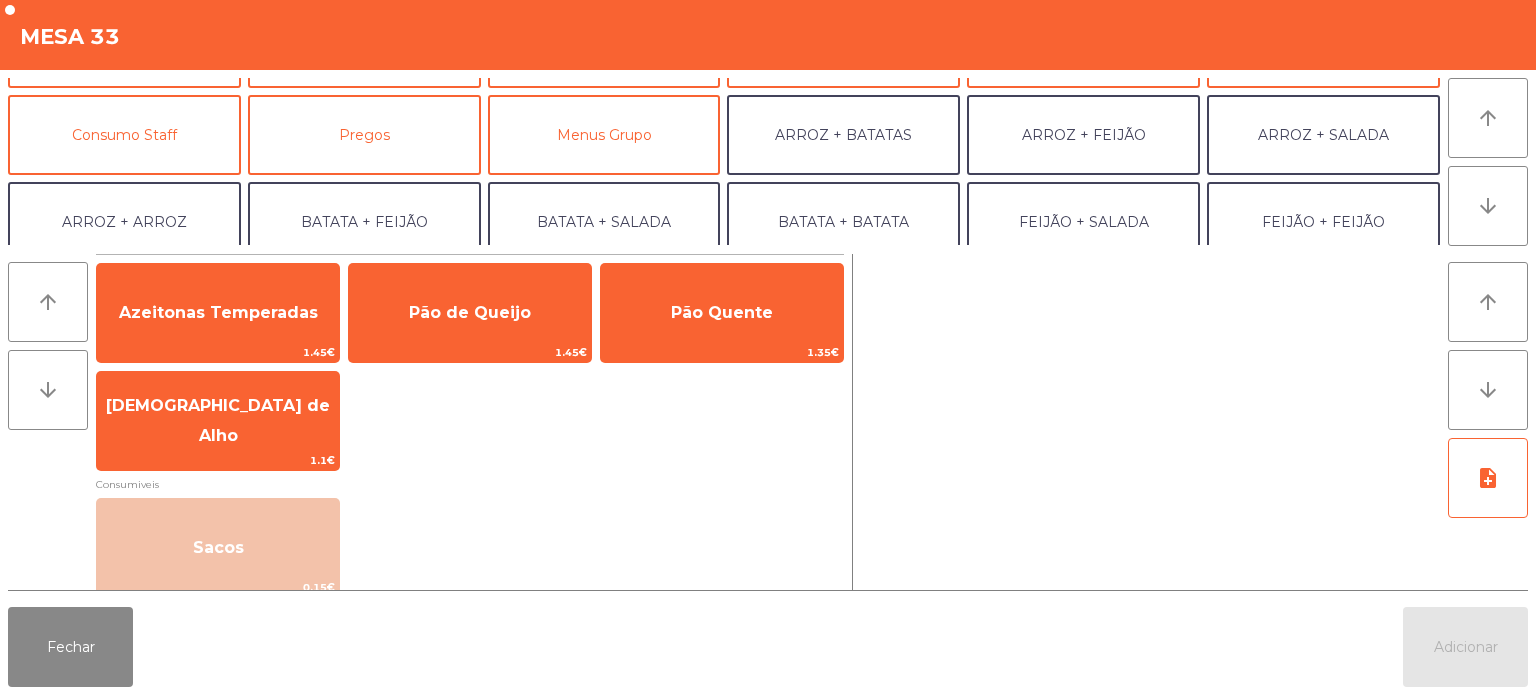 scroll, scrollTop: 160, scrollLeft: 0, axis: vertical 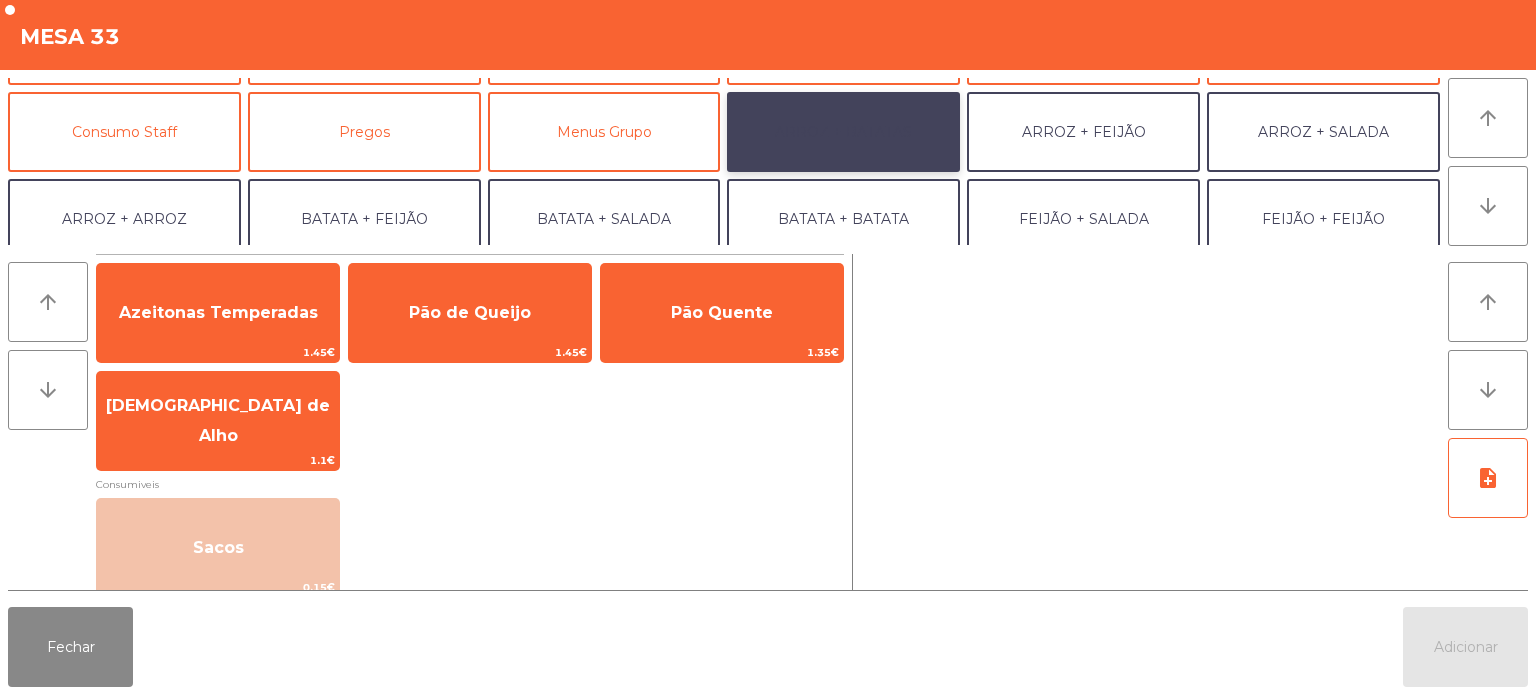 click on "ARROZ + BATATAS" 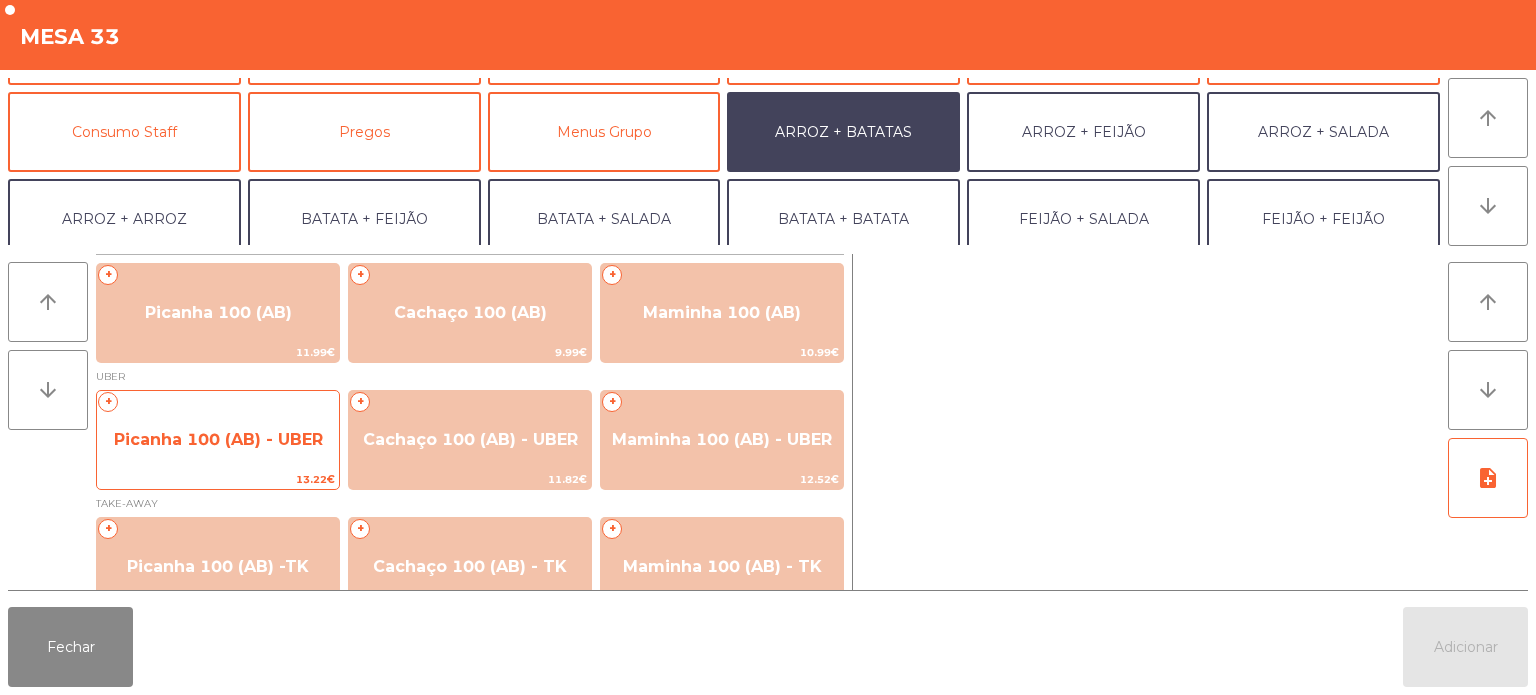 click on "Picanha 100 (AB) - UBER" 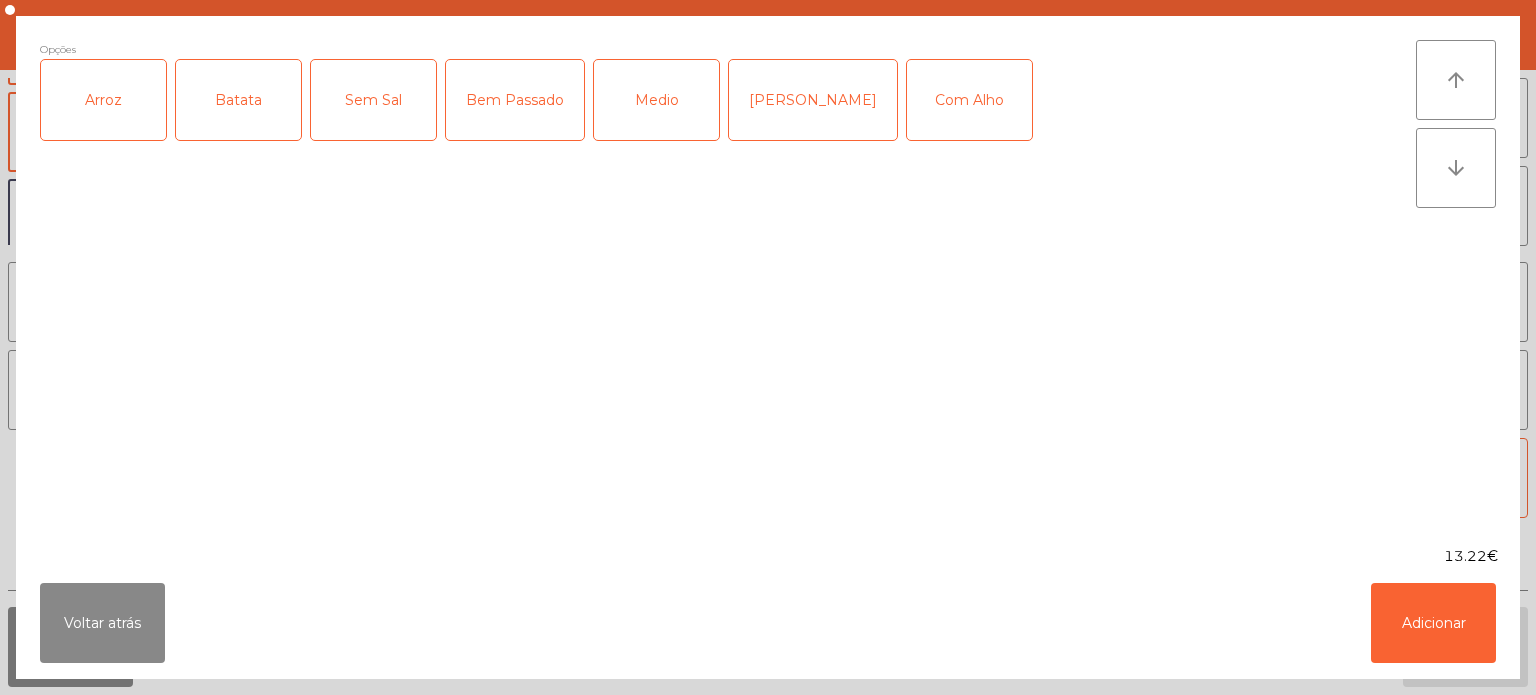 click on "Opções  Arroz   Batata   Sem Sal   Bem Passado   Medio   Mal Pssado   Com Alho" 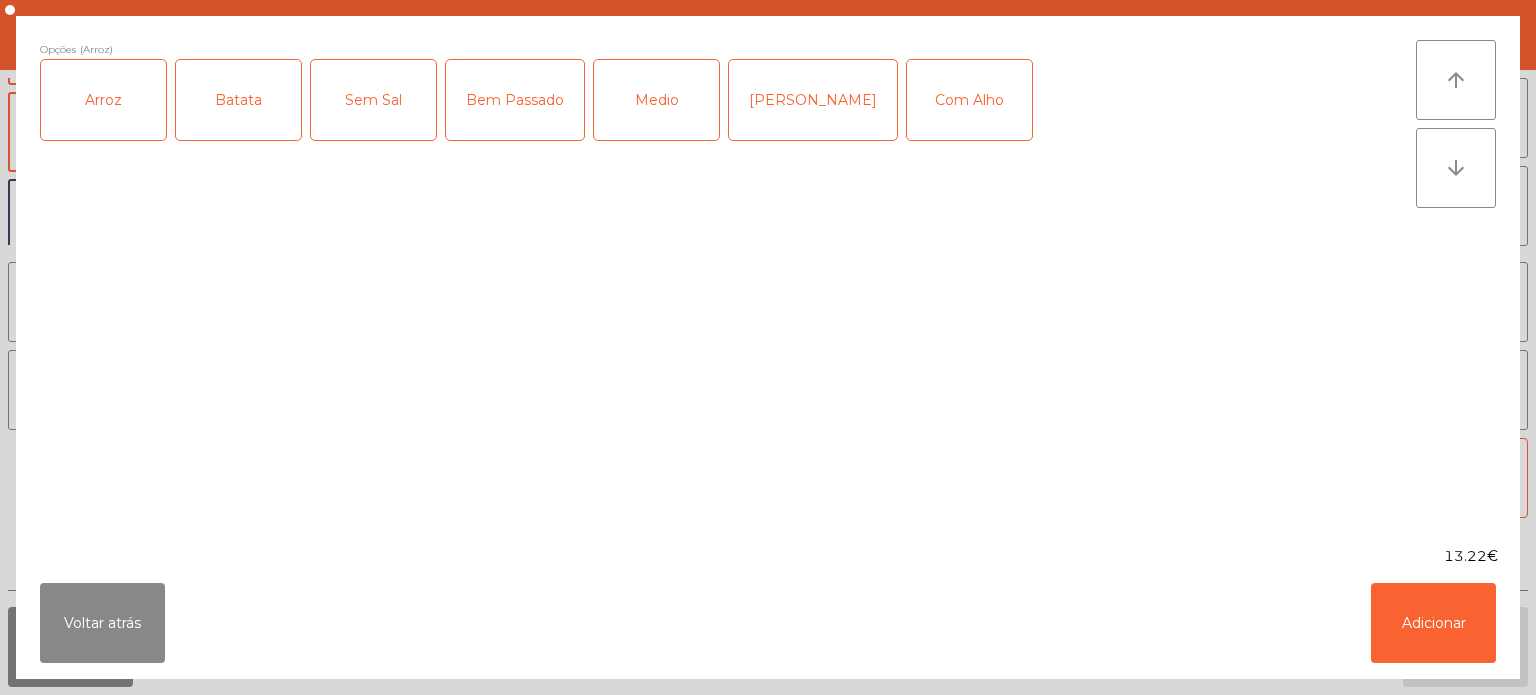 click on "Batata" 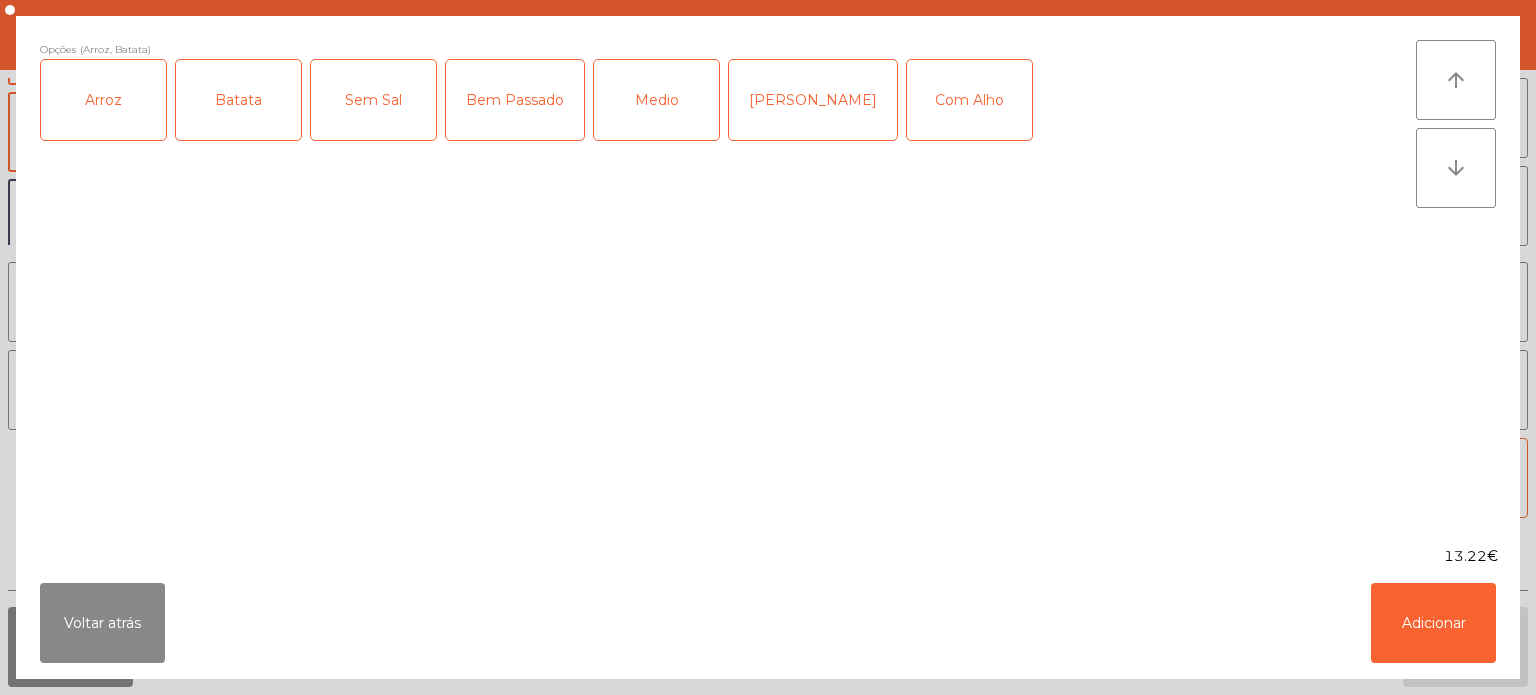 click on "[PERSON_NAME]" 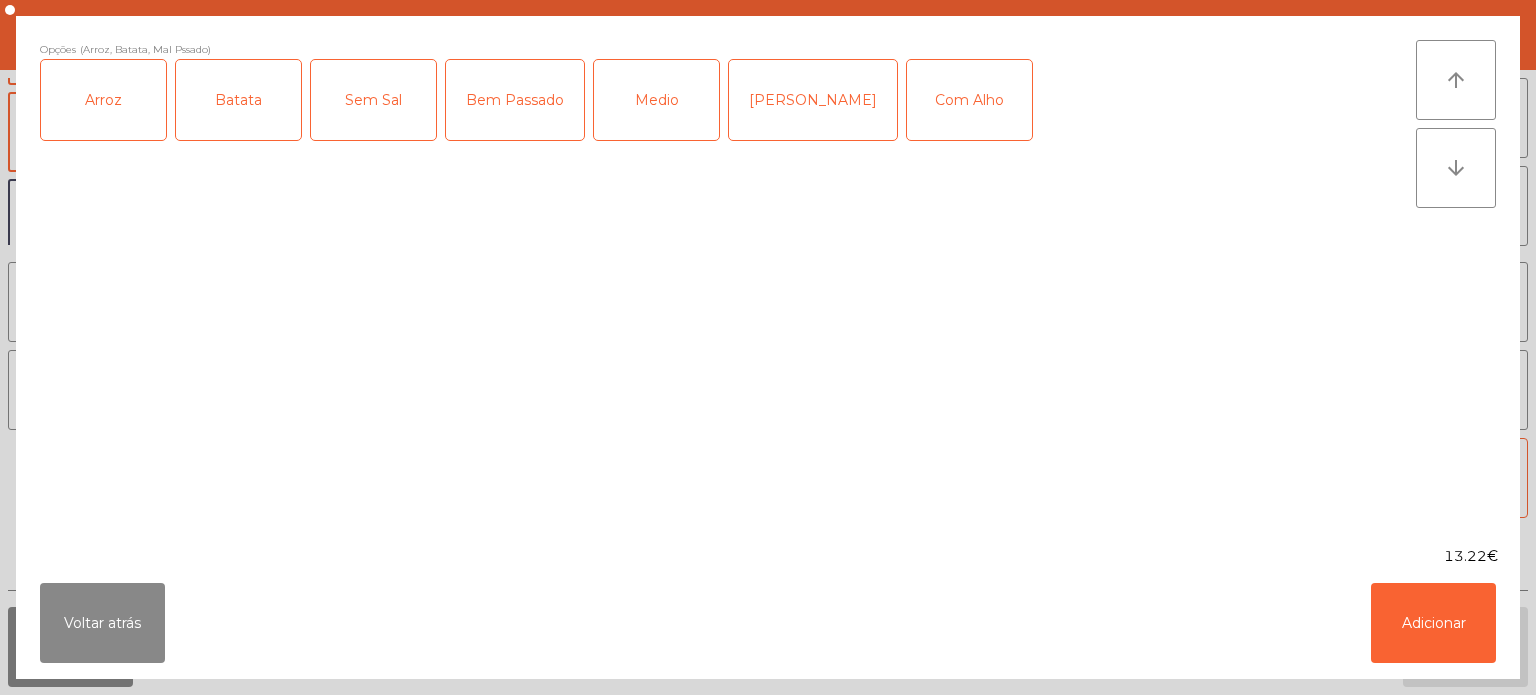 click on "Com Alho" 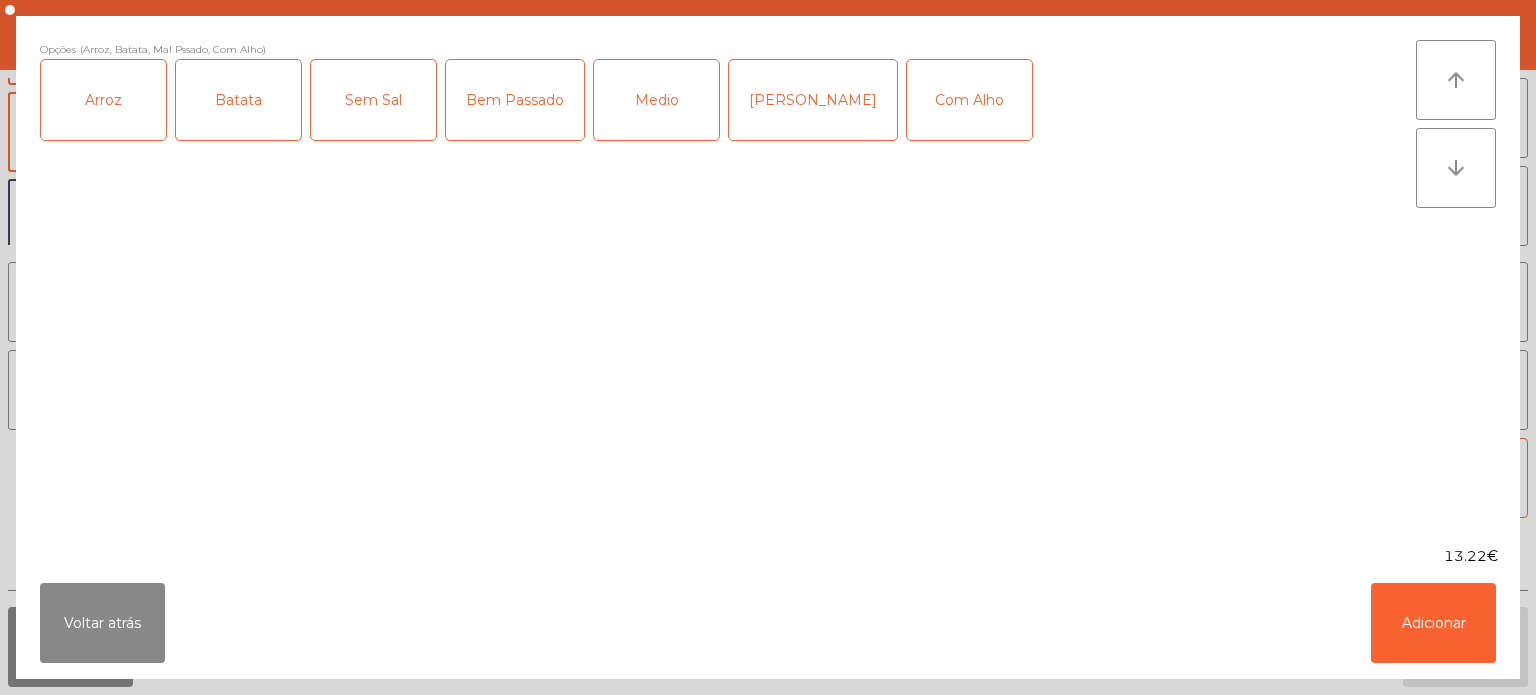 click on "Com Alho" 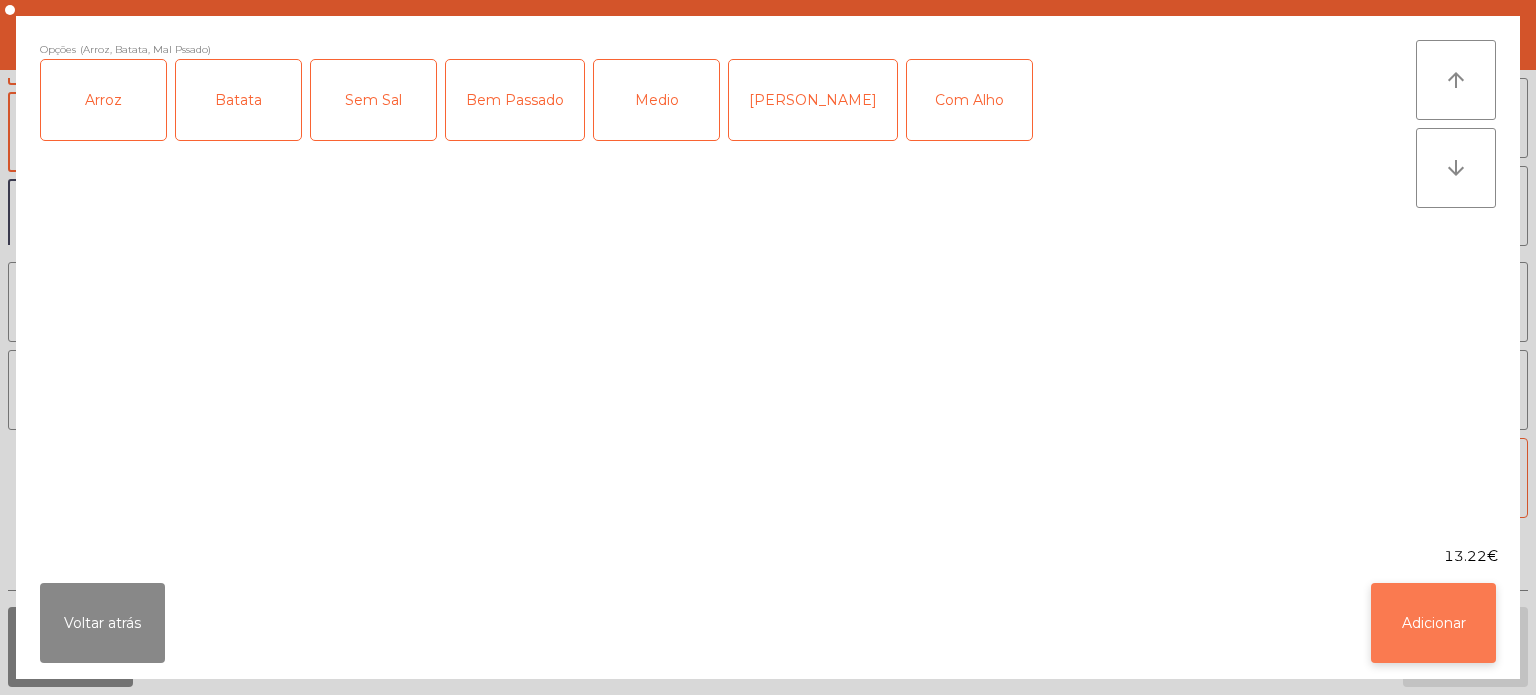 click on "Adicionar" 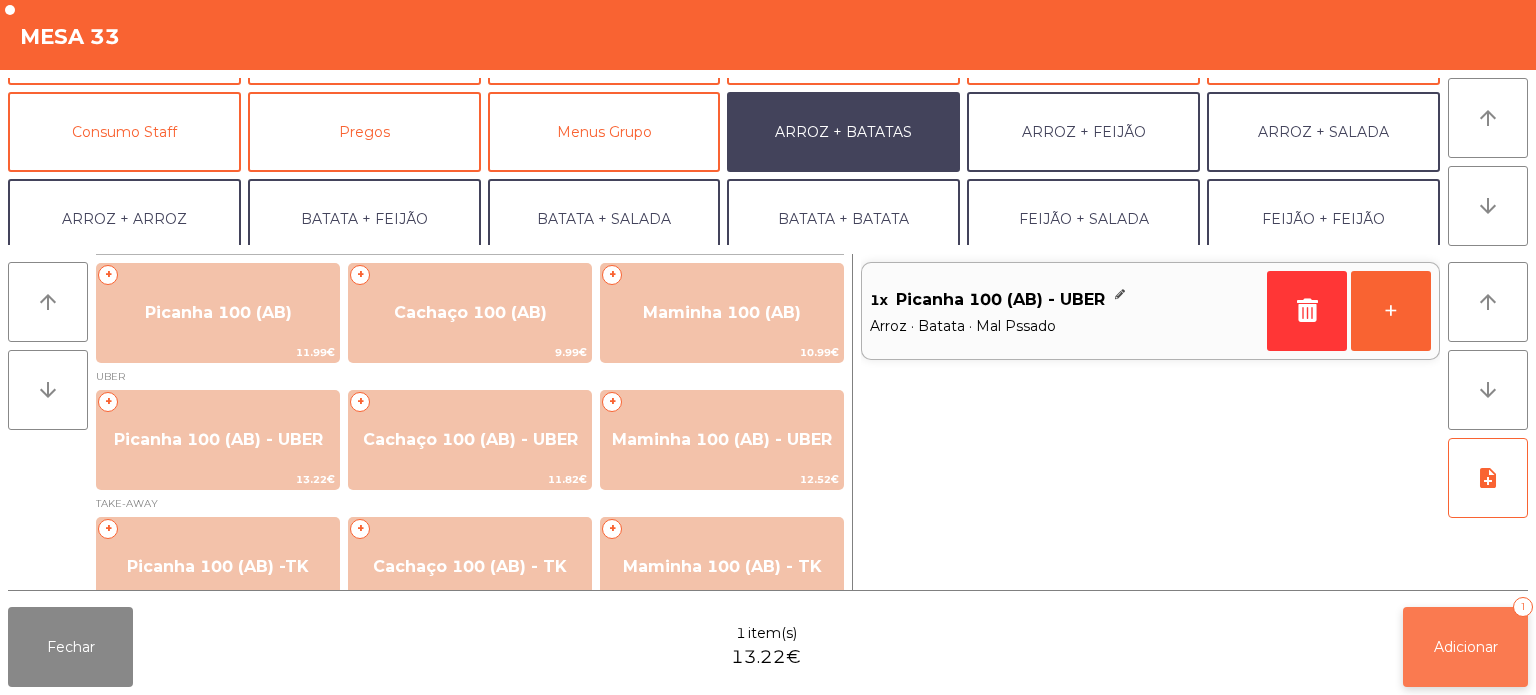 click on "Adicionar   1" 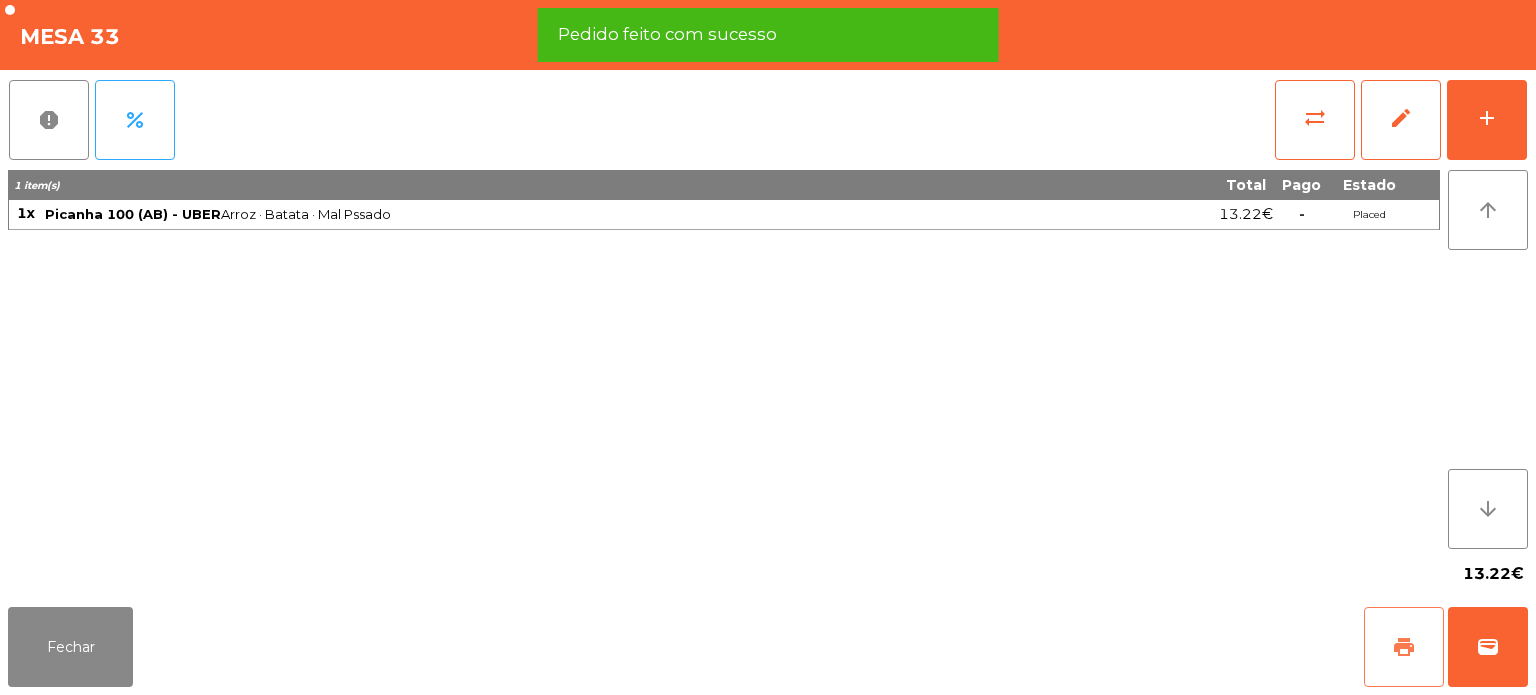 click on "print" 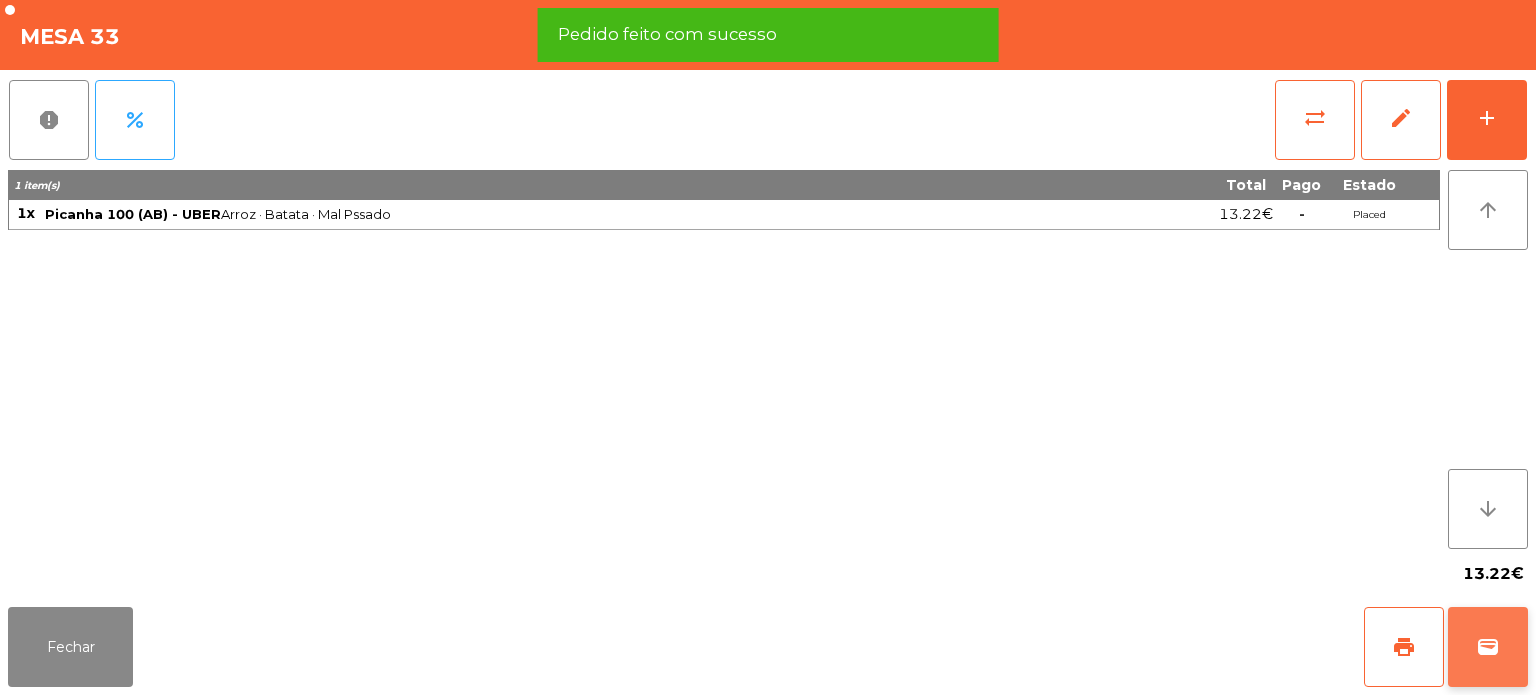 click on "wallet" 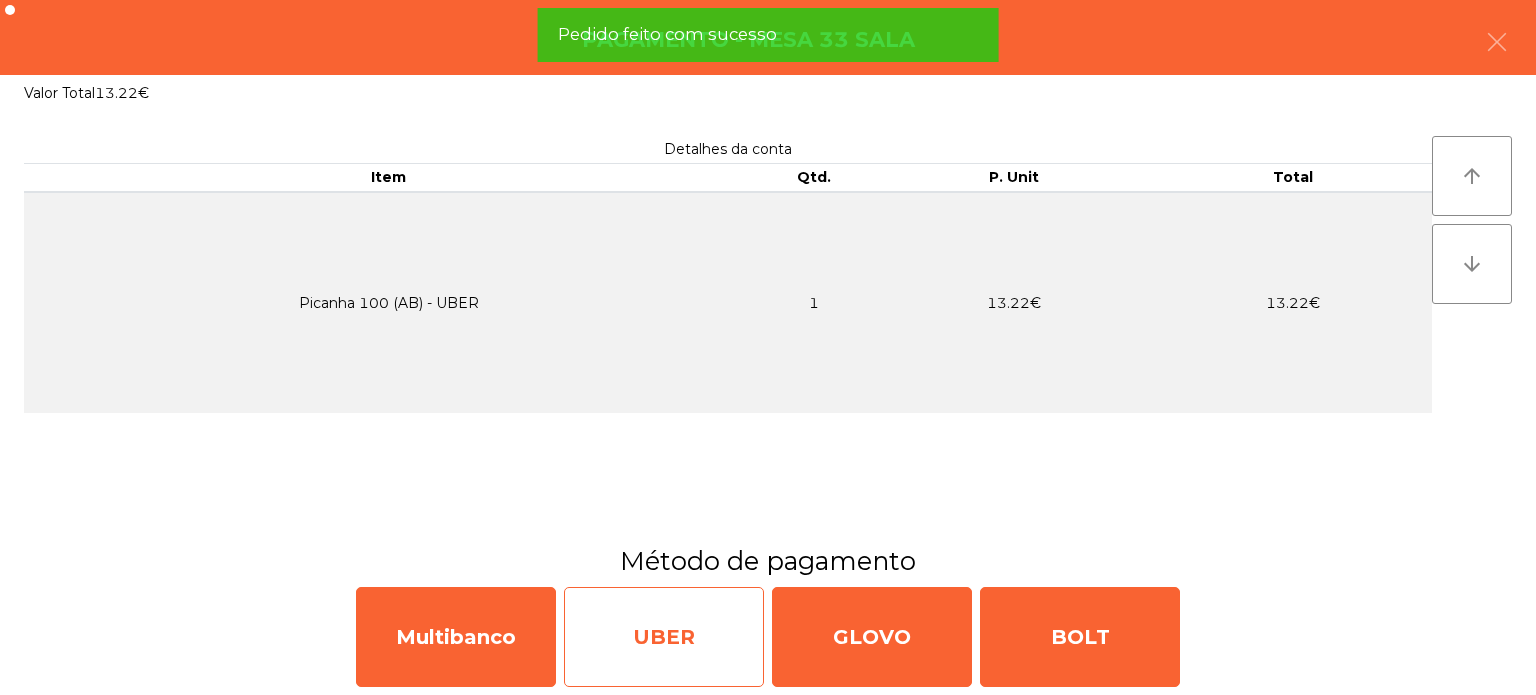 click on "UBER" 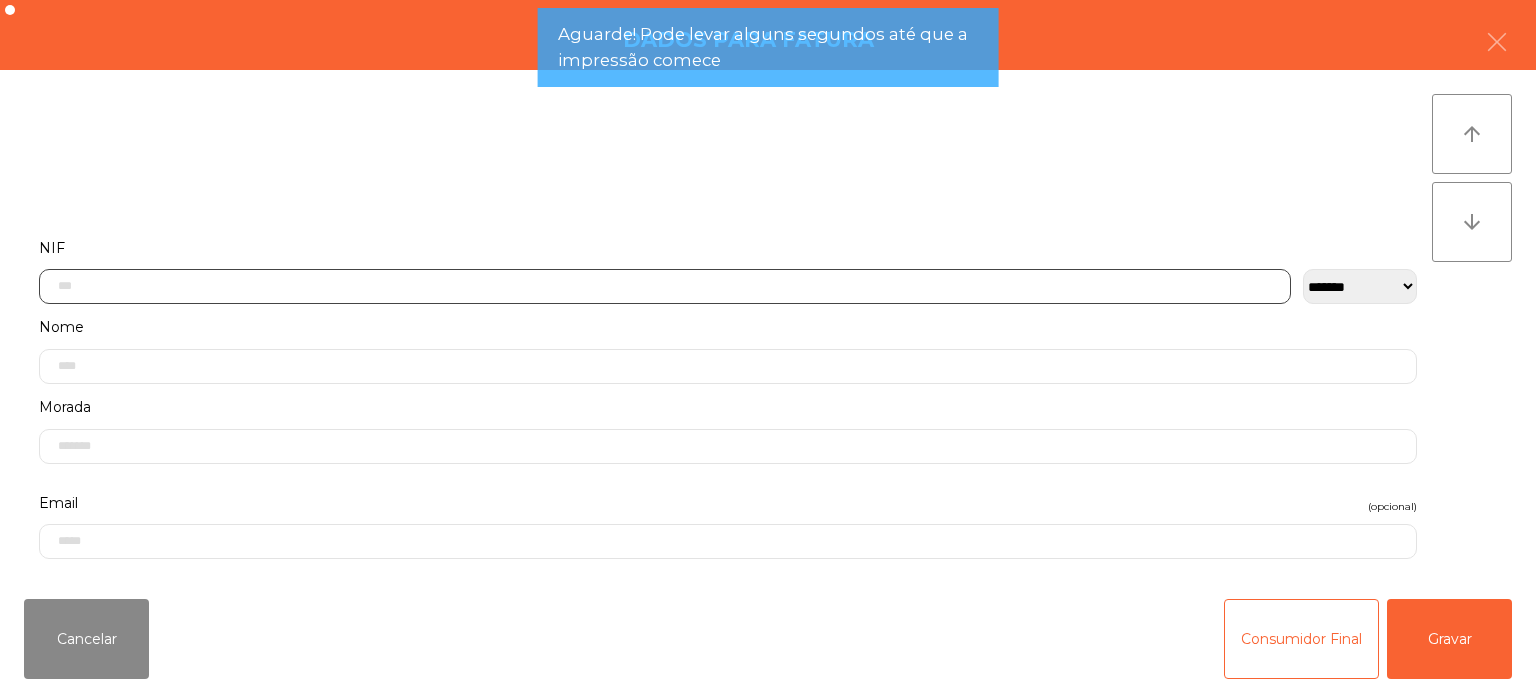 click 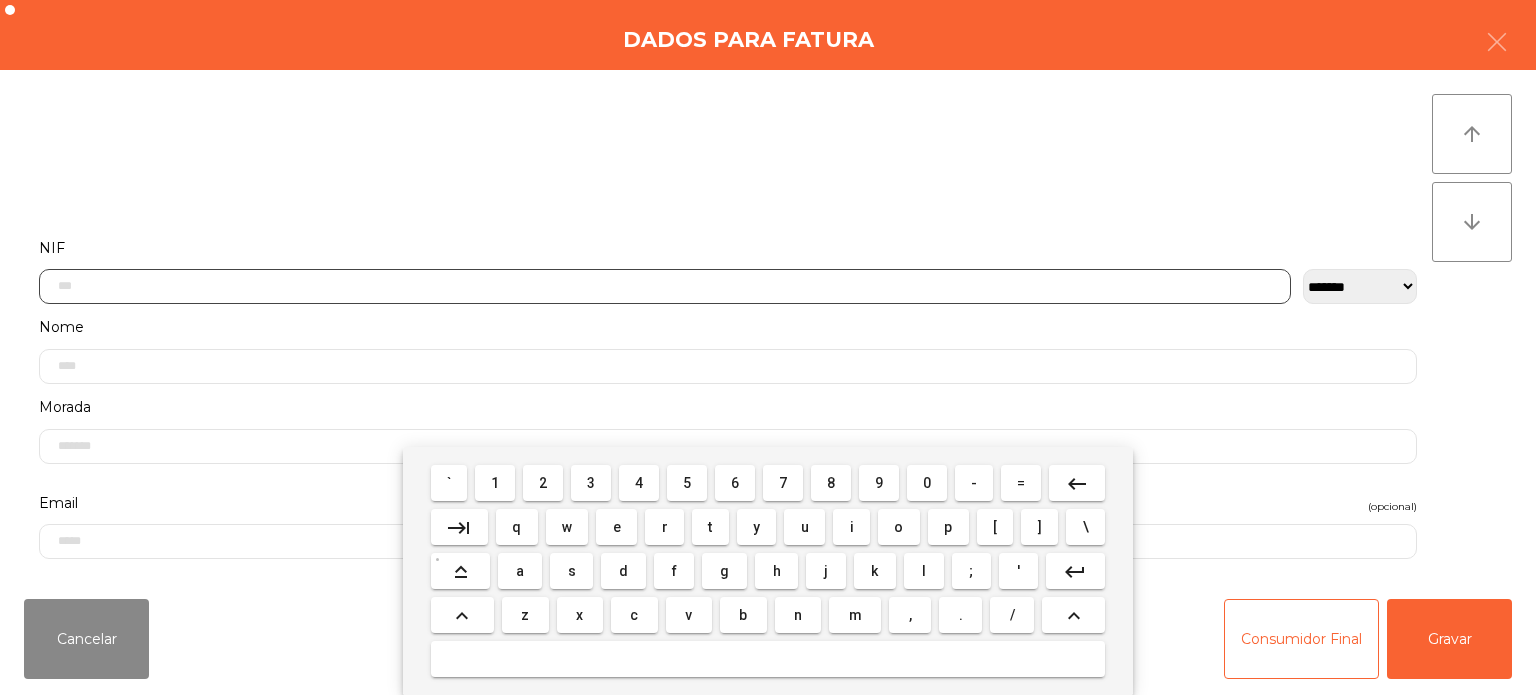 scroll, scrollTop: 139, scrollLeft: 0, axis: vertical 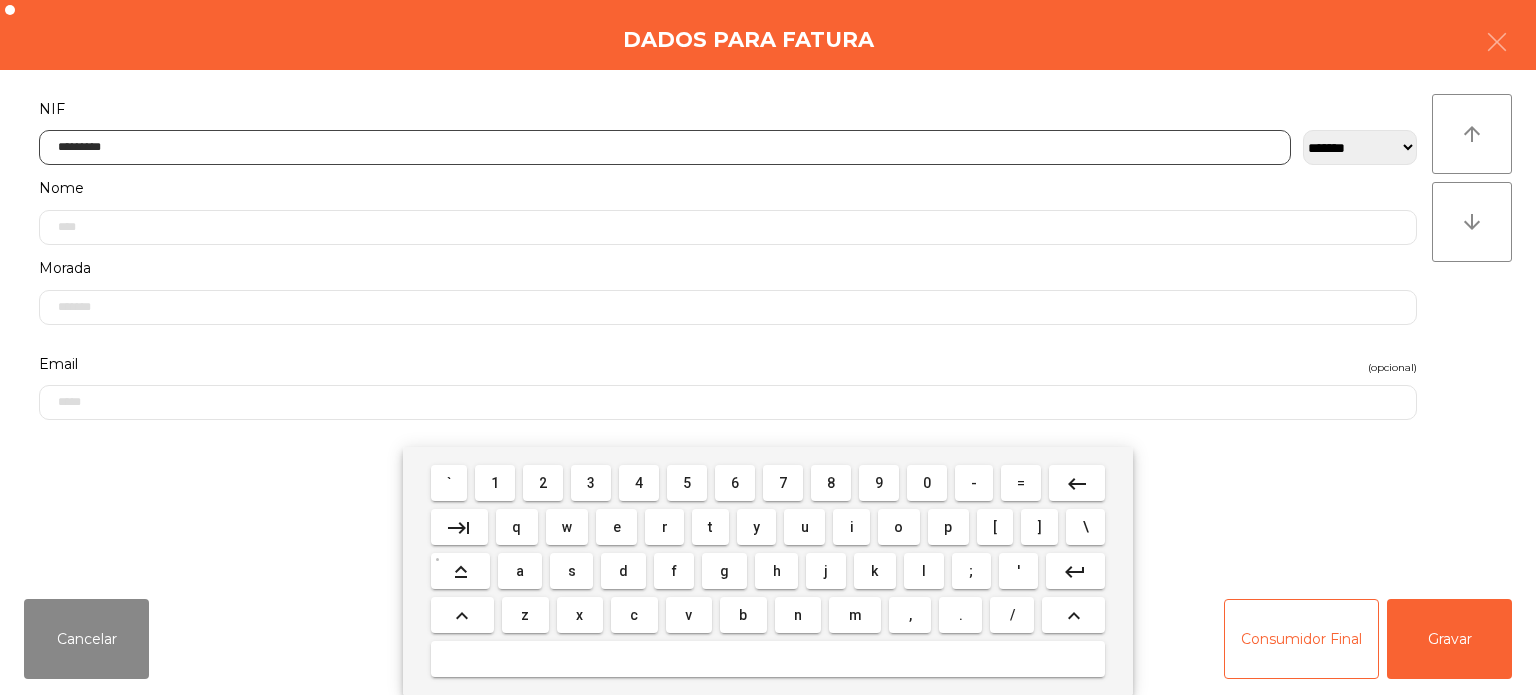 type on "*********" 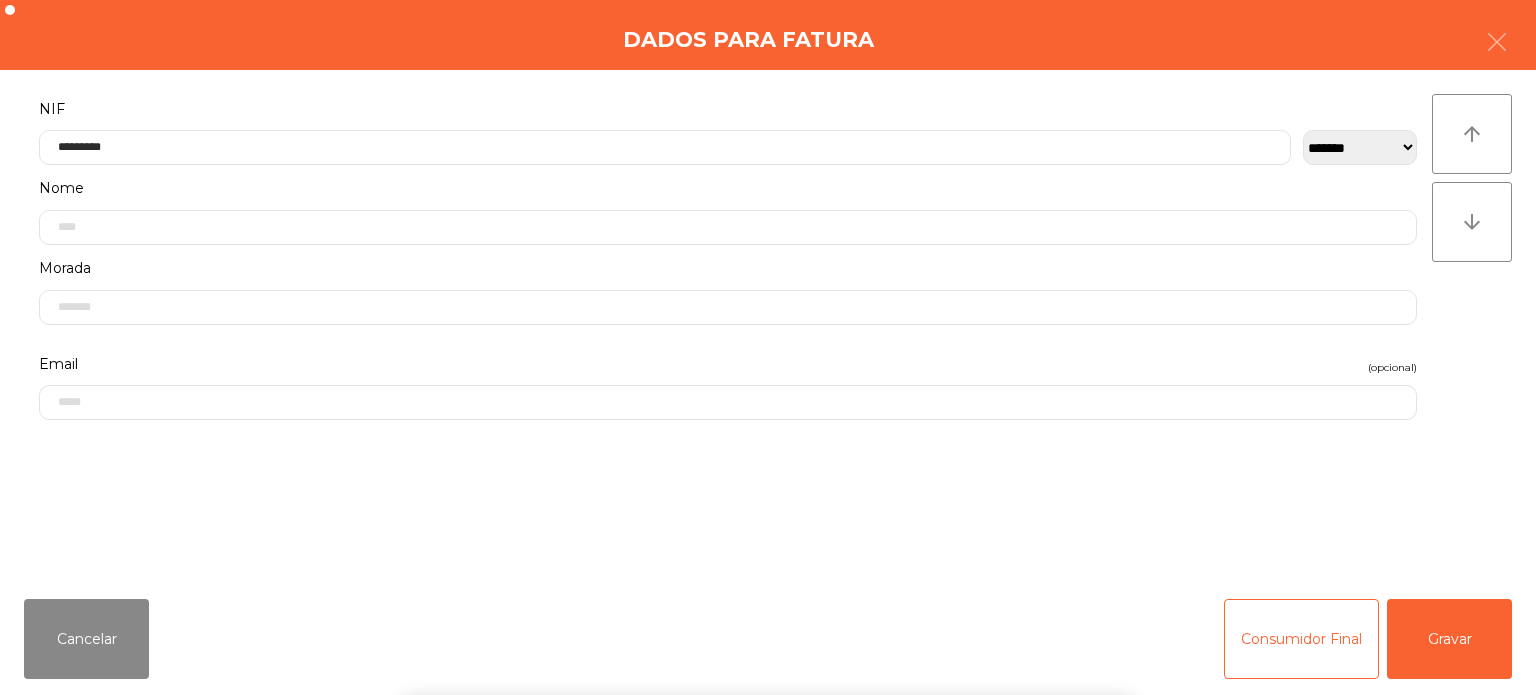 click on "` 1 2 3 4 5 6 7 8 9 0 - = keyboard_backspace keyboard_tab q w e r t y u i o p [ ] \ keyboard_capslock a s d f g h j k l ; ' keyboard_return keyboard_arrow_up z x c v b n m , . / keyboard_arrow_up" at bounding box center (768, 571) 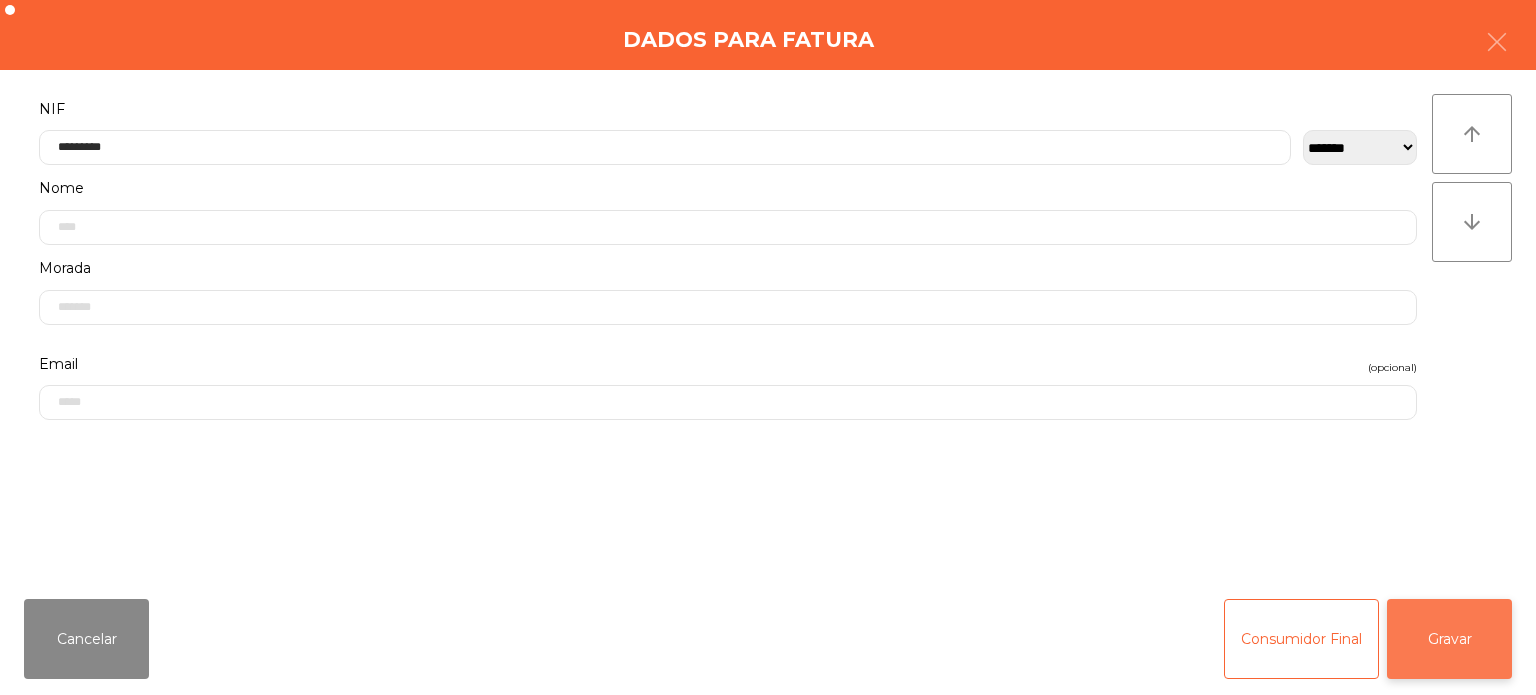 click on "Gravar" 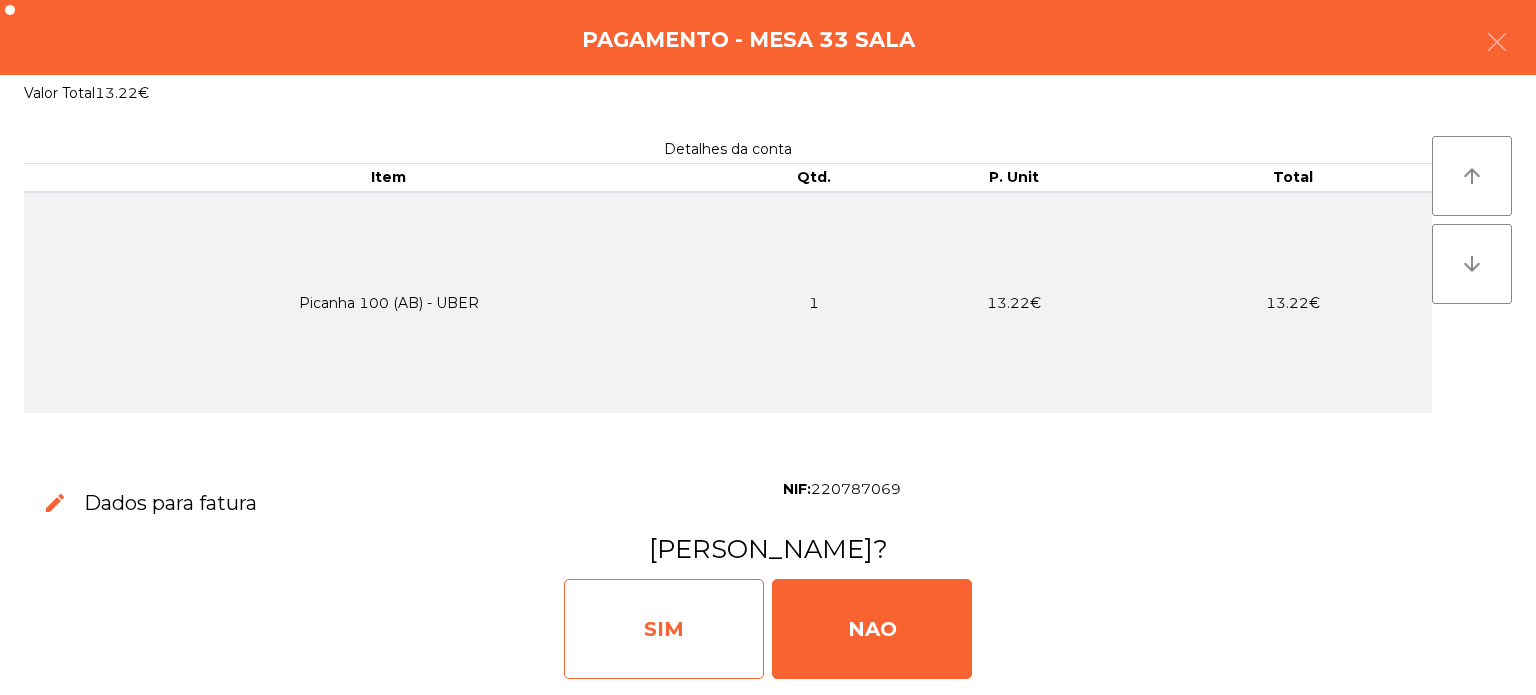 click on "SIM" 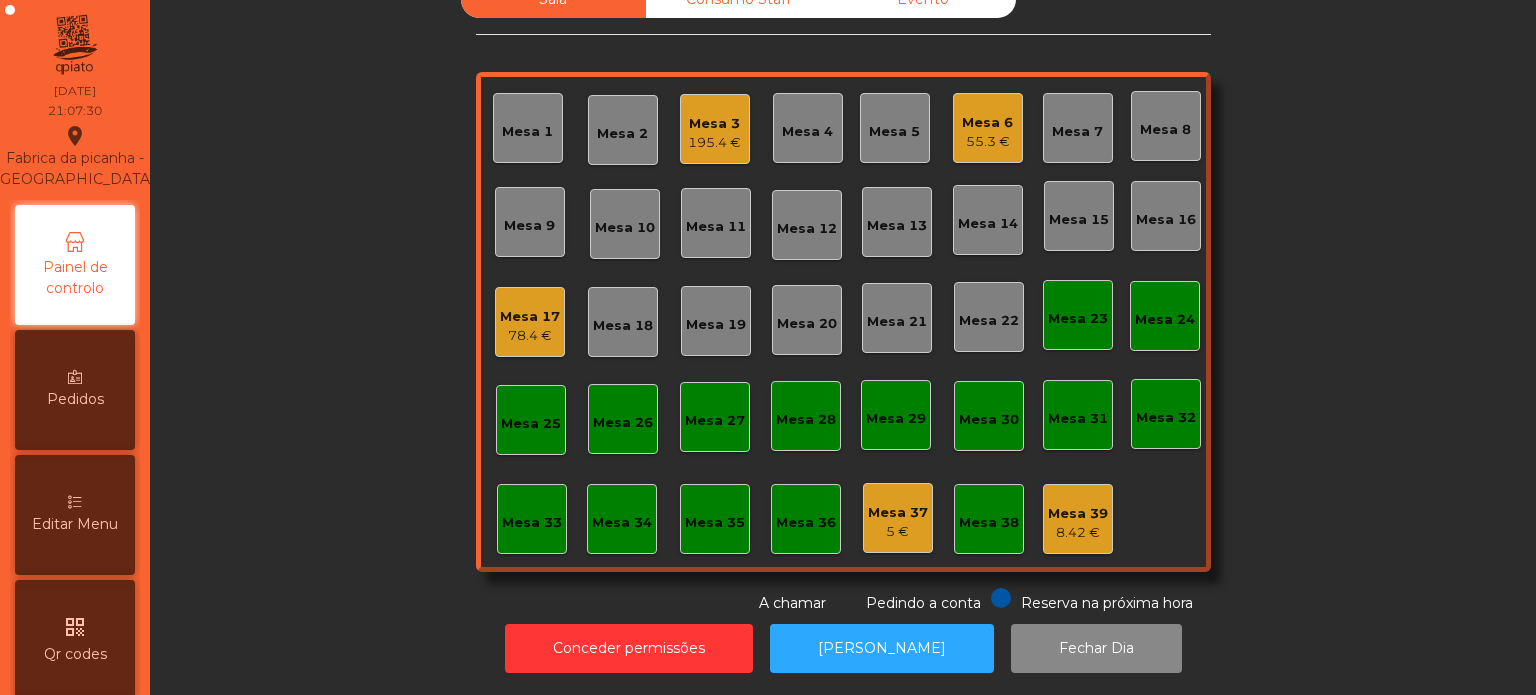 click on "Mesa 14" 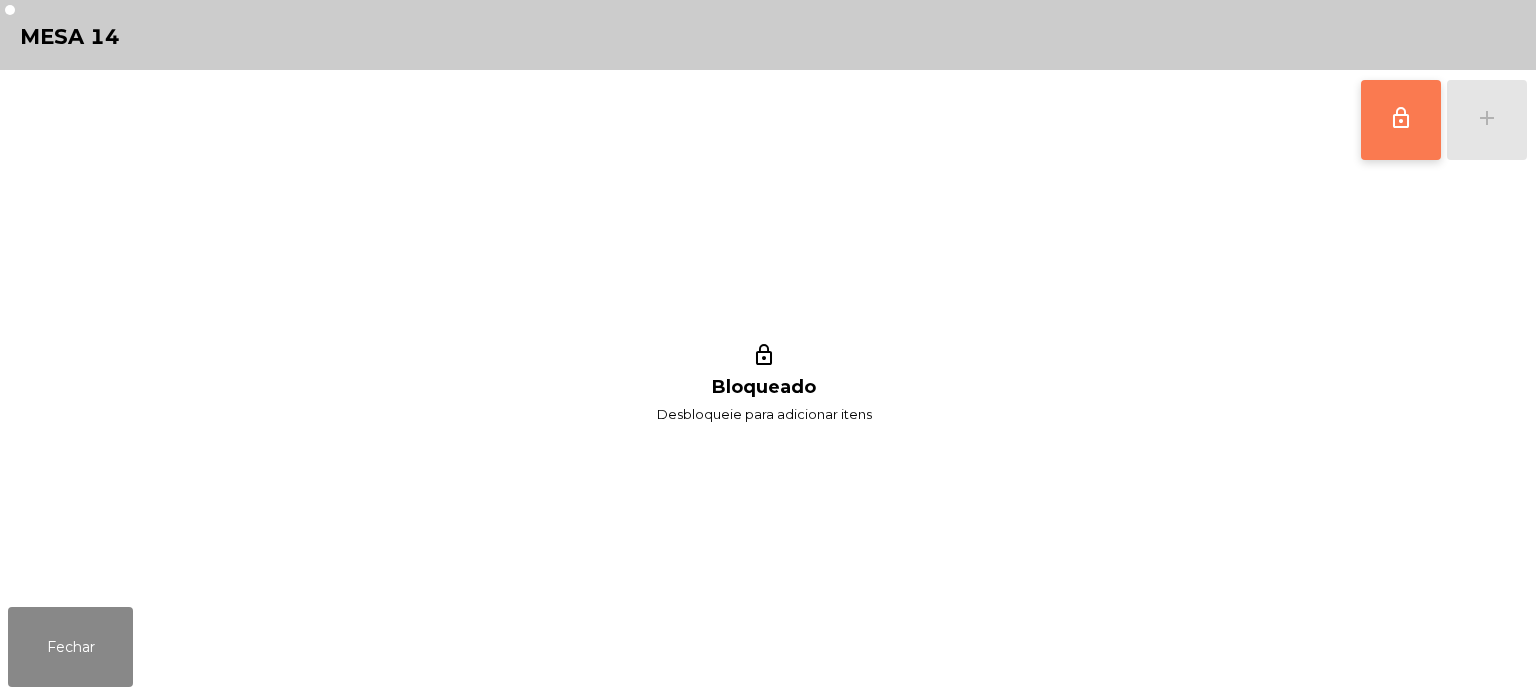 click on "lock_outline" 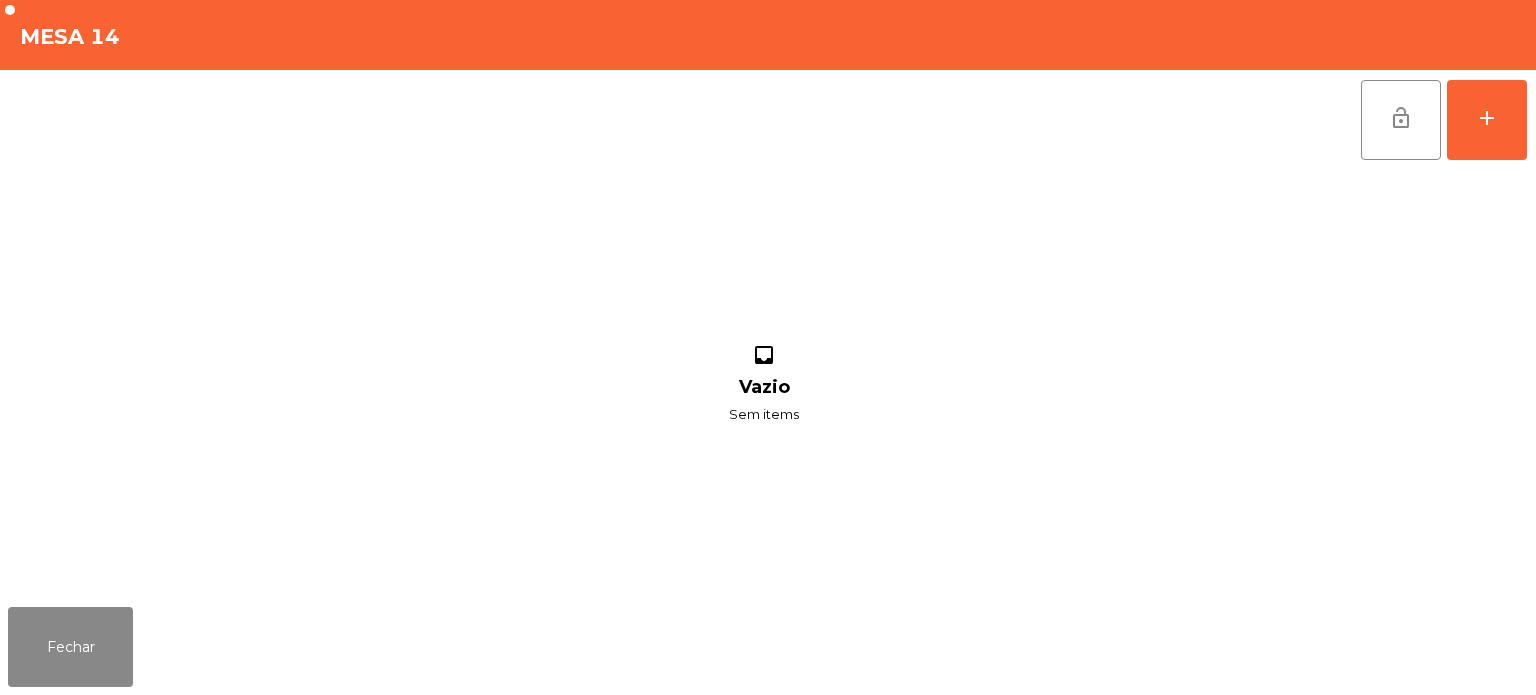 click on "lock_open   add  inbox Vazio Sem items" 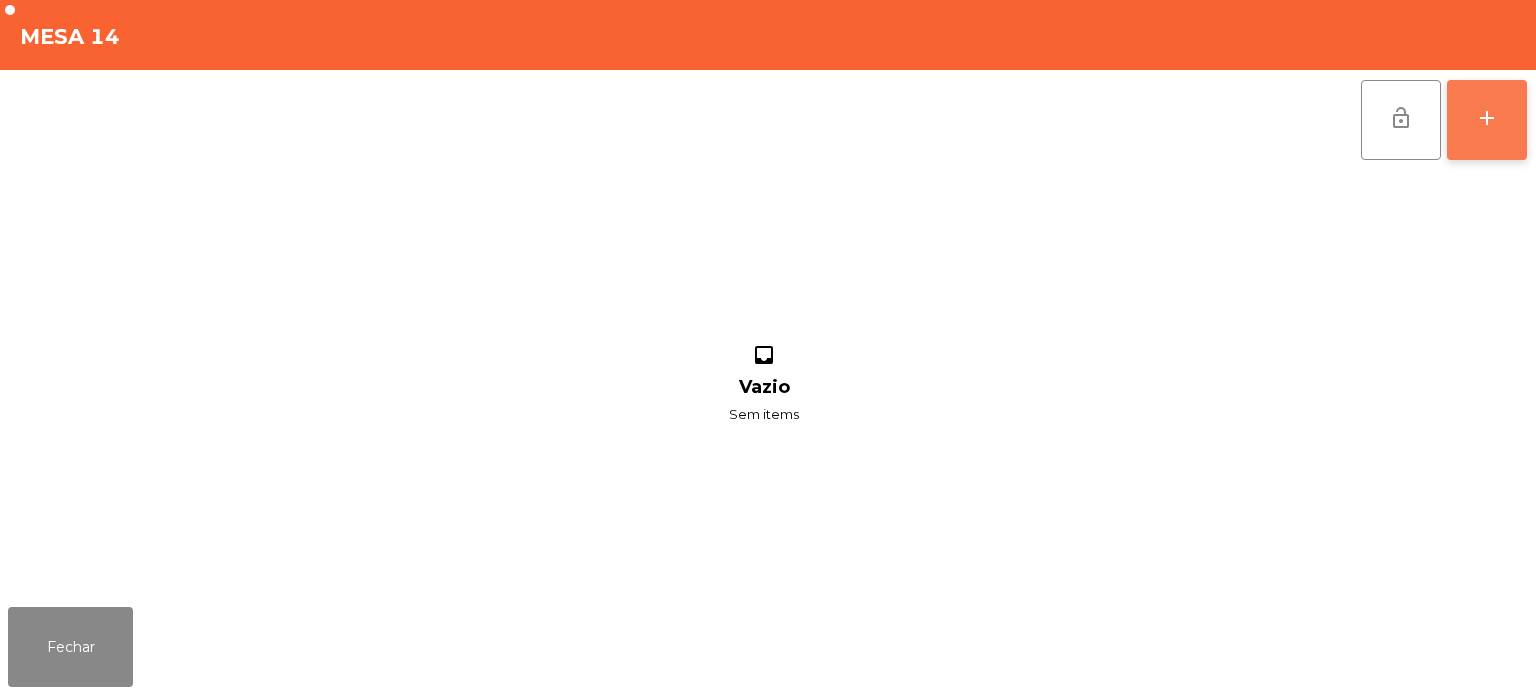 click on "add" 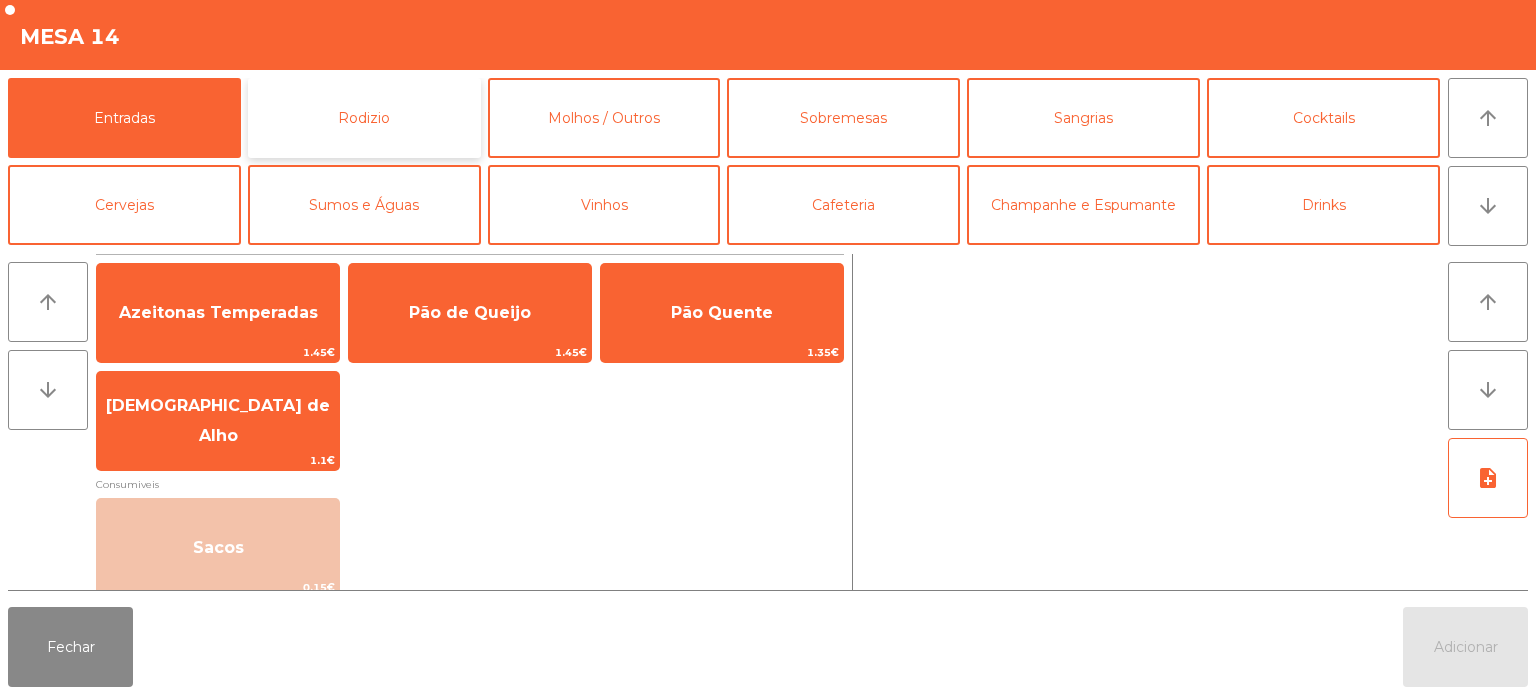 click on "Rodizio" 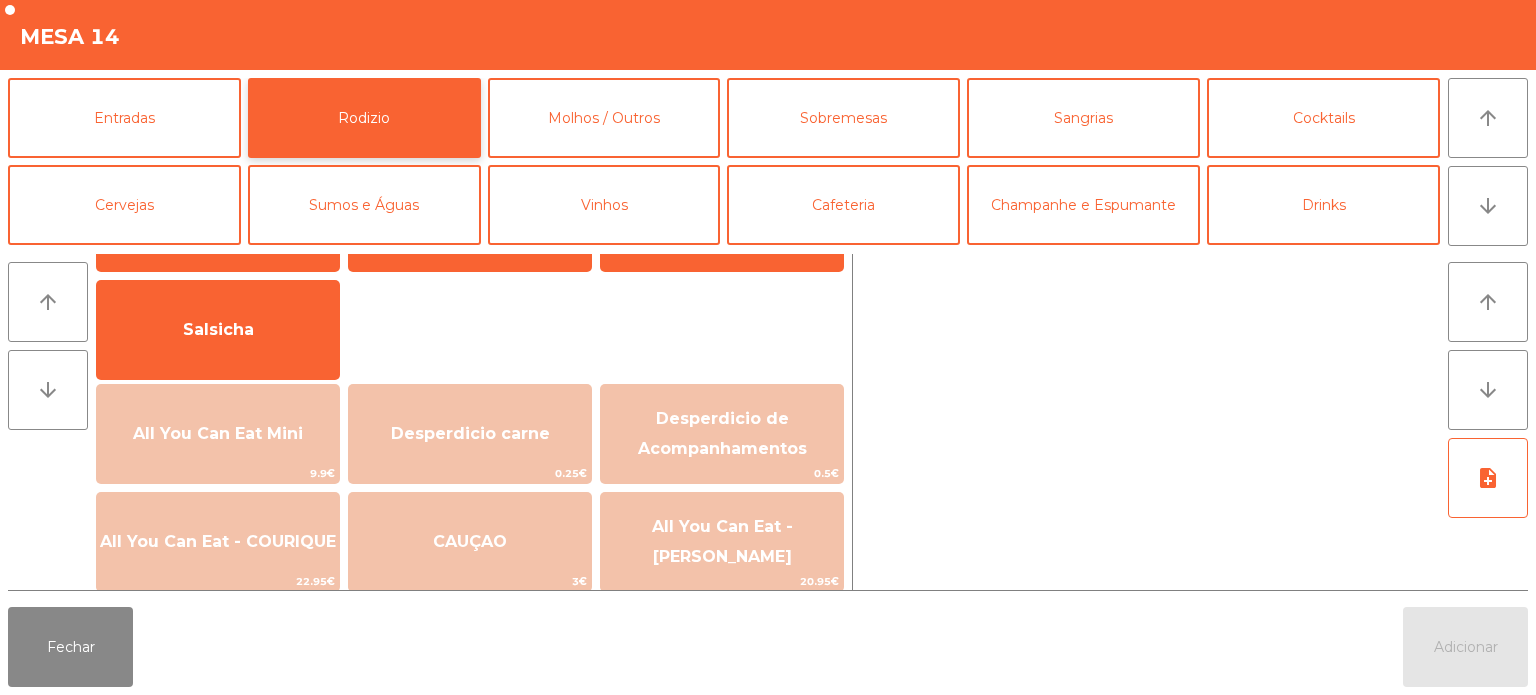 scroll, scrollTop: 125, scrollLeft: 0, axis: vertical 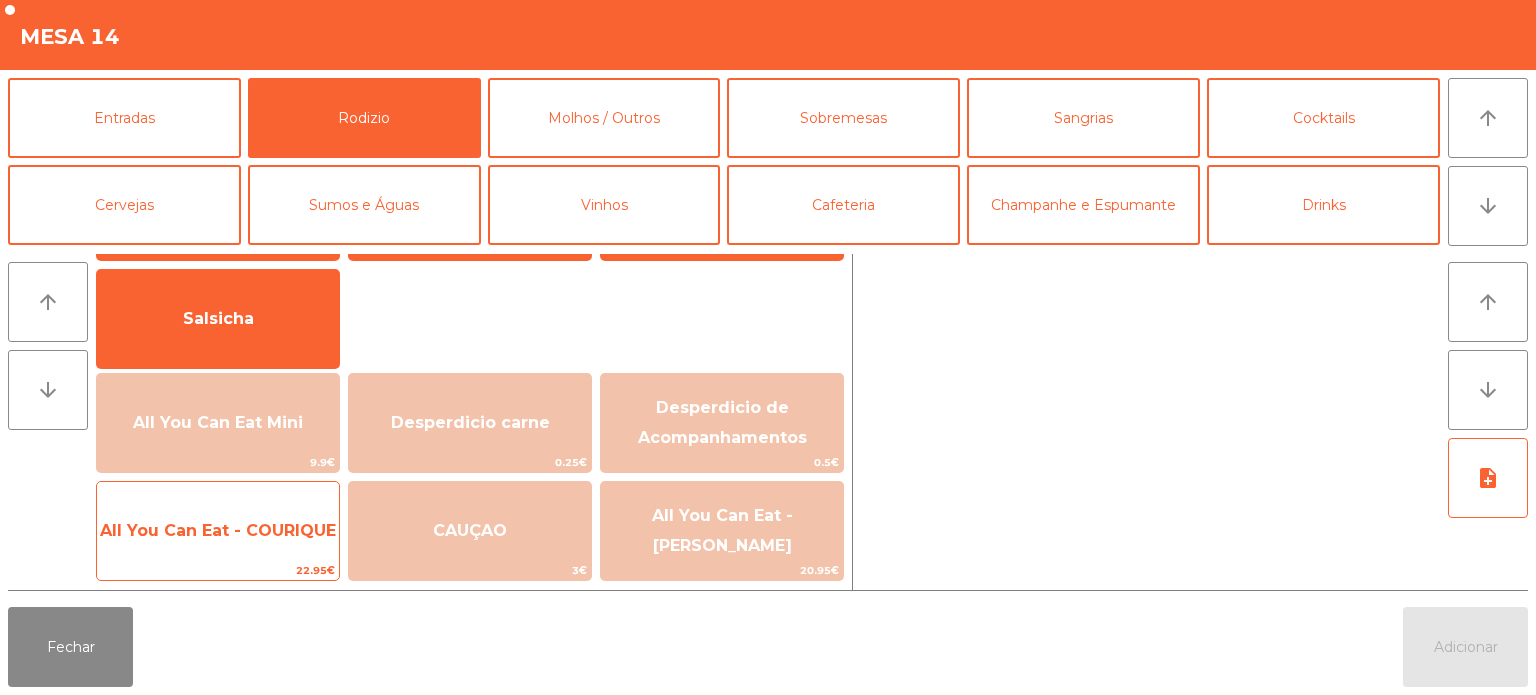 click on "All You Can Eat - COURIQUE" 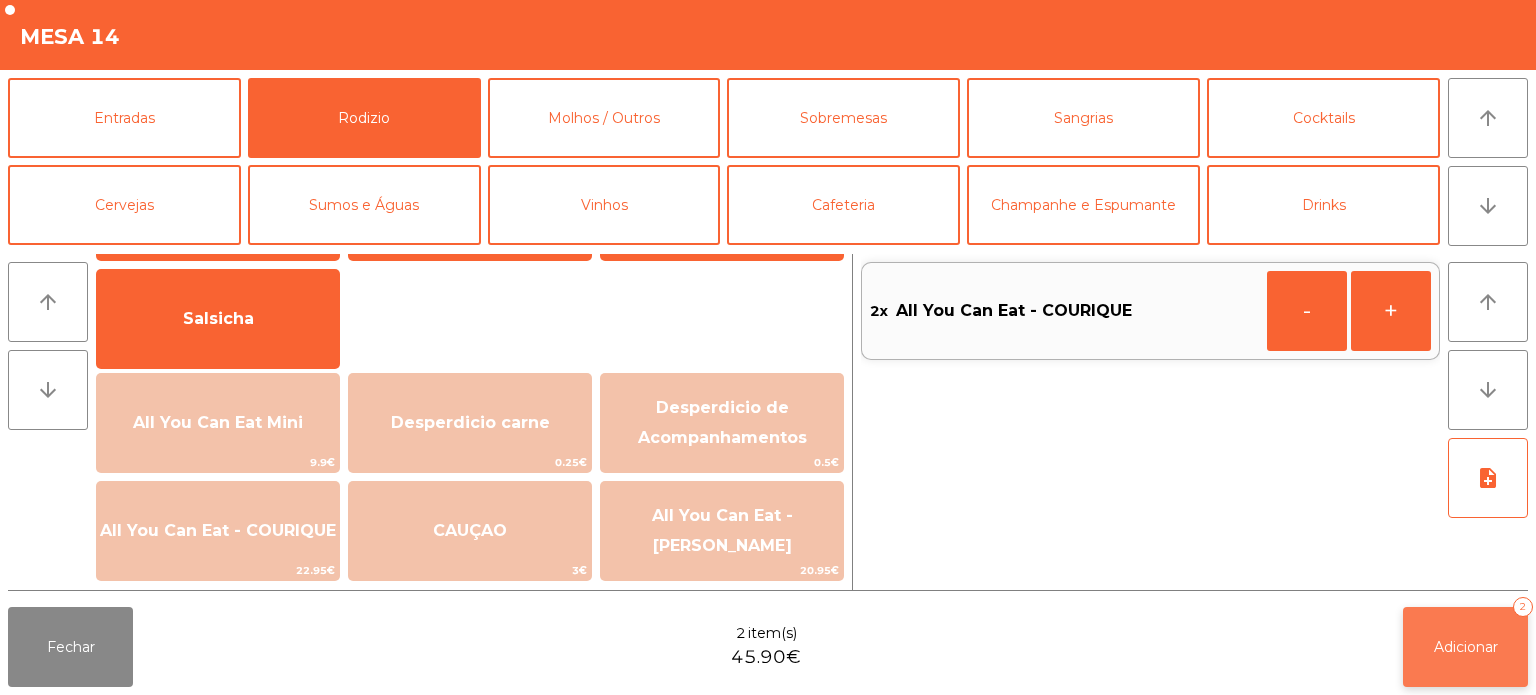 click on "Adicionar   2" 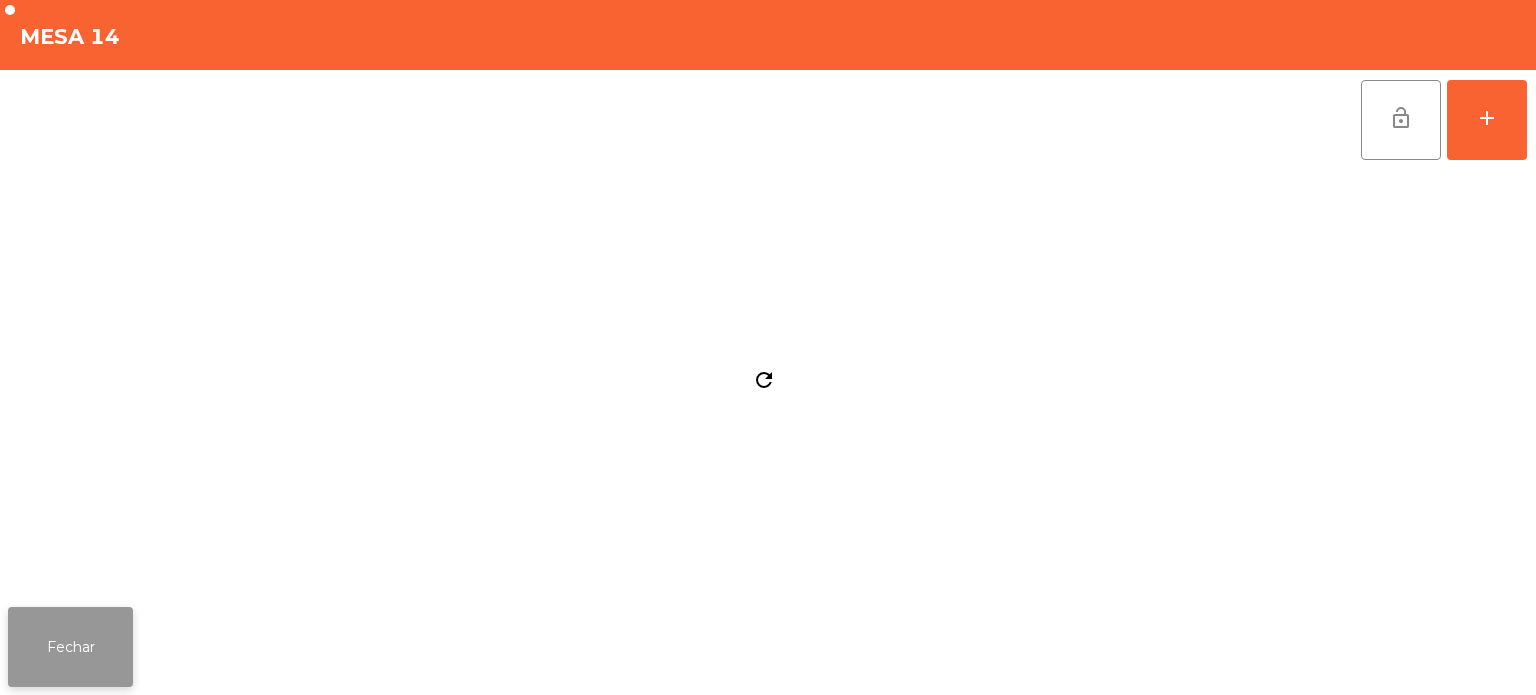 click on "Fechar" 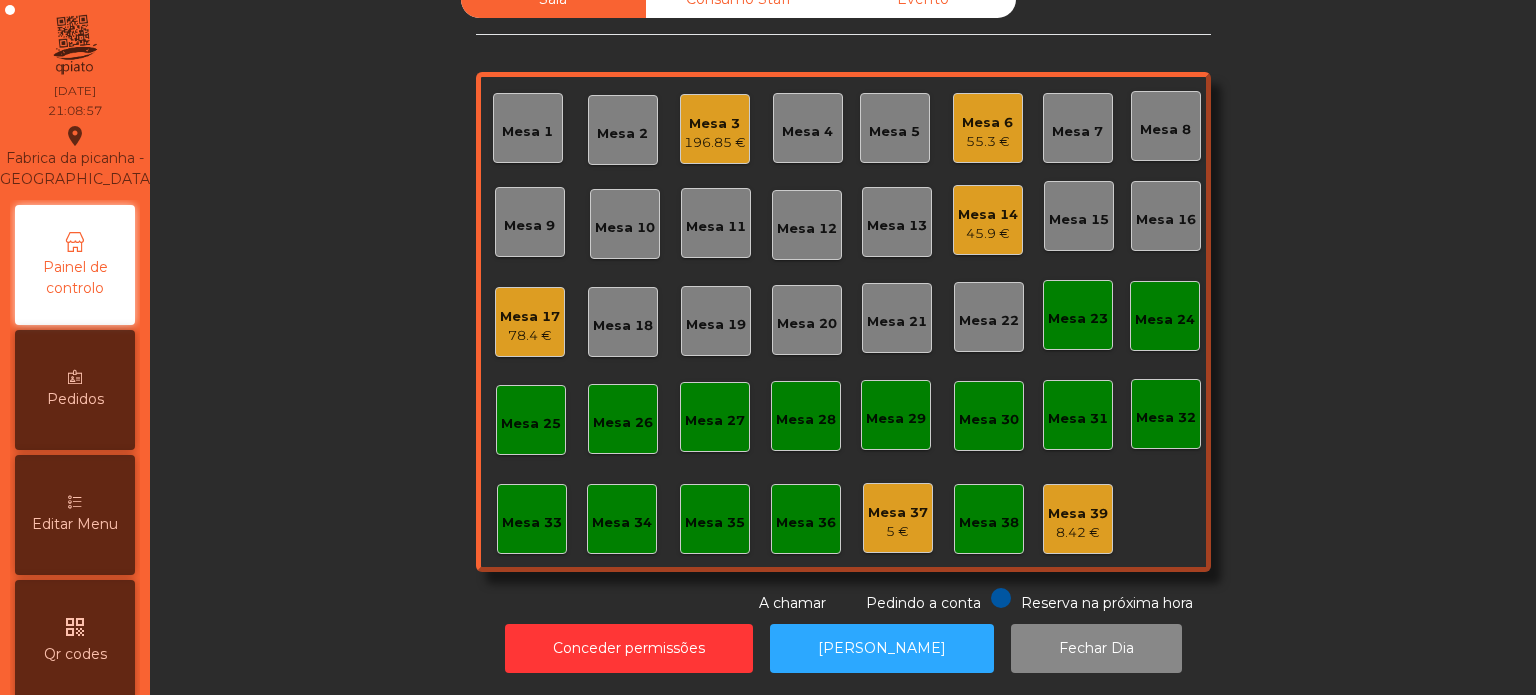 click on "78.4 €" 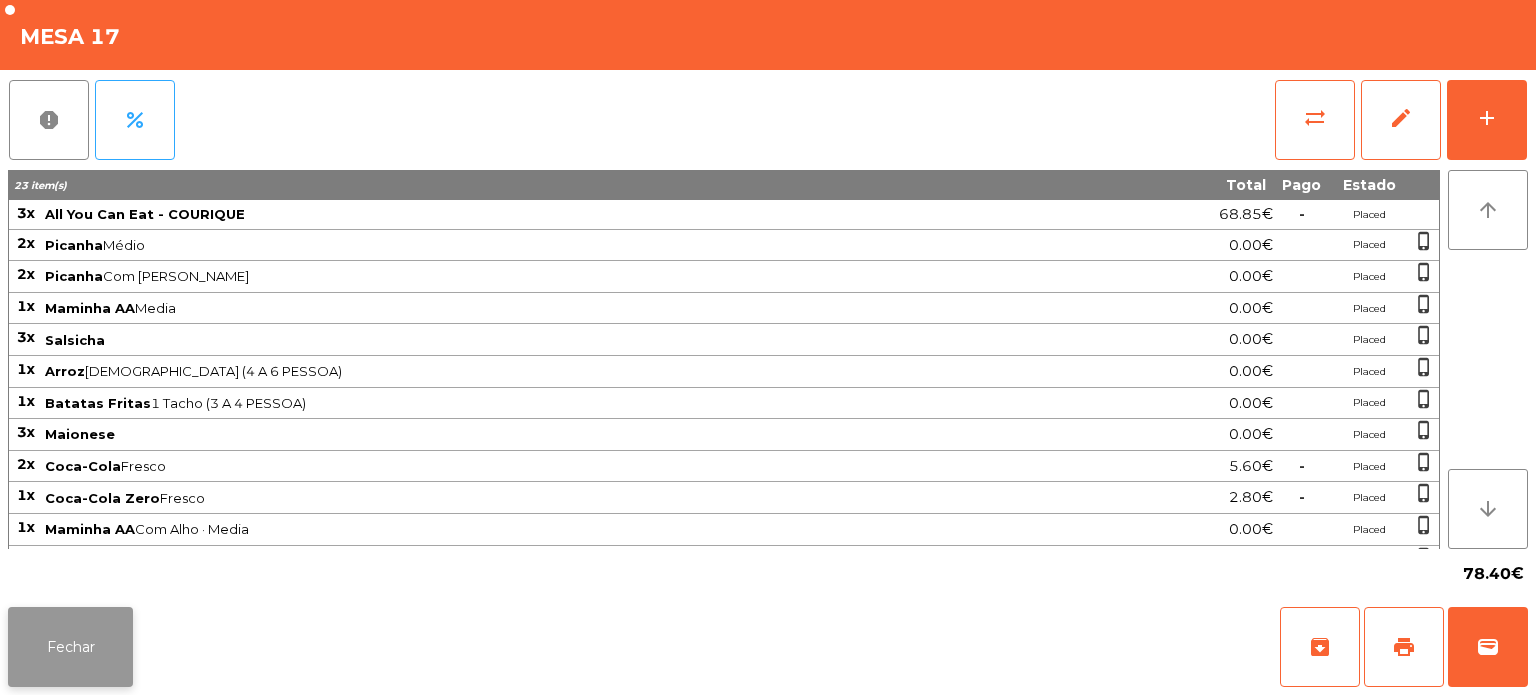 click on "Fechar" 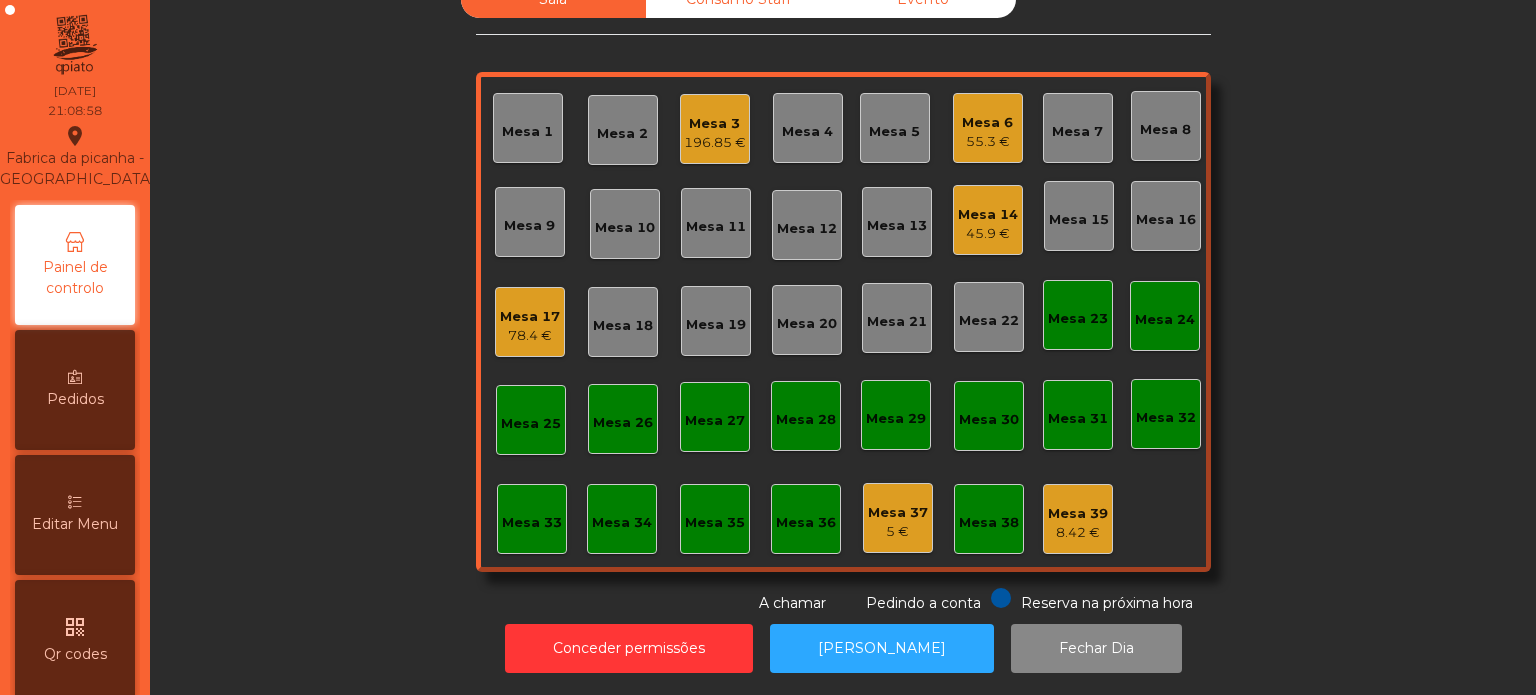 click on "55.3 €" 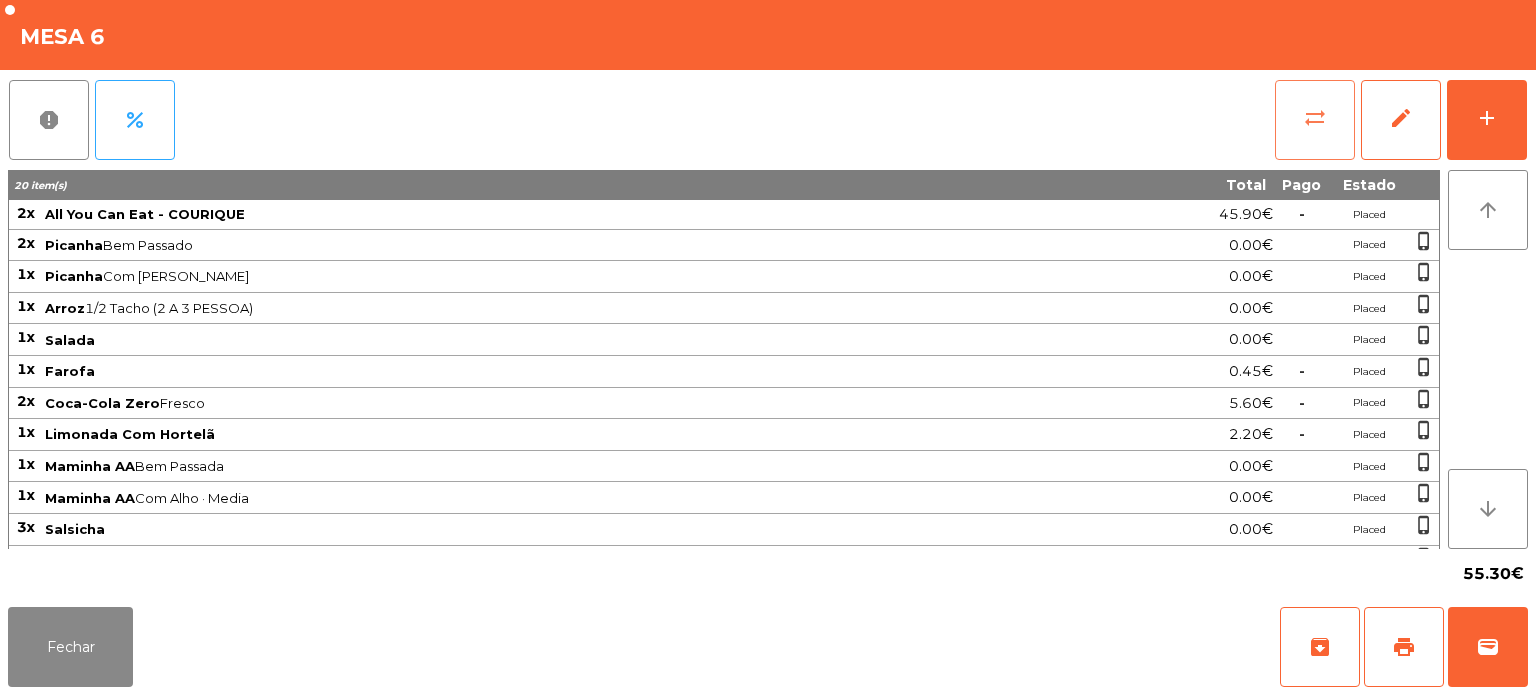 click on "sync_alt" 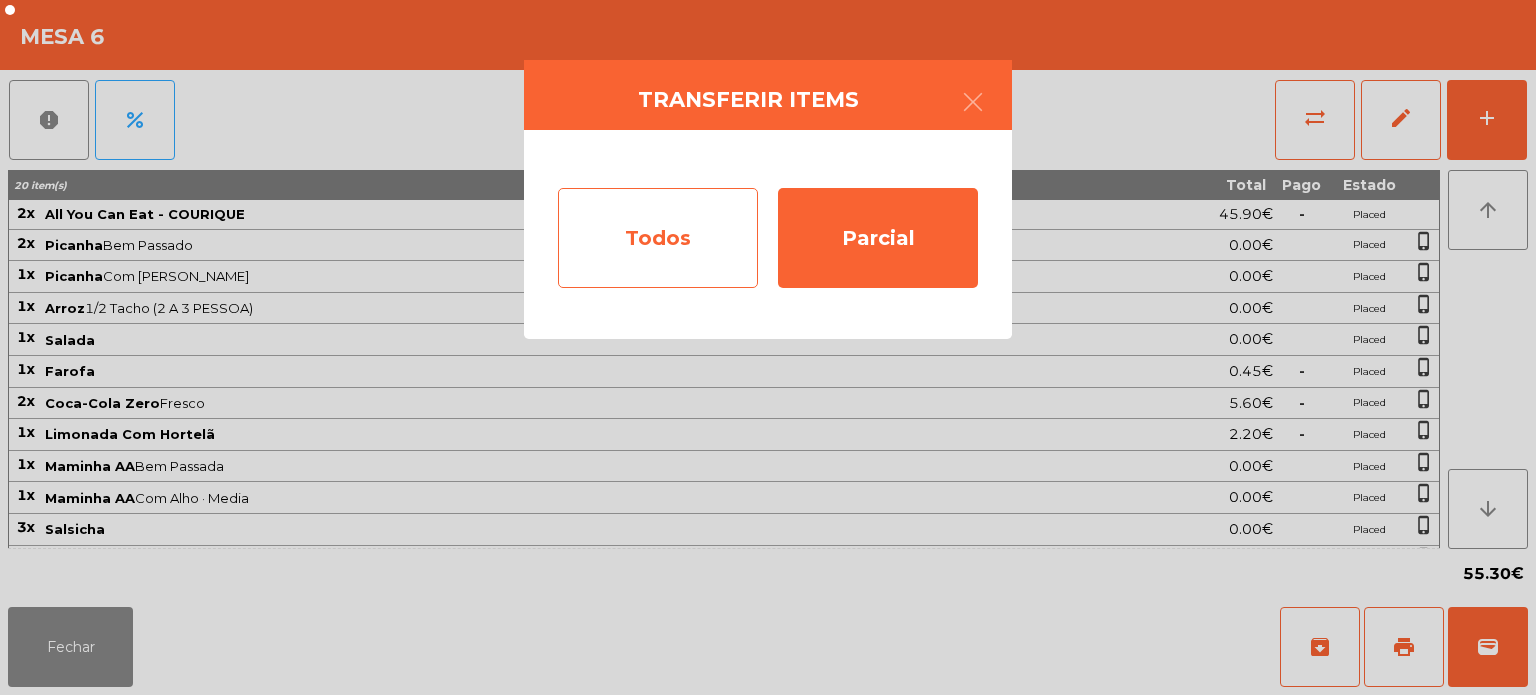 click on "Todos" 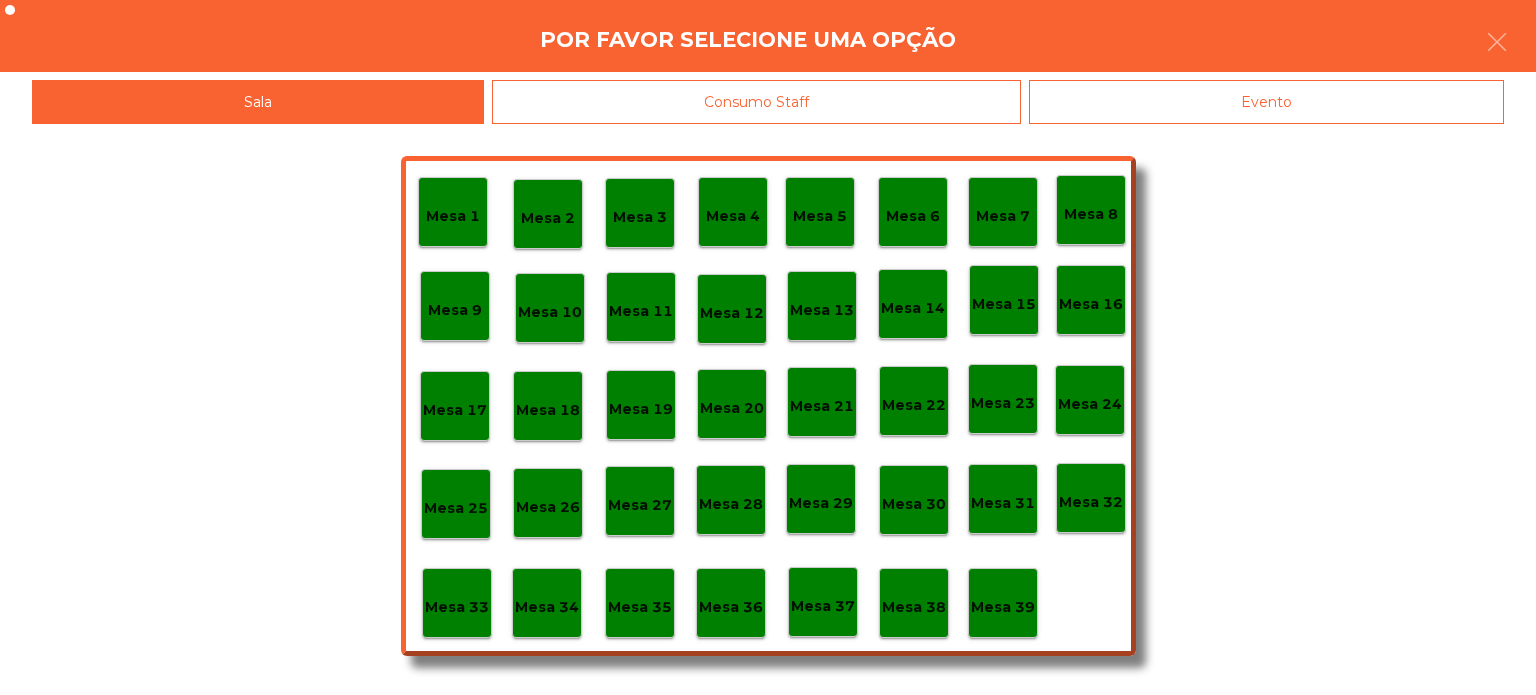 click on "Evento" 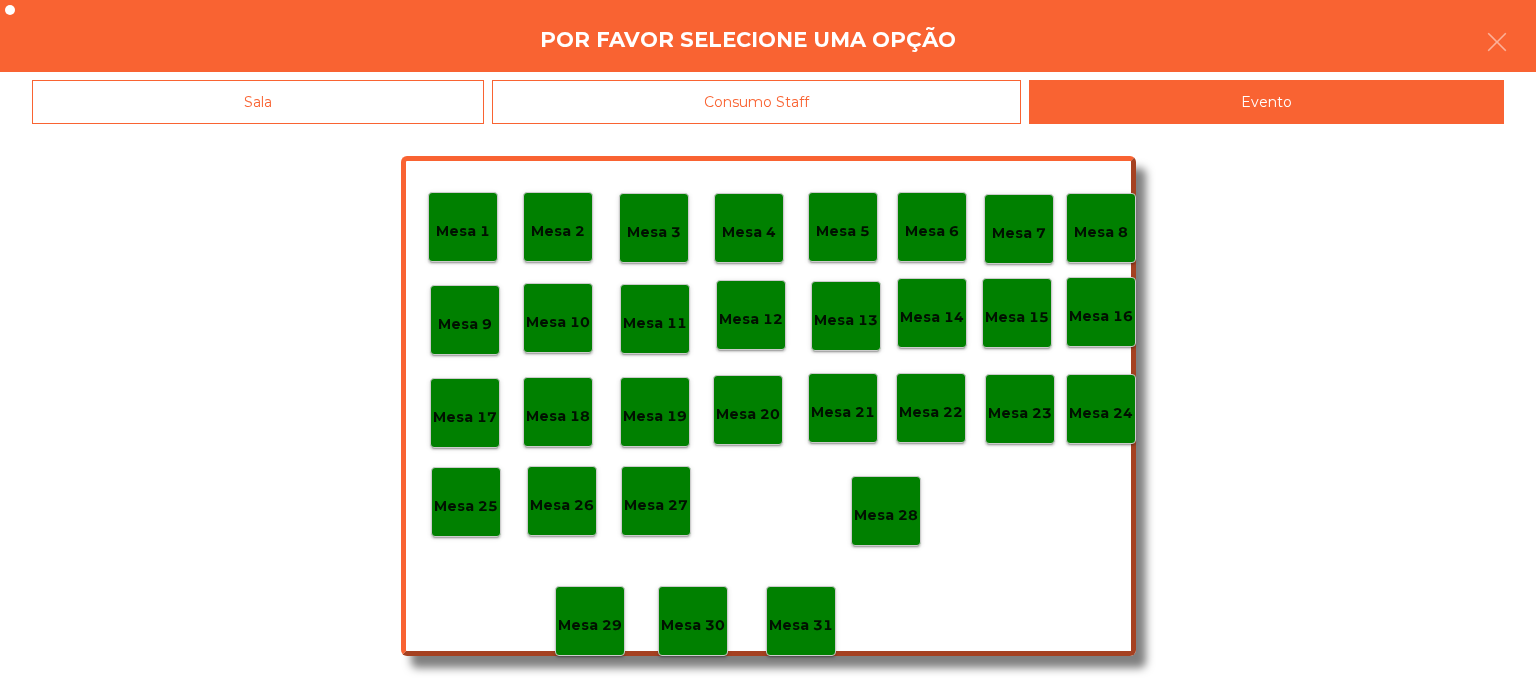 click on "Mesa 28" 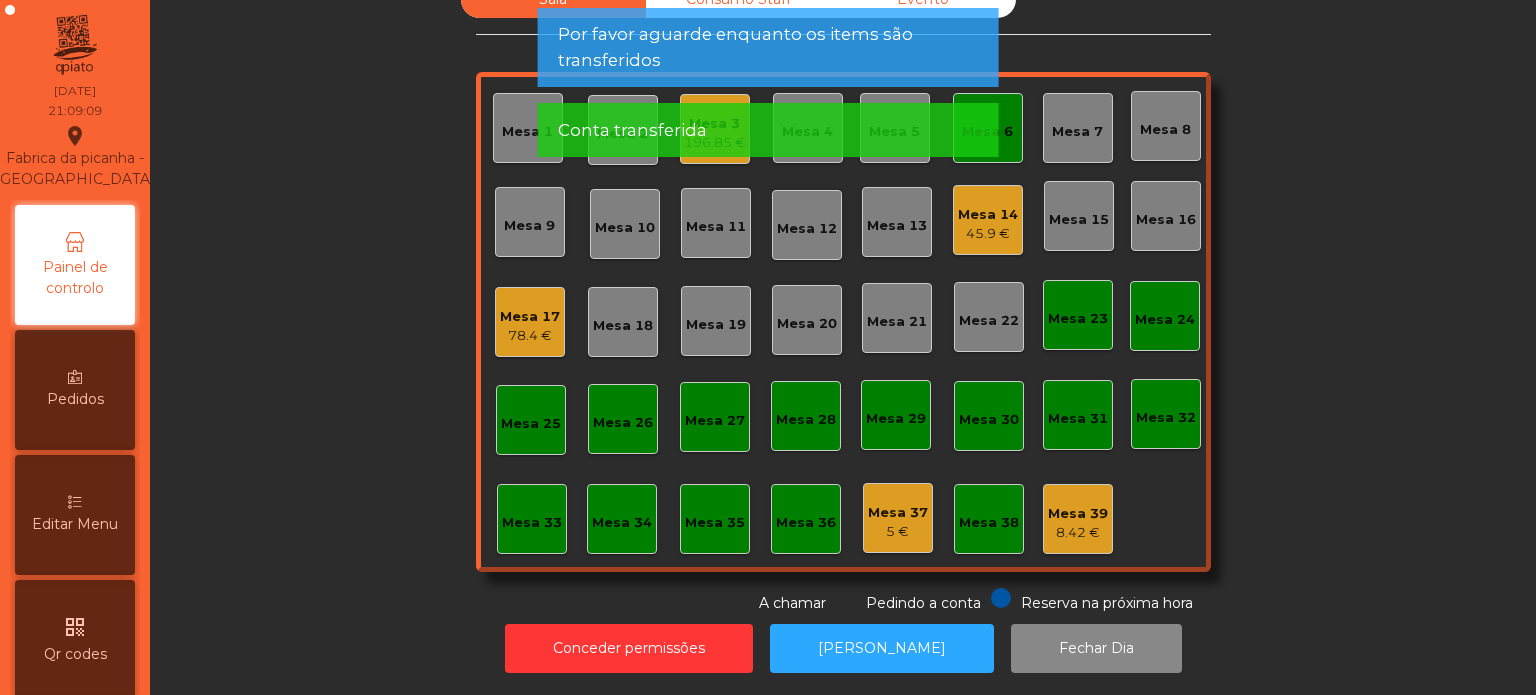click on "Por favor aguarde enquanto os items são transferidos" 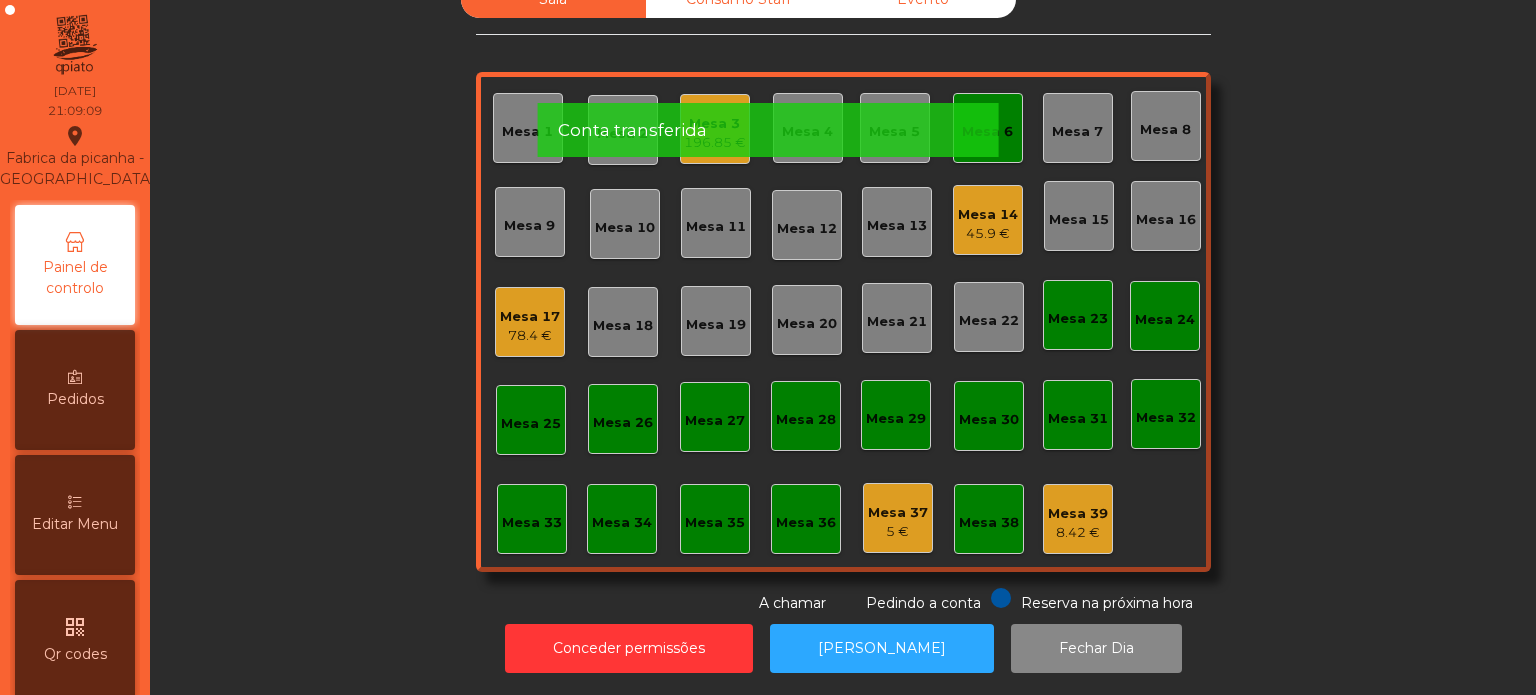 click on "Mesa 6" 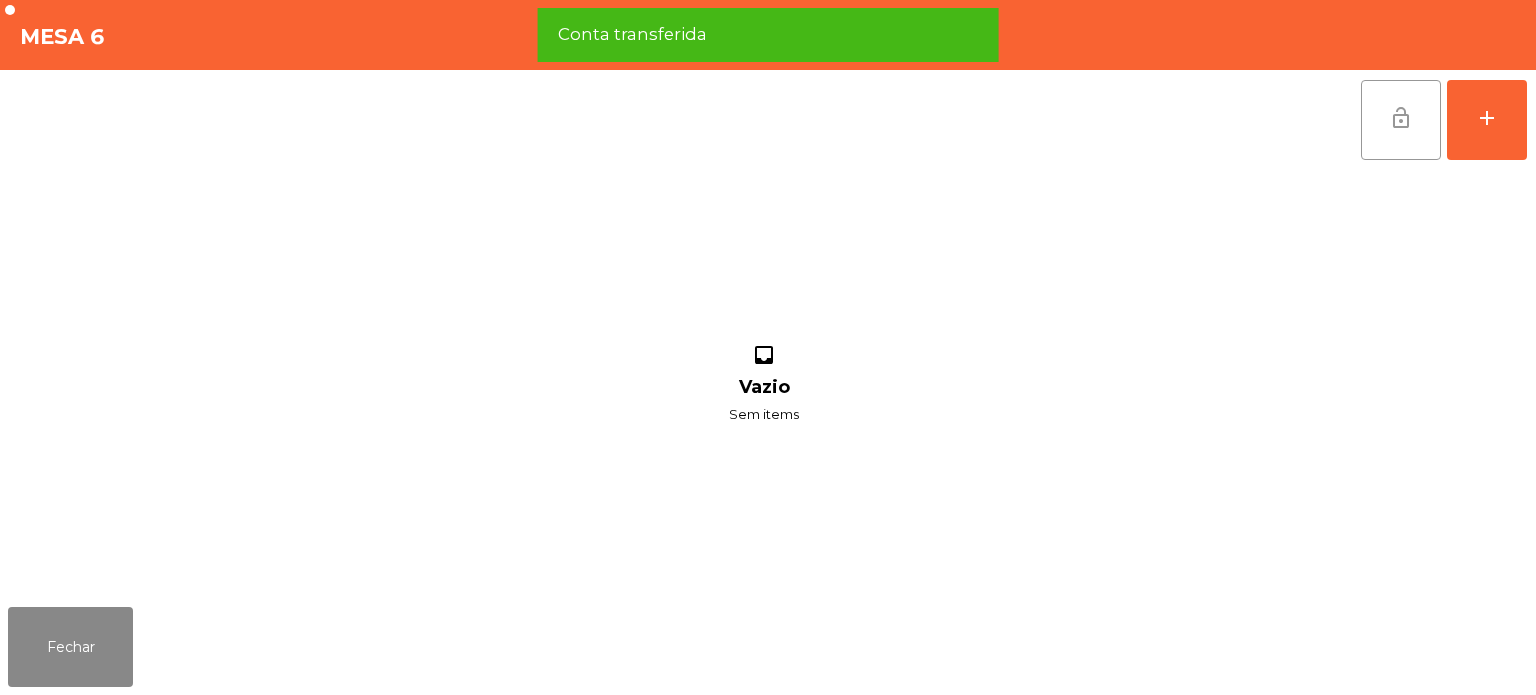 click on "lock_open" 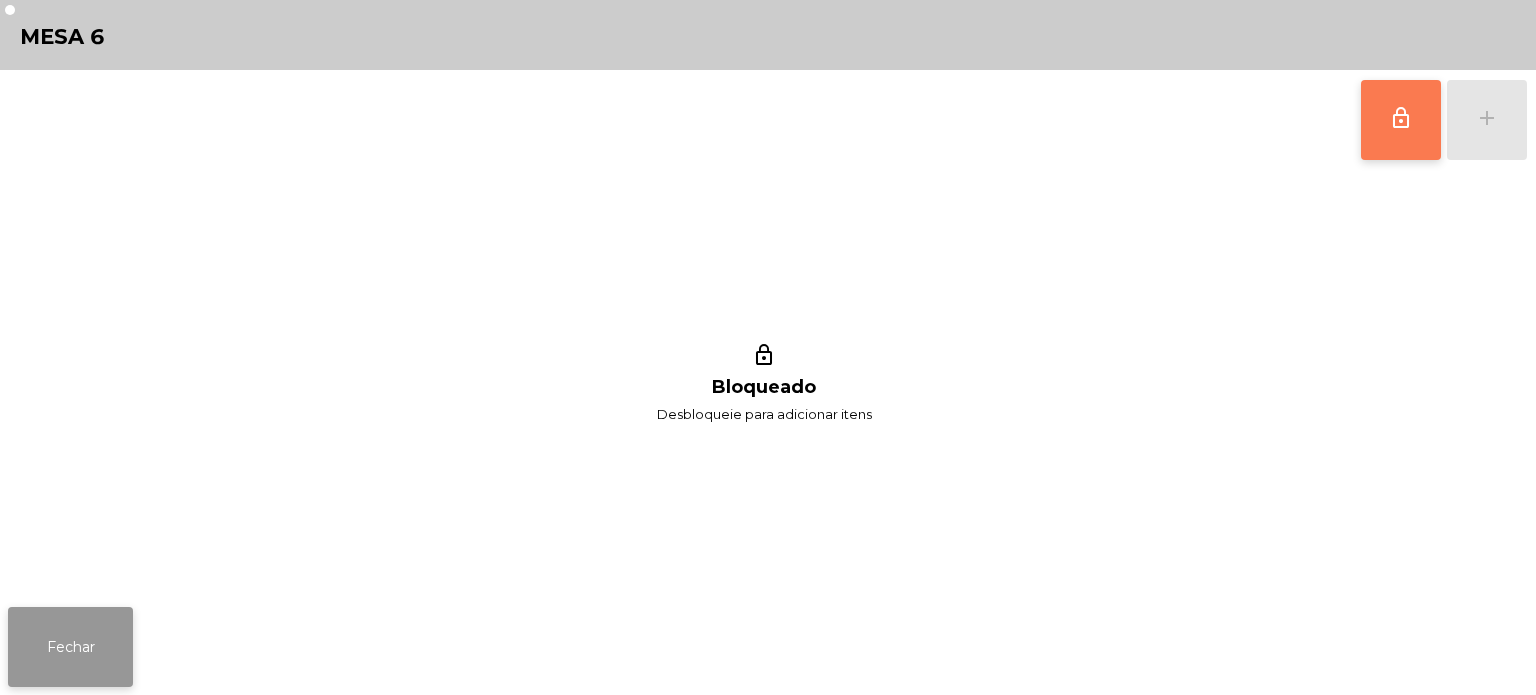 click on "Fechar" 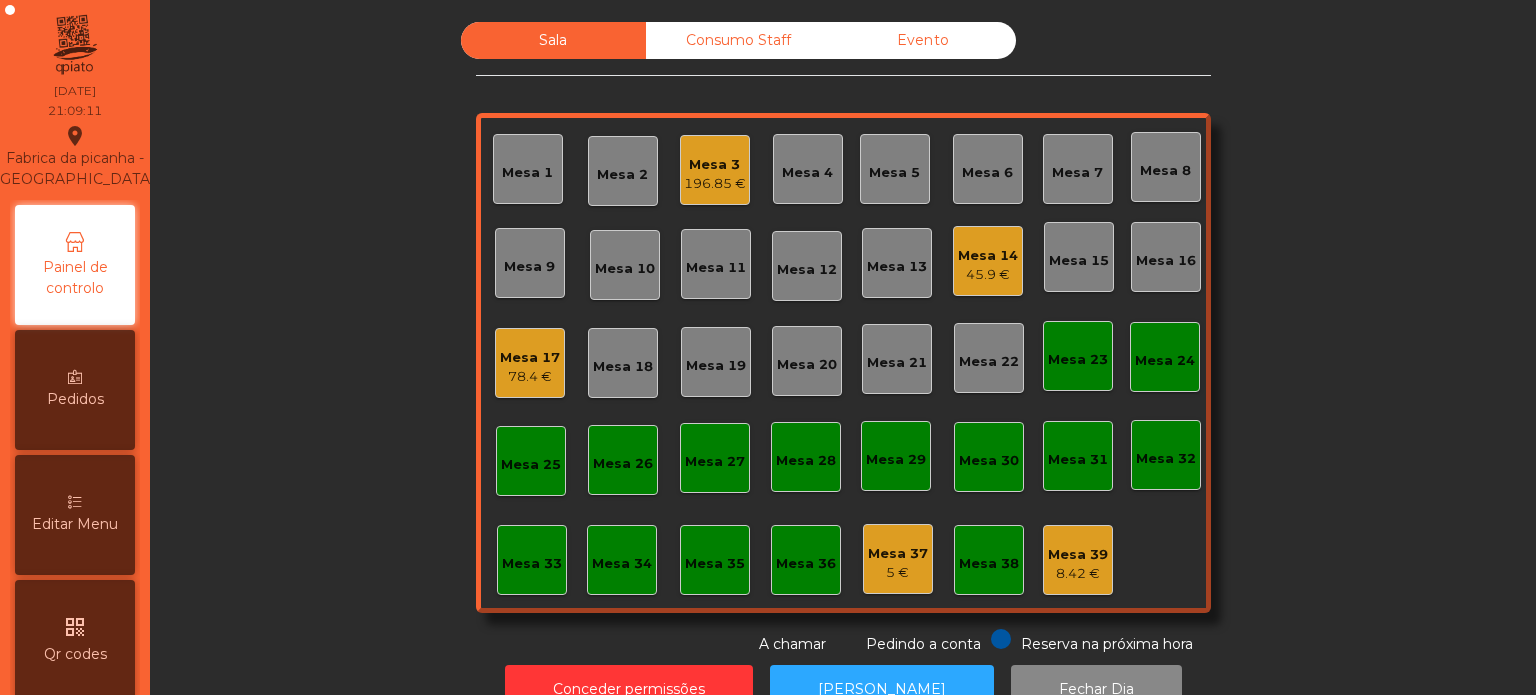 scroll, scrollTop: 0, scrollLeft: 0, axis: both 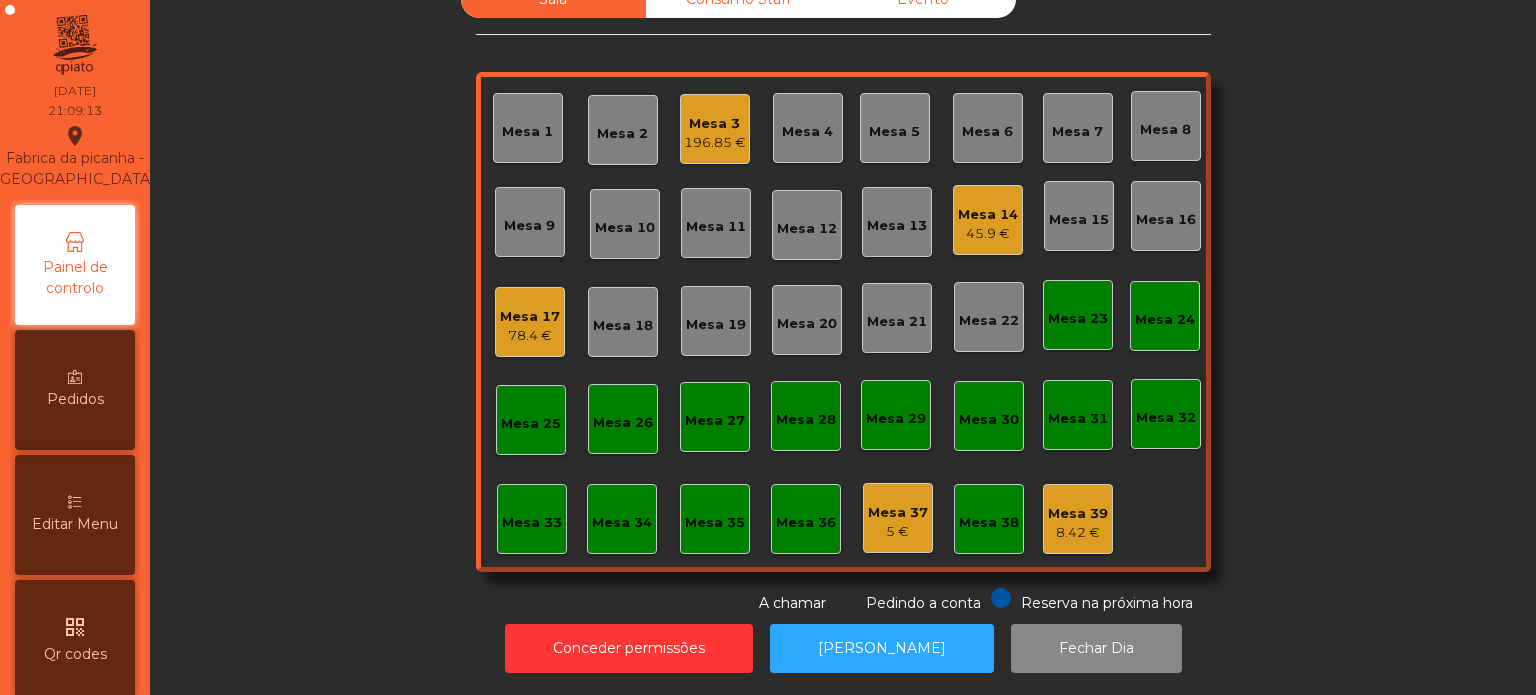 click on "Mesa 33" 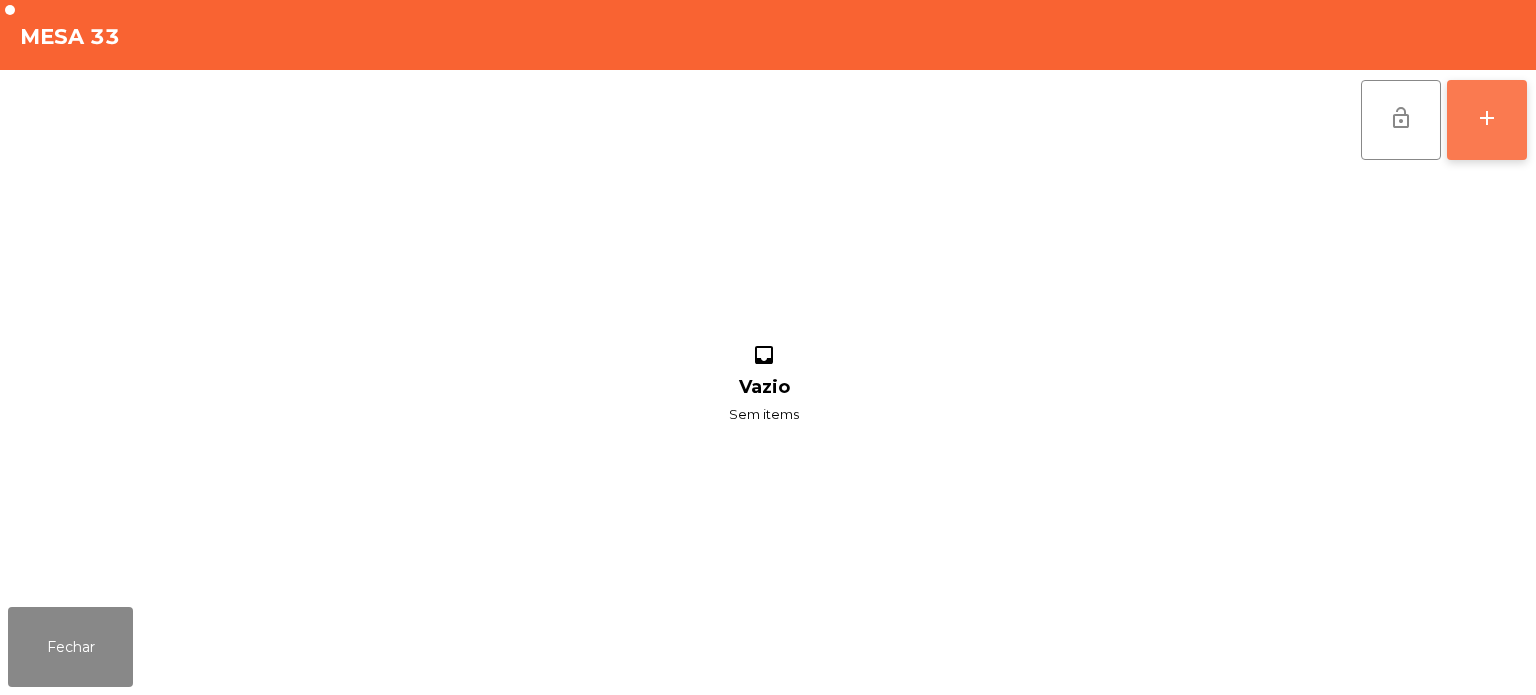 click on "add" 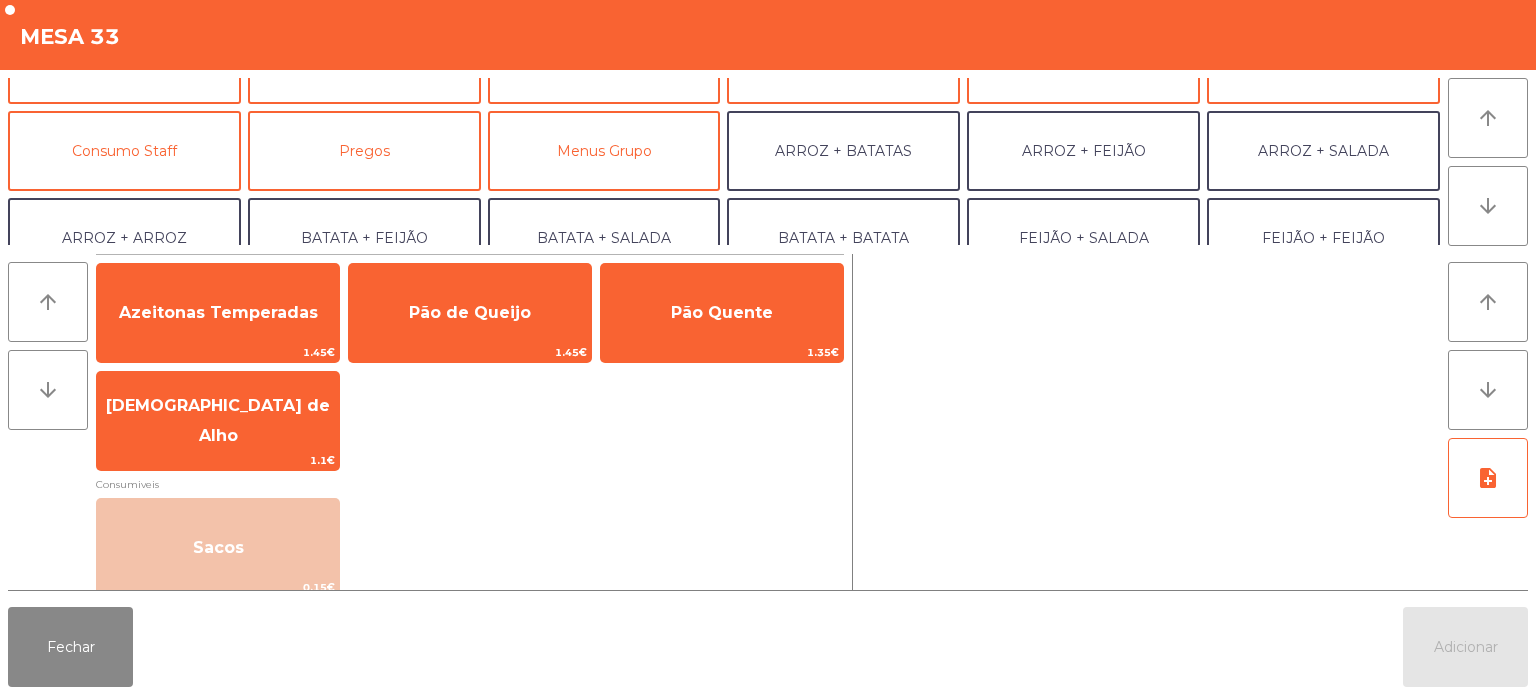 scroll, scrollTop: 143, scrollLeft: 0, axis: vertical 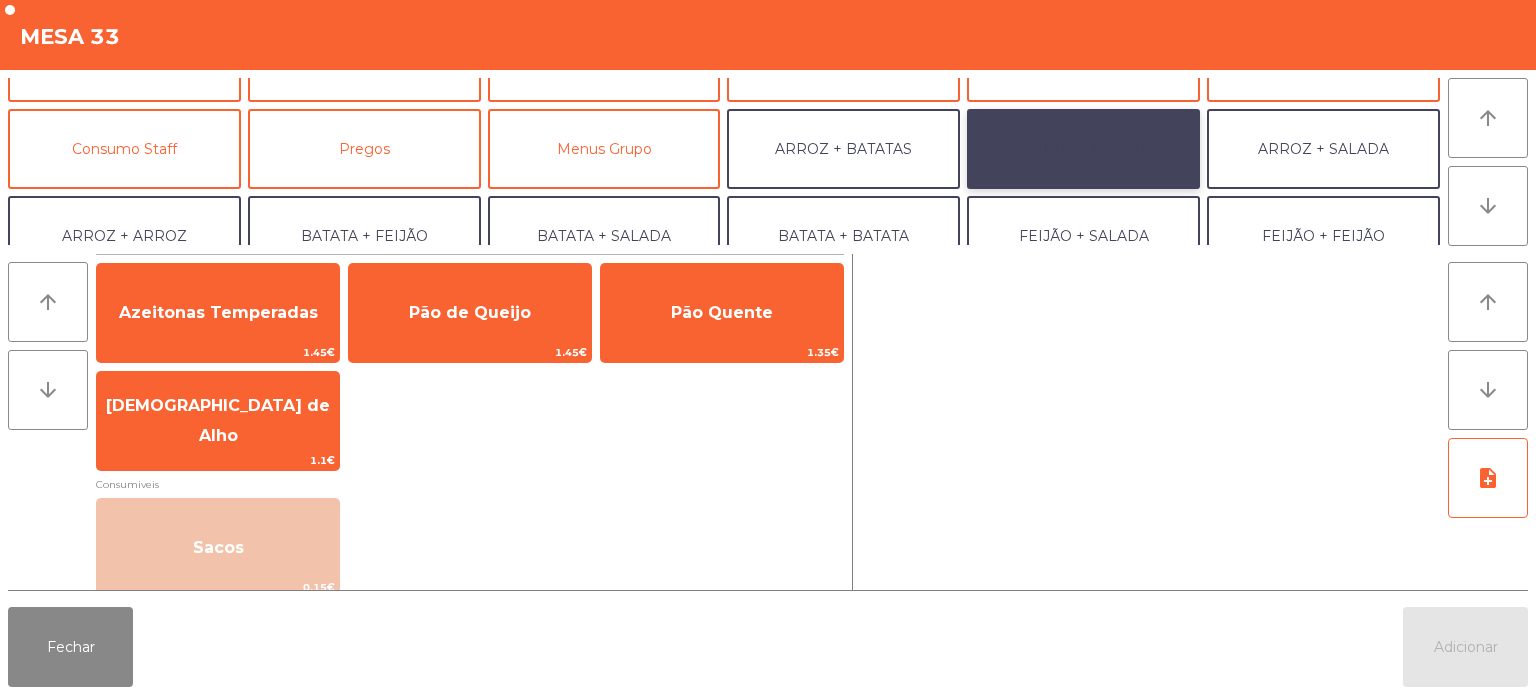 click on "ARROZ + FEIJÃO" 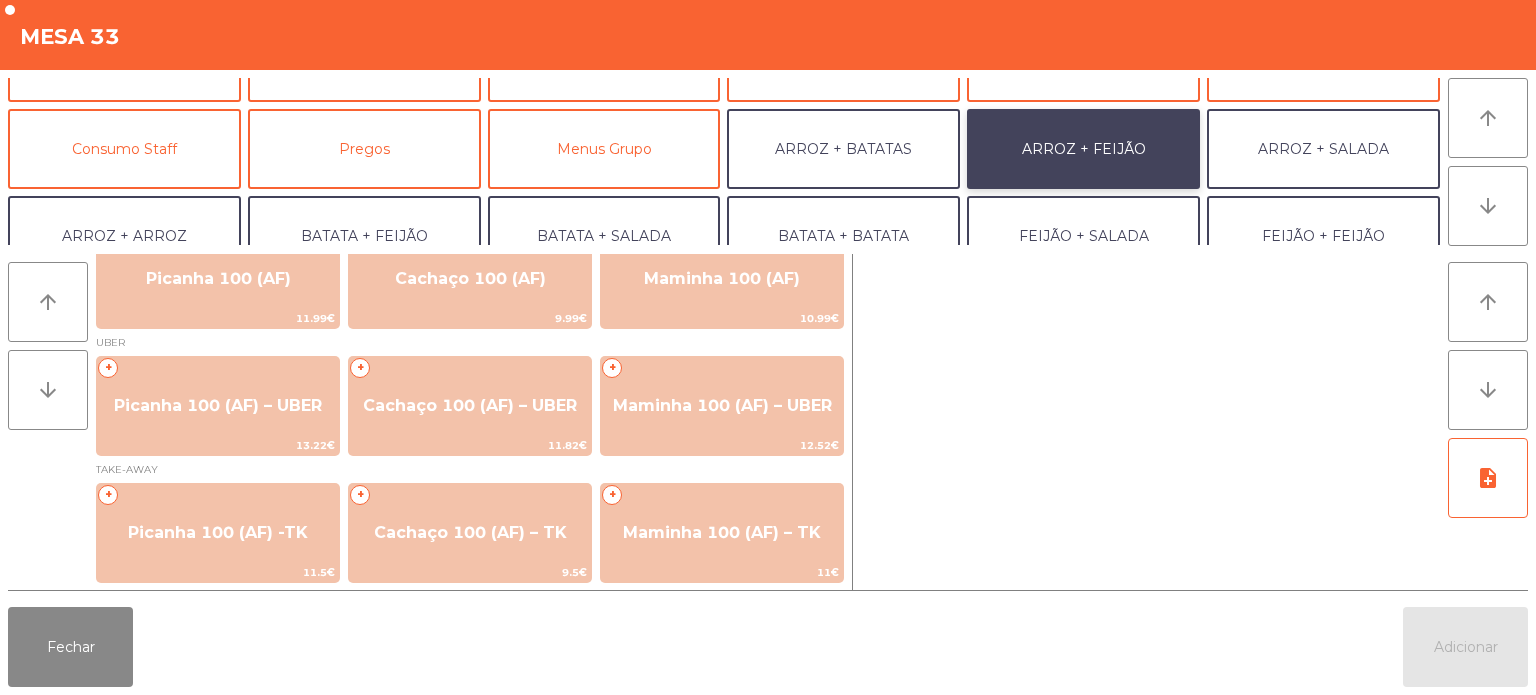 scroll, scrollTop: 31, scrollLeft: 0, axis: vertical 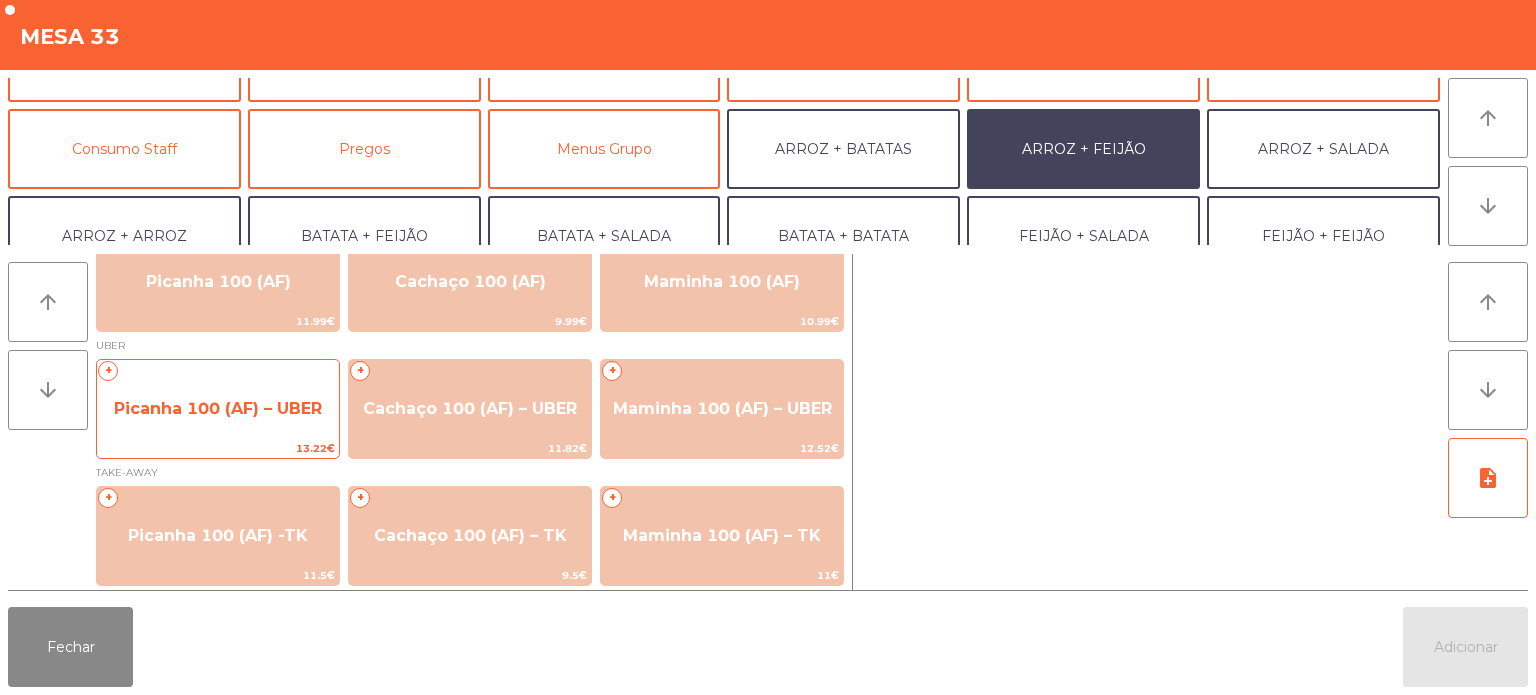 click on "Picanha 100 (AF) – UBER" 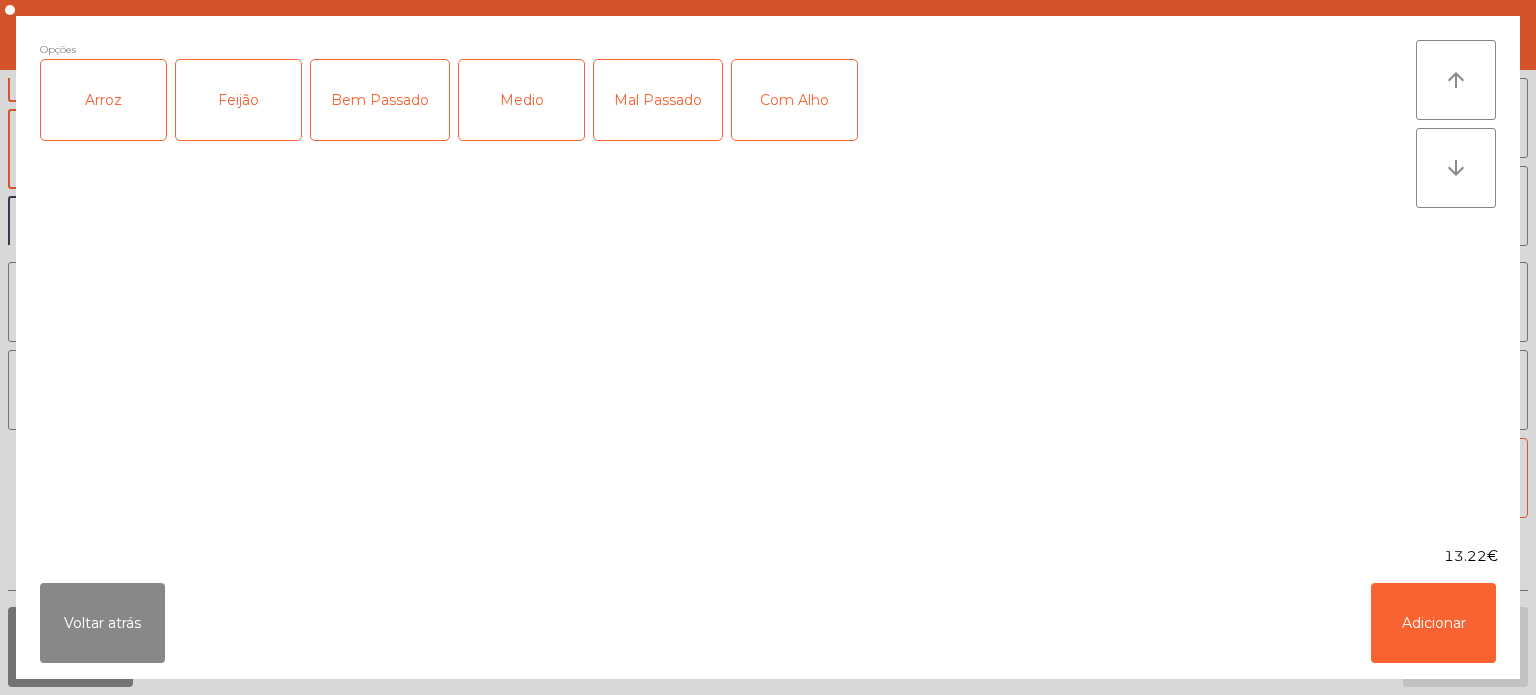 click on "Arroz" 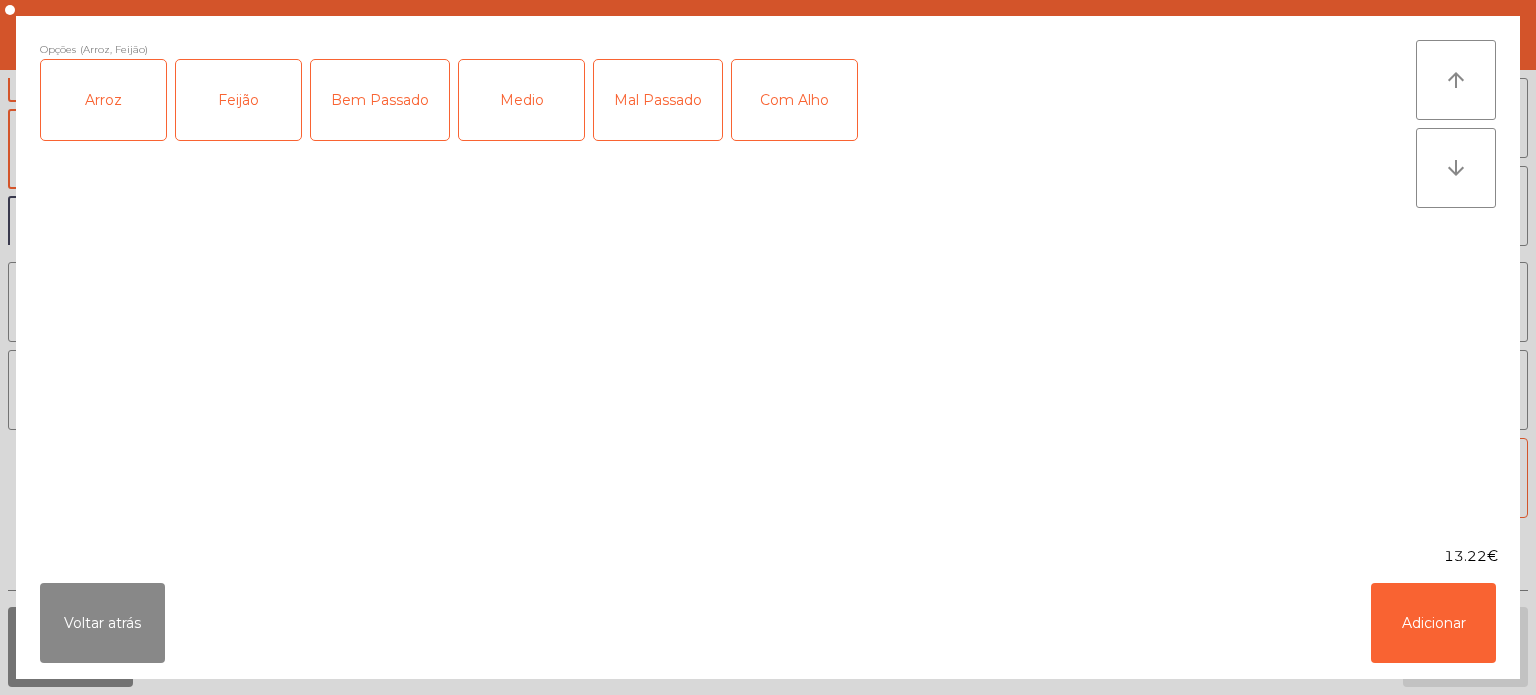 click on "Mal Passado" 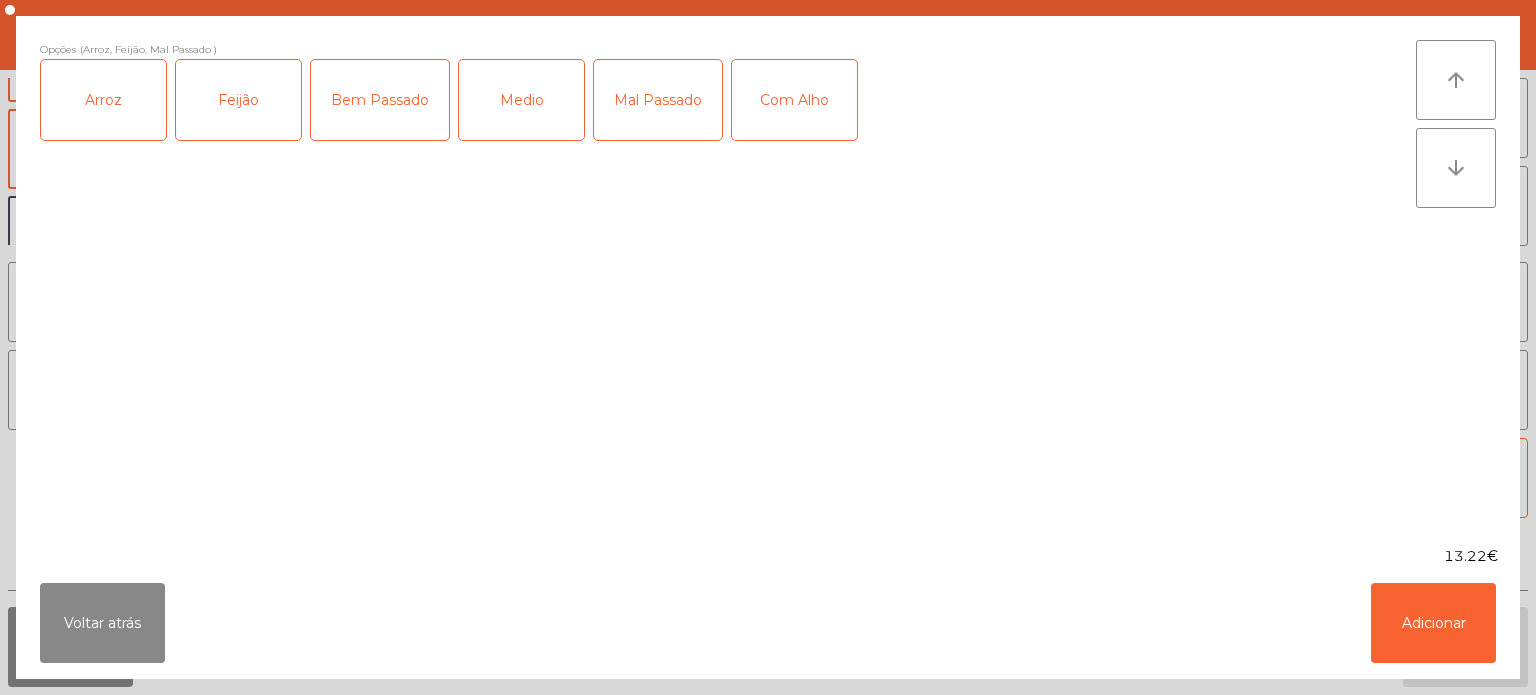 click on "Com Alho" 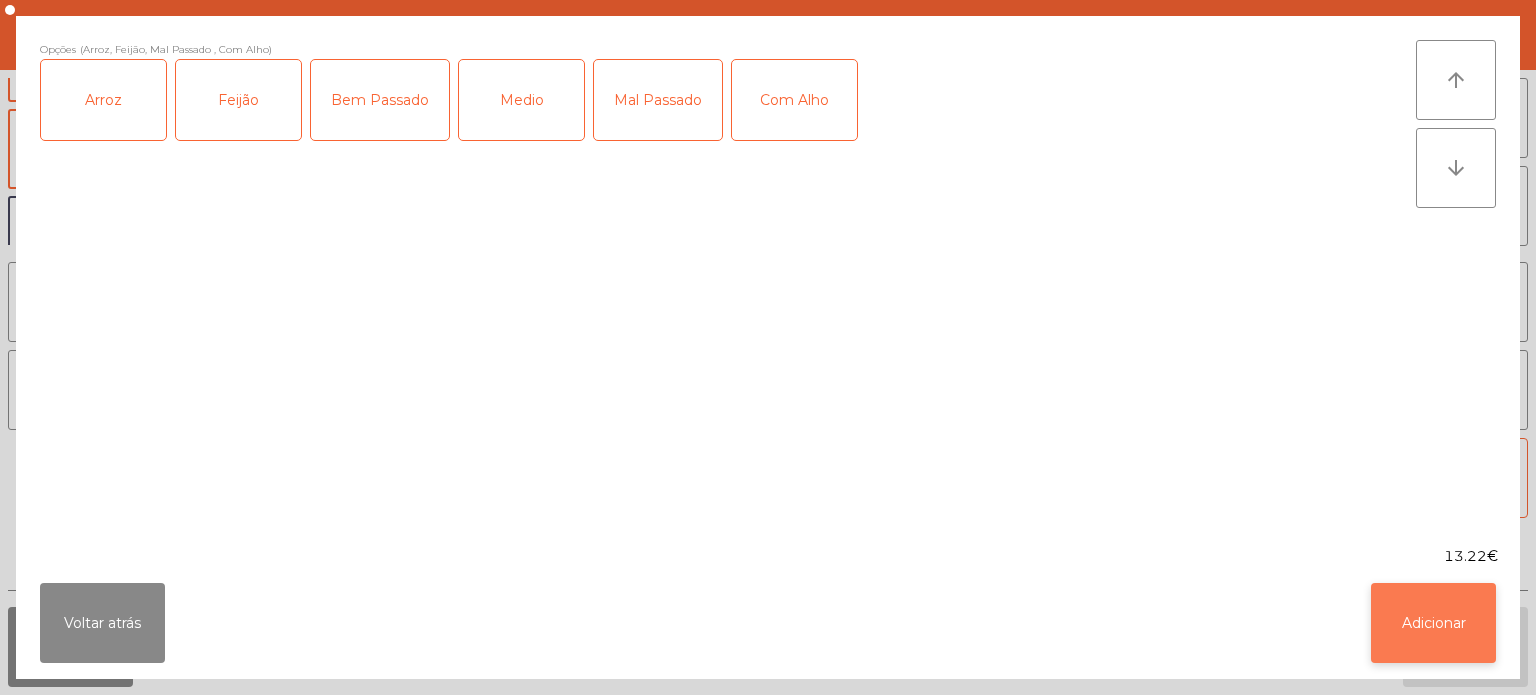click on "Adicionar" 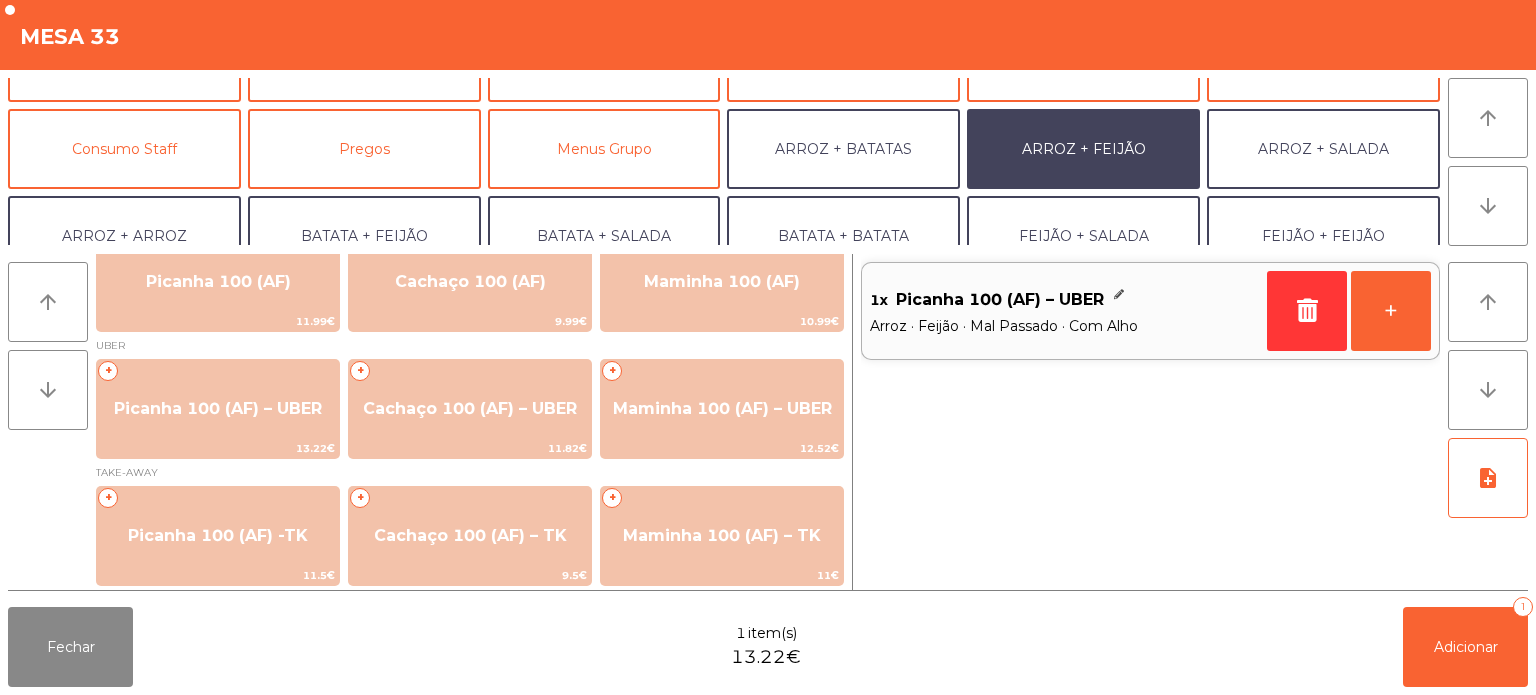 scroll, scrollTop: 0, scrollLeft: 0, axis: both 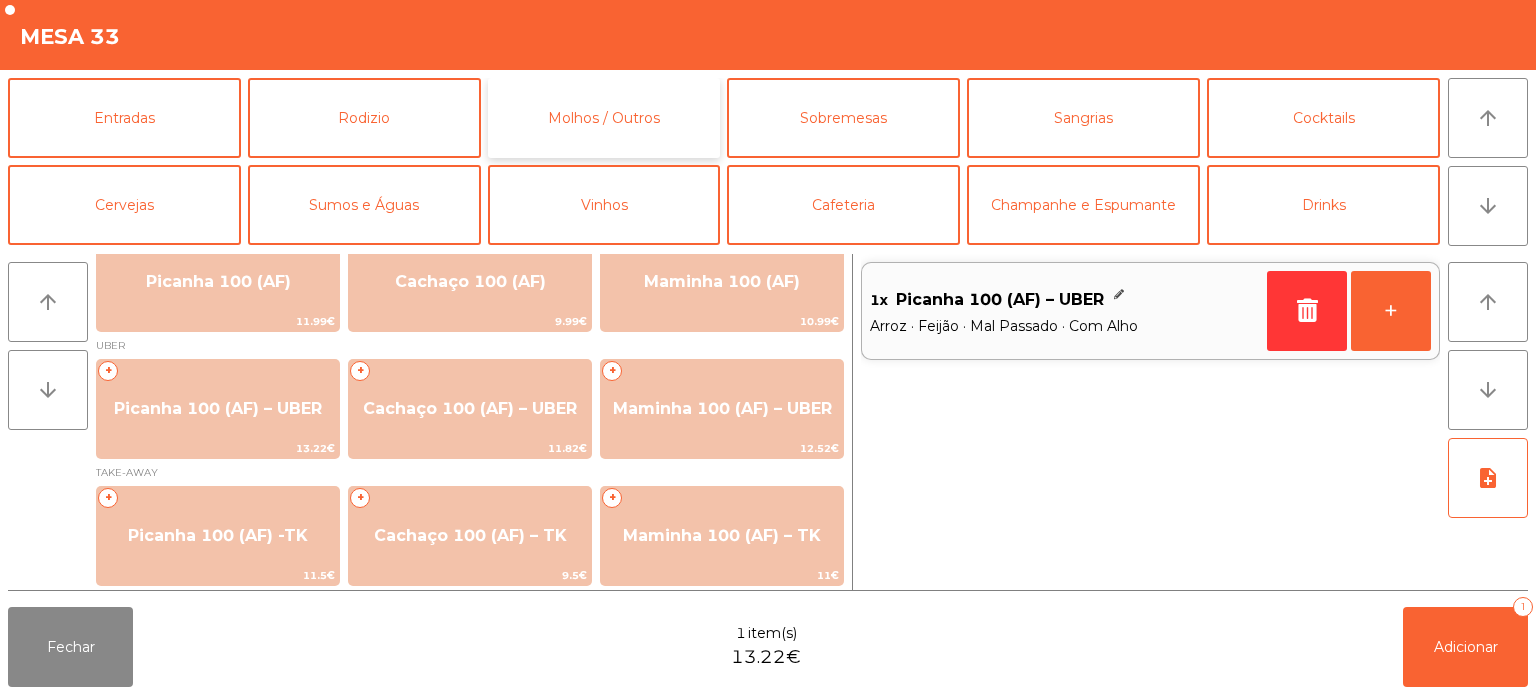 click on "Molhos / Outros" 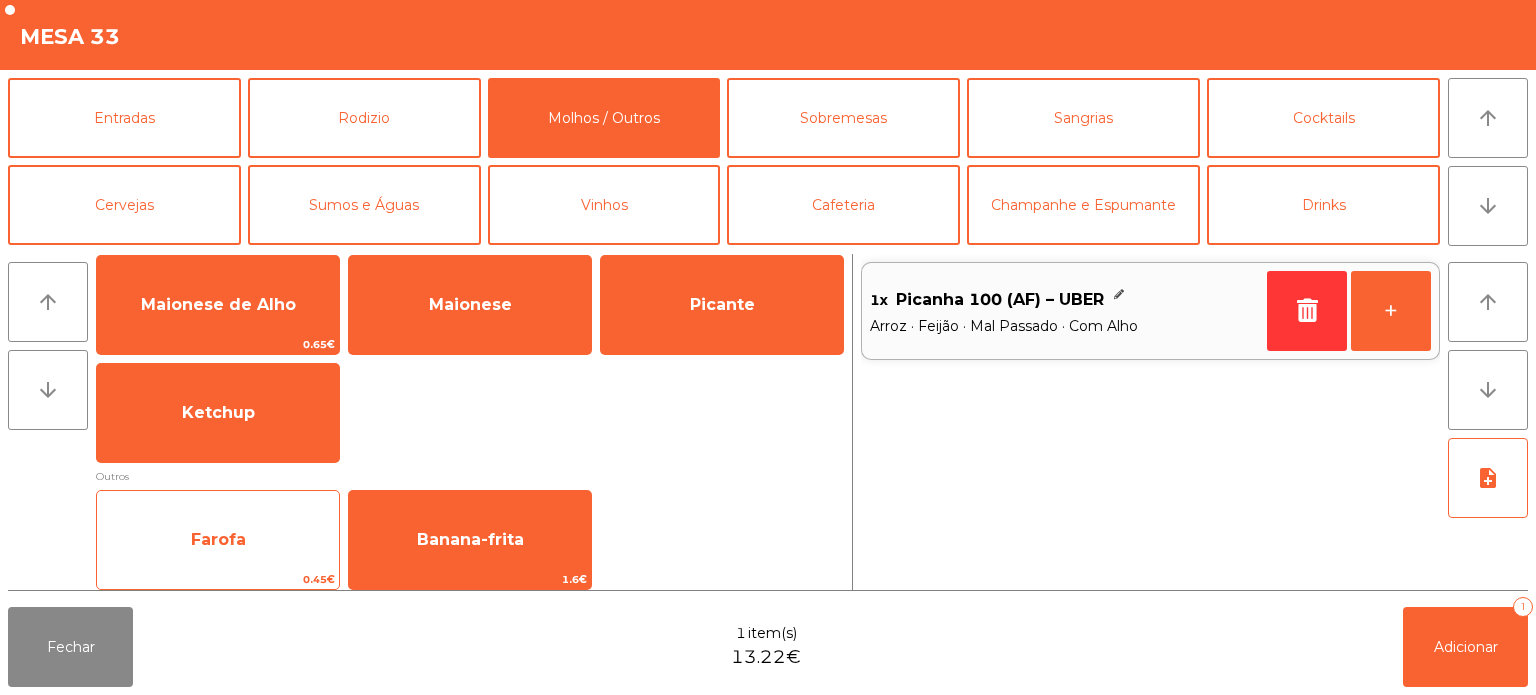 click on "Farofa" 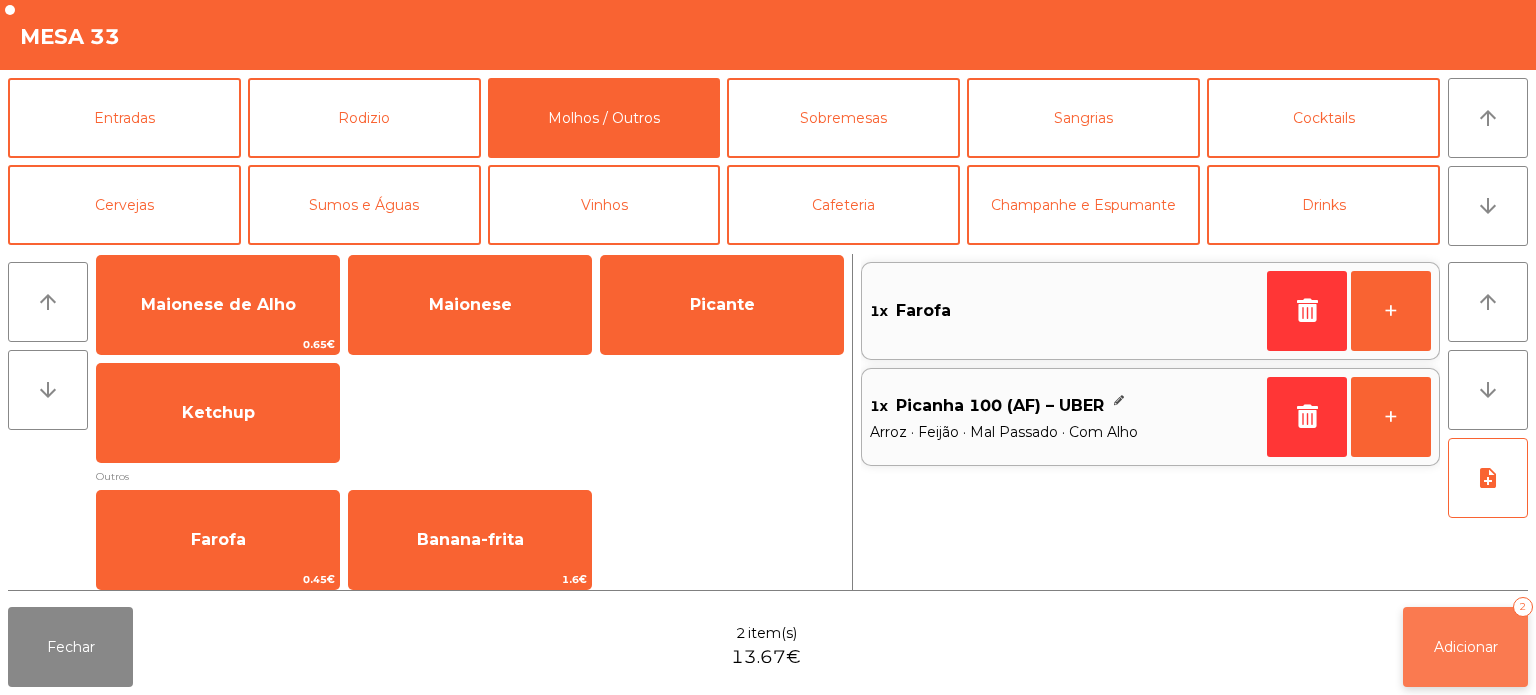 click on "Adicionar   2" 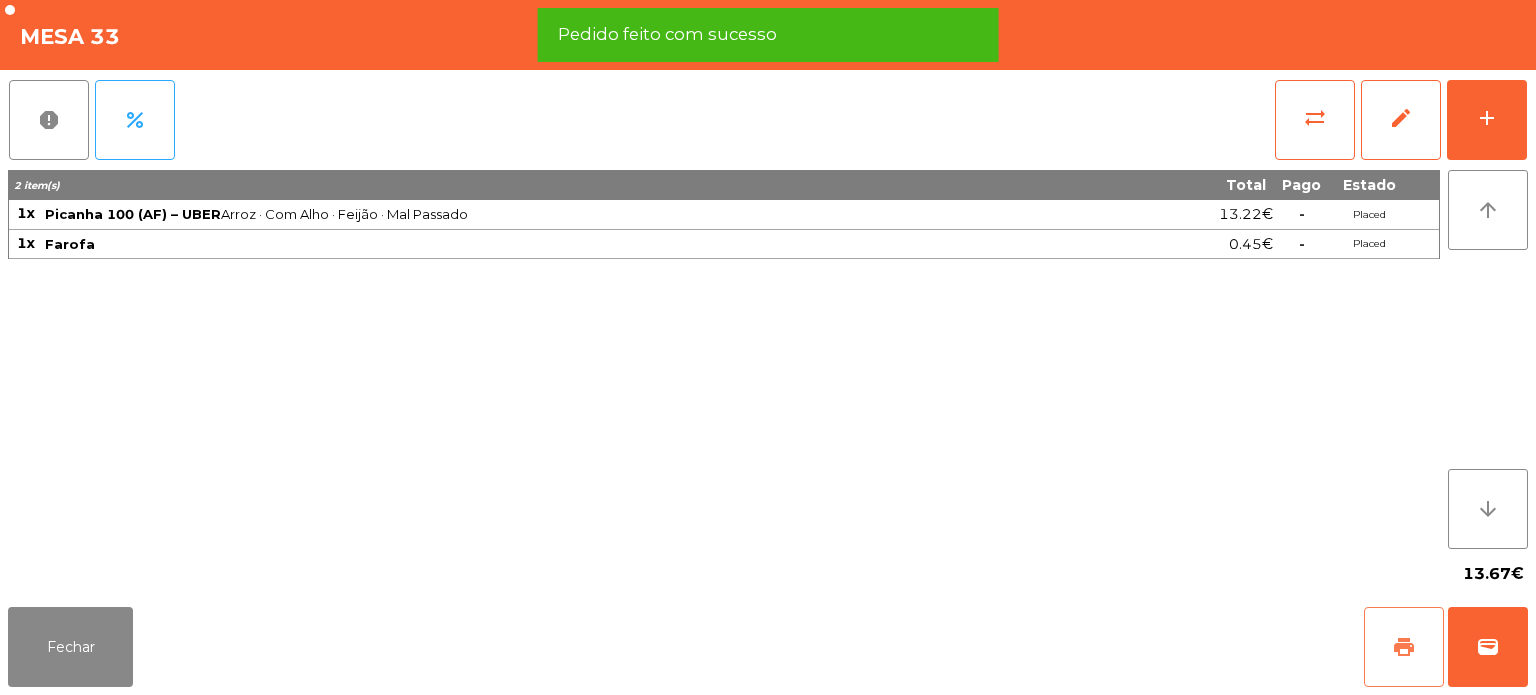 click on "print" 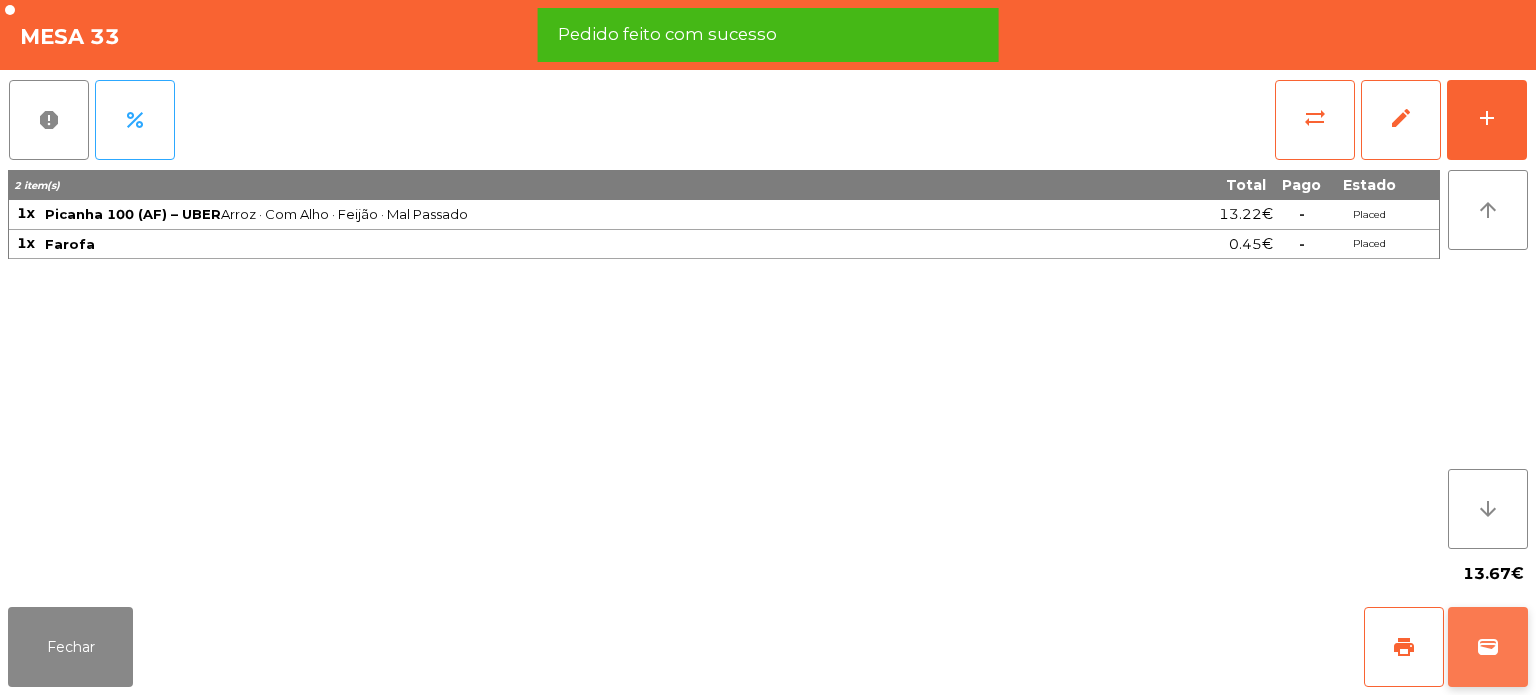 click on "wallet" 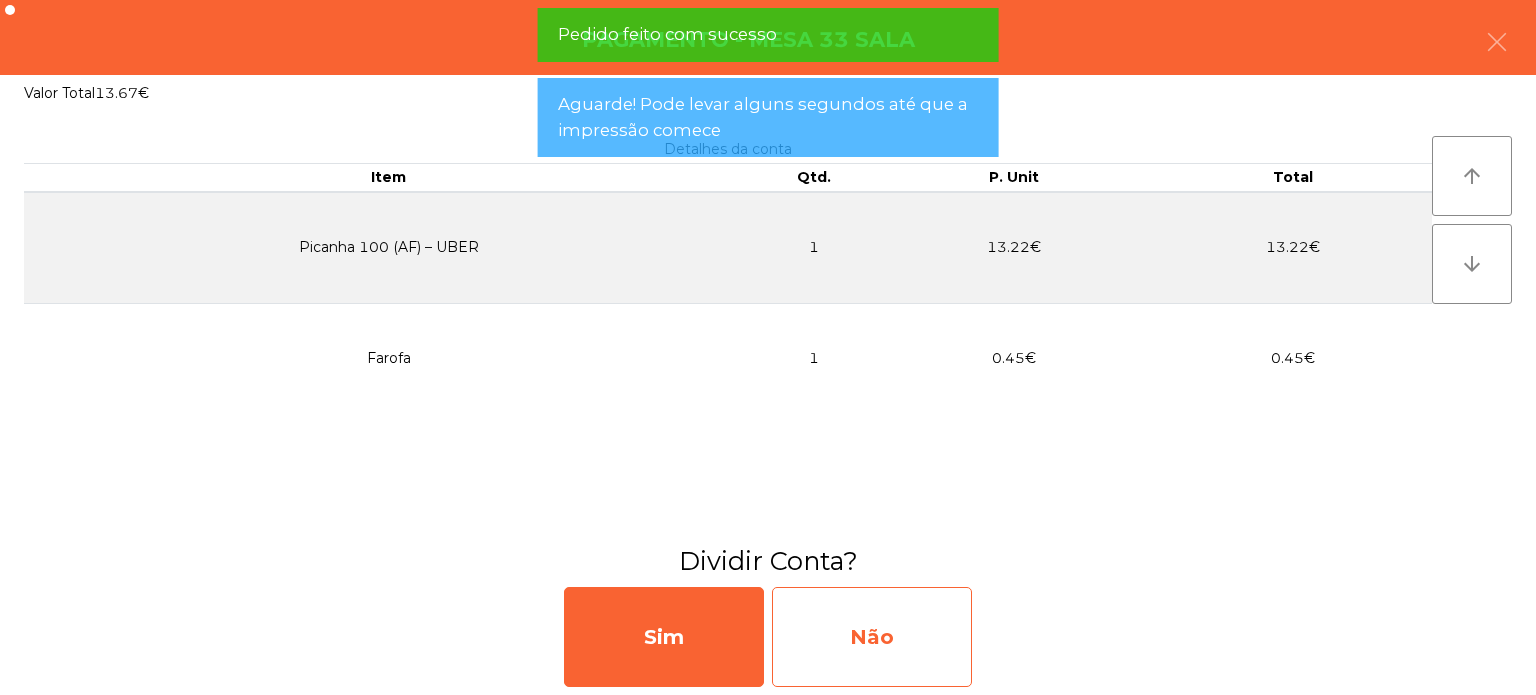 click on "Não" 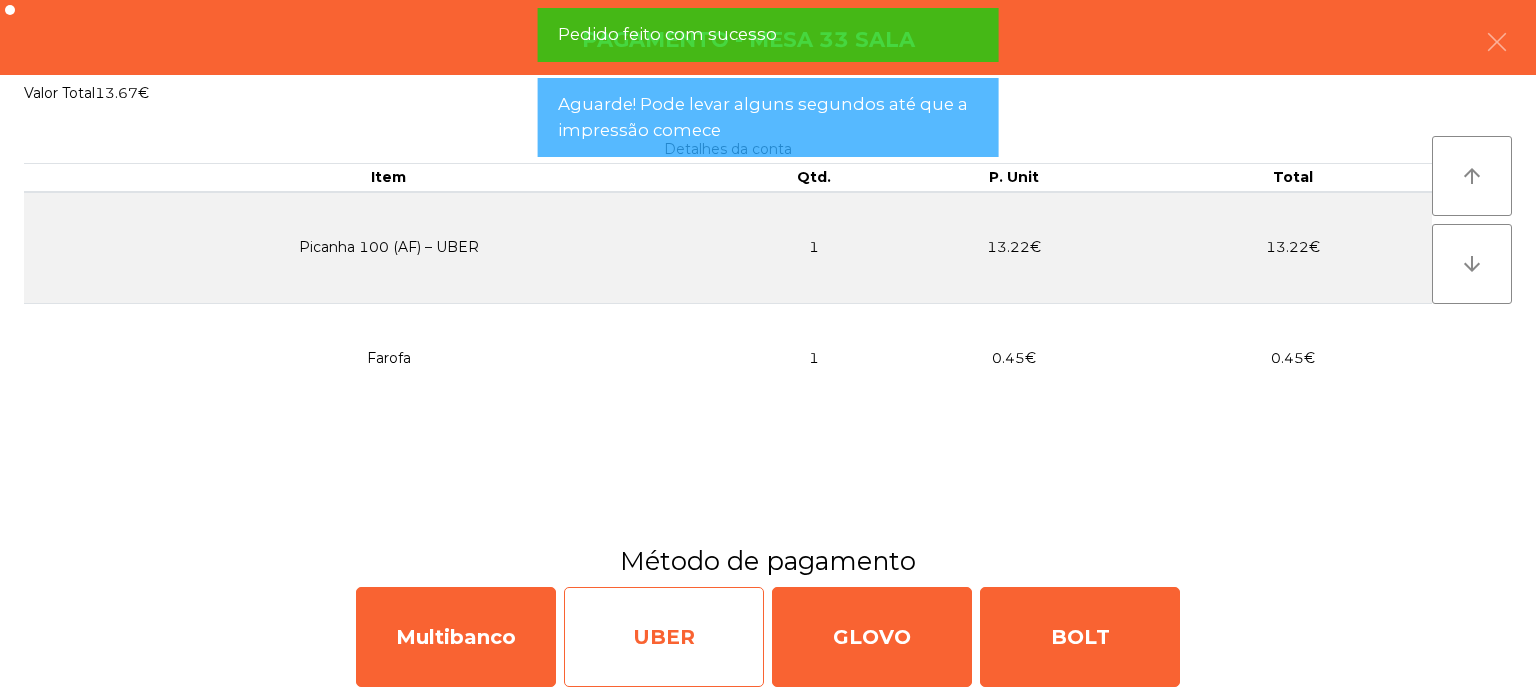 click on "UBER" 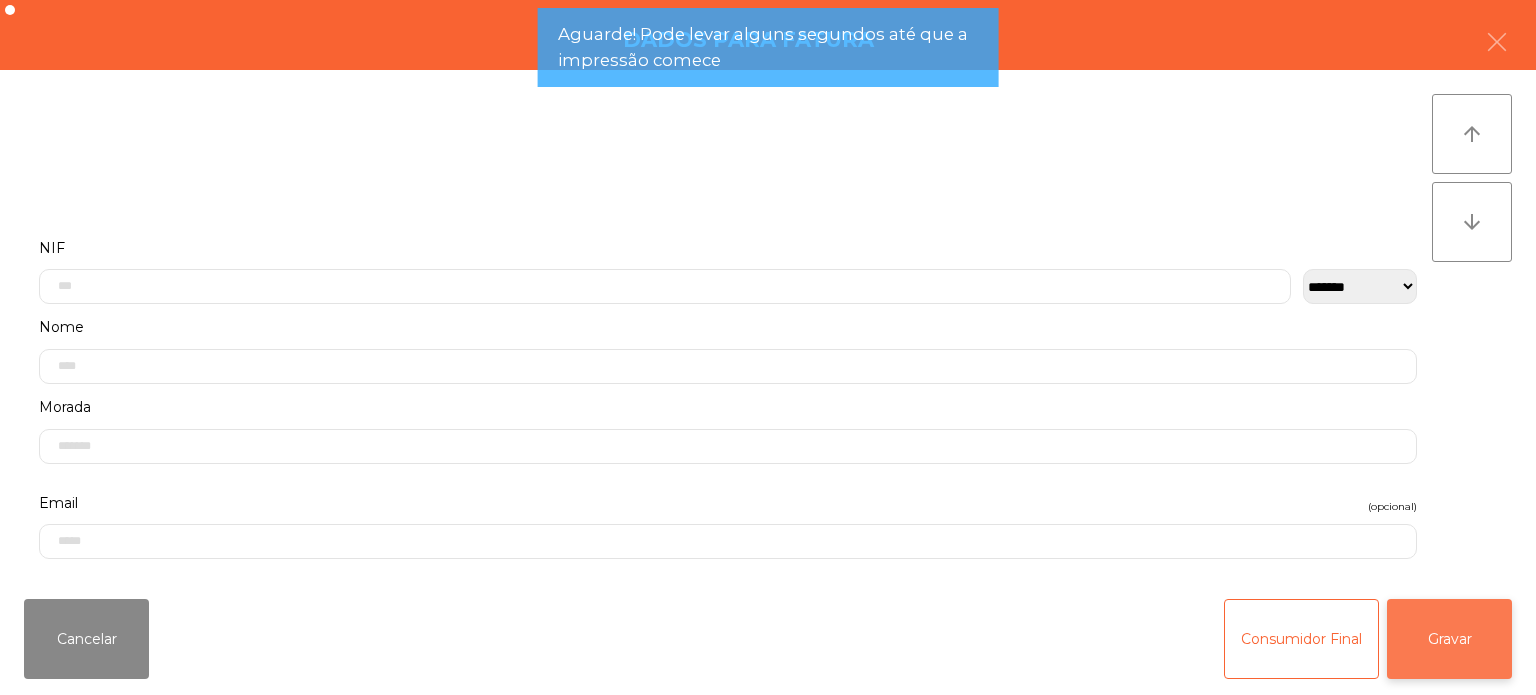 click on "Gravar" 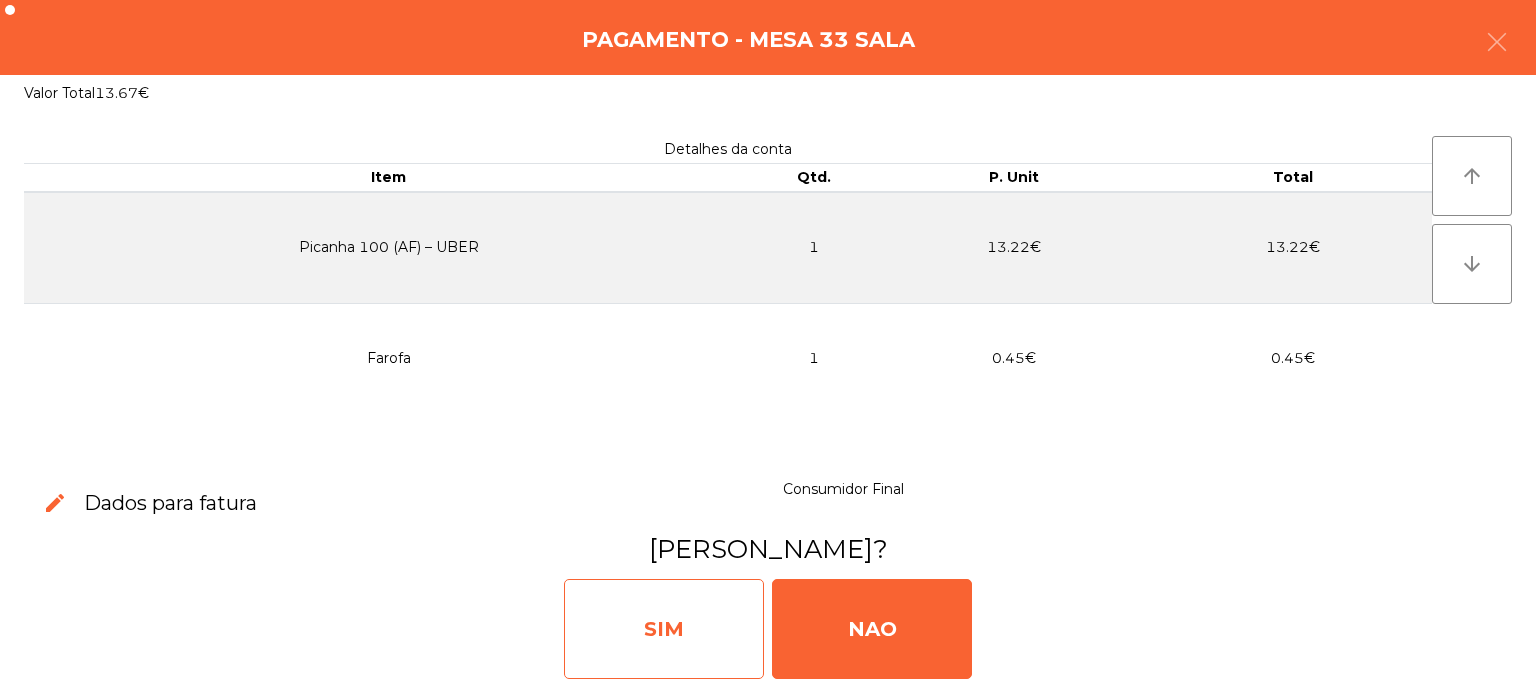 click on "SIM" 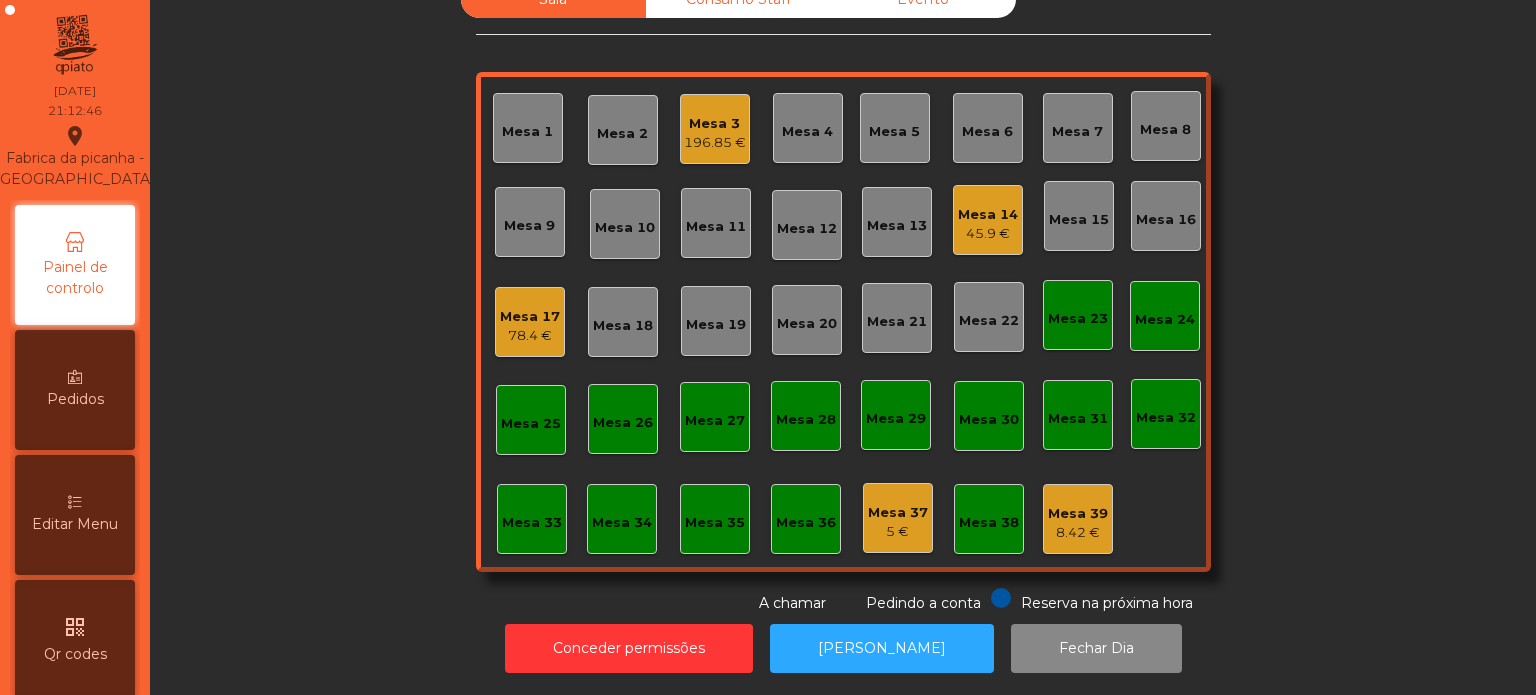 click on "Mesa 3" 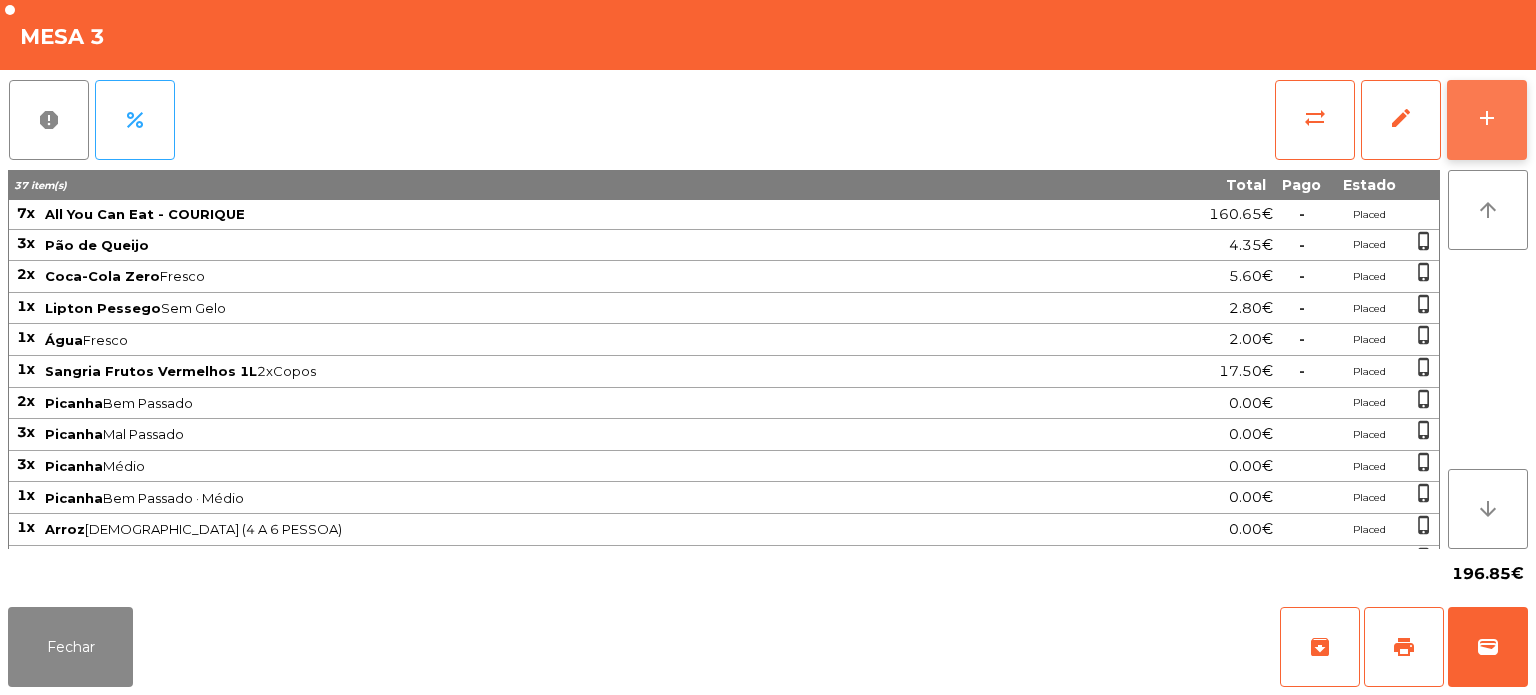 click on "add" 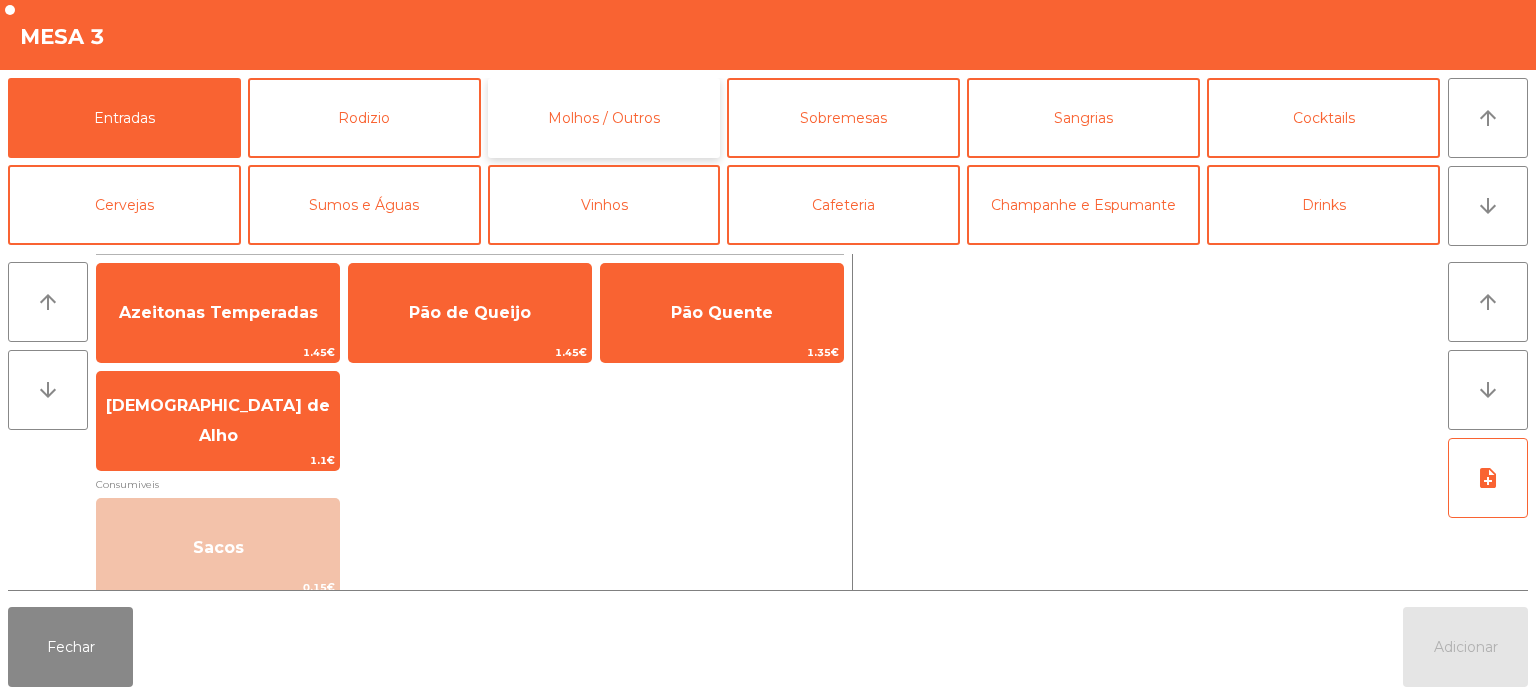 click on "Molhos / Outros" 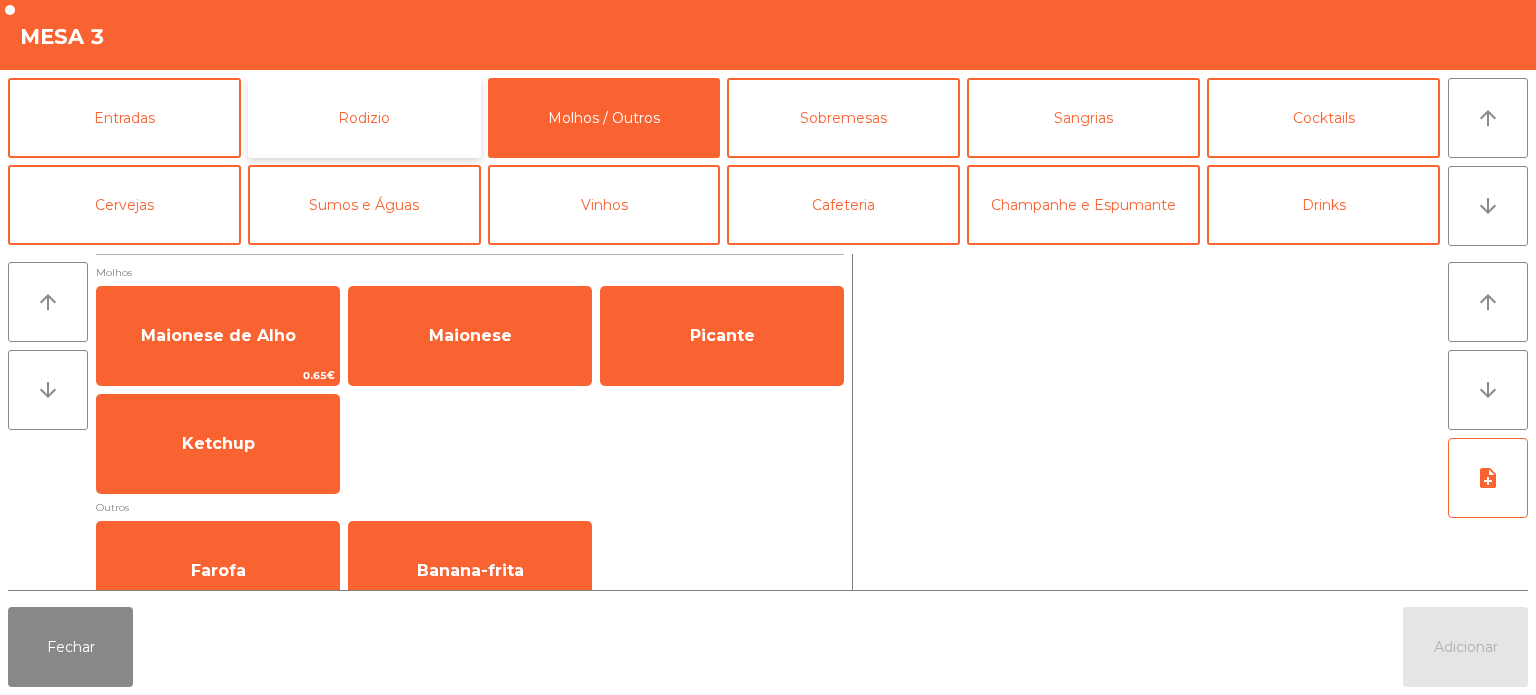 click on "Rodizio" 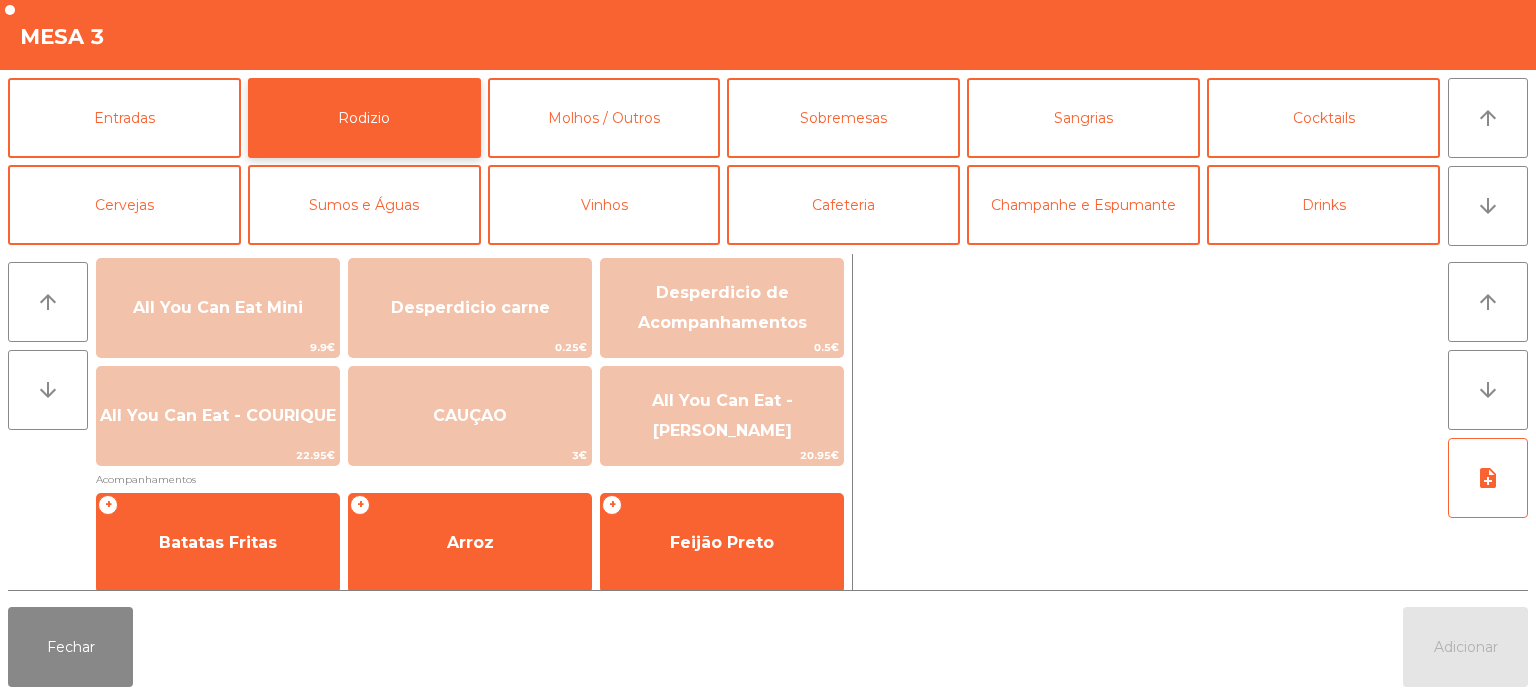 scroll, scrollTop: 315, scrollLeft: 0, axis: vertical 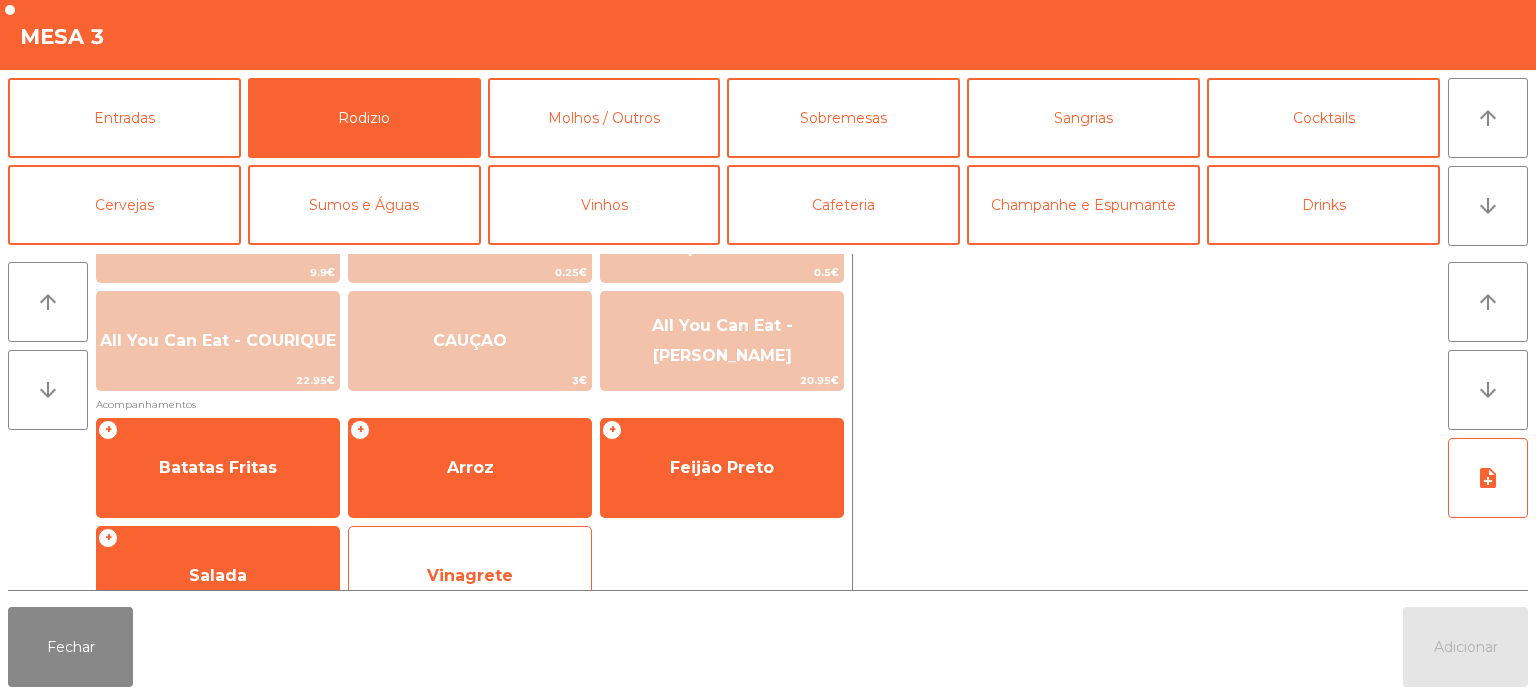 click on "Vinagrete" 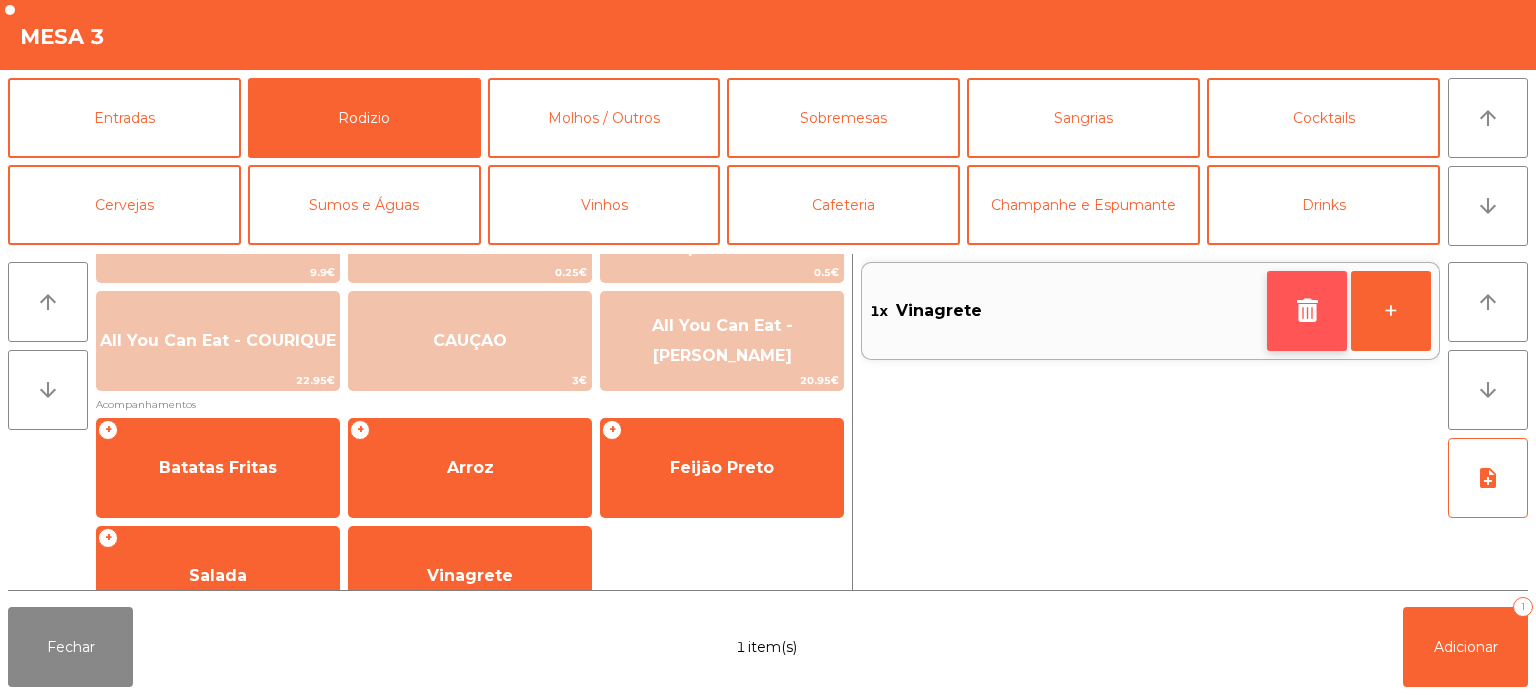 click 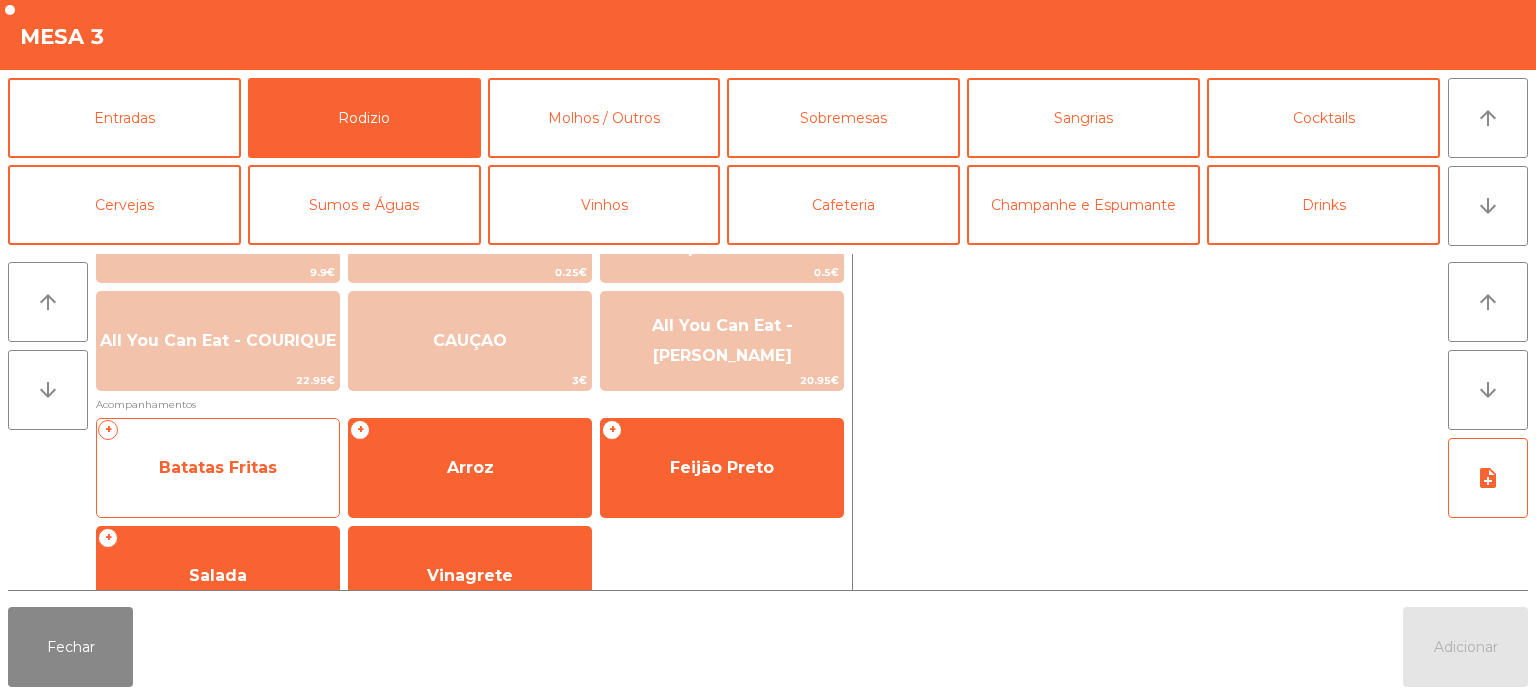click on "Batatas Fritas" 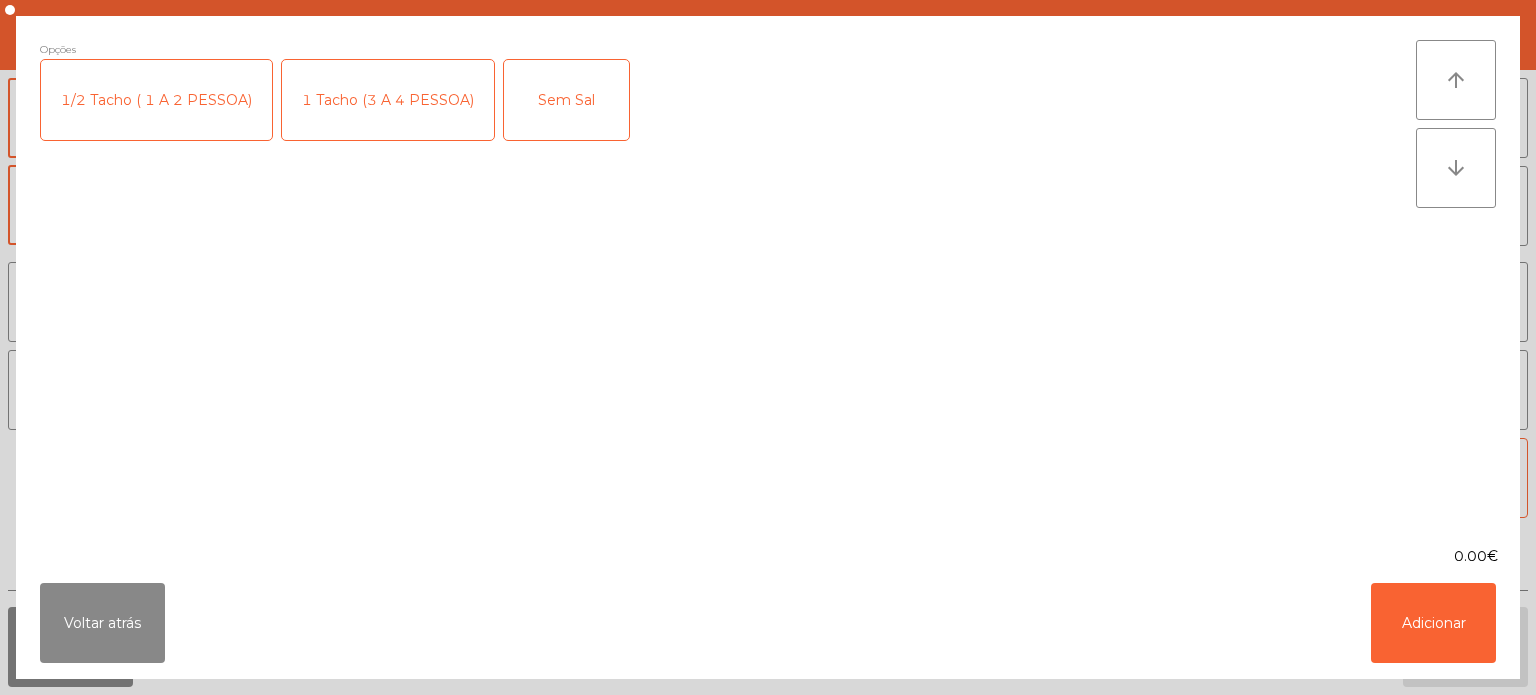 click on "1 Tacho (3 A 4 PESSOA)" 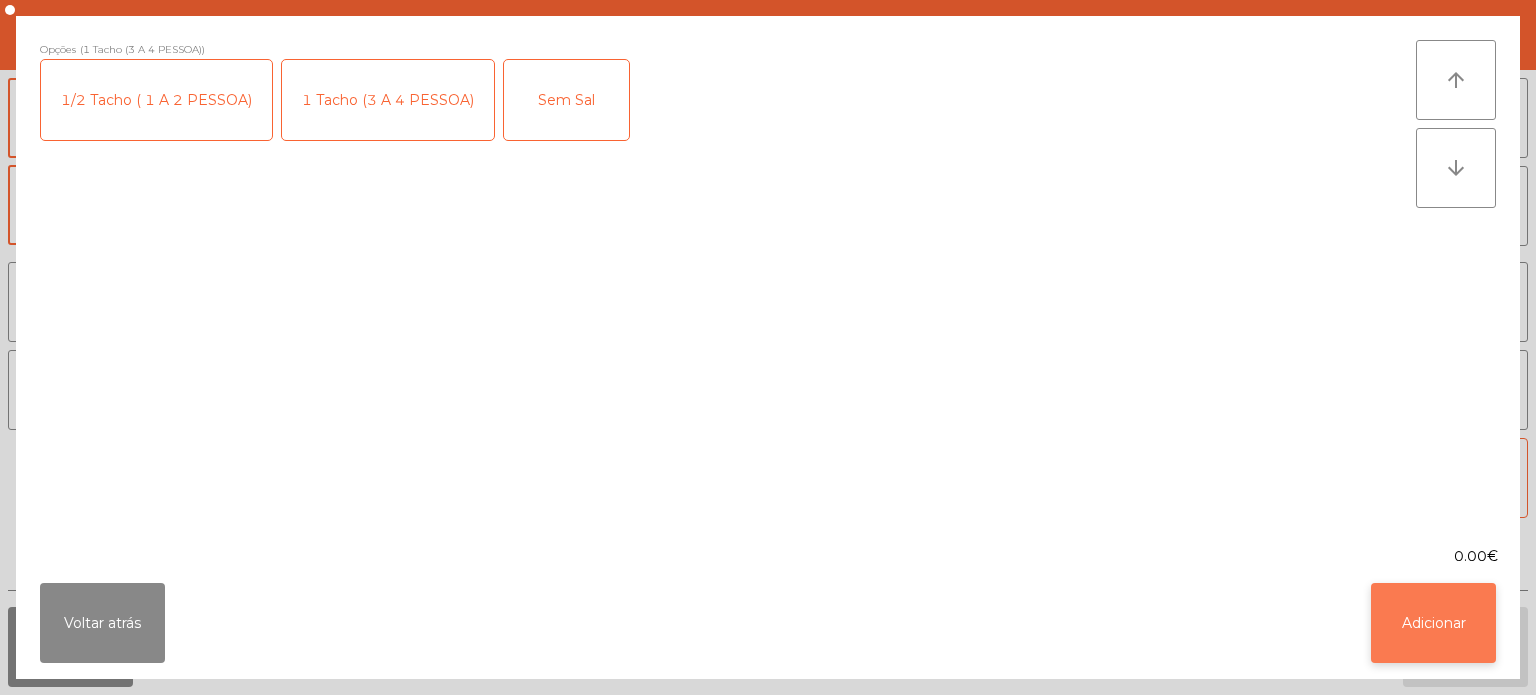 click on "Adicionar" 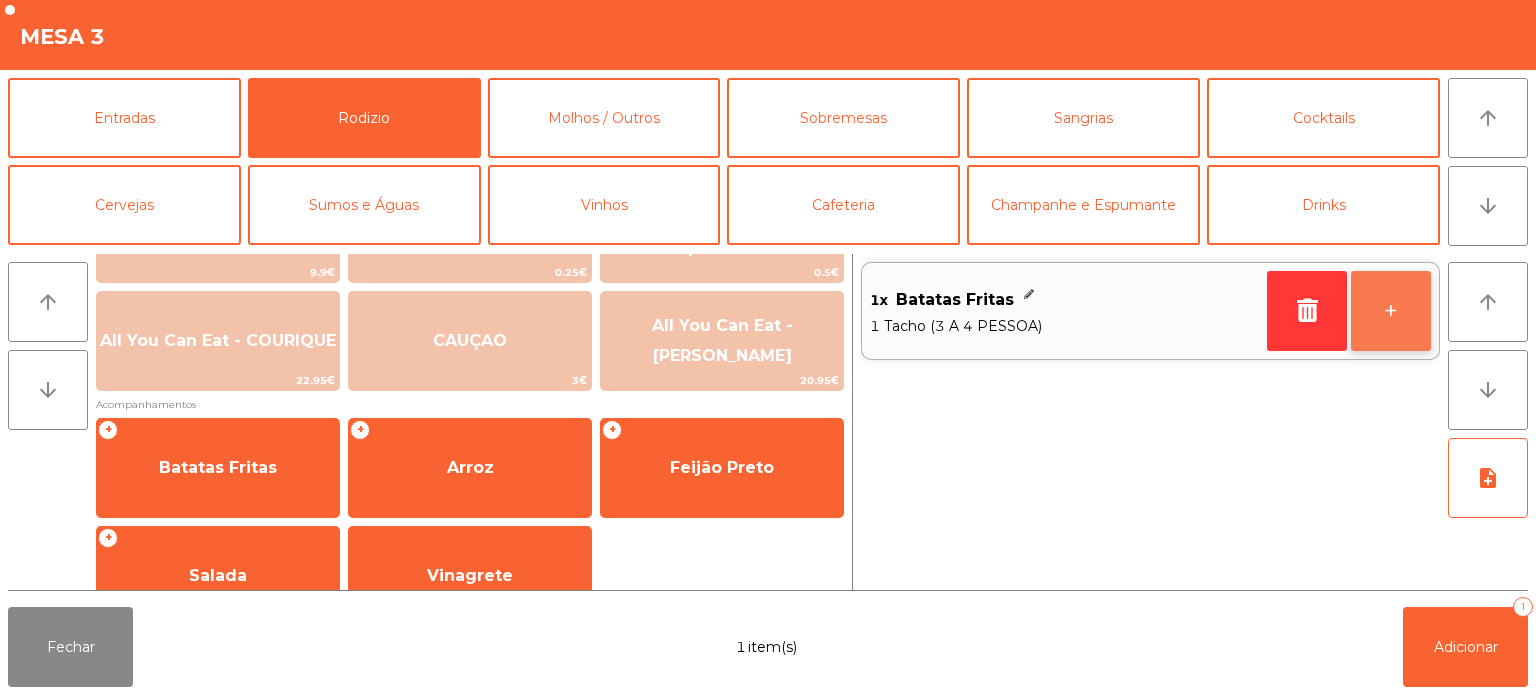 click on "+" 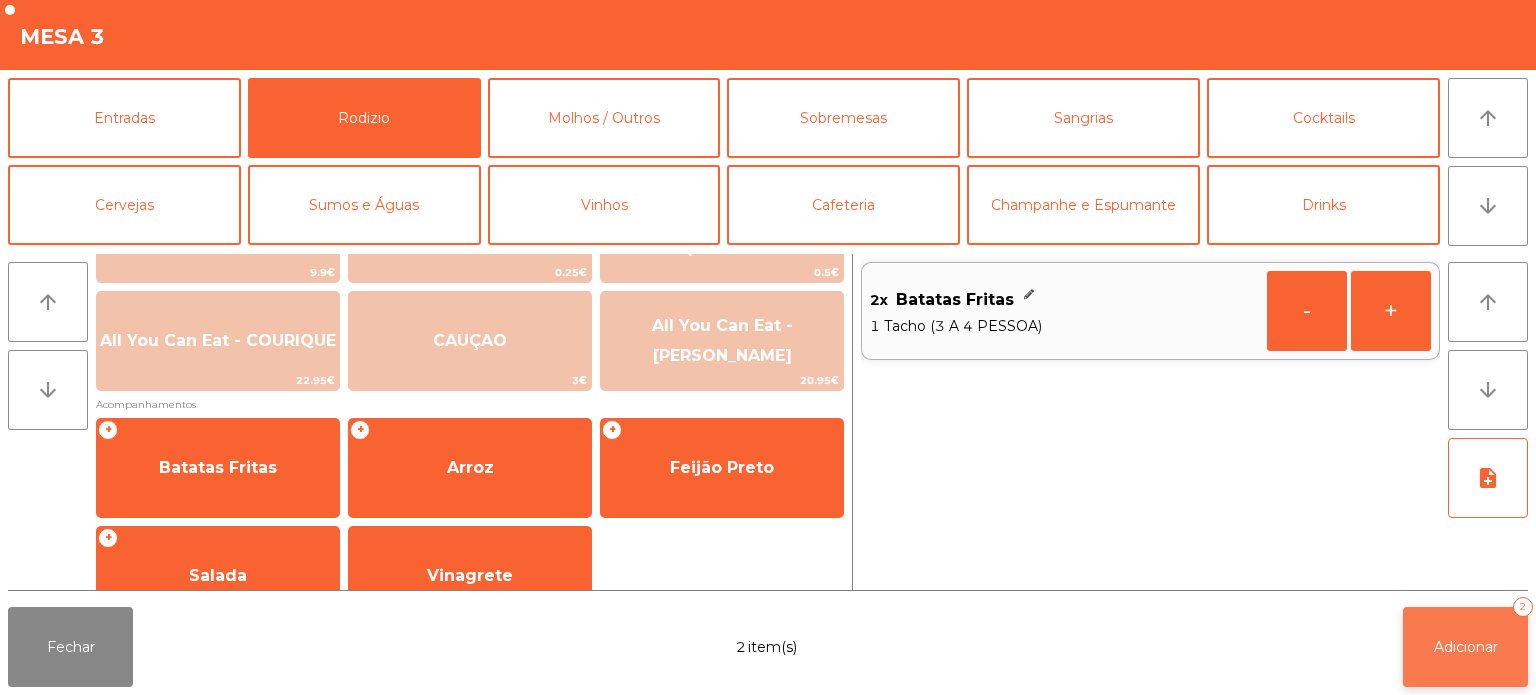 click on "Adicionar   2" 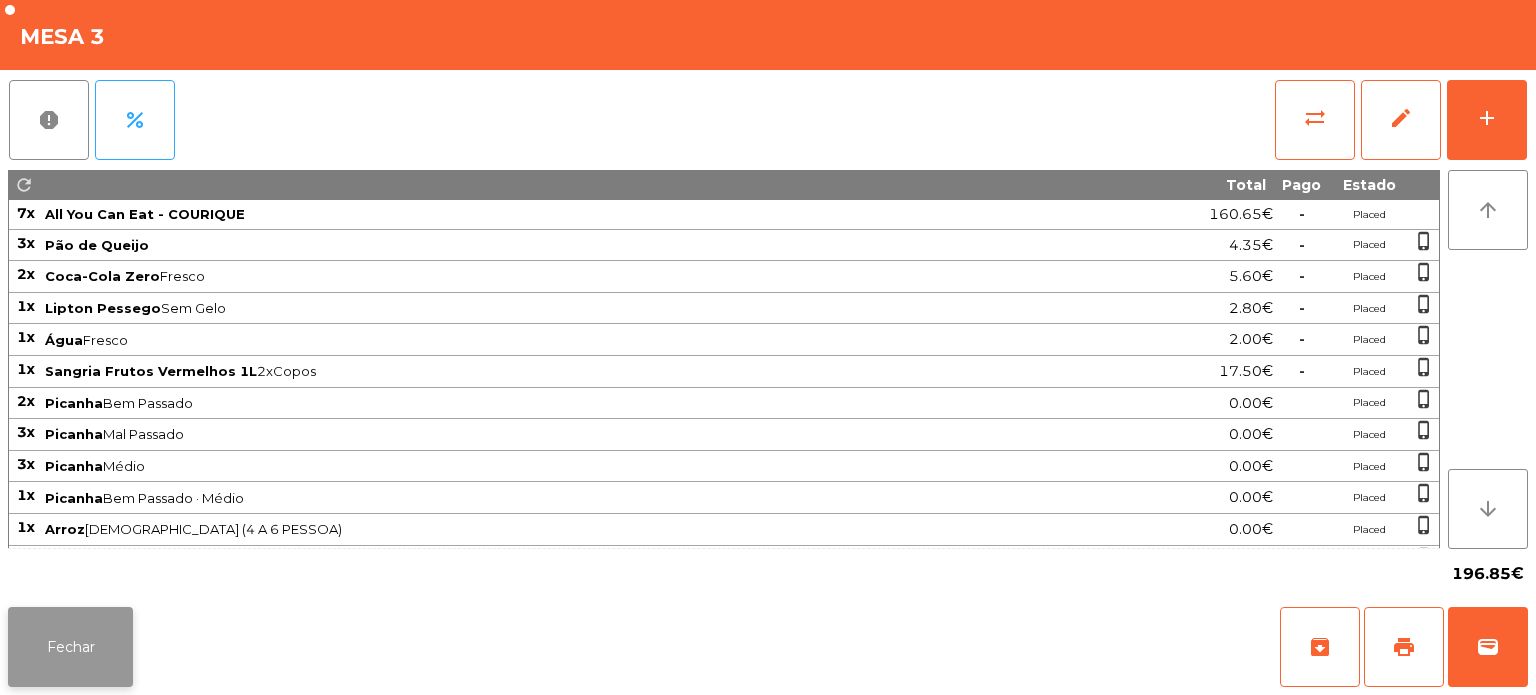 click on "Fechar" 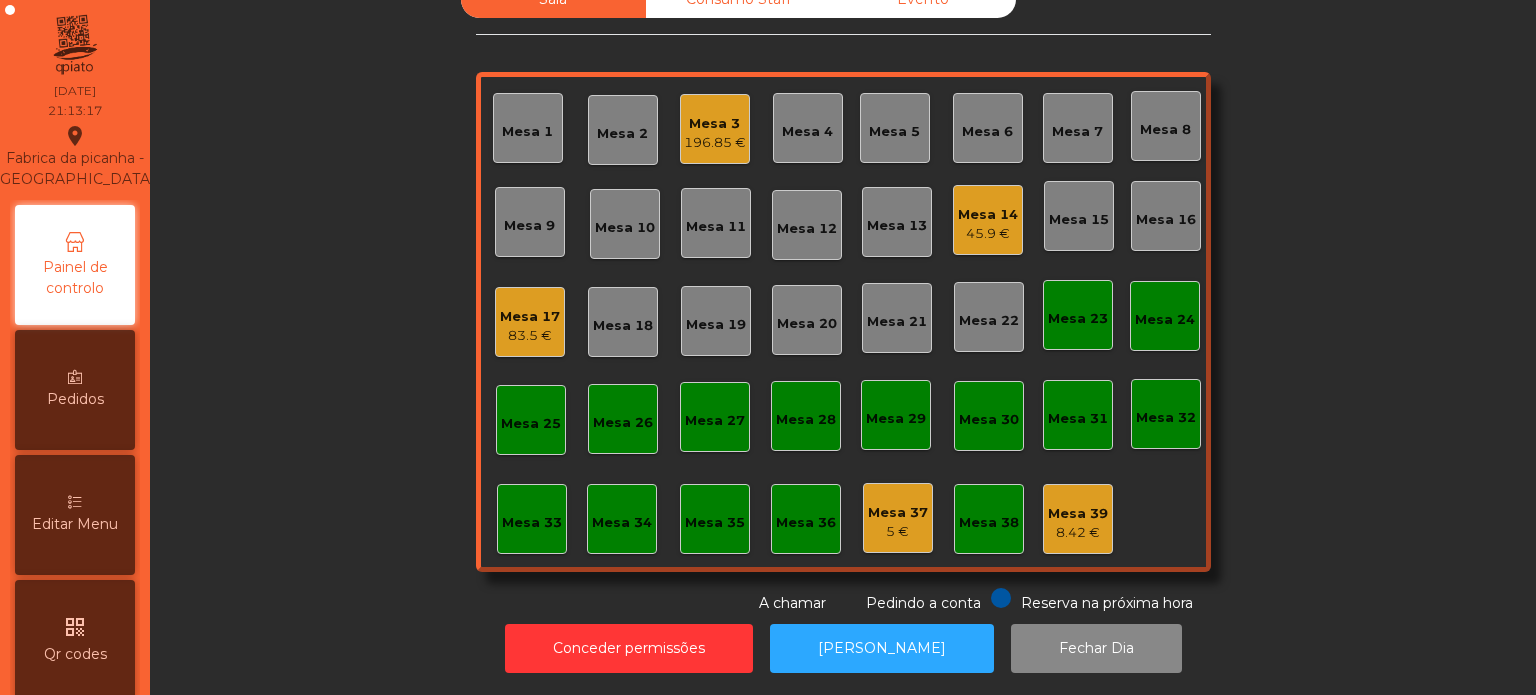 click on "Mesa 25" 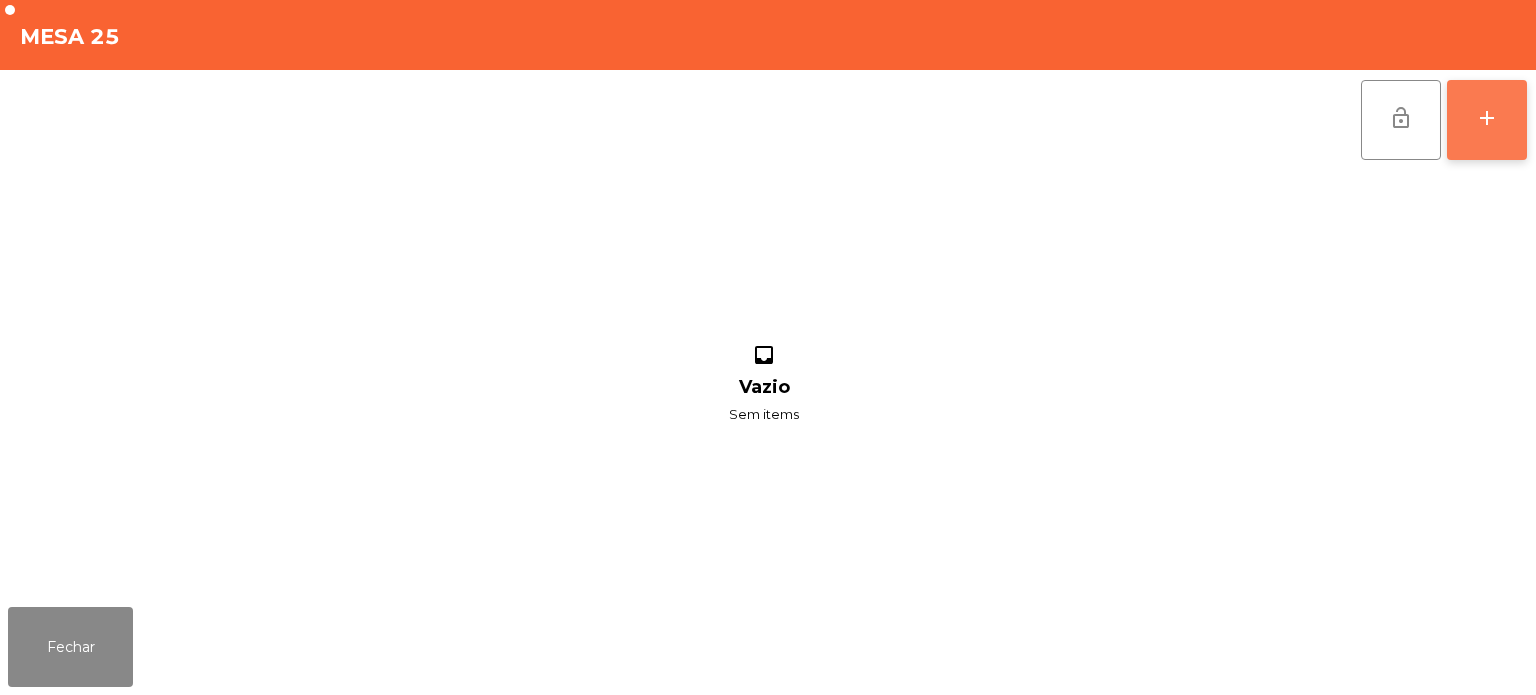 click on "add" 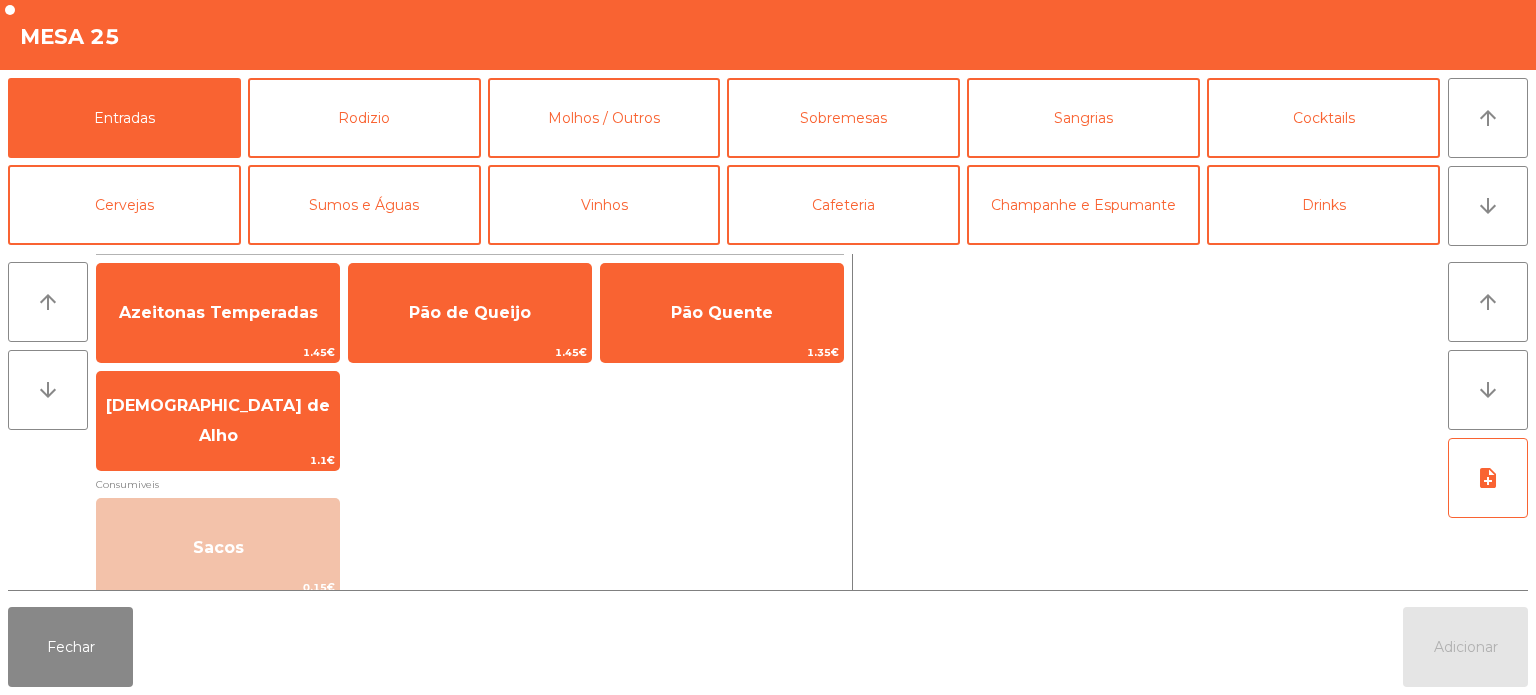 scroll, scrollTop: 176, scrollLeft: 0, axis: vertical 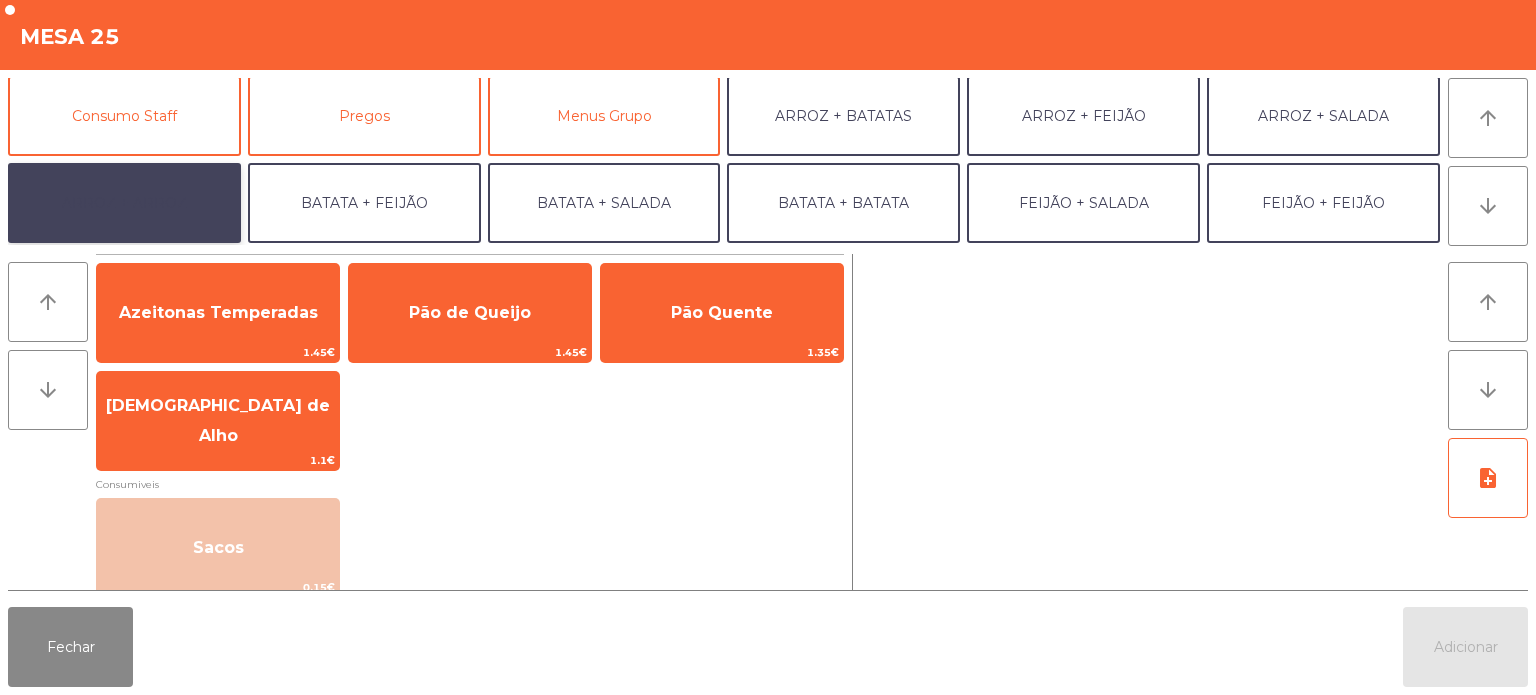 click on "ARROZ + ARROZ" 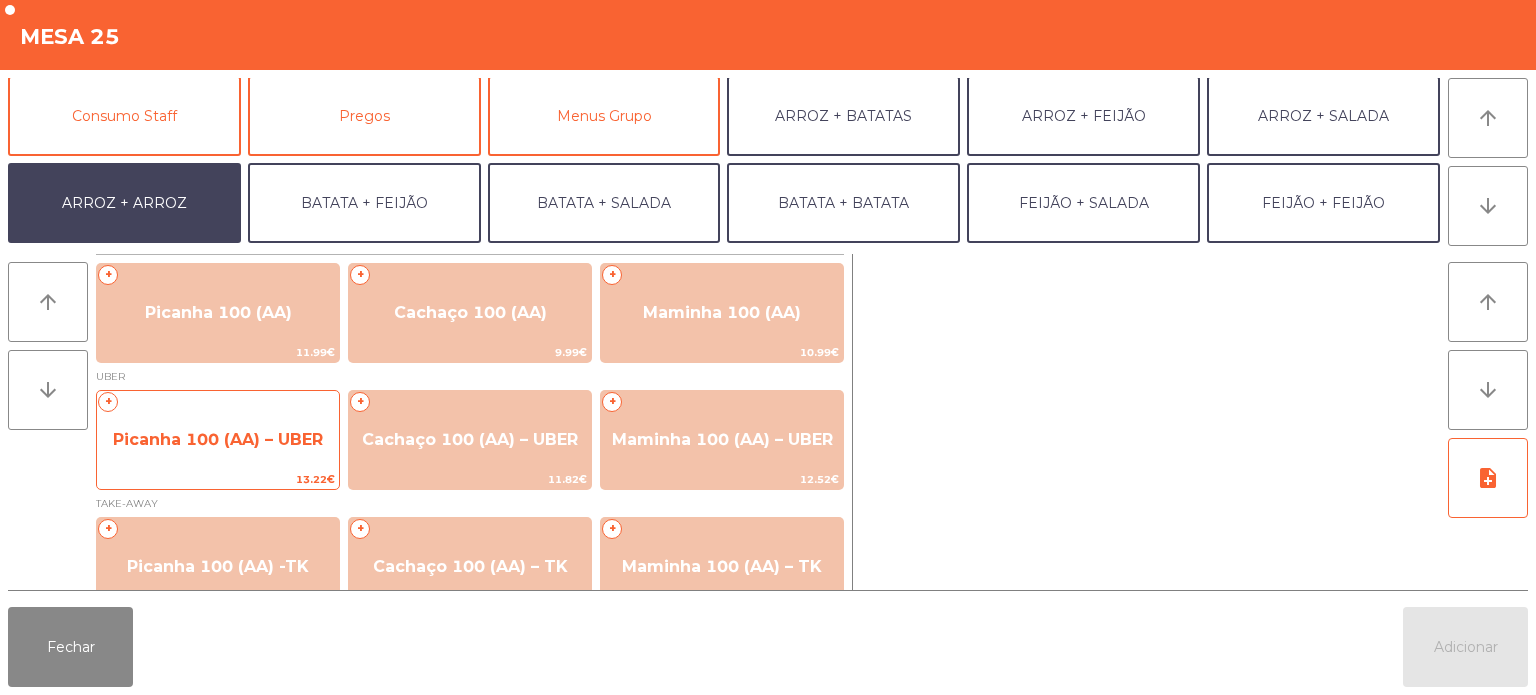 click on "+   Picanha 100 (AA) – UBER   13.22€" 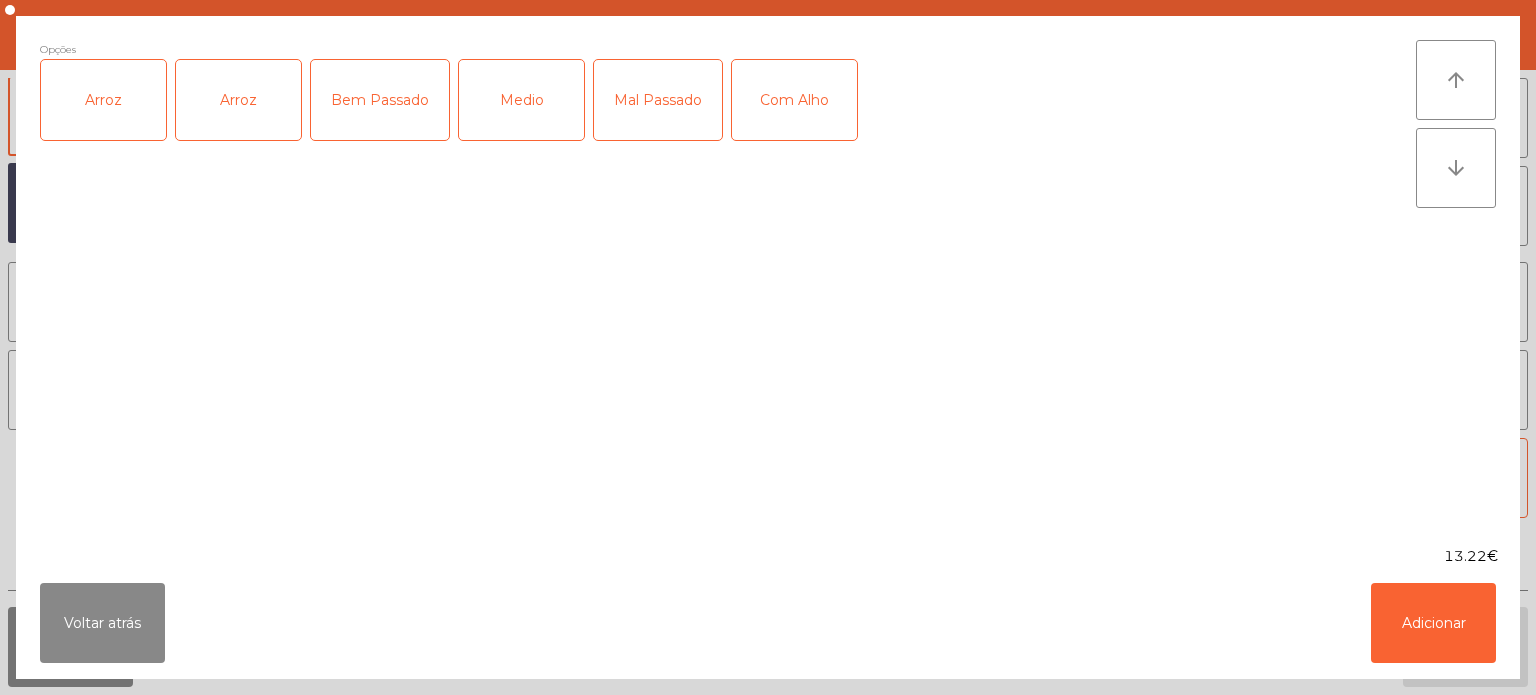 click on "Arroz" 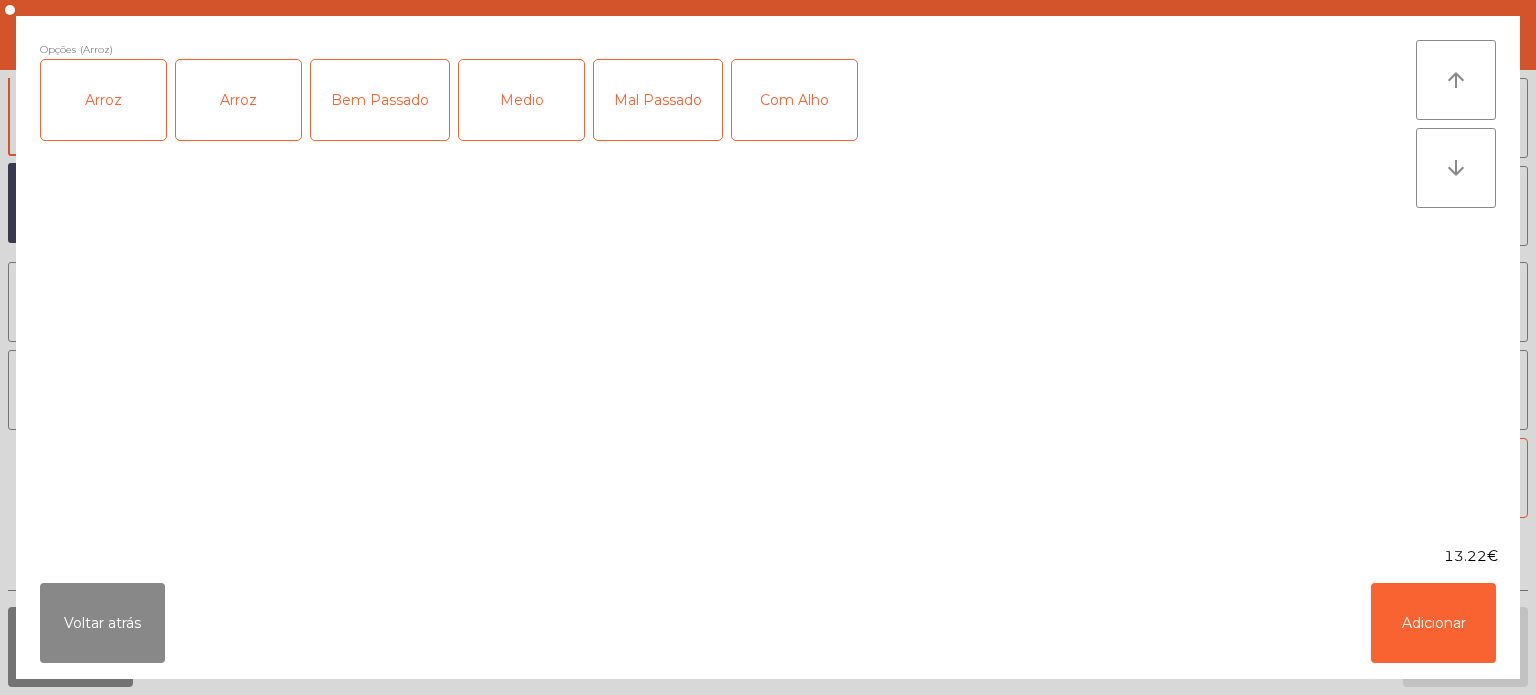 click on "Bem Passado" 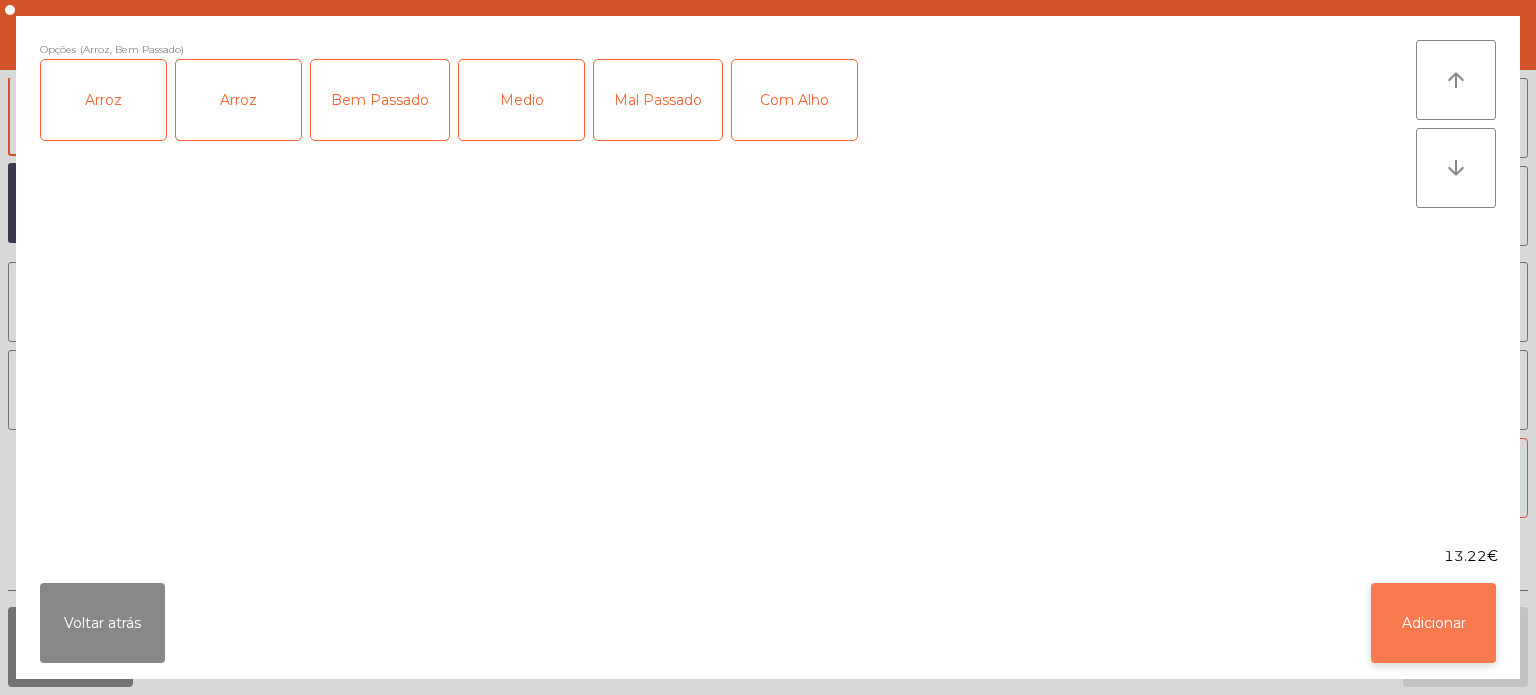 click on "Adicionar" 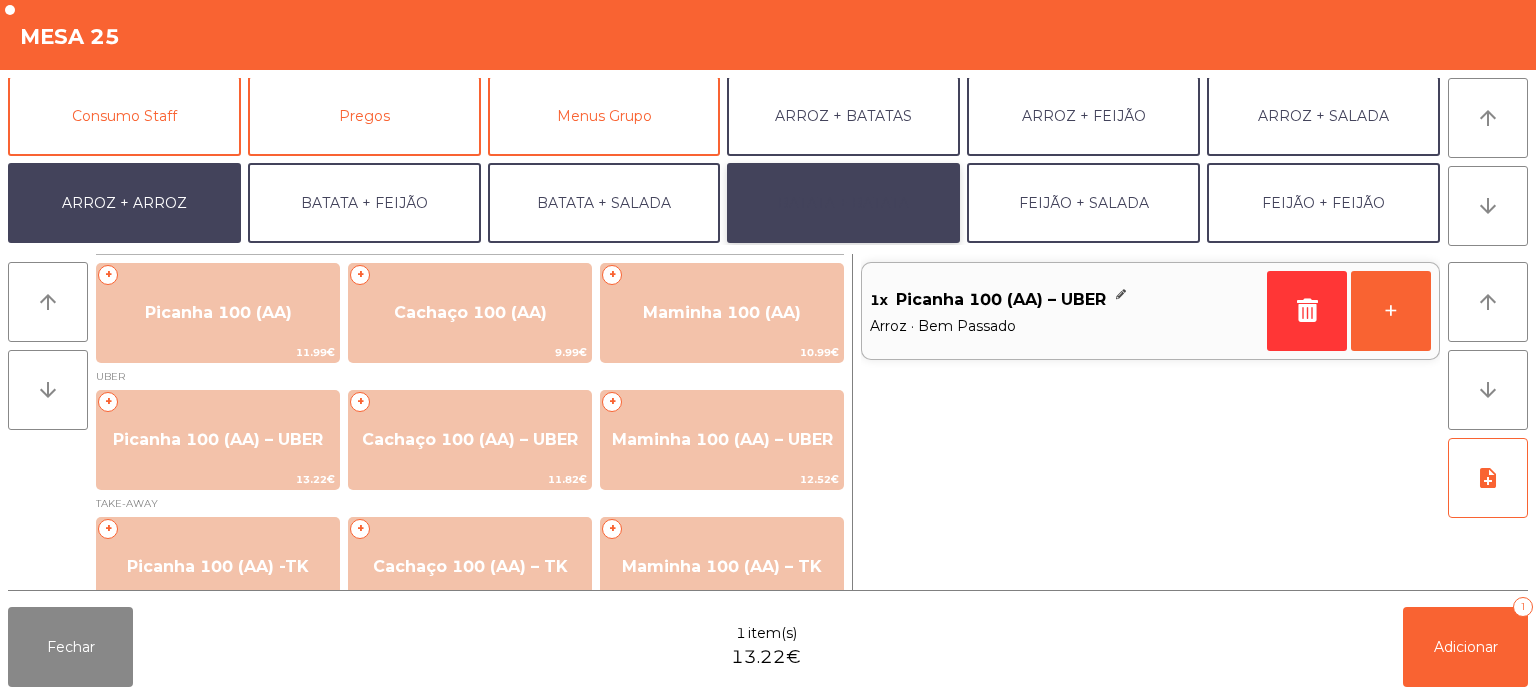 click on "BATATA + BATATA" 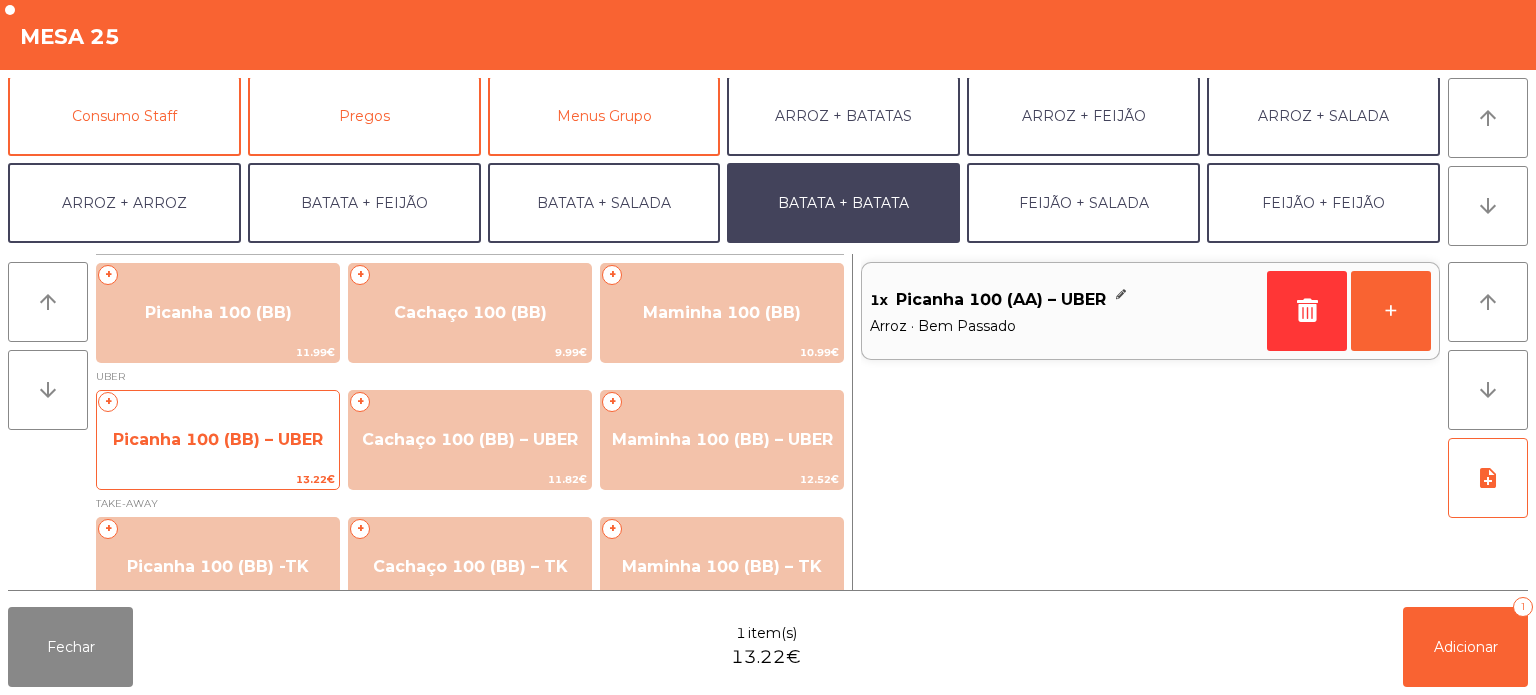 click on "+   Picanha 100 (BB) – UBER   13.22€" 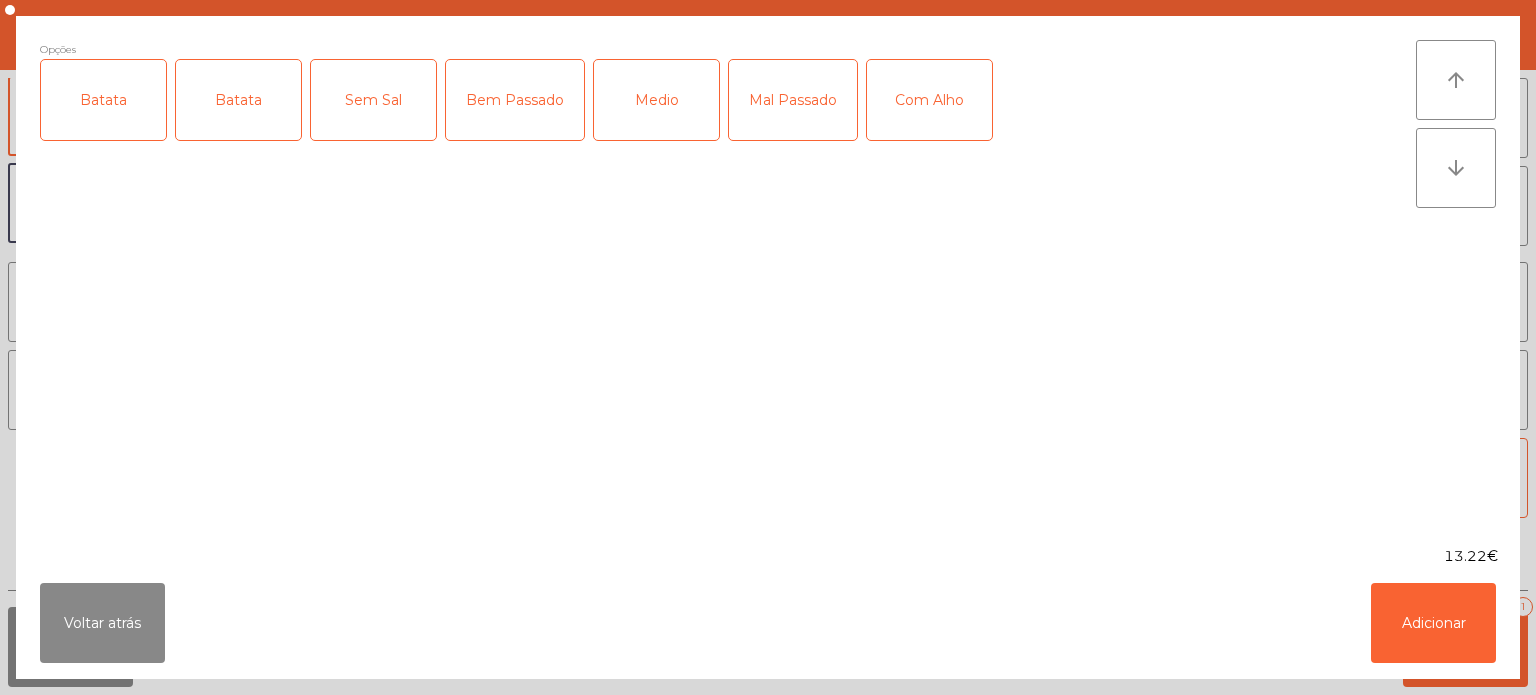 click on "Batata" 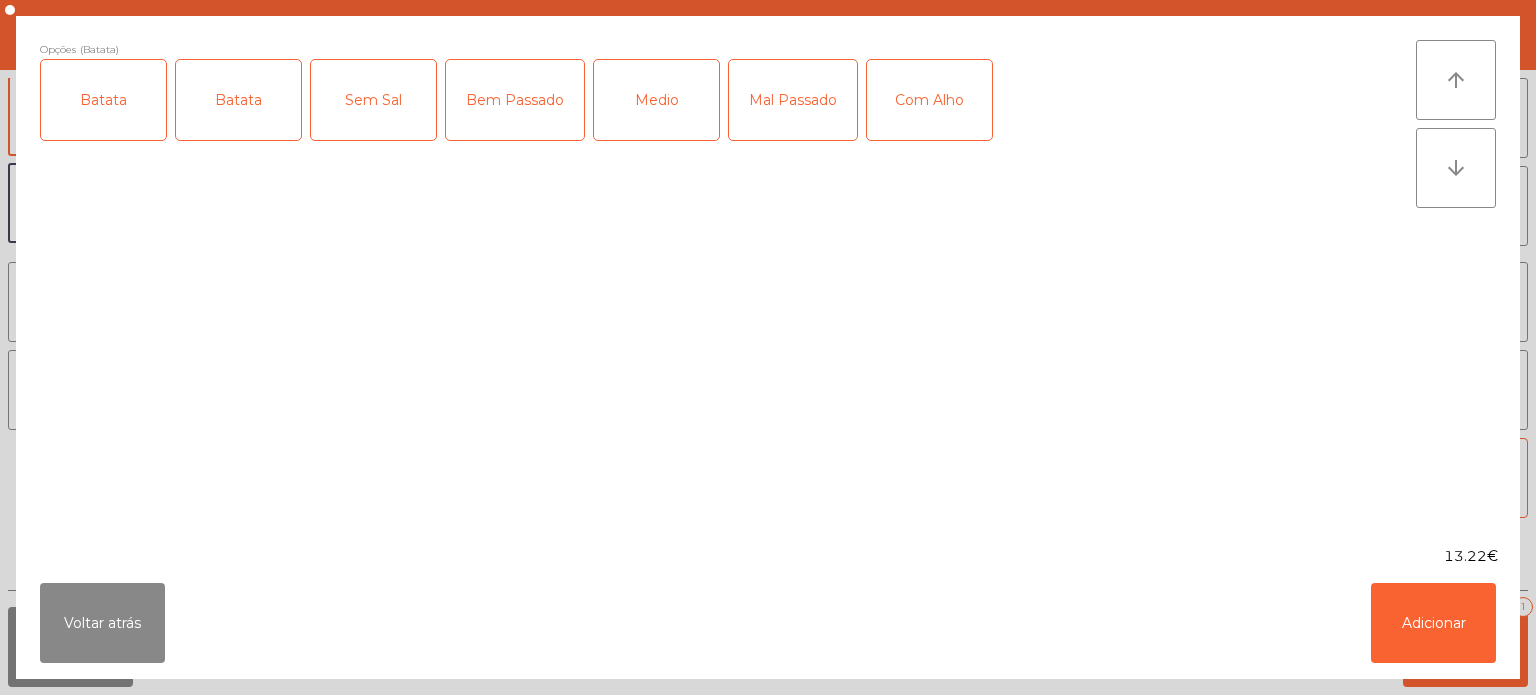 click on "Medio" 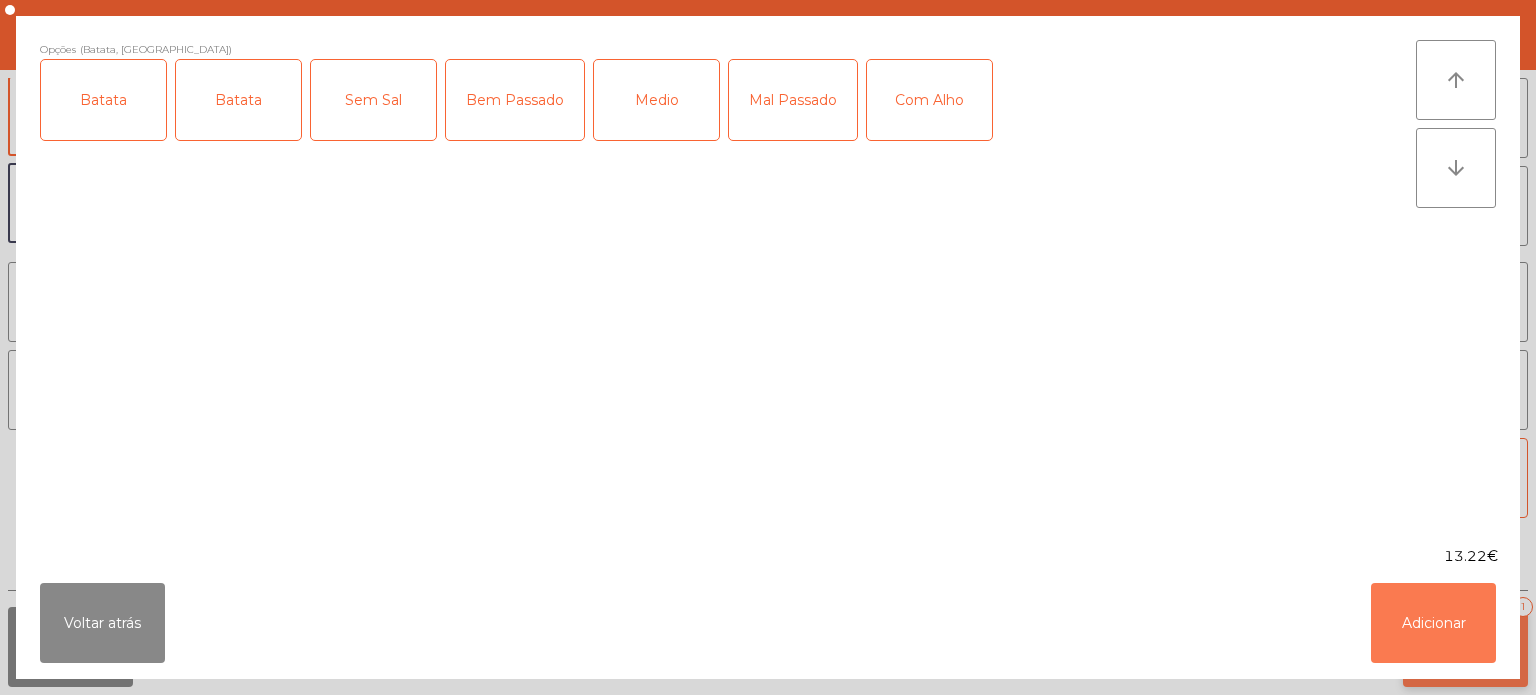 click on "Adicionar" 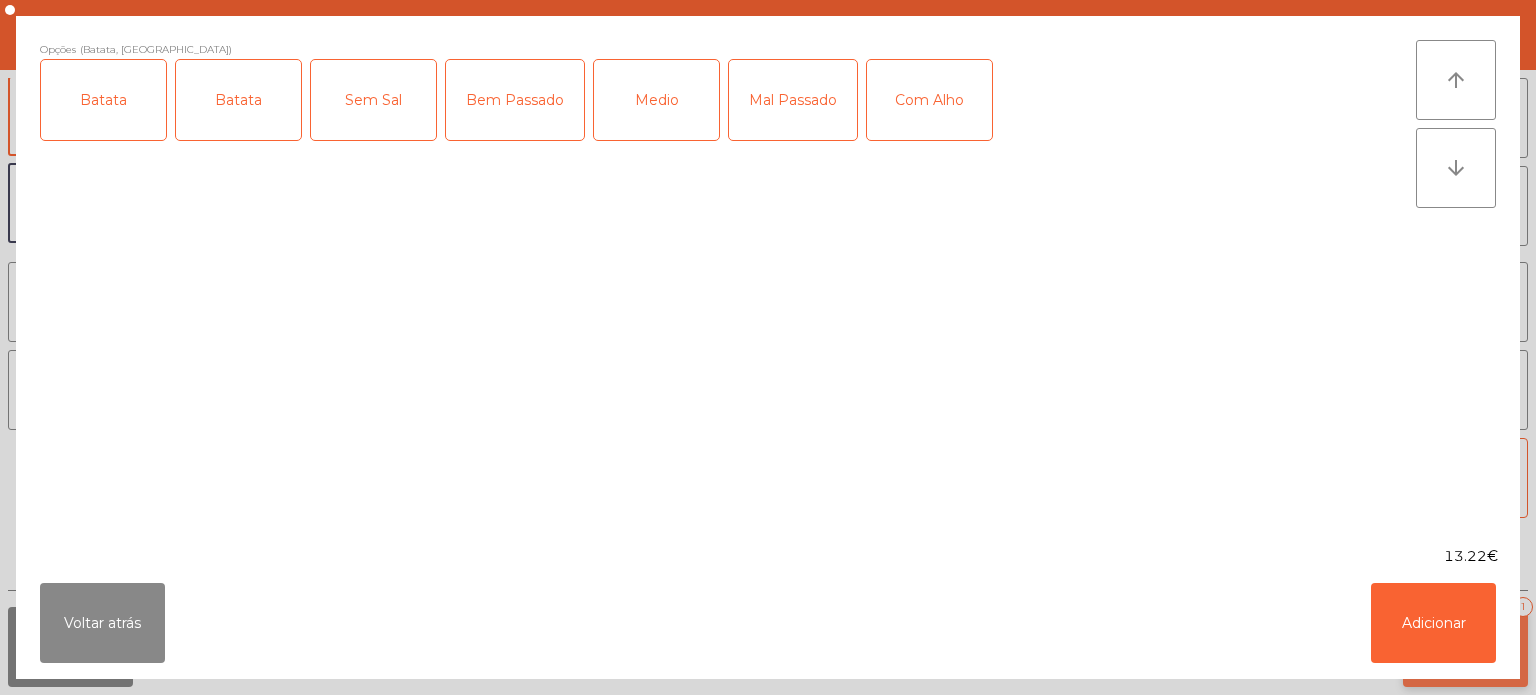 click on "Adicionar   1" 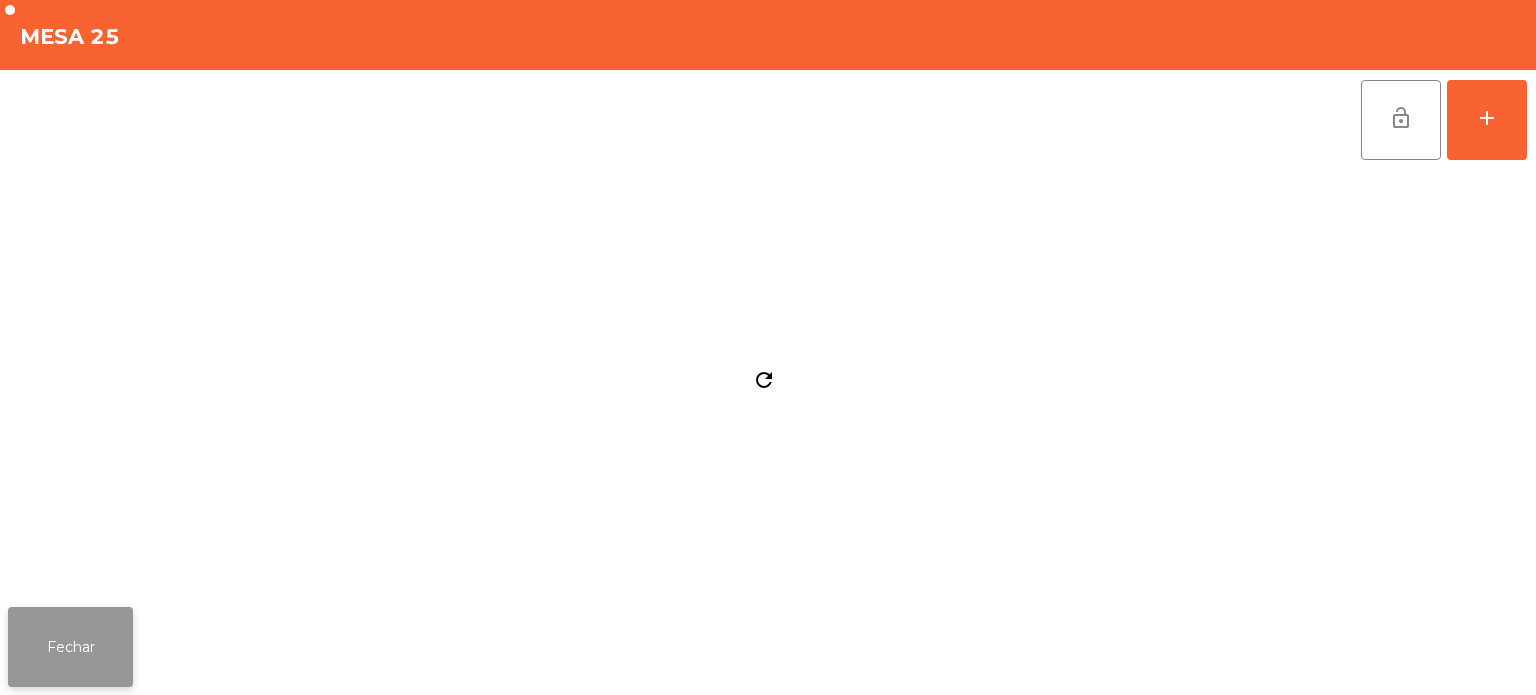 click on "Fechar" 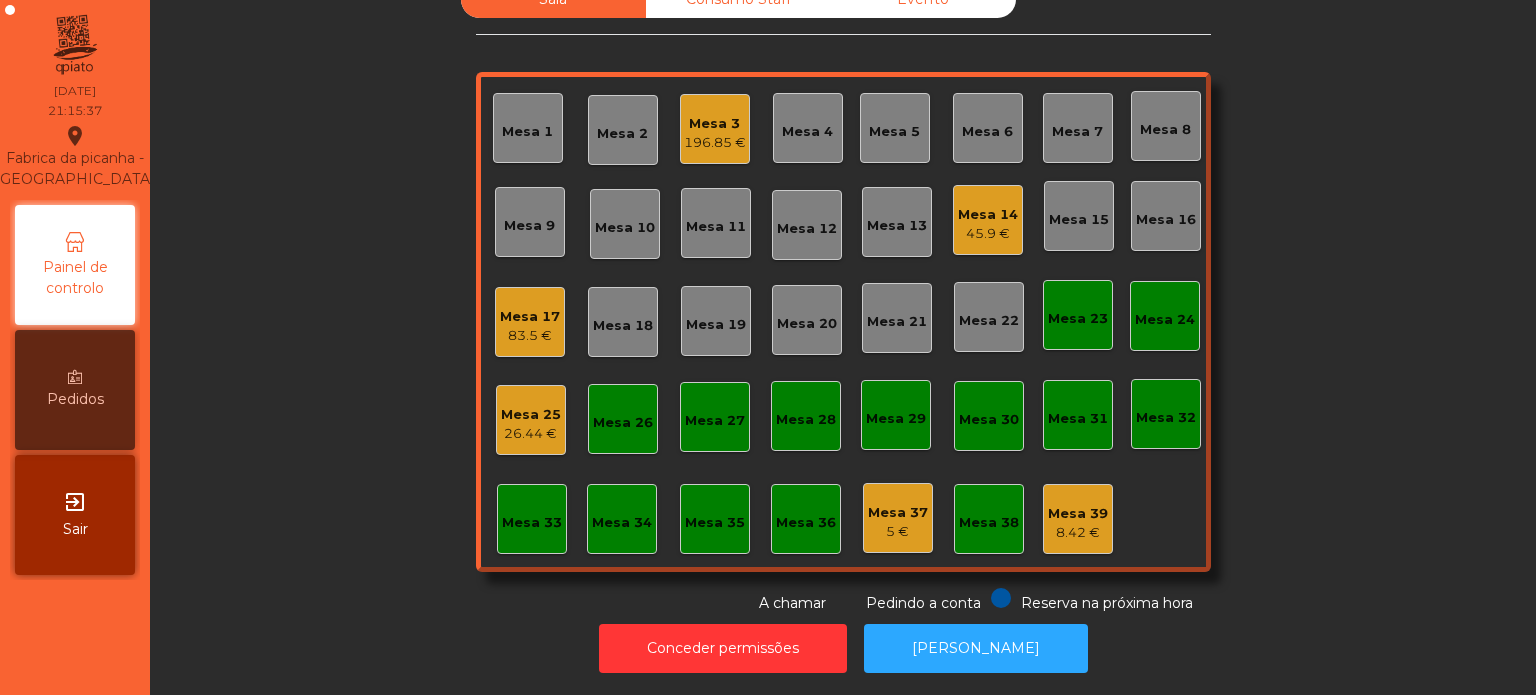 click on "Mesa 7" 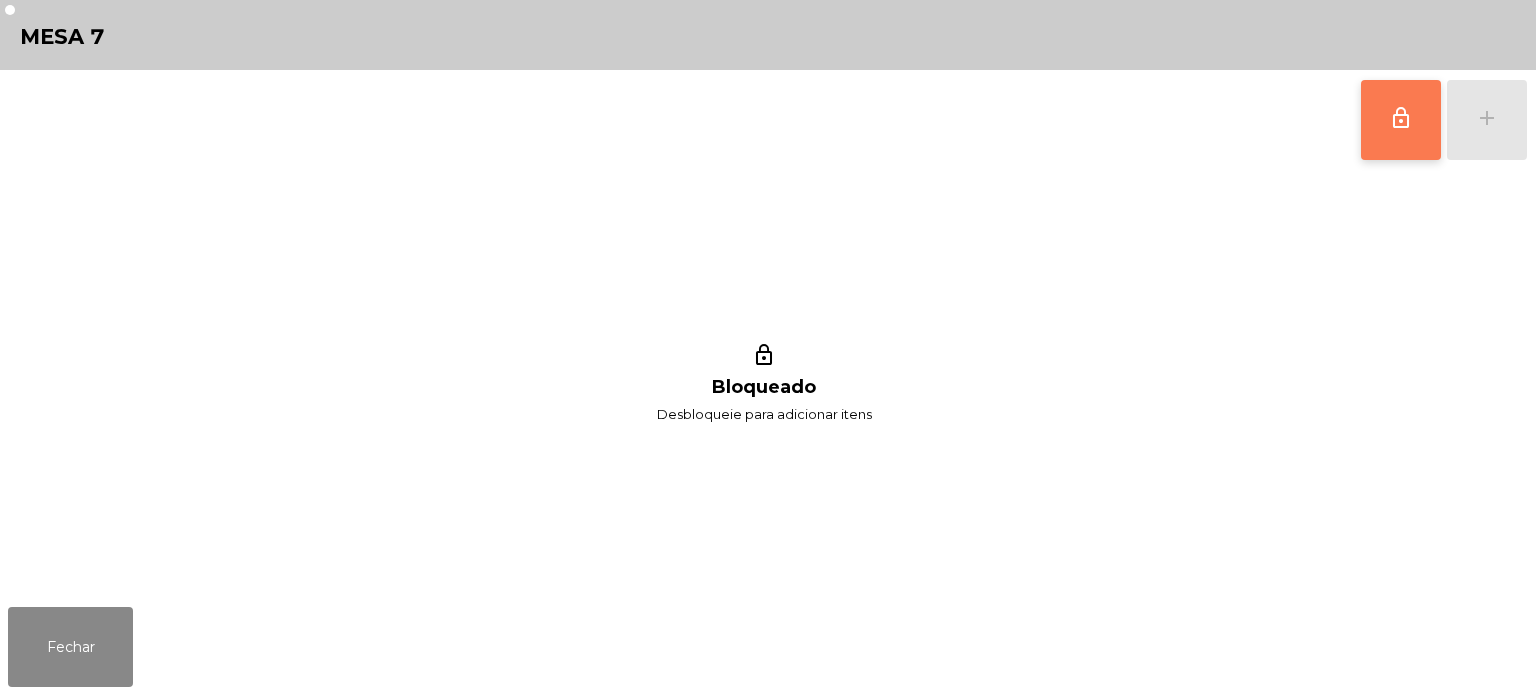 click on "lock_outline" 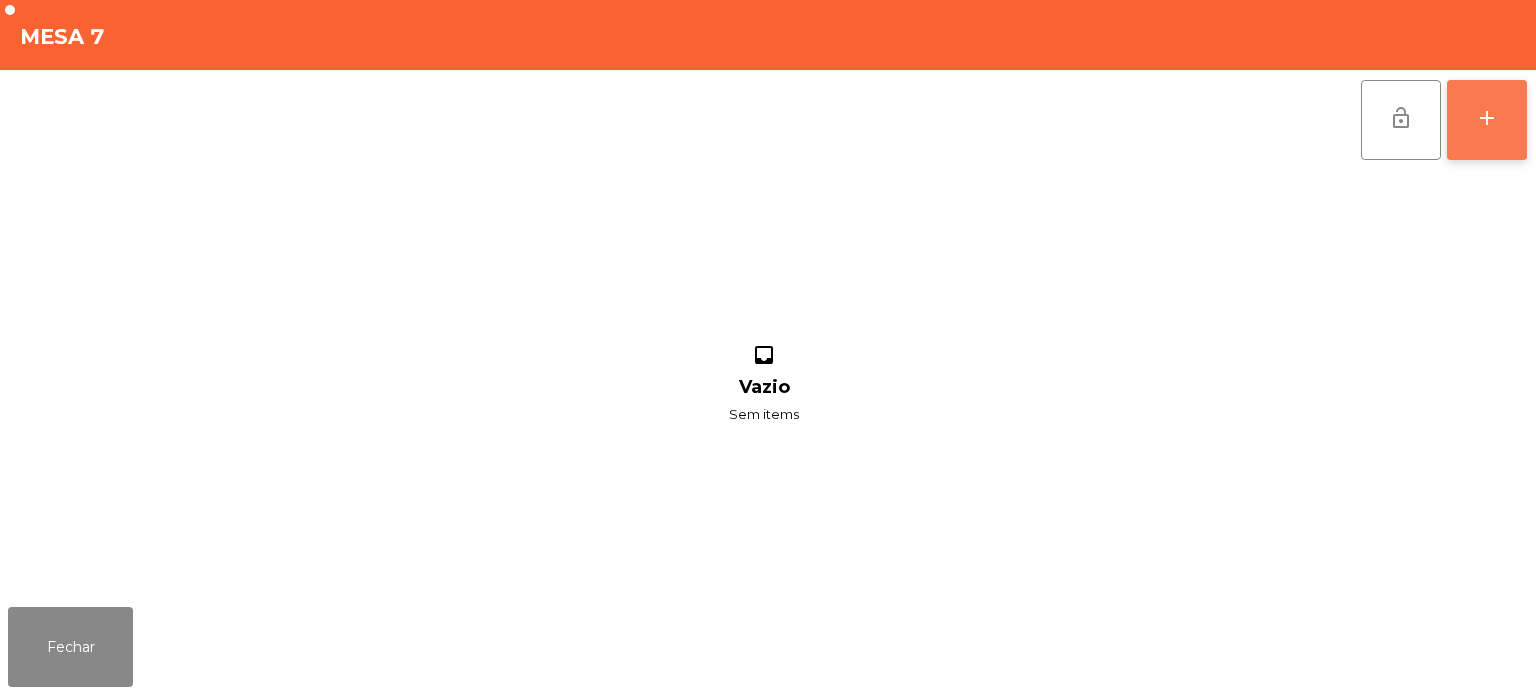 click on "add" 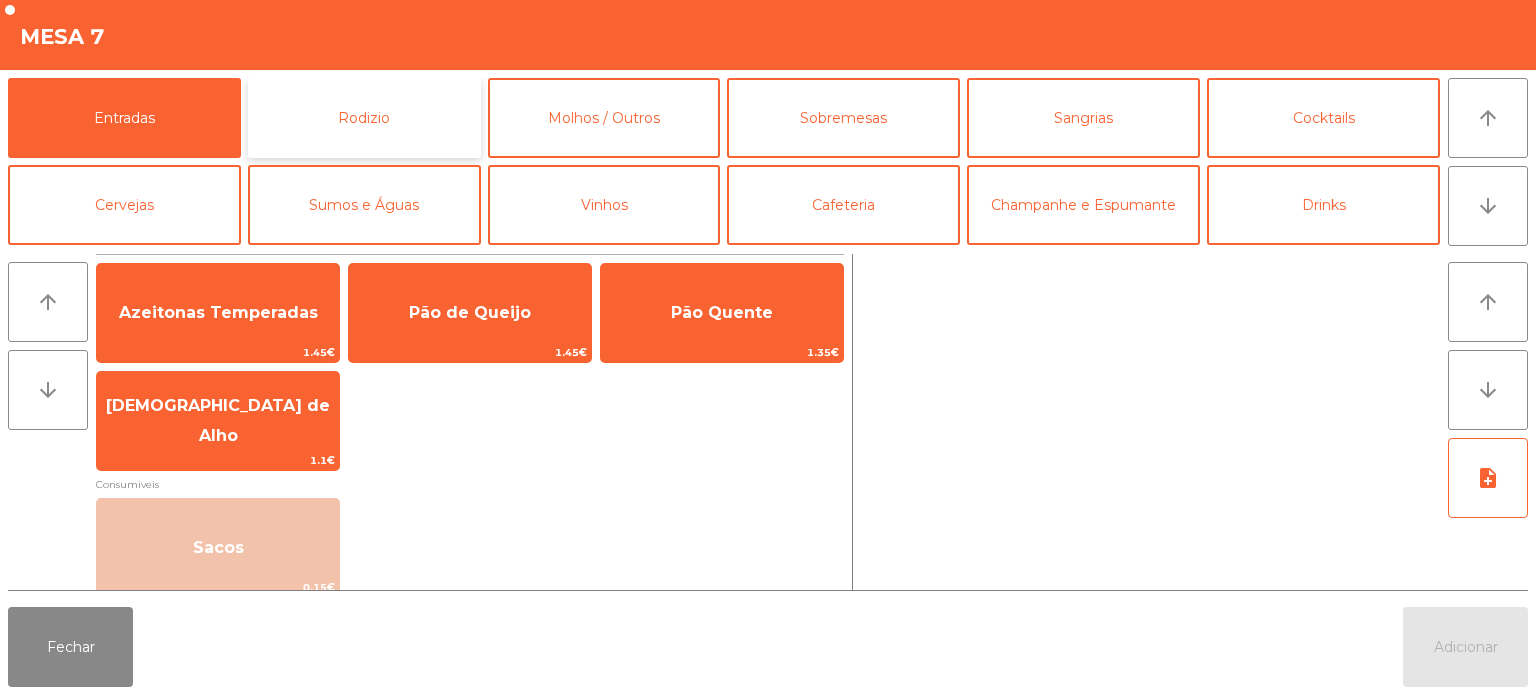 click on "Rodizio" 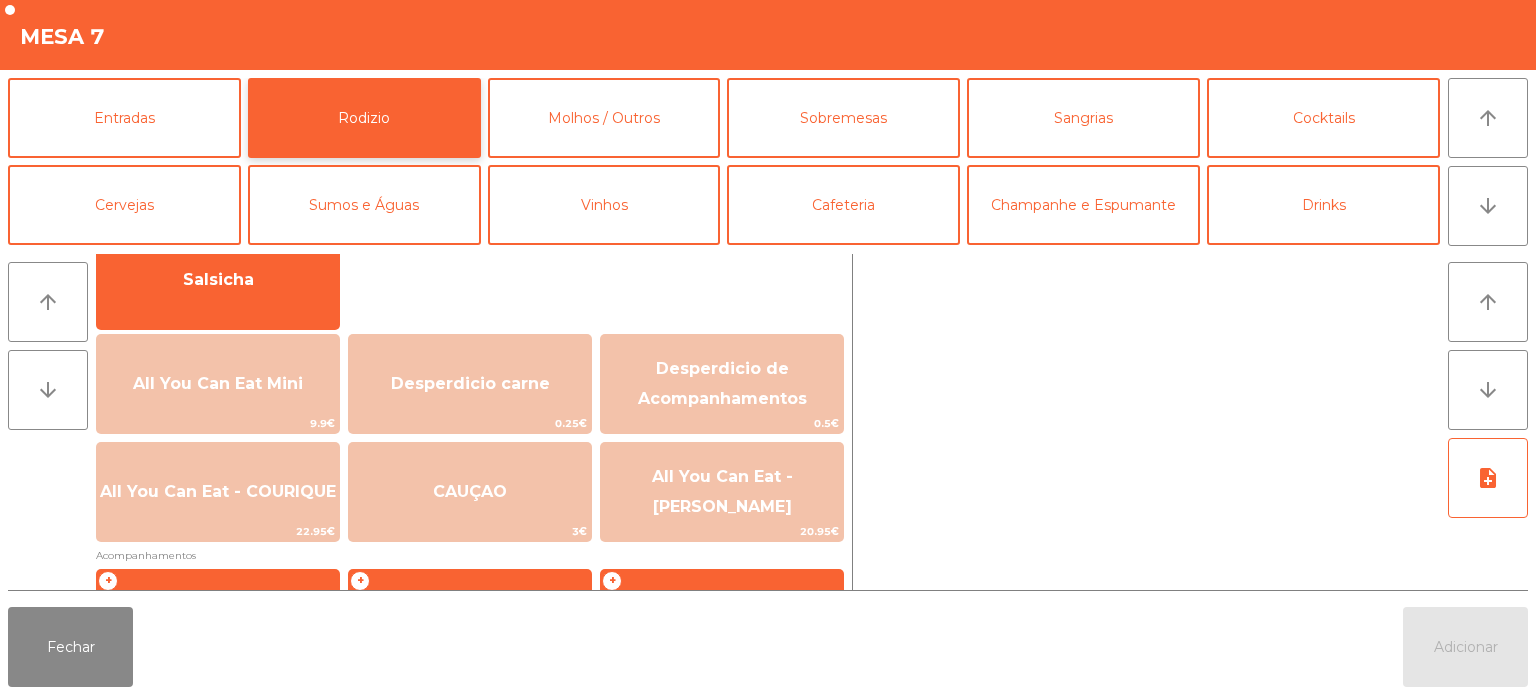 scroll, scrollTop: 165, scrollLeft: 0, axis: vertical 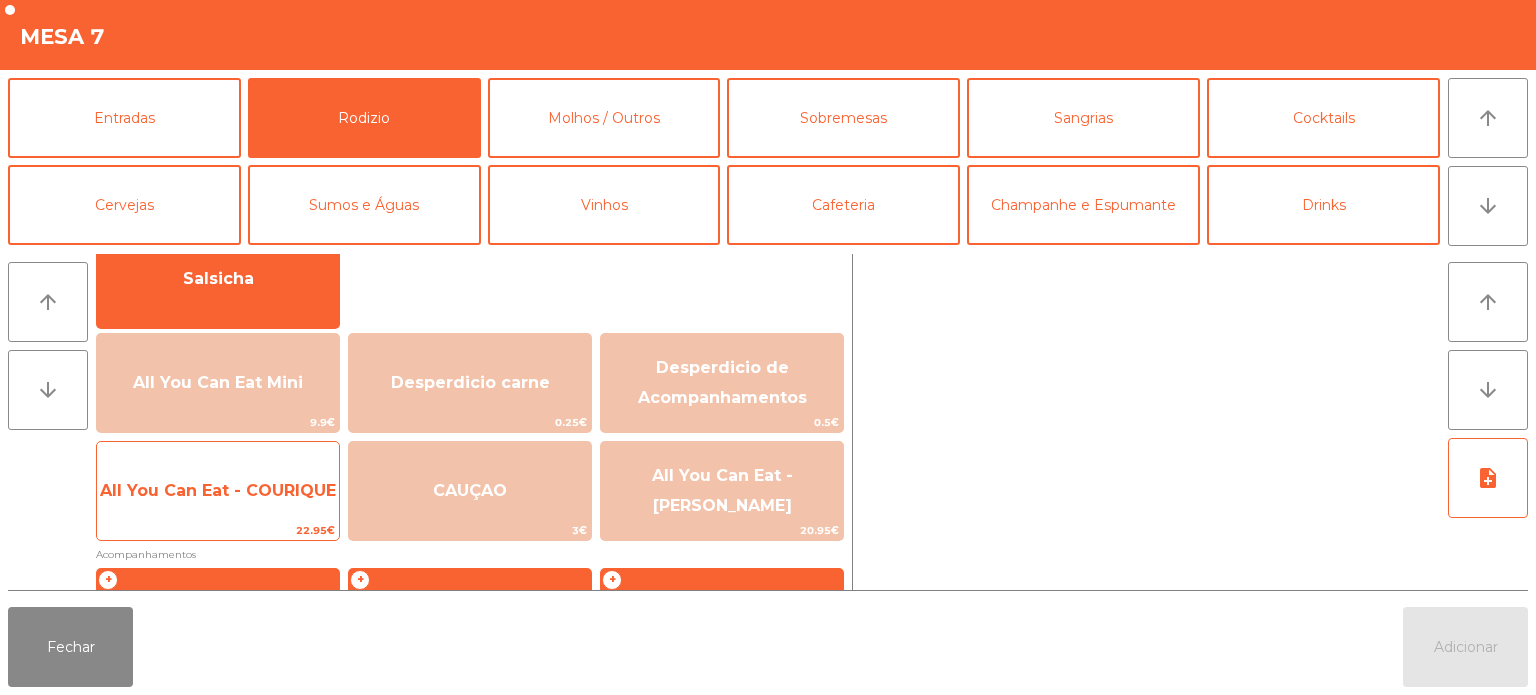 click on "All You Can Eat - COURIQUE" 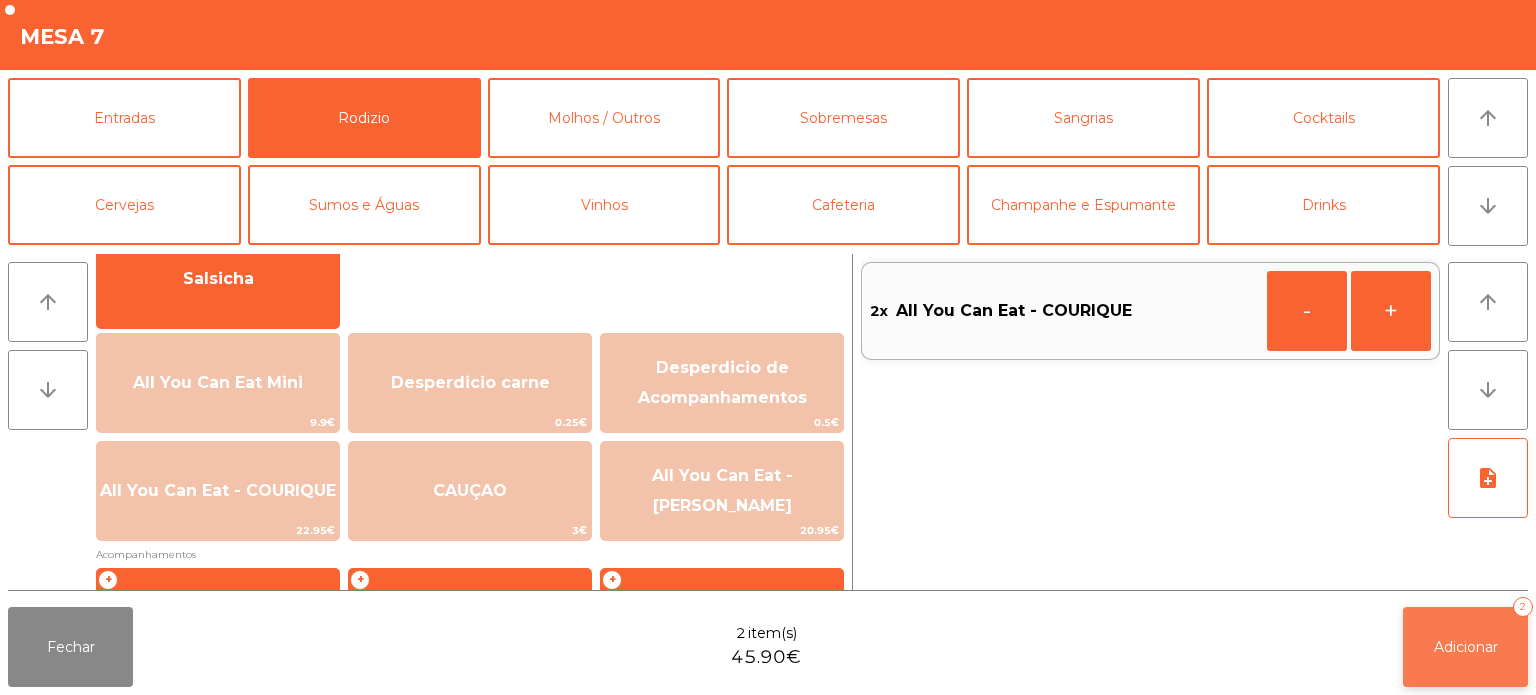 click on "Adicionar   2" 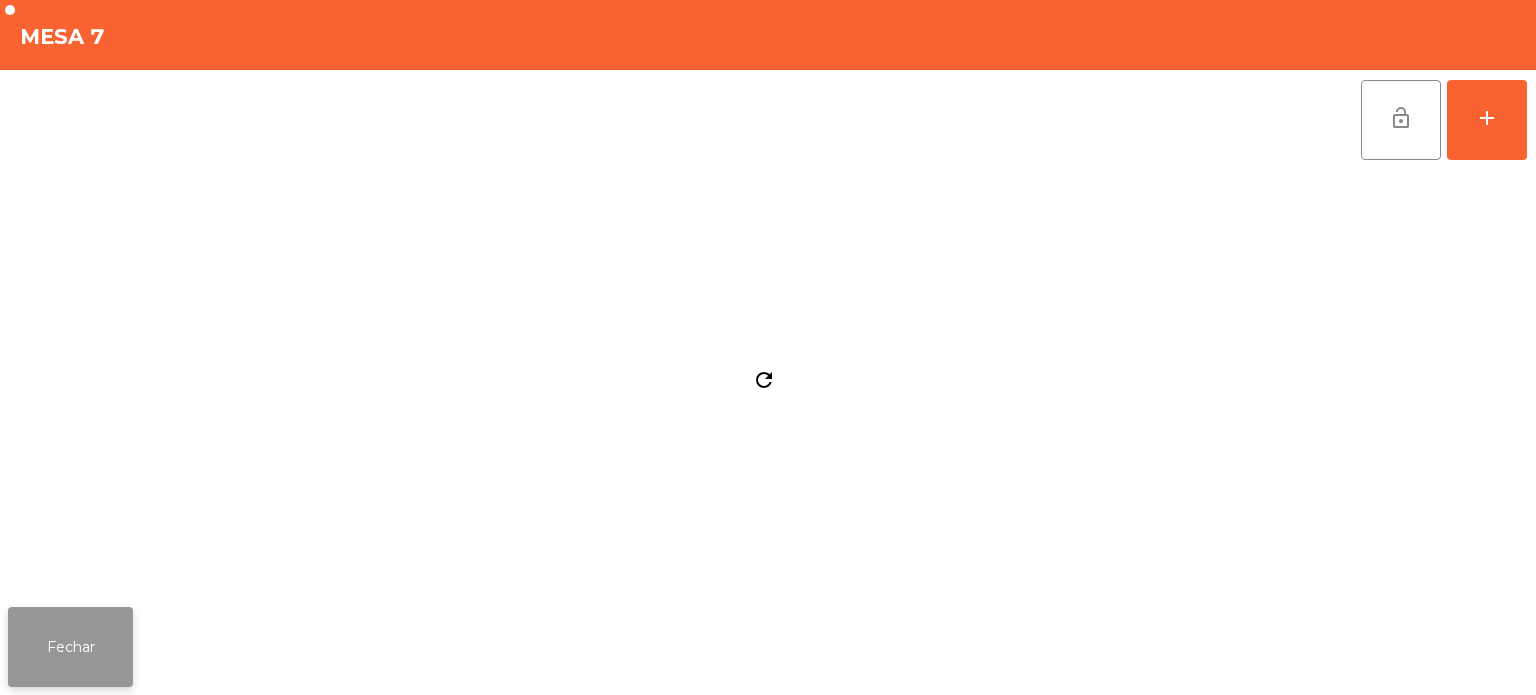 click on "Fechar" 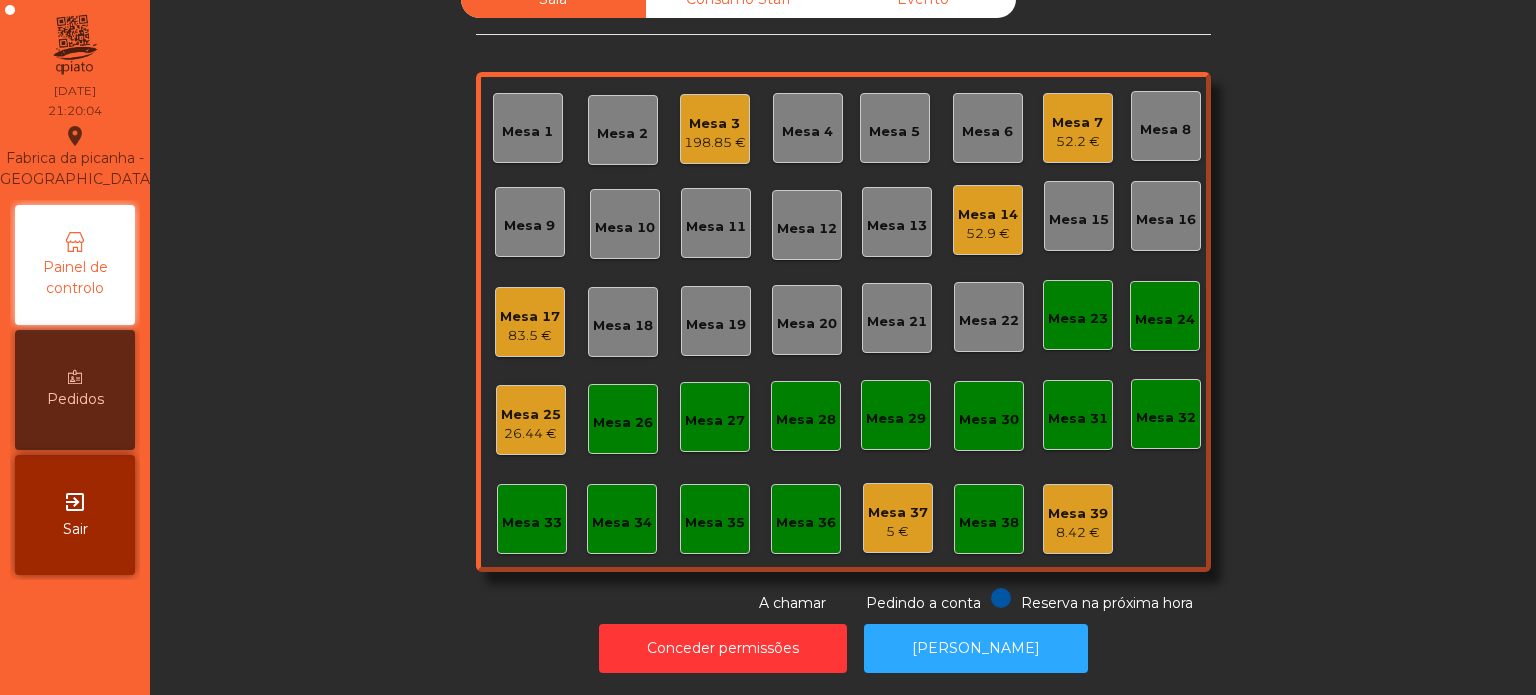 click on "Mesa 25" 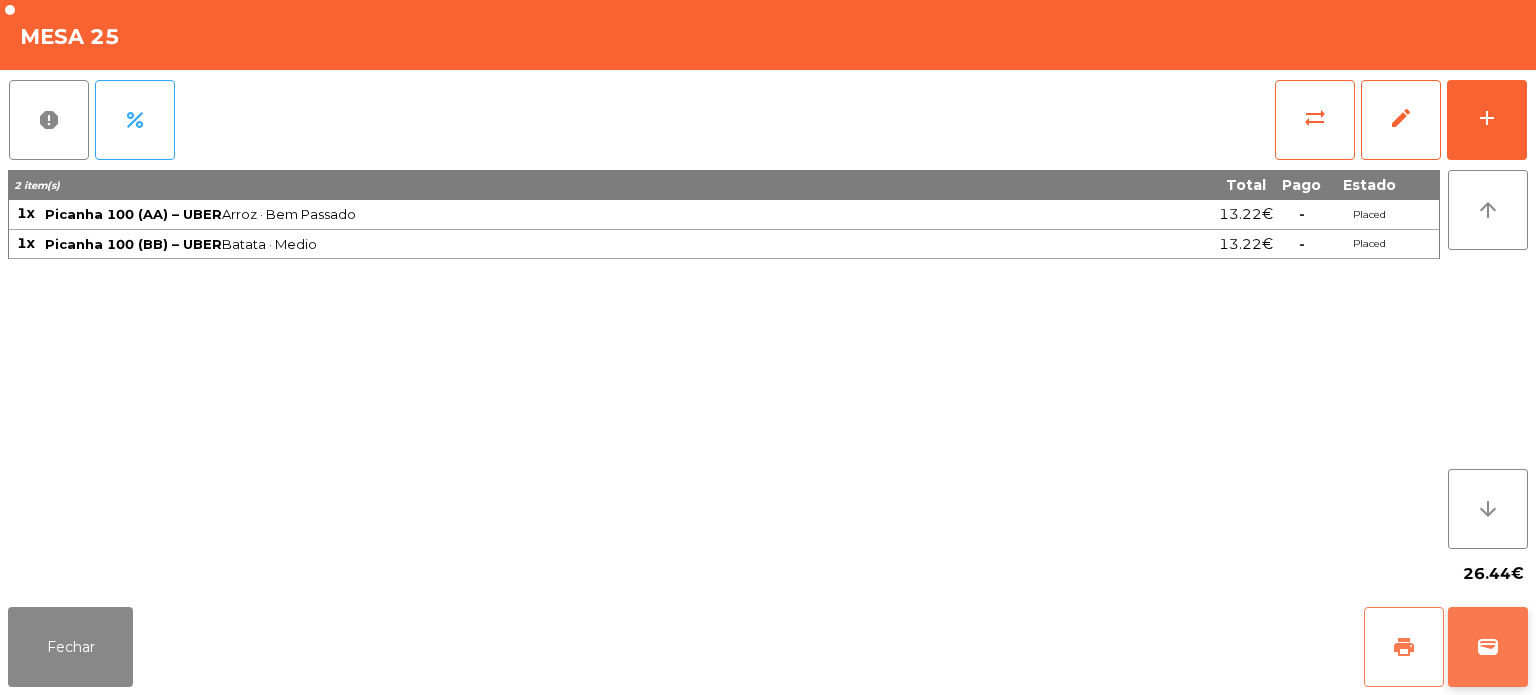 click on "print" 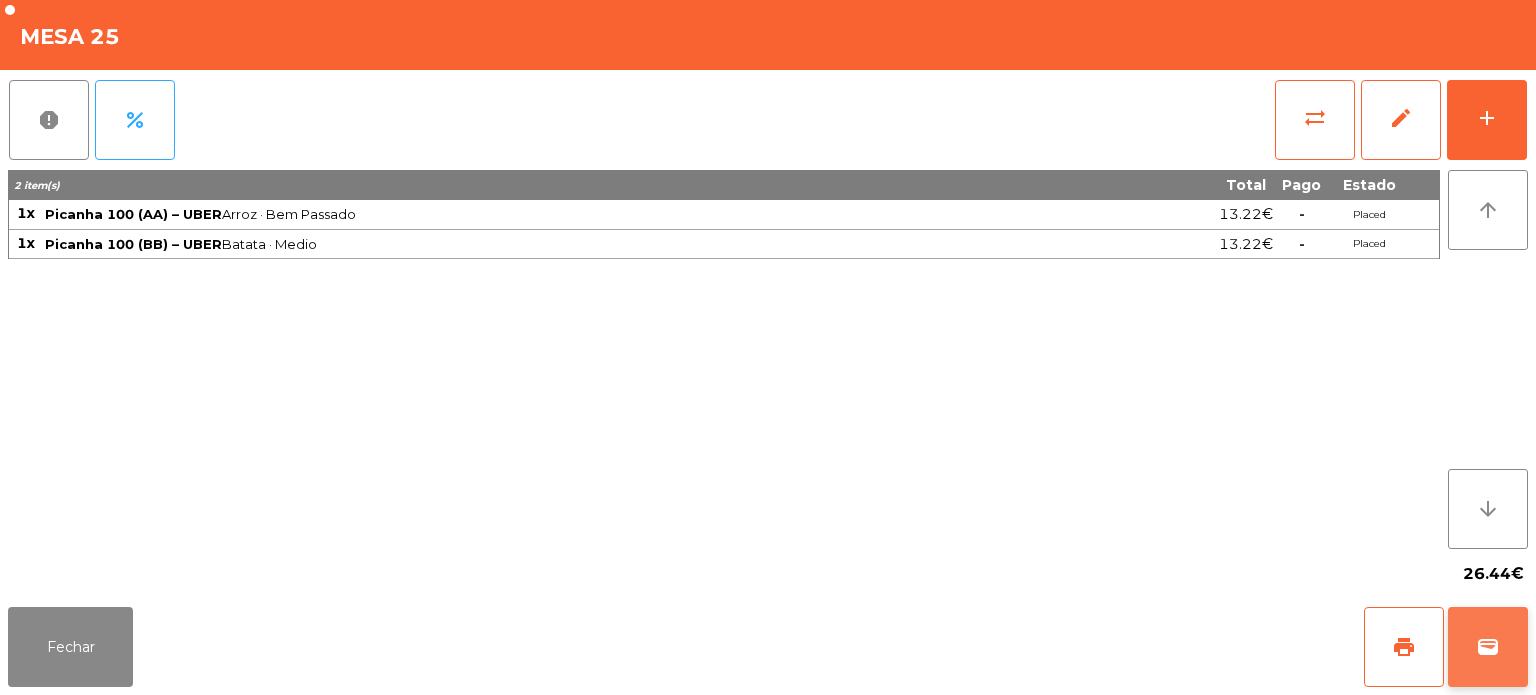 click on "wallet" 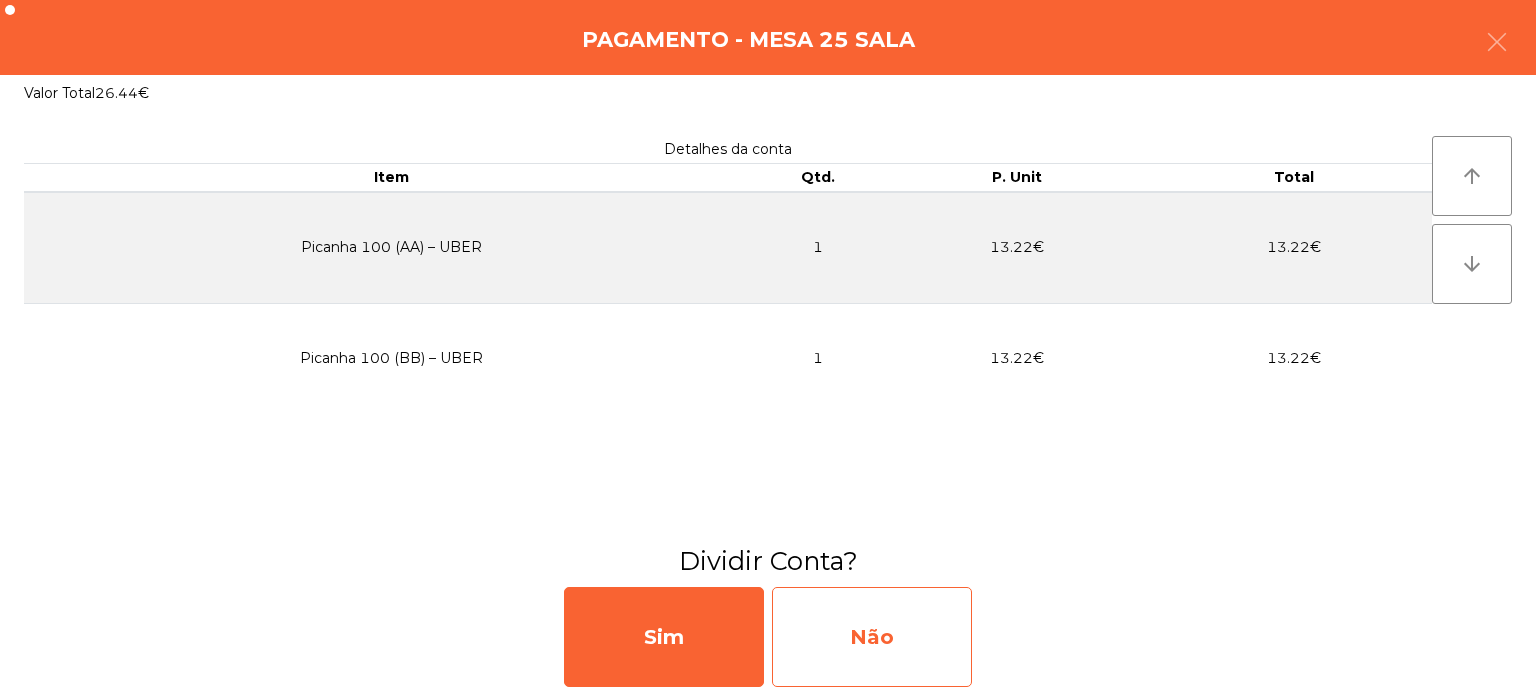 click on "Não" 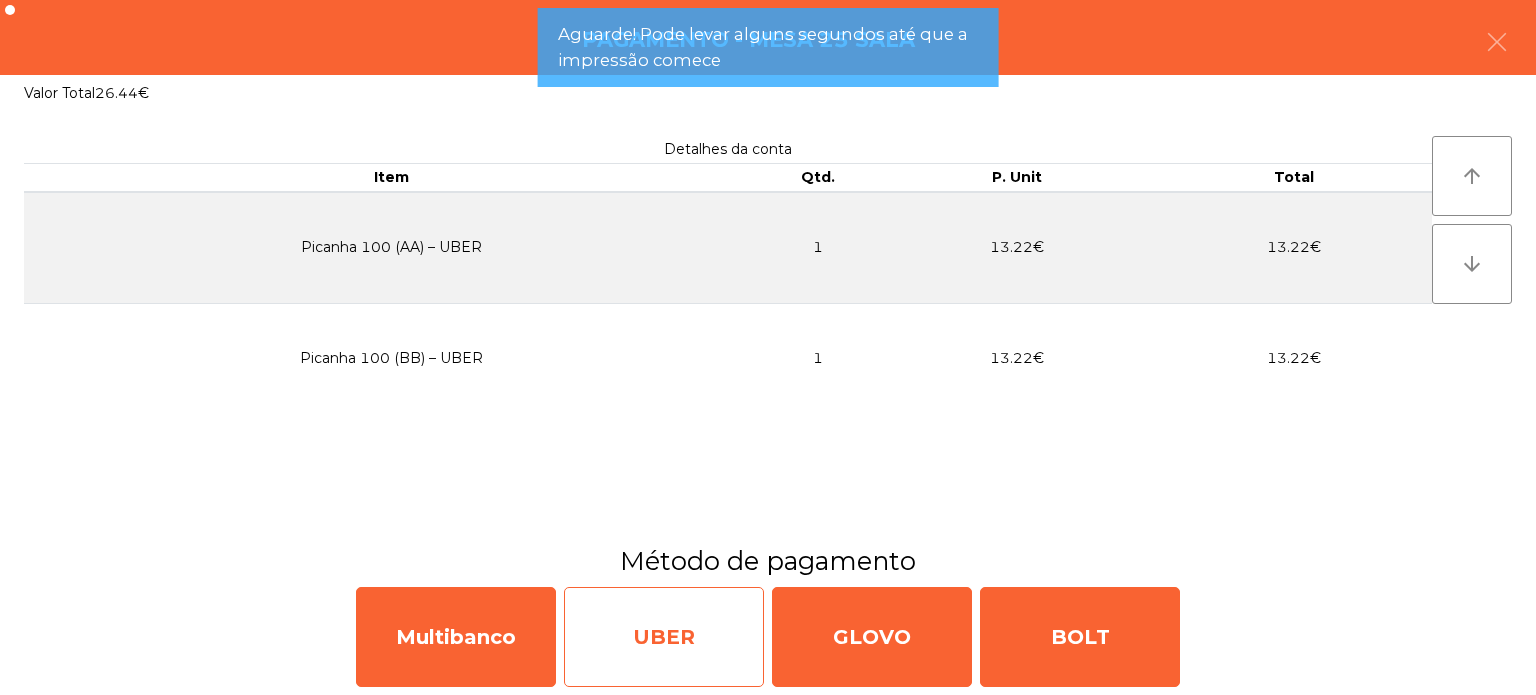 click on "UBER" 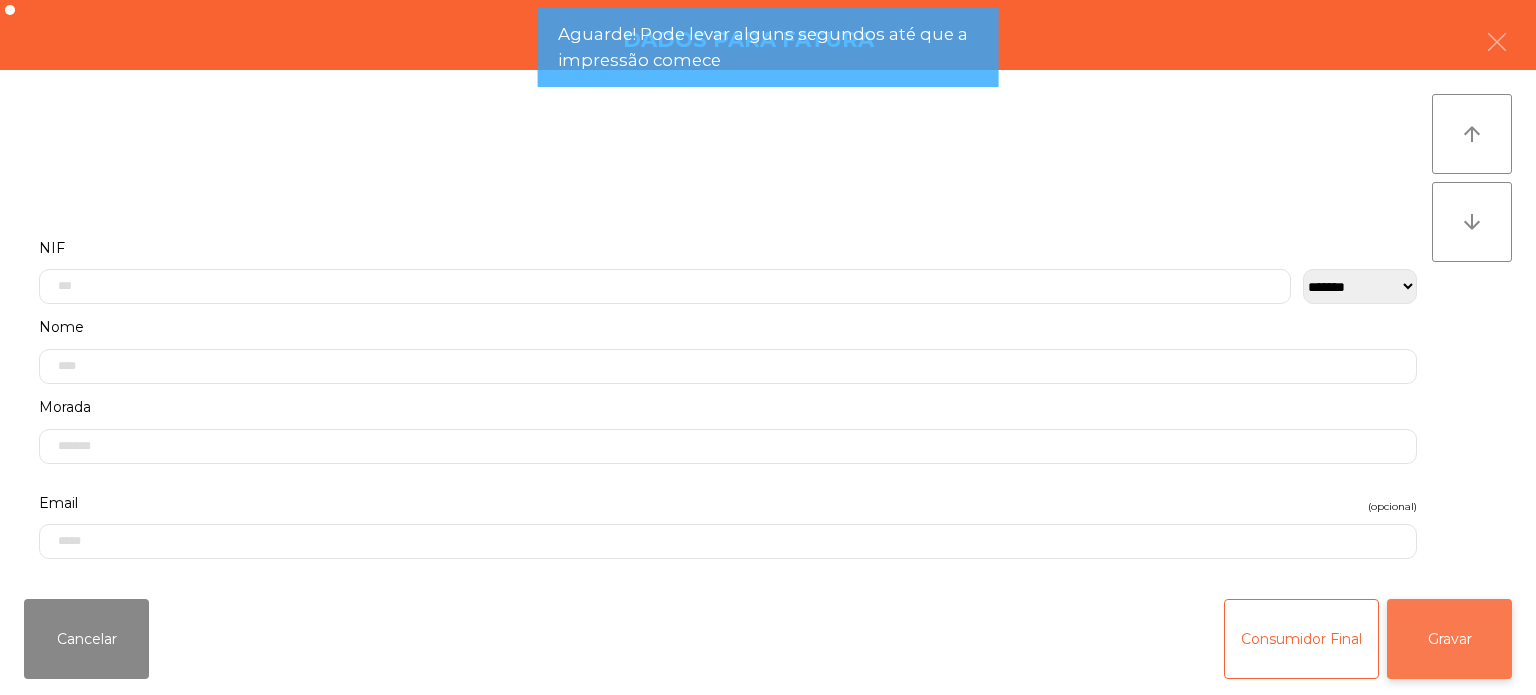 click on "Gravar" 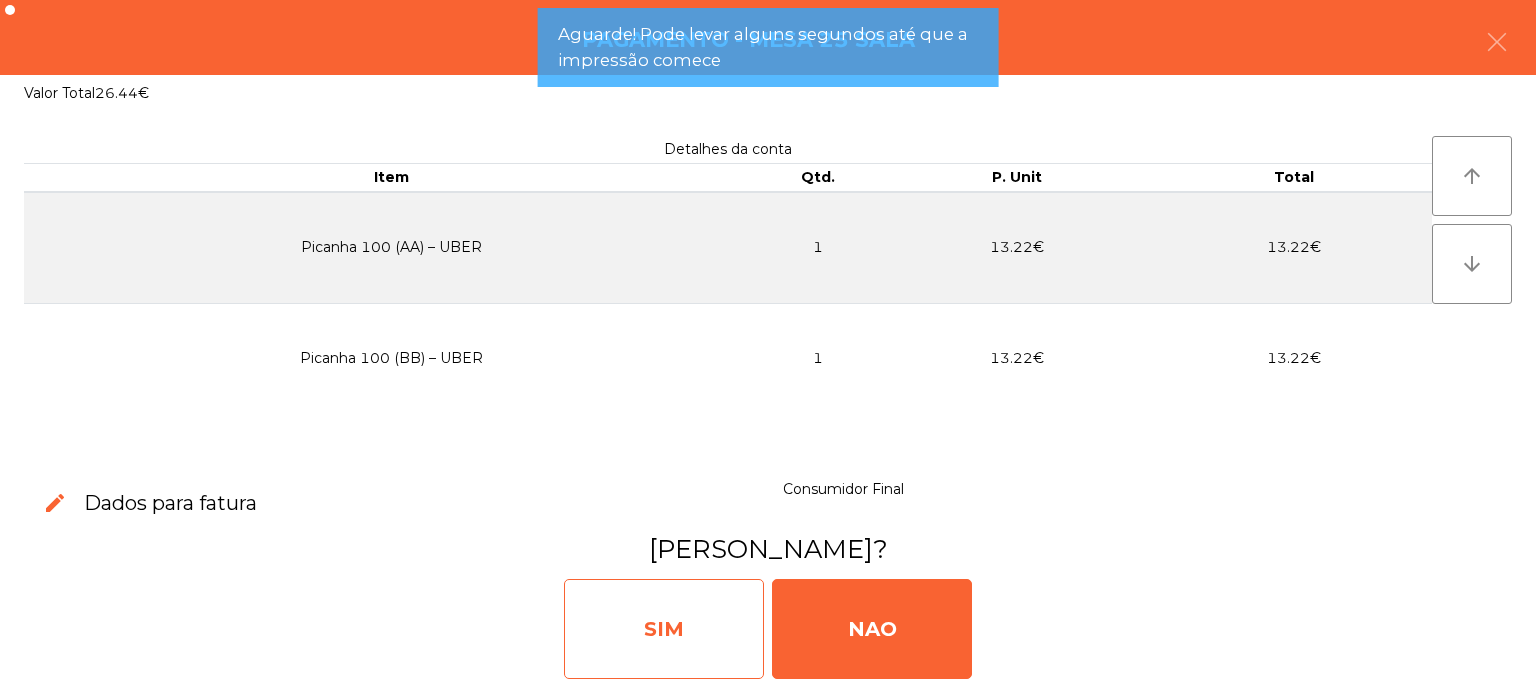 click on "SIM" 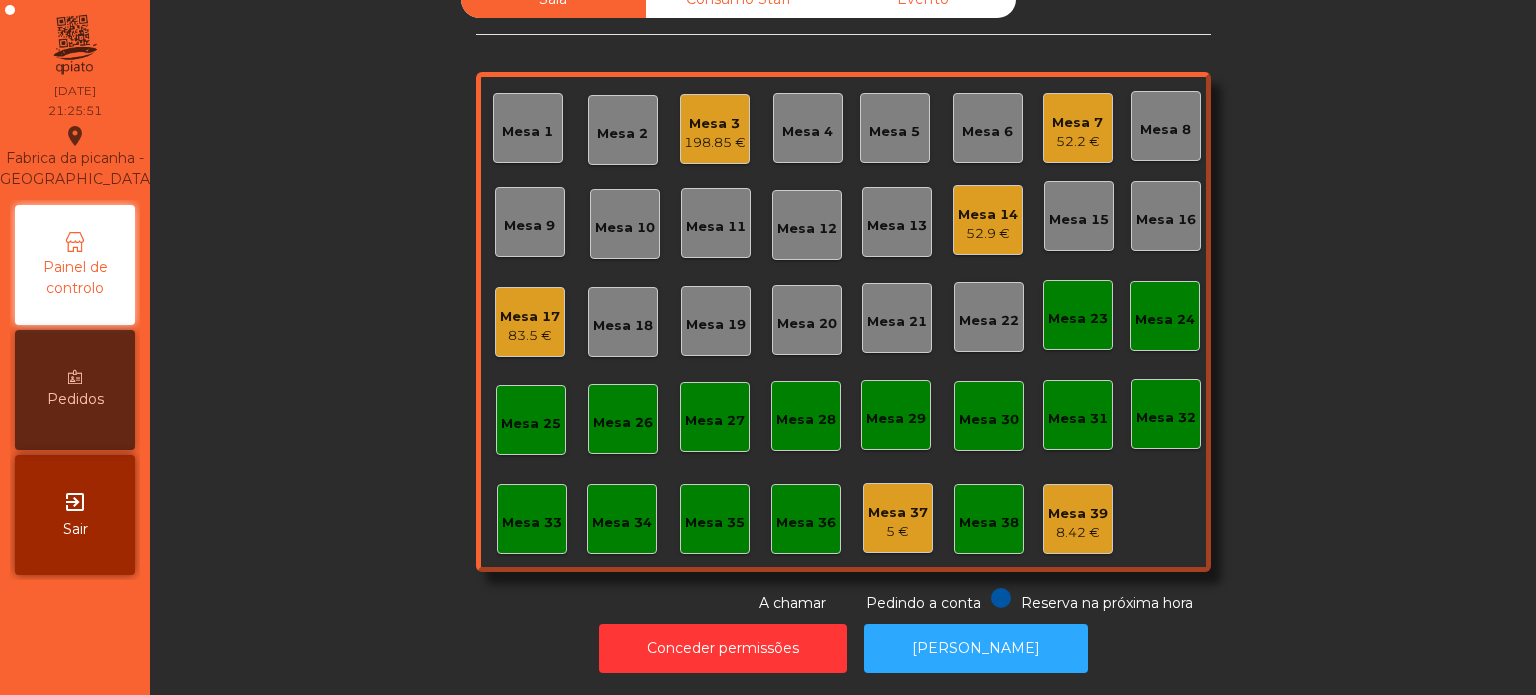 click on "Mesa 13" 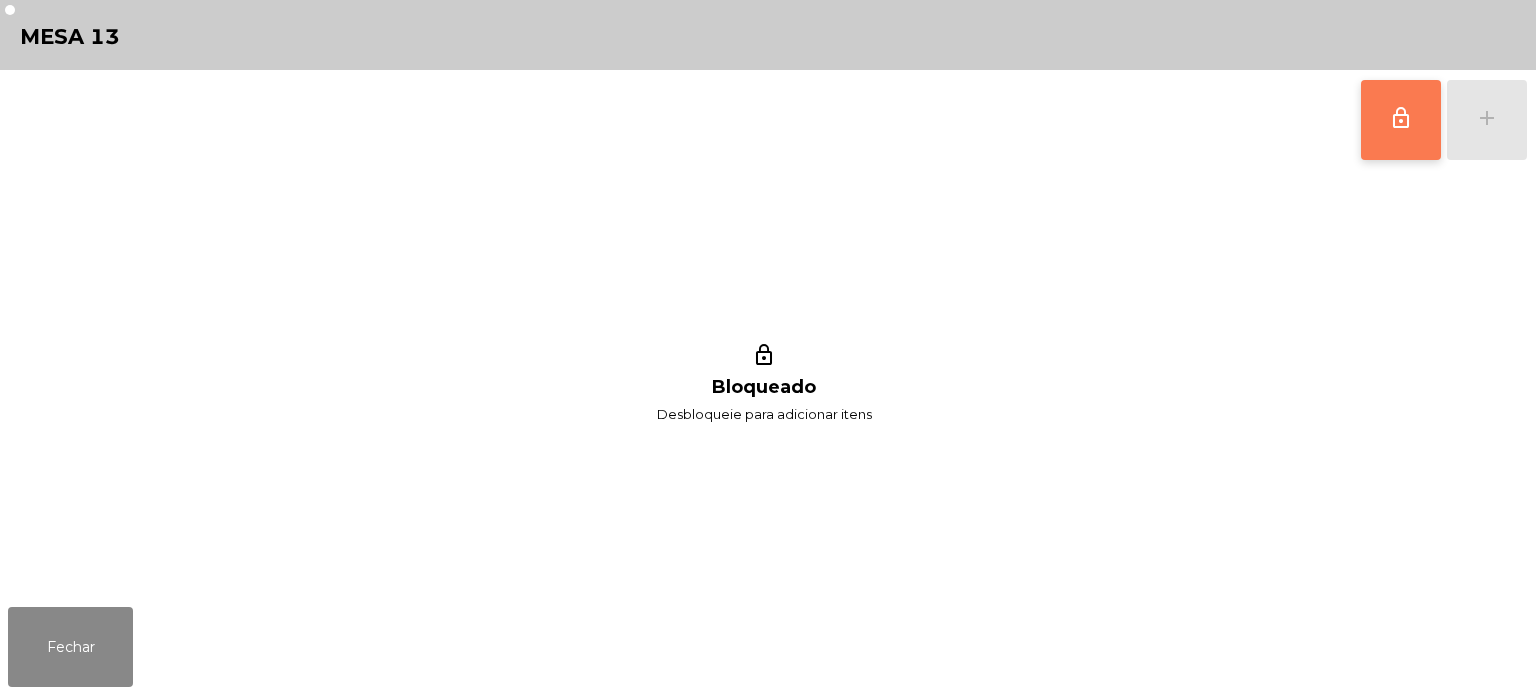 click on "lock_outline" 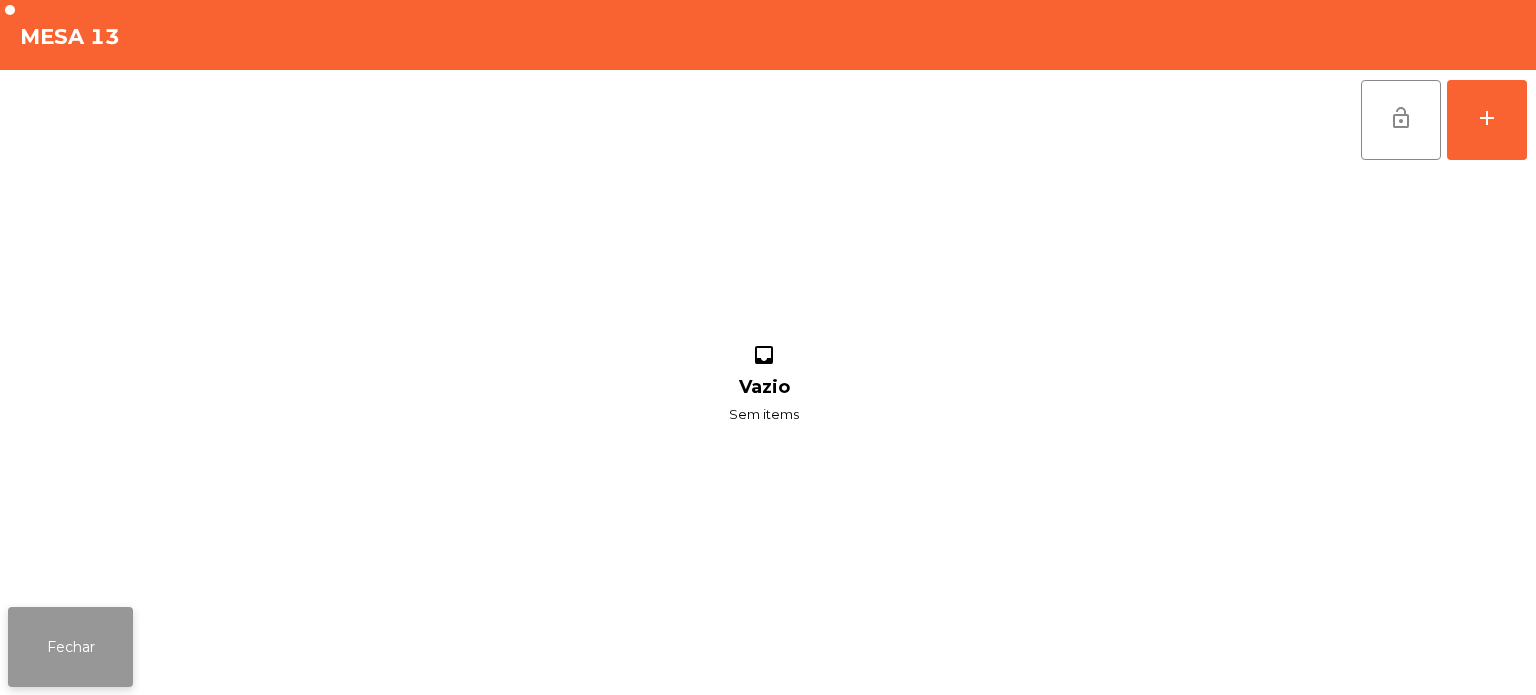 click on "Fechar" 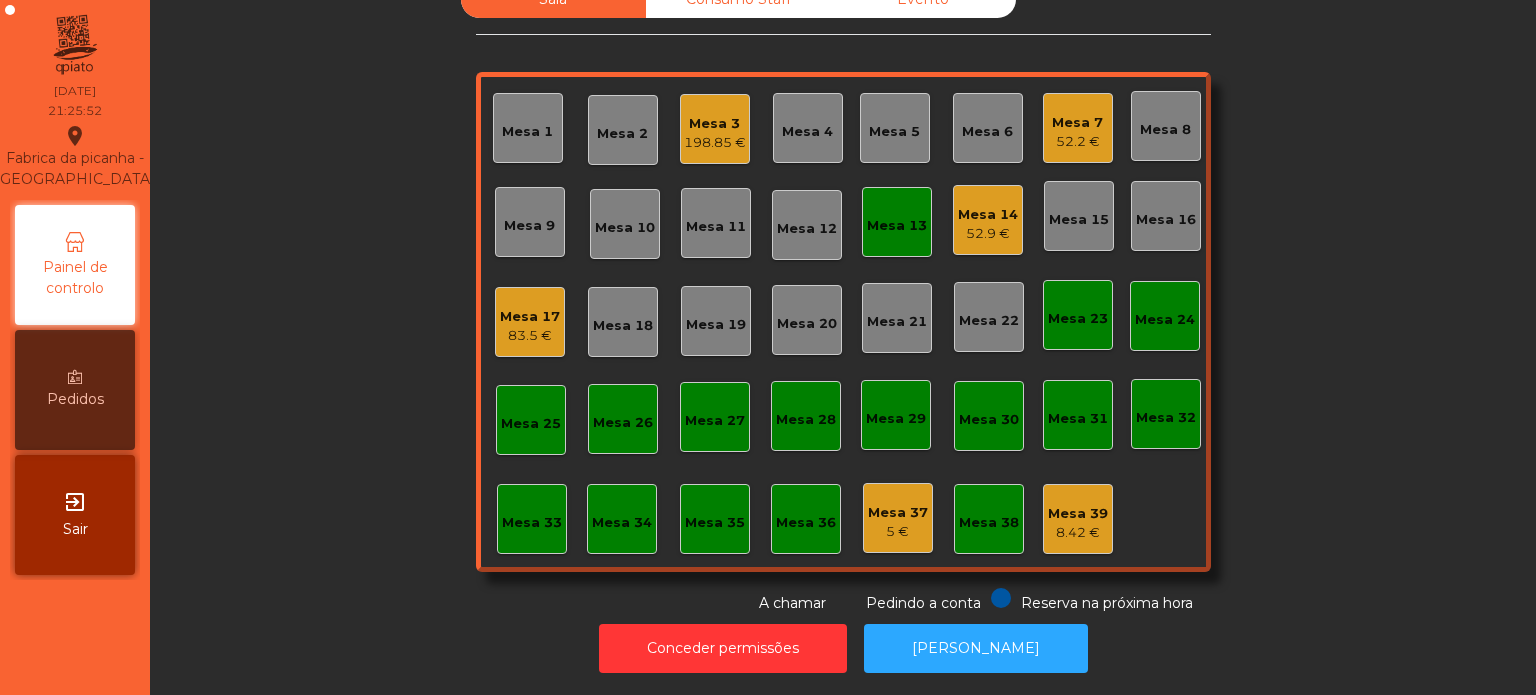 click on "52.9 €" 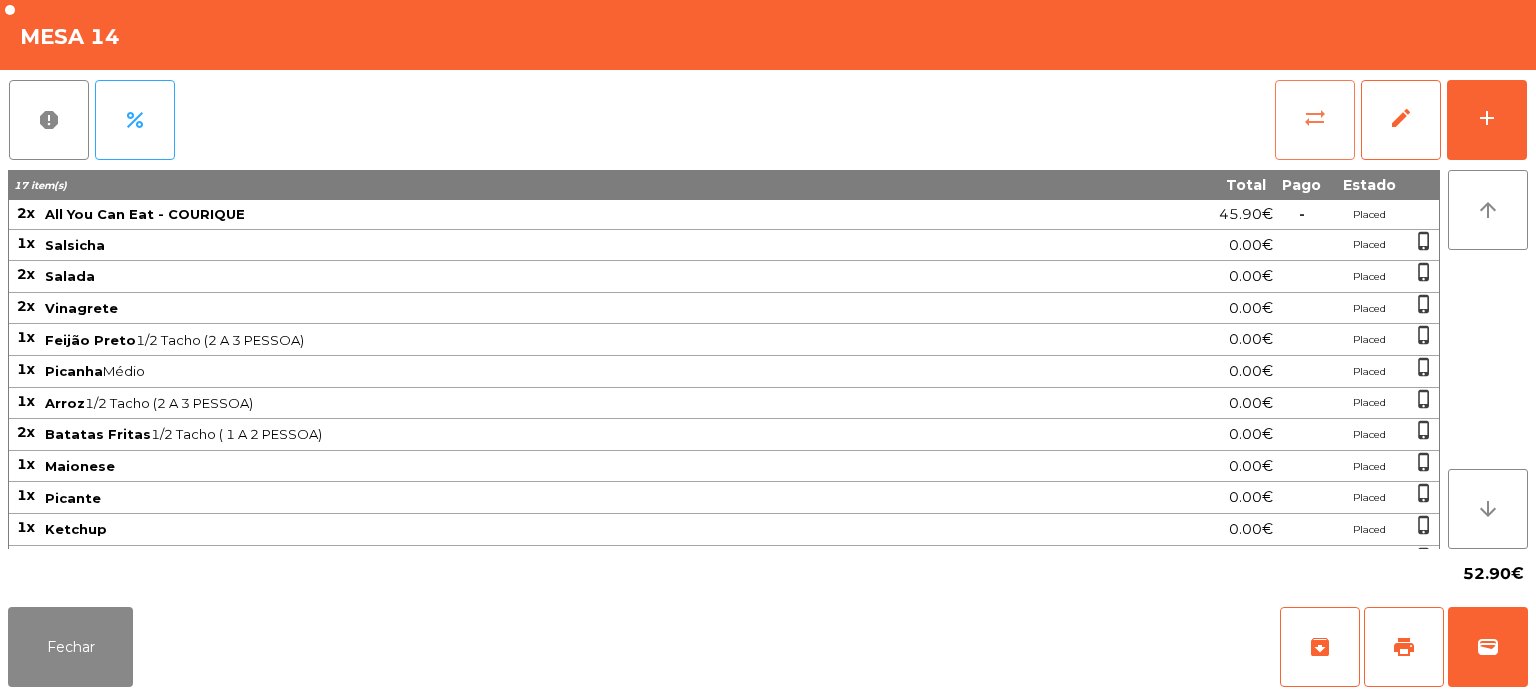 click on "sync_alt" 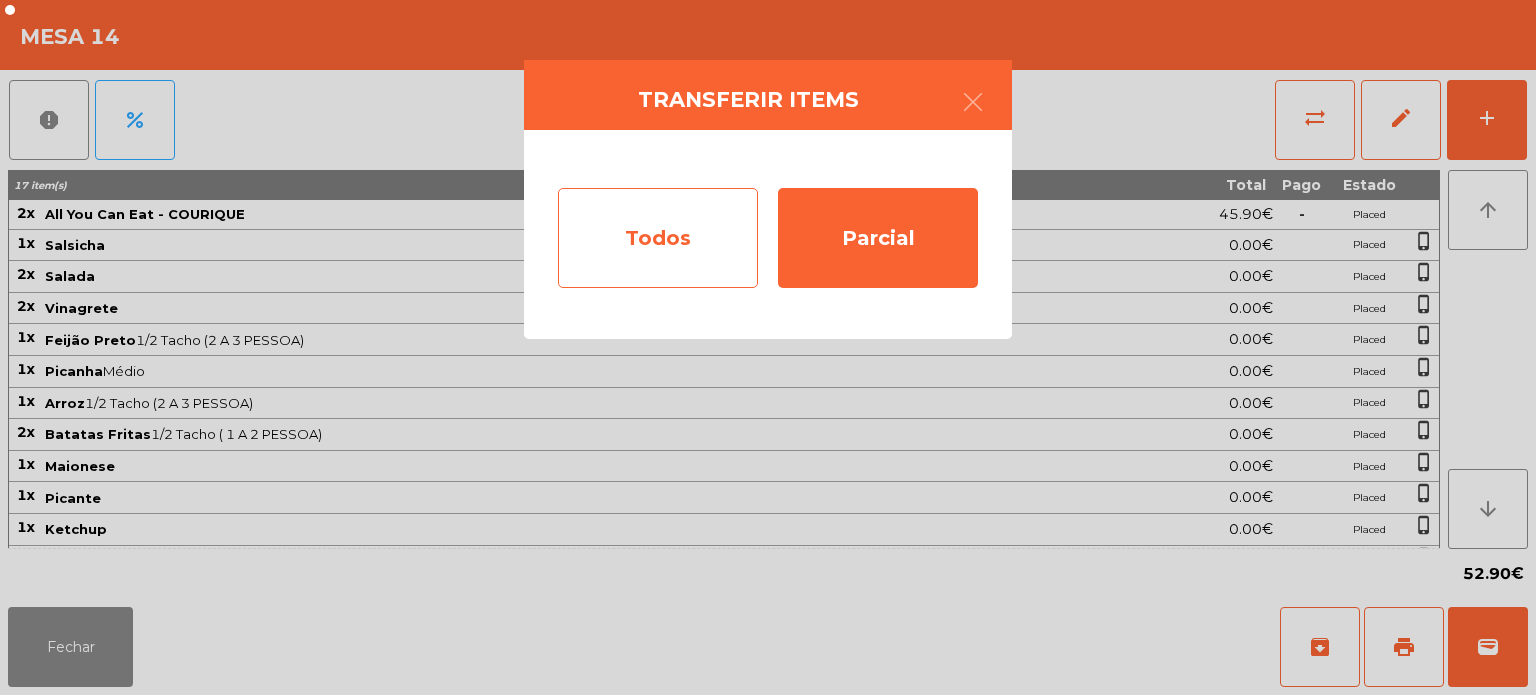 click on "Todos" 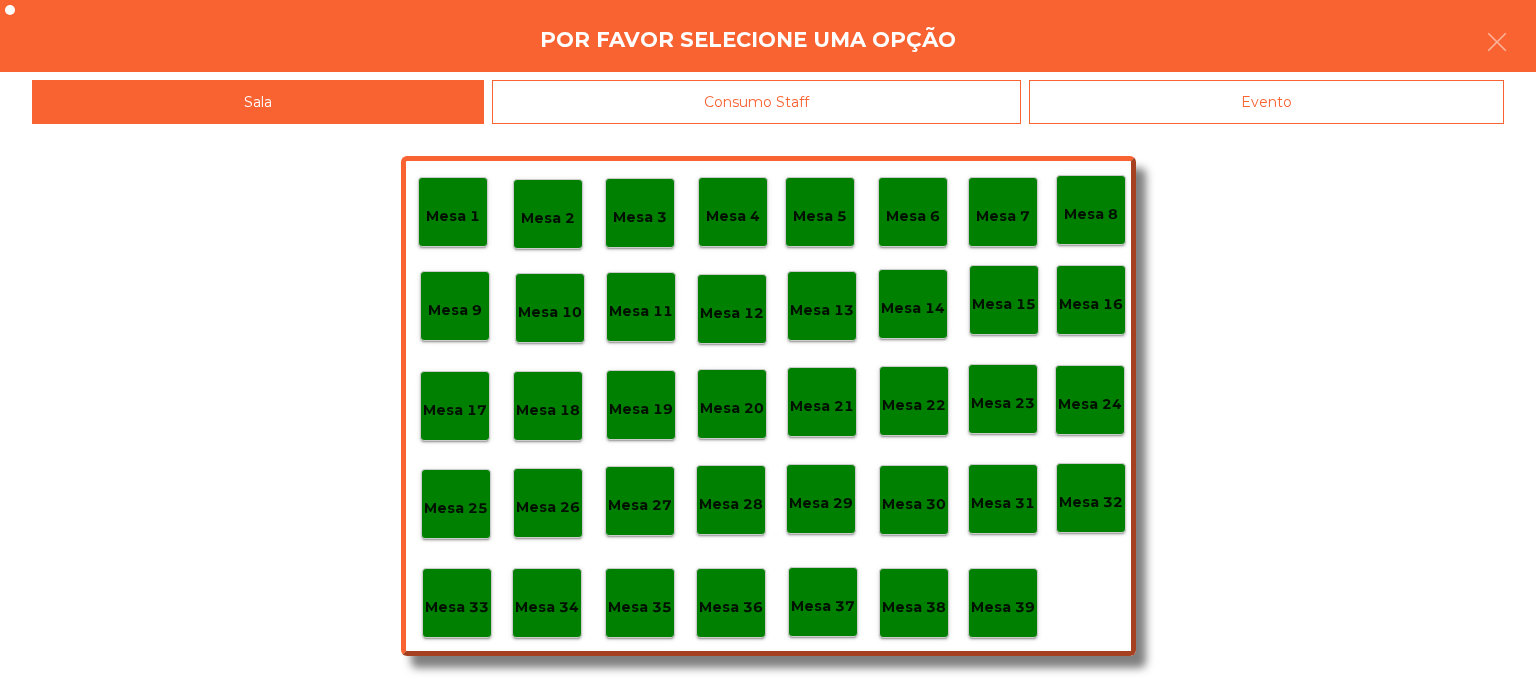 click on "Mesa 13" 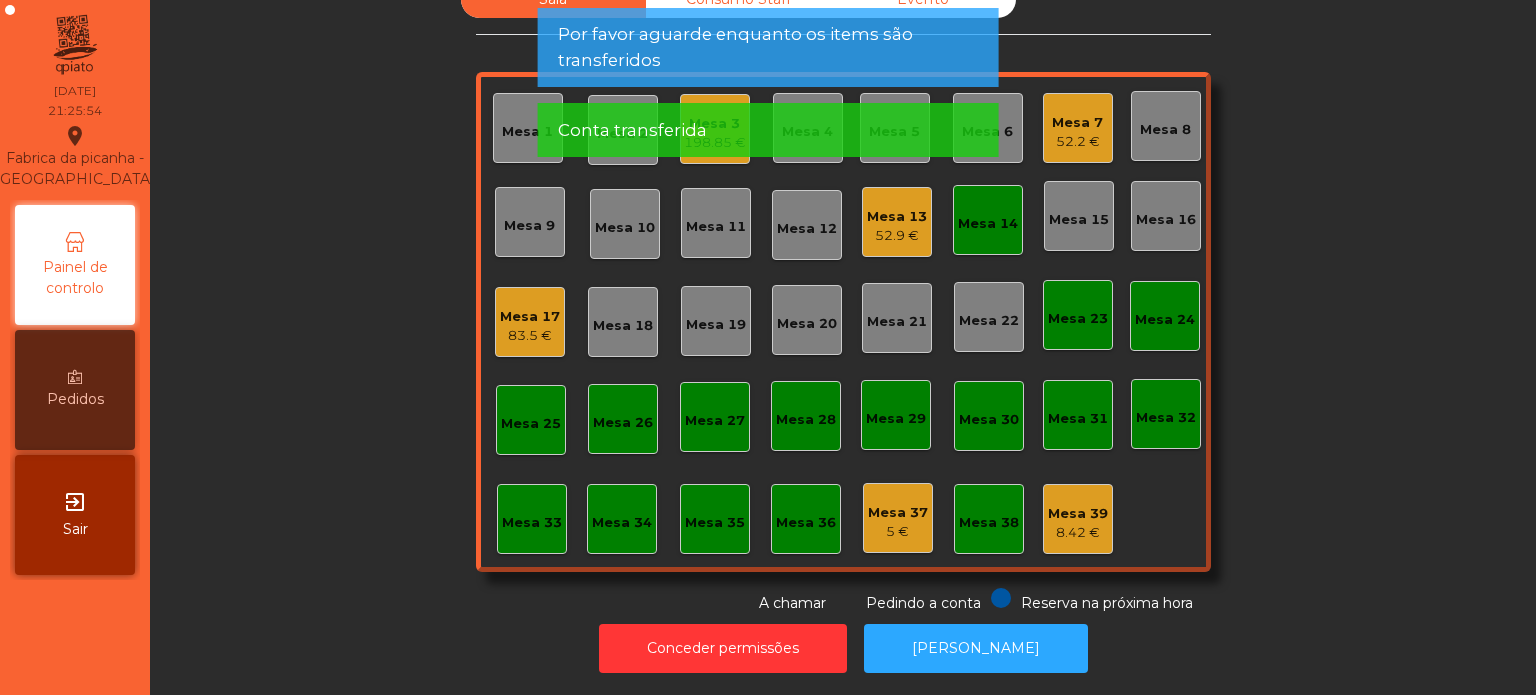 click on "Mesa 14" 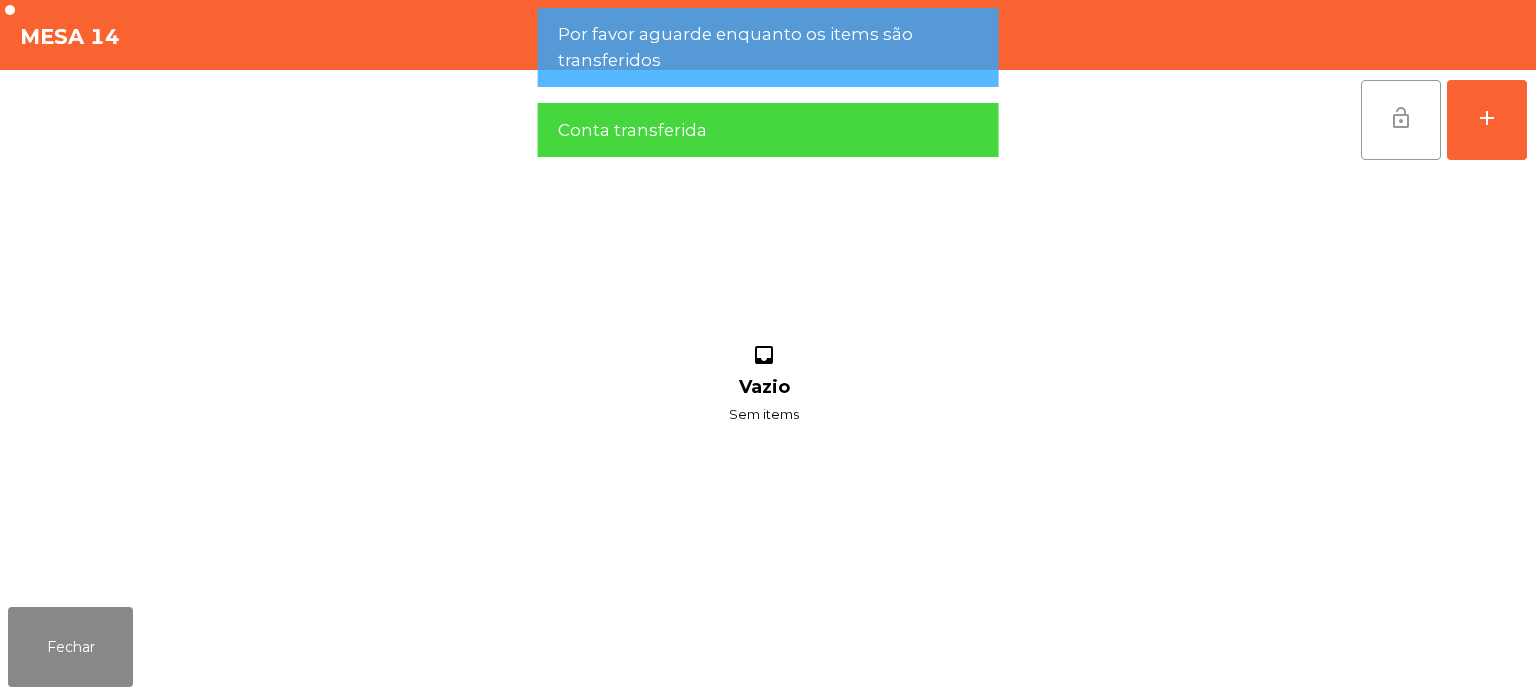 click on "lock_open" 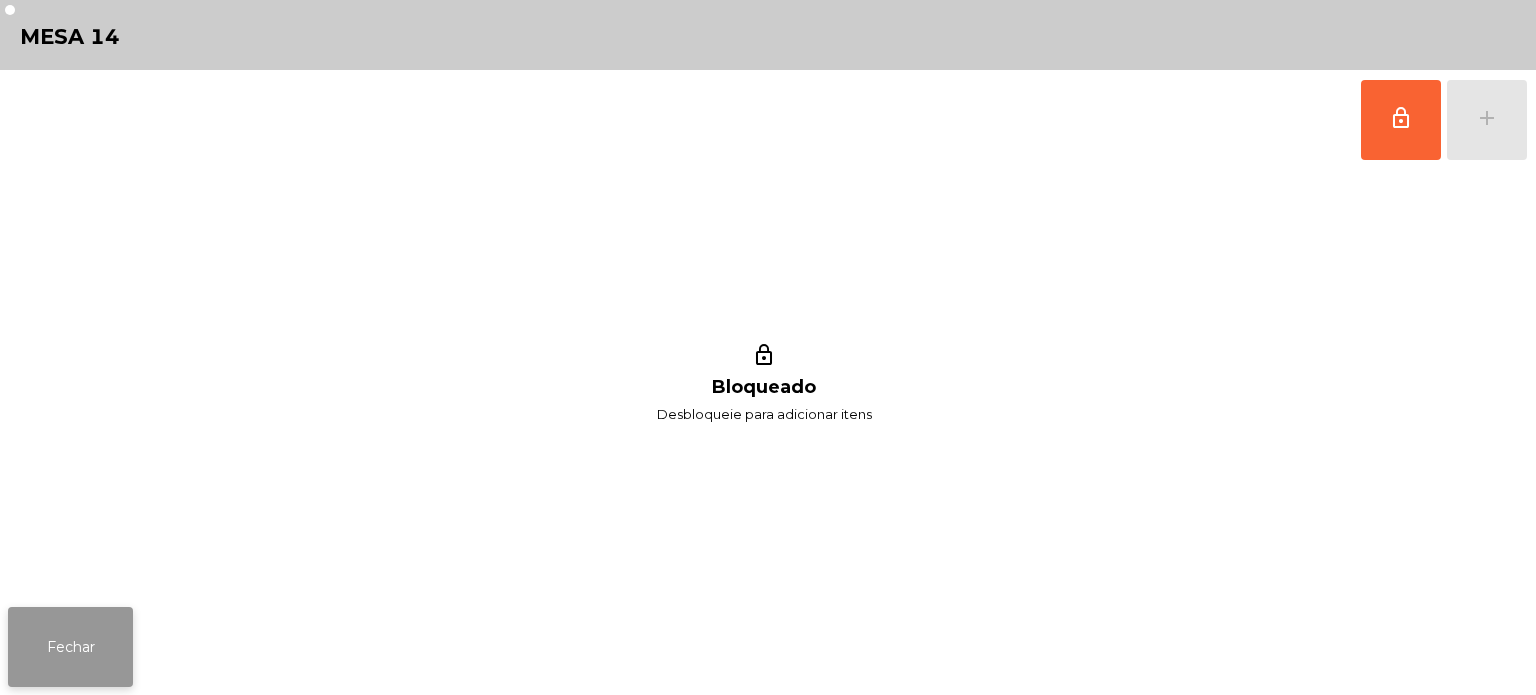 click on "Fechar" 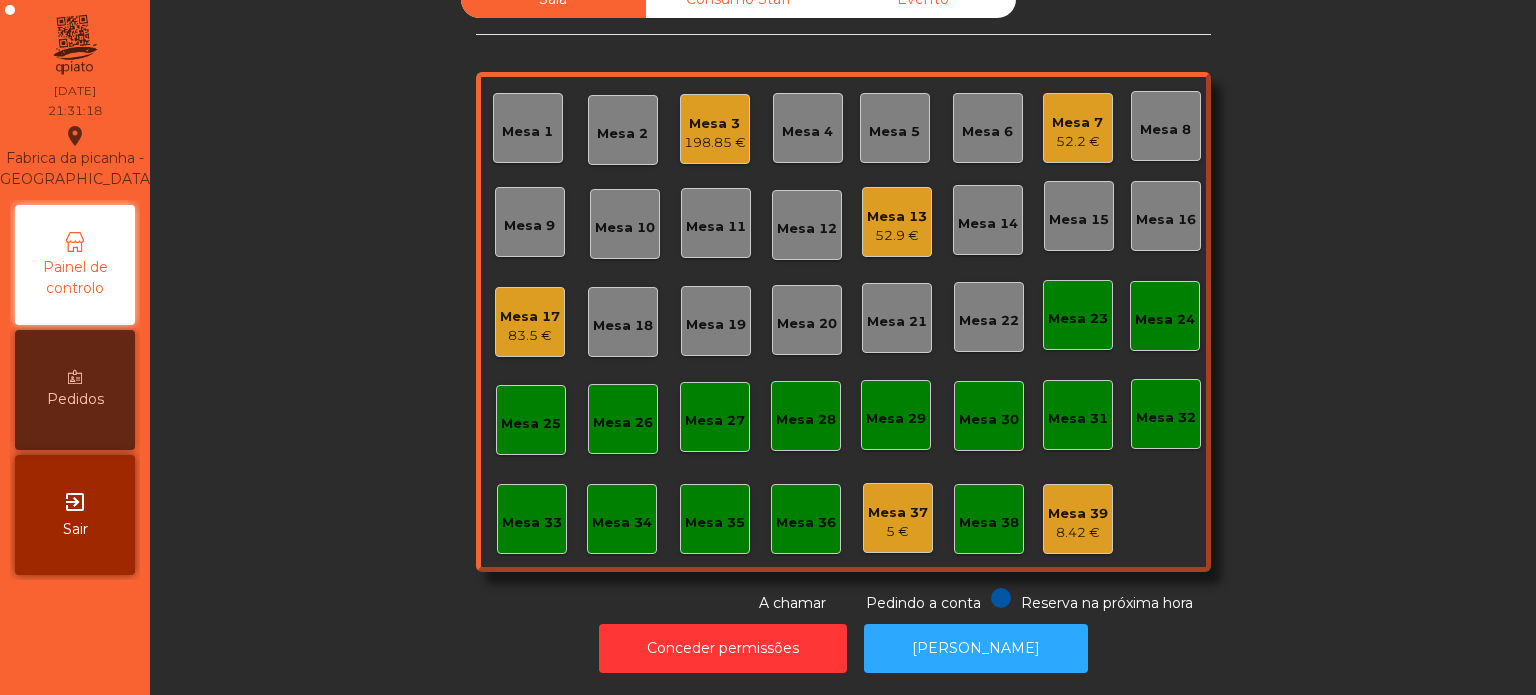 click on "Mesa 17   83.5 €" 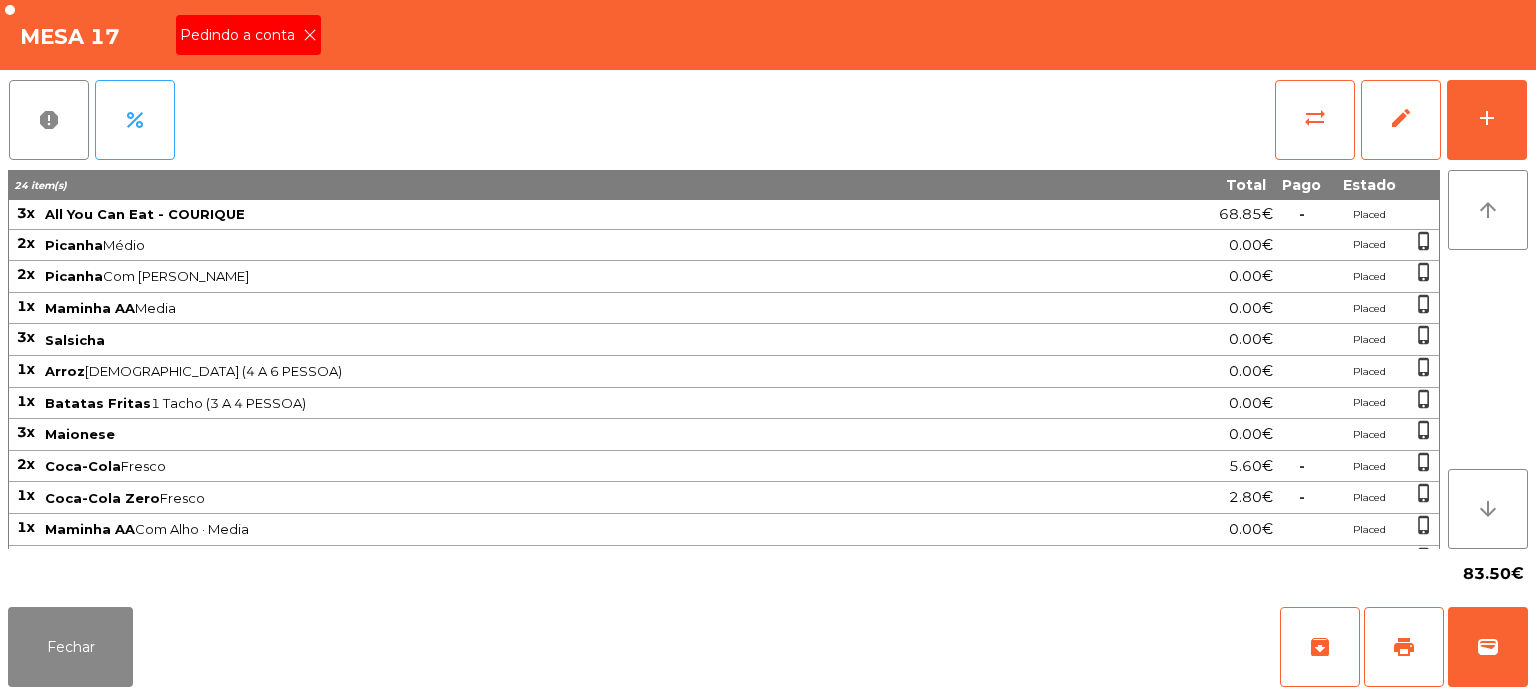 click on "Pedindo a conta" 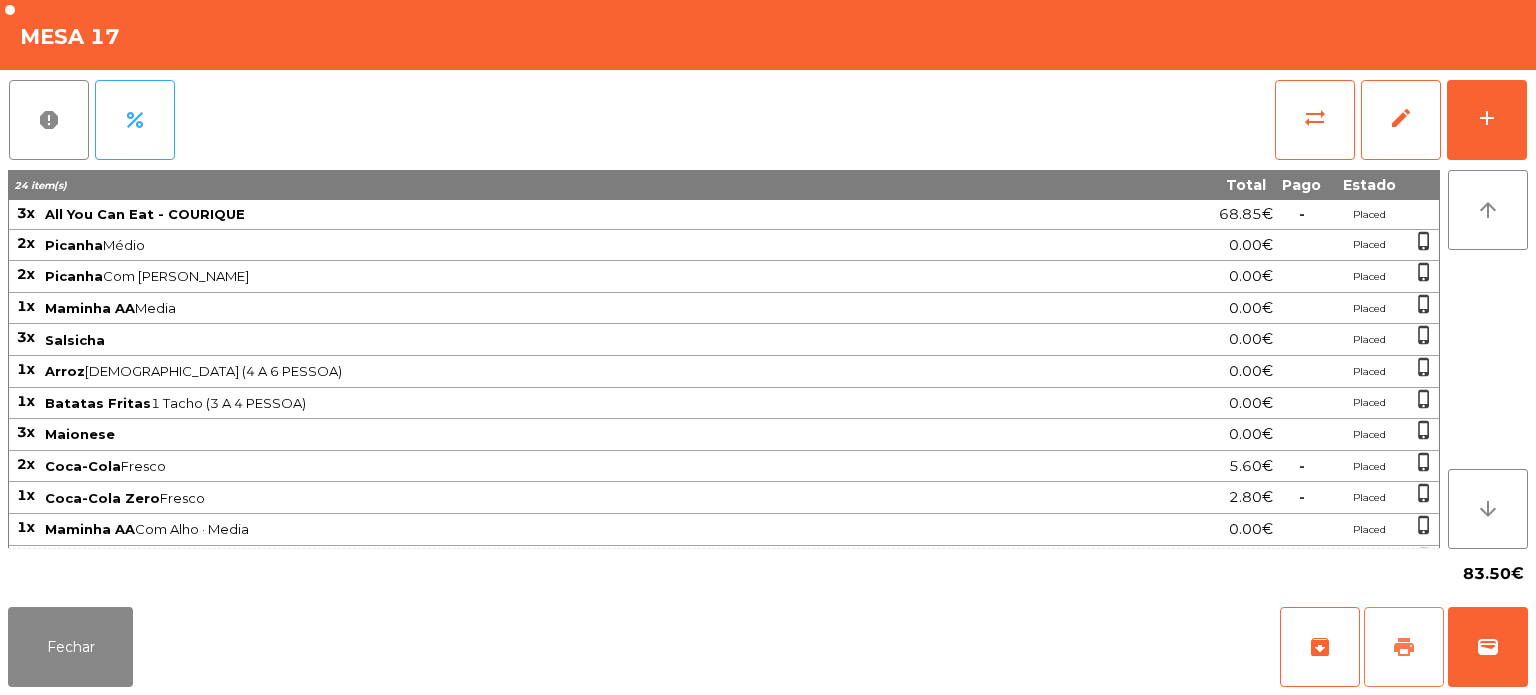 click on "print" 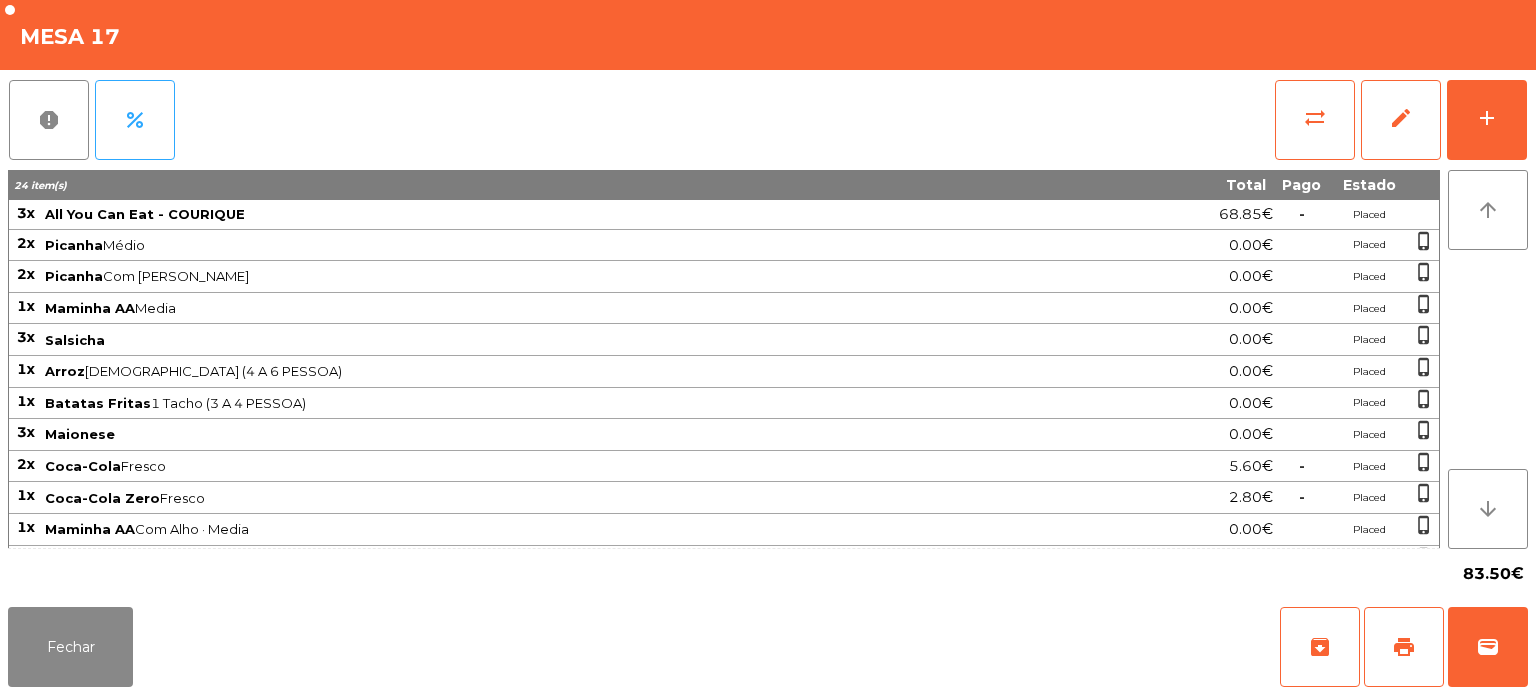 click on "83.50€" 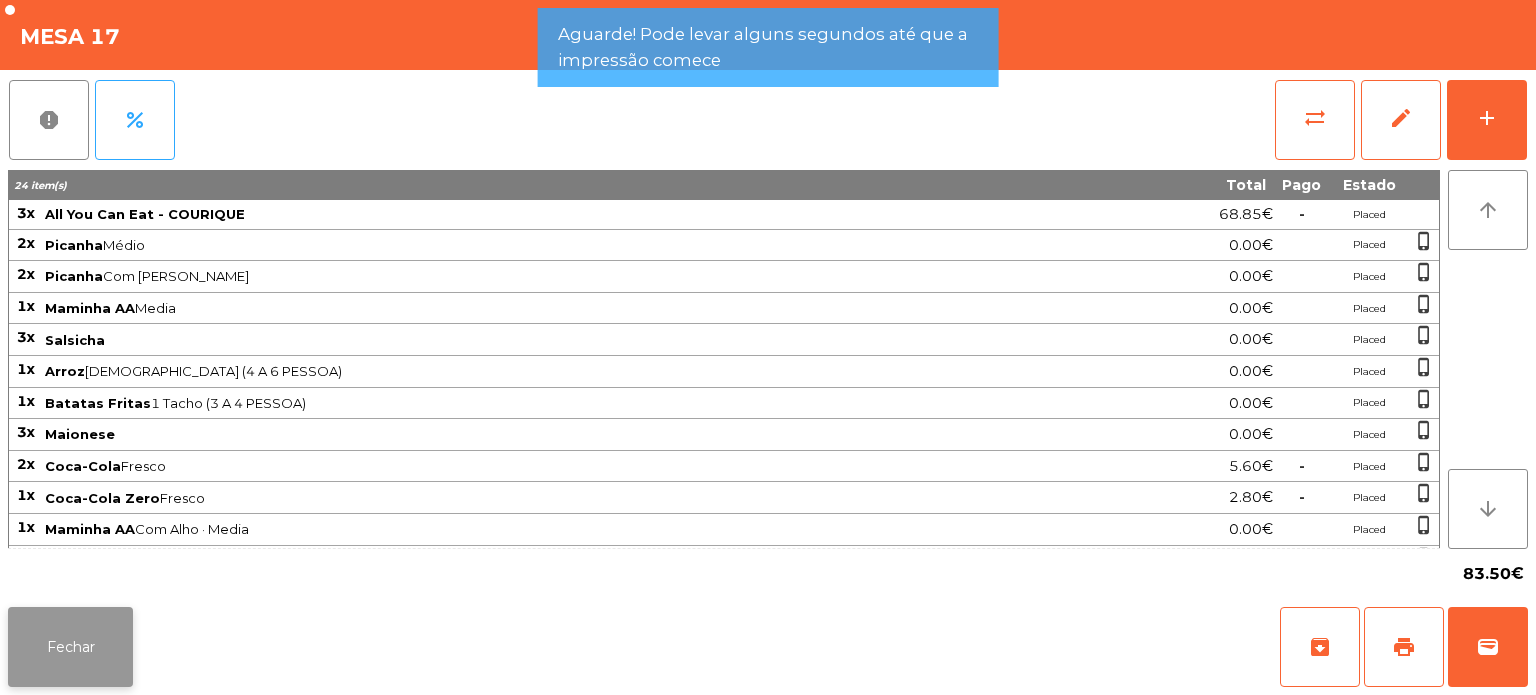 click on "Fechar" 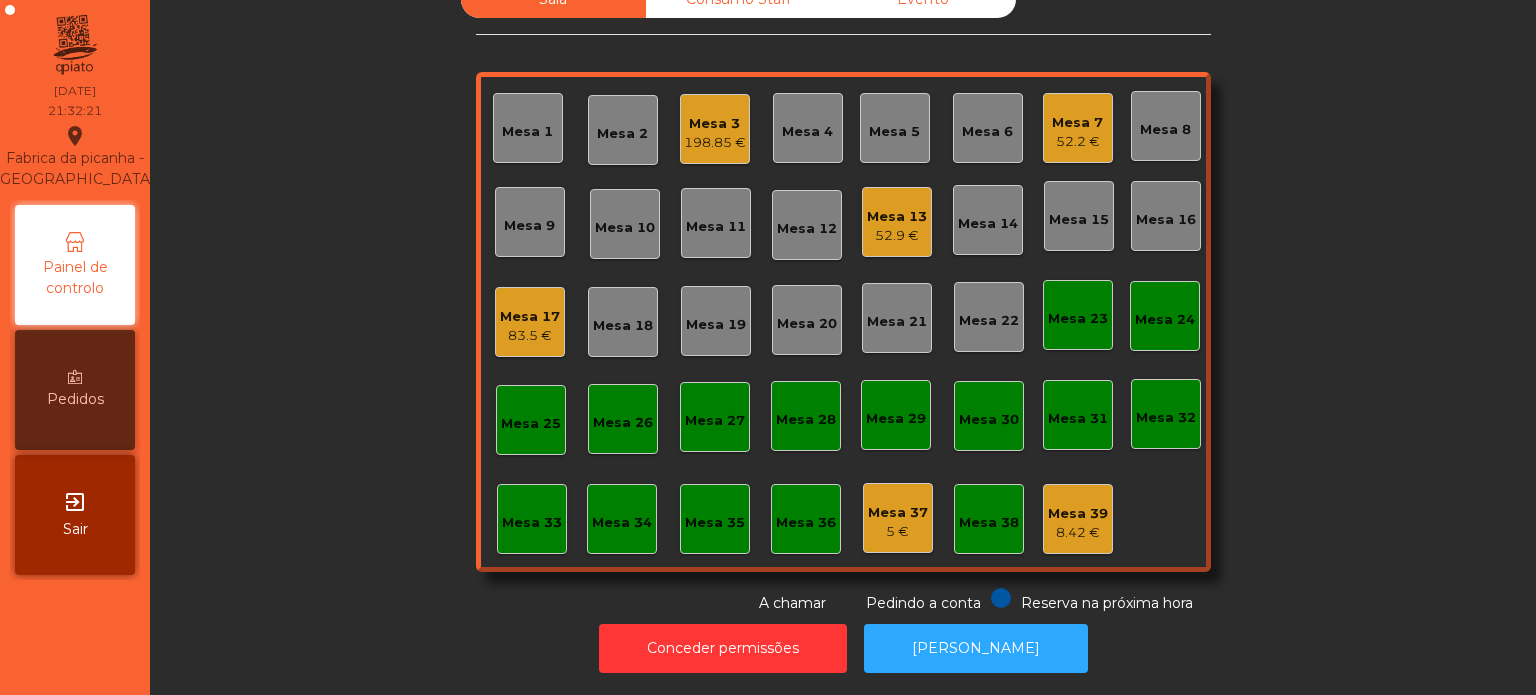 click on "Mesa 17" 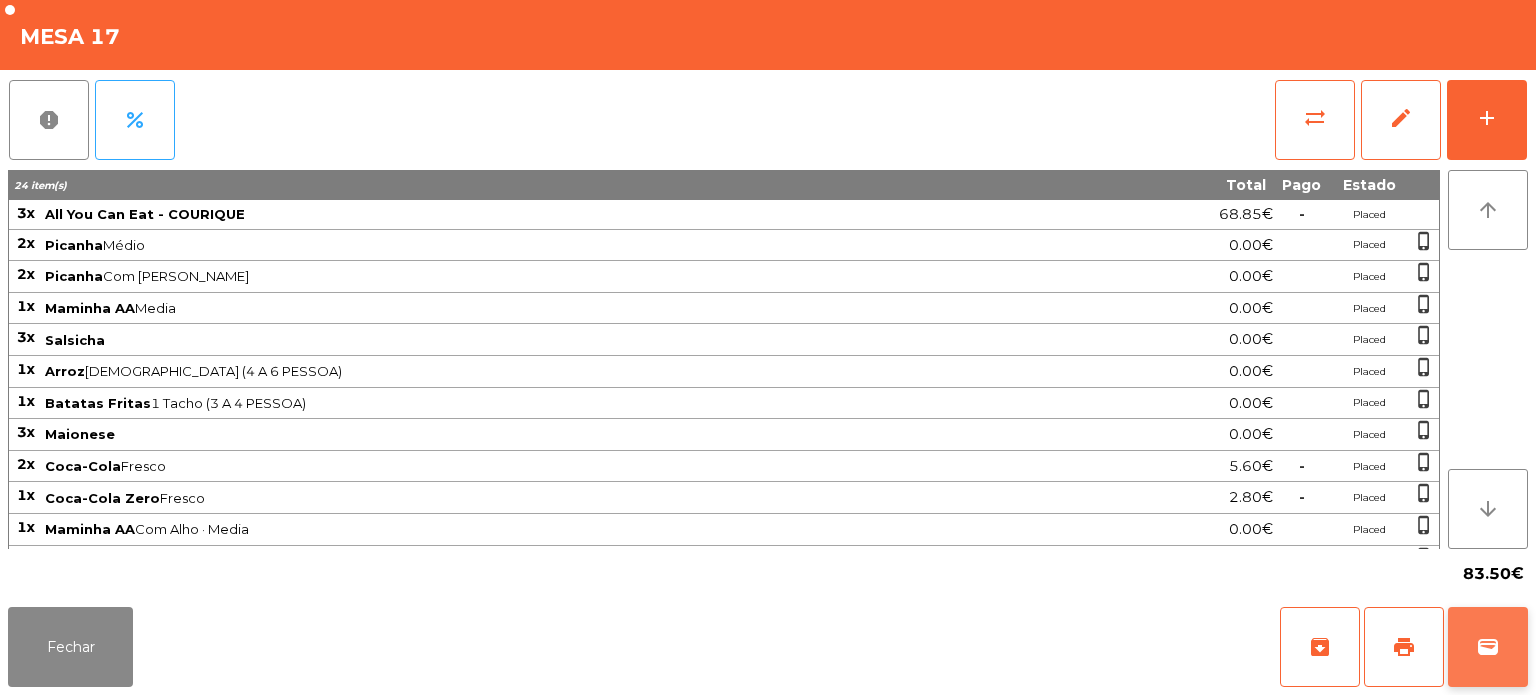 click on "wallet" 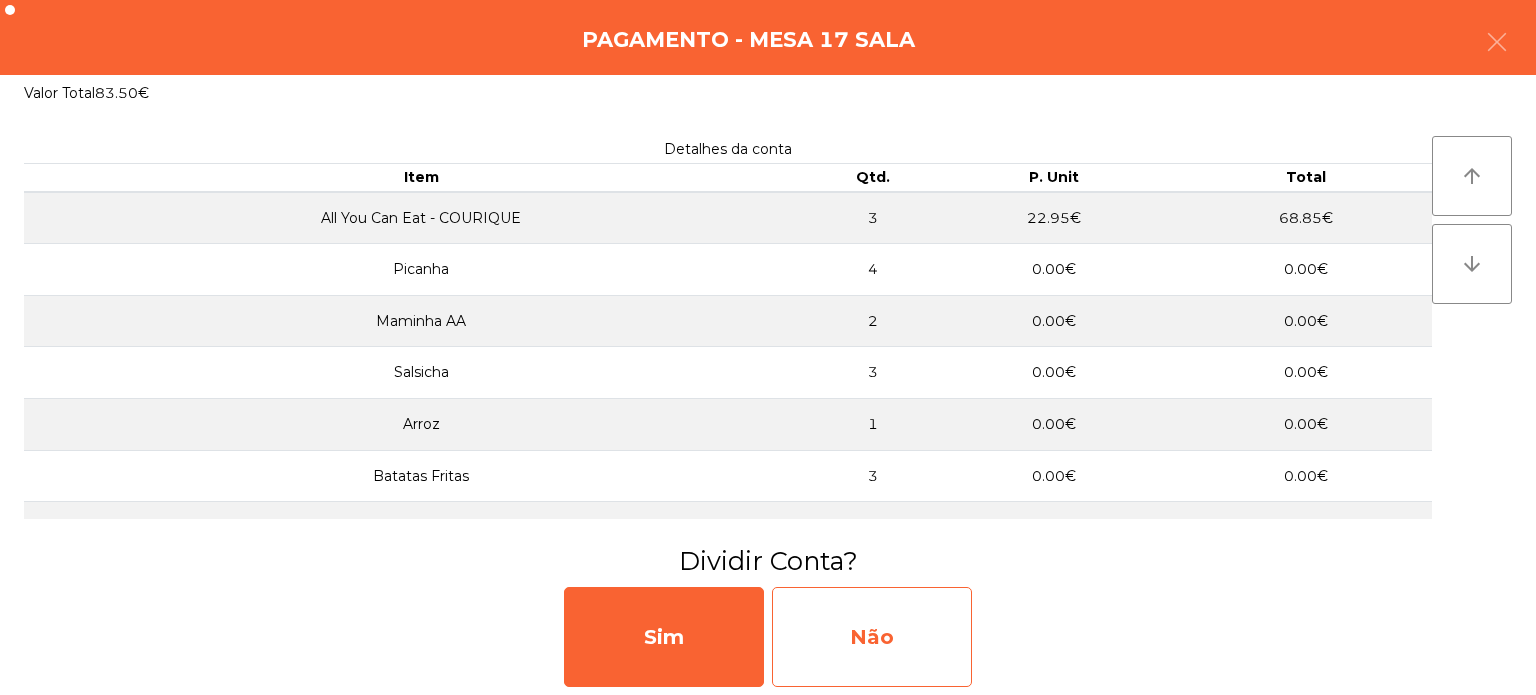 click on "Não" 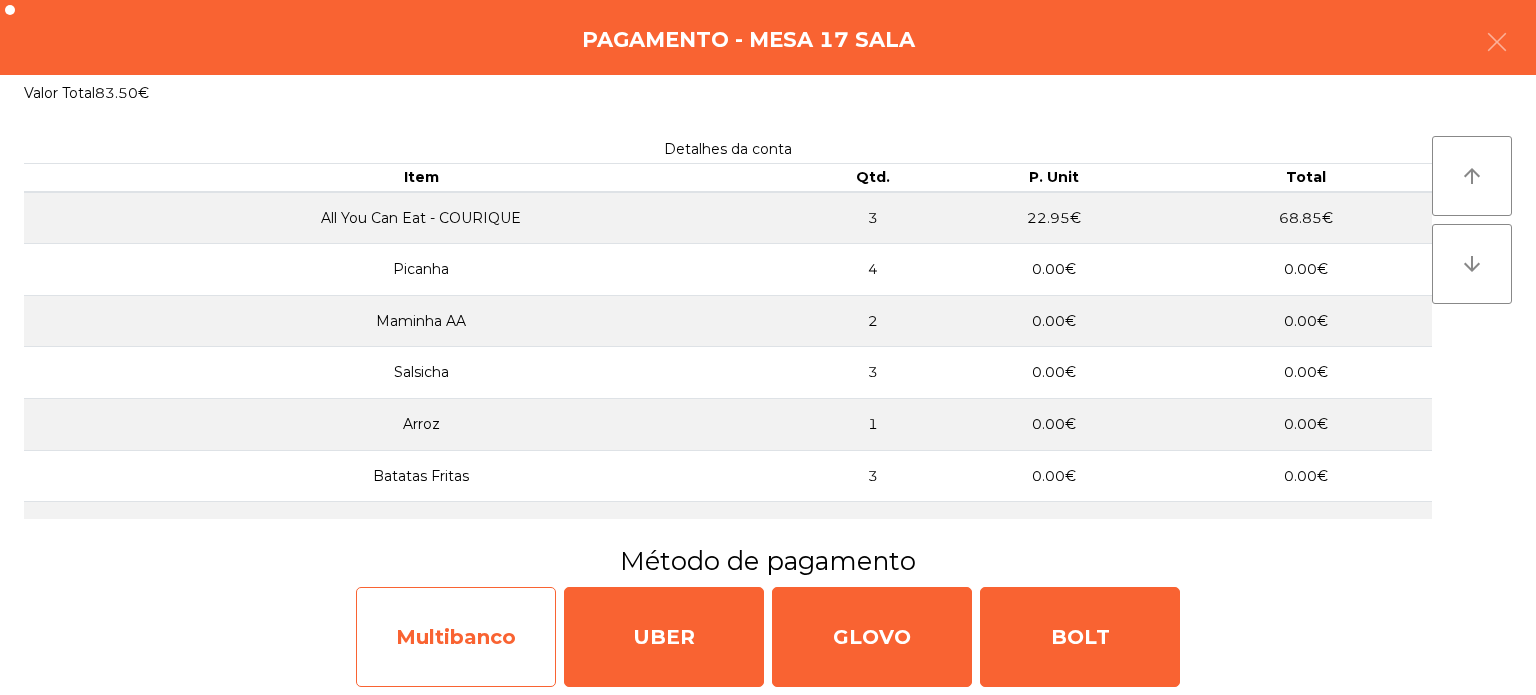 click on "Multibanco" 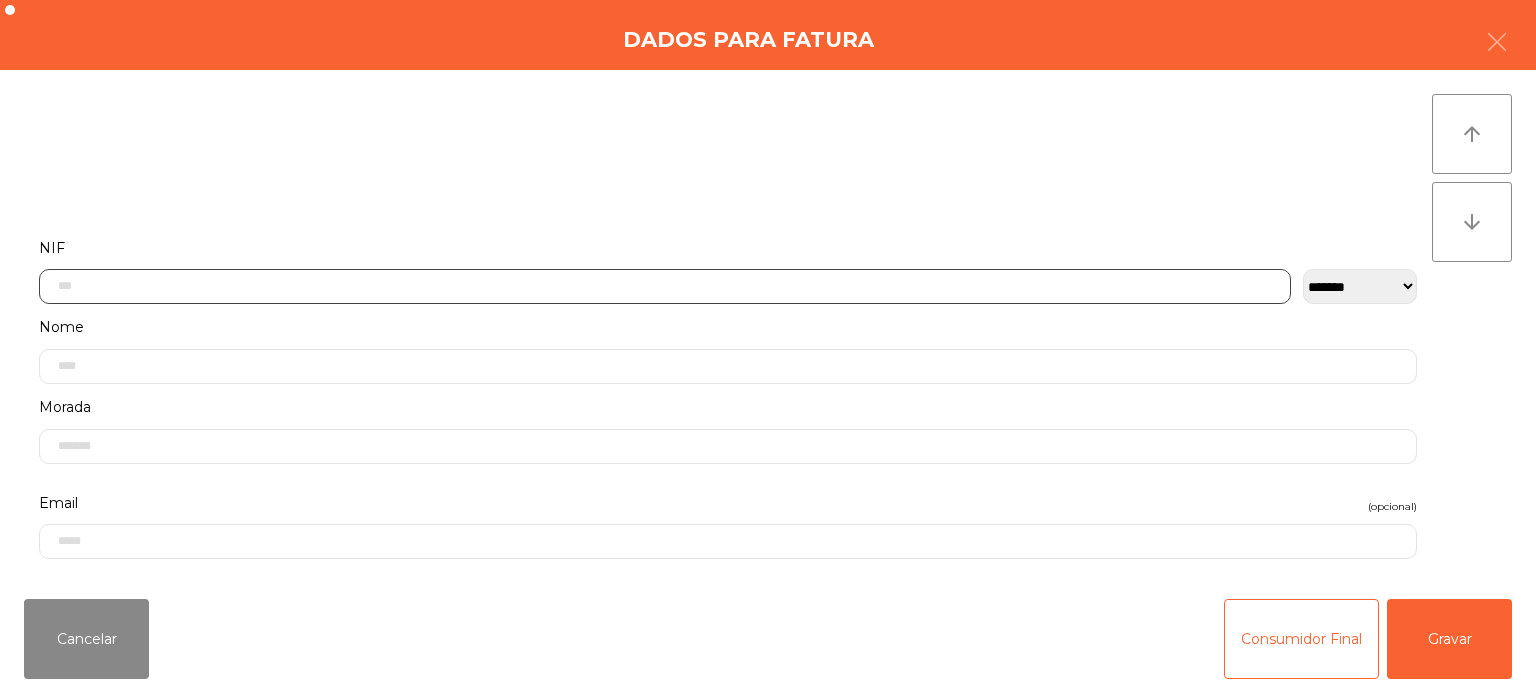 click 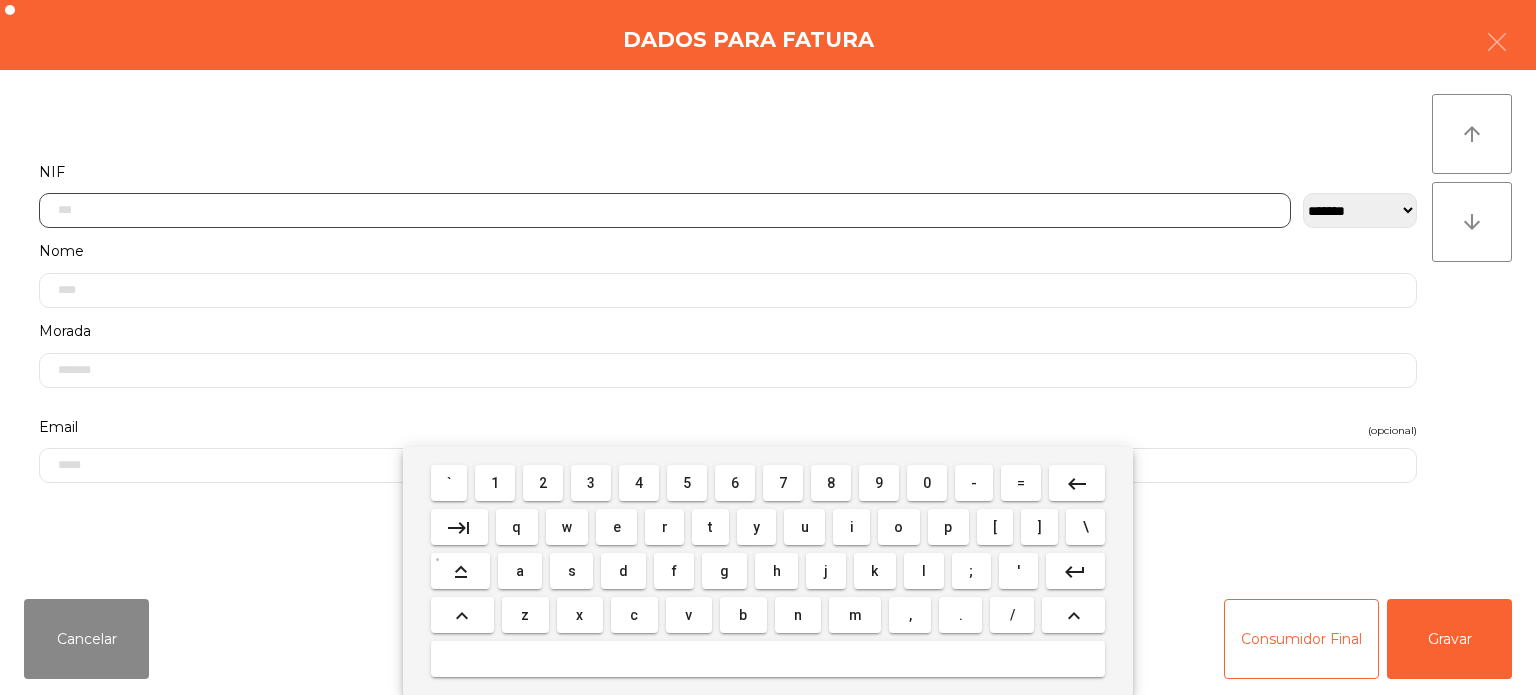 scroll, scrollTop: 139, scrollLeft: 0, axis: vertical 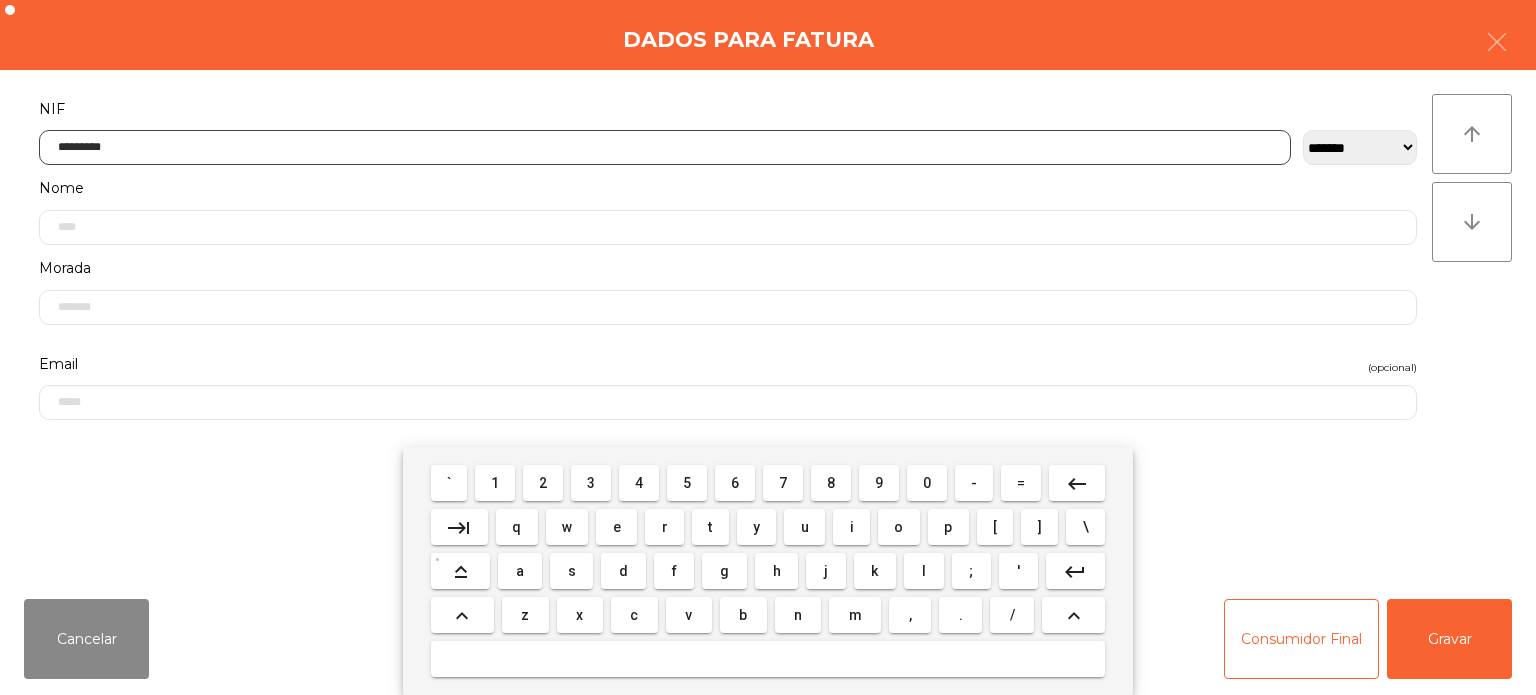 type on "*********" 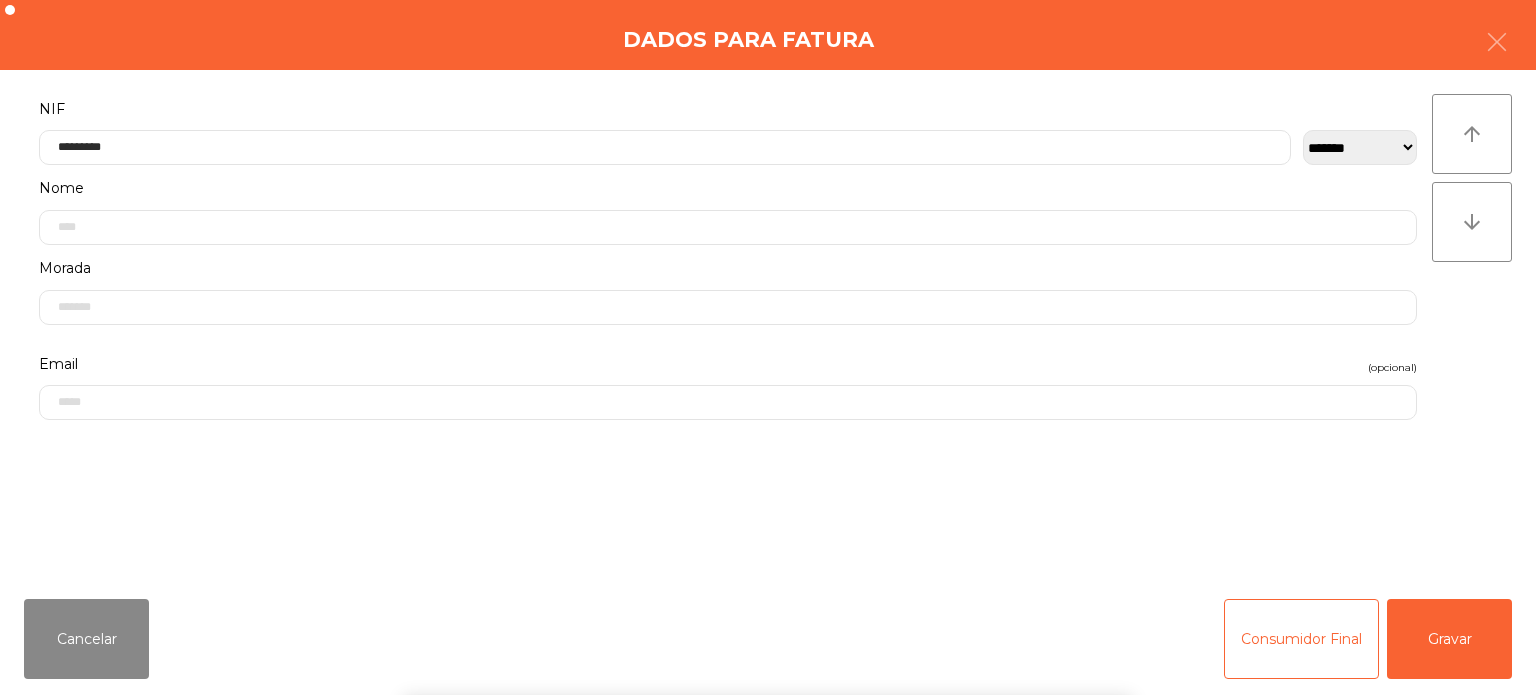 click on "` 1 2 3 4 5 6 7 8 9 0 - = keyboard_backspace keyboard_tab q w e r t y u i o p [ ] \ keyboard_capslock a s d f g h j k l ; ' keyboard_return keyboard_arrow_up z x c v b n m , . / keyboard_arrow_up" at bounding box center [768, 571] 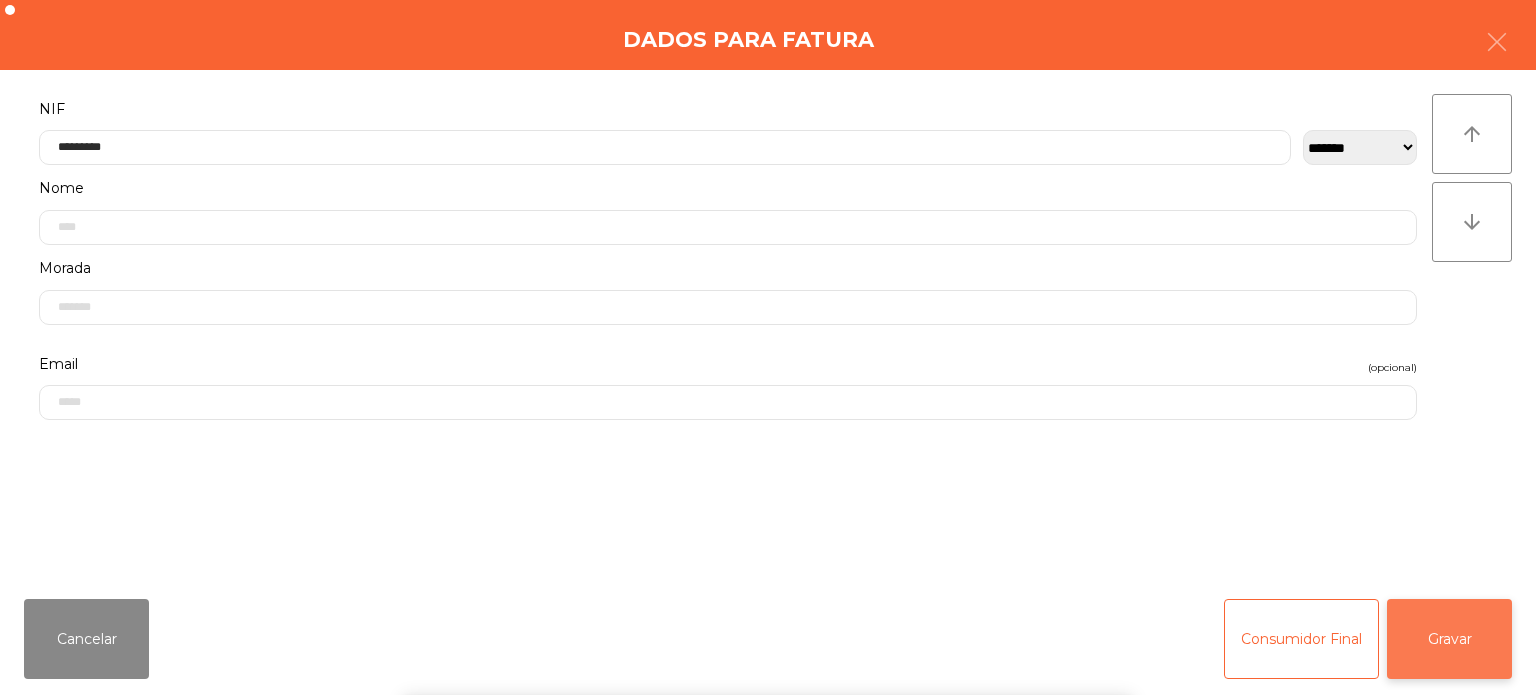 click on "Gravar" 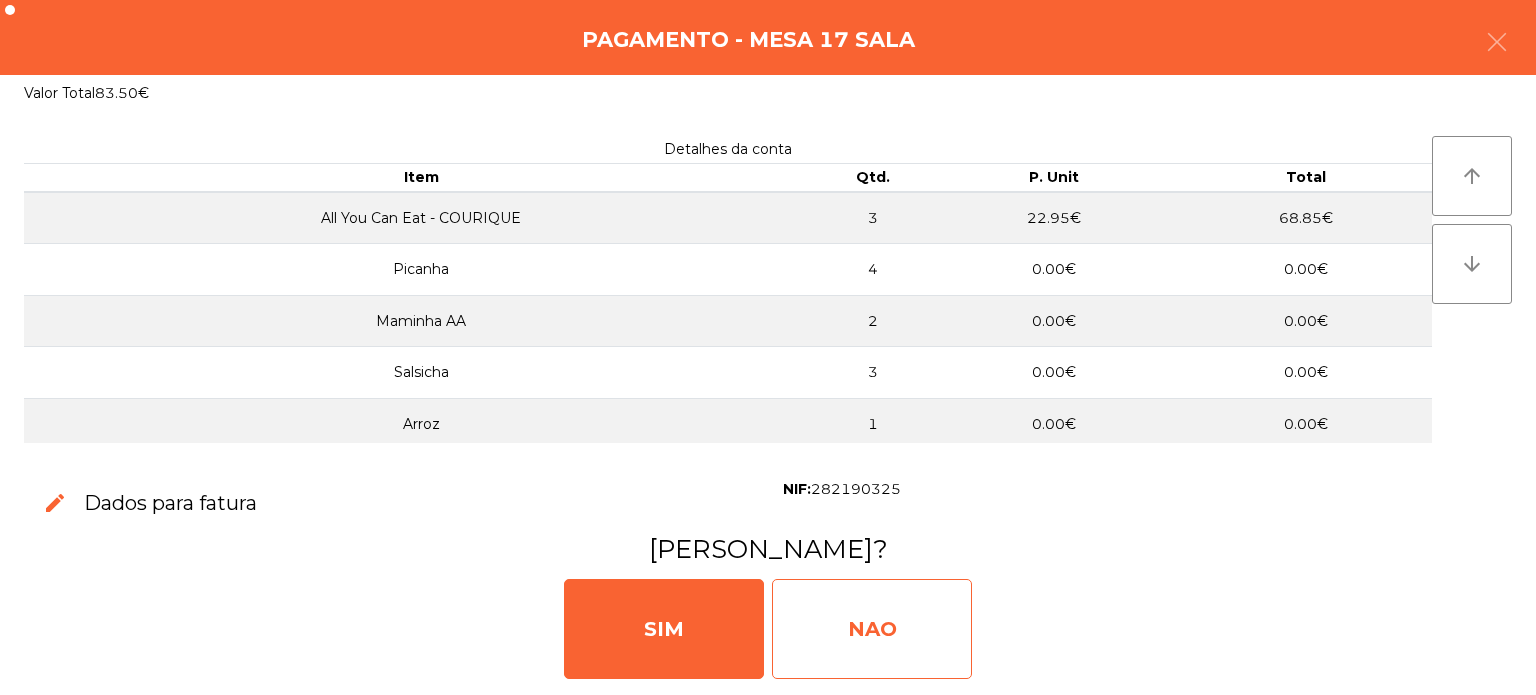 click on "NAO" 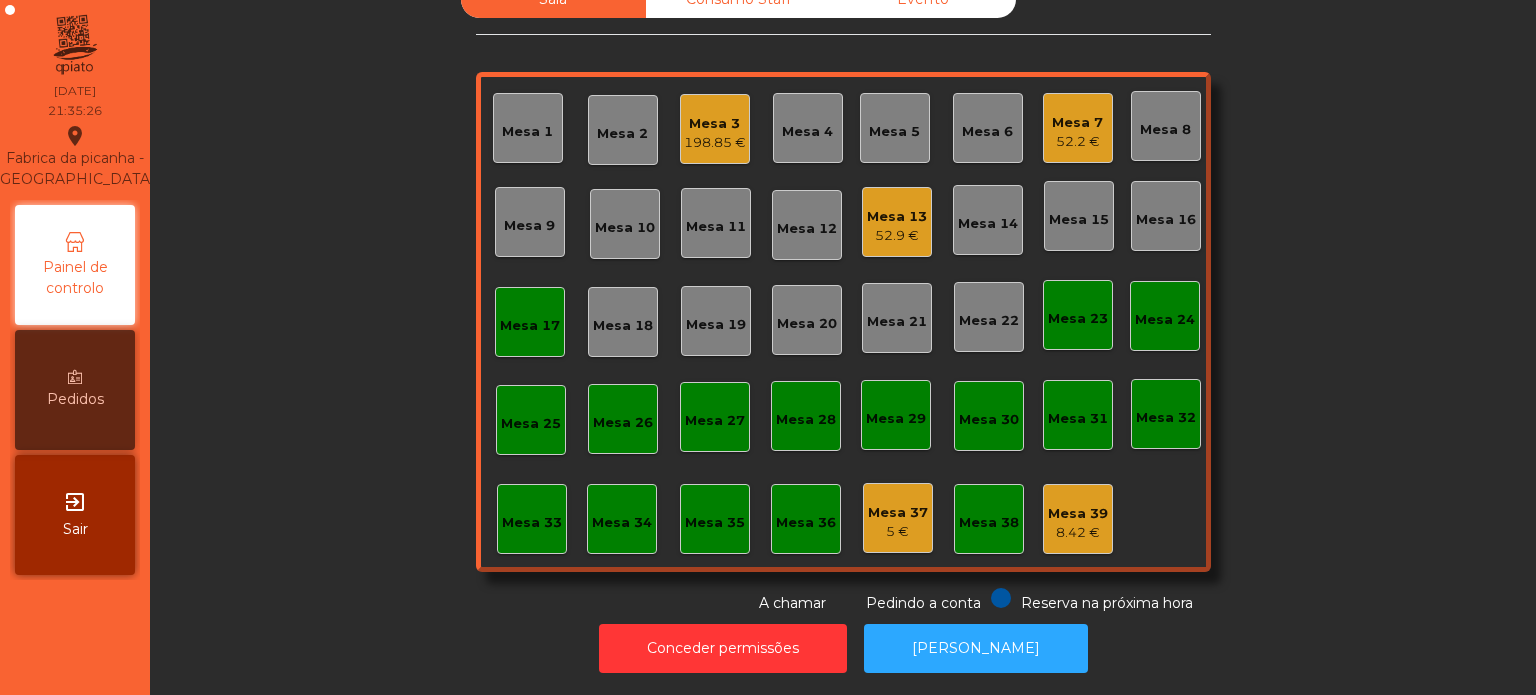 click on "Mesa 13   52.9 €" 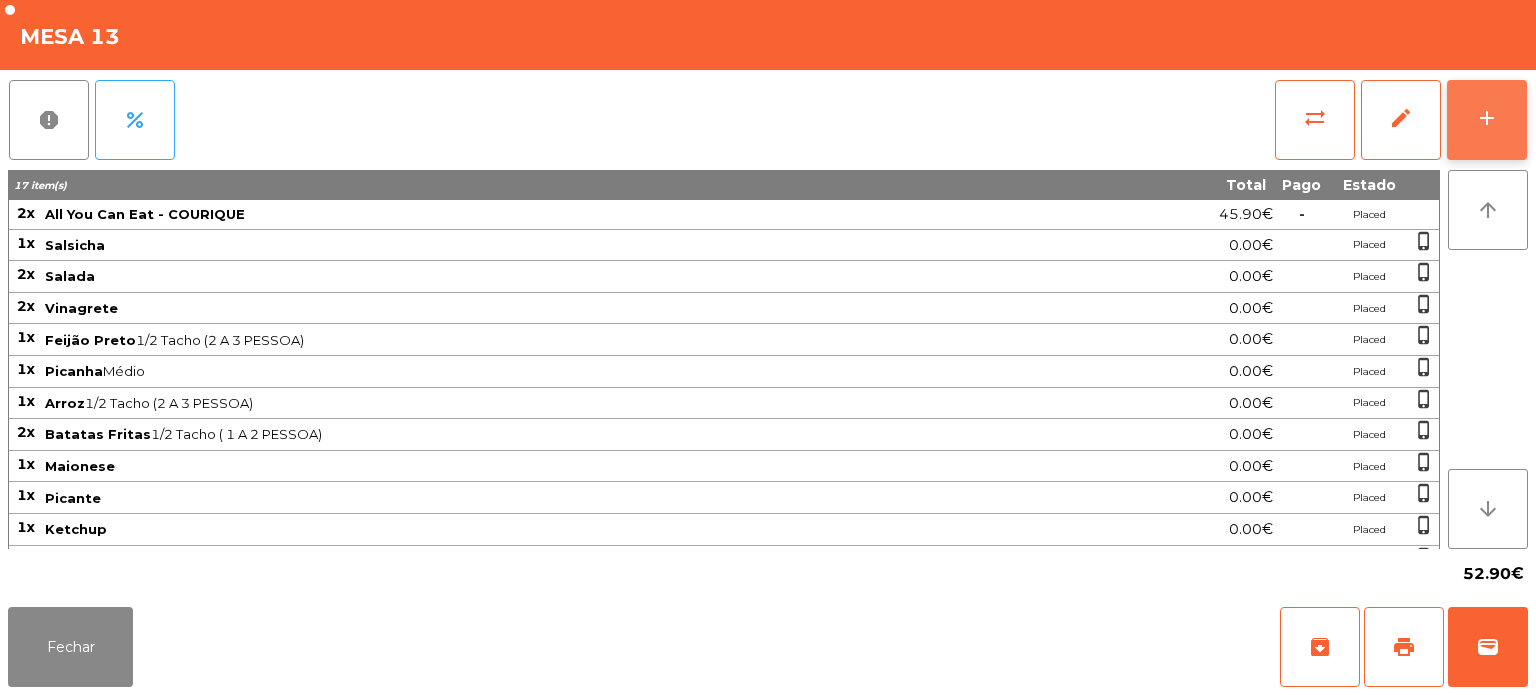 click on "add" 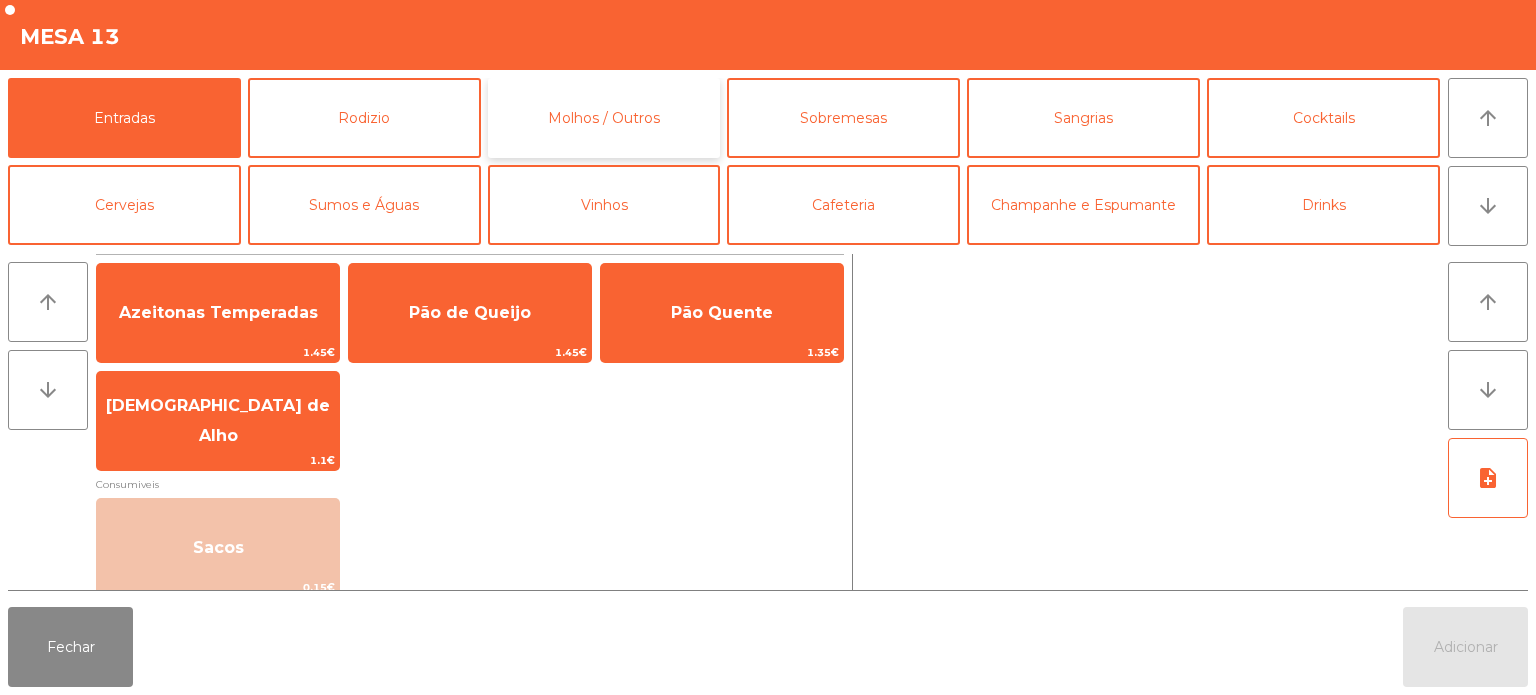 click on "Molhos / Outros" 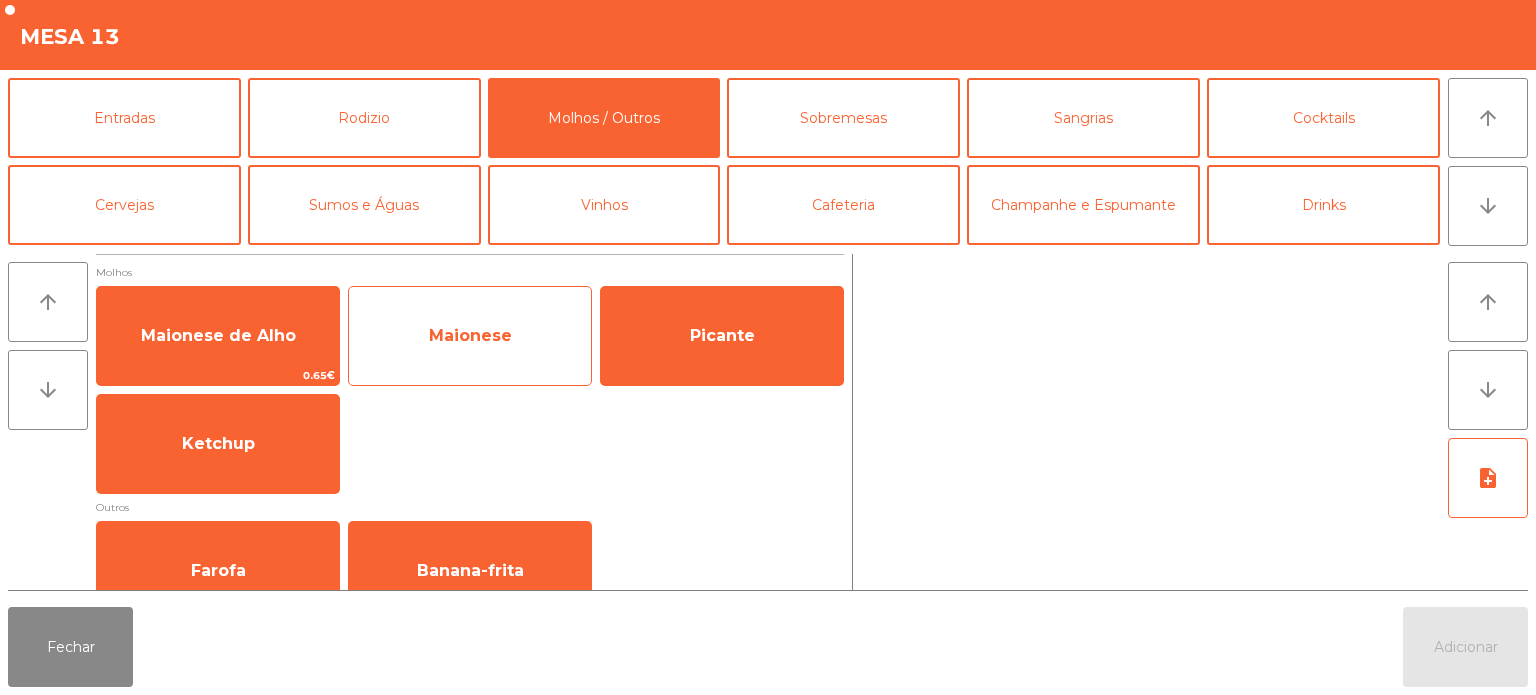 click on "Maionese" 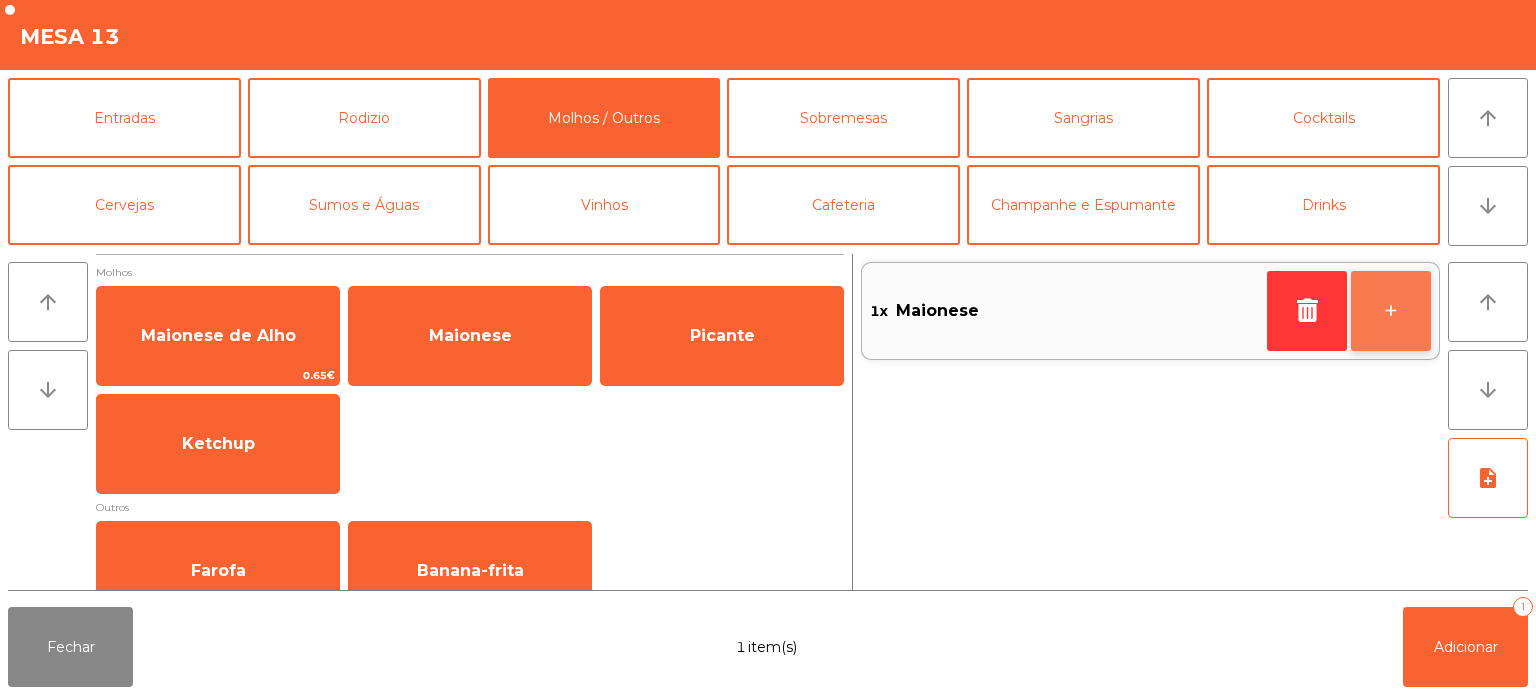 click on "+" 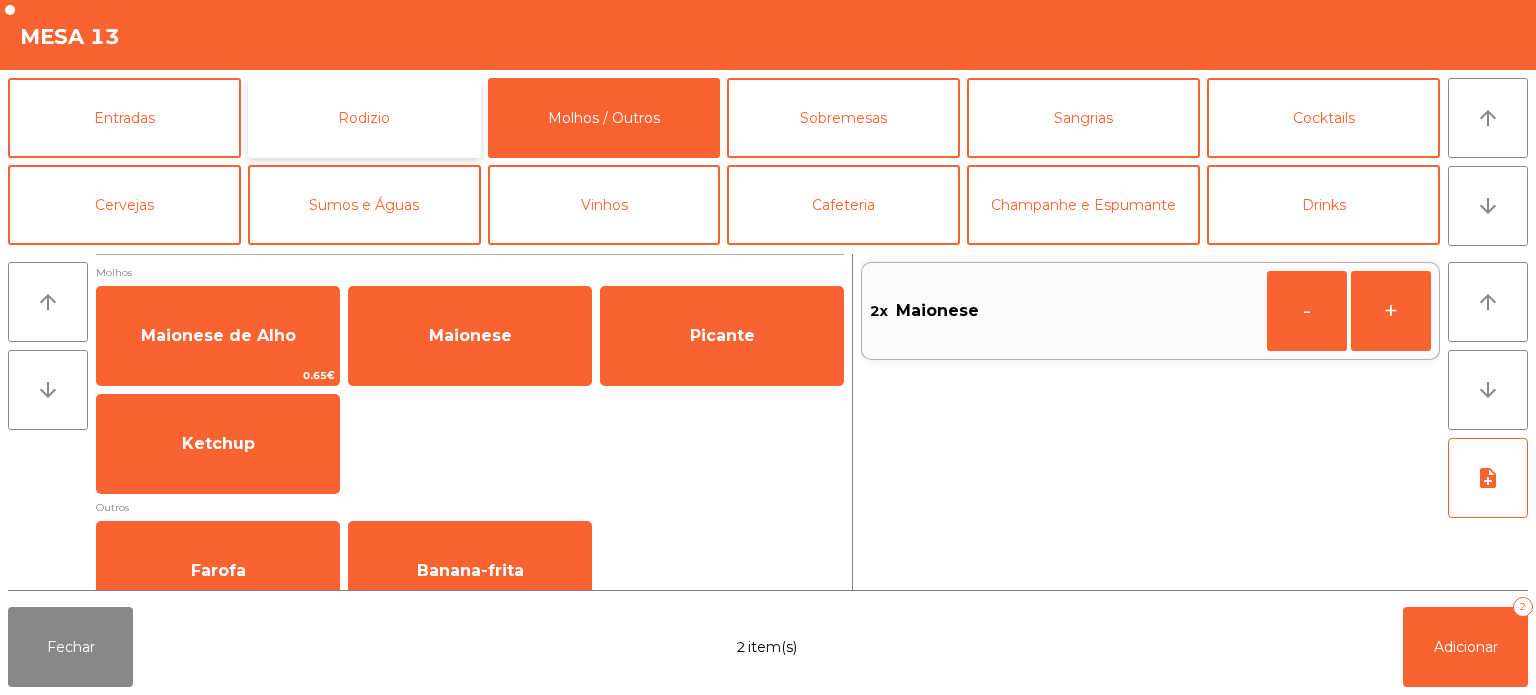 click on "Rodizio" 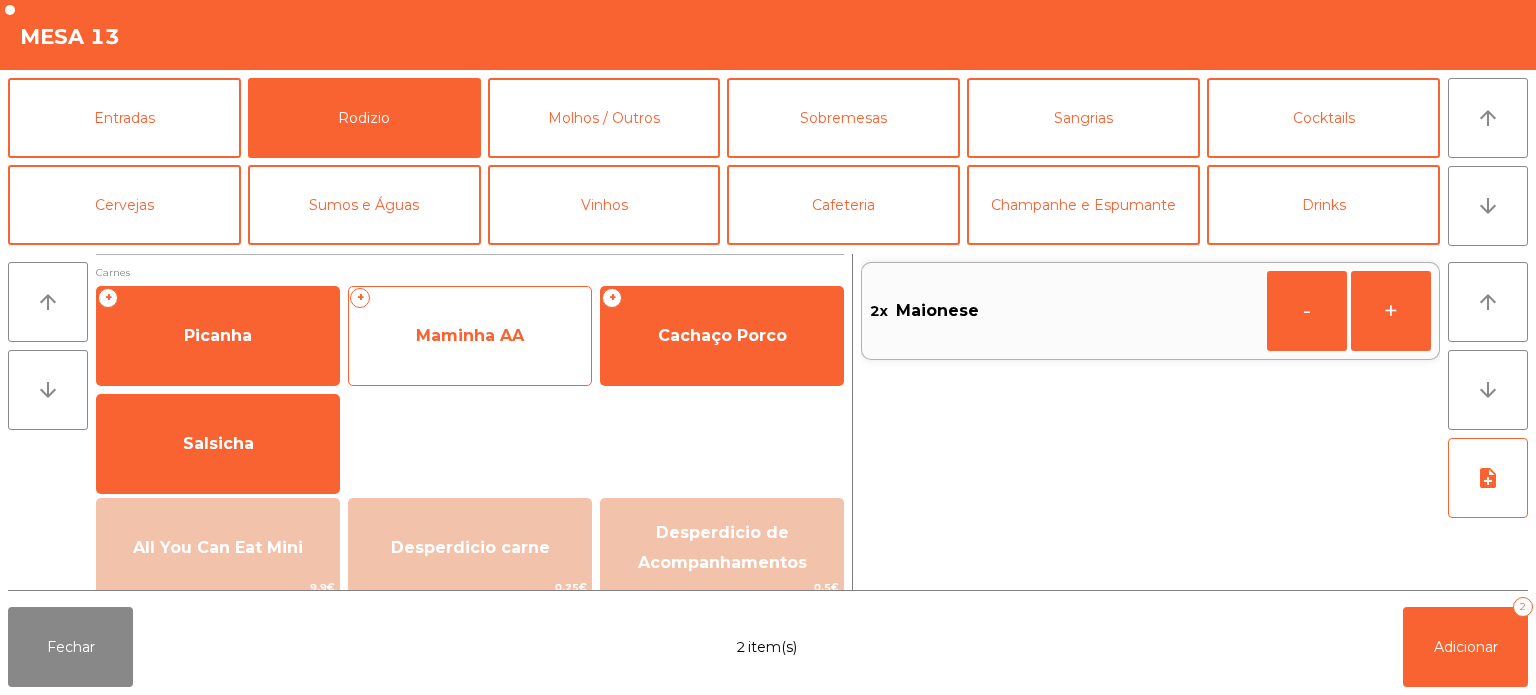 click on "+   Maminha AA" 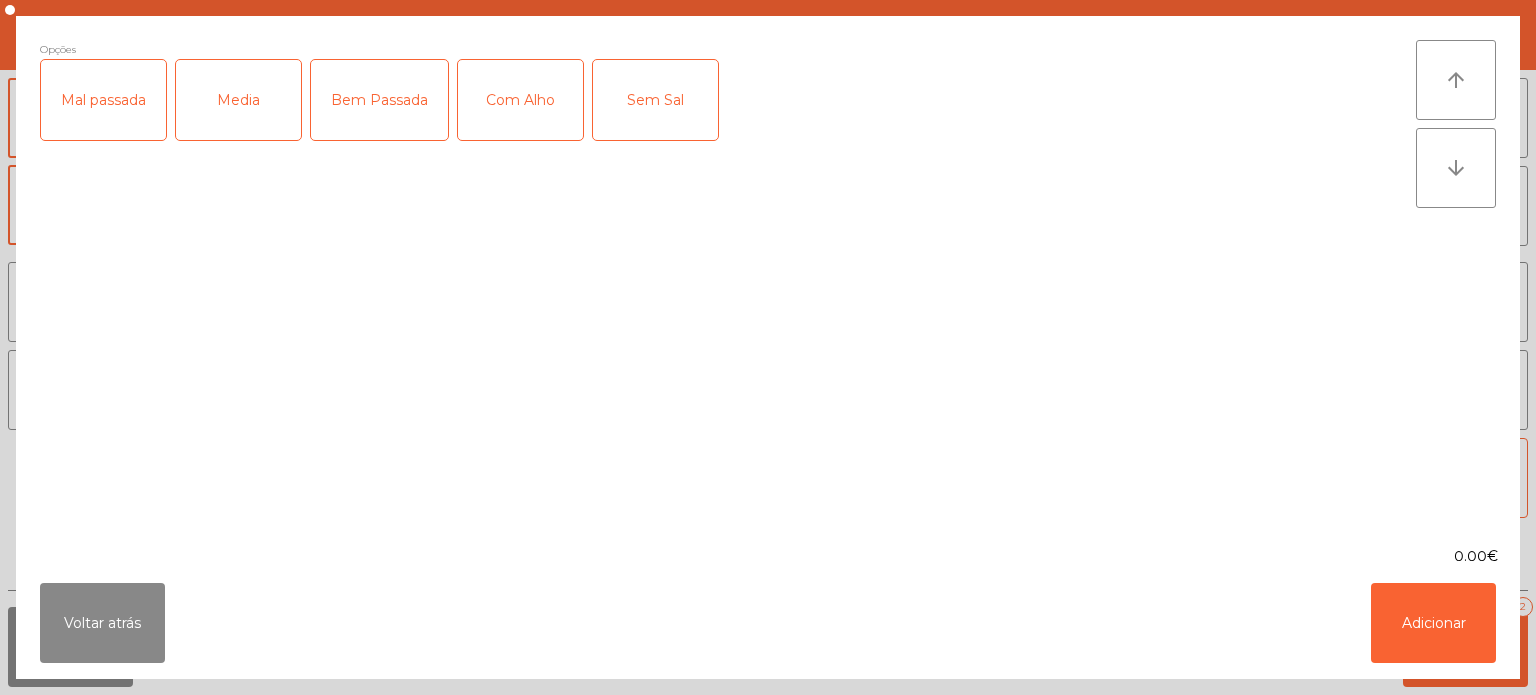 click on "Media" 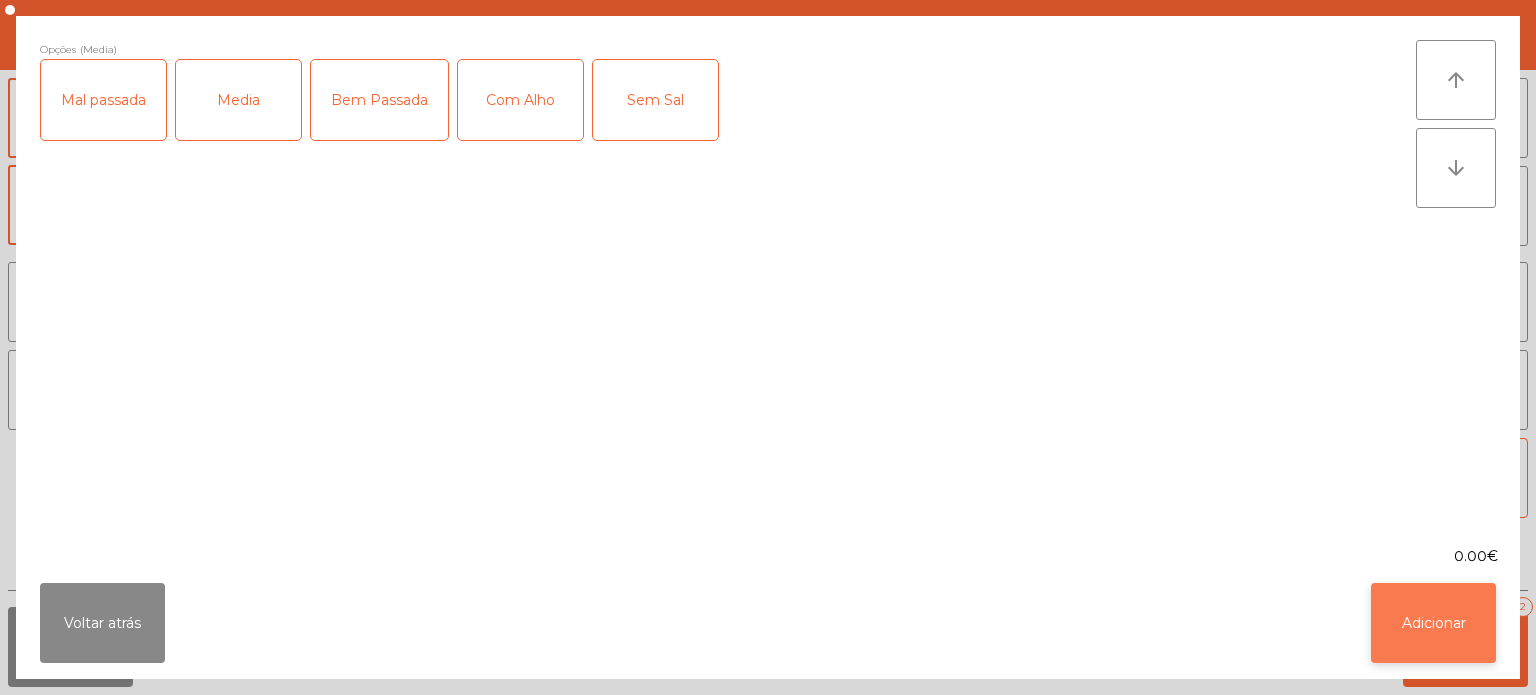 click on "Adicionar" 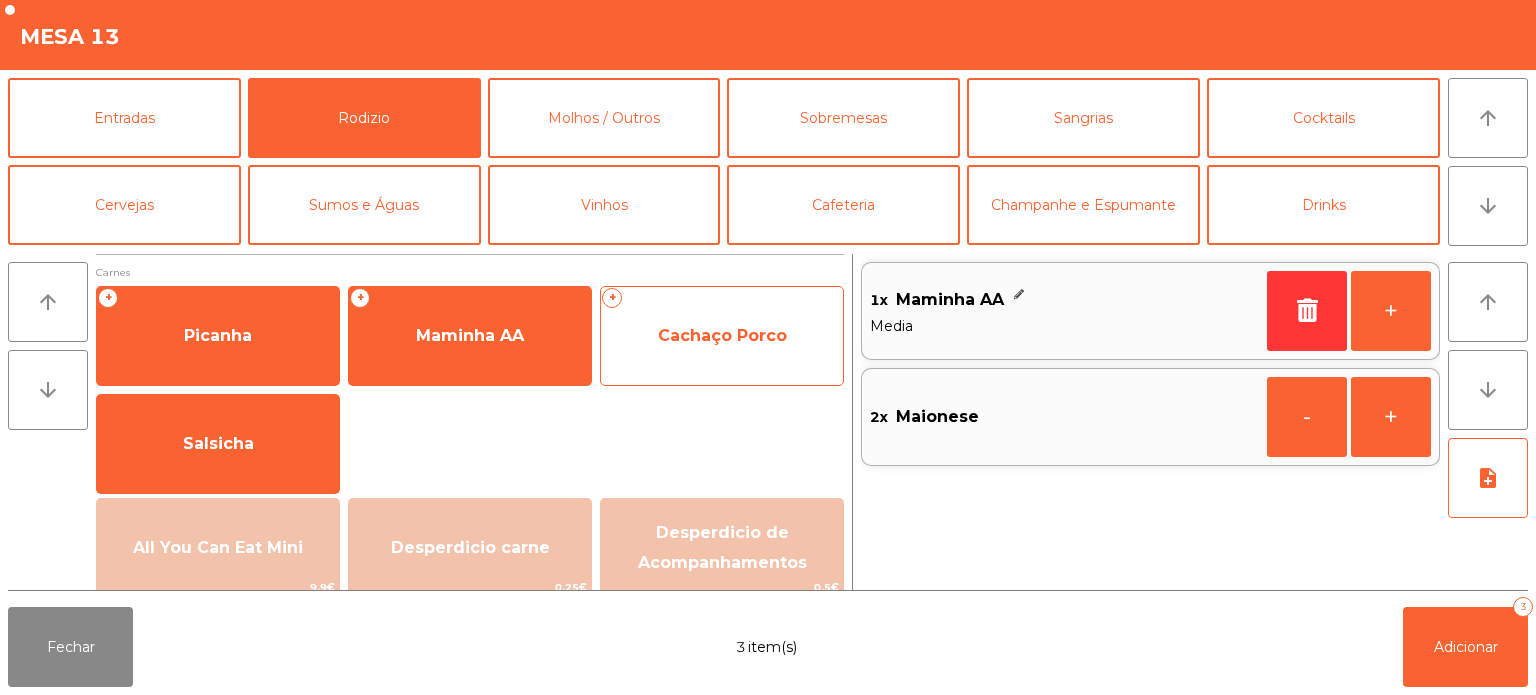 click on "Cachaço Porco" 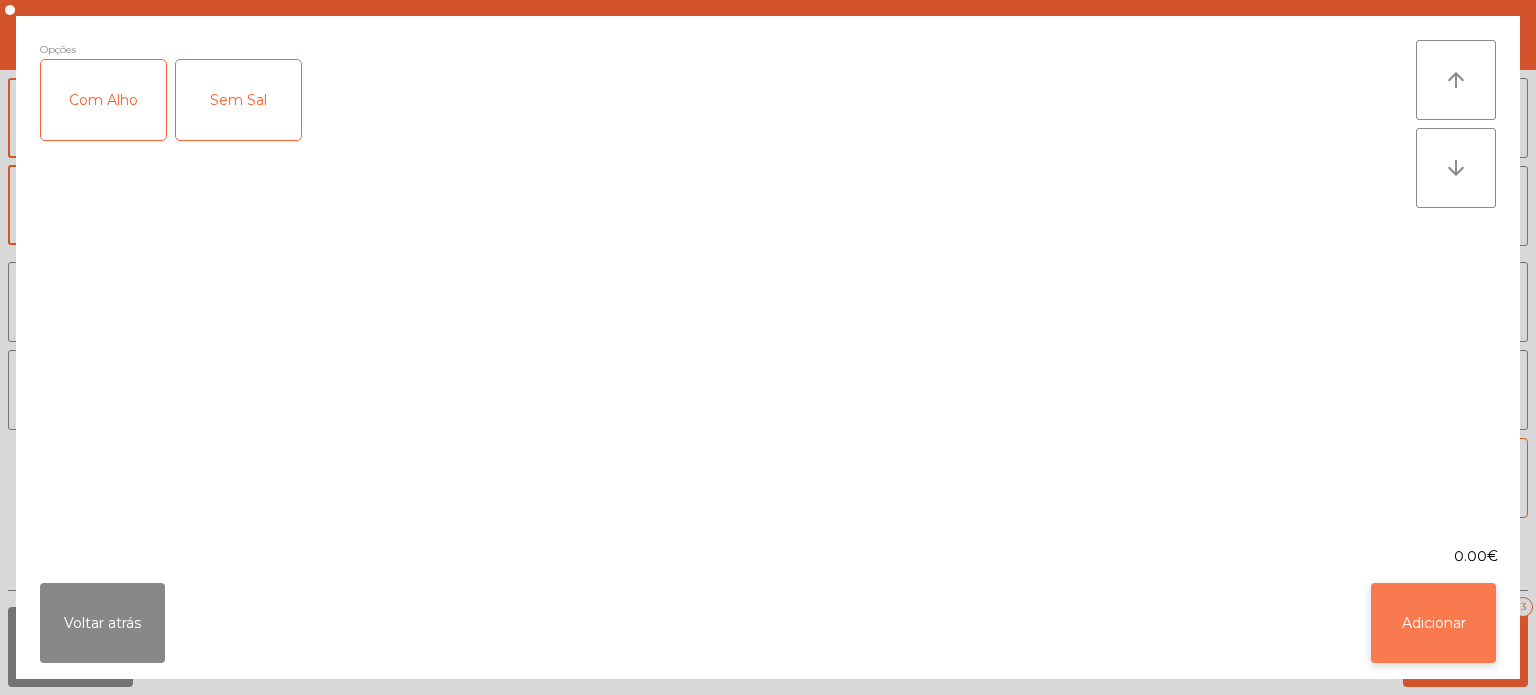 click on "Adicionar" 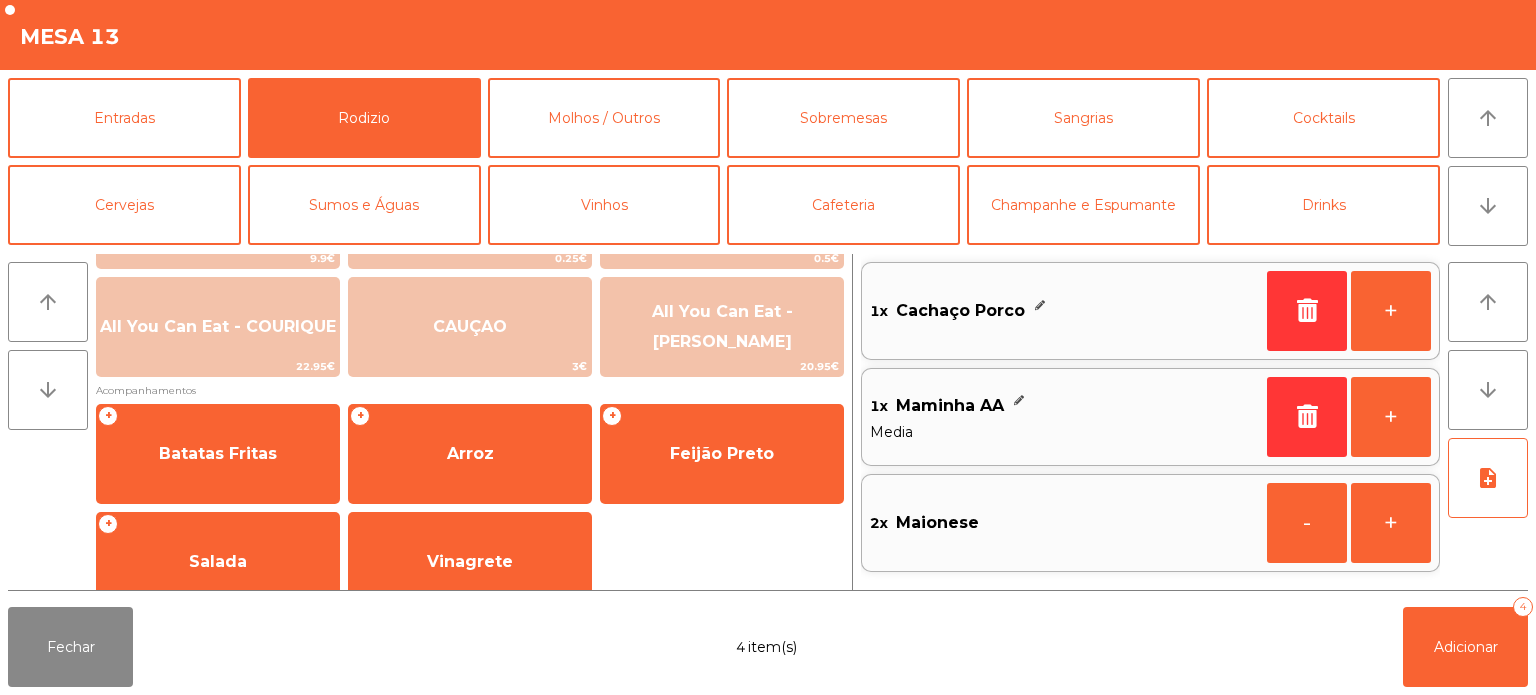 scroll, scrollTop: 358, scrollLeft: 0, axis: vertical 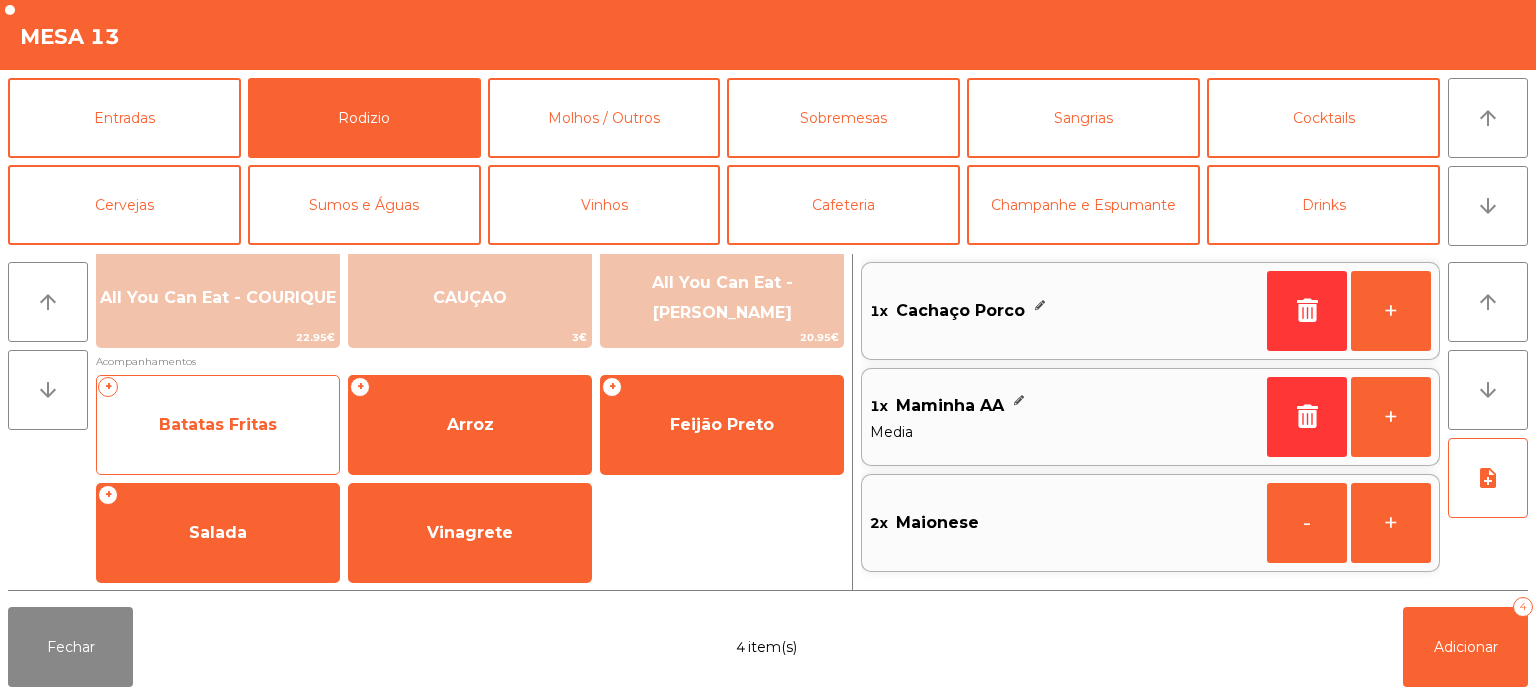 click on "Batatas Fritas" 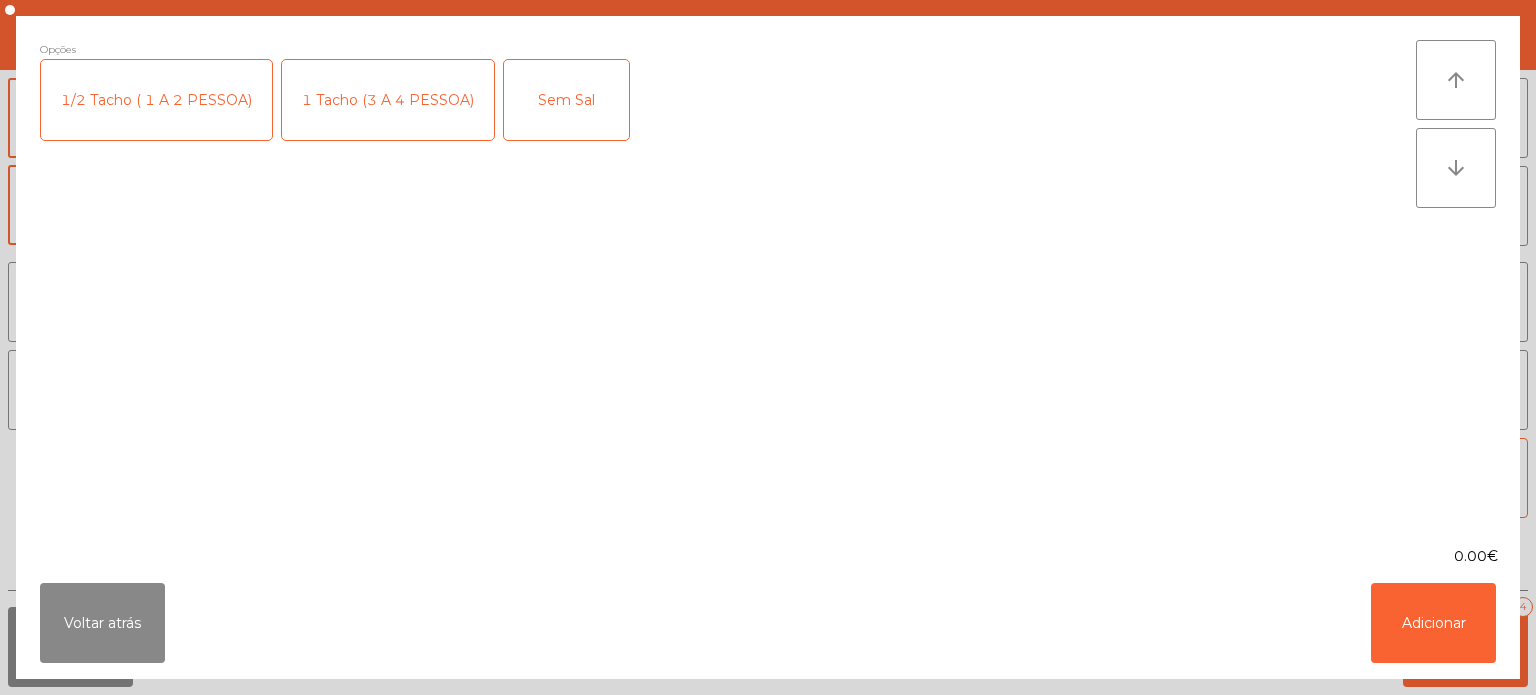 click on "1 Tacho (3 A 4 PESSOA)" 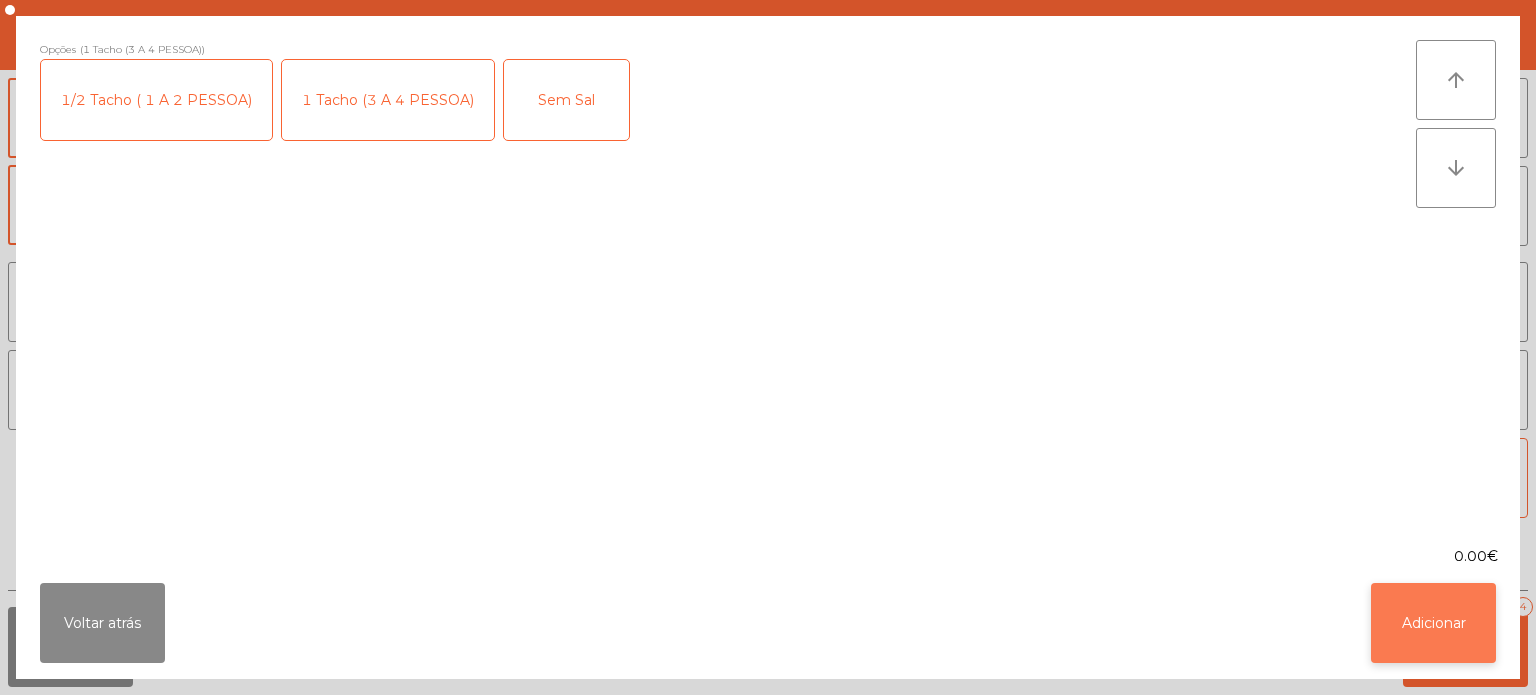 click on "Adicionar" 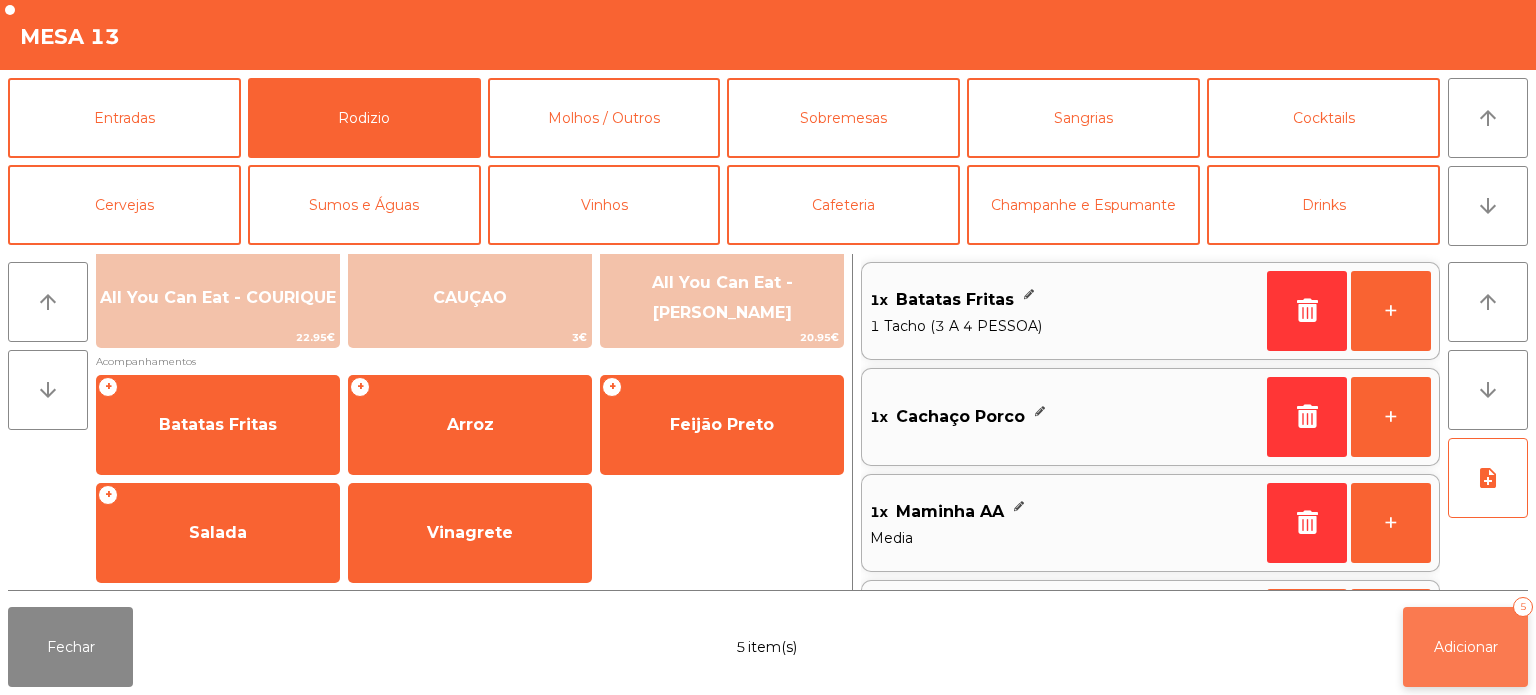click on "Adicionar   5" 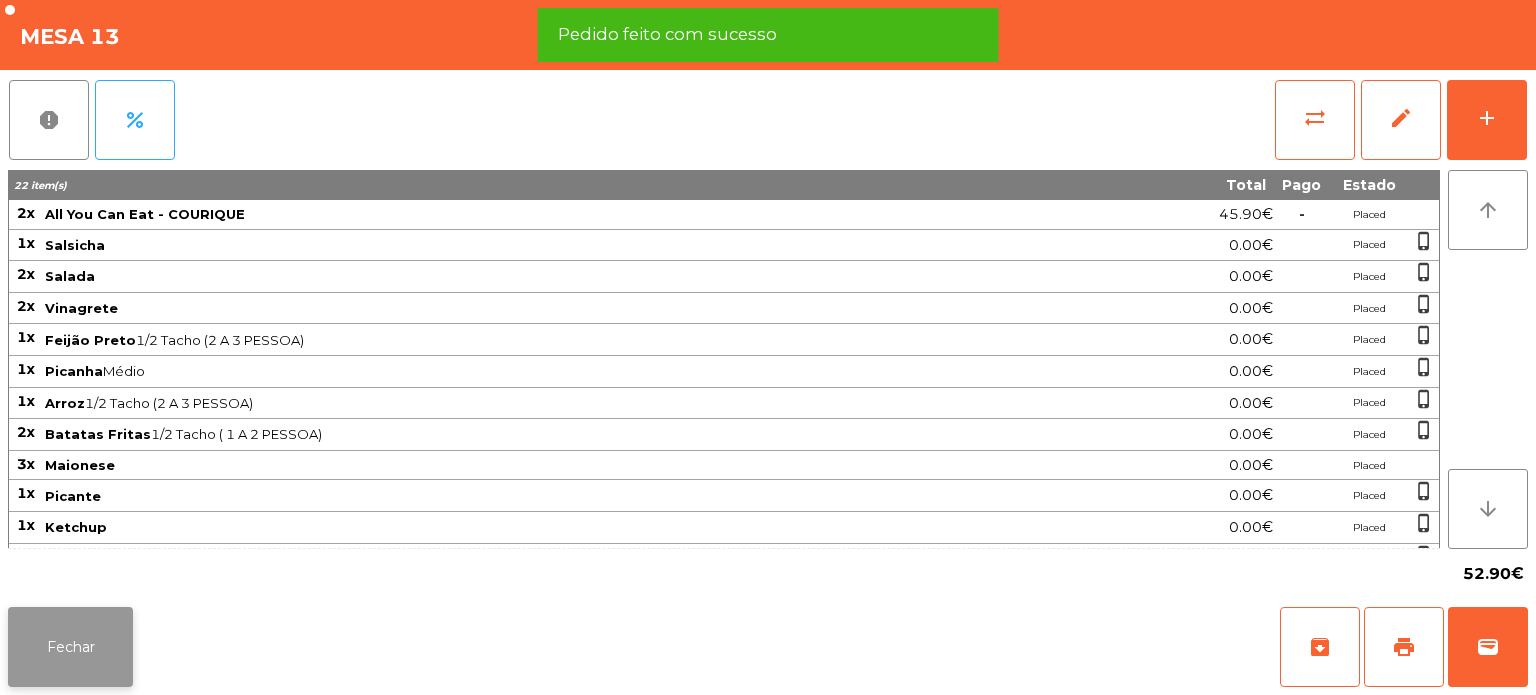 click on "Fechar" 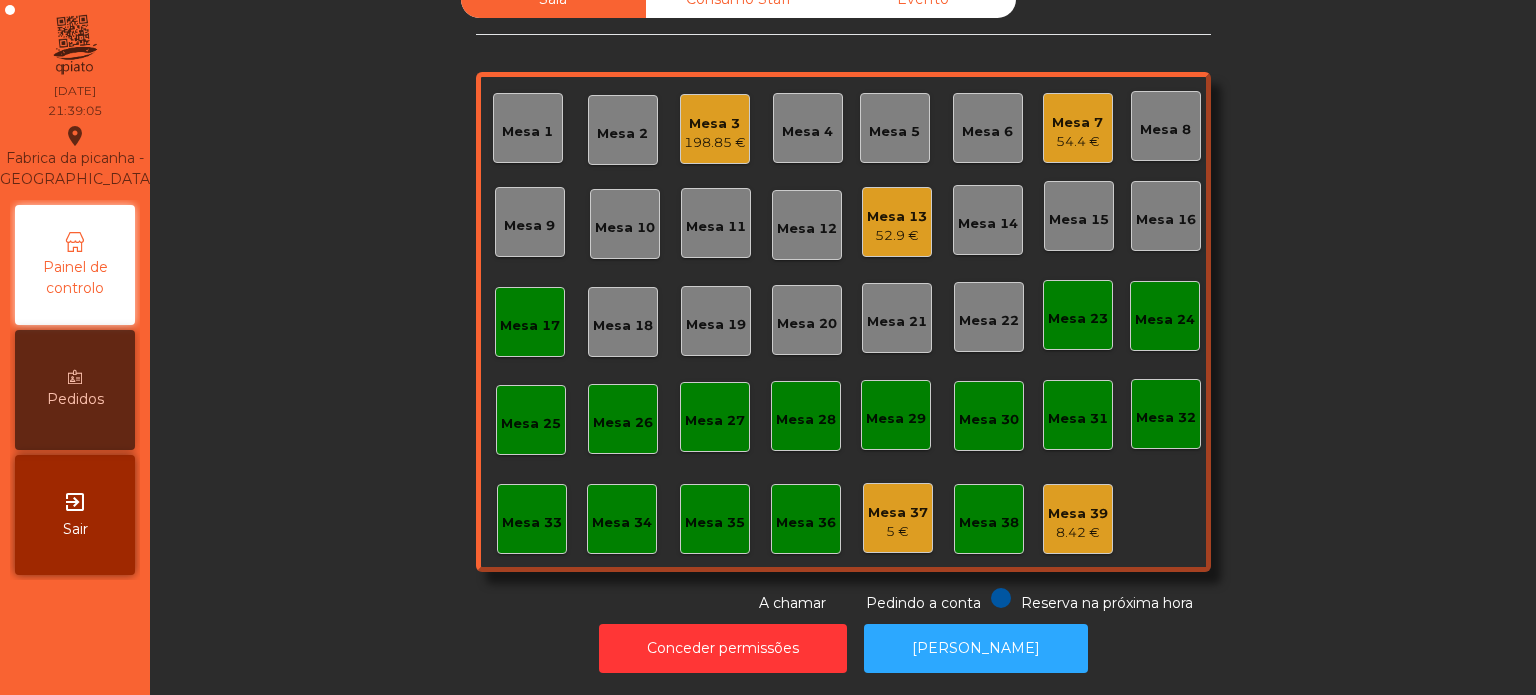 click on "Mesa 18" 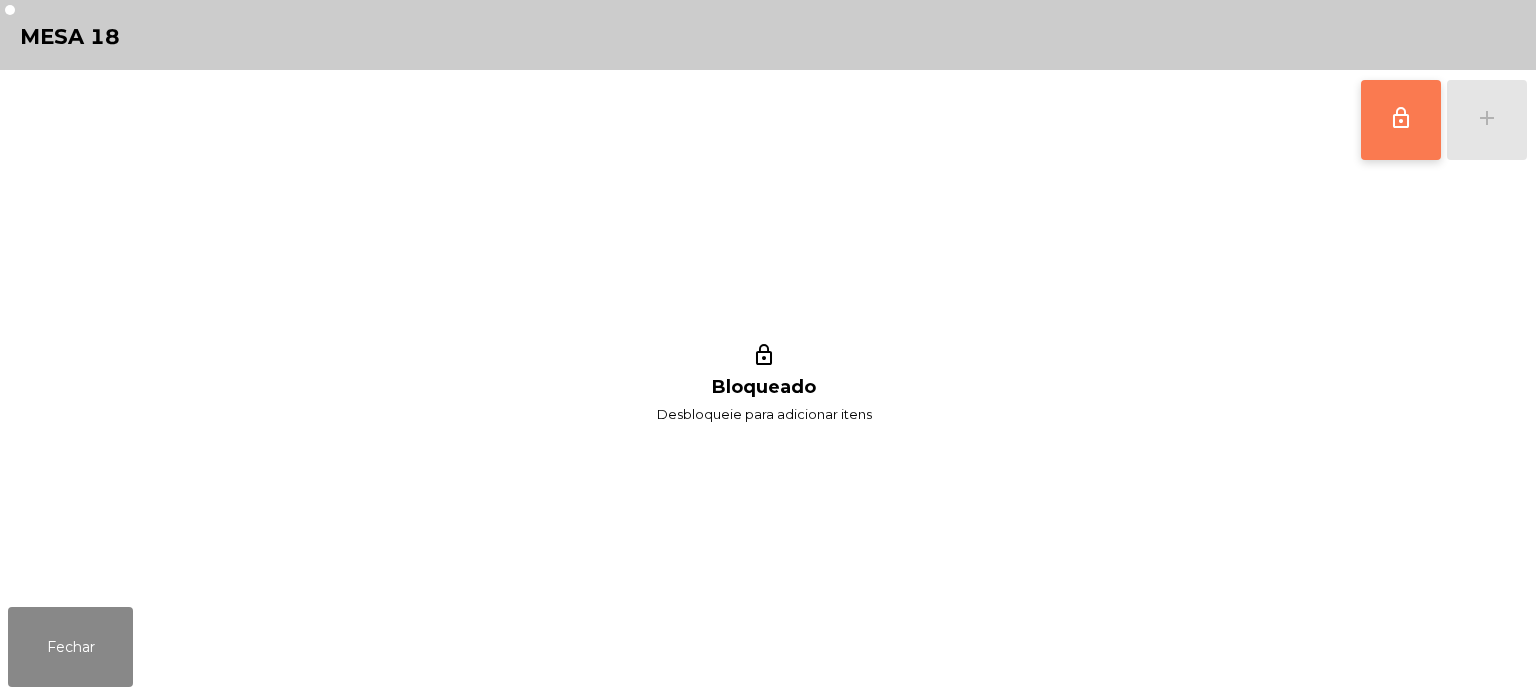 click on "lock_outline" 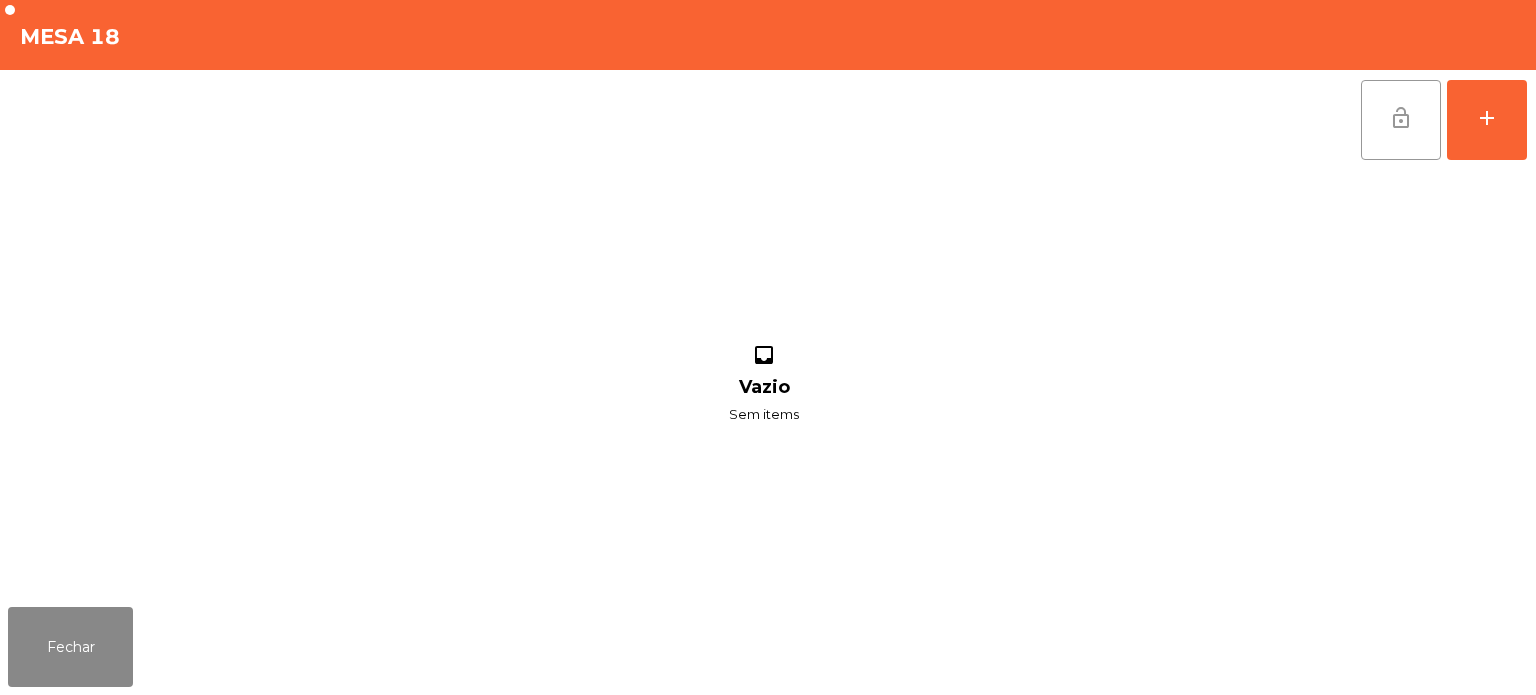 click on "lock_open" 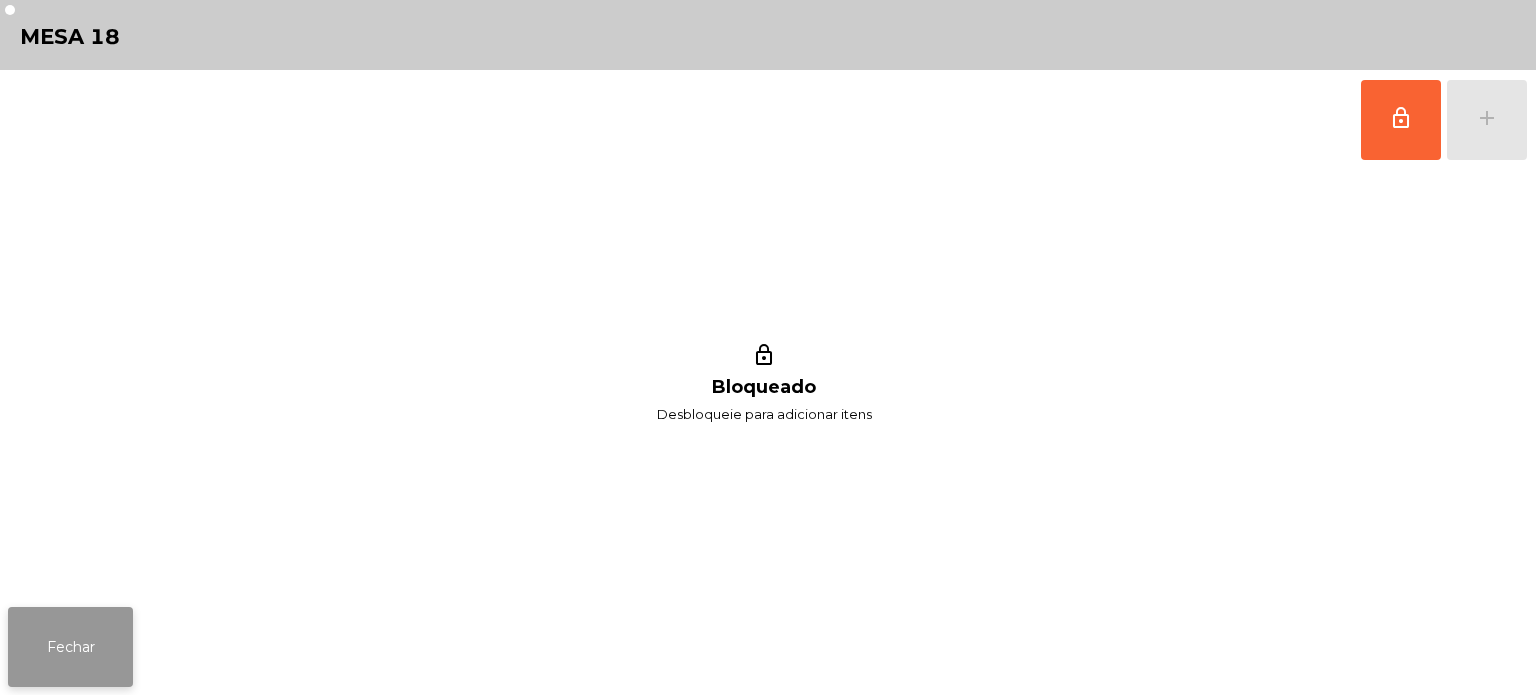 click on "Fechar" 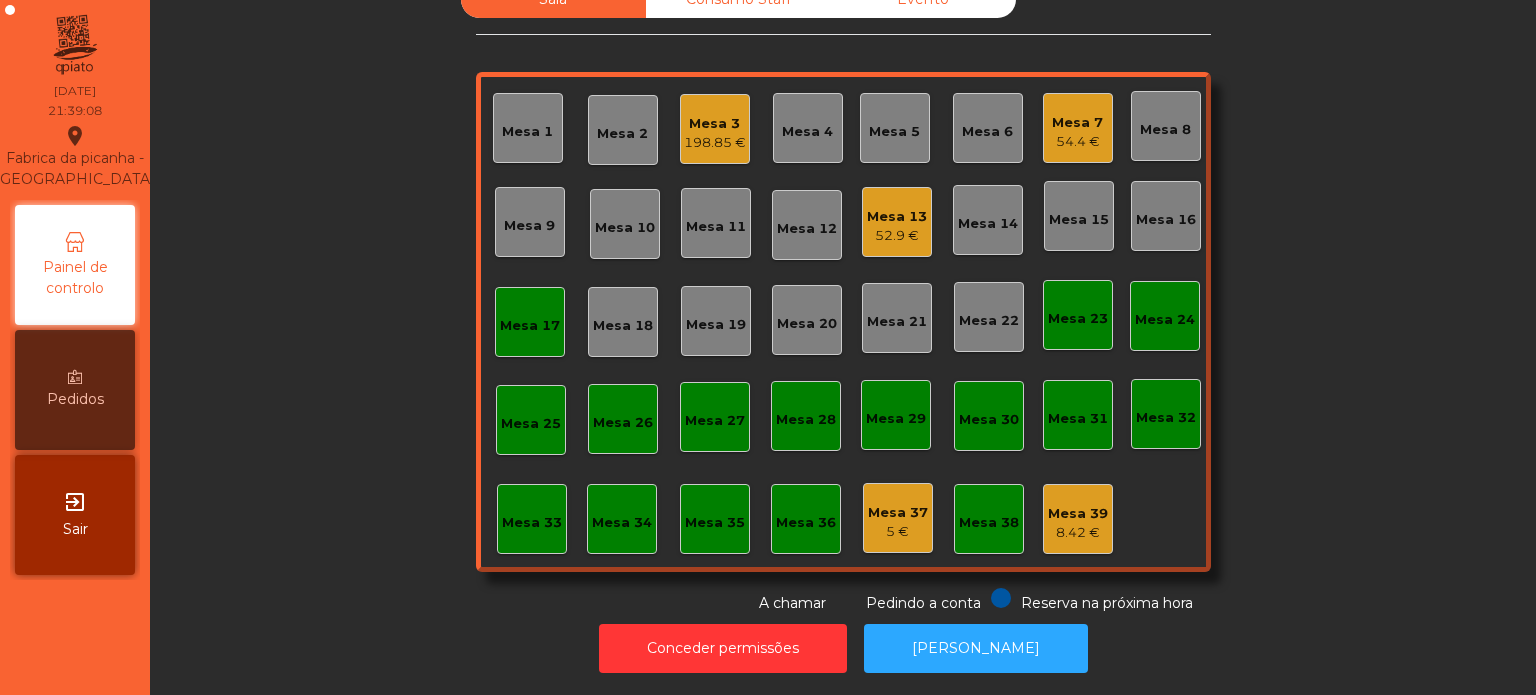 click on "Mesa 17" 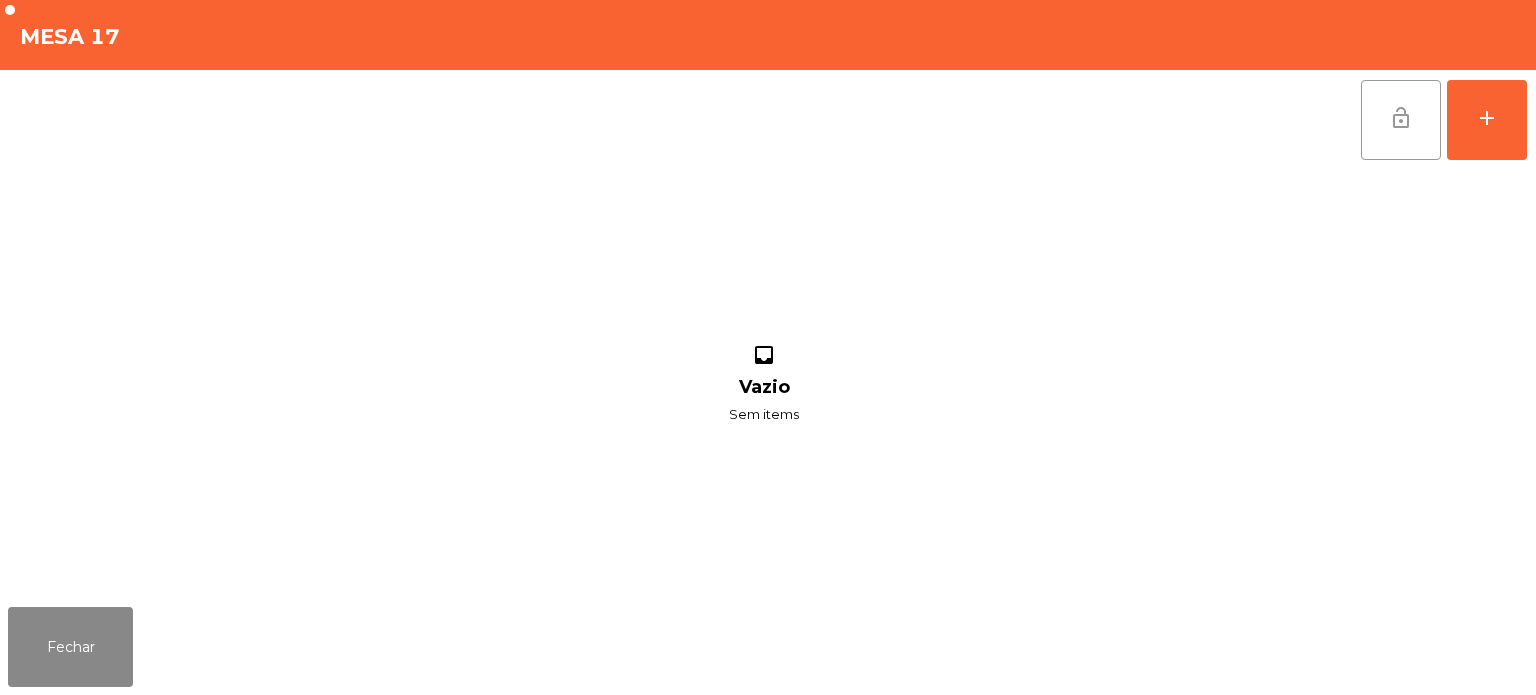 click on "lock_open" 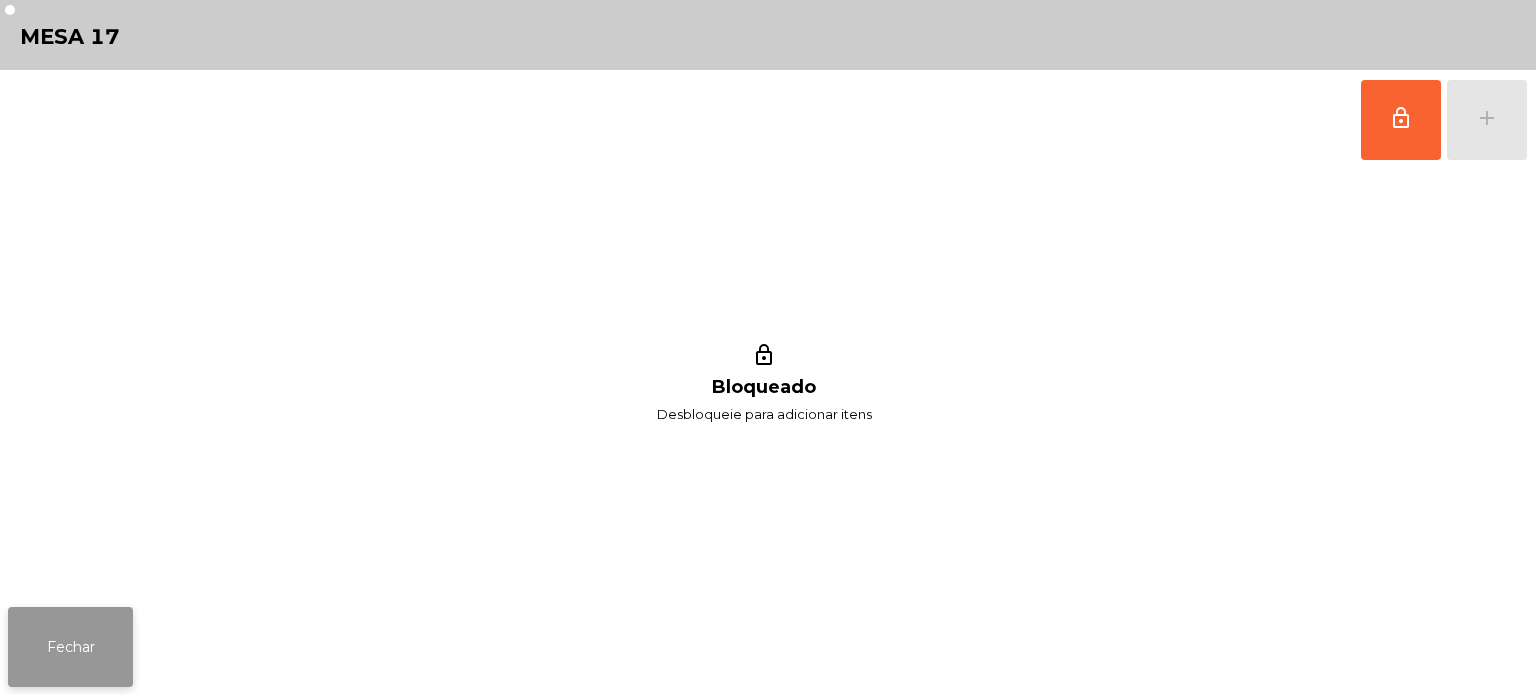 click on "Fechar" 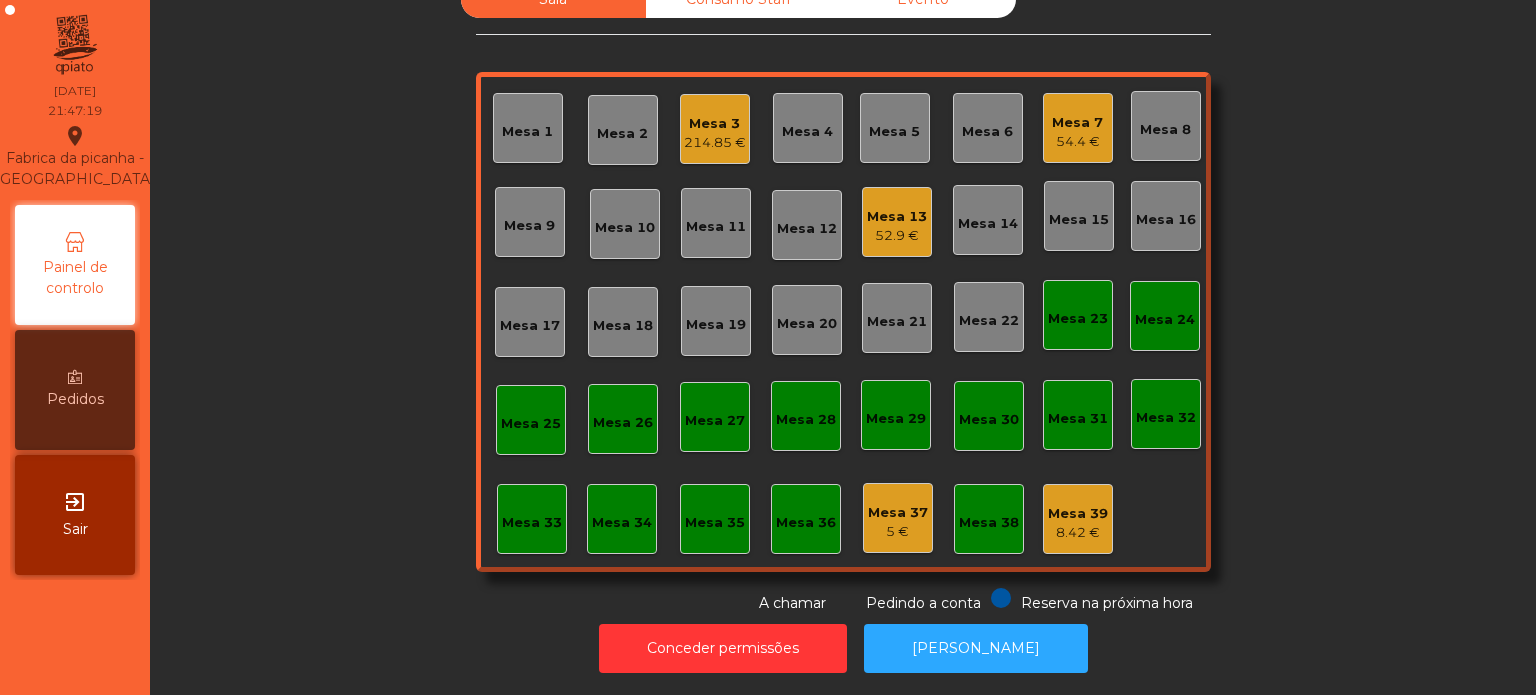scroll, scrollTop: 0, scrollLeft: 0, axis: both 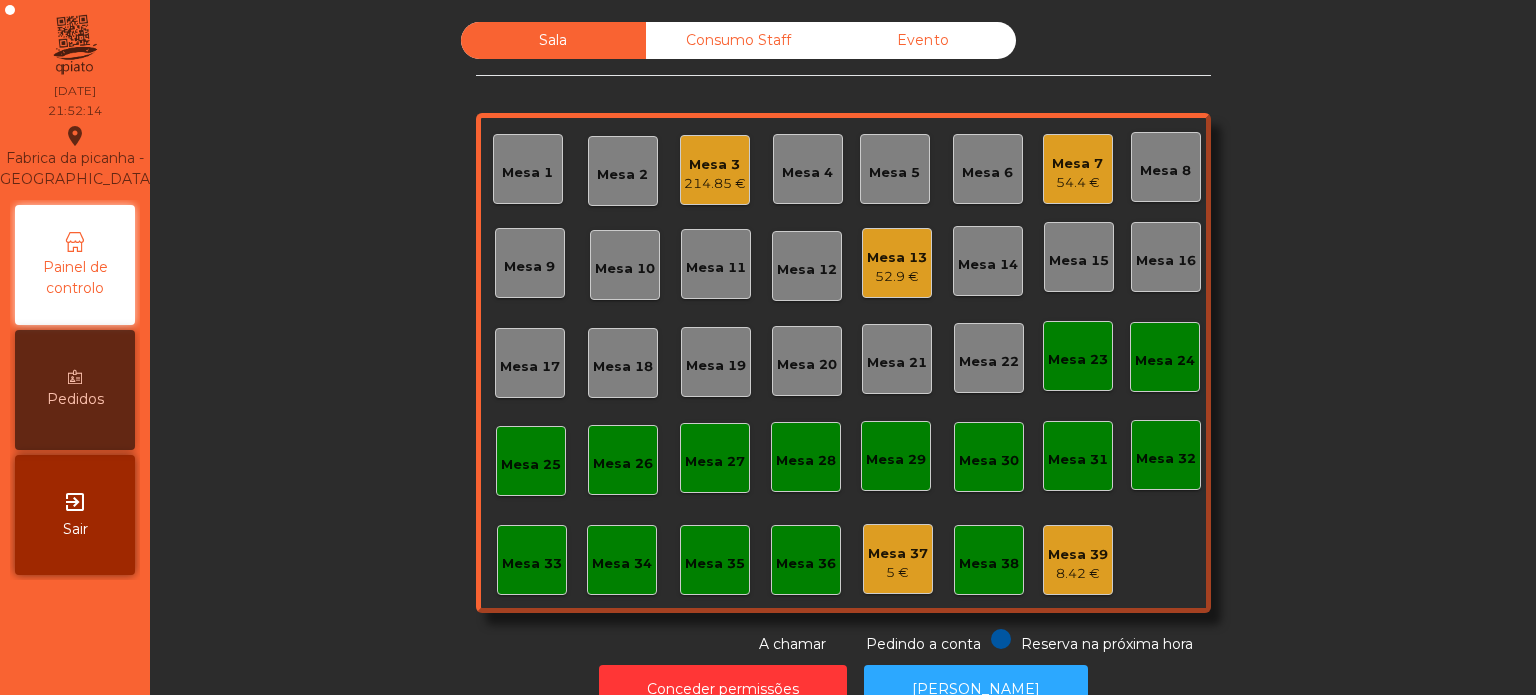 click on "Mesa 25" 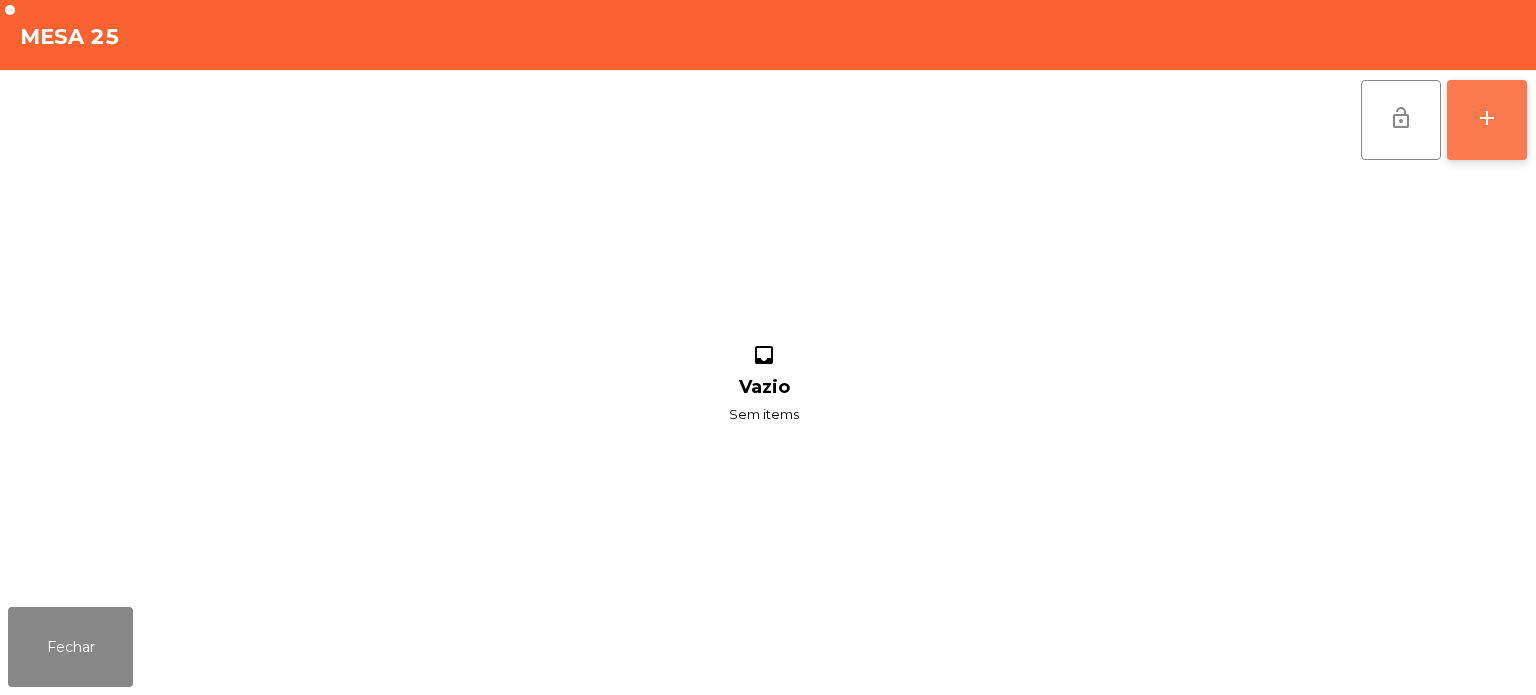 click on "add" 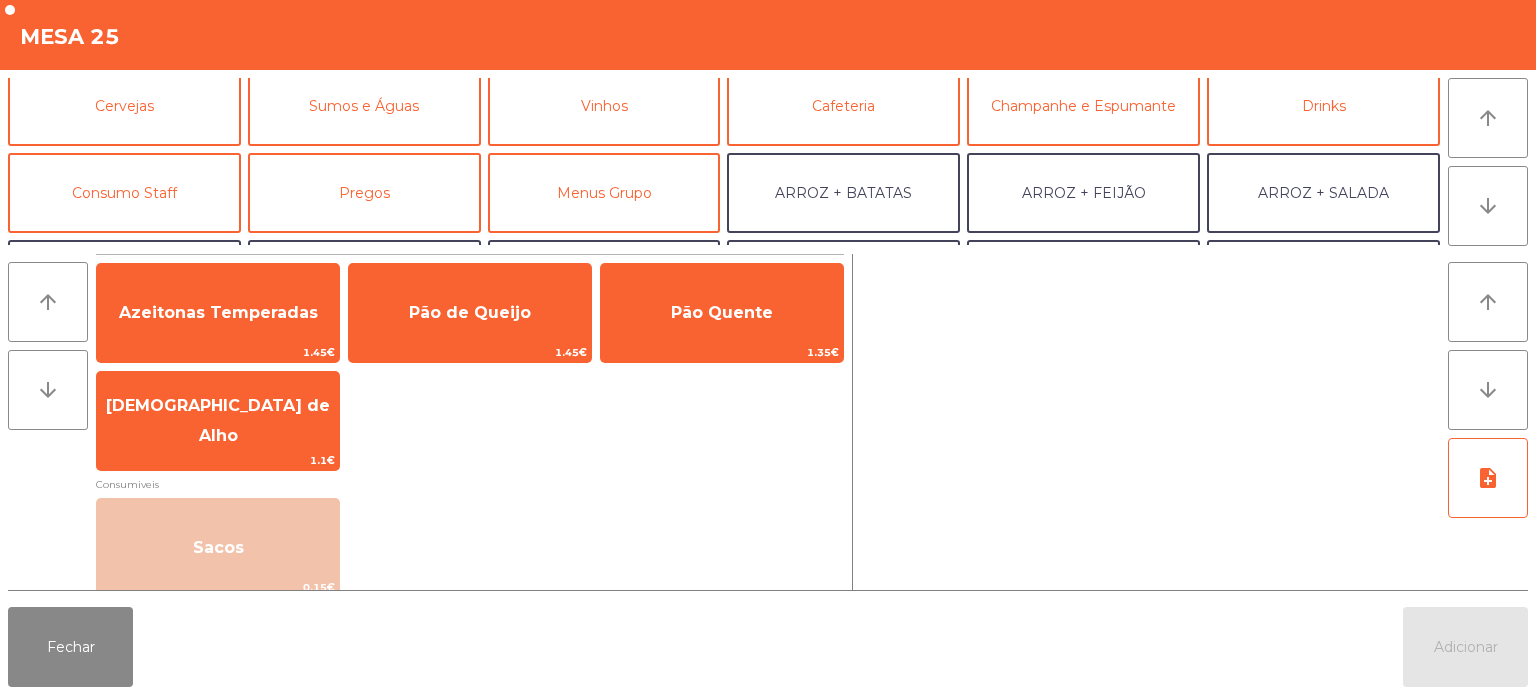 scroll, scrollTop: 102, scrollLeft: 0, axis: vertical 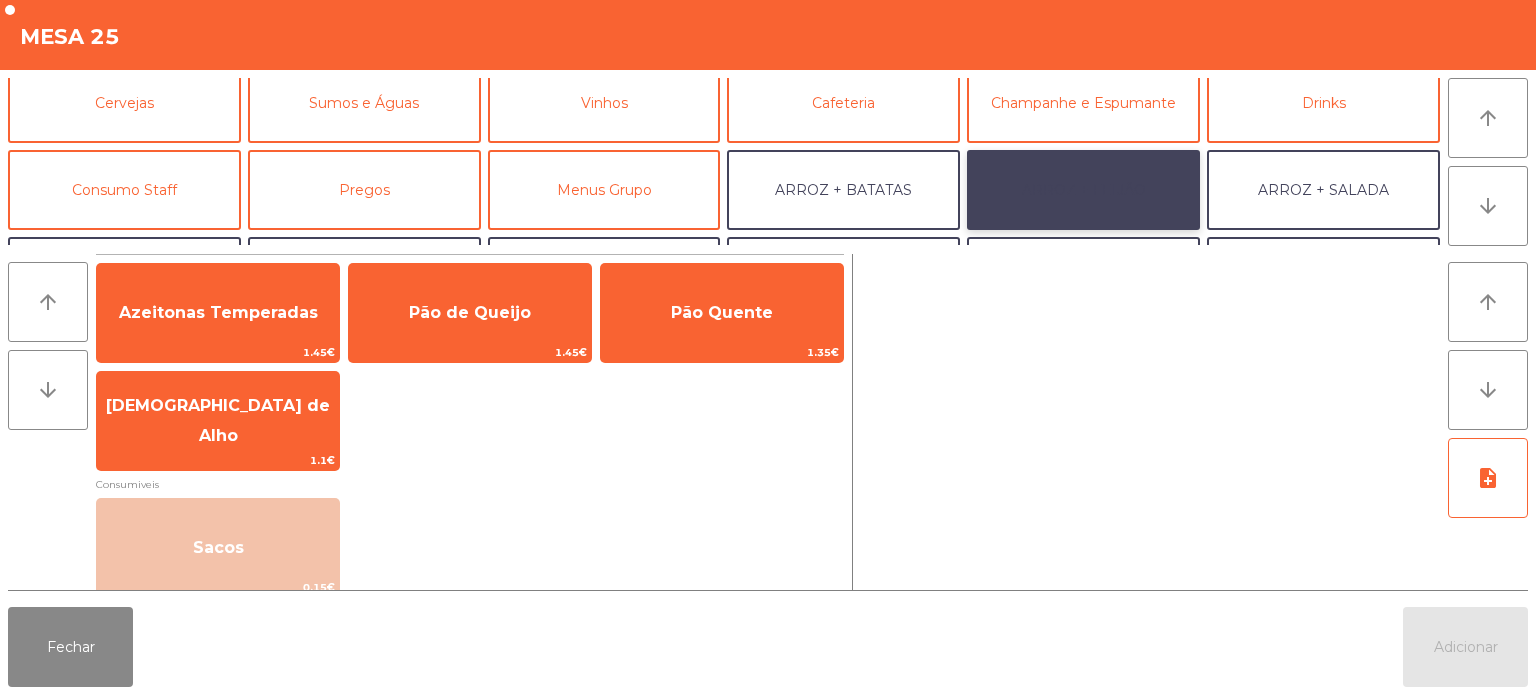 click on "ARROZ + FEIJÃO" 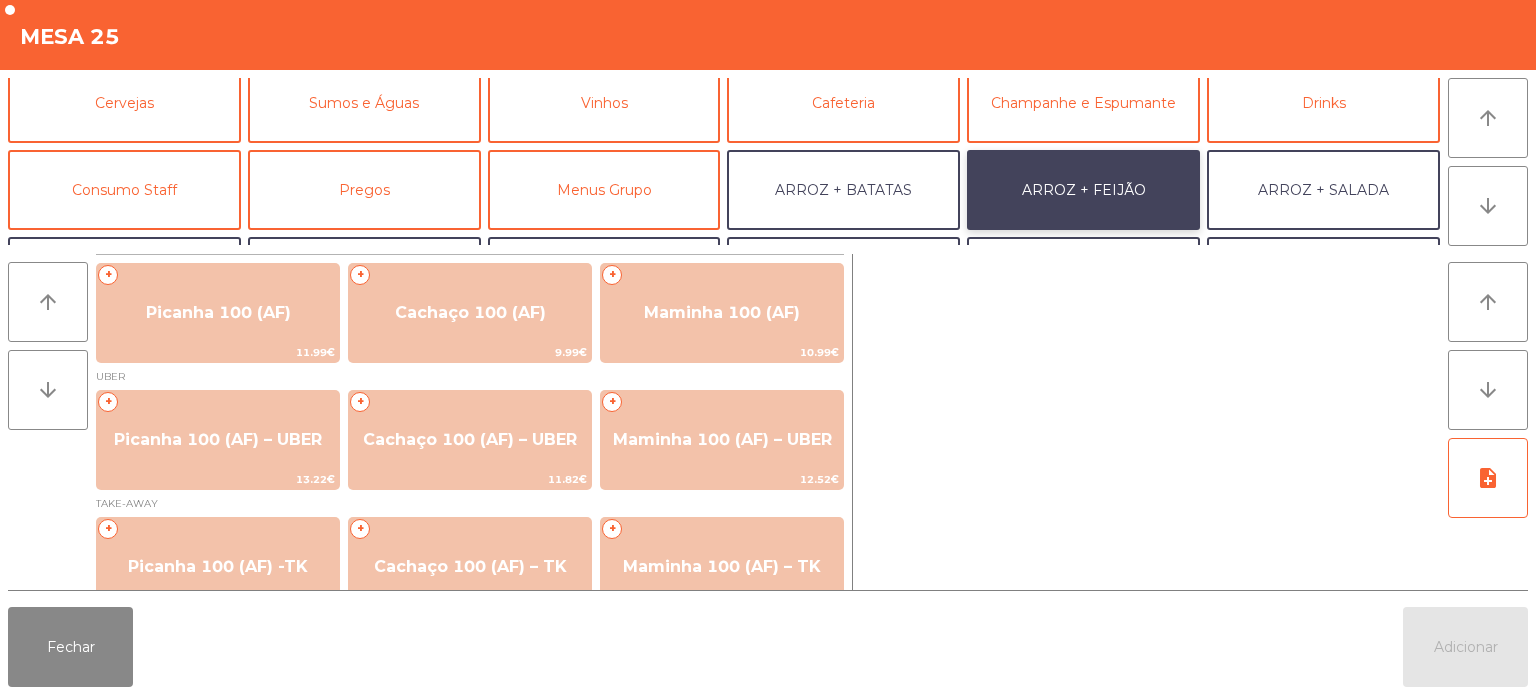 scroll, scrollTop: 4, scrollLeft: 0, axis: vertical 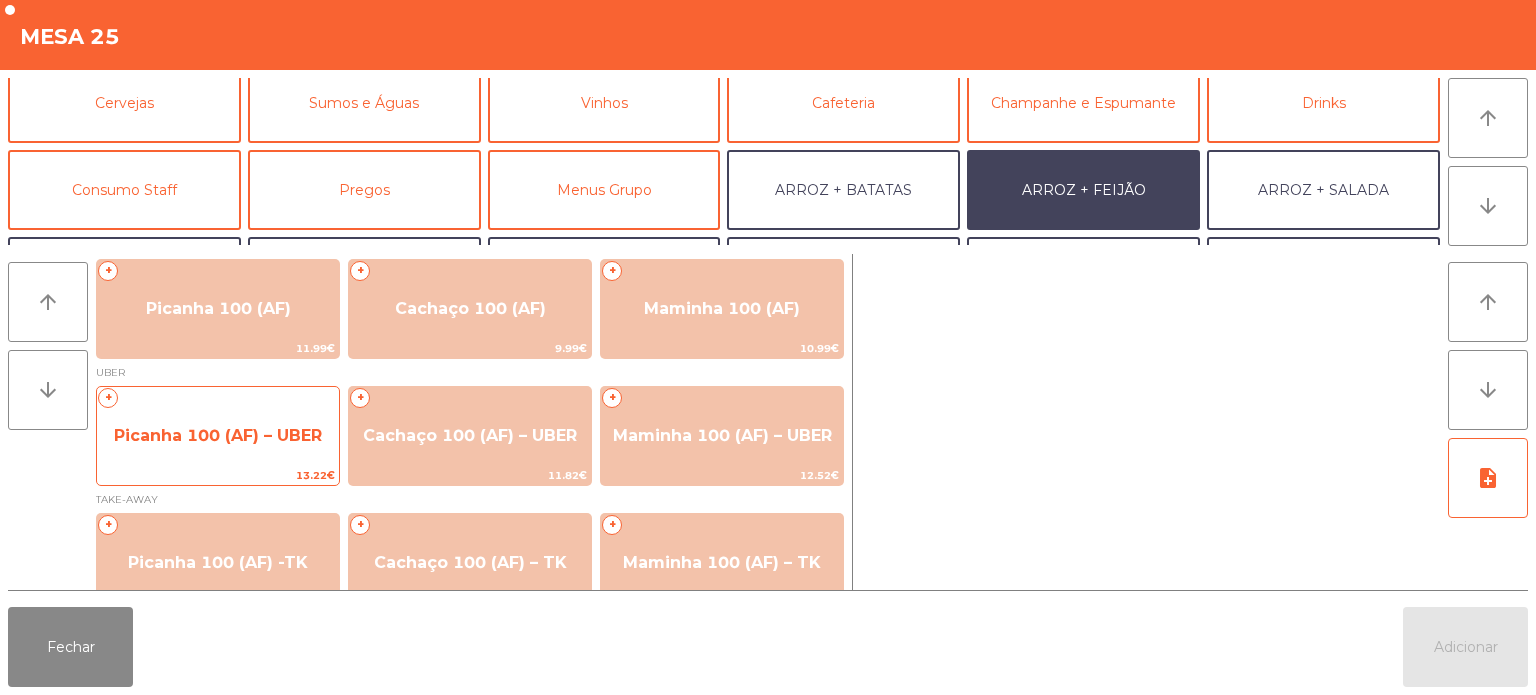 click on "+   Picanha 100 (AF) – UBER   13.22€" 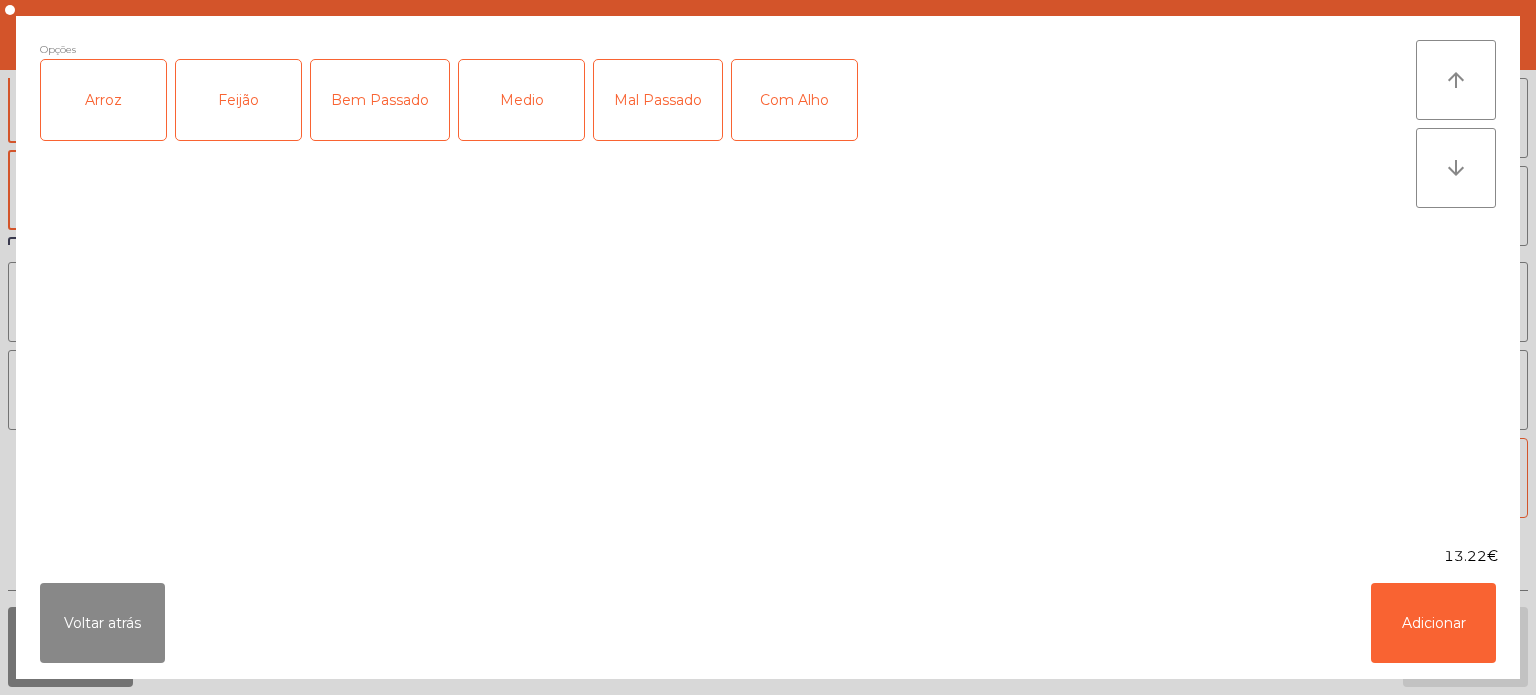 click on "Arroz" 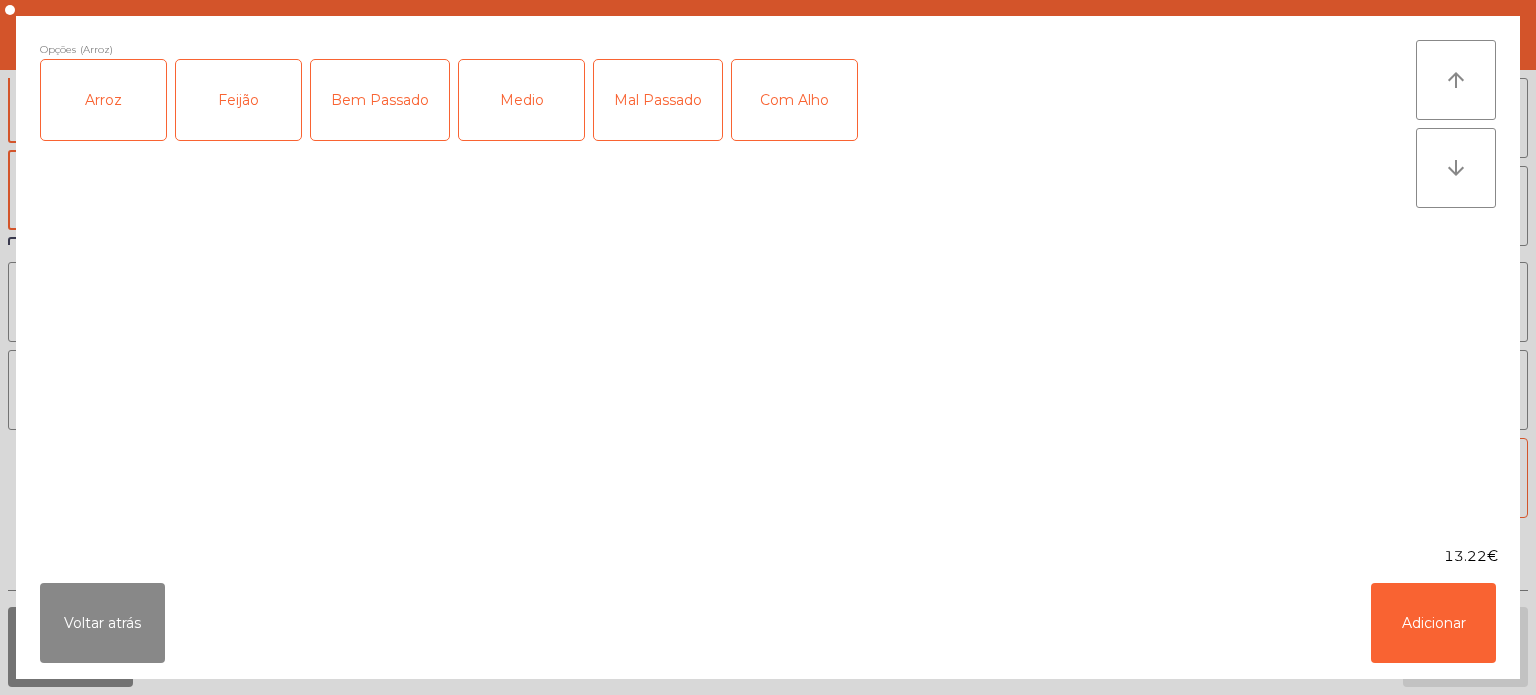 click on "Feijão" 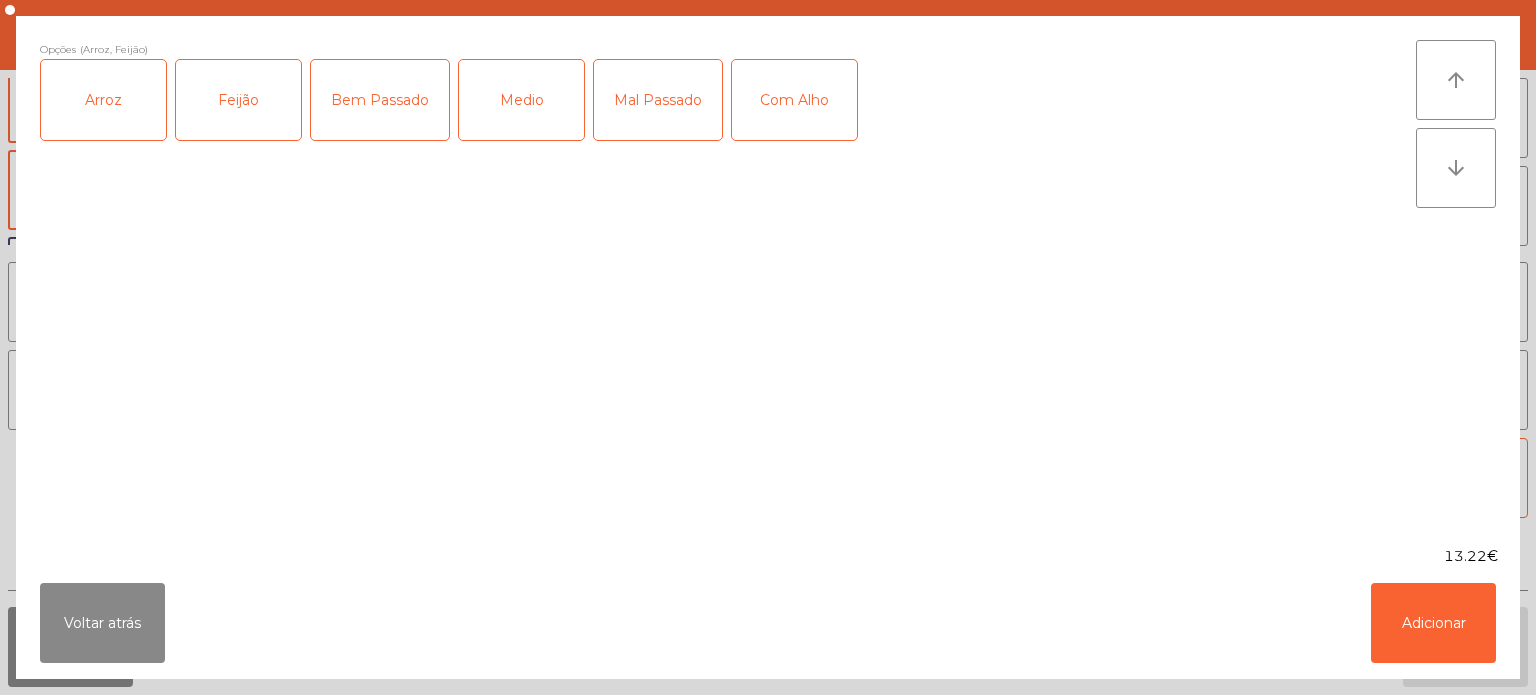 click on "Medio" 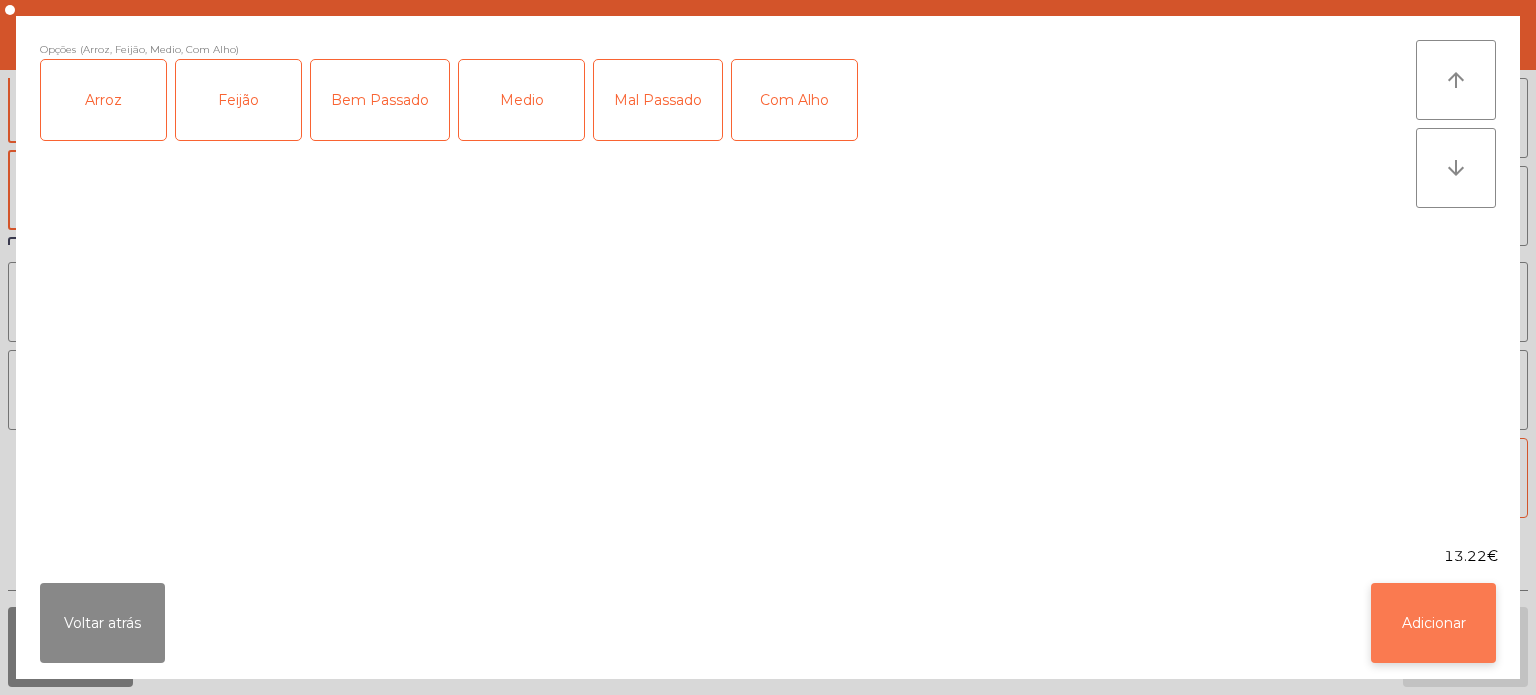 click on "Adicionar" 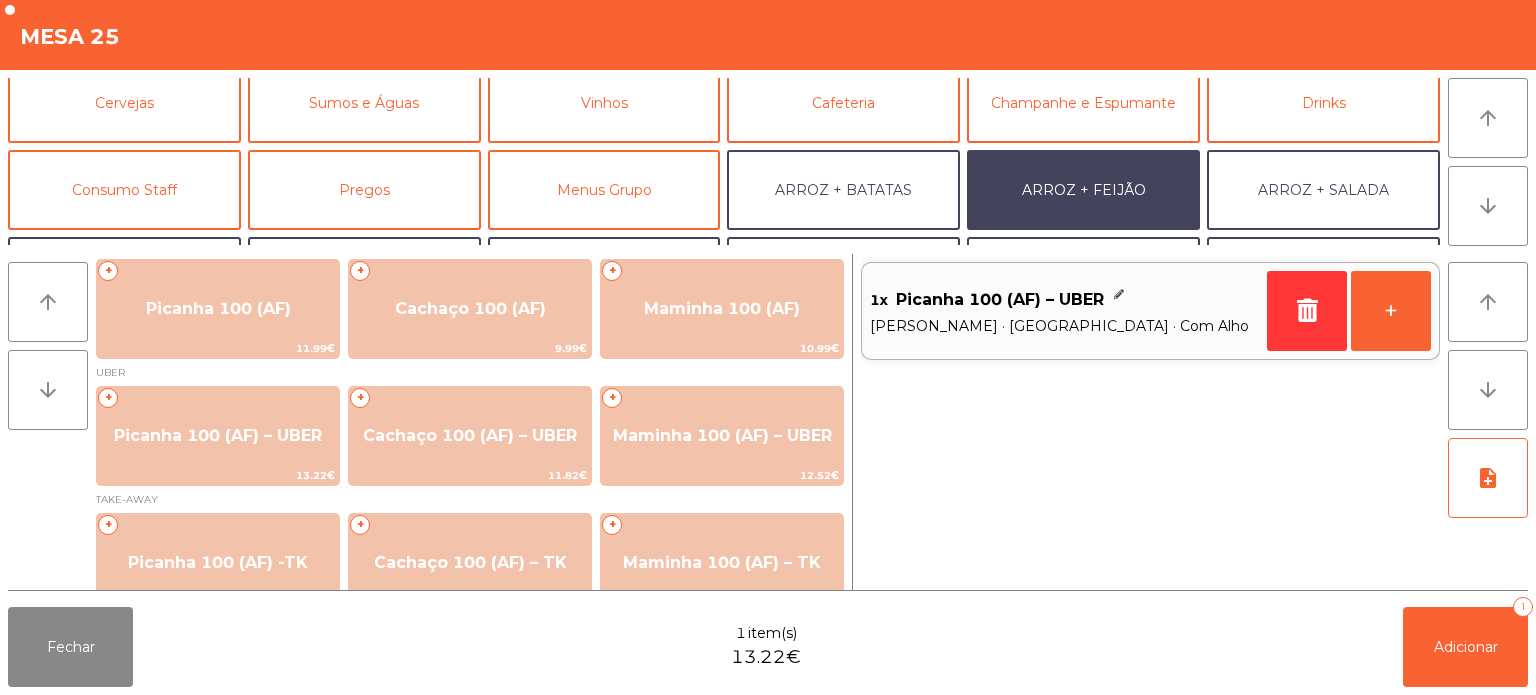 scroll, scrollTop: 260, scrollLeft: 0, axis: vertical 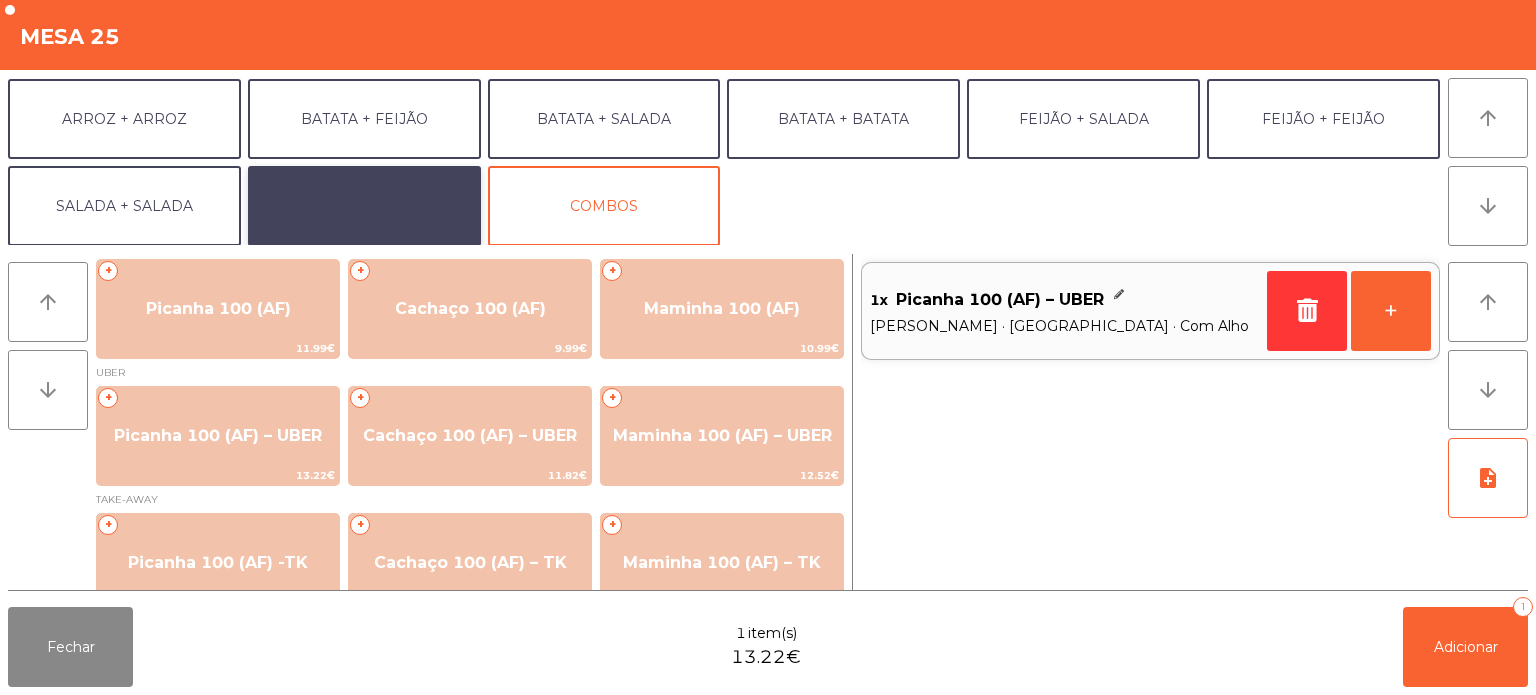 click on "EXTRAS UBER" 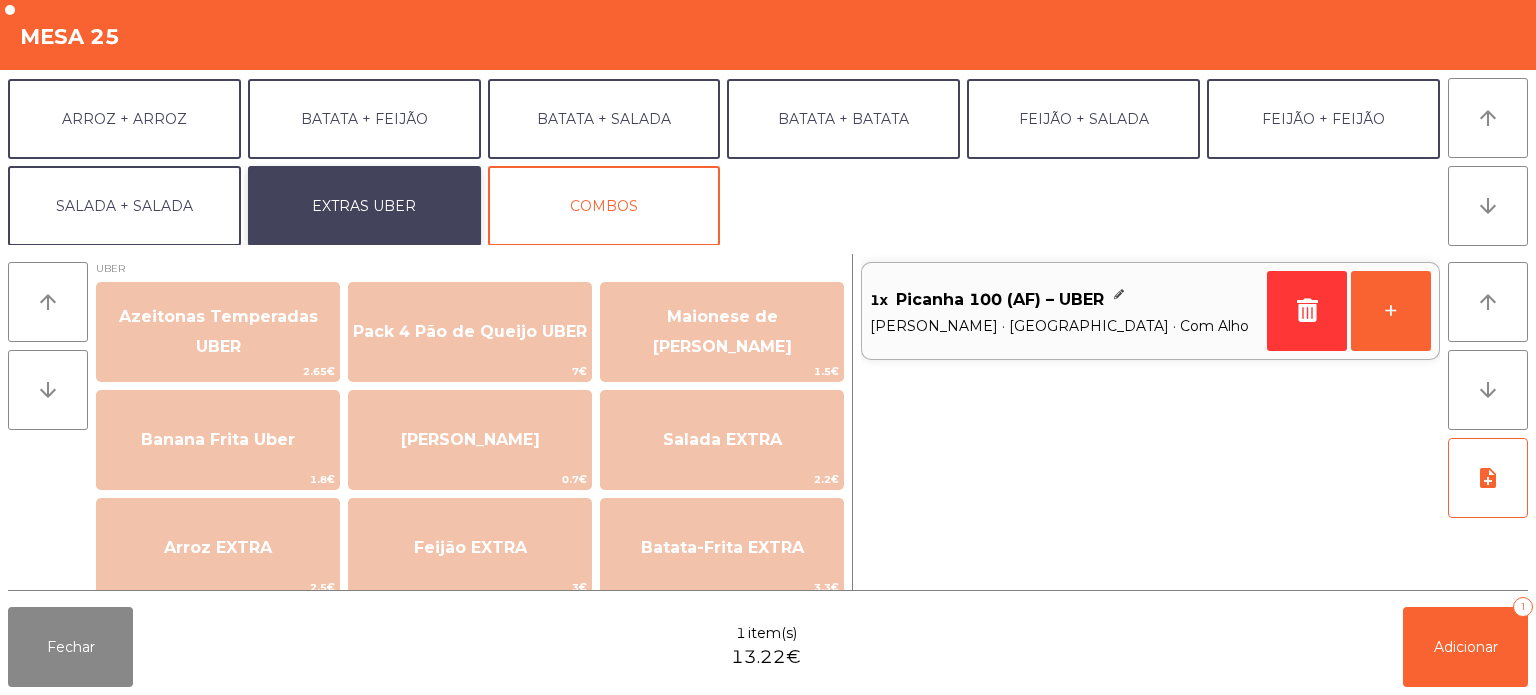 scroll, scrollTop: 1330, scrollLeft: 0, axis: vertical 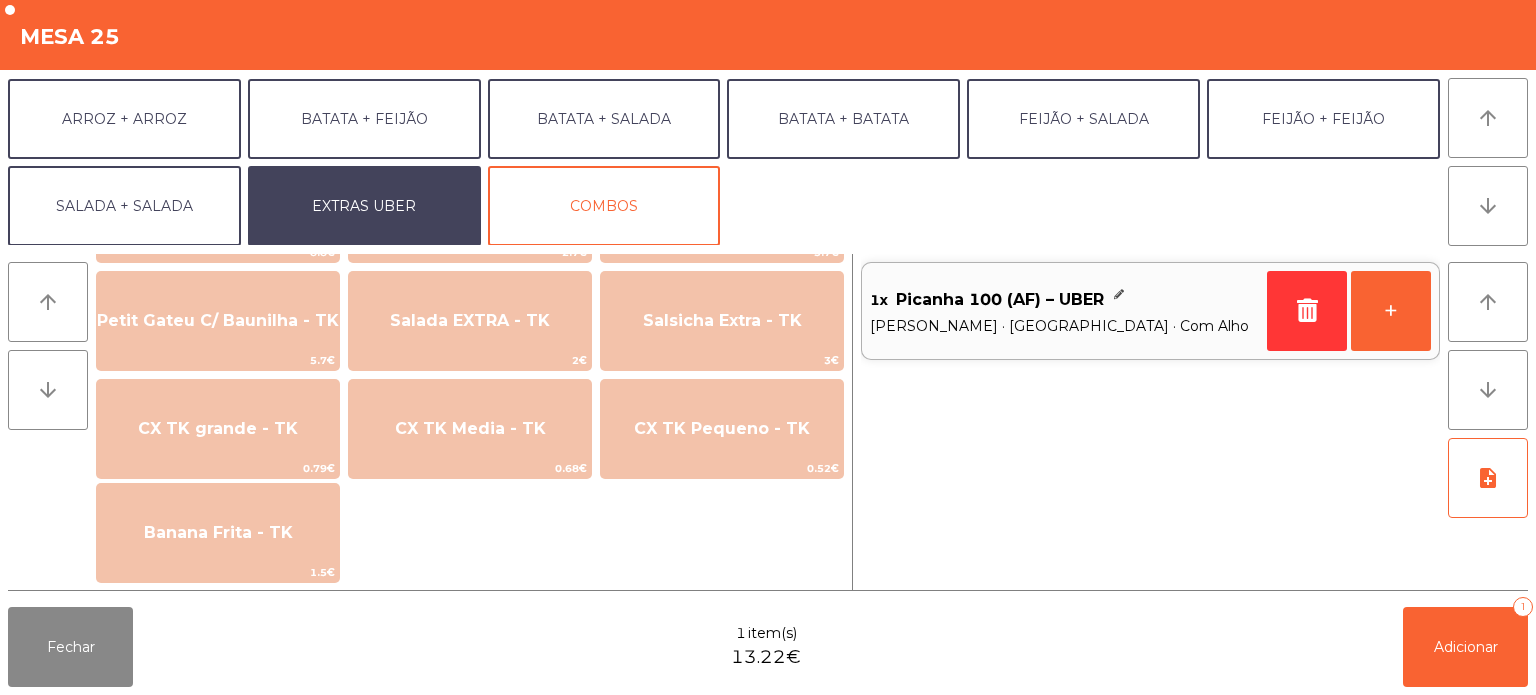 click on "CX TK Pequeno - TK   0.52€" 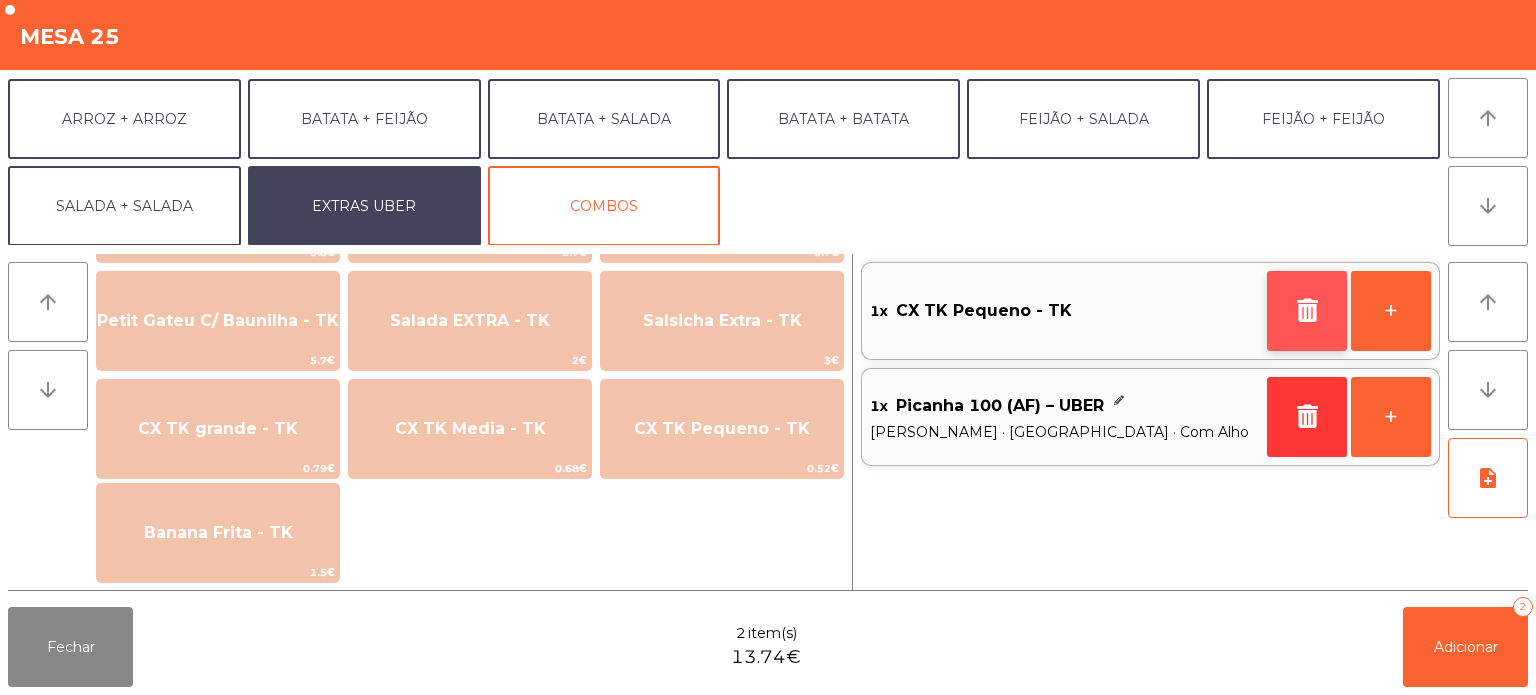 click 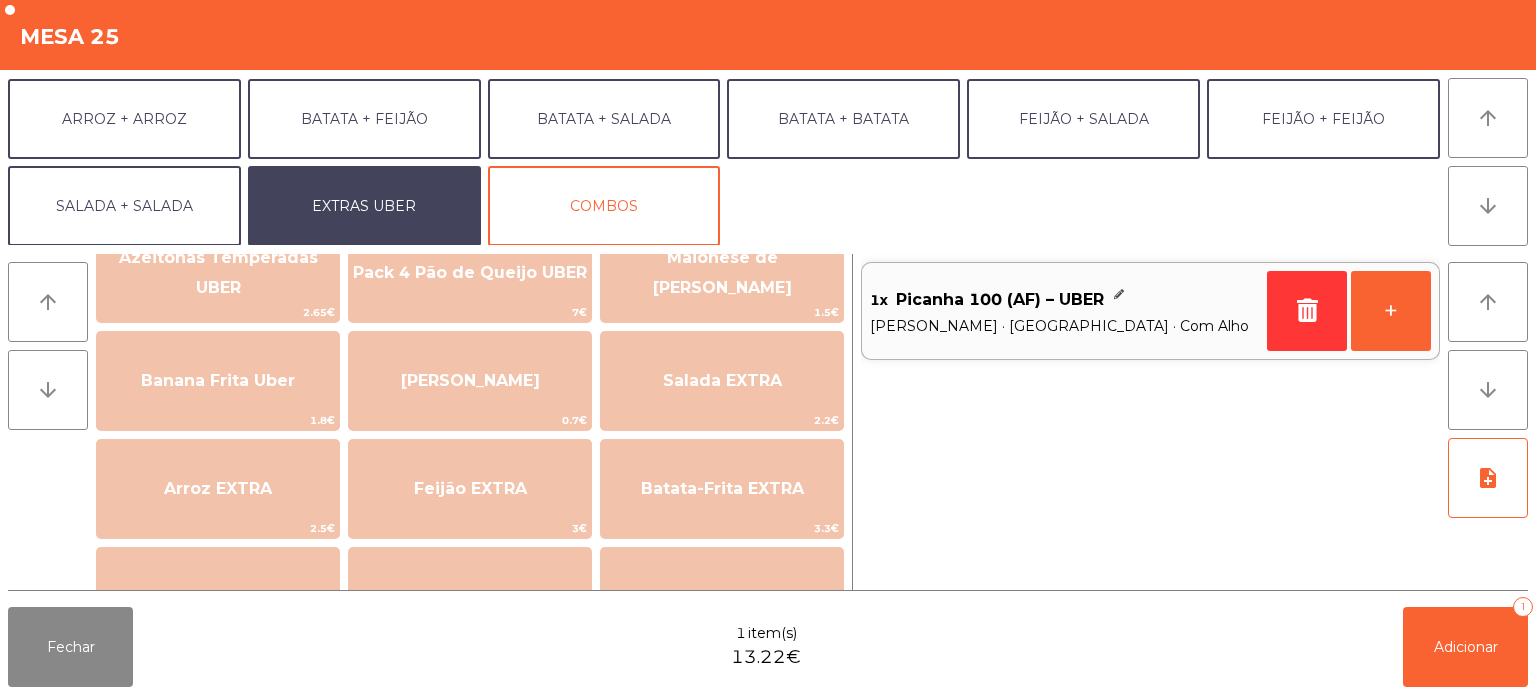 scroll, scrollTop: 0, scrollLeft: 0, axis: both 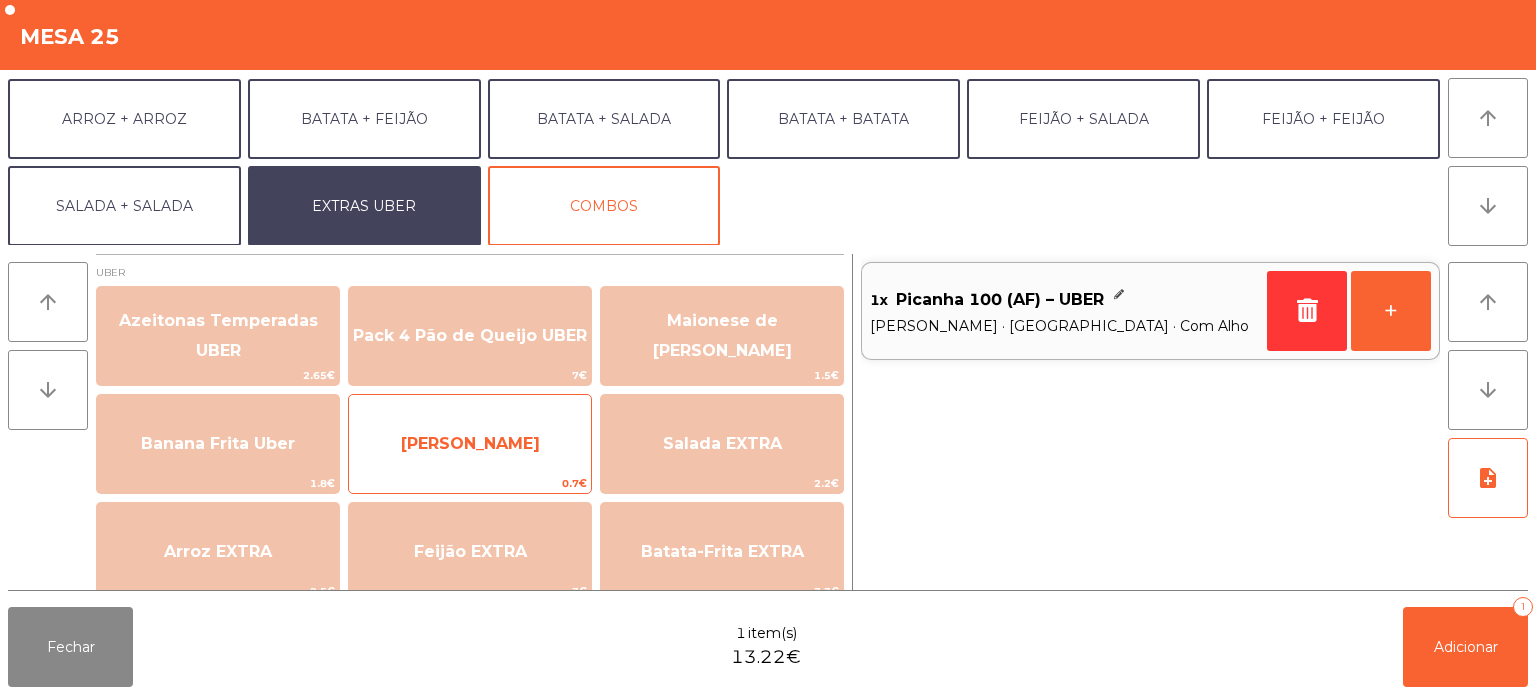 click on "[PERSON_NAME]" 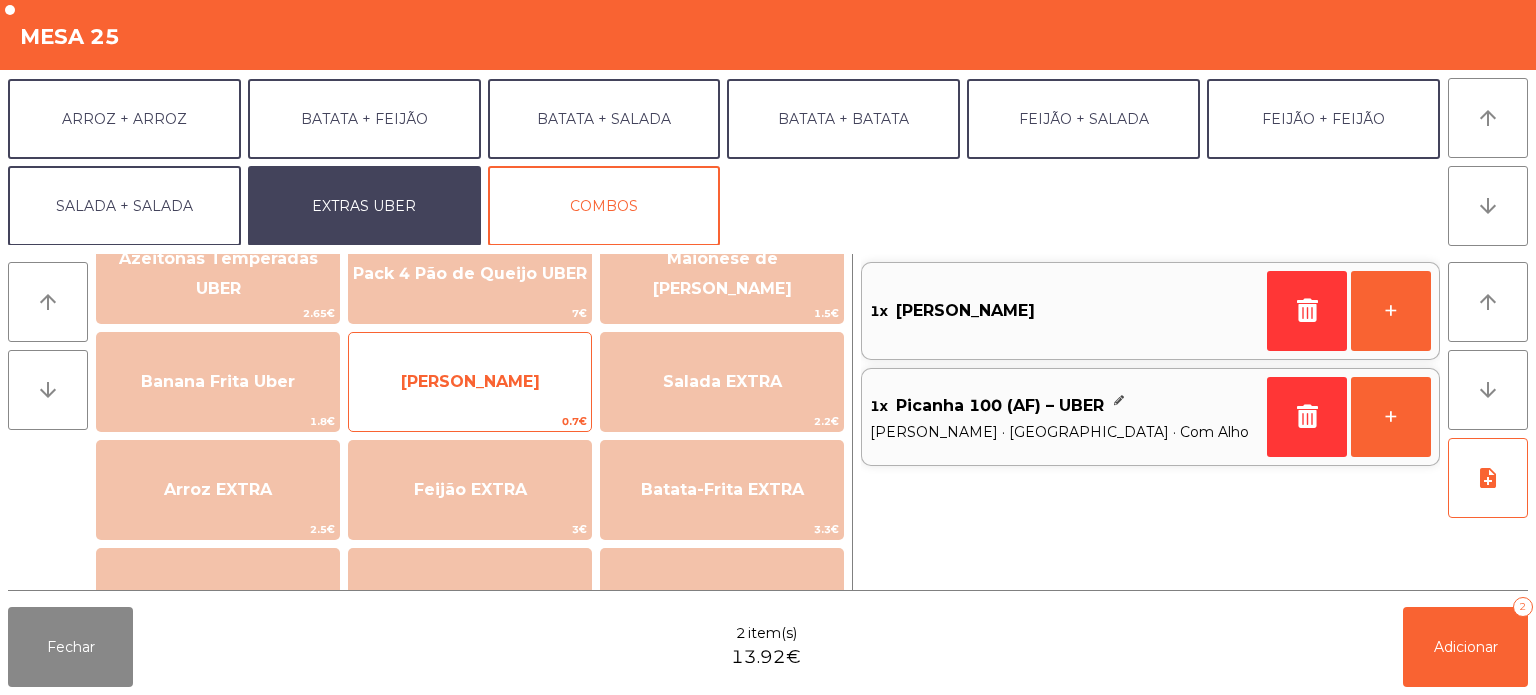 scroll, scrollTop: 0, scrollLeft: 0, axis: both 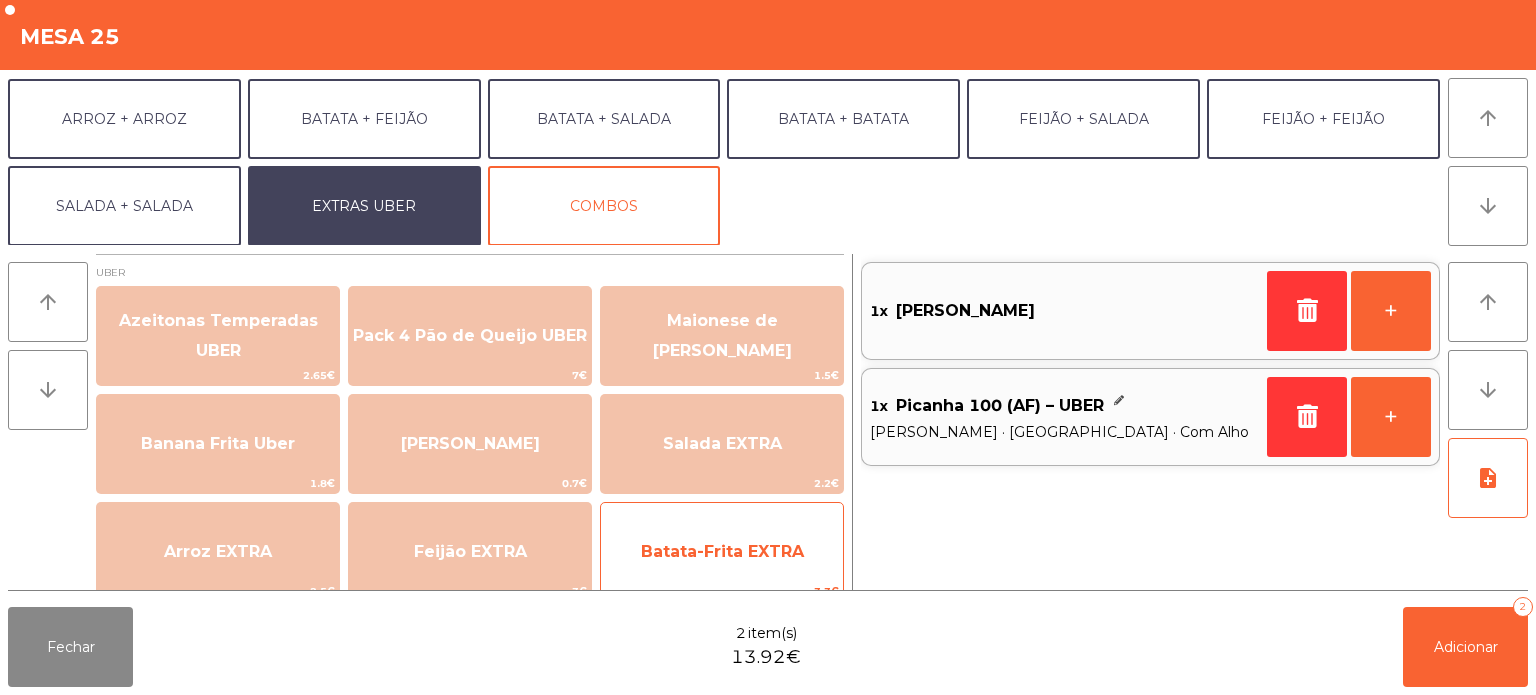 click on "Batata-Frita EXTRA   3.3€" 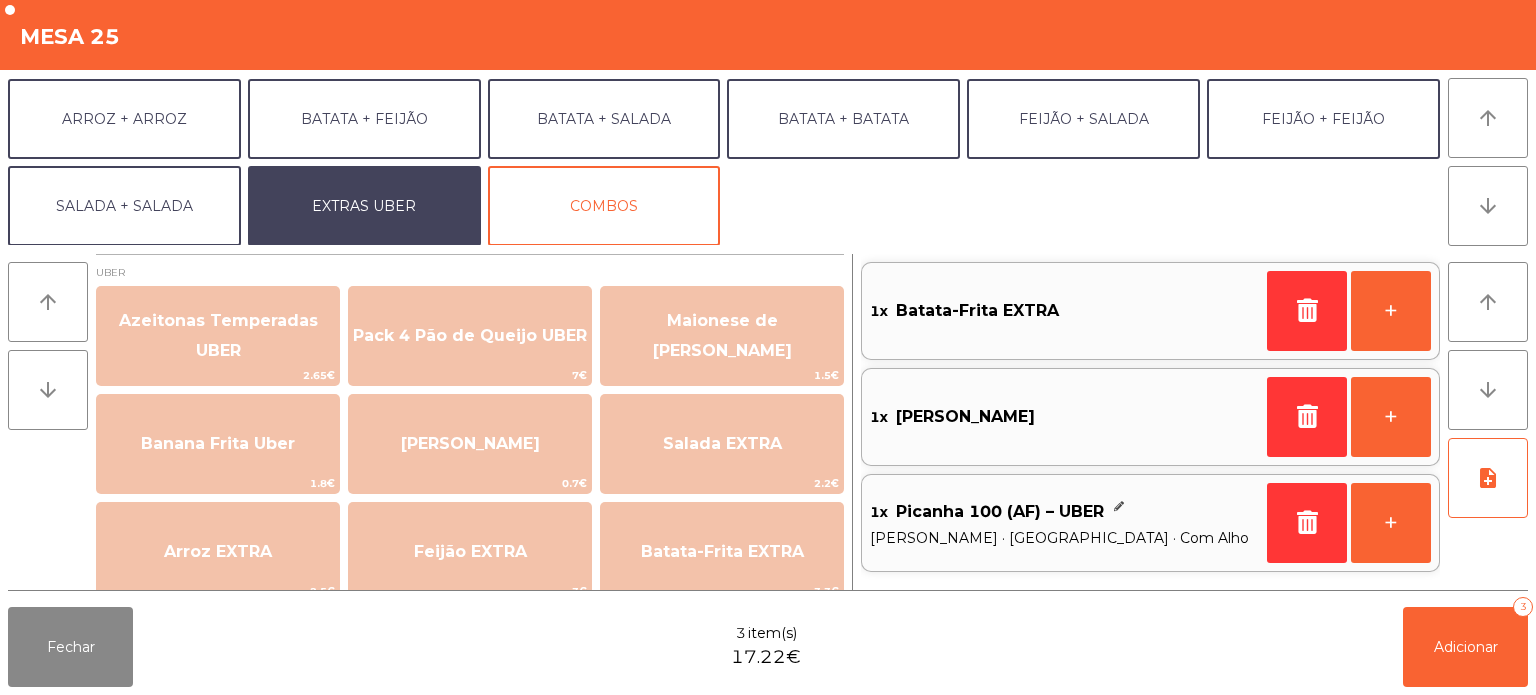click on "1x    Farofa Uber" 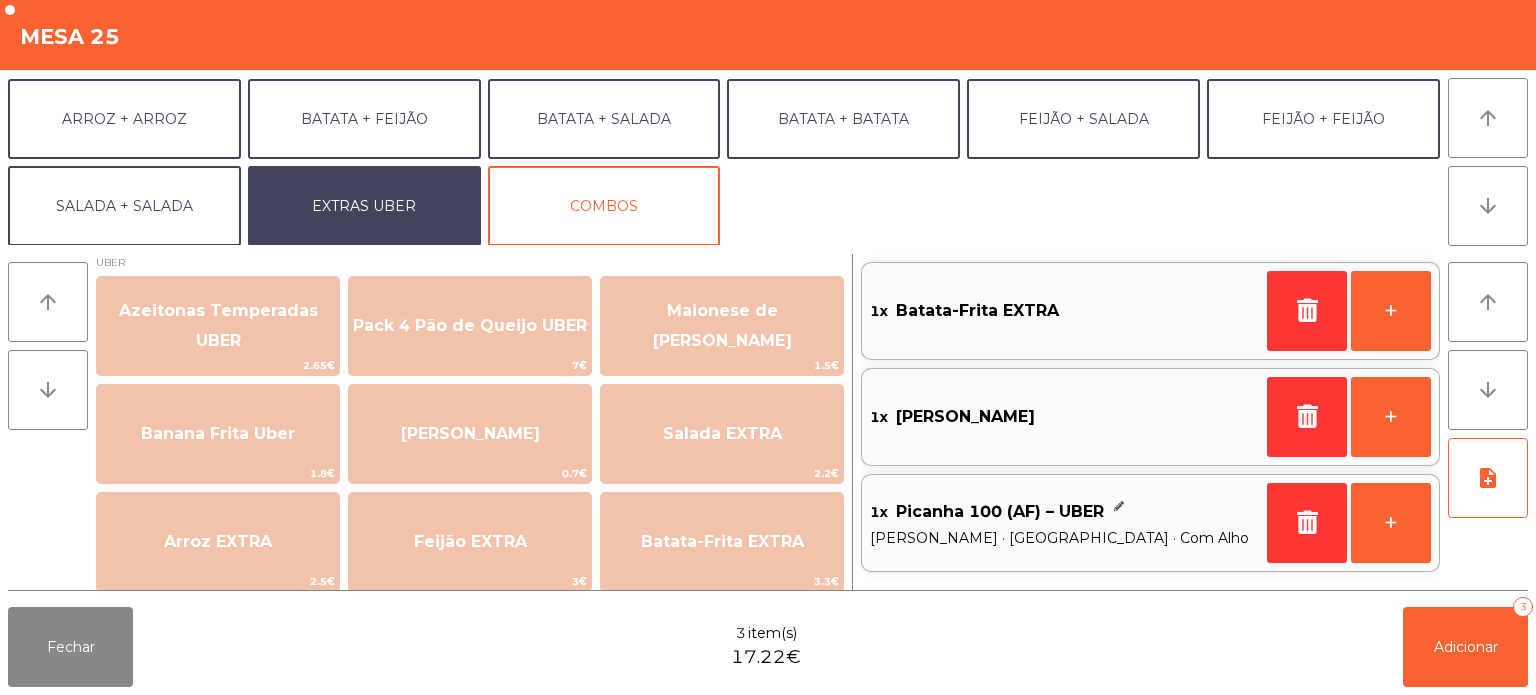 scroll, scrollTop: 0, scrollLeft: 0, axis: both 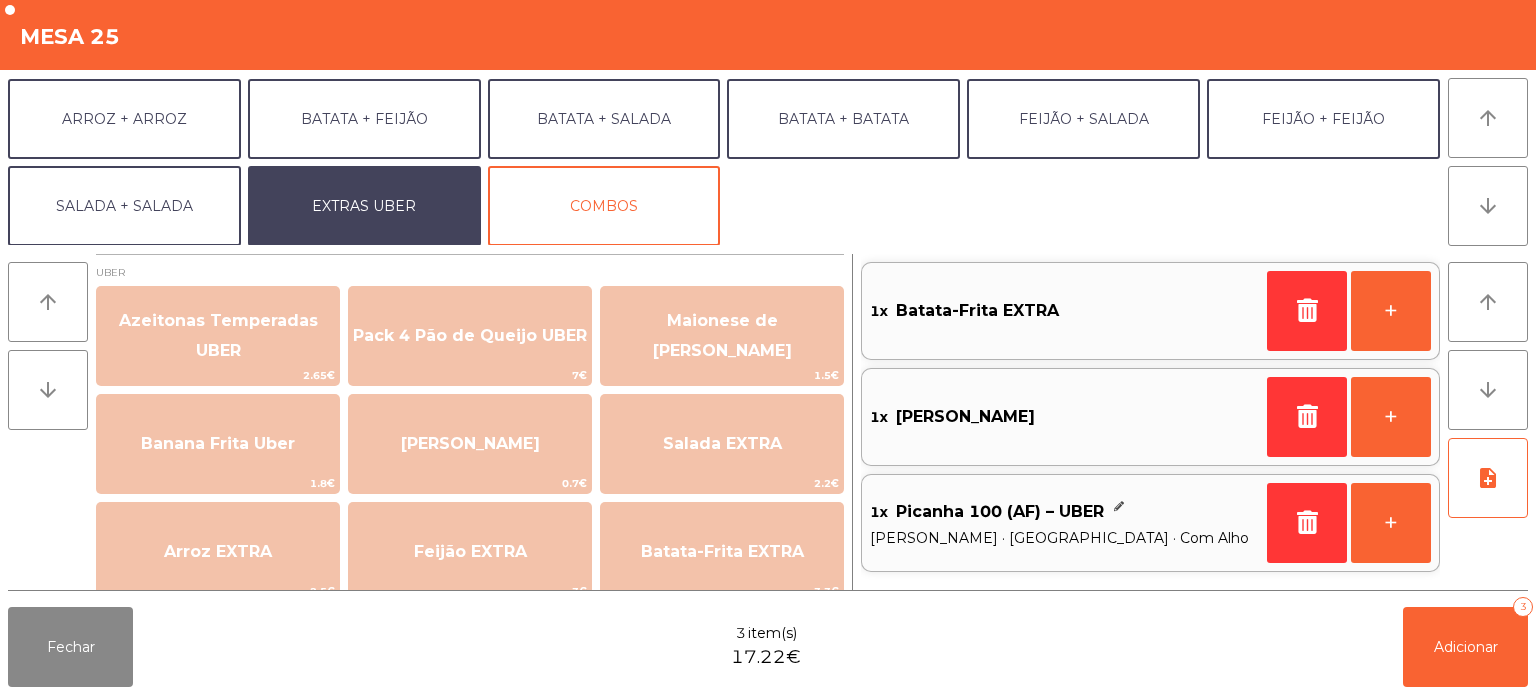 click on "Fechar  3 item(s)  17.22€   Adicionar   3" 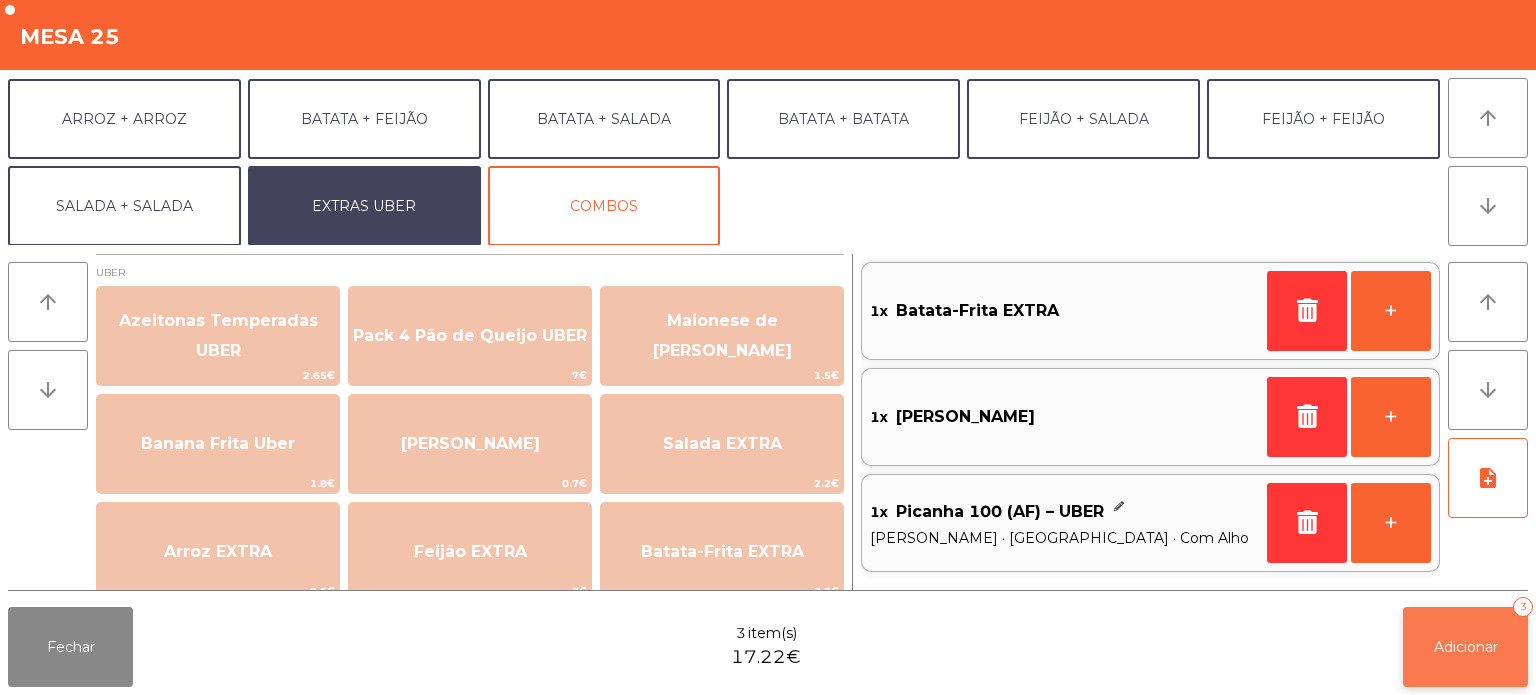 click on "Adicionar" 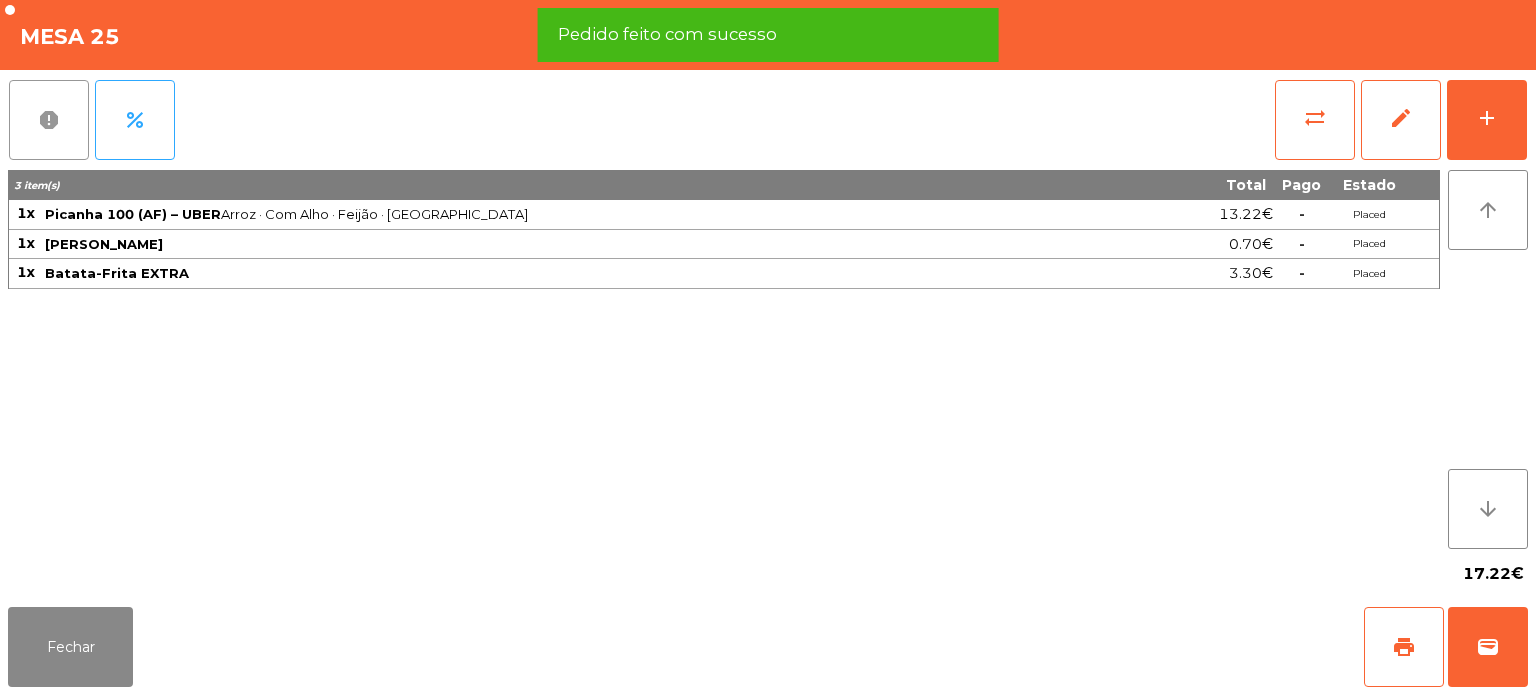 click on "report" 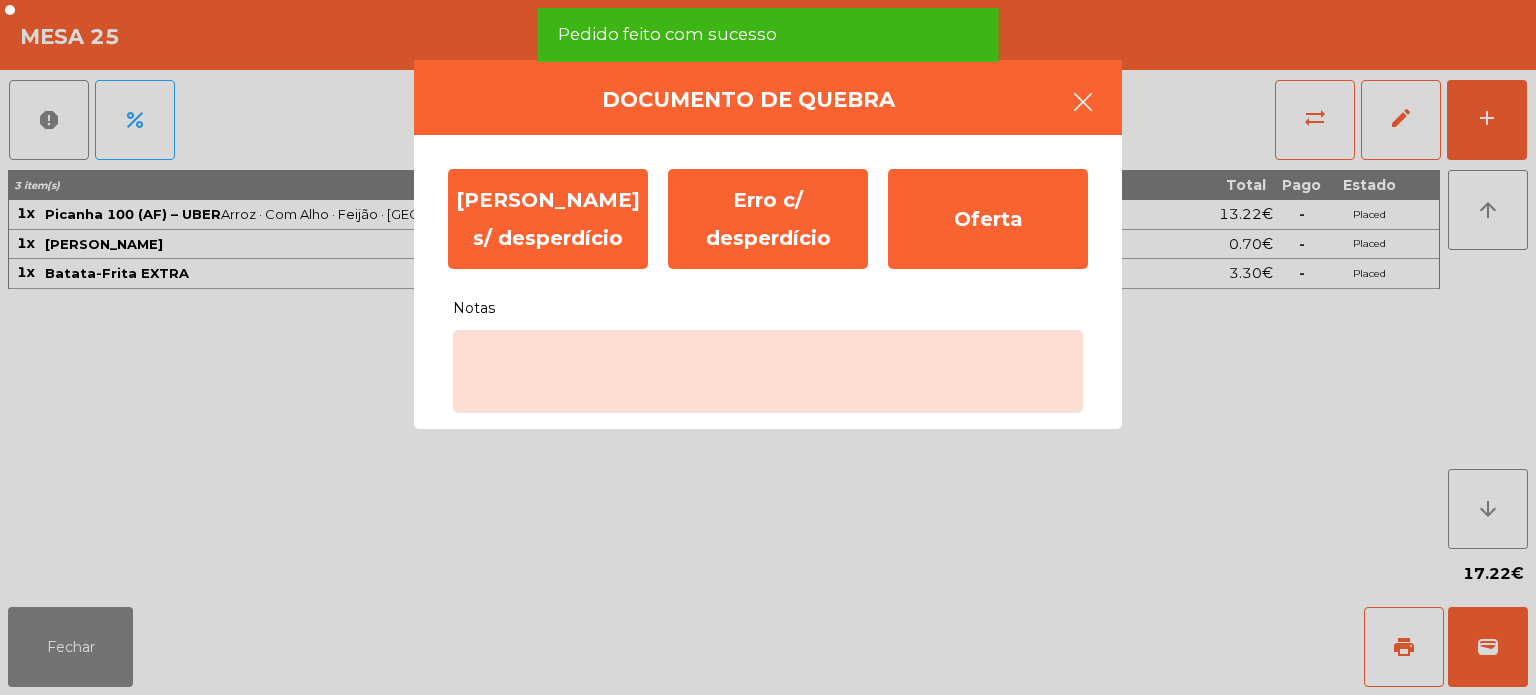 click 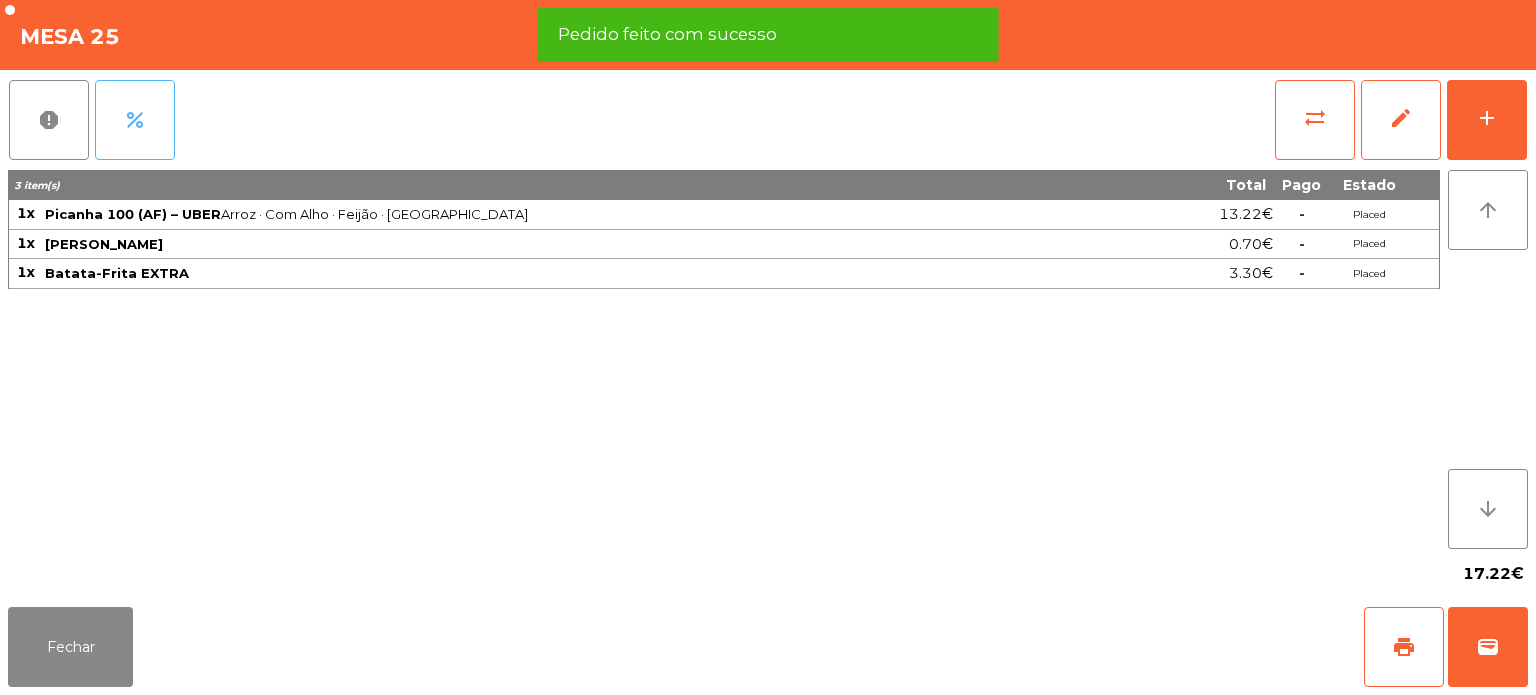 click on "percent" 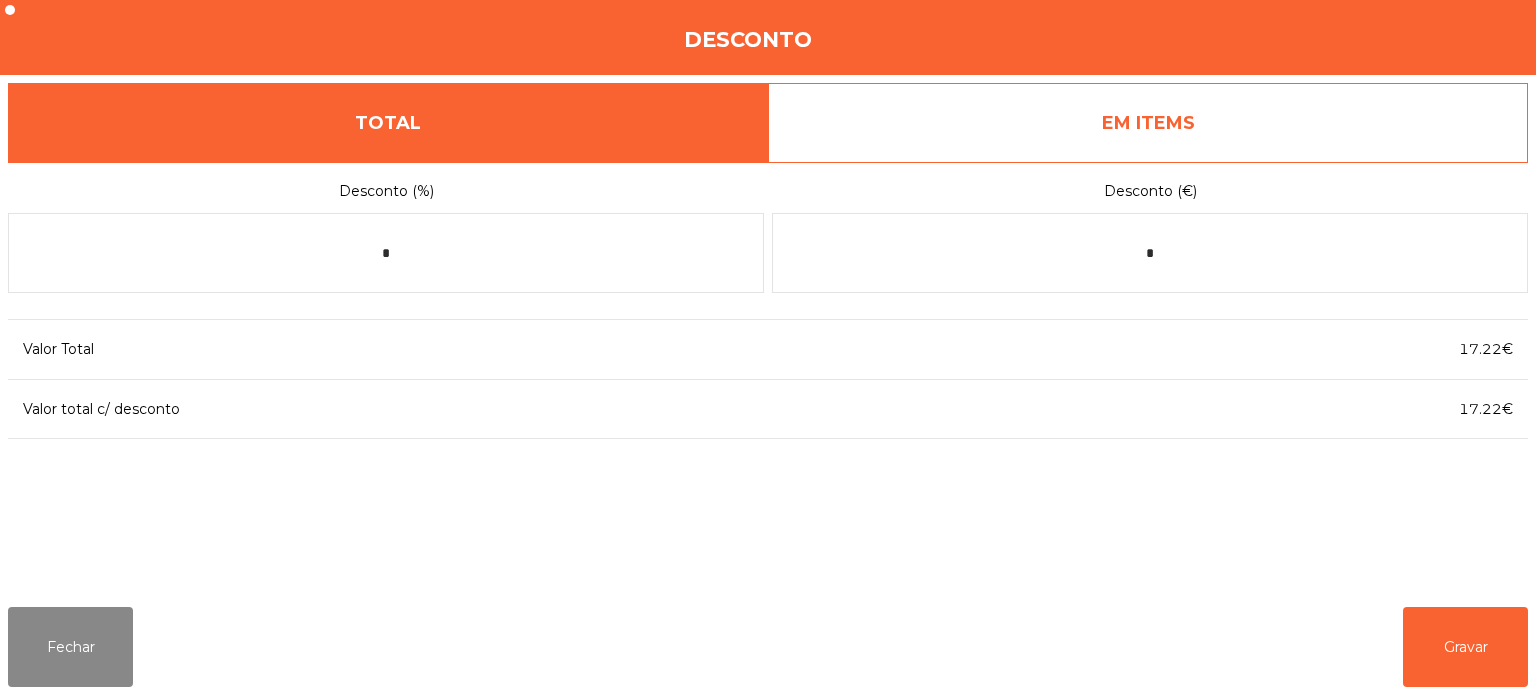 click on "EM ITEMS" at bounding box center [1148, 123] 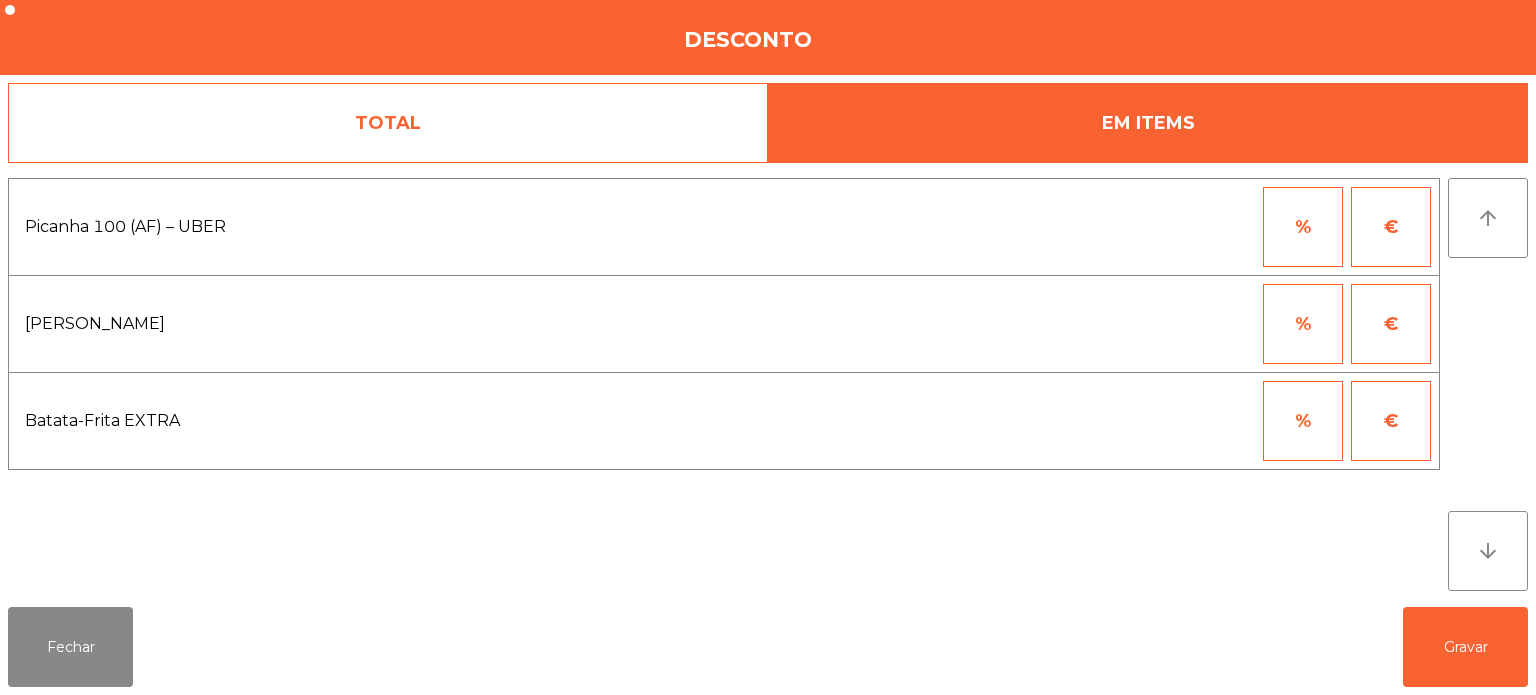 click on "€" at bounding box center [1391, 324] 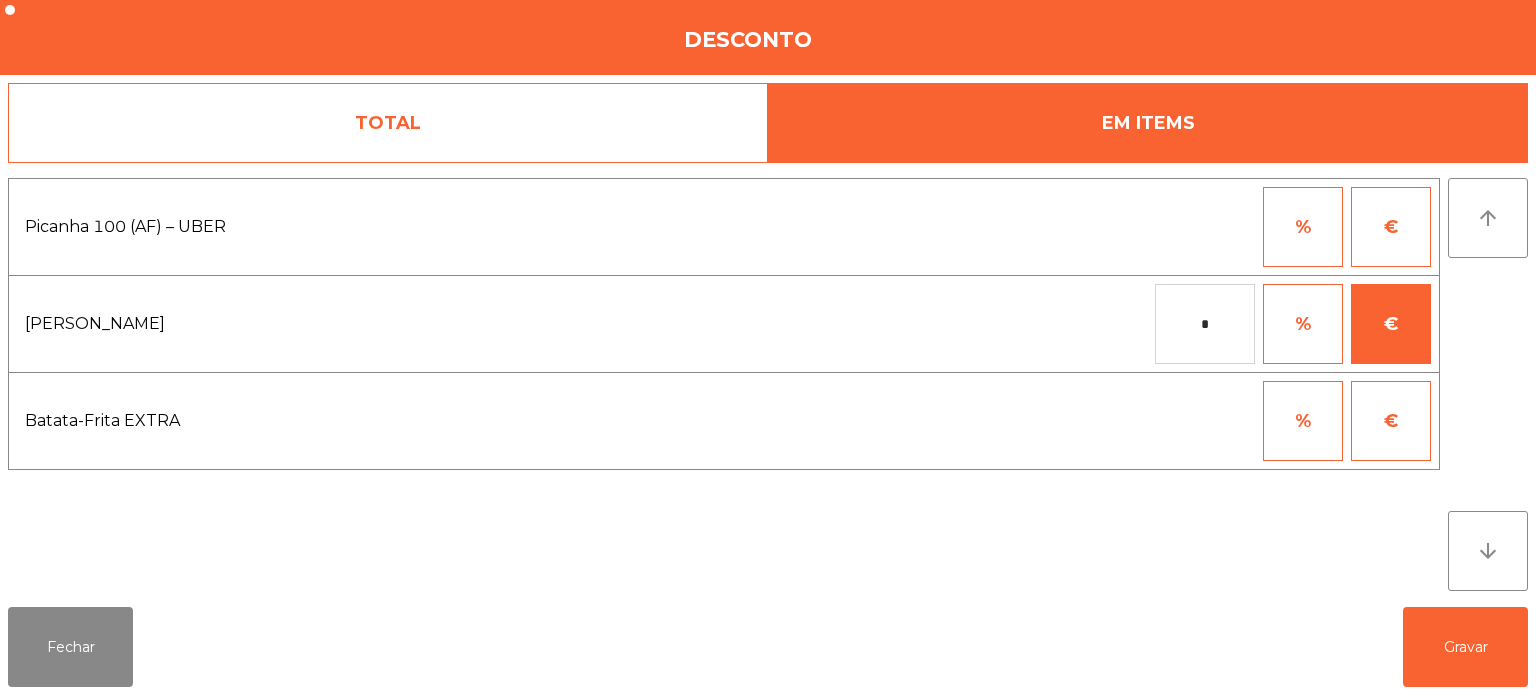click on "*" at bounding box center (1205, 324) 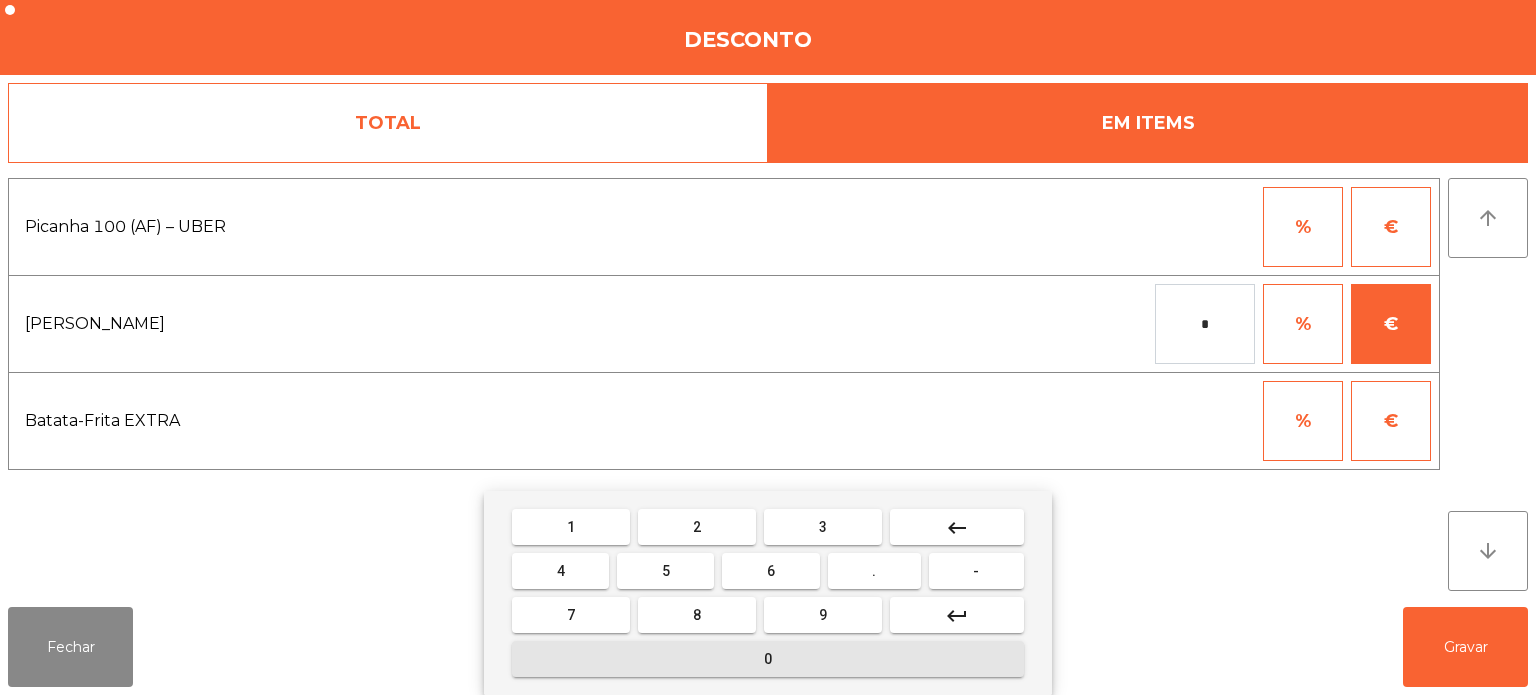 click on "0" at bounding box center (768, 659) 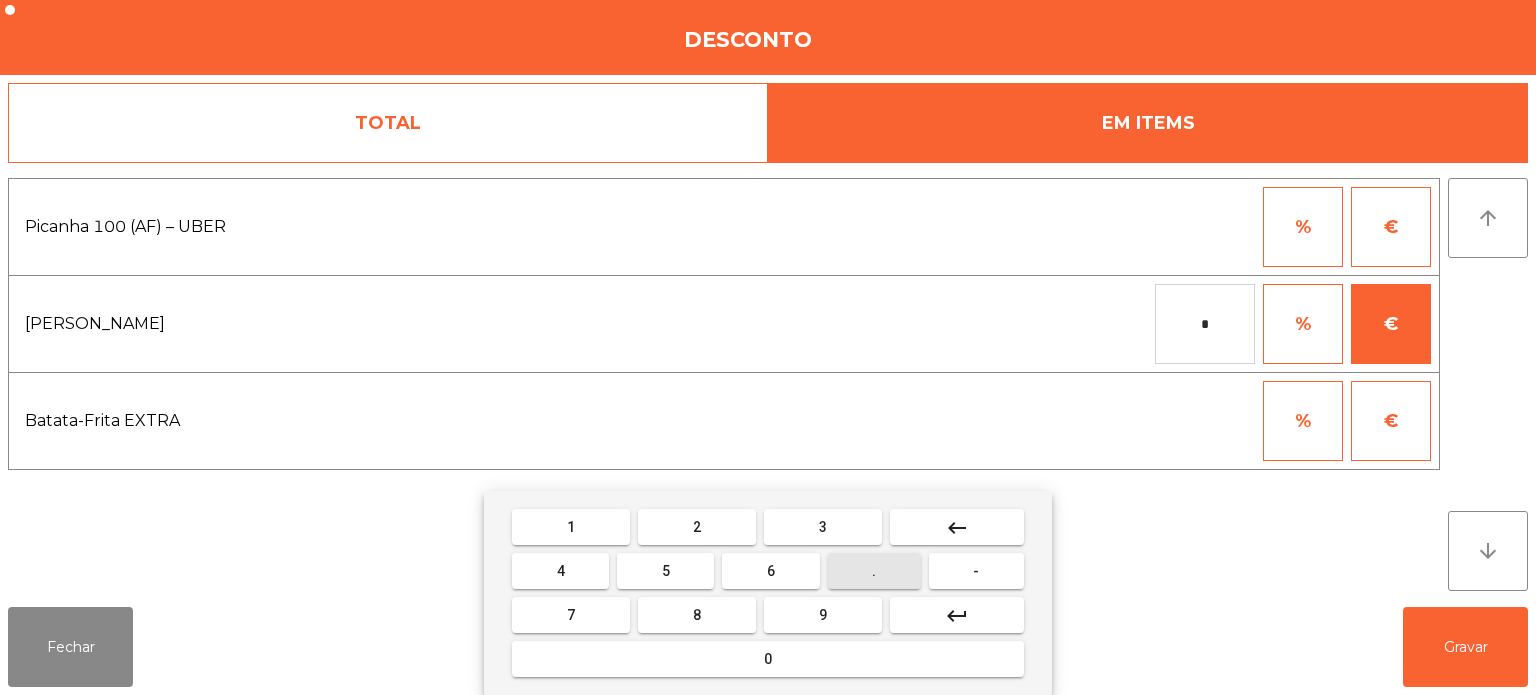 click on "." at bounding box center (874, 571) 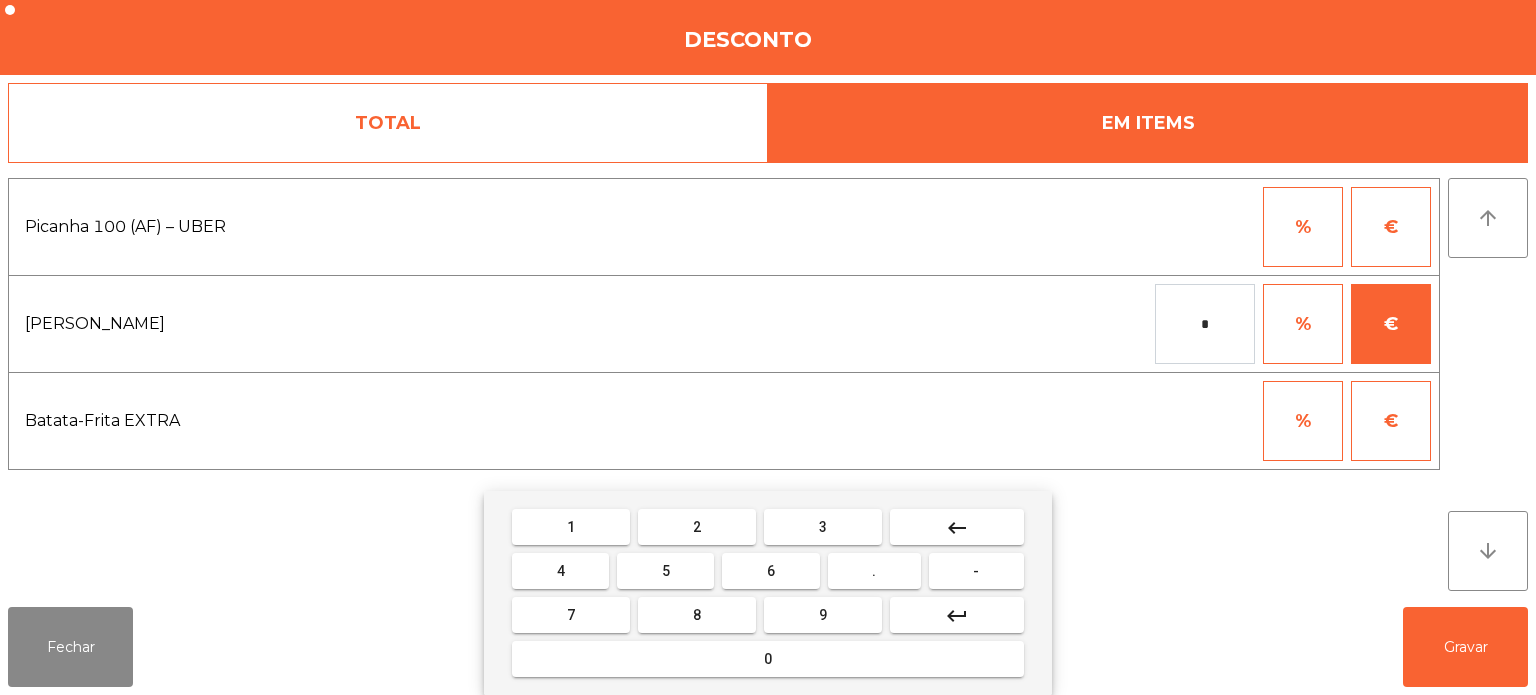 click on "3" at bounding box center [823, 527] 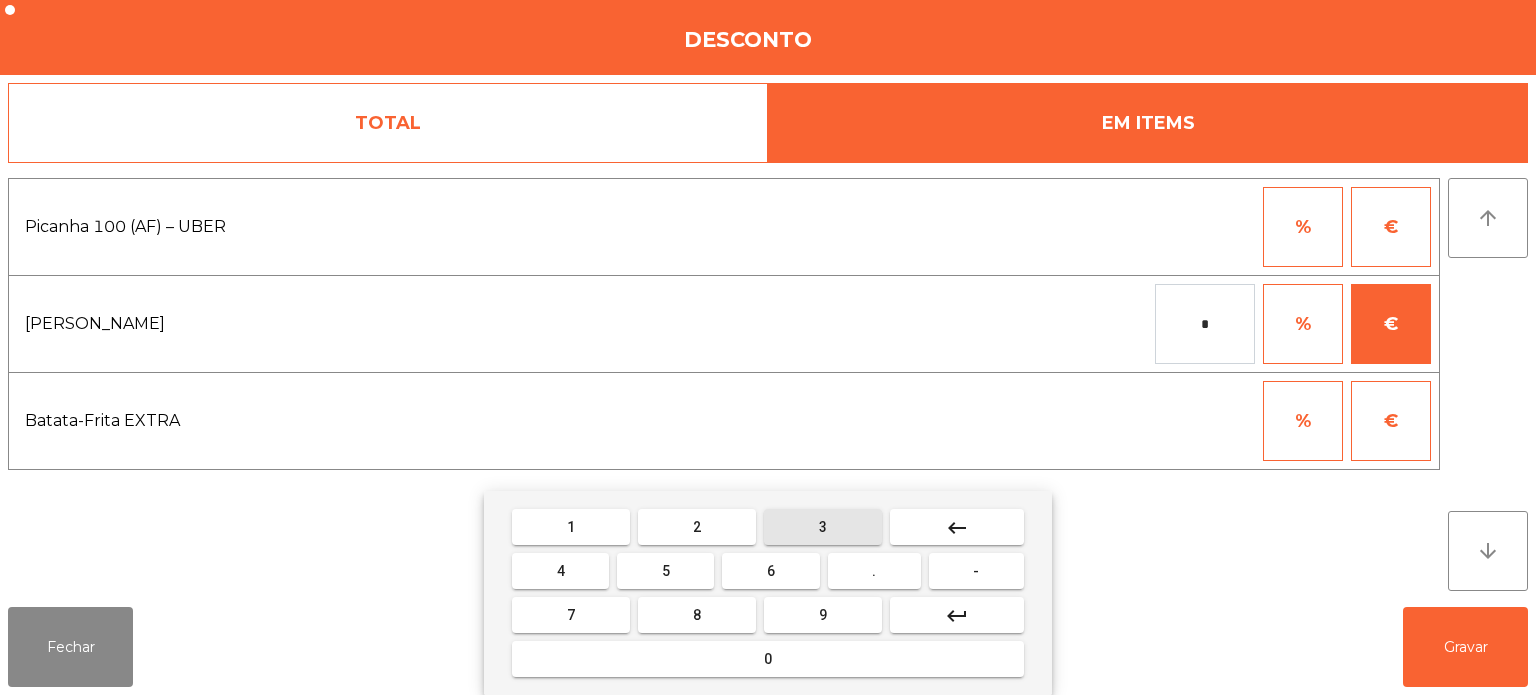 click on "1 2 3 keyboard_backspace 4 5 6 . - 7 8 9 keyboard_return 0" at bounding box center [768, 593] 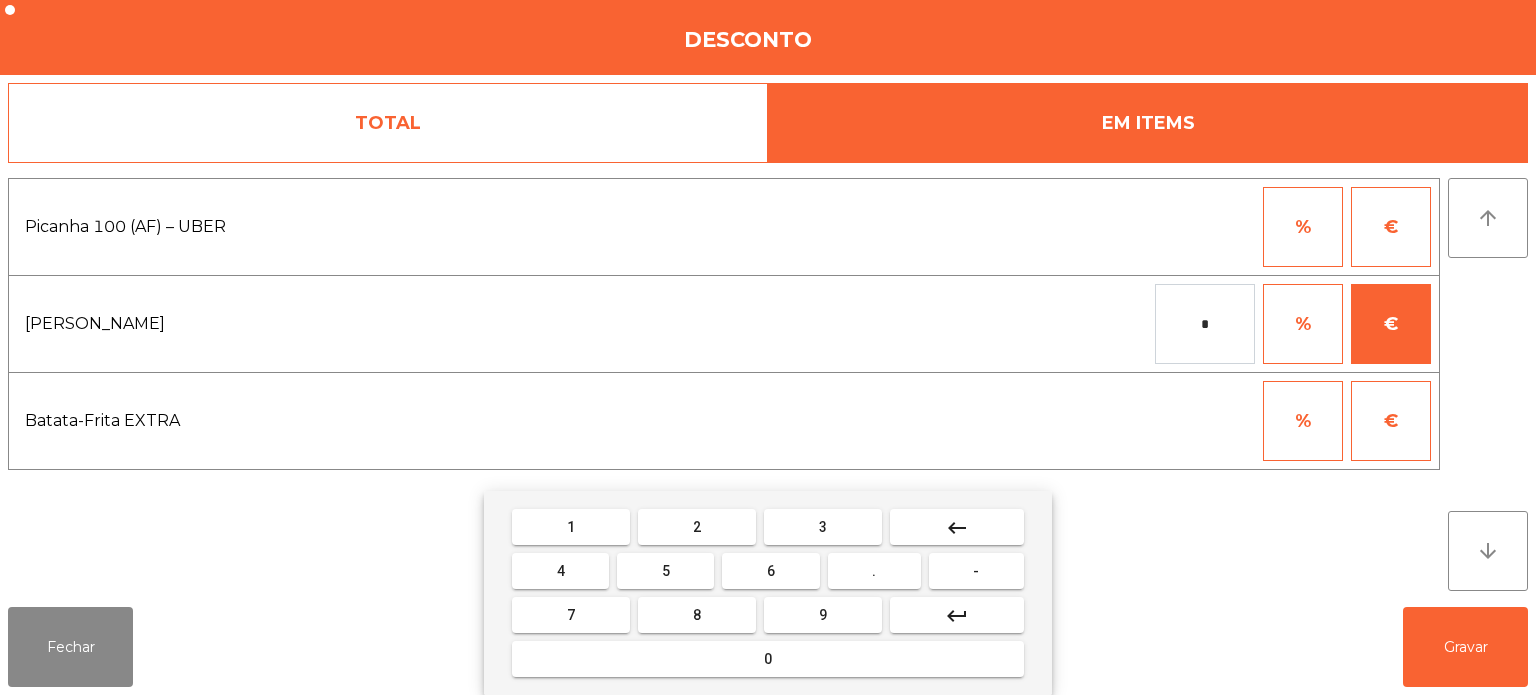 click on "keyboard_backspace" at bounding box center (957, 527) 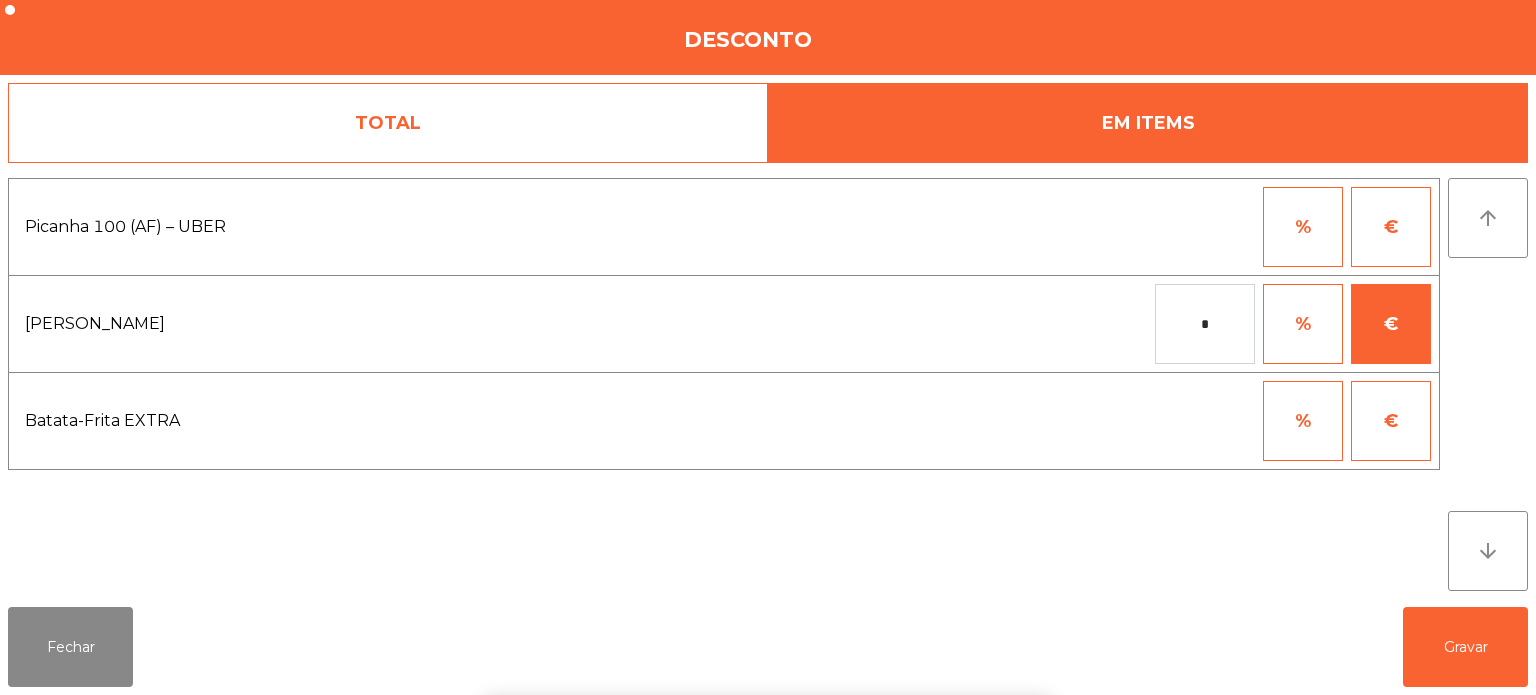 click on "%" at bounding box center [1303, 421] 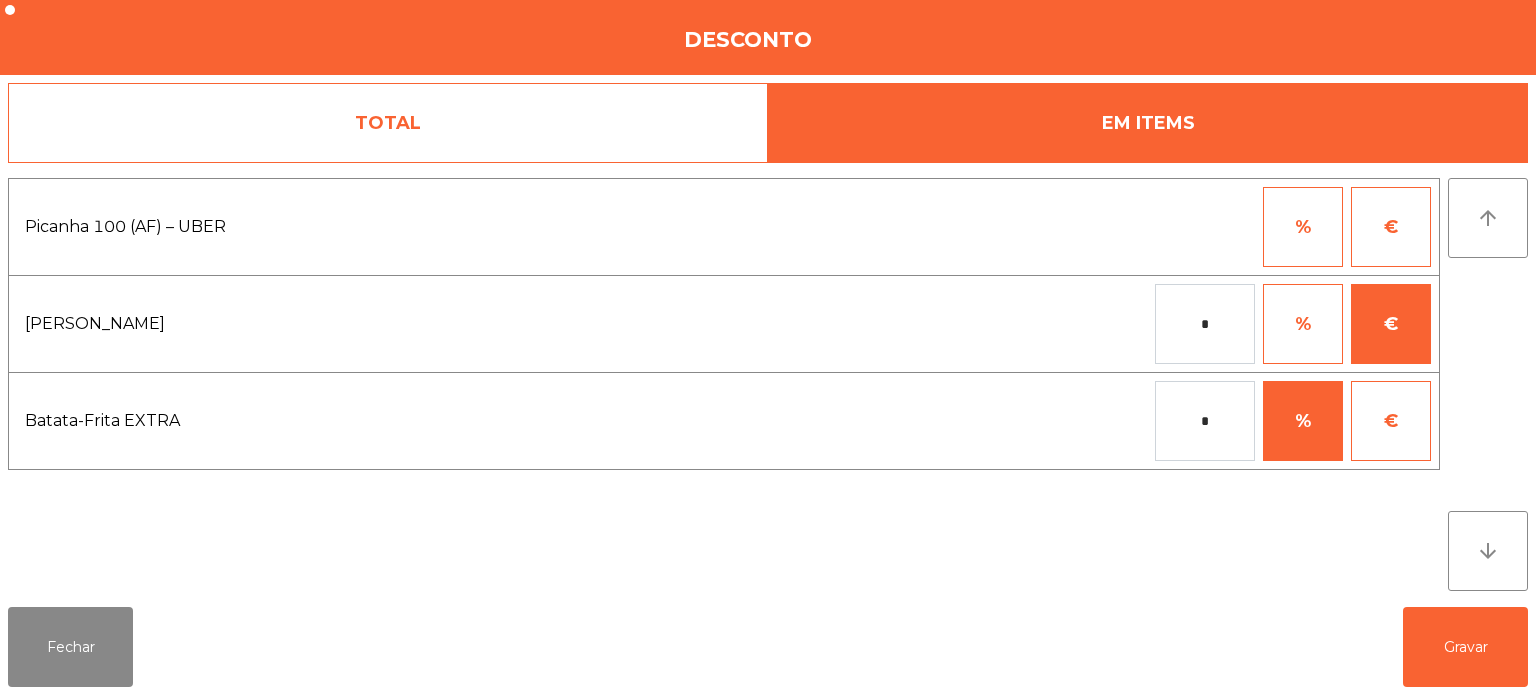 click on "*" at bounding box center [1205, 421] 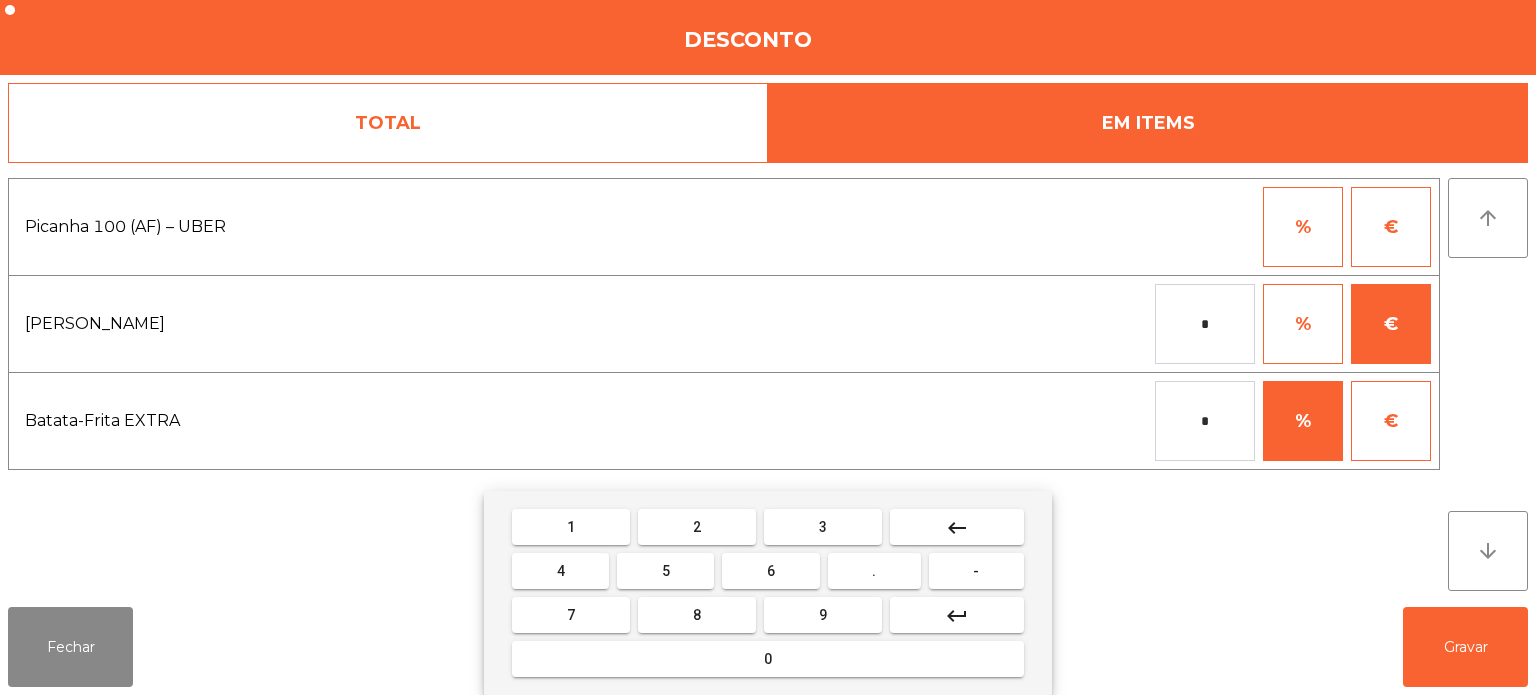 click on "0" at bounding box center [768, 659] 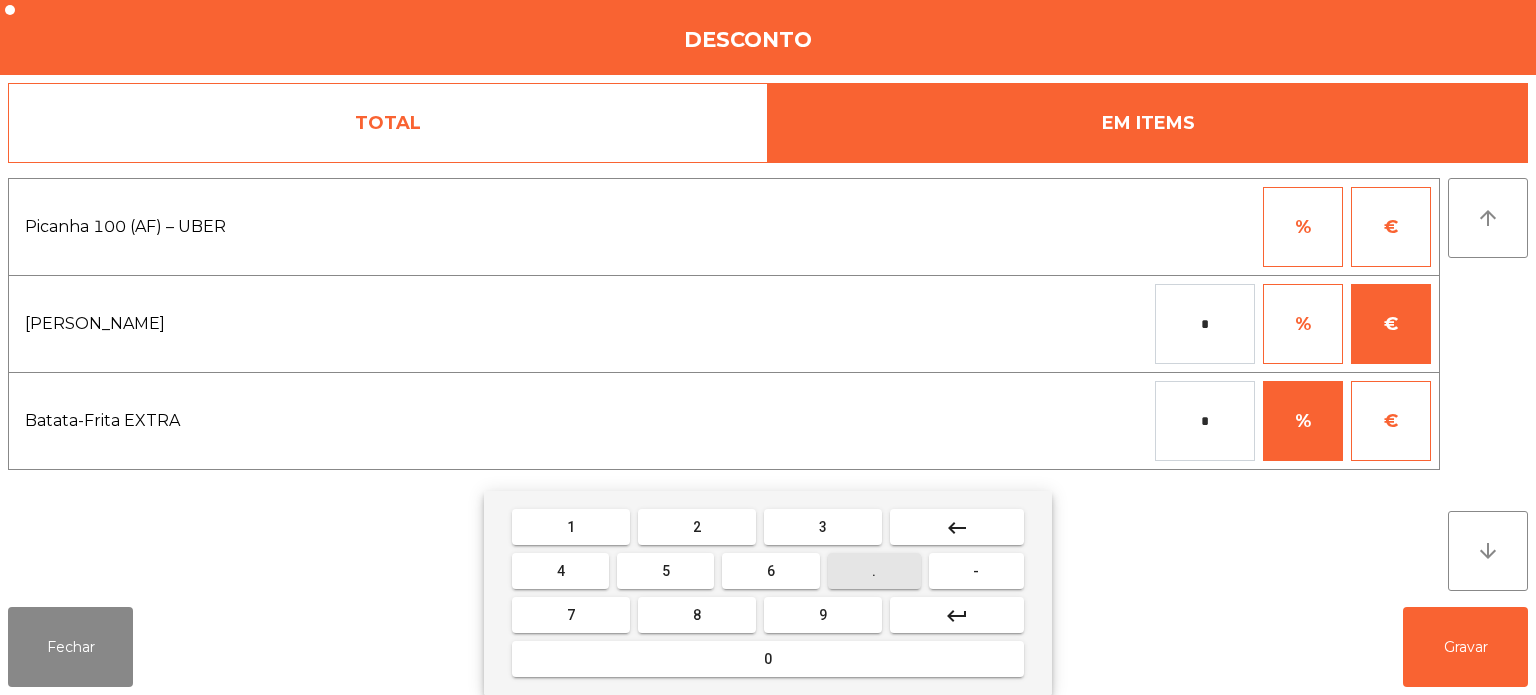 click on "3" at bounding box center (823, 527) 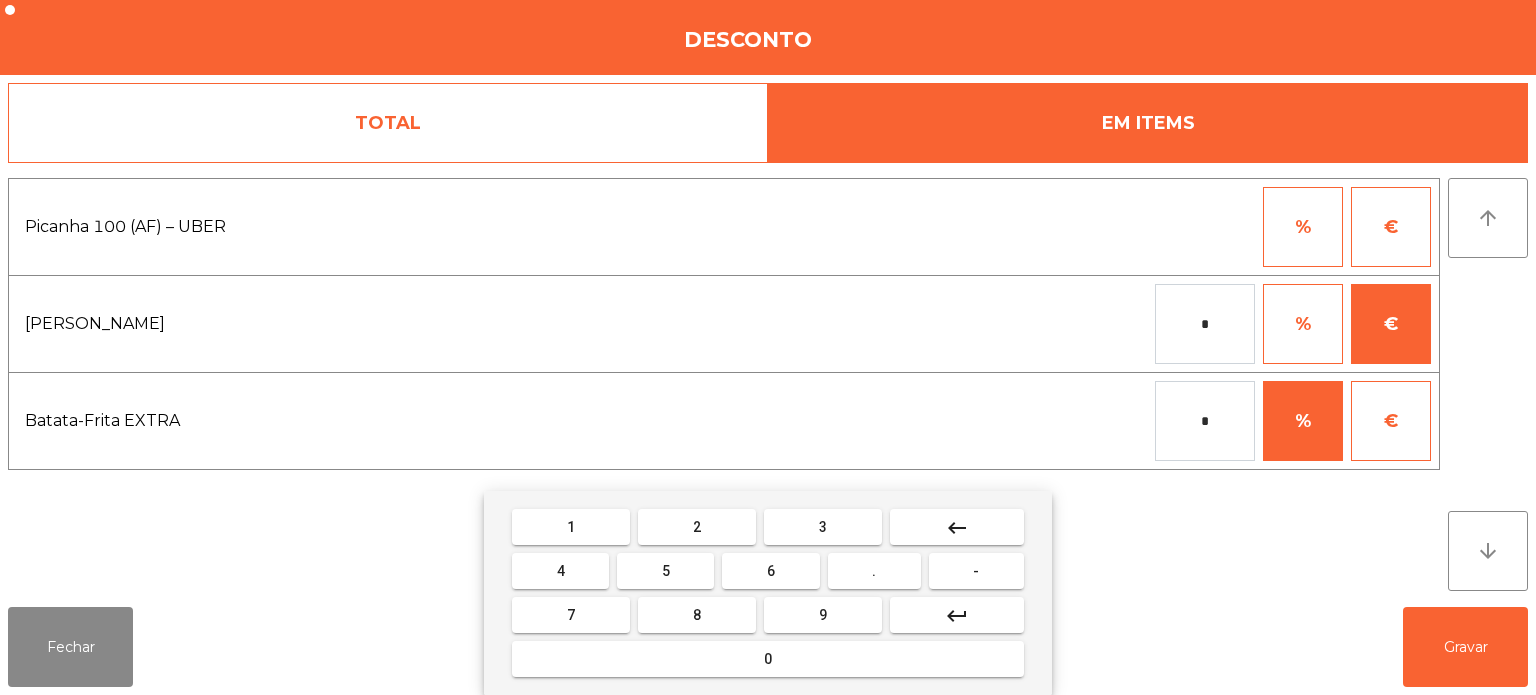 click on "keyboard_backspace" at bounding box center (957, 527) 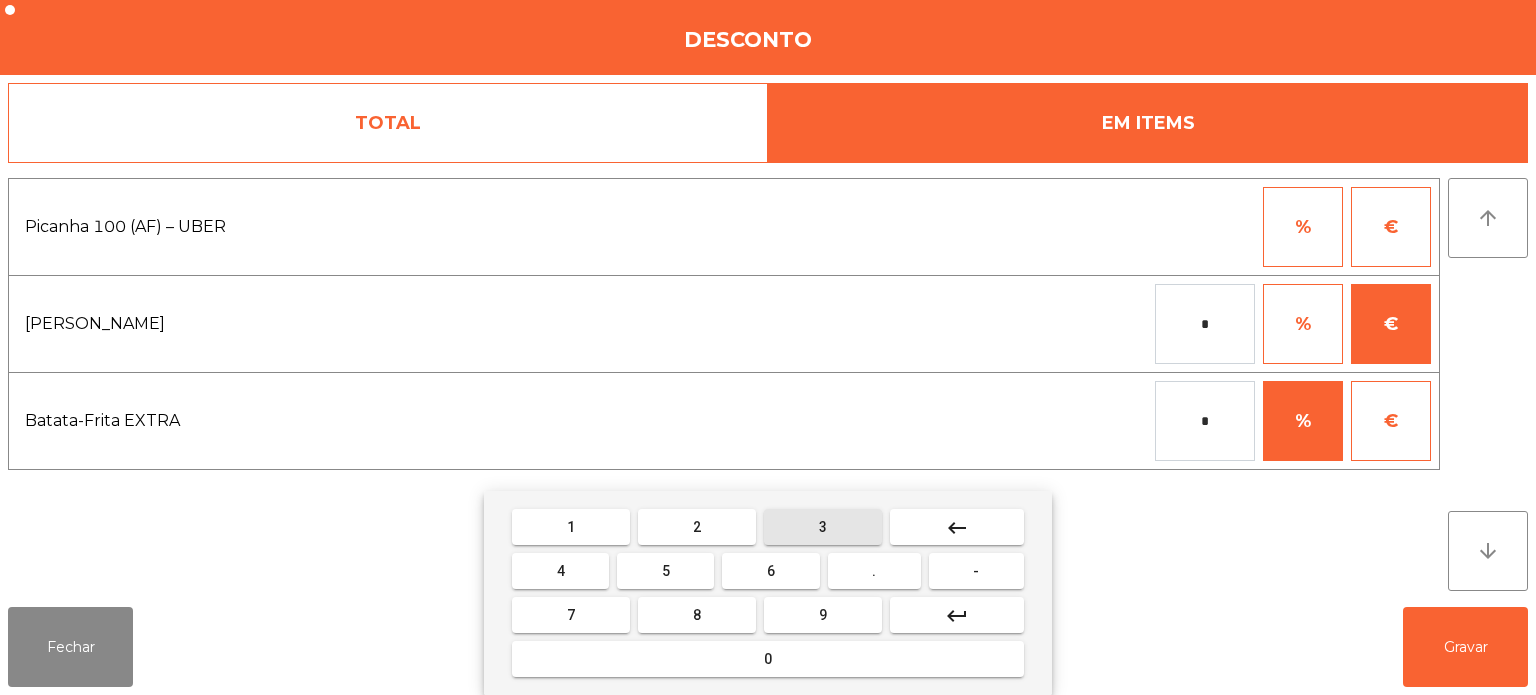 click on "0" at bounding box center [768, 659] 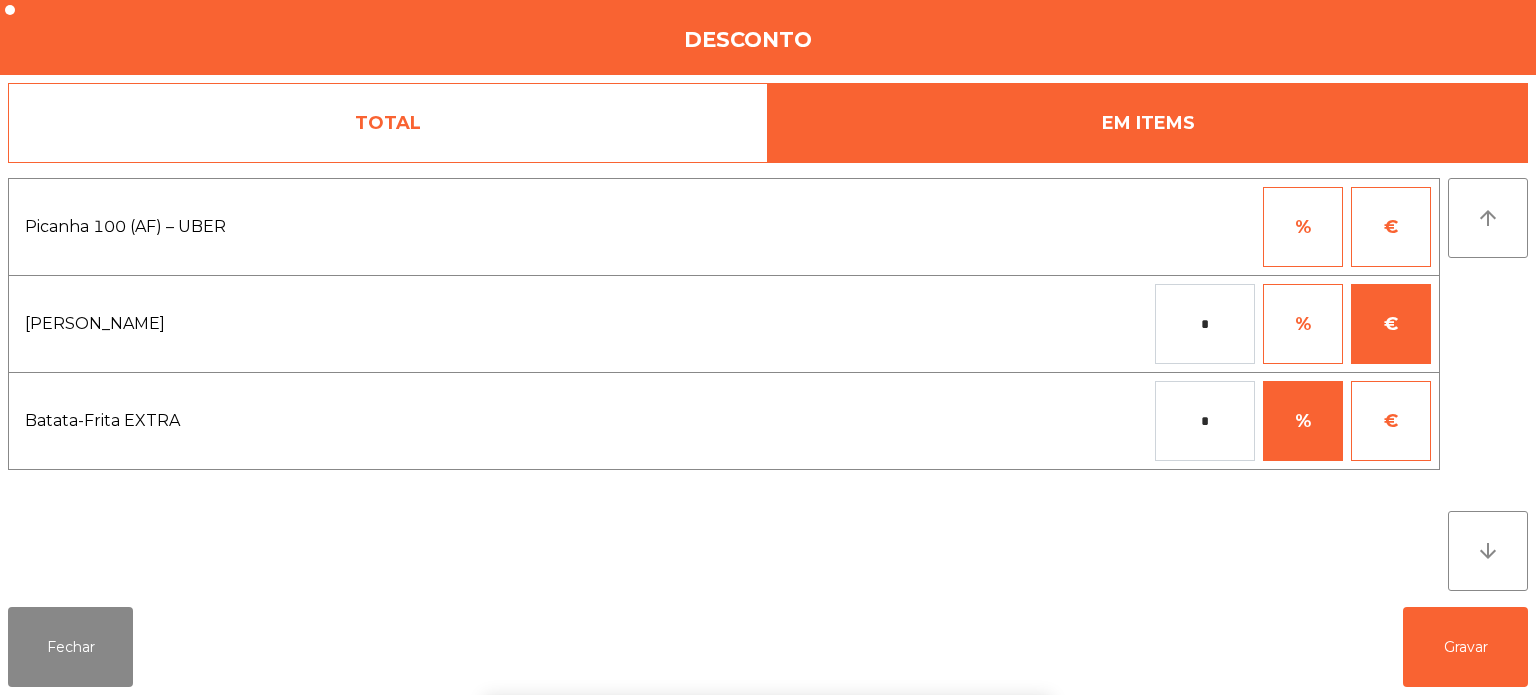 click on "1 2 3 keyboard_backspace 4 5 6 . - 7 8 9 keyboard_return 0" at bounding box center [768, 593] 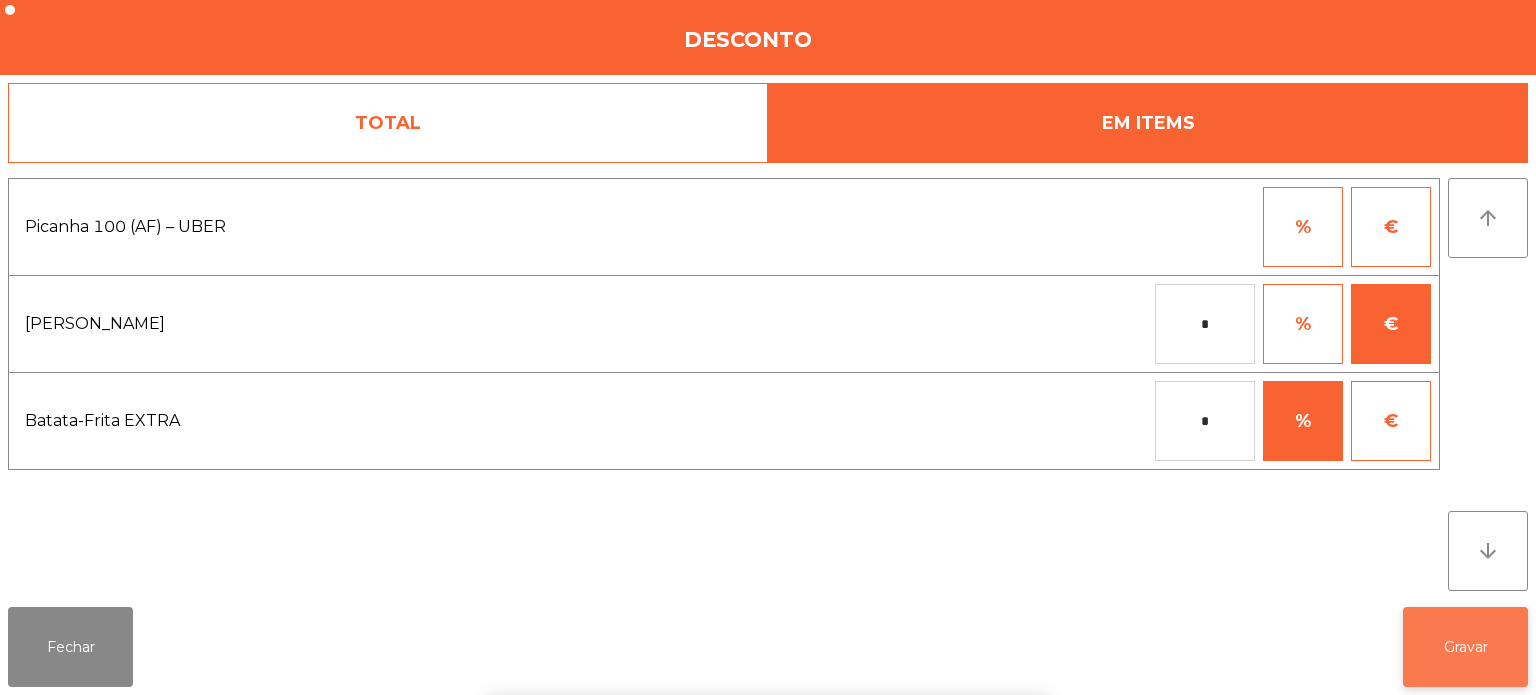 click on "Gravar" 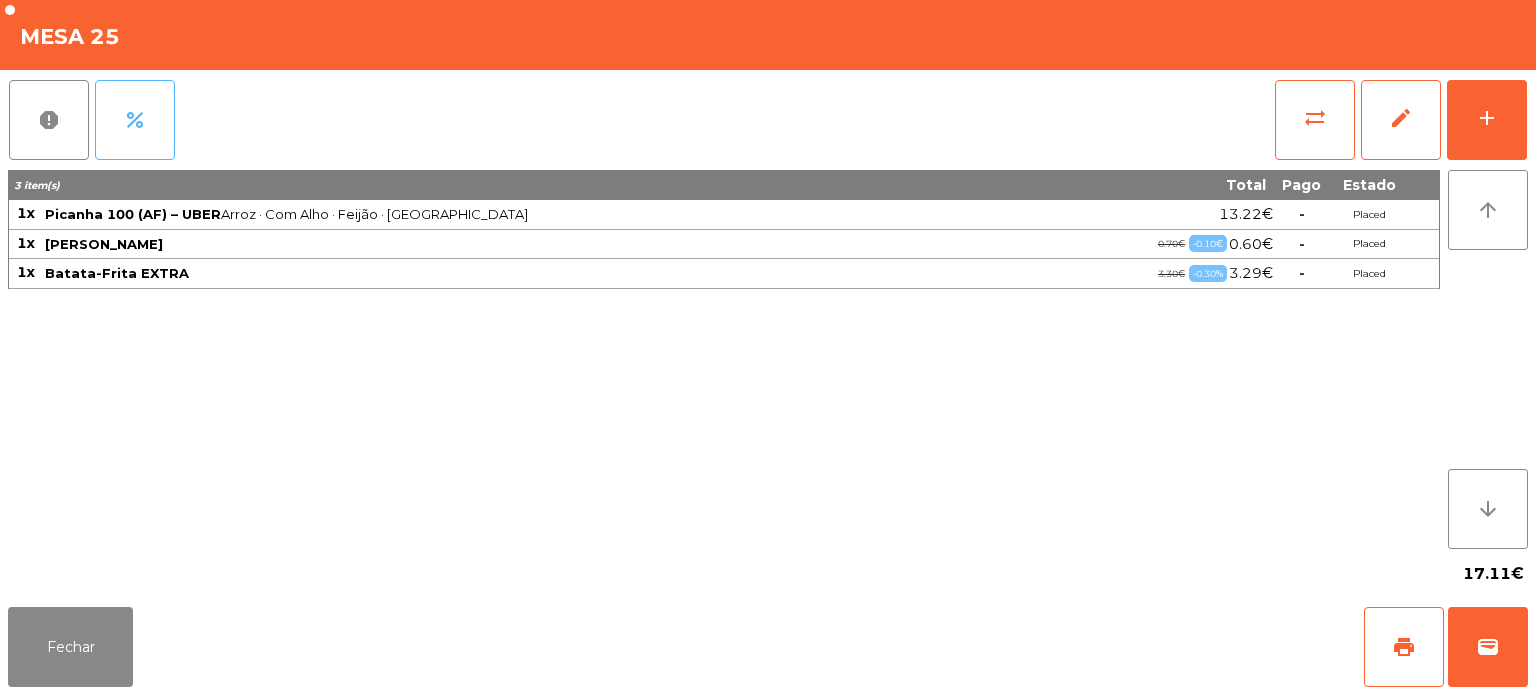 click on "percent" 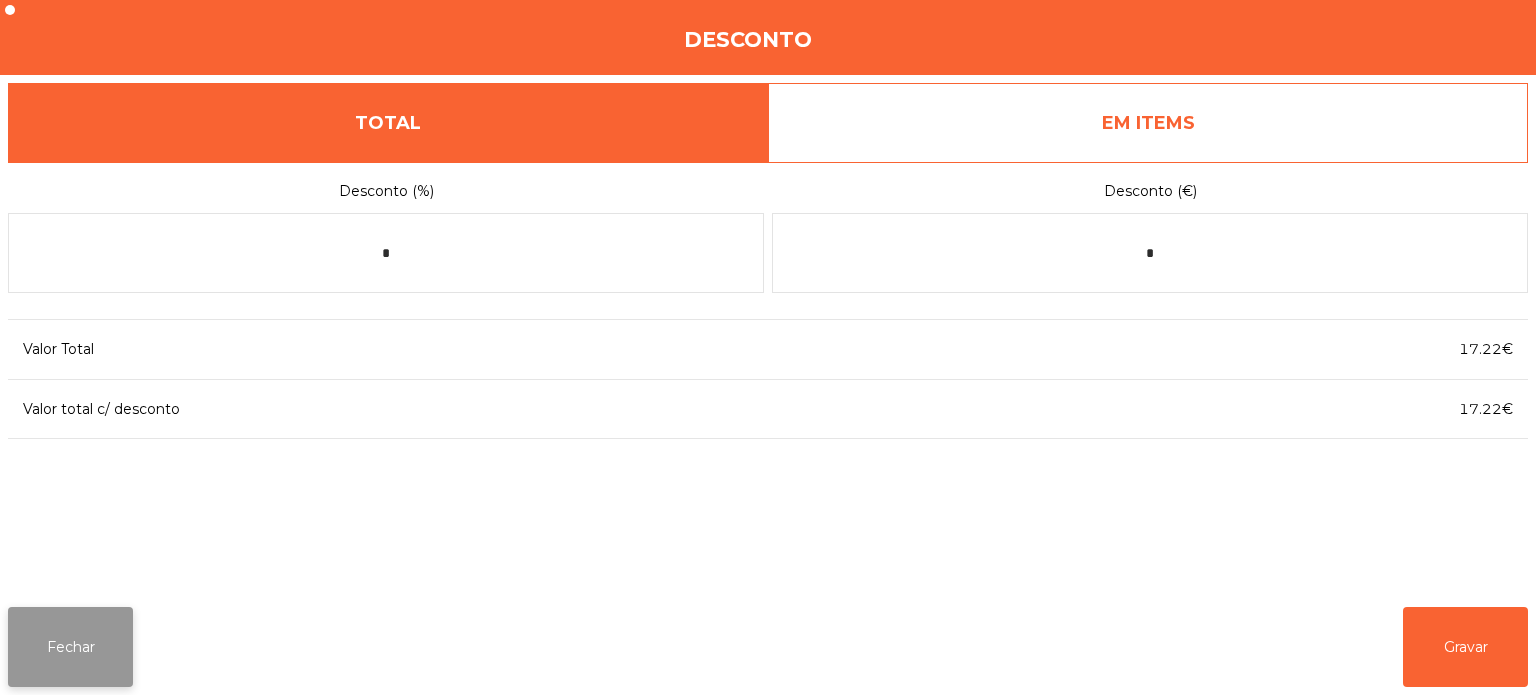 click on "Fechar" 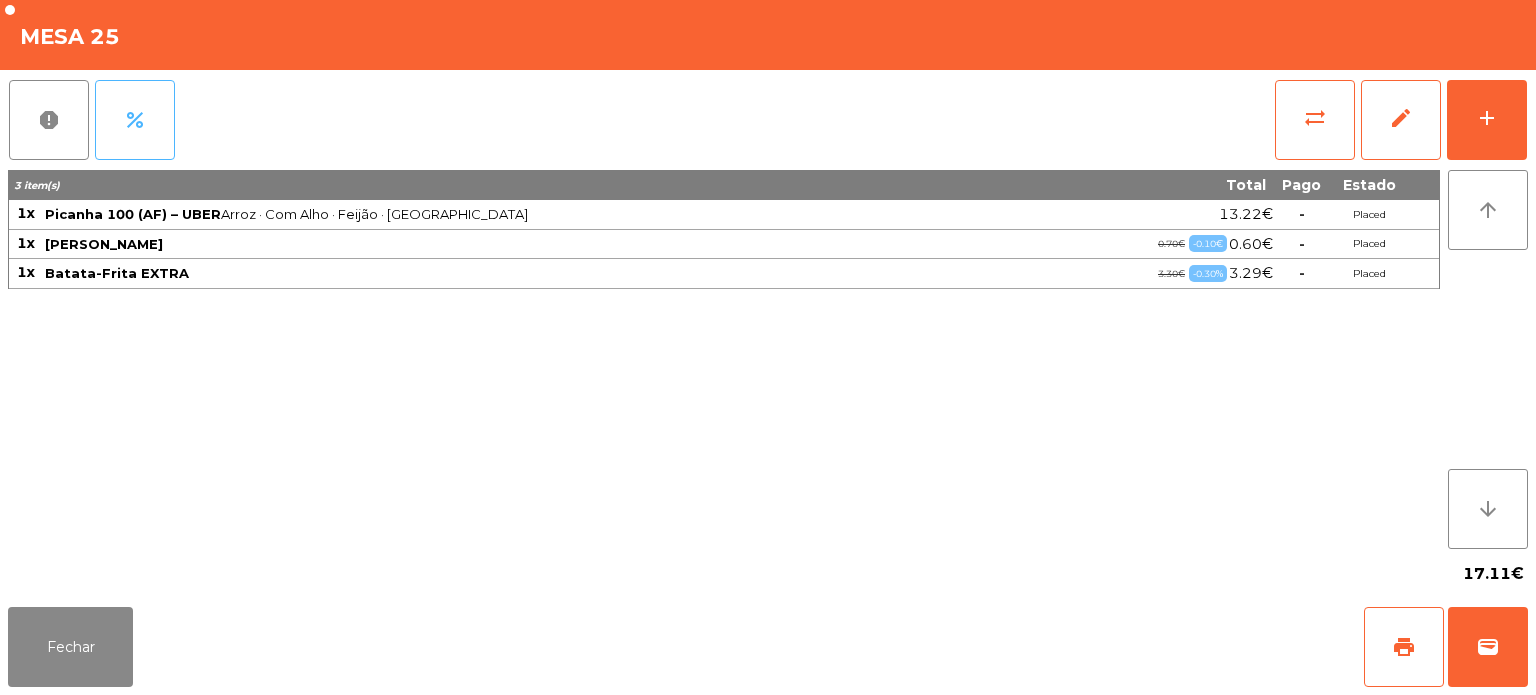 click on "percent" 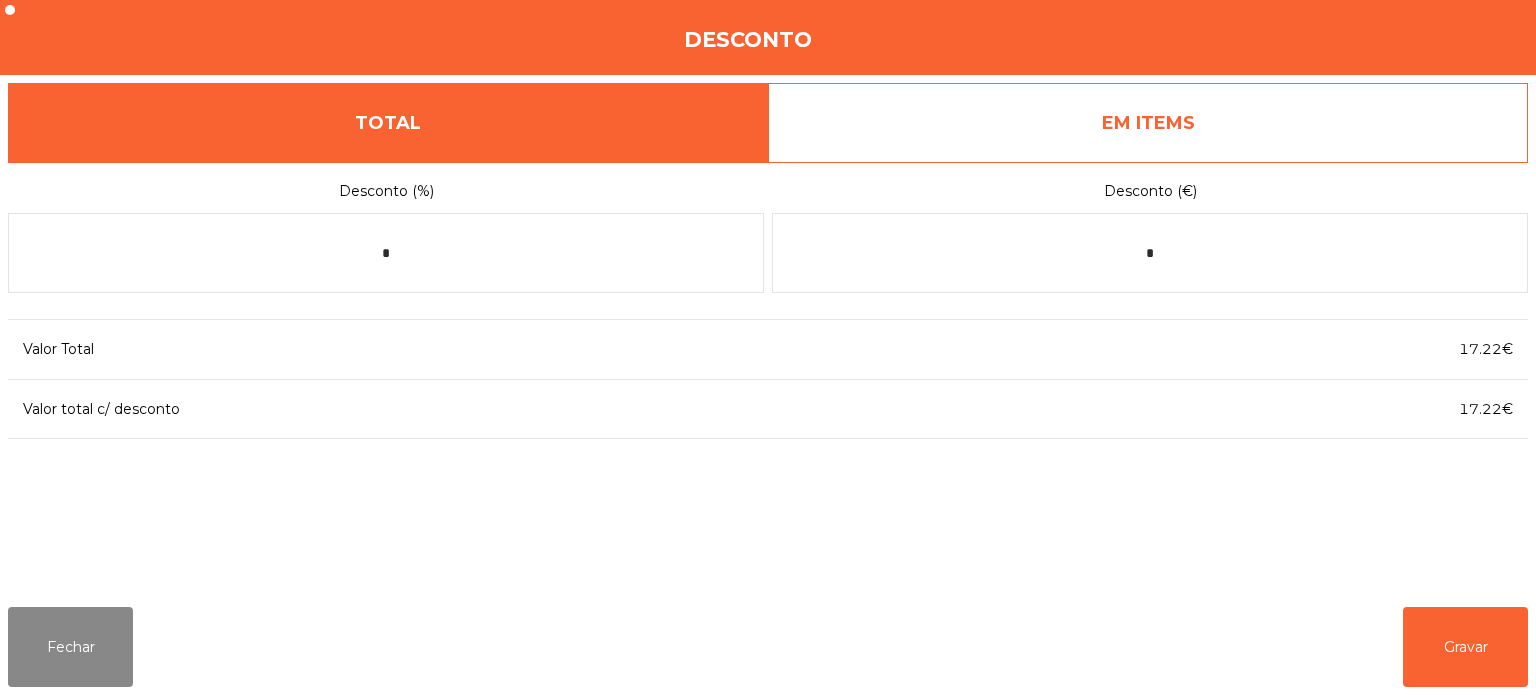 click on "EM ITEMS" at bounding box center [1148, 123] 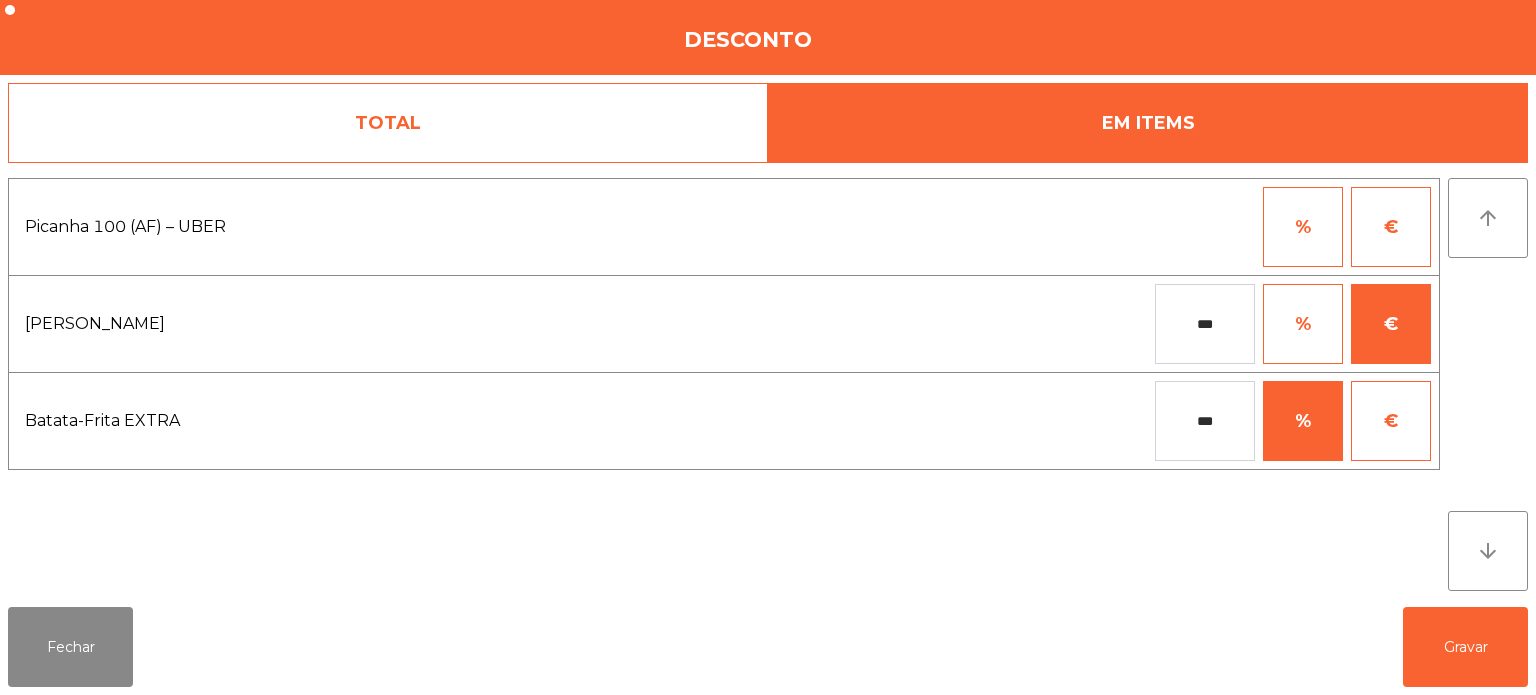 click on "***" at bounding box center (1205, 421) 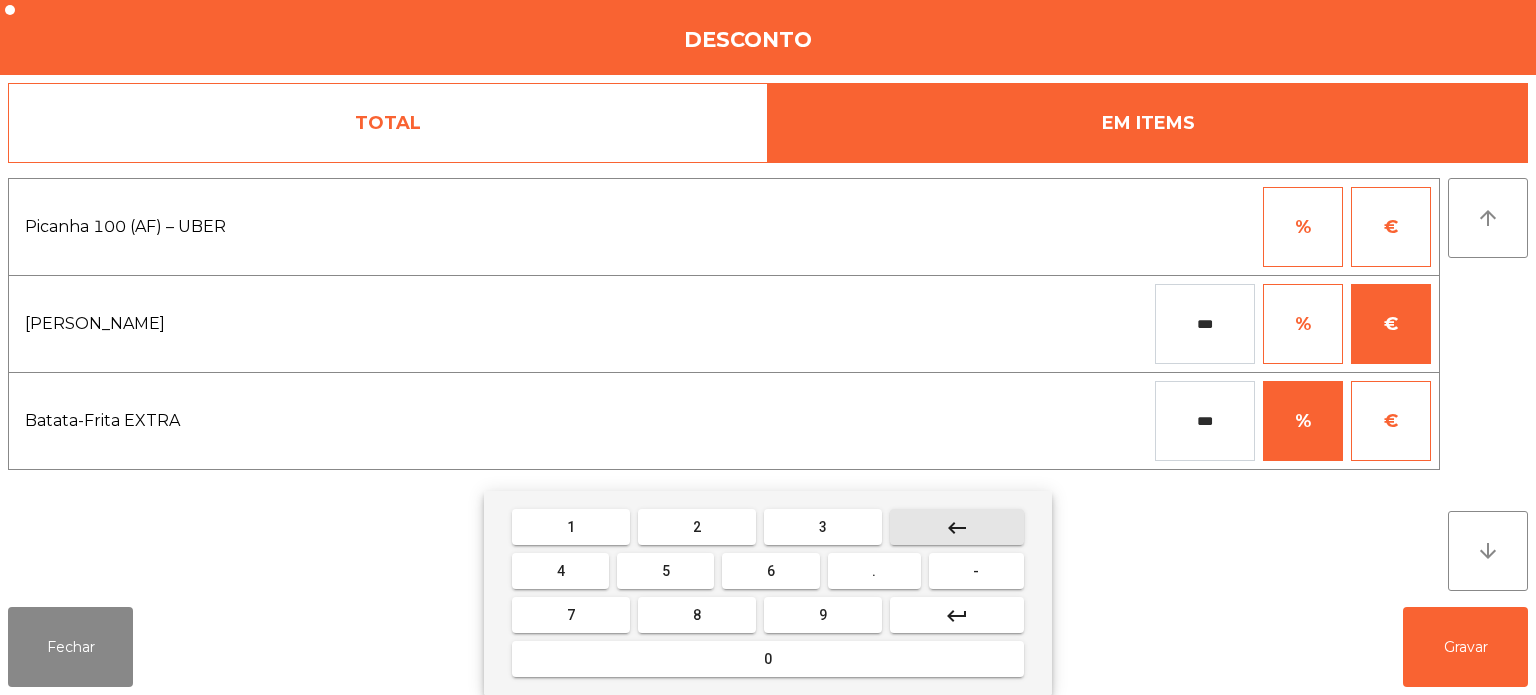 click on "keyboard_backspace" at bounding box center [957, 528] 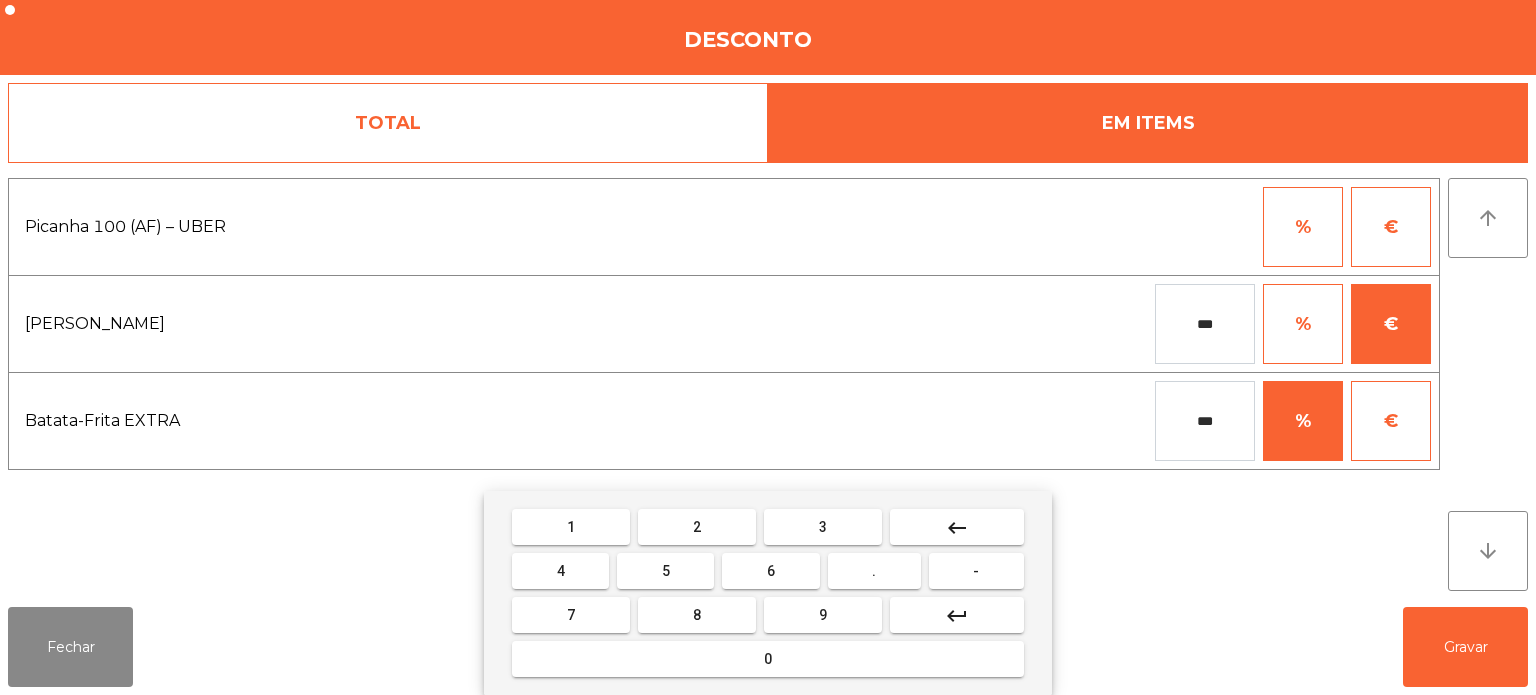 click on "3" at bounding box center (823, 527) 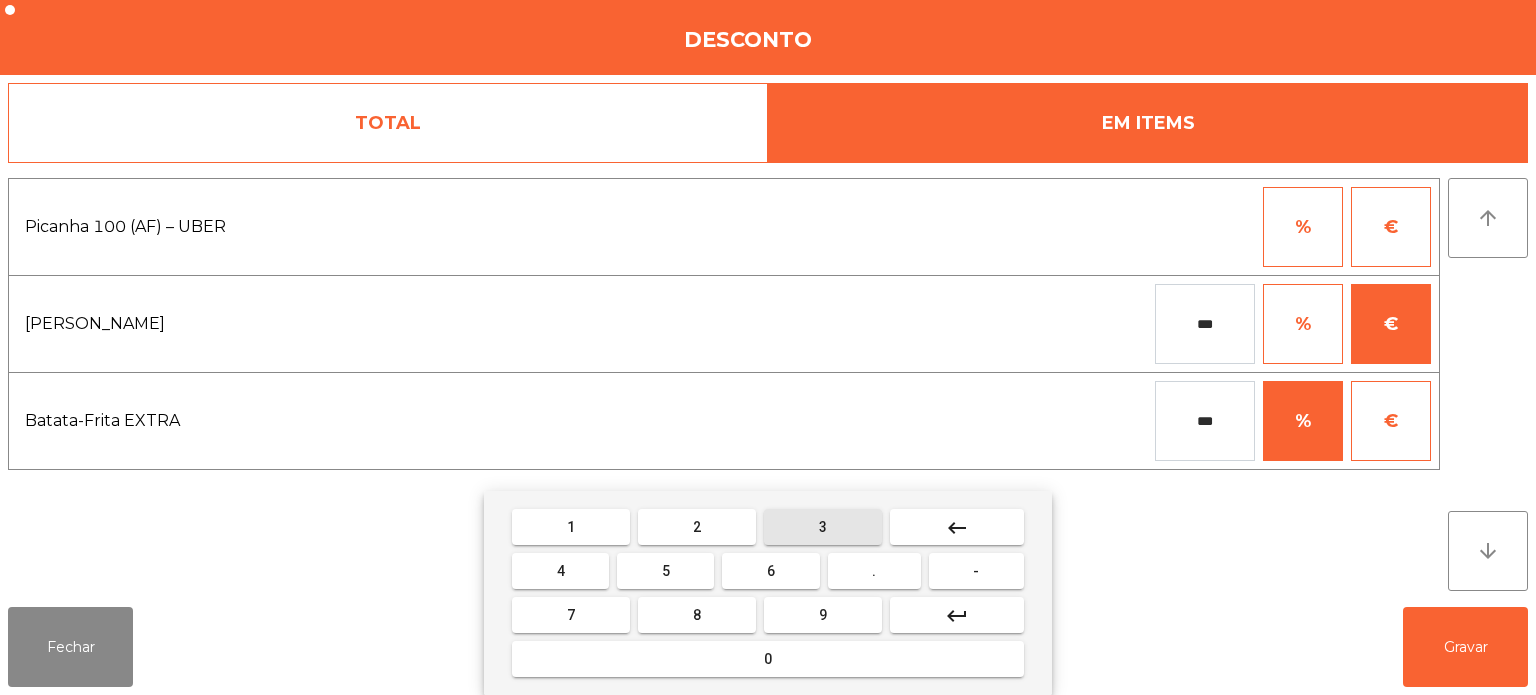 click on "0" at bounding box center (768, 659) 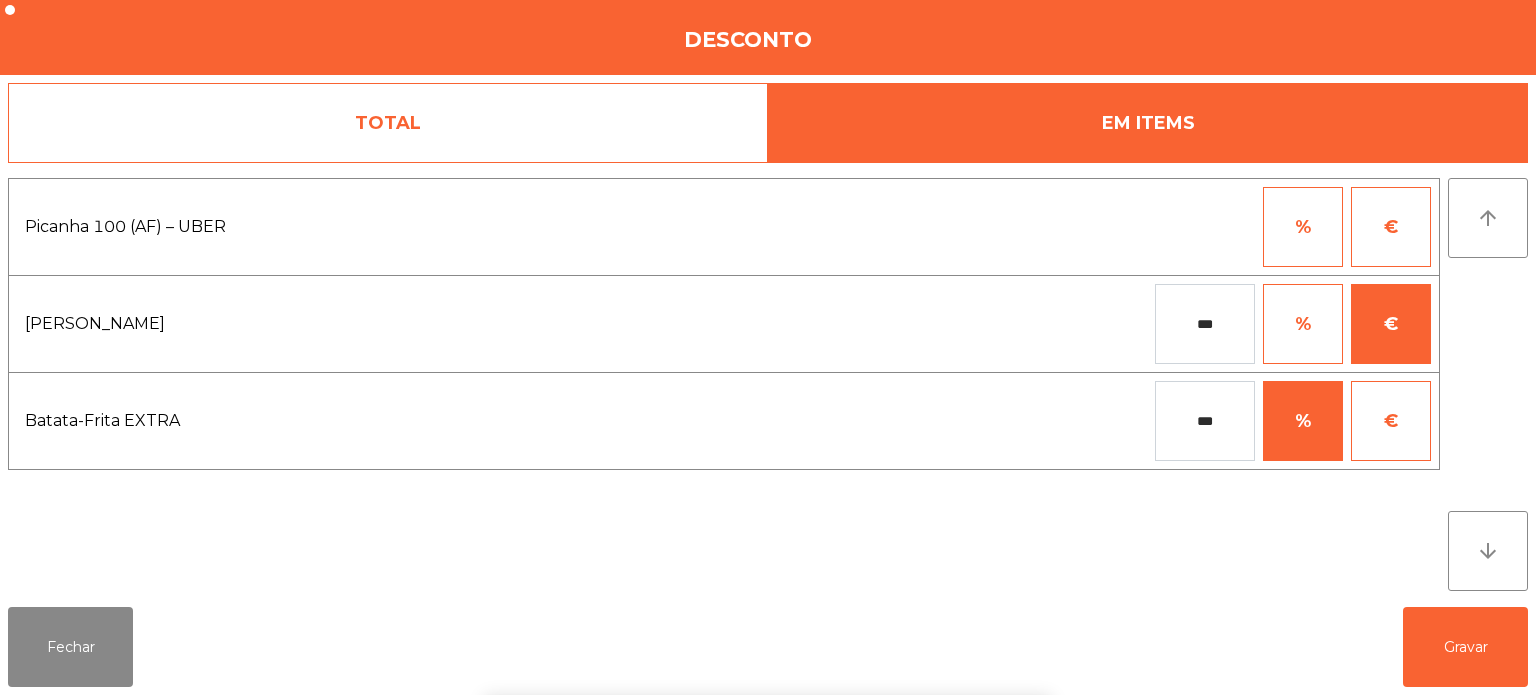 click on "***" at bounding box center [1205, 324] 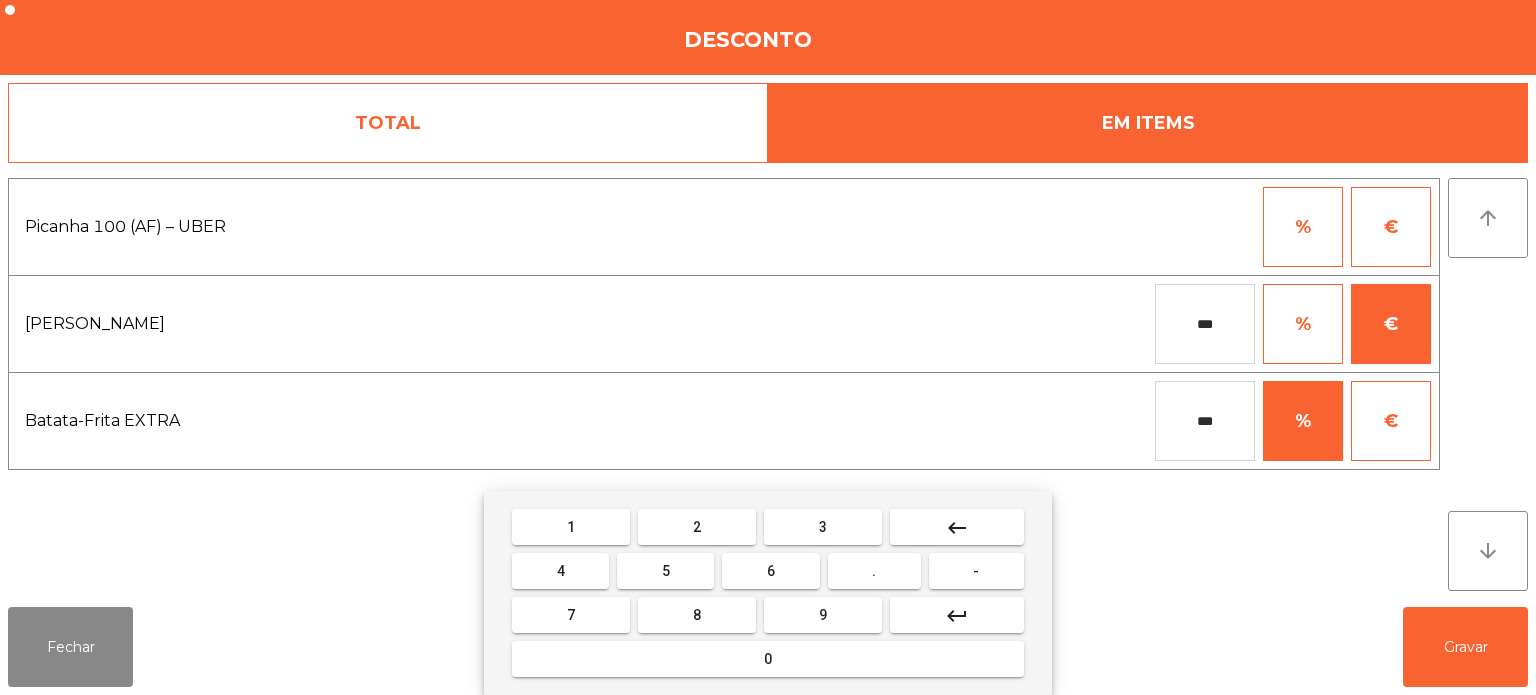 click on "0" at bounding box center (768, 659) 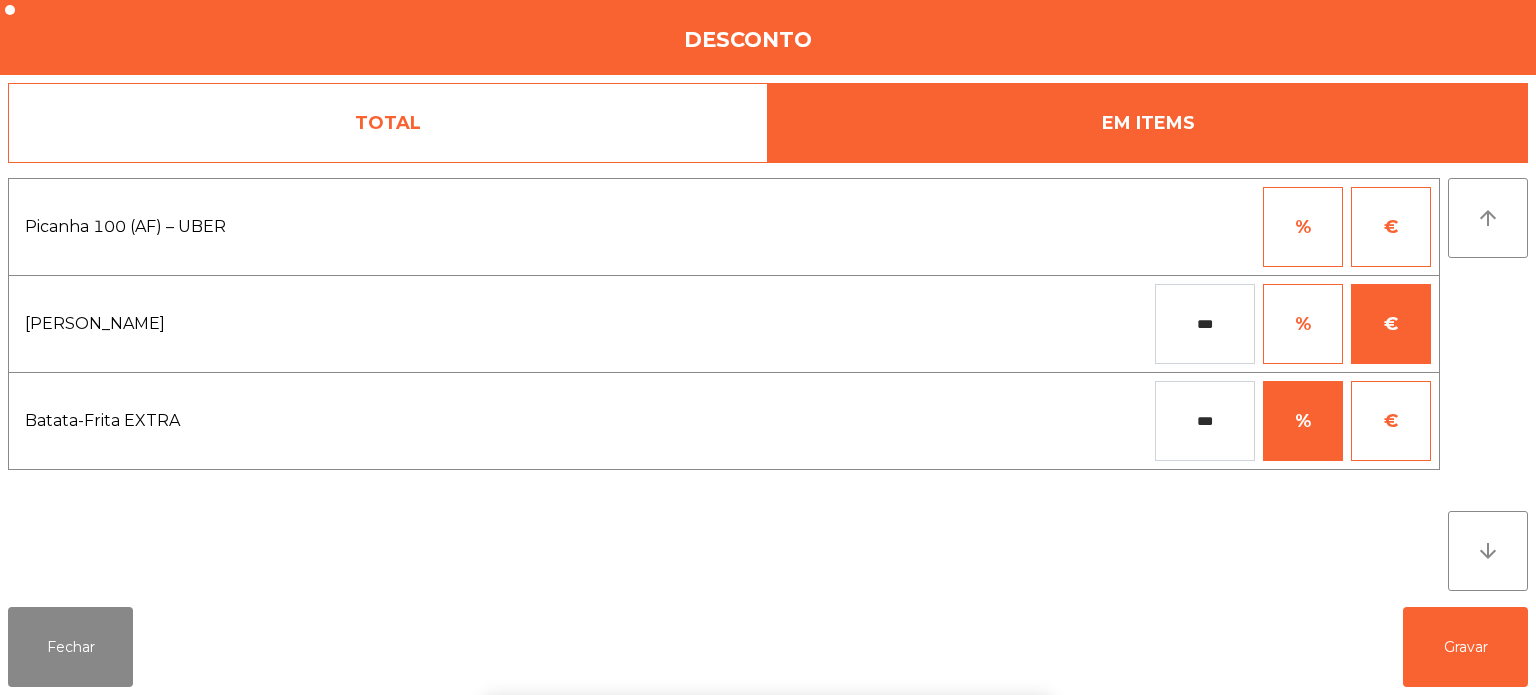 click on "1 2 3 keyboard_backspace 4 5 6 . - 7 8 9 keyboard_return 0" at bounding box center [768, 593] 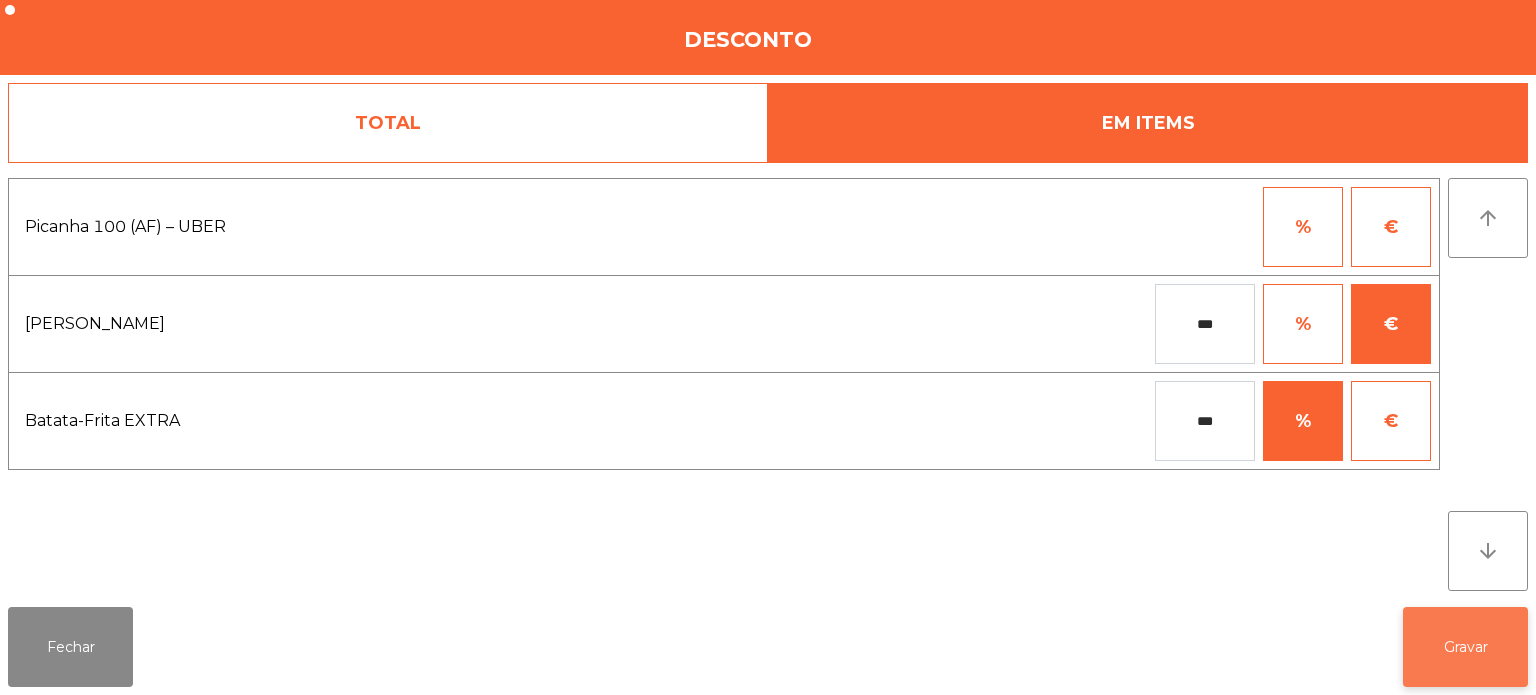 click on "Gravar" 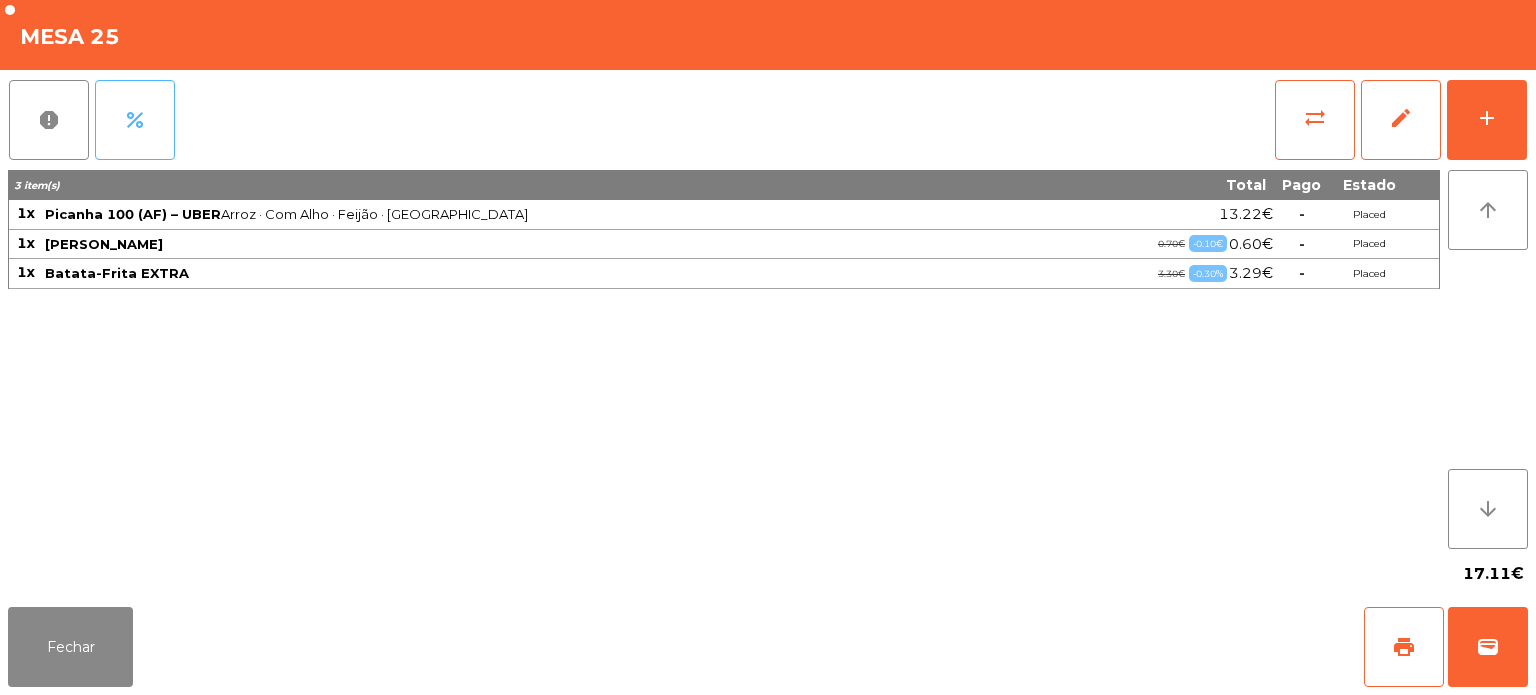 click on "percent" 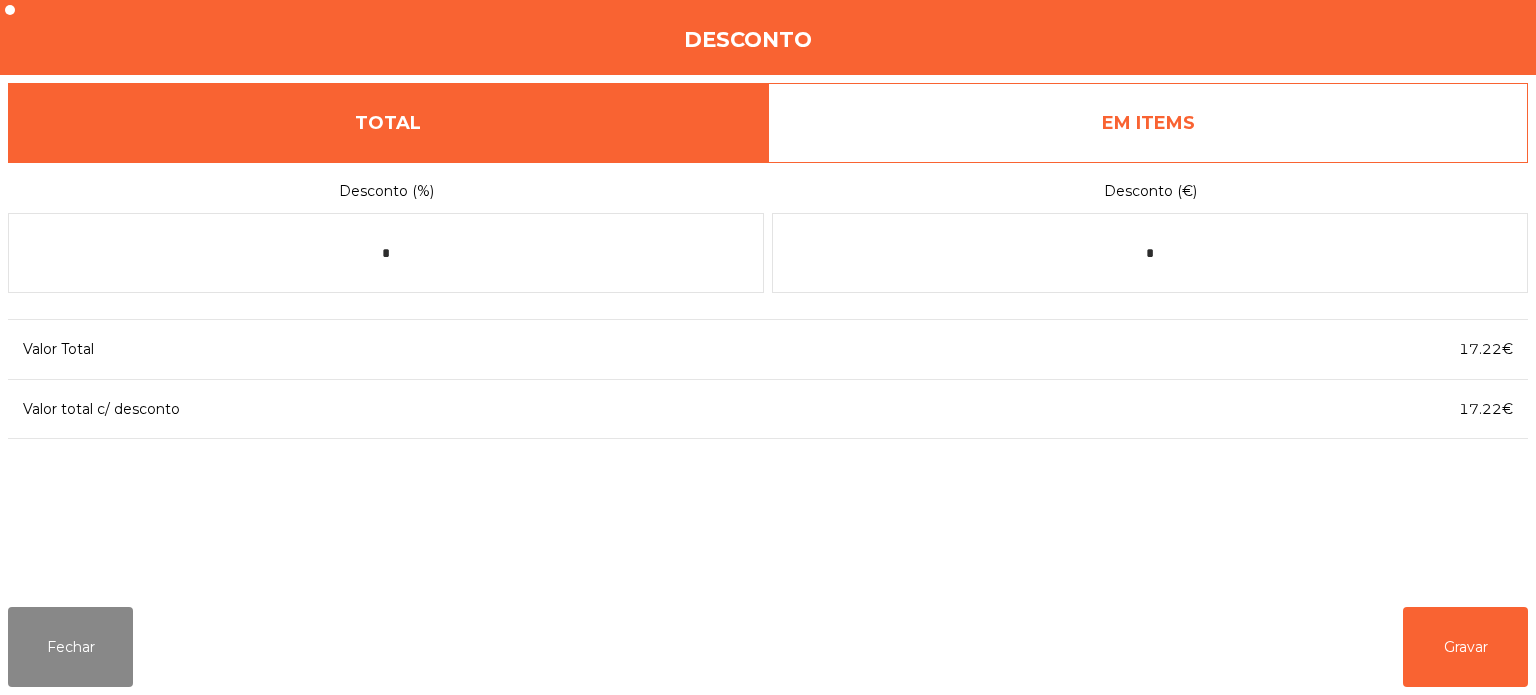 click on "EM ITEMS" at bounding box center (1148, 123) 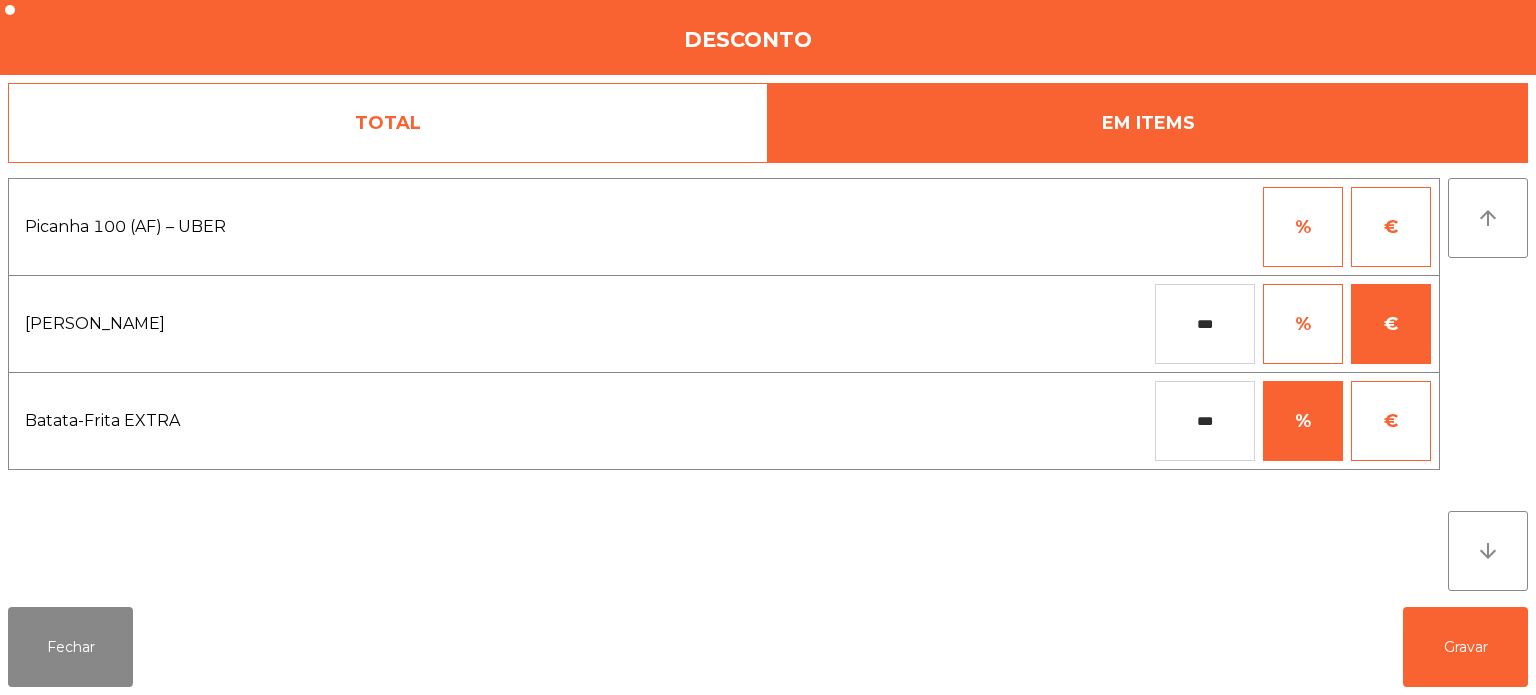click on "***" at bounding box center (1205, 421) 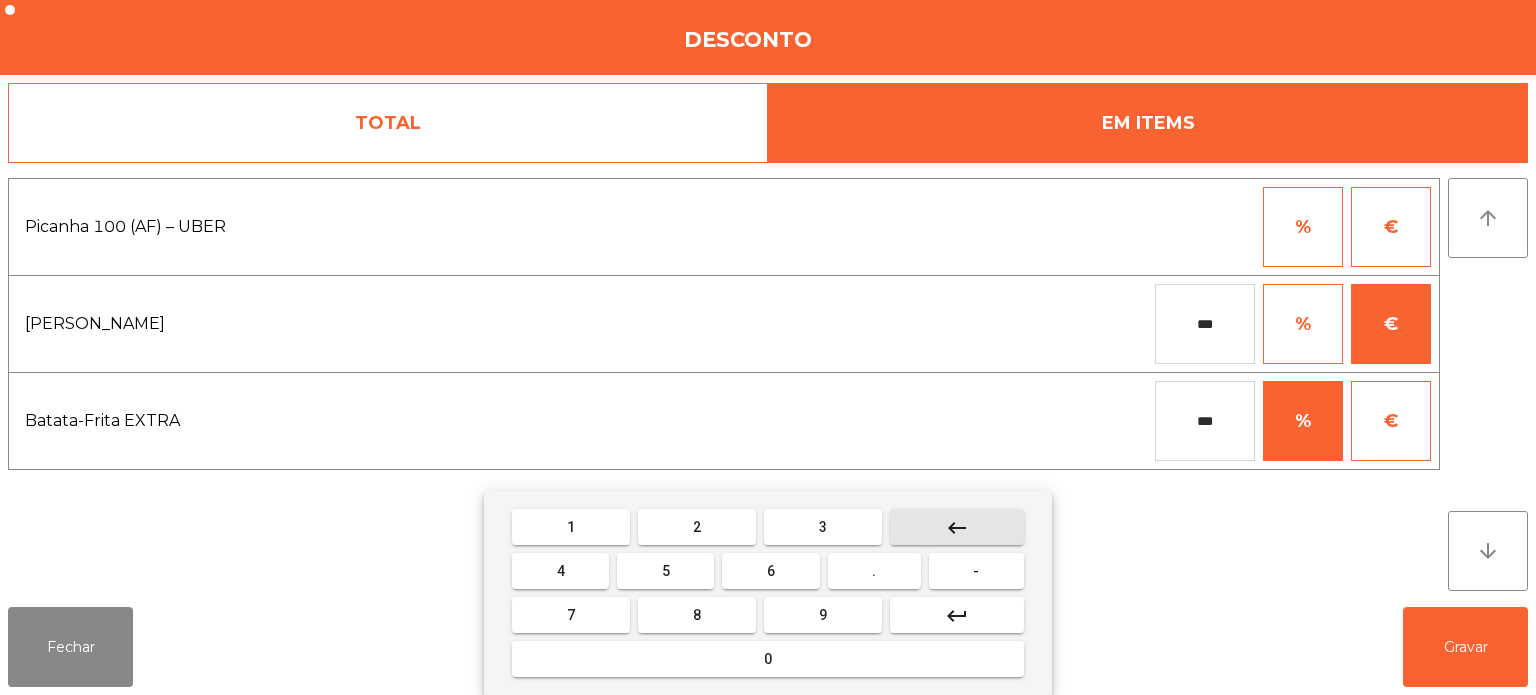 click on "keyboard_backspace" at bounding box center (957, 527) 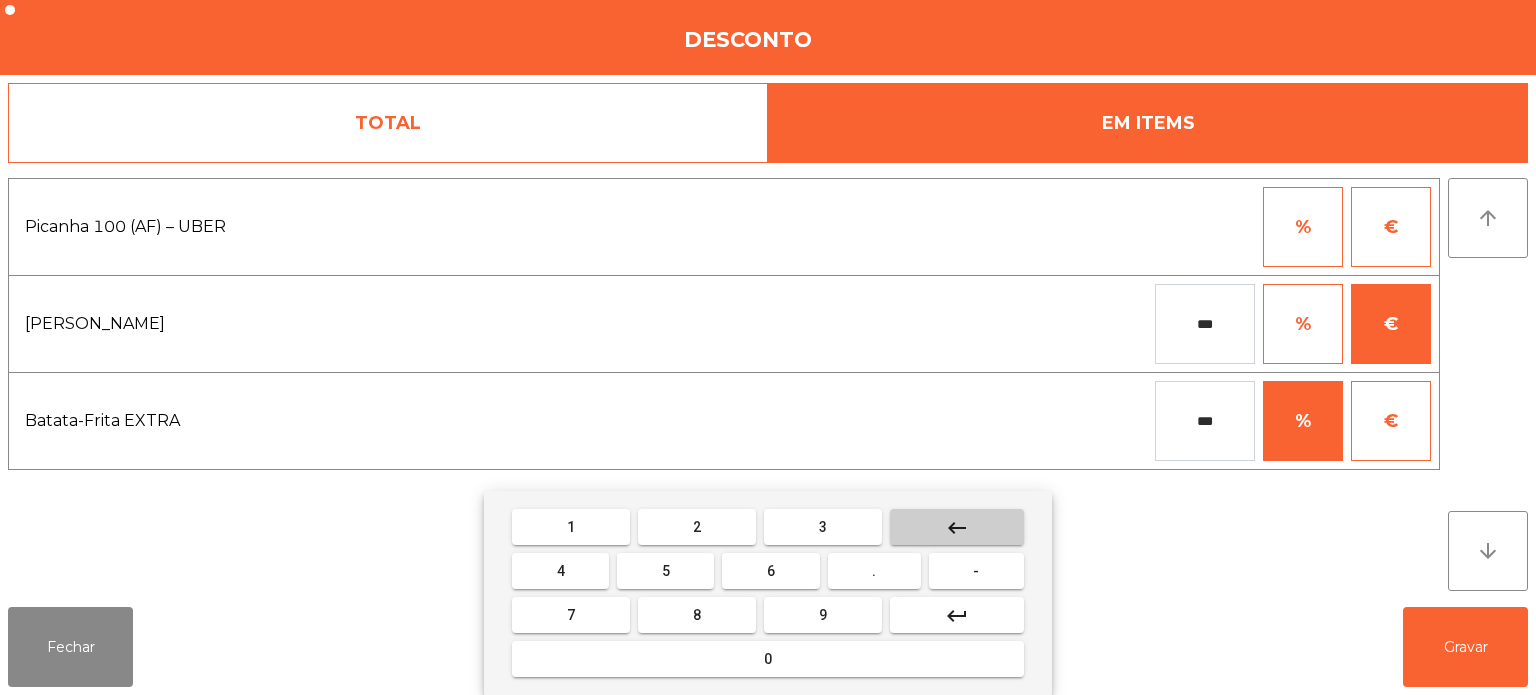 click on "keyboard_backspace" at bounding box center (957, 527) 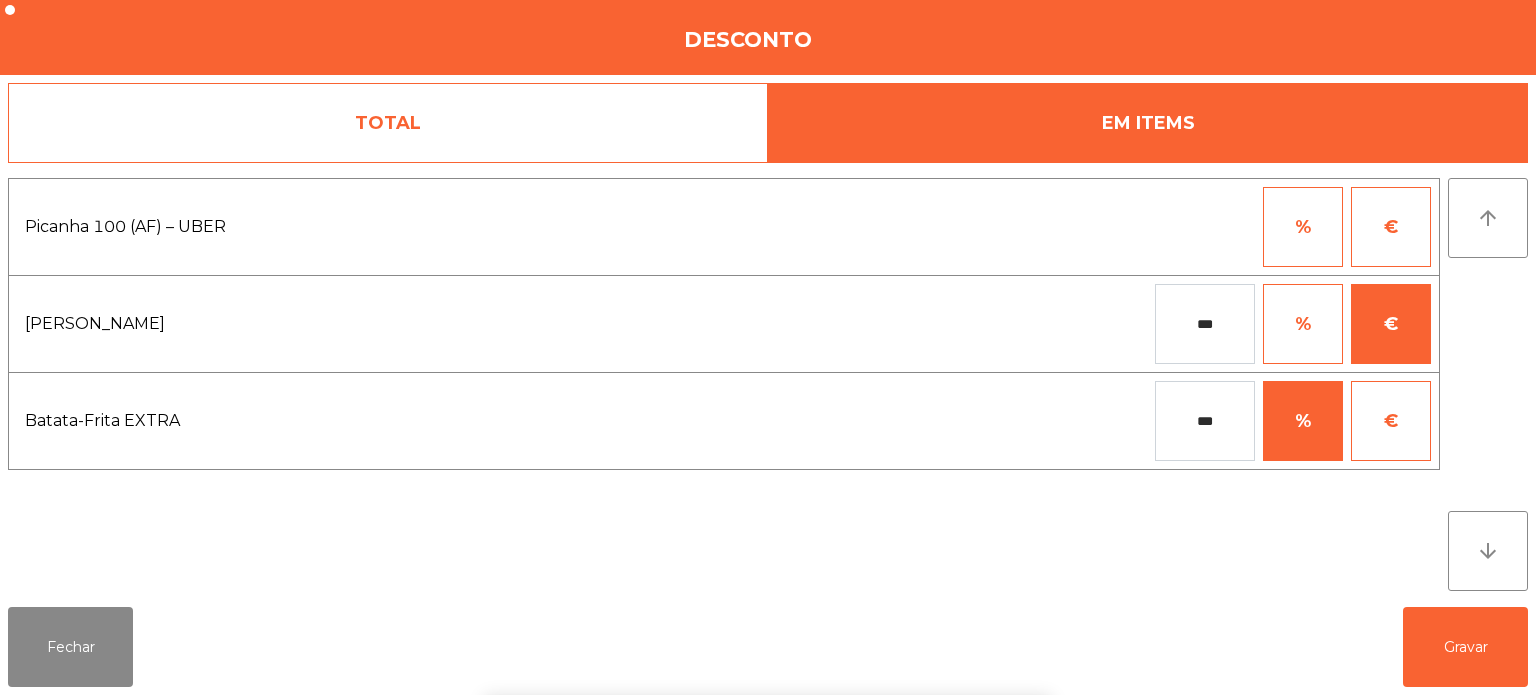 click on "€" at bounding box center (1391, 421) 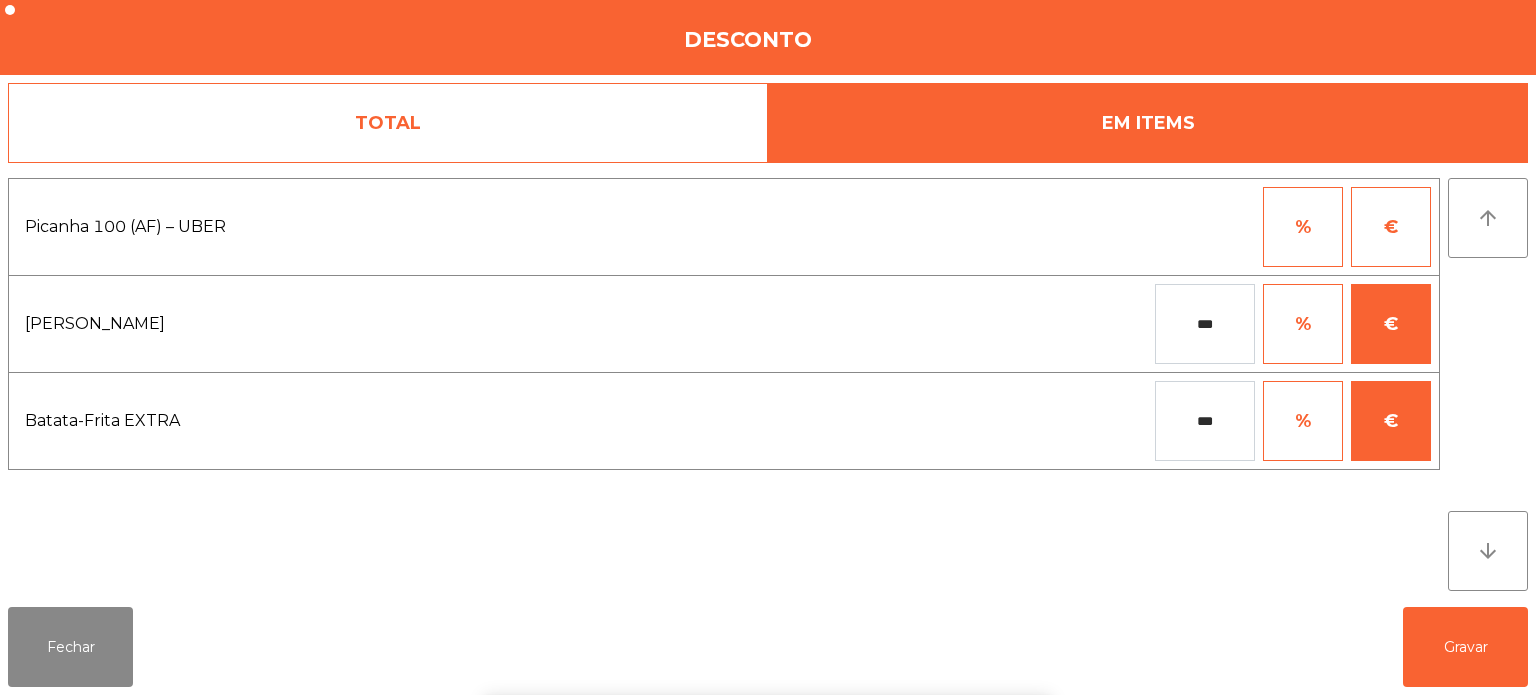 click on "***" at bounding box center (1205, 421) 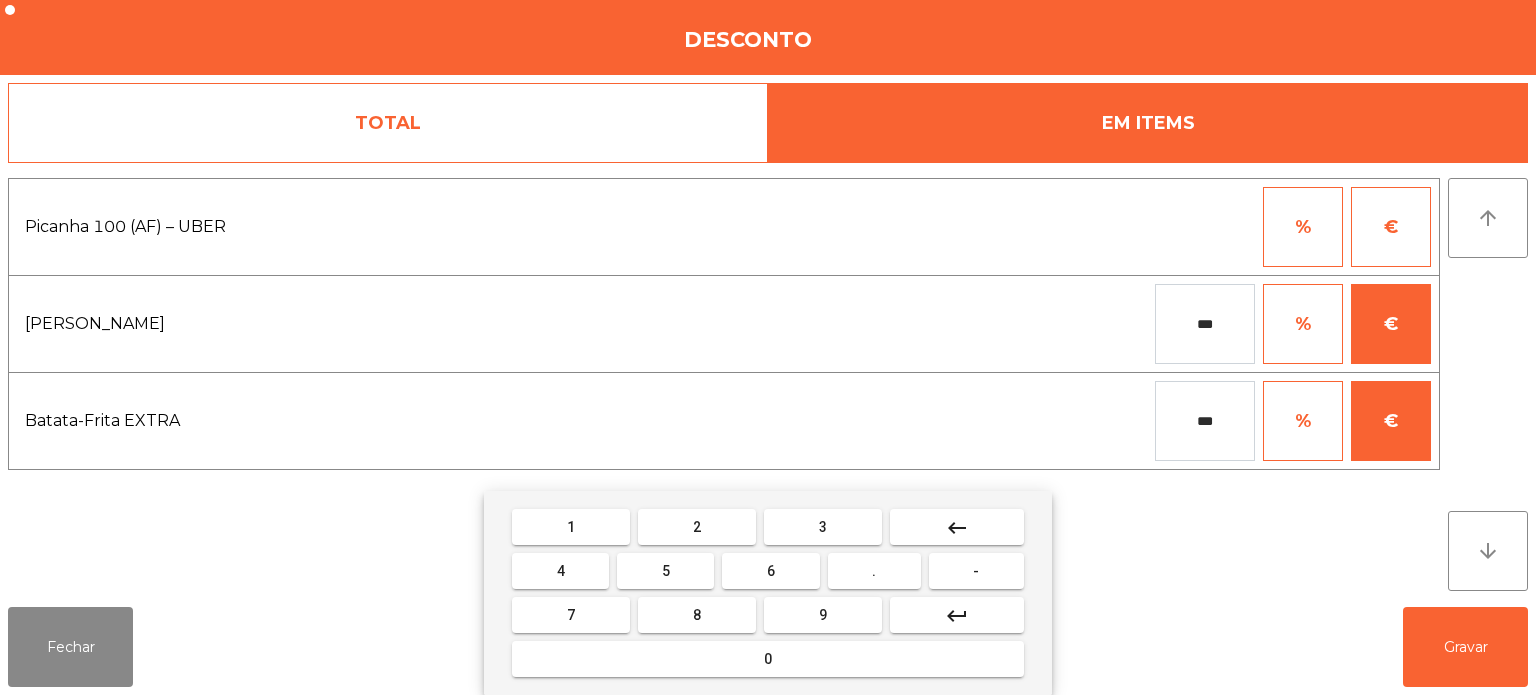 click on "0" at bounding box center [768, 659] 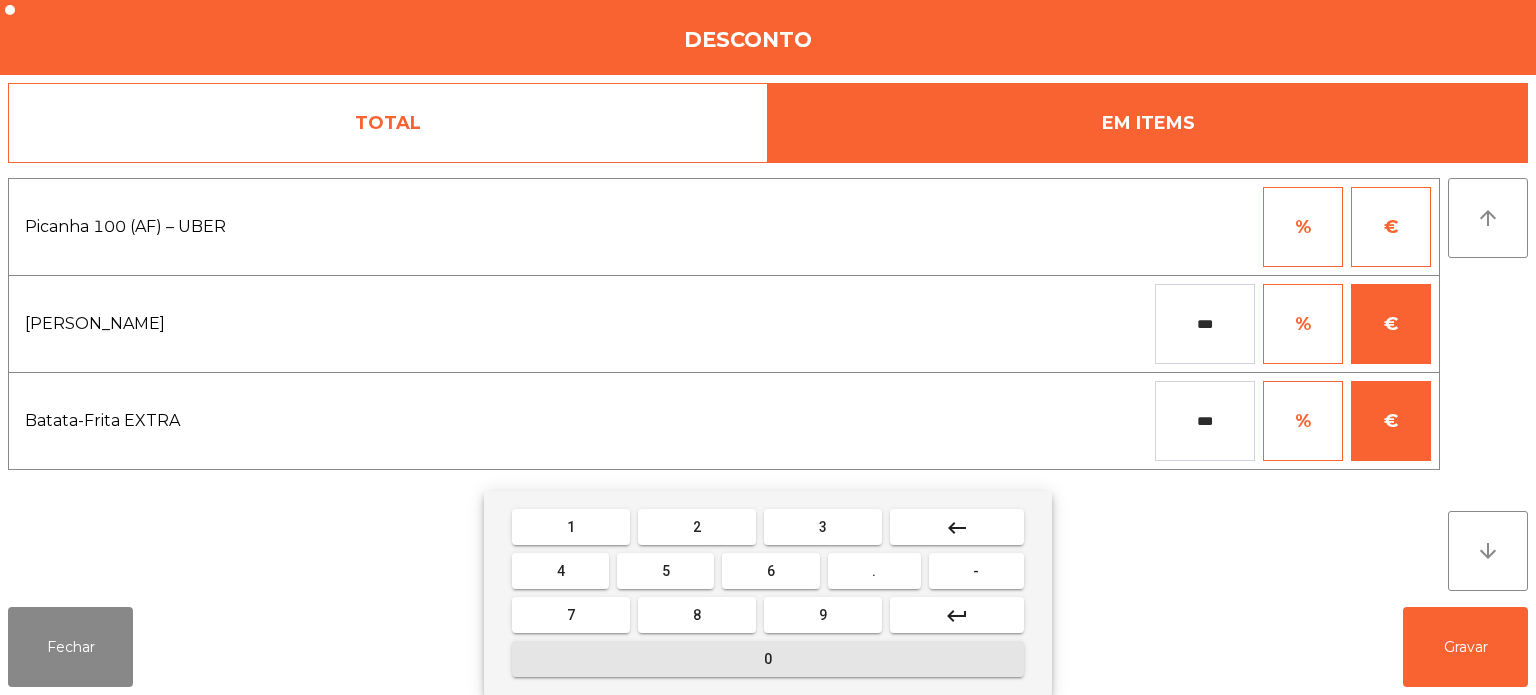 click on "." at bounding box center [874, 571] 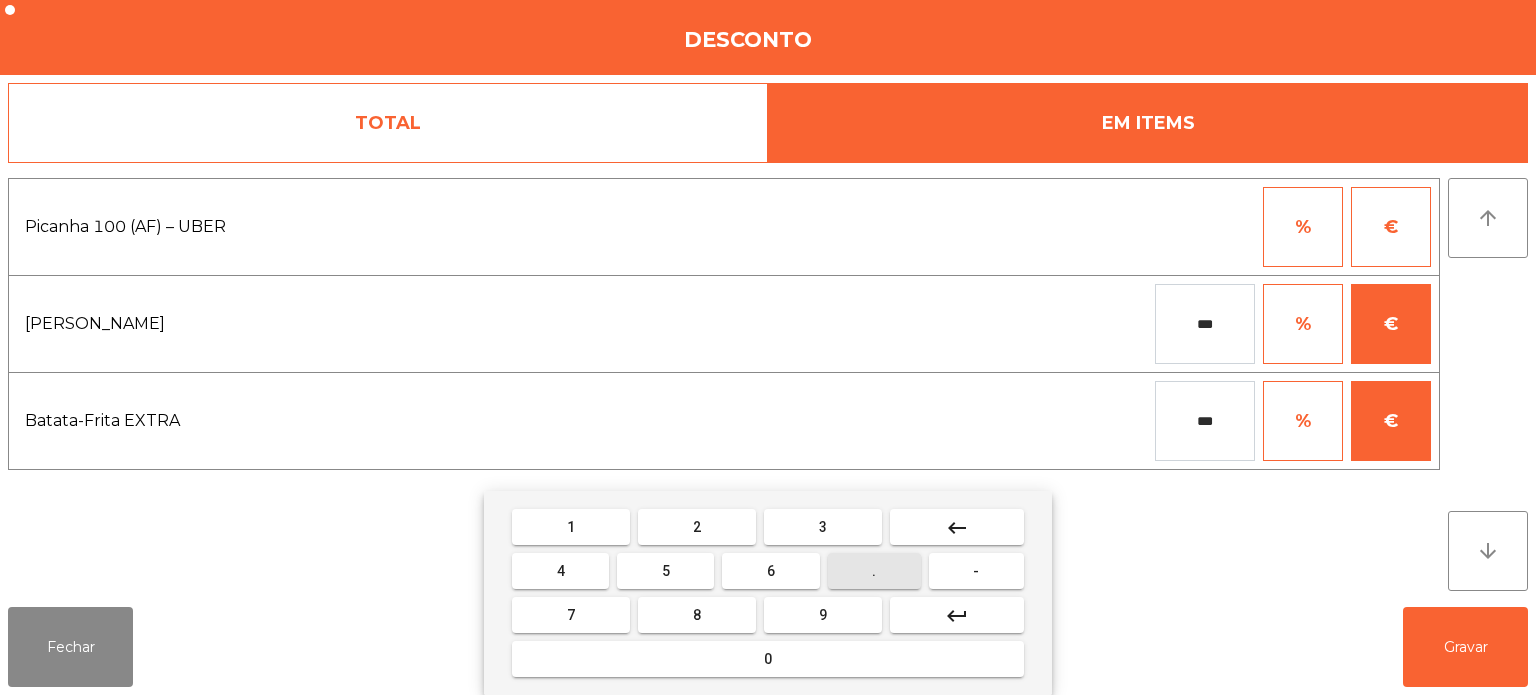 click on "3" at bounding box center [823, 527] 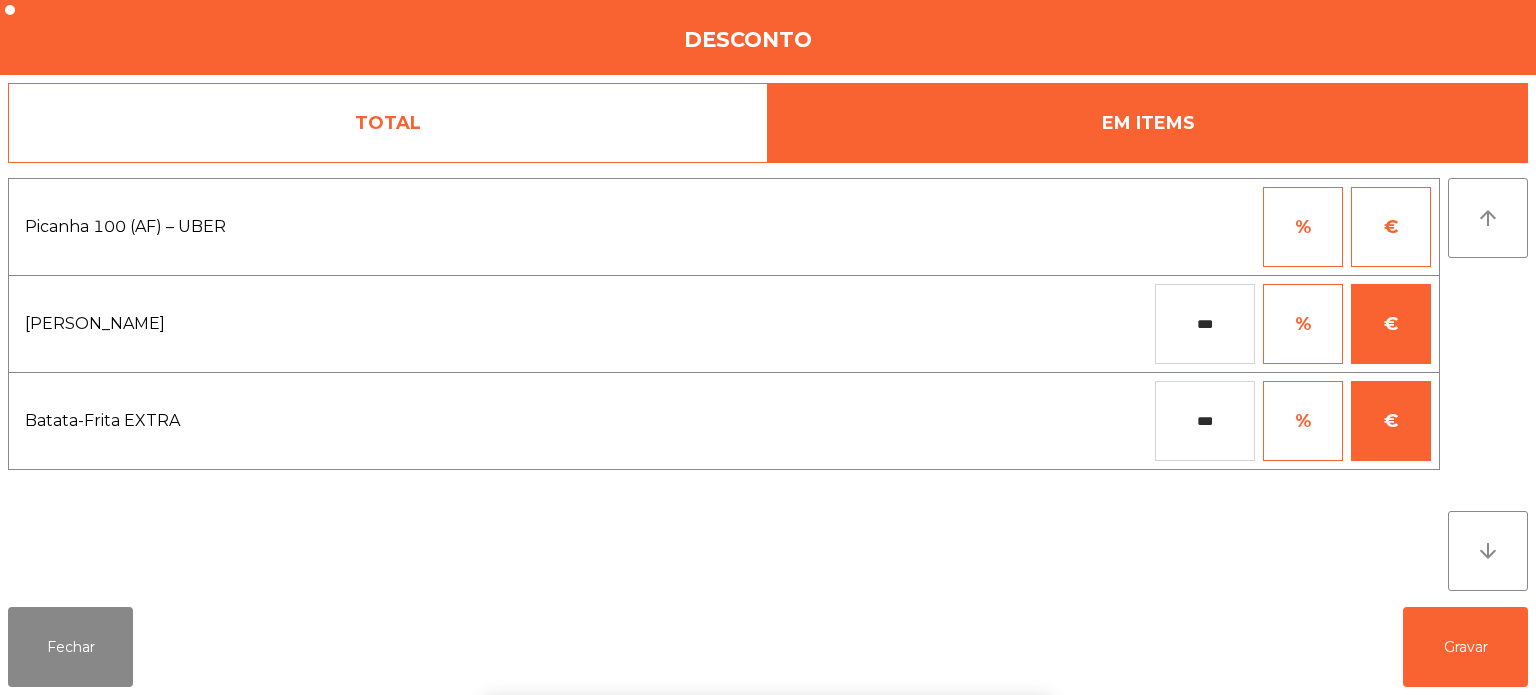 click on "1 2 3 keyboard_backspace 4 5 6 . - 7 8 9 keyboard_return 0" at bounding box center [768, 593] 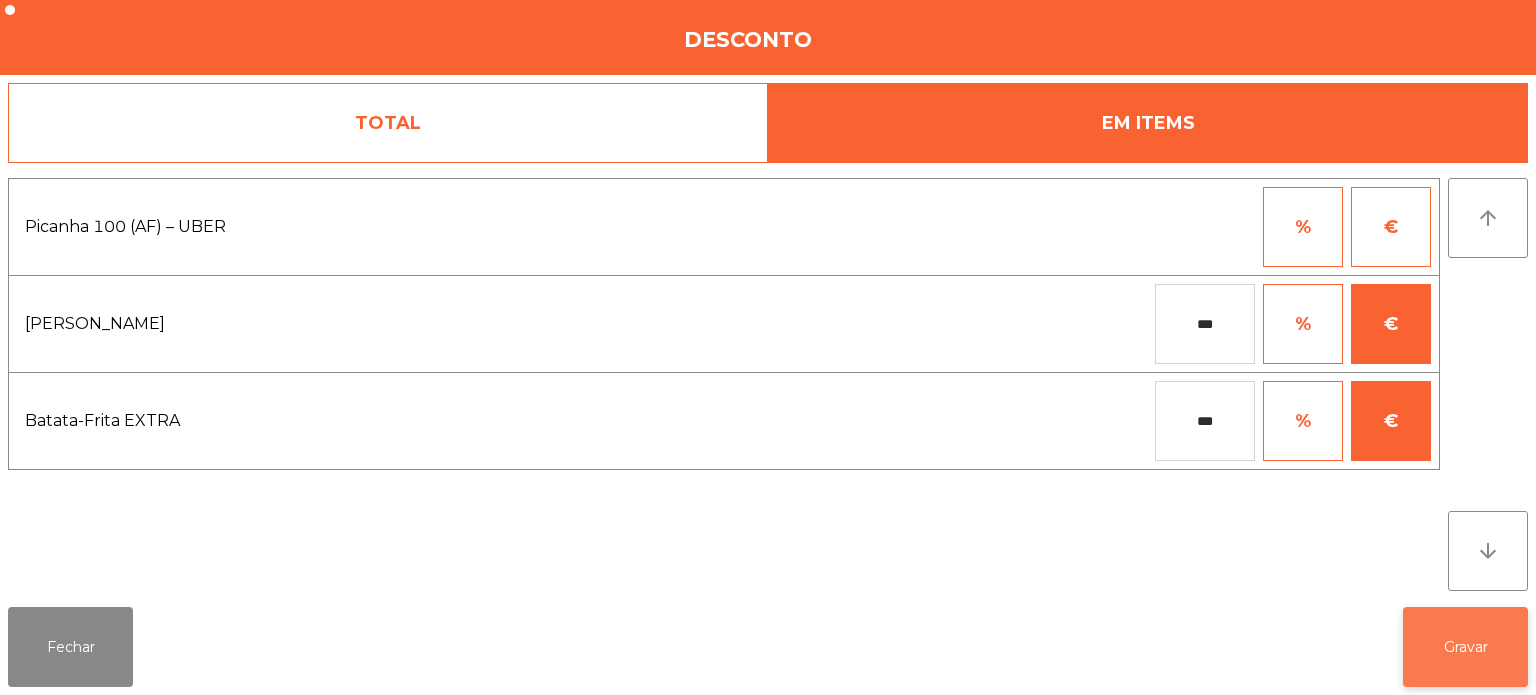 click on "Gravar" 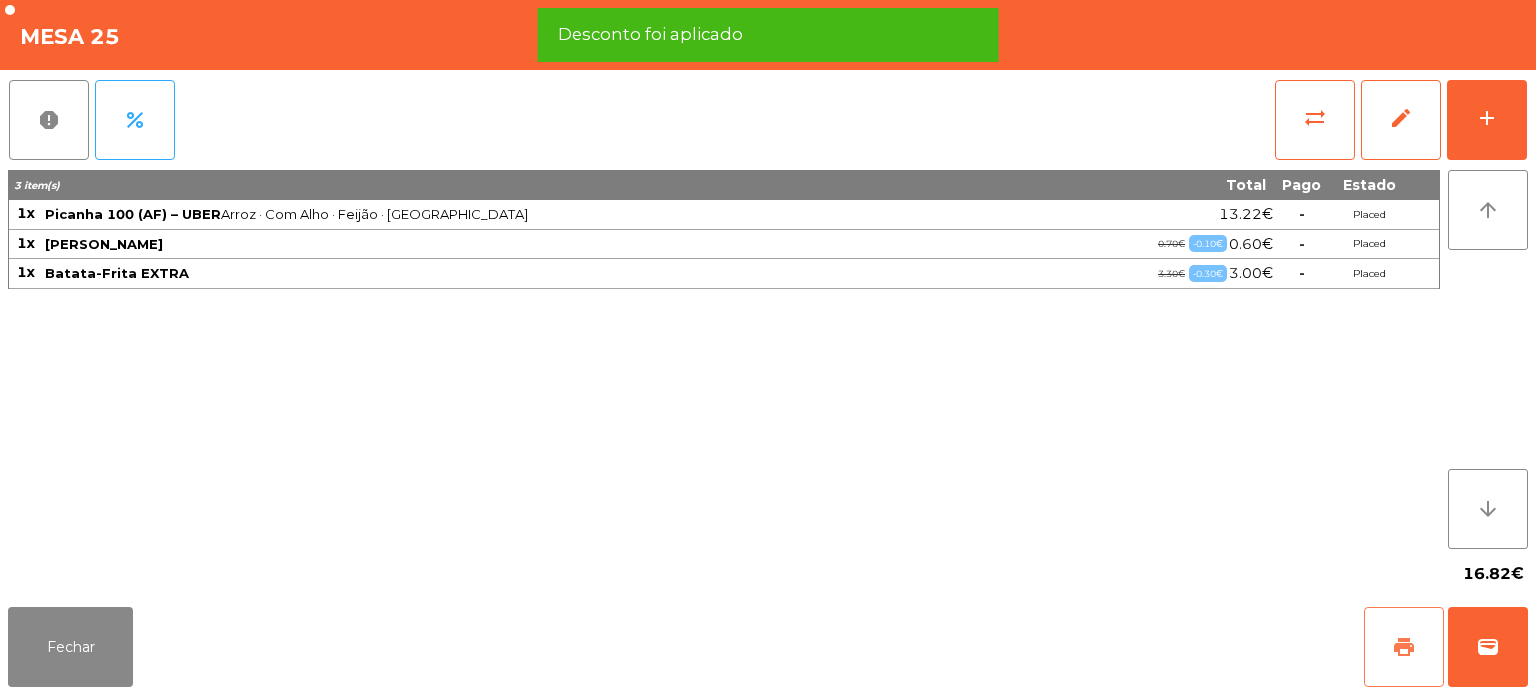 click on "print" 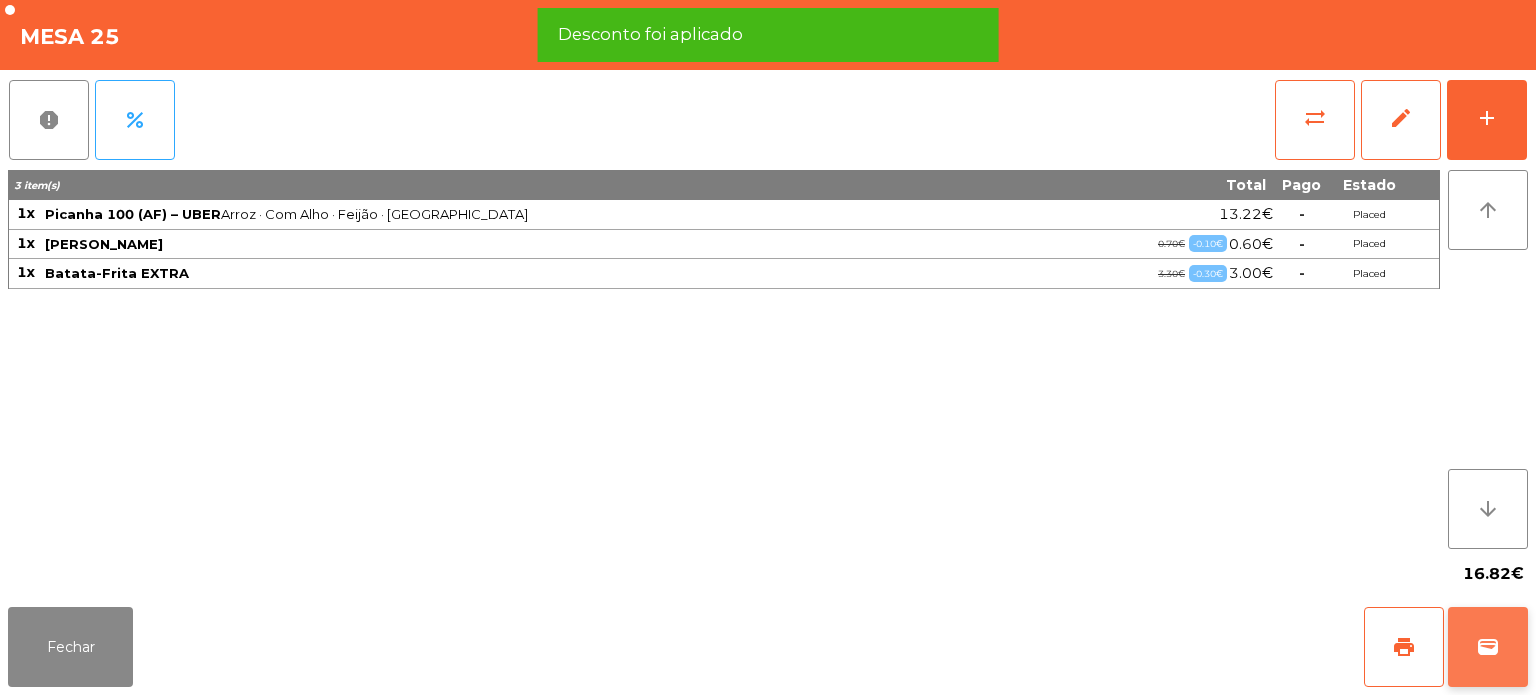 click on "wallet" 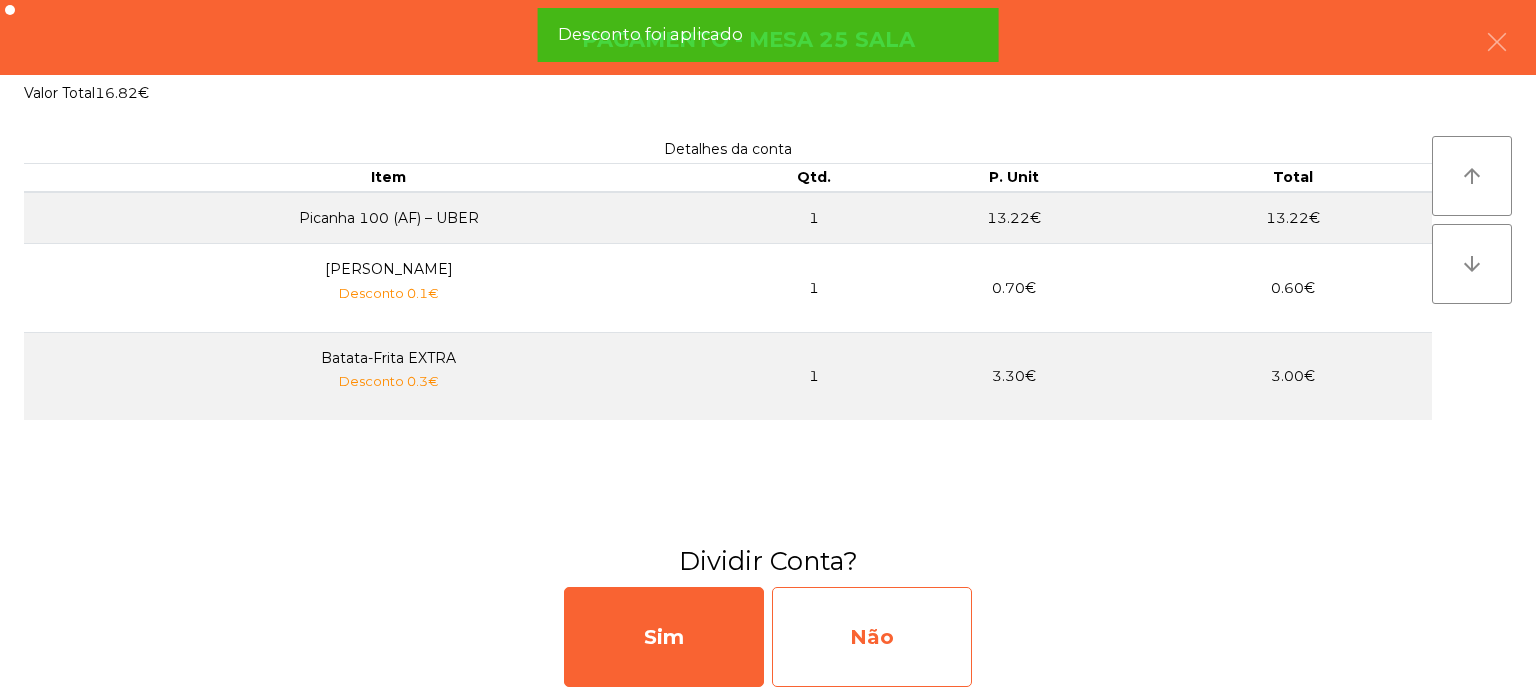 click on "Não" 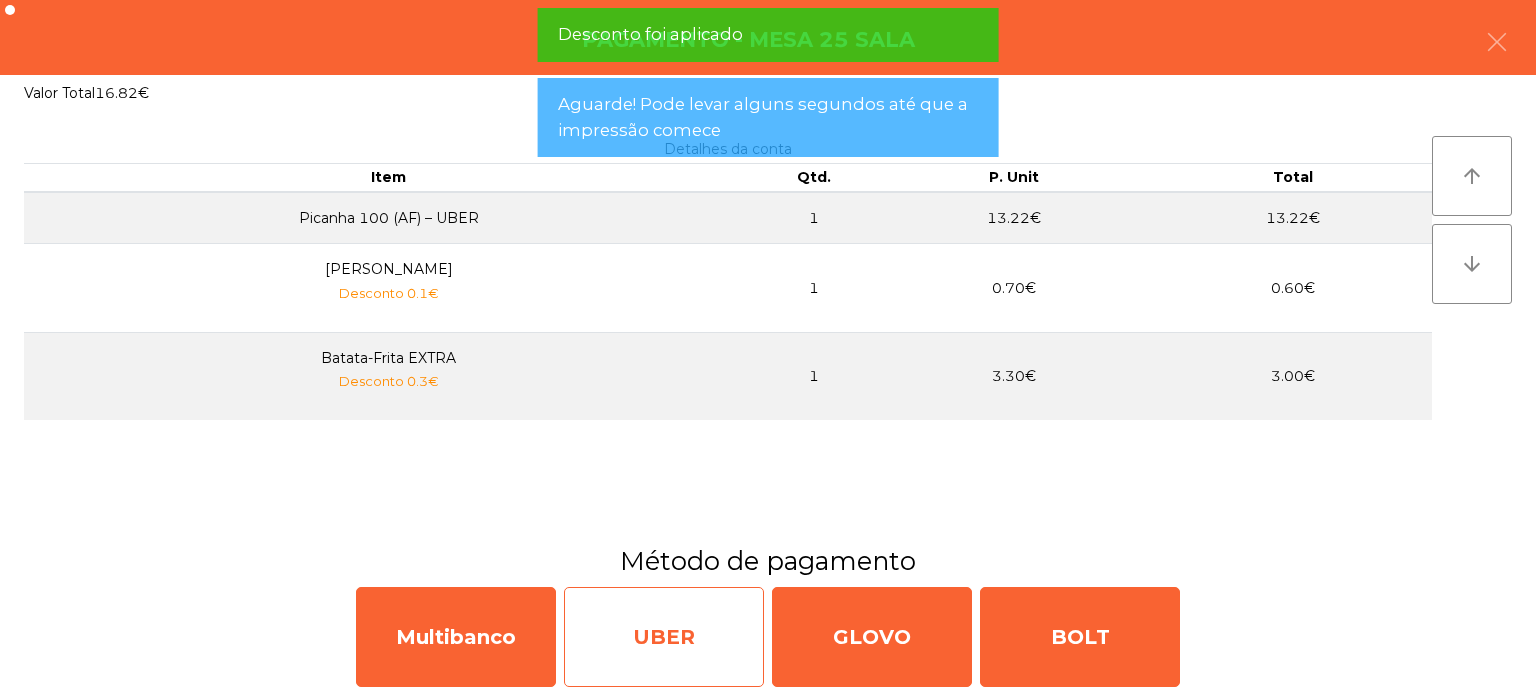 click on "UBER" 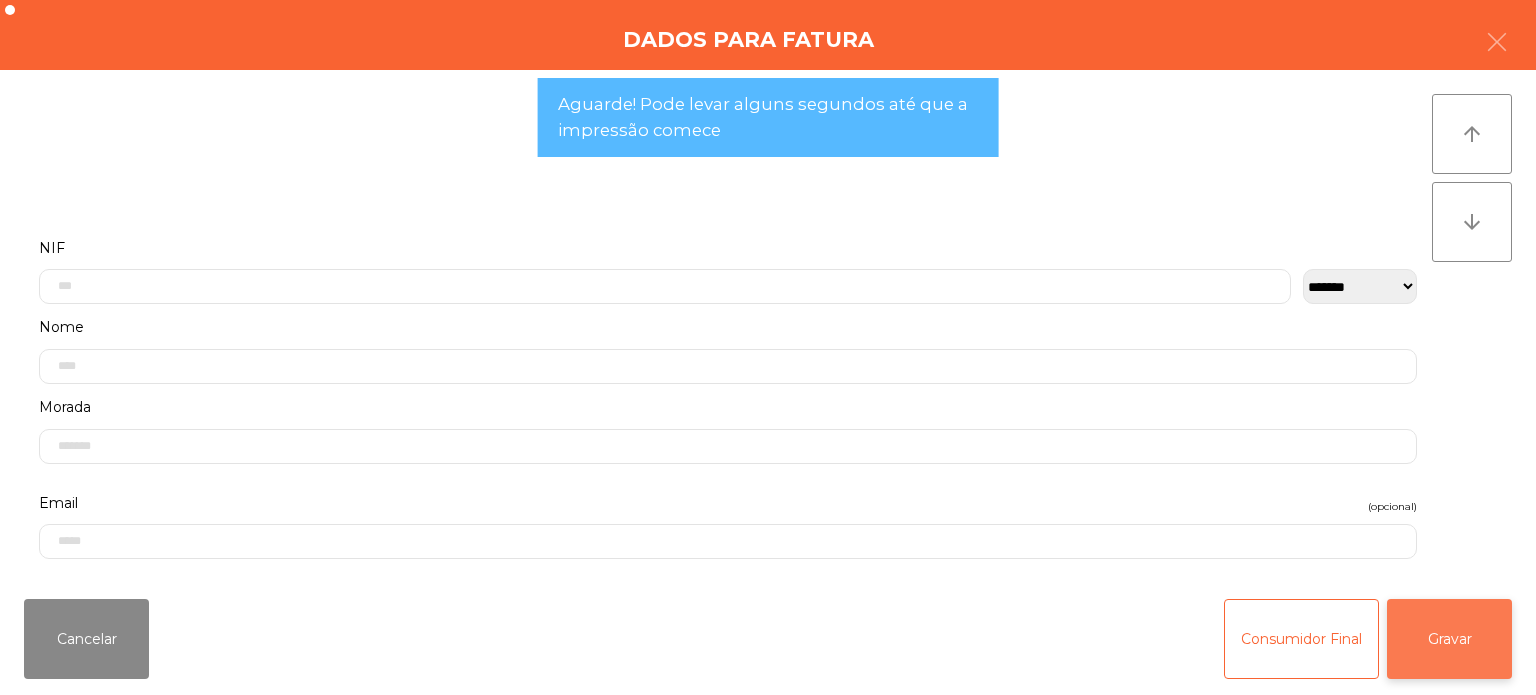 click on "Gravar" 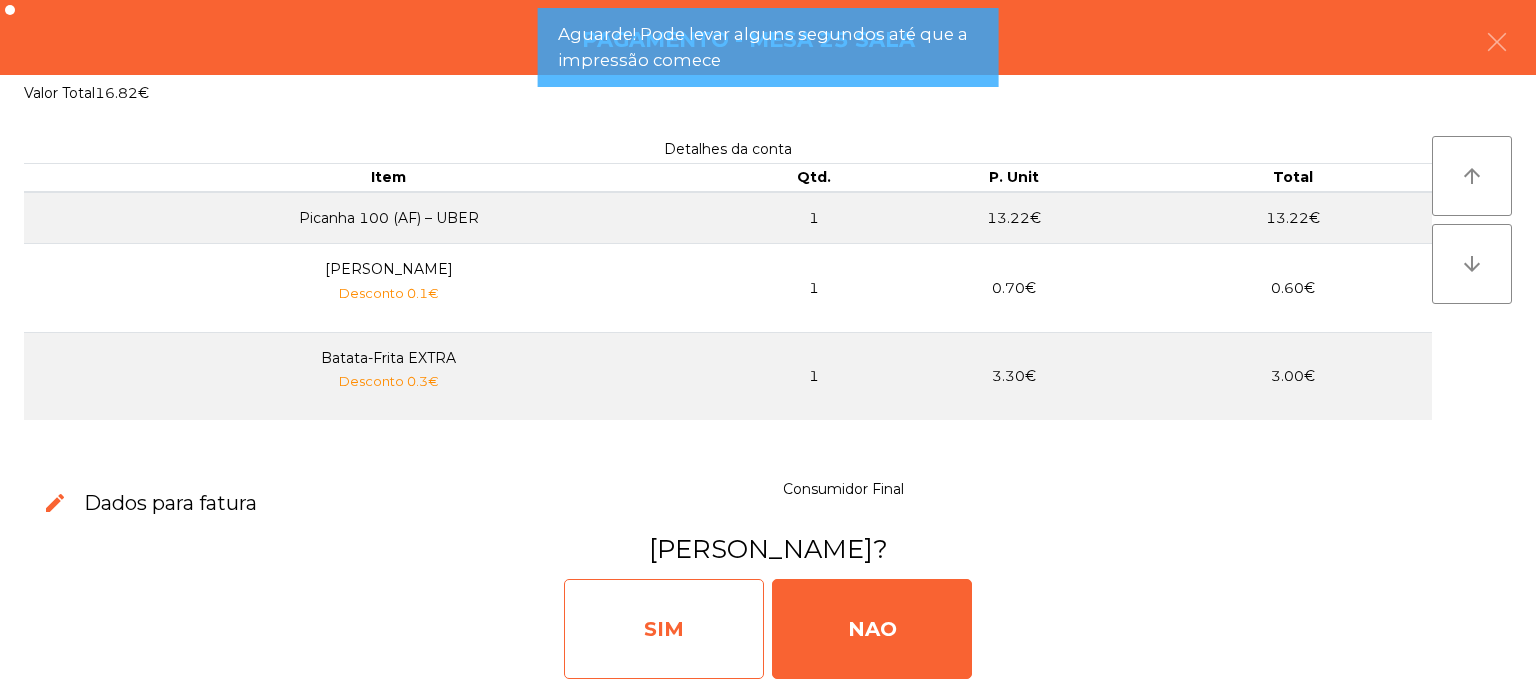 click on "SIM" 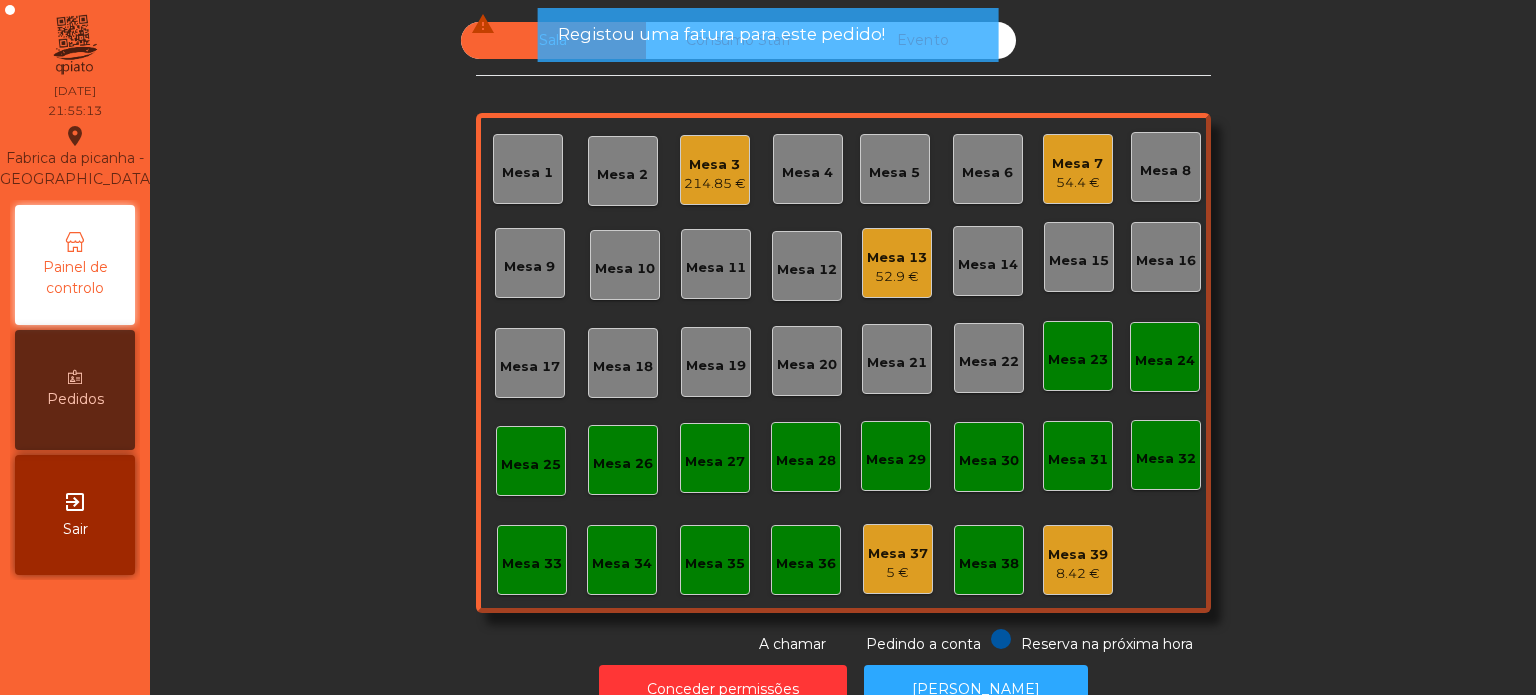 click on "Mesa 33" 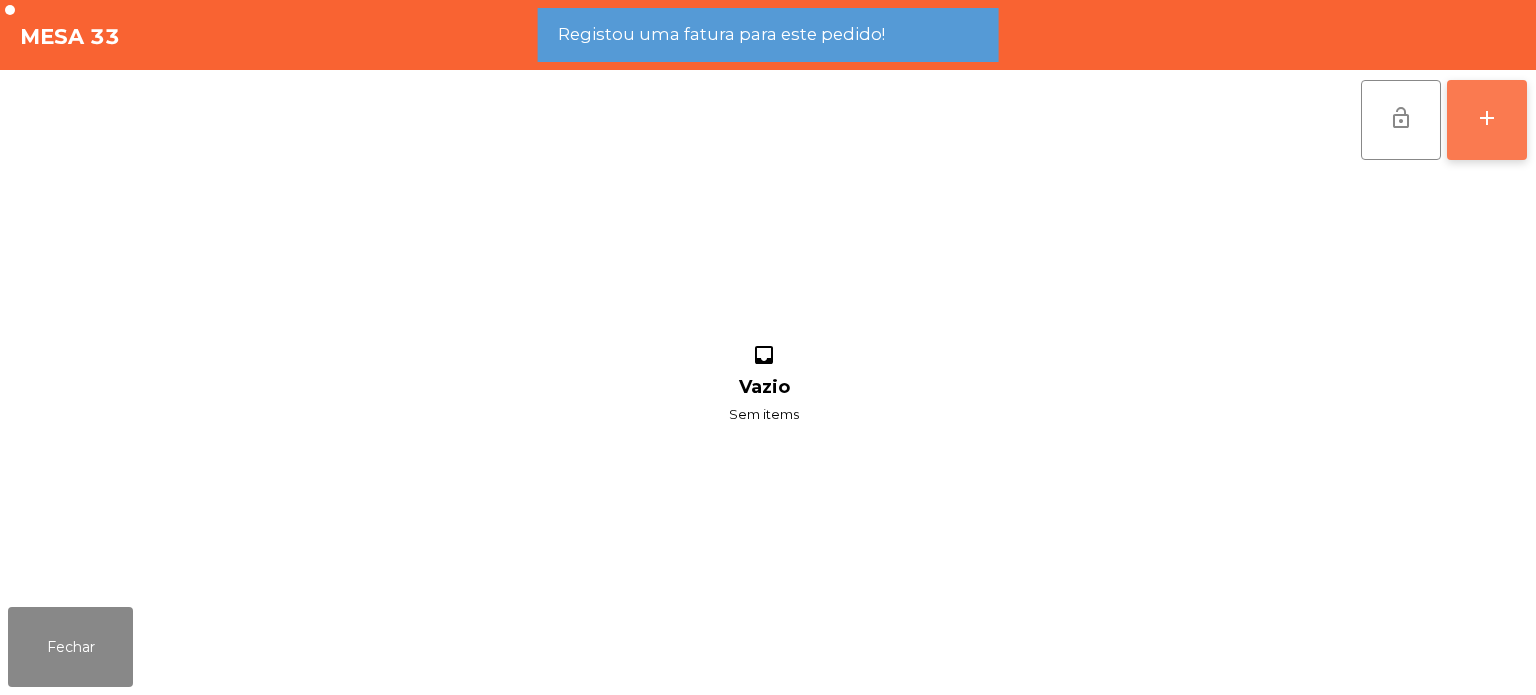 click on "add" 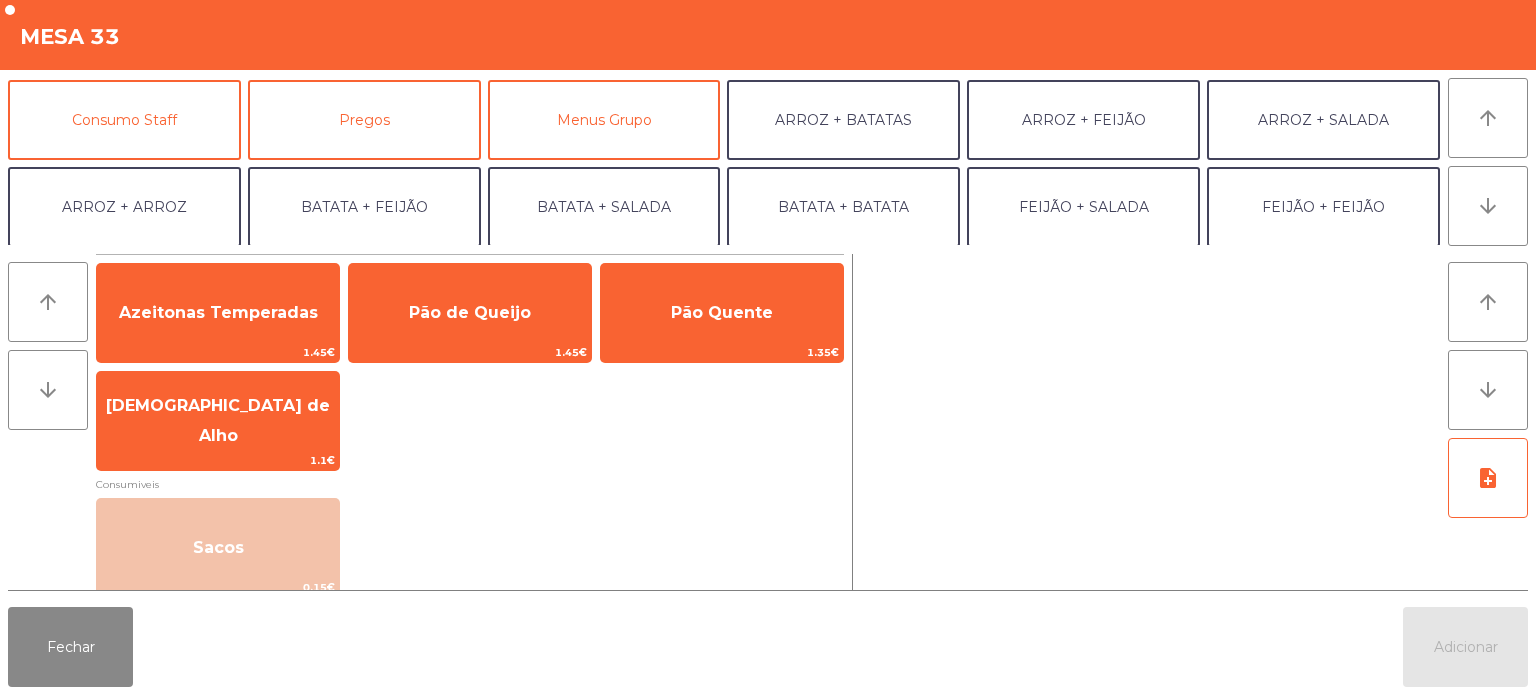 scroll, scrollTop: 260, scrollLeft: 0, axis: vertical 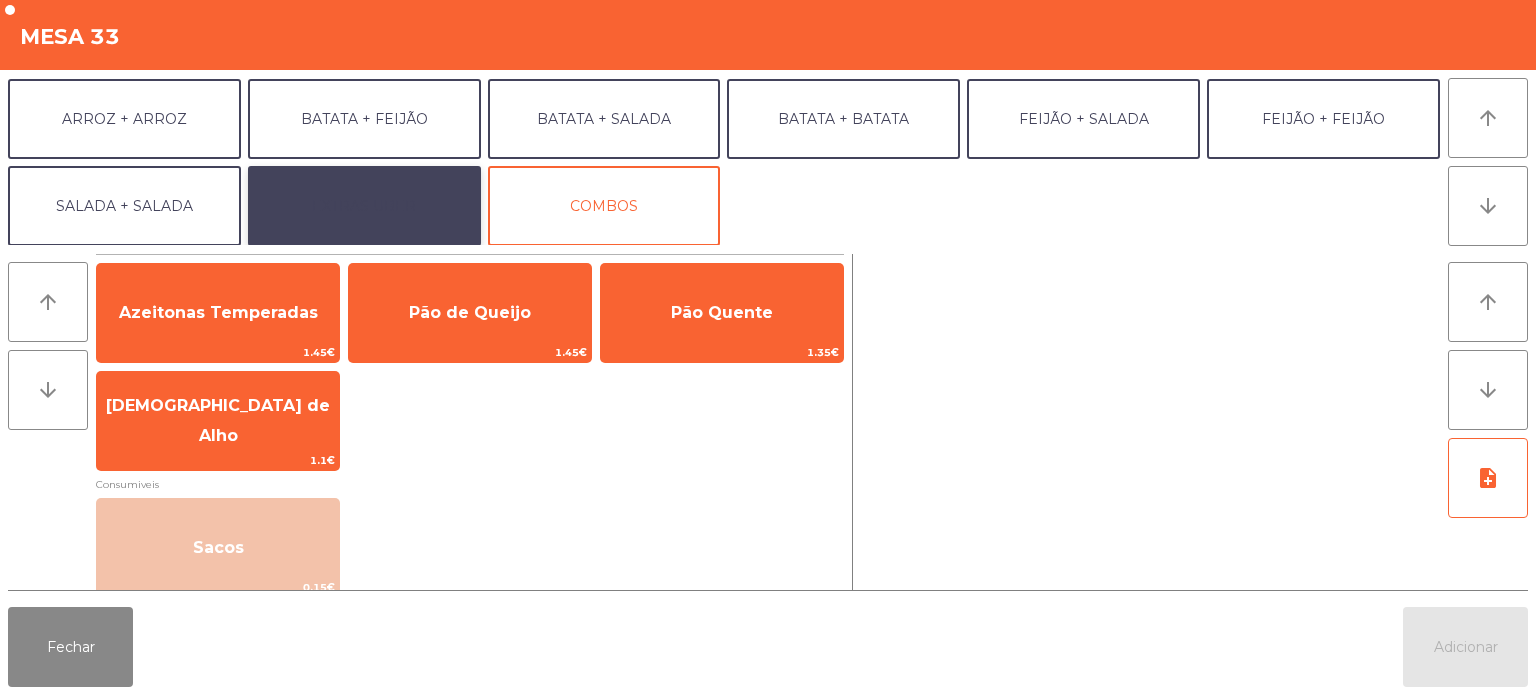 click on "EXTRAS UBER" 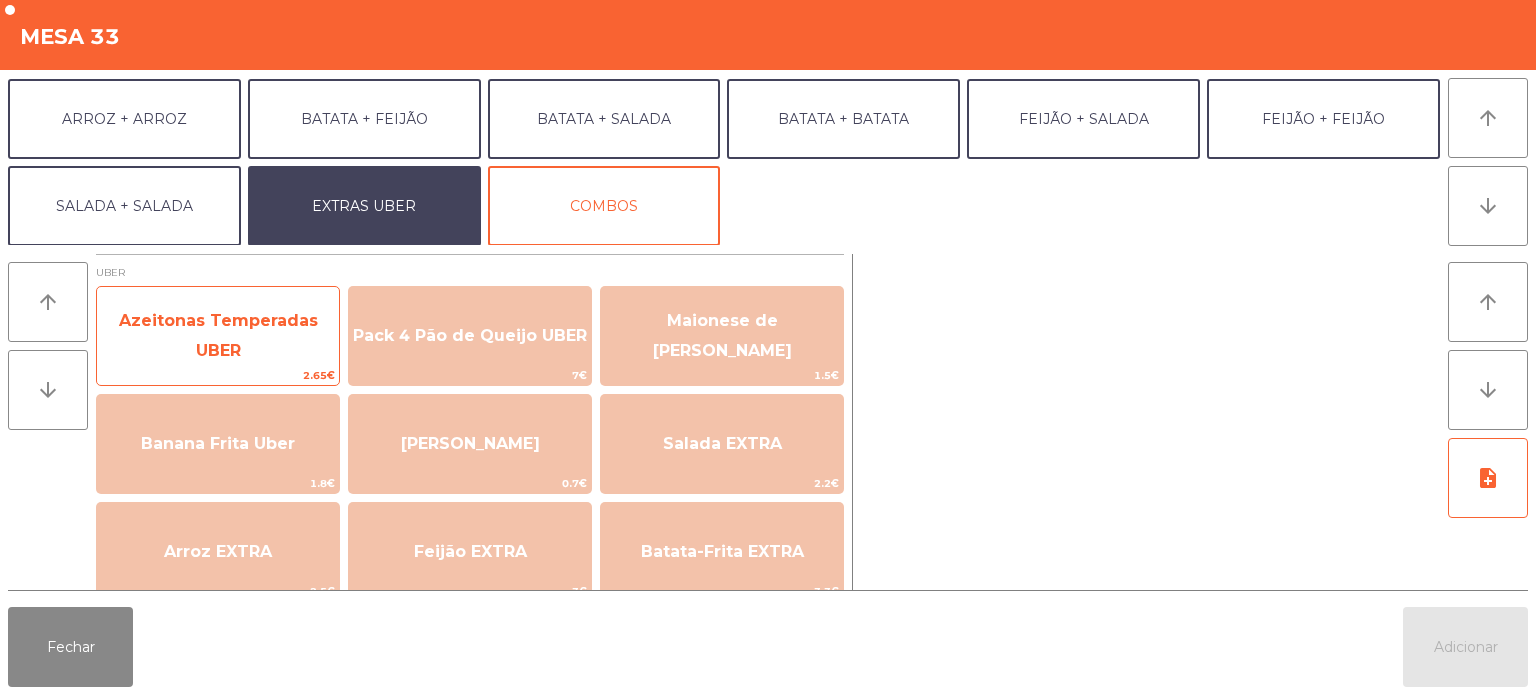 click on "Azeitonas Temperadas UBER" 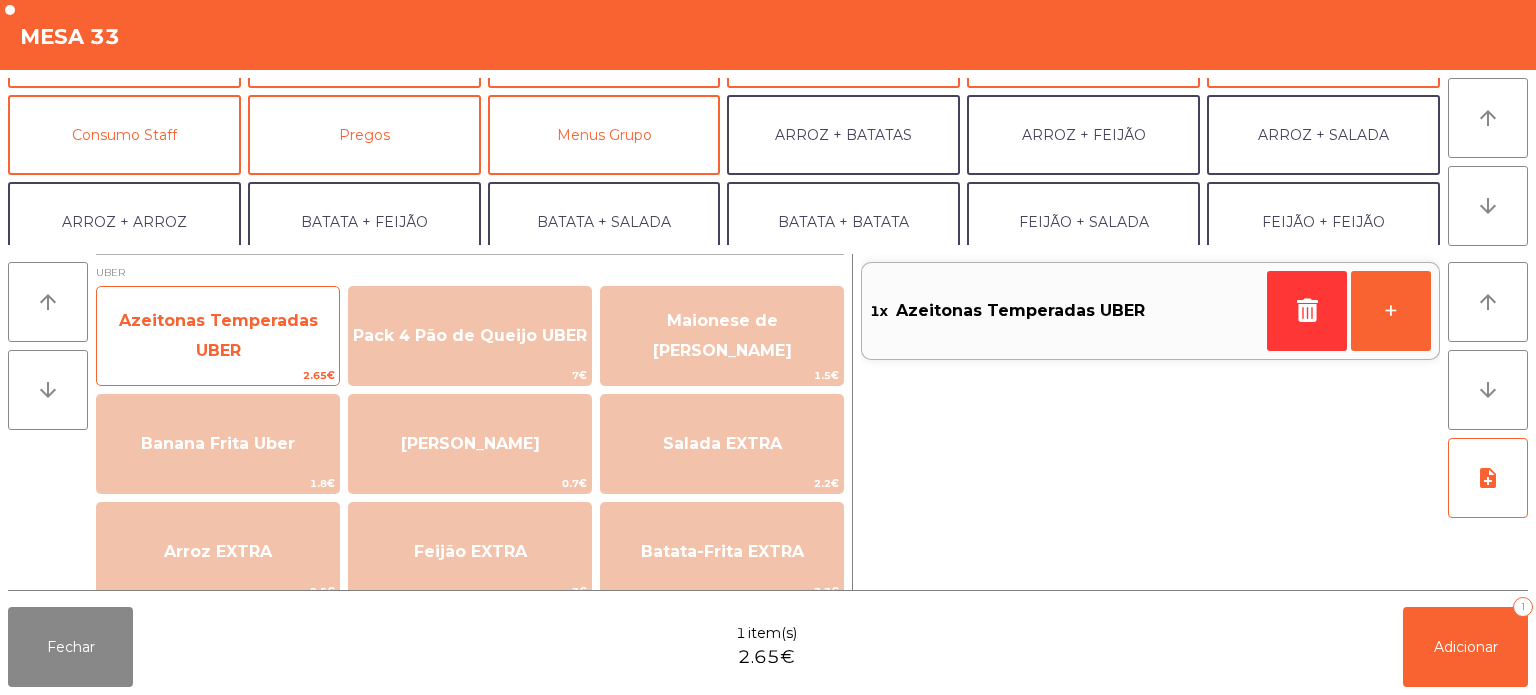 scroll, scrollTop: 160, scrollLeft: 0, axis: vertical 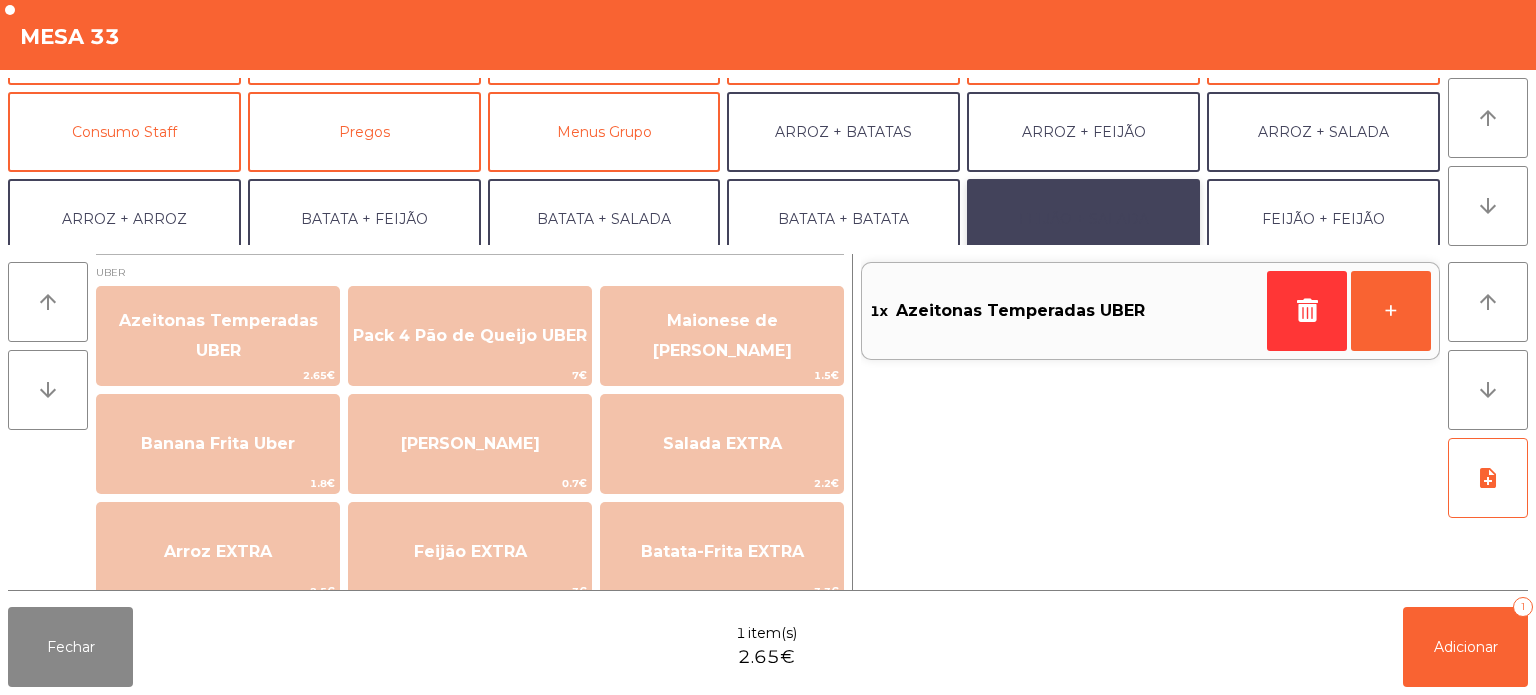 click on "FEIJÃO + SALADA" 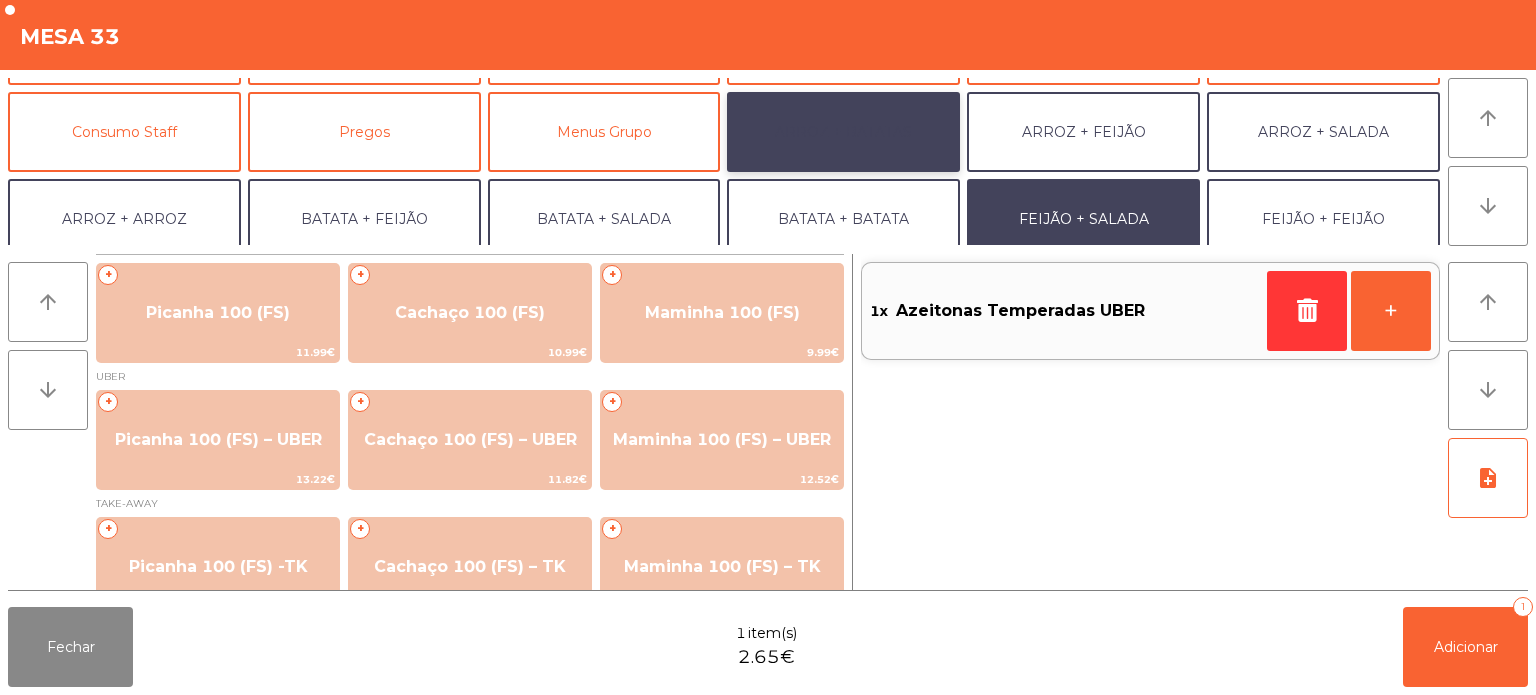 click on "ARROZ + BATATAS" 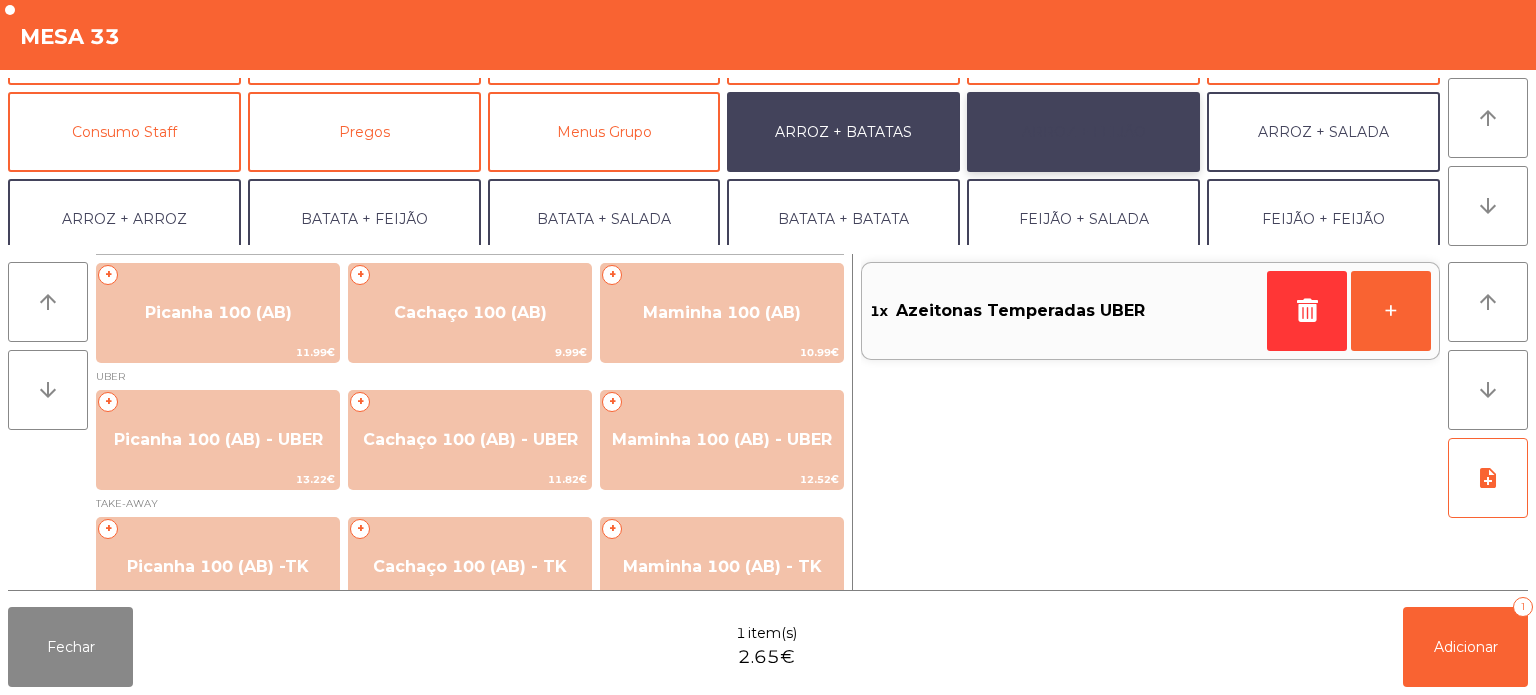 click on "ARROZ + FEIJÃO" 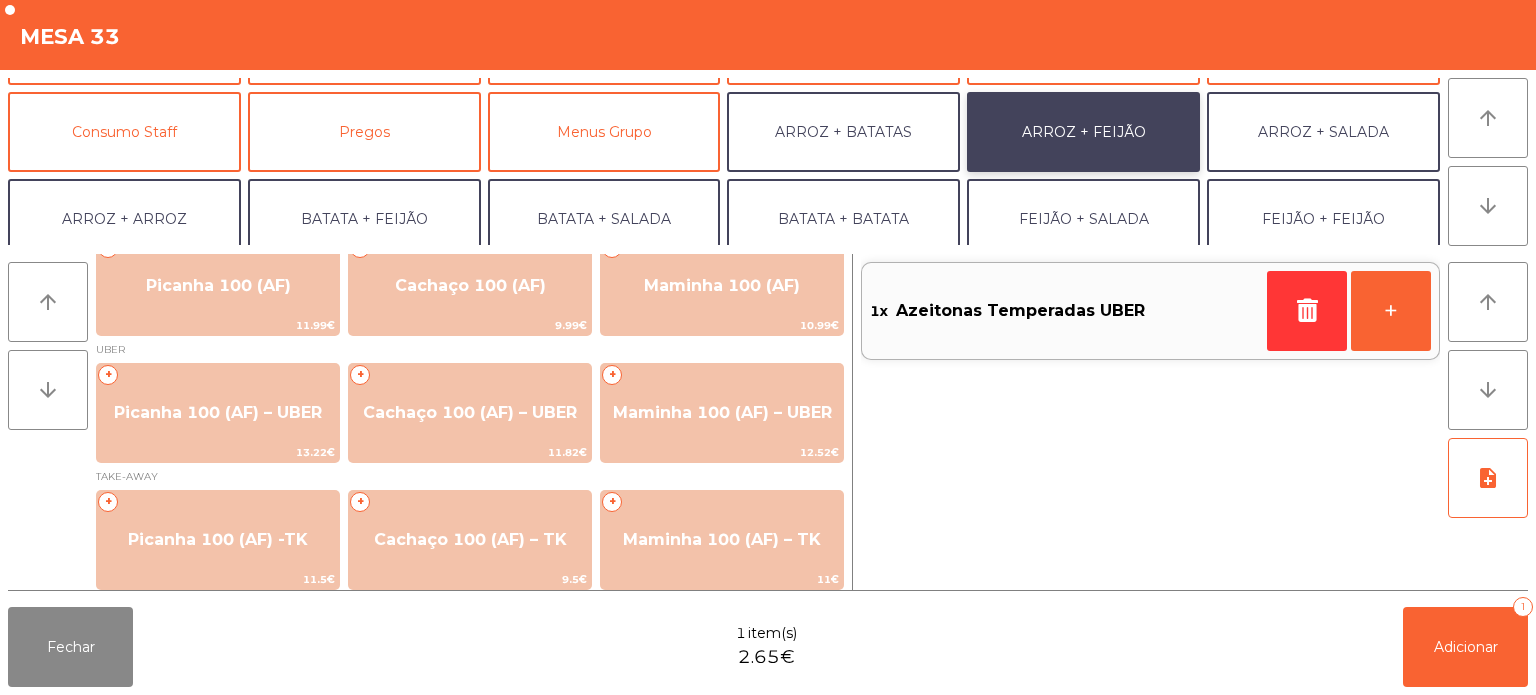 scroll, scrollTop: 24, scrollLeft: 0, axis: vertical 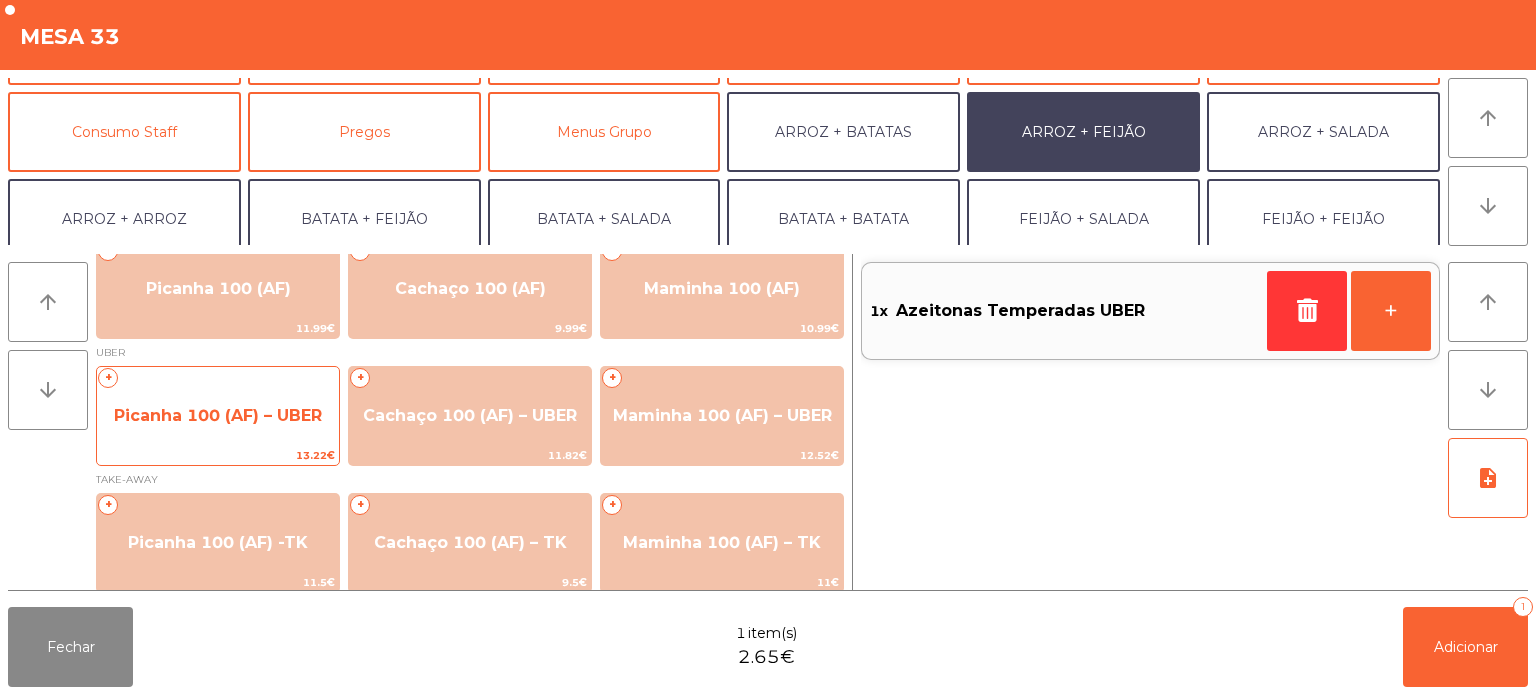 click on "Picanha 100 (AF) – UBER" 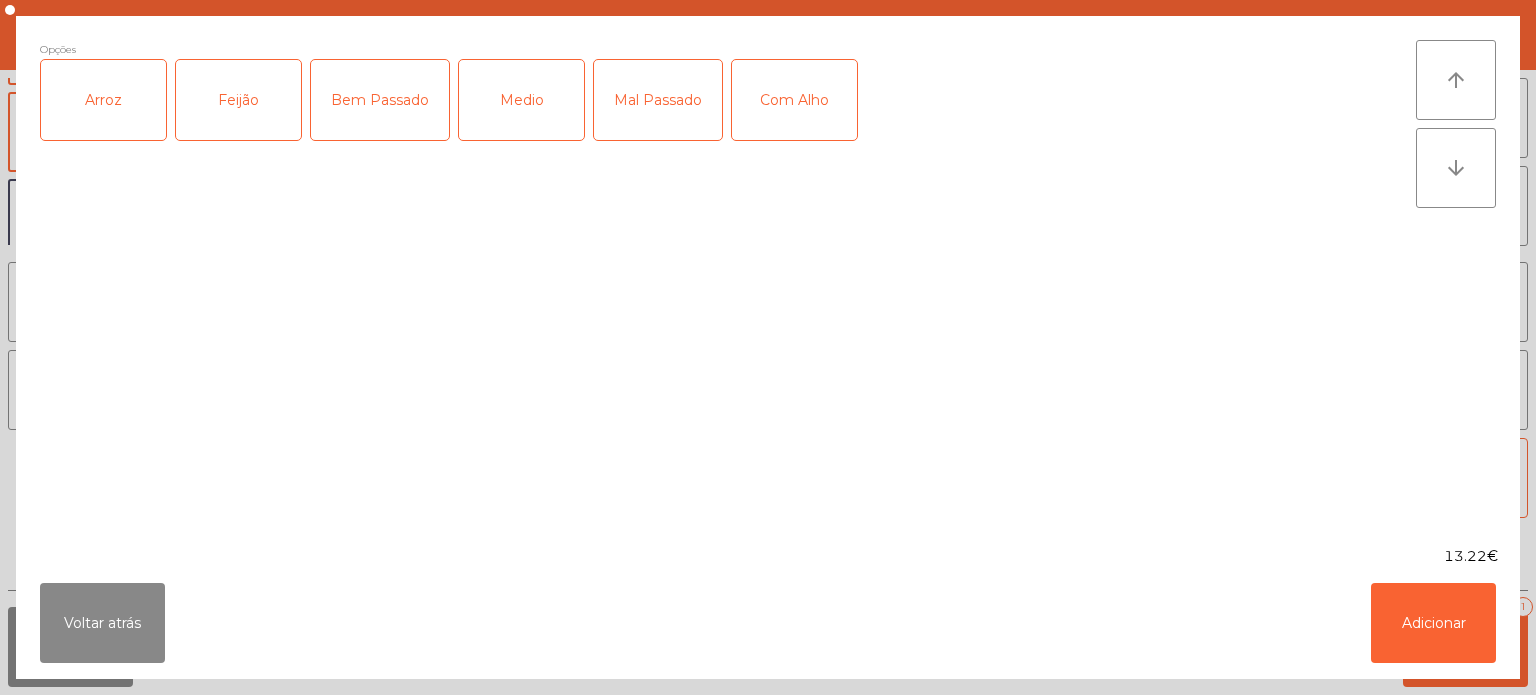 click on "Arroz" 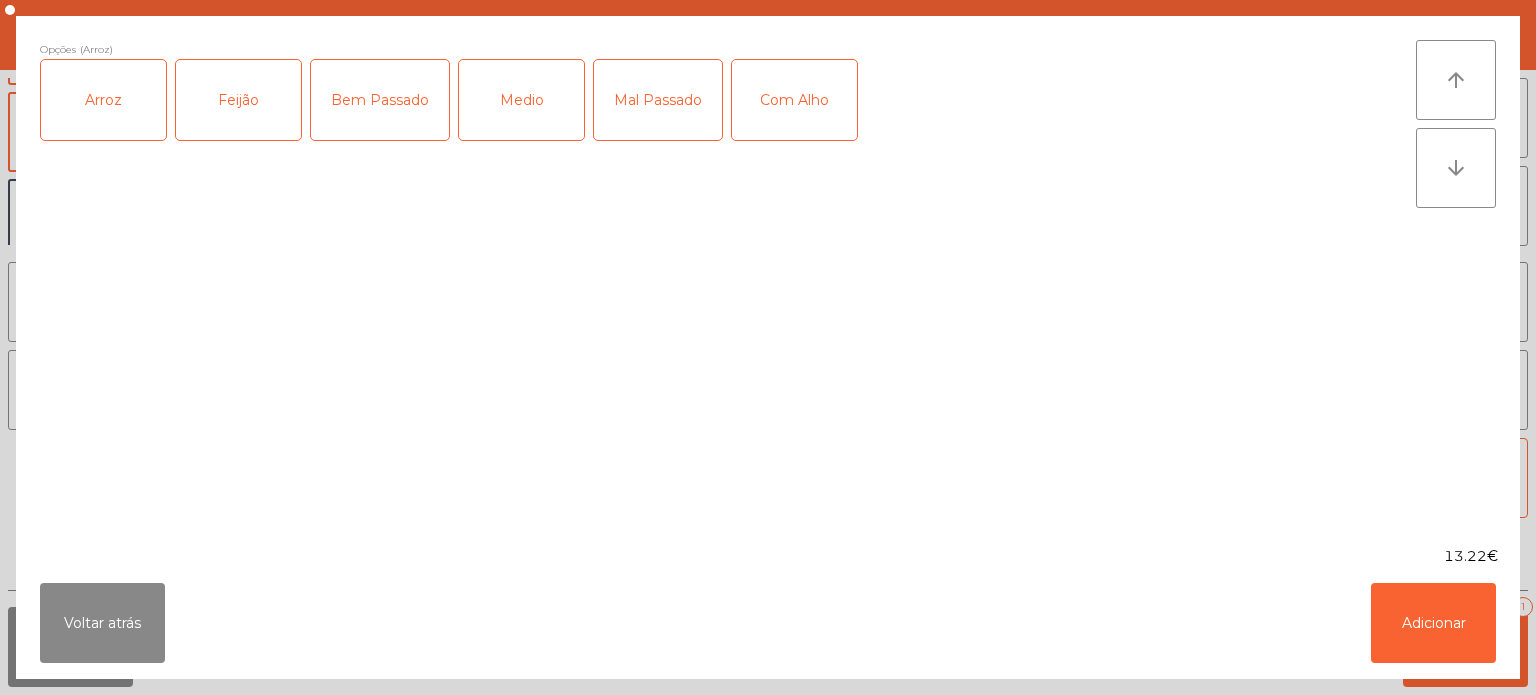 click on "Feijão" 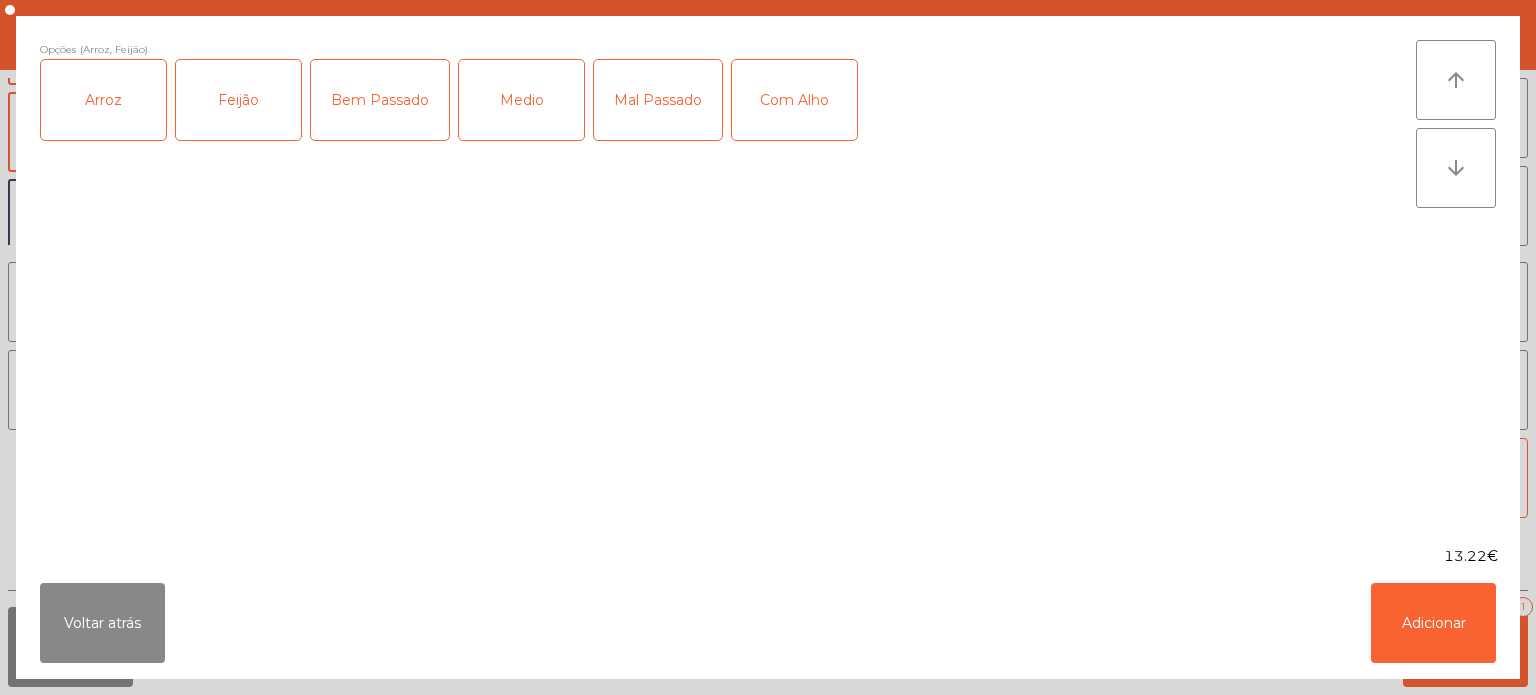 click on "Medio" 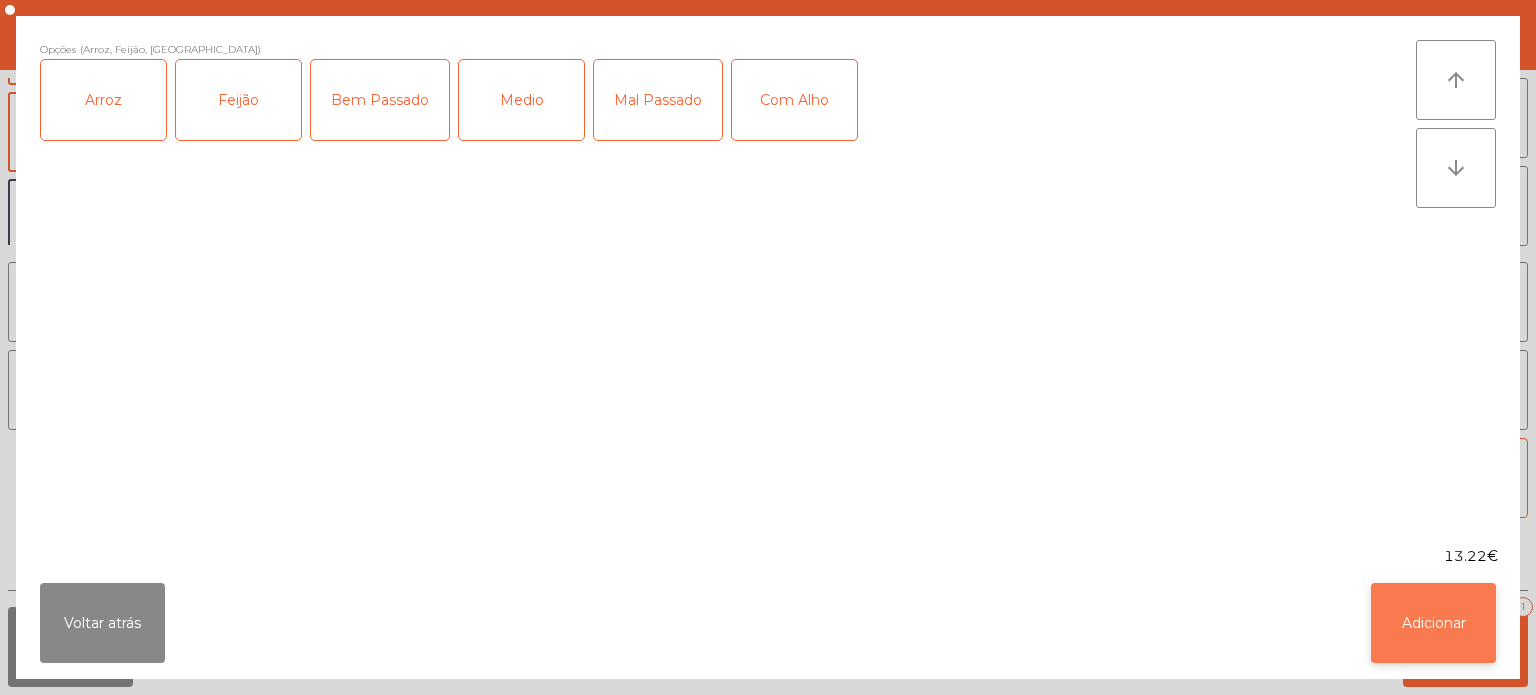 click on "Adicionar" 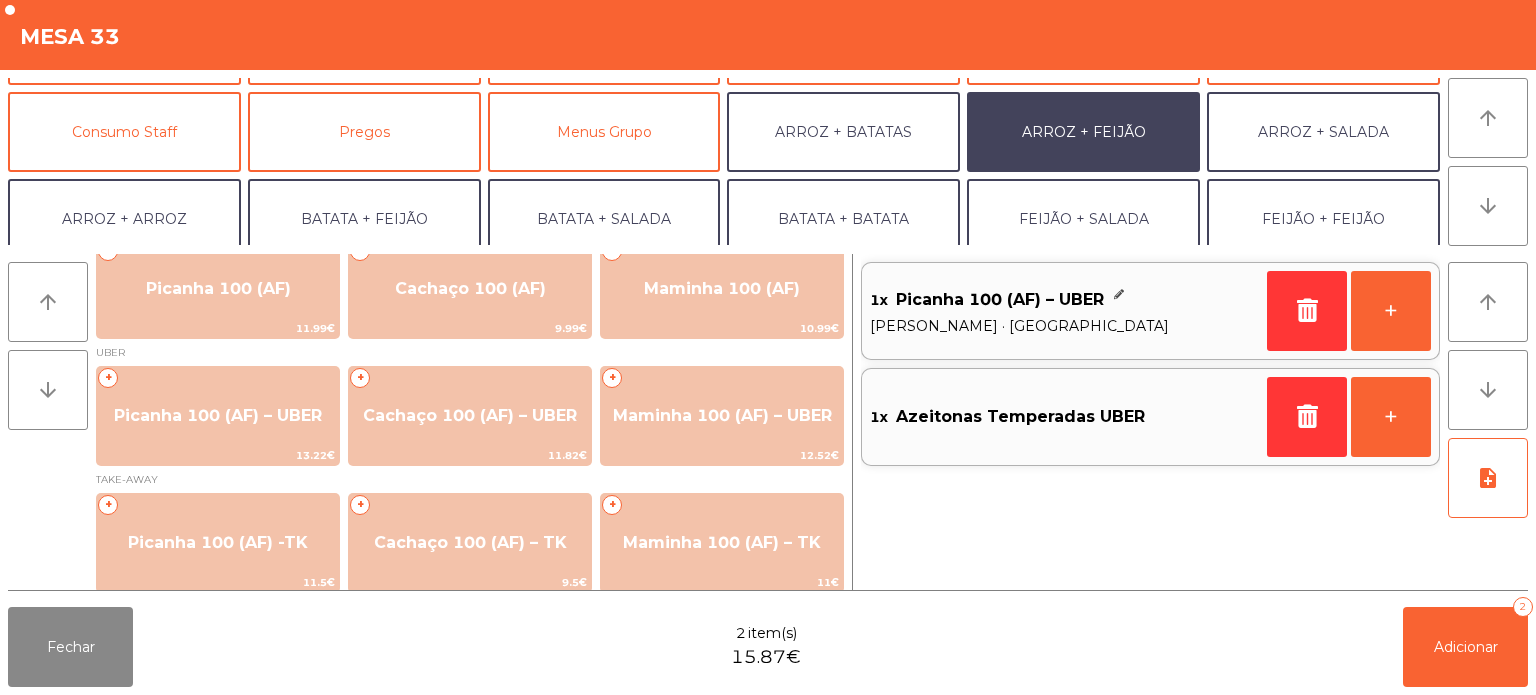 scroll, scrollTop: 260, scrollLeft: 0, axis: vertical 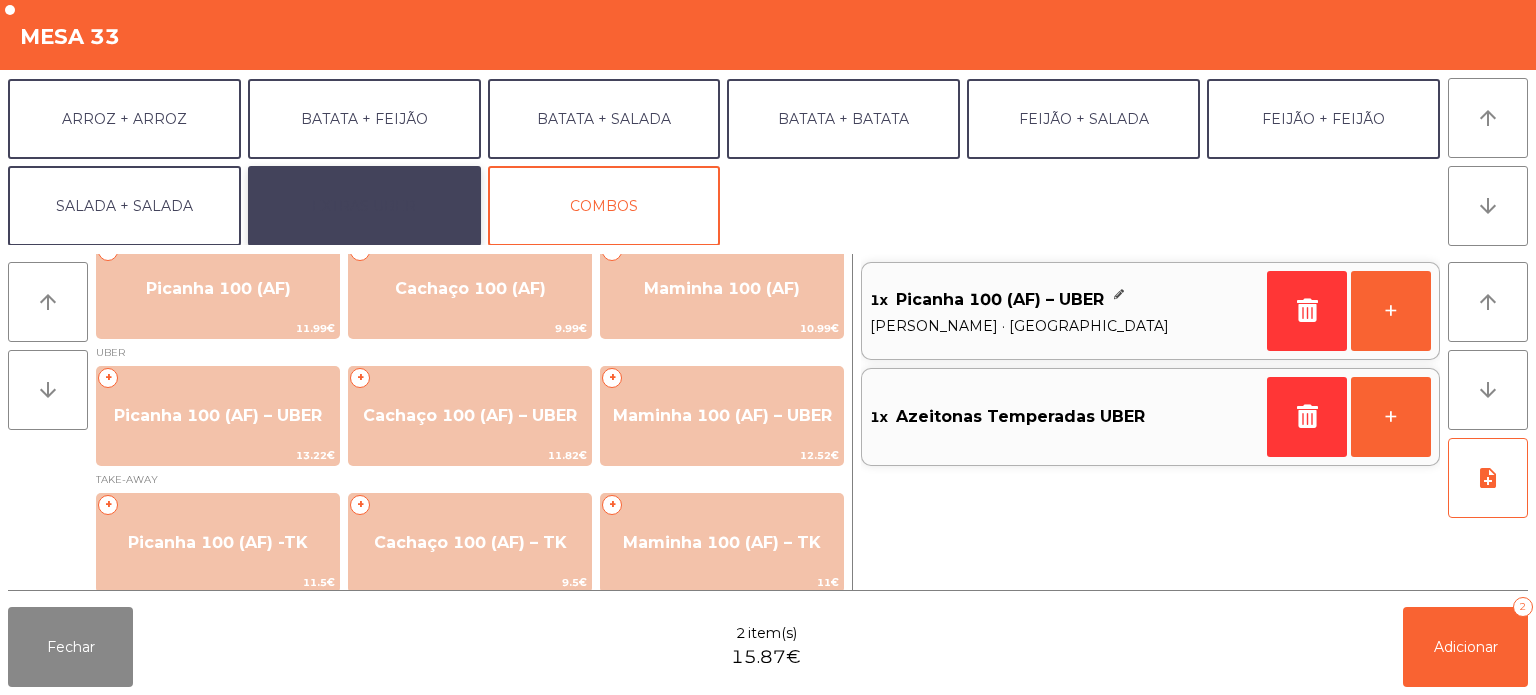 click on "EXTRAS UBER" 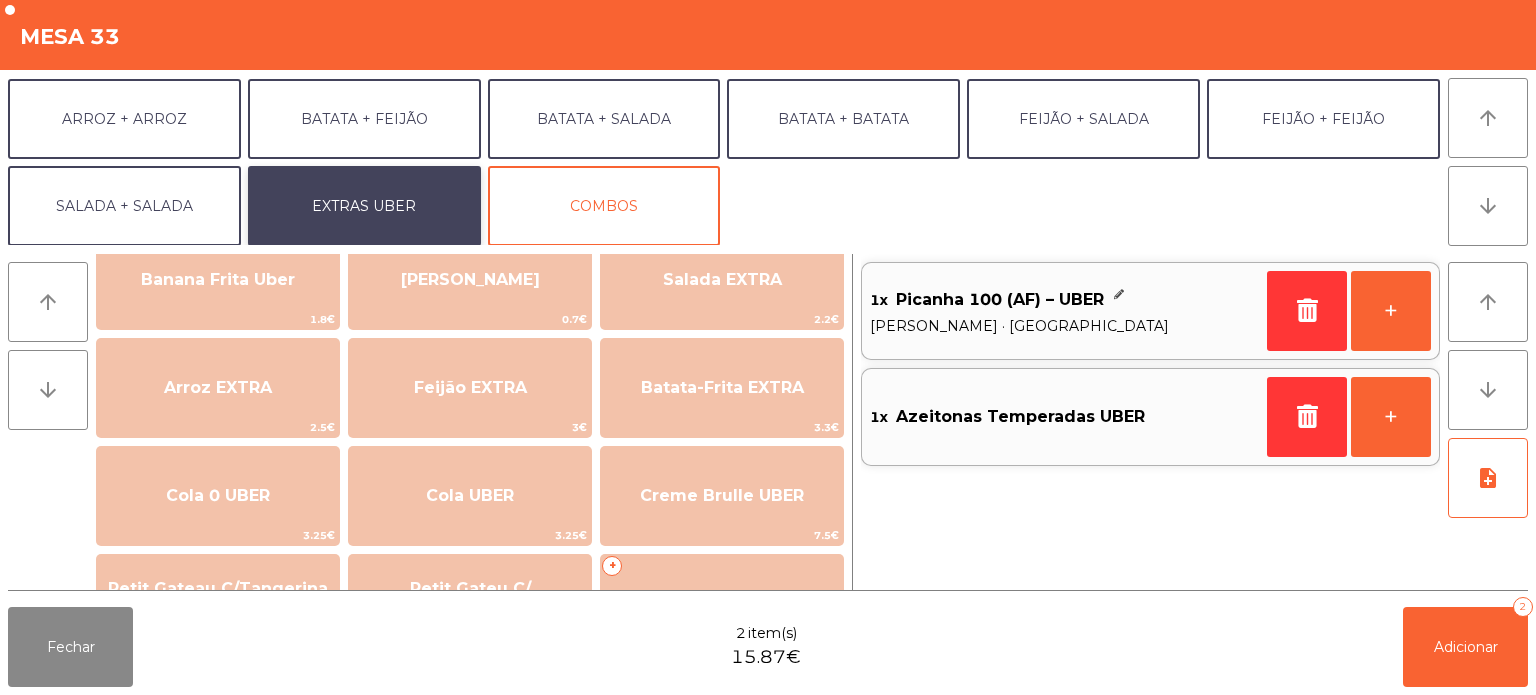 scroll, scrollTop: 0, scrollLeft: 0, axis: both 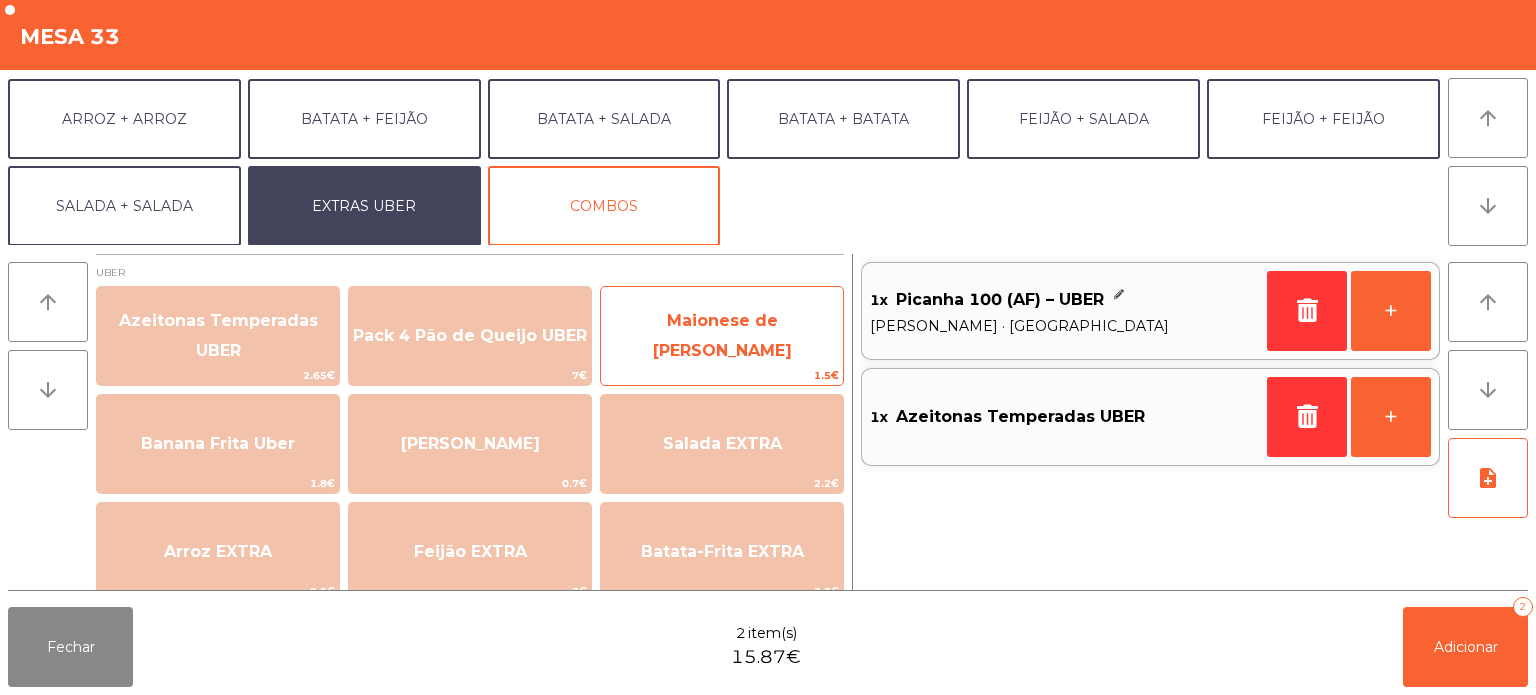 click on "Maionese de [PERSON_NAME]" 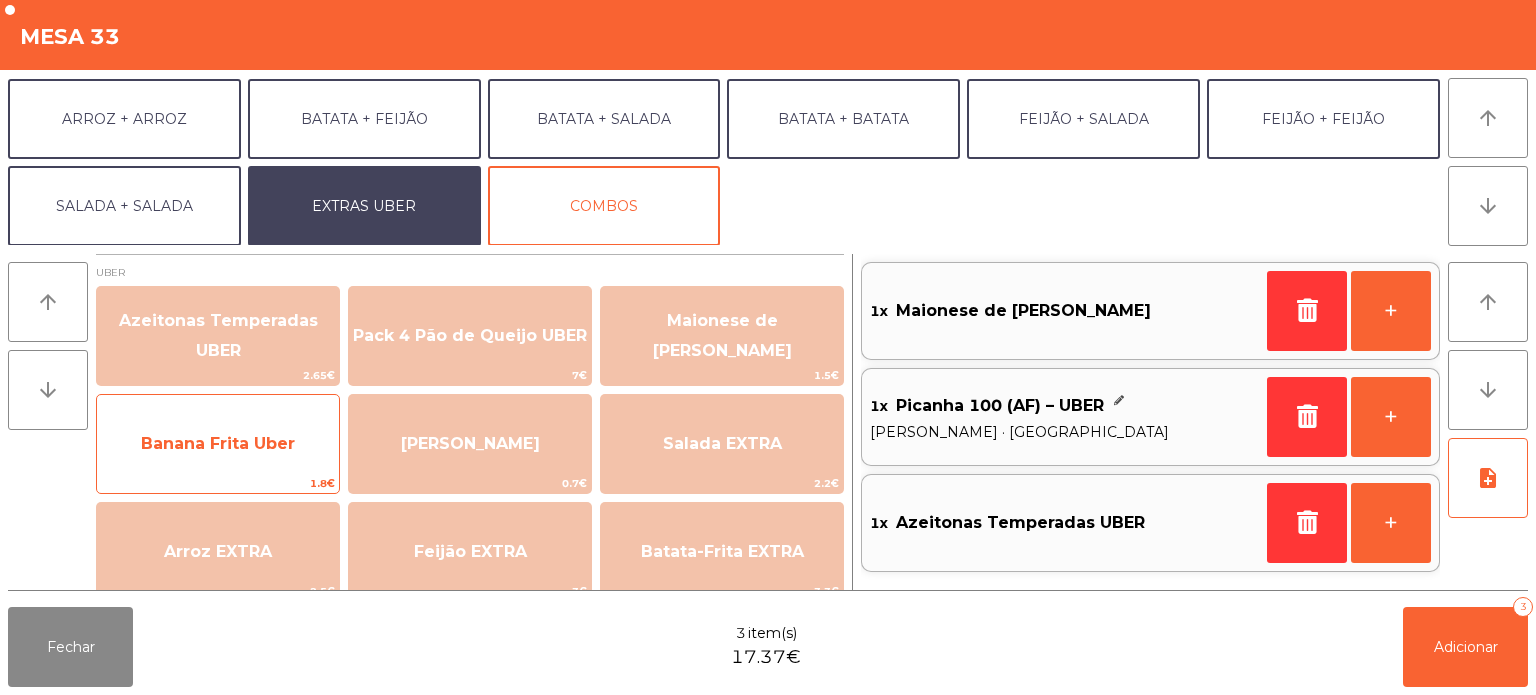 click on "Banana Frita Uber" 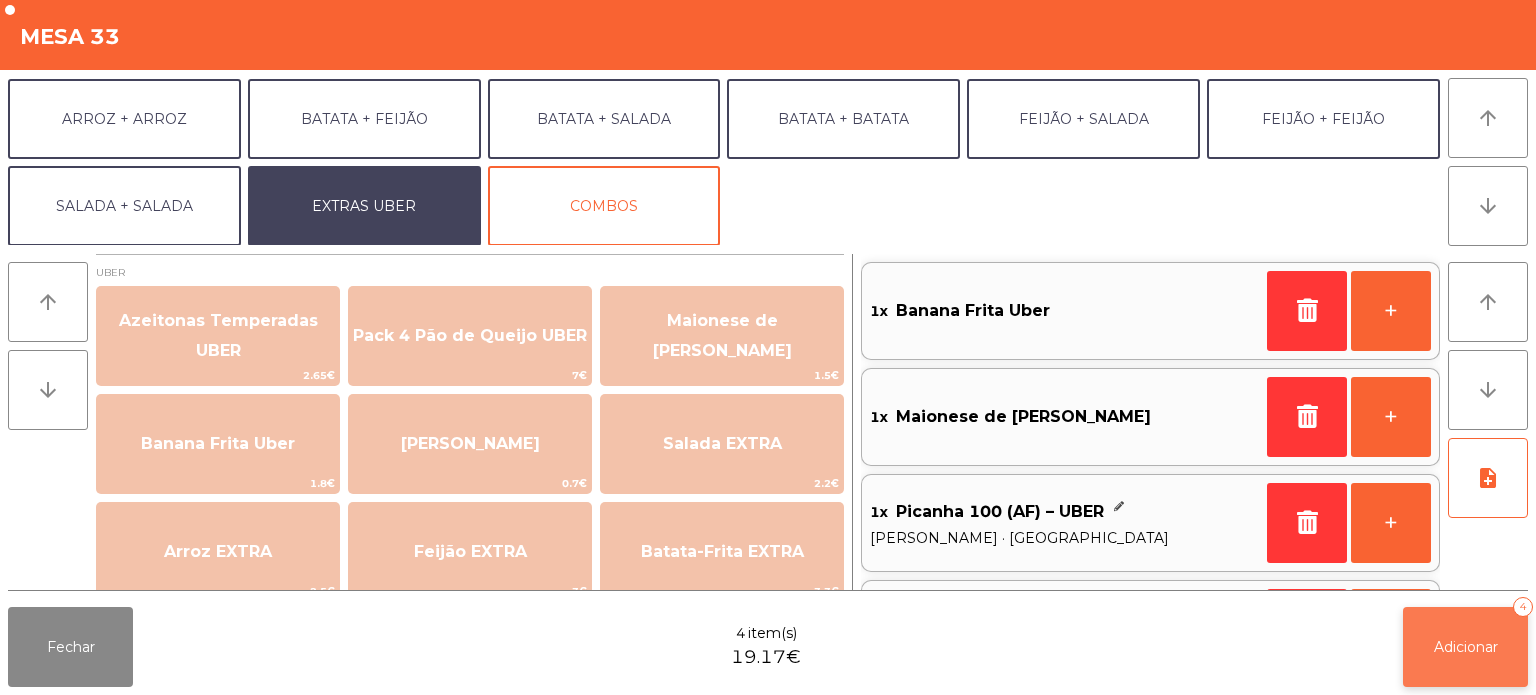 click on "Adicionar" 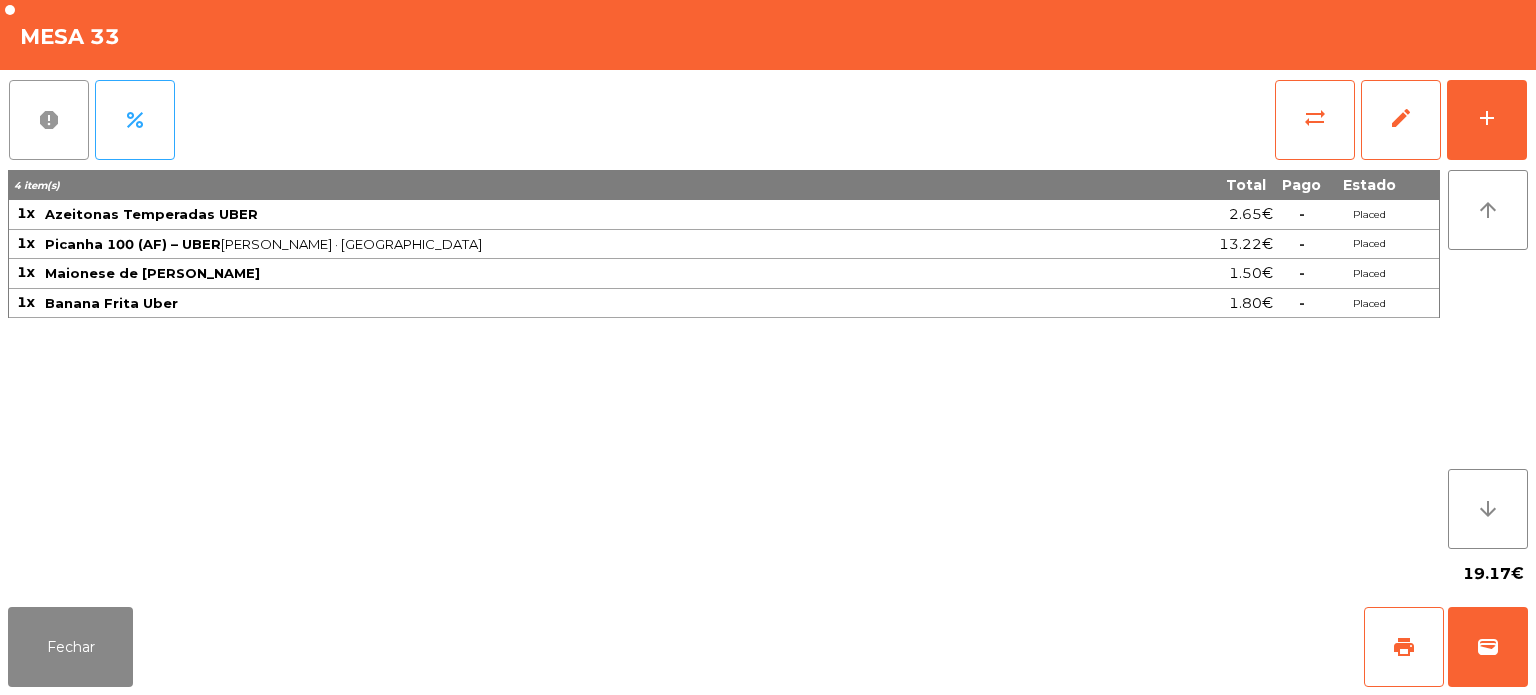 click on "report" 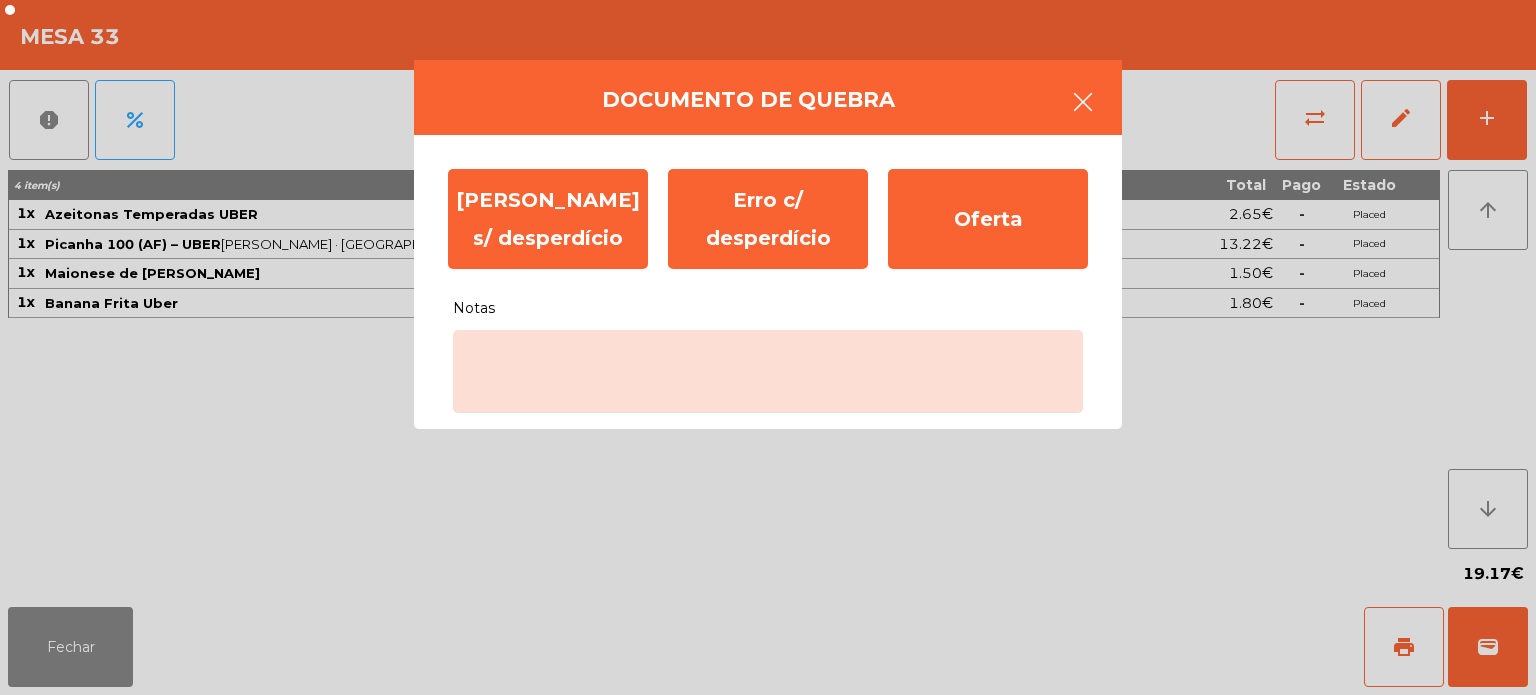 click 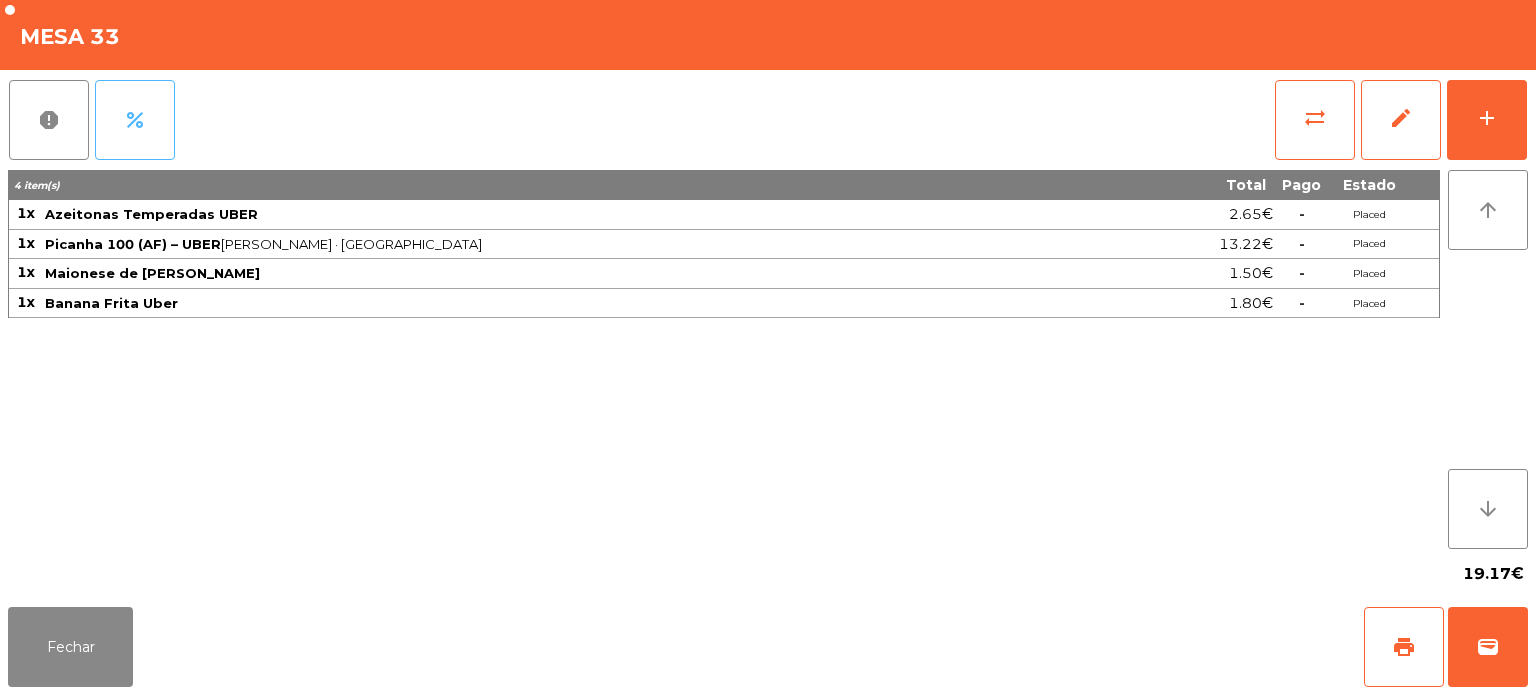click on "percent" 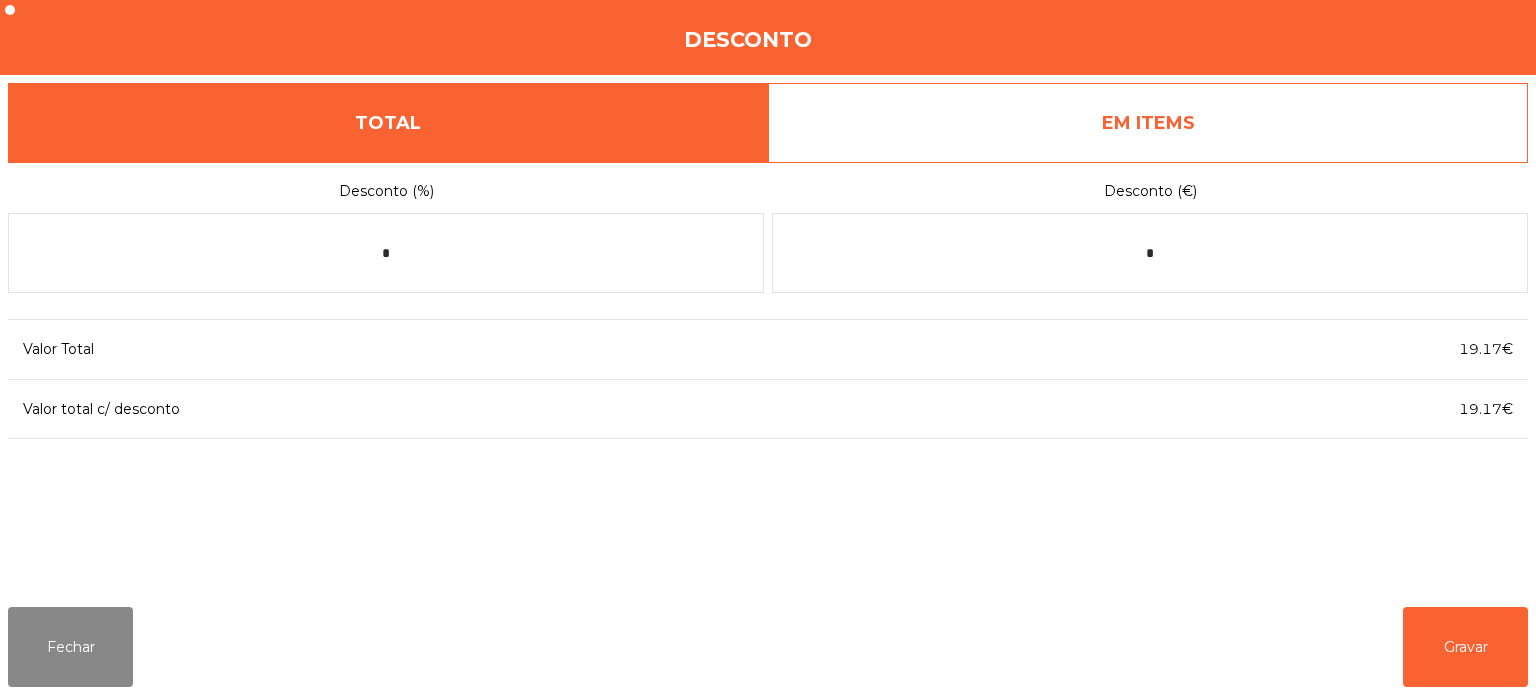 click on "EM ITEMS" at bounding box center [1148, 123] 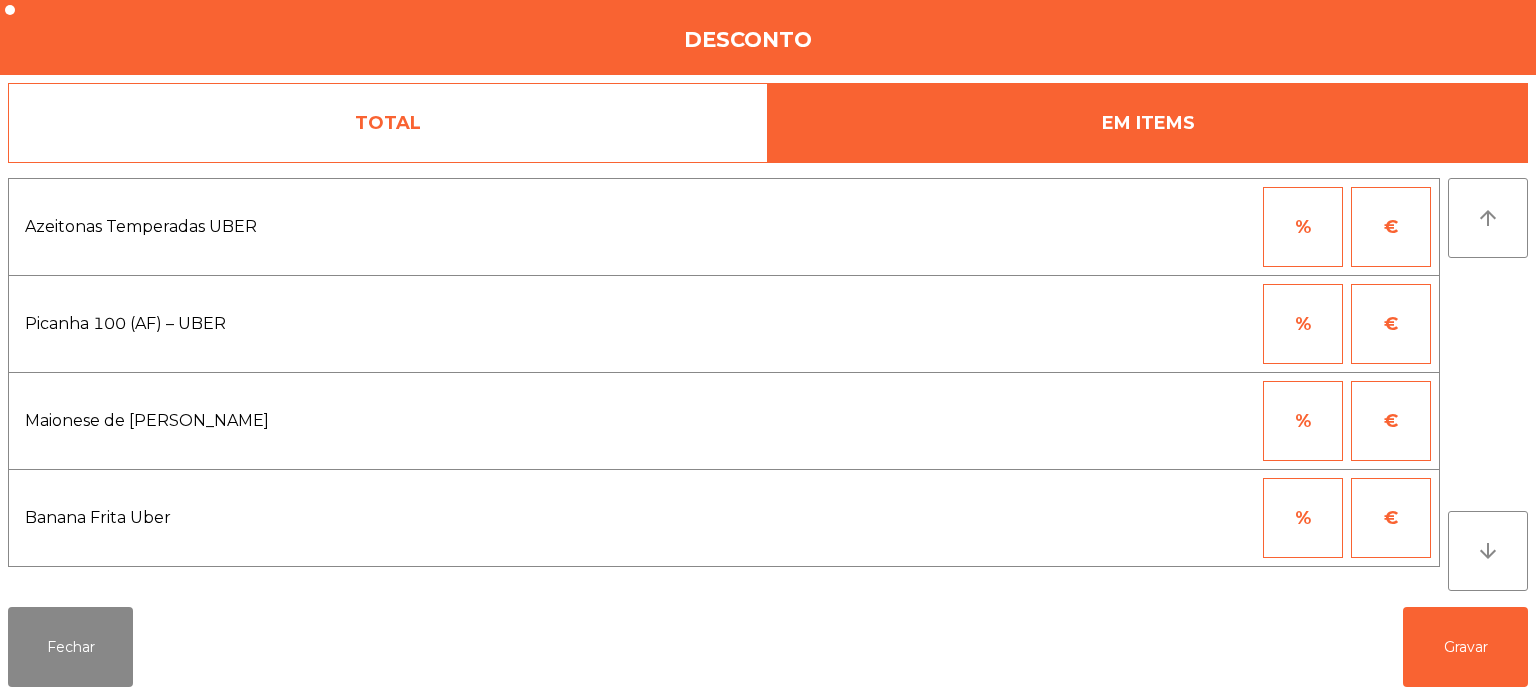 click on "%" at bounding box center [1303, 518] 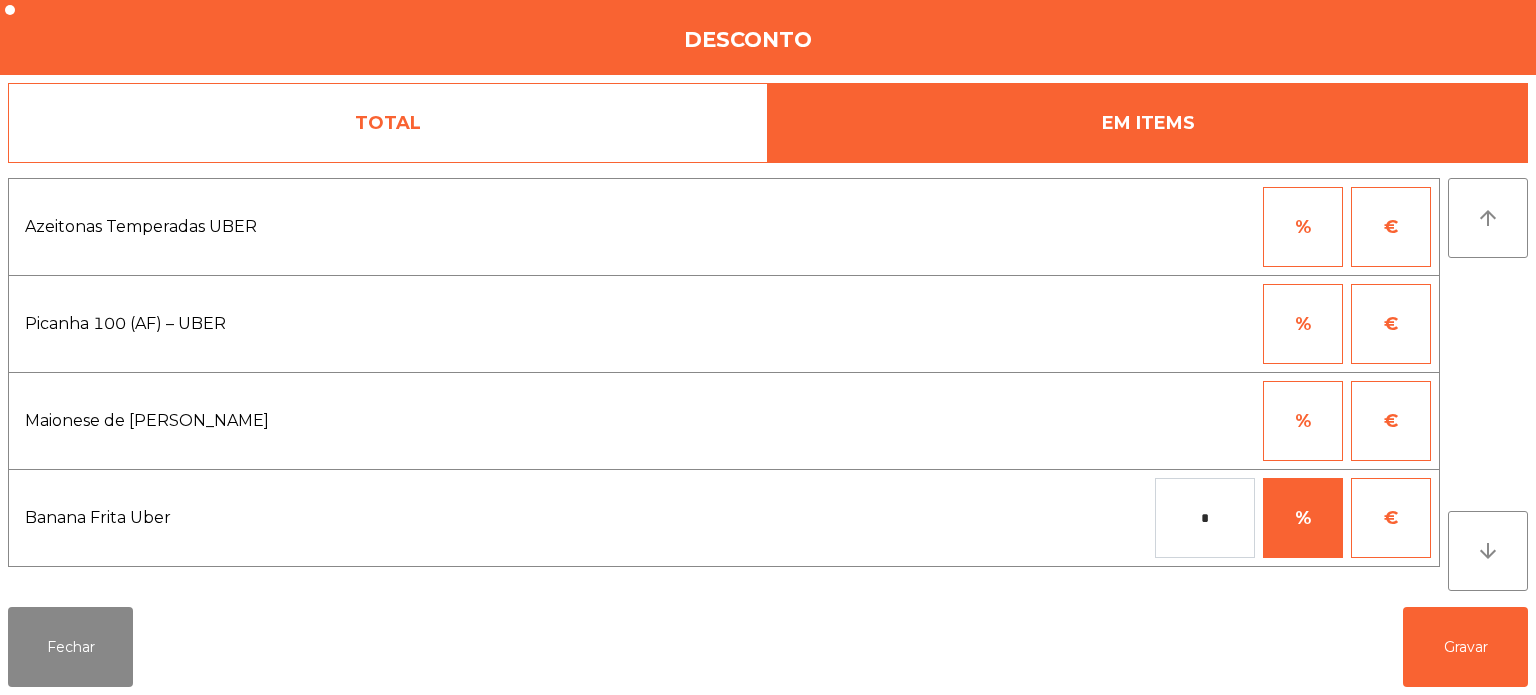 click on "€" at bounding box center [1391, 518] 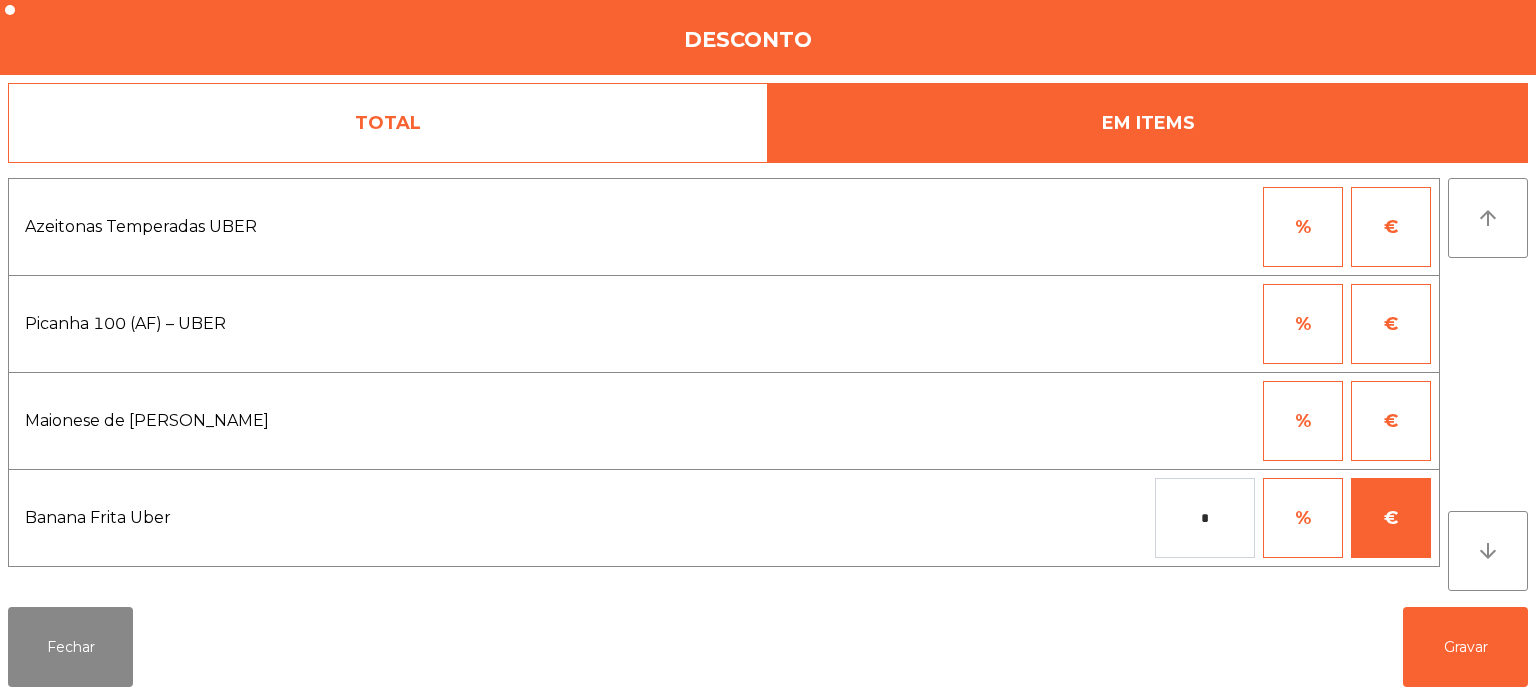 click on "Fabrica da picanha - Lisboa  location_on  27/07/2025   21:56:14   Painel de controlo   Pedidos  exit_to_app  Sair   Sala  warning  Consumo Staff   Evento   Mesa 1   Mesa 2   Mesa 3   214.85 €   Mesa 4   Mesa 5   Mesa 6   Mesa 7   54.4 €   Mesa 8   Mesa 9   Mesa 10   Mesa 11   Mesa 12   Mesa 13   52.9 €   Mesa 14   Mesa 15   Mesa 16   Mesa 17   Mesa 18   Mesa 19   Mesa 20   Mesa 21   Mesa 22   Mesa 23   Mesa 24   Mesa 25   Mesa 26   Mesa 27   Mesa 28   Mesa 29   Mesa 30   Mesa 31   Mesa 32   Mesa 33   19.17 €   Mesa 34   Mesa 35   Mesa 36   Mesa 37   5 €   Mesa 38   Mesa 39   8.42 €  Reserva na próxima hora Pedindo a conta A chamar  Conceder permissões   Abrir Gaveta
Mesa 33   report   percent   sync_alt   edit   add  4 item(s) Total Pago Estado 1x Azeitonas Temperadas UBER 2.65€  -  Placed 1x Picanha 100 (AF) – UBER  Arroz · Feijão · Medio  13.22€  -  Placed 1x Maionese de Alho UBER 1.50€  -  Placed 1x Banana Frita Uber 1.80€  -  Placed arrow_upward arrow_downward *" at bounding box center (768, 347) 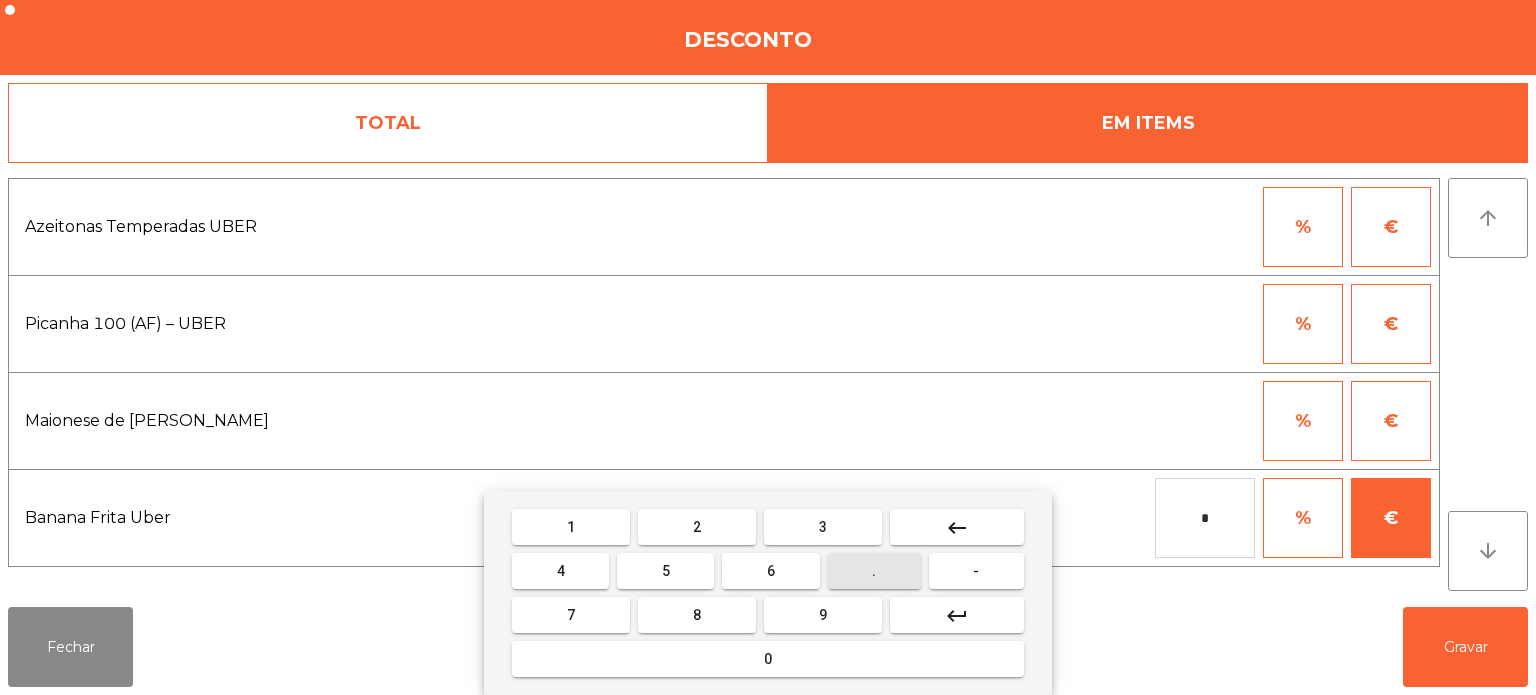 click on "." at bounding box center [874, 571] 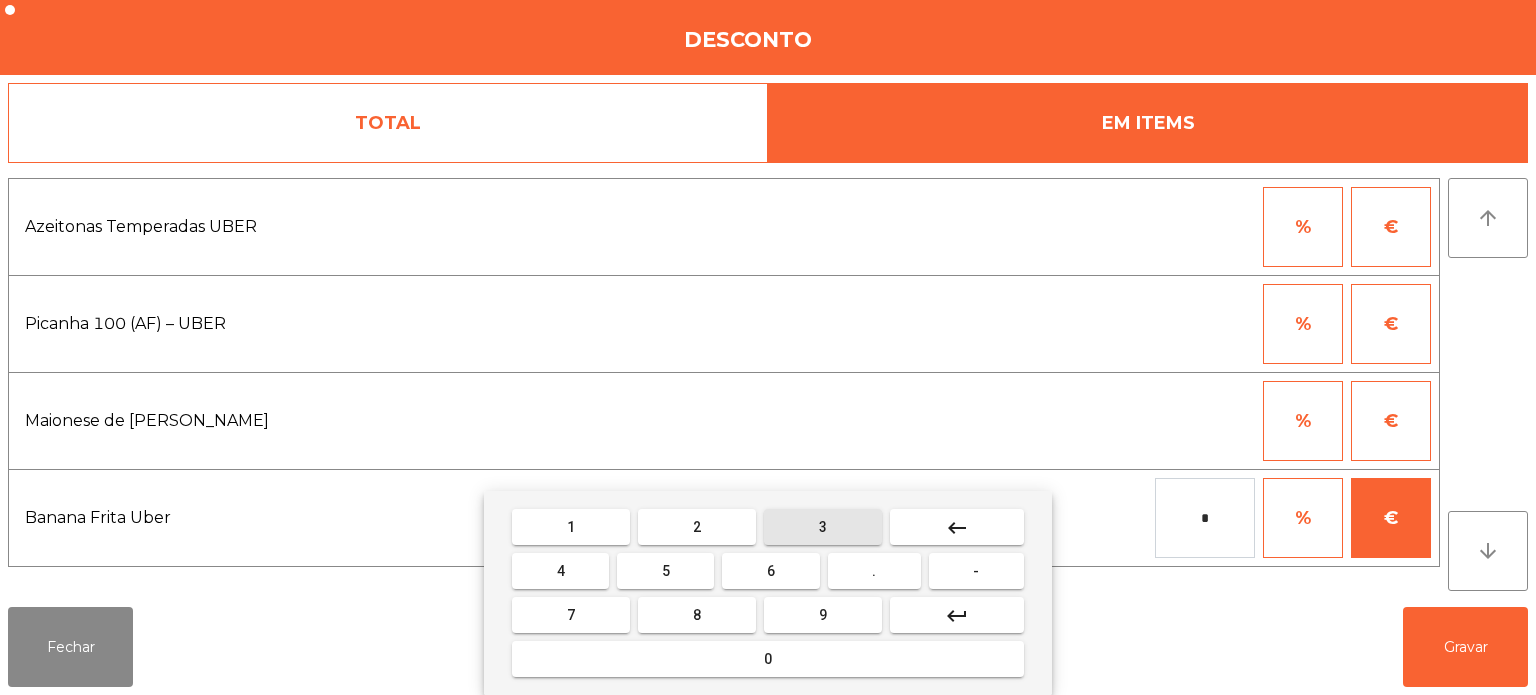 click on "3" at bounding box center (823, 527) 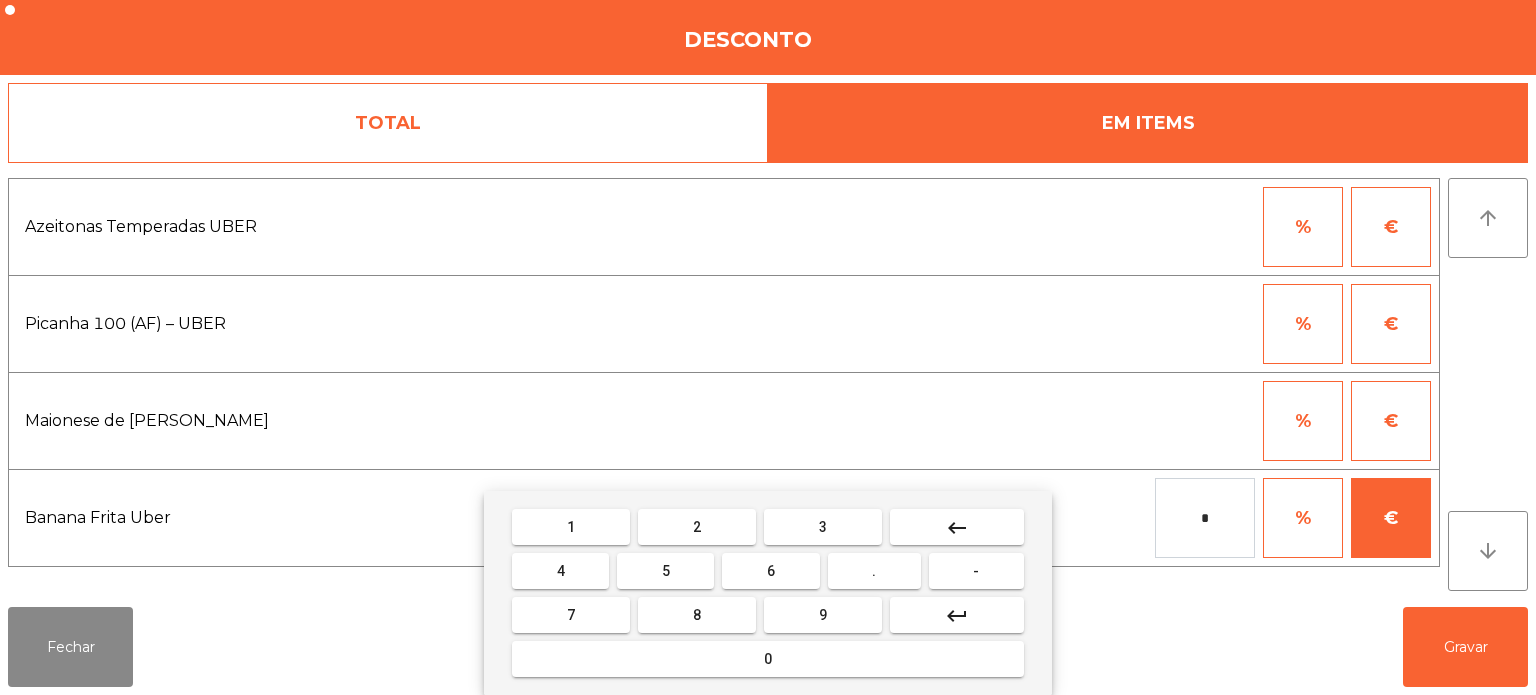 click on "keyboard_backspace" at bounding box center [957, 527] 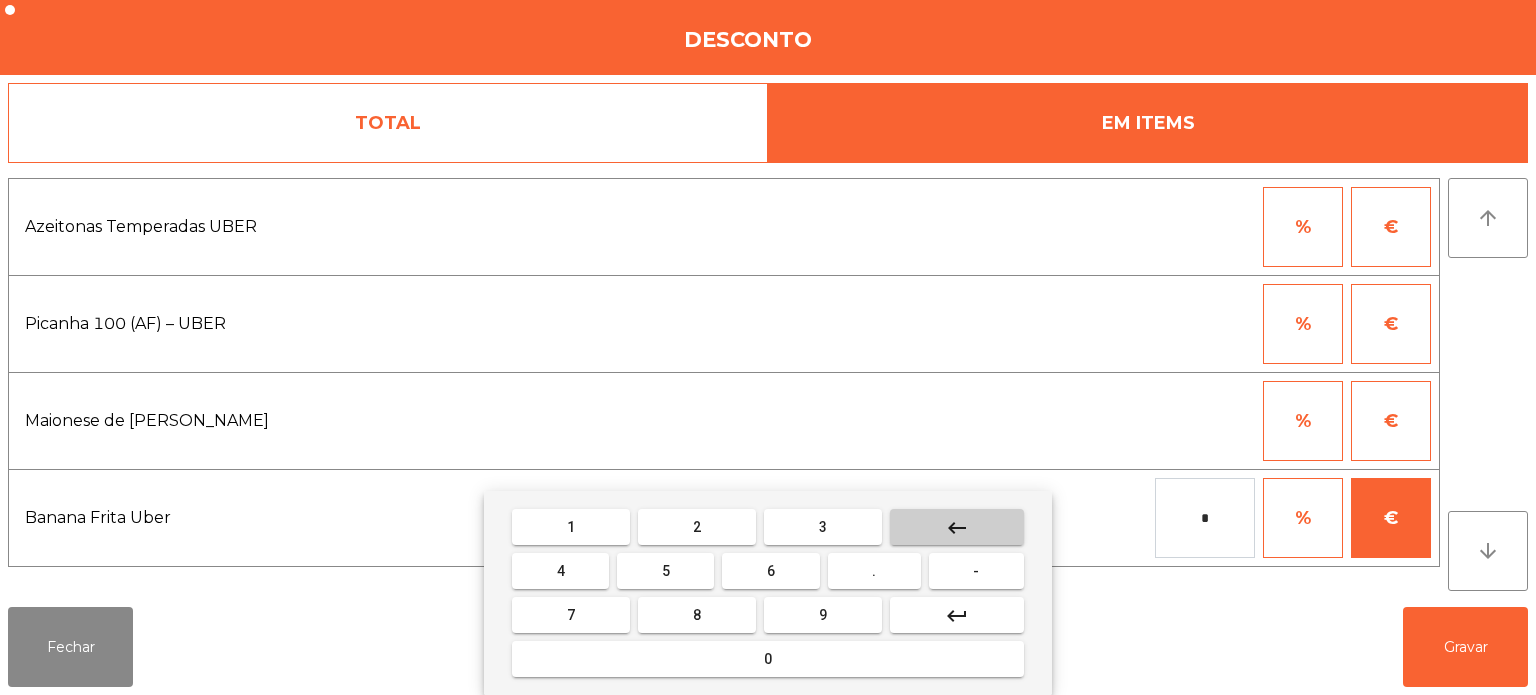 click on "keyboard_backspace" at bounding box center [957, 527] 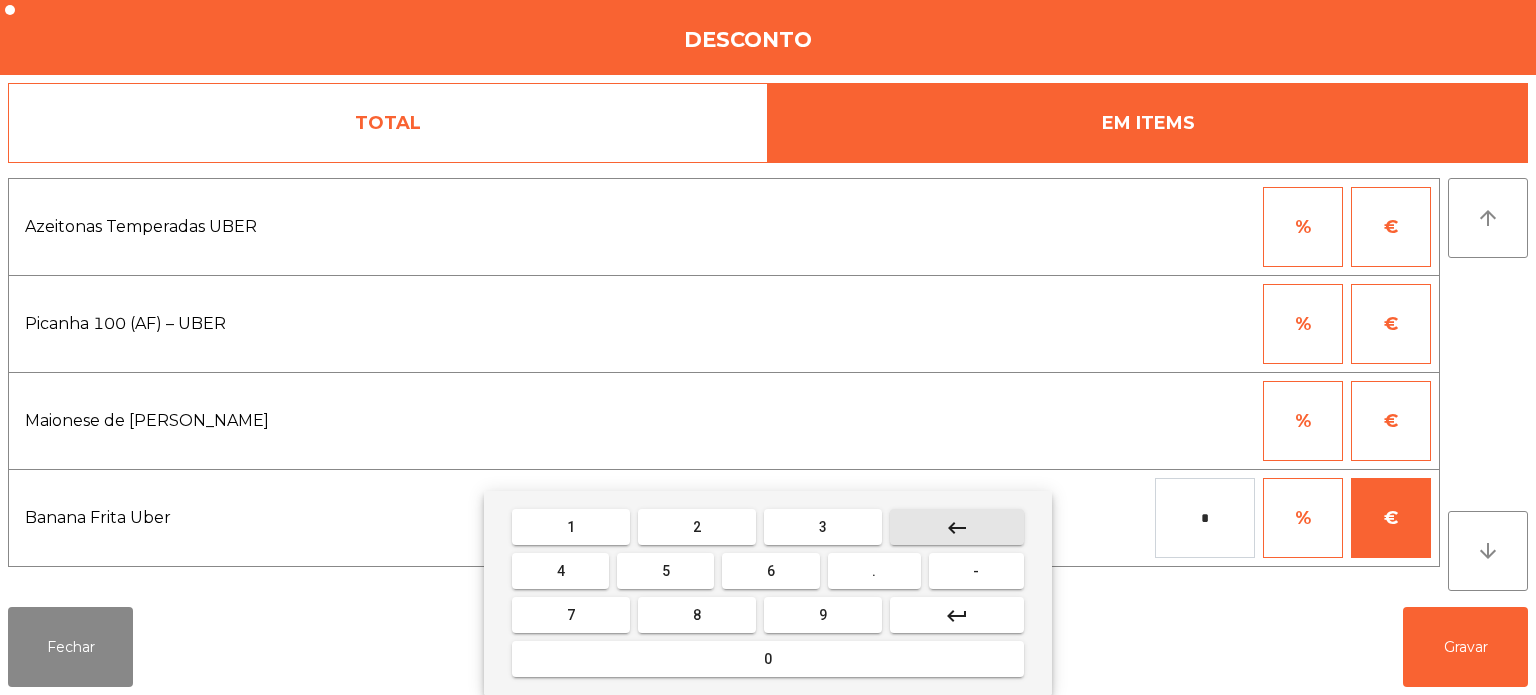 click on "keyboard_backspace" at bounding box center (957, 527) 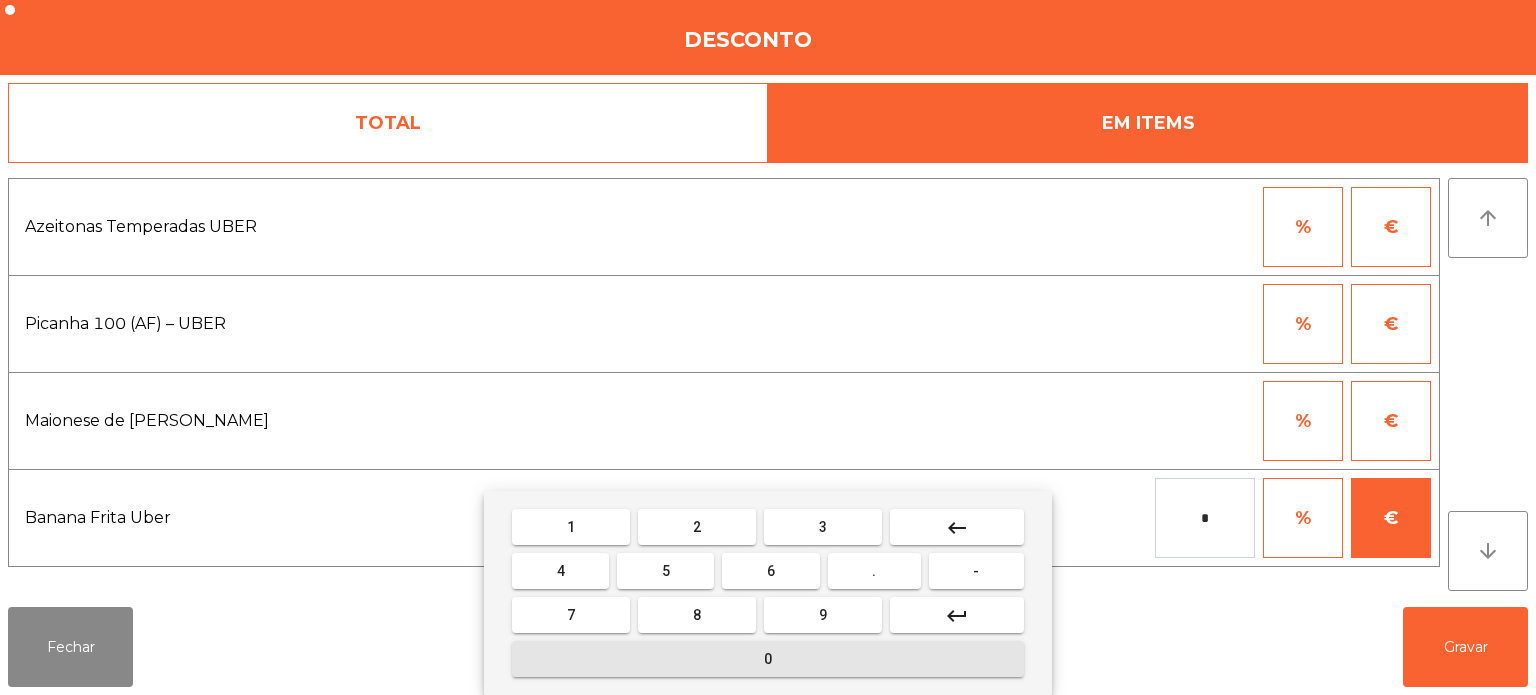 click on "0" at bounding box center (768, 659) 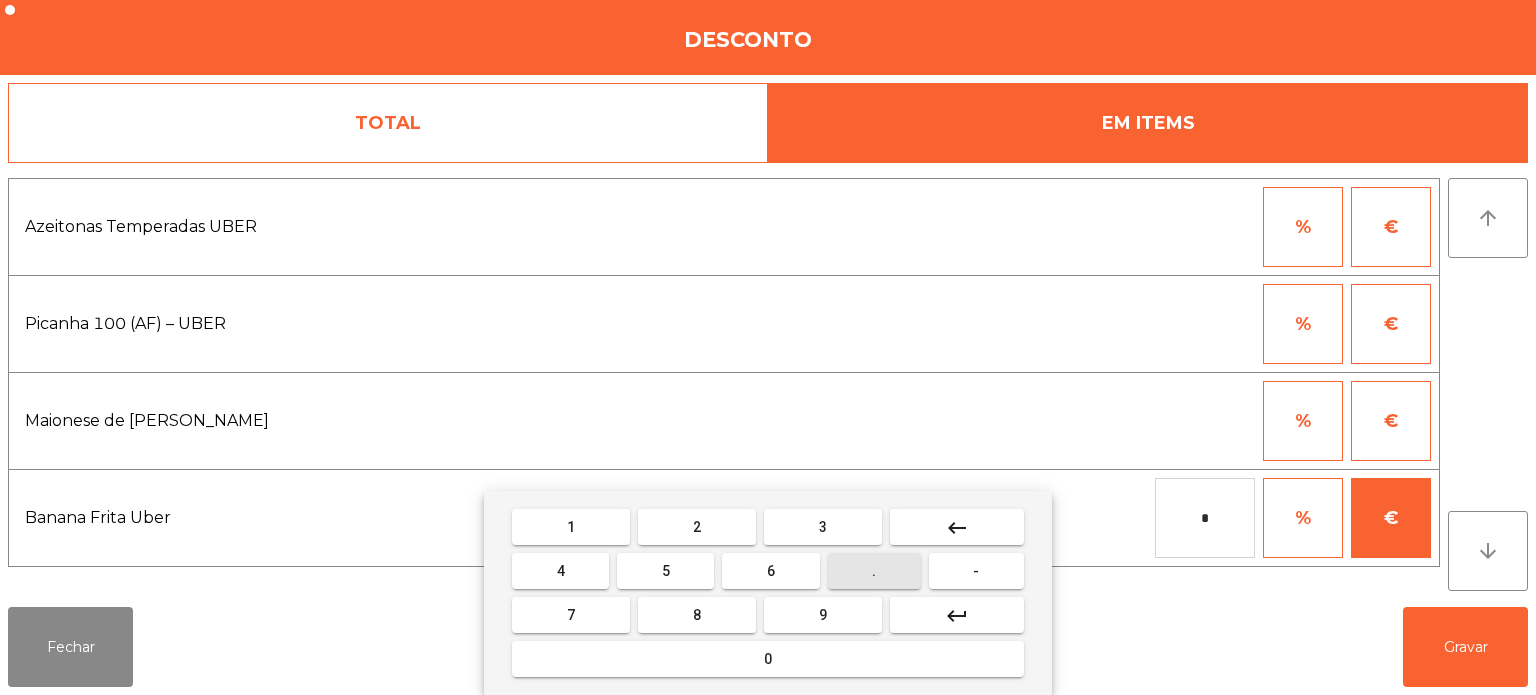 click on "." at bounding box center (874, 571) 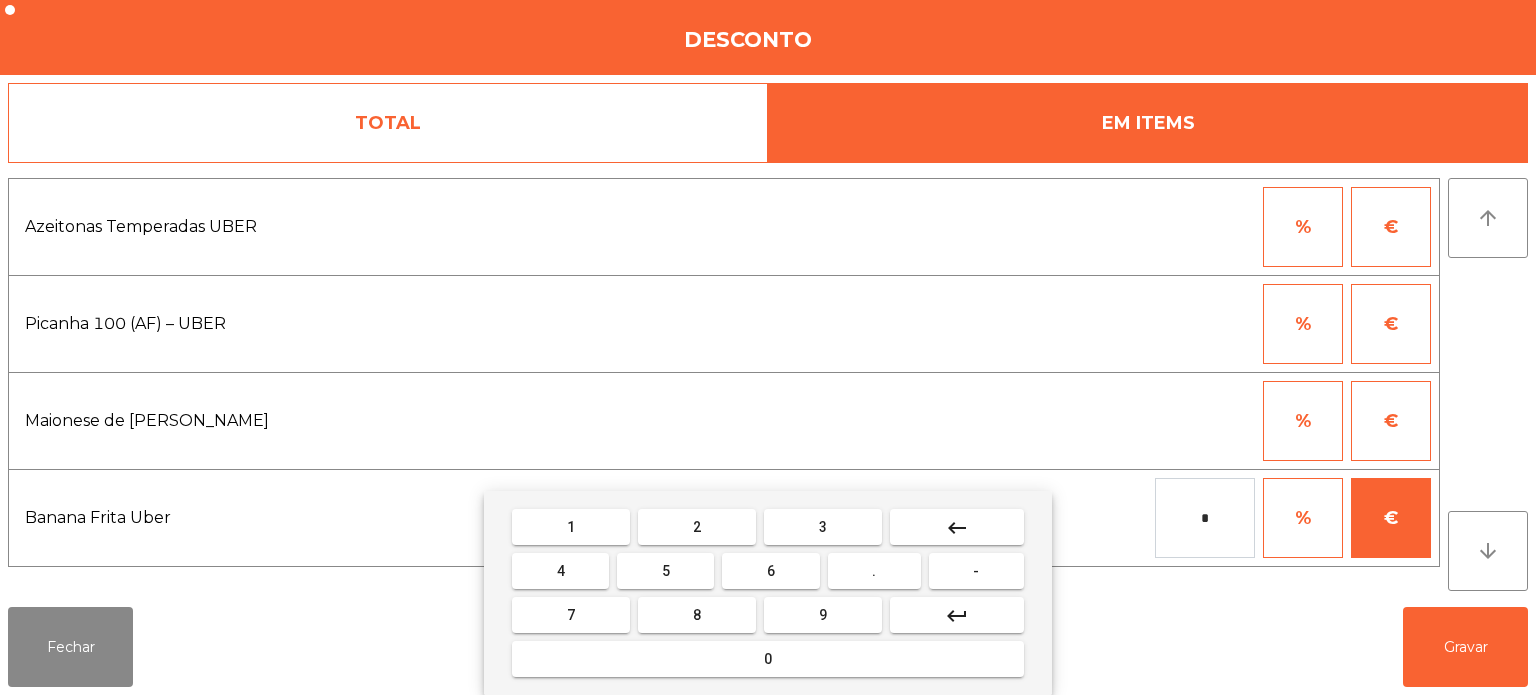 click on "3" at bounding box center (823, 527) 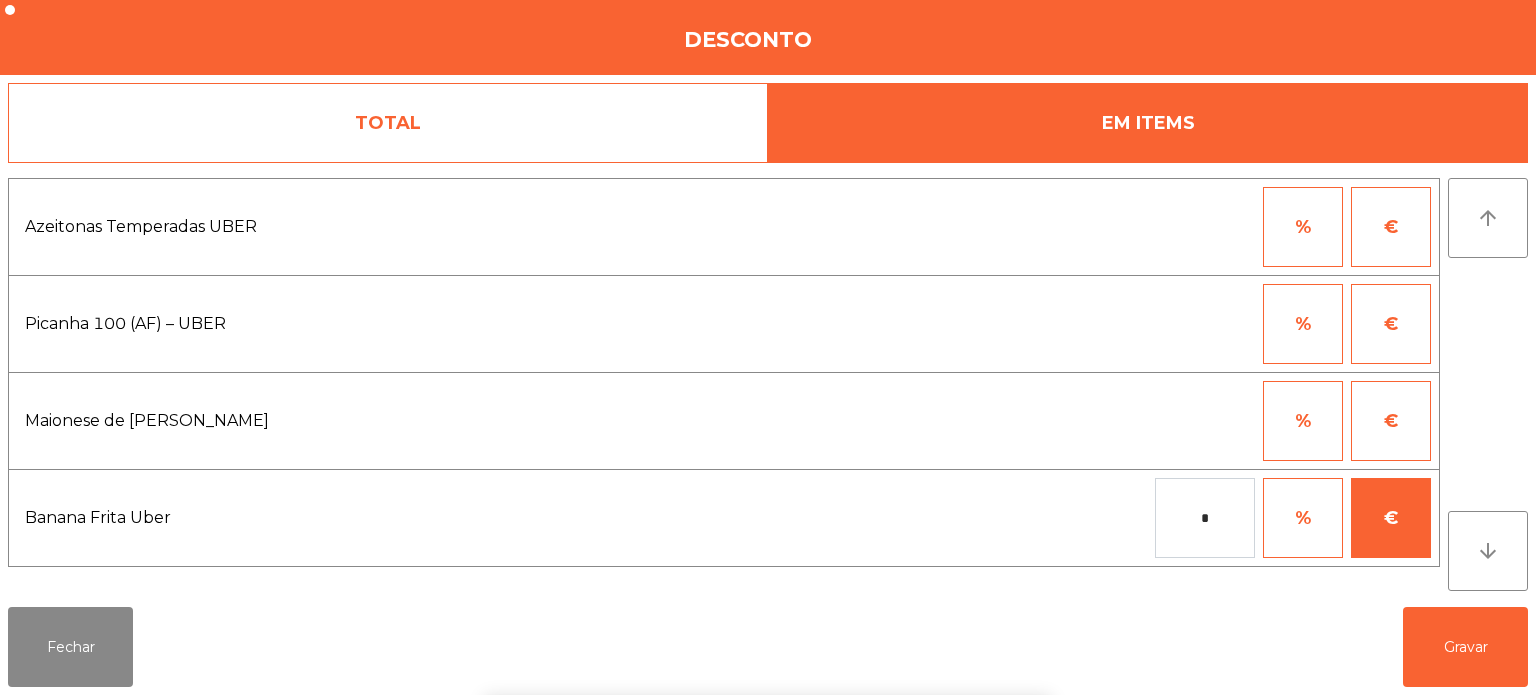 click on "1 2 3 keyboard_backspace 4 5 6 . - 7 8 9 keyboard_return 0" at bounding box center (768, 593) 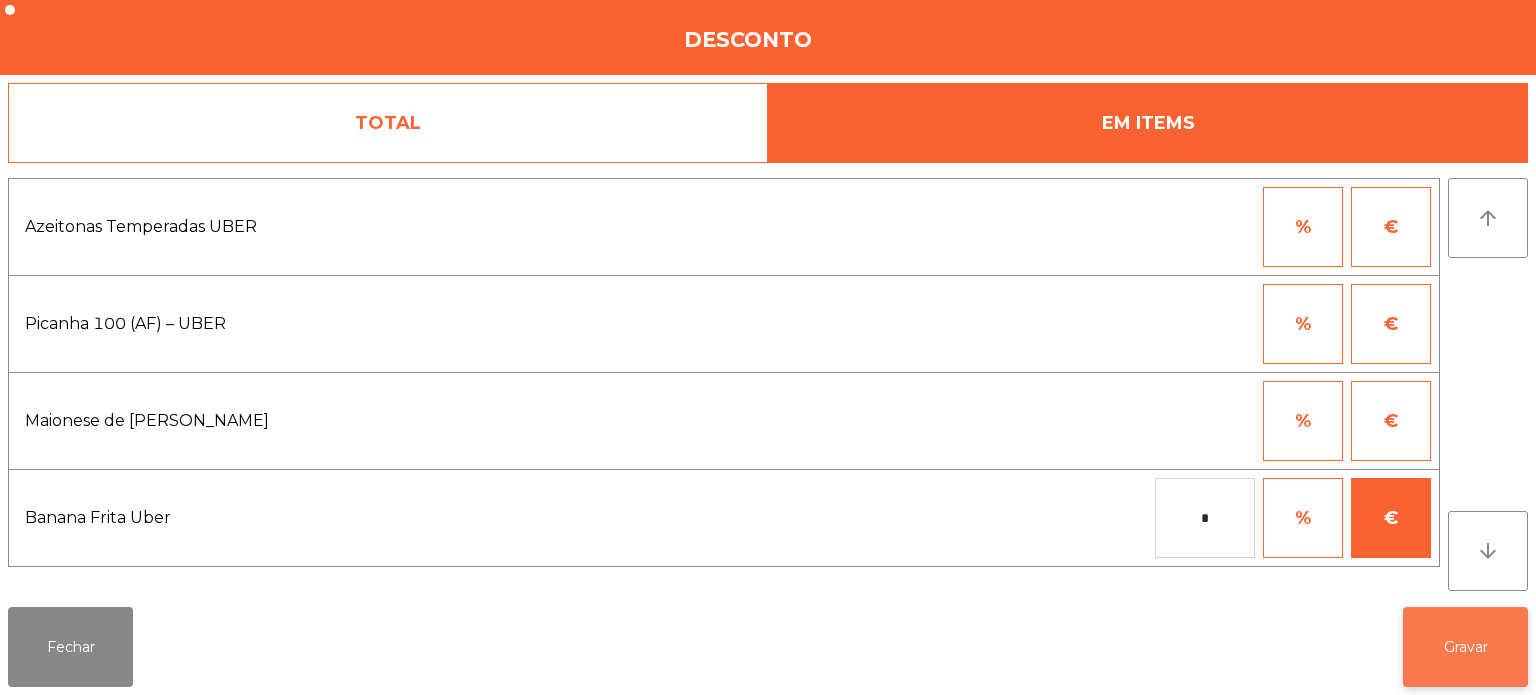 click on "Gravar" 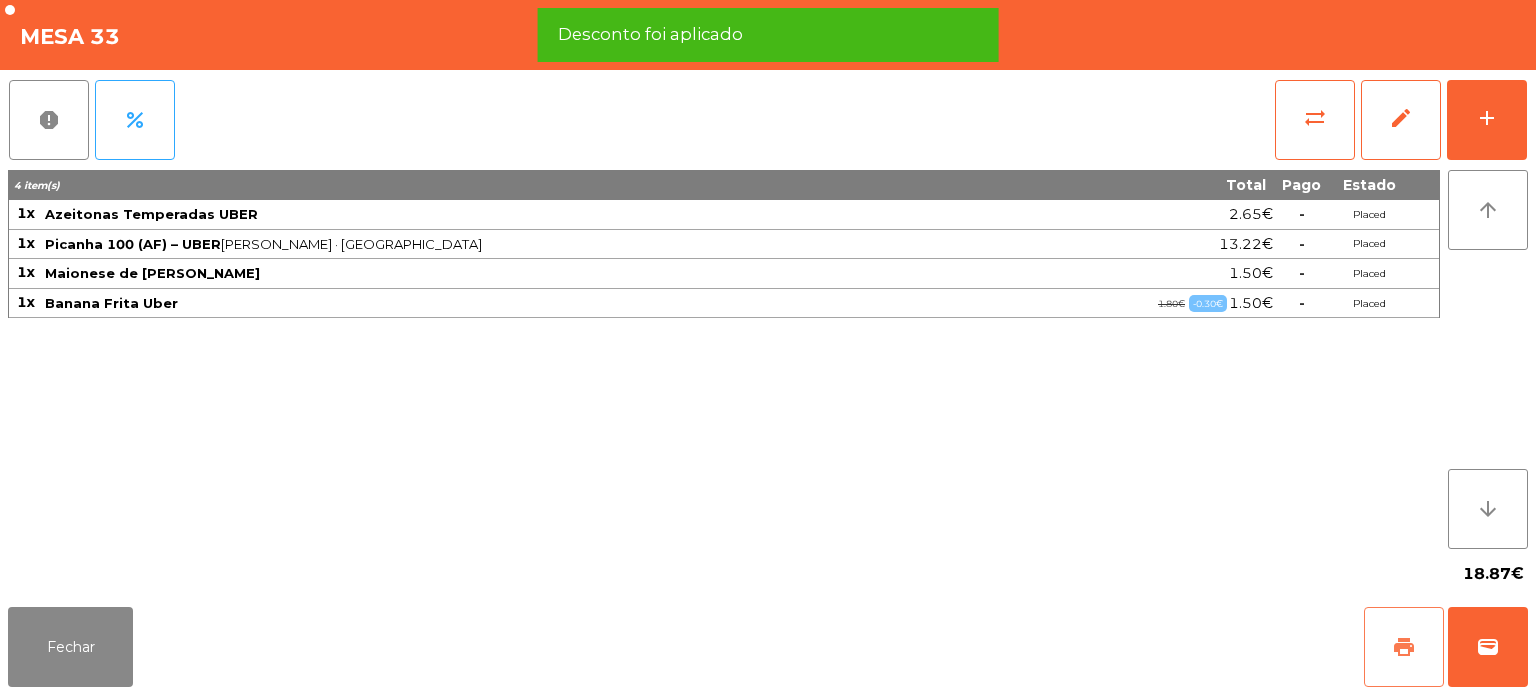 click on "print" 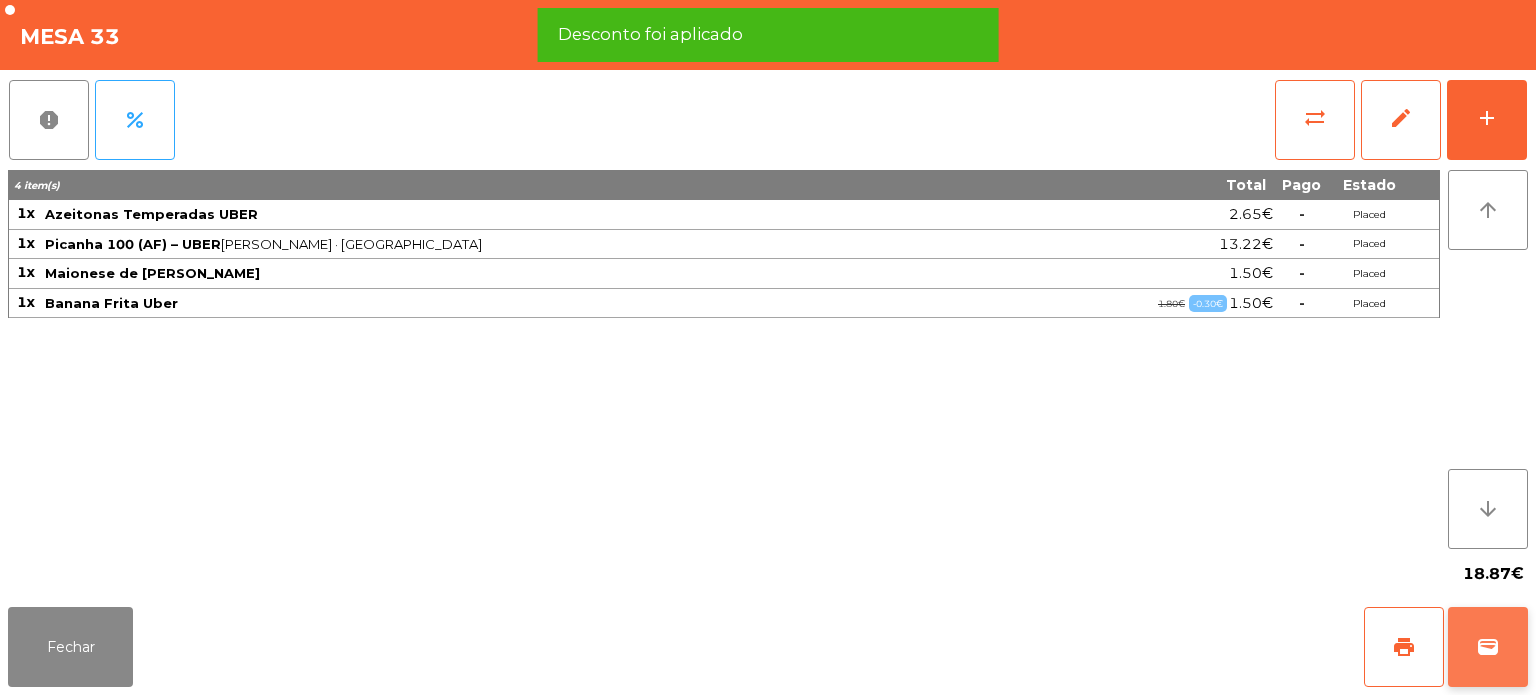 click on "wallet" 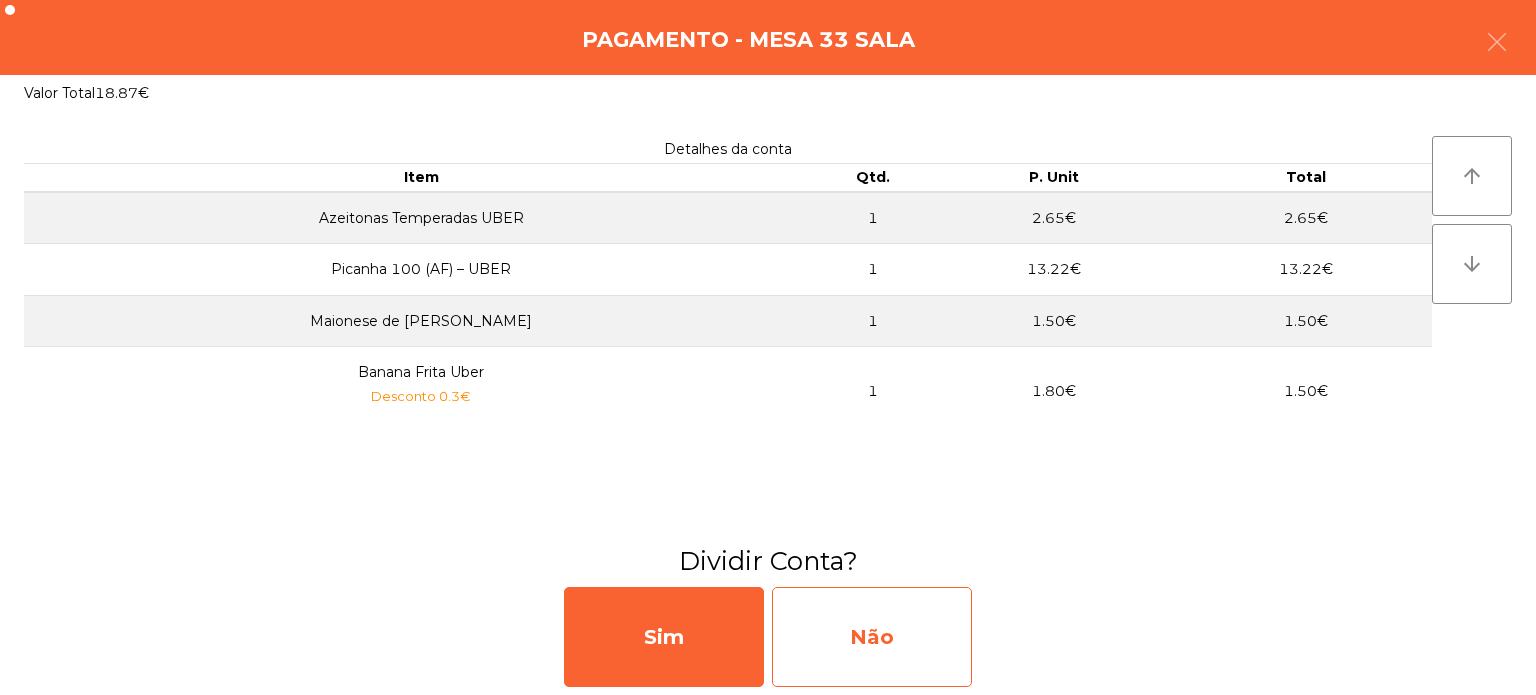 click on "Não" 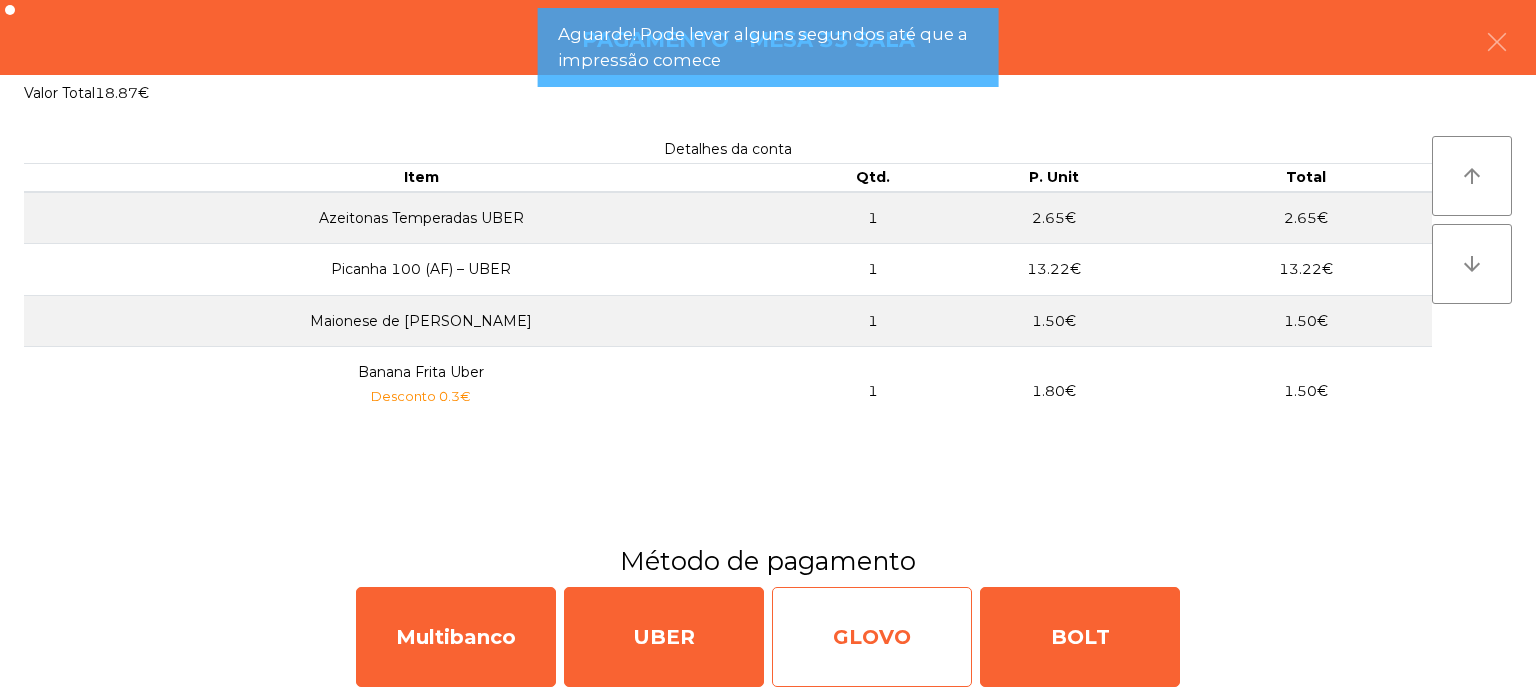 click on "GLOVO" 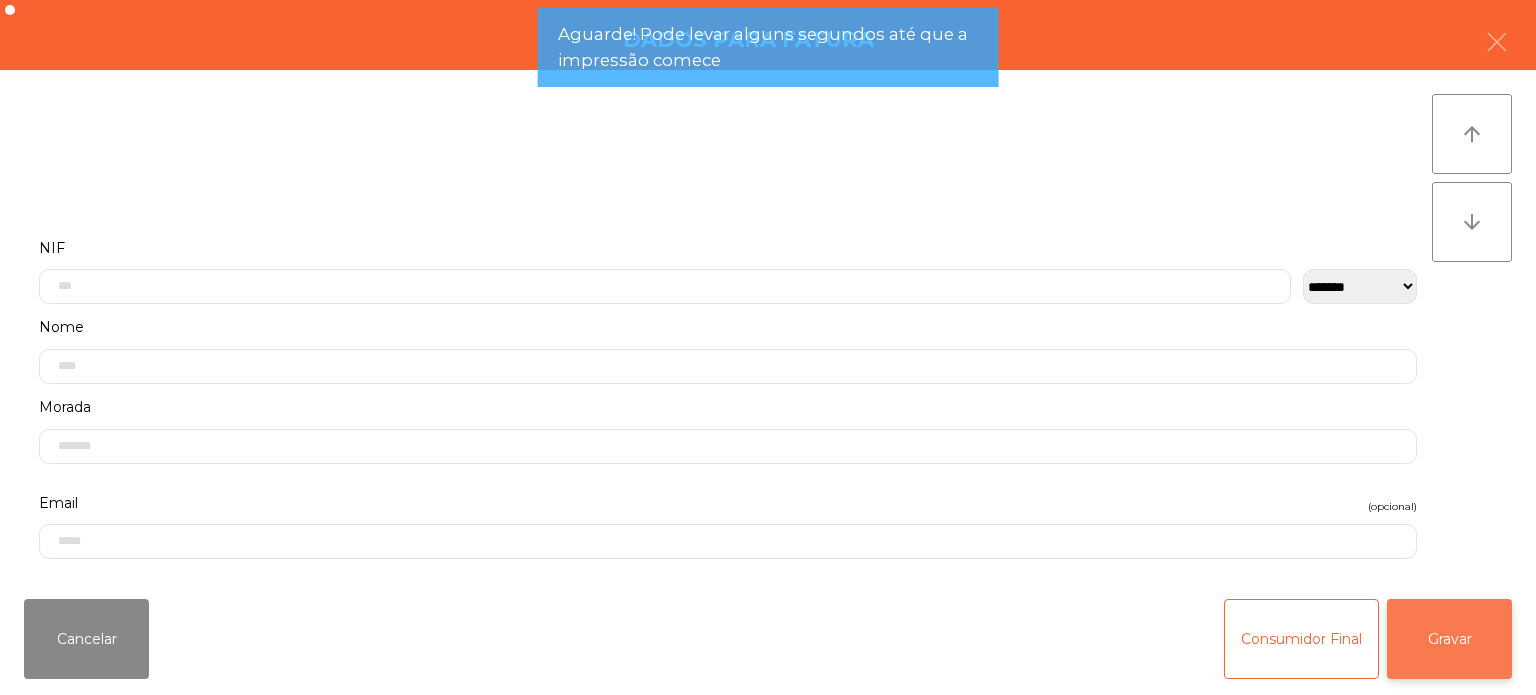 click on "Gravar" 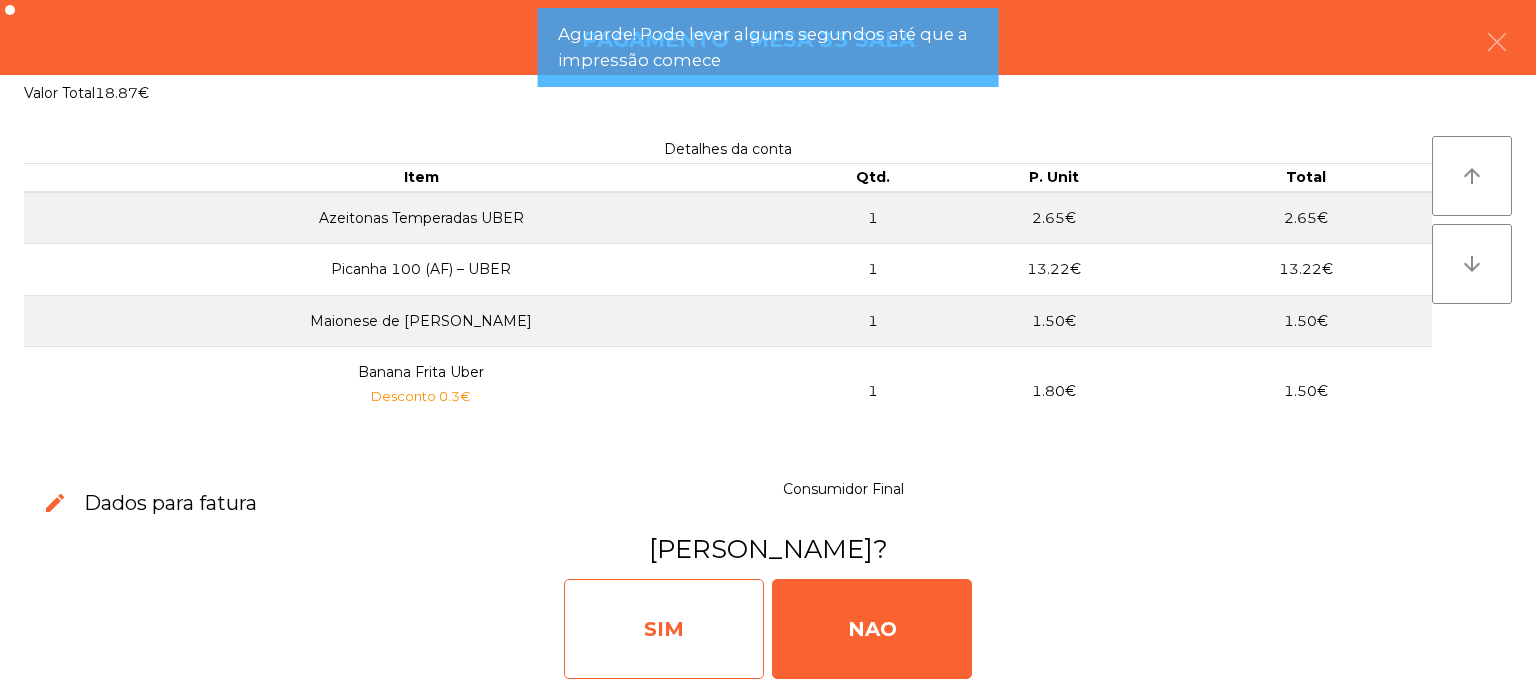 click on "SIM" 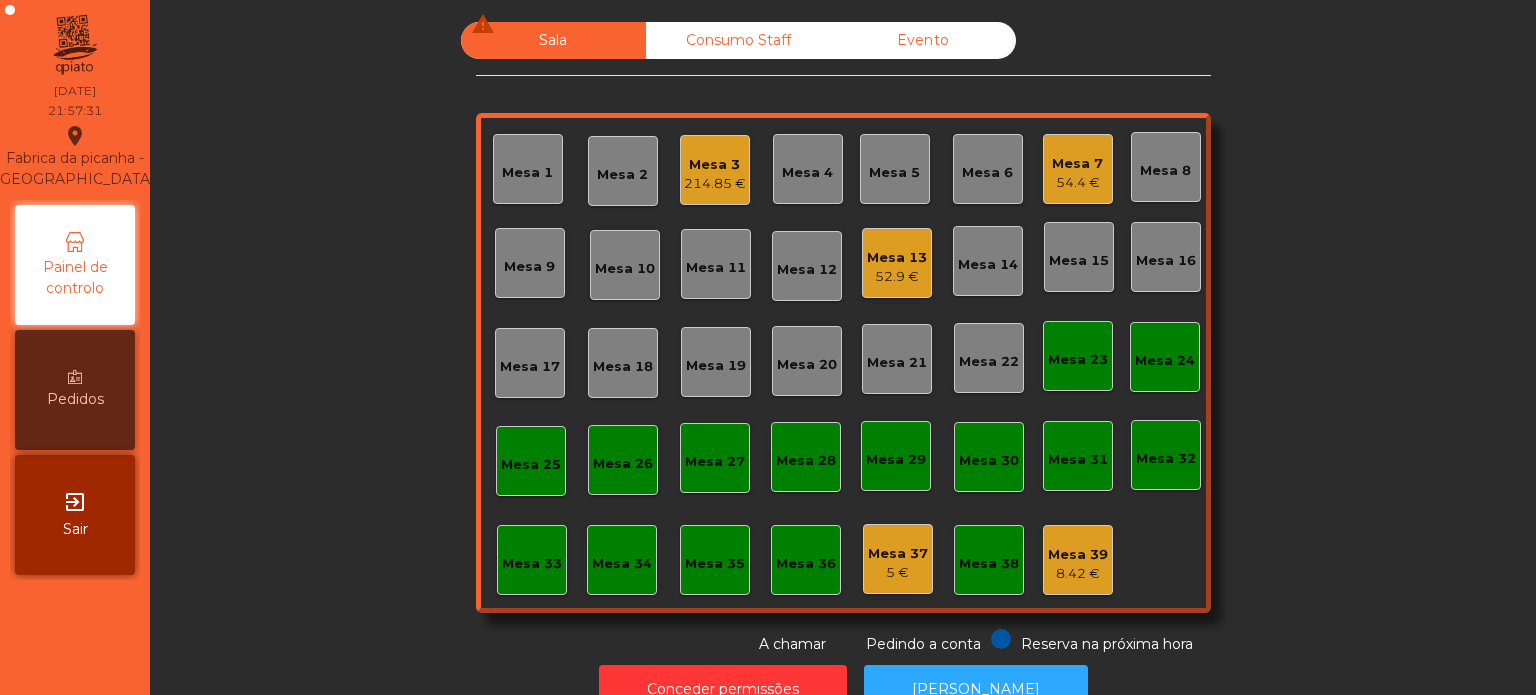 click on "Mesa 3   214.85 €" 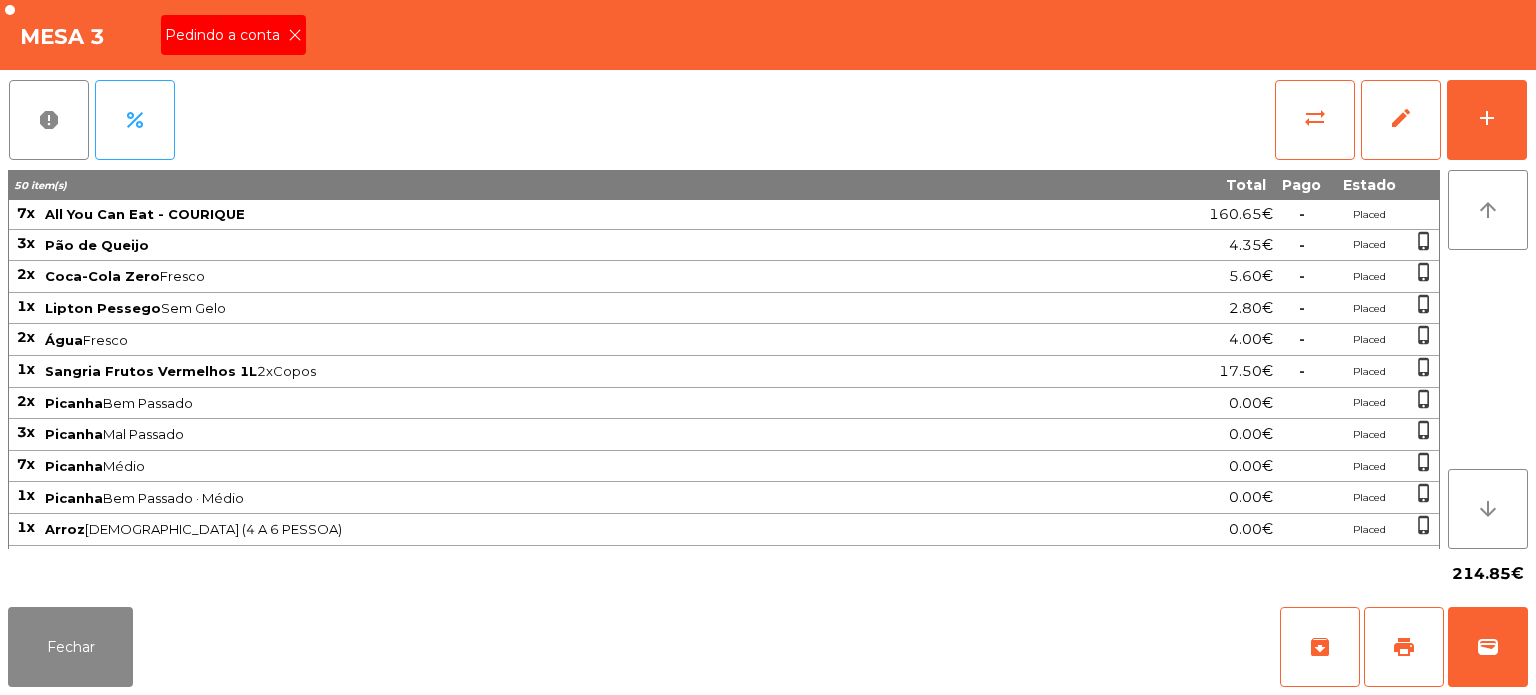 click on "Pedindo a conta" 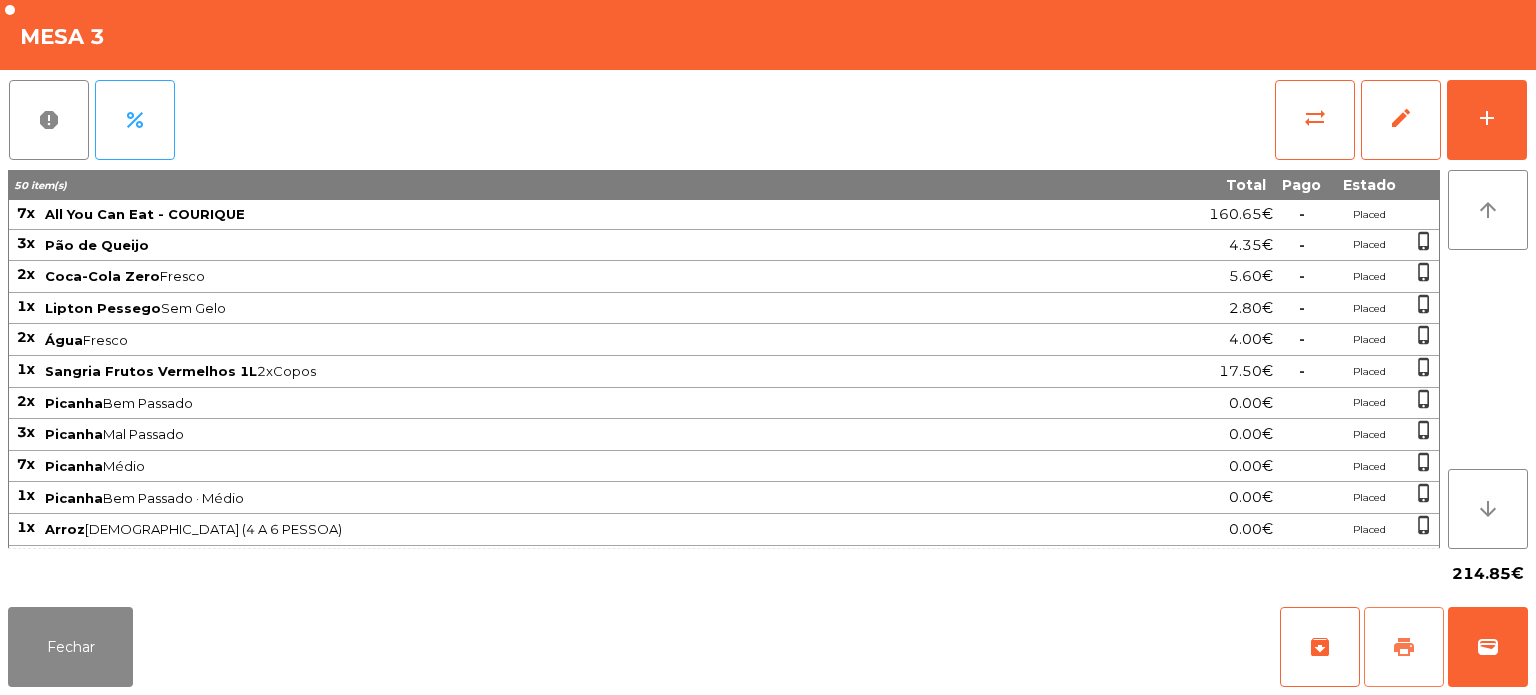 click on "print" 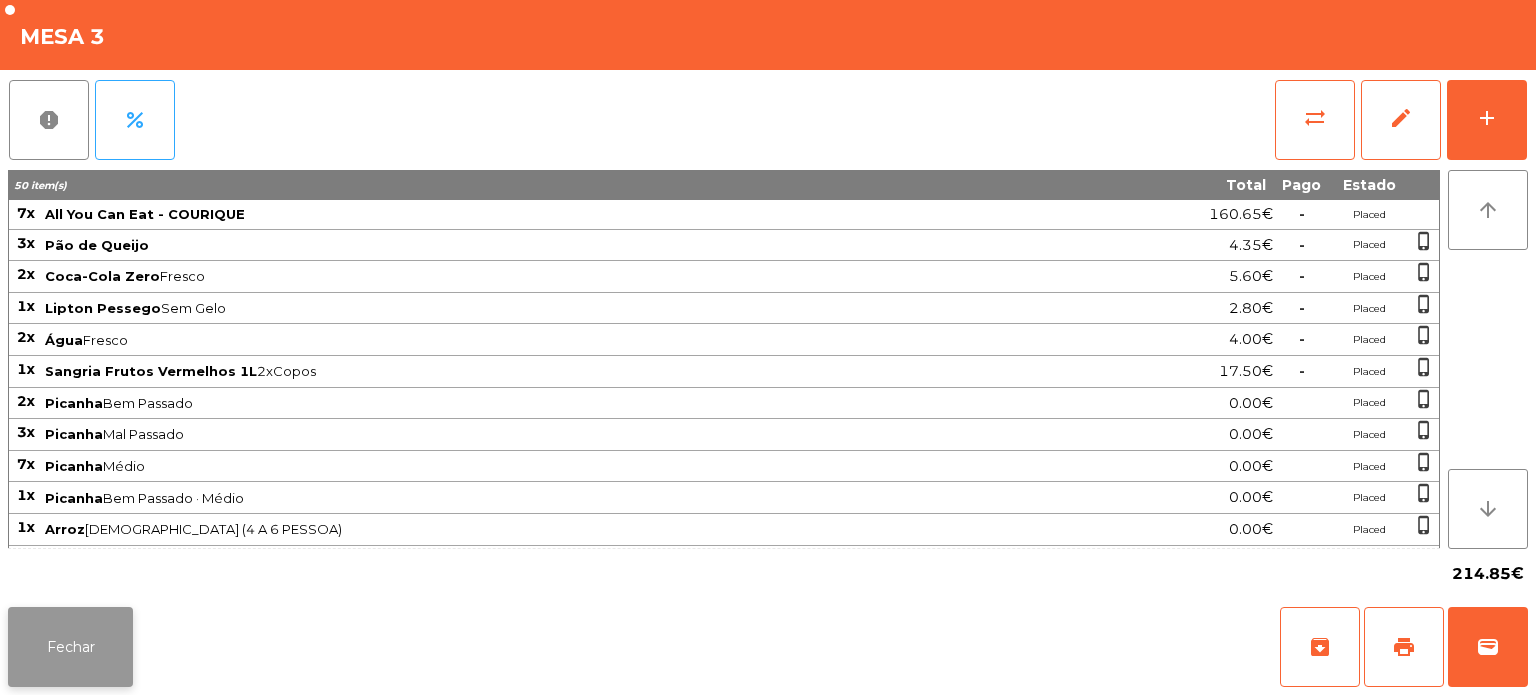 click on "Fechar" 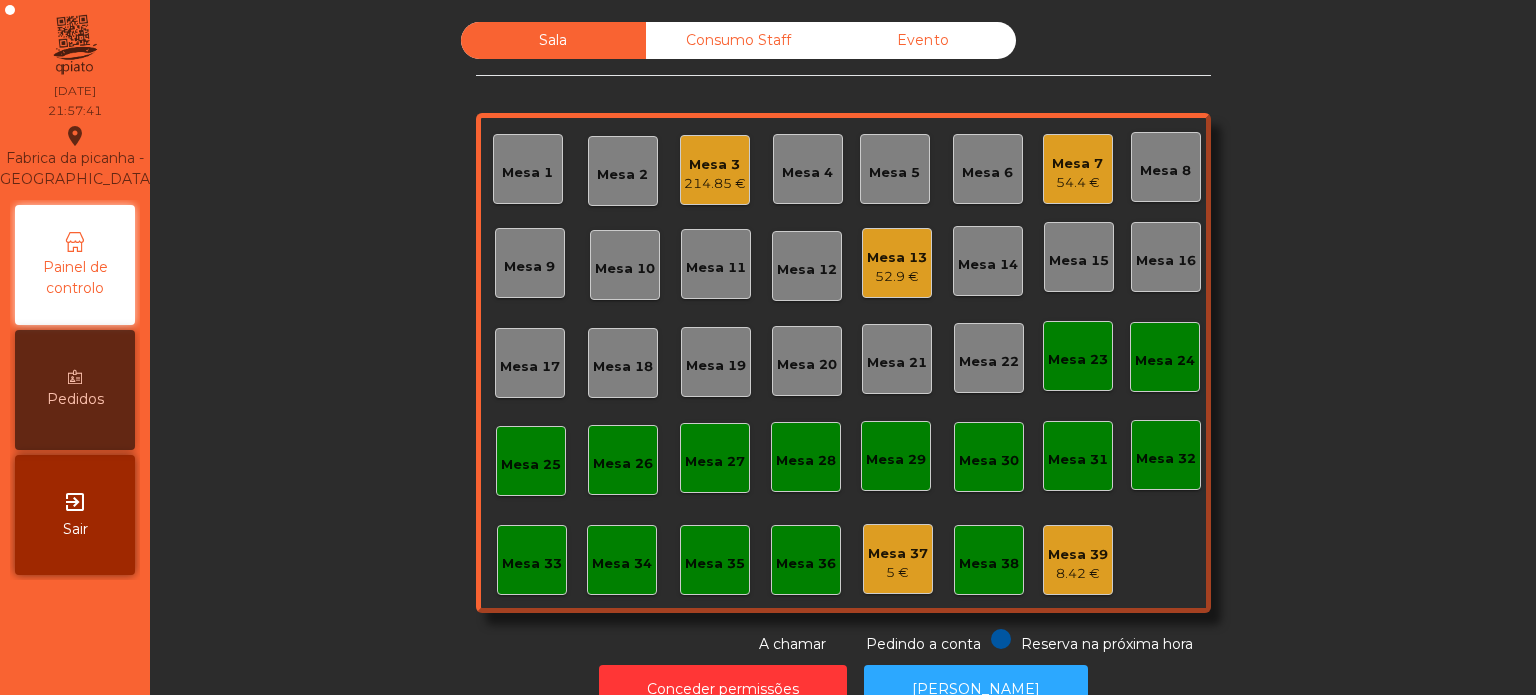 click on "Mesa 7   54.4 €" 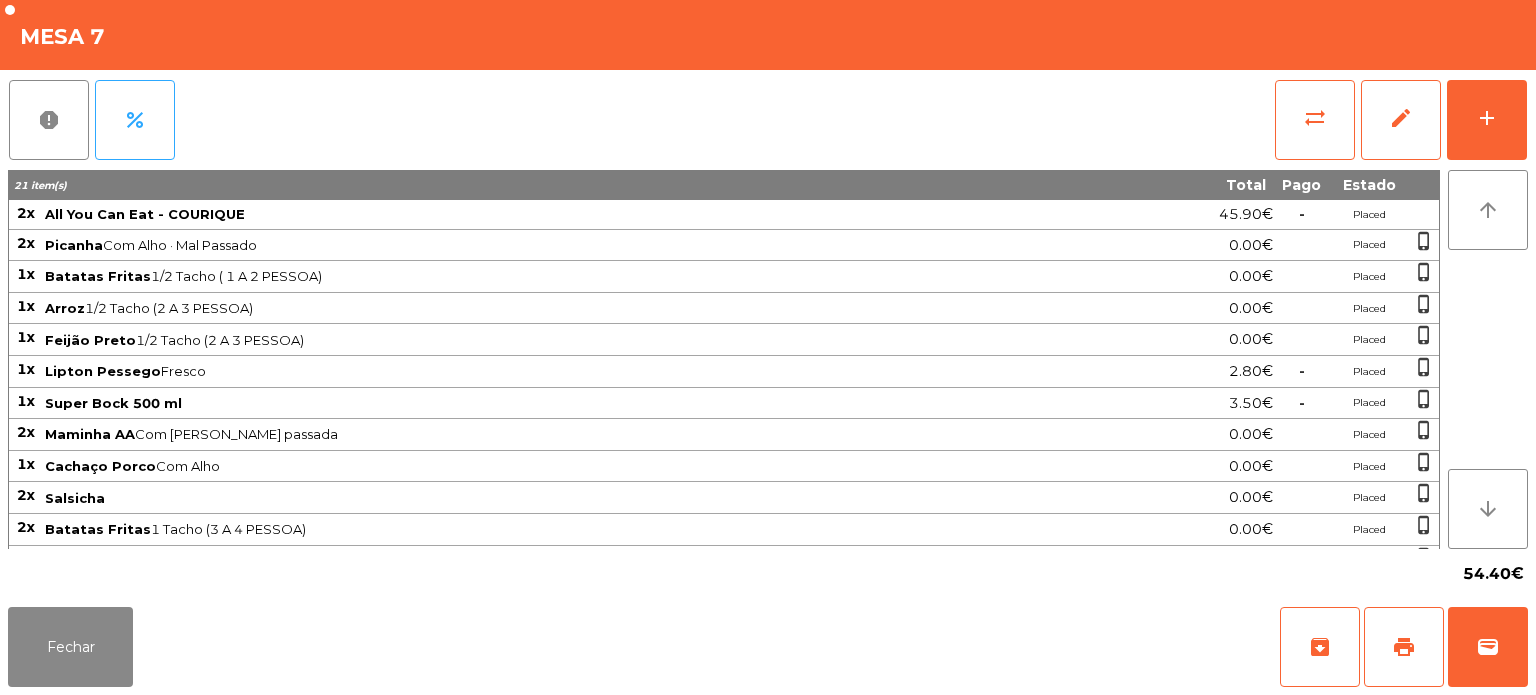 scroll, scrollTop: 83, scrollLeft: 0, axis: vertical 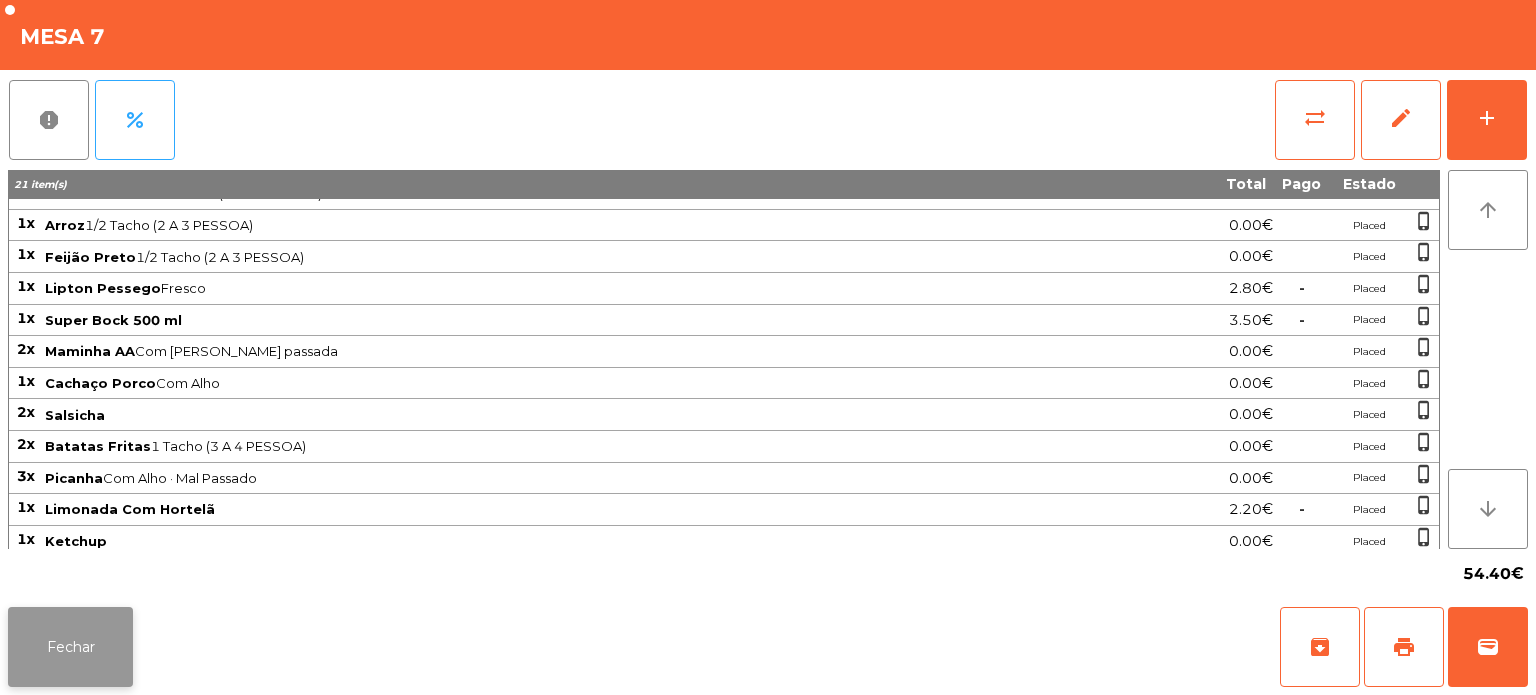 click on "Fechar" 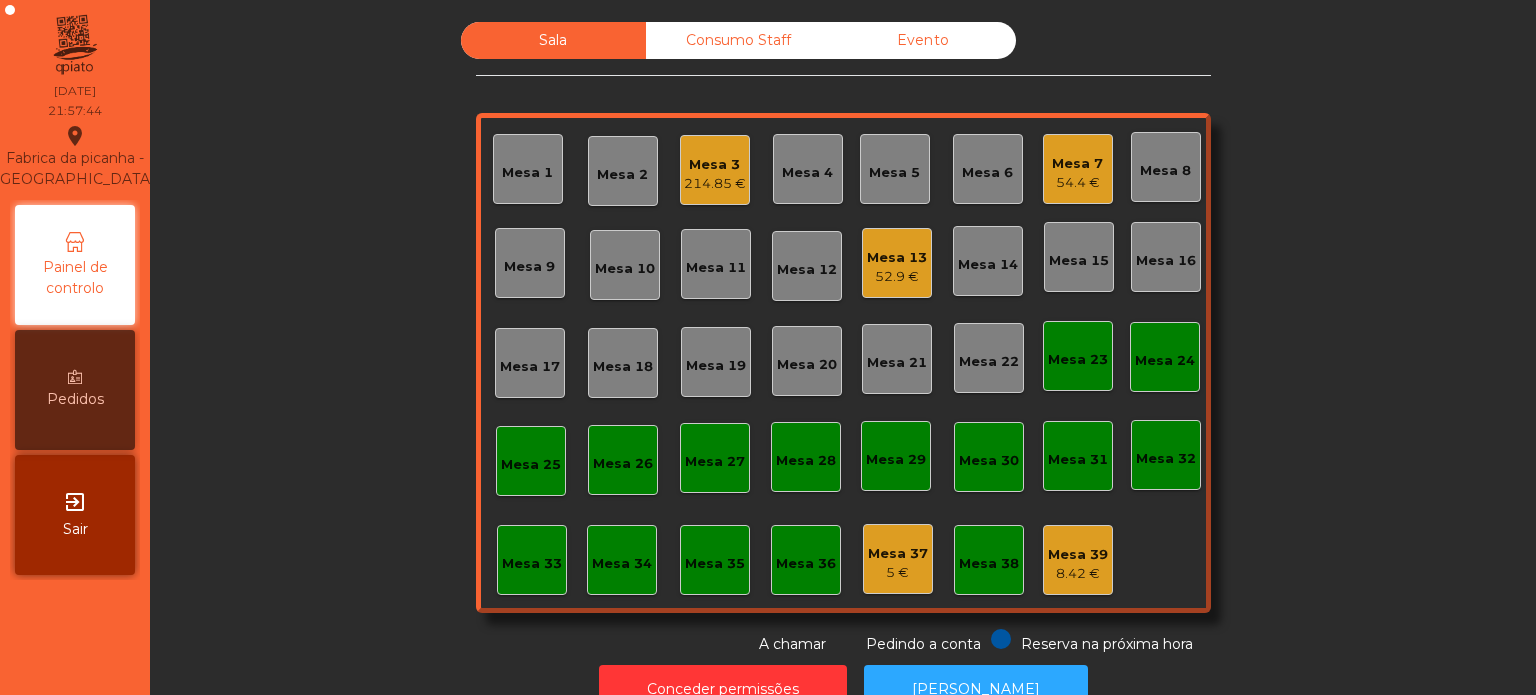 click on "Mesa 3" 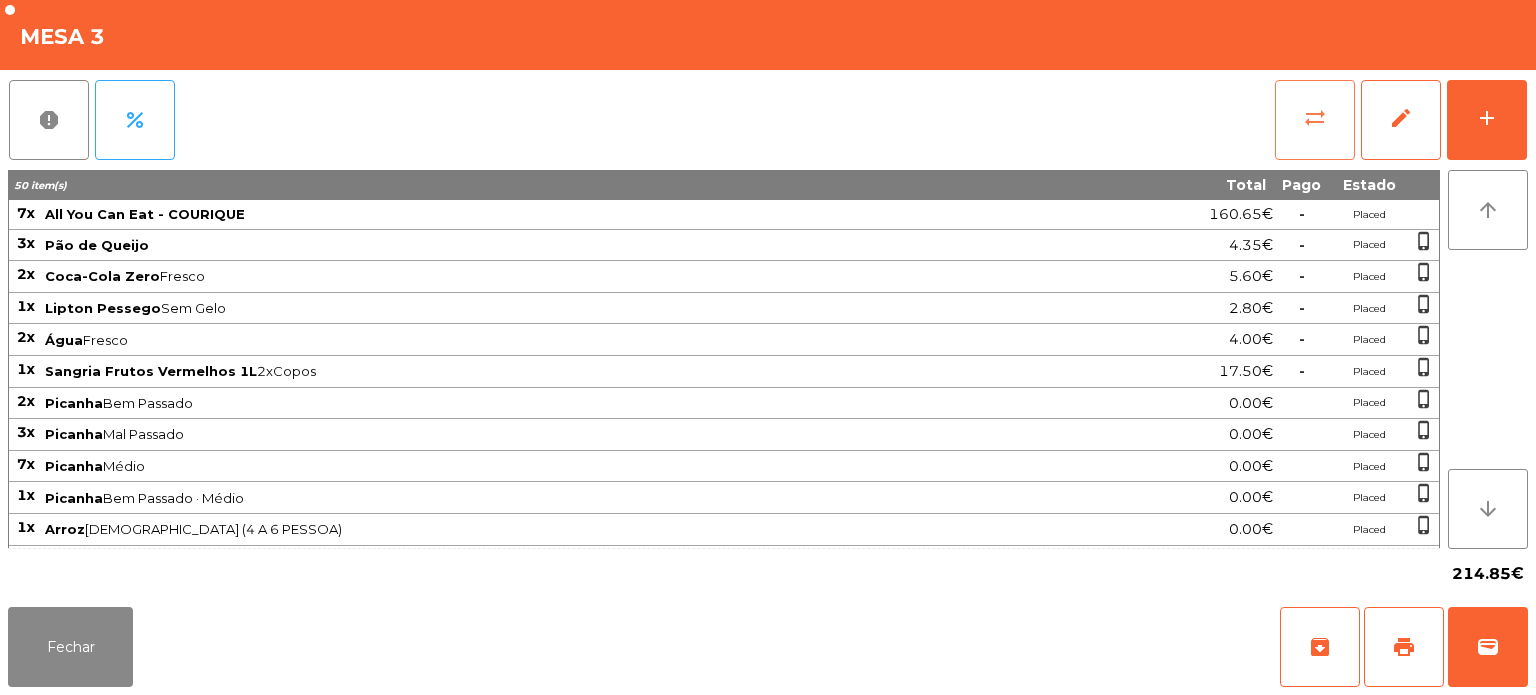 click on "sync_alt" 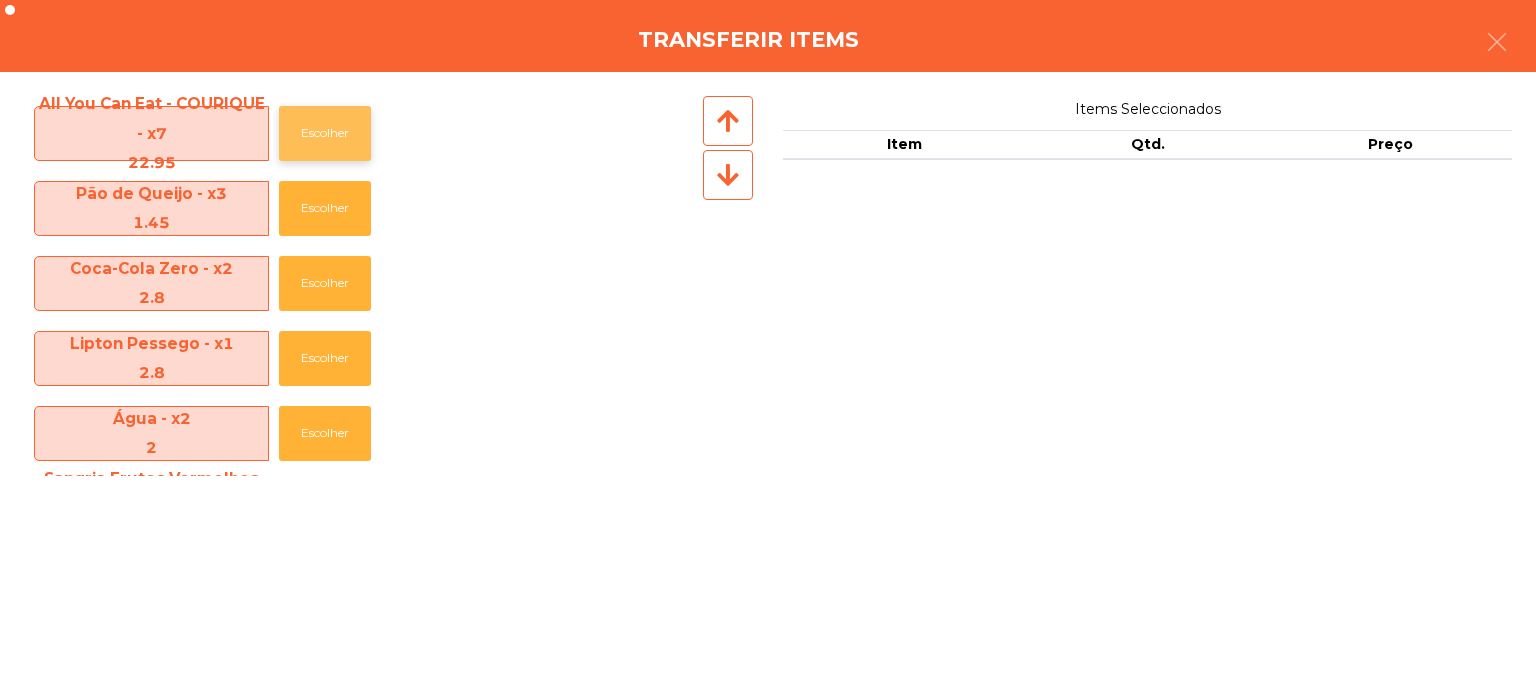 click on "Escolher" 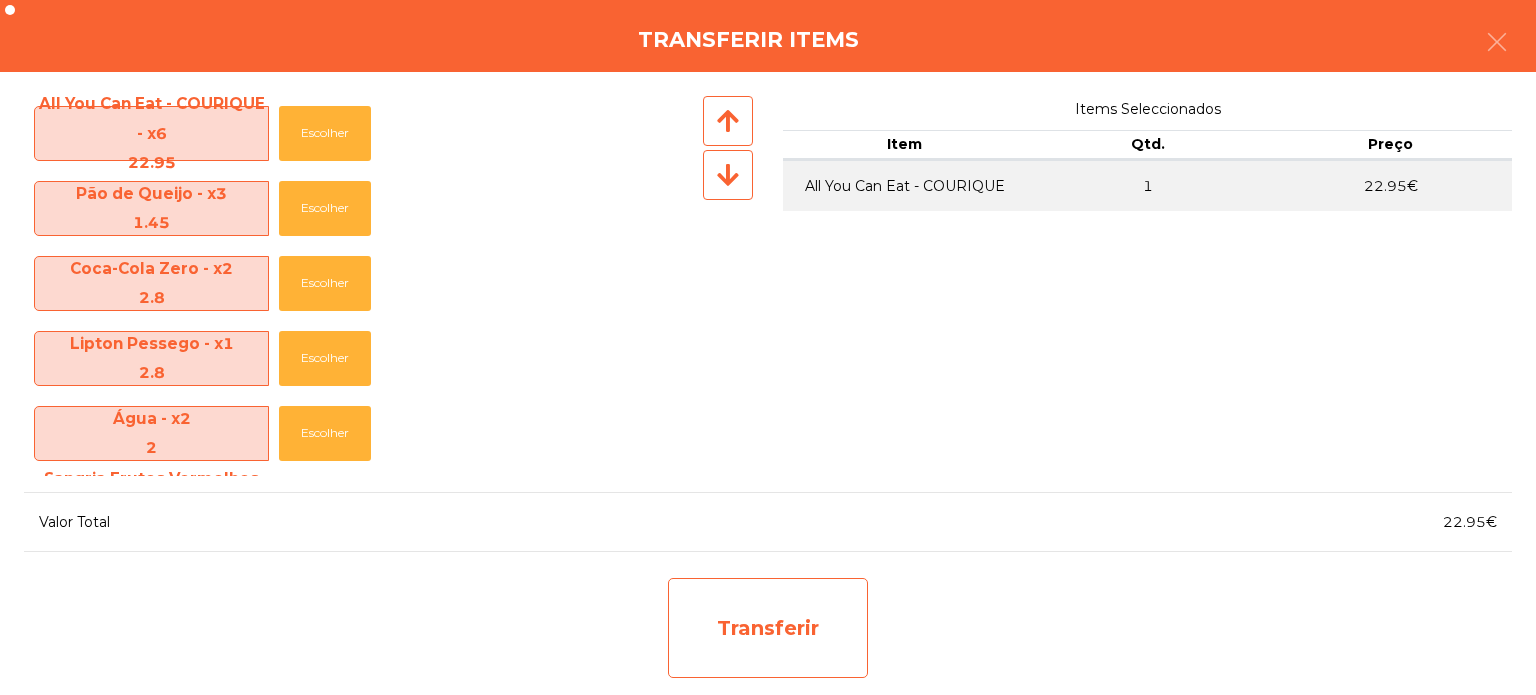 click on "Transferir" 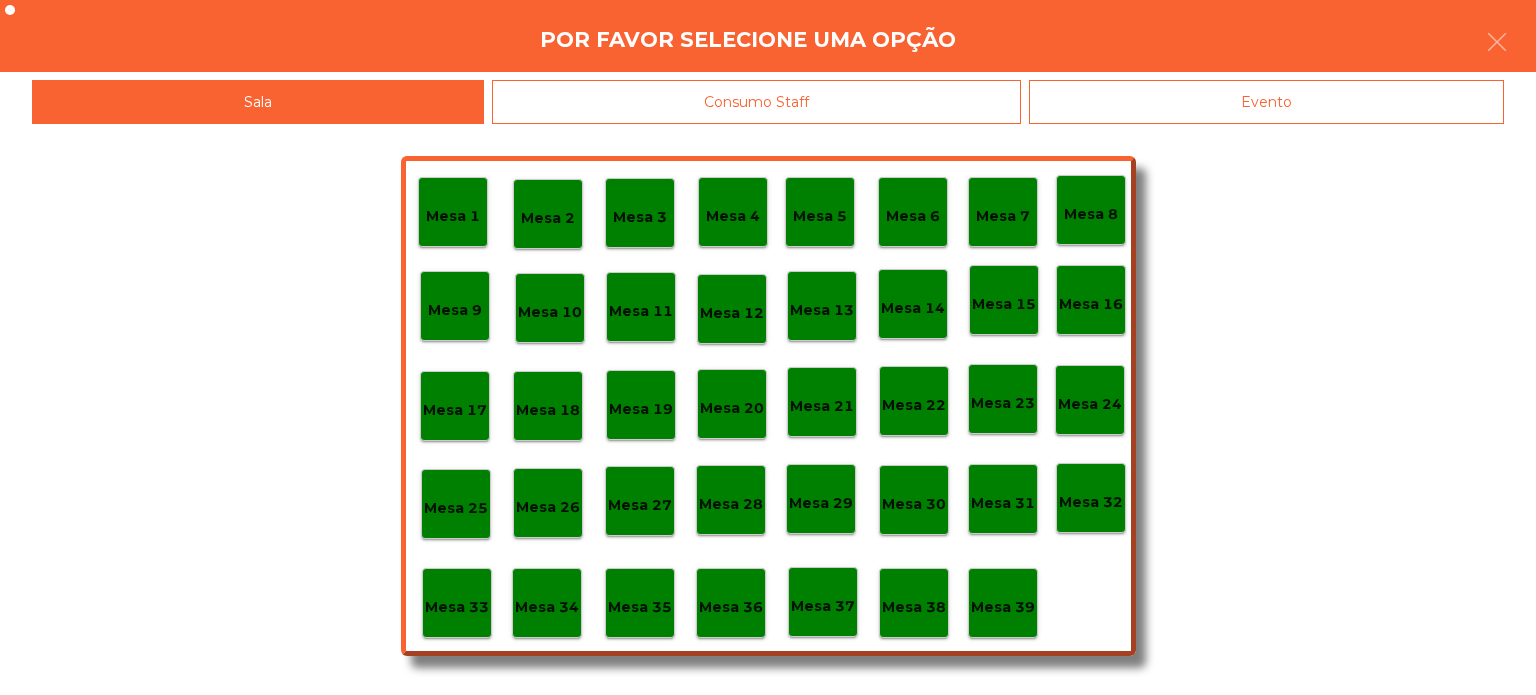 click on "Mesa 37" 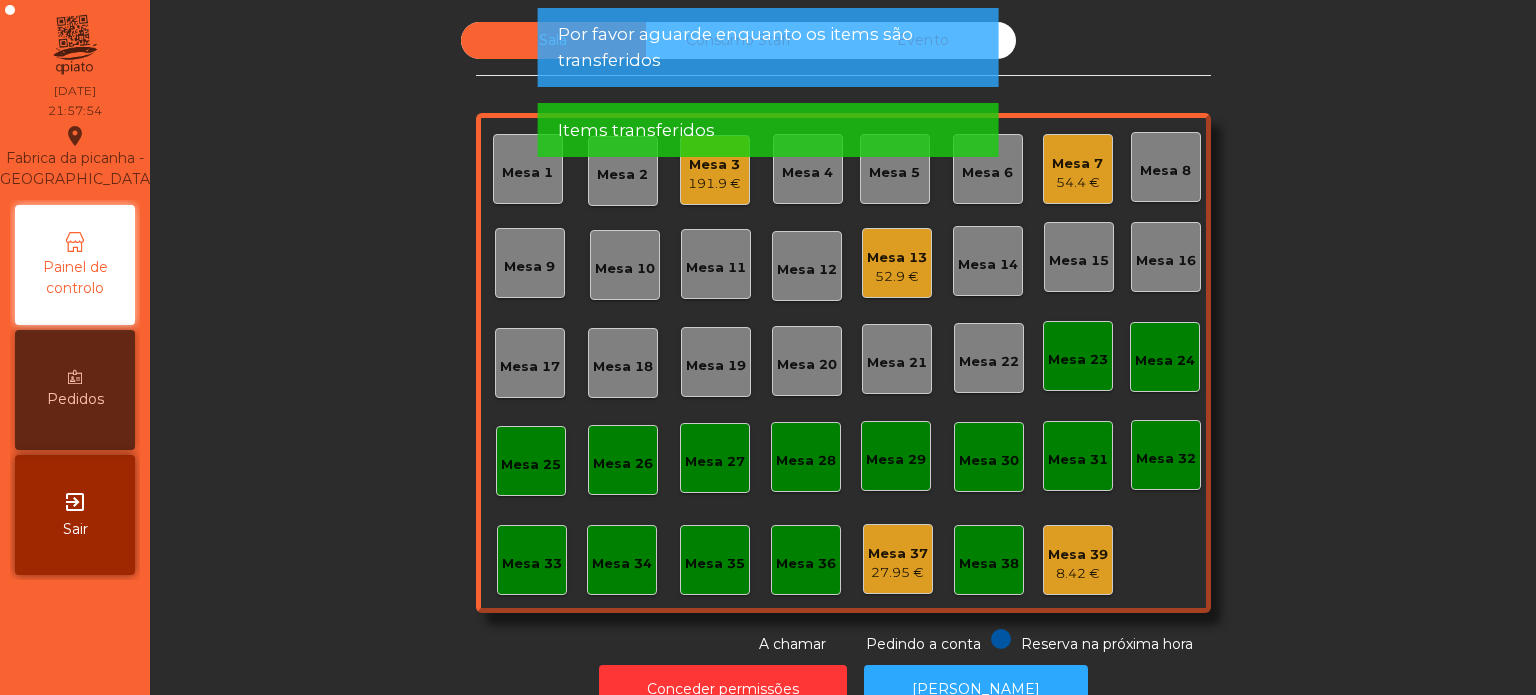 click on "Mesa 3   191.9 €" 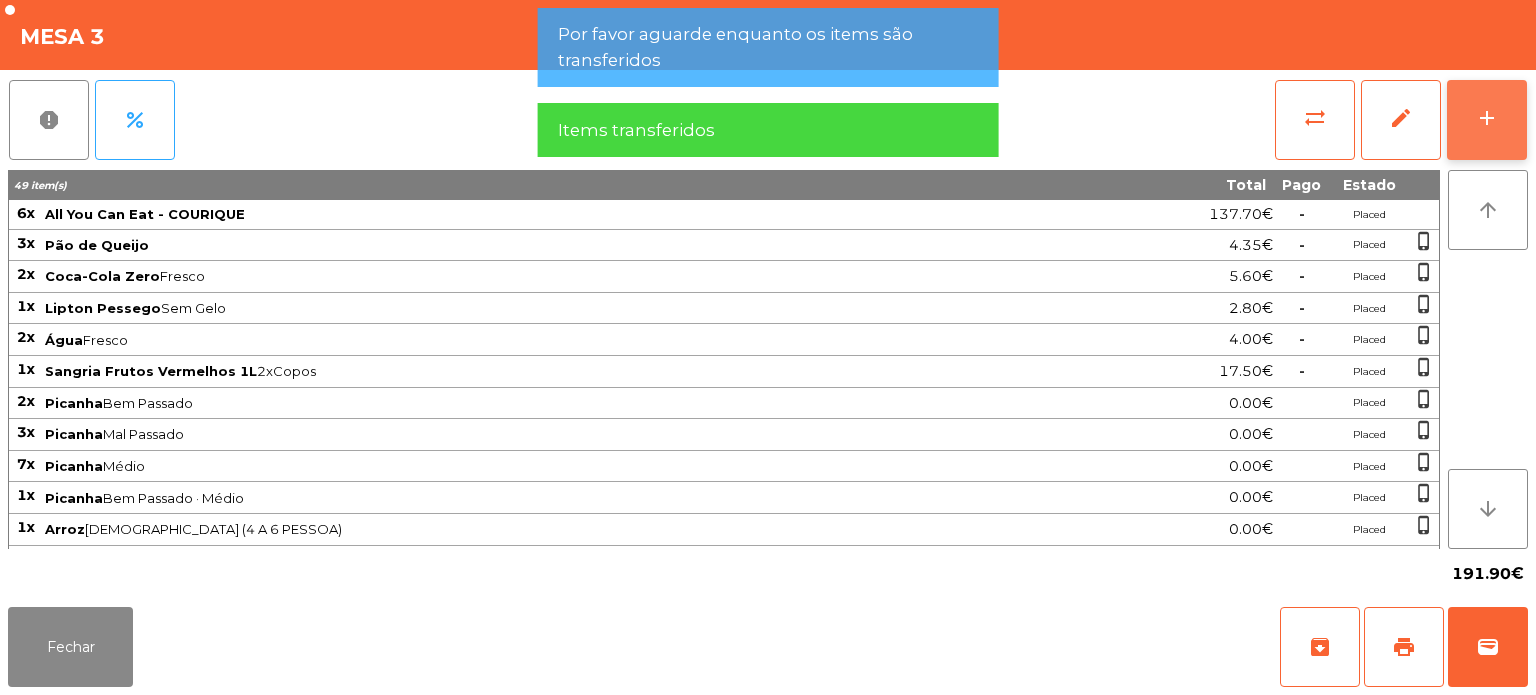 click on "add" 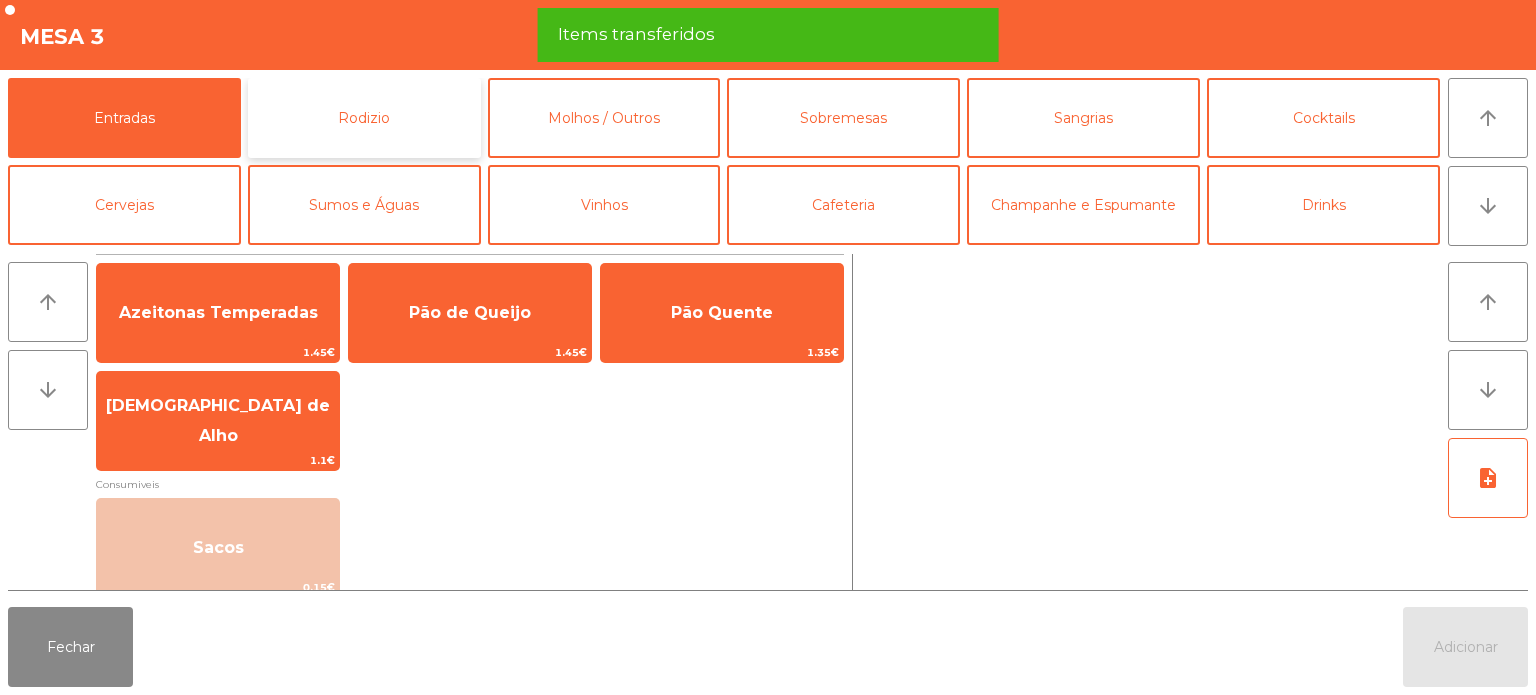 click on "Rodizio" 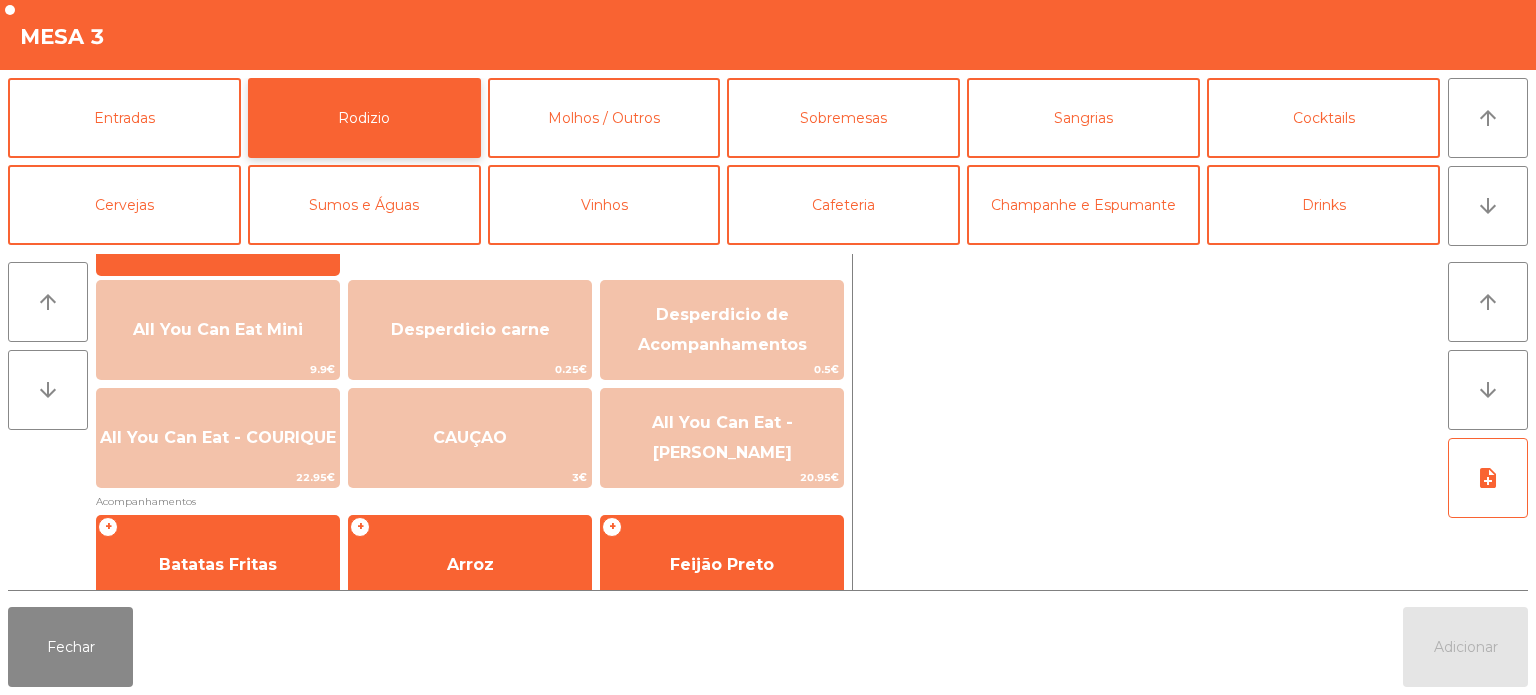 scroll, scrollTop: 199, scrollLeft: 0, axis: vertical 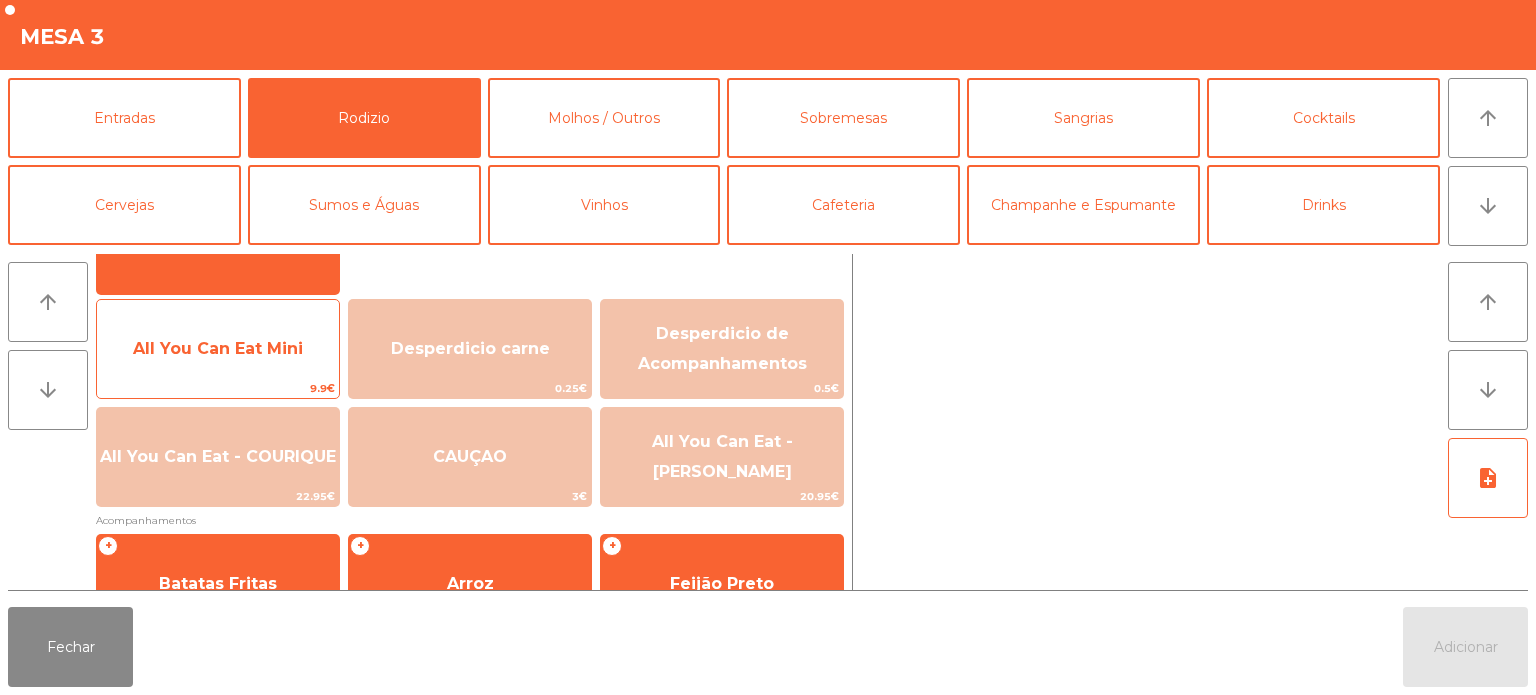 click on "All You Can Eat Mini" 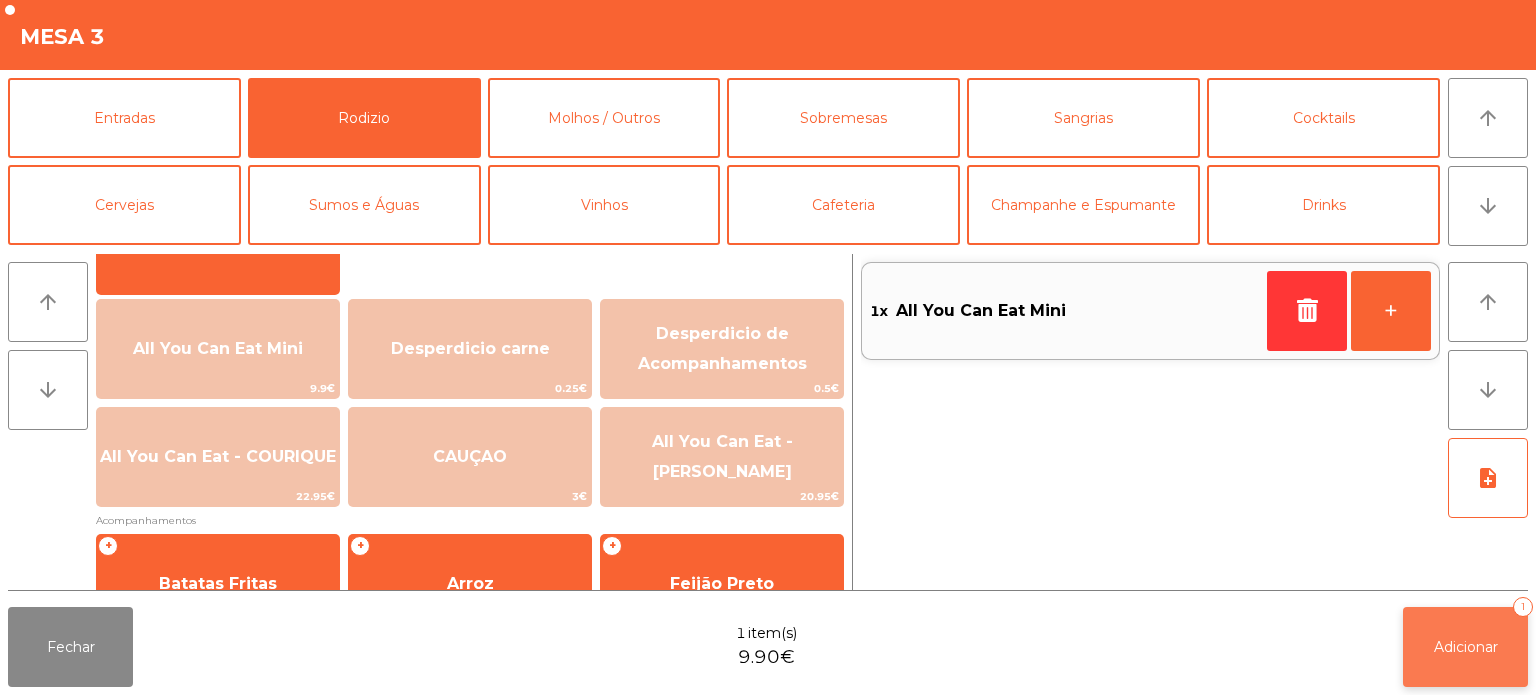 click on "Adicionar   1" 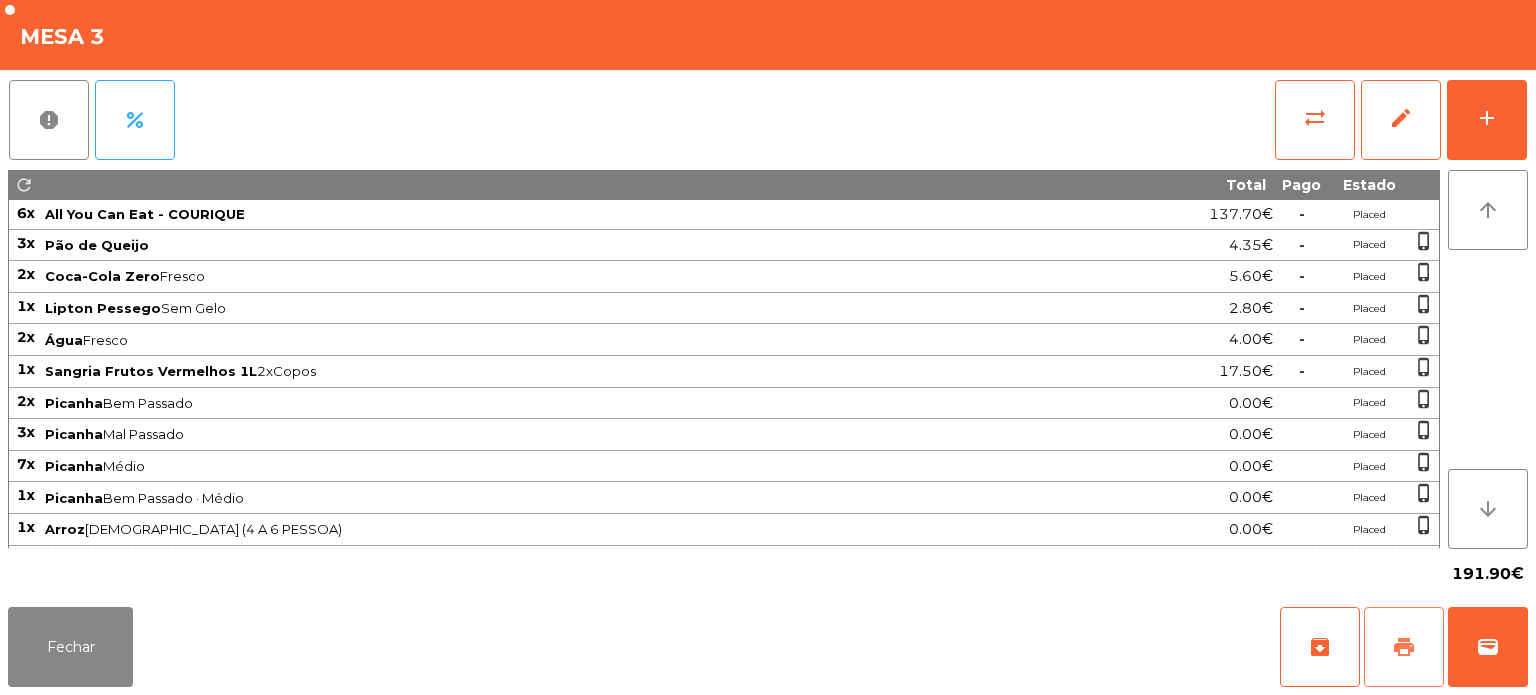 click on "print" 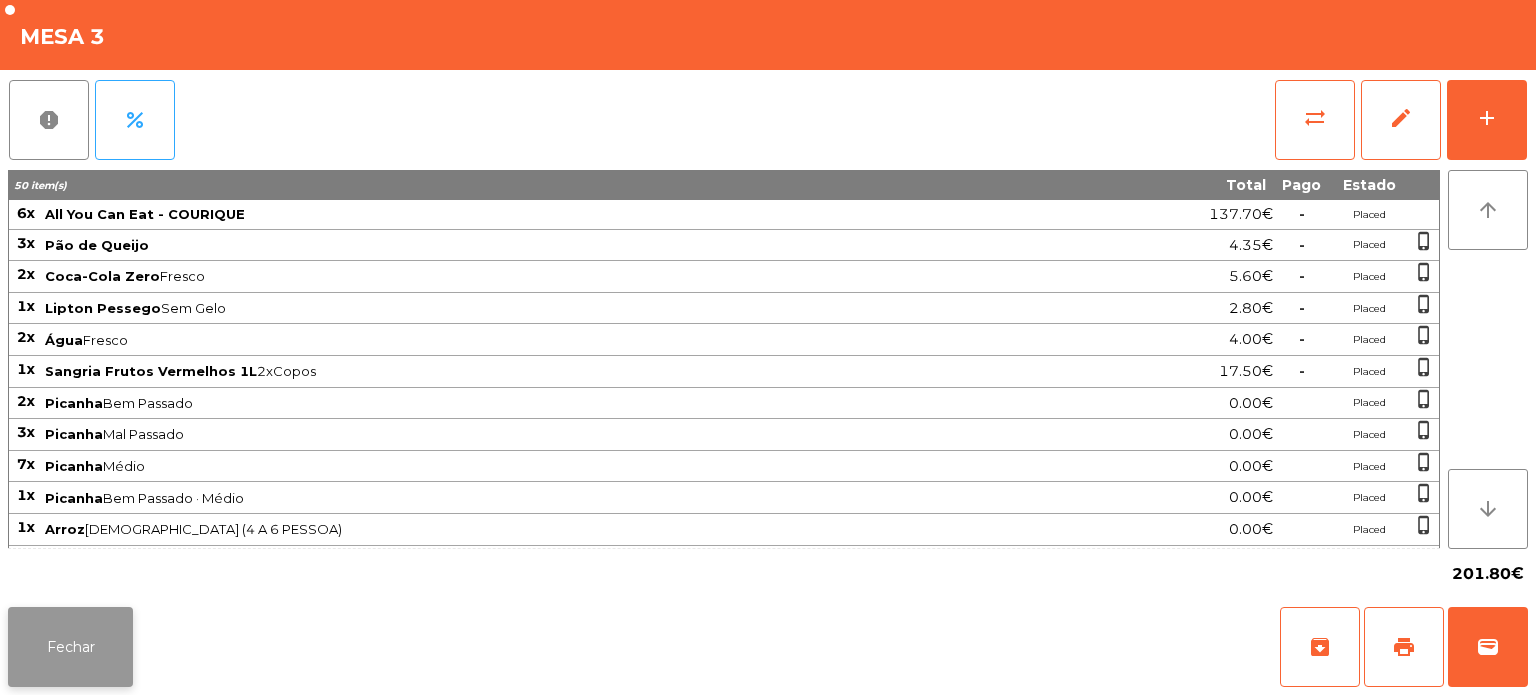 click on "Fechar" 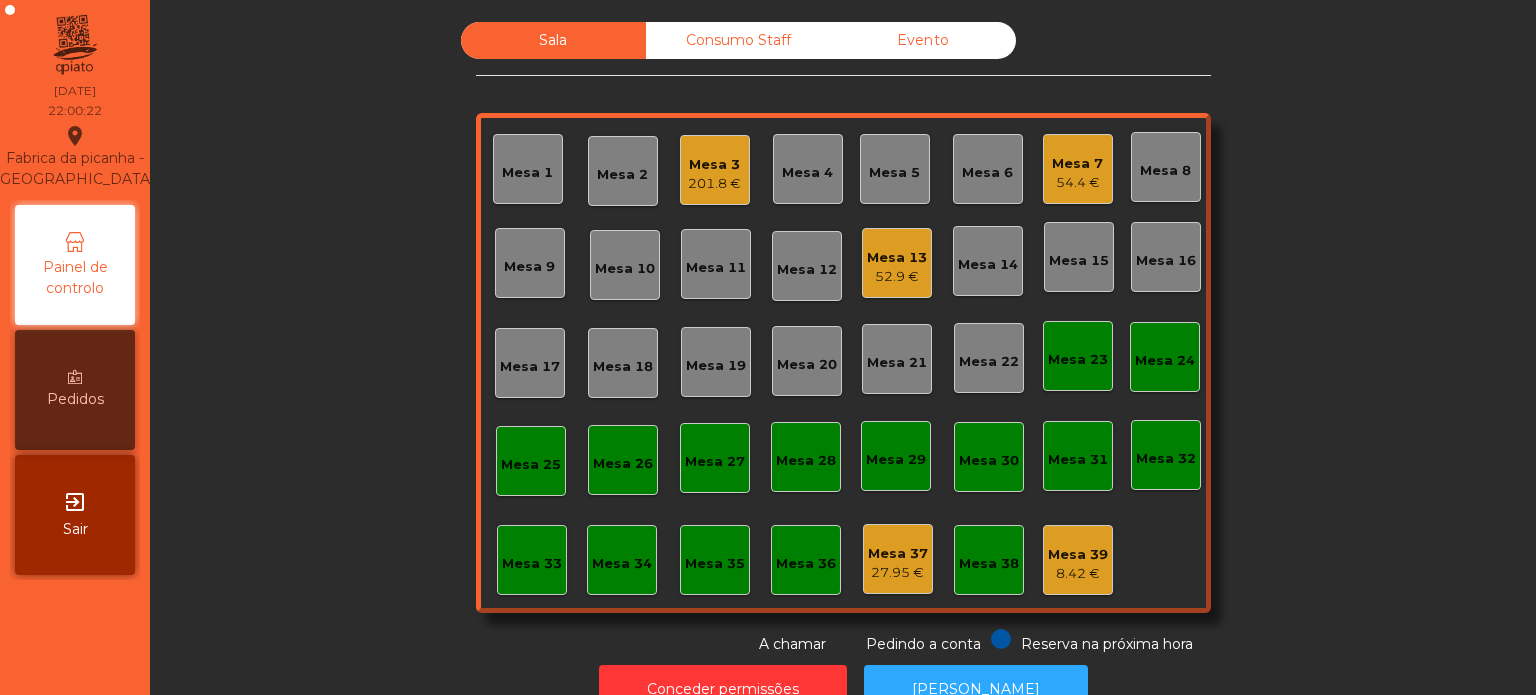 click on "Sala   Consumo Staff   Evento   Mesa 1   Mesa 2   Mesa 3   201.8 €   Mesa 4   Mesa 5   Mesa 6   Mesa 7   54.4 €   Mesa 8   Mesa 9   Mesa 10   Mesa 11   Mesa 12   Mesa 13   52.9 €   Mesa 14   Mesa 15   Mesa 16   Mesa 17   Mesa 18   Mesa 19   Mesa 20   Mesa 21   Mesa 22   Mesa 23   Mesa 24   Mesa 25   Mesa 26   Mesa 27   Mesa 28   Mesa 29   Mesa 30   Mesa 31   Mesa 32   Mesa 33   Mesa 34   Mesa 35   Mesa 36   Mesa 37   27.95 €   Mesa 38   Mesa 39   8.42 €  Reserva na próxima hora Pedindo a conta A chamar" 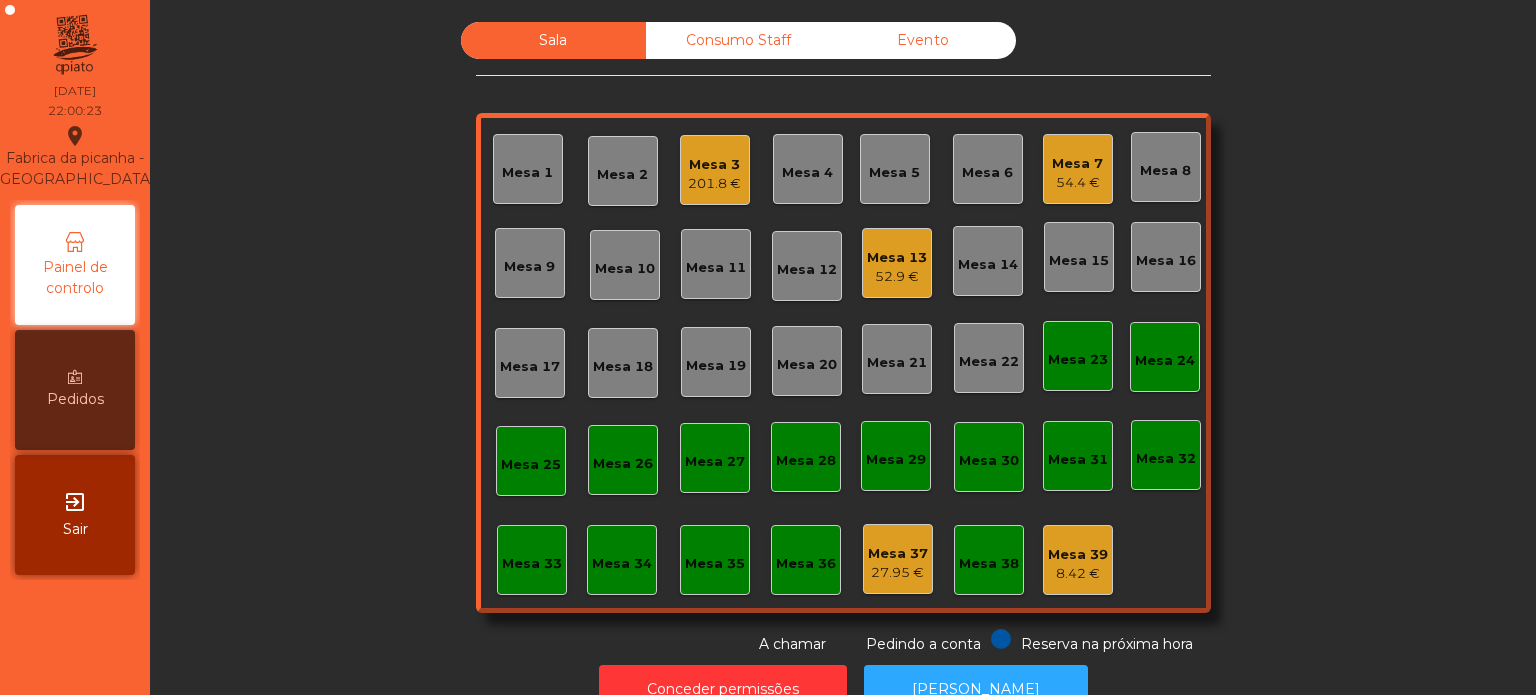 scroll, scrollTop: 55, scrollLeft: 0, axis: vertical 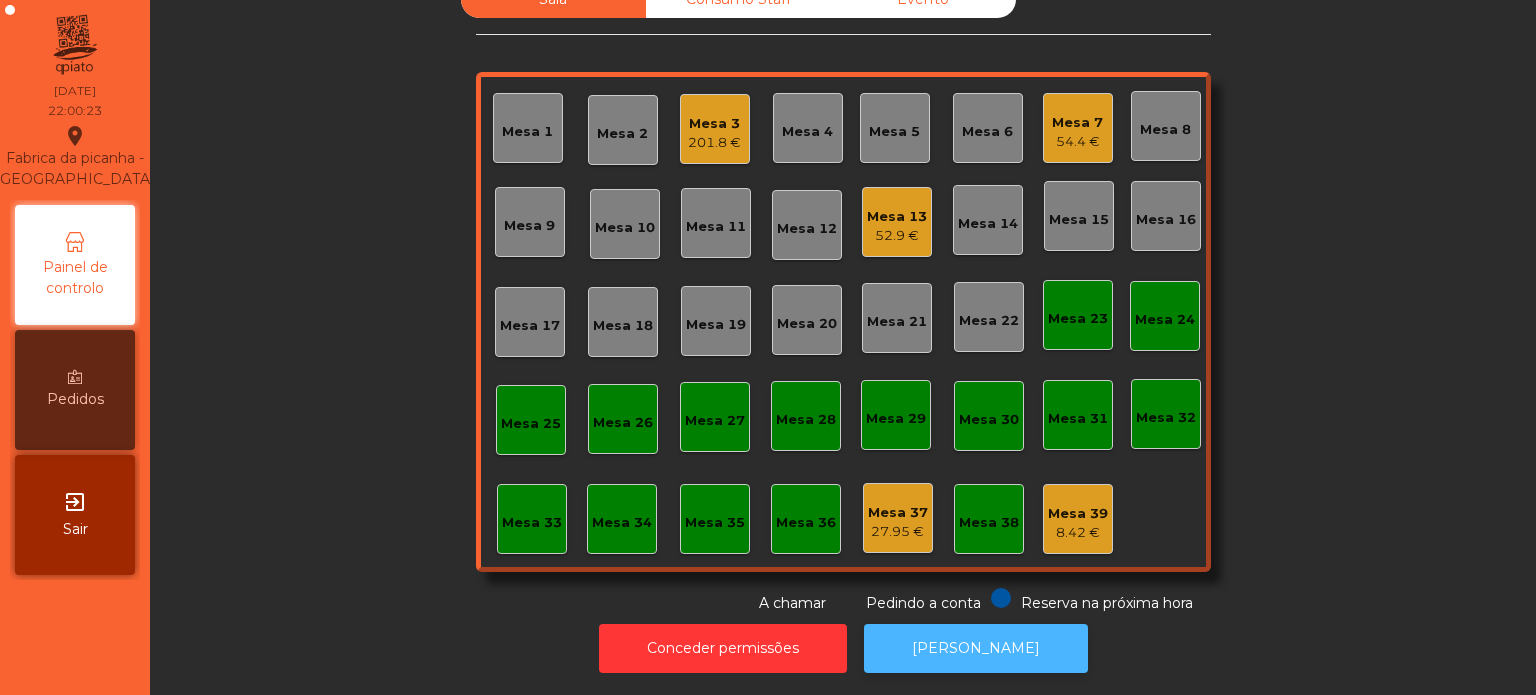 click on "[PERSON_NAME]" 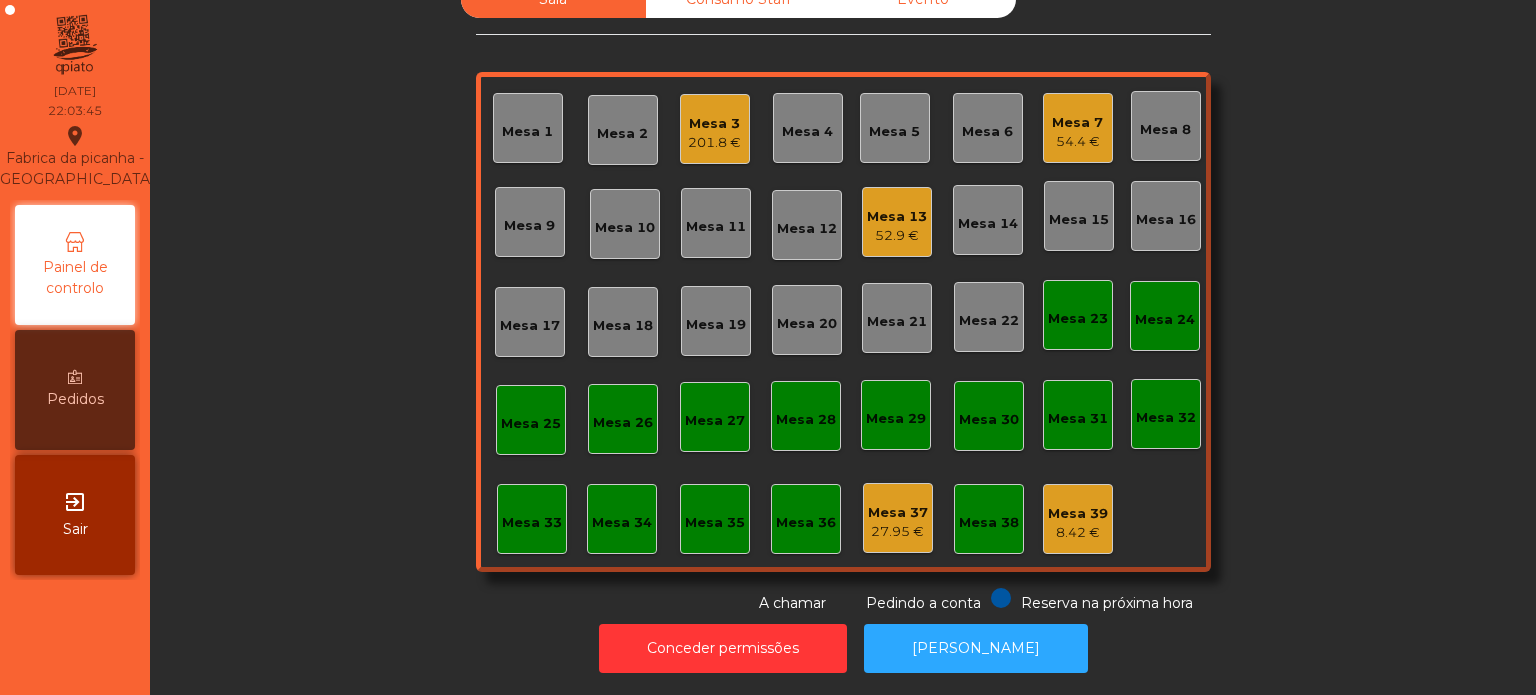 click on "201.8 €" 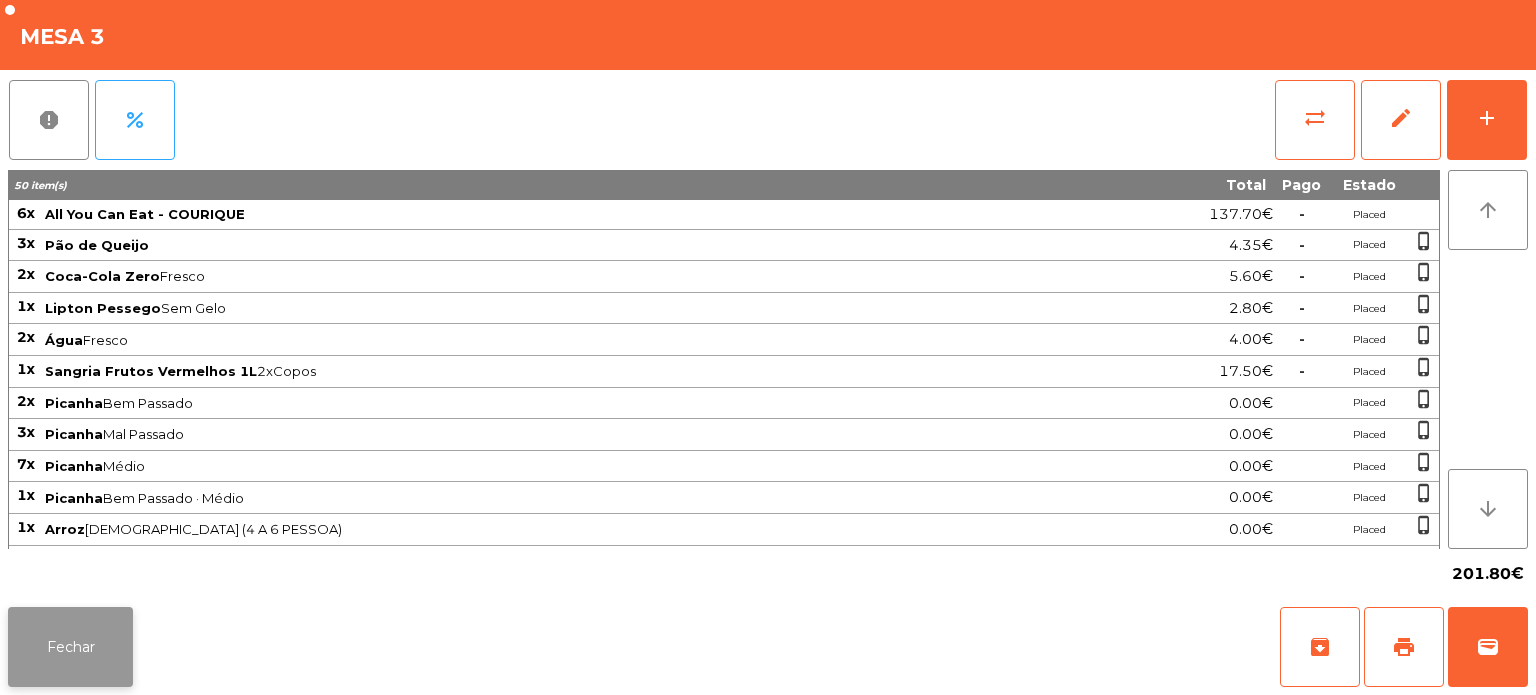 click on "Fechar" 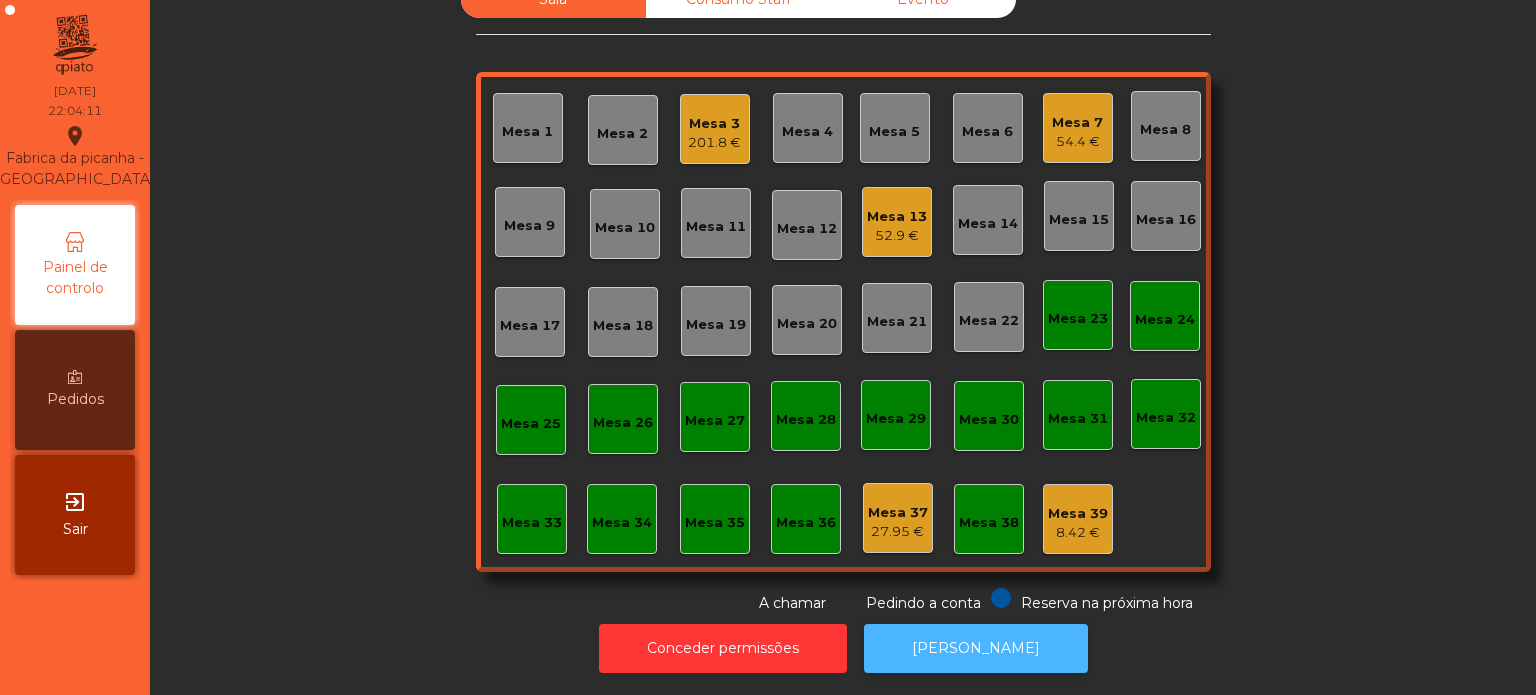 click on "[PERSON_NAME]" 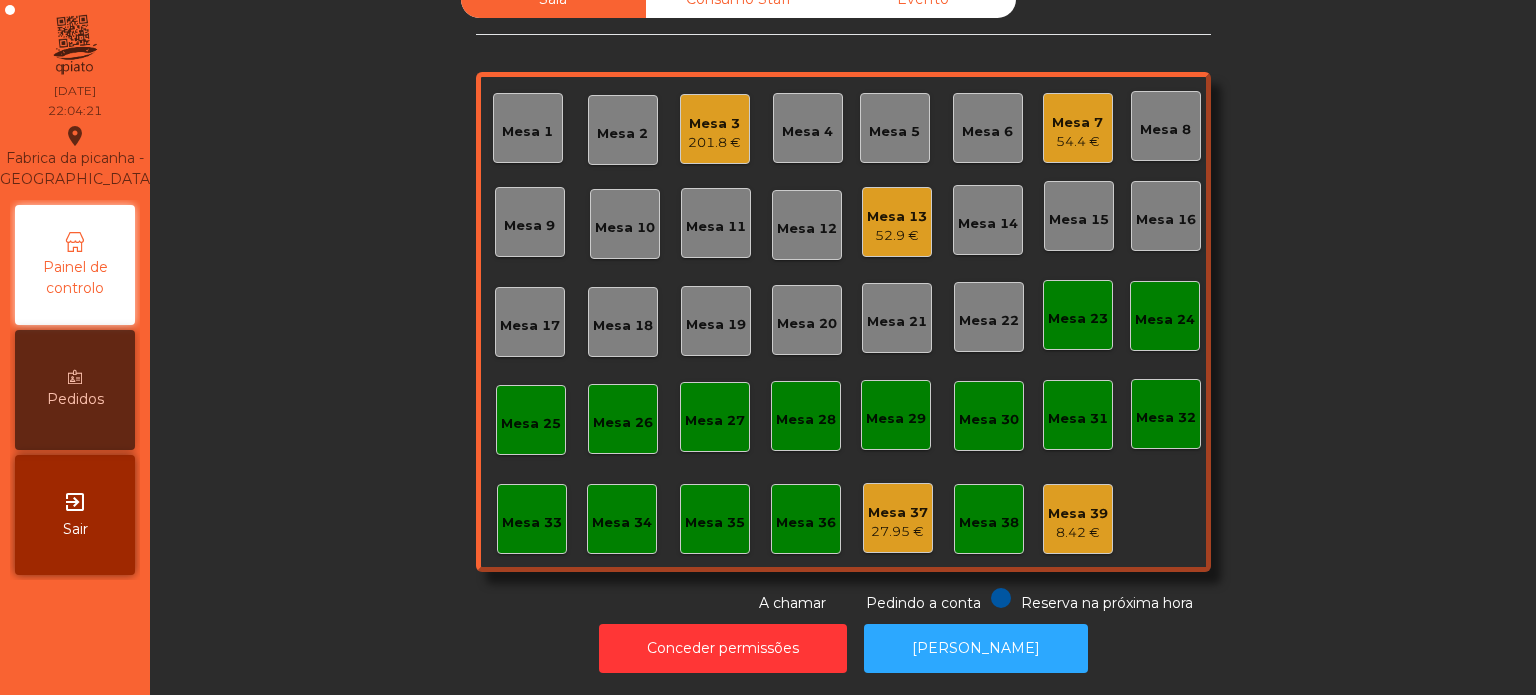 click on "Mesa 3   201.8 €" 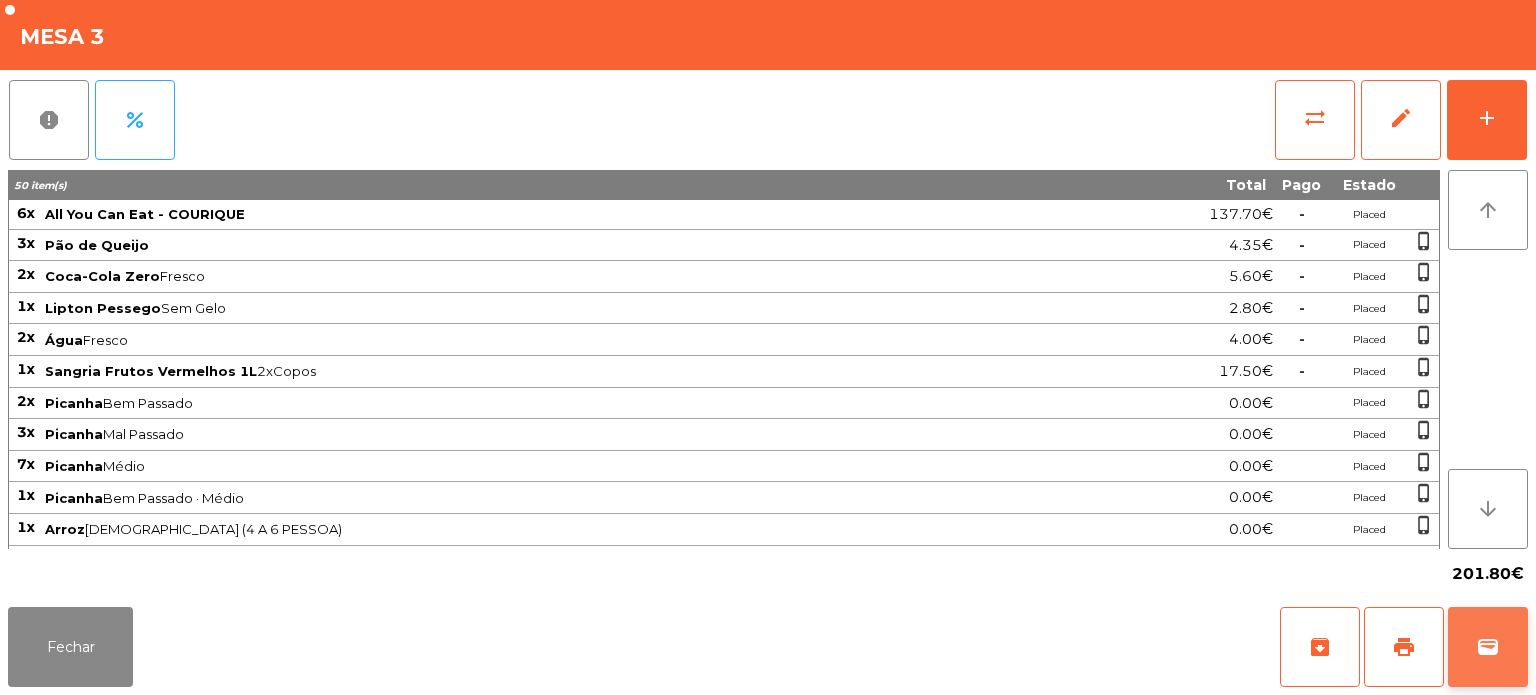 click on "wallet" 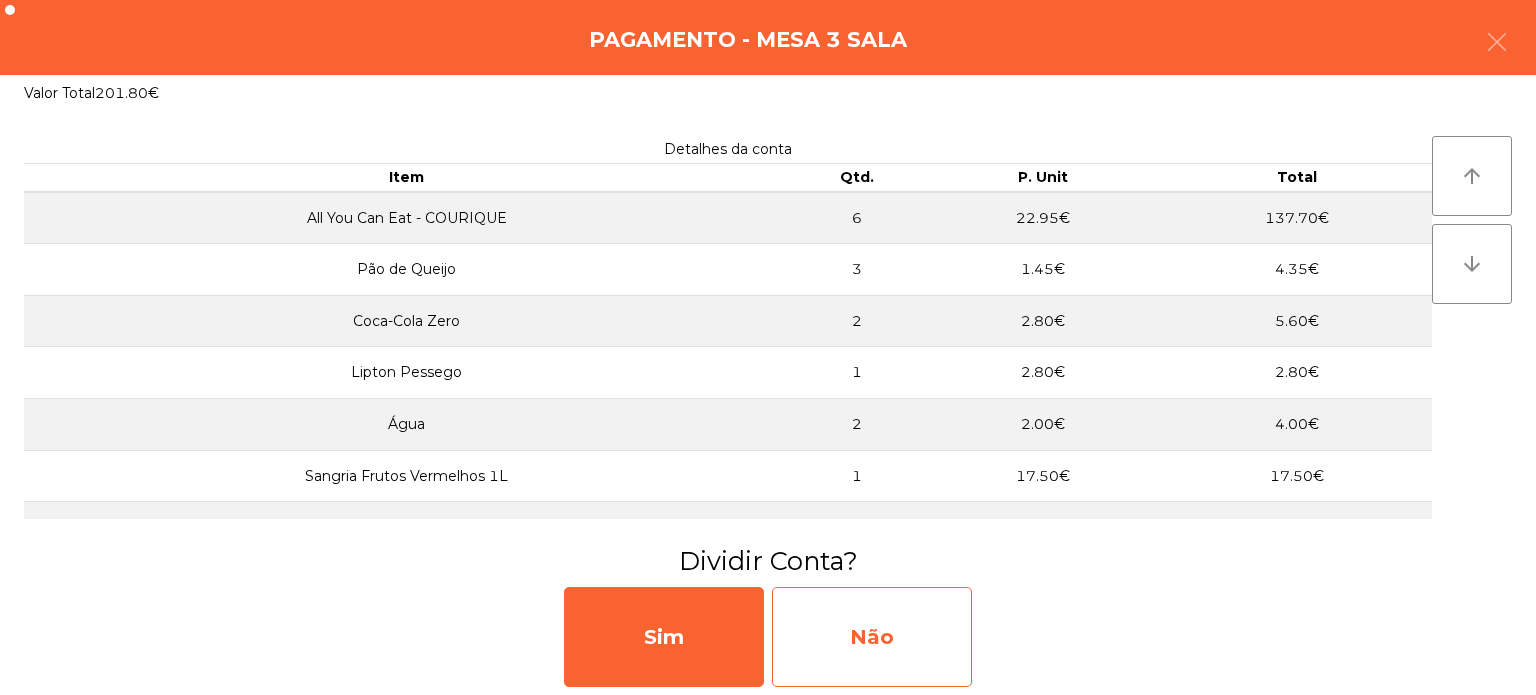 click on "Não" 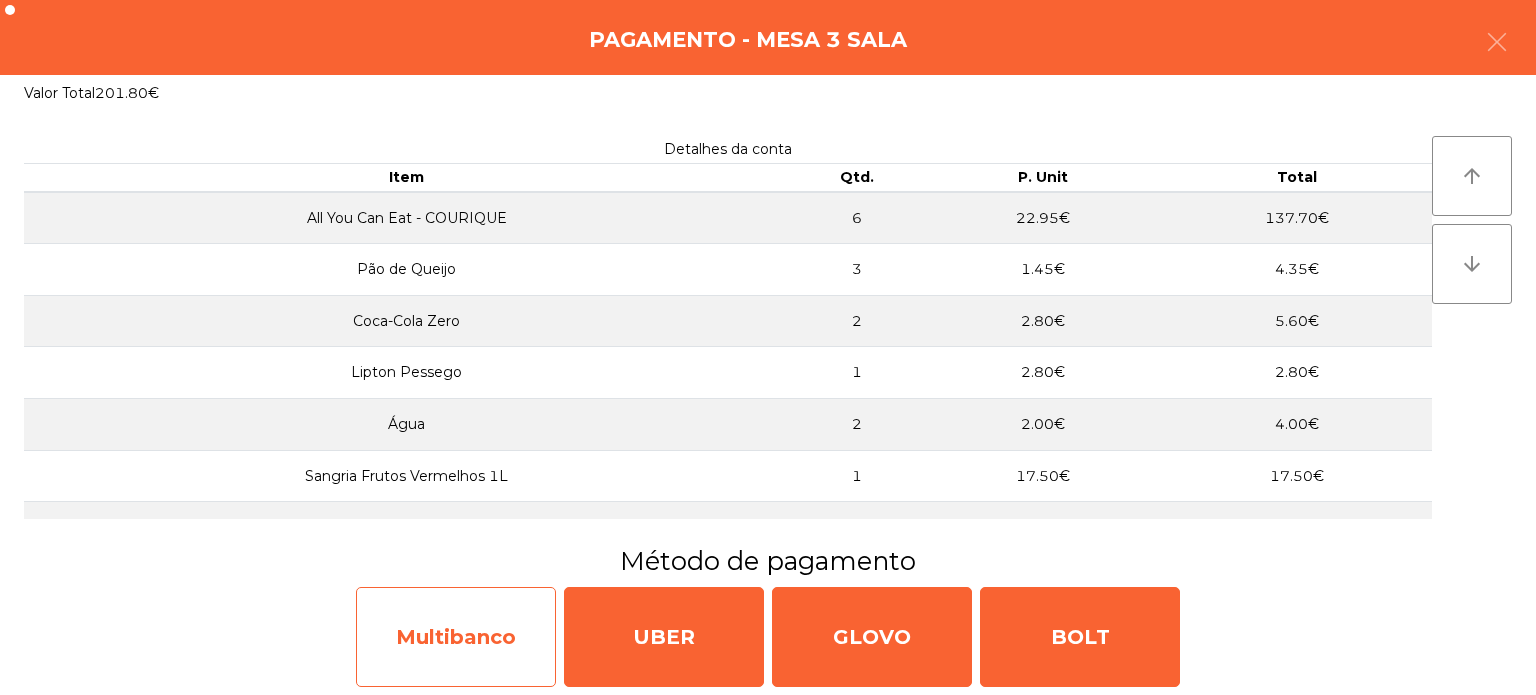 click on "Multibanco" 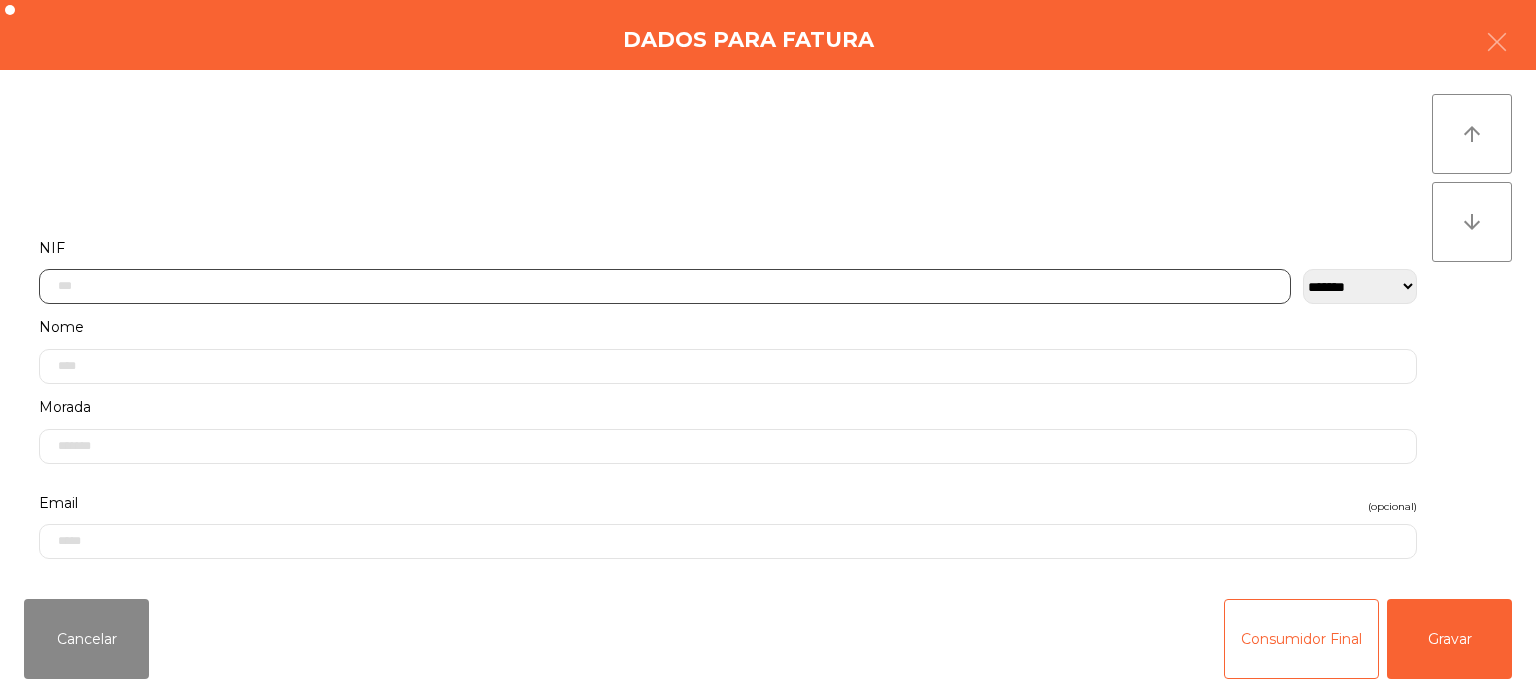 click 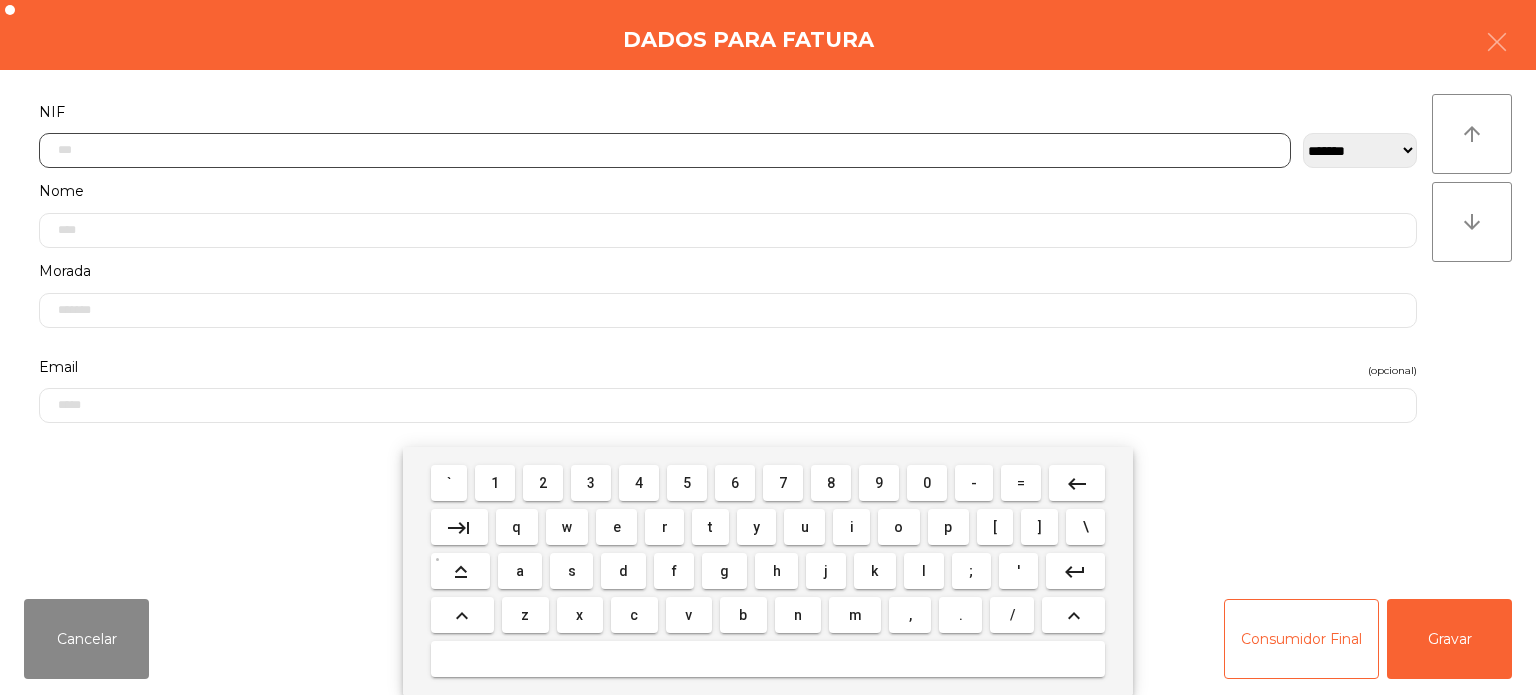 scroll, scrollTop: 139, scrollLeft: 0, axis: vertical 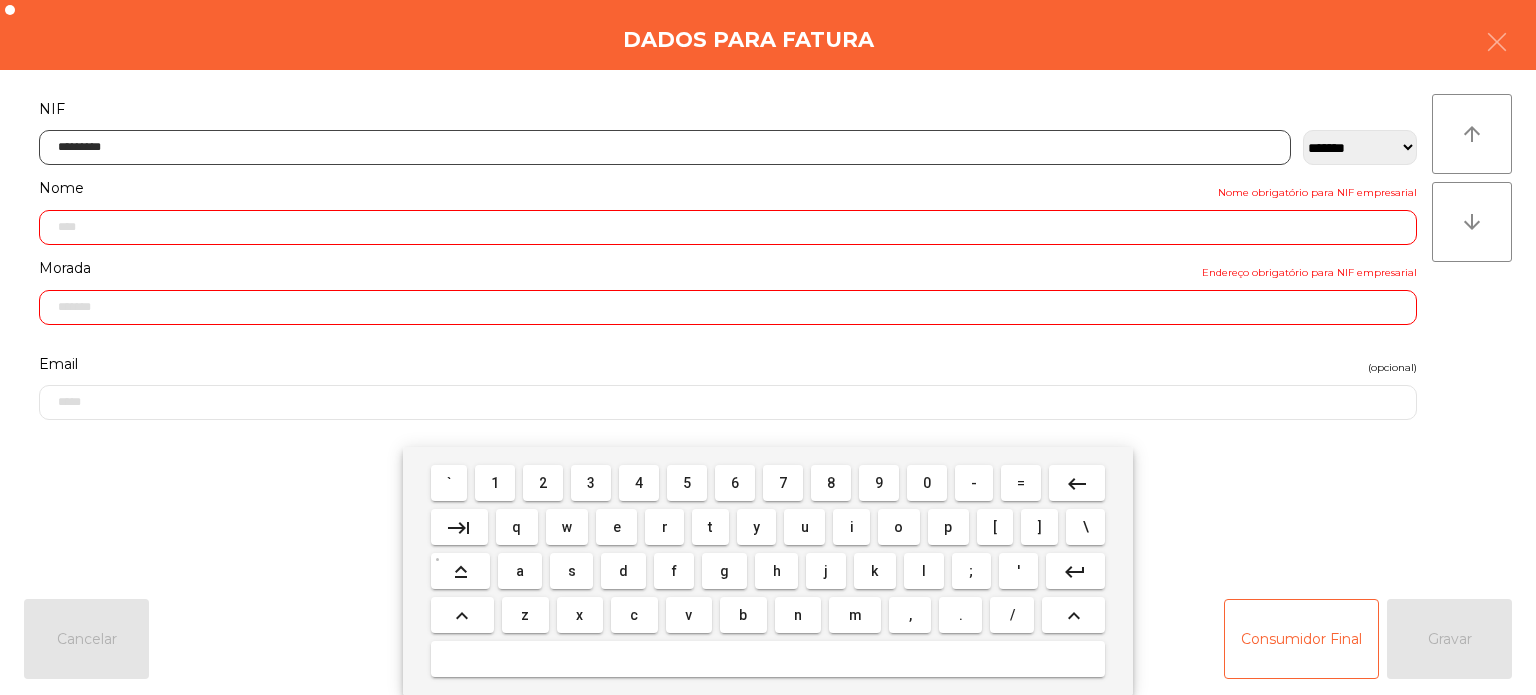 type on "*********" 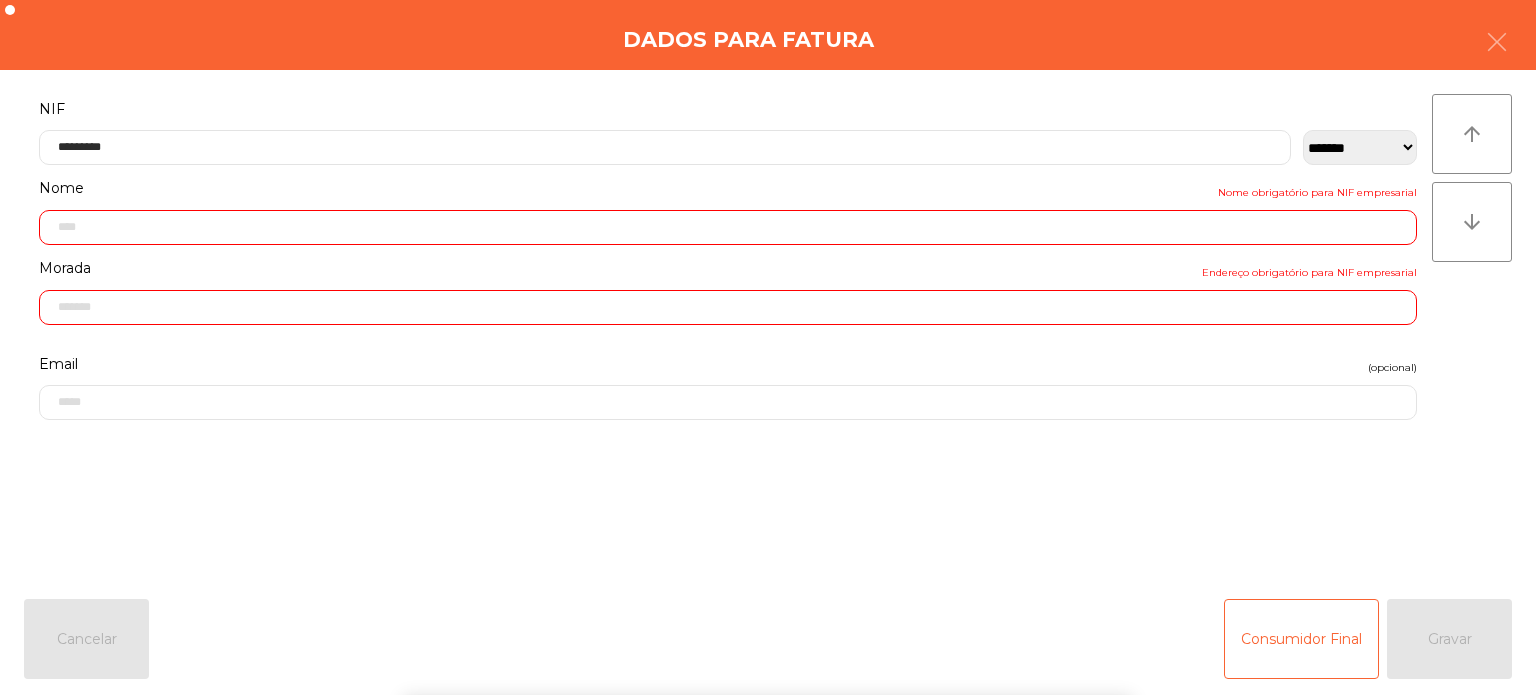 click on "` 1 2 3 4 5 6 7 8 9 0 - = keyboard_backspace keyboard_tab q w e r t y u i o p [ ] \ keyboard_capslock a s d f g h j k l ; ' keyboard_return keyboard_arrow_up z x c v b n m , . / keyboard_arrow_up" at bounding box center [768, 571] 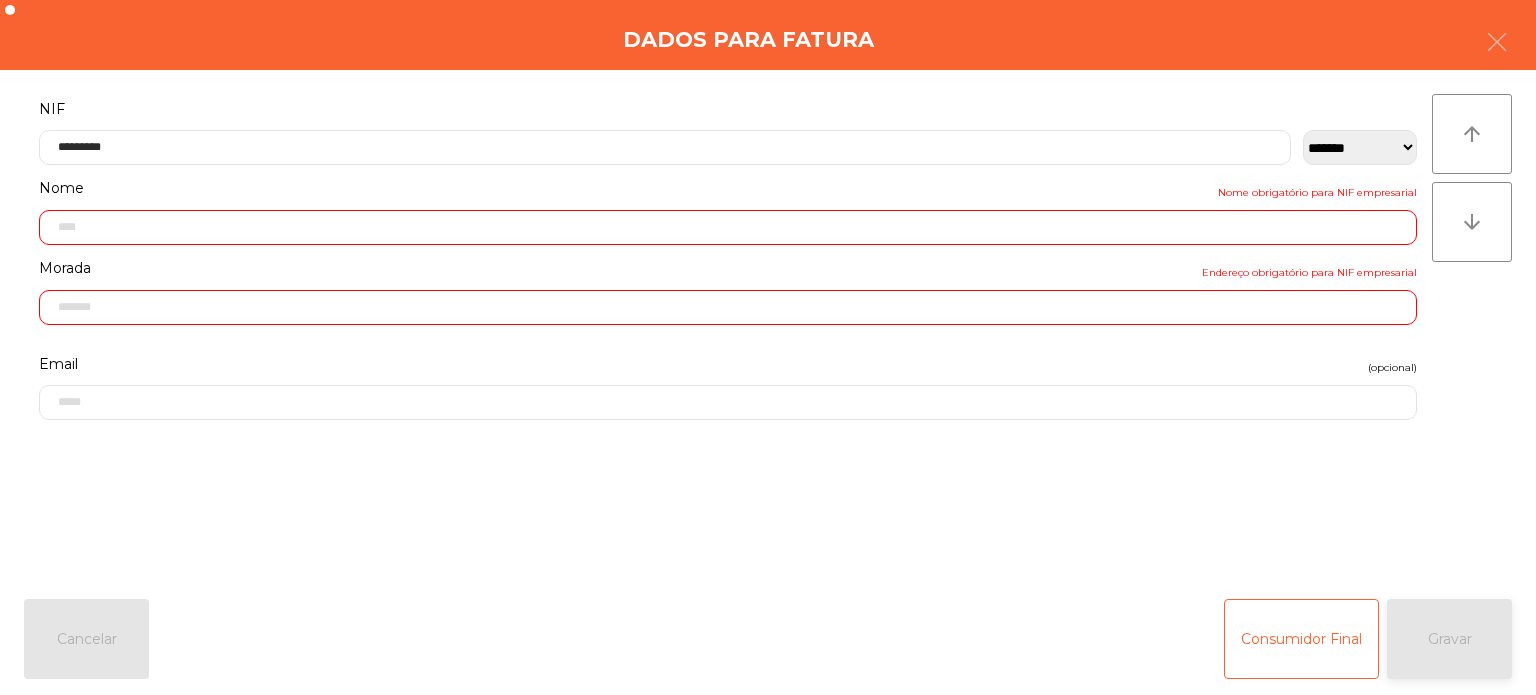 click on "Gravar" 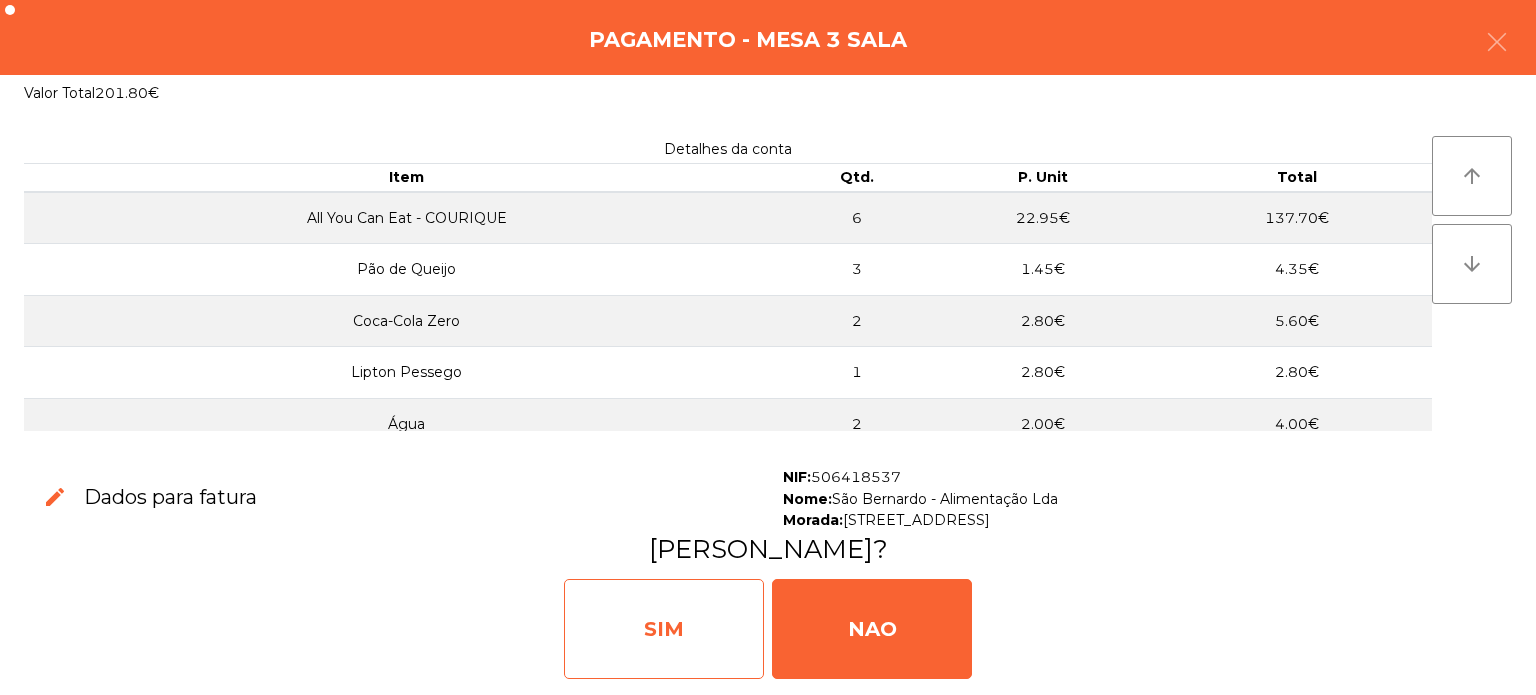 click on "SIM" 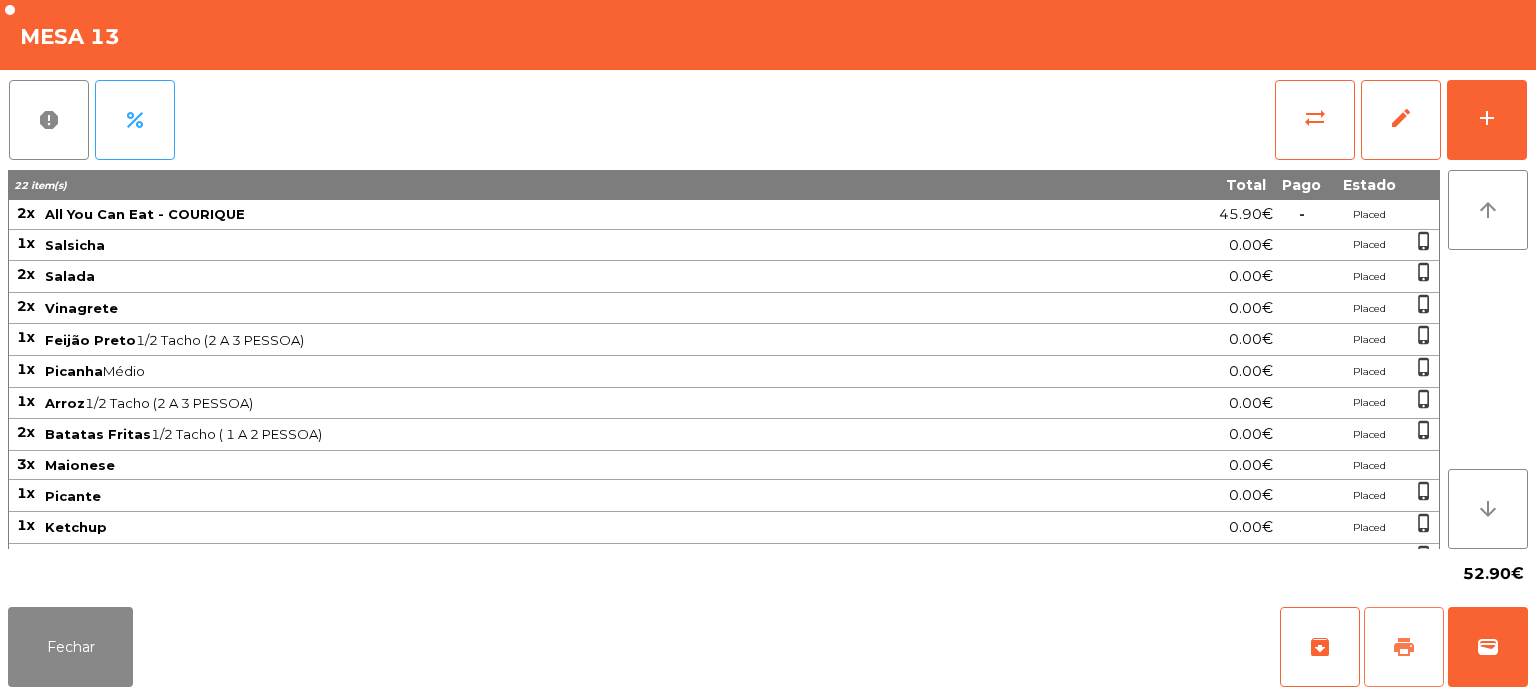 click on "print" 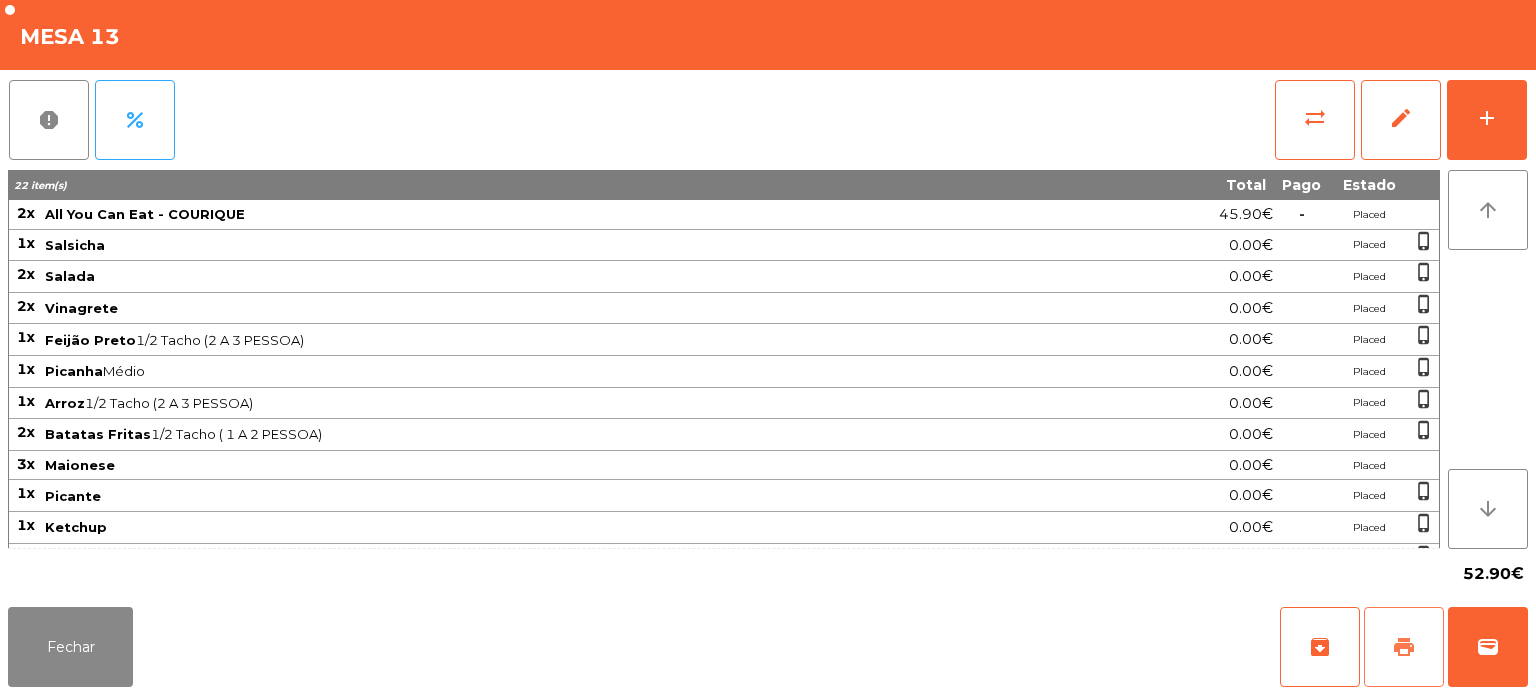 scroll, scrollTop: 108, scrollLeft: 0, axis: vertical 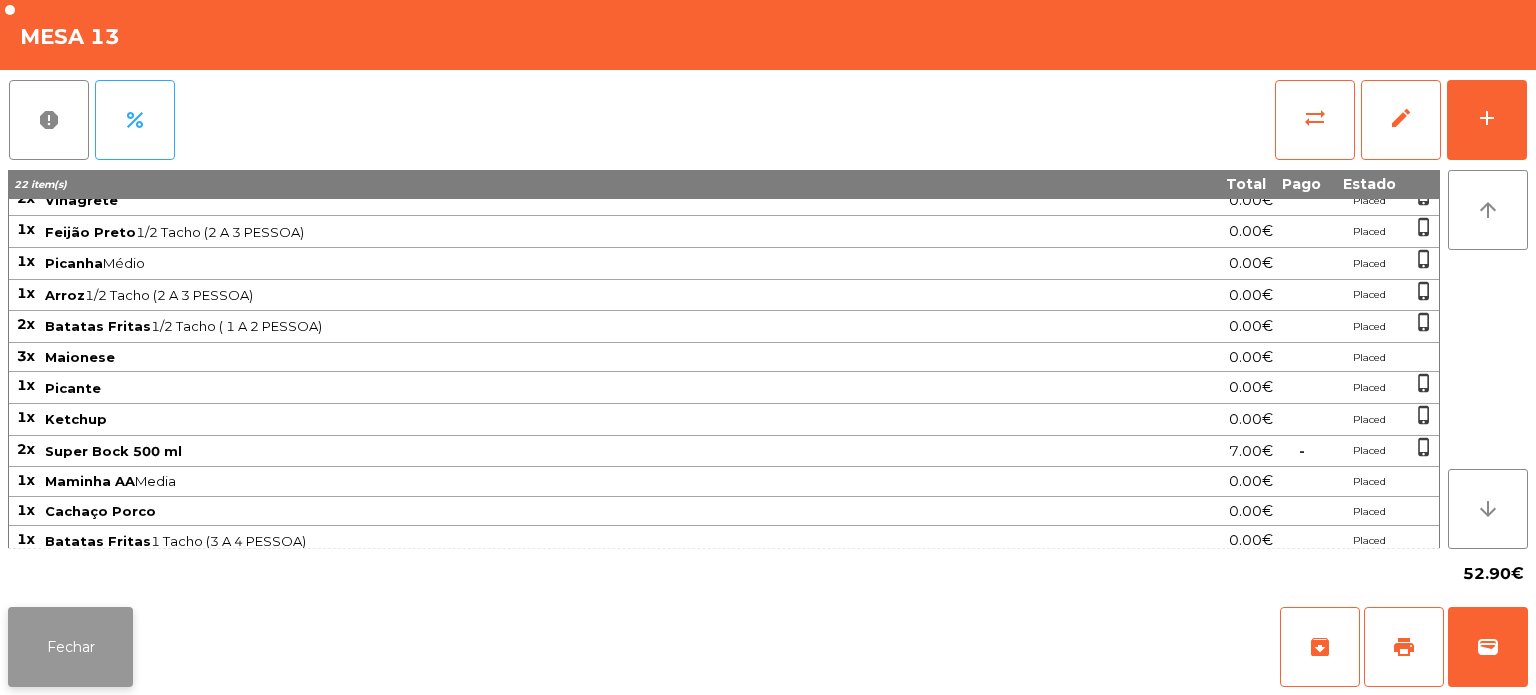 click on "Fechar" 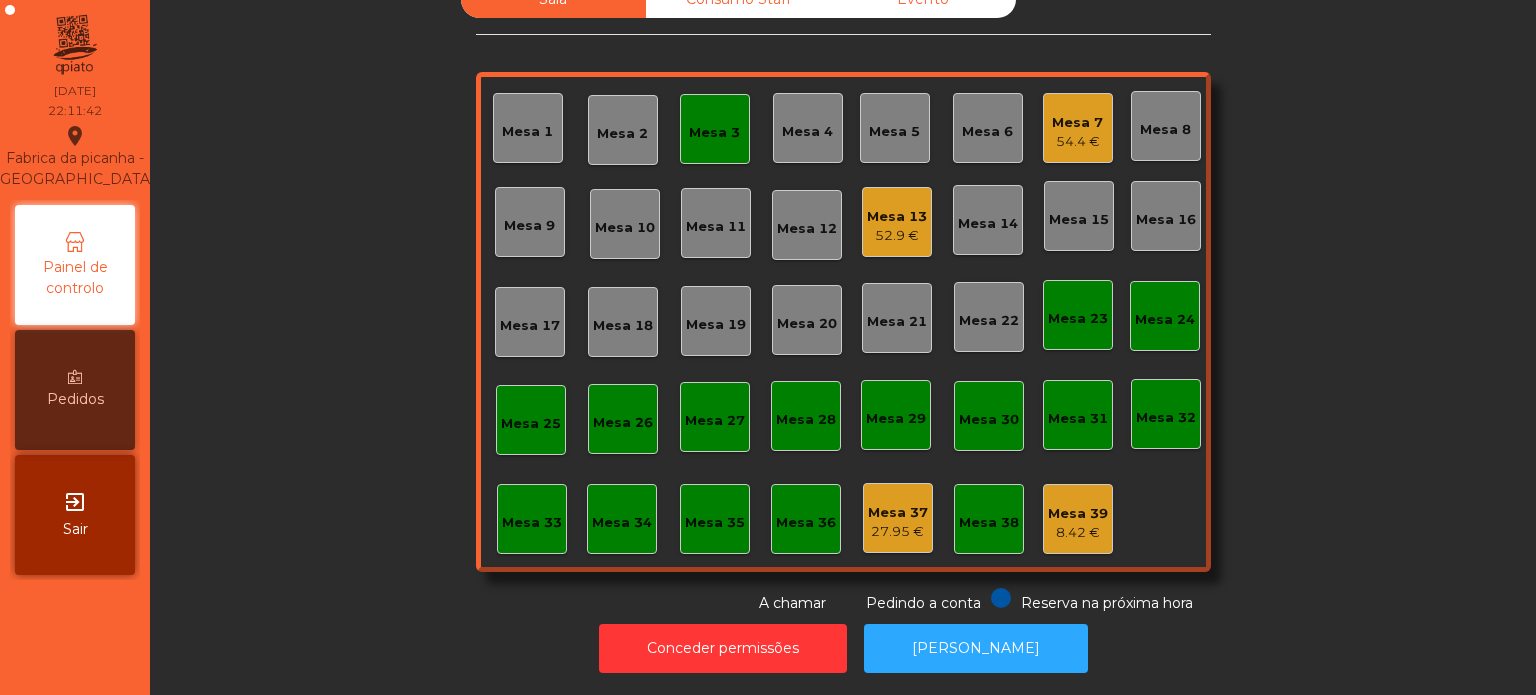 click on "Mesa 7   54.4 €" 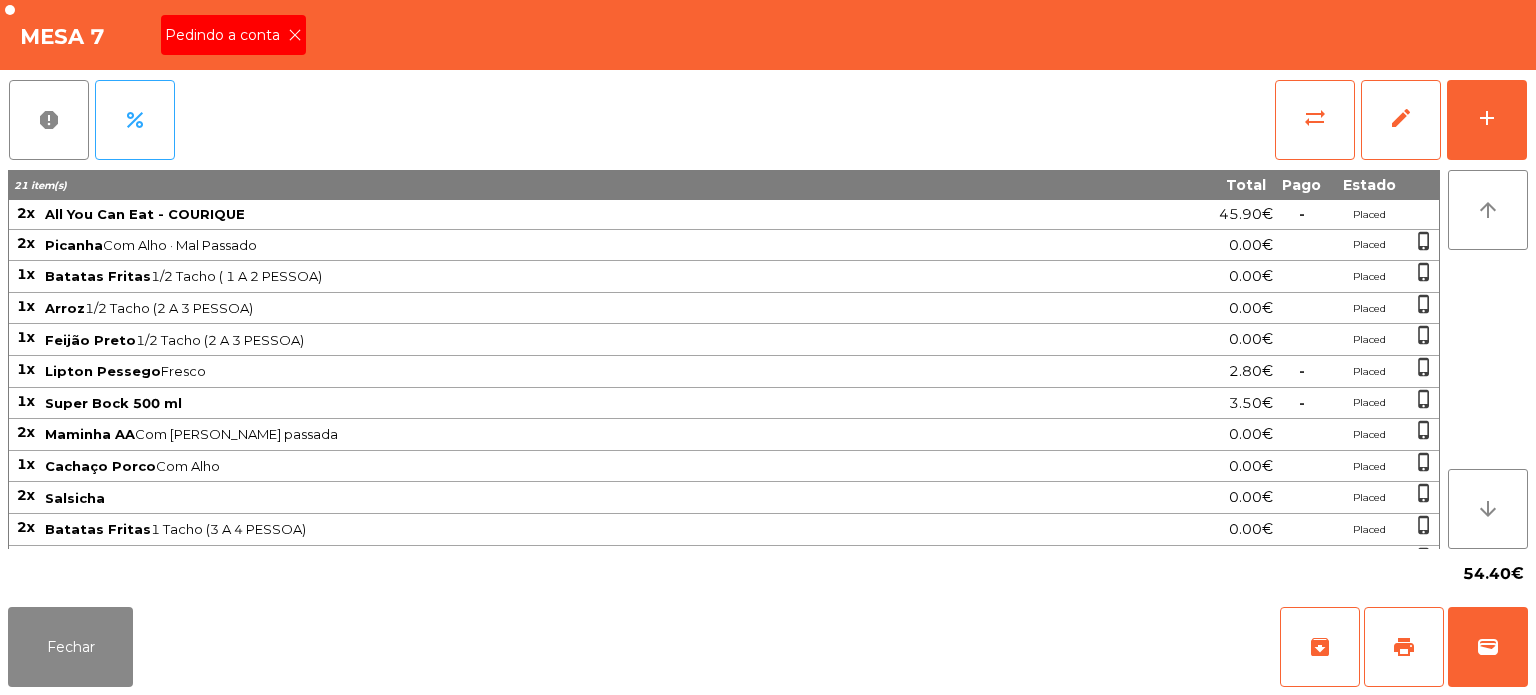 click on "Pedindo a conta" 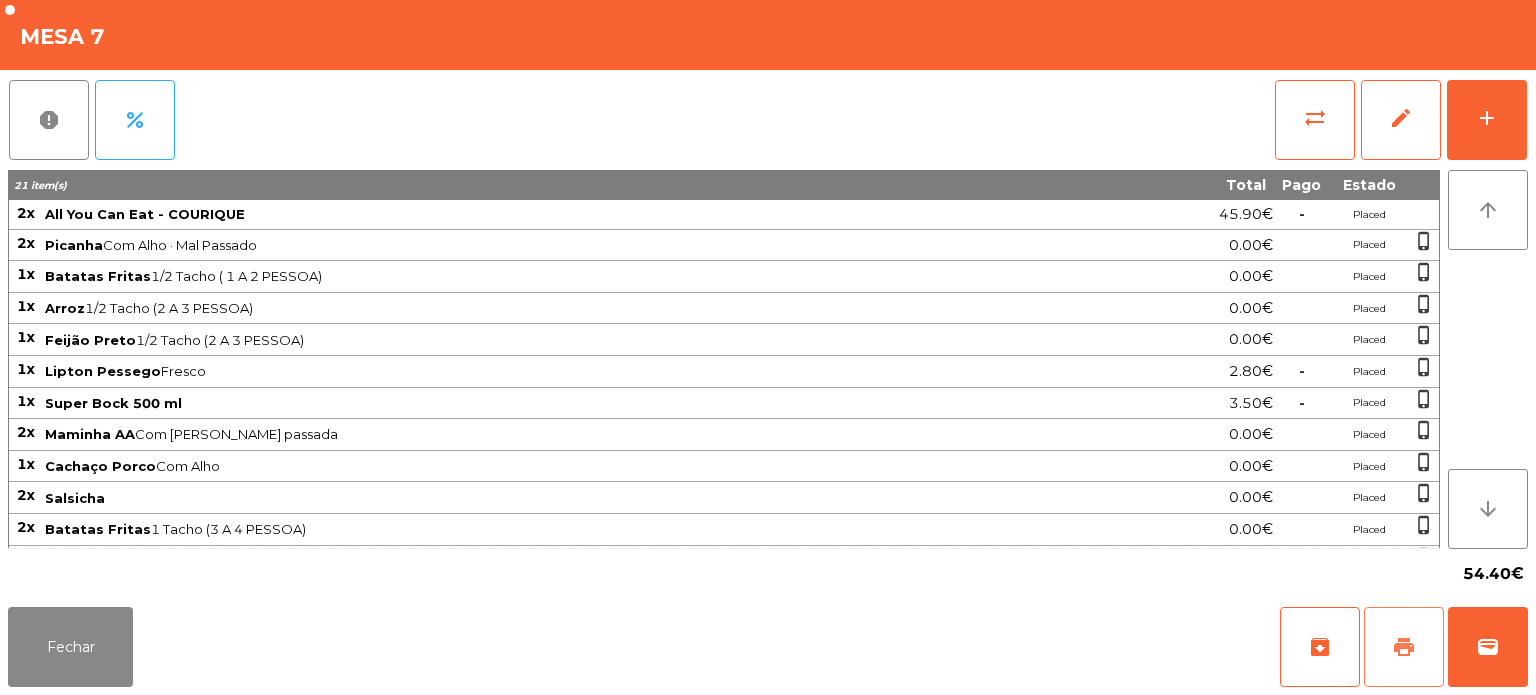 click on "print" 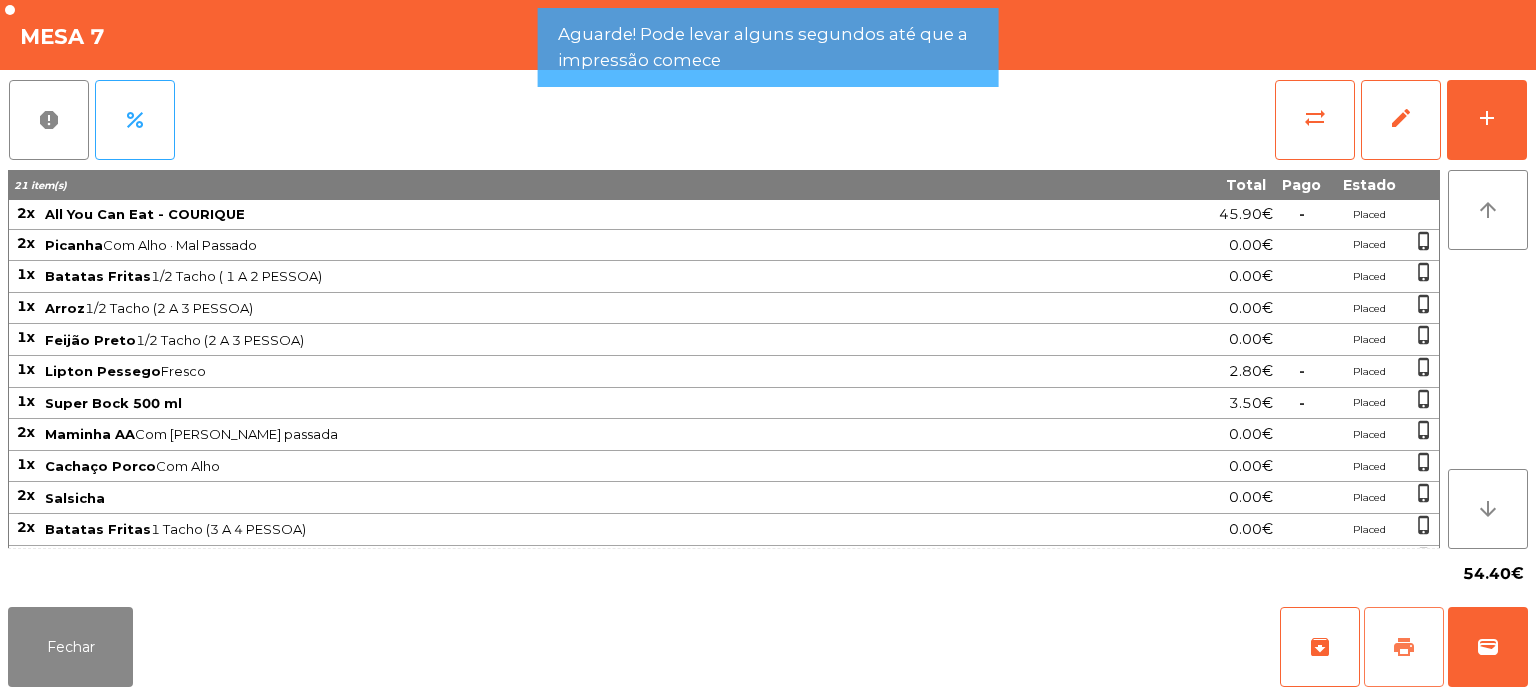 click on "print" 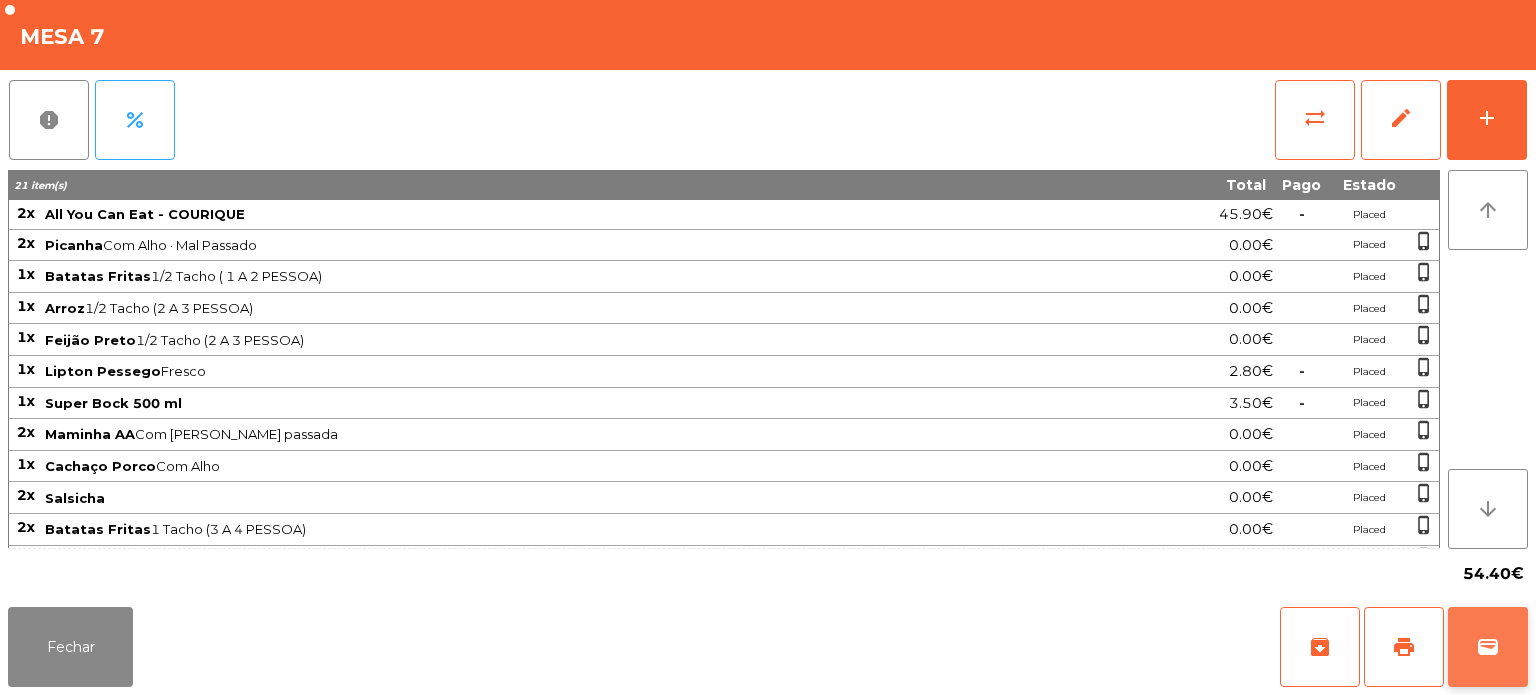click on "wallet" 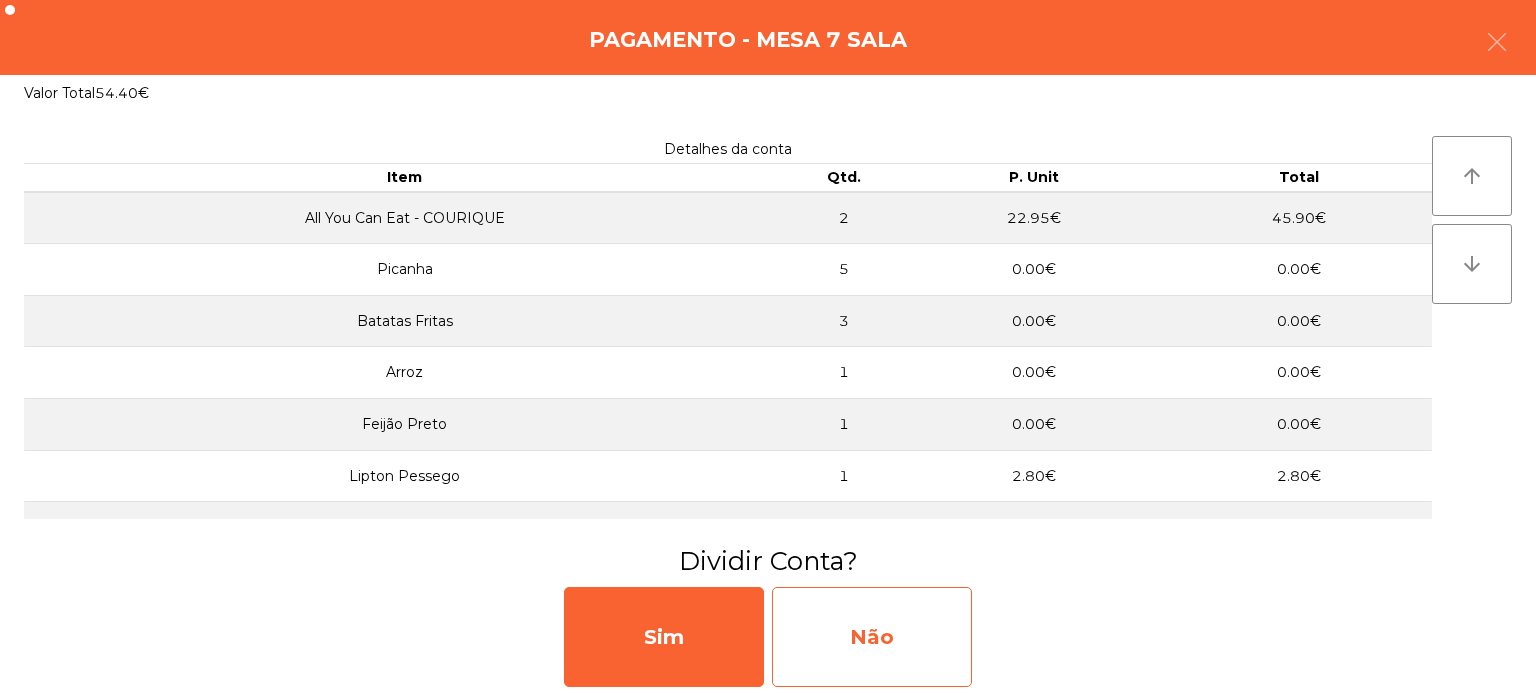 click on "Não" 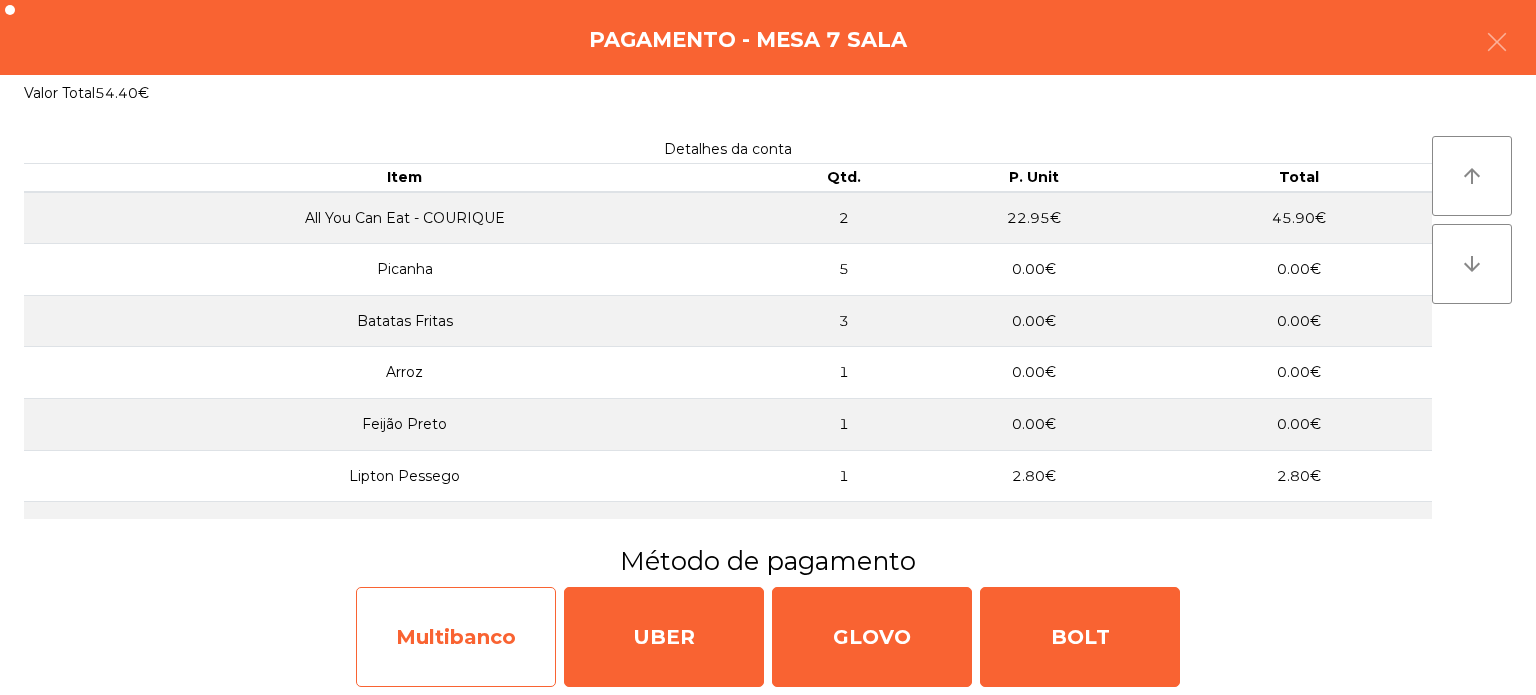 click on "Multibanco" 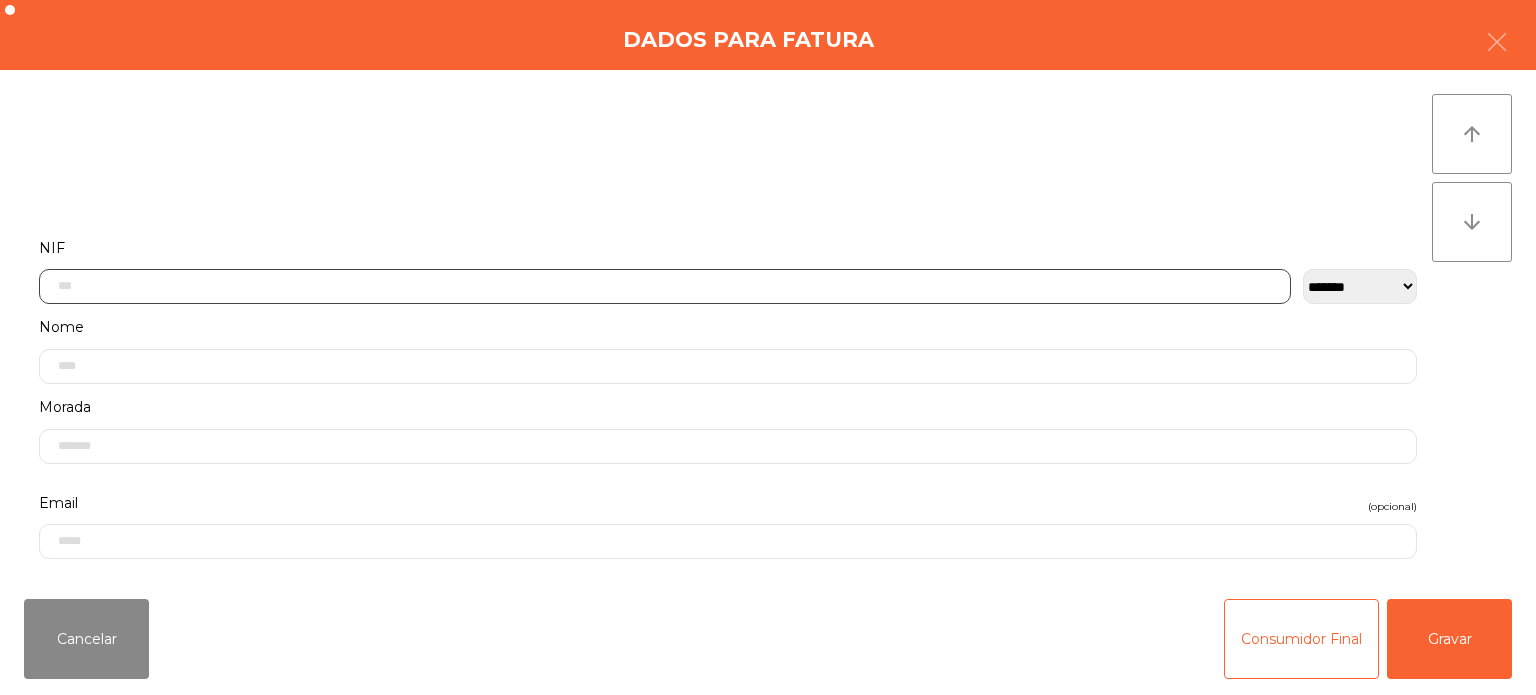 click 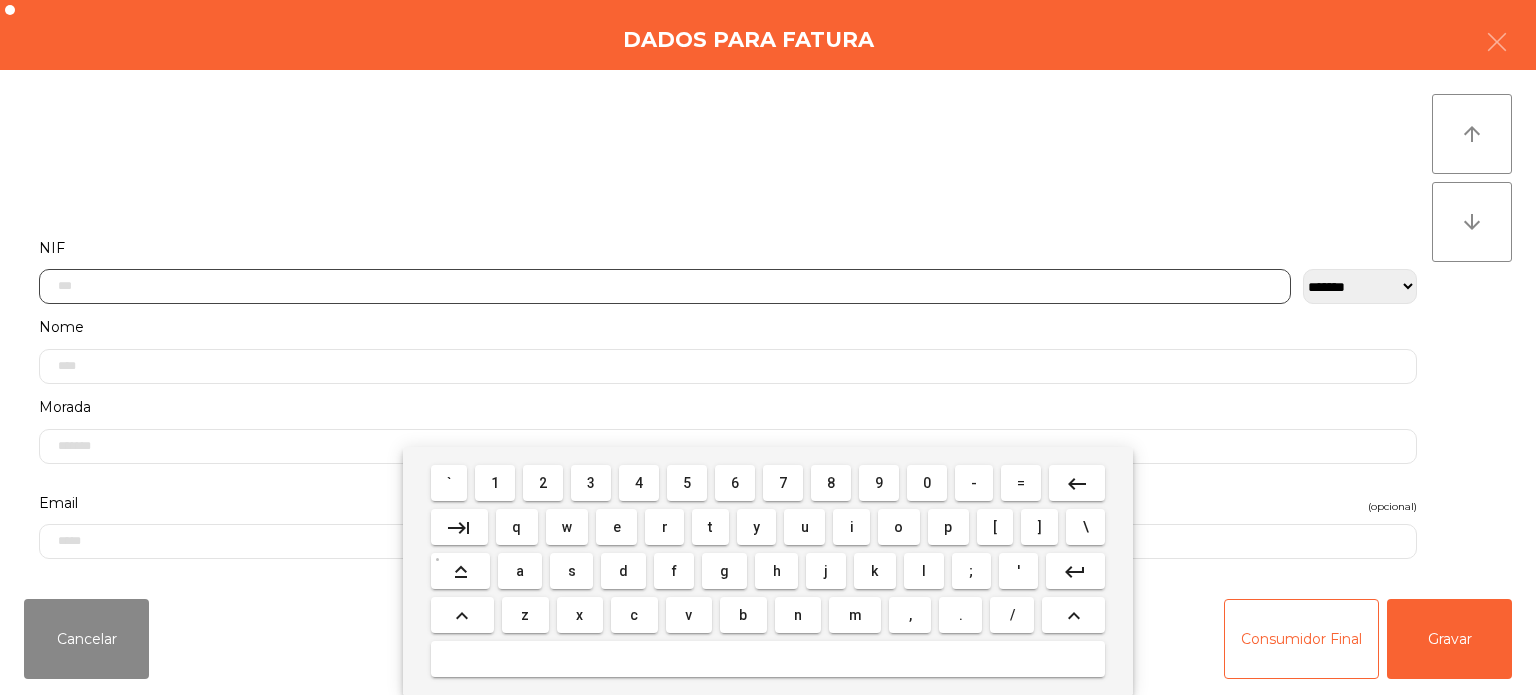 scroll, scrollTop: 139, scrollLeft: 0, axis: vertical 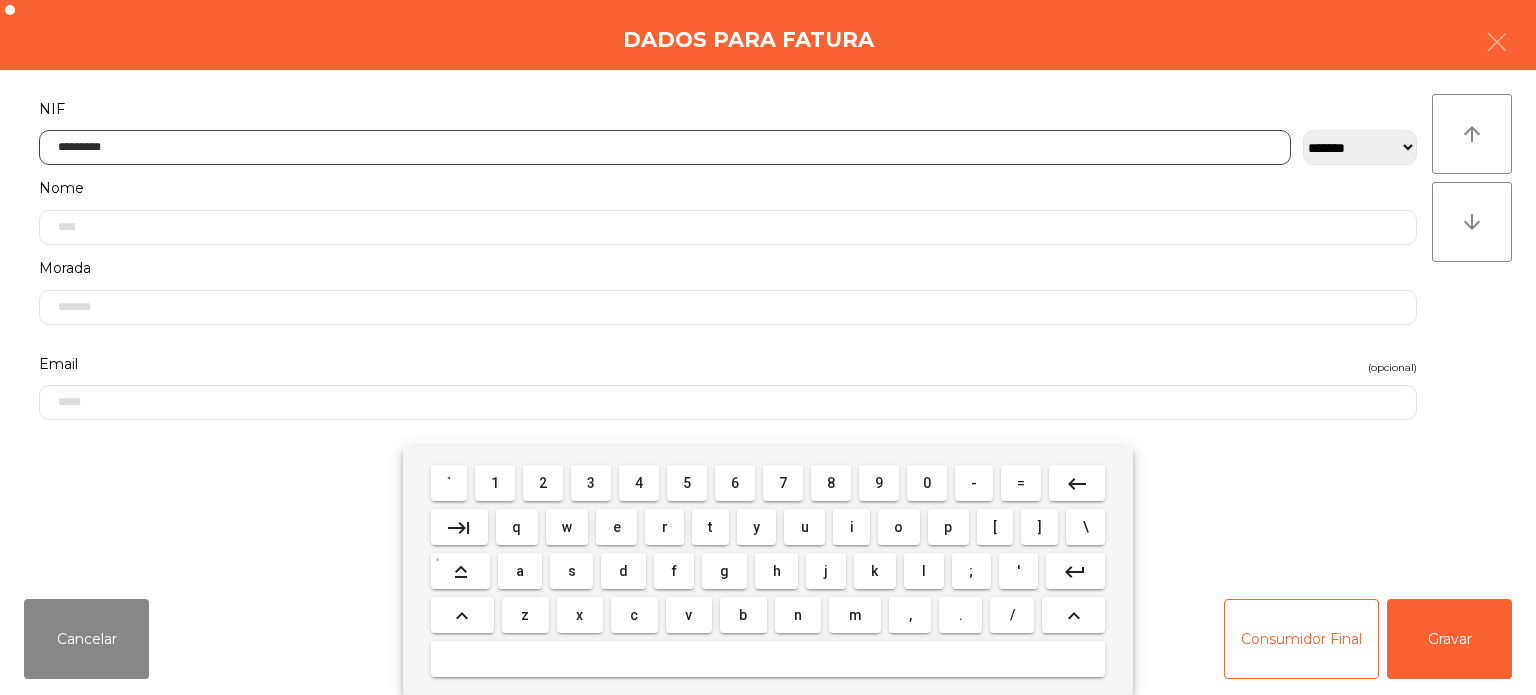 type on "*********" 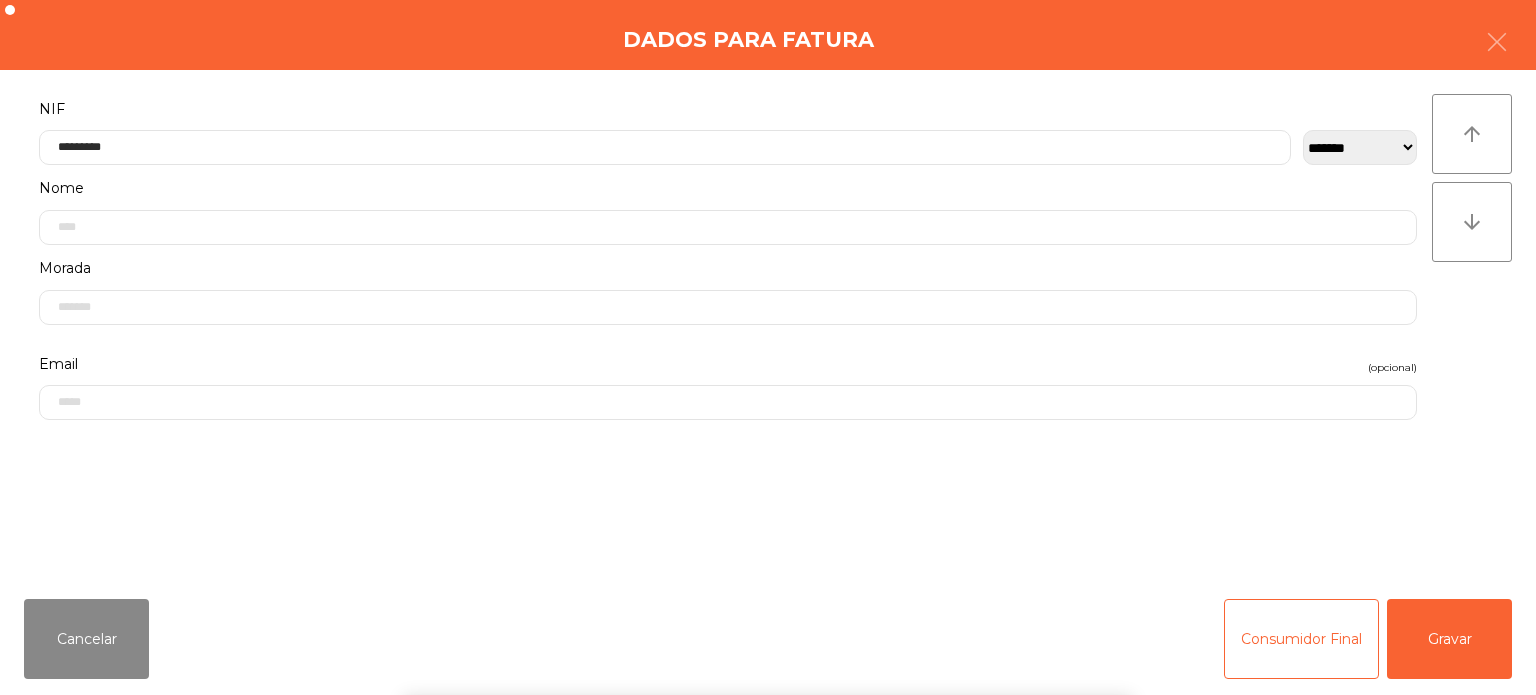click on "` 1 2 3 4 5 6 7 8 9 0 - = keyboard_backspace keyboard_tab q w e r t y u i o p [ ] \ keyboard_capslock a s d f g h j k l ; ' keyboard_return keyboard_arrow_up z x c v b n m , . / keyboard_arrow_up" at bounding box center (768, 571) 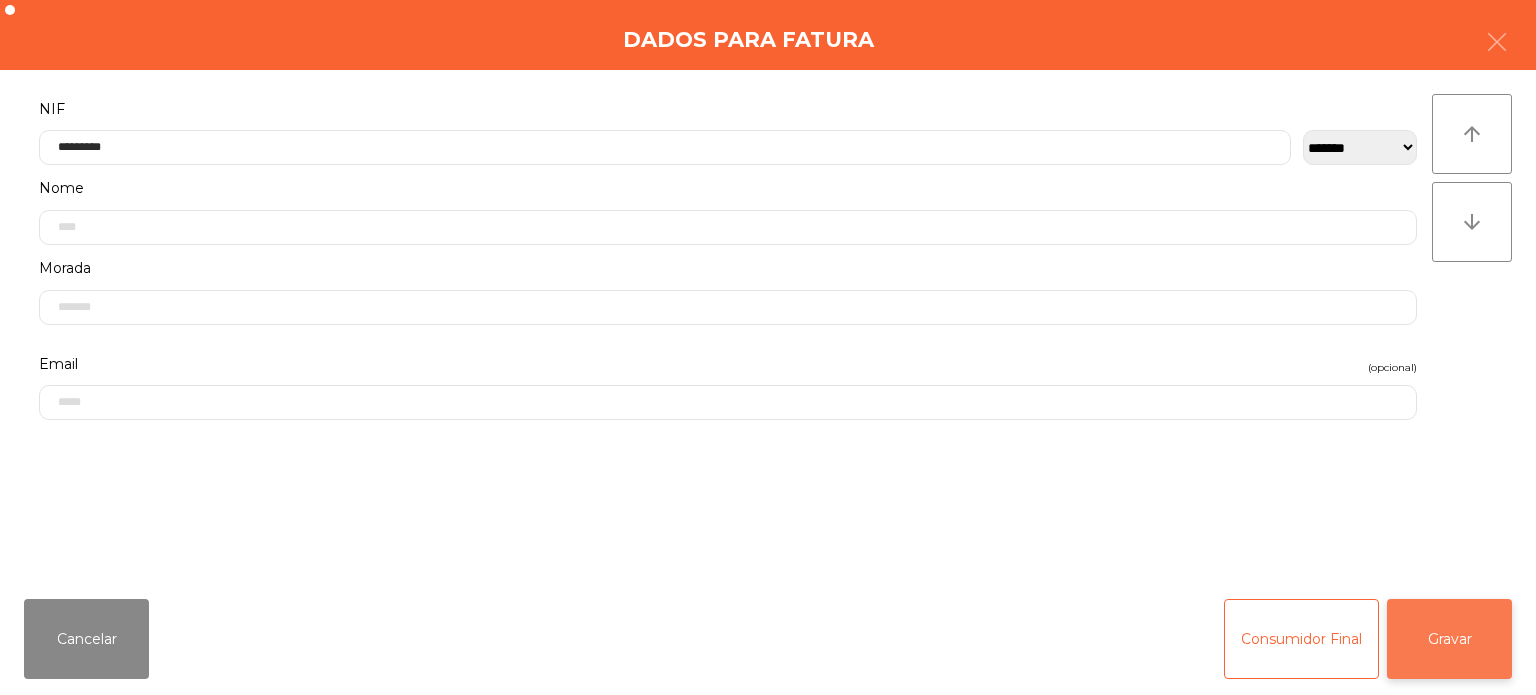 click on "Gravar" 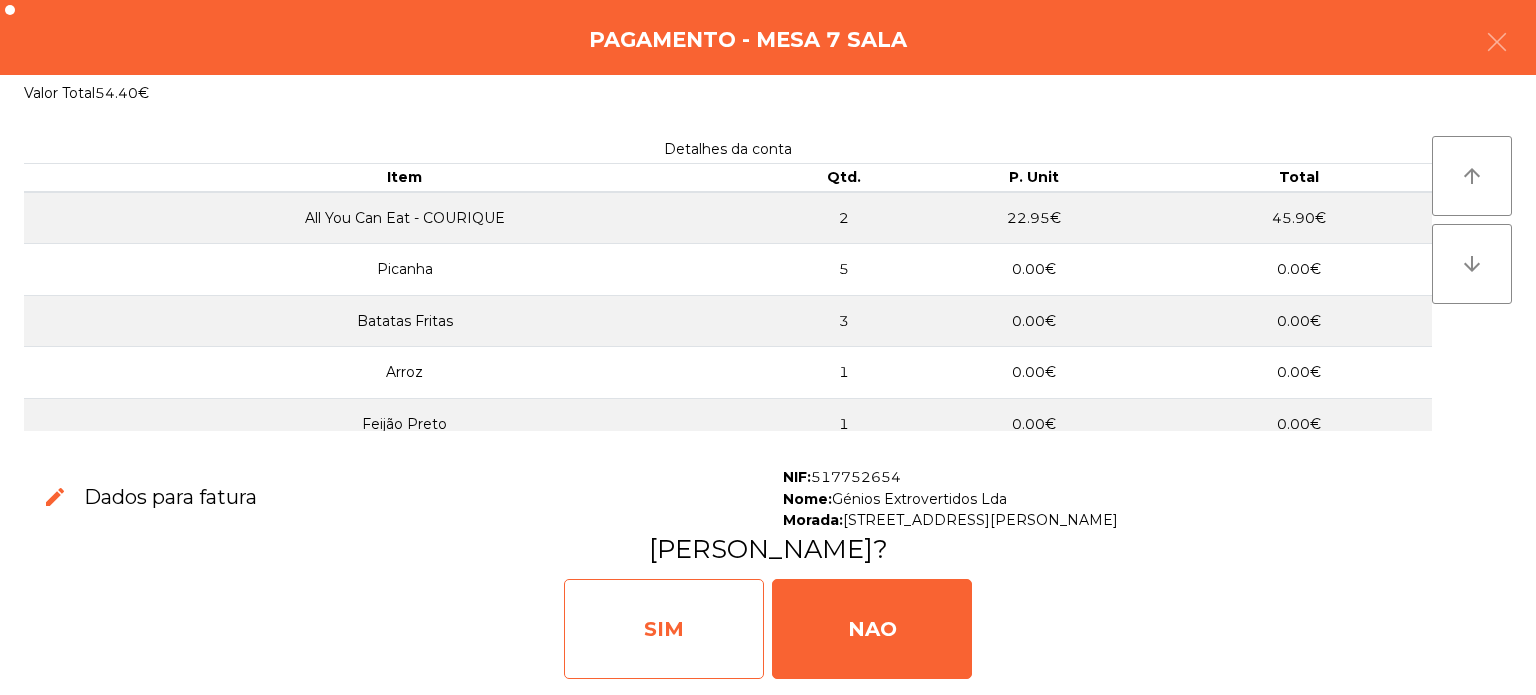 click on "SIM" 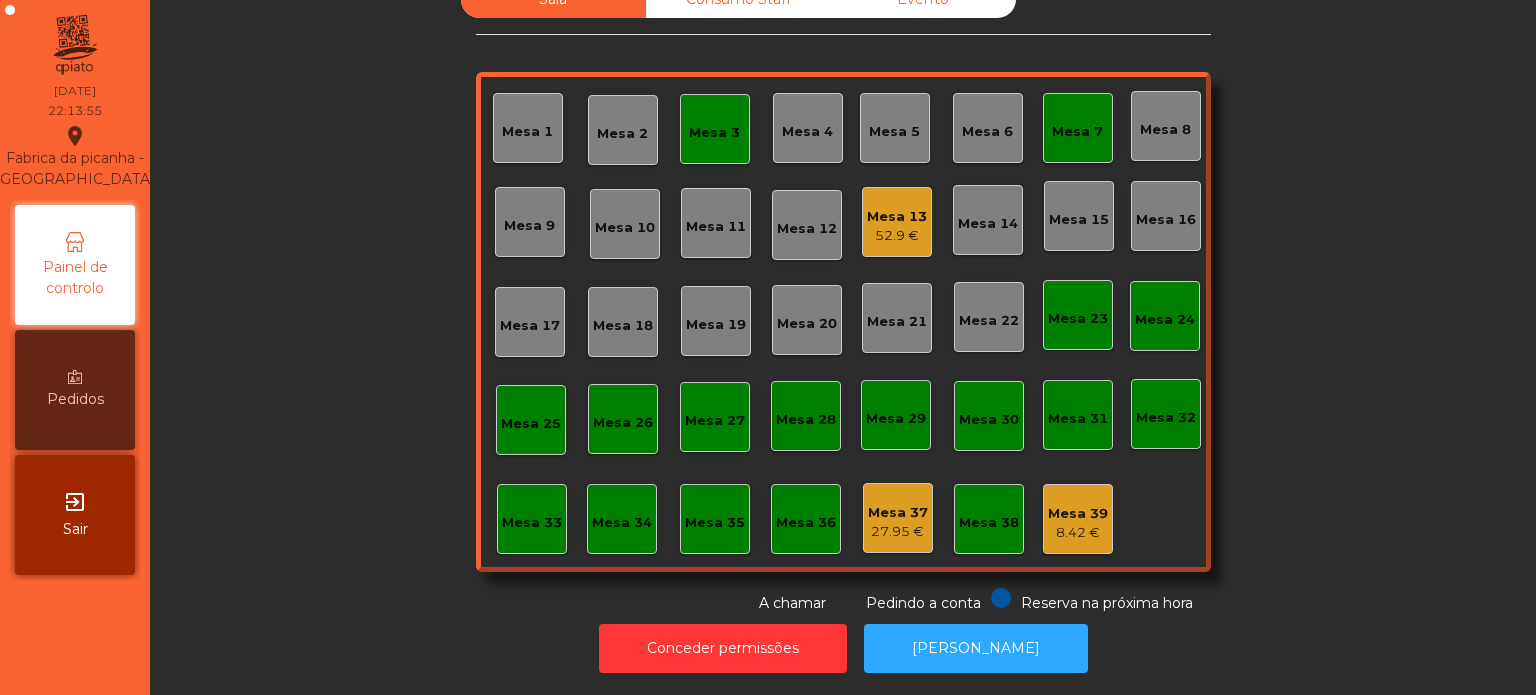 click on "Mesa 13   52.9 €" 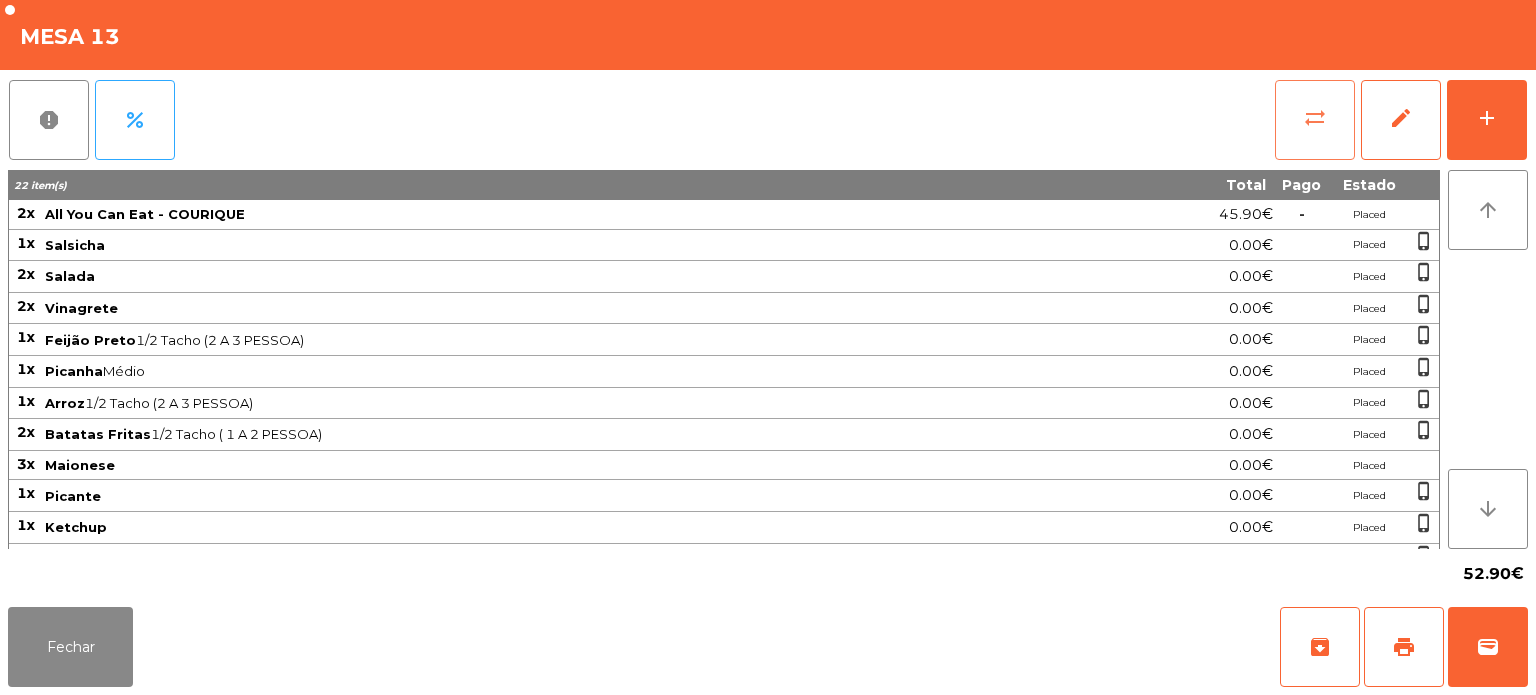 click on "sync_alt" 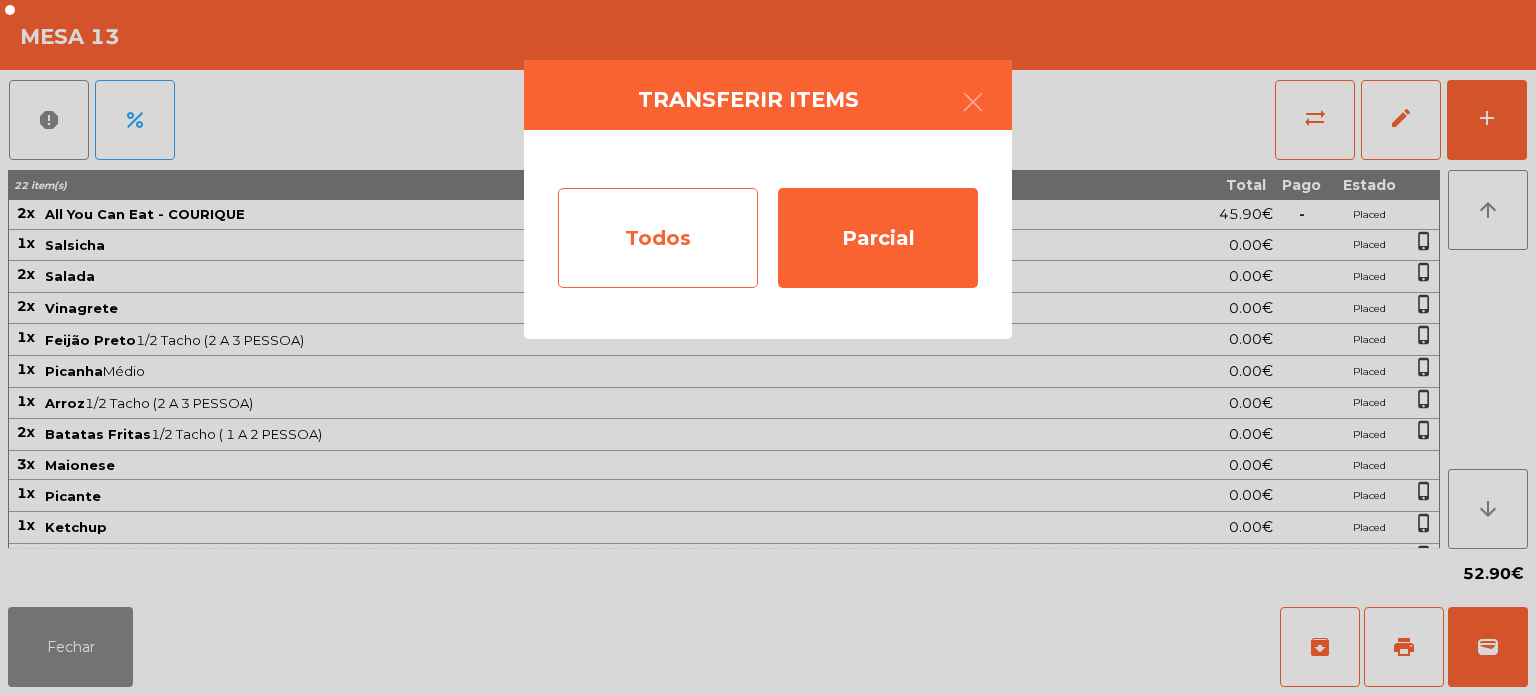 click on "Todos" 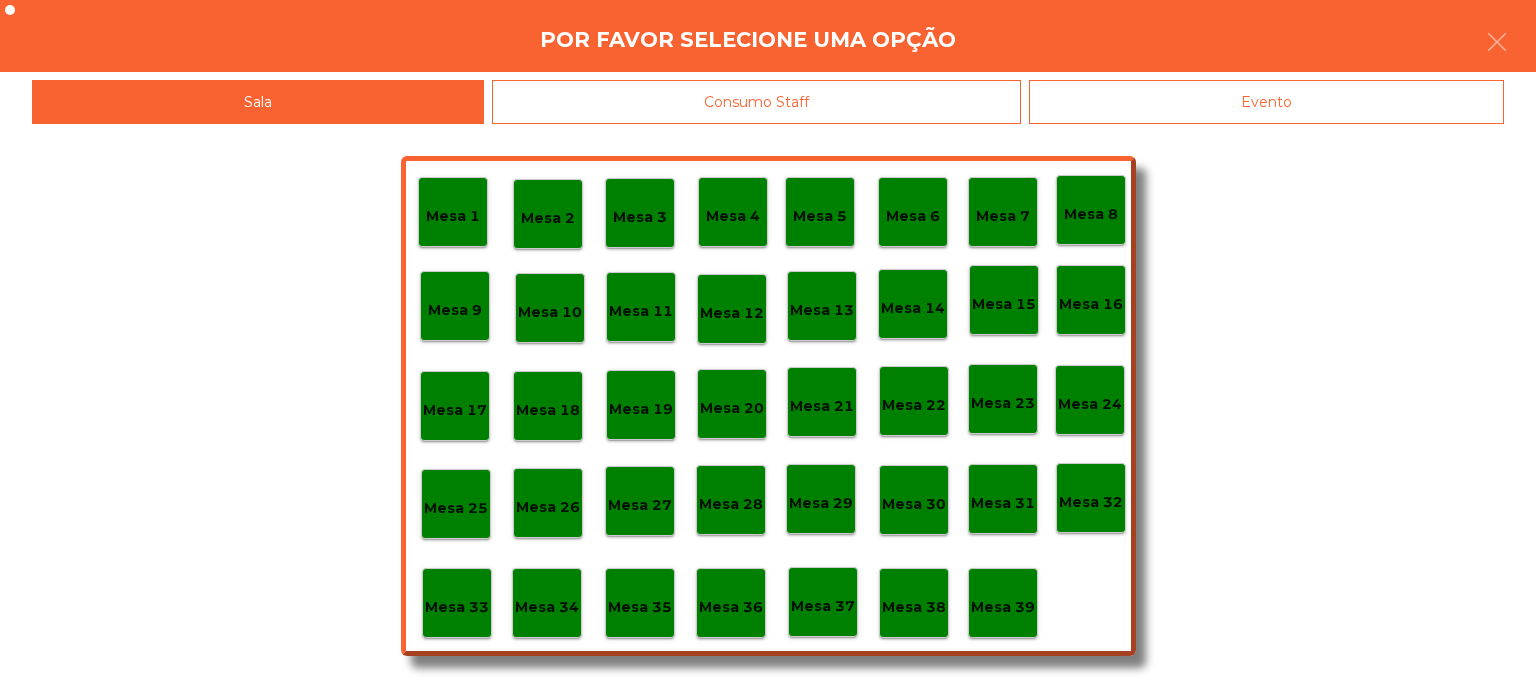 click on "Evento" 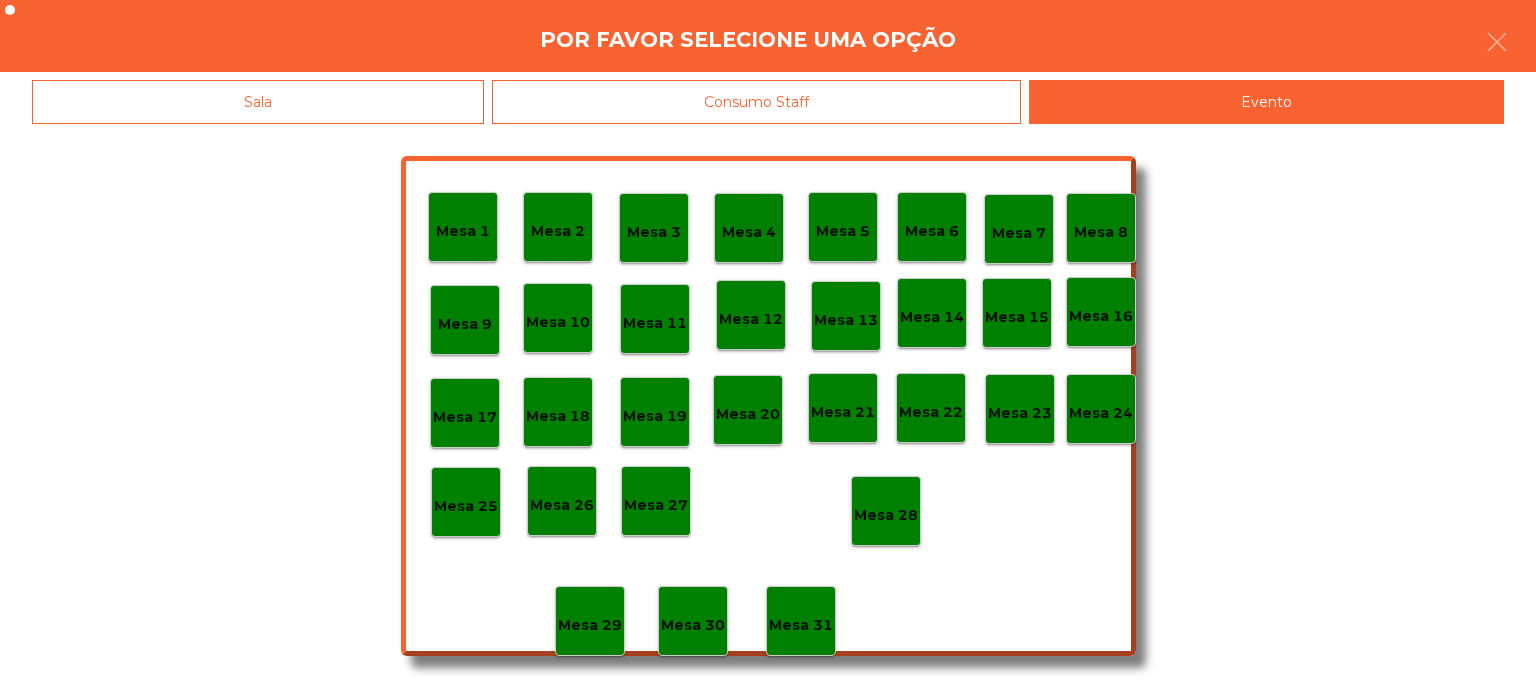 click on "Mesa 28" 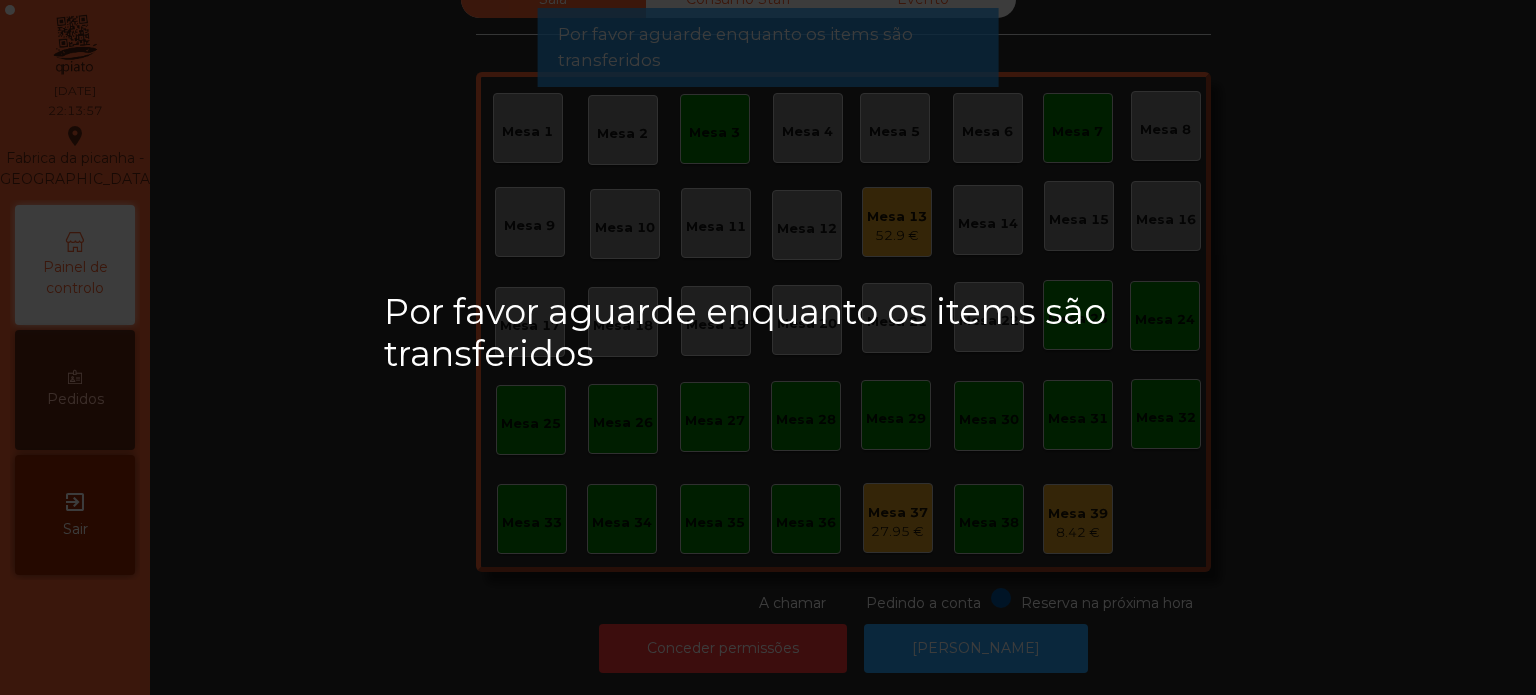 click on "Por favor aguarde enquanto os items são transferidos" at bounding box center [768, 347] 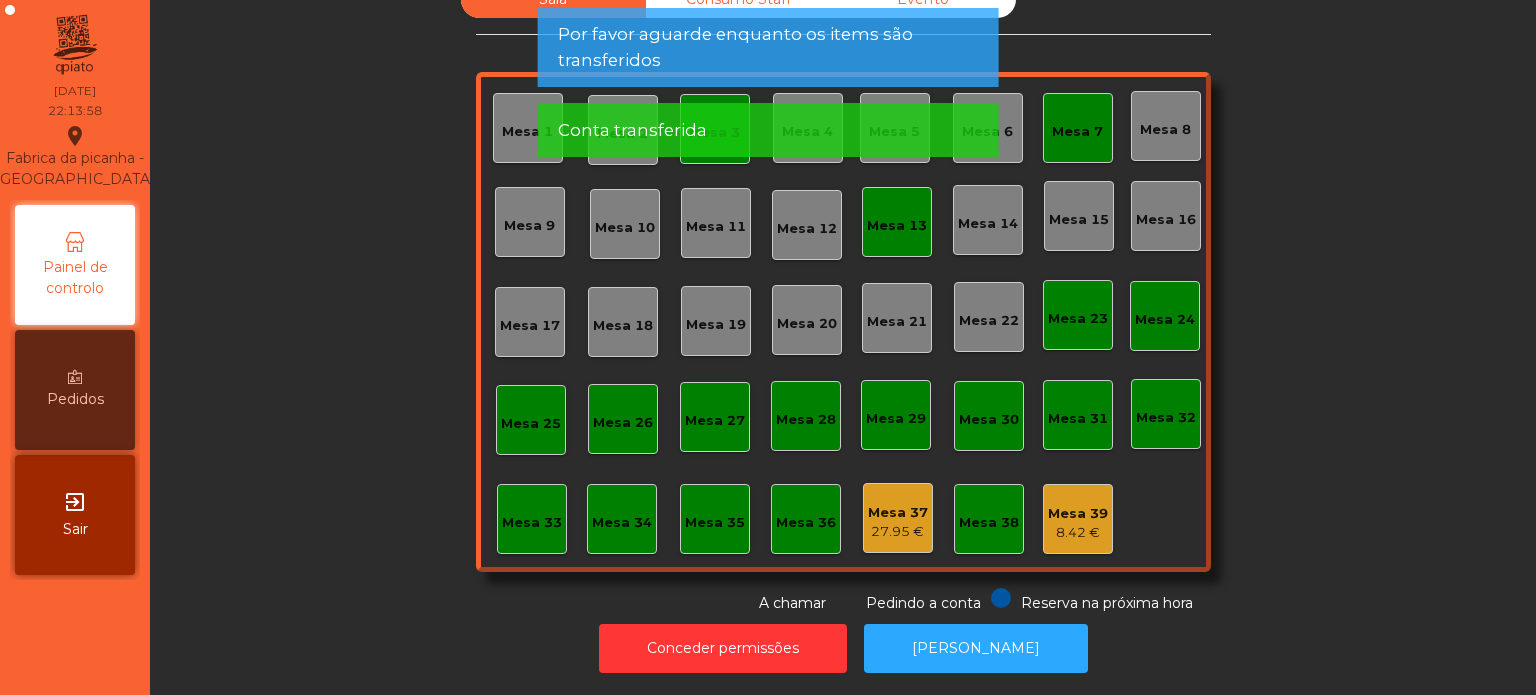click on "Mesa 7" 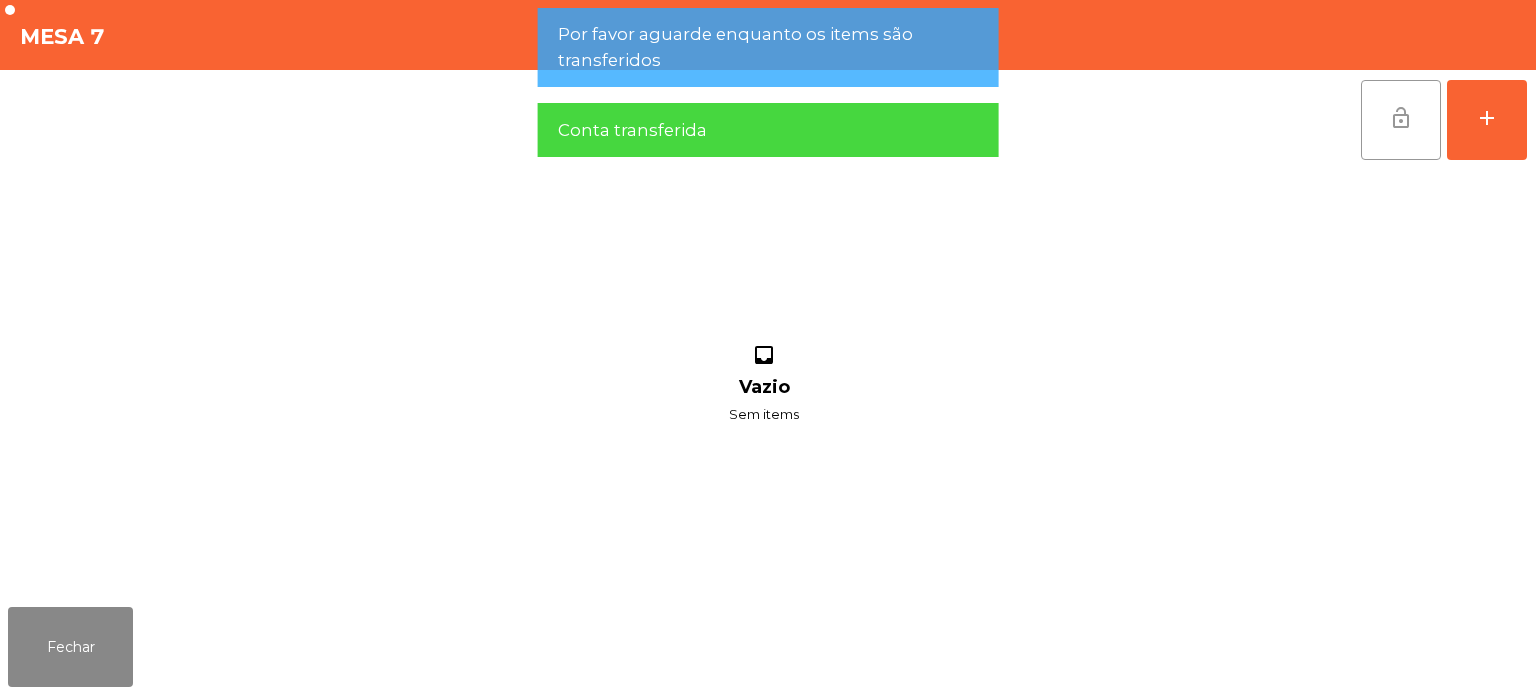 click on "lock_open" 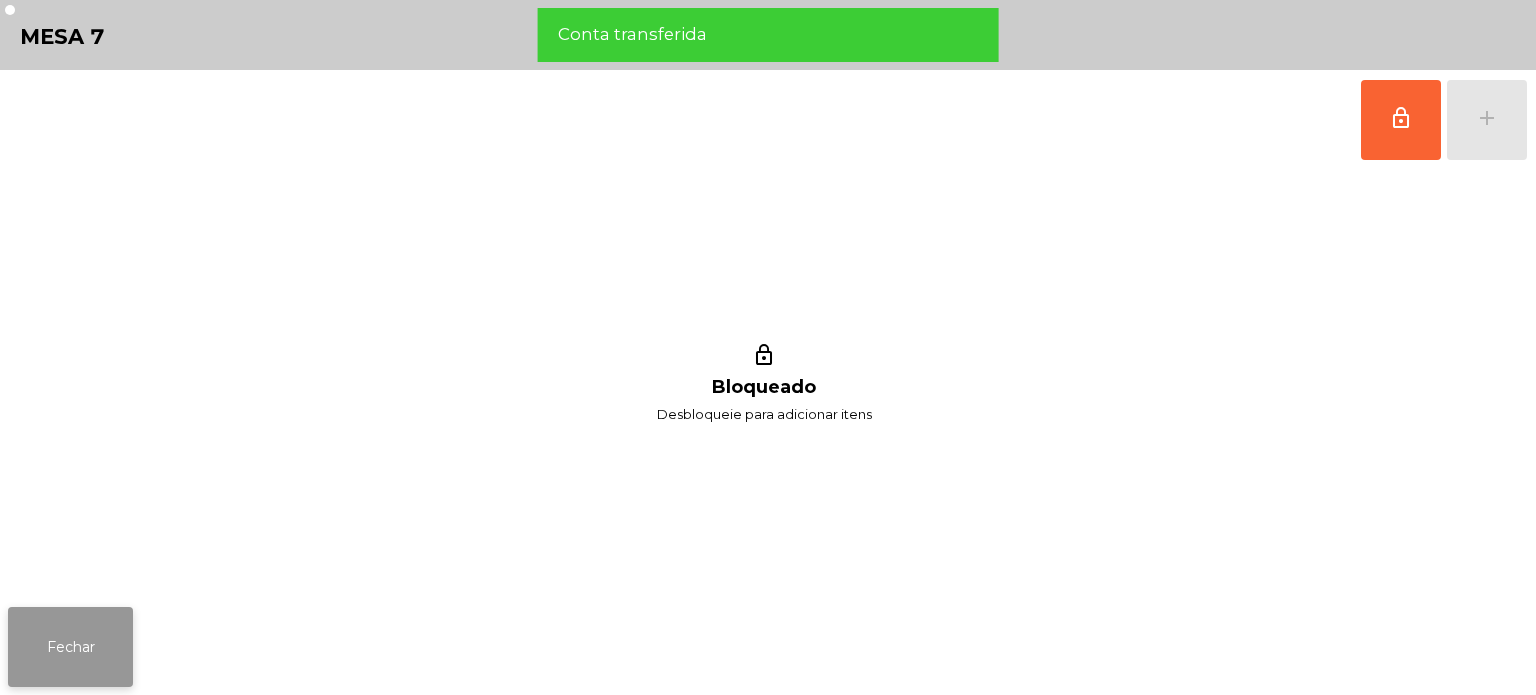 click on "Fechar" 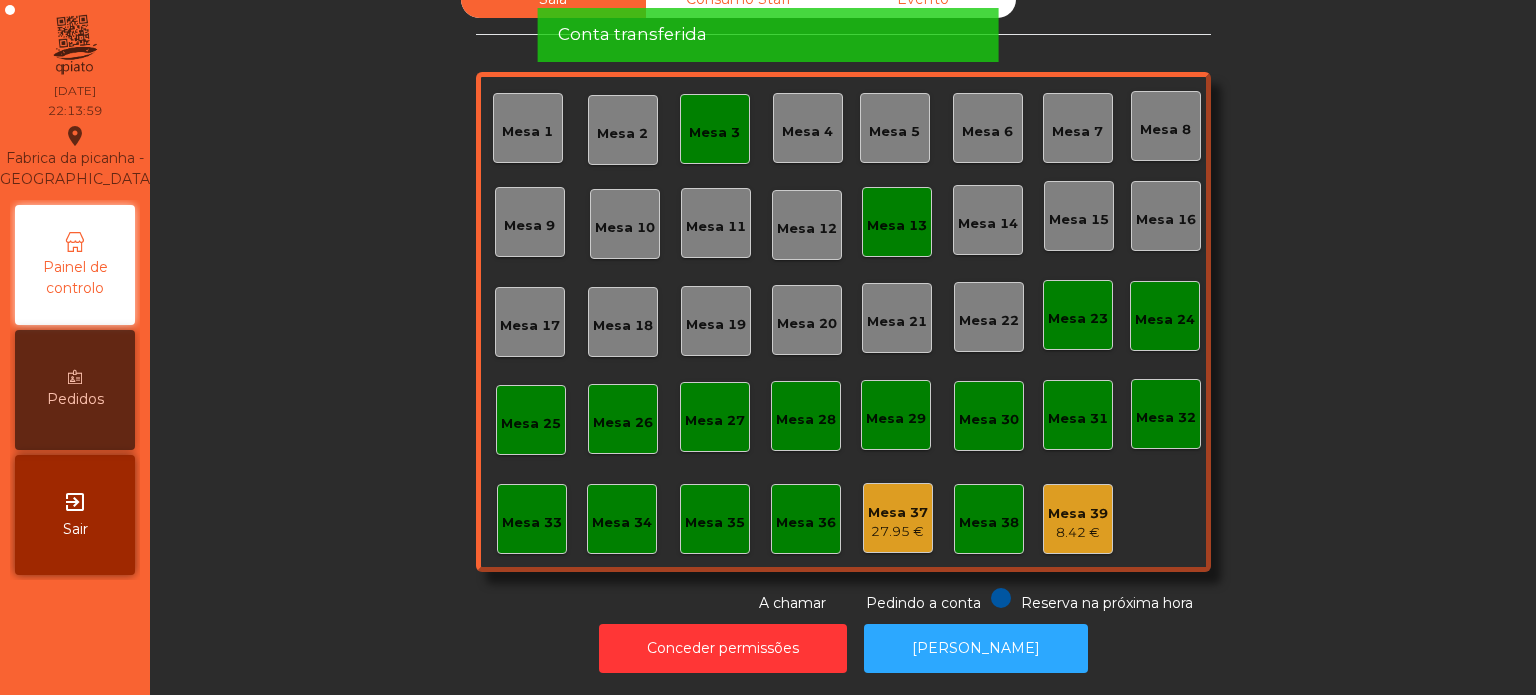 click on "Mesa 3" 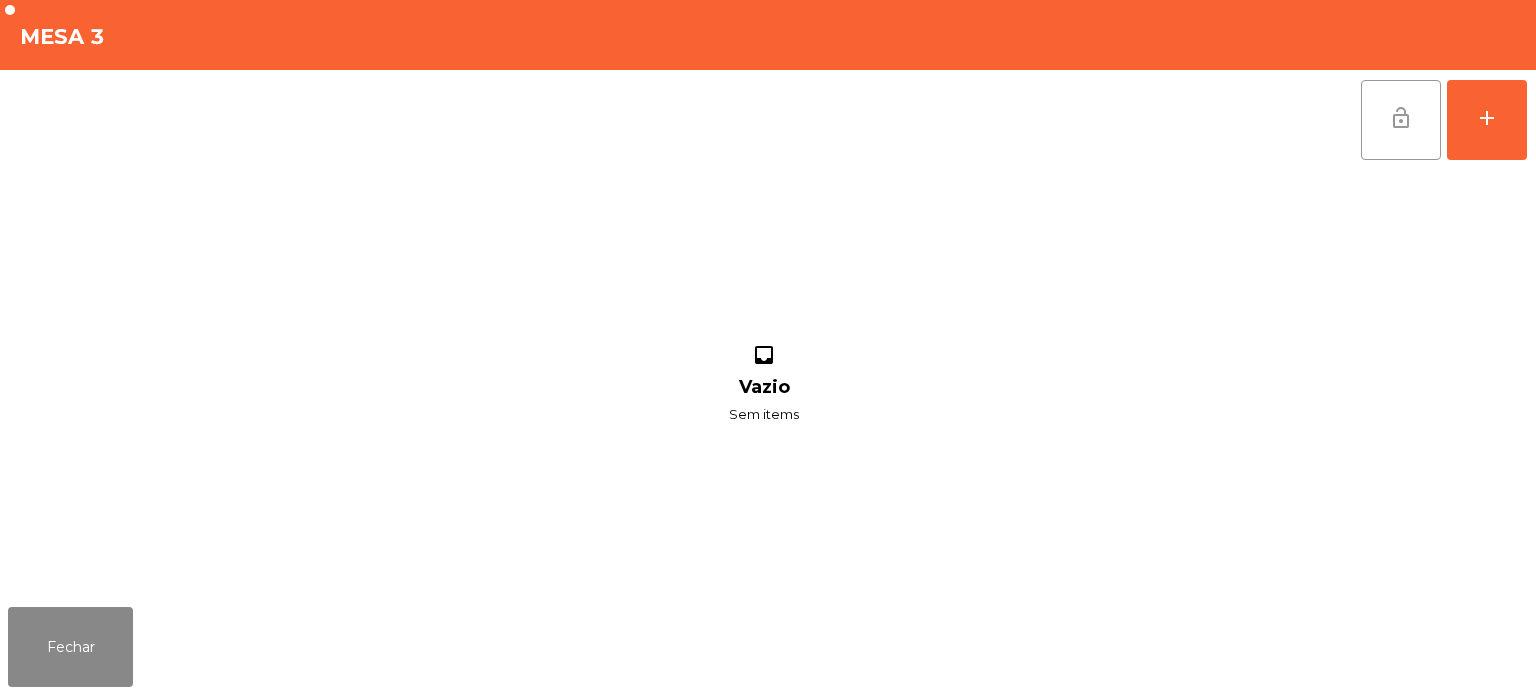 click on "lock_open" 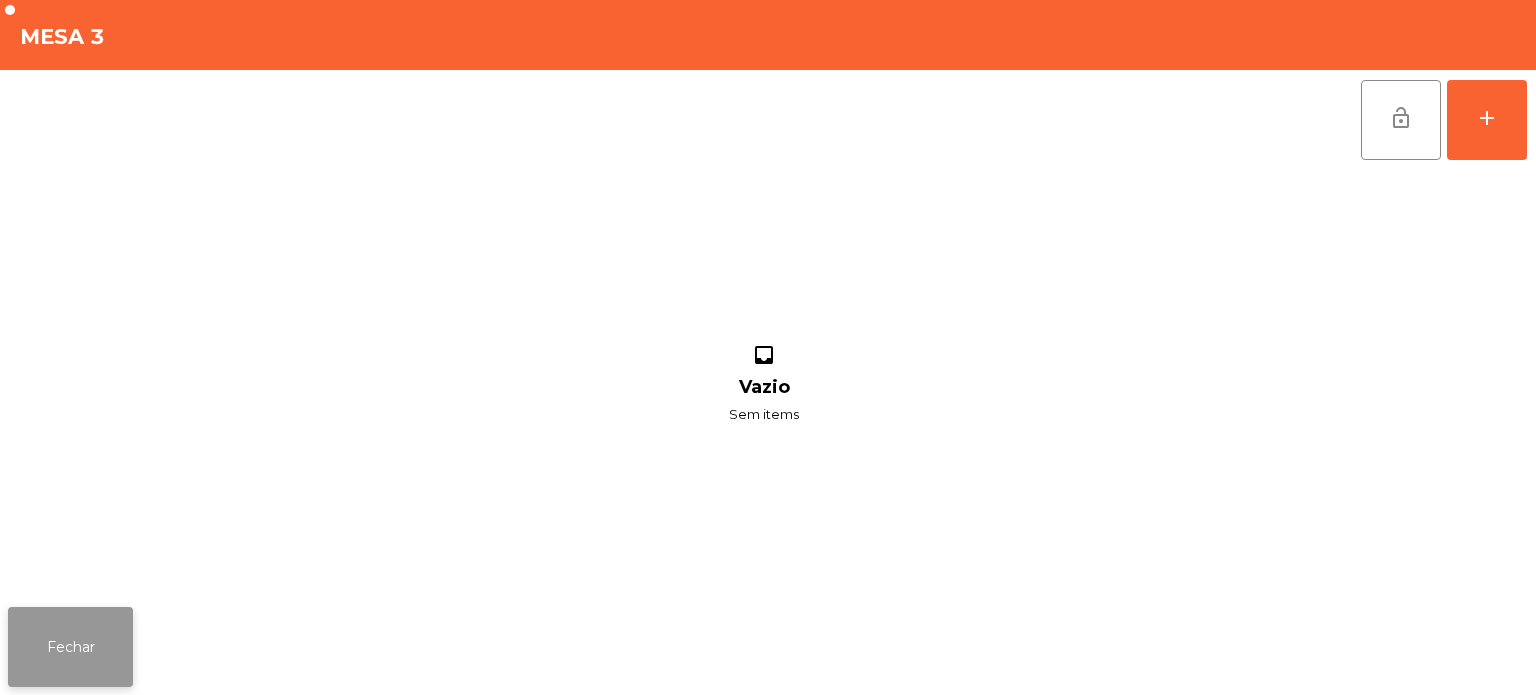 click on "Fechar" 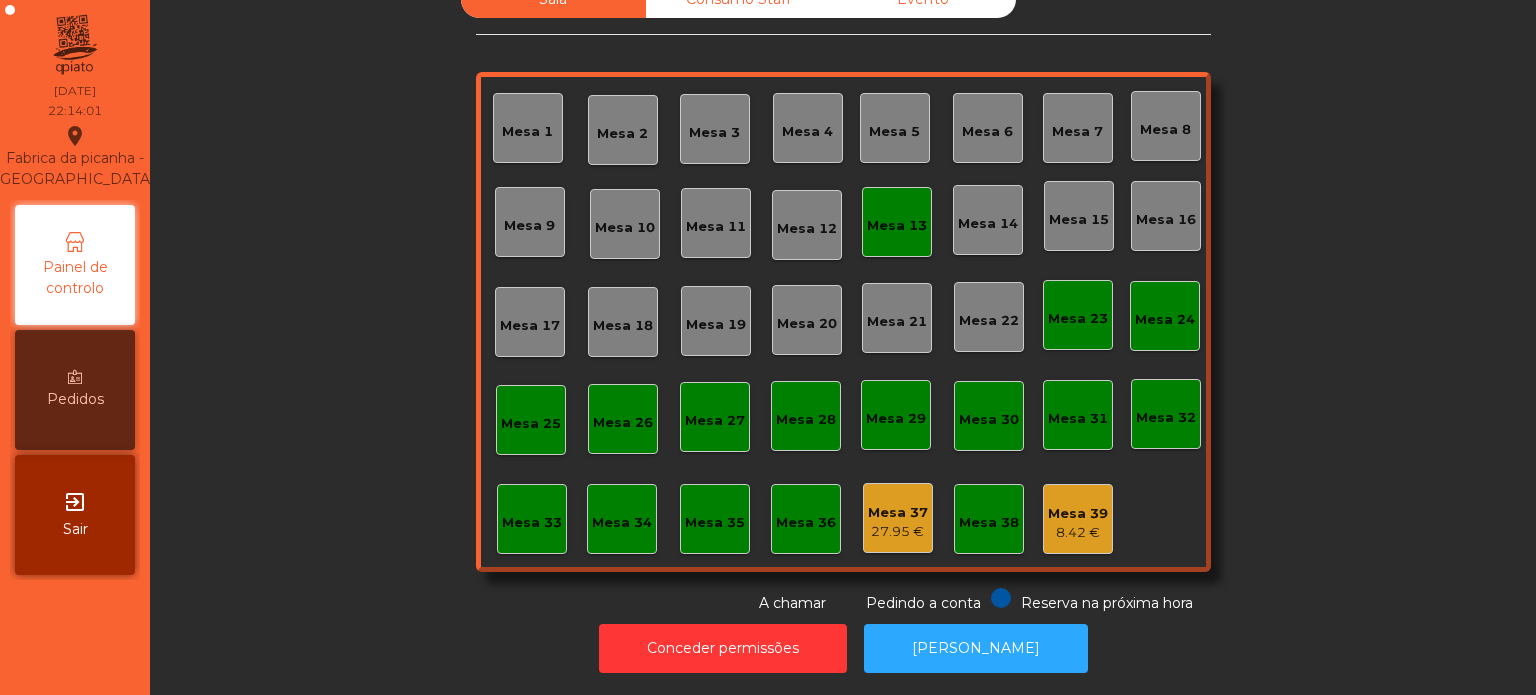 click on "Mesa 13" 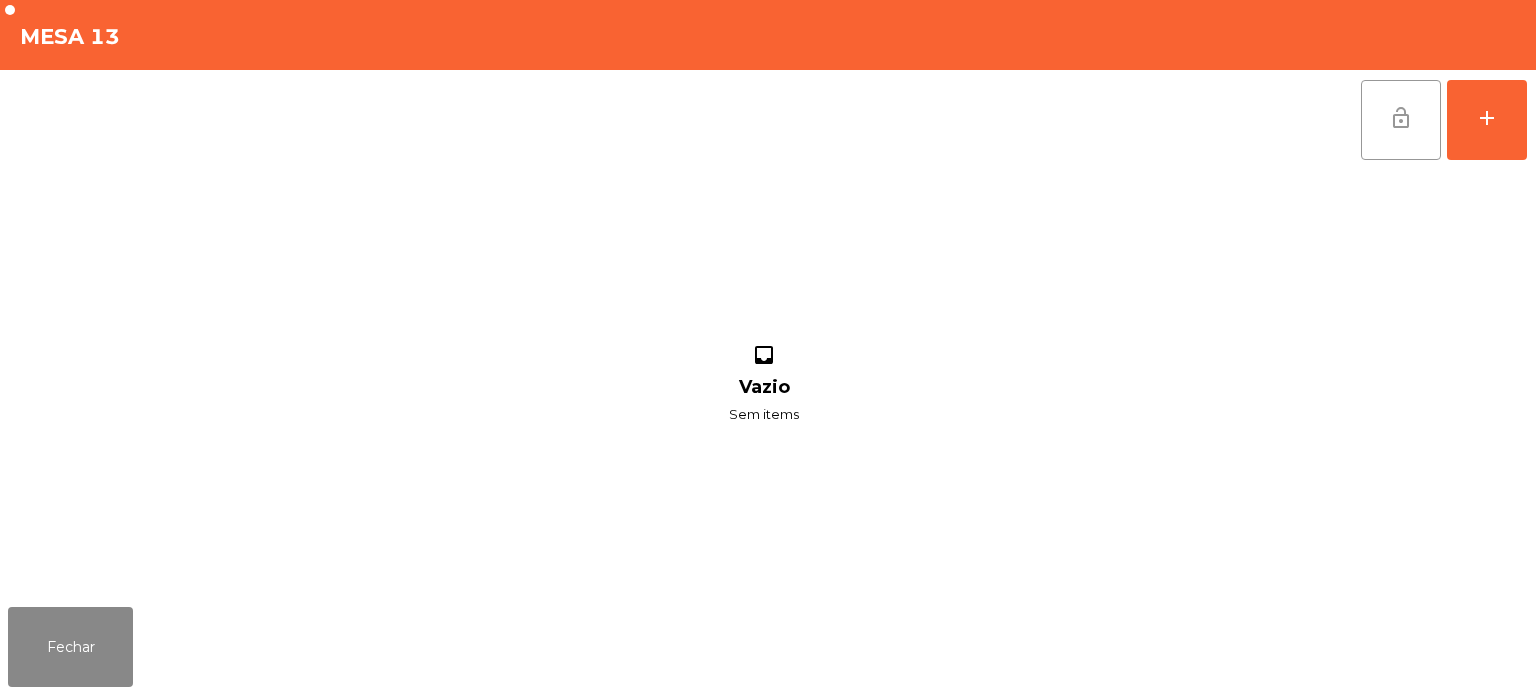 click on "lock_open" 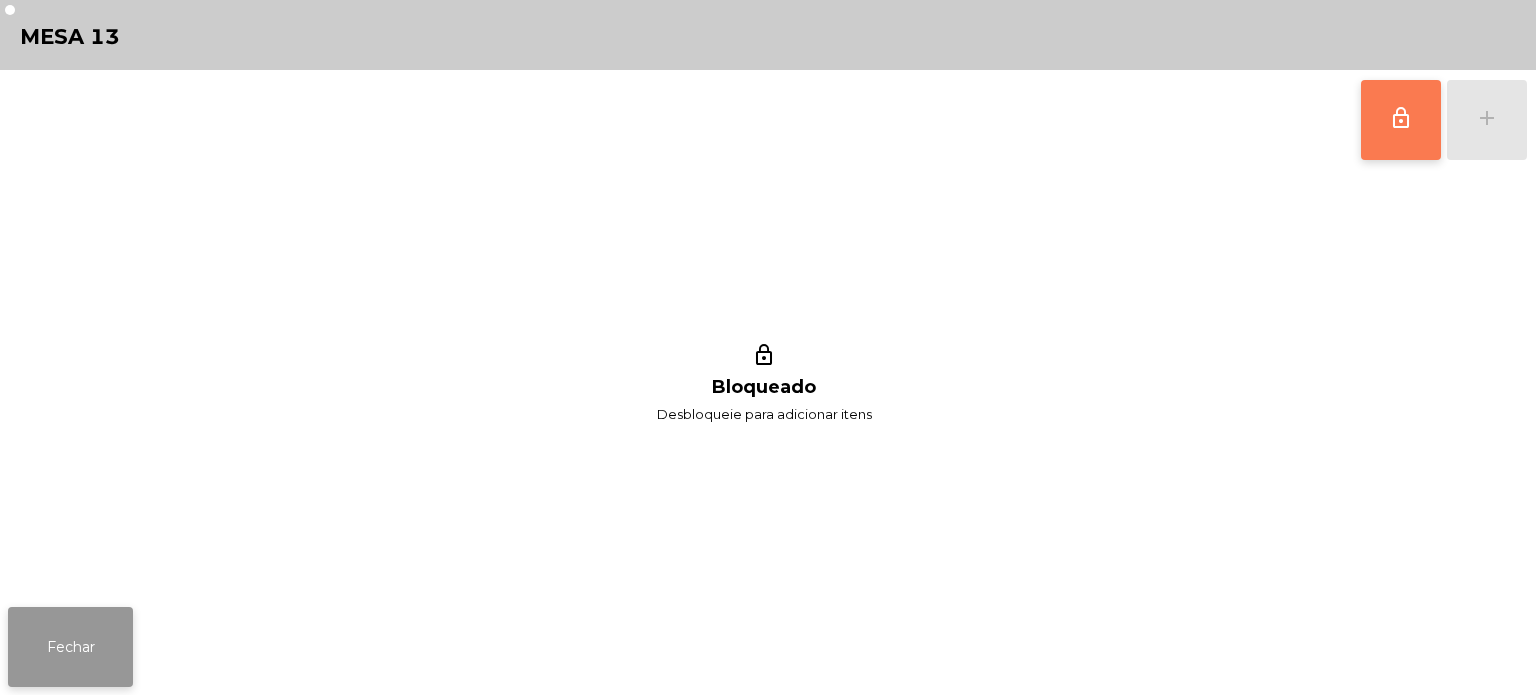 click on "Fechar" 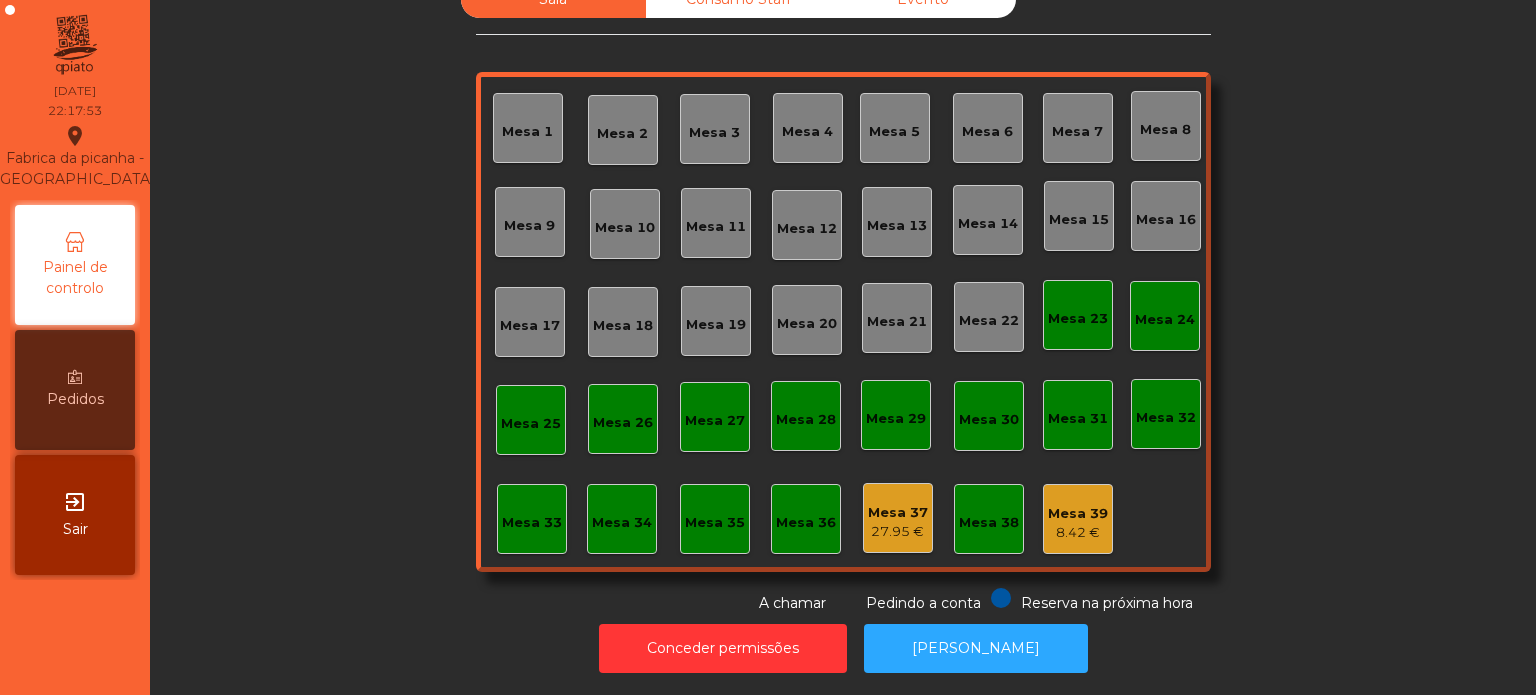 click on "27.95 €" 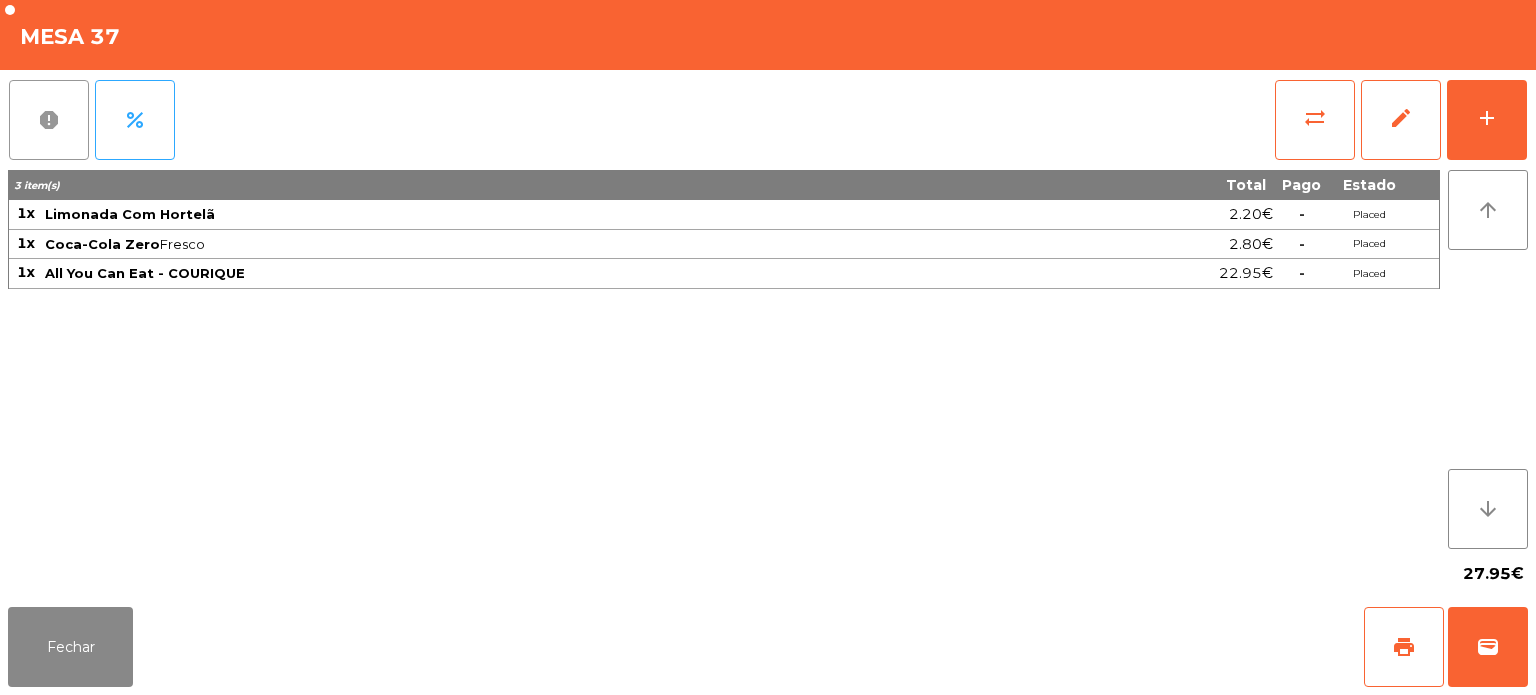 click on "report" 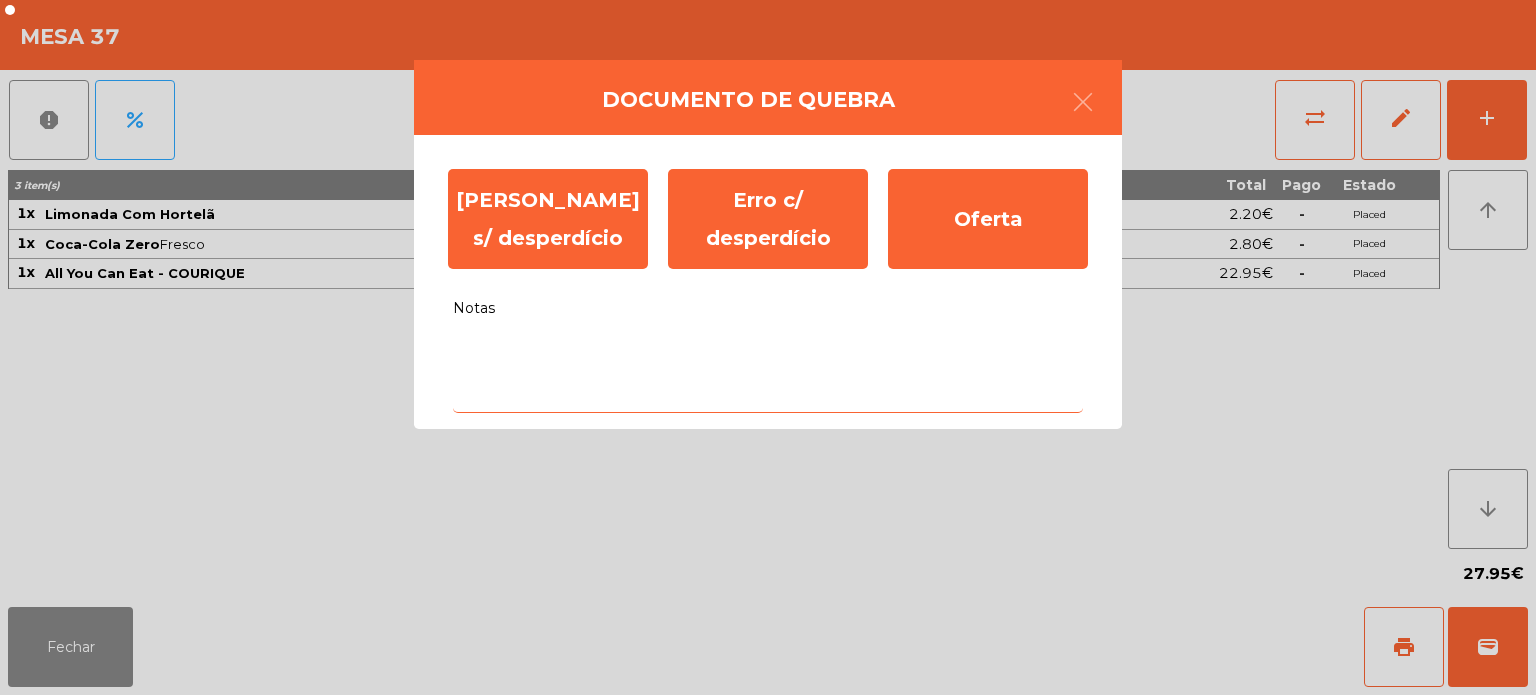 click on "Notas" at bounding box center (768, 371) 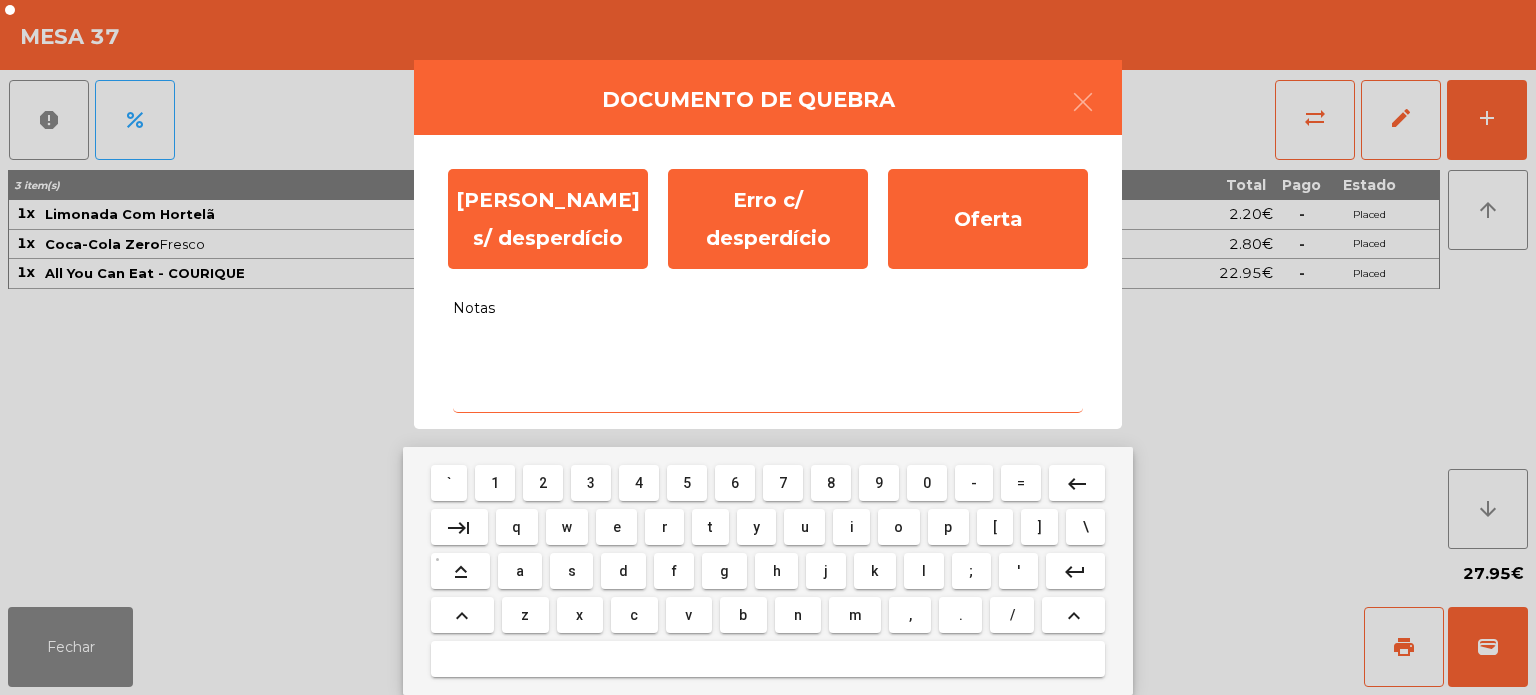 click on "d" at bounding box center (623, 571) 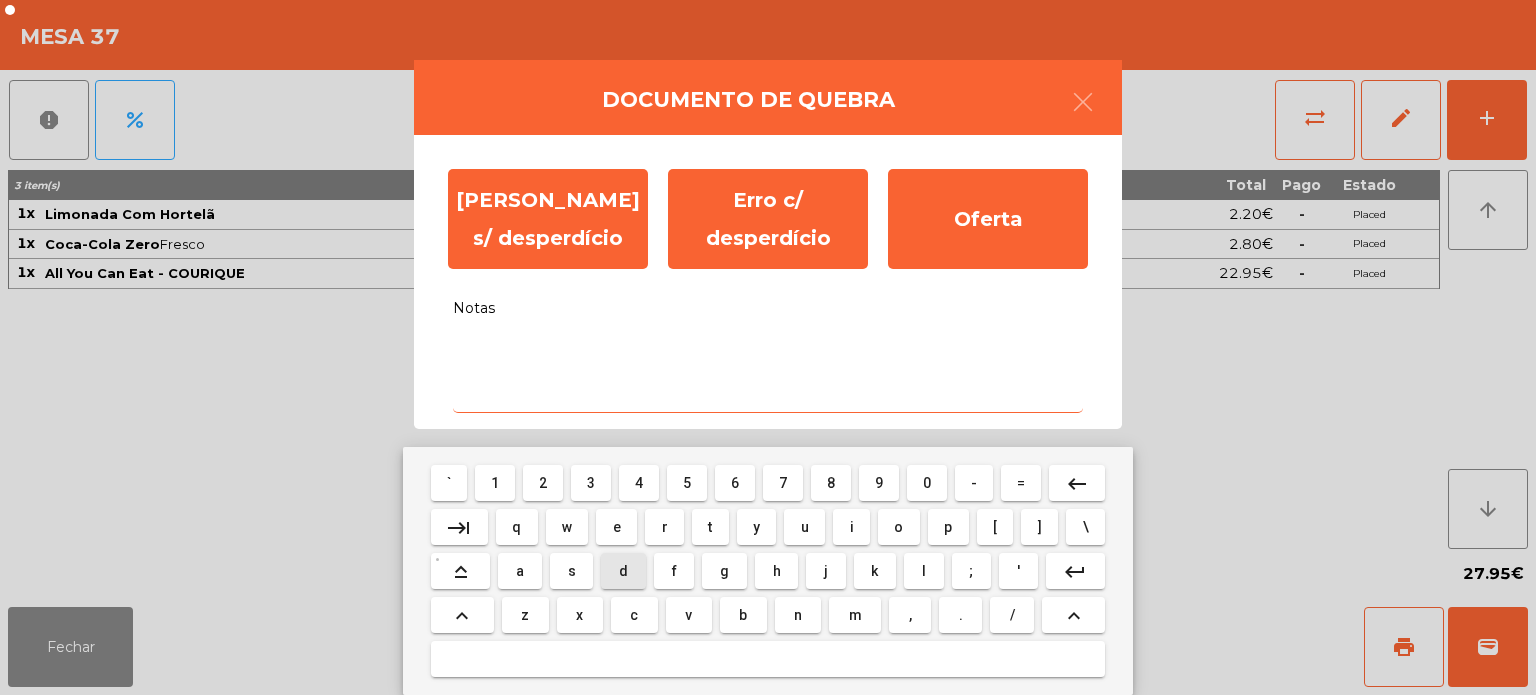 click on "d" at bounding box center [623, 571] 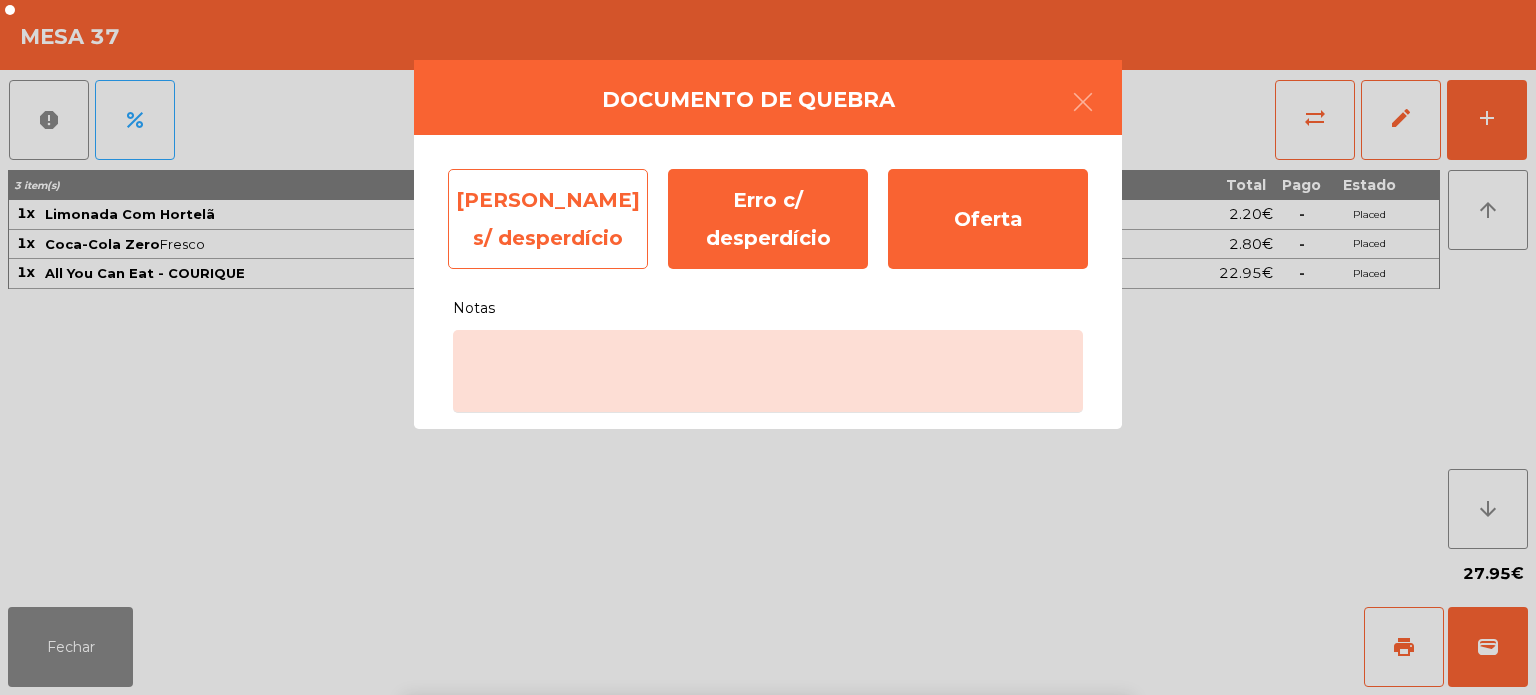 click on "Erro s/ desperdício" 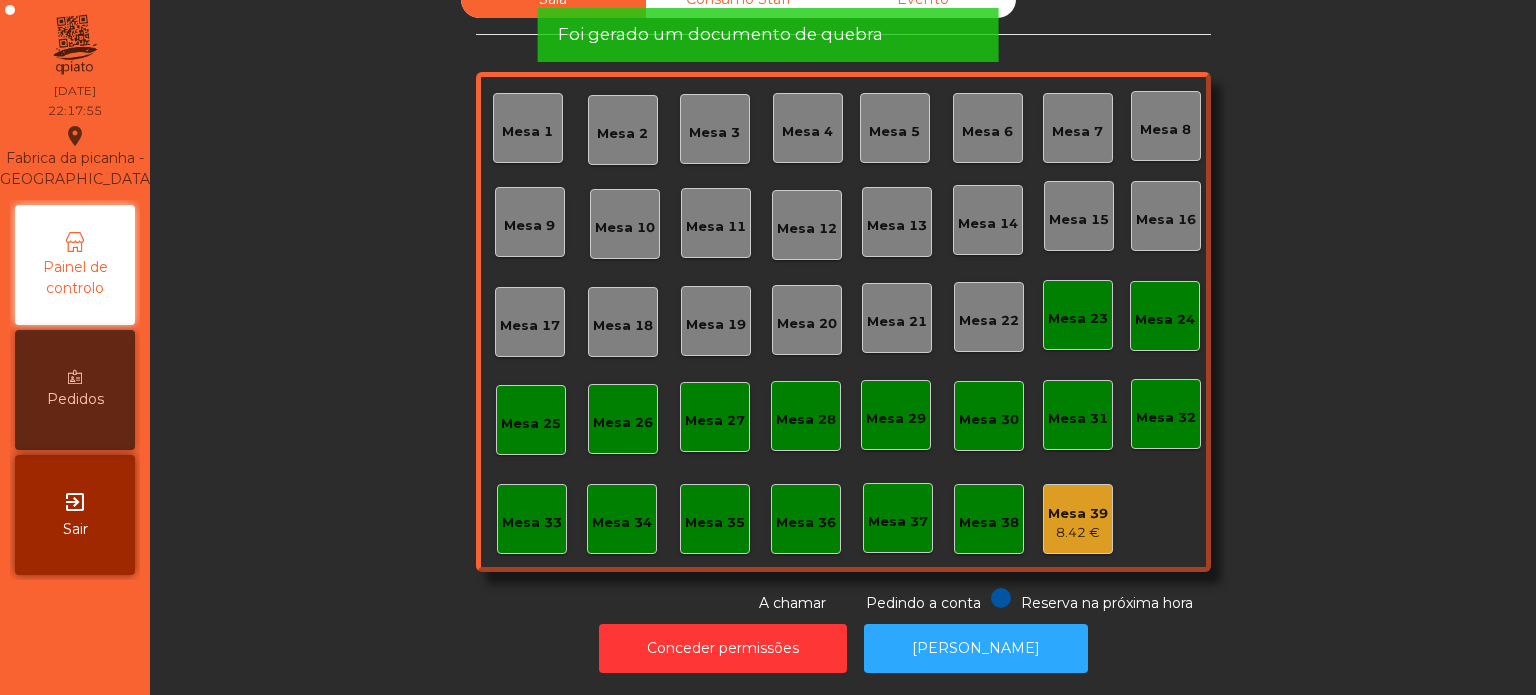 scroll, scrollTop: 0, scrollLeft: 0, axis: both 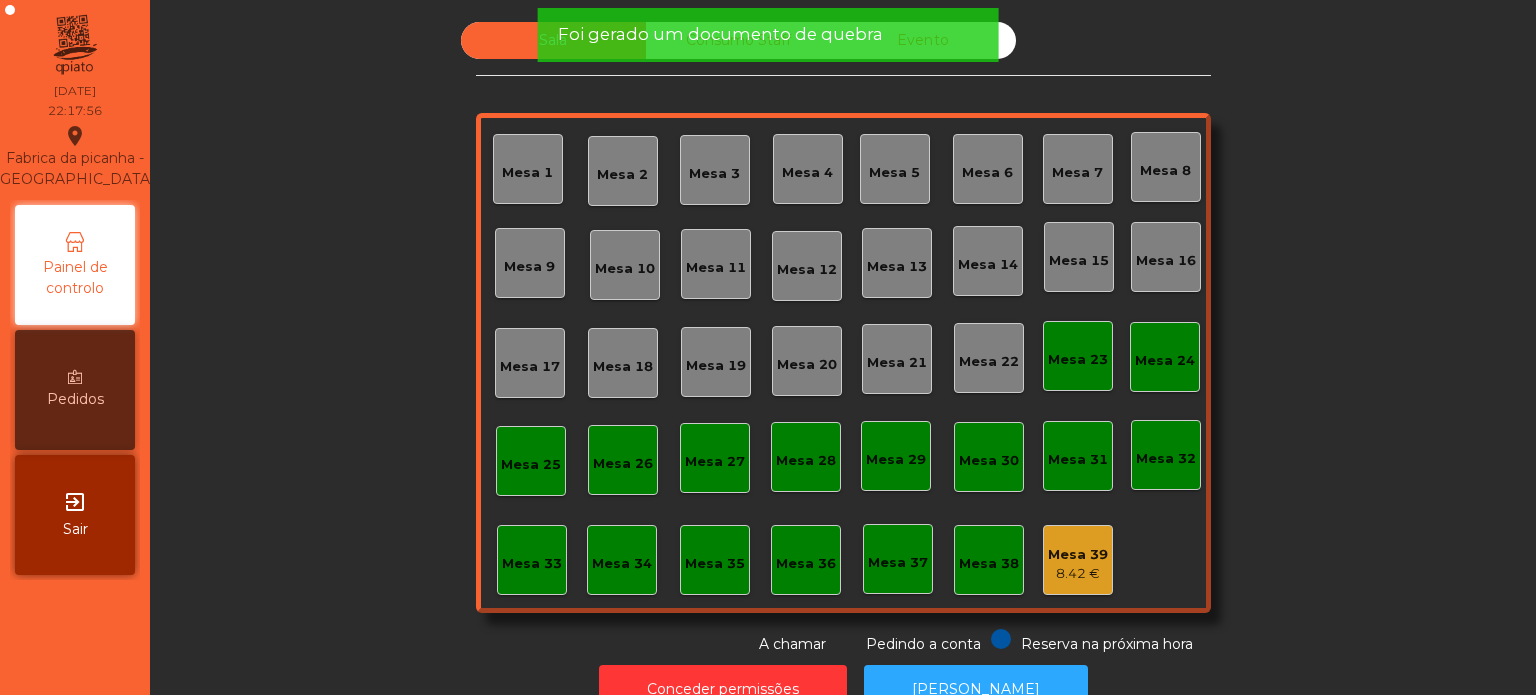click on "Foi gerado um documento de quebra" 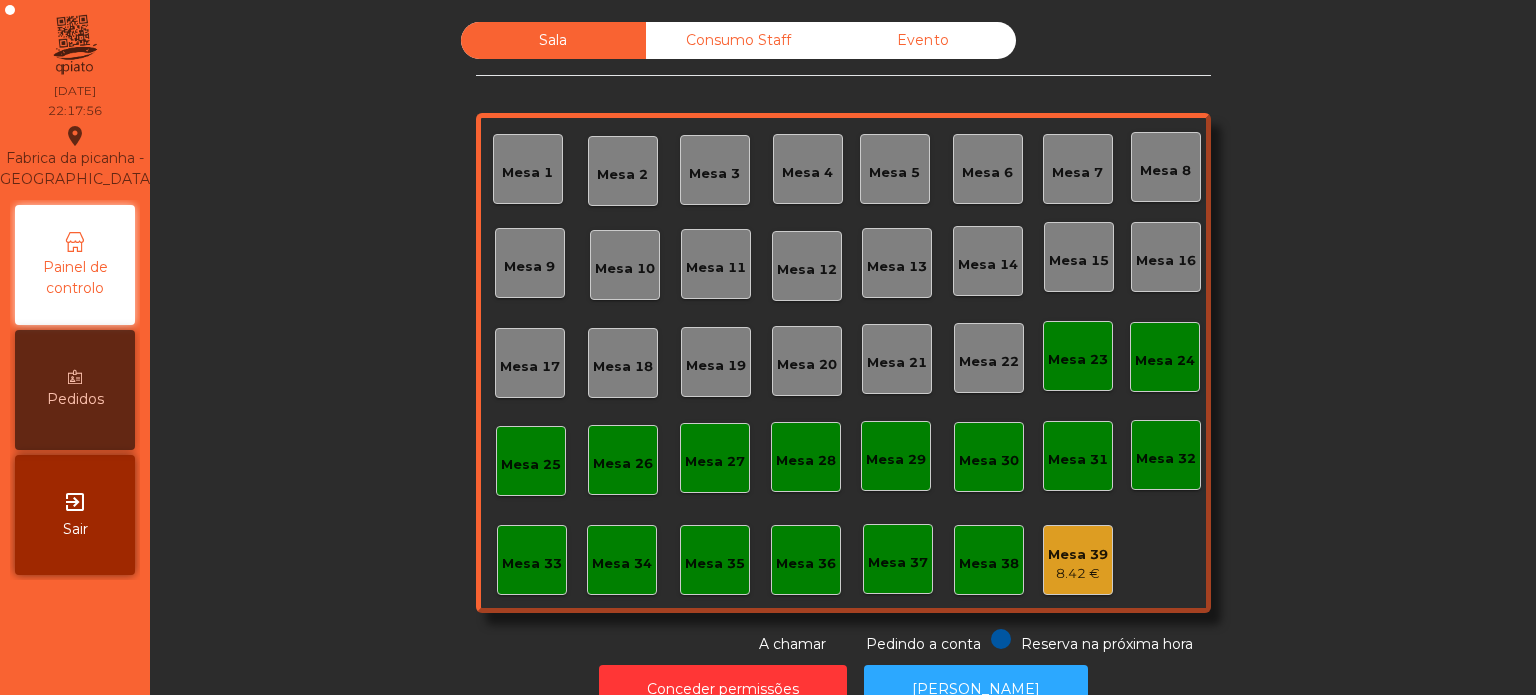 click on "Foi gerado um documento de quebra" 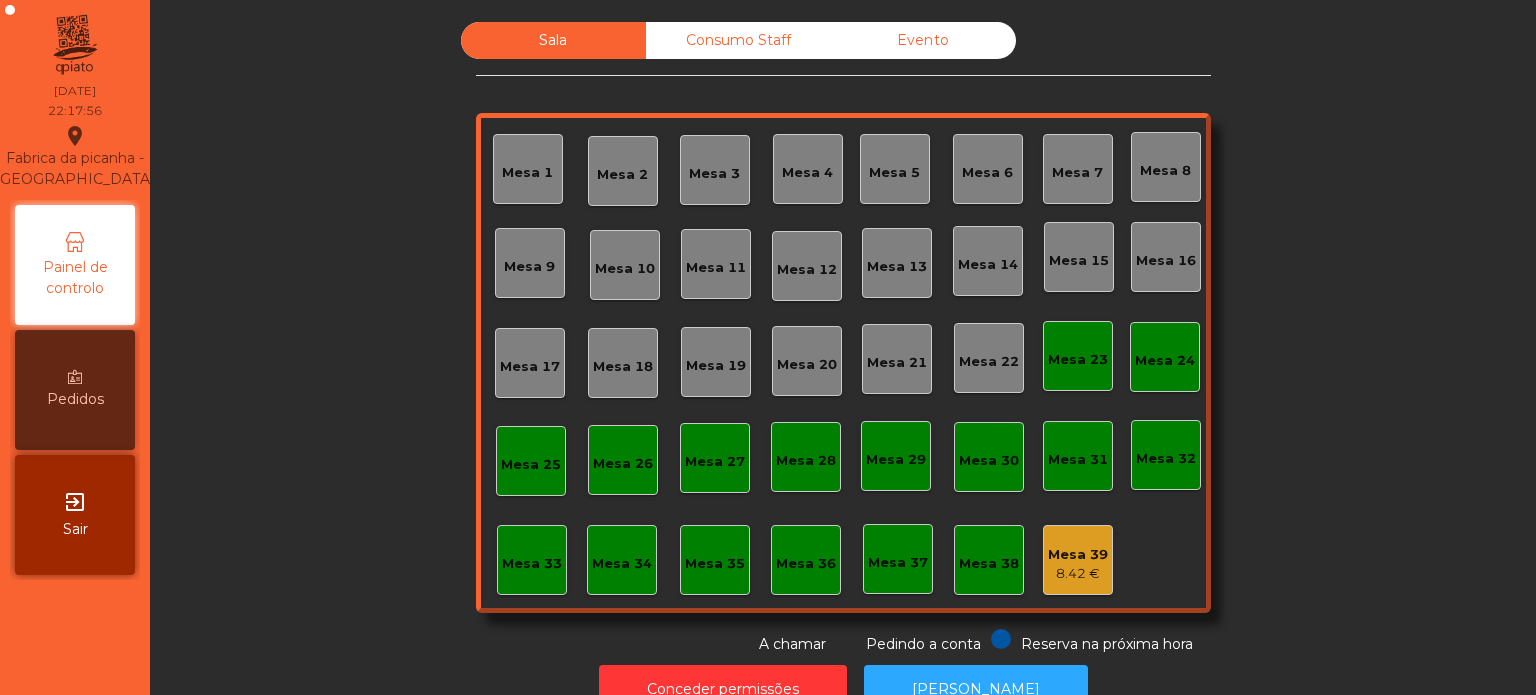 click on "Consumo Staff" 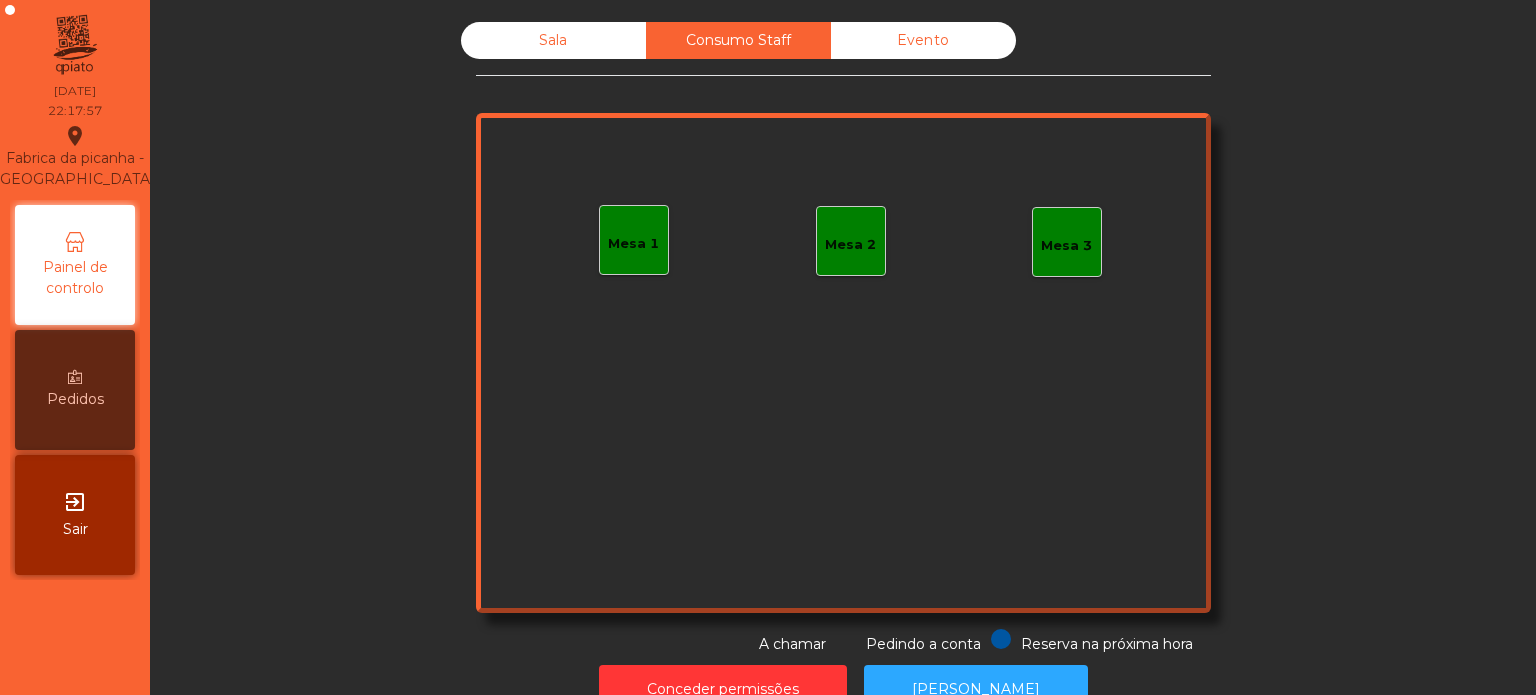 click on "Evento" 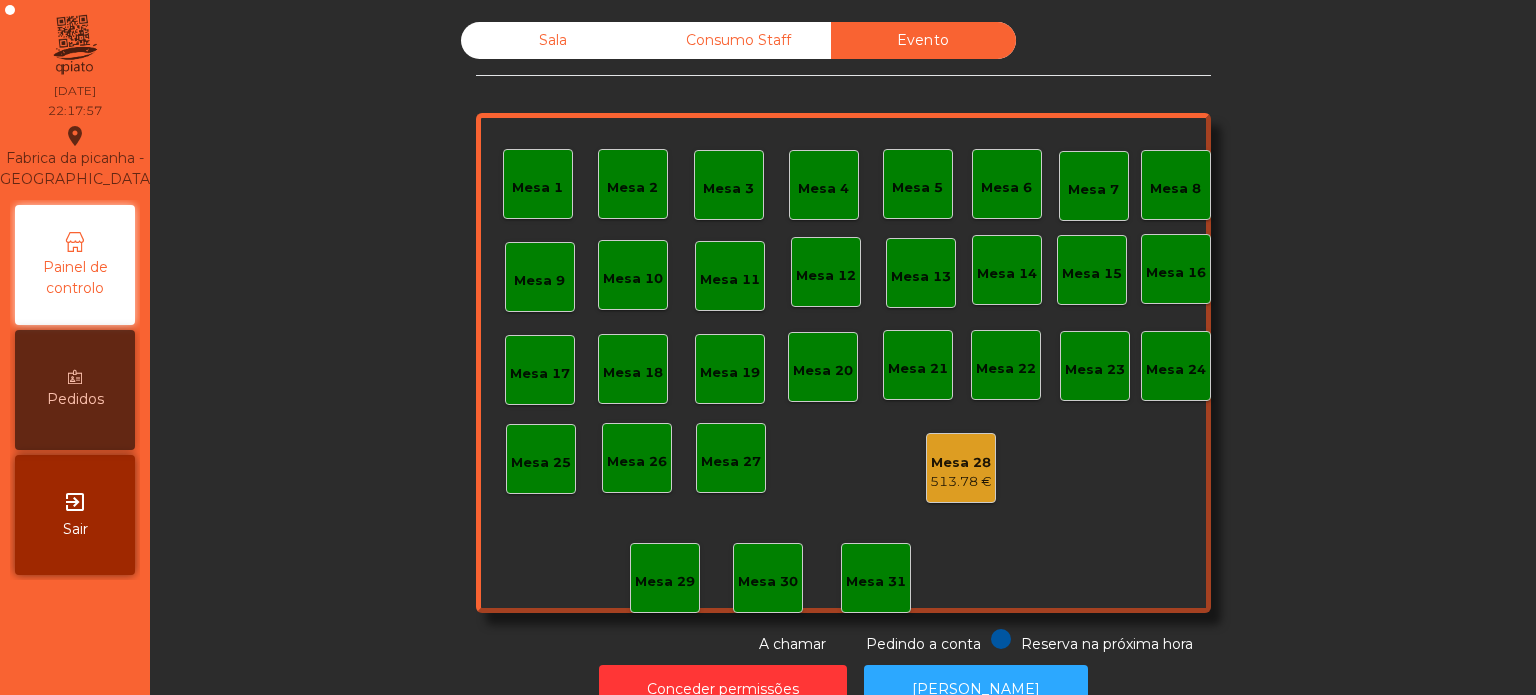 click on "Sala" 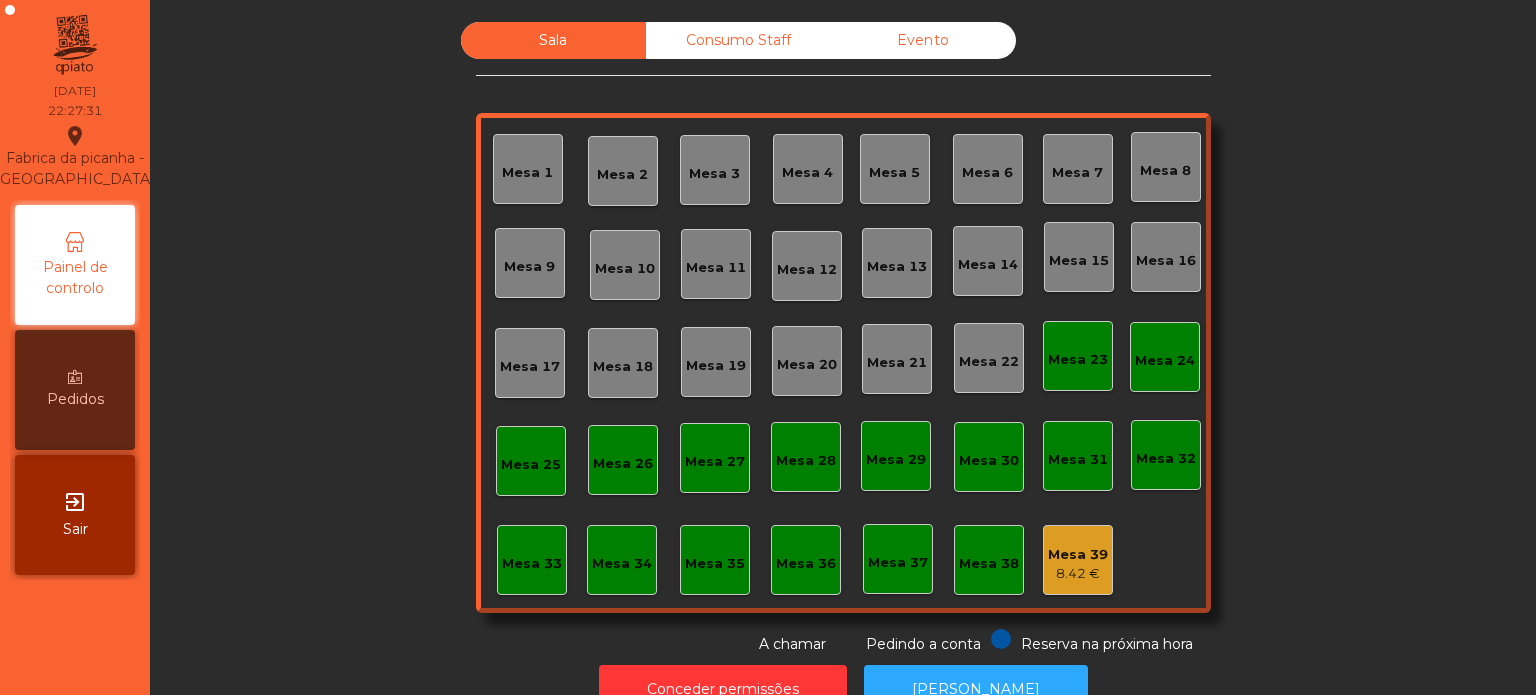 click on "Mesa 24" 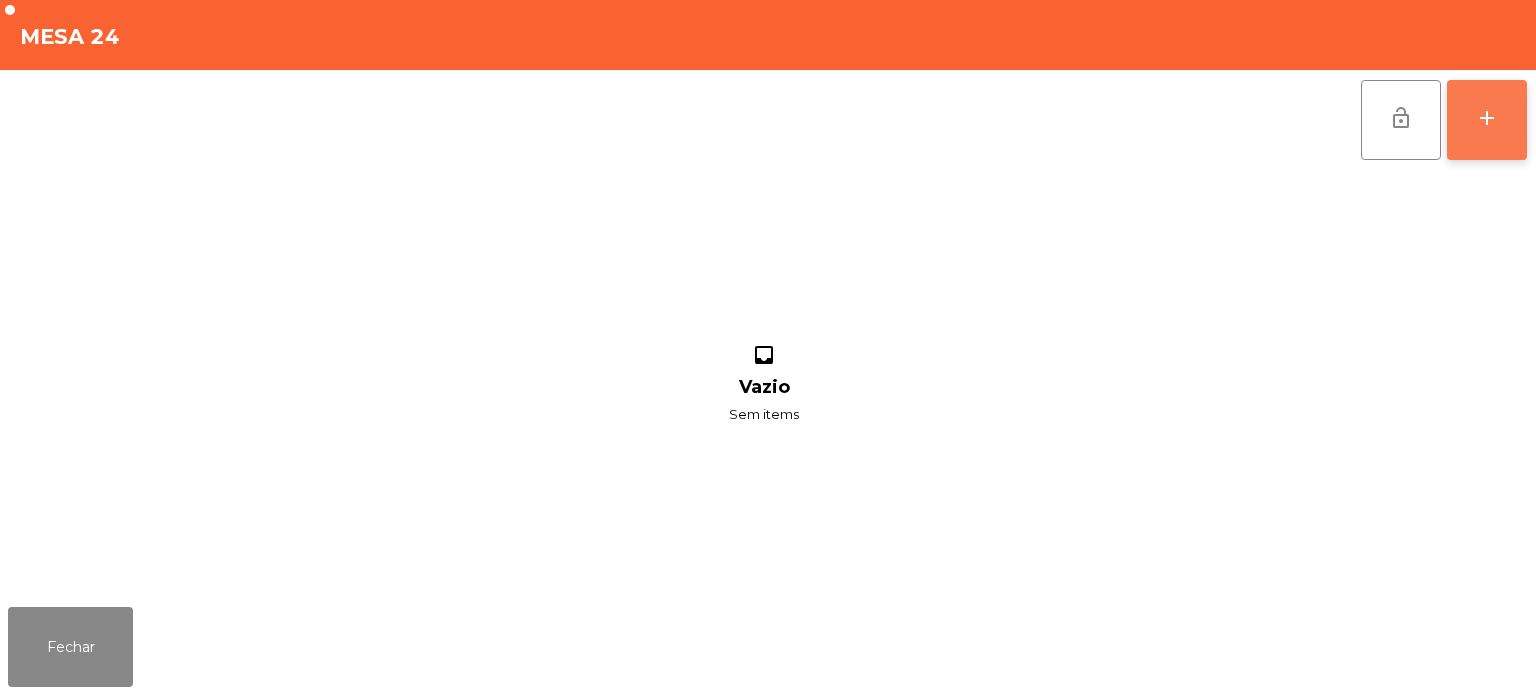 click on "add" 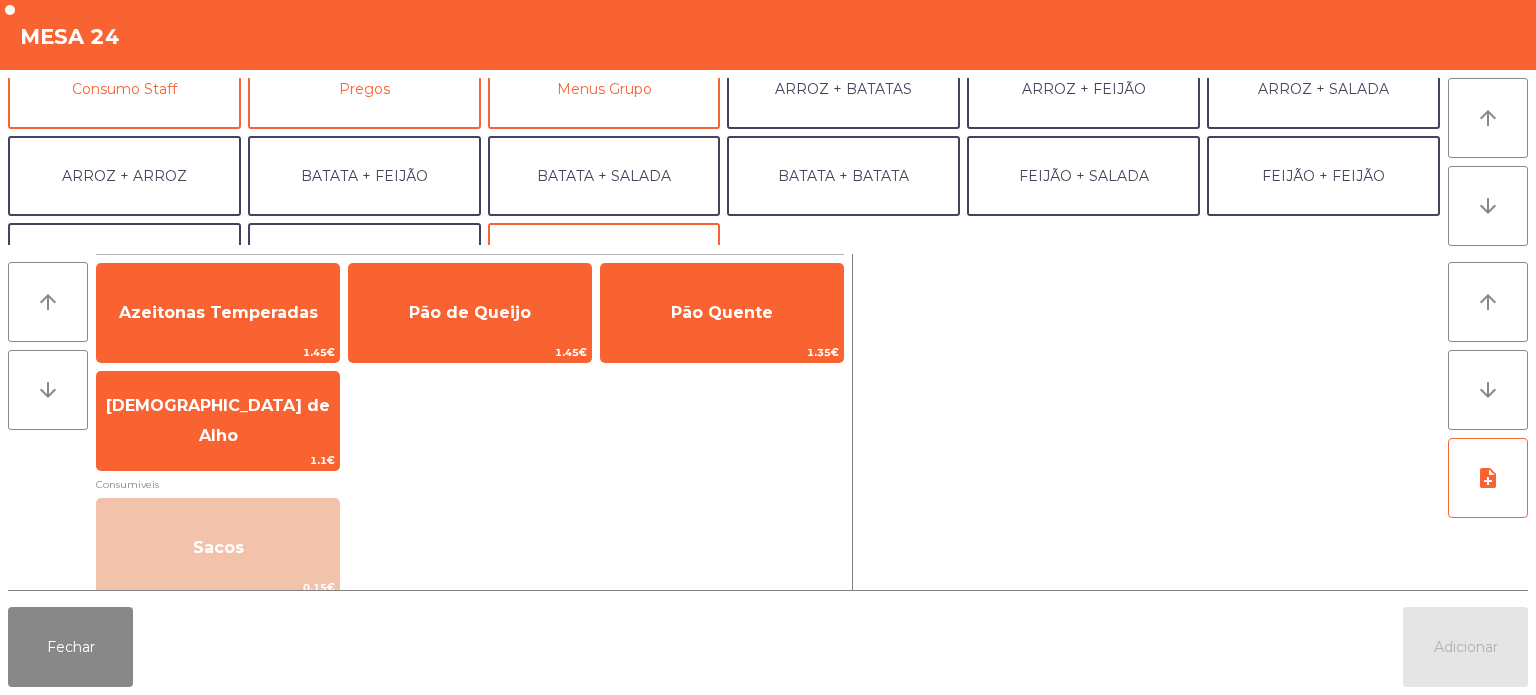 scroll, scrollTop: 212, scrollLeft: 0, axis: vertical 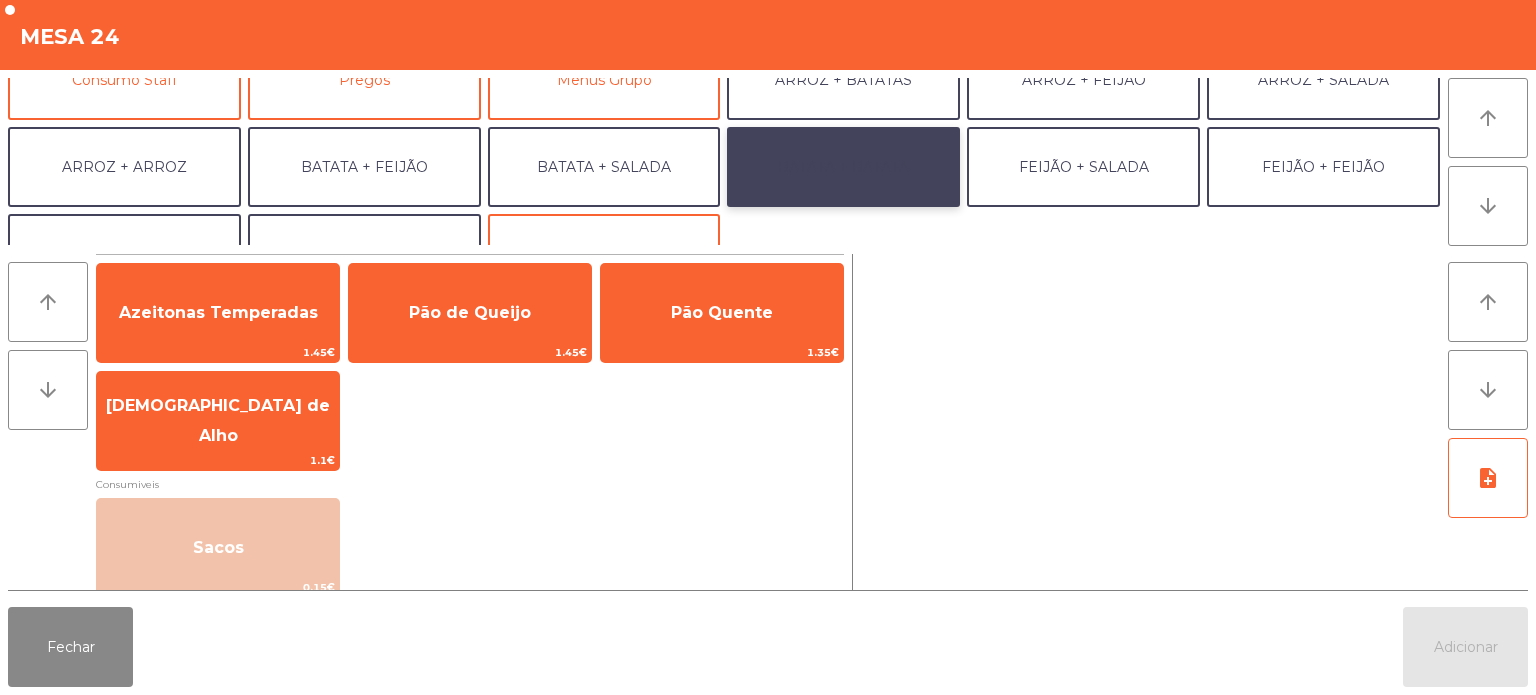 click on "BATATA + BATATA" 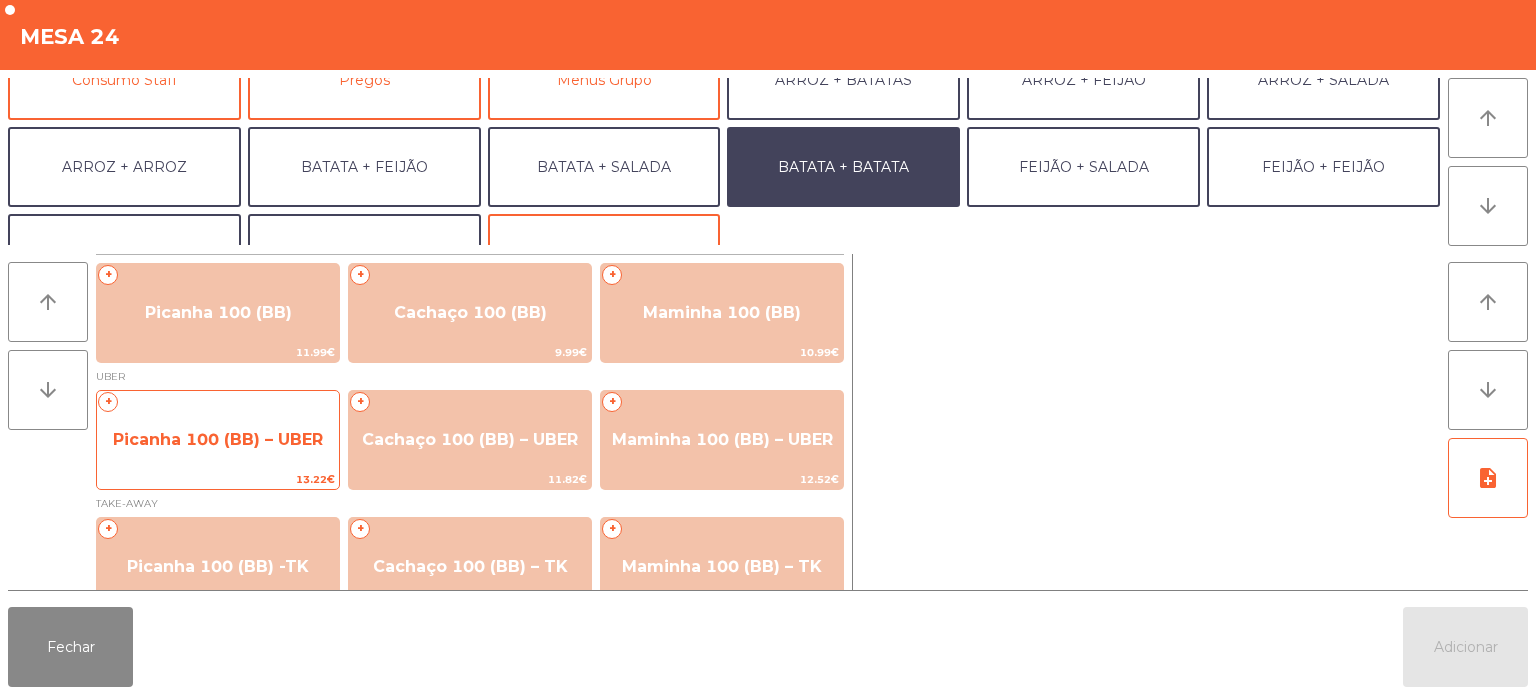 click on "Picanha 100 (BB) – UBER" 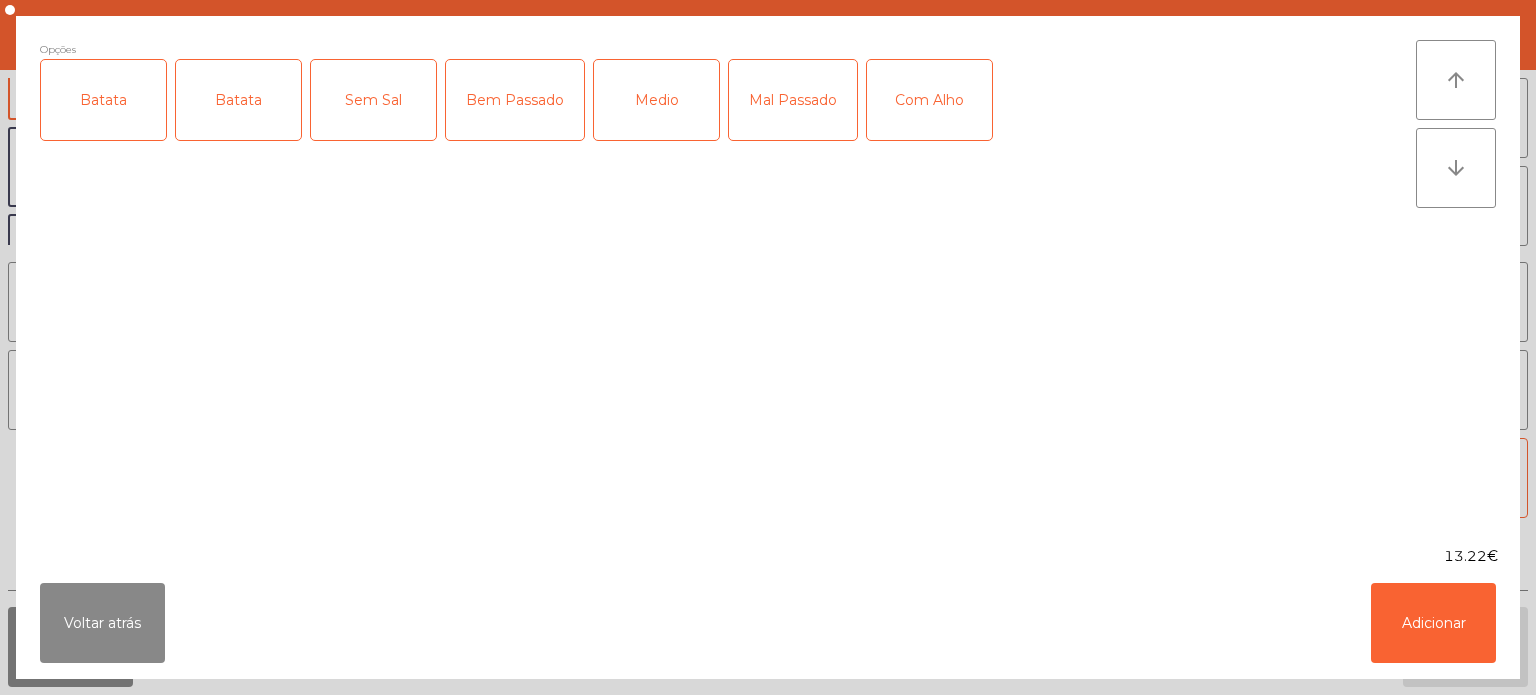 click on "Batata" 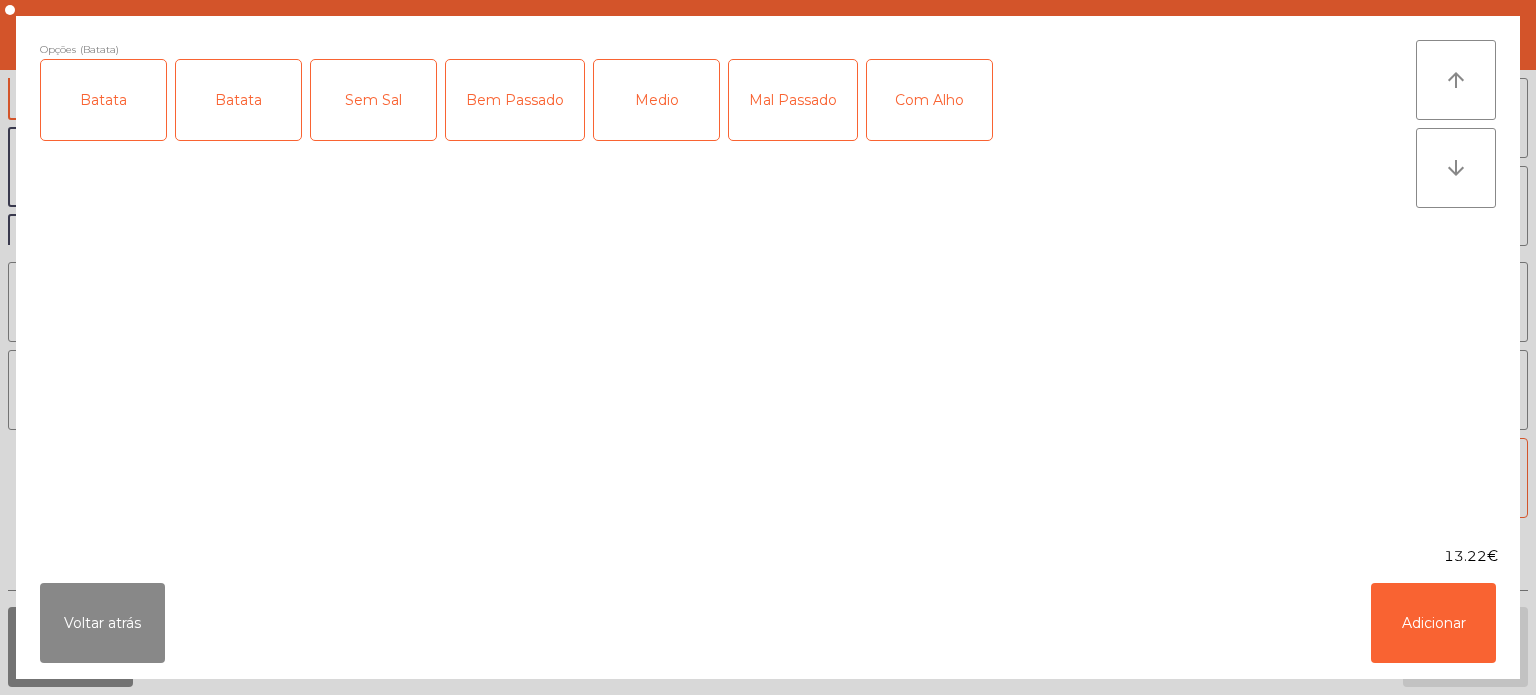 click on "Batata" 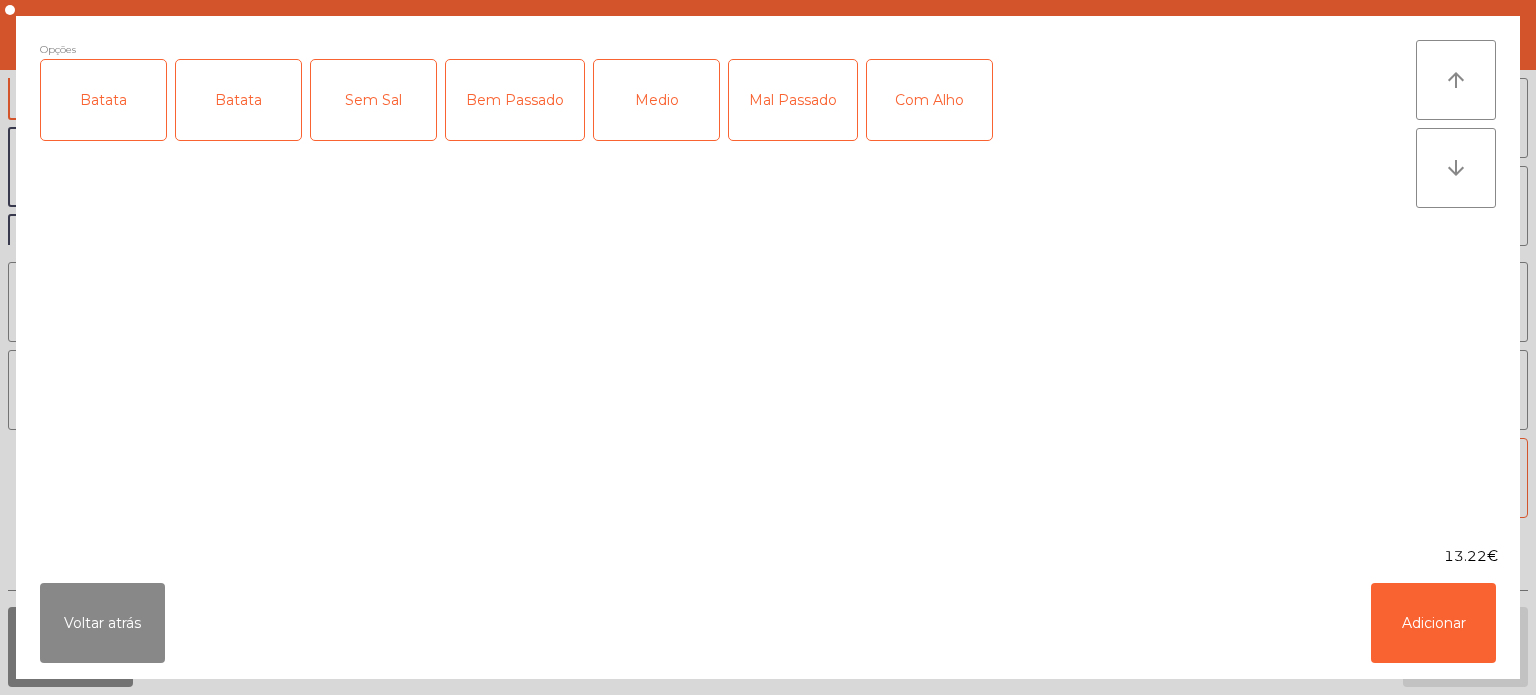 click on "Batata" 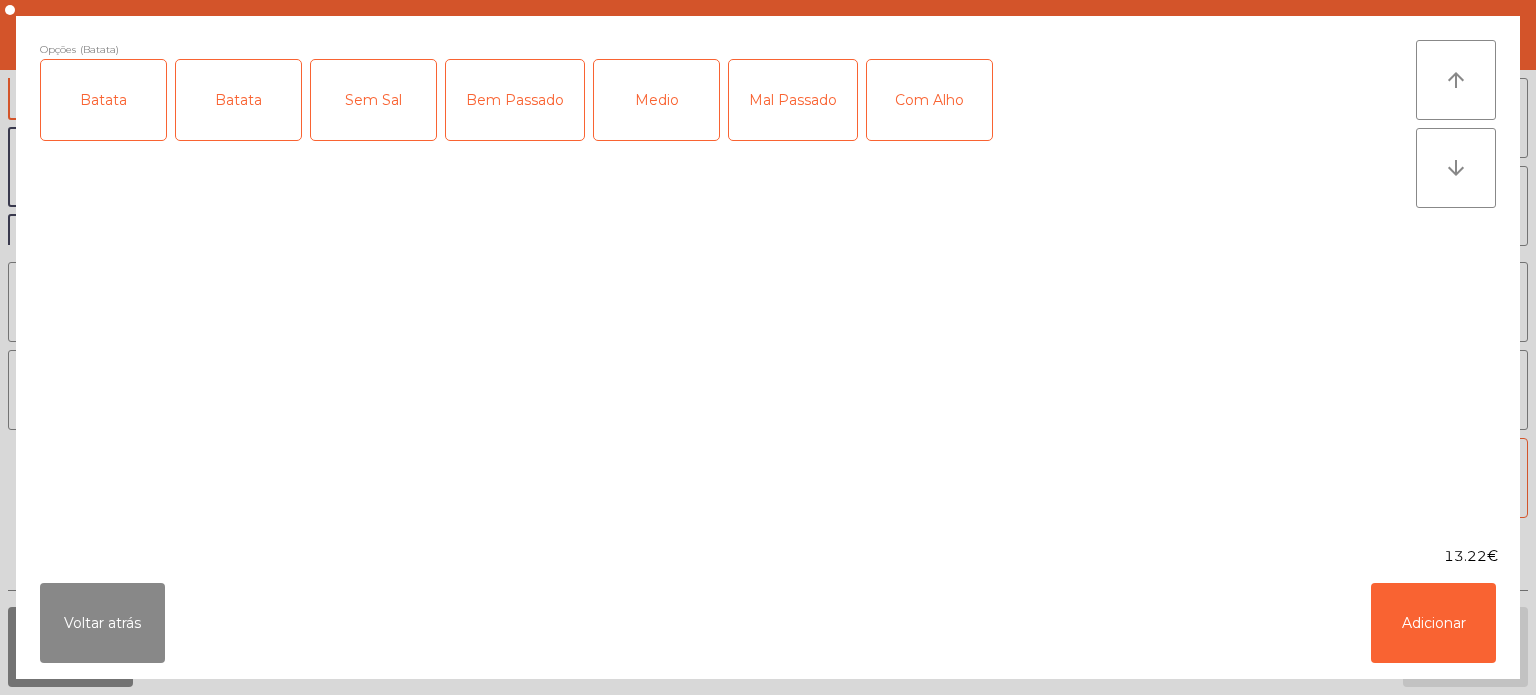 click on "Medio" 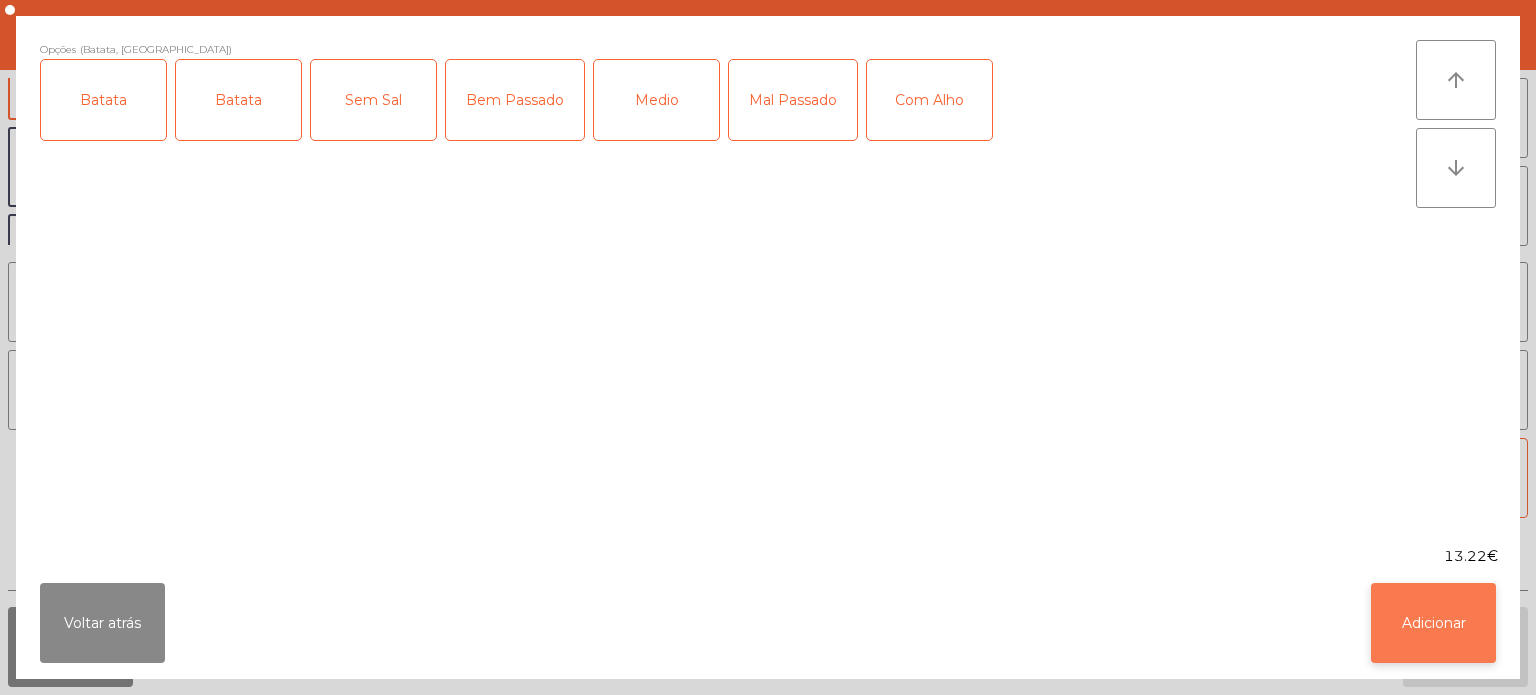 click on "Adicionar" 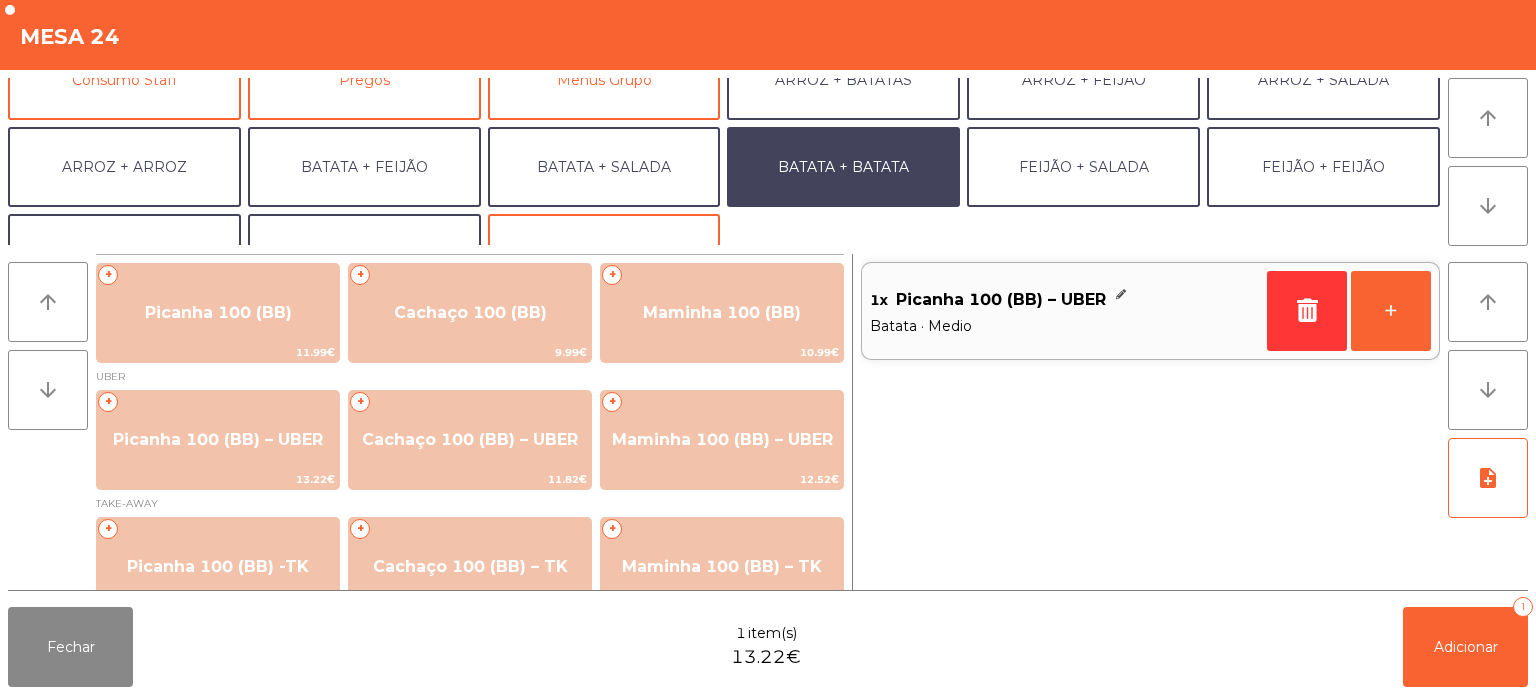 scroll, scrollTop: 260, scrollLeft: 0, axis: vertical 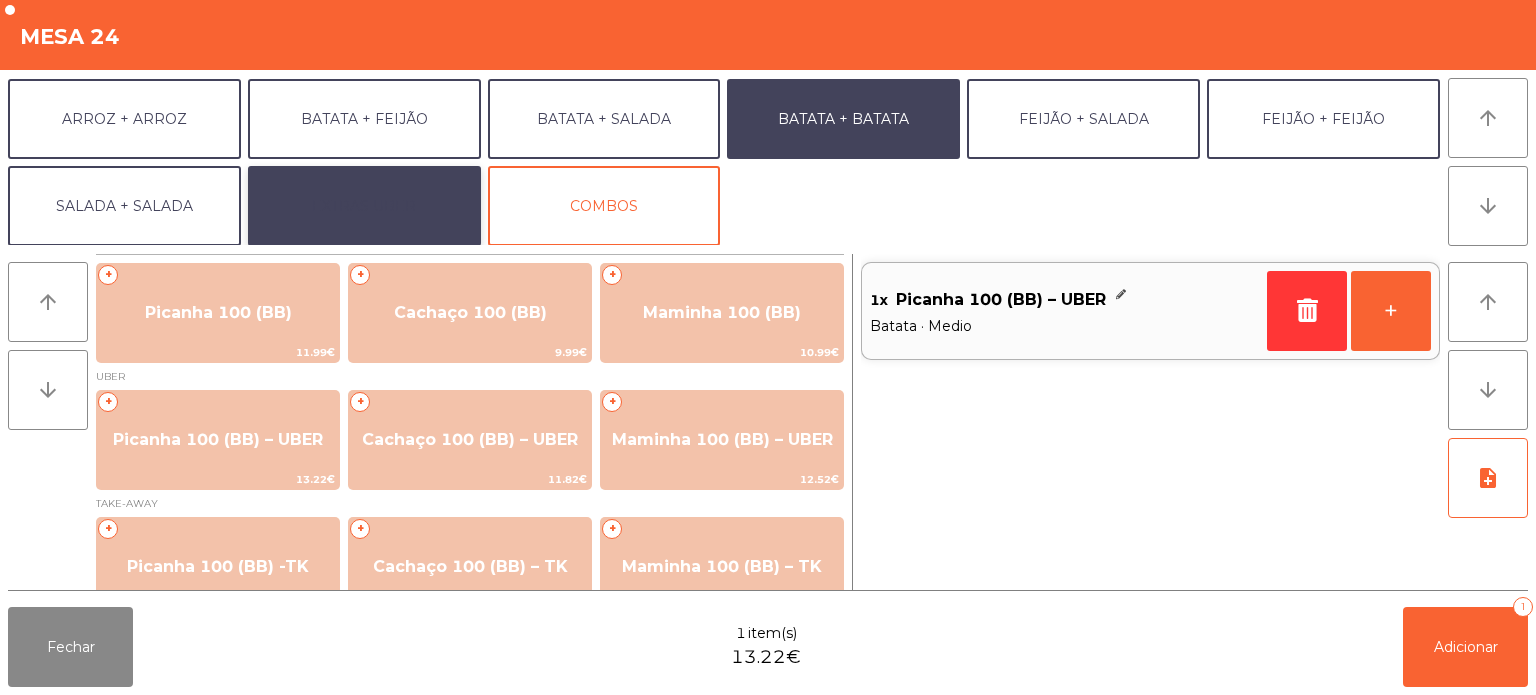 click on "EXTRAS UBER" 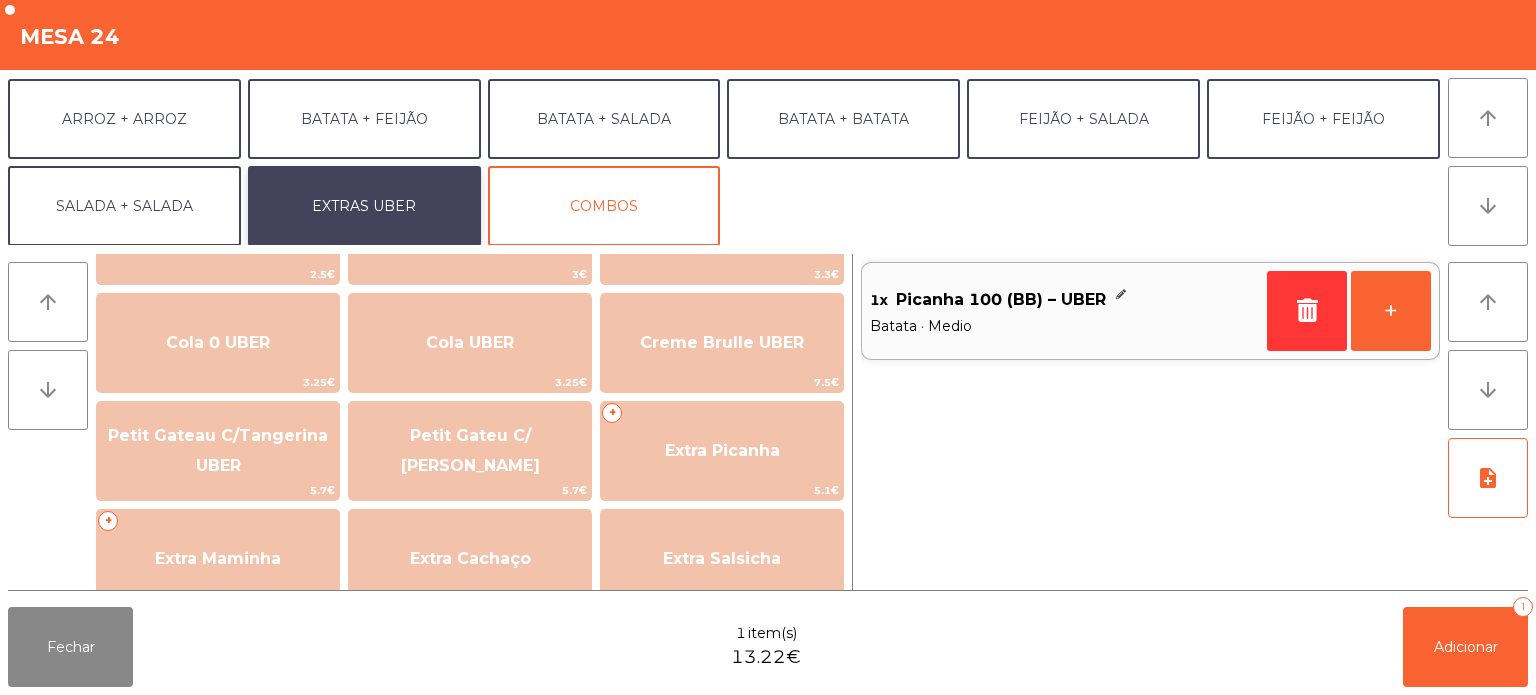 scroll, scrollTop: 363, scrollLeft: 0, axis: vertical 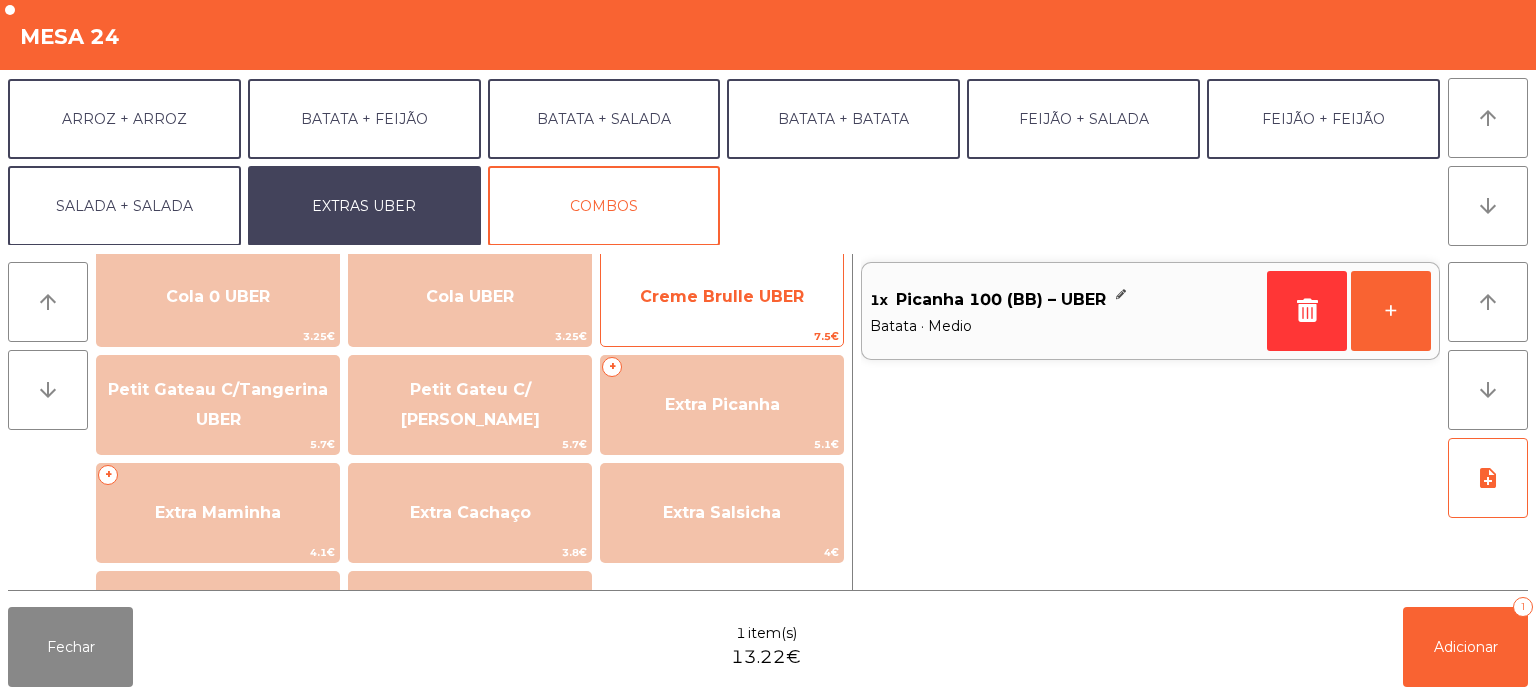 click on "Creme Brulle UBER" 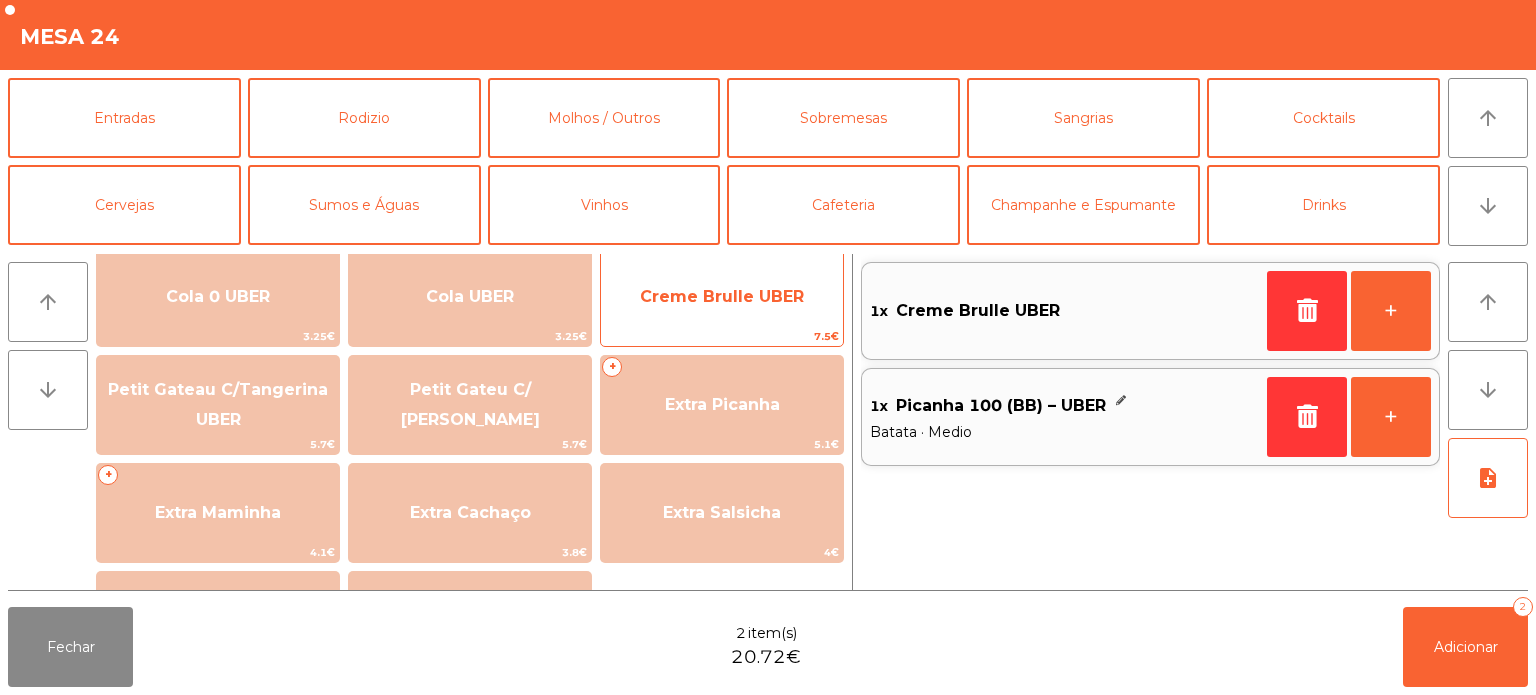 scroll, scrollTop: 0, scrollLeft: 0, axis: both 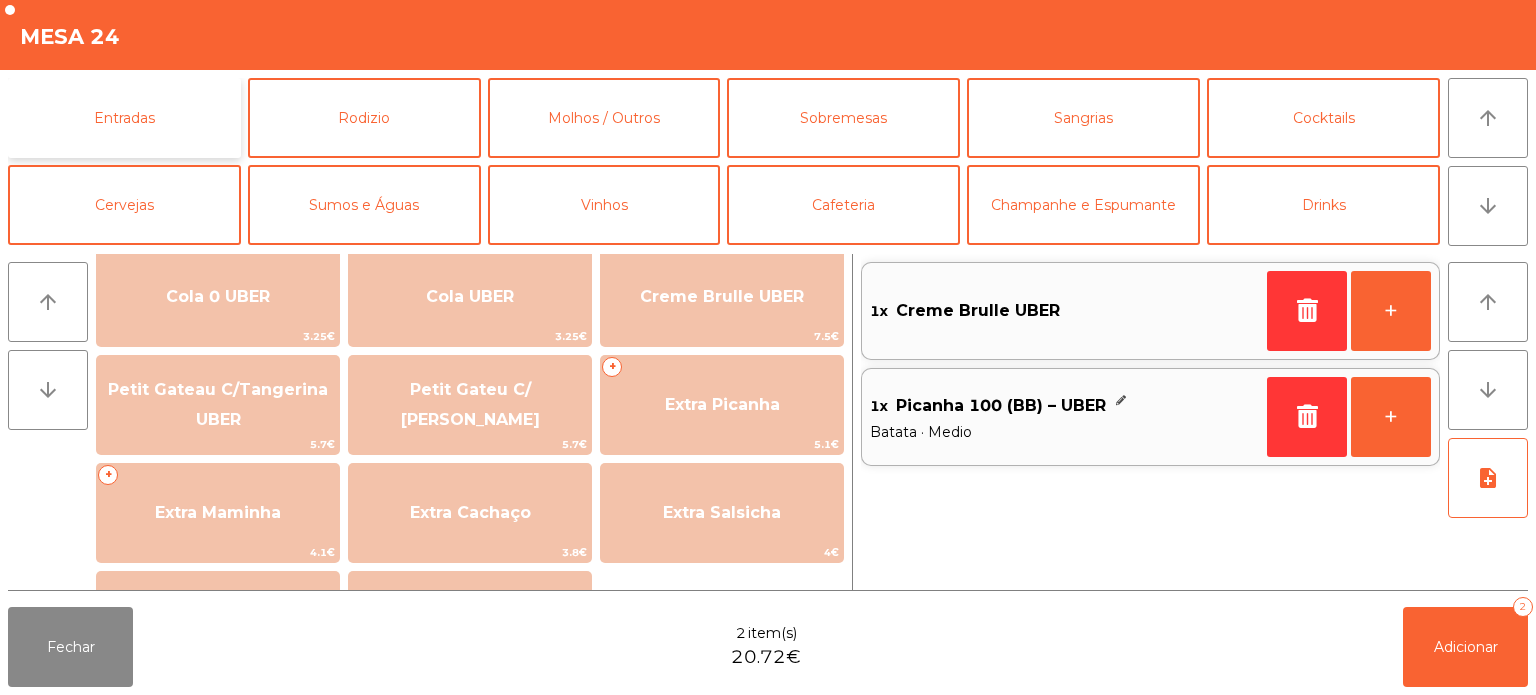 click on "Entradas" 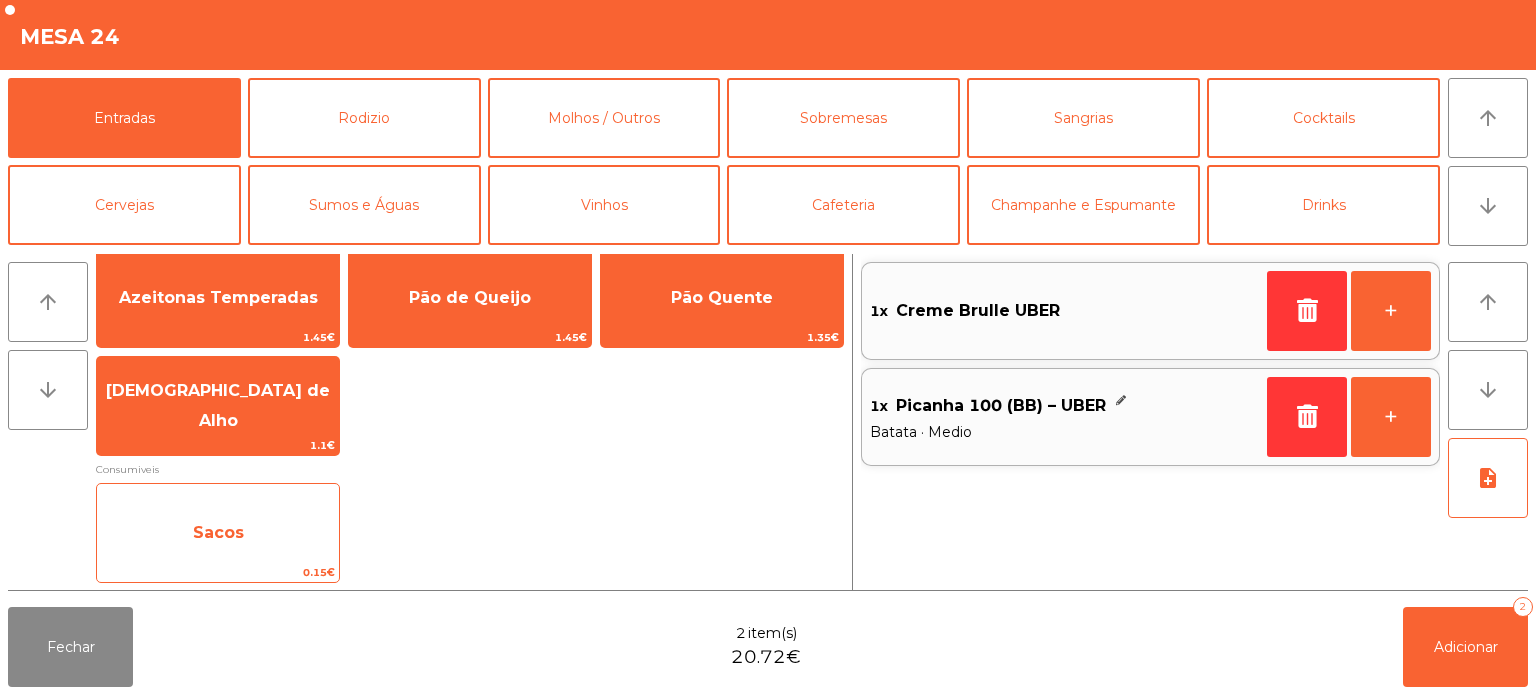 click on "Sacos" 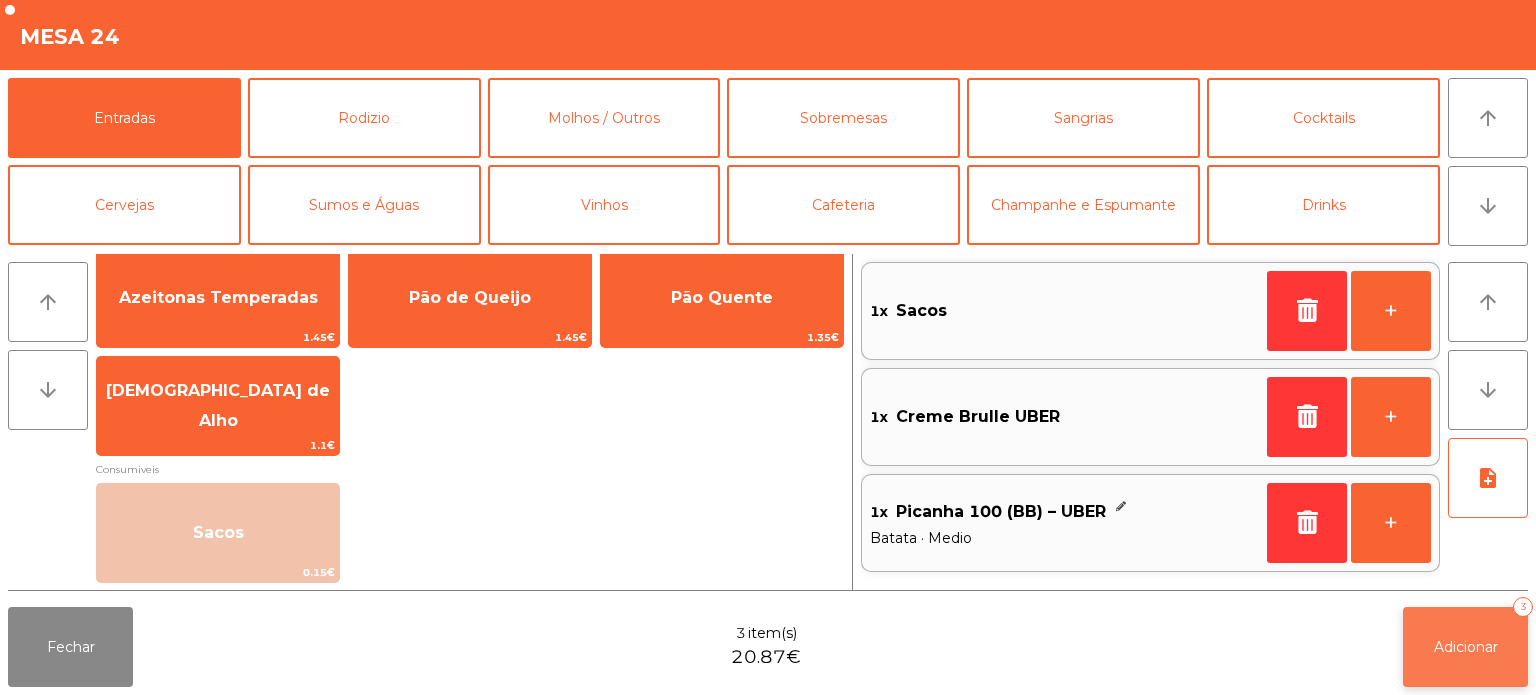 click on "Adicionar" 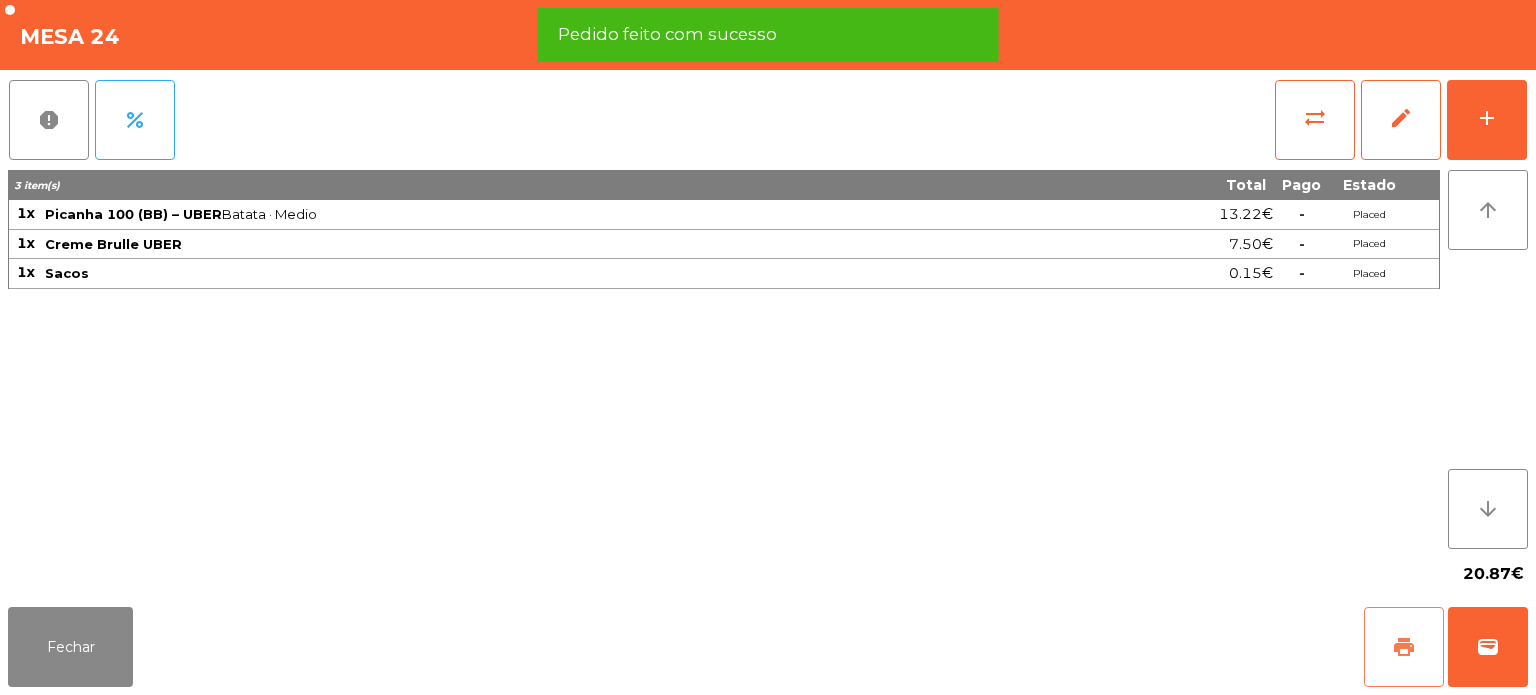 click on "print" 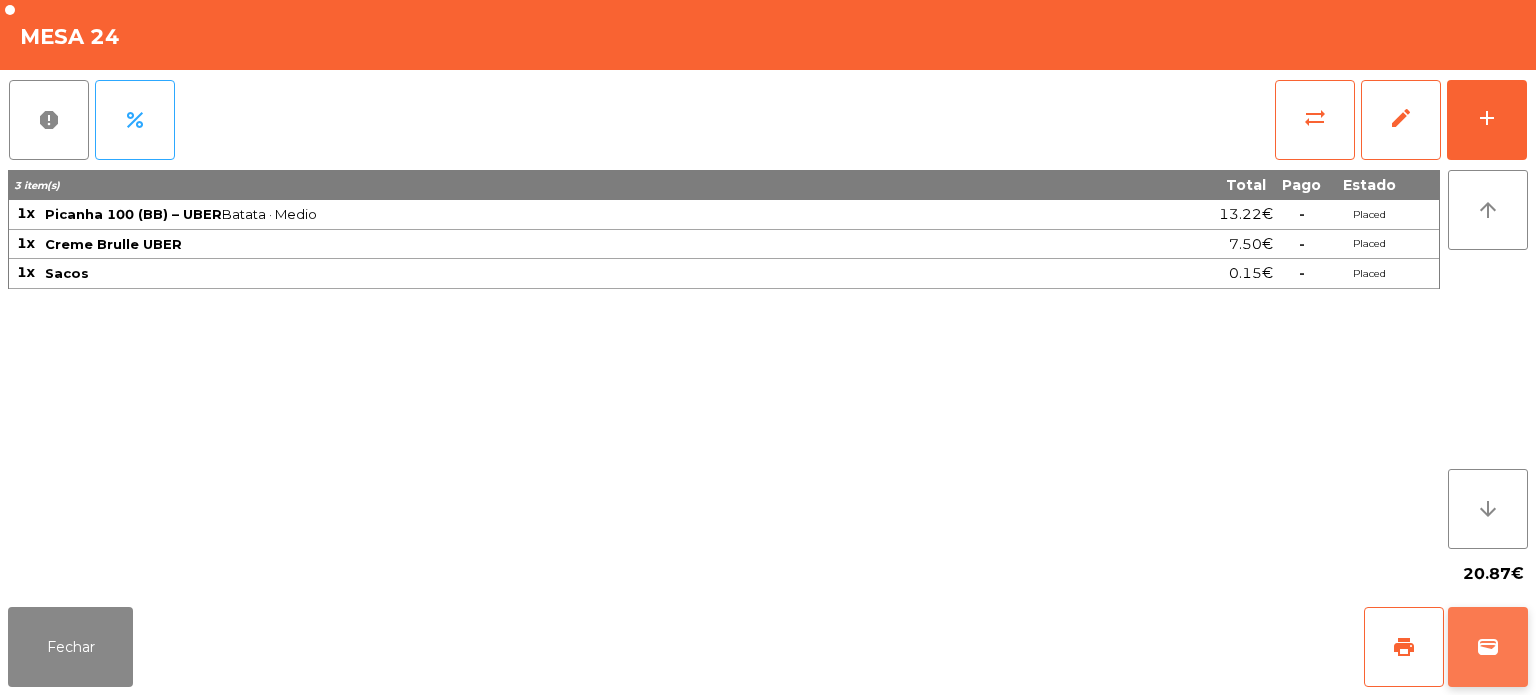 click on "wallet" 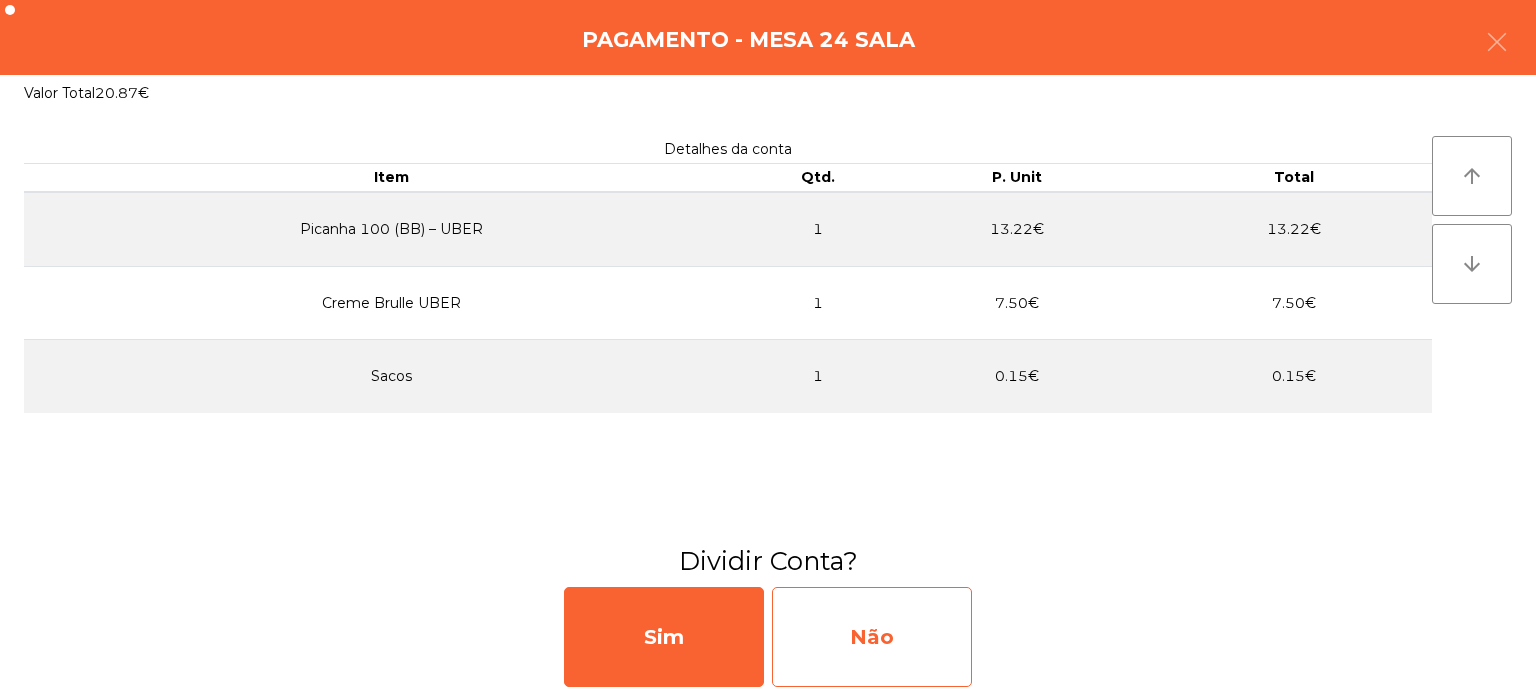 click on "Não" 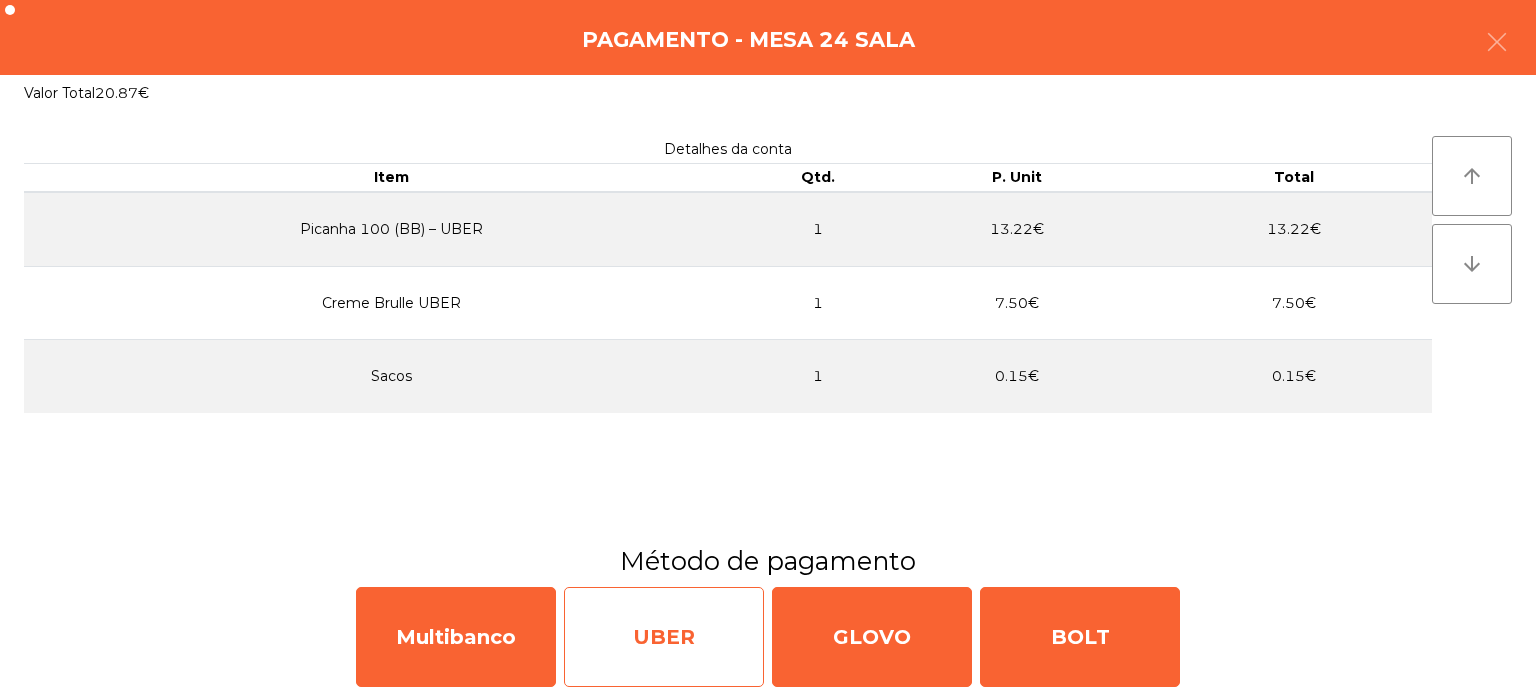 click on "UBER" 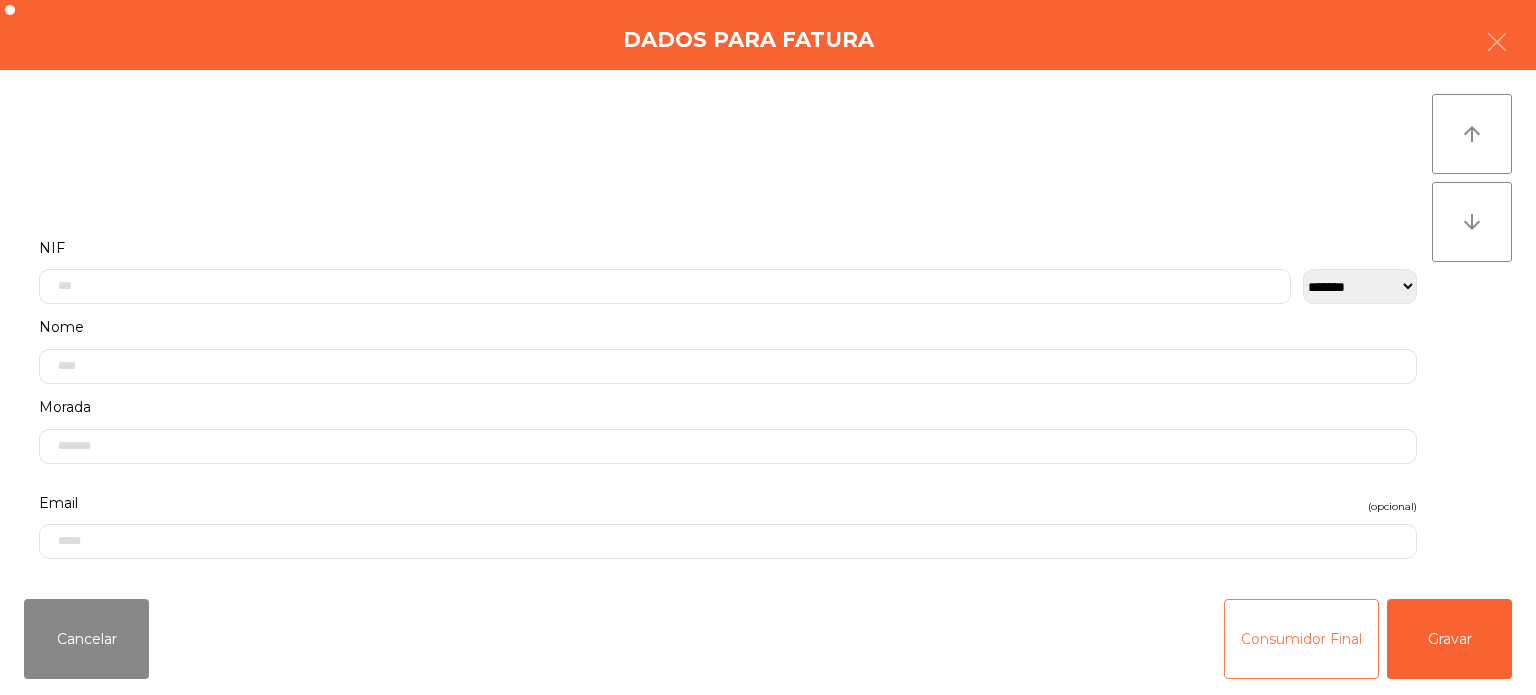 click on "Consumidor Final" 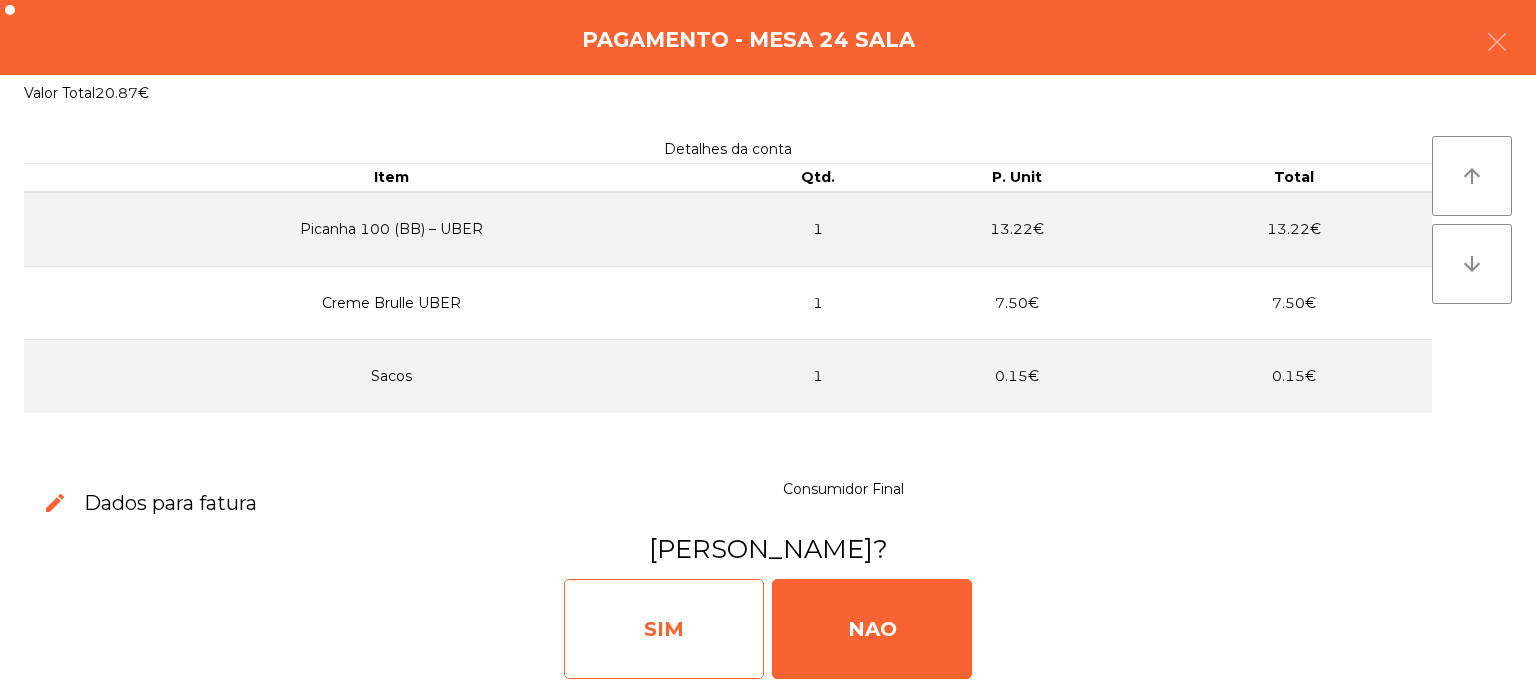 click on "SIM" 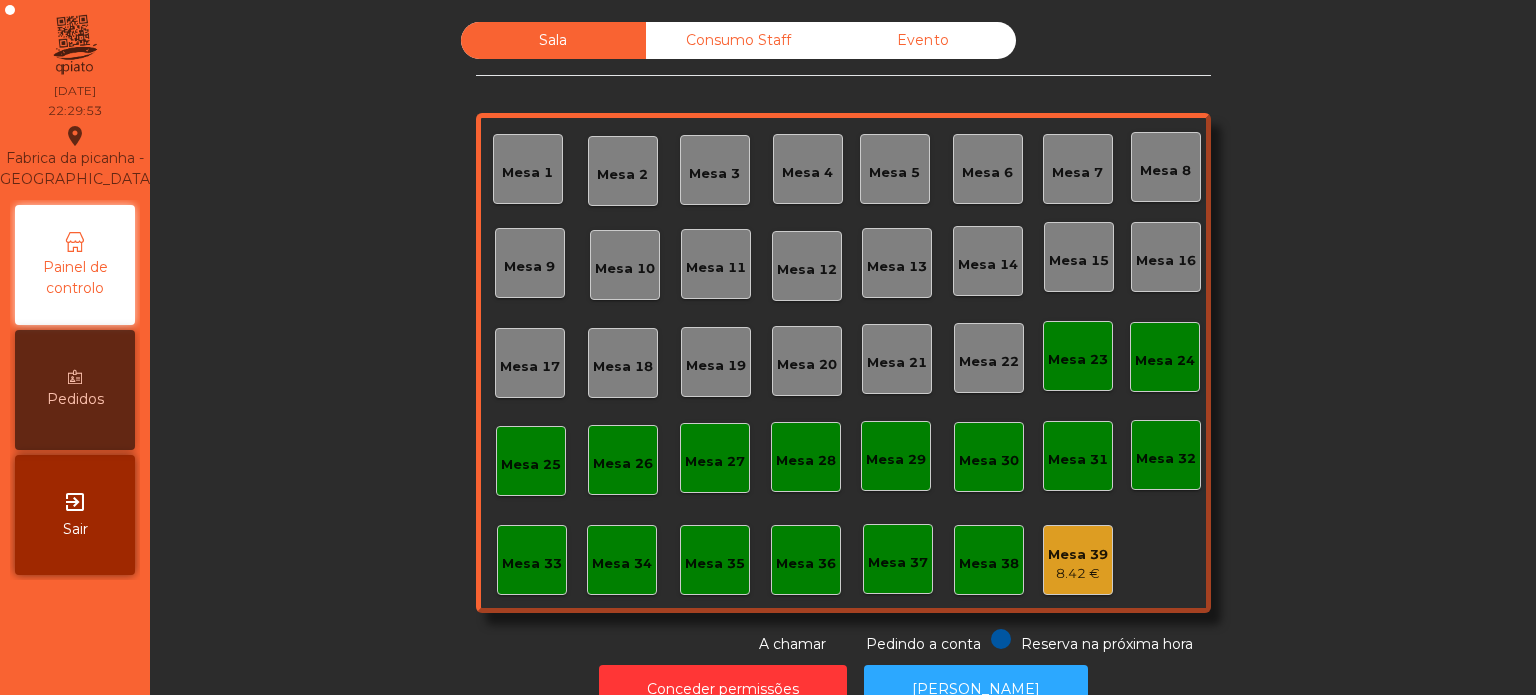 scroll, scrollTop: 55, scrollLeft: 0, axis: vertical 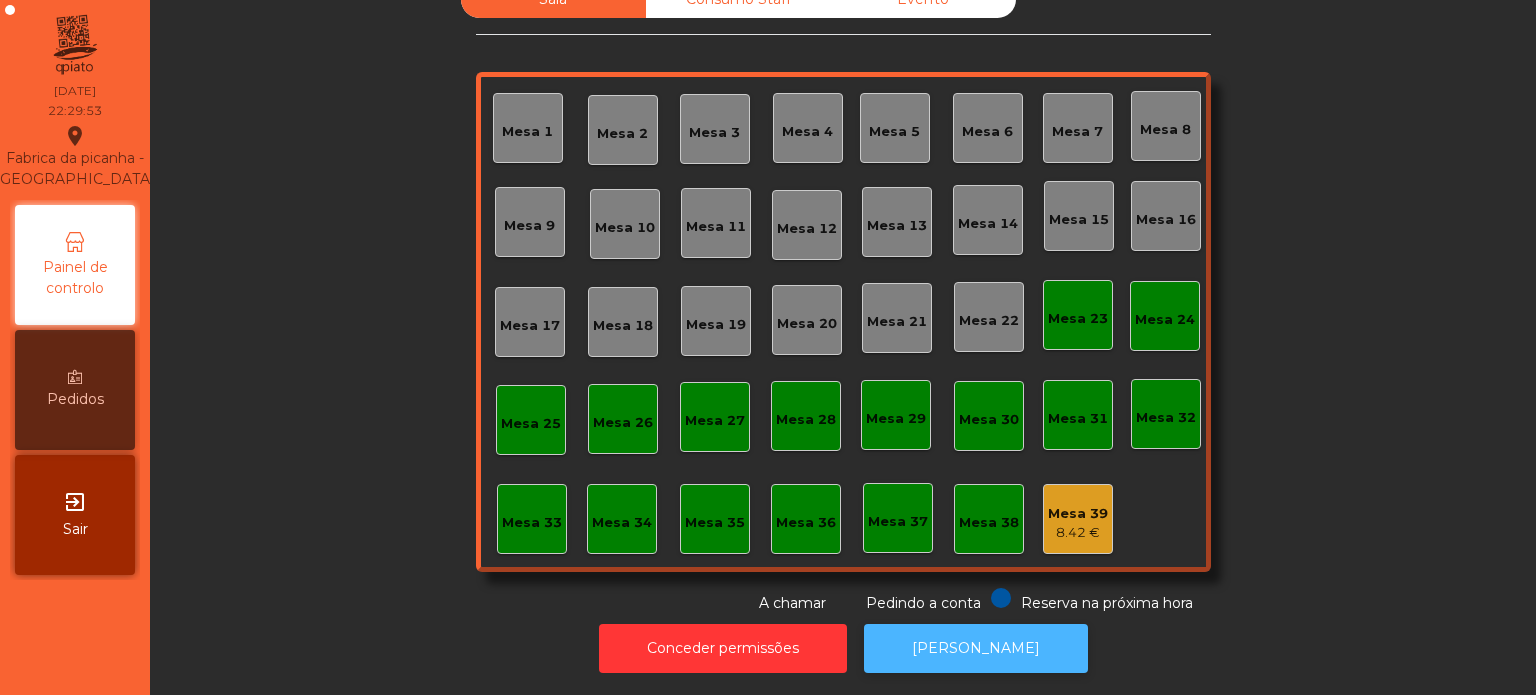 click on "[PERSON_NAME]" 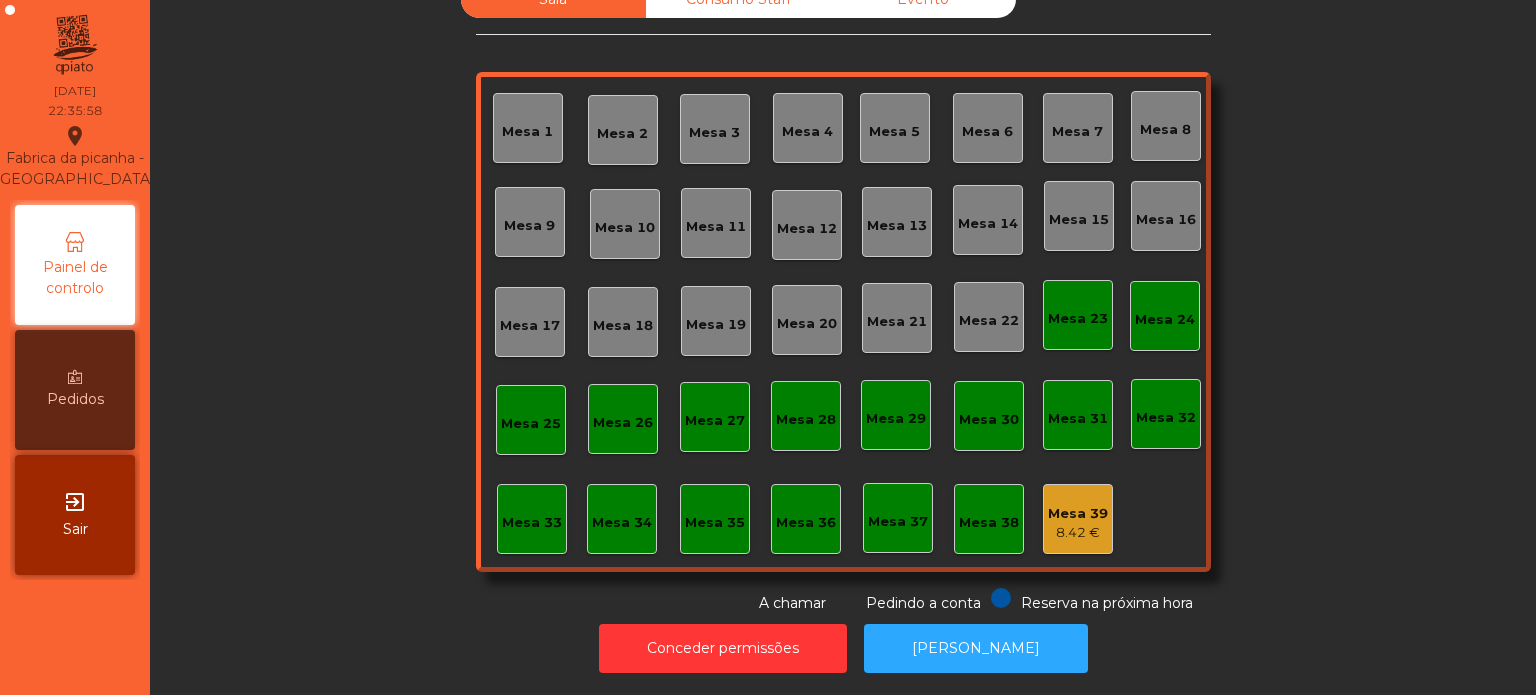 click on "Mesa 33" 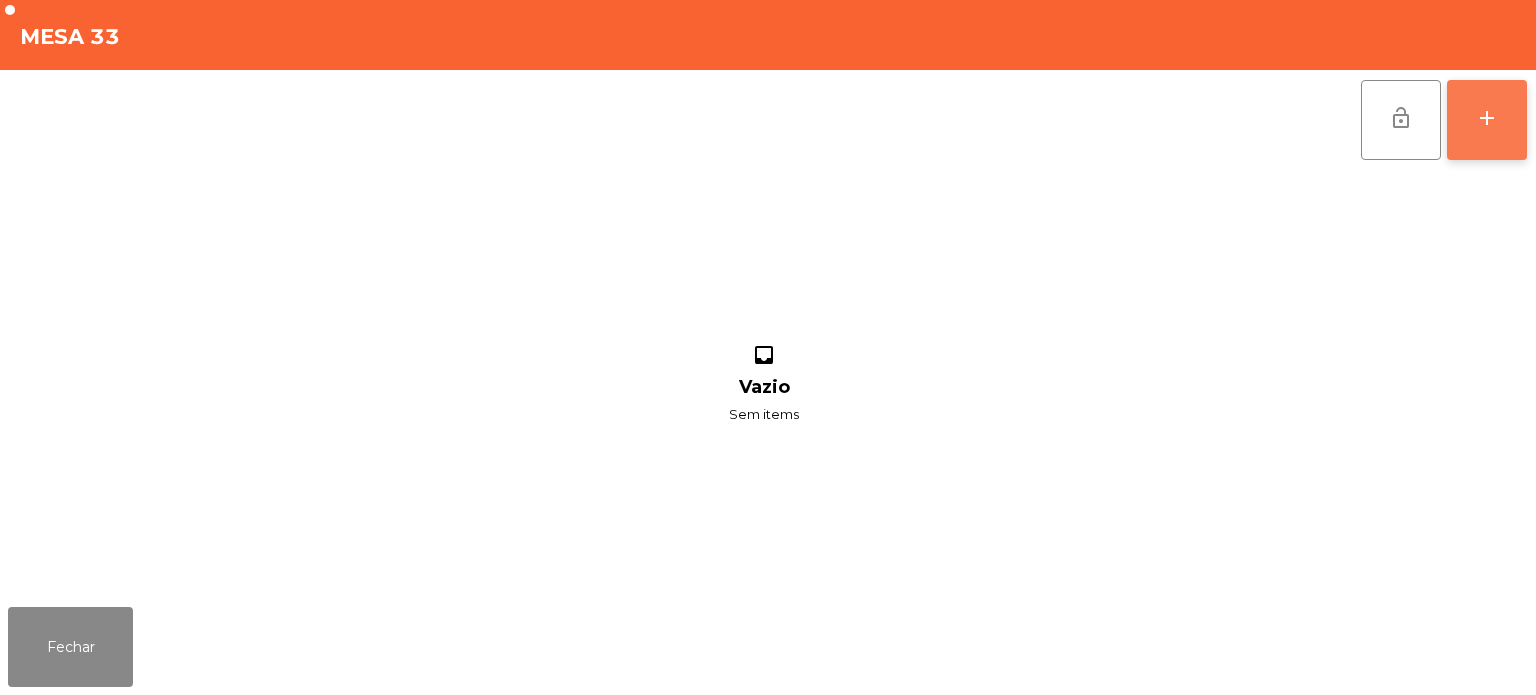 click on "add" 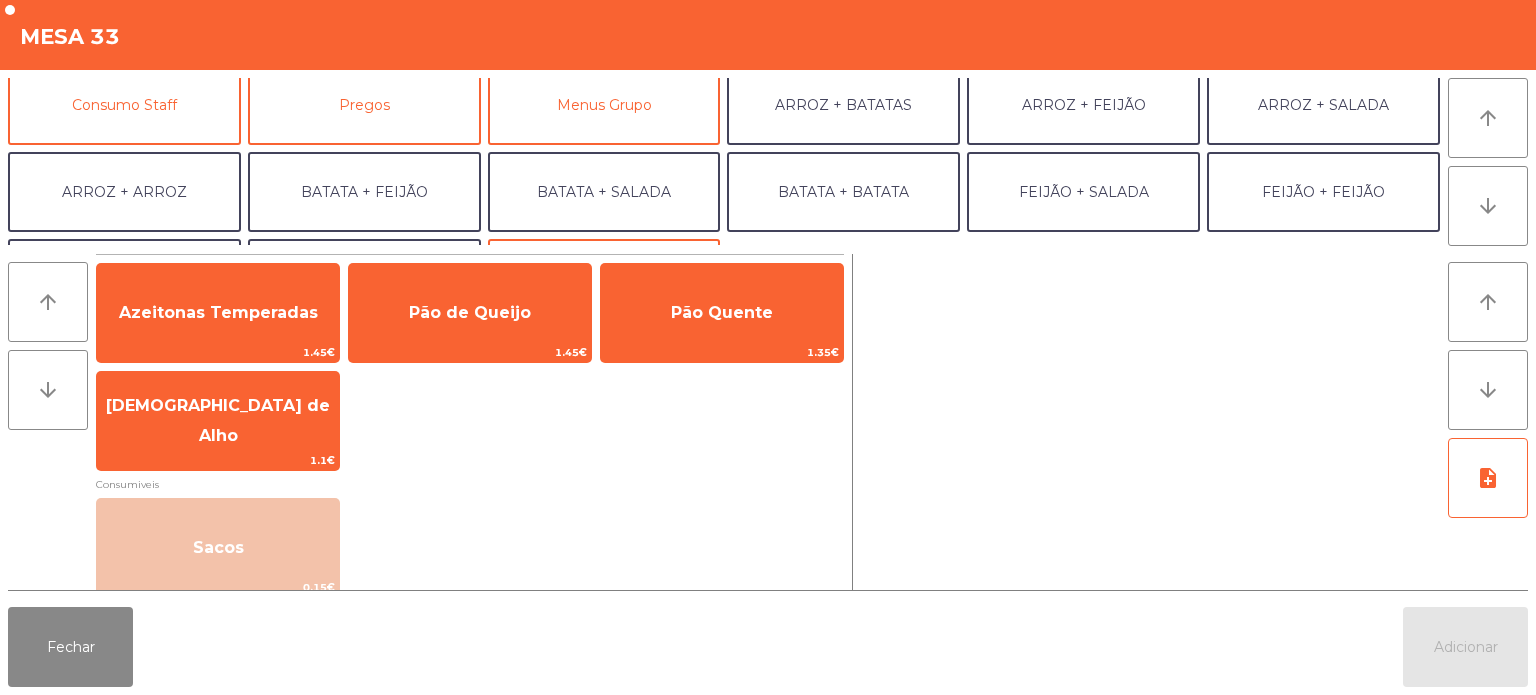 scroll, scrollTop: 189, scrollLeft: 0, axis: vertical 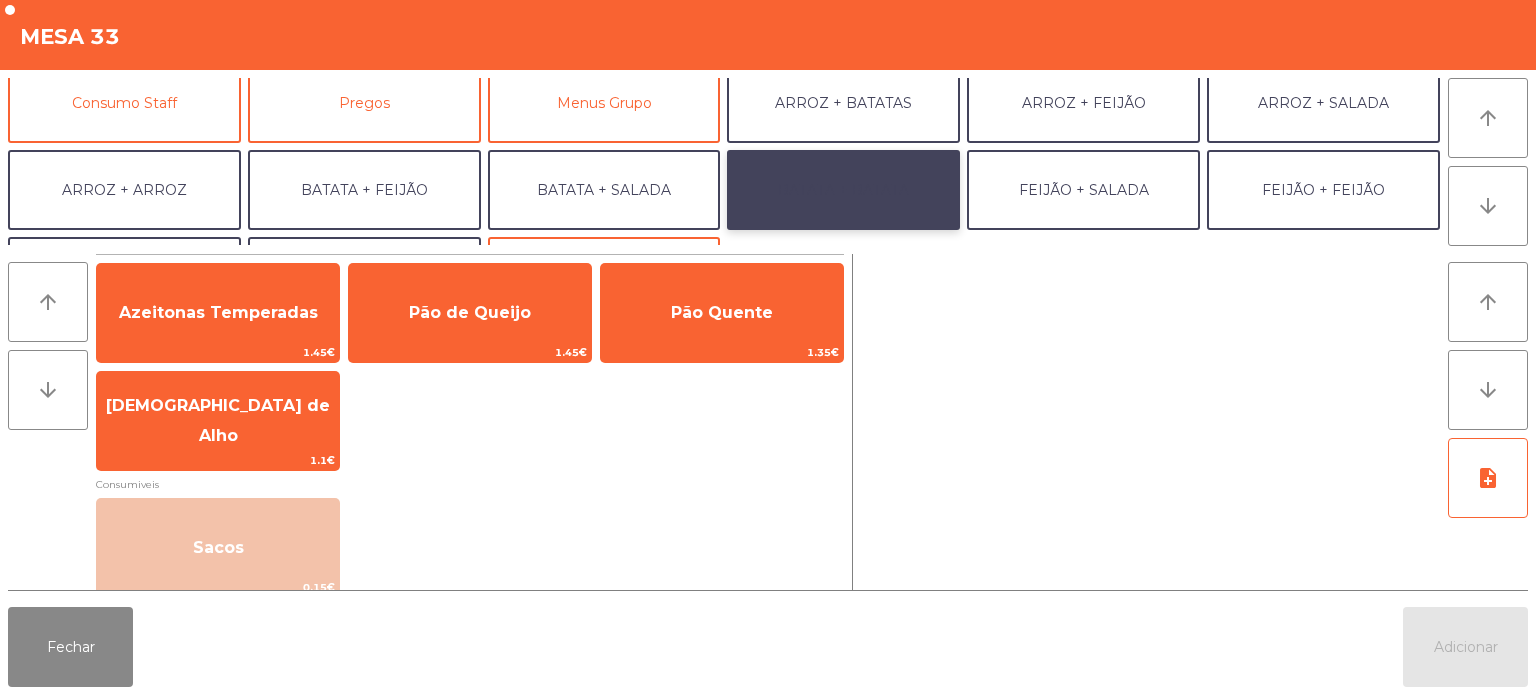 click on "BATATA + BATATA" 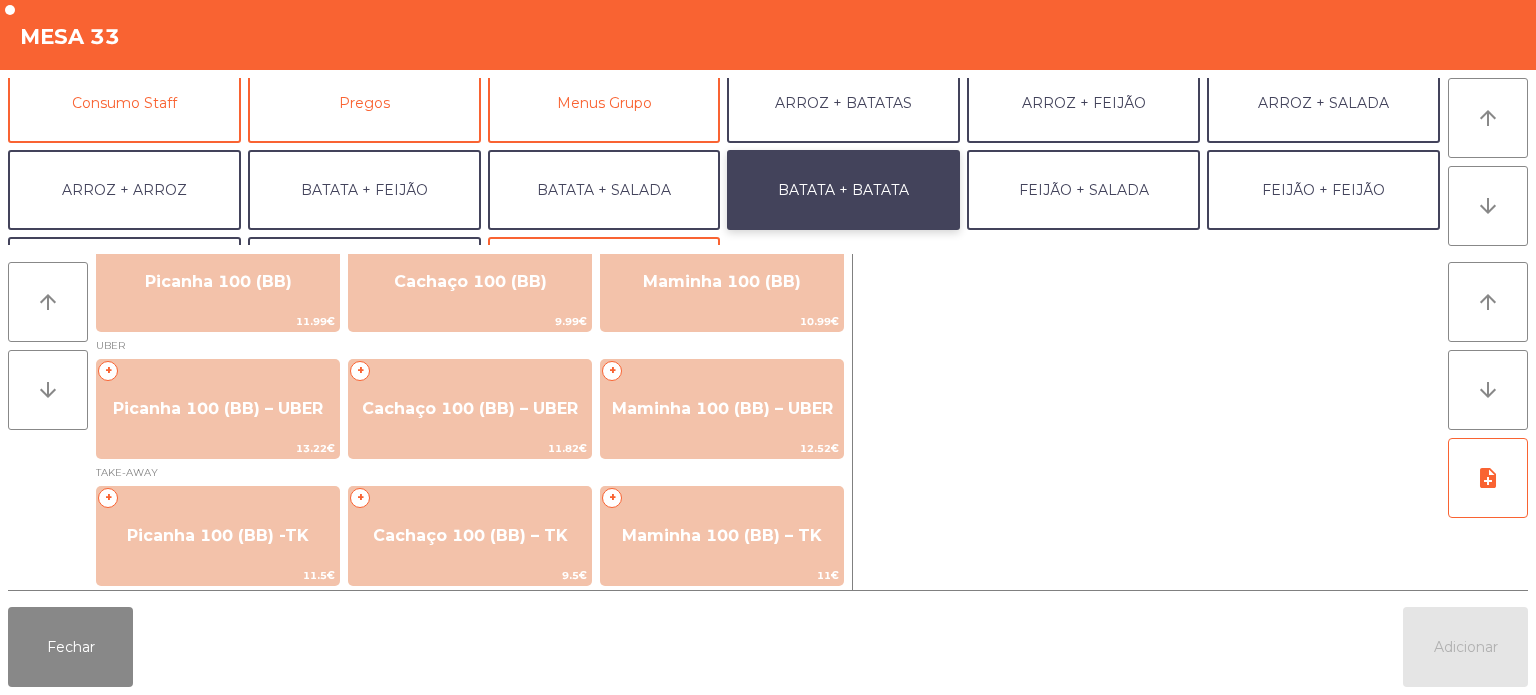 scroll, scrollTop: 34, scrollLeft: 0, axis: vertical 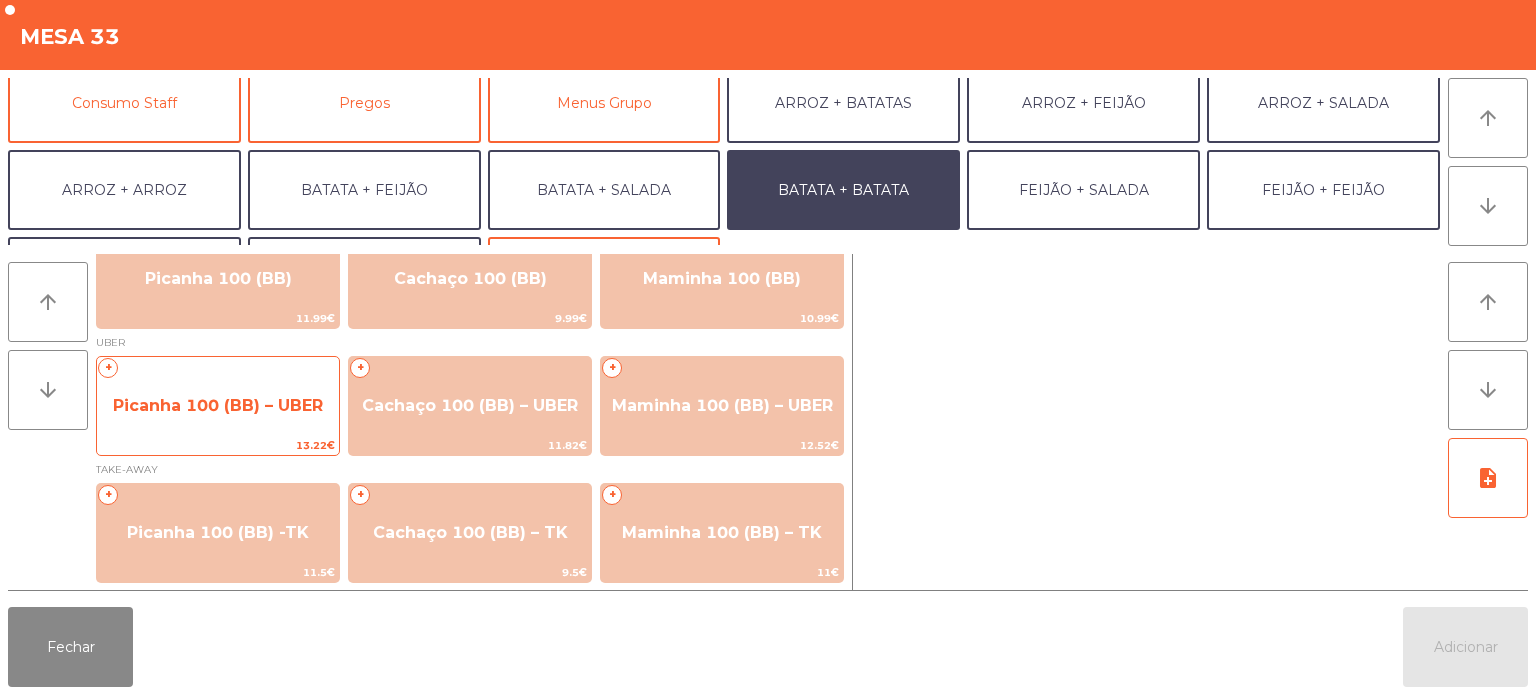 click on "Picanha 100 (BB) – UBER" 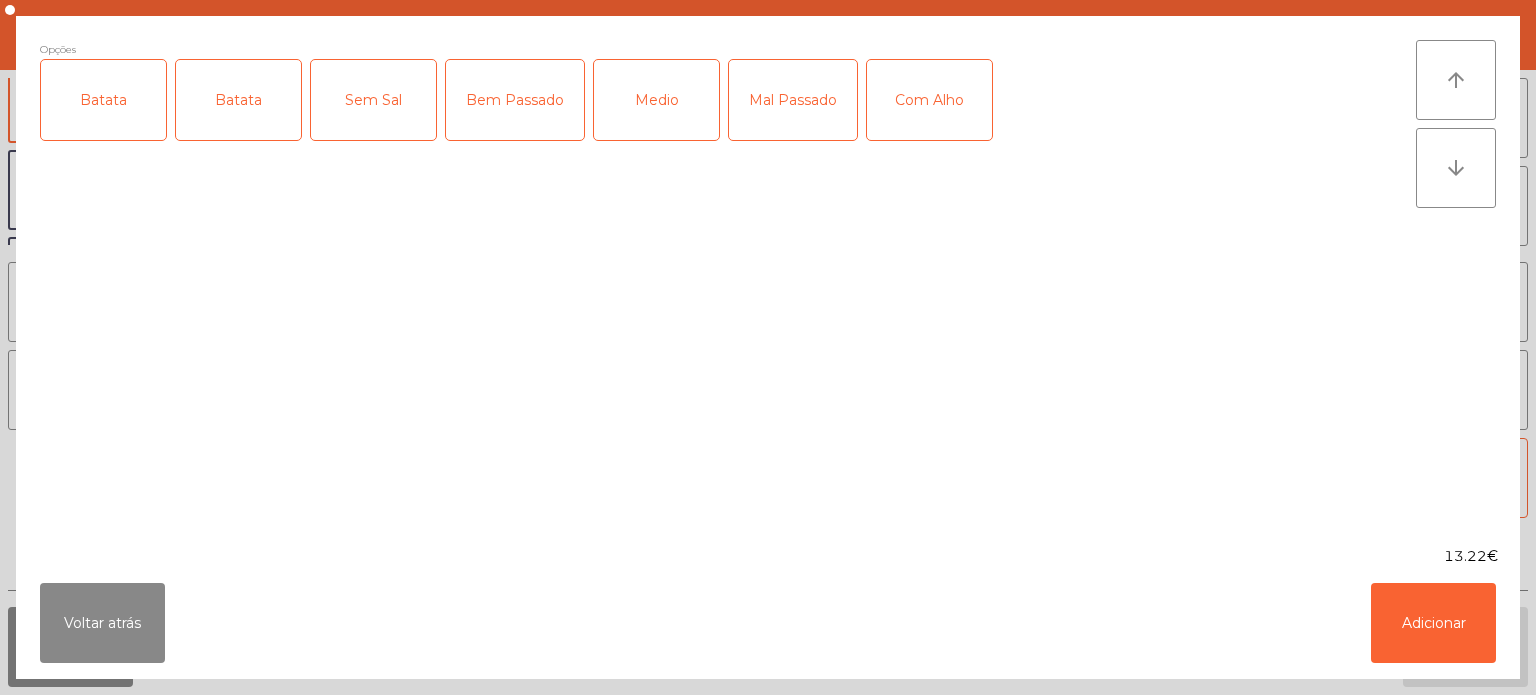click on "Batata" 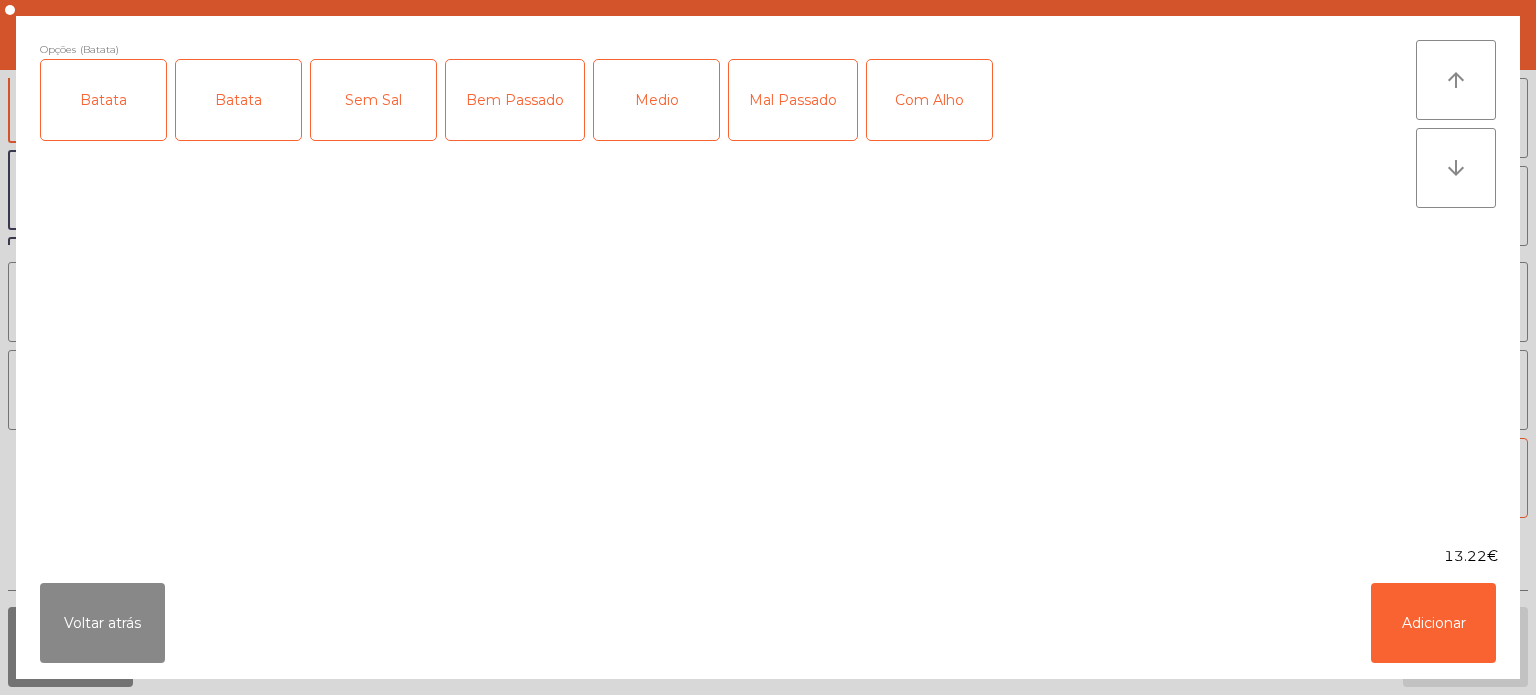 click on "Medio" 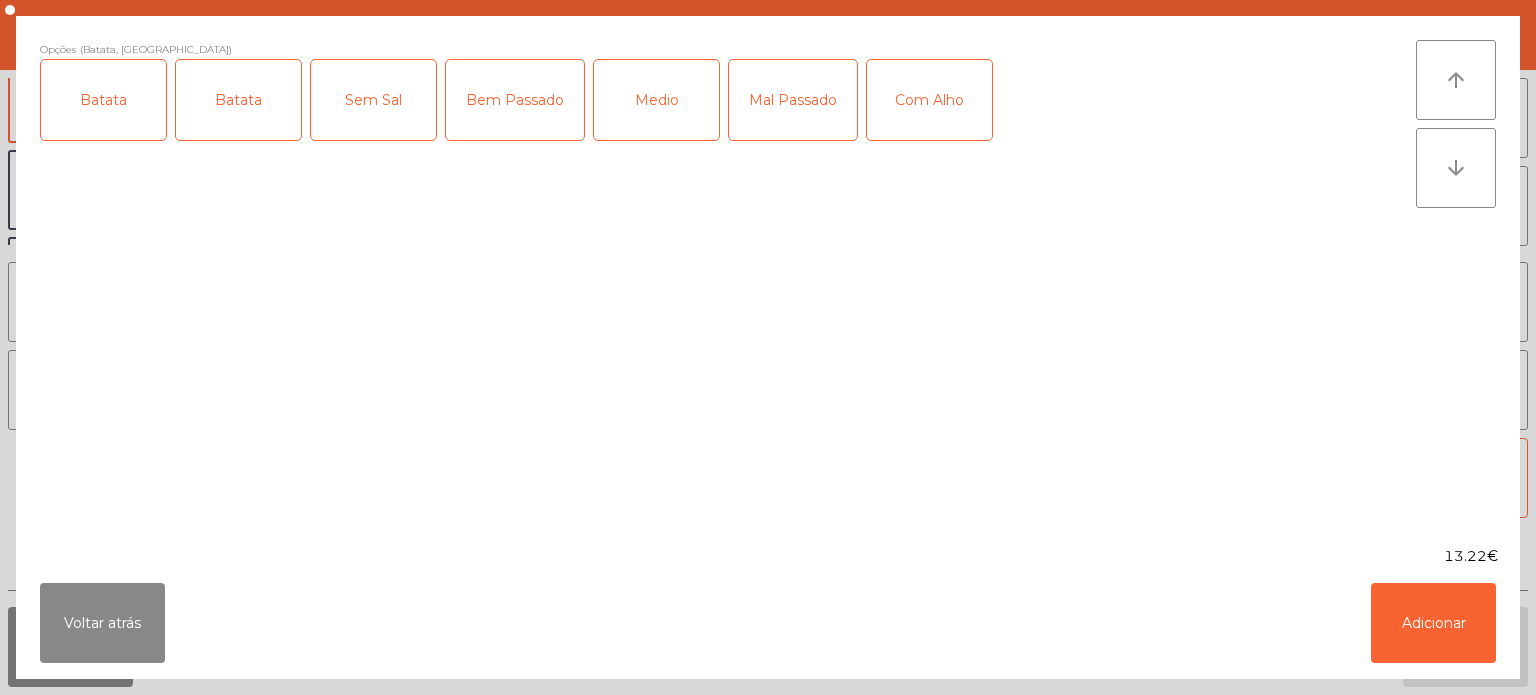 click on "Opções (Batata, Medio)  Batata   Batata   Sem Sal   Bem Passado   Medio   Mal Passado    Com Alho  arrow_upward arrow_downward  13.22€
Voltar atrás   Adicionar" 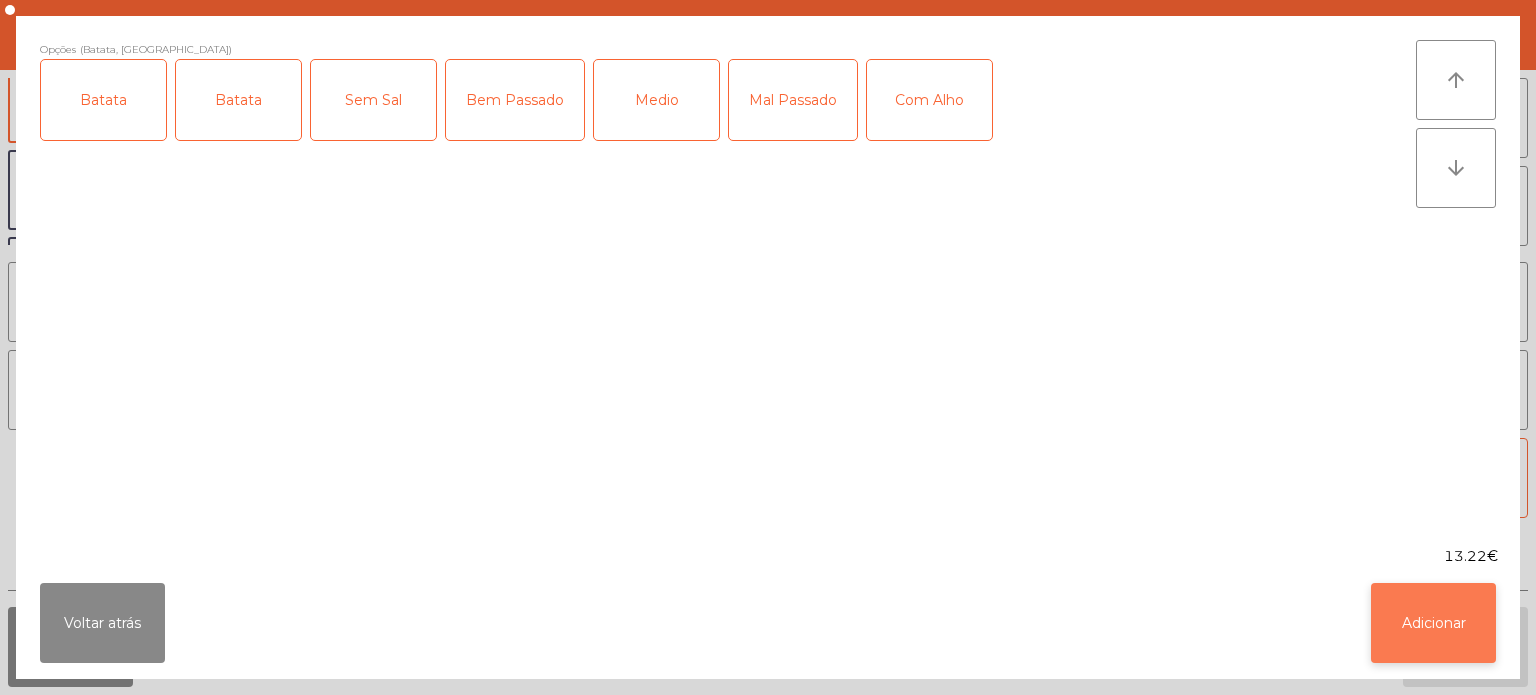 click on "Adicionar" 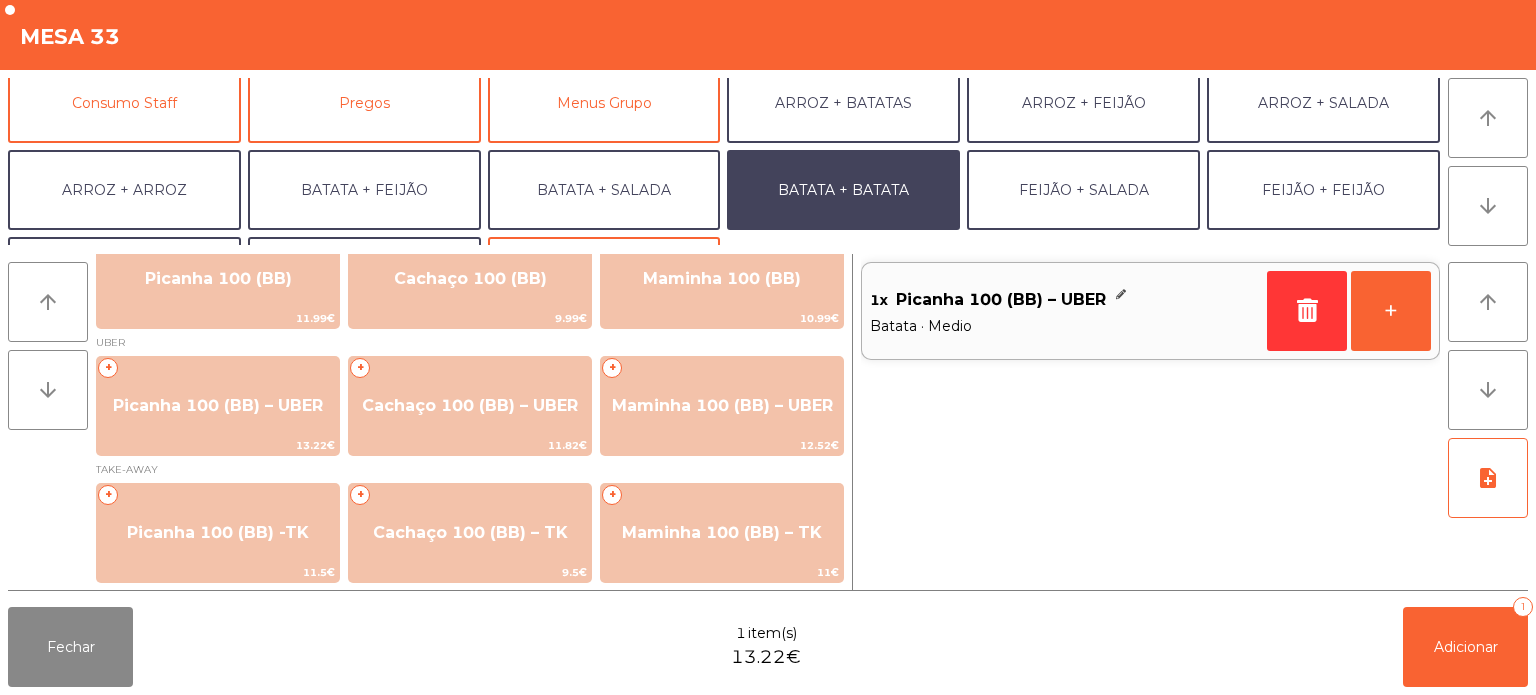 scroll, scrollTop: 260, scrollLeft: 0, axis: vertical 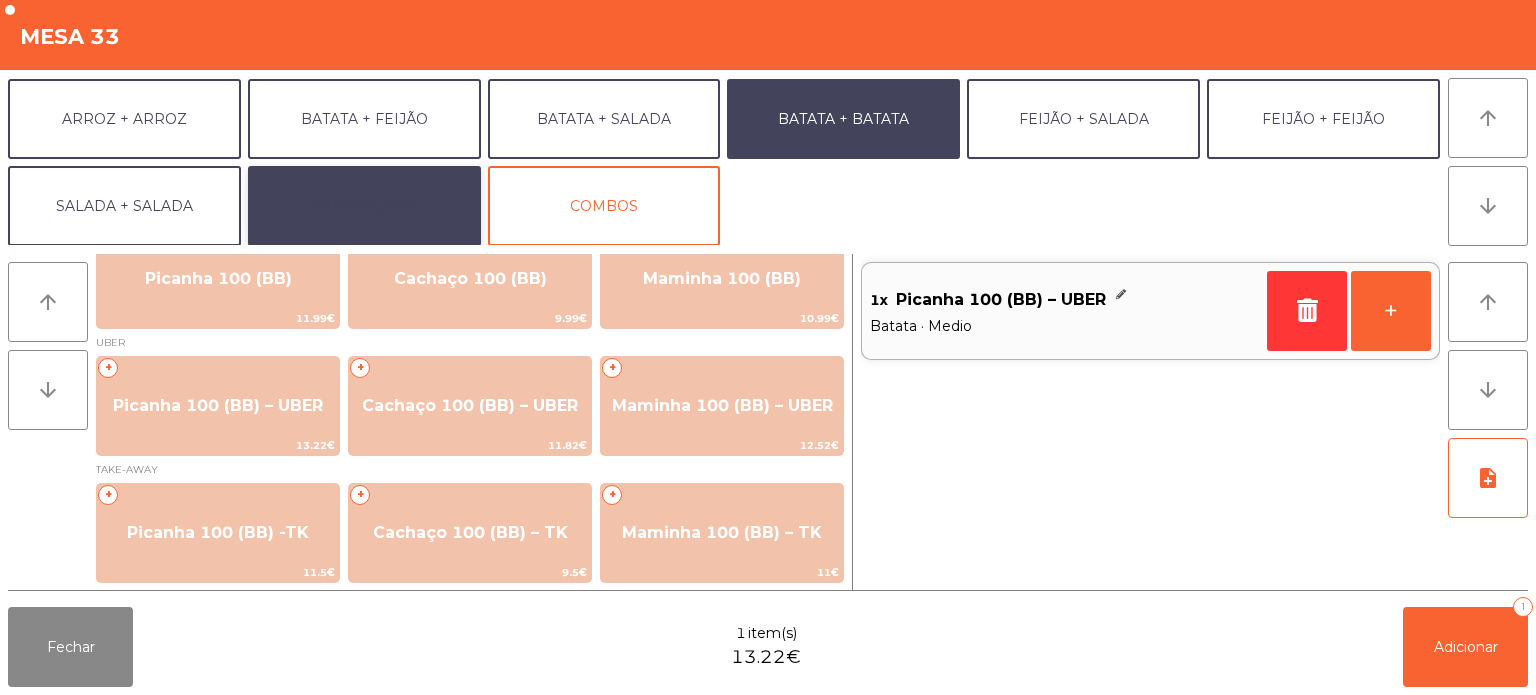 click on "EXTRAS UBER" 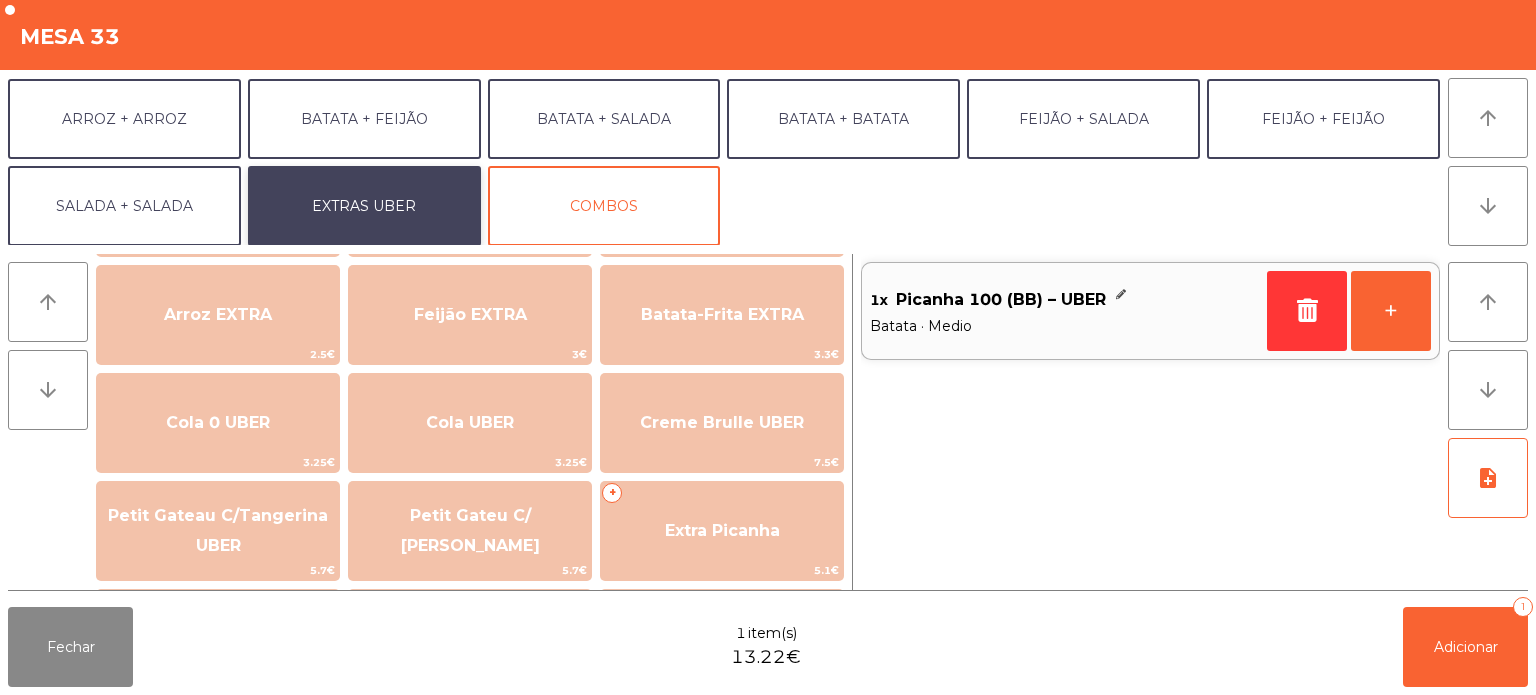 scroll, scrollTop: 242, scrollLeft: 0, axis: vertical 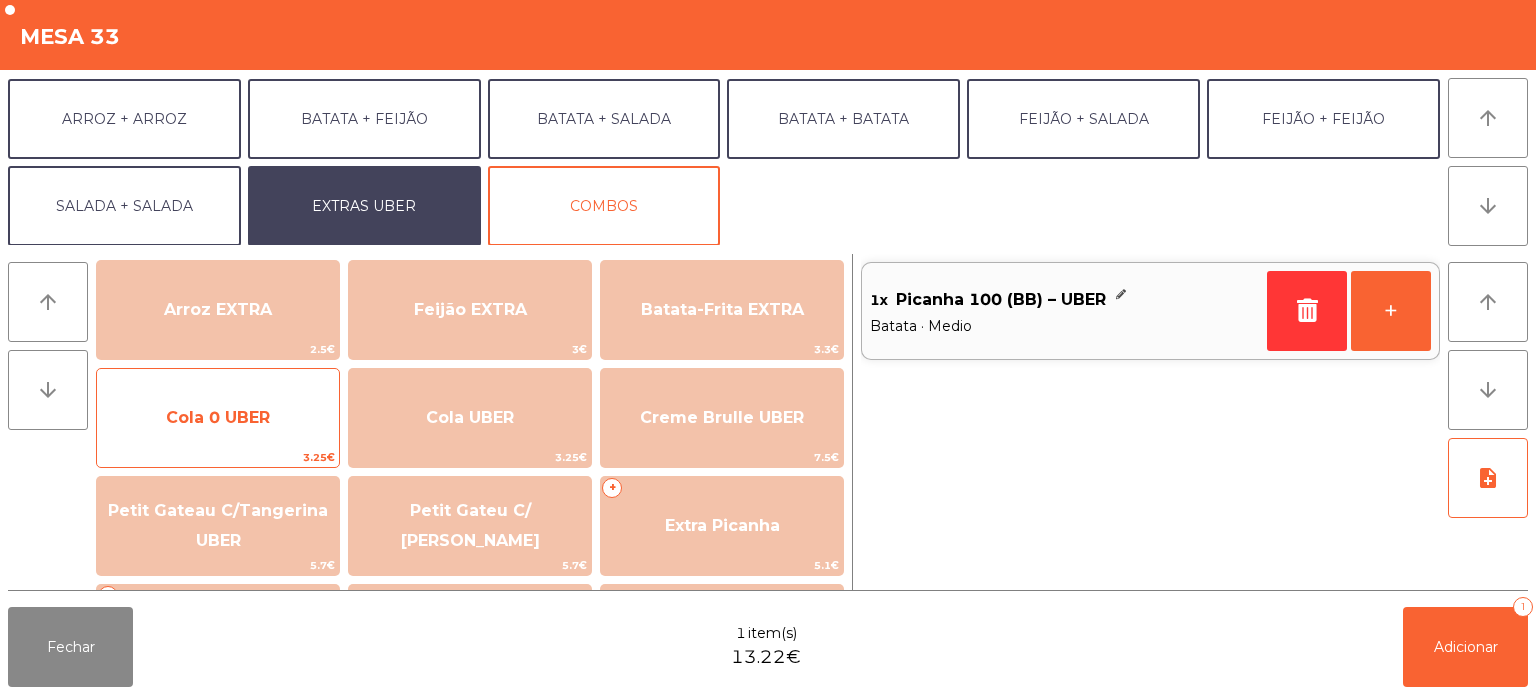 click on "Cola 0 UBER" 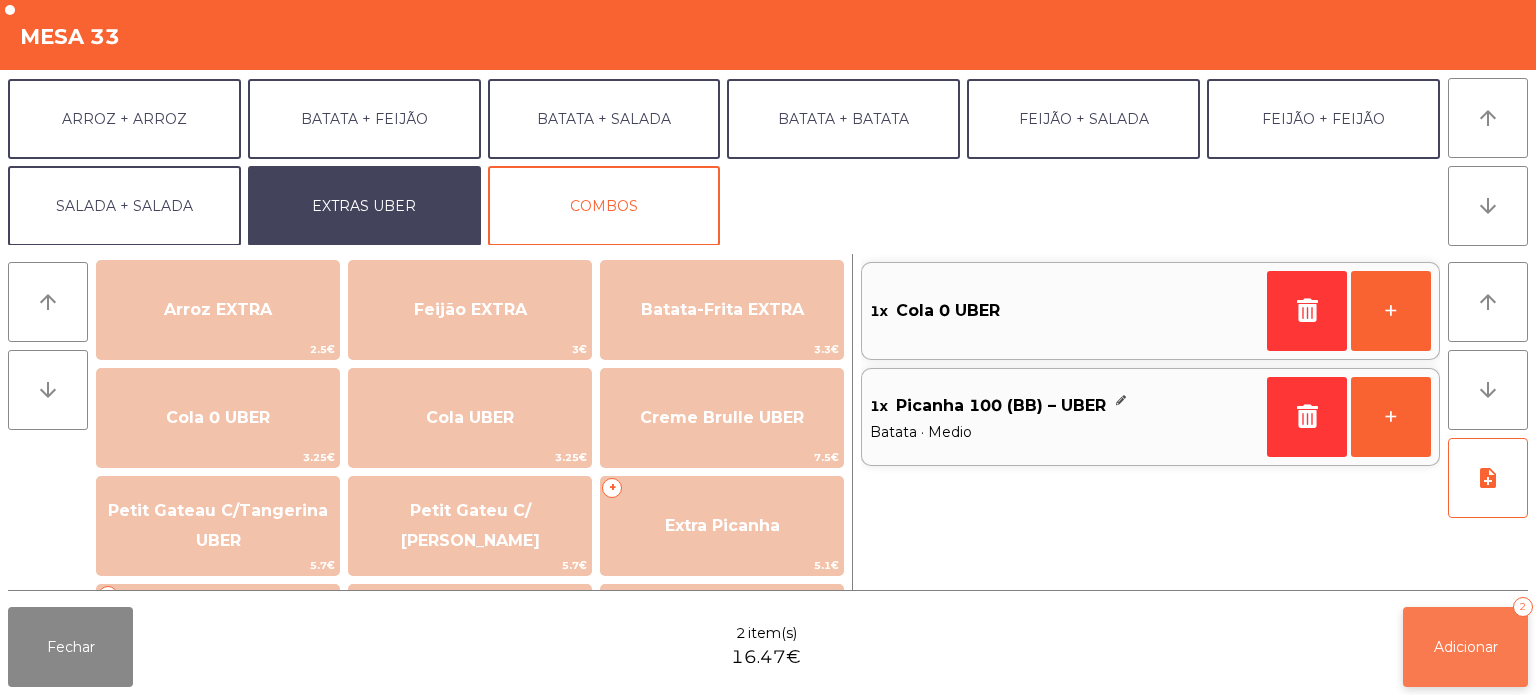 click on "Adicionar   2" 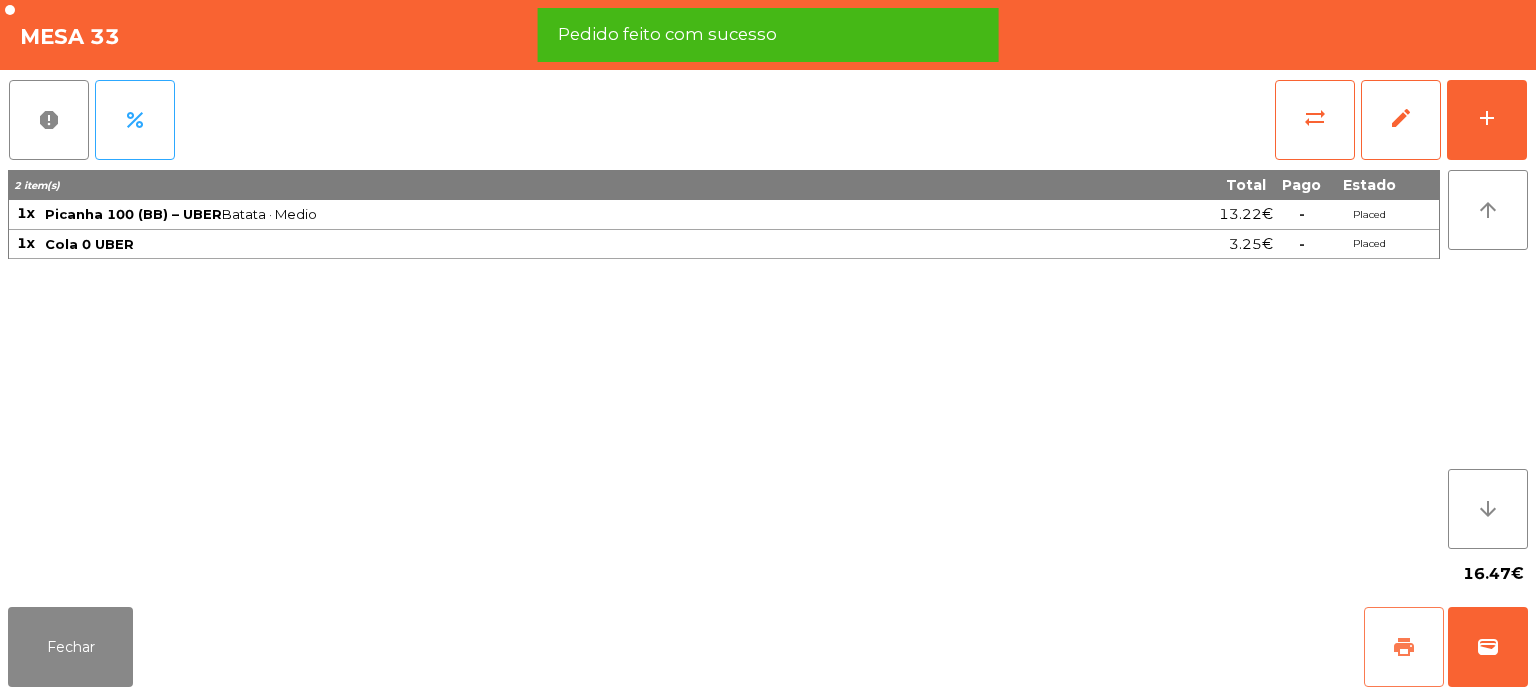 click on "print" 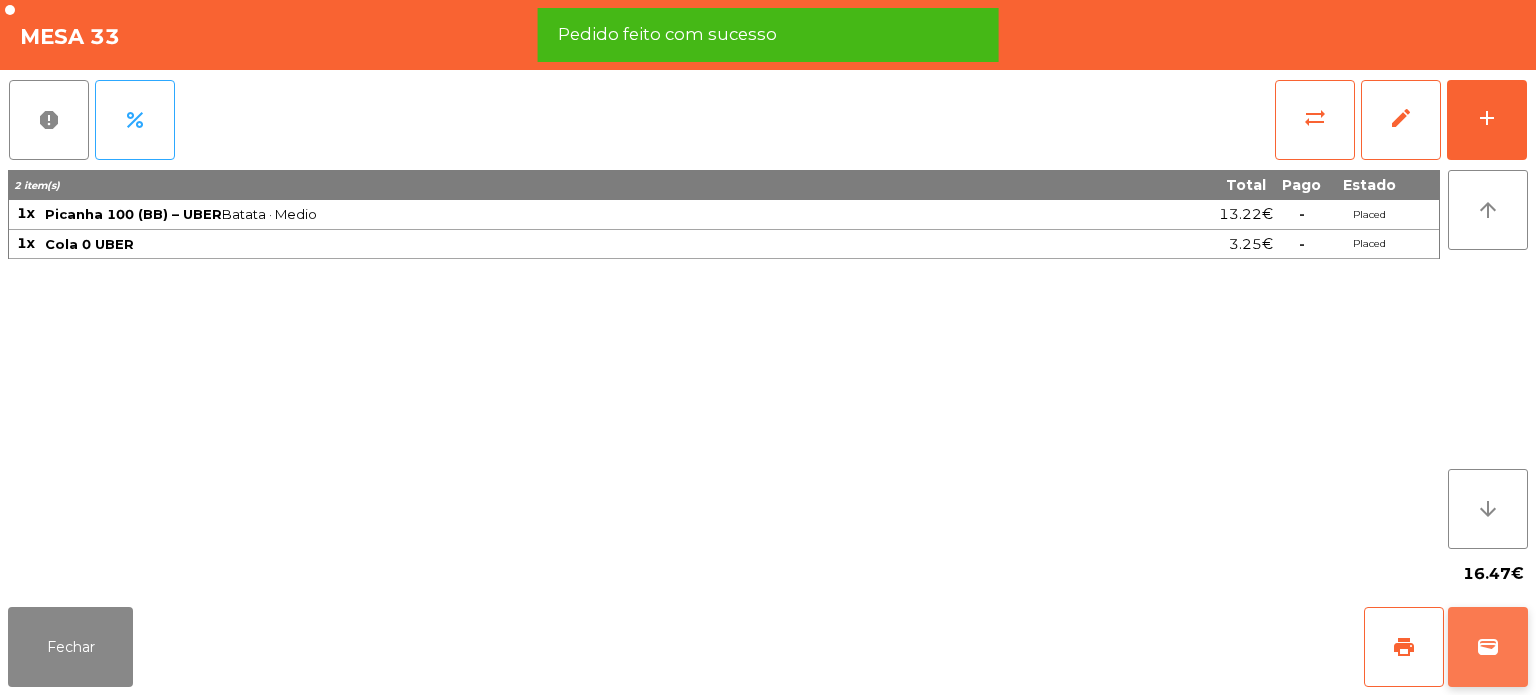 click on "wallet" 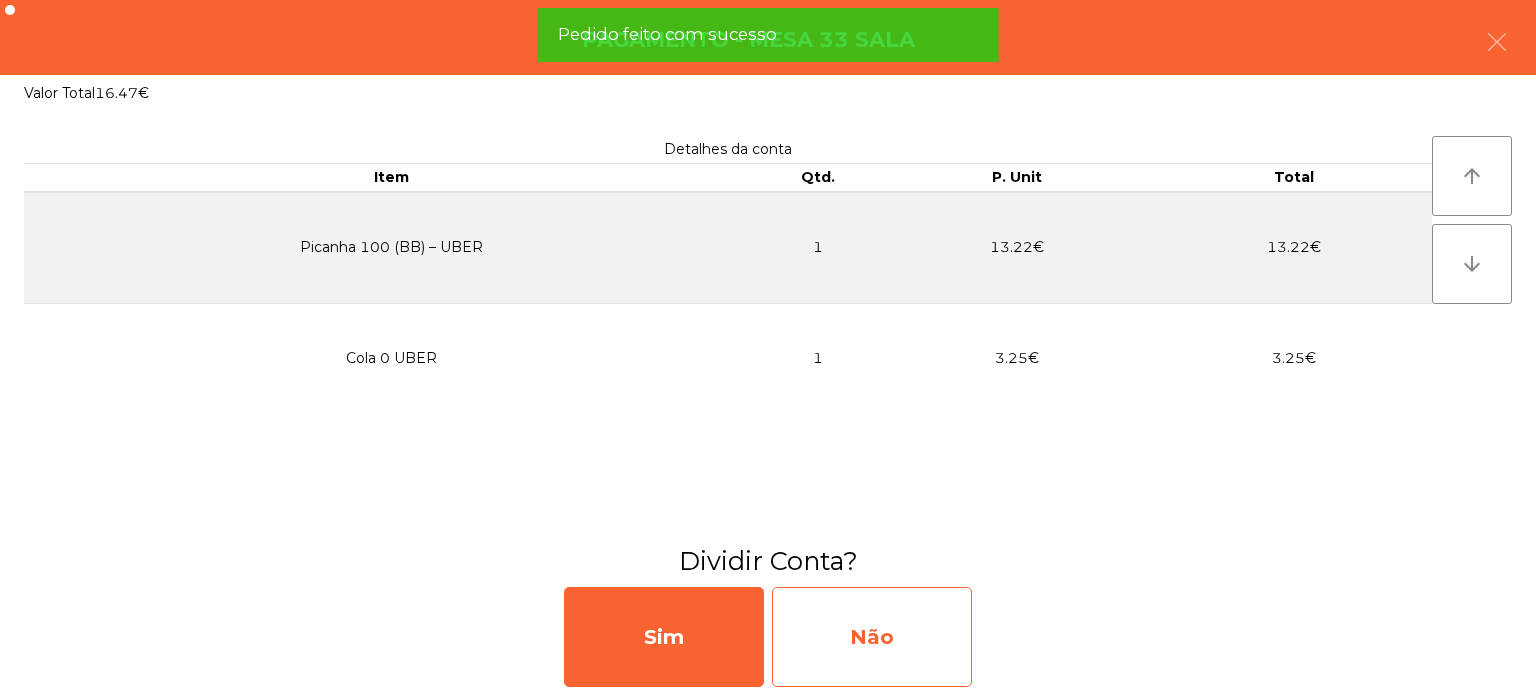 click on "Não" 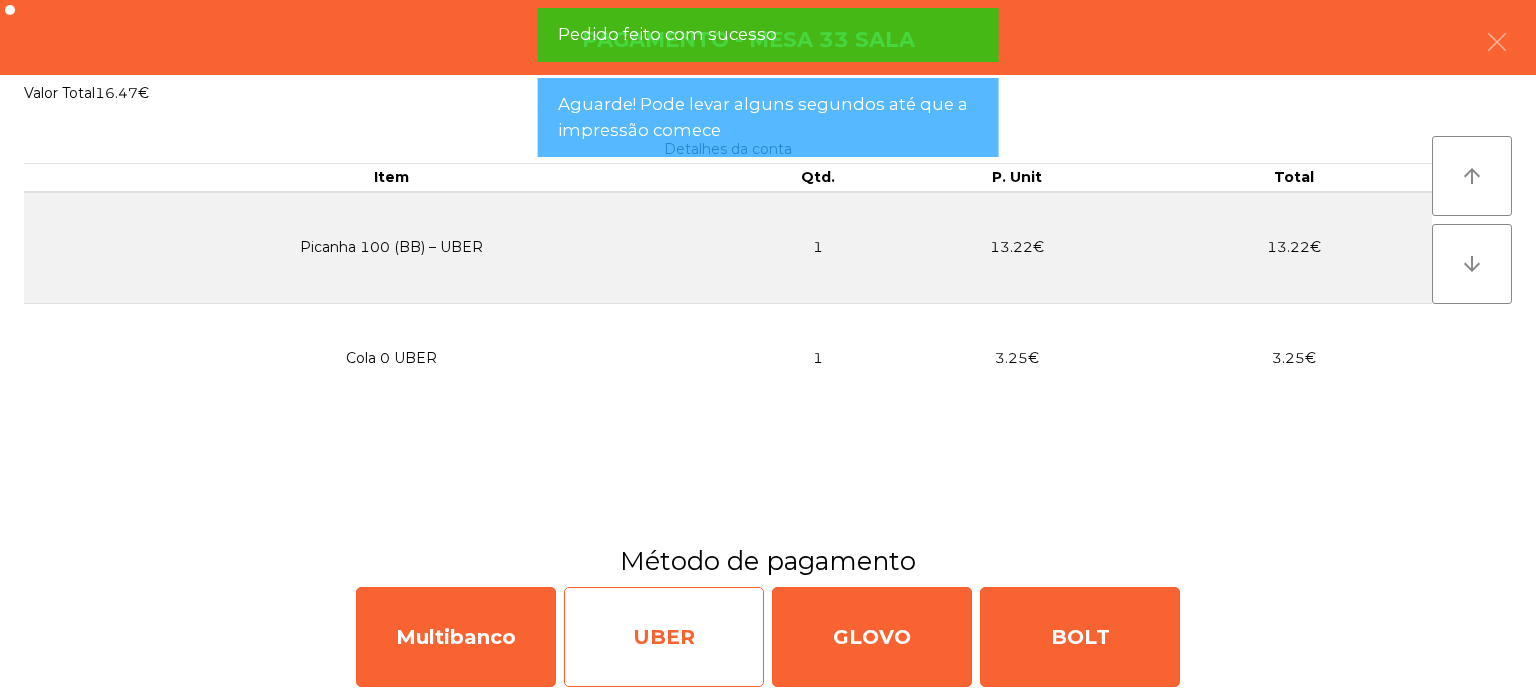 click on "UBER" 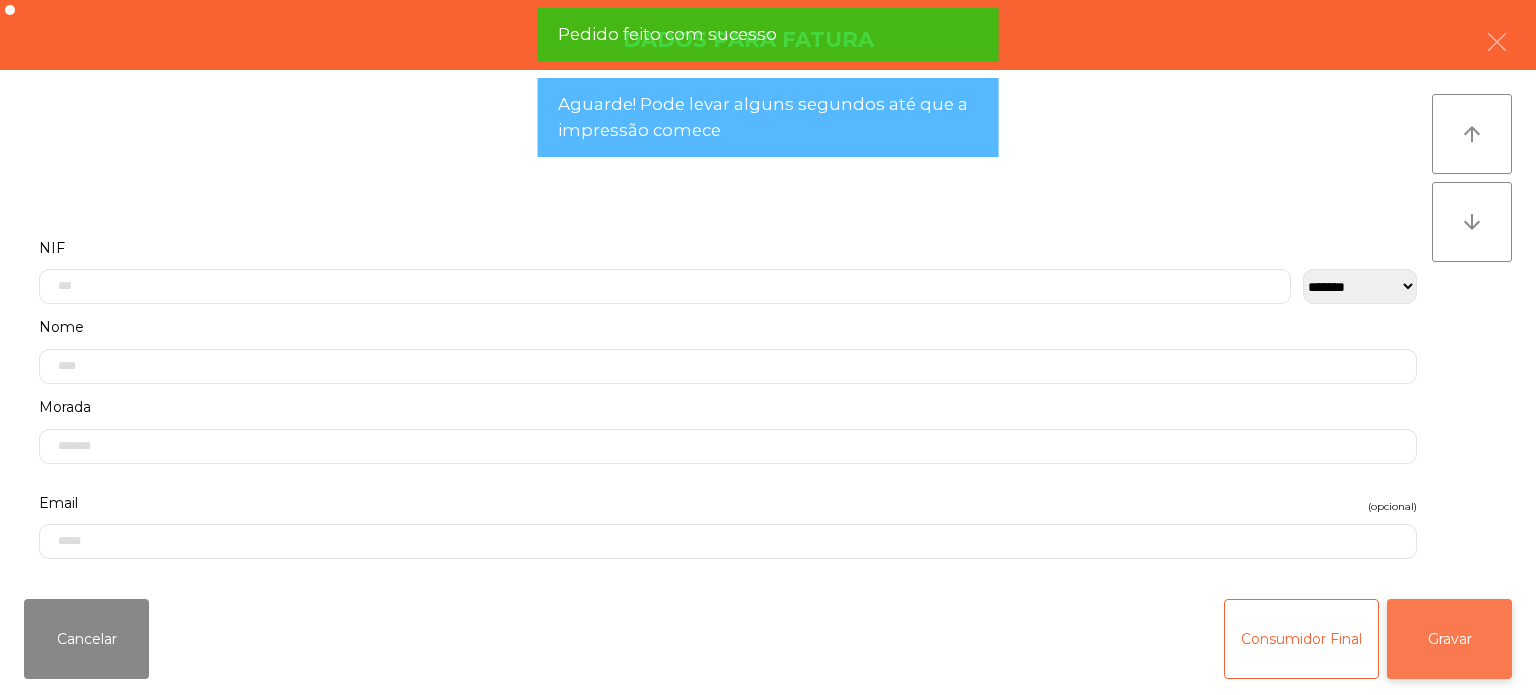 click on "Gravar" 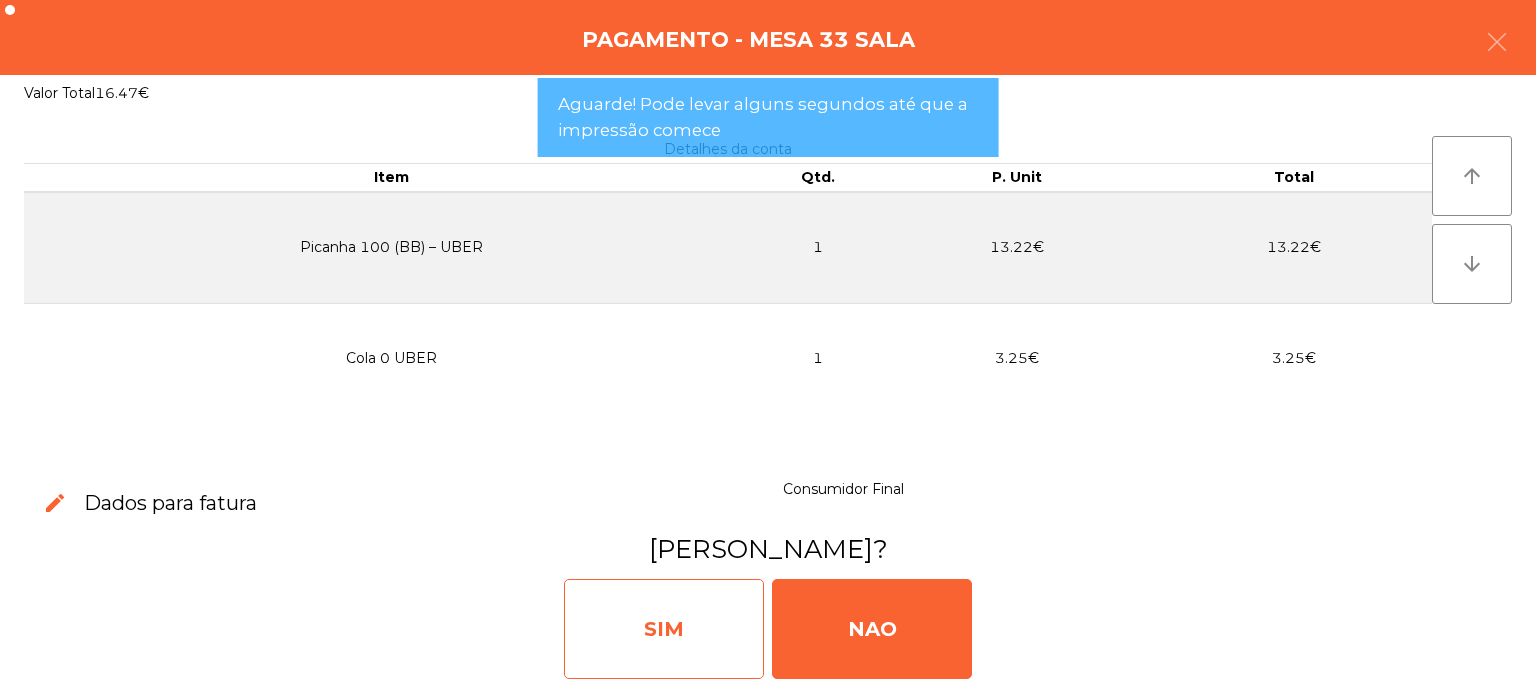 click on "SIM" 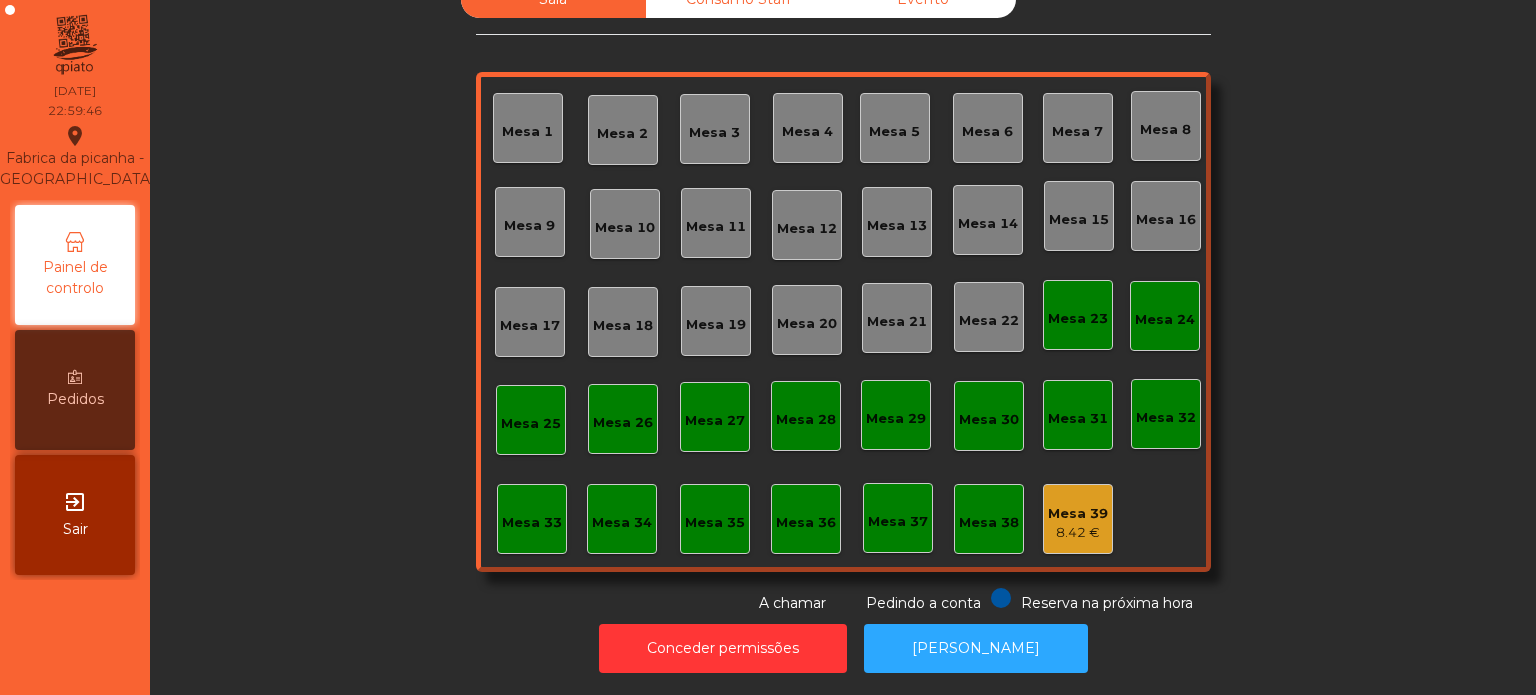 click on "Mesa 33" 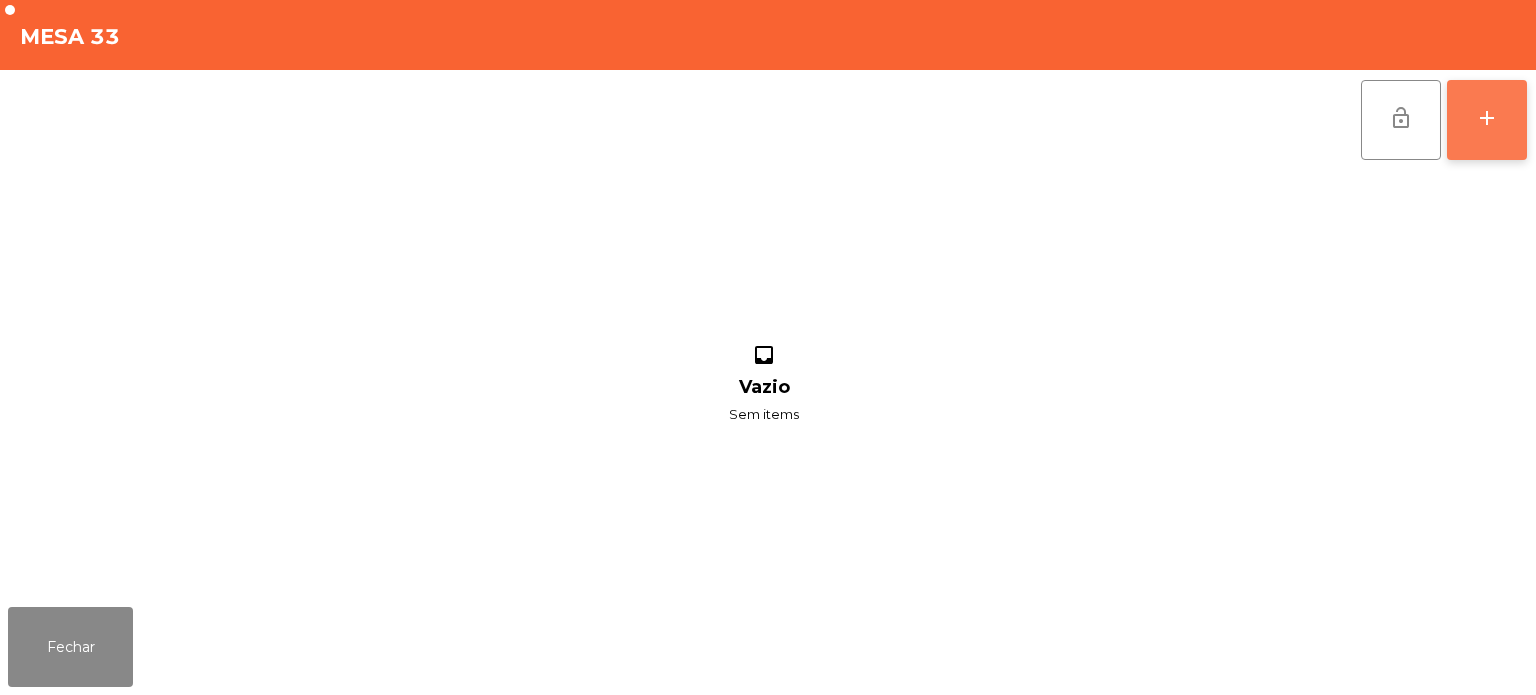 click on "add" 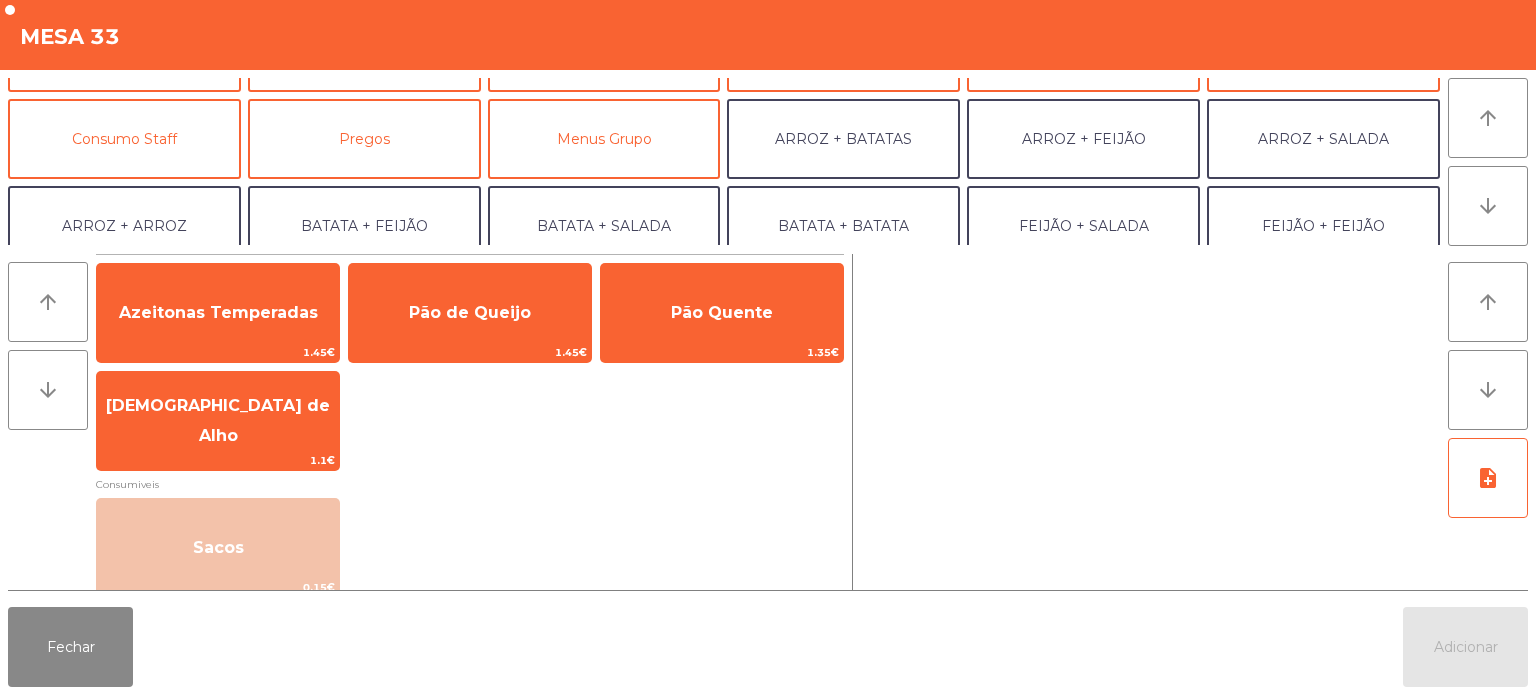 scroll, scrollTop: 260, scrollLeft: 0, axis: vertical 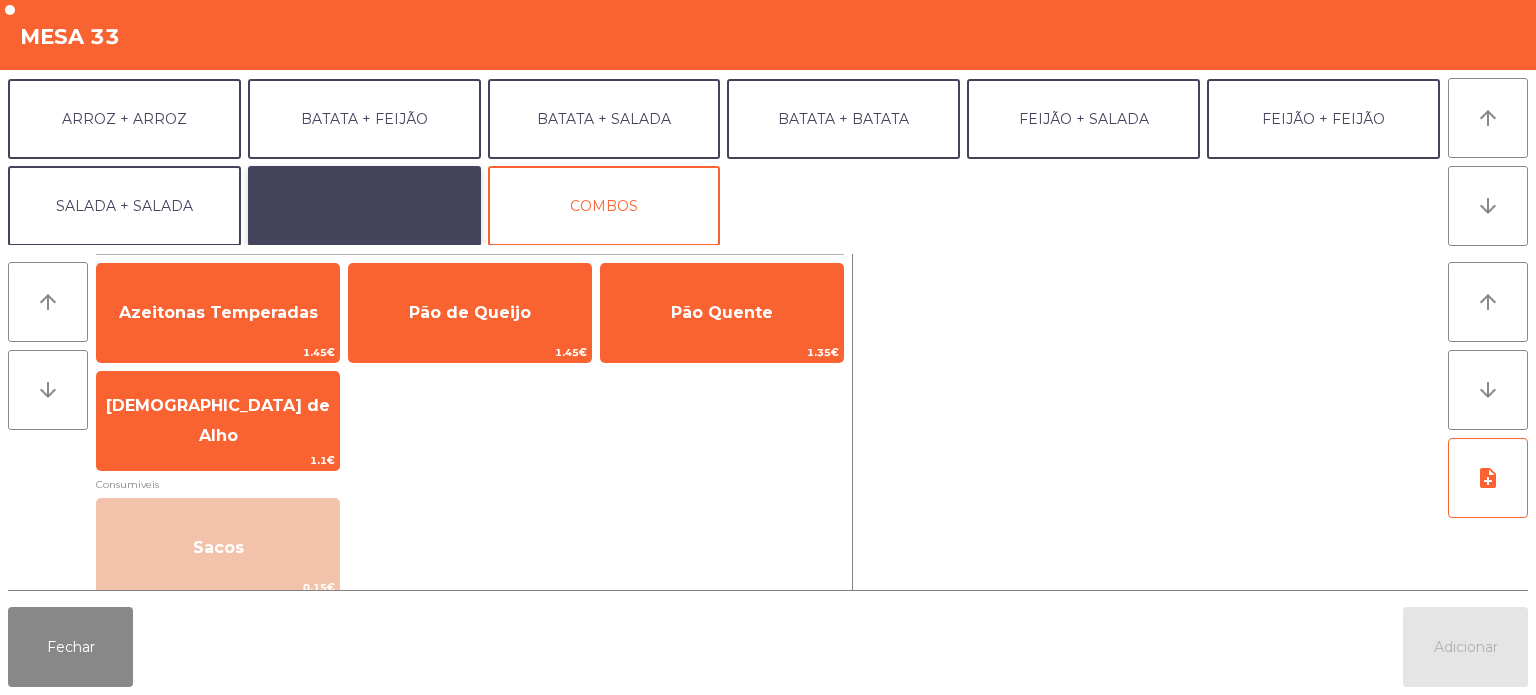 click on "EXTRAS UBER" 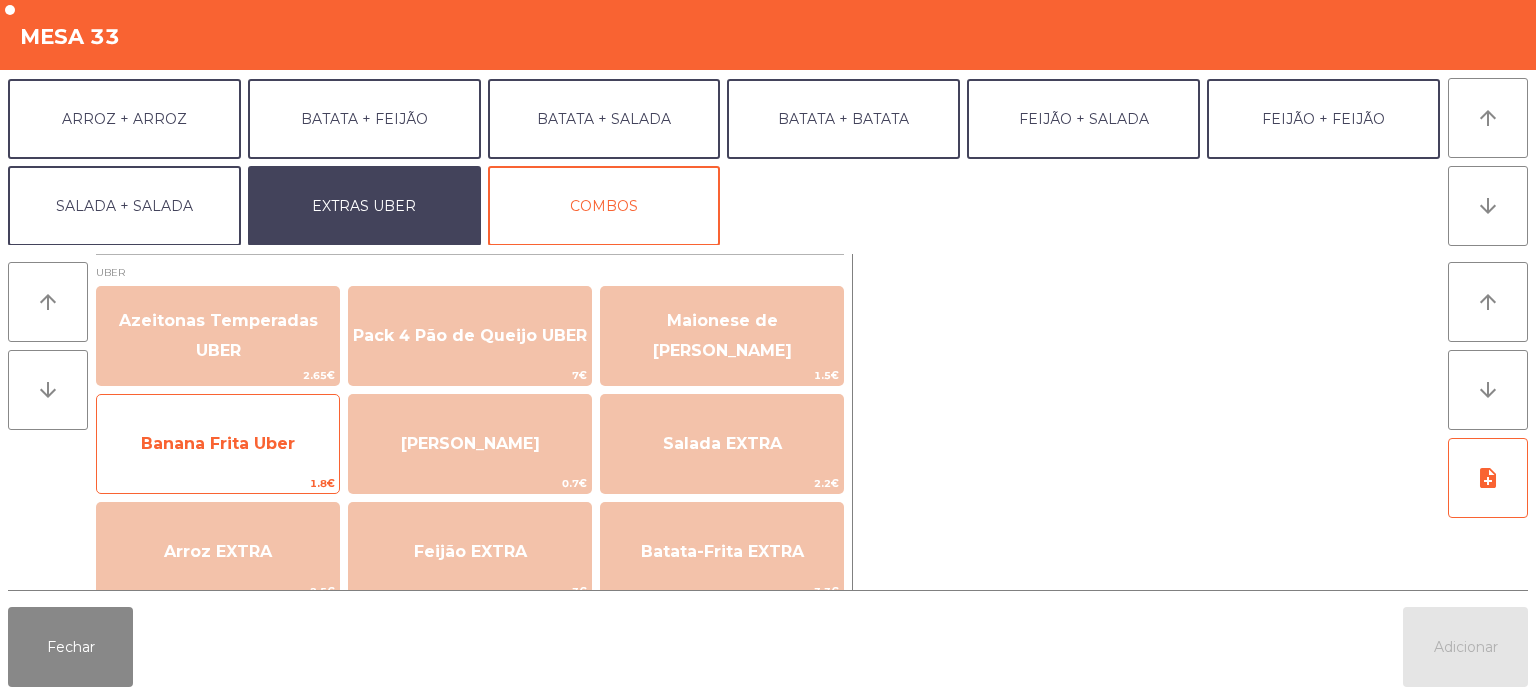 click on "Banana Frita Uber" 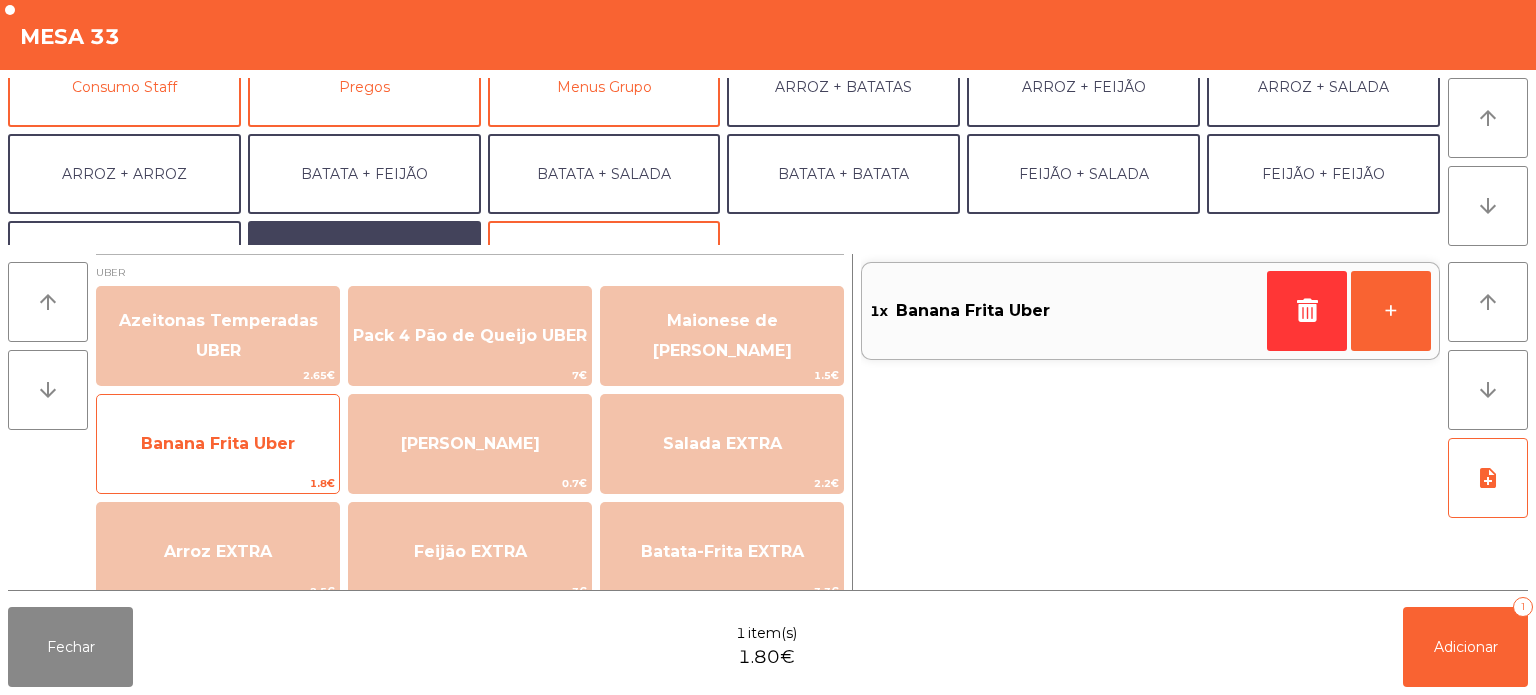 scroll, scrollTop: 211, scrollLeft: 0, axis: vertical 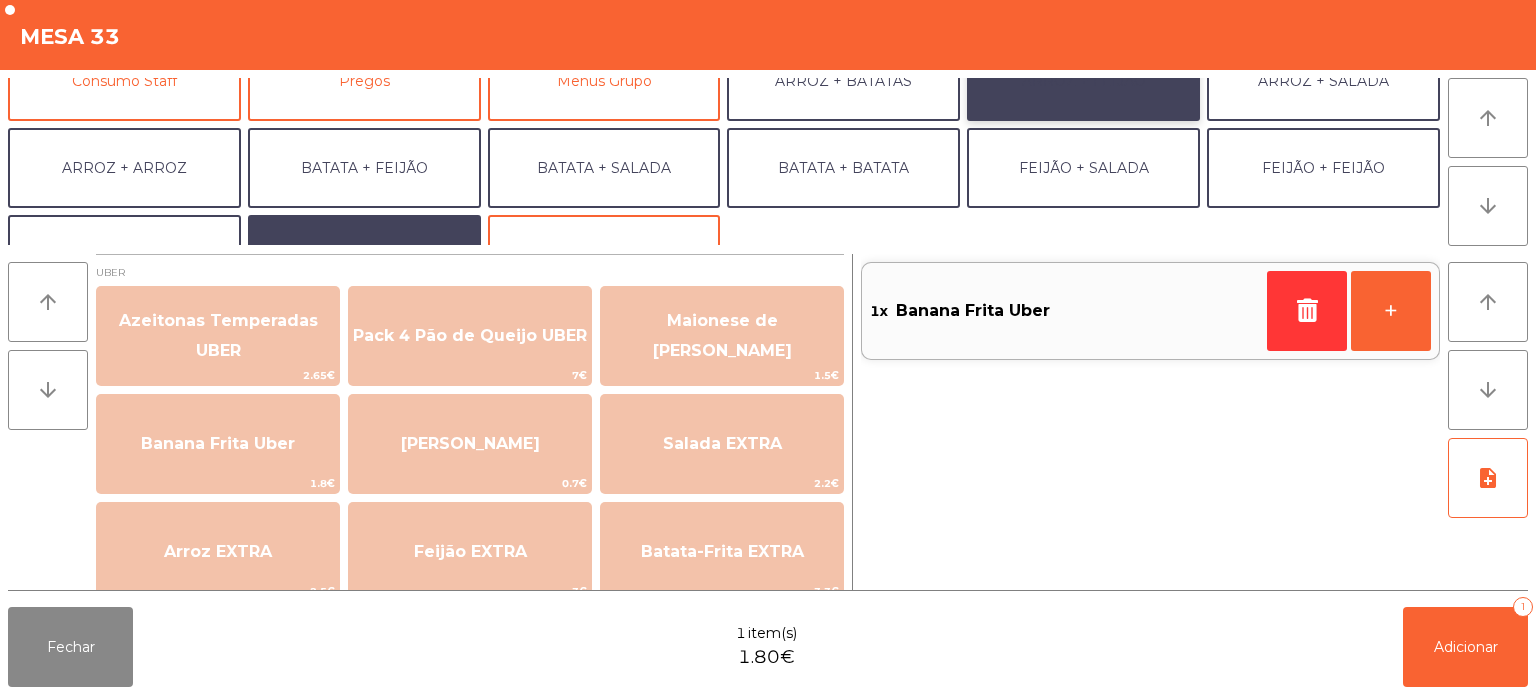 click on "ARROZ + FEIJÃO" 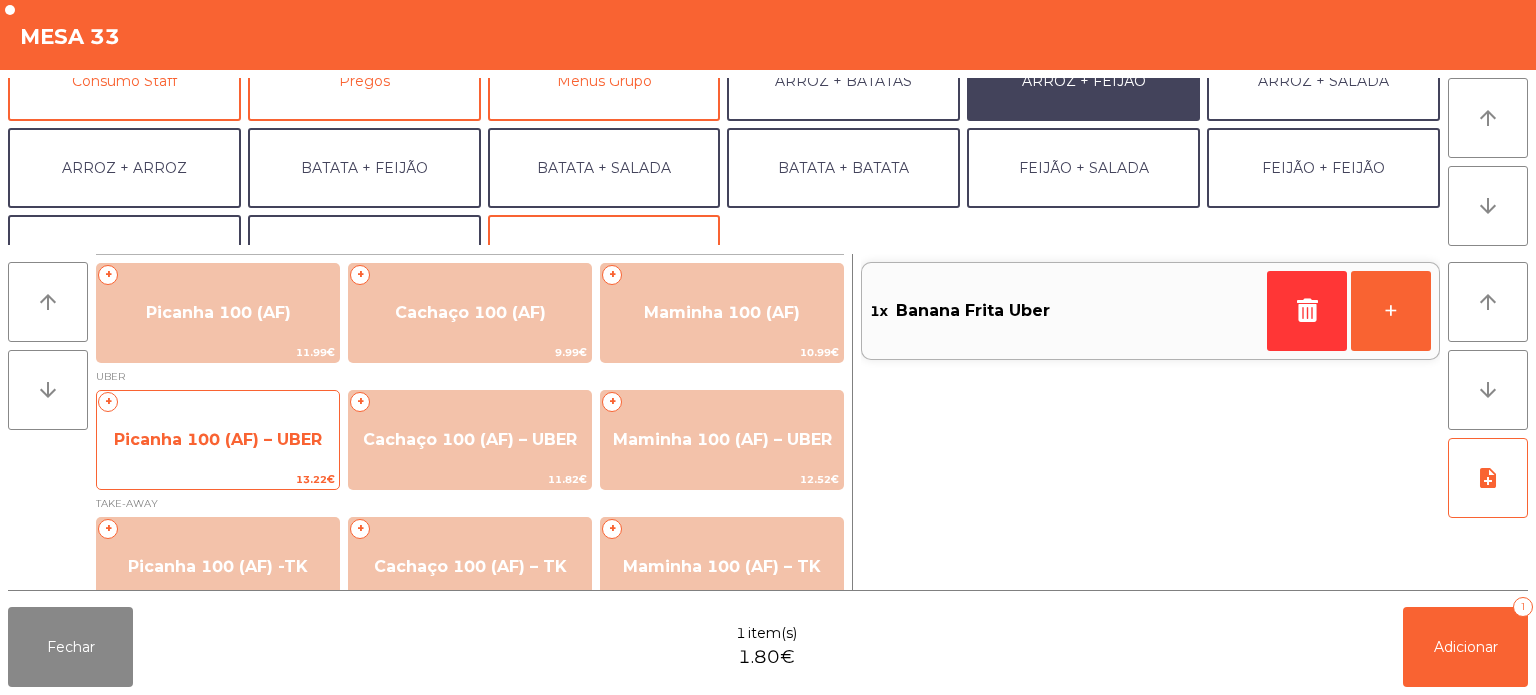 click on "Picanha 100 (AF) – UBER" 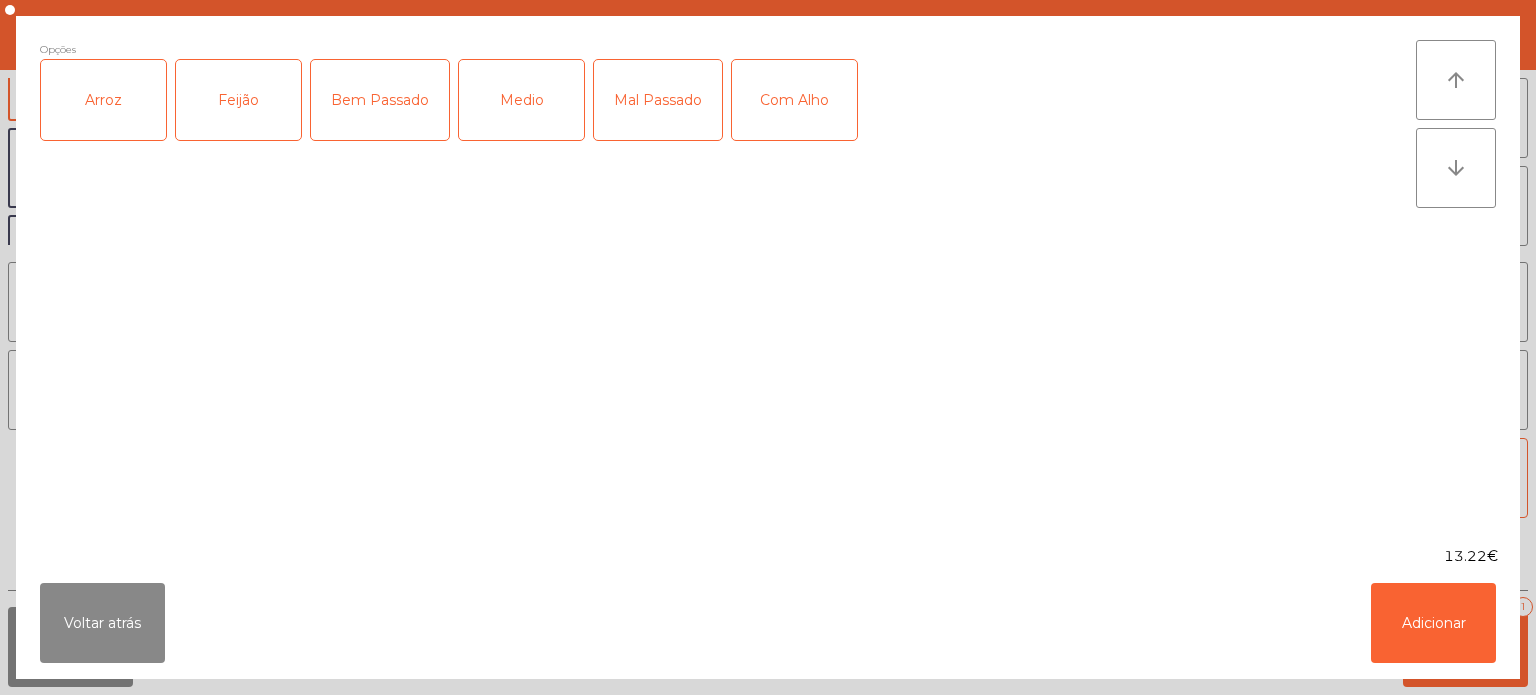 click on "Arroz" 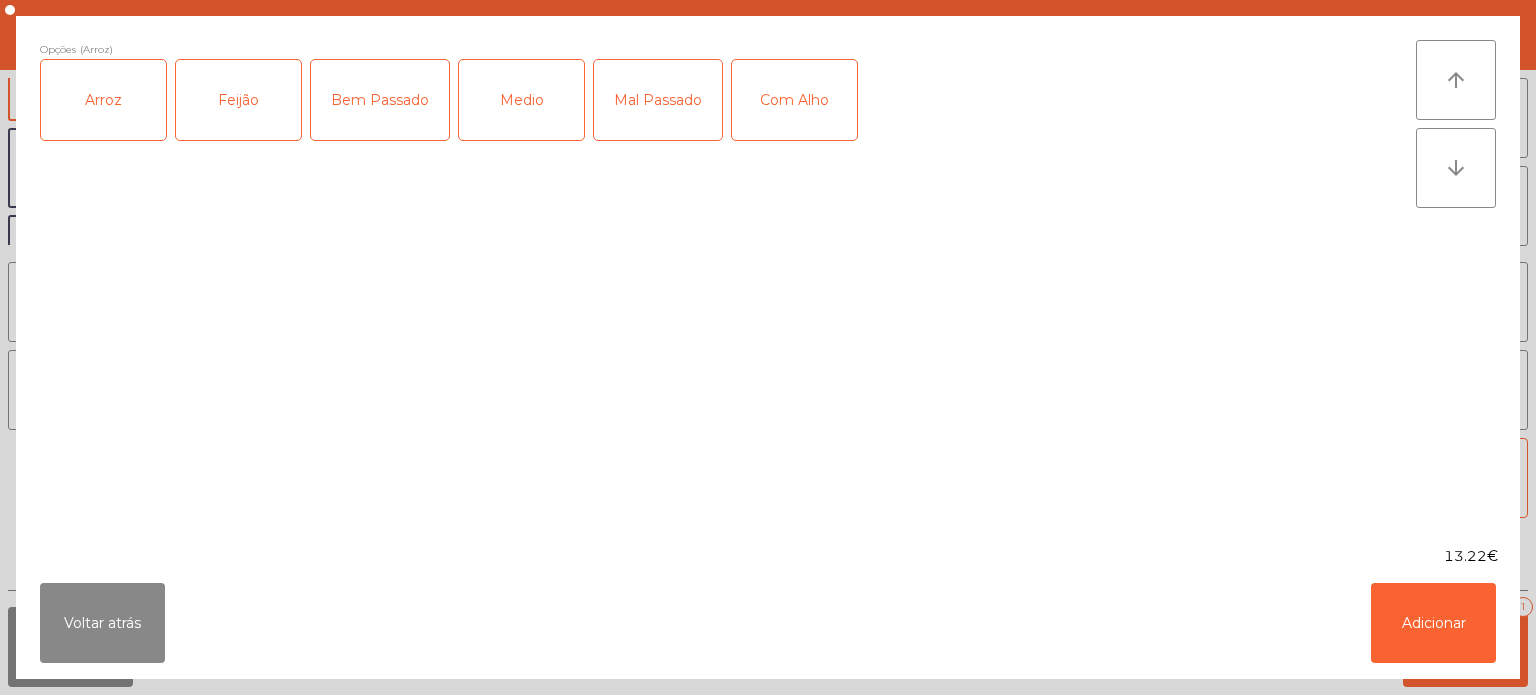 click on "Feijão" 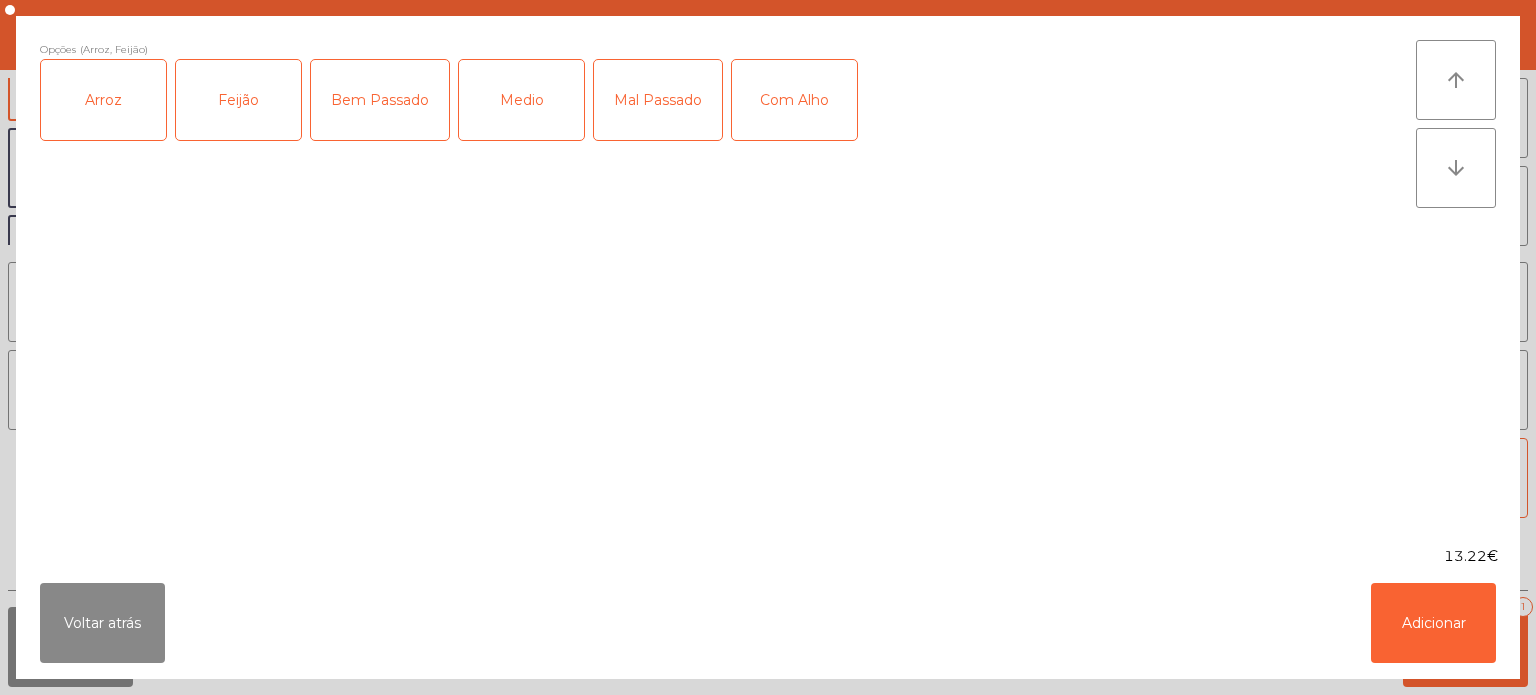 click on "Medio" 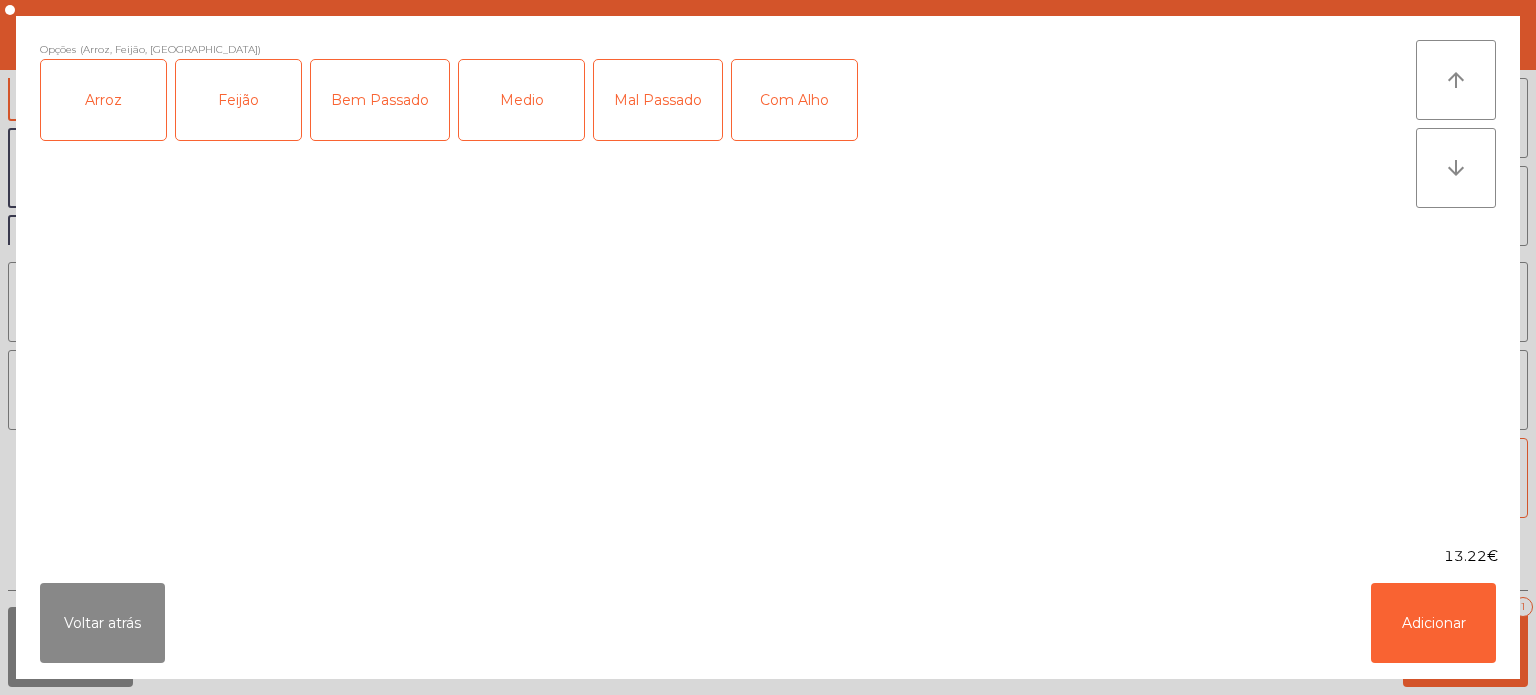 click on "Com Alho" 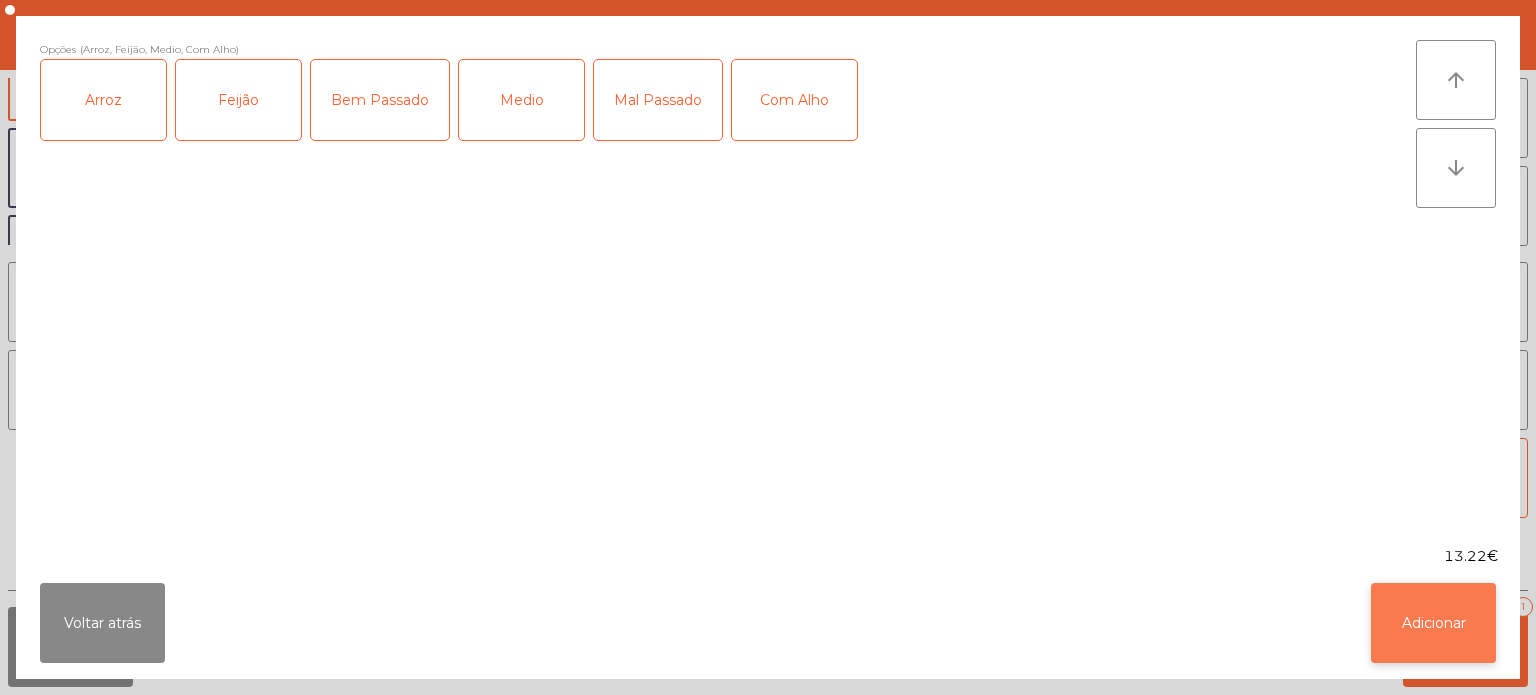 click on "Adicionar" 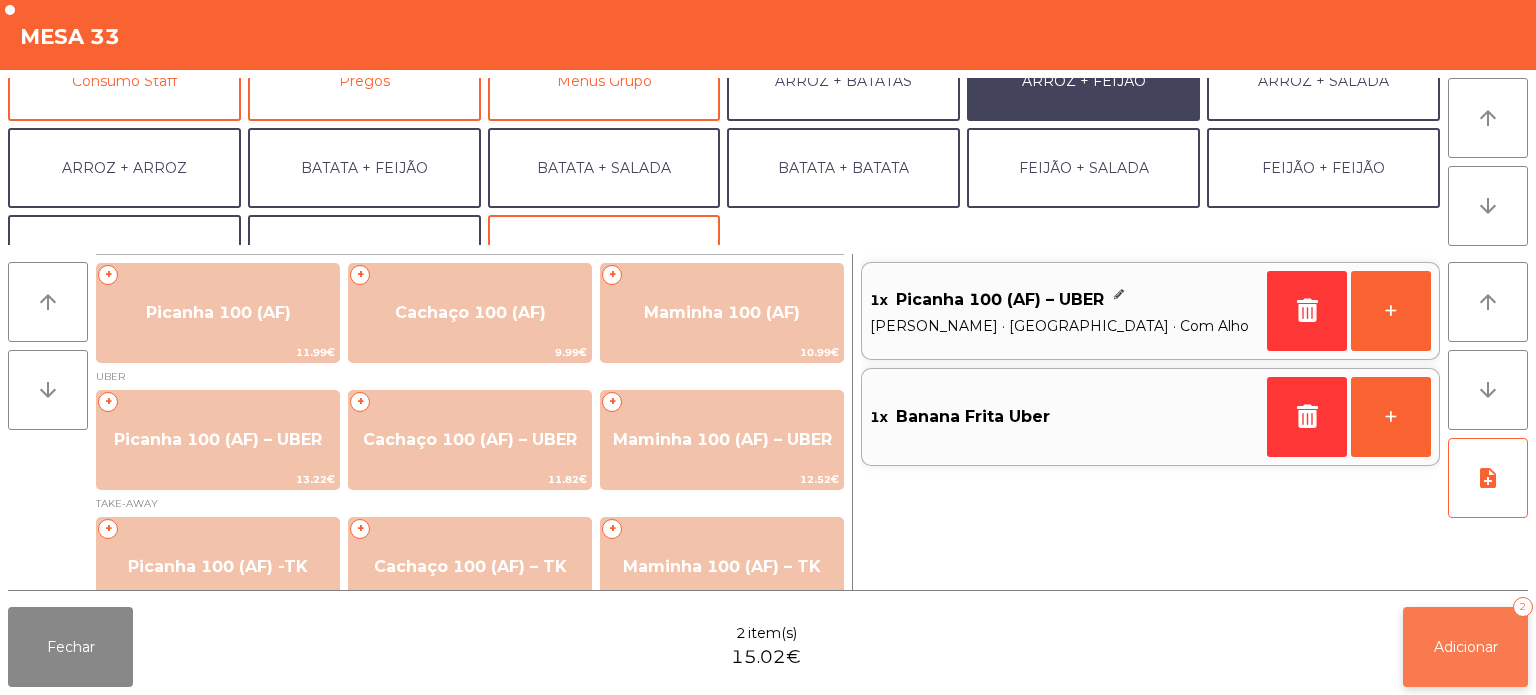click on "Adicionar   2" 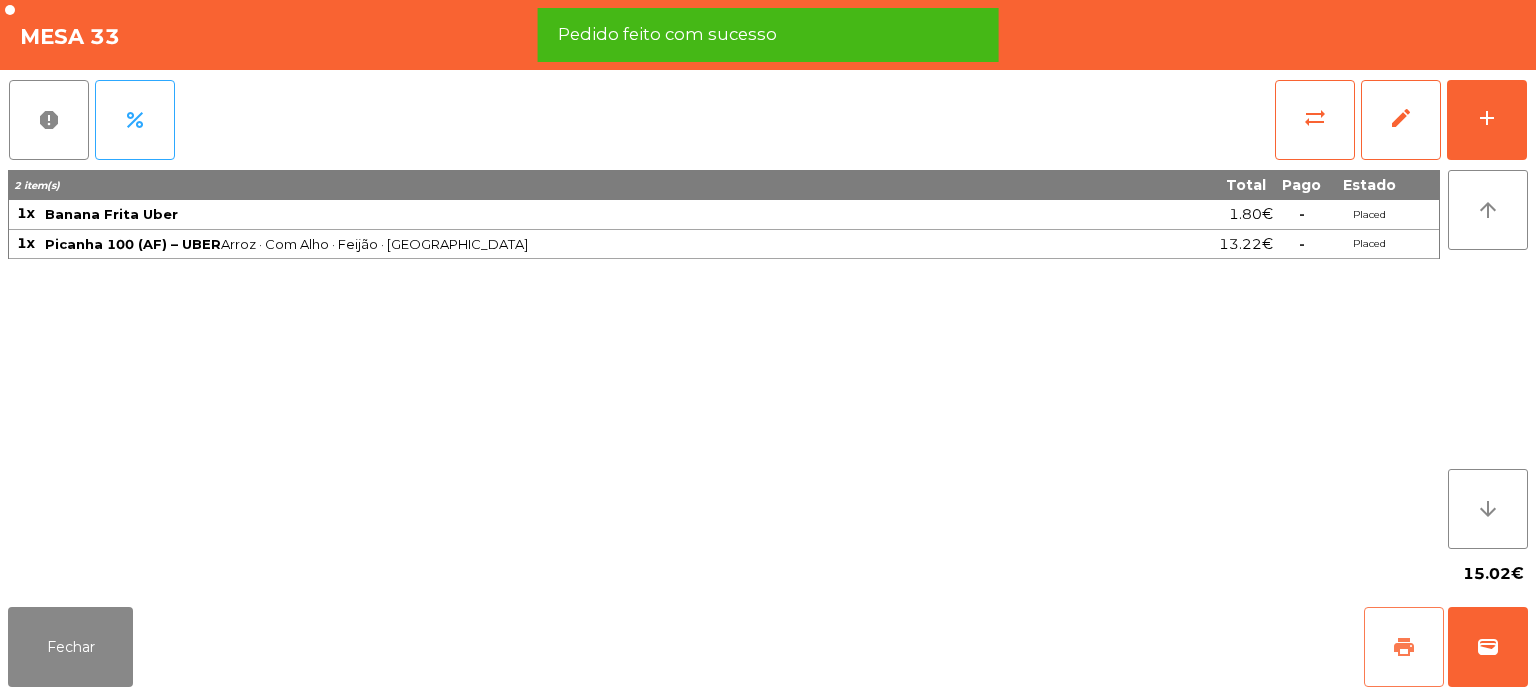 click on "print" 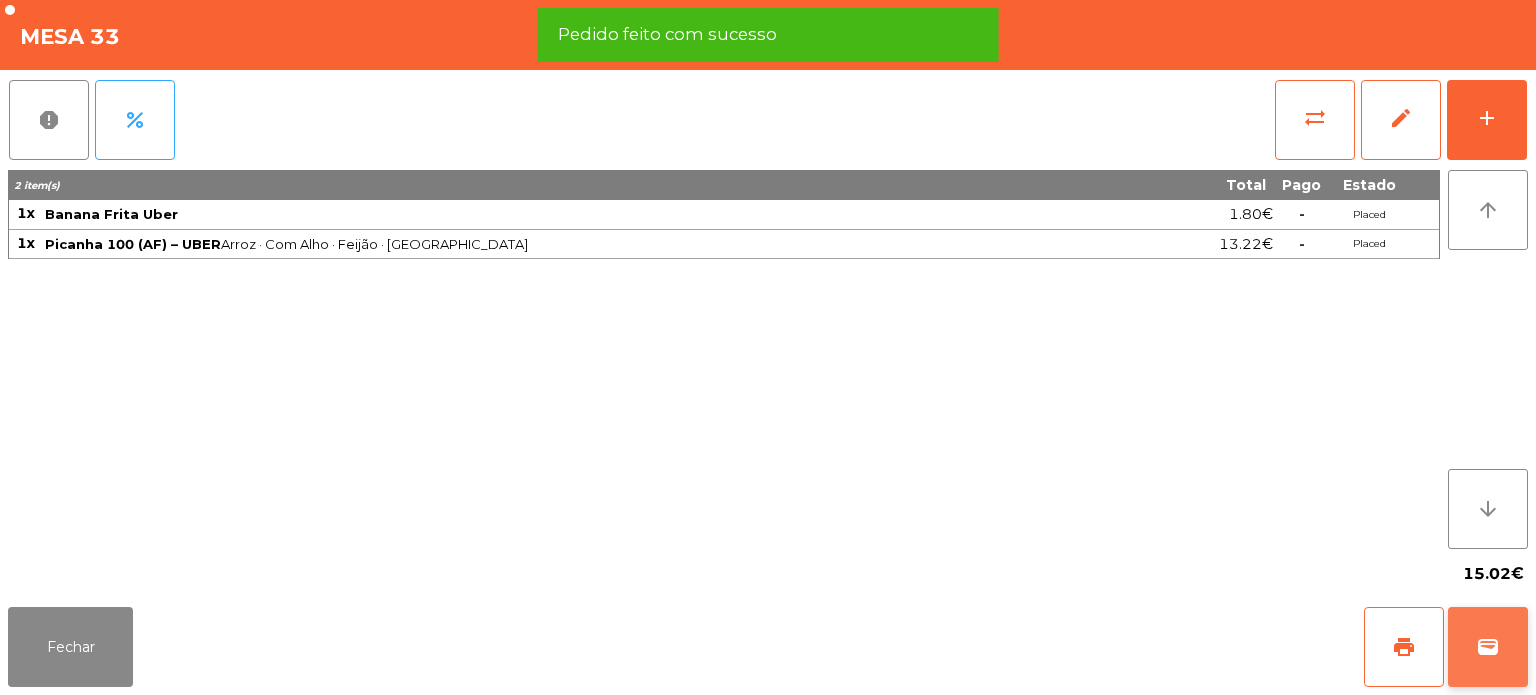 click on "wallet" 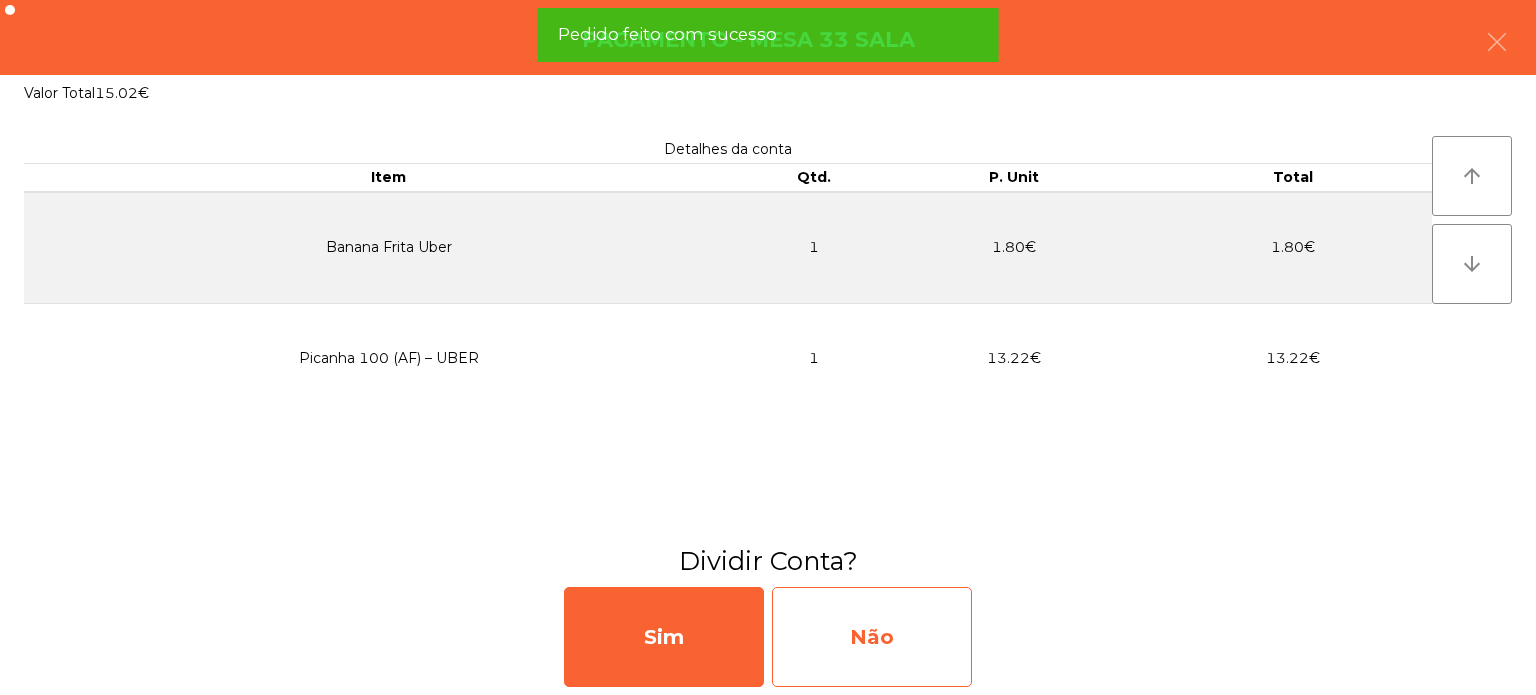 click on "Não" 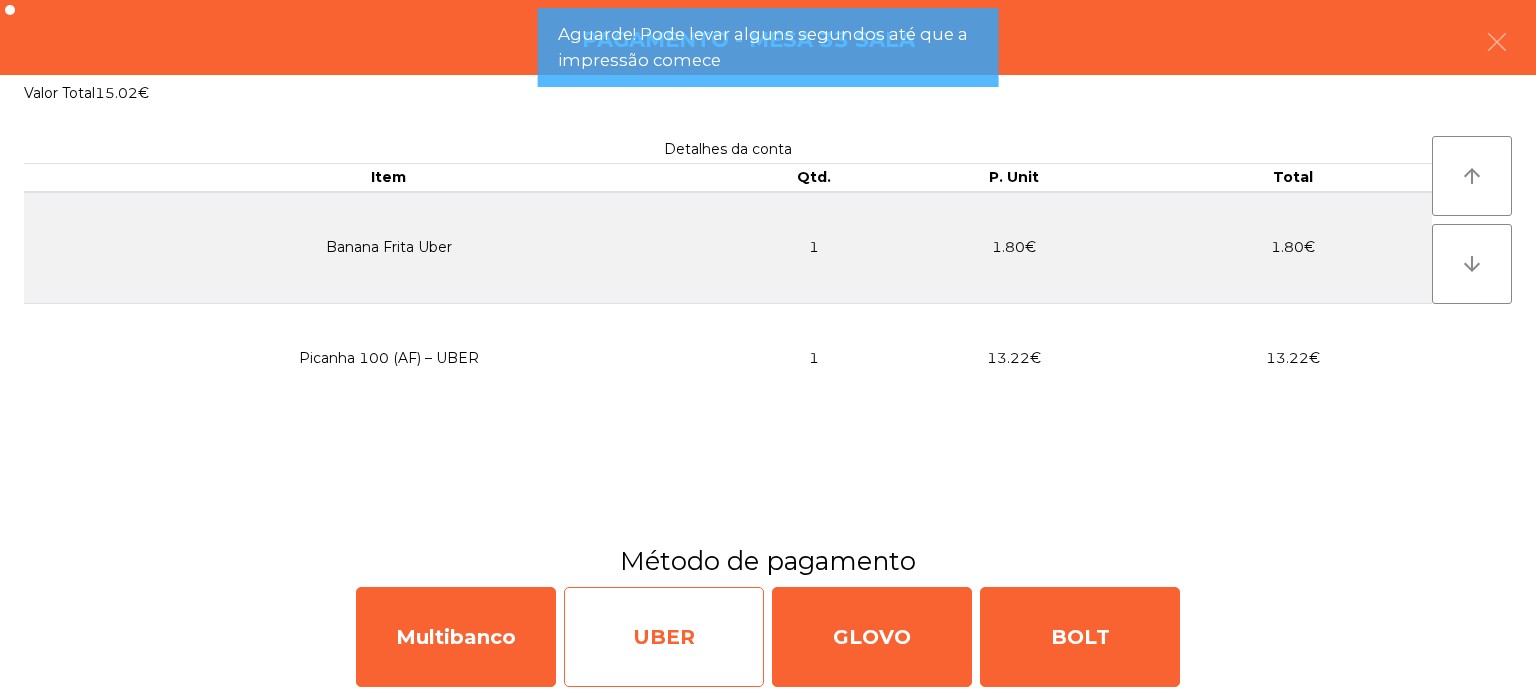 click on "UBER" 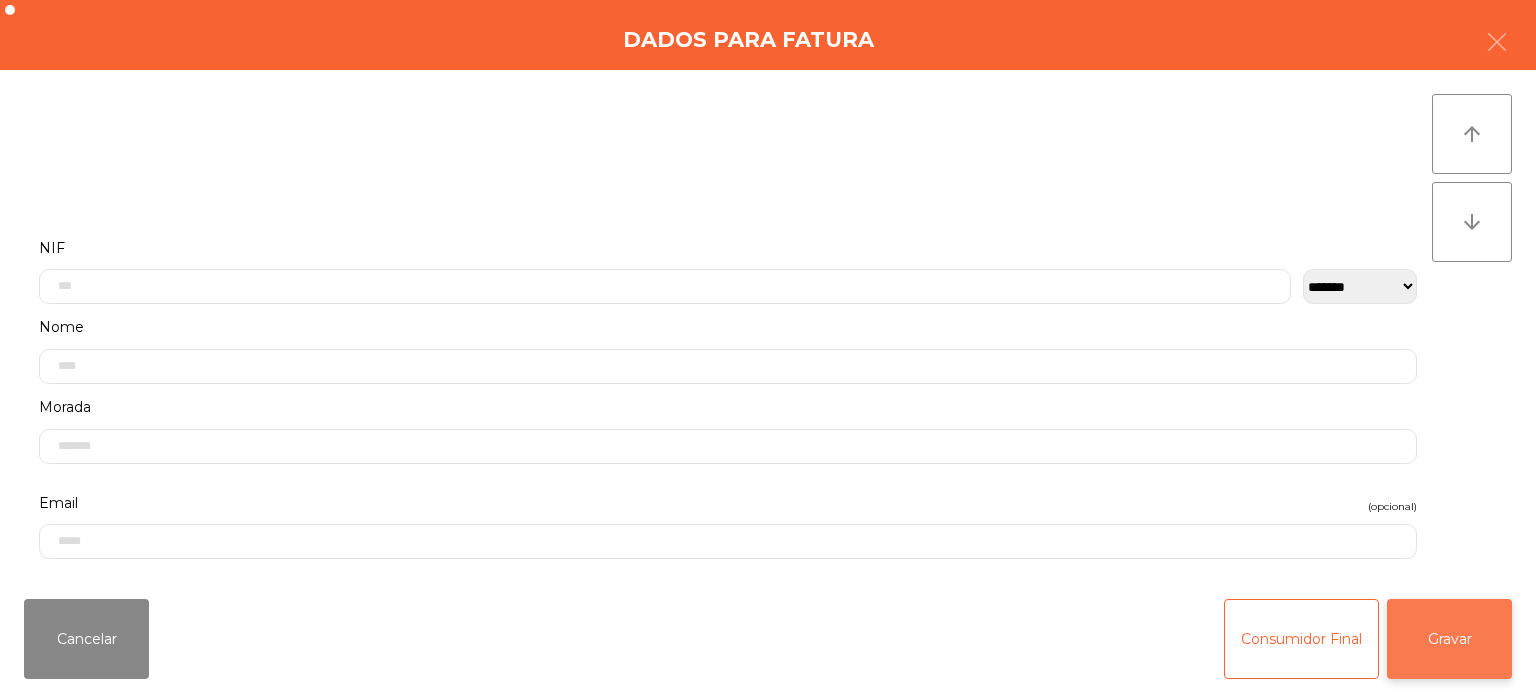 click on "Gravar" 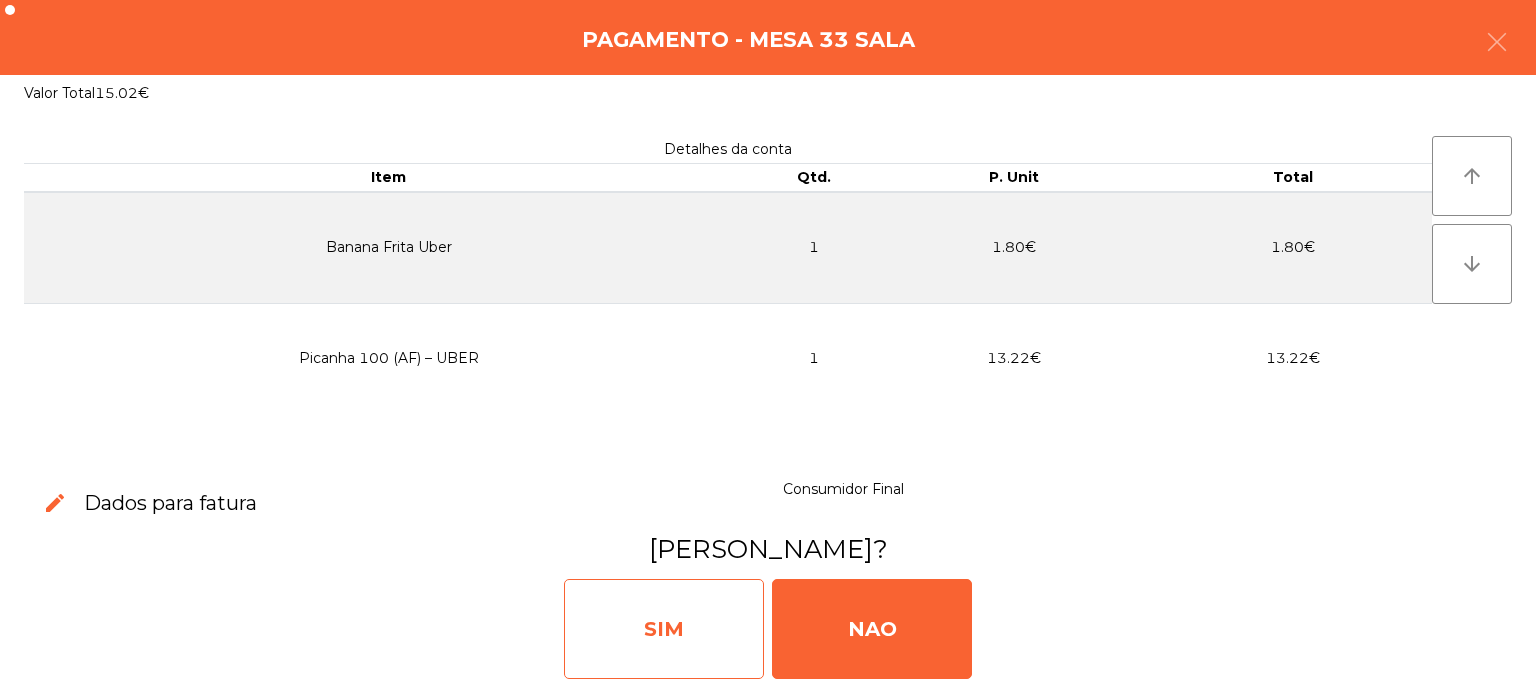 click on "SIM" 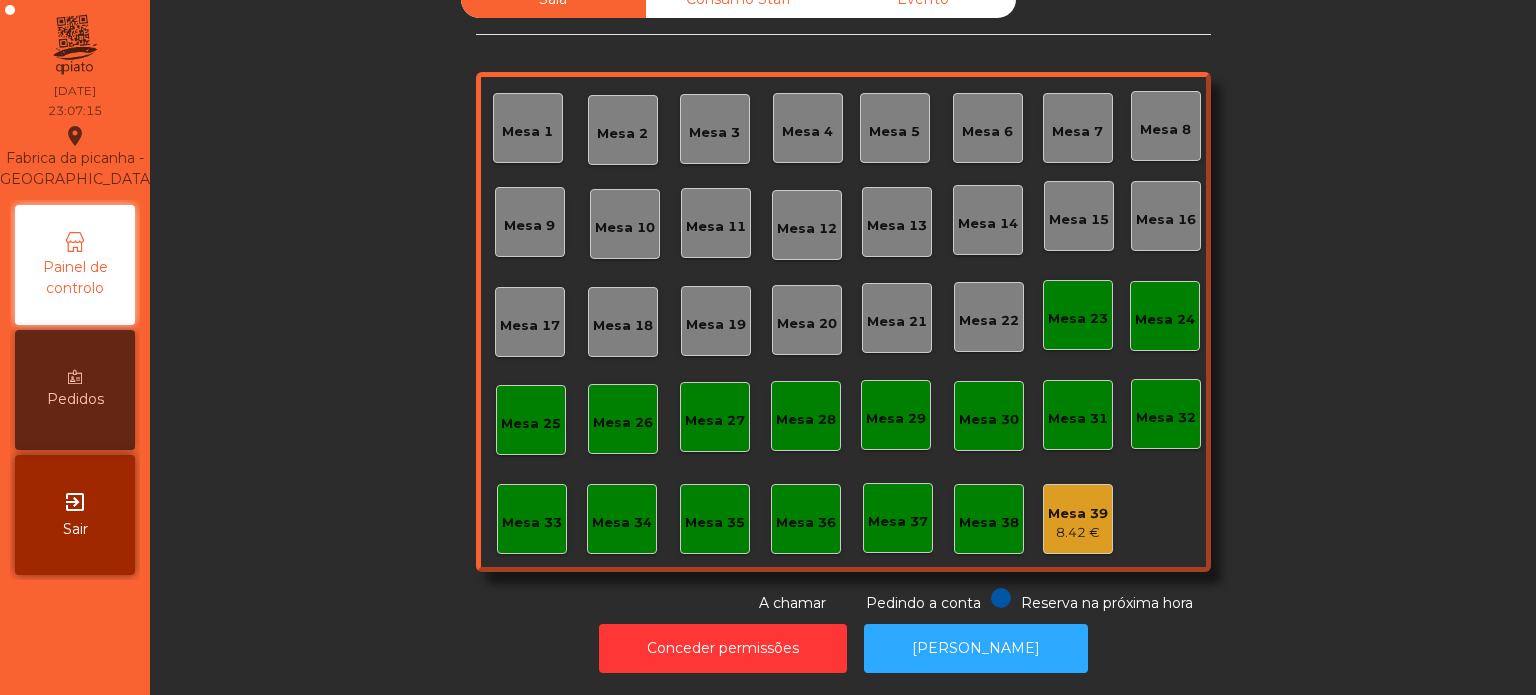 click on "Mesa 30" 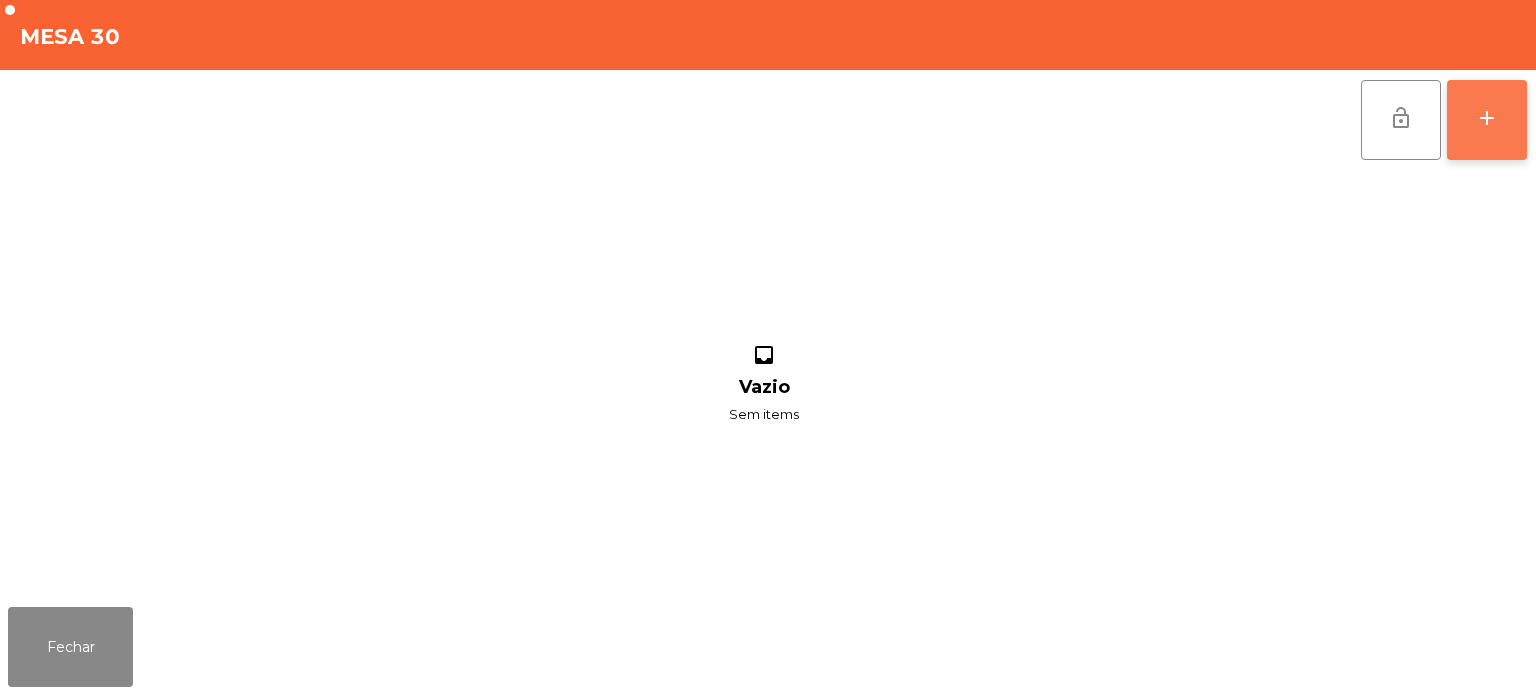 click on "add" 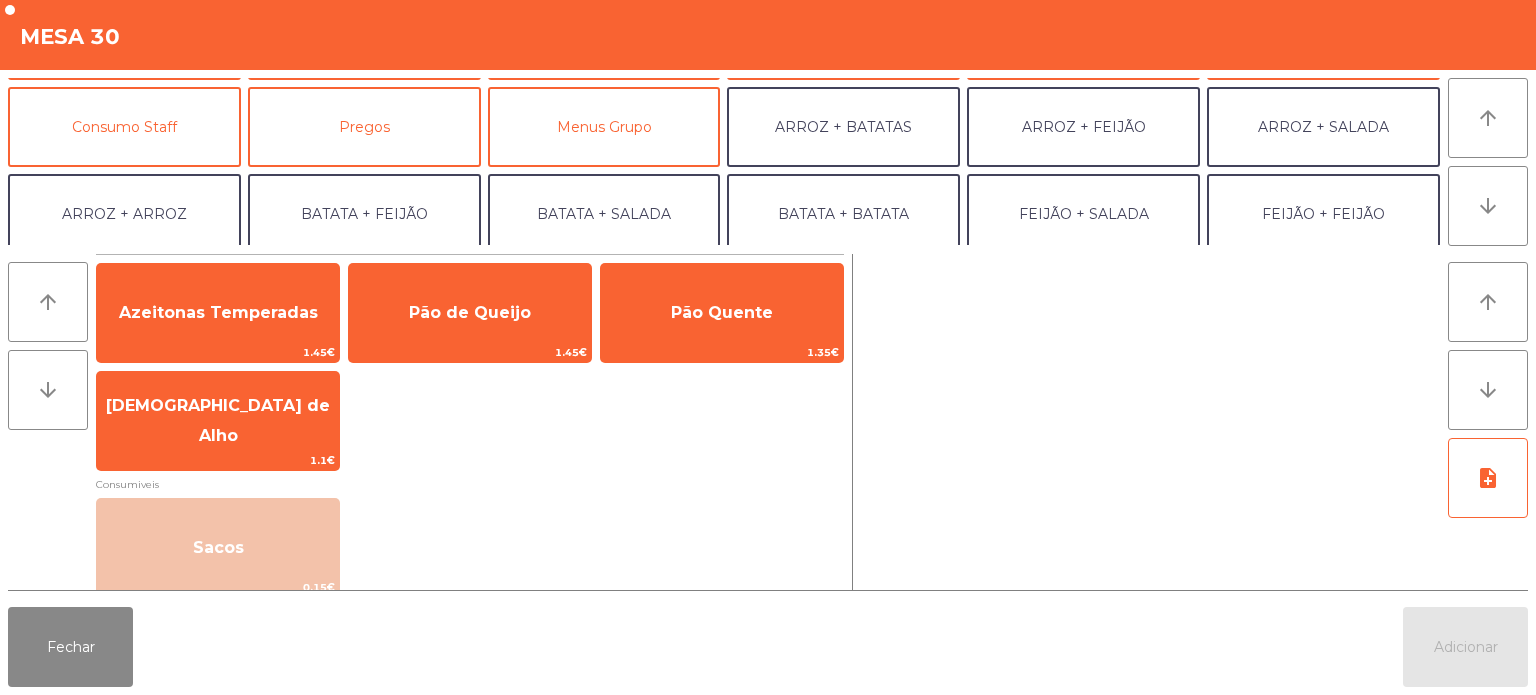 scroll, scrollTop: 169, scrollLeft: 0, axis: vertical 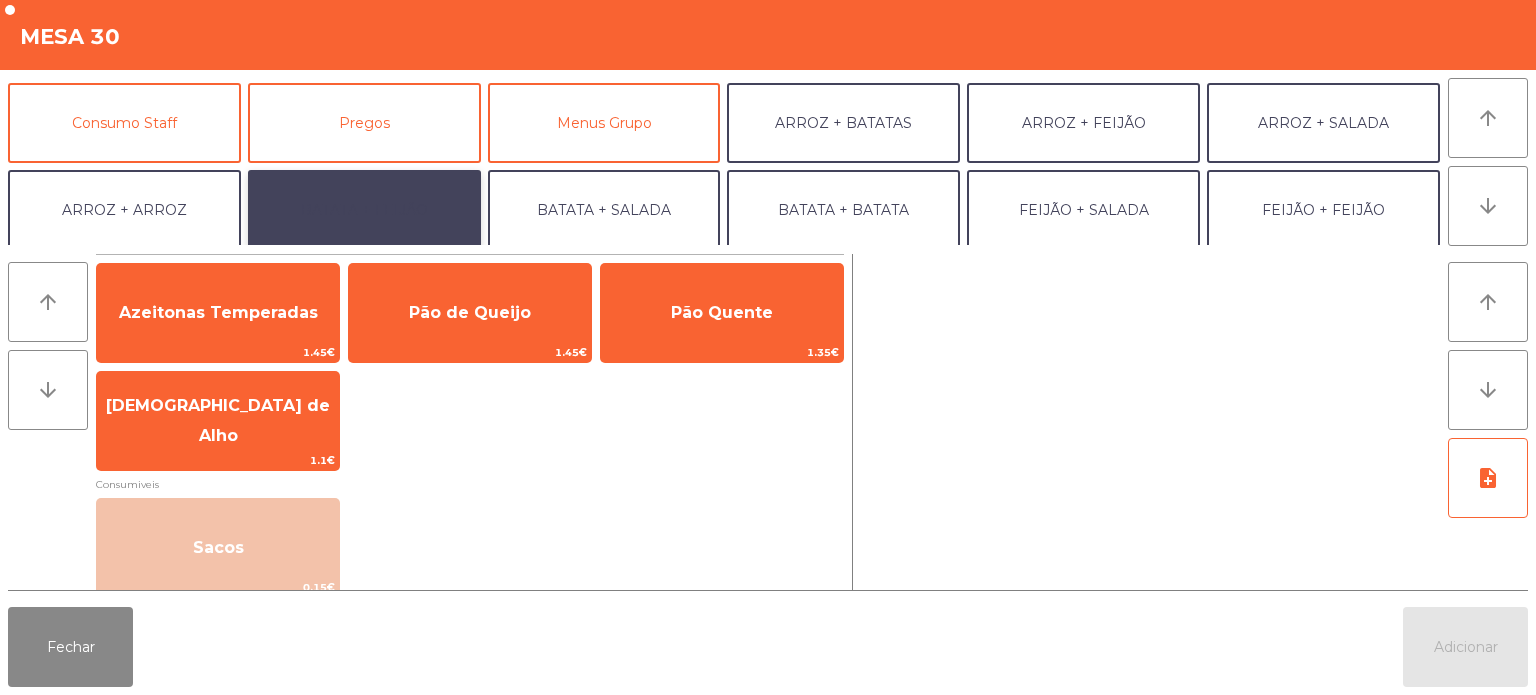 click on "BATATA + FEIJÃO" 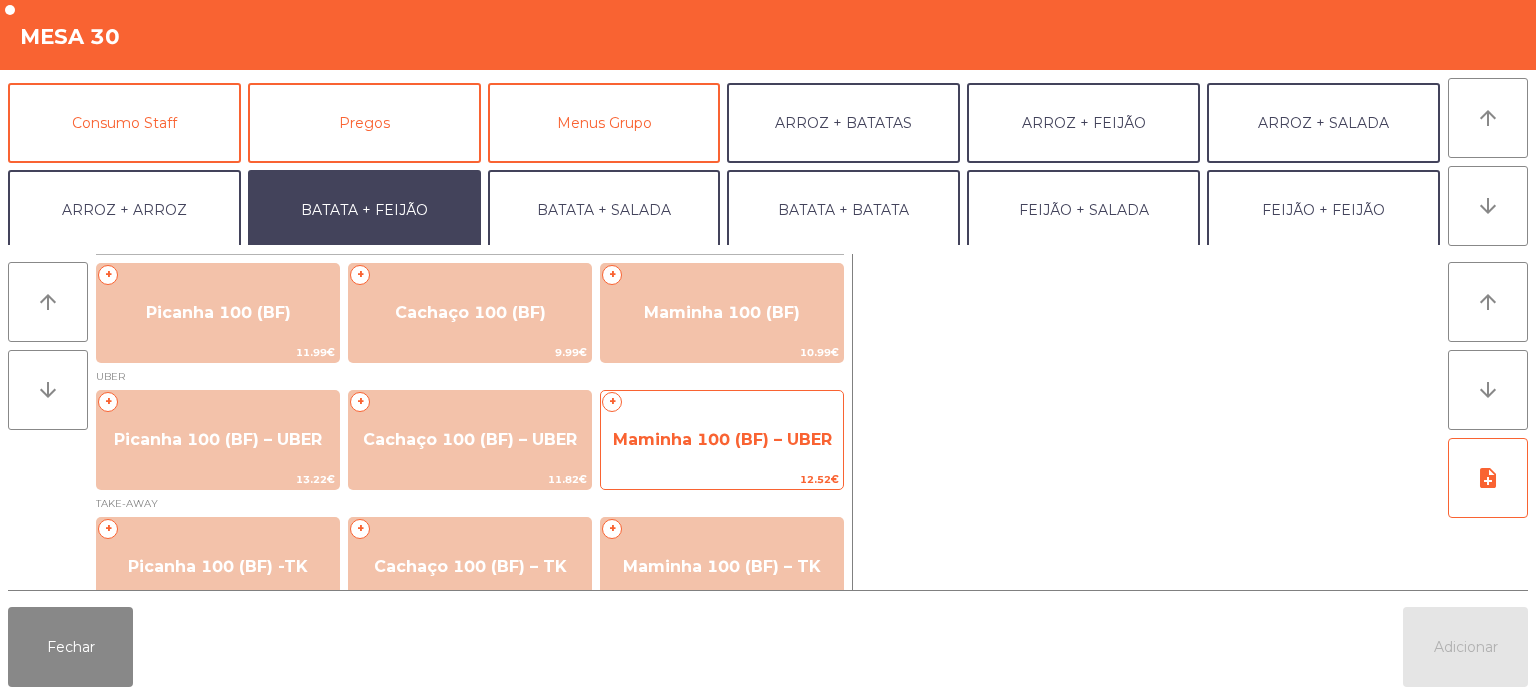 click on "Maminha 100 (BF) – UBER" 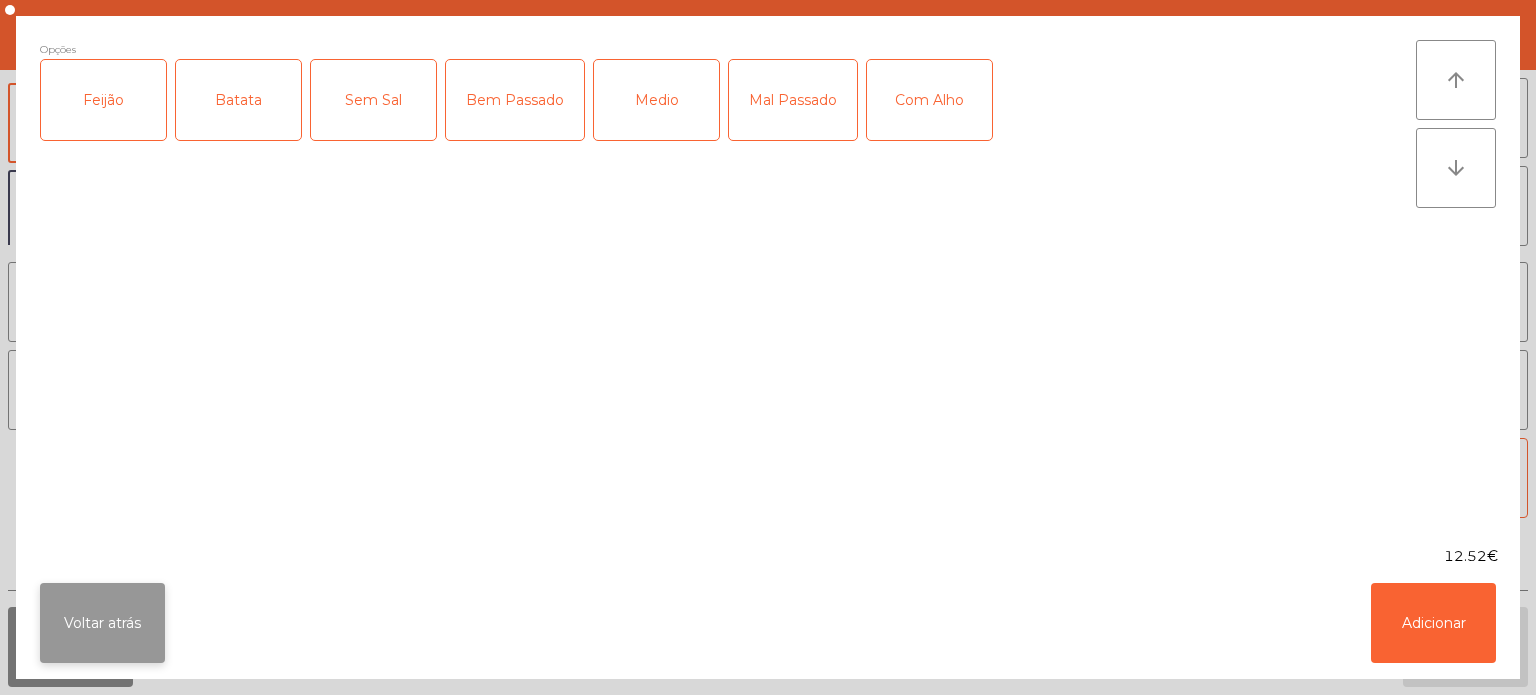 click on "Voltar atrás" 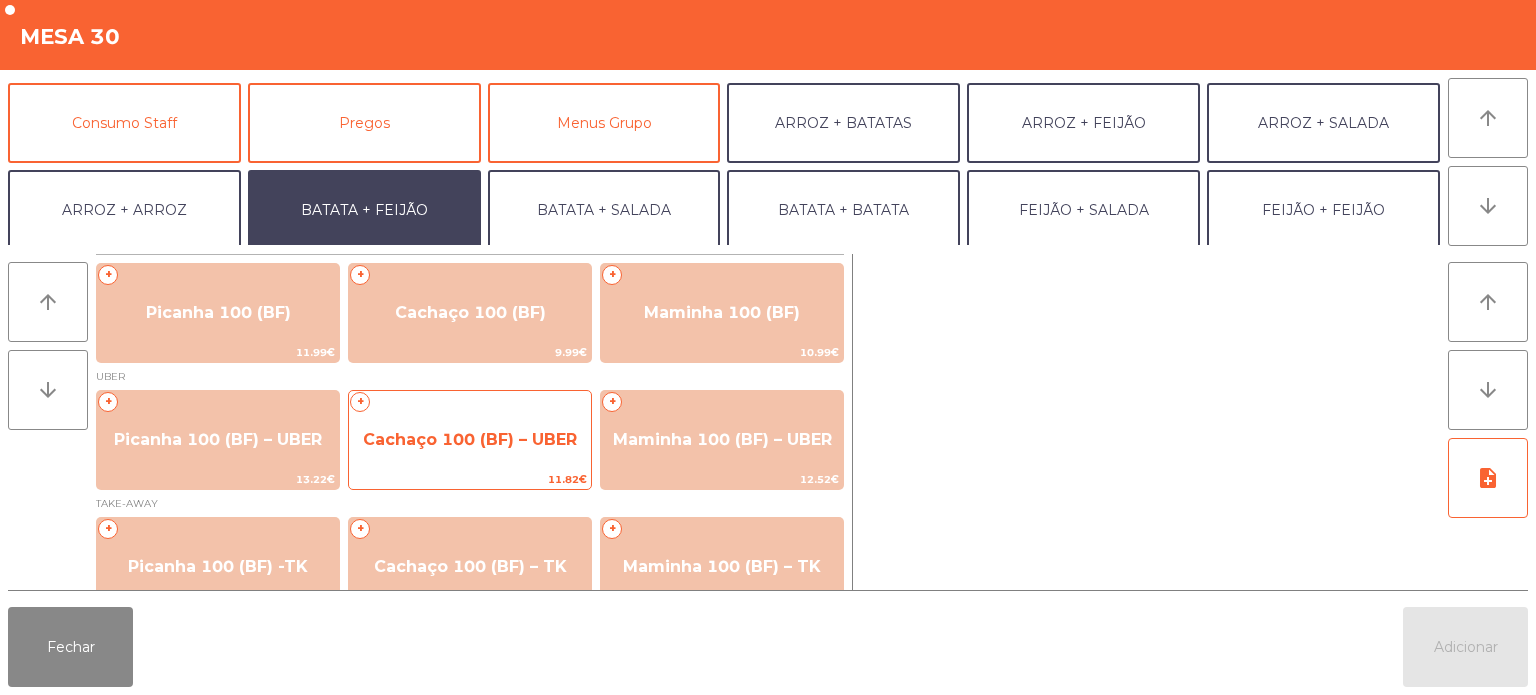 click on "Cachaço 100 (BF) – UBER" 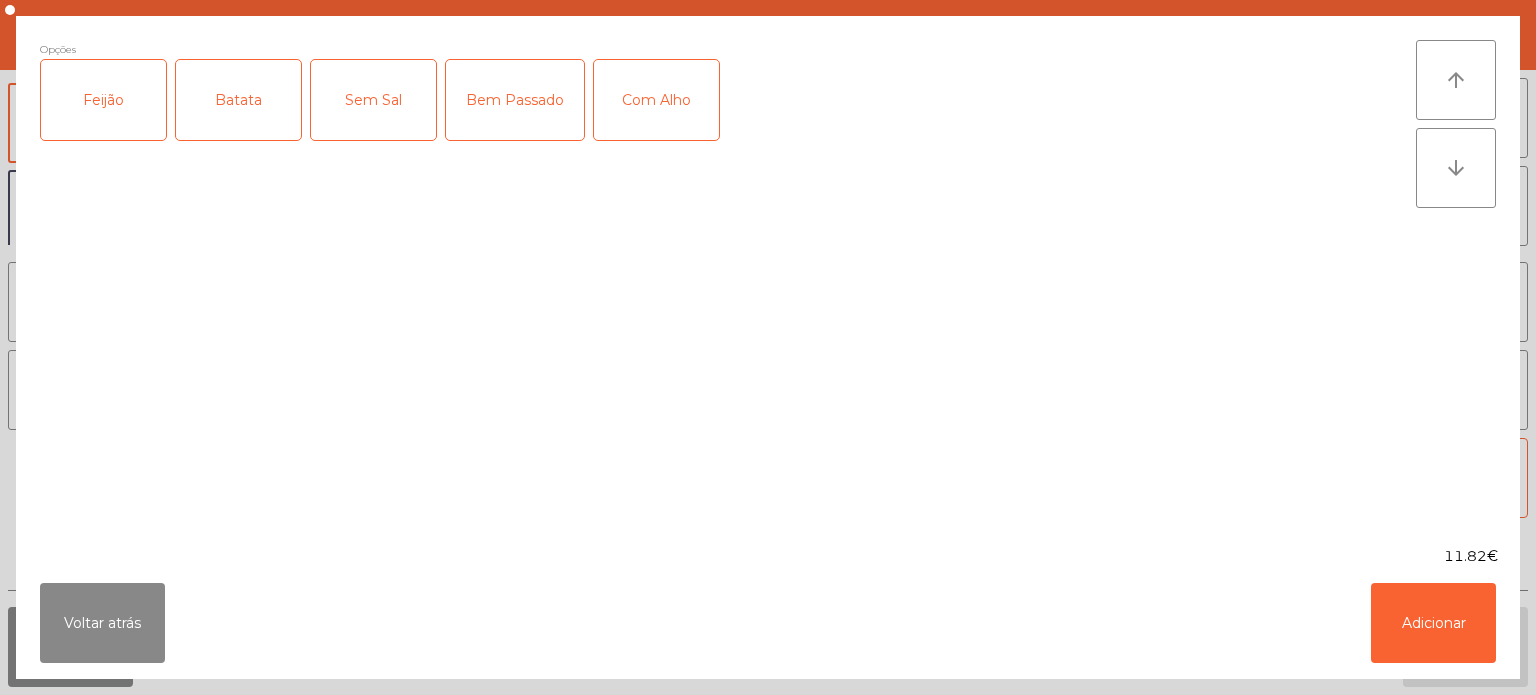 click on "Feijão" 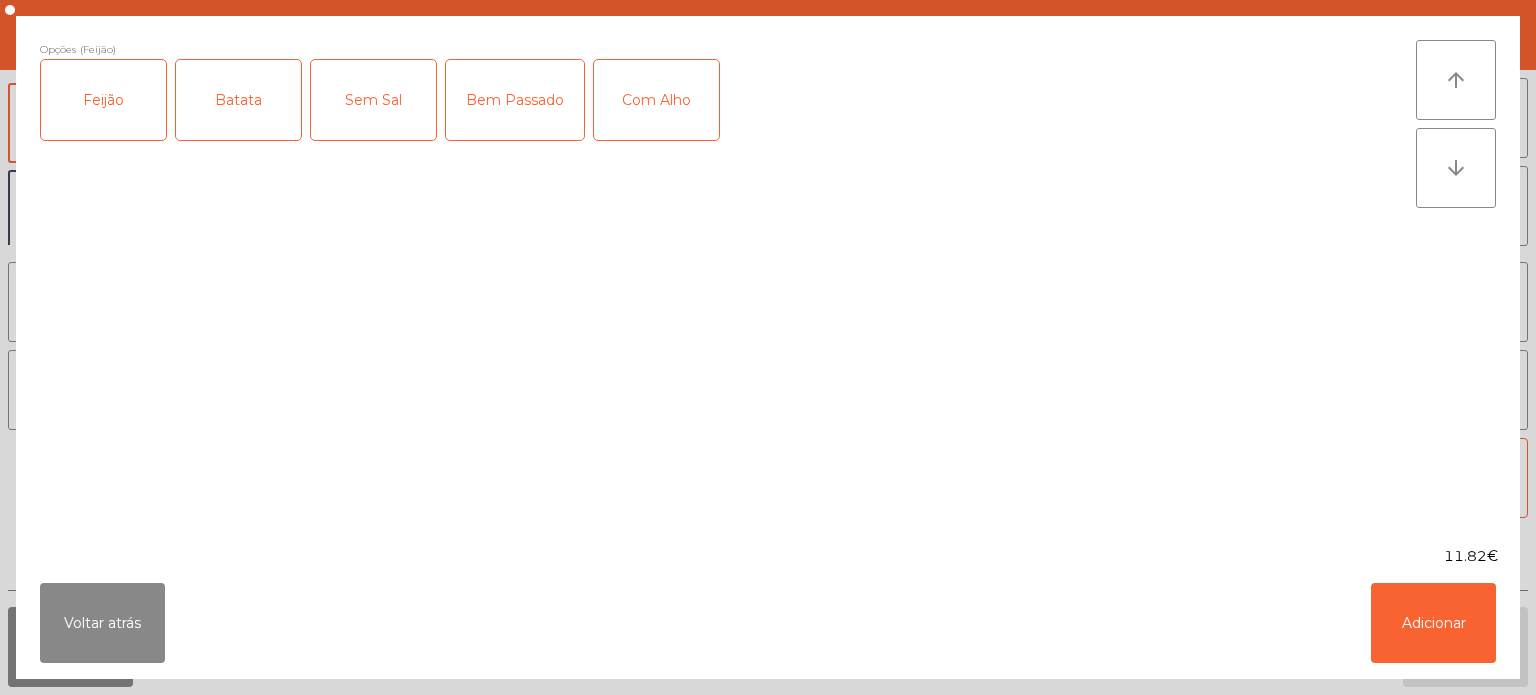 click on "Batata" 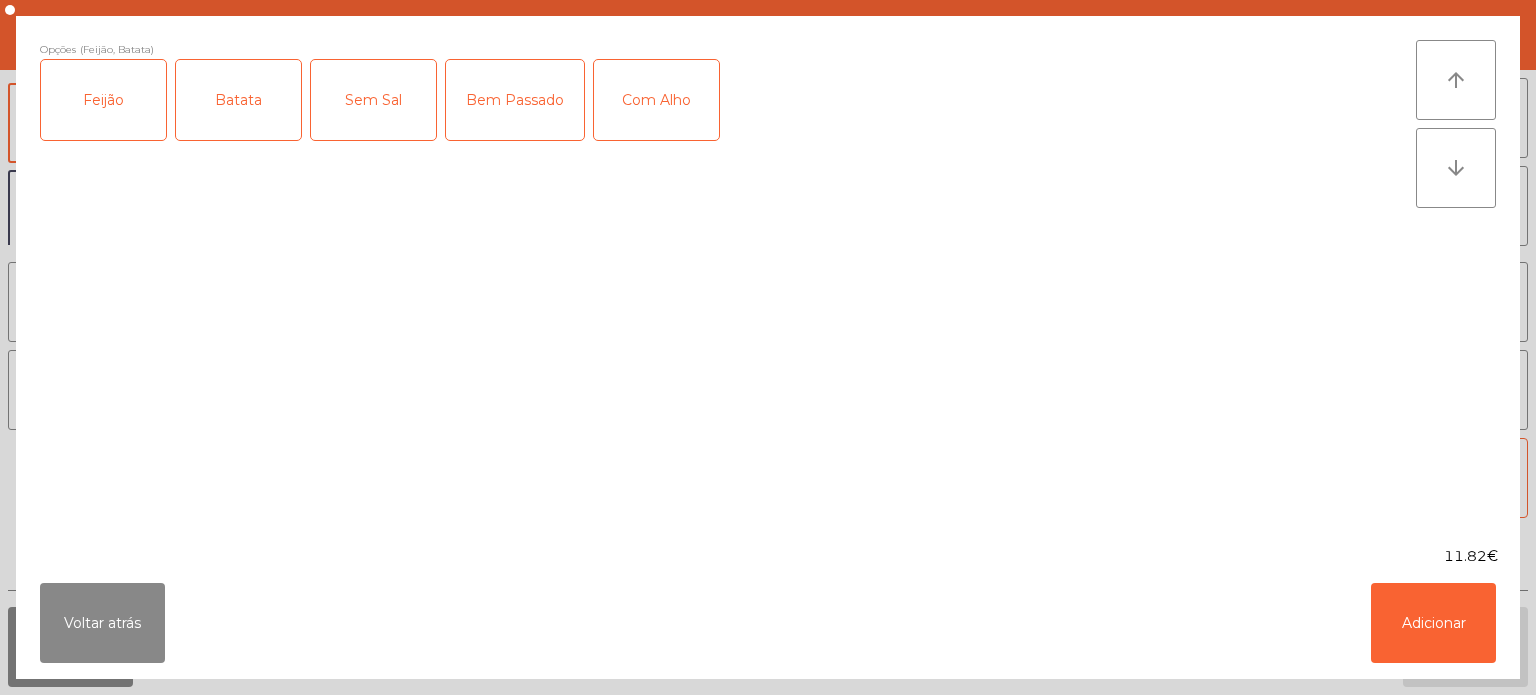 click on "Bem Passado" 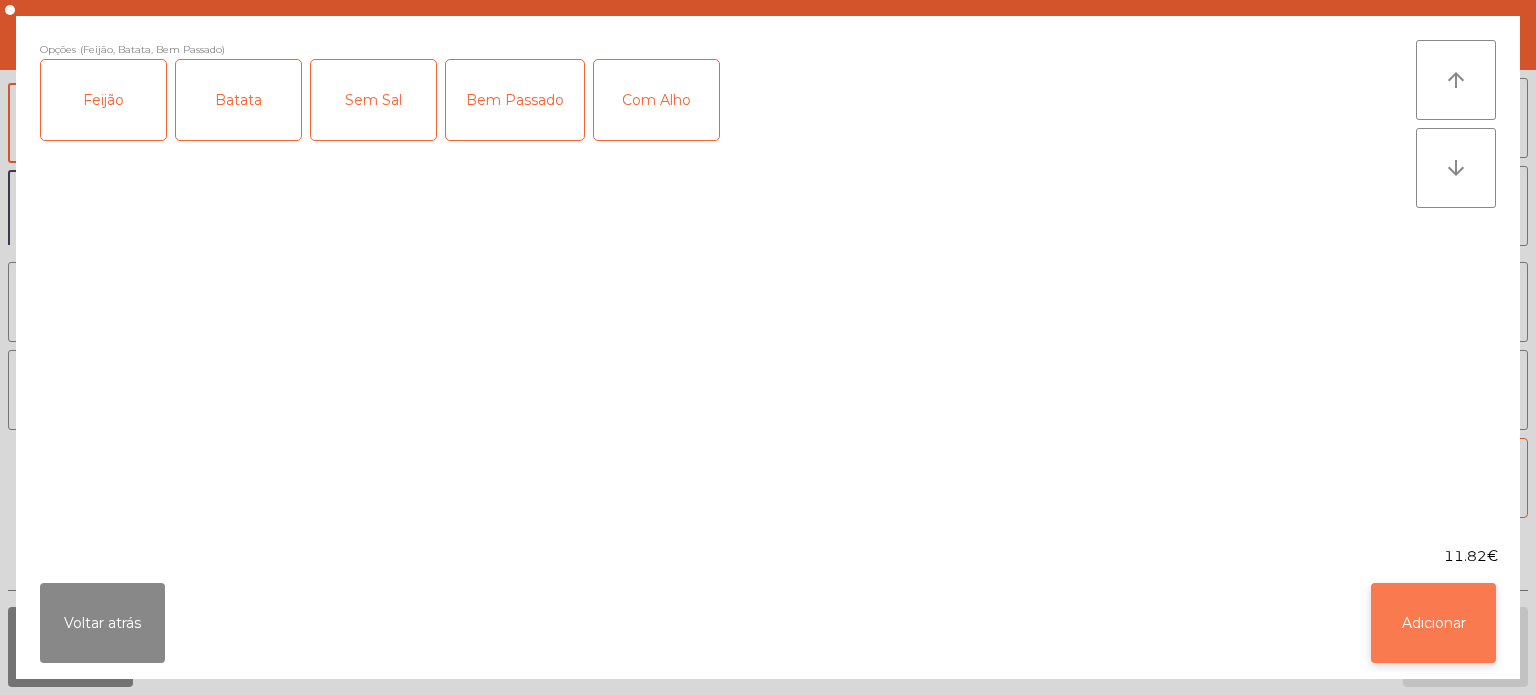 click on "Adicionar" 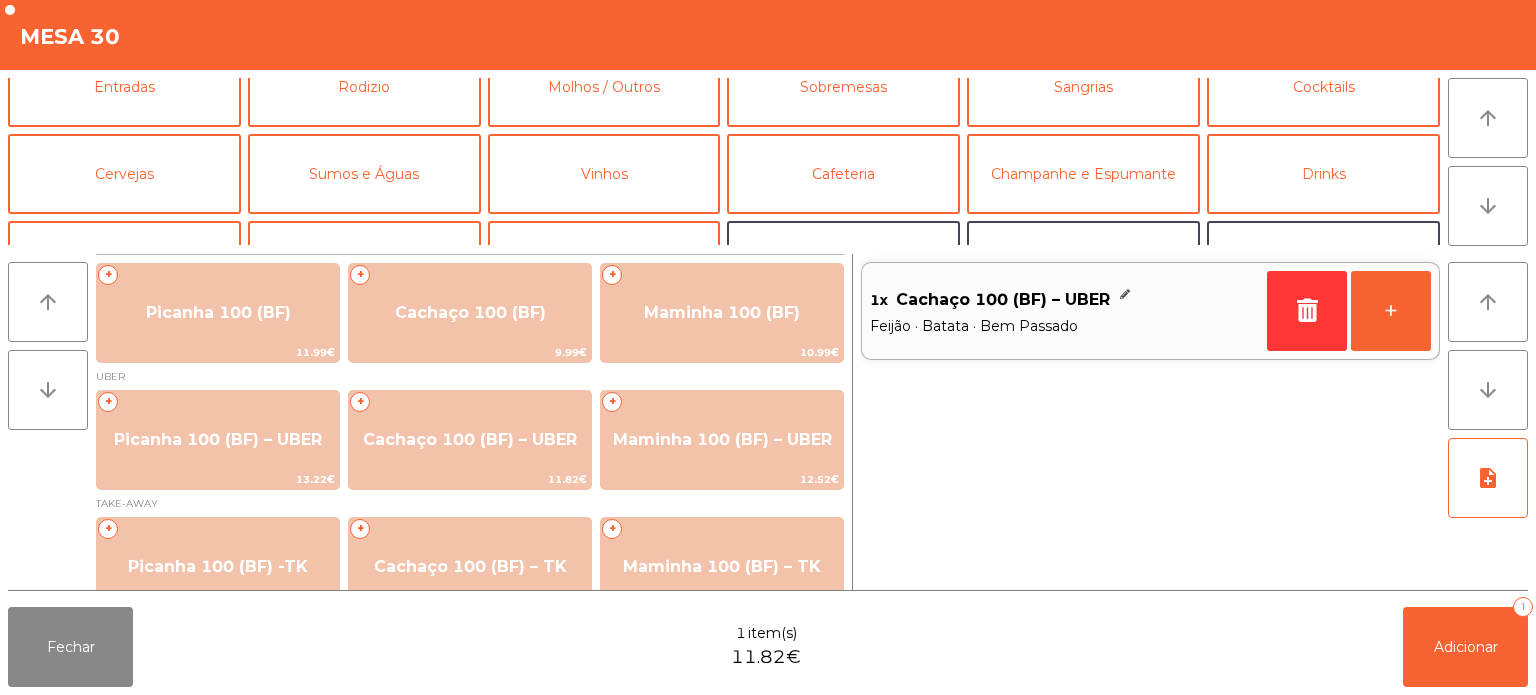 scroll, scrollTop: 0, scrollLeft: 0, axis: both 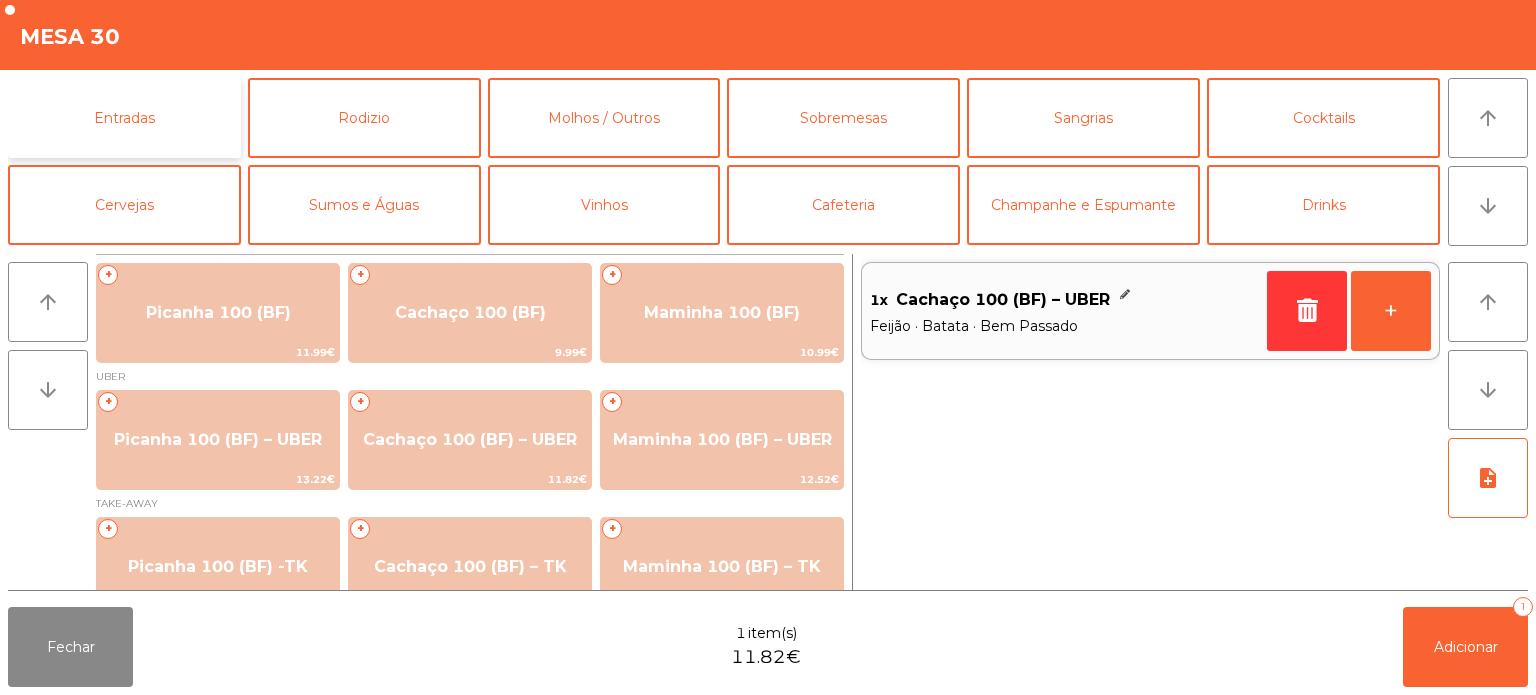 click on "Entradas" 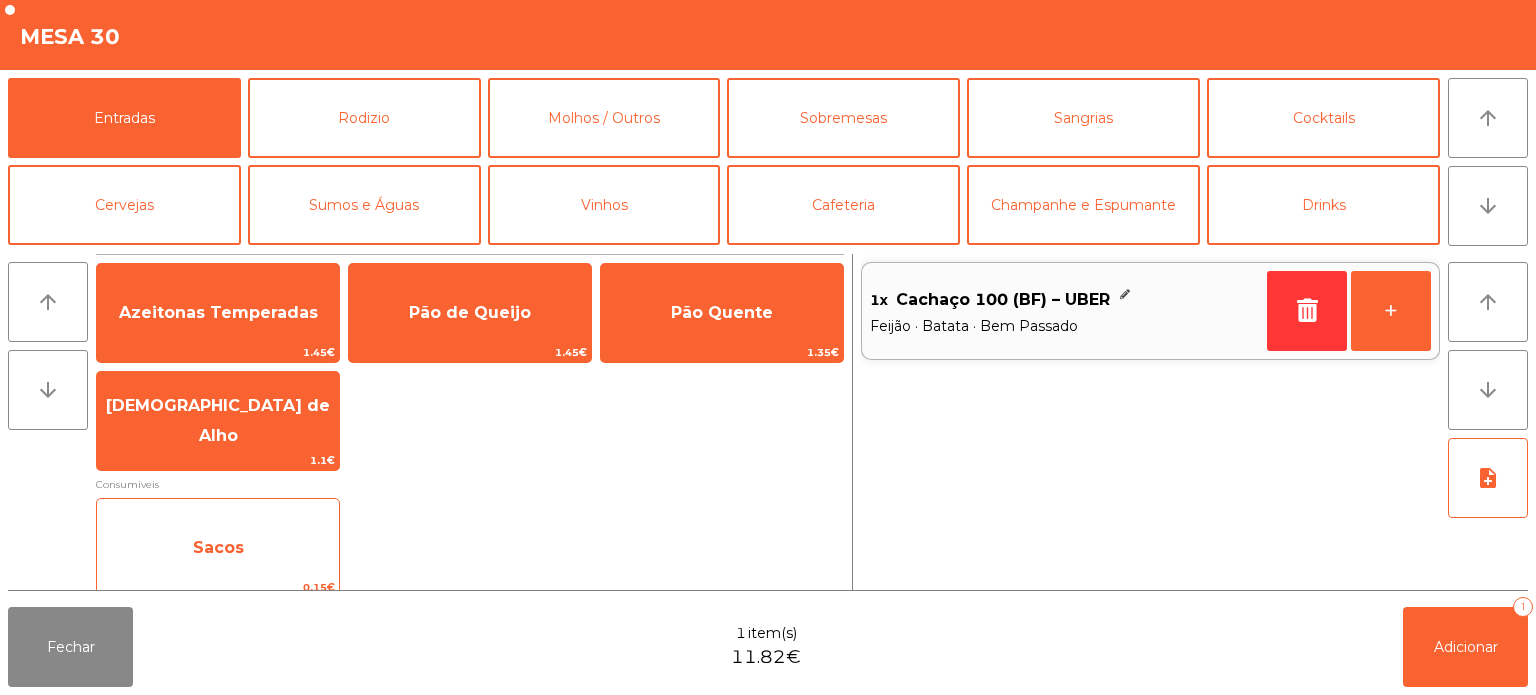 click on "Sacos" 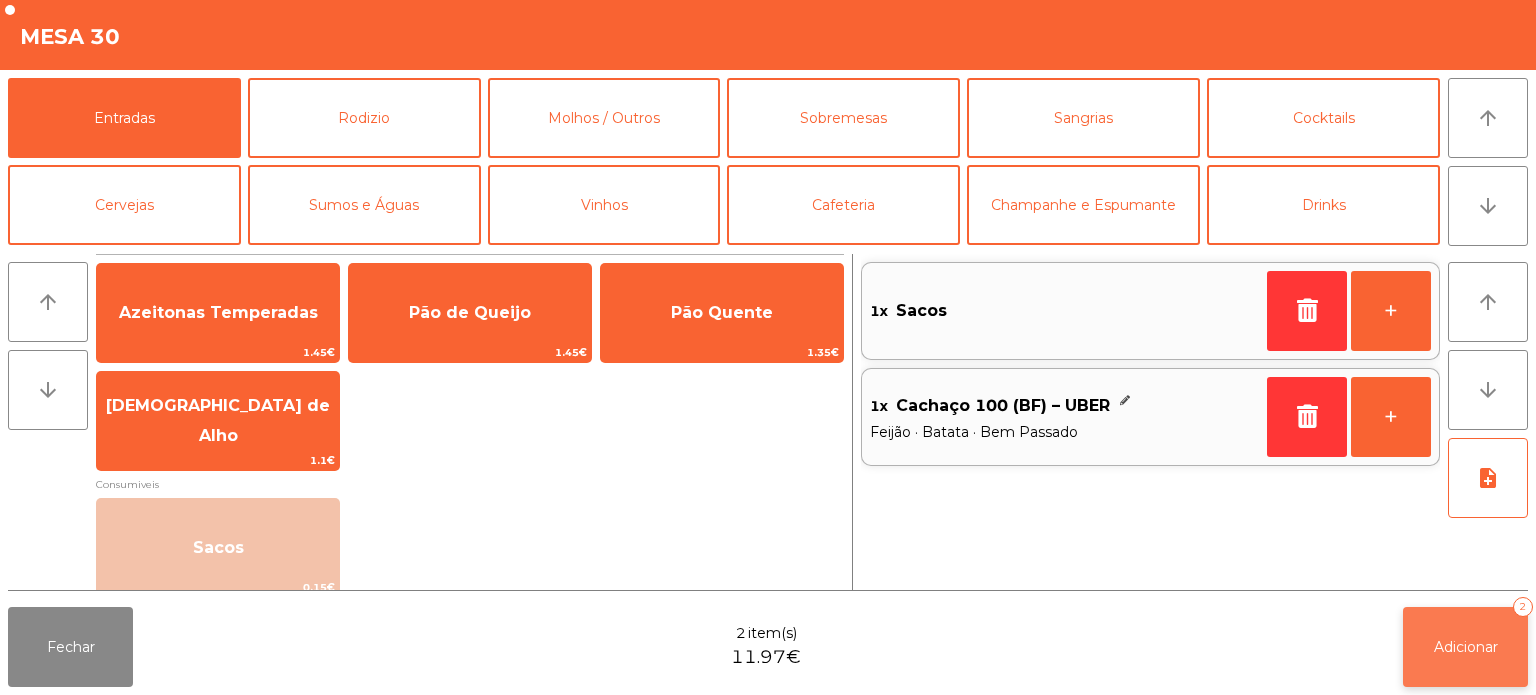 click on "Adicionar   2" 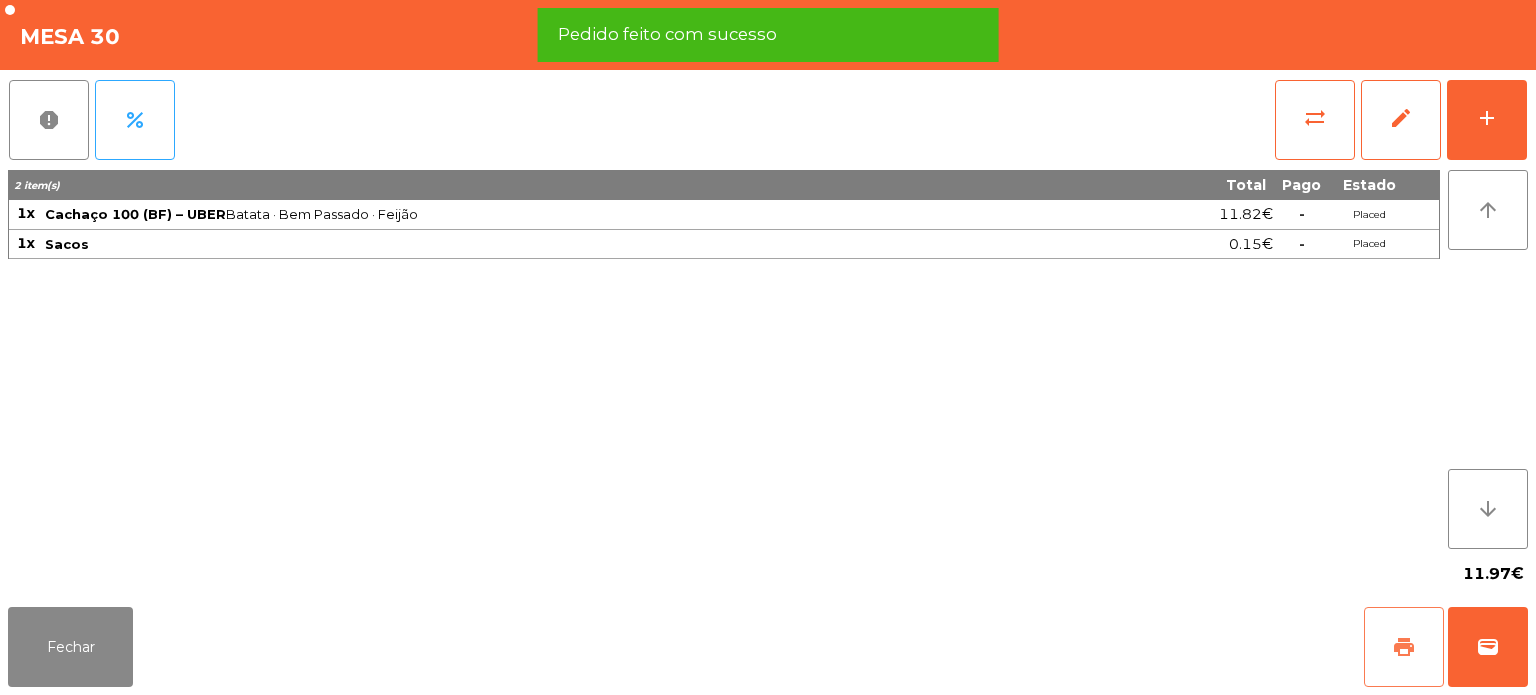 click on "print" 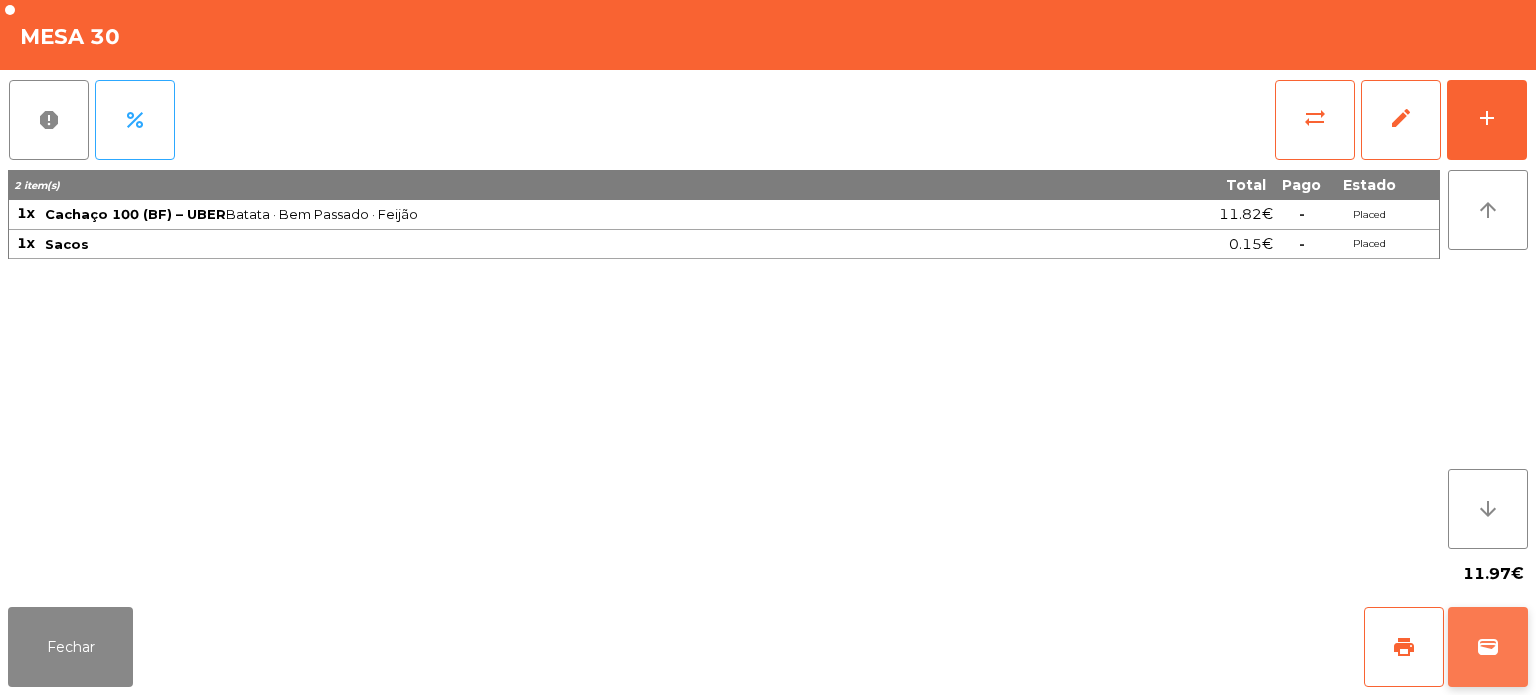 click on "wallet" 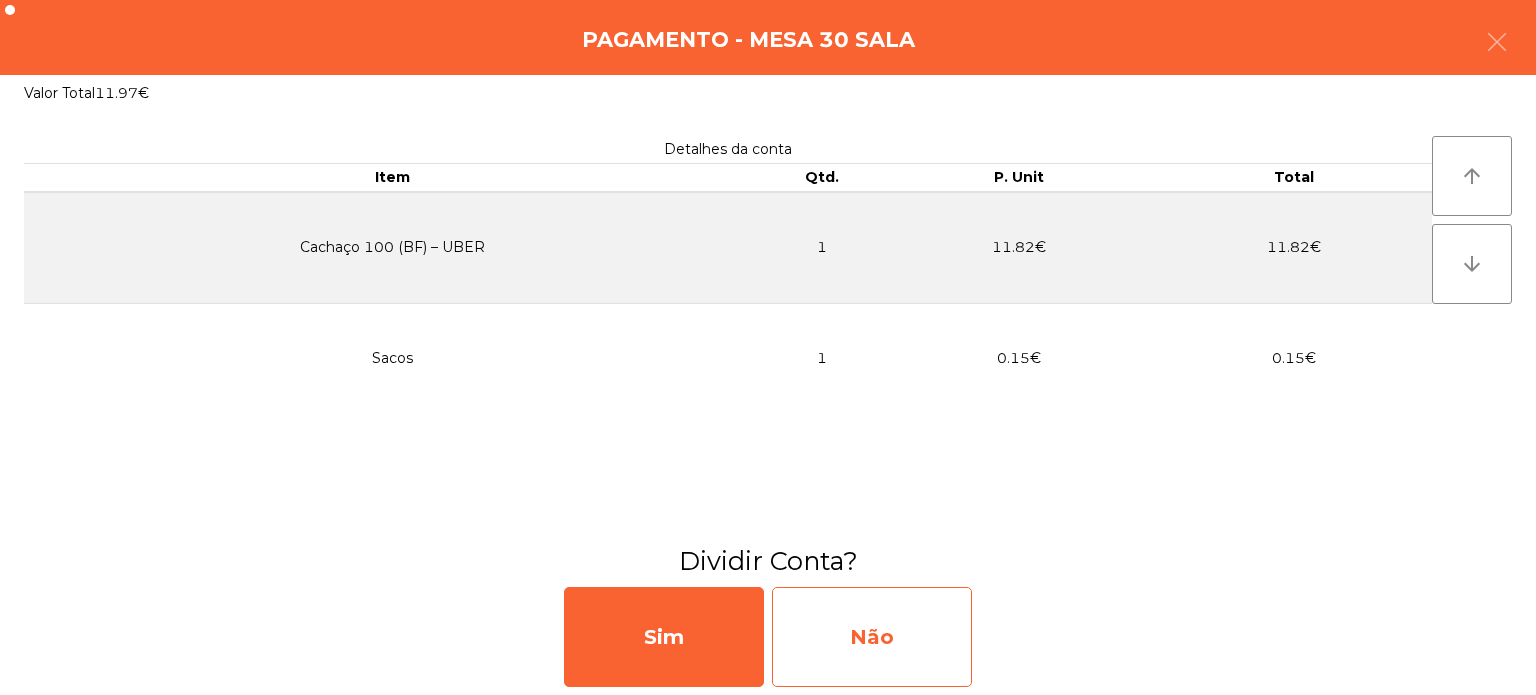 click on "Não" 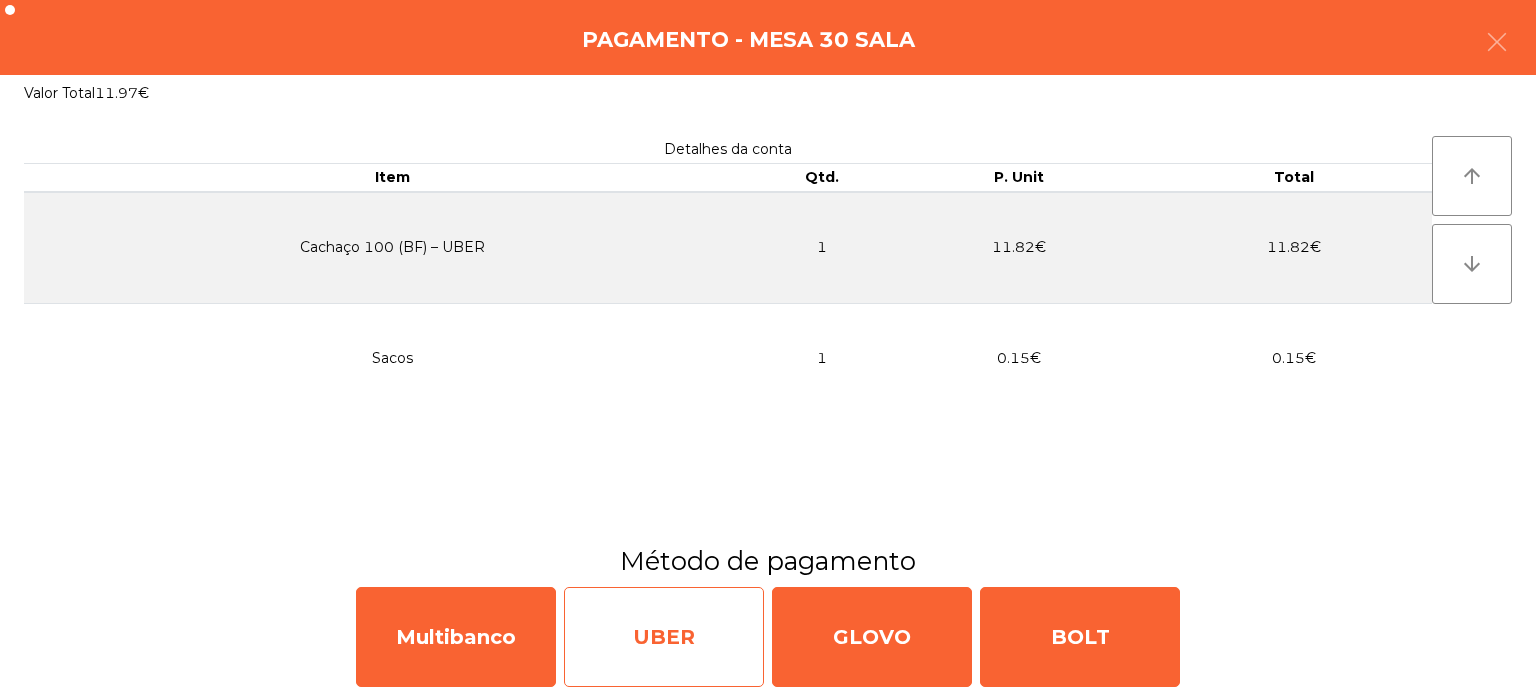 click on "UBER" 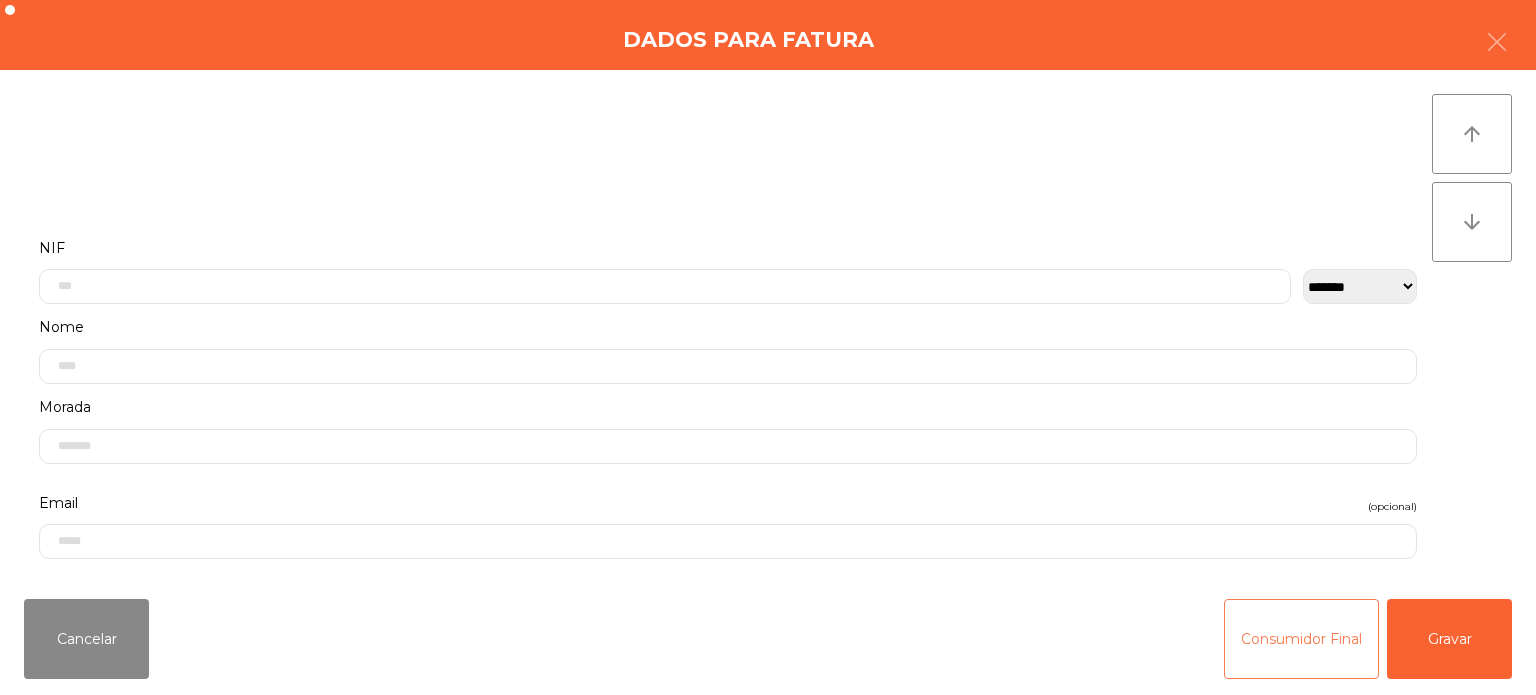 click on "Consumidor Final" 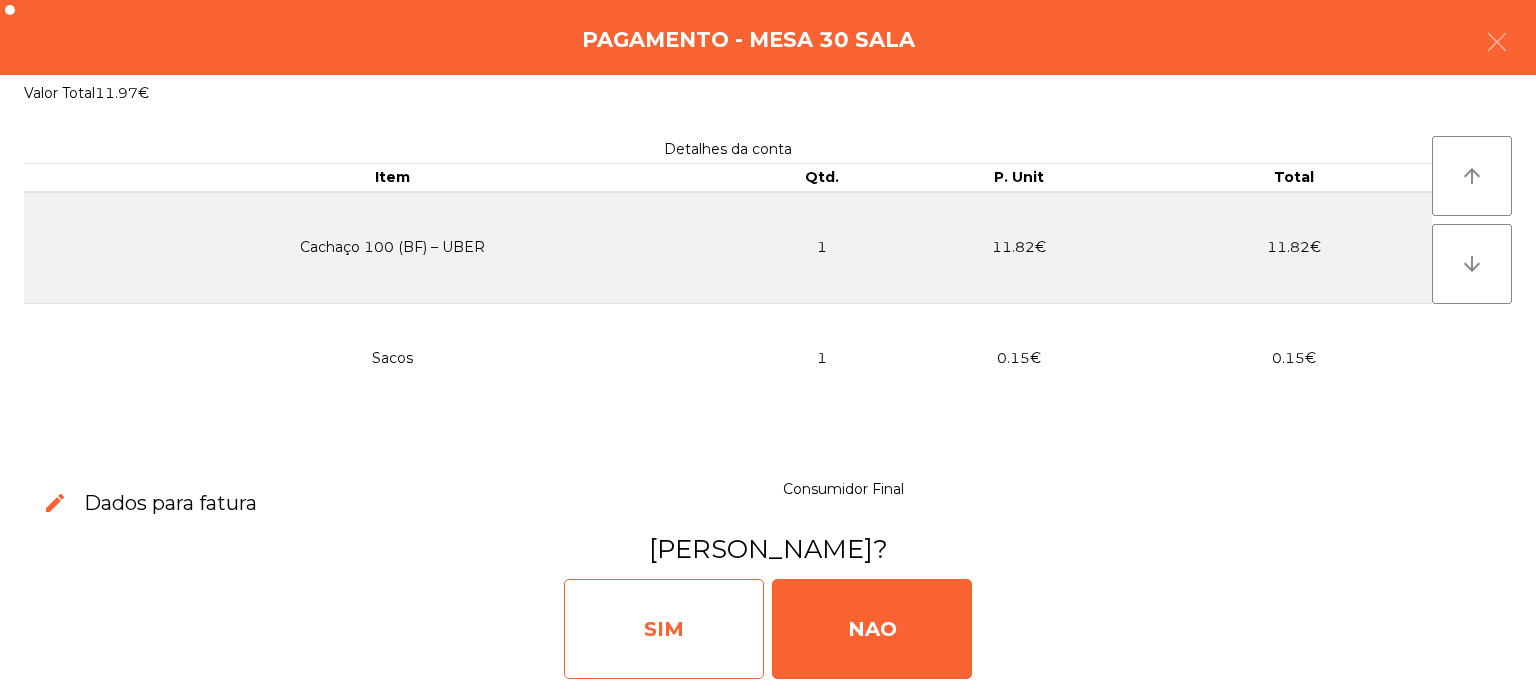 click on "SIM" 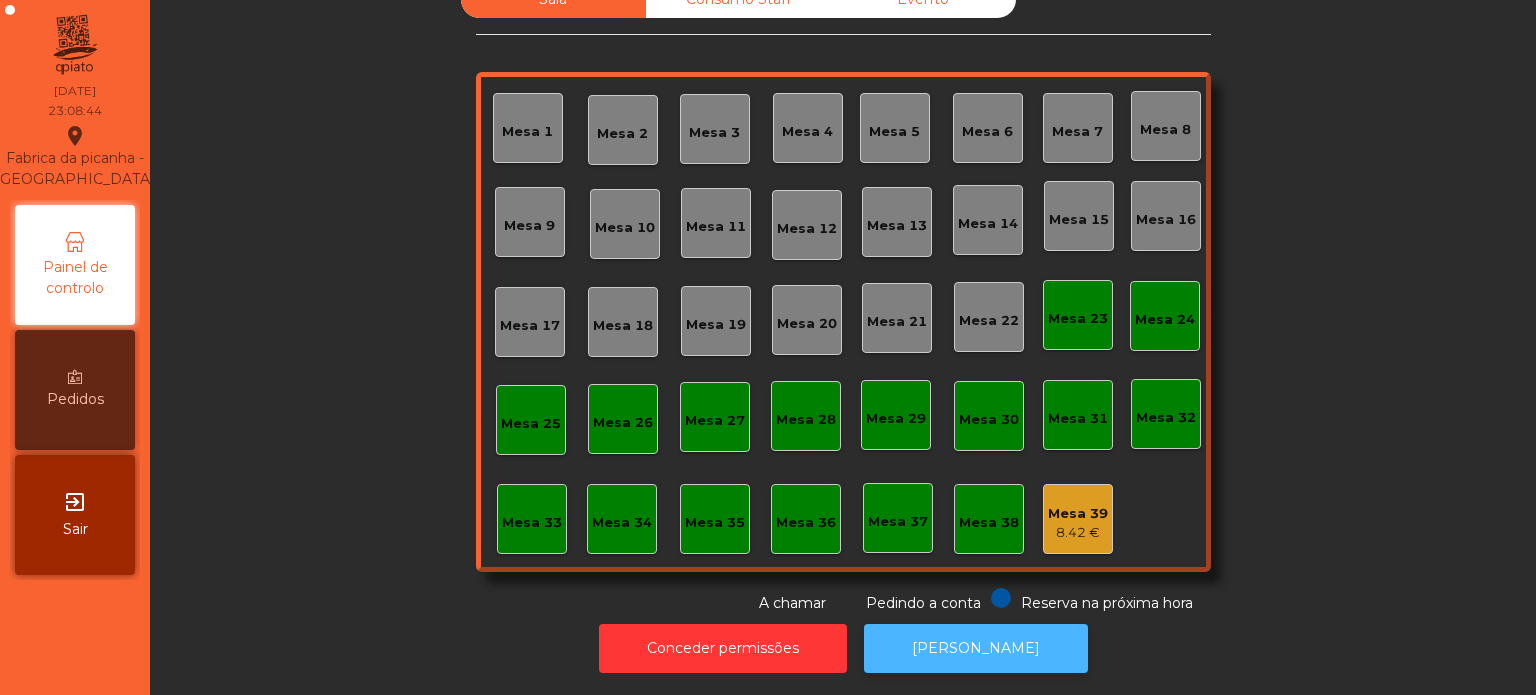 click on "[PERSON_NAME]" 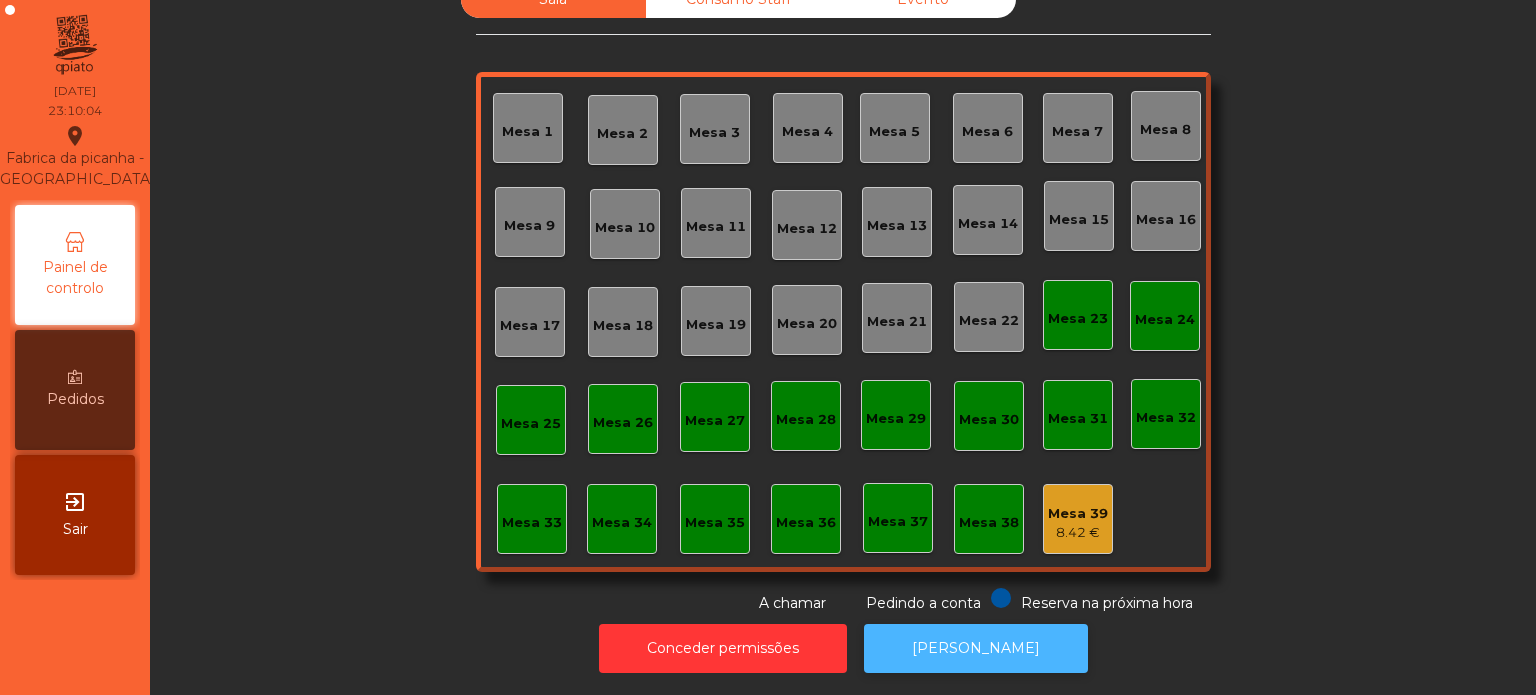 scroll, scrollTop: 0, scrollLeft: 0, axis: both 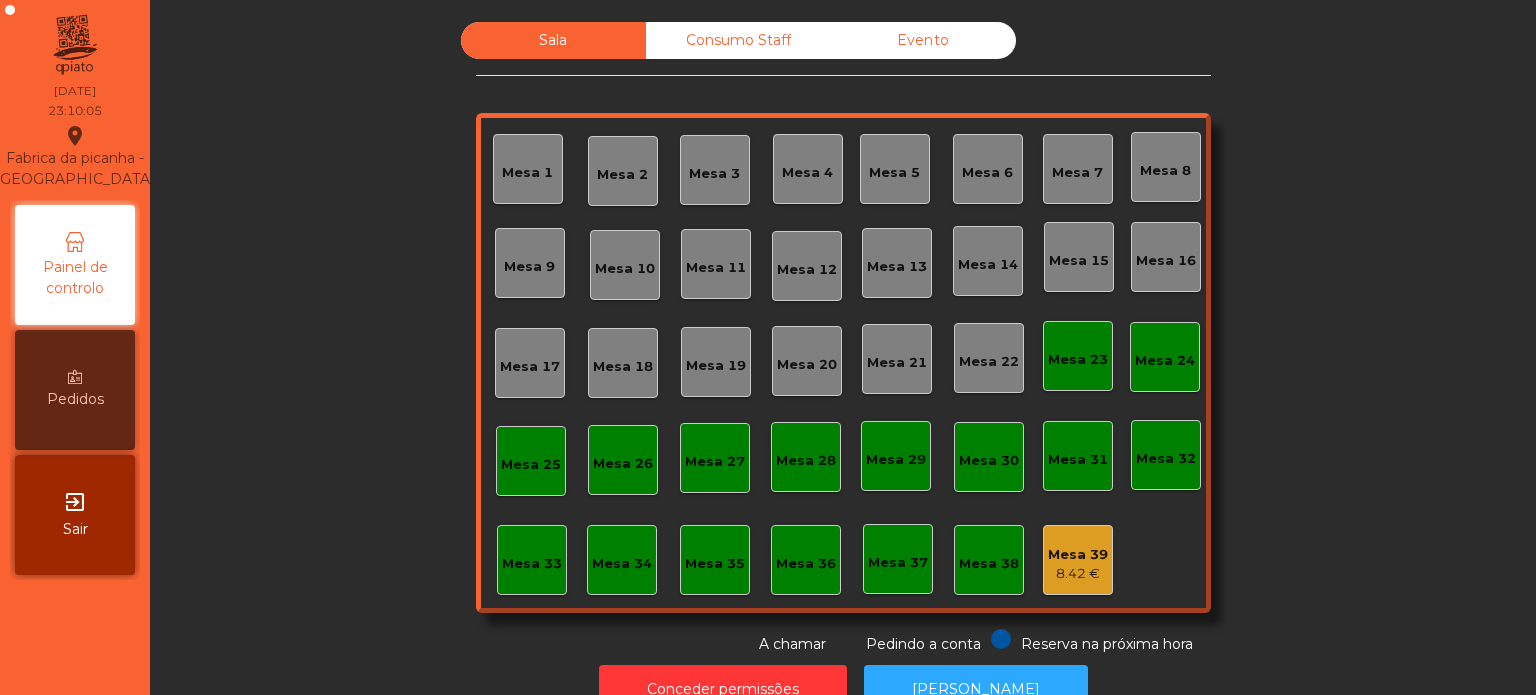 click on "Consumo Staff" 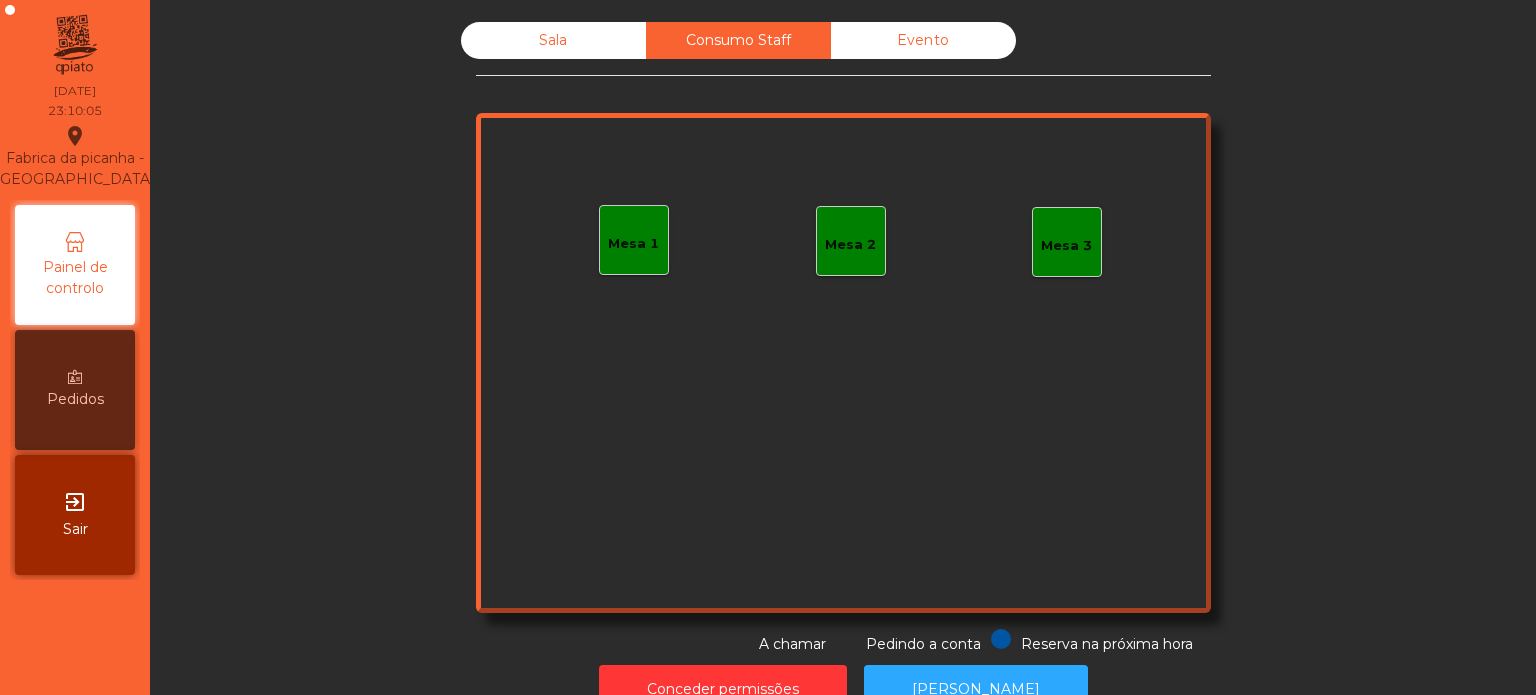 click on "Mesa 1" 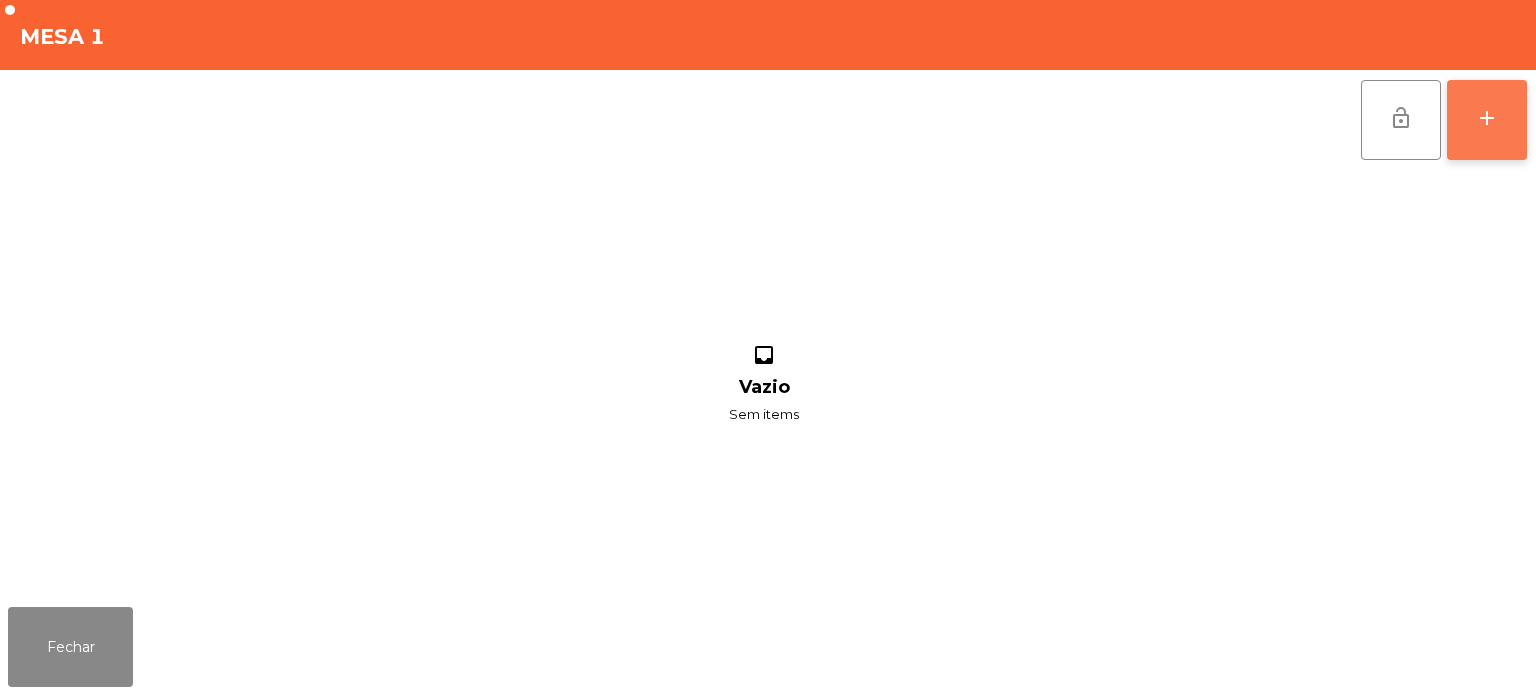 click on "add" 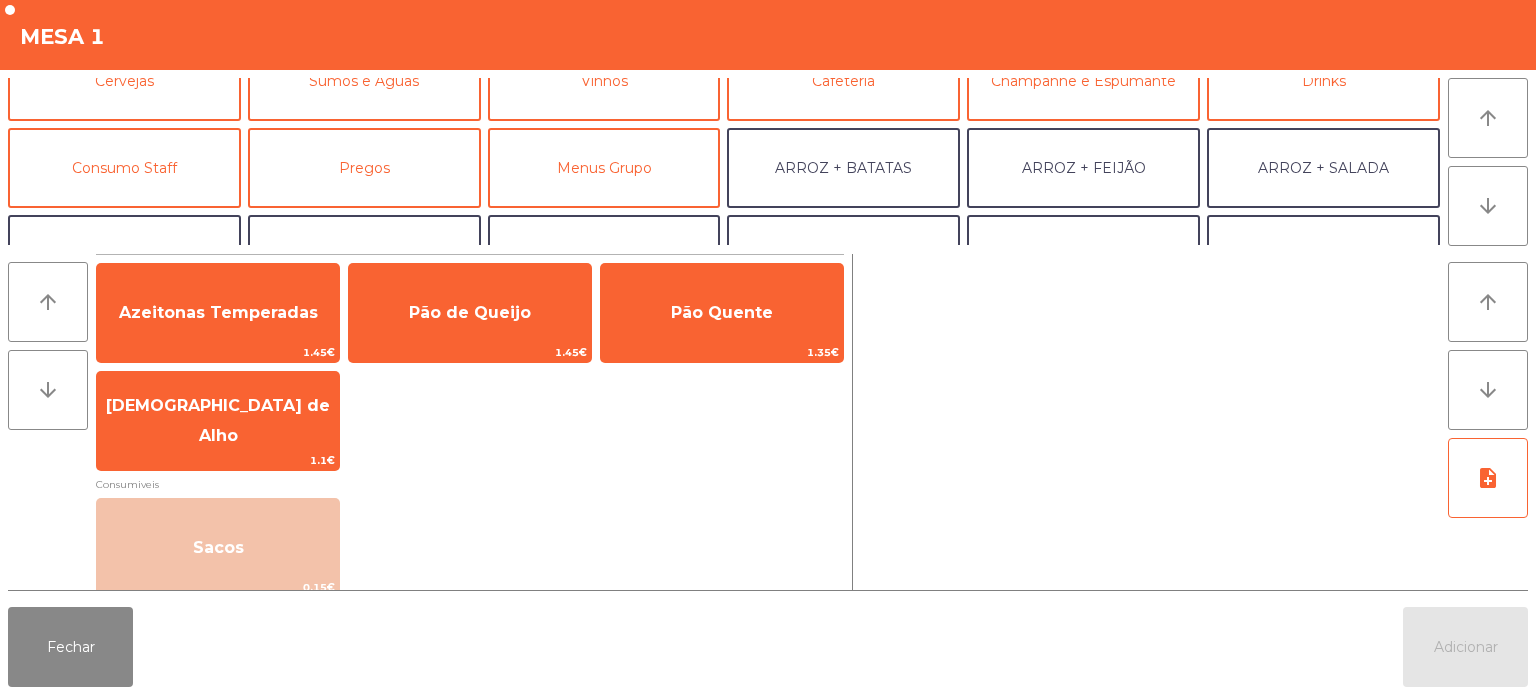 scroll, scrollTop: 127, scrollLeft: 0, axis: vertical 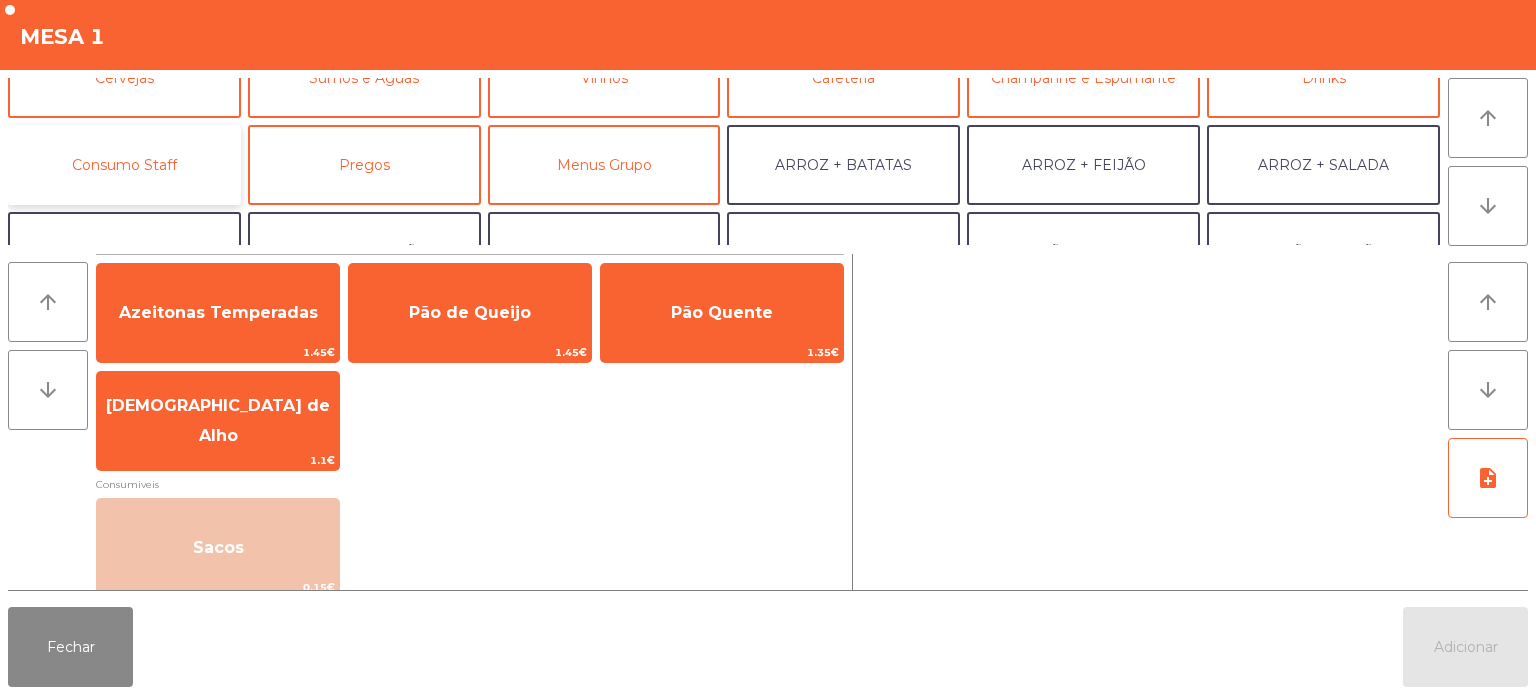 click on "Consumo Staff" 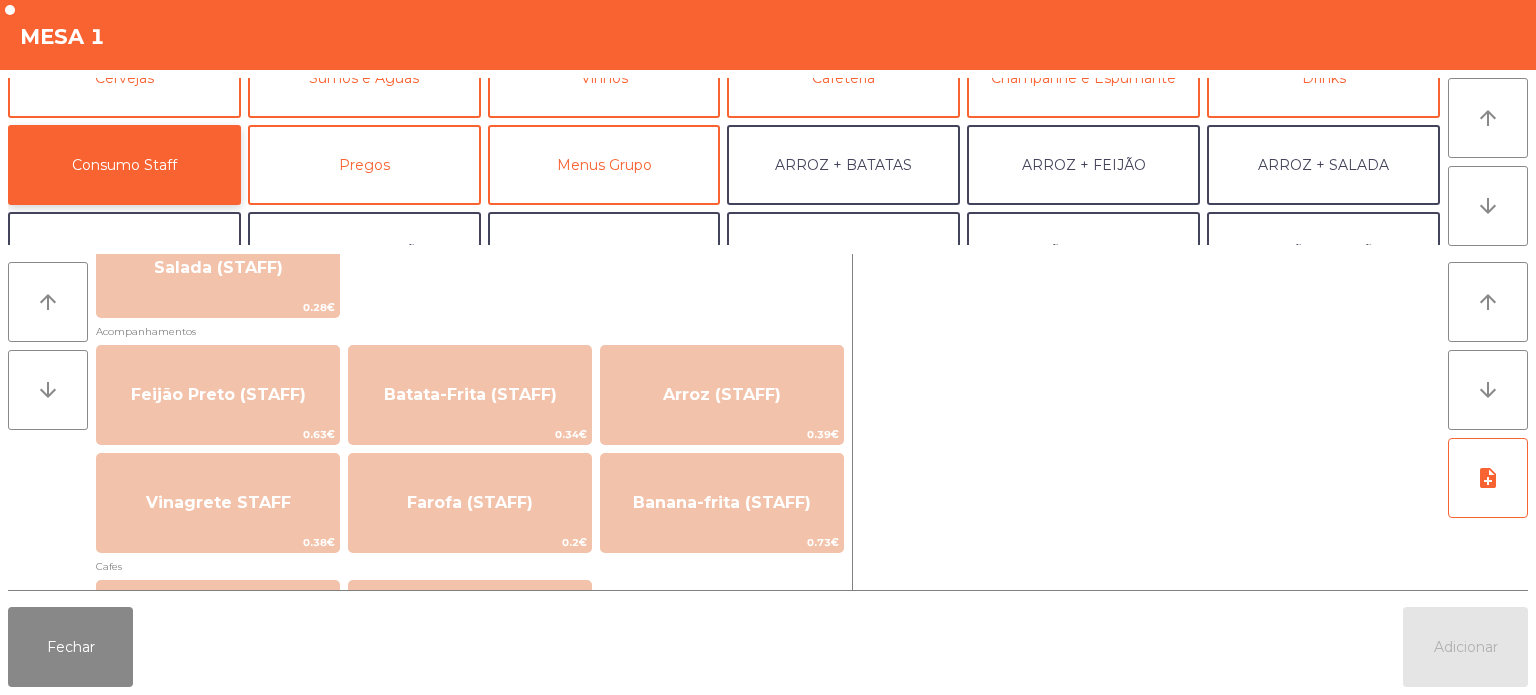 scroll, scrollTop: 880, scrollLeft: 0, axis: vertical 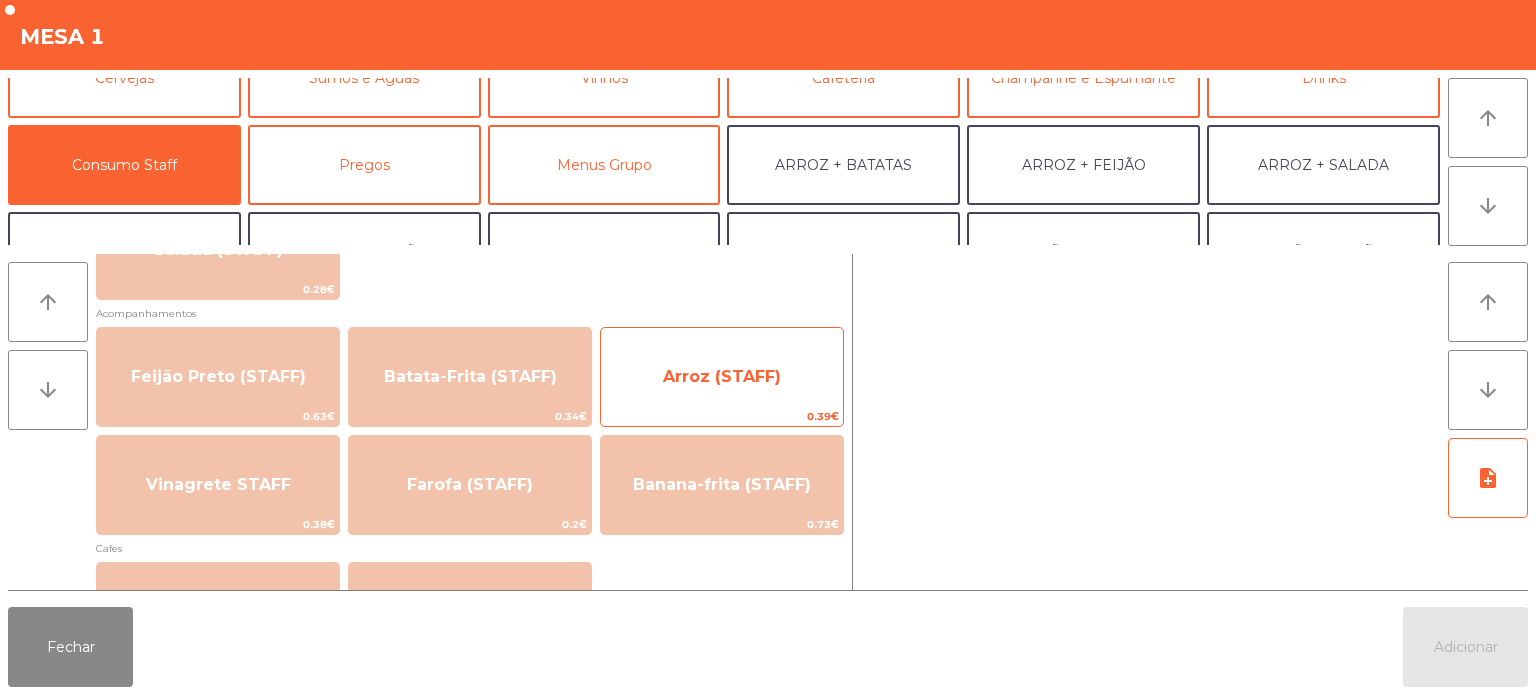 click on "Arroz (STAFF)" 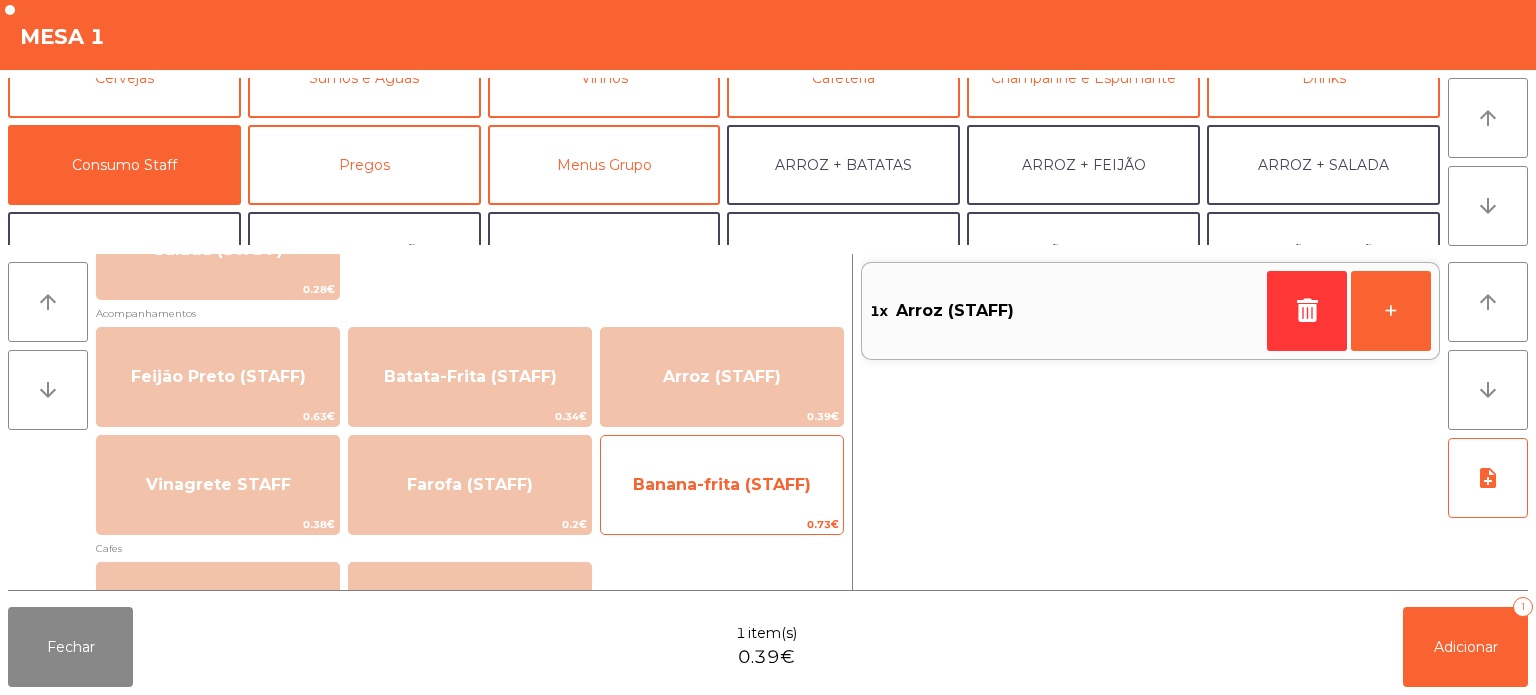 click on "Banana-frita (STAFF)" 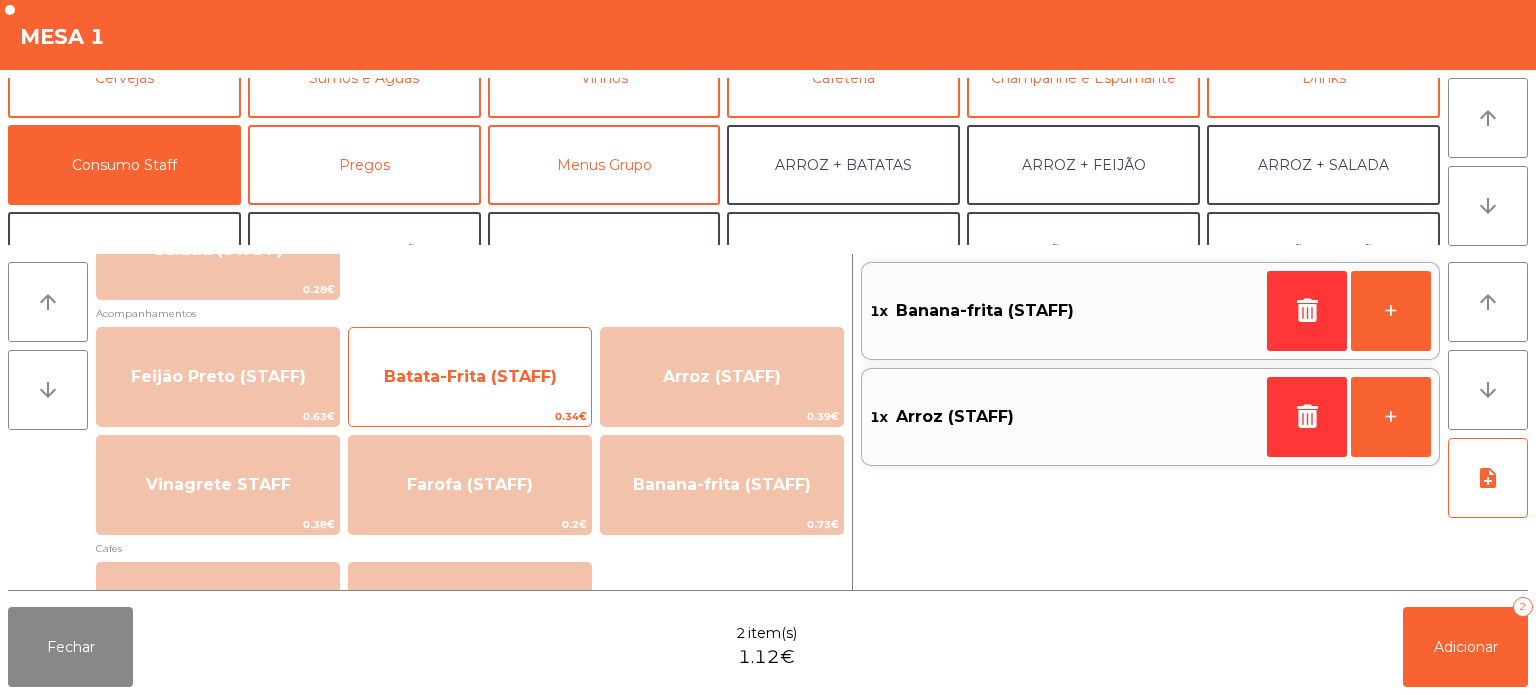 click on "Batata-Frita (STAFF)" 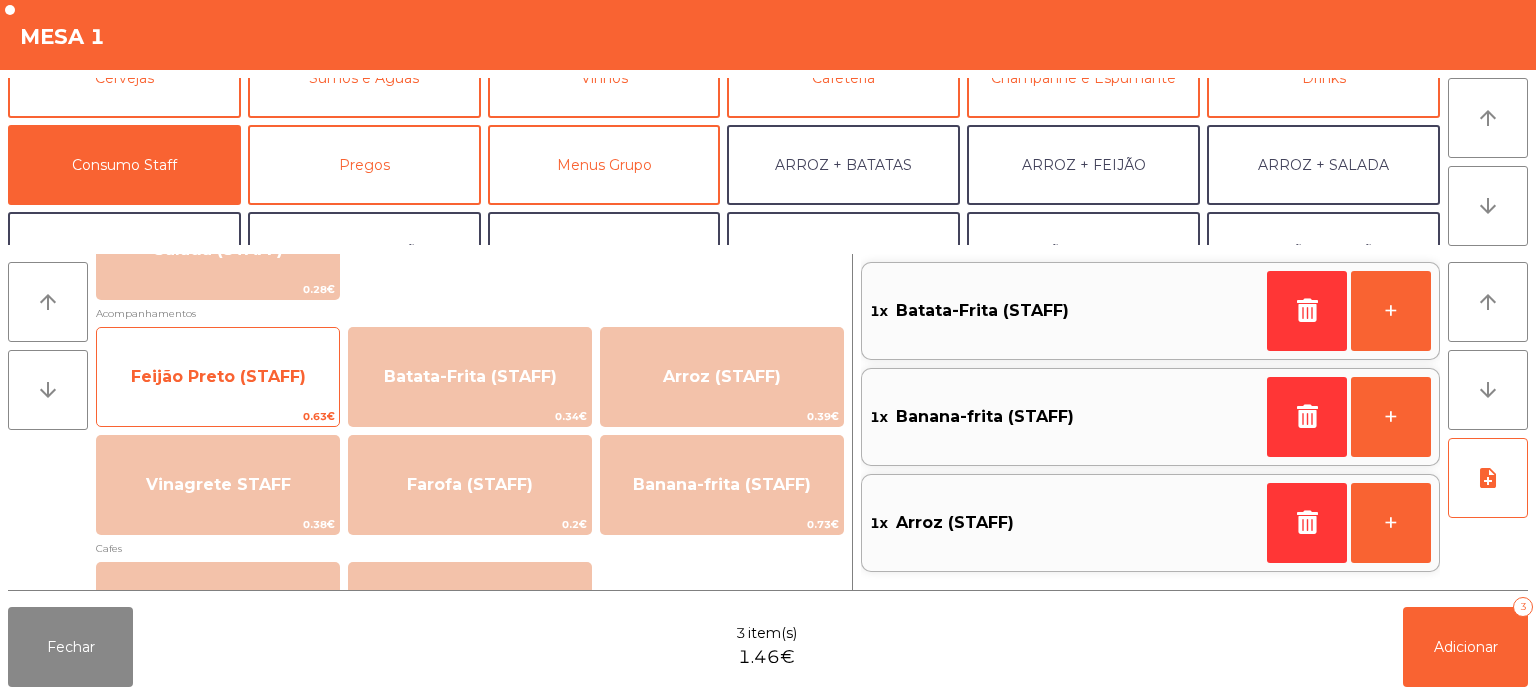 click on "Feijão Preto (STAFF)" 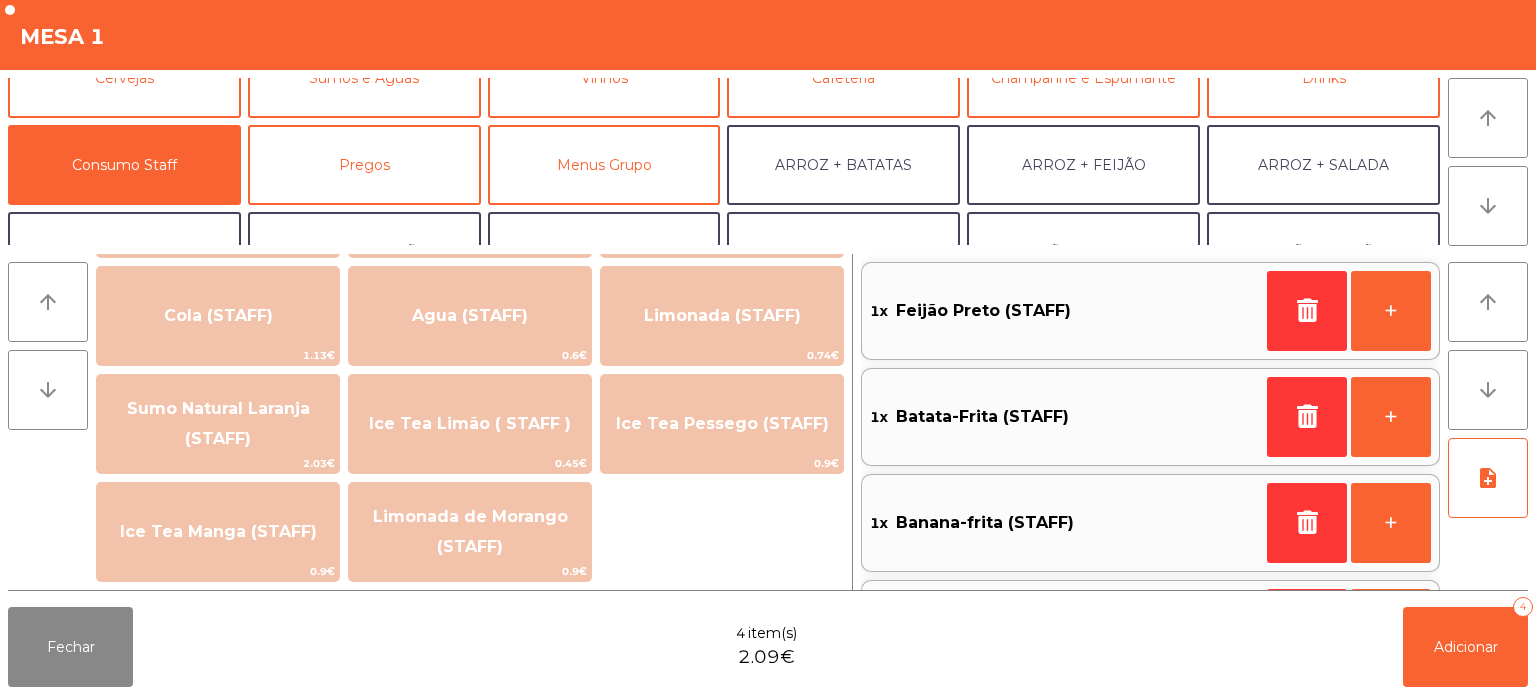 scroll, scrollTop: 0, scrollLeft: 0, axis: both 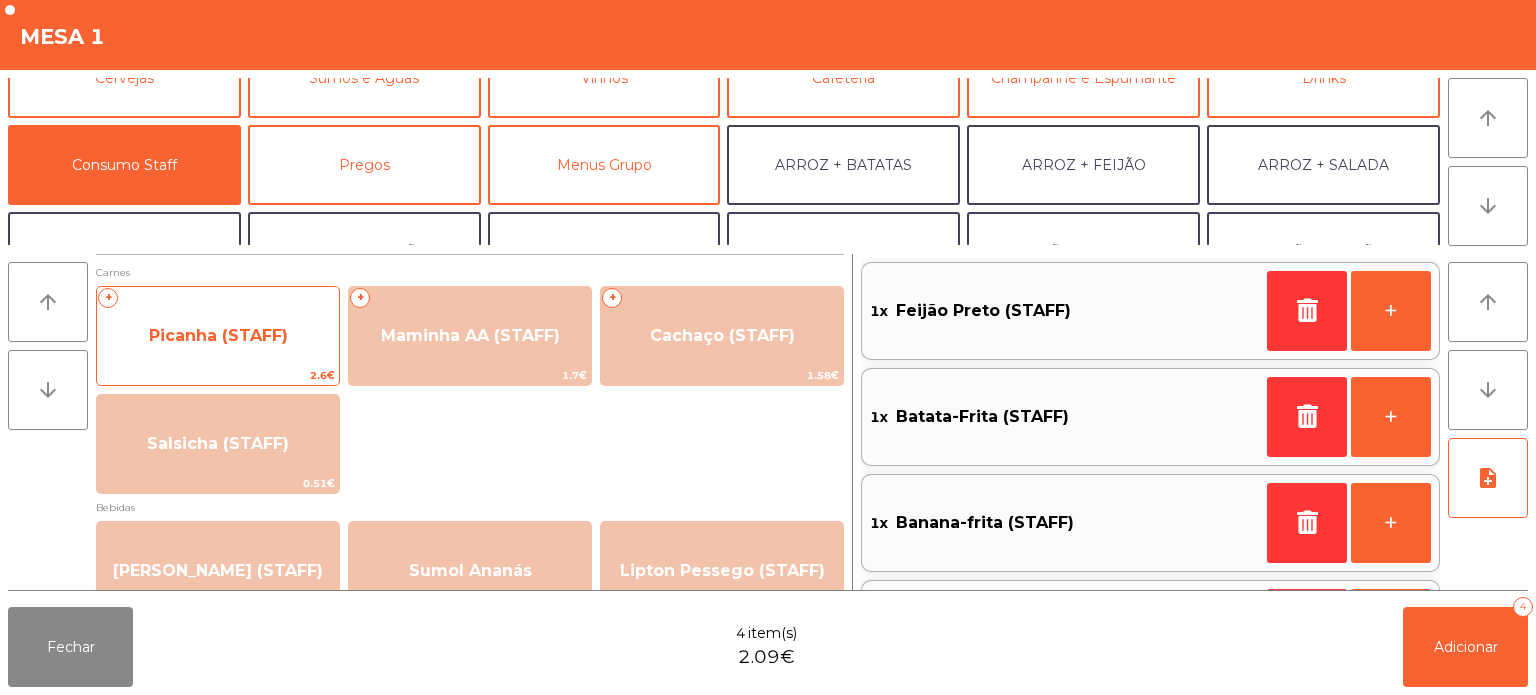 click on "Picanha (STAFF)" 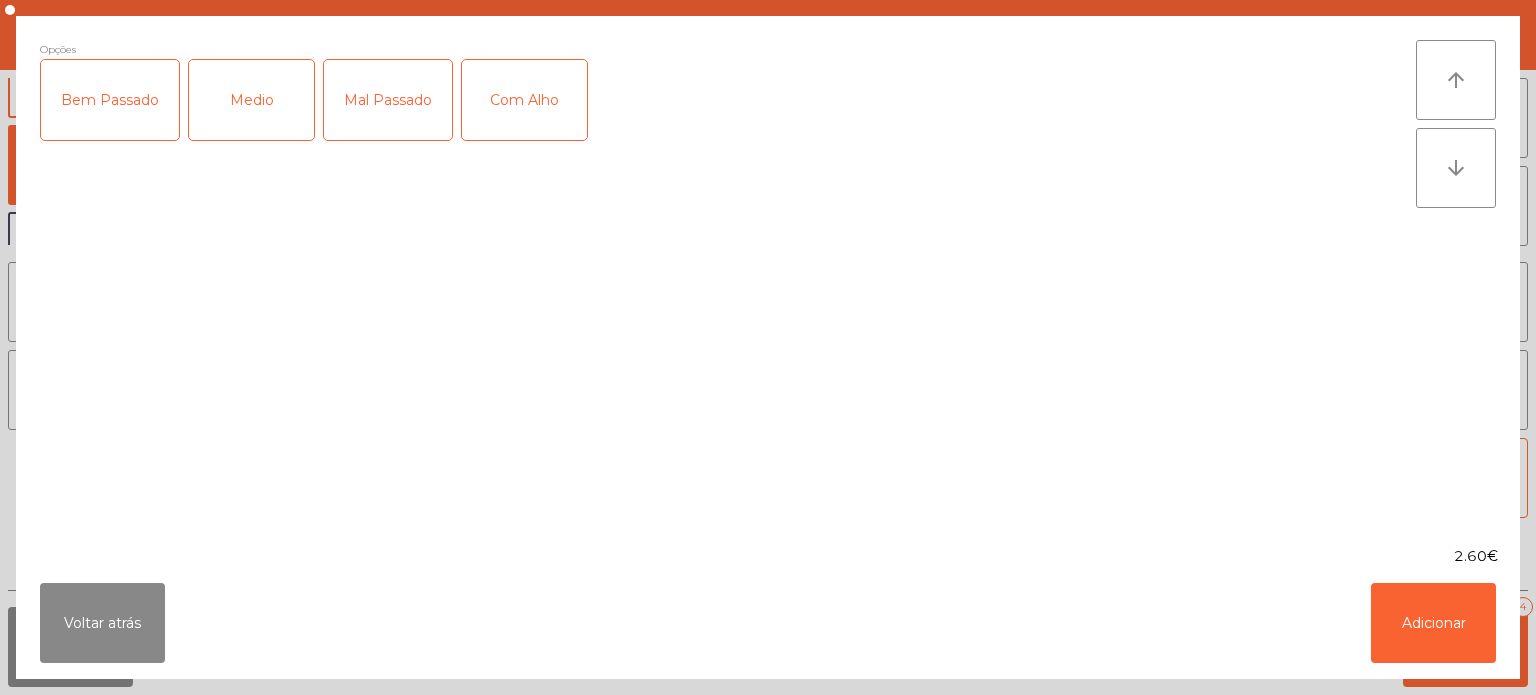 click on "Medio" 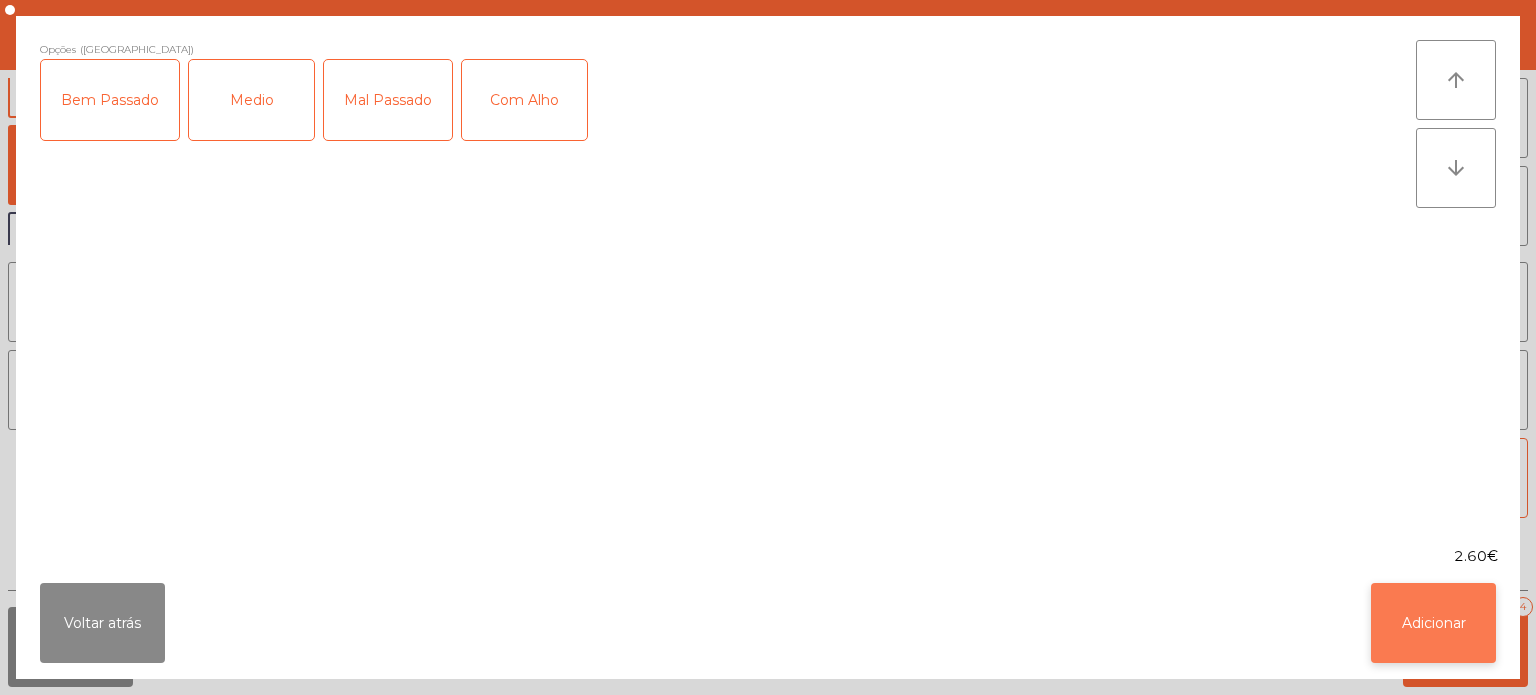 click on "Adicionar" 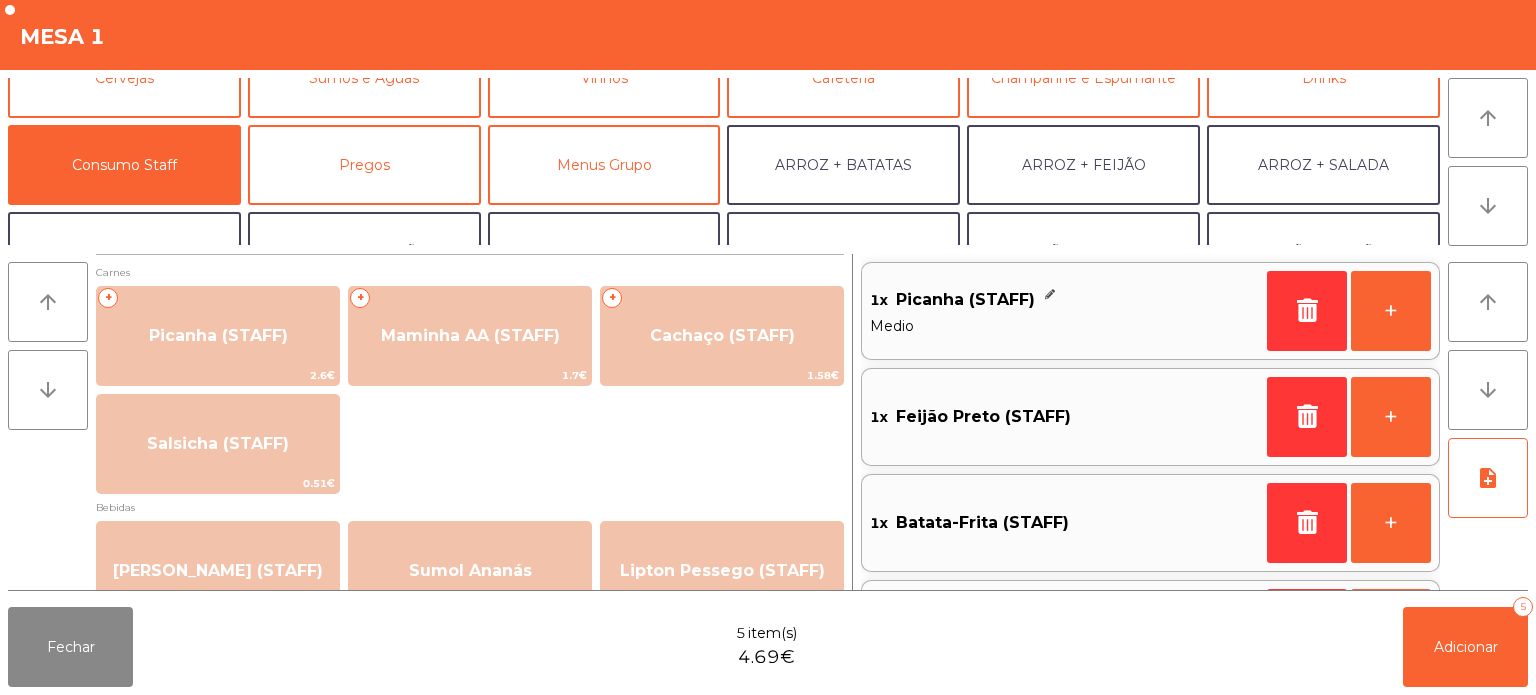 scroll, scrollTop: 8, scrollLeft: 0, axis: vertical 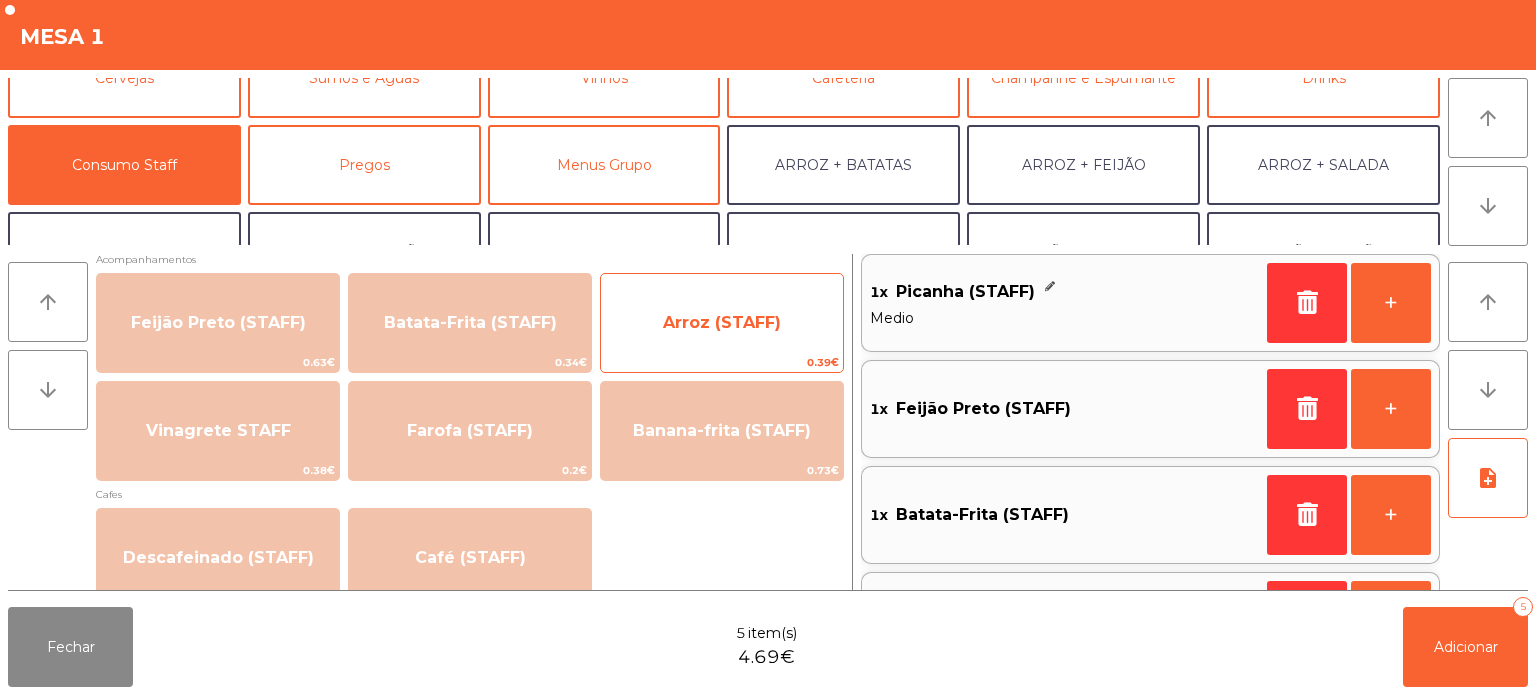 click on "Arroz (STAFF)" 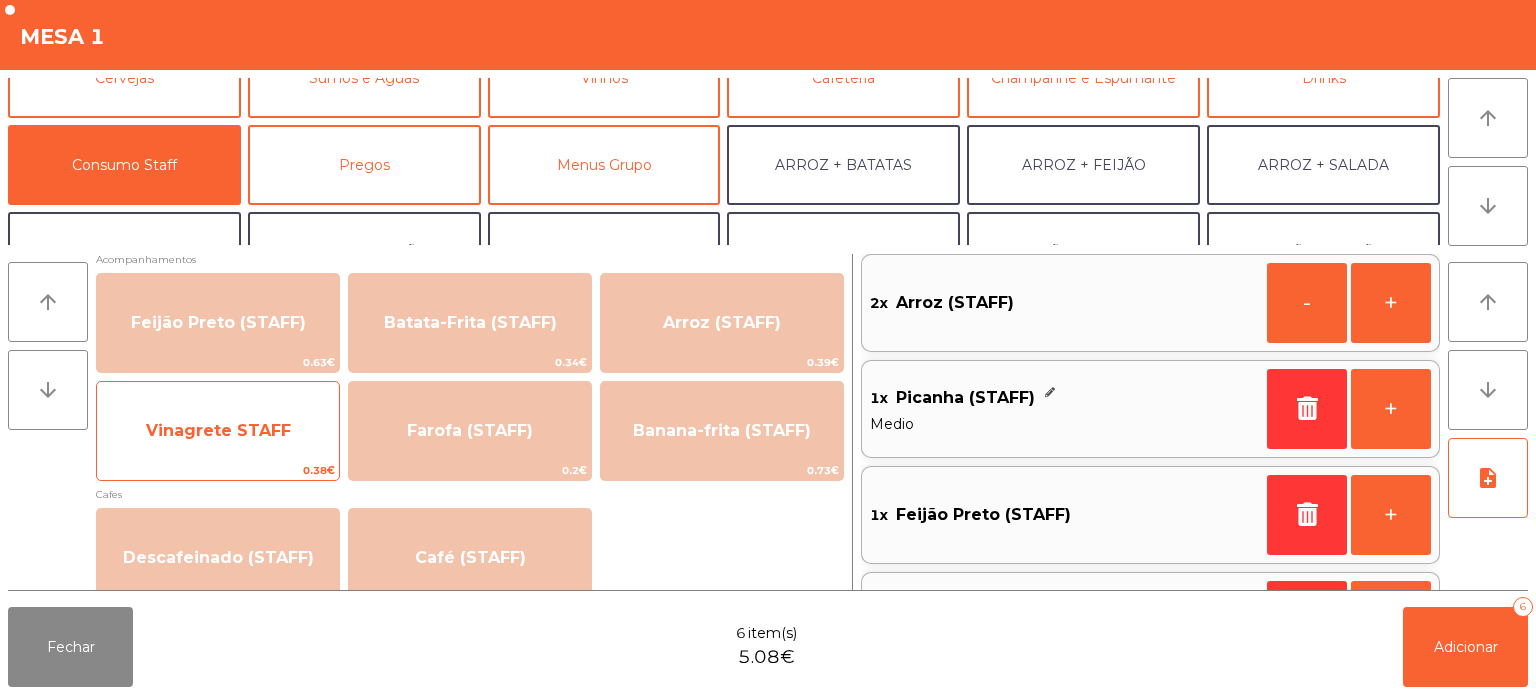 click on "Vinagrete STAFF" 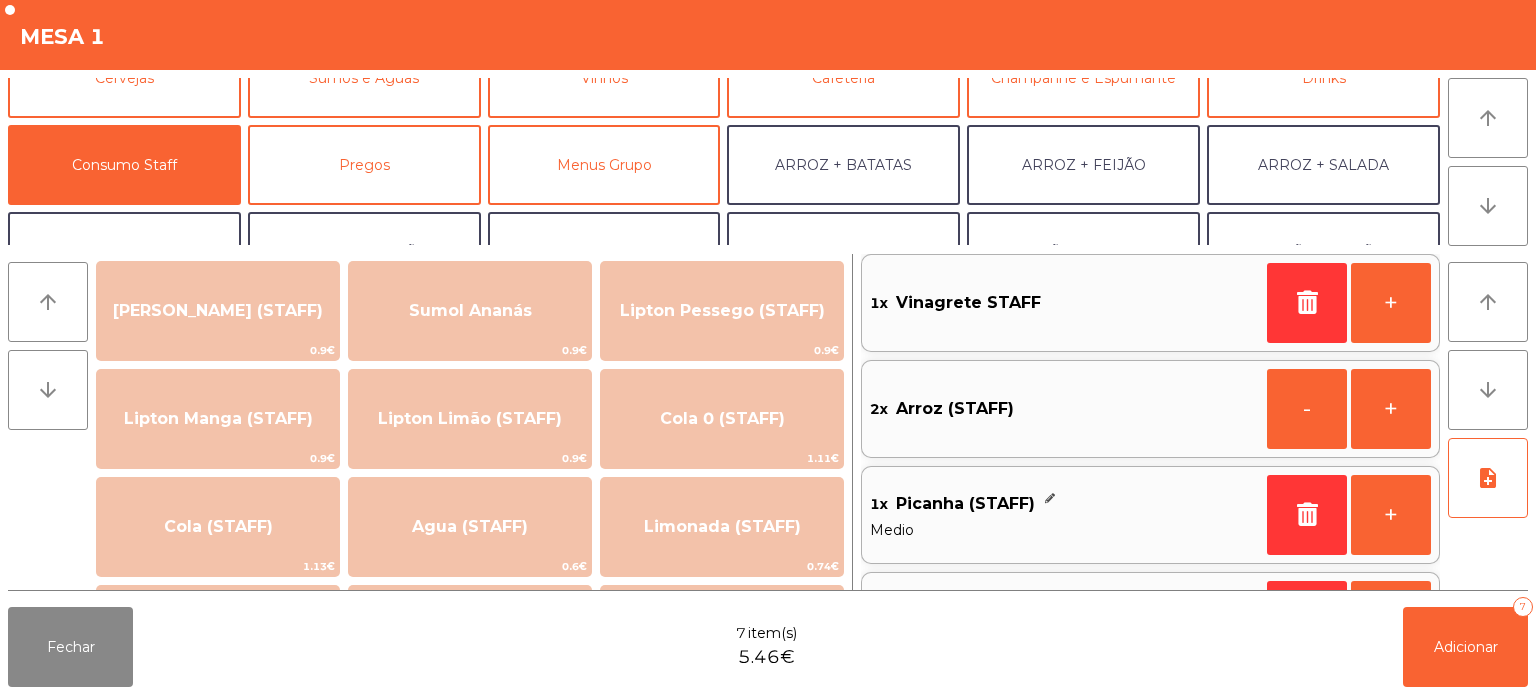 scroll, scrollTop: 0, scrollLeft: 0, axis: both 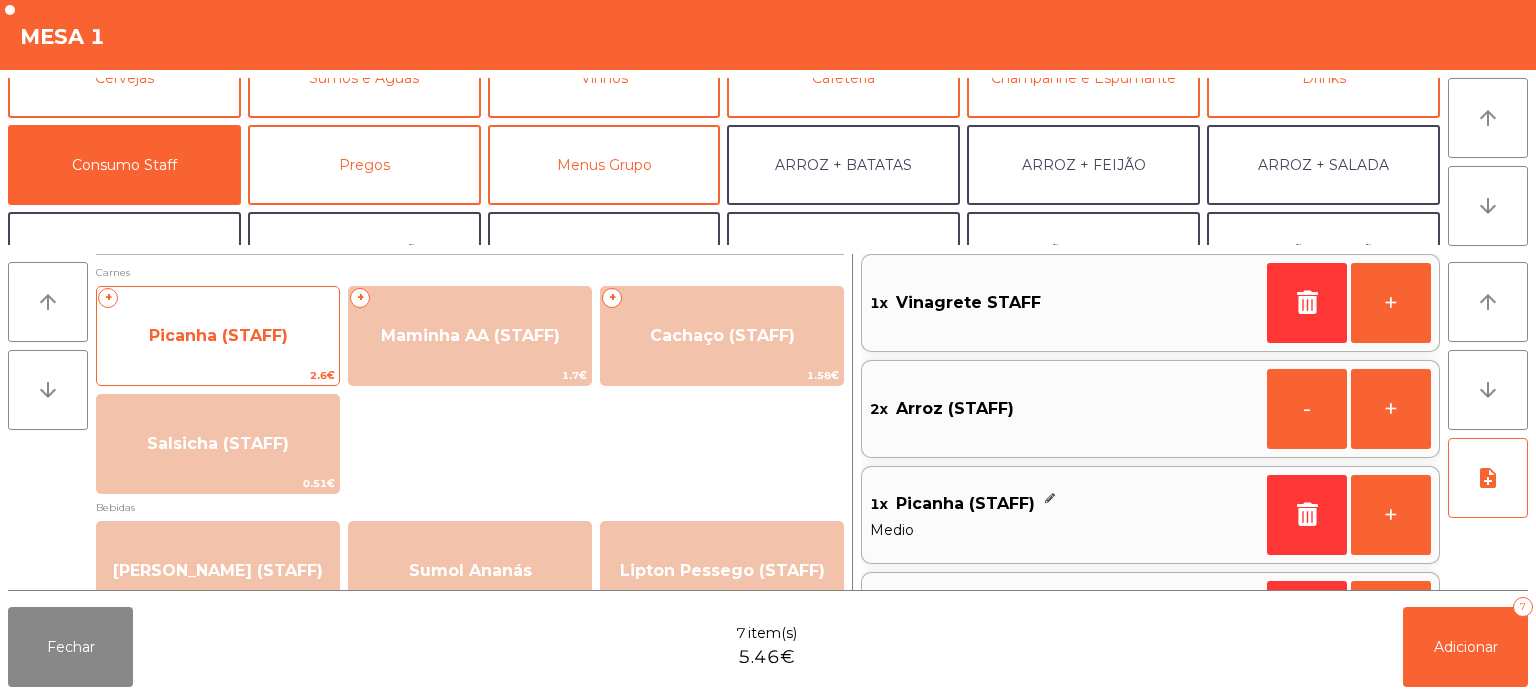 click on "Picanha (STAFF)" 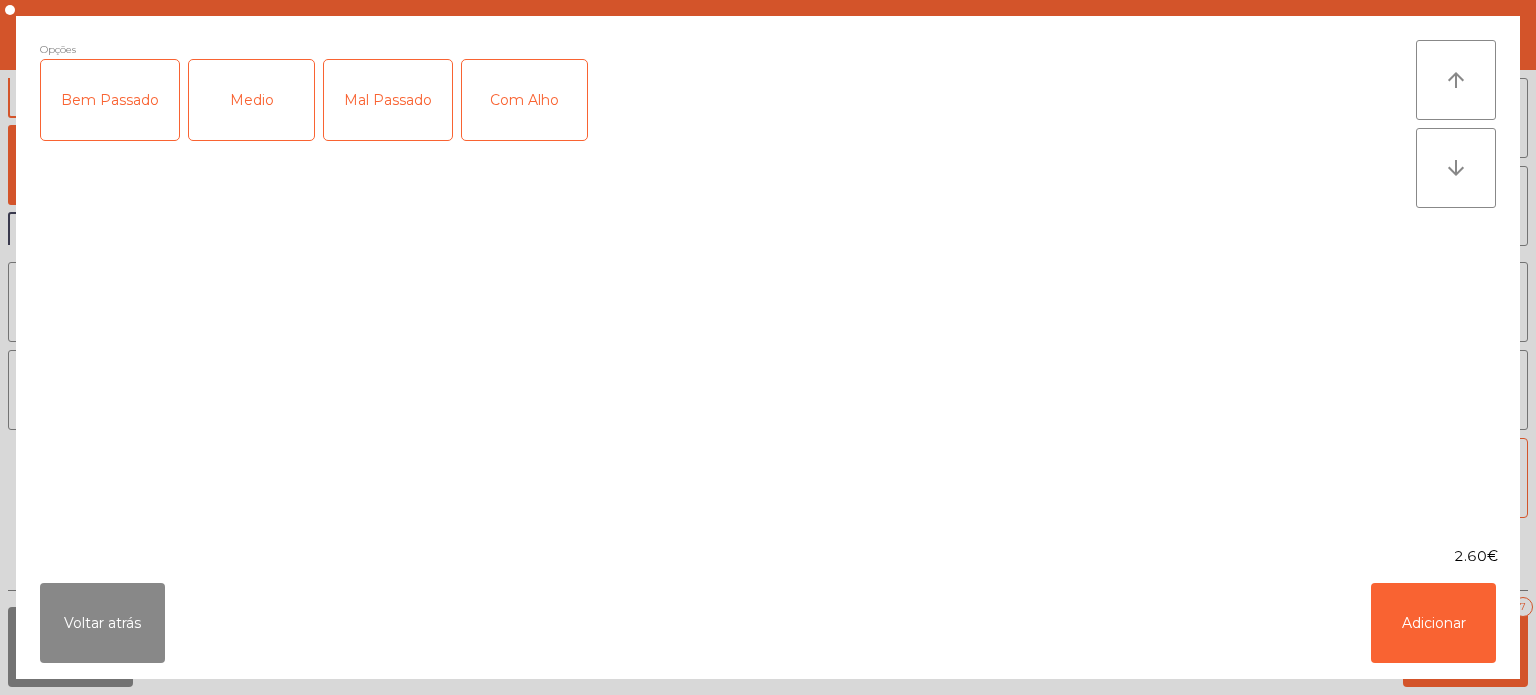 click on "Medio" 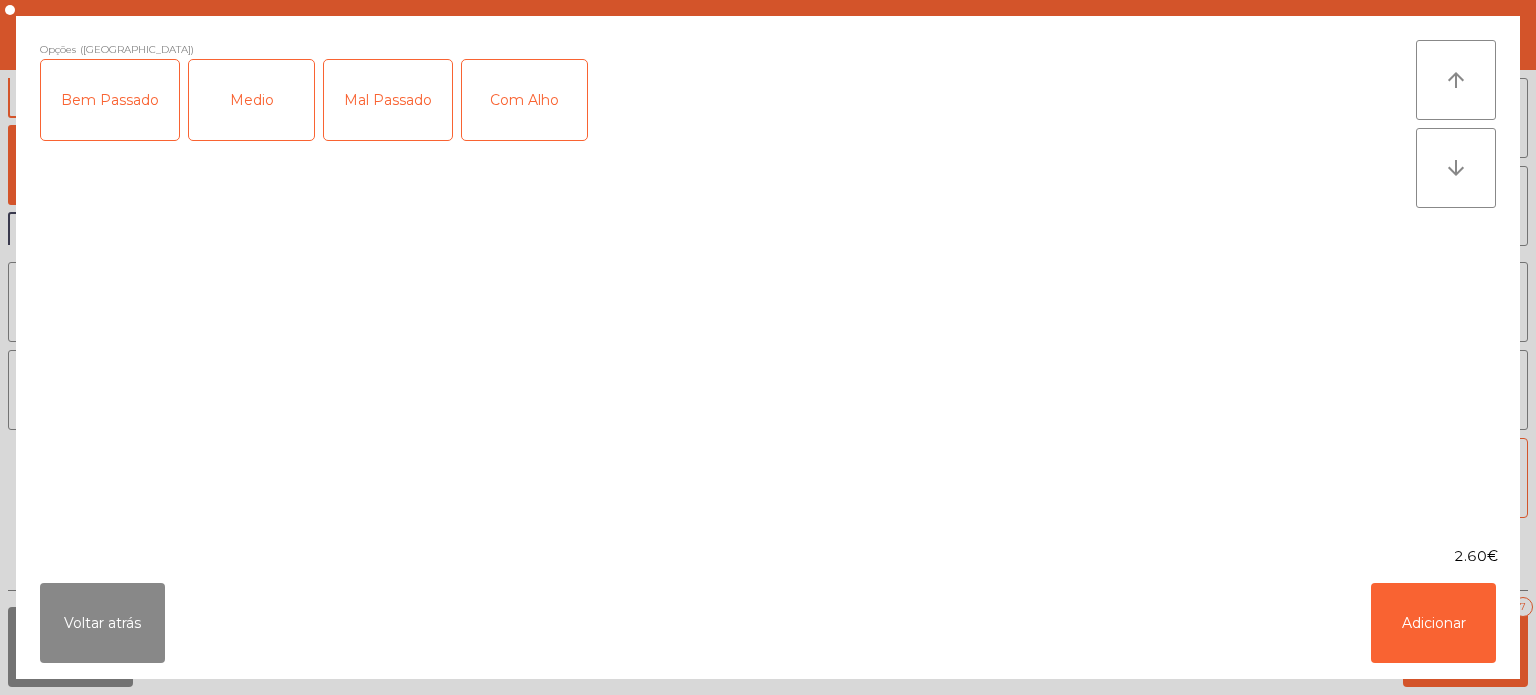click on "Mal Passado" 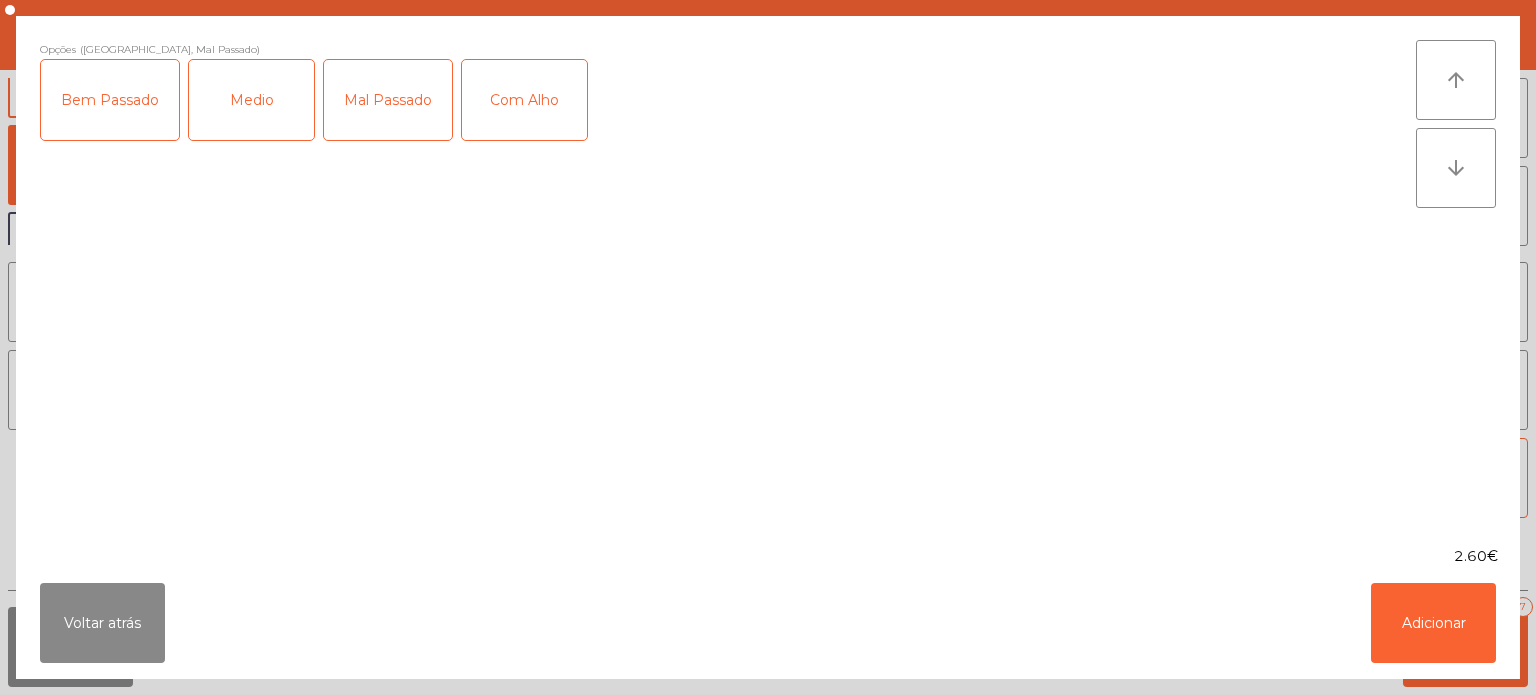 click on "Com Alho" 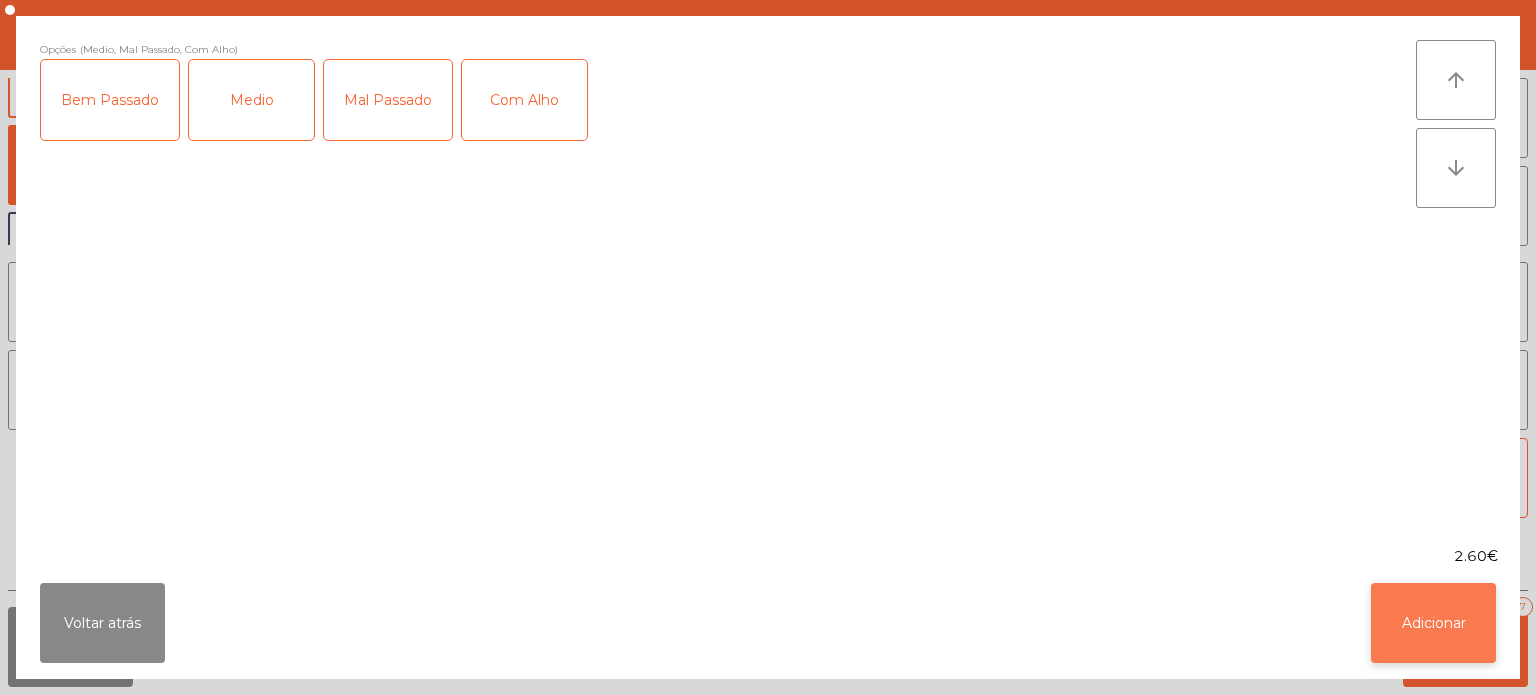 click on "Adicionar" 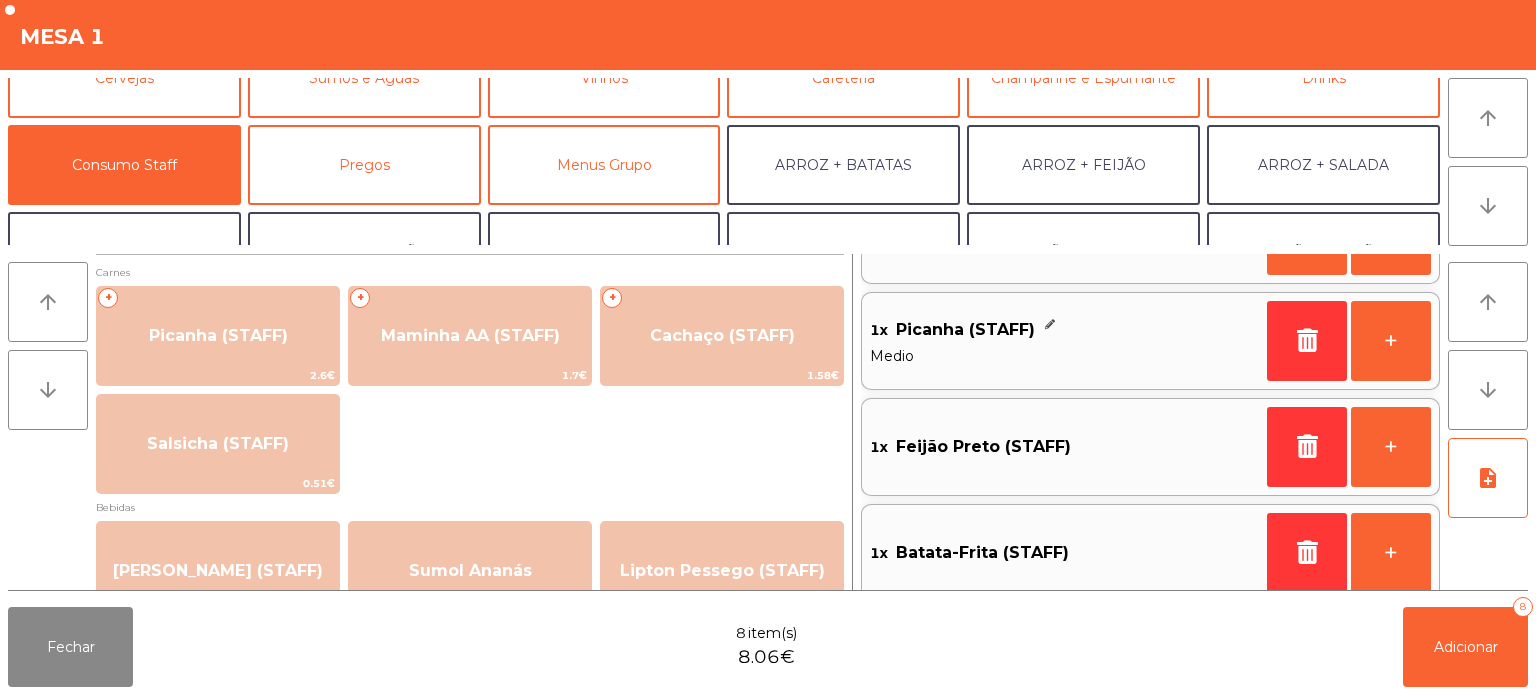 scroll, scrollTop: 410, scrollLeft: 0, axis: vertical 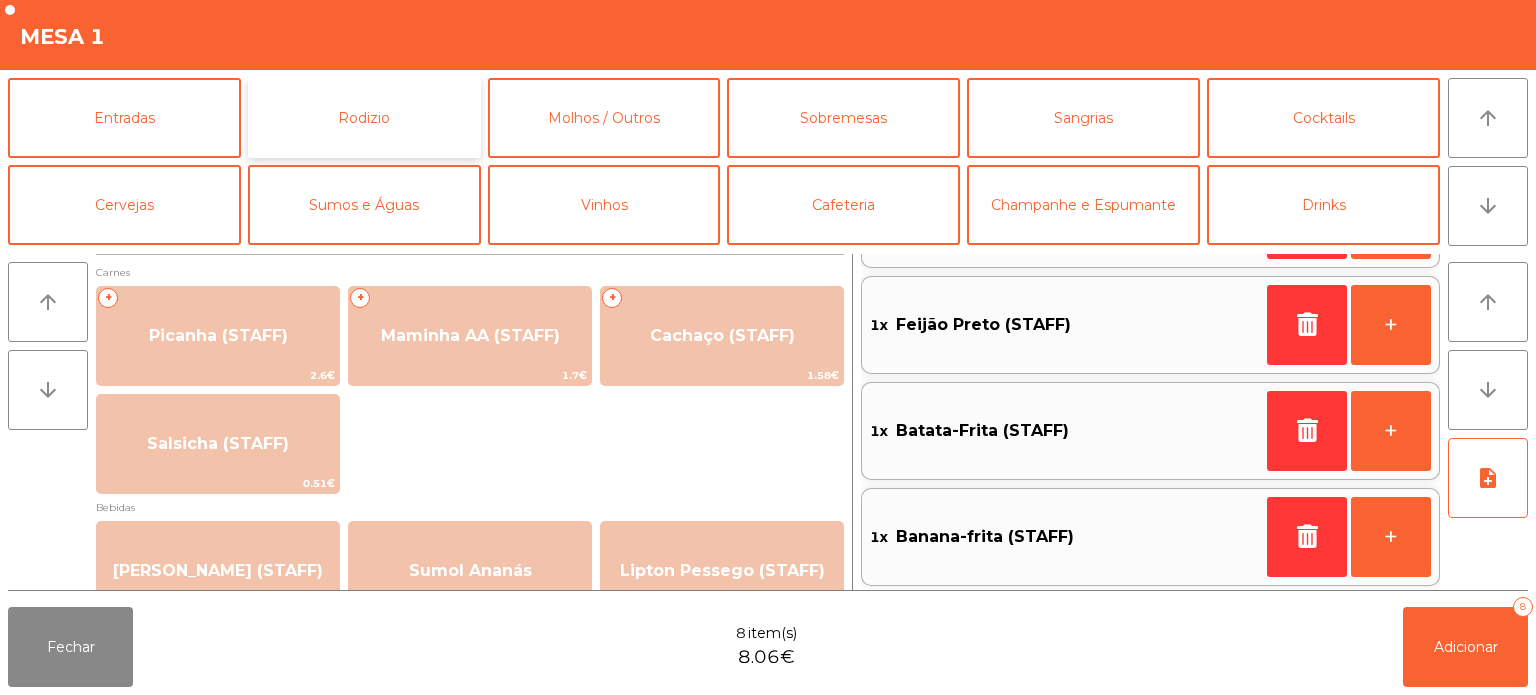 click on "Rodizio" 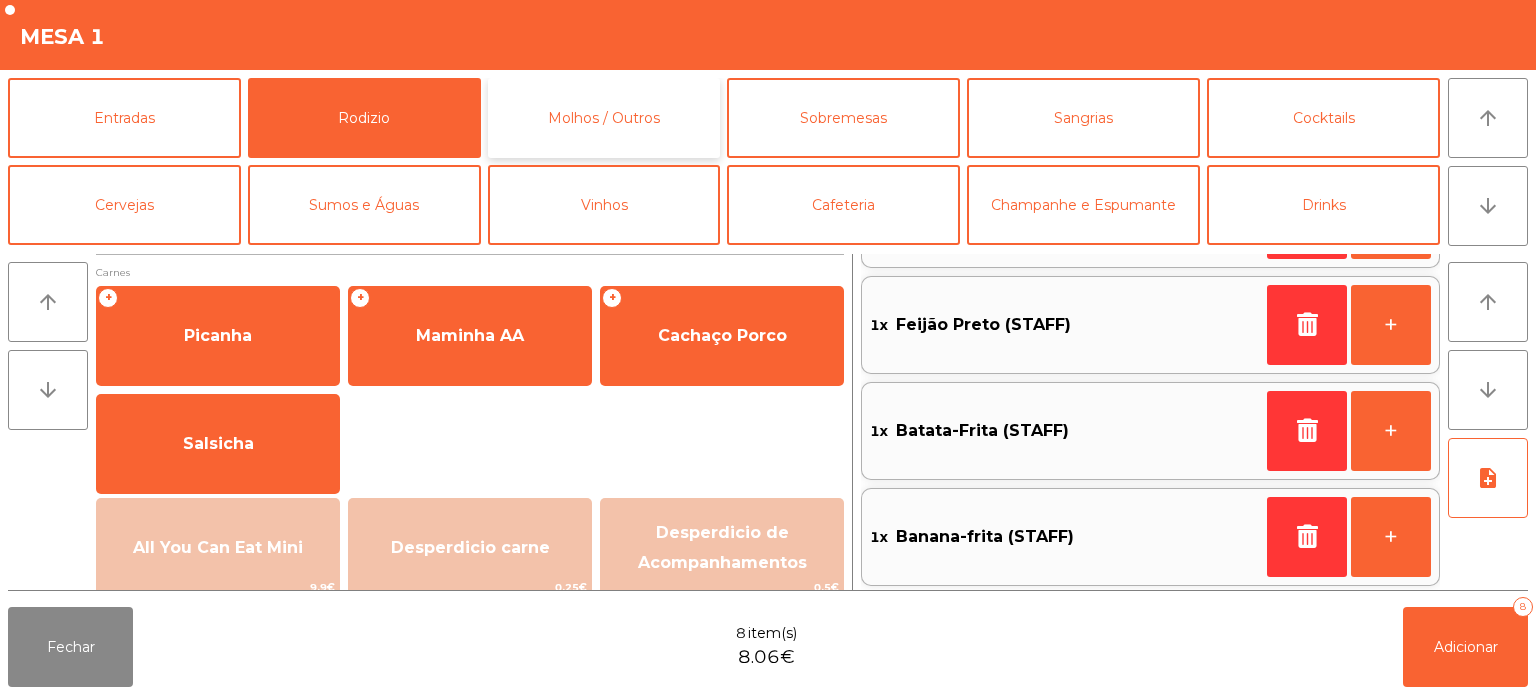 click on "Molhos / Outros" 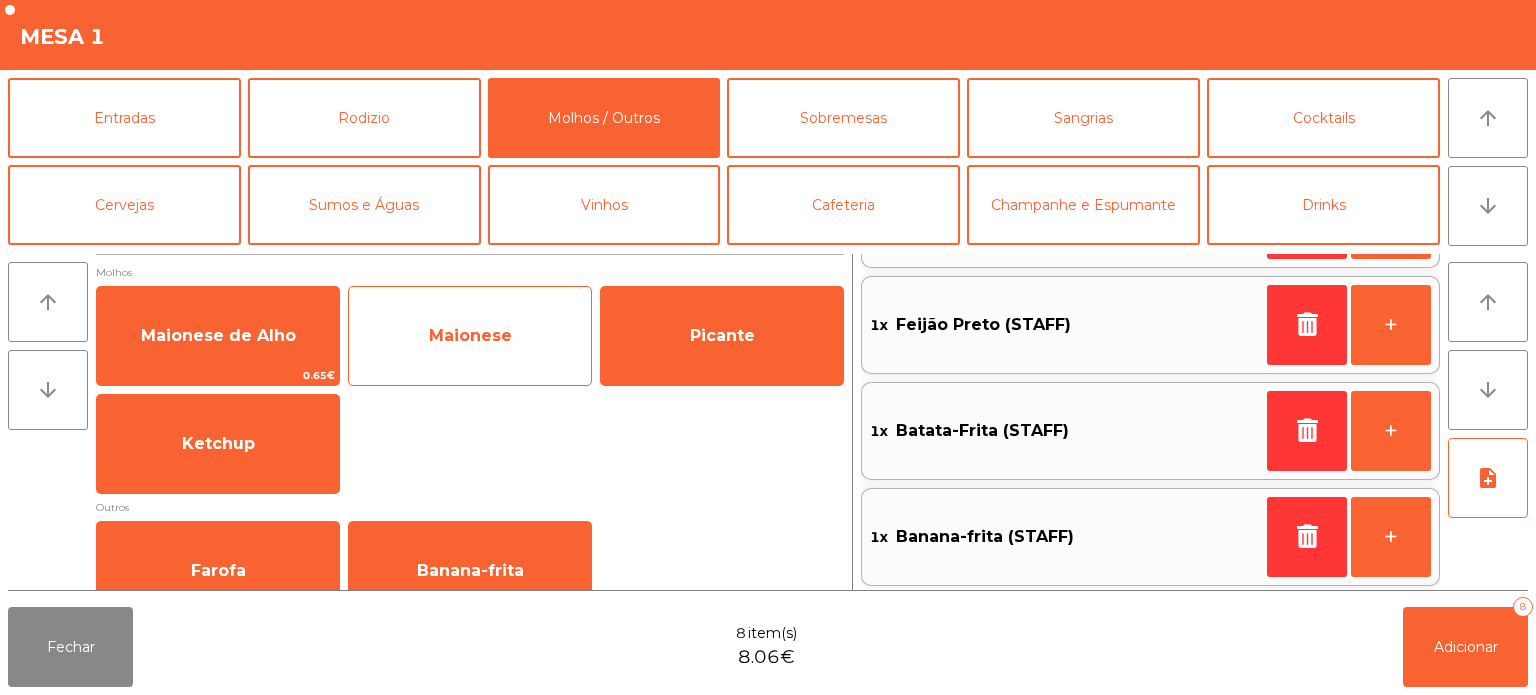 click on "Maionese" 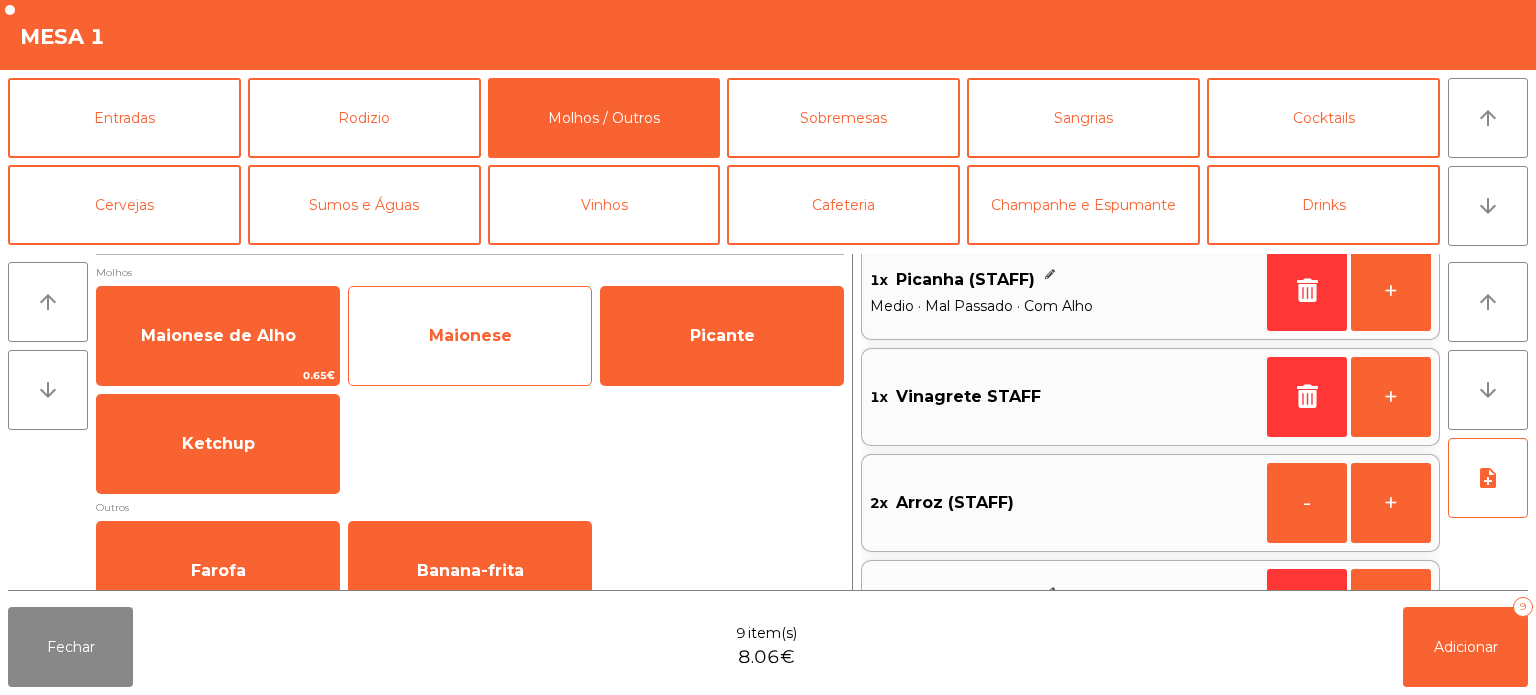 scroll, scrollTop: 8, scrollLeft: 0, axis: vertical 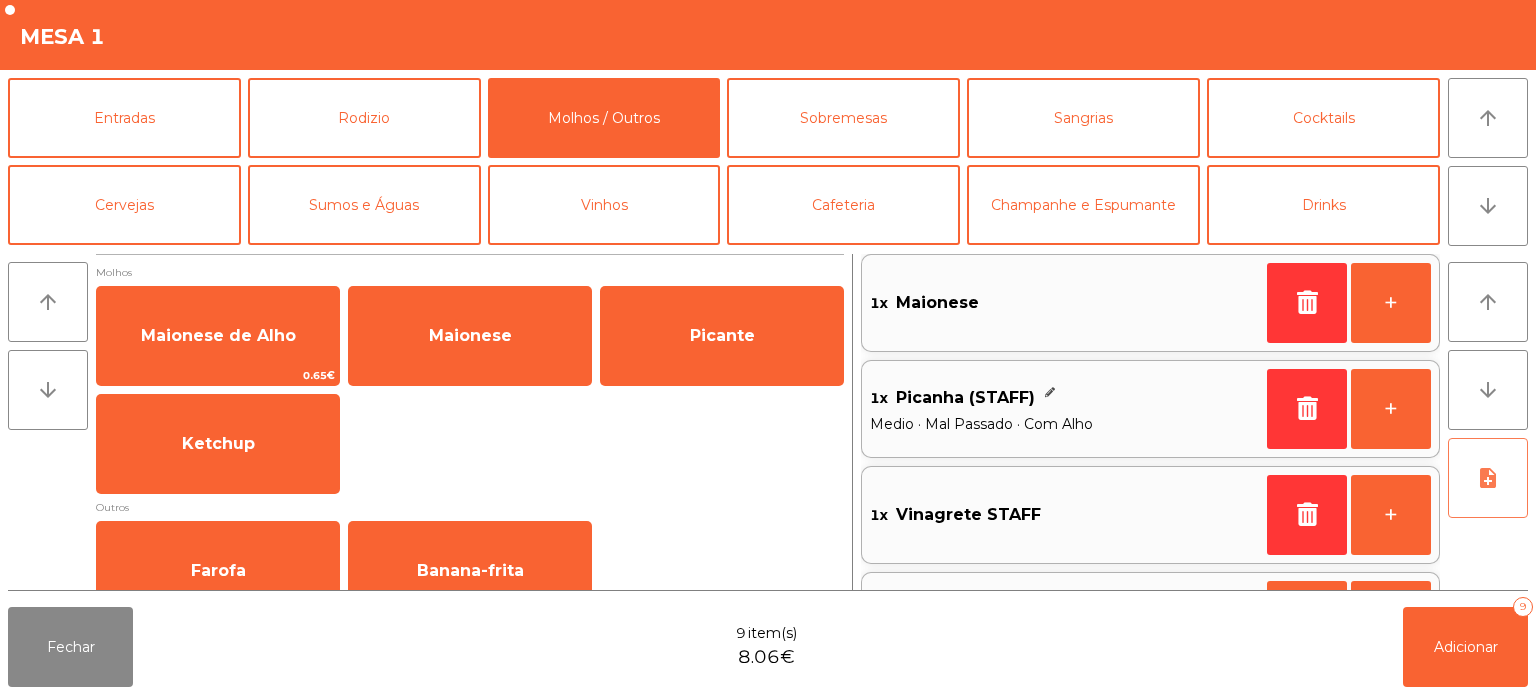 click on "note_add" 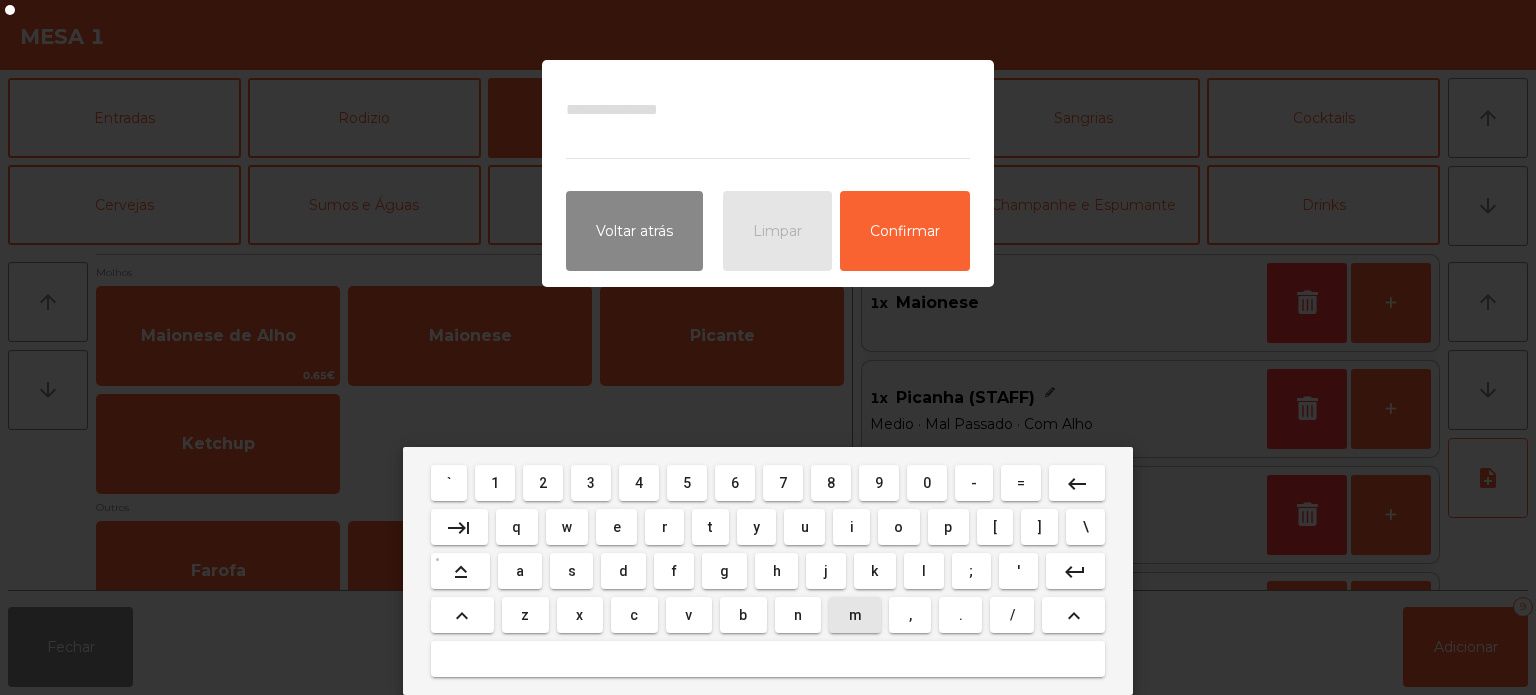 click on "m" at bounding box center (855, 615) 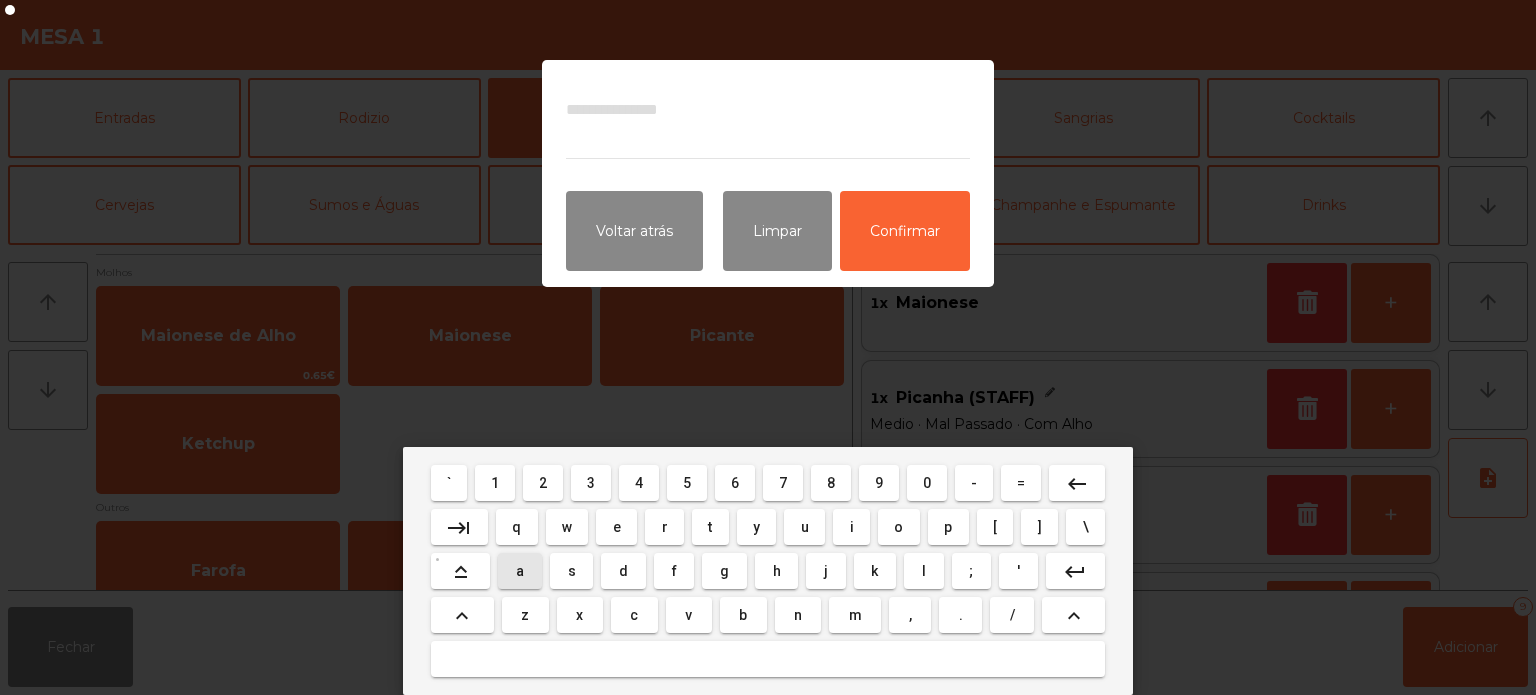 click on "a" at bounding box center (520, 571) 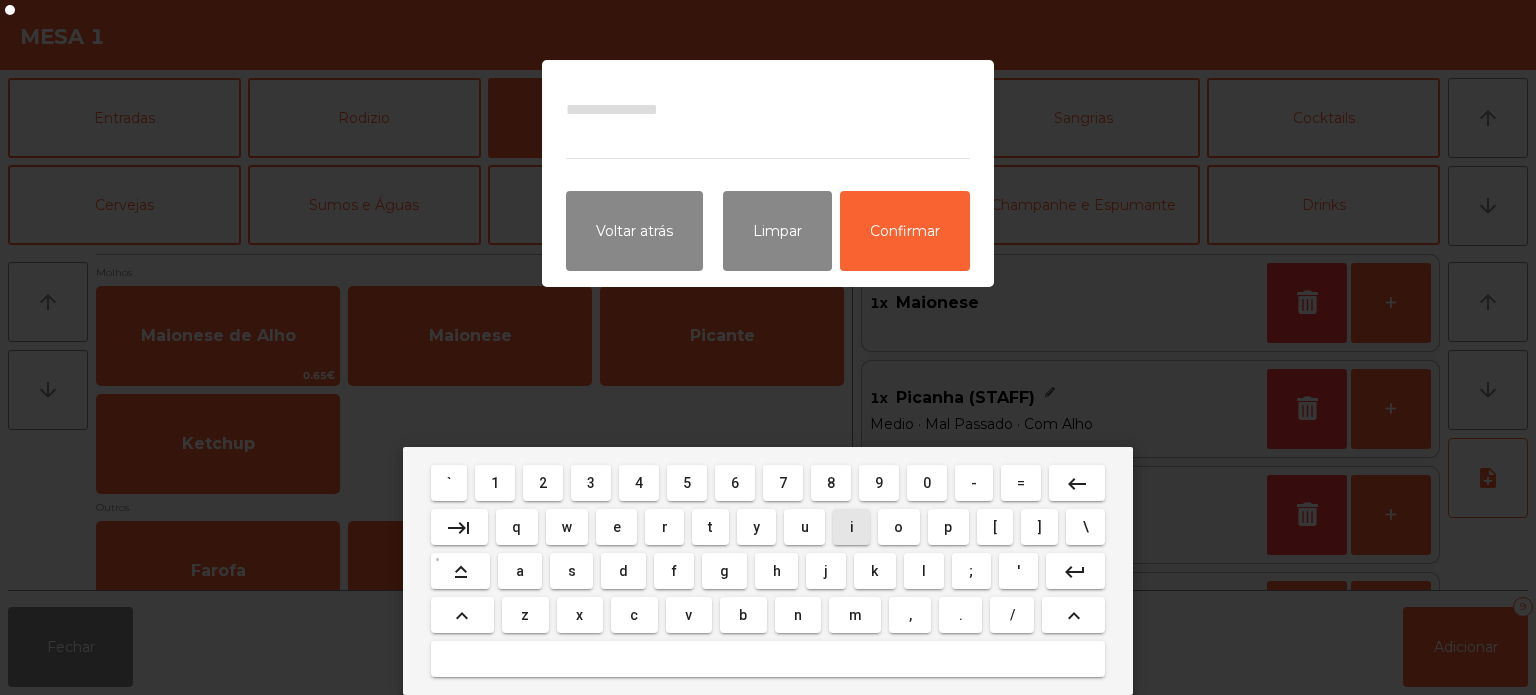 click on "i" at bounding box center [852, 527] 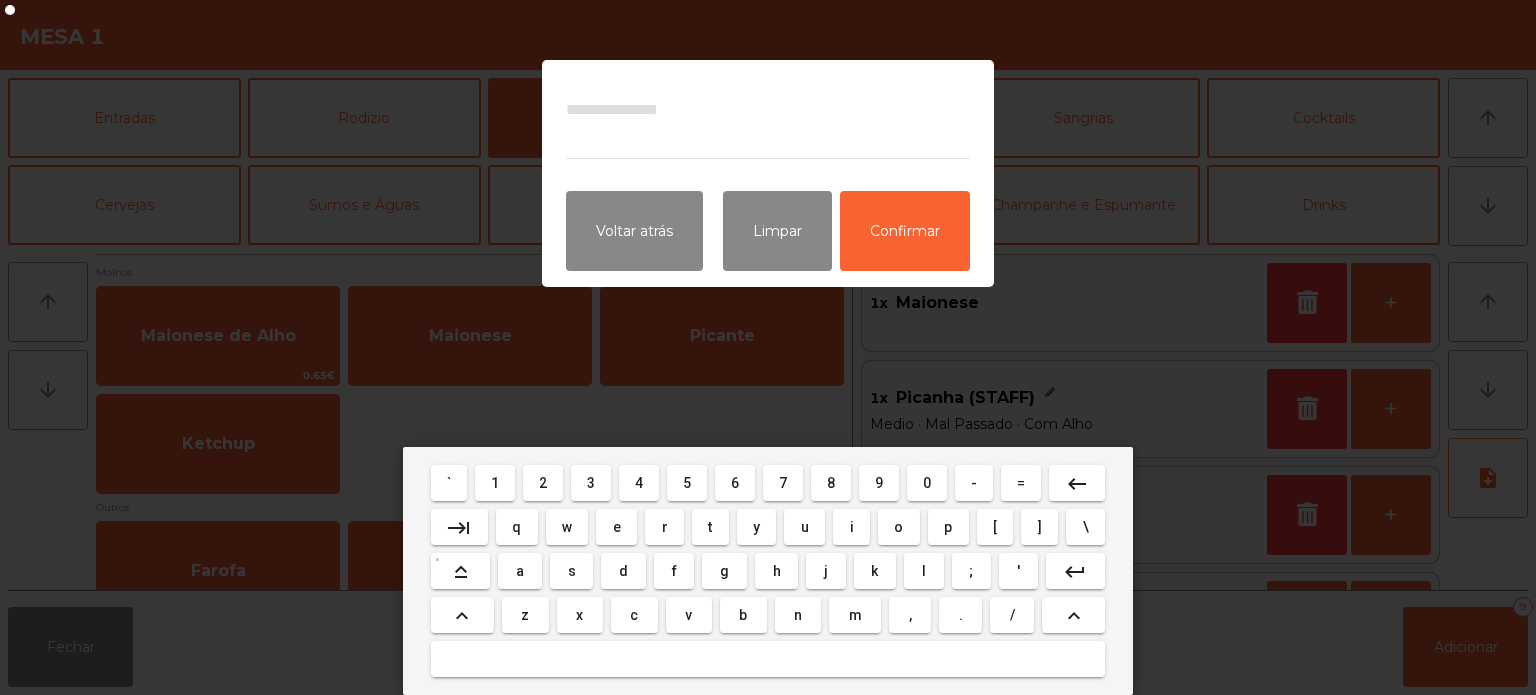 click at bounding box center (768, 659) 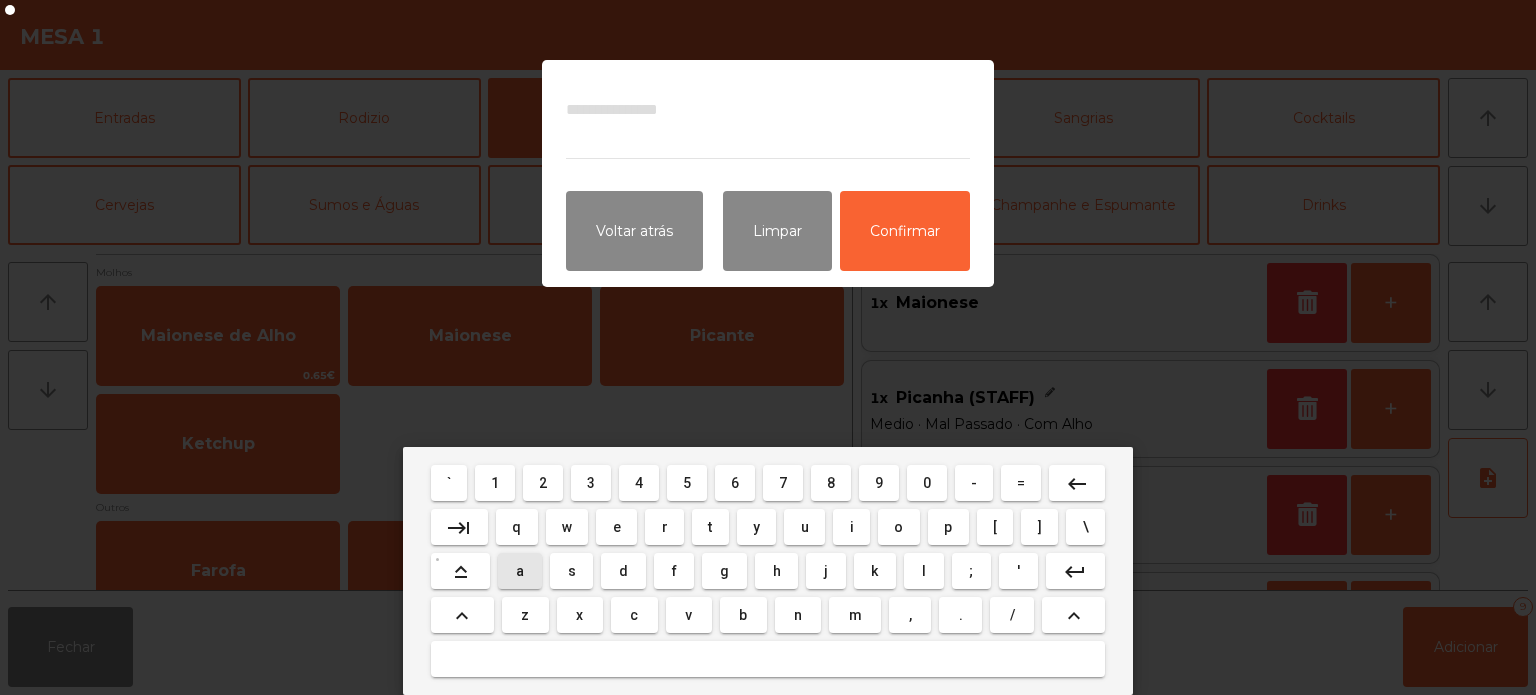 click on "a" at bounding box center (520, 571) 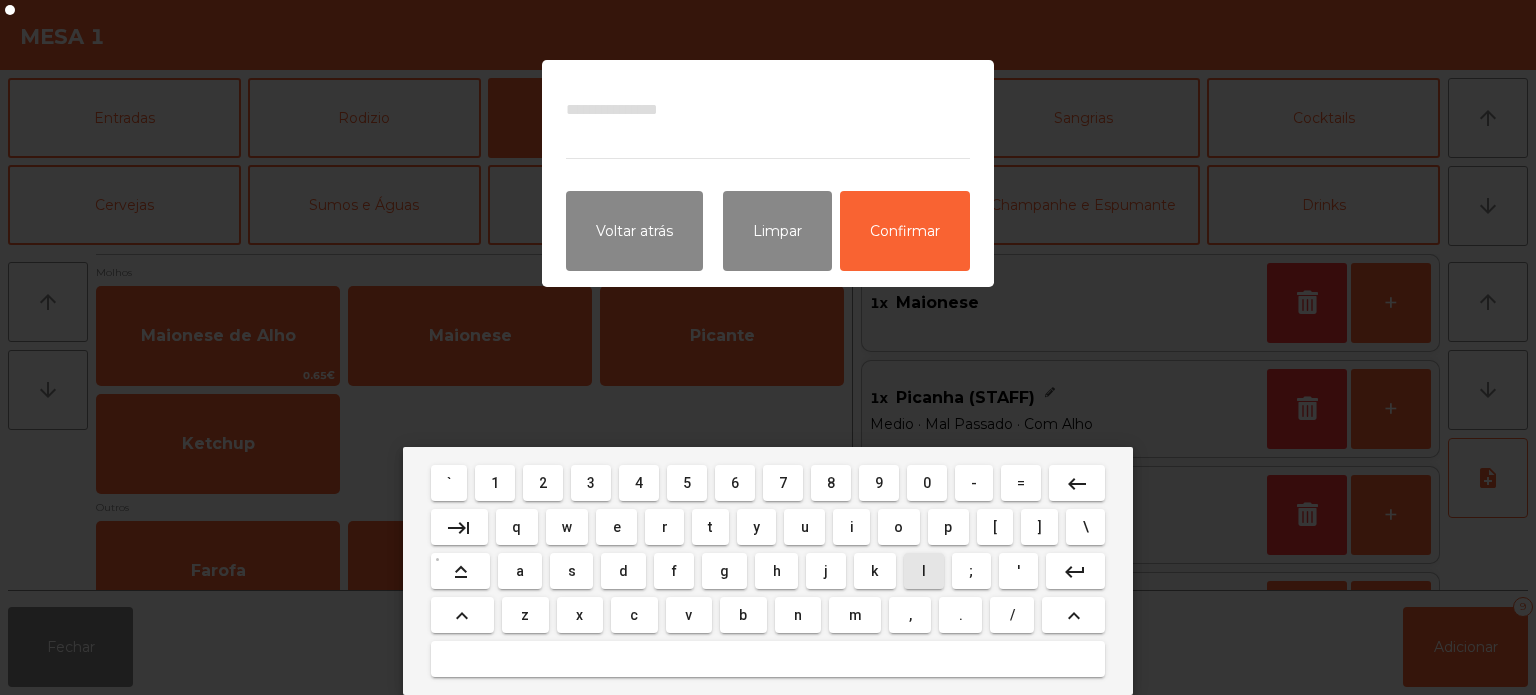 click on "l" at bounding box center [923, 571] 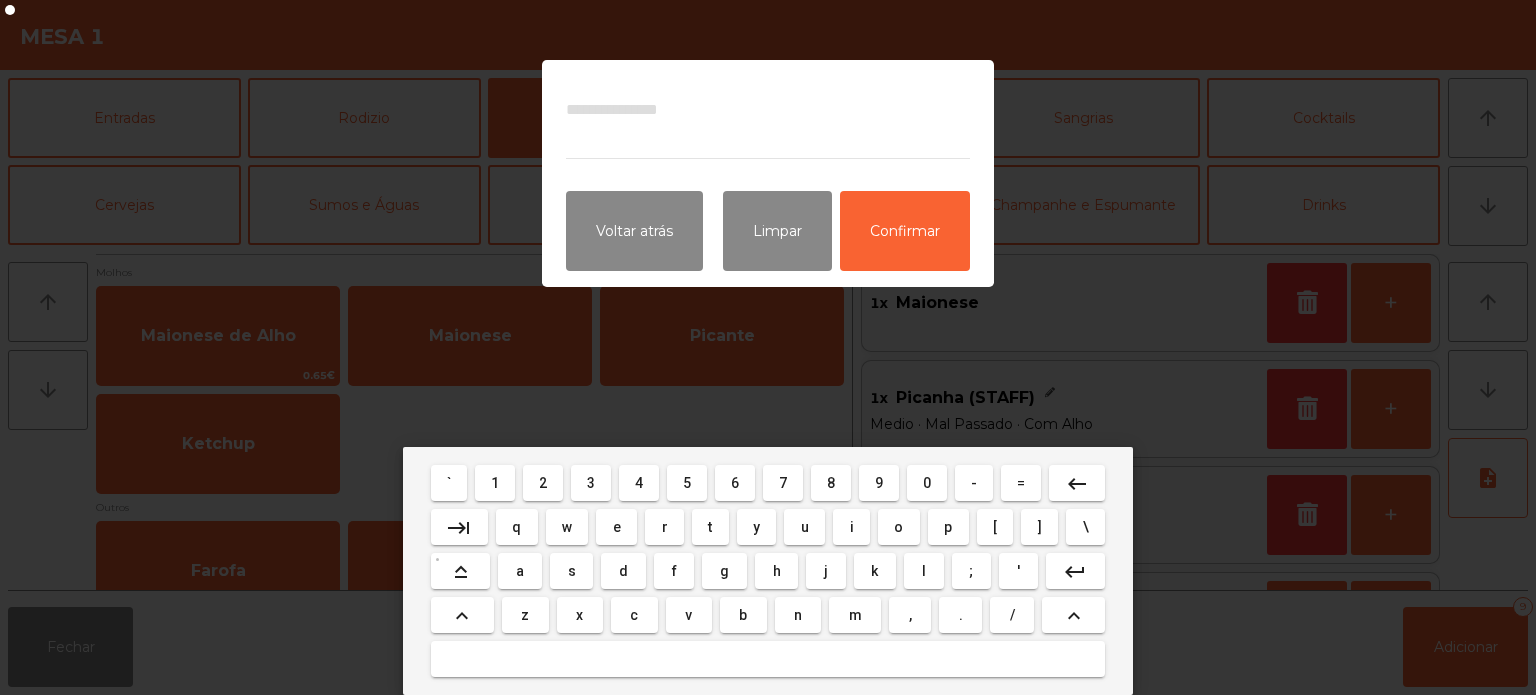 click on "h" at bounding box center (776, 571) 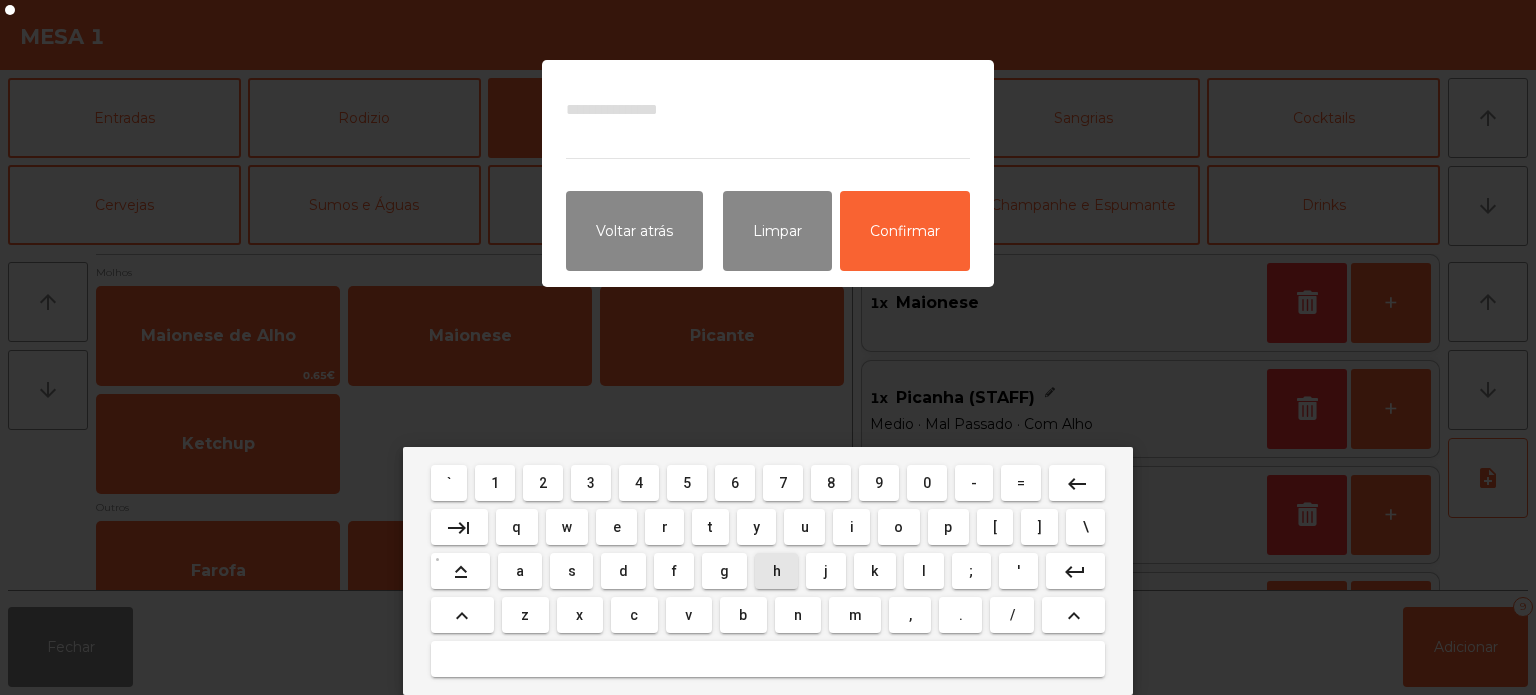 click on "o" at bounding box center (898, 527) 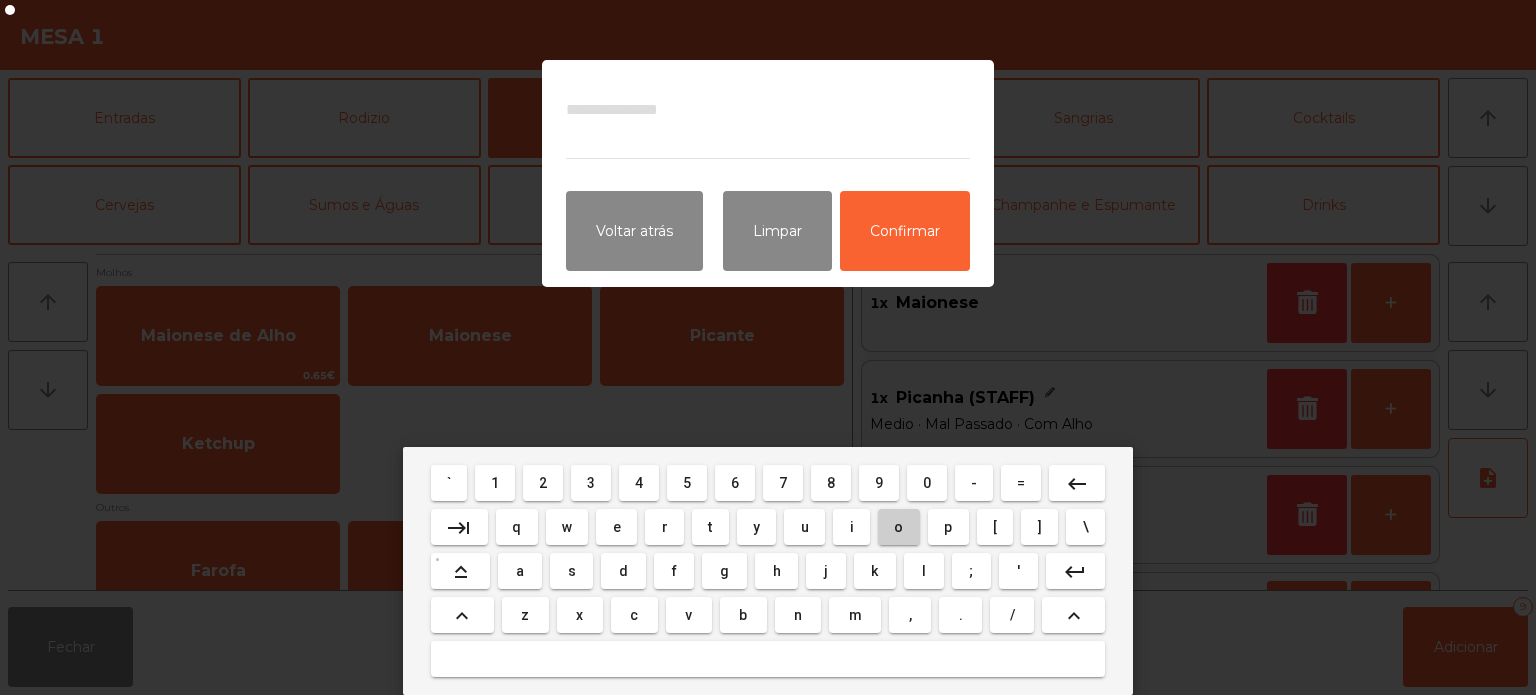click on "o" at bounding box center [899, 527] 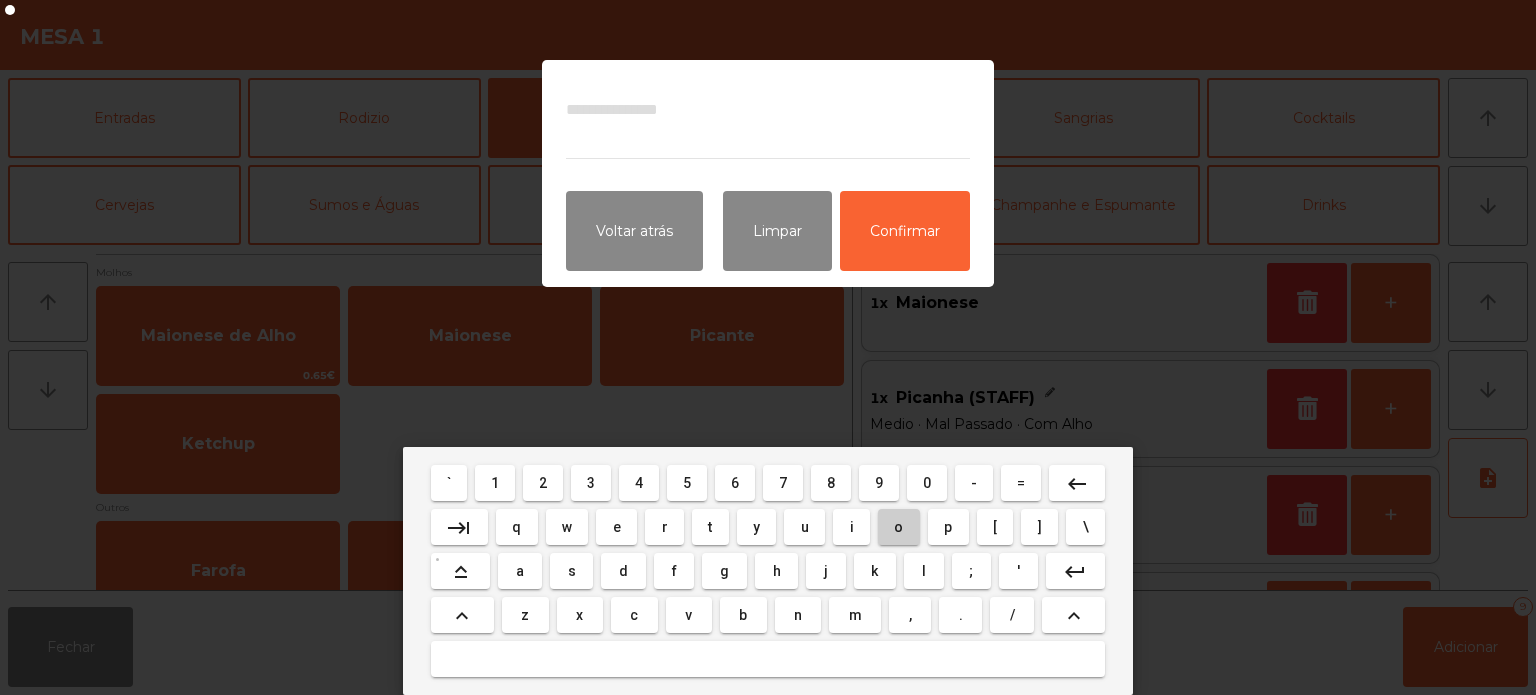 click on "o" at bounding box center (898, 527) 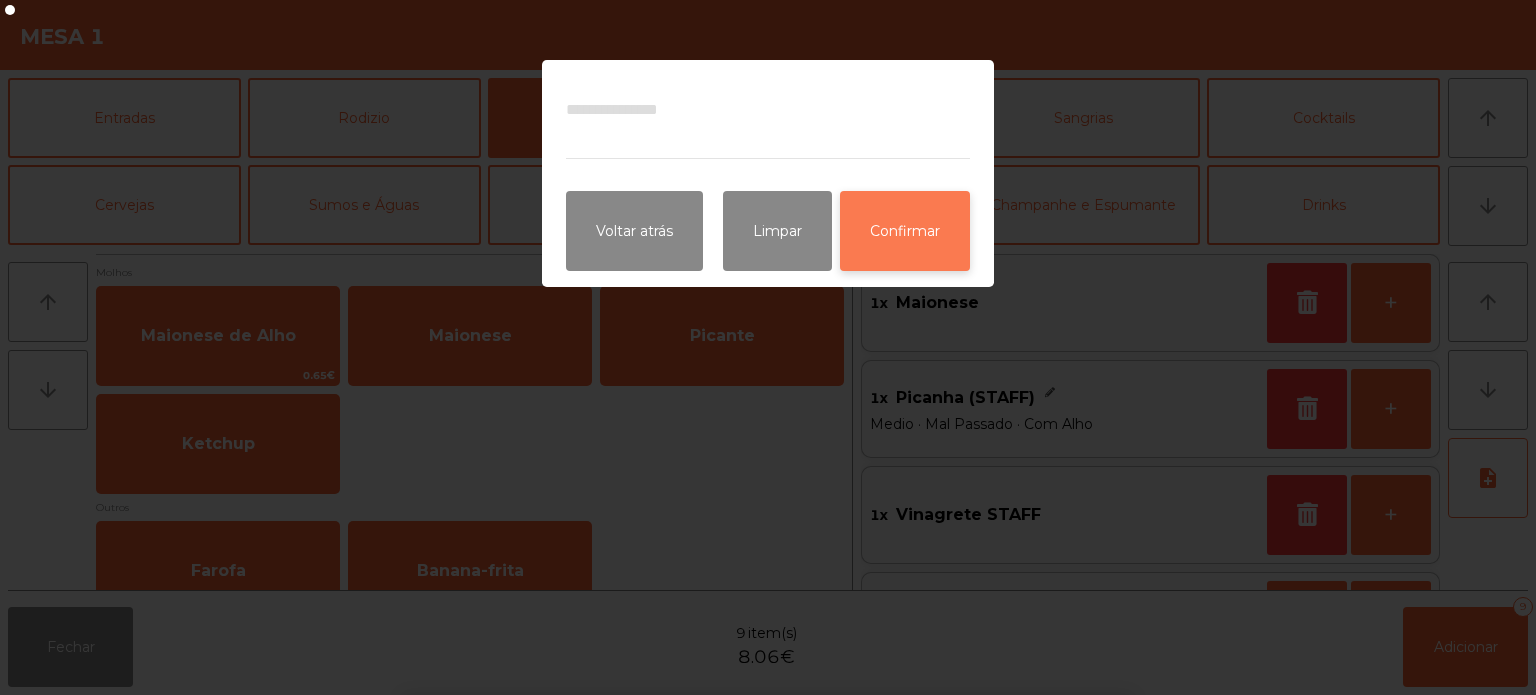 click on "Confirmar" 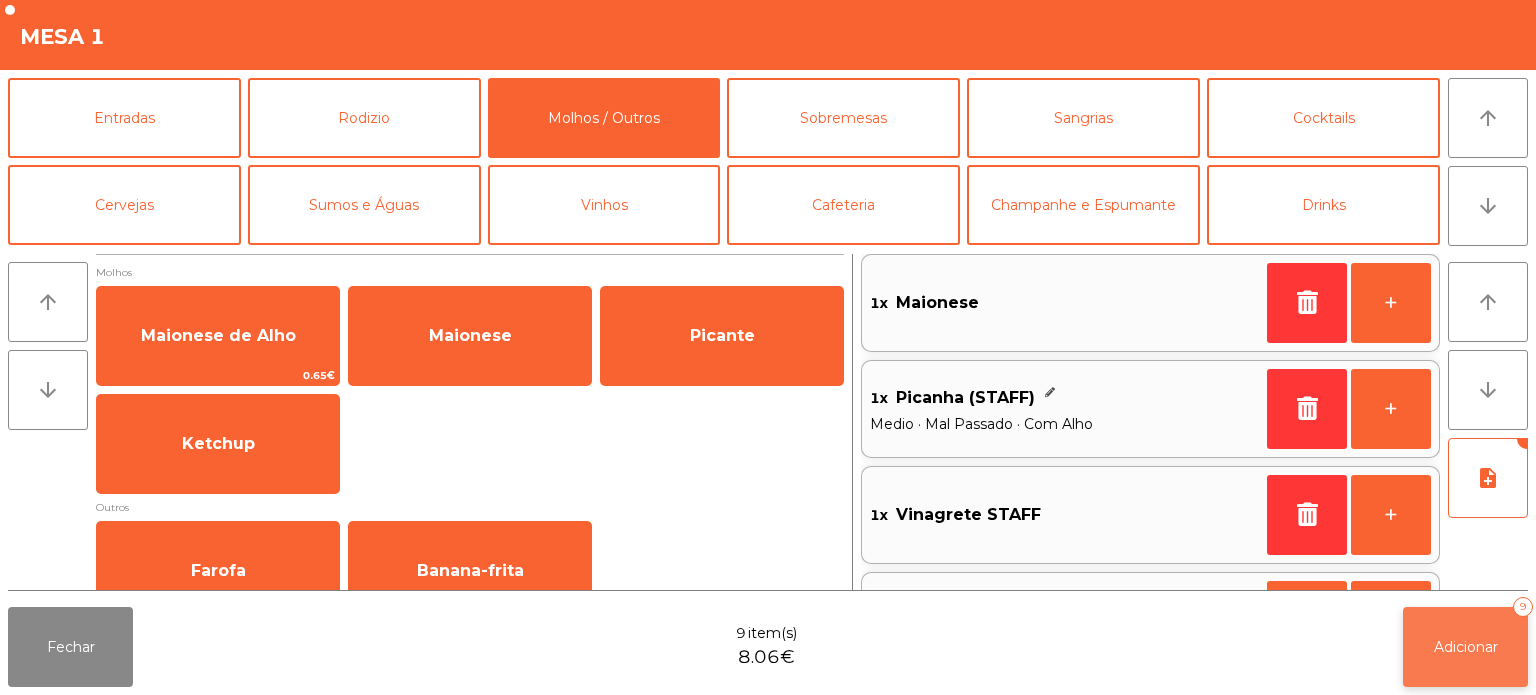 click on "Adicionar   9" 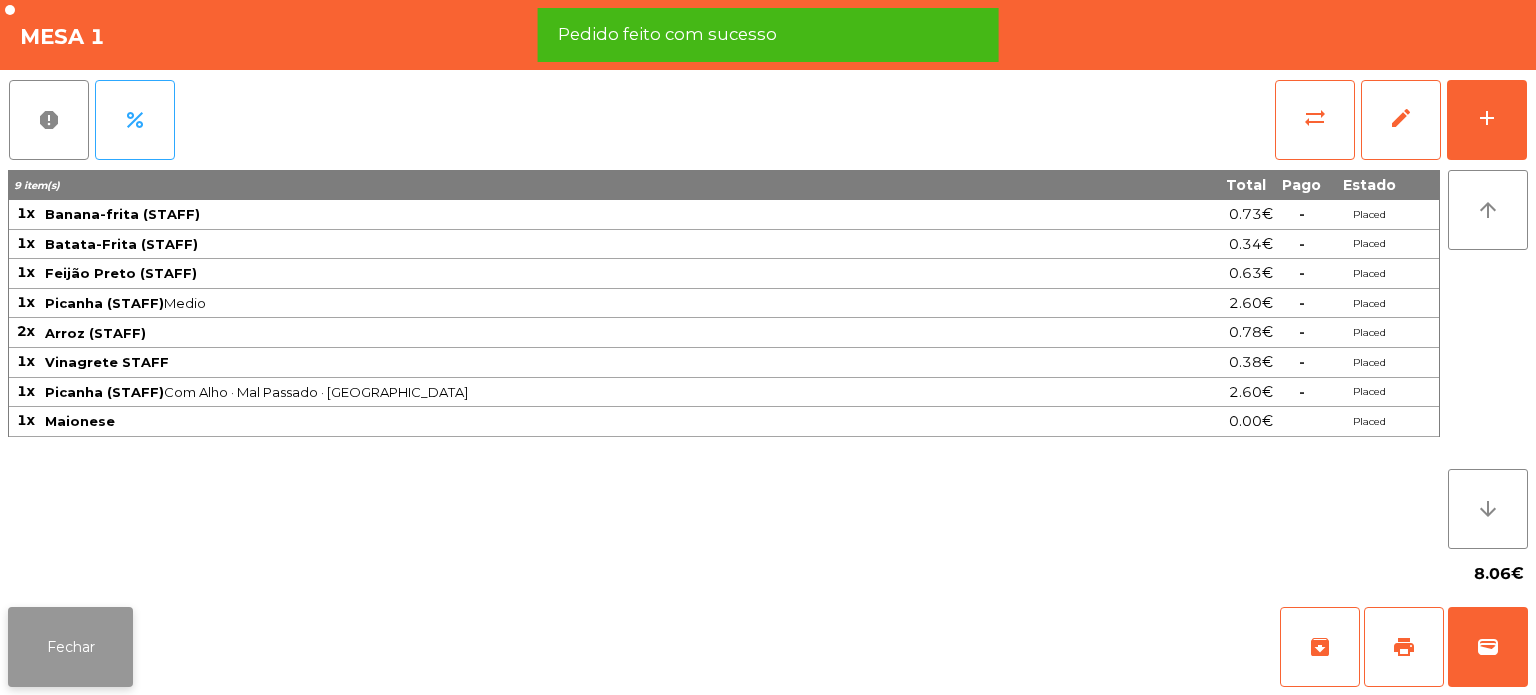 click on "Fechar" 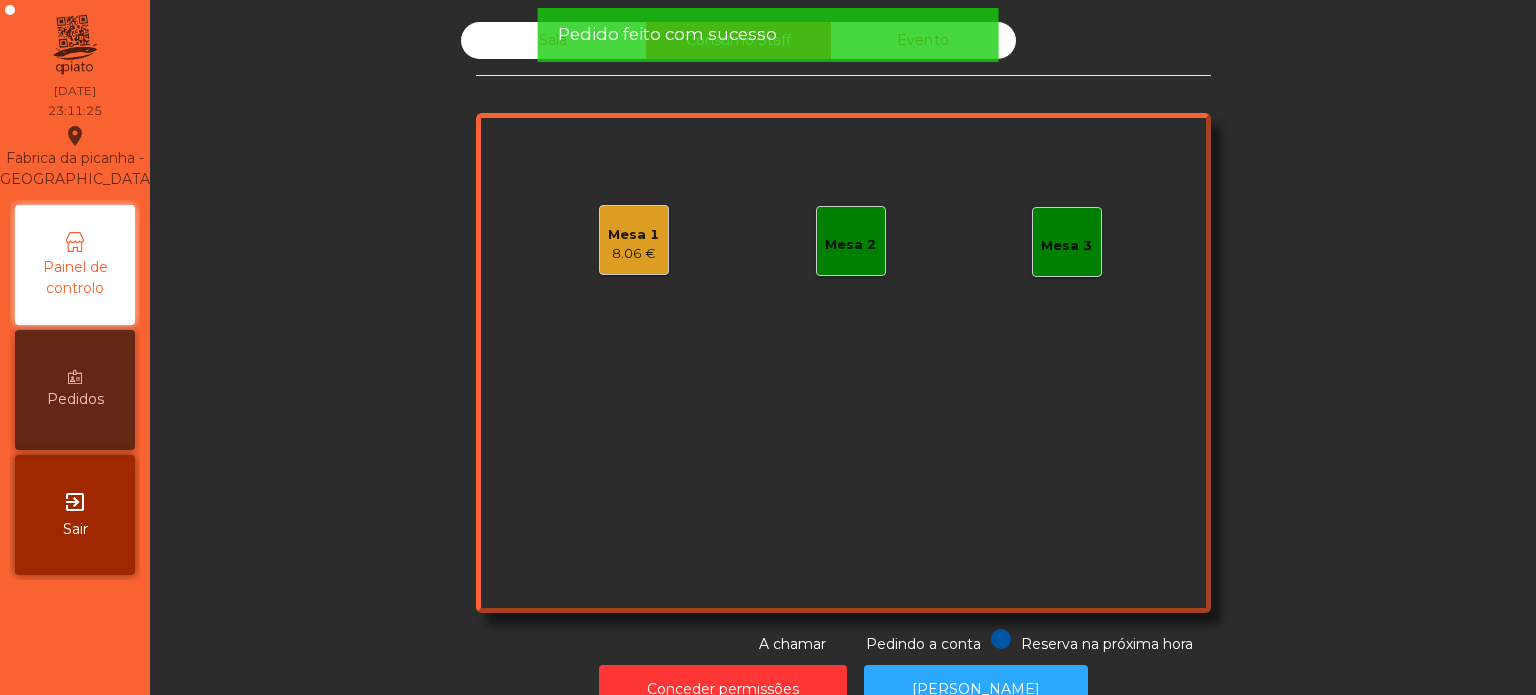 click on "Sala" 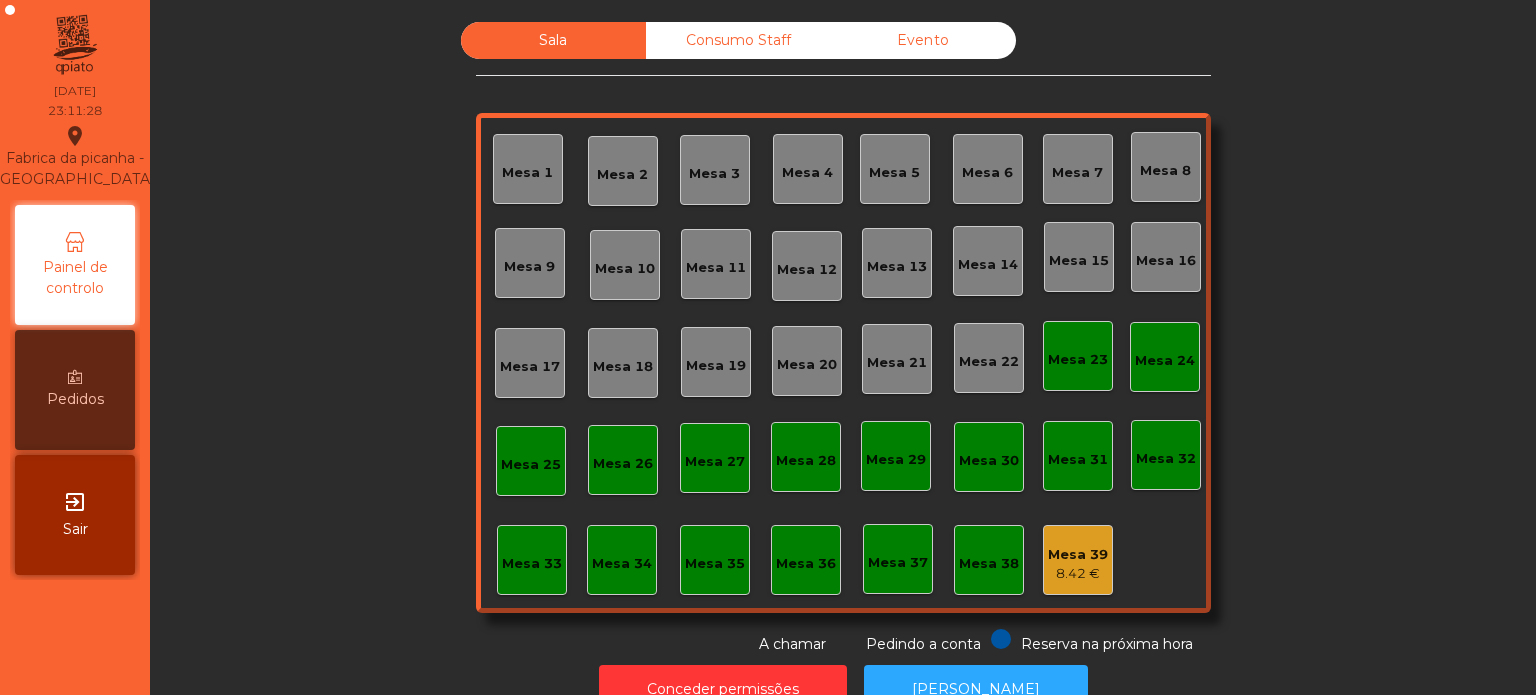 click on "Consumo Staff" 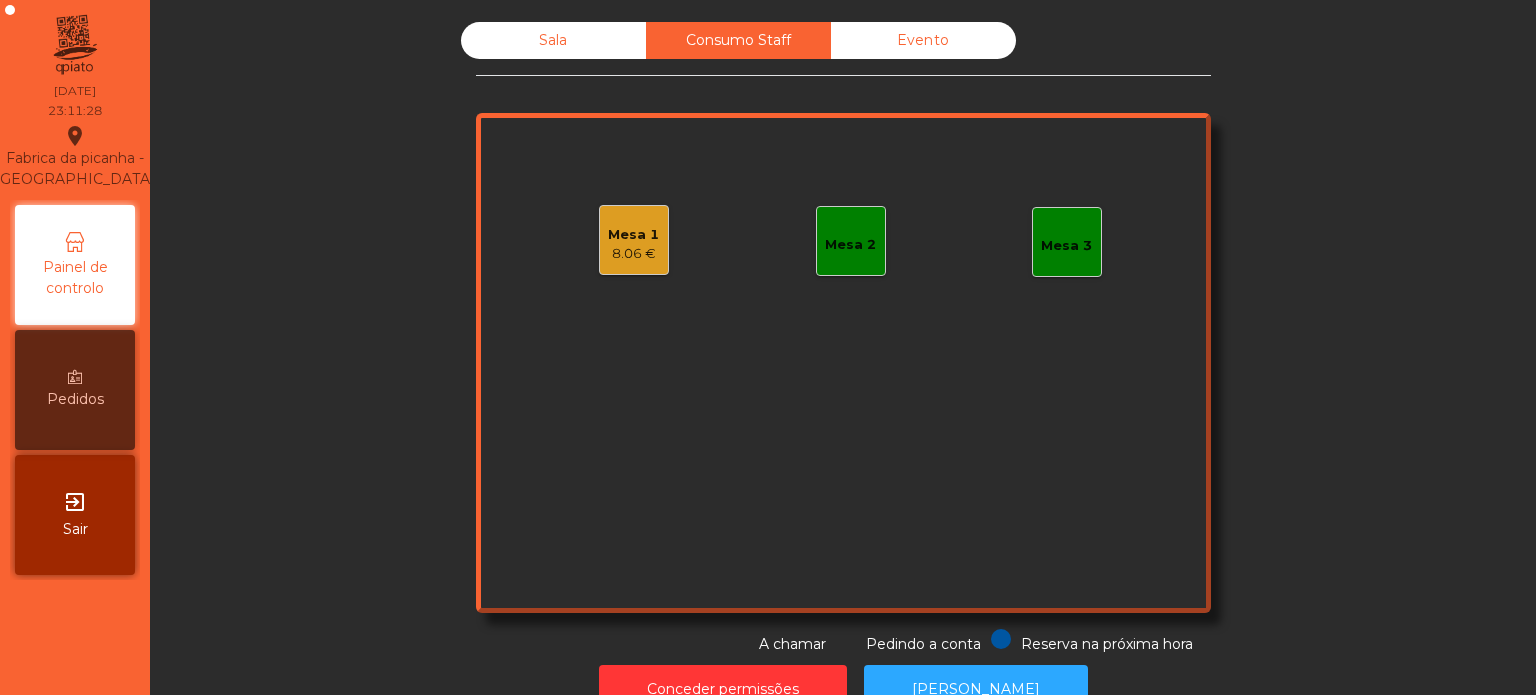 click on "8.06 €" 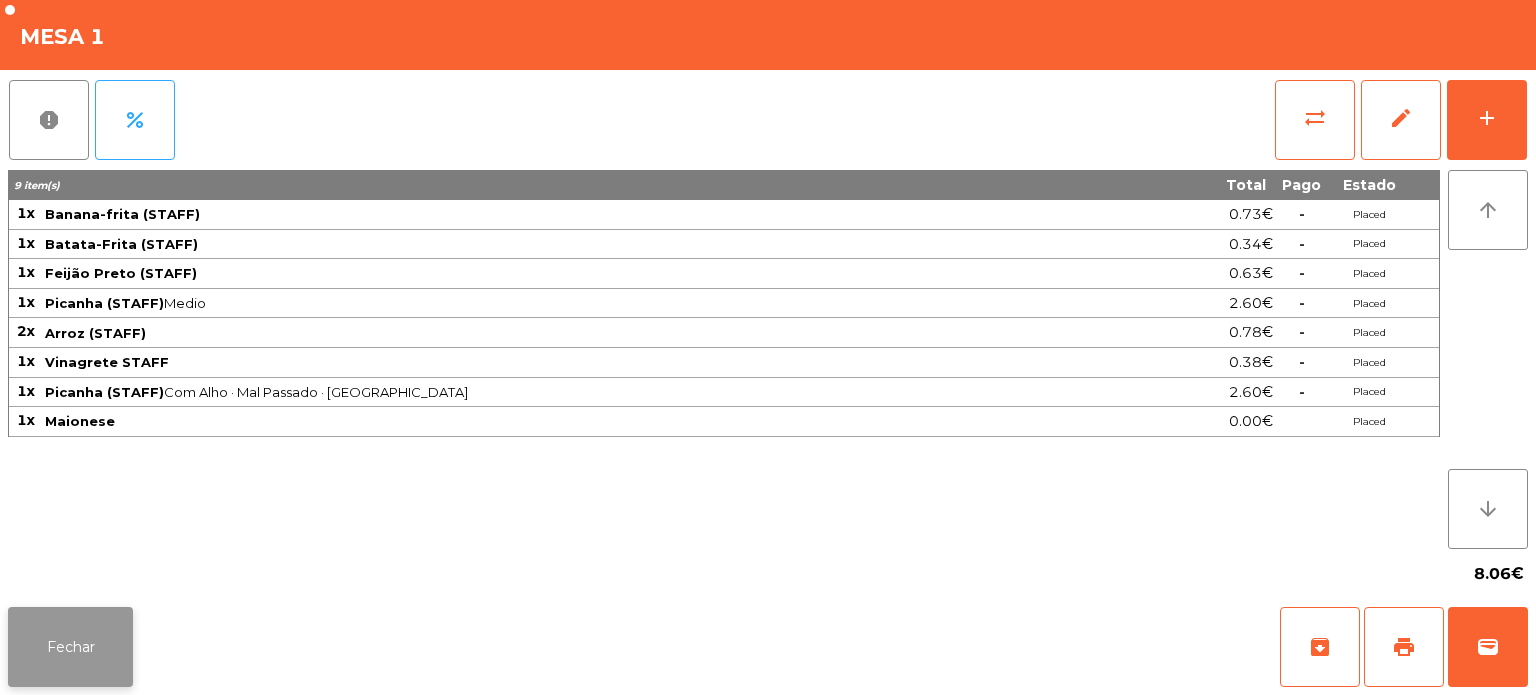 click on "Fechar" 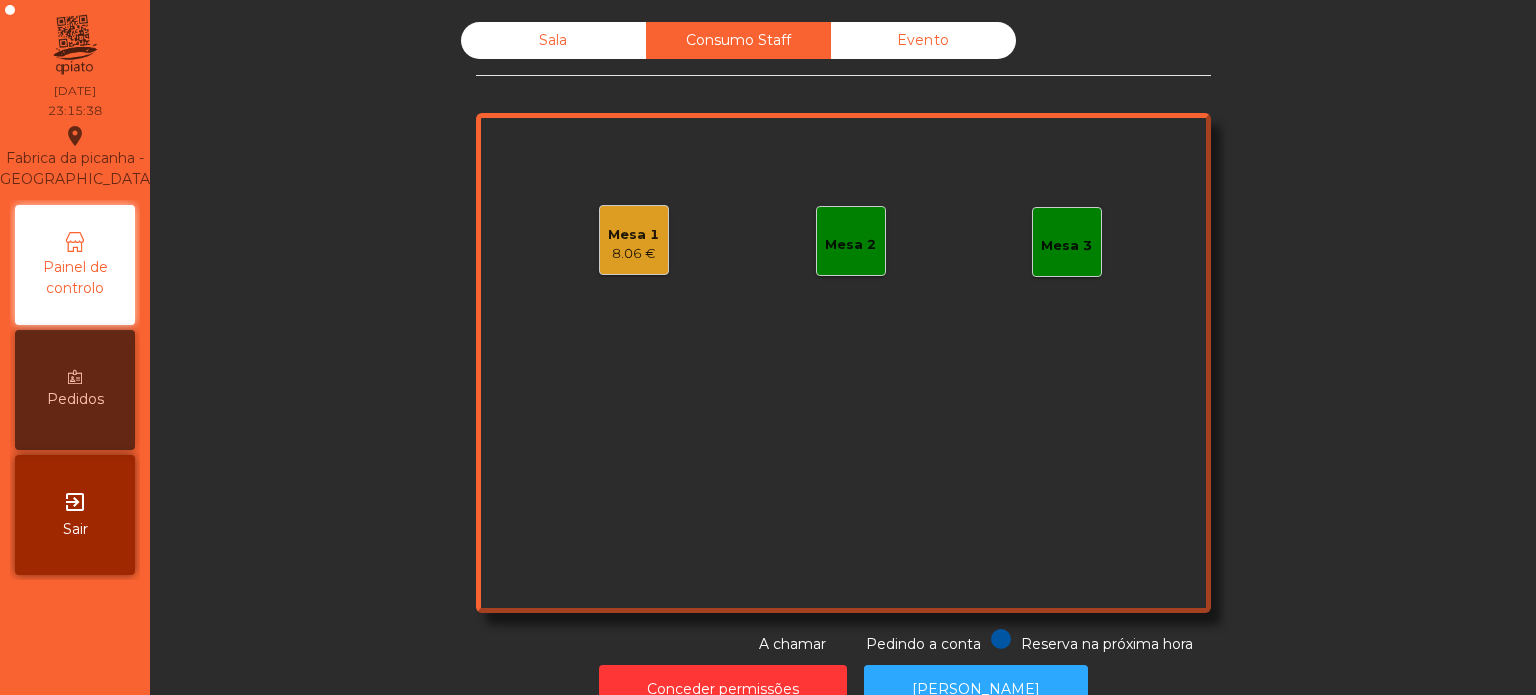scroll, scrollTop: 0, scrollLeft: 0, axis: both 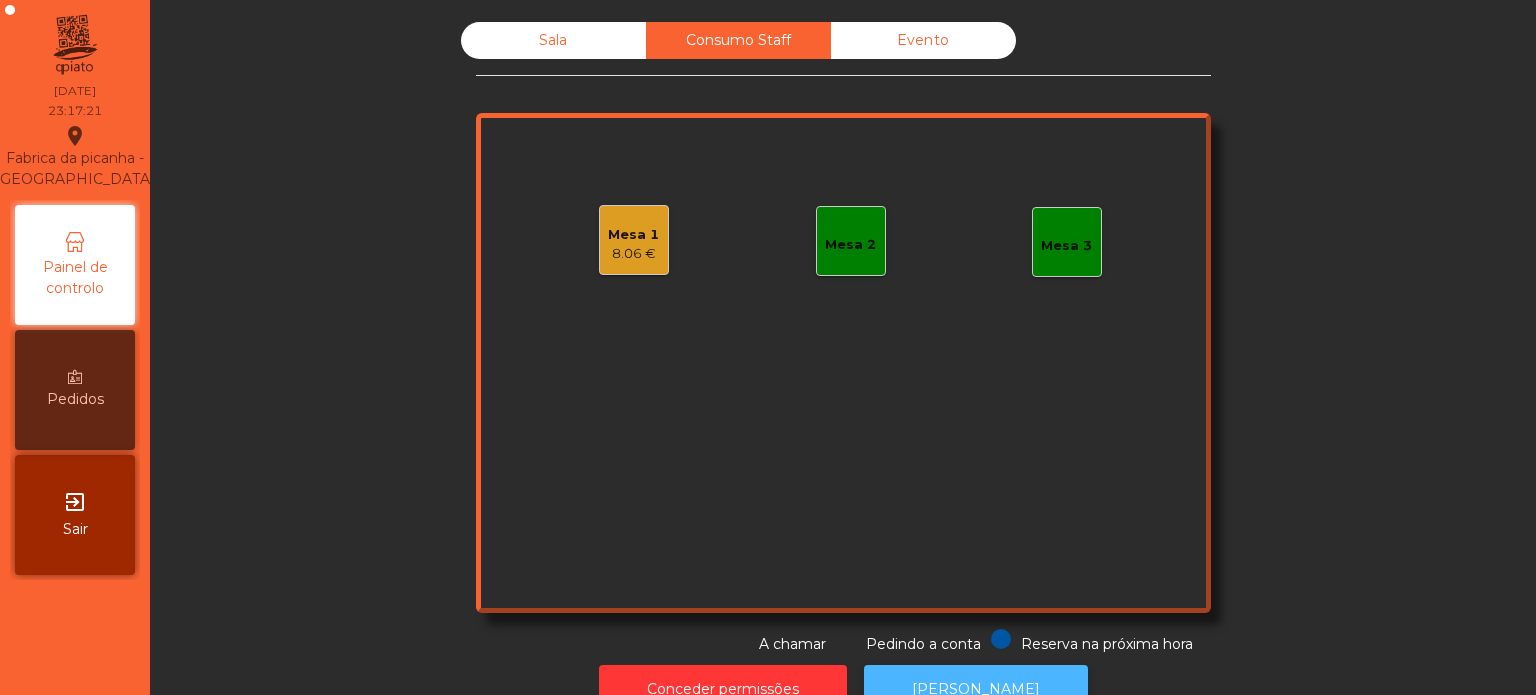 click on "[PERSON_NAME]" 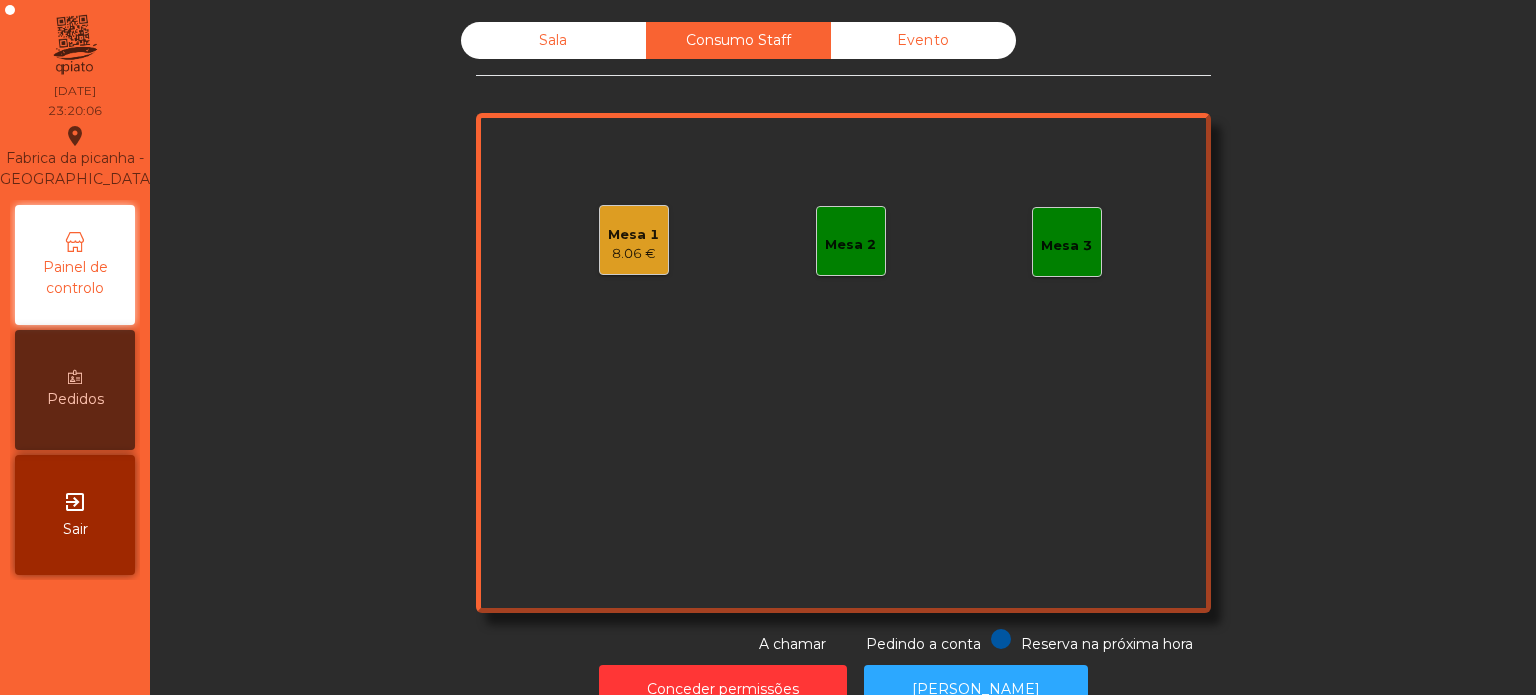 click on "8.06 €" 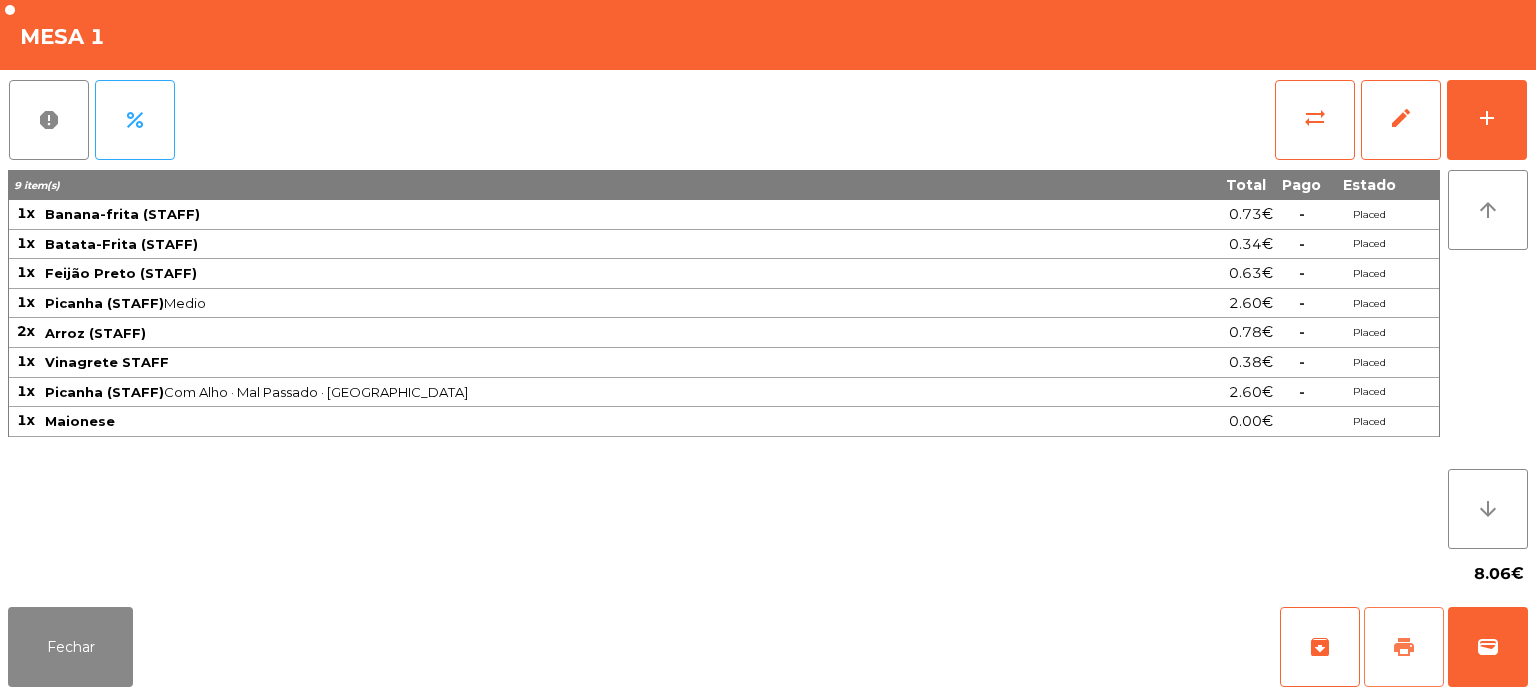 click on "print" 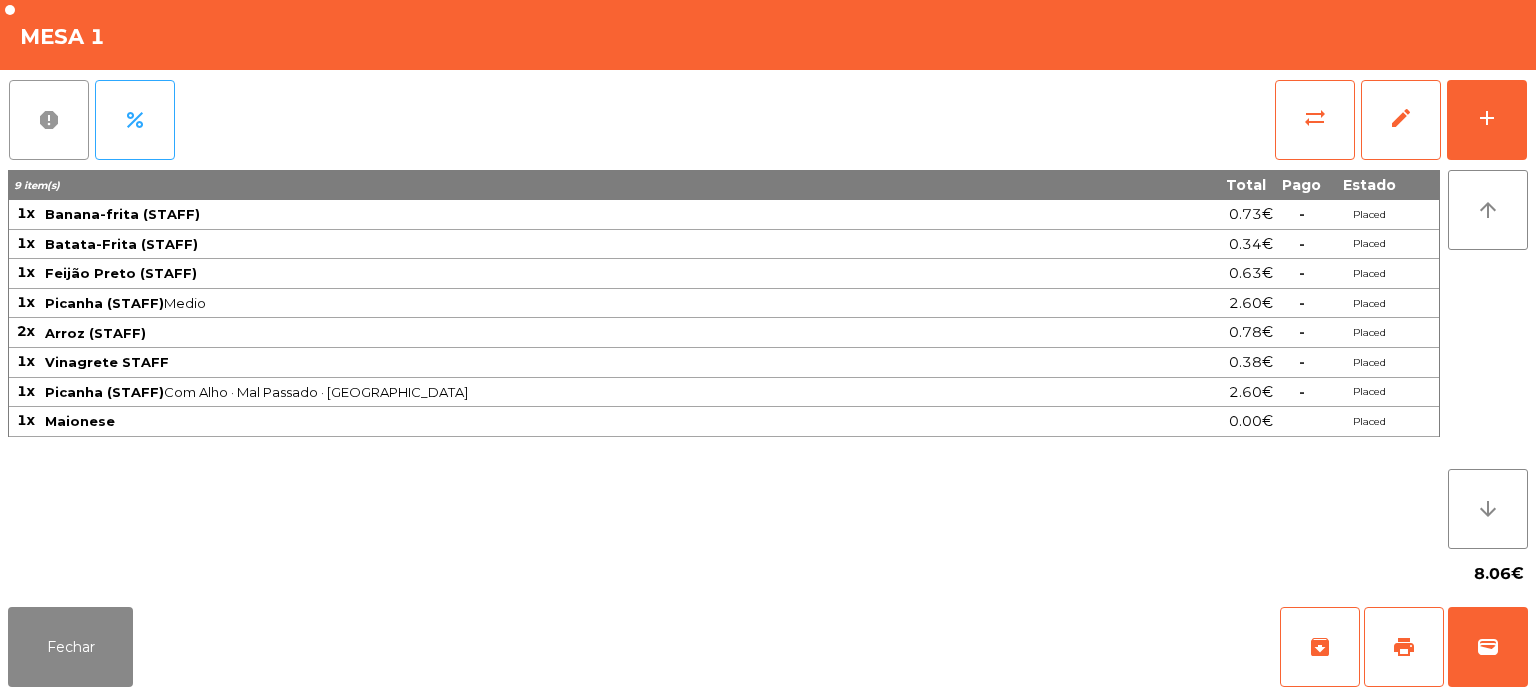 click on "report" 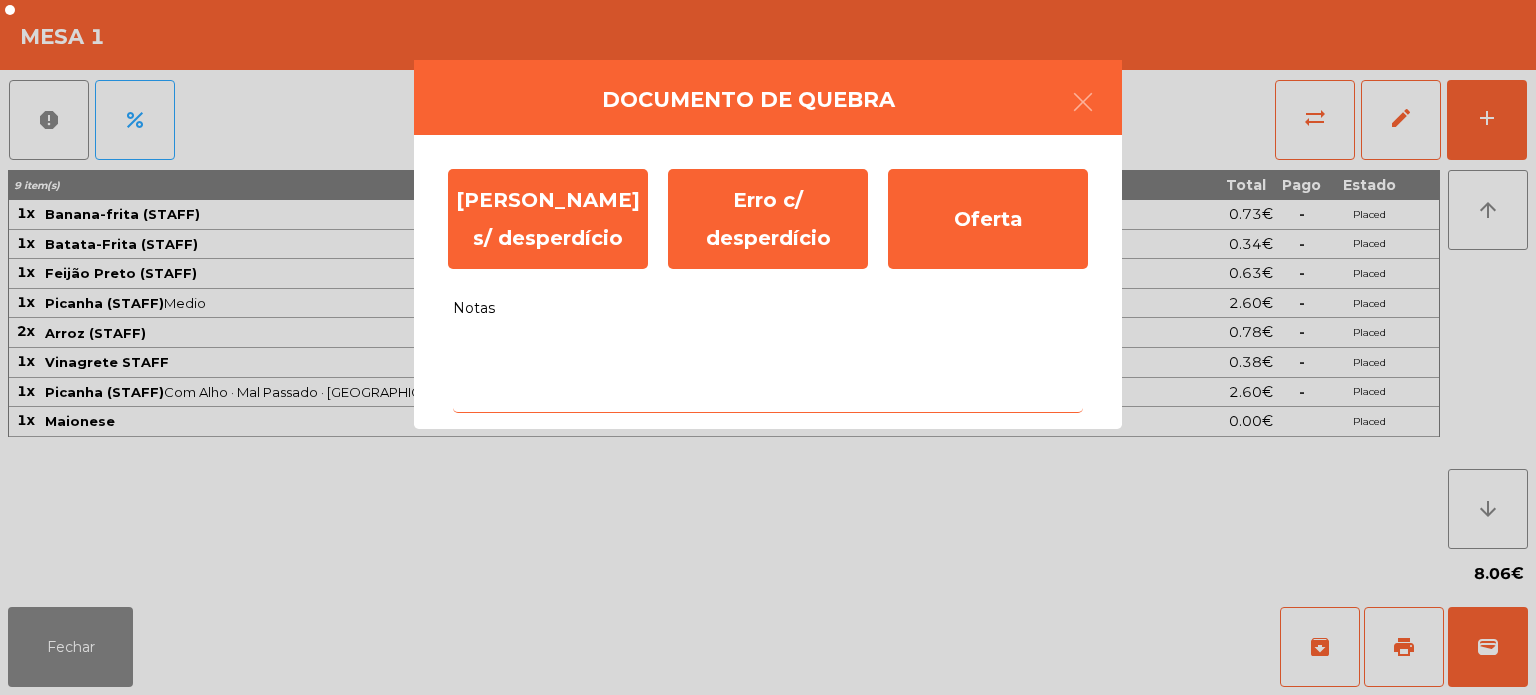 click on "Notas" at bounding box center (768, 371) 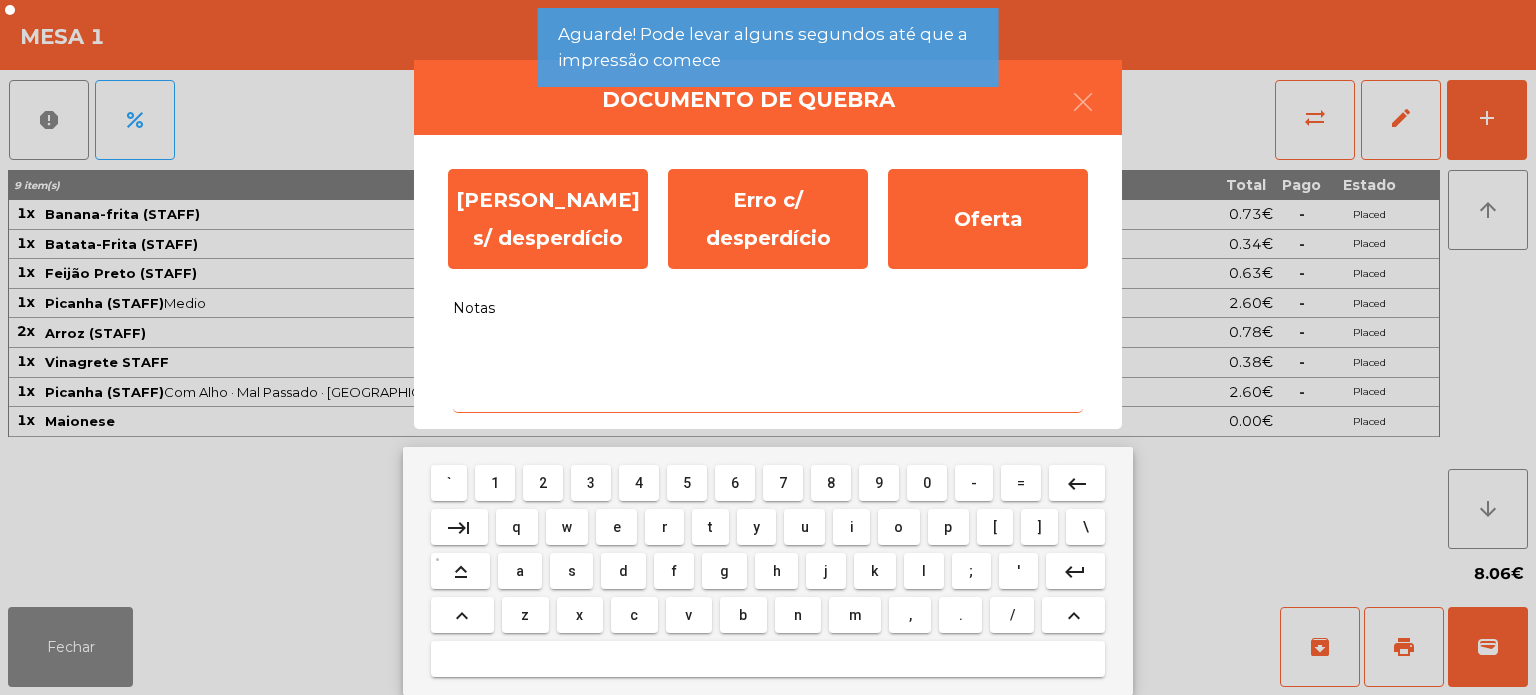 click on "s" at bounding box center (571, 571) 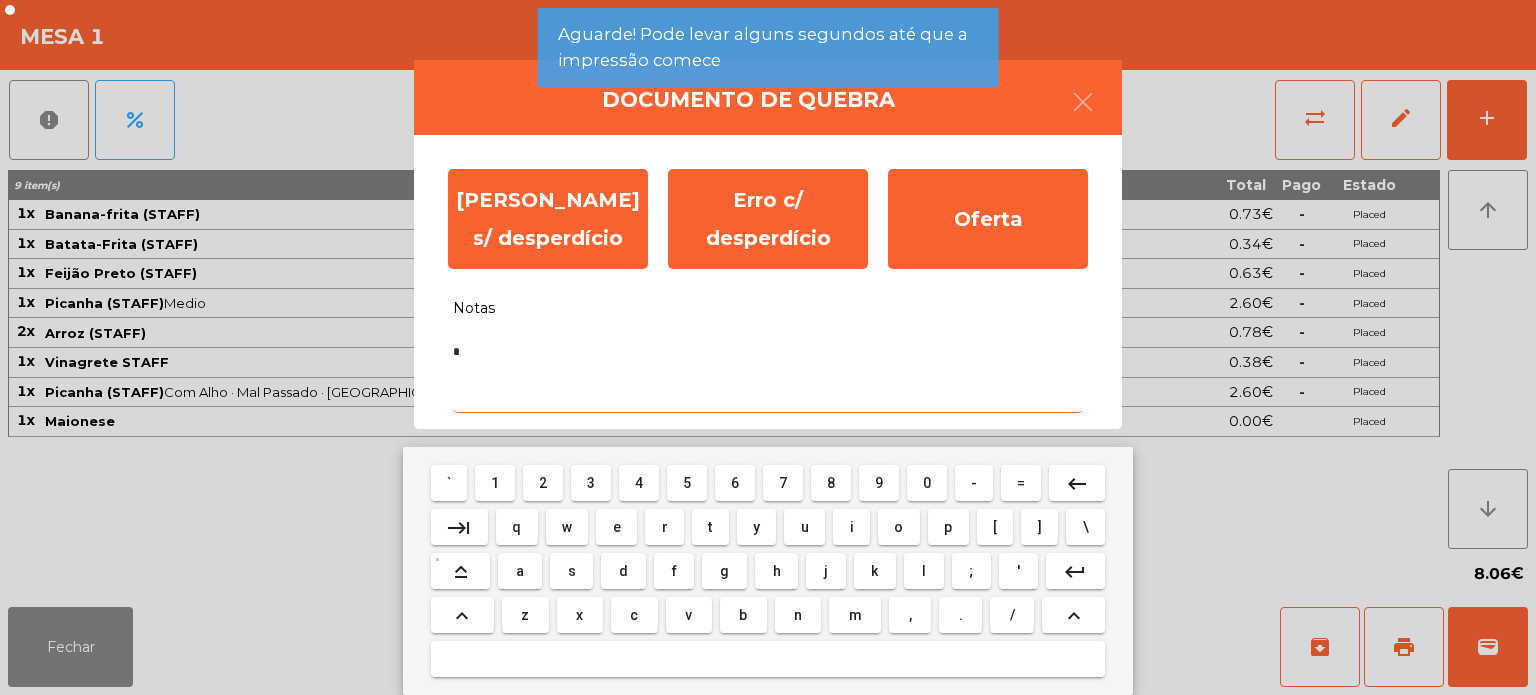 click on "d" at bounding box center [623, 571] 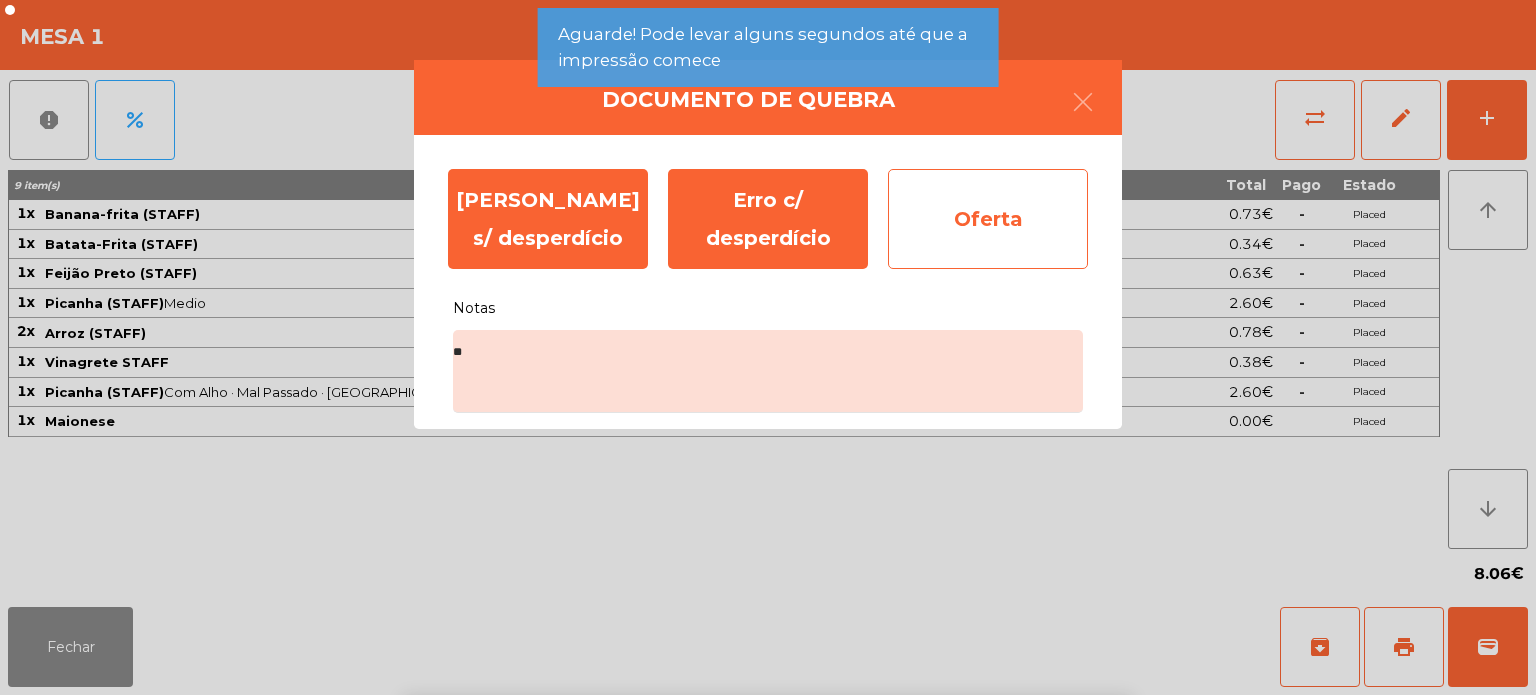 click on "Oferta" 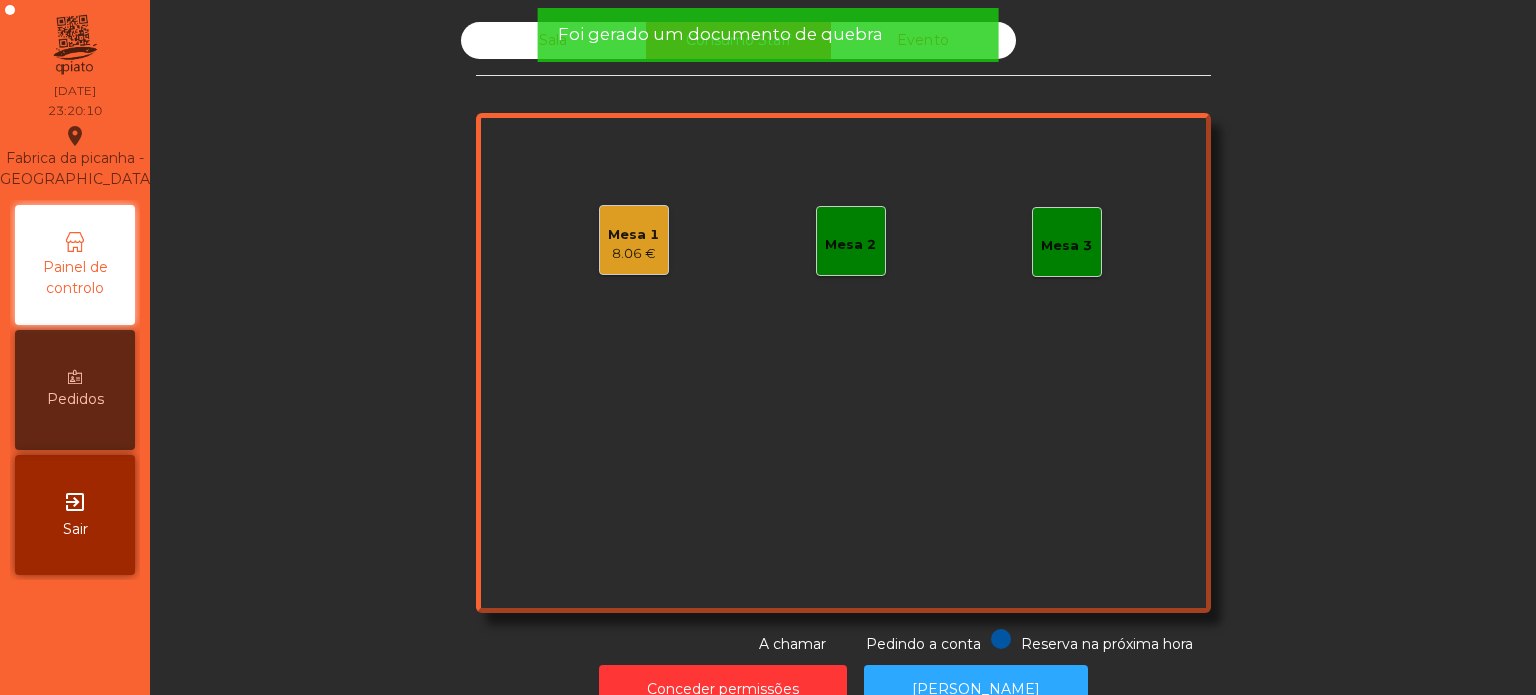 click on "Foi gerado um documento de quebra" 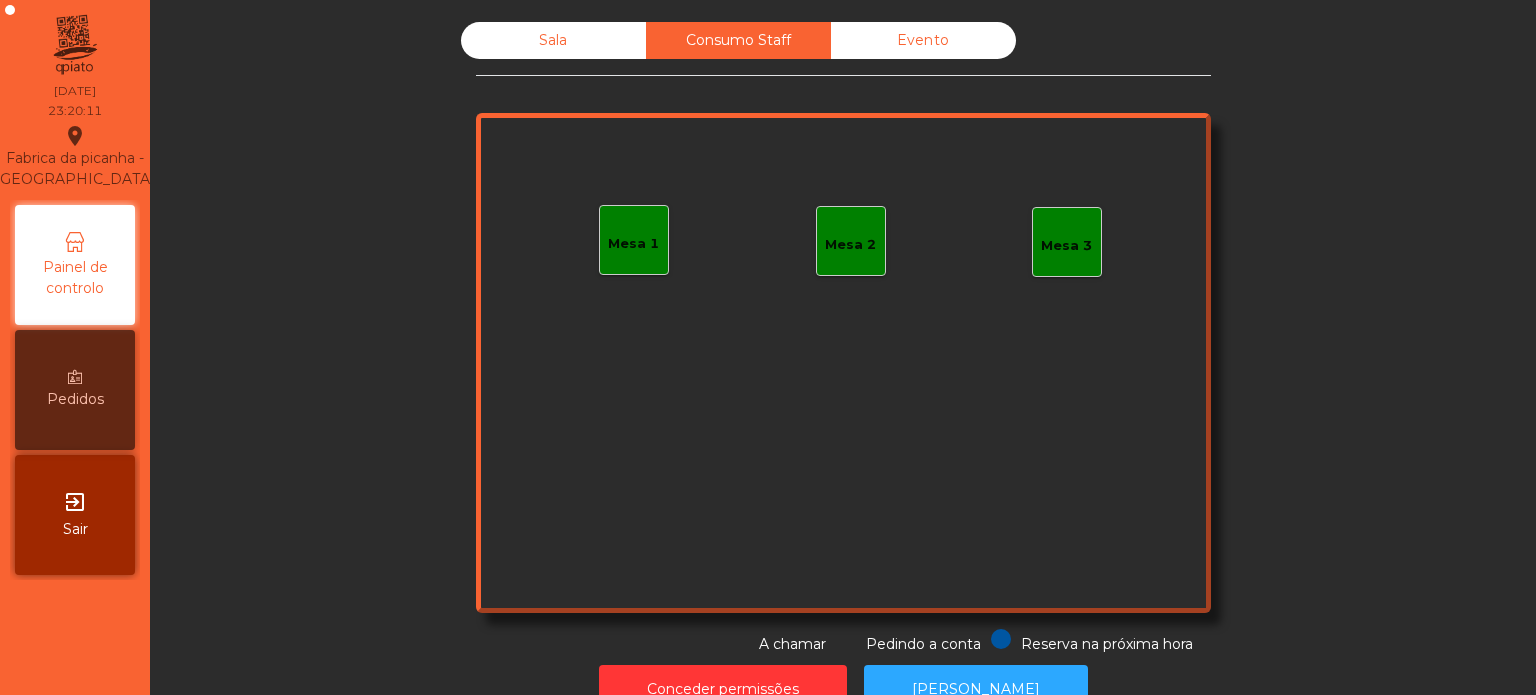 click on "Foi gerado um documento de quebra" 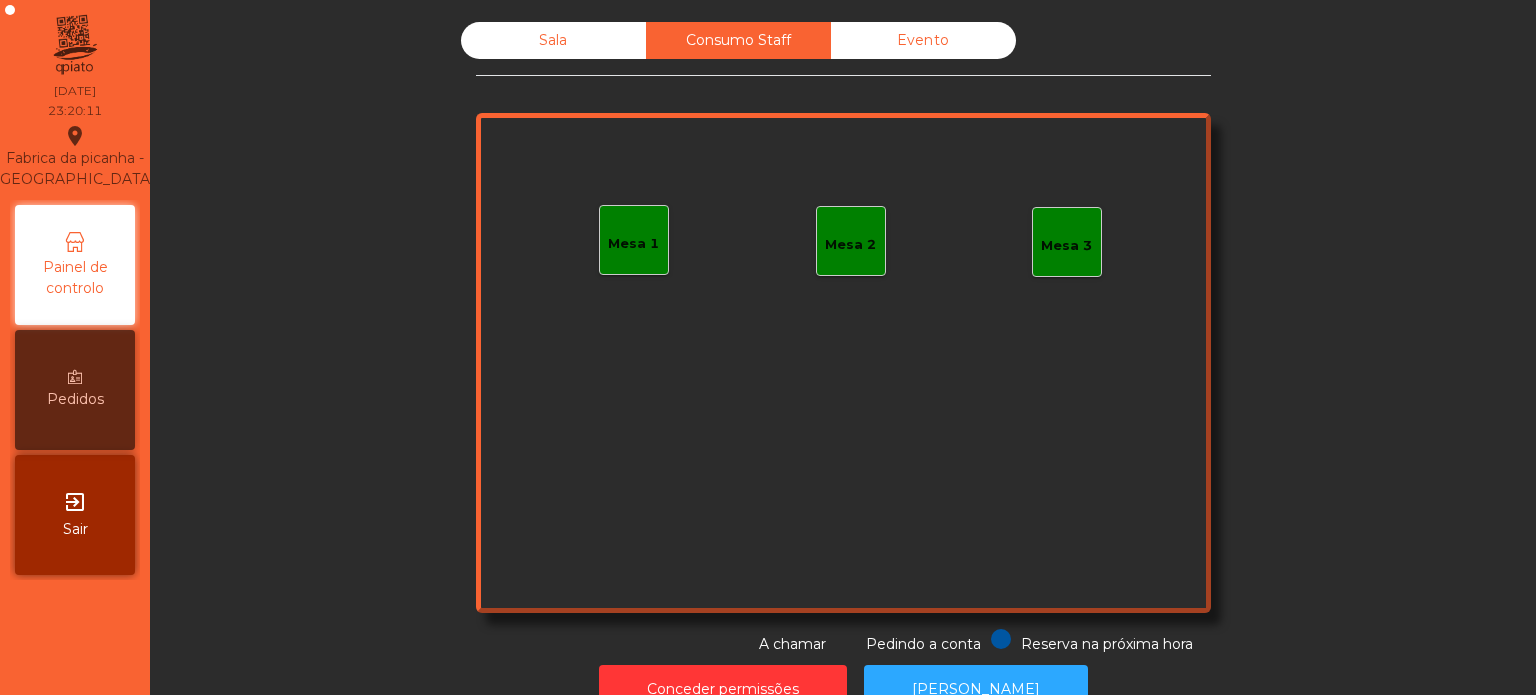 click on "Evento" 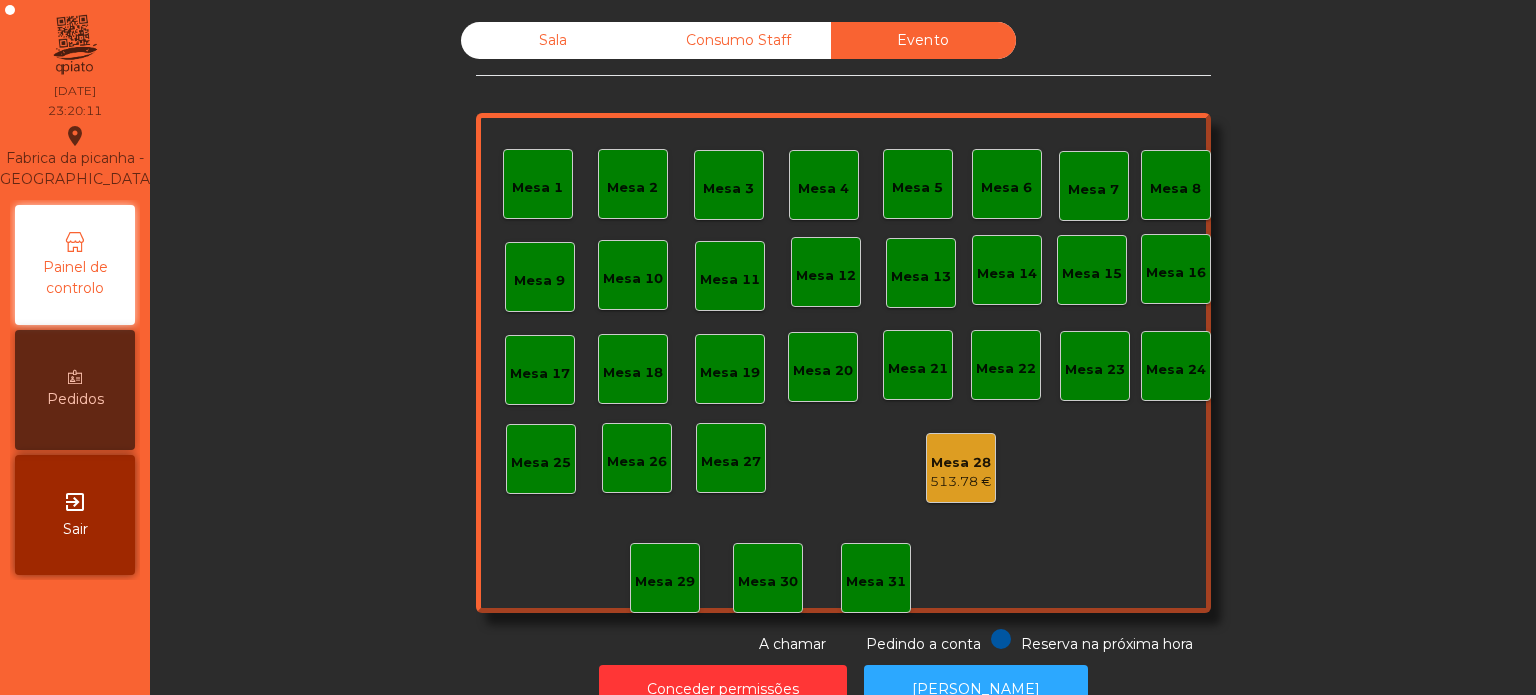 click on "Sala" 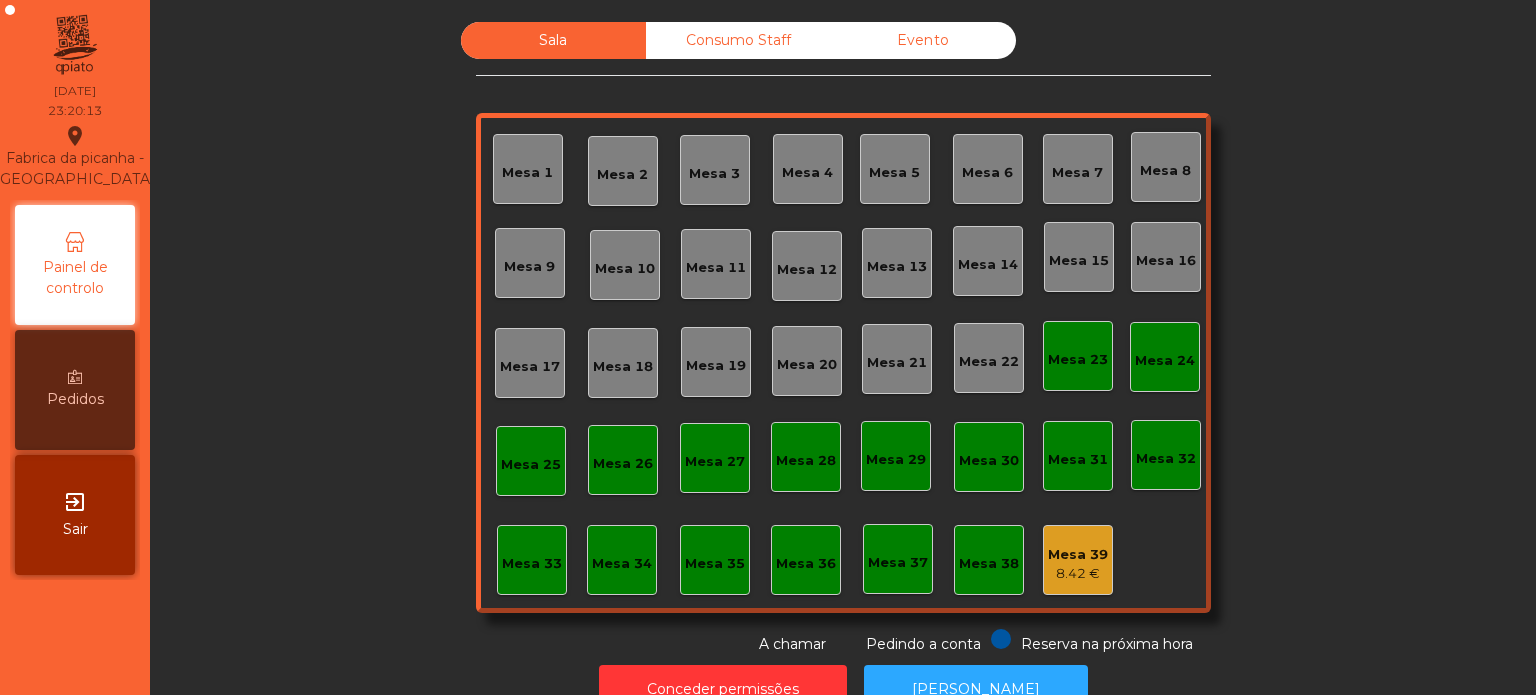 click on "Mesa 39" 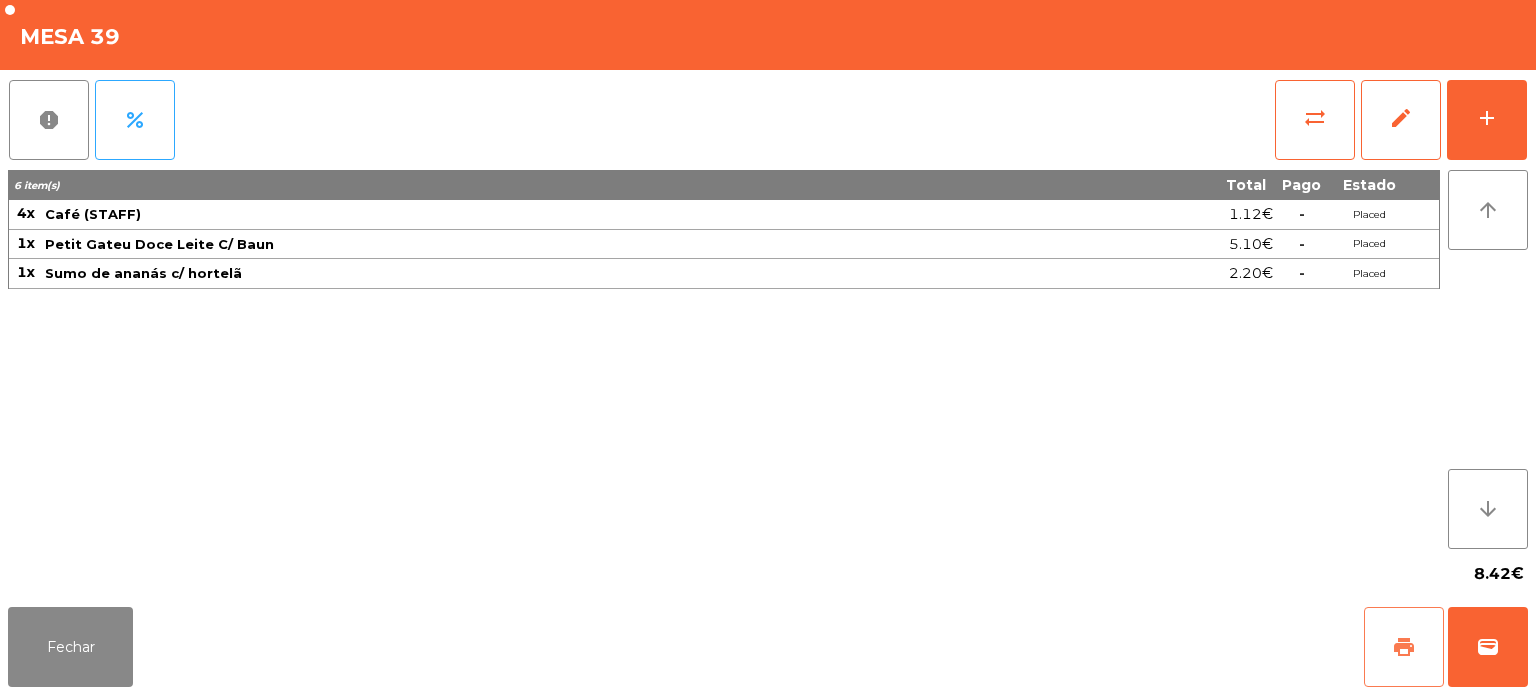 click on "print" 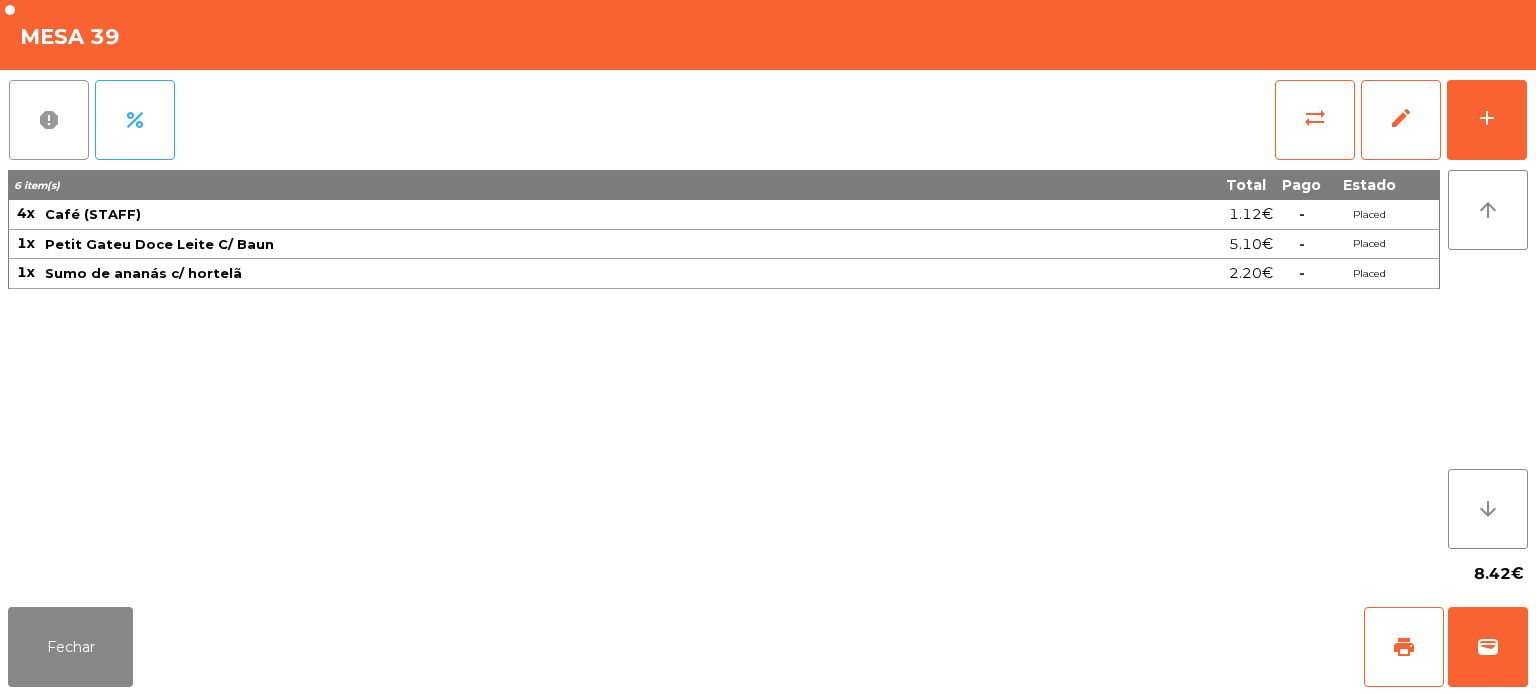 click on "report" 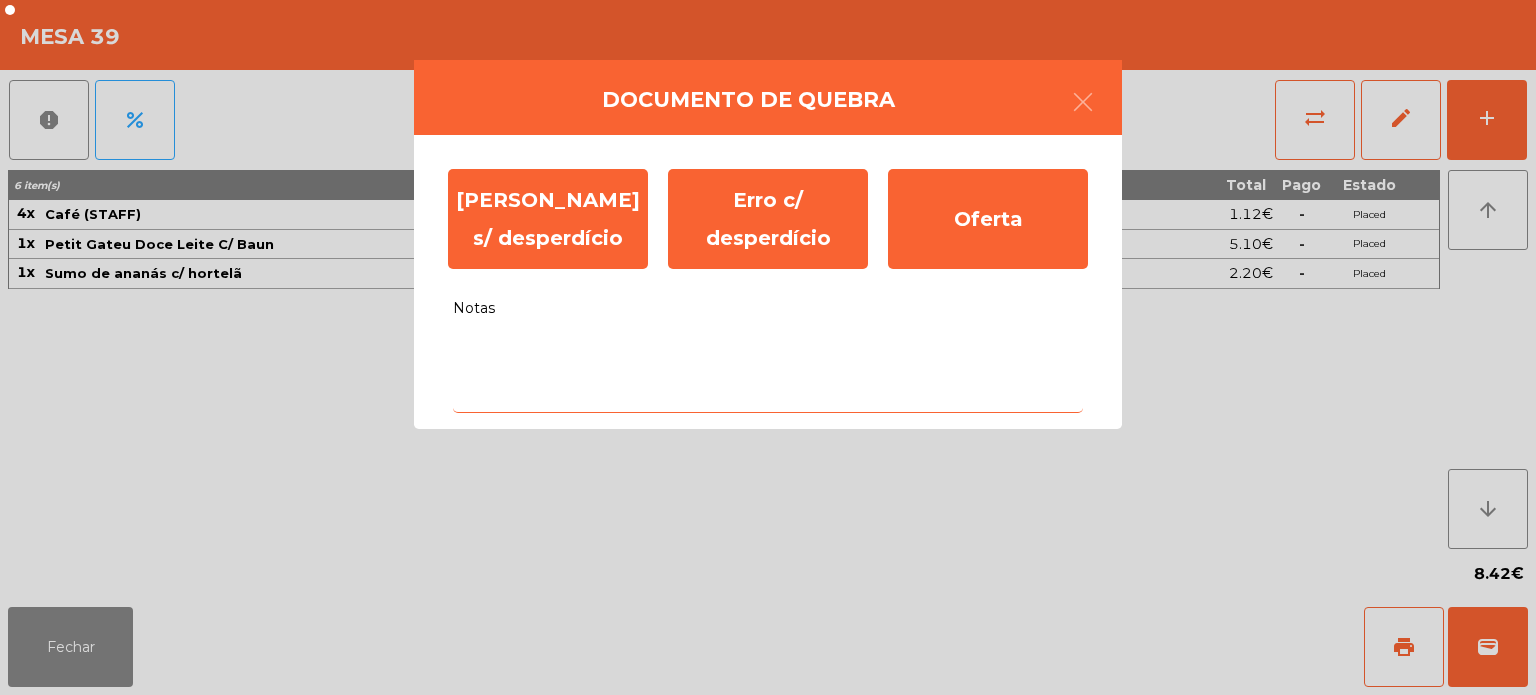 click on "Notas" at bounding box center [768, 371] 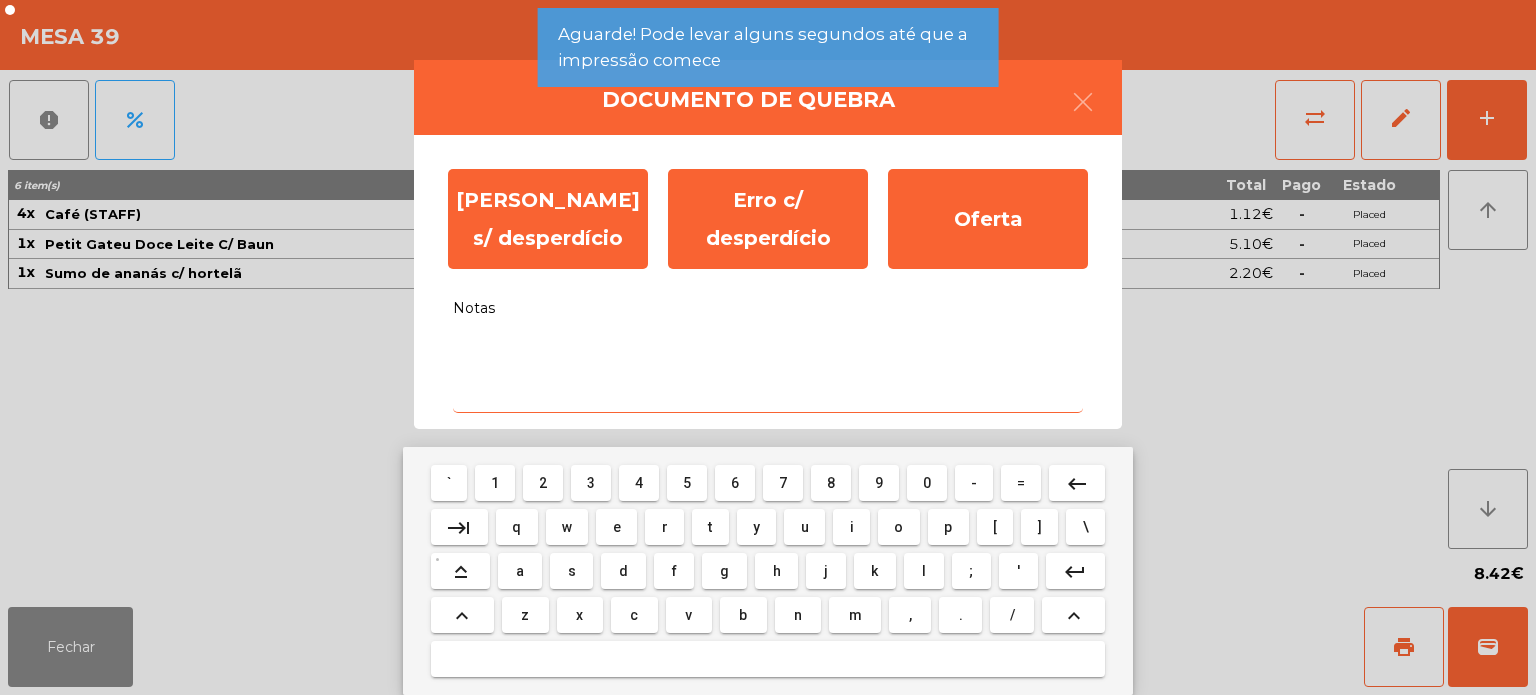 click on "s" at bounding box center [571, 571] 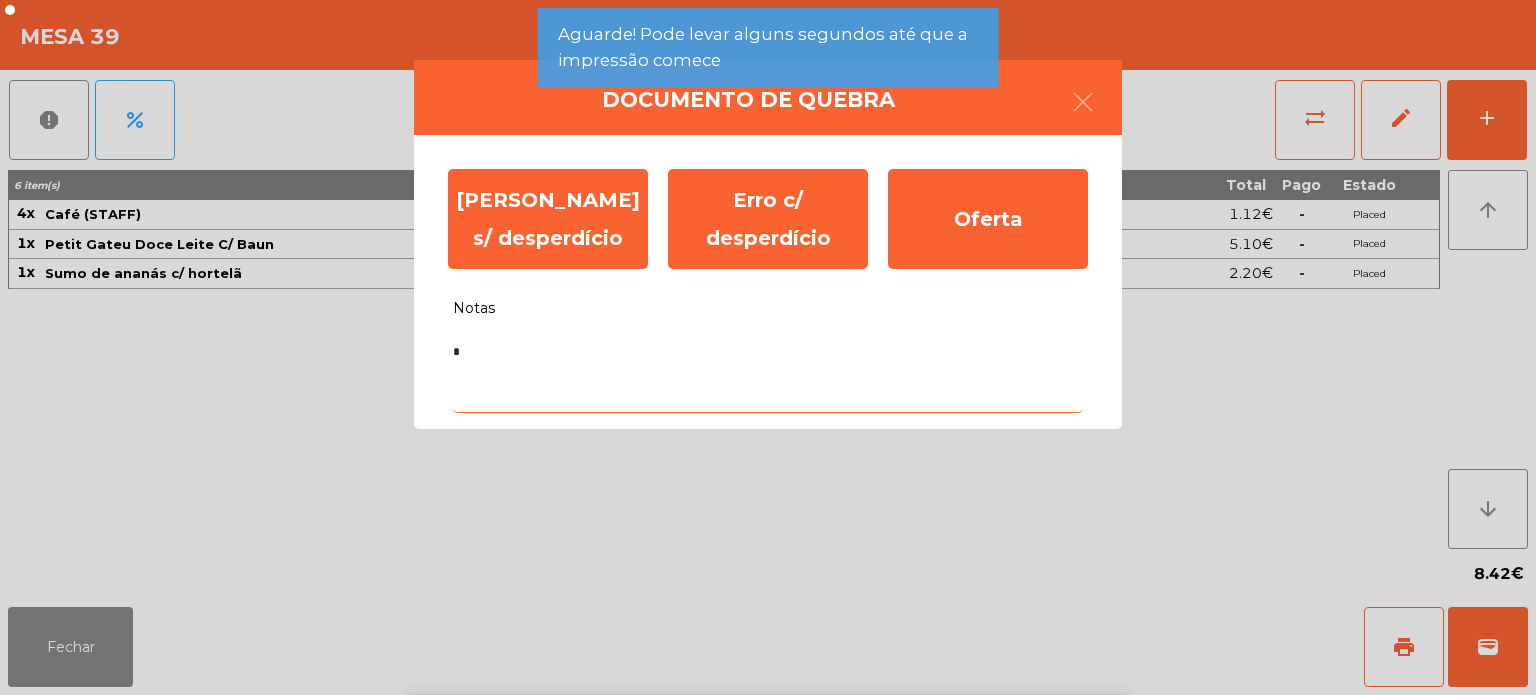 click on "d" at bounding box center [623, 819] 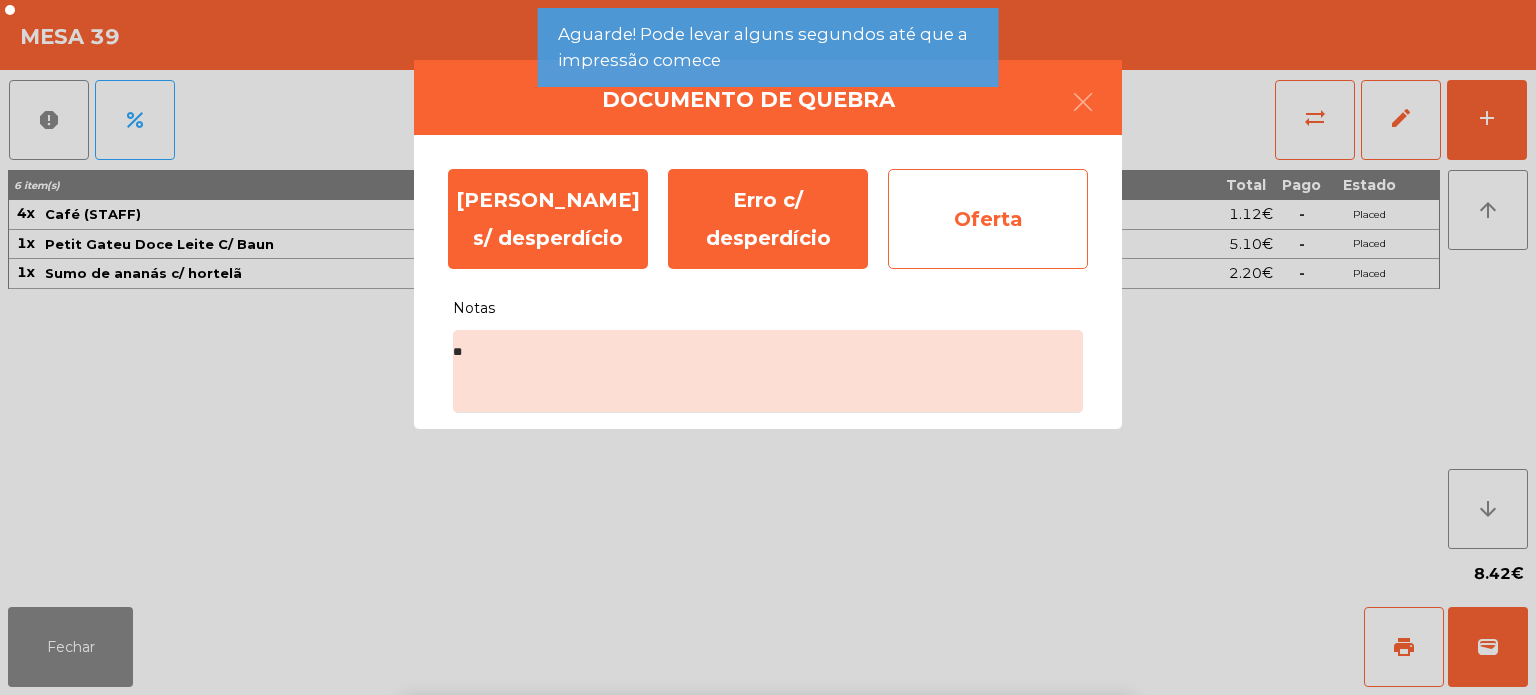 click on "Oferta" 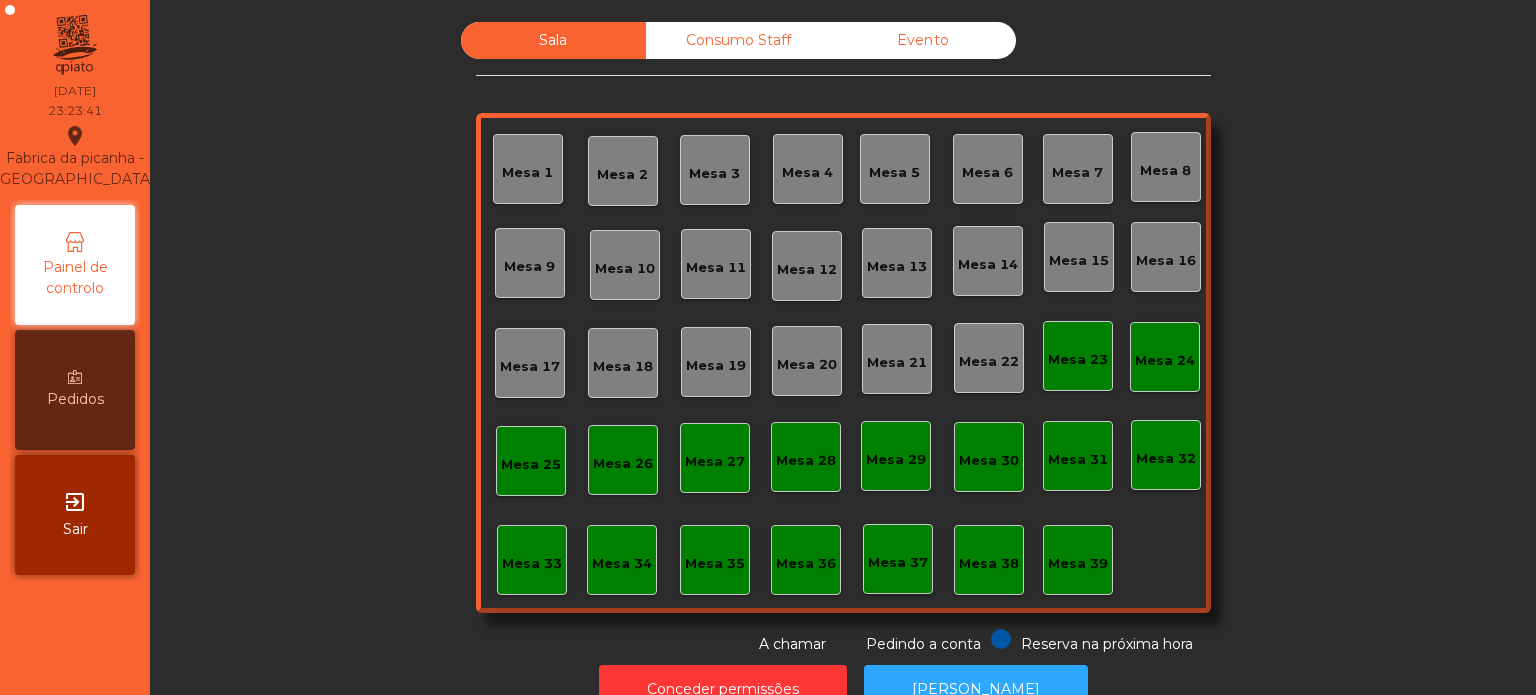 click on "Pedindo a conta" 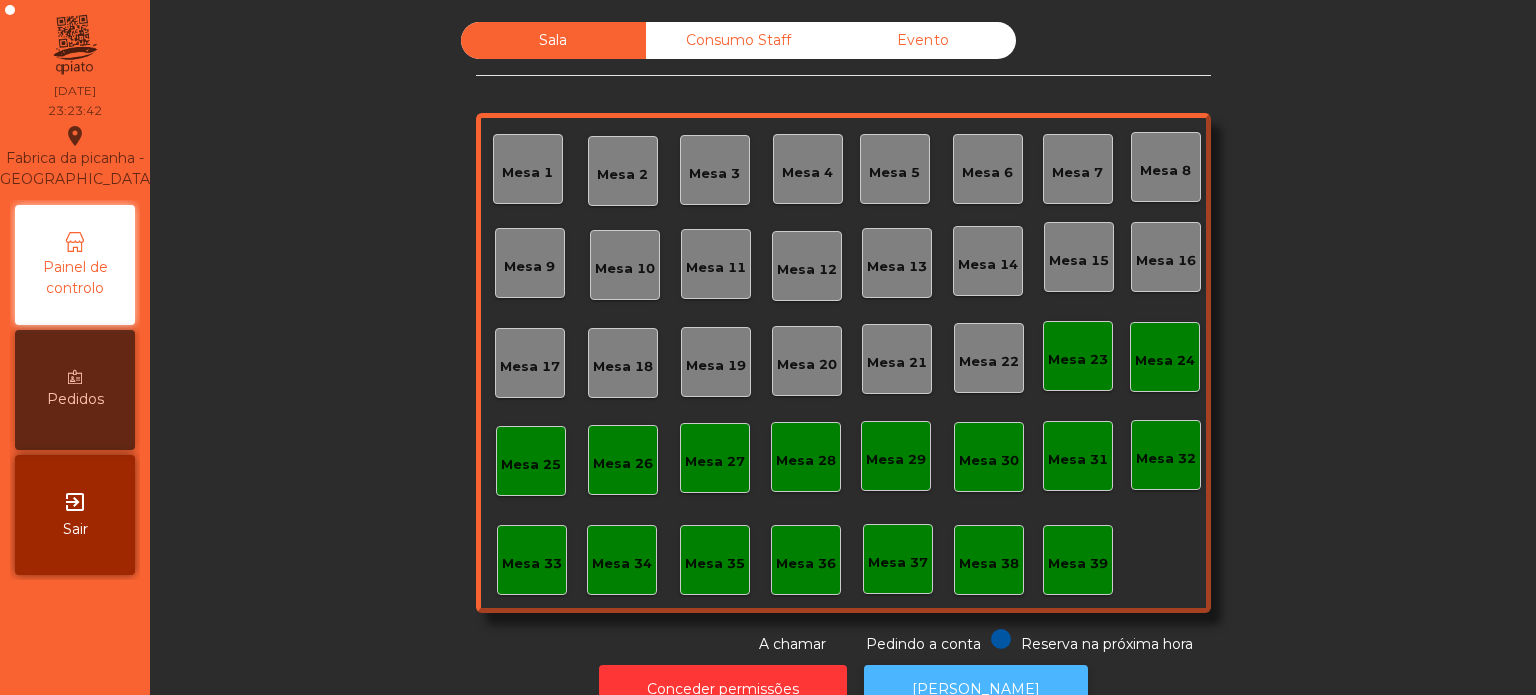 click on "[PERSON_NAME]" 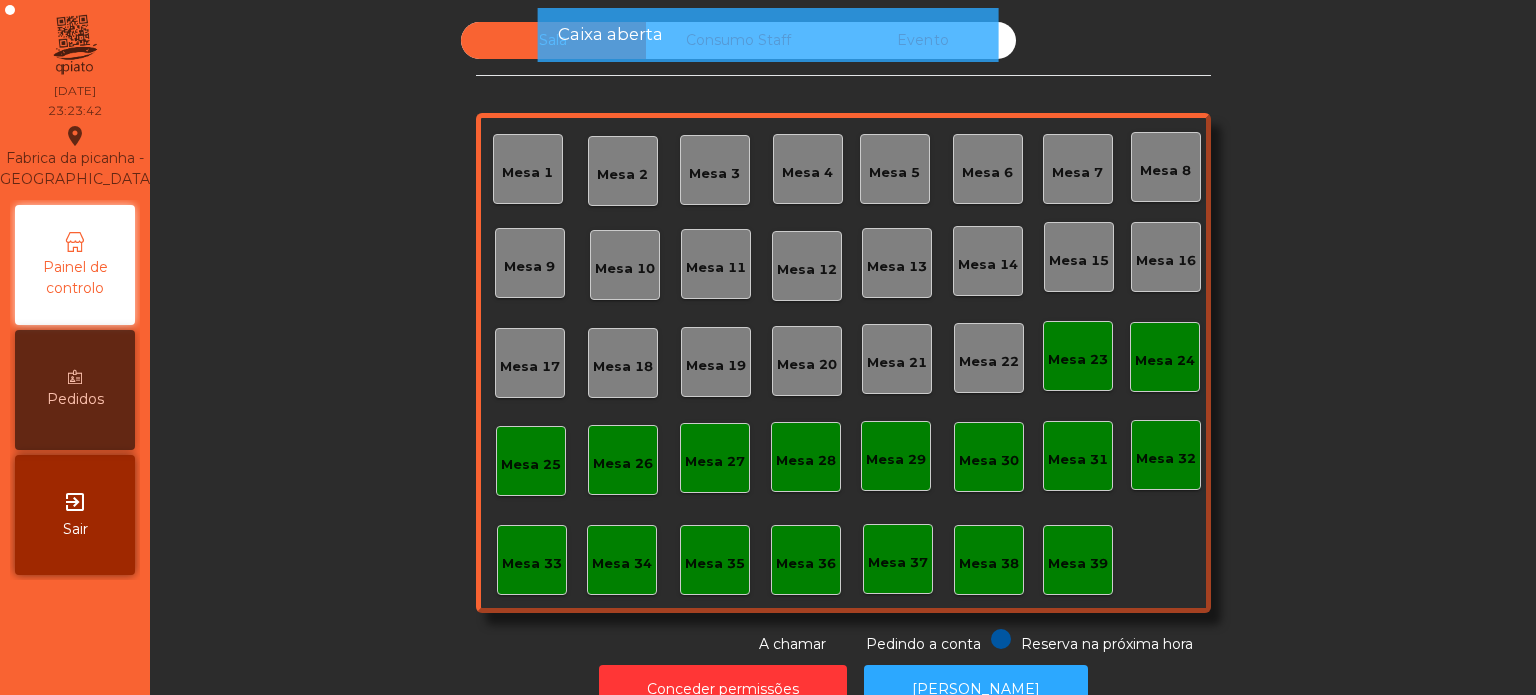 click on "Caixa aberta" 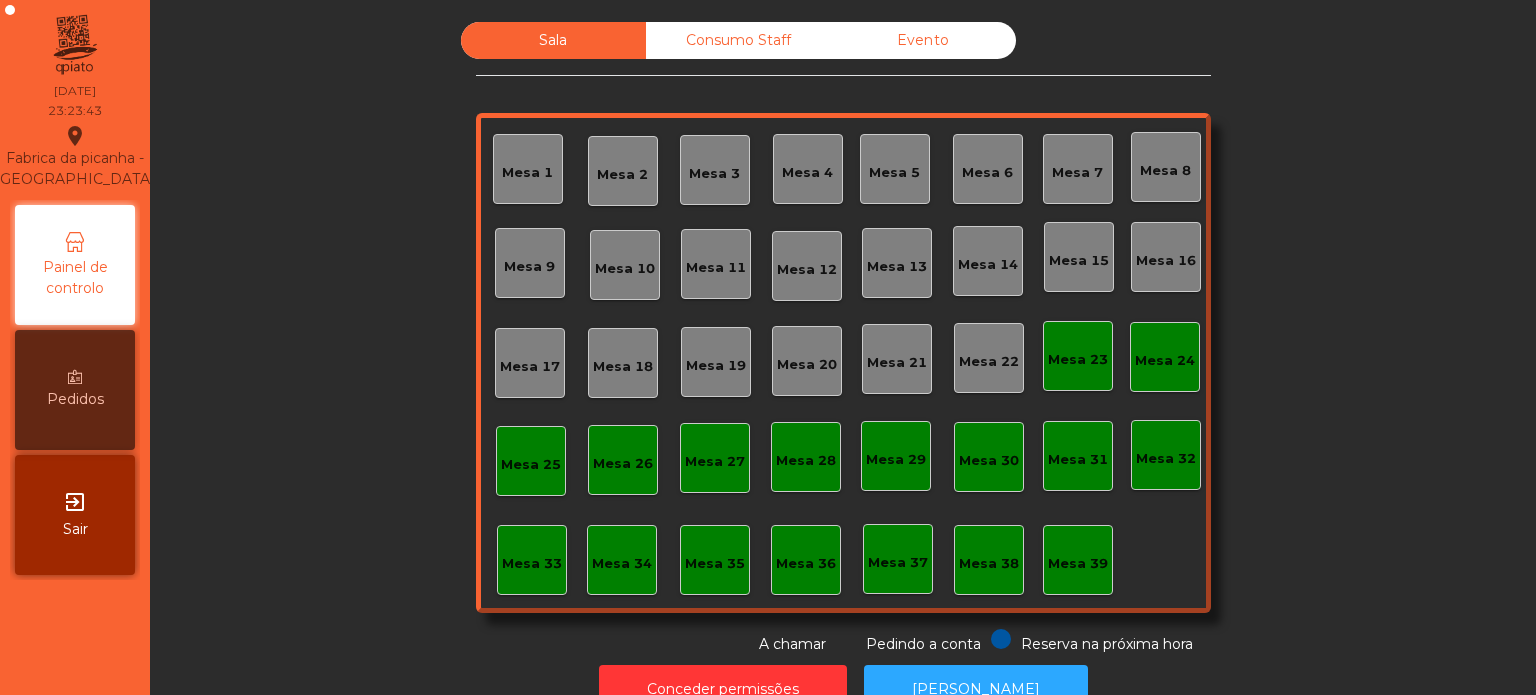 click on "Caixa aberta" 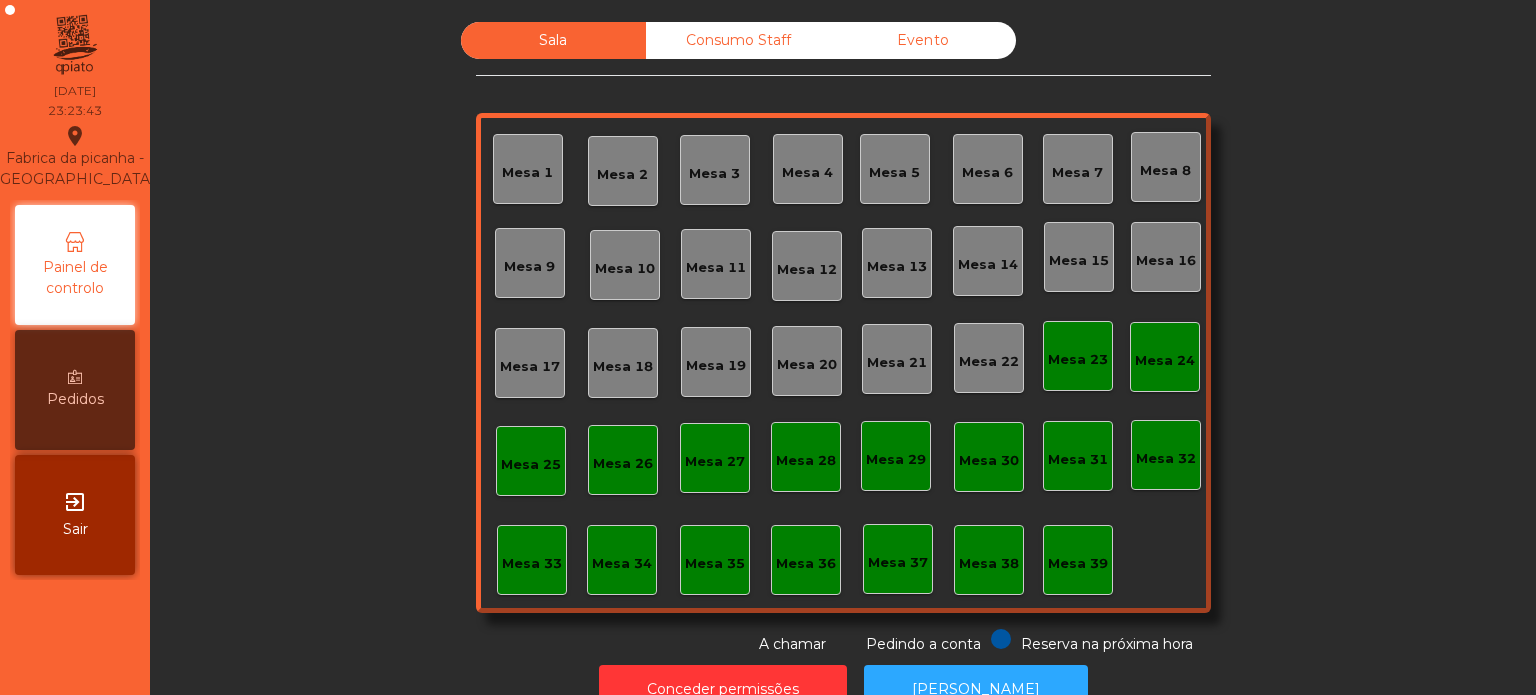 click on "Evento" 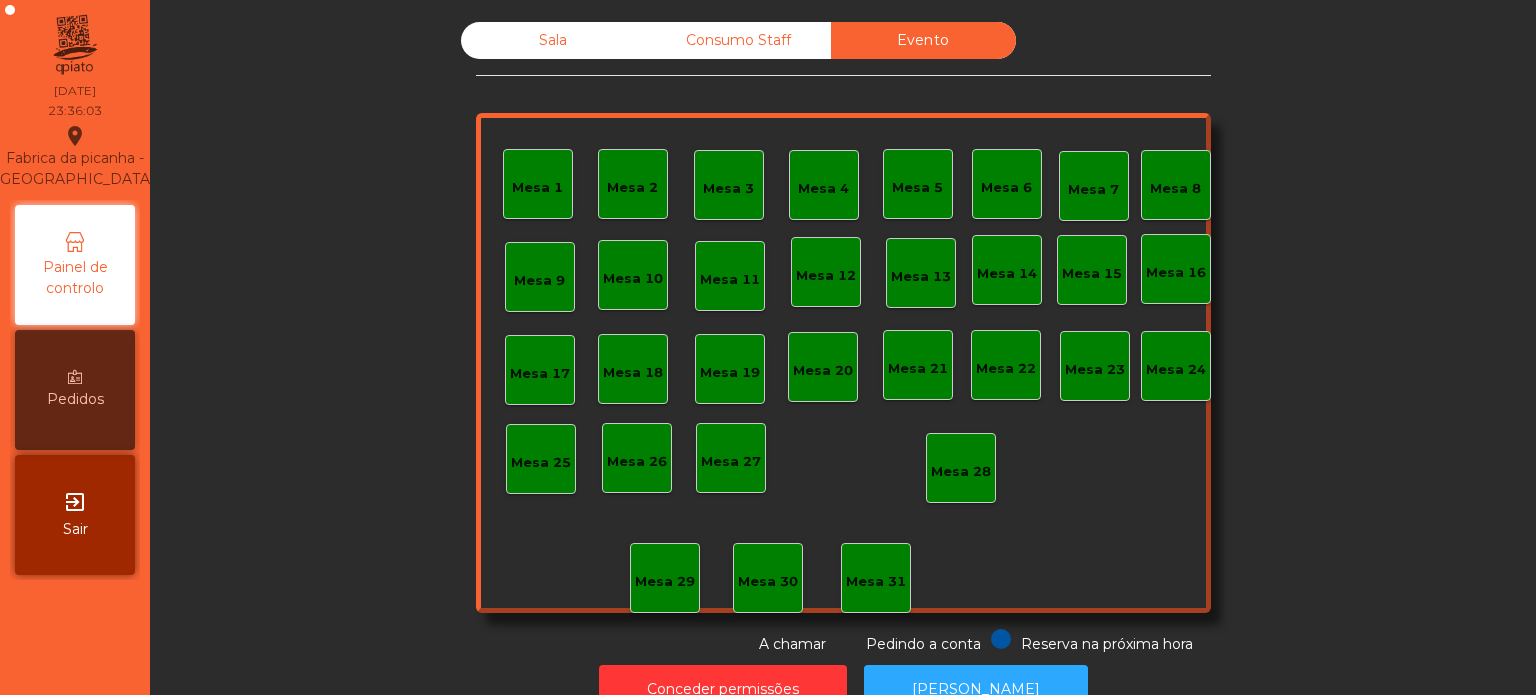 click 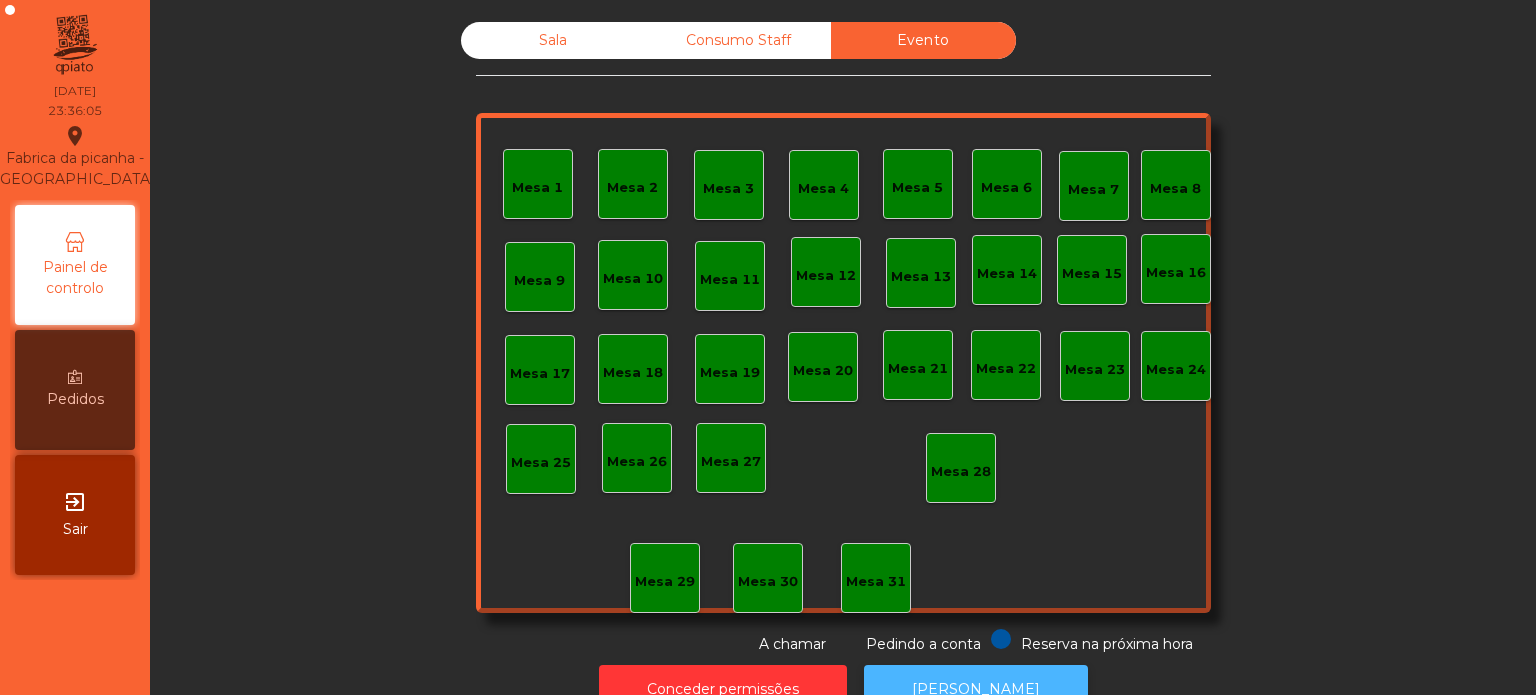 click on "[PERSON_NAME]" 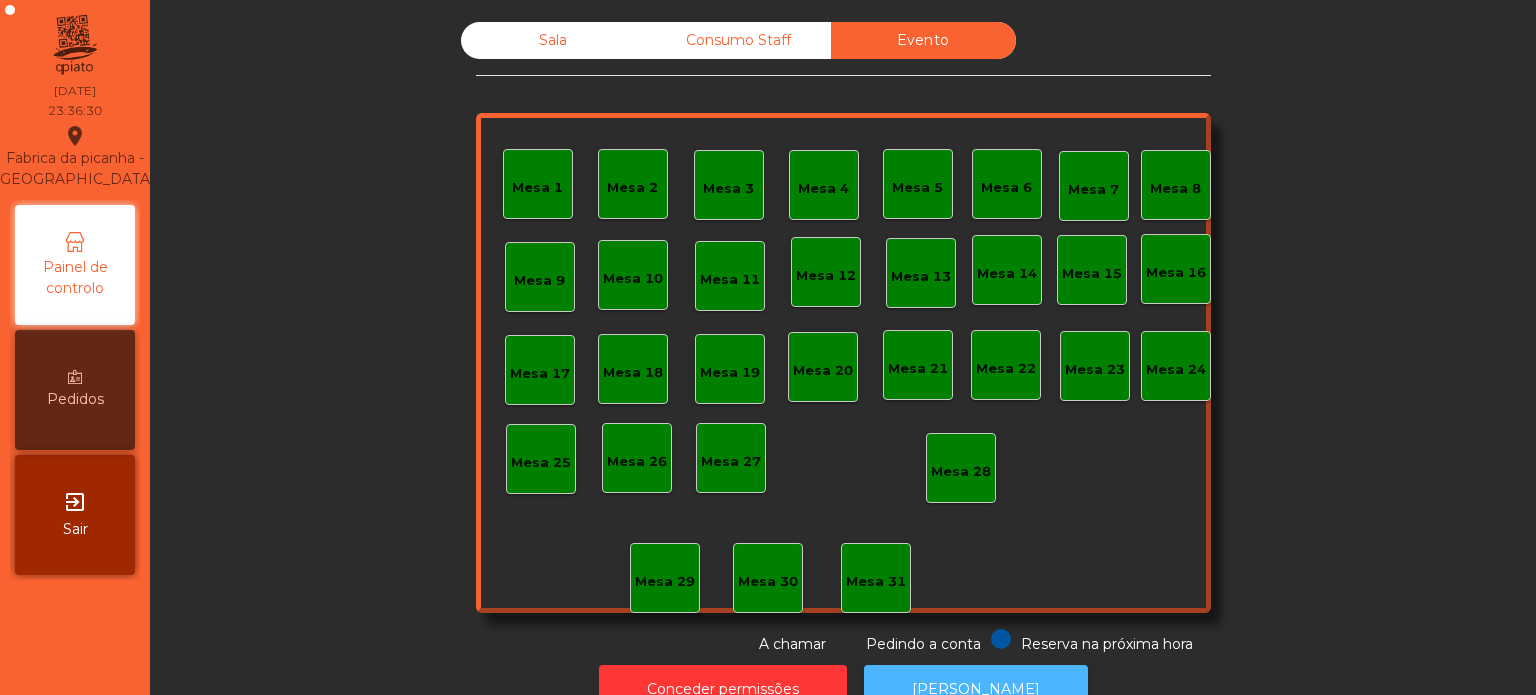 click on "[PERSON_NAME]" 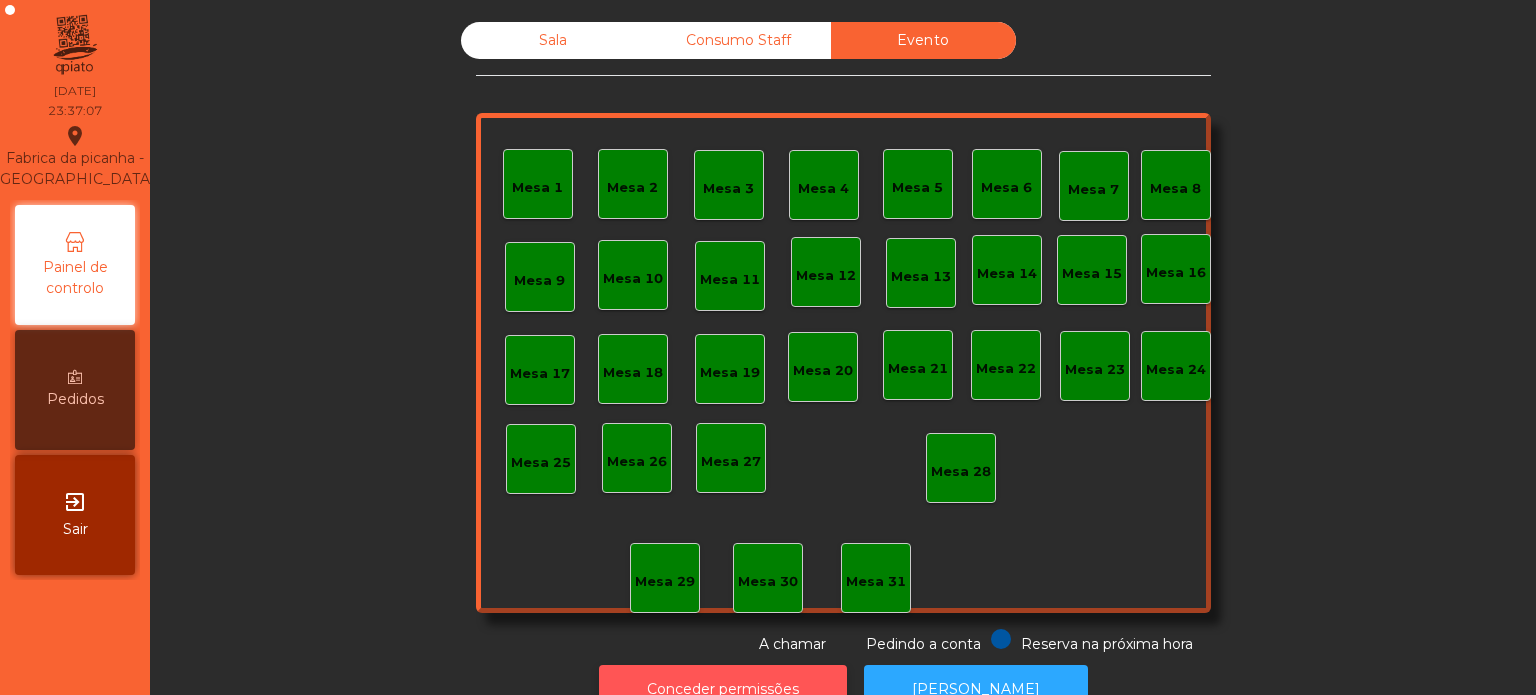 click on "Conceder permissões" 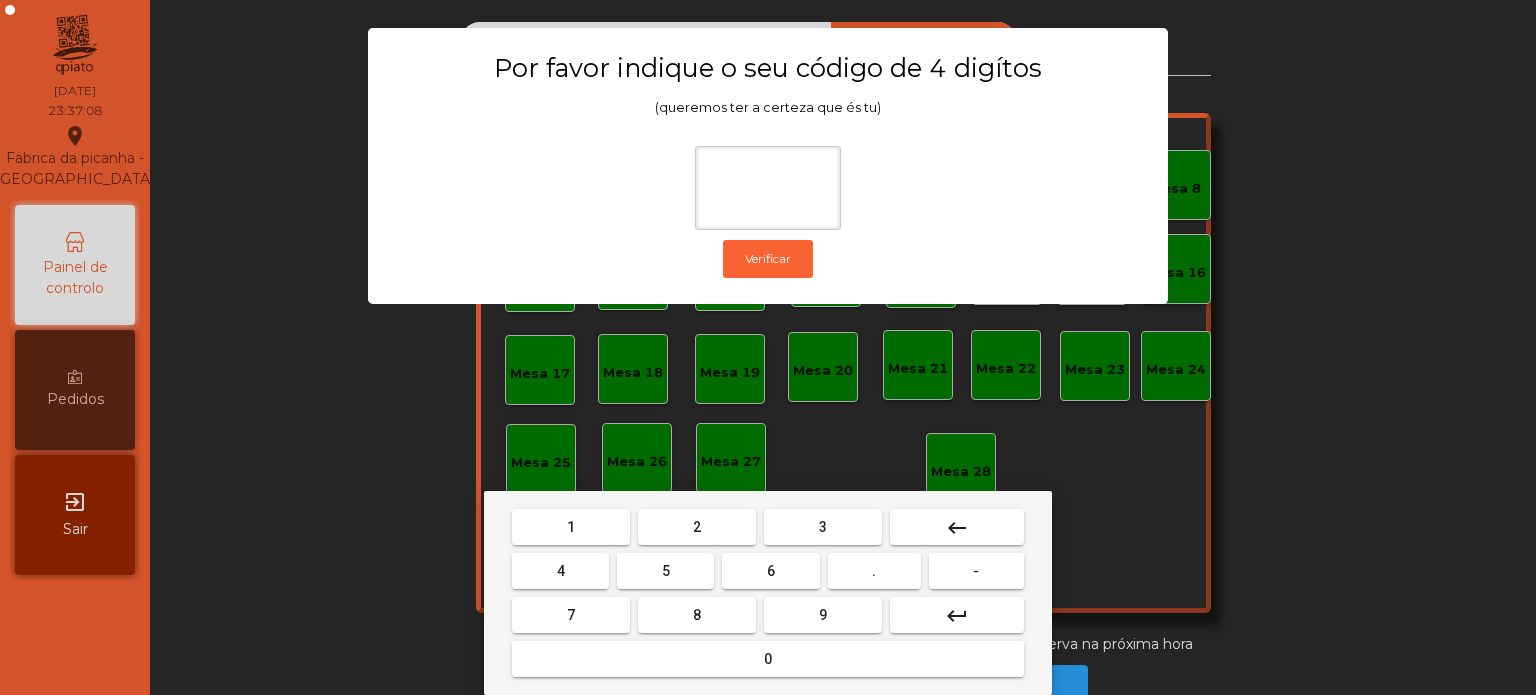 click on "1" at bounding box center (571, 527) 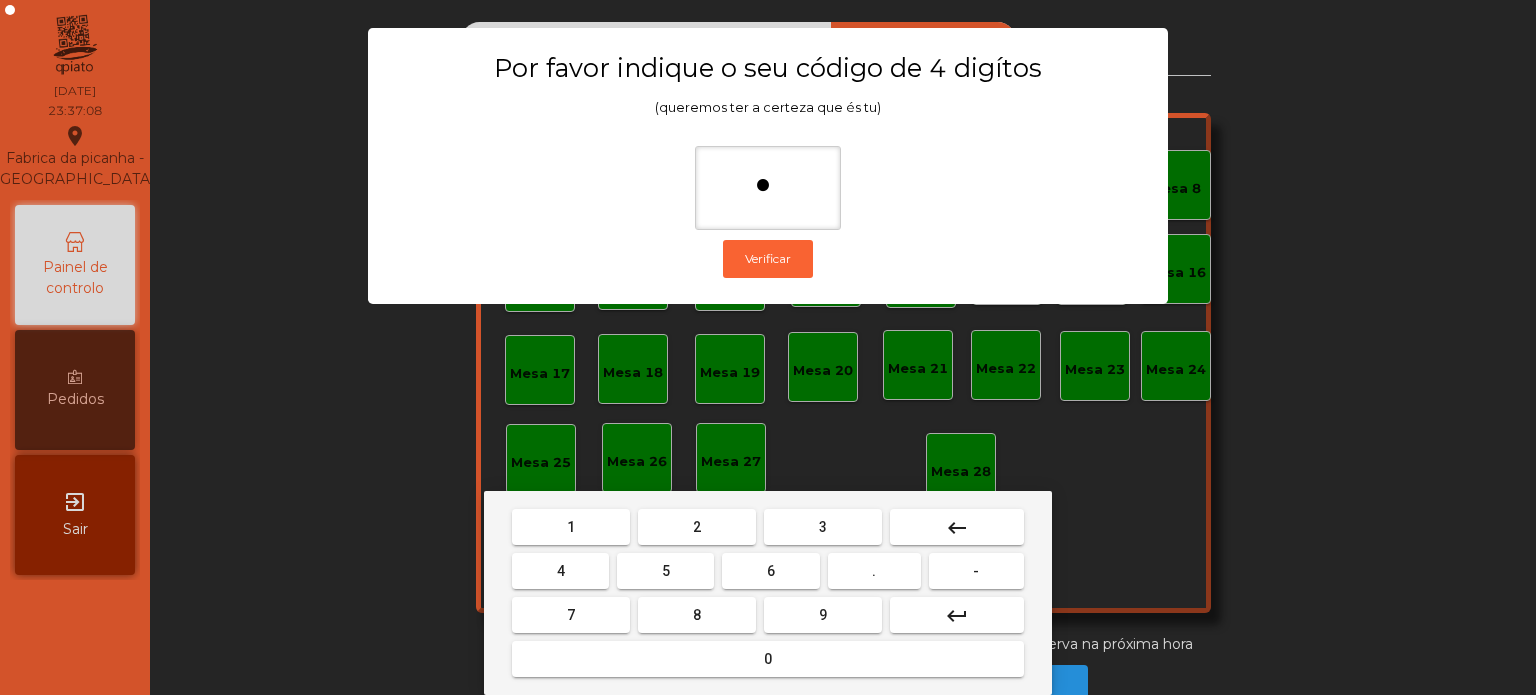 click on "3" at bounding box center (823, 527) 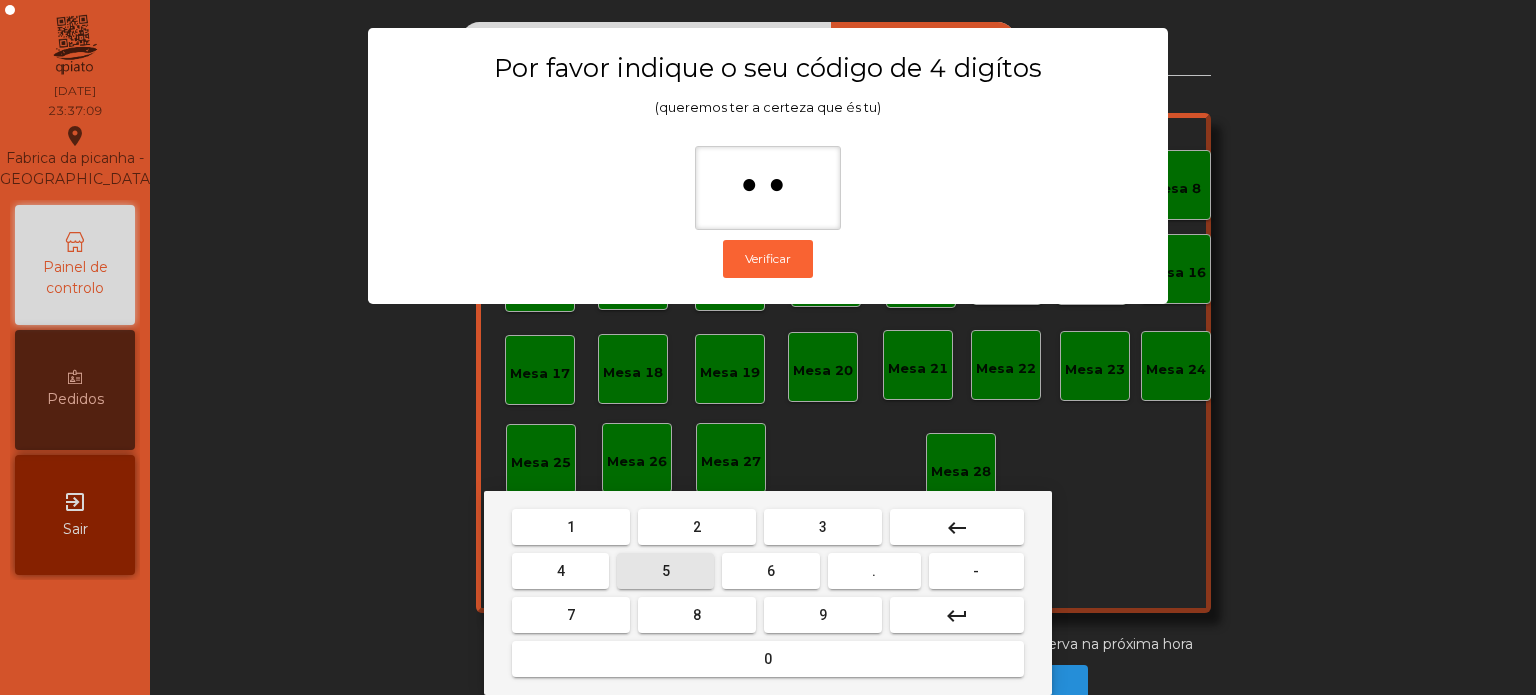 click on "5" at bounding box center (666, 571) 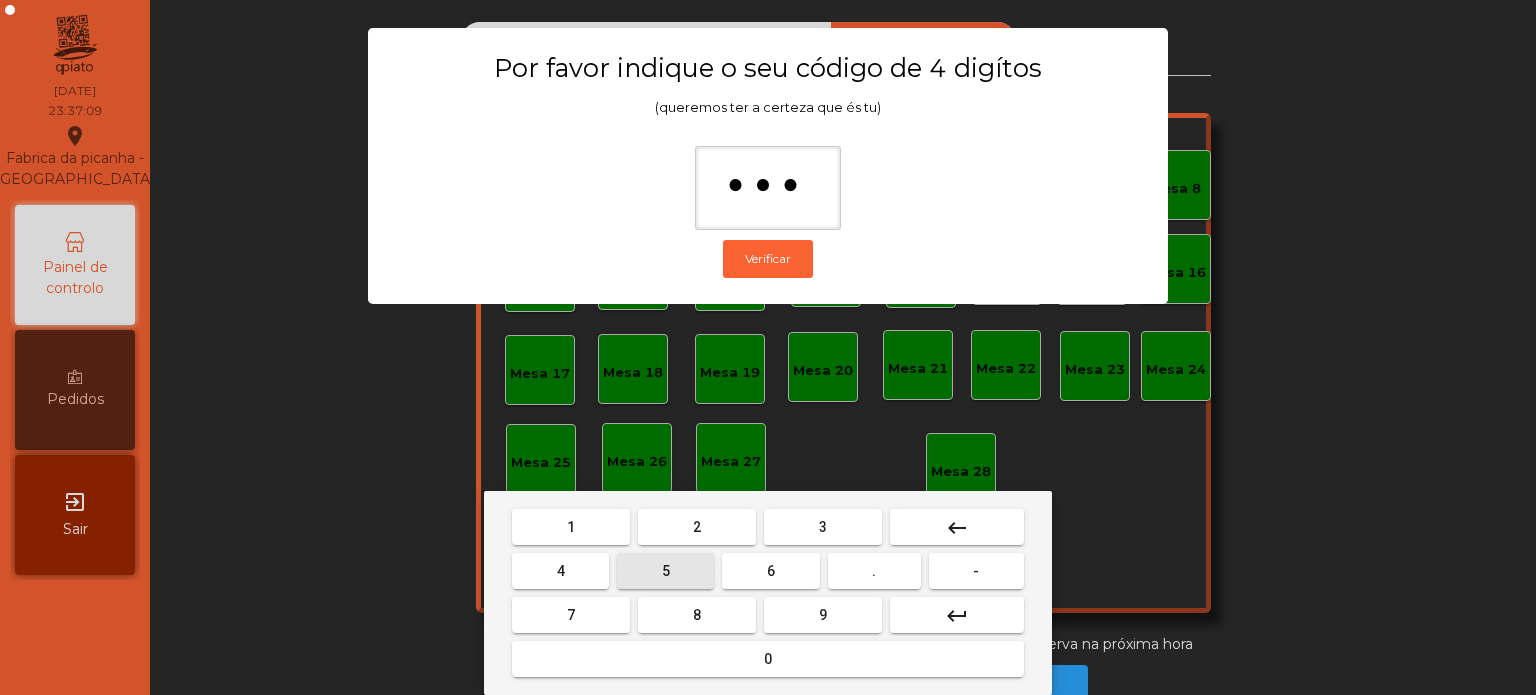 click on "0" at bounding box center [768, 659] 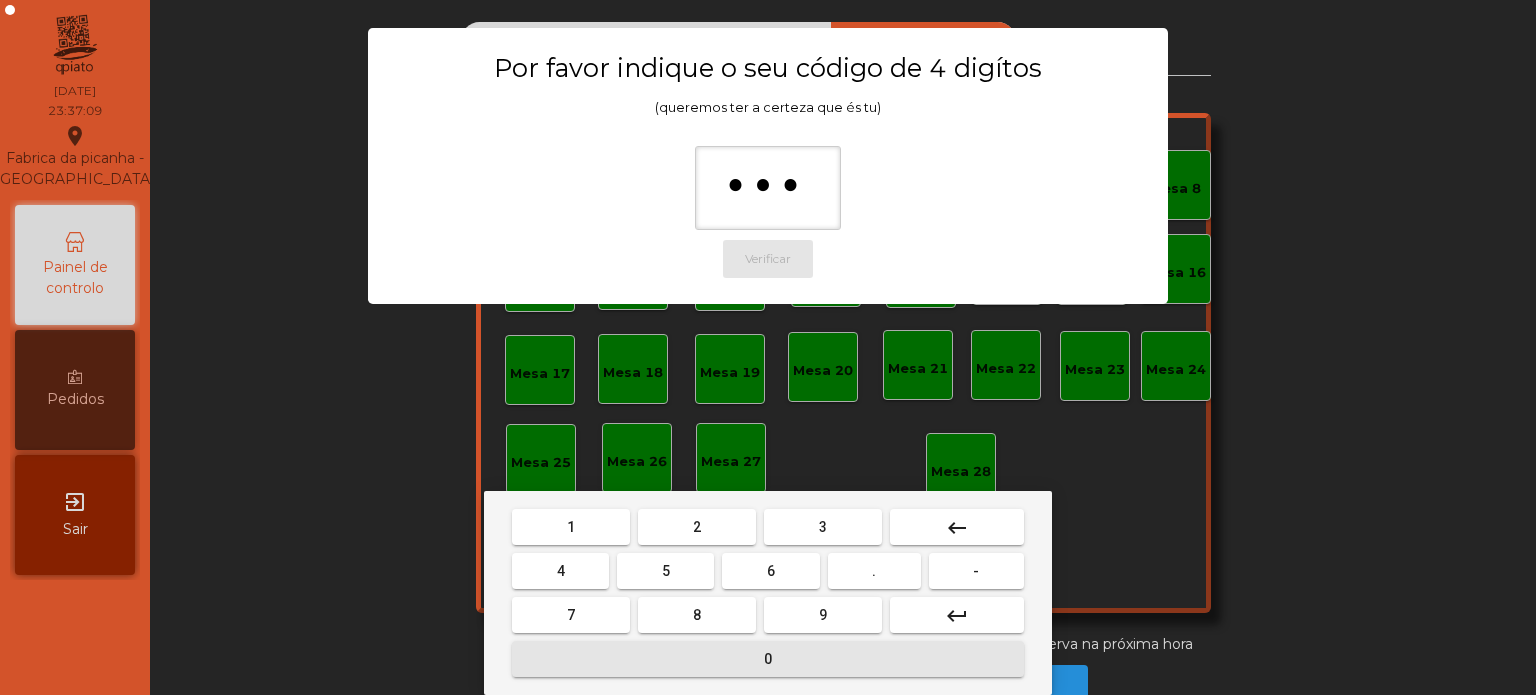 type on "****" 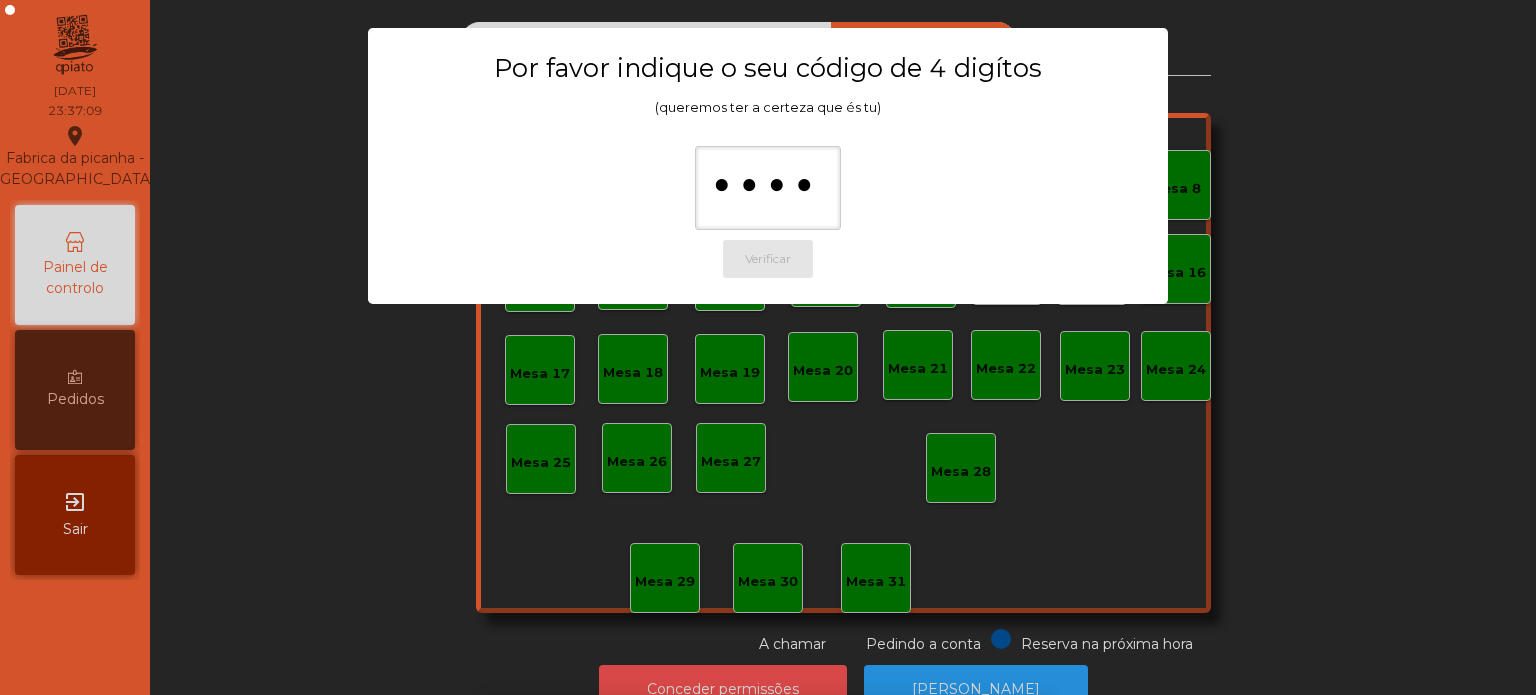 scroll, scrollTop: 33, scrollLeft: 0, axis: vertical 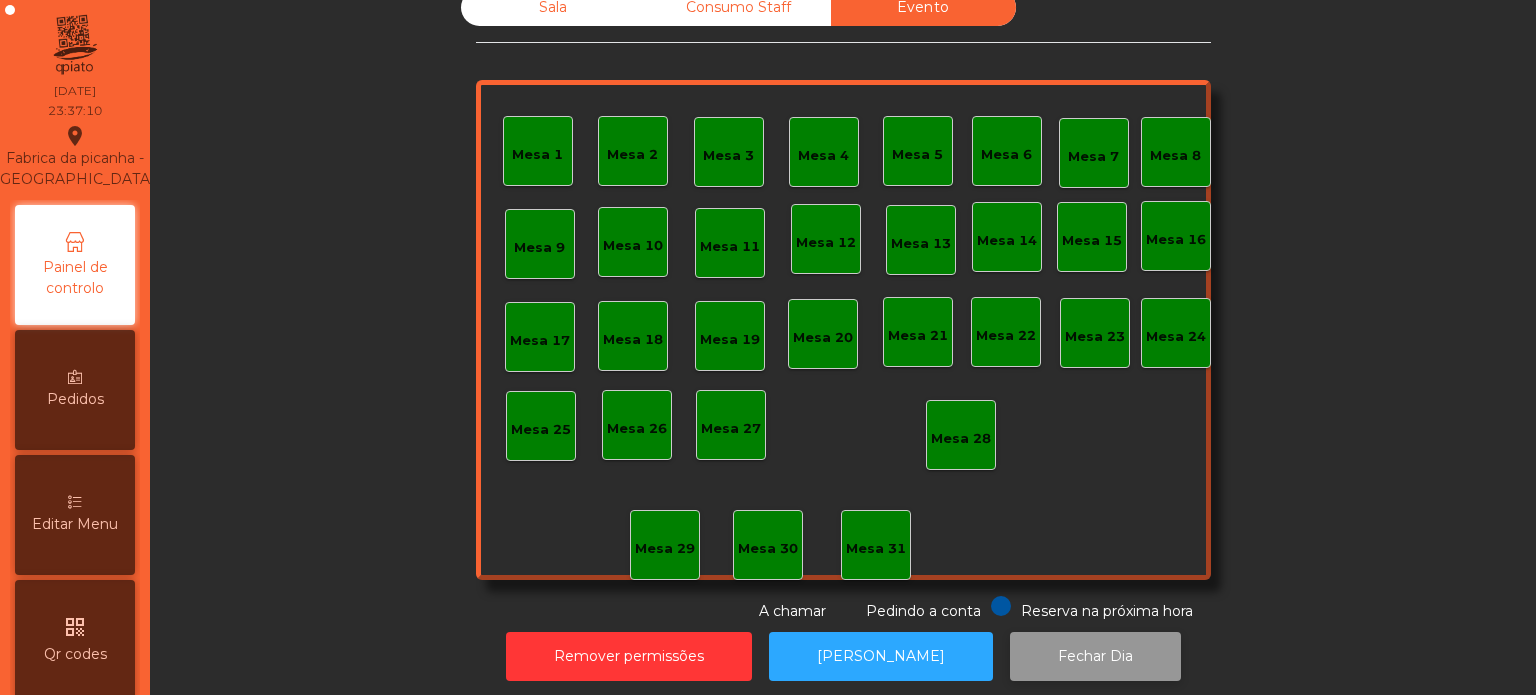 click on "Fechar Dia" 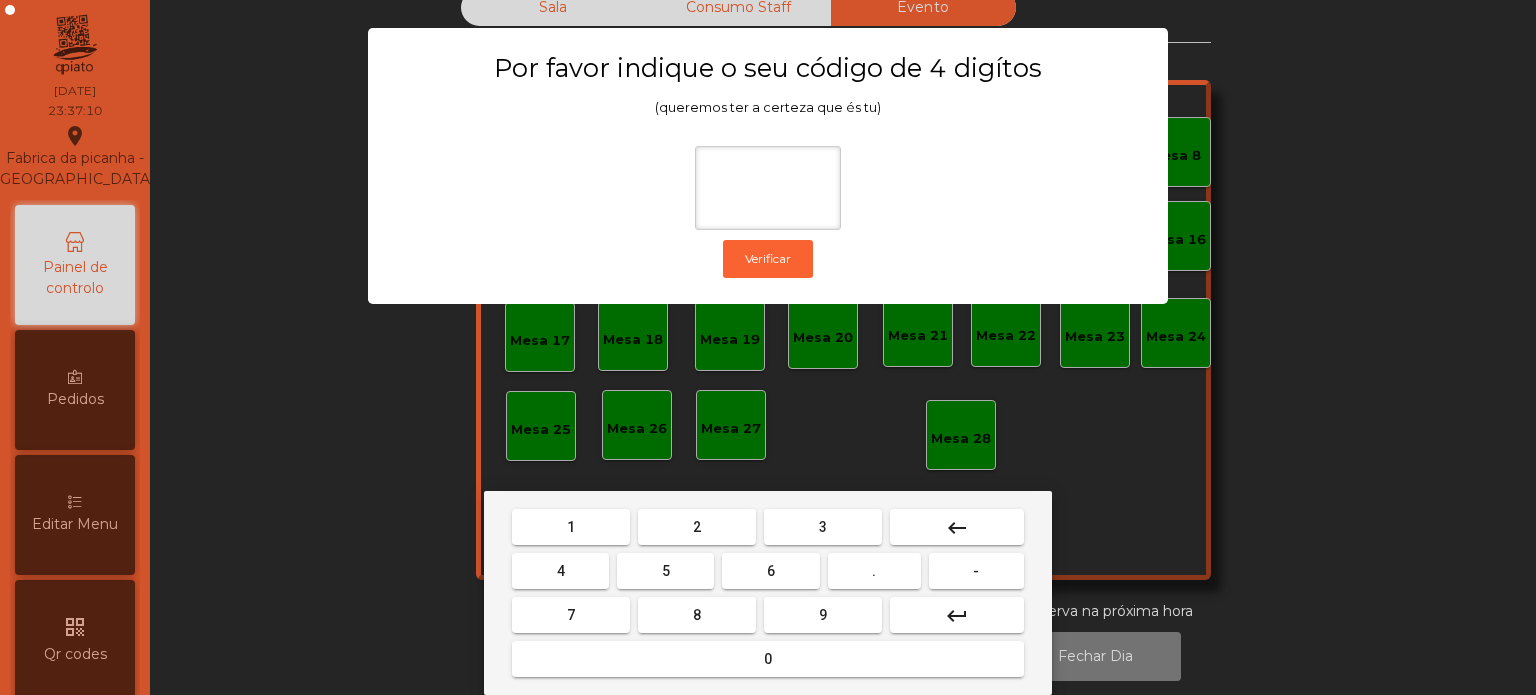 click on "1" at bounding box center [571, 527] 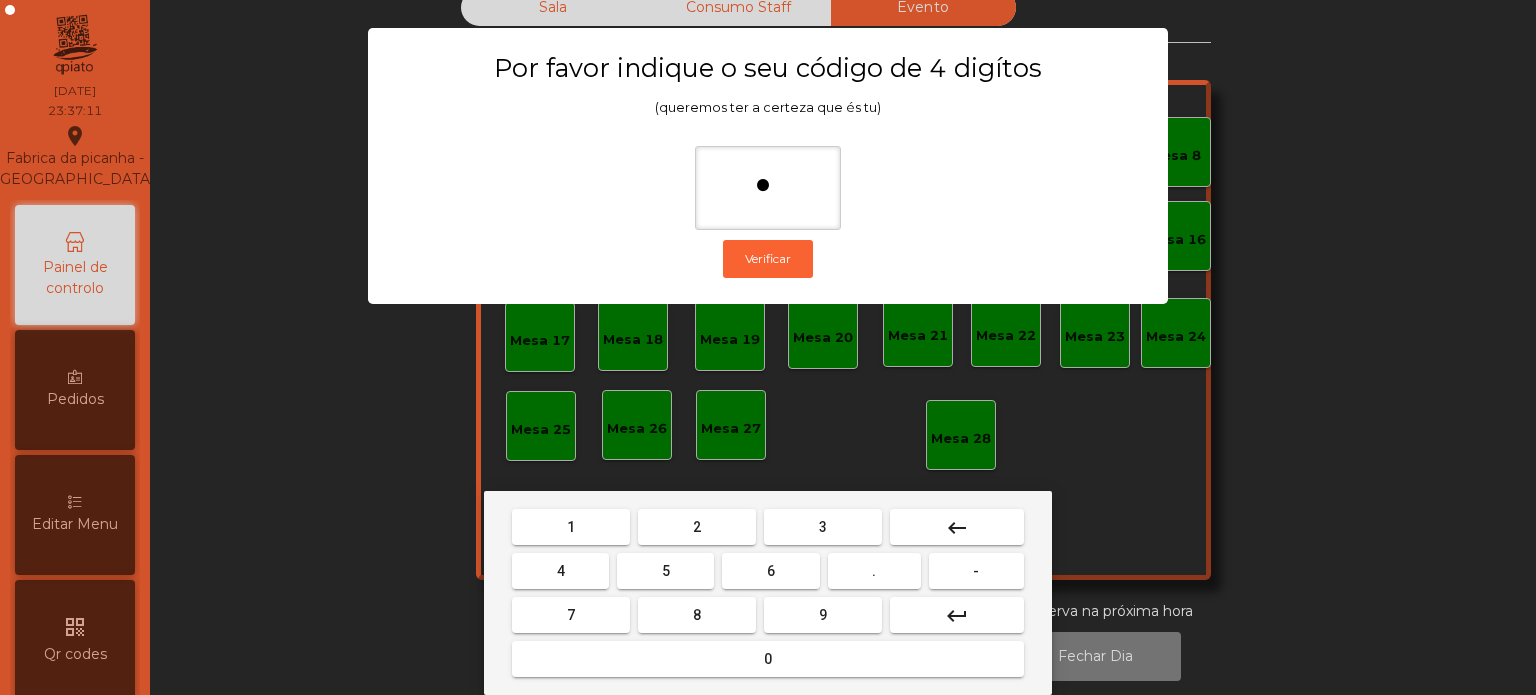 click on "3" at bounding box center [823, 527] 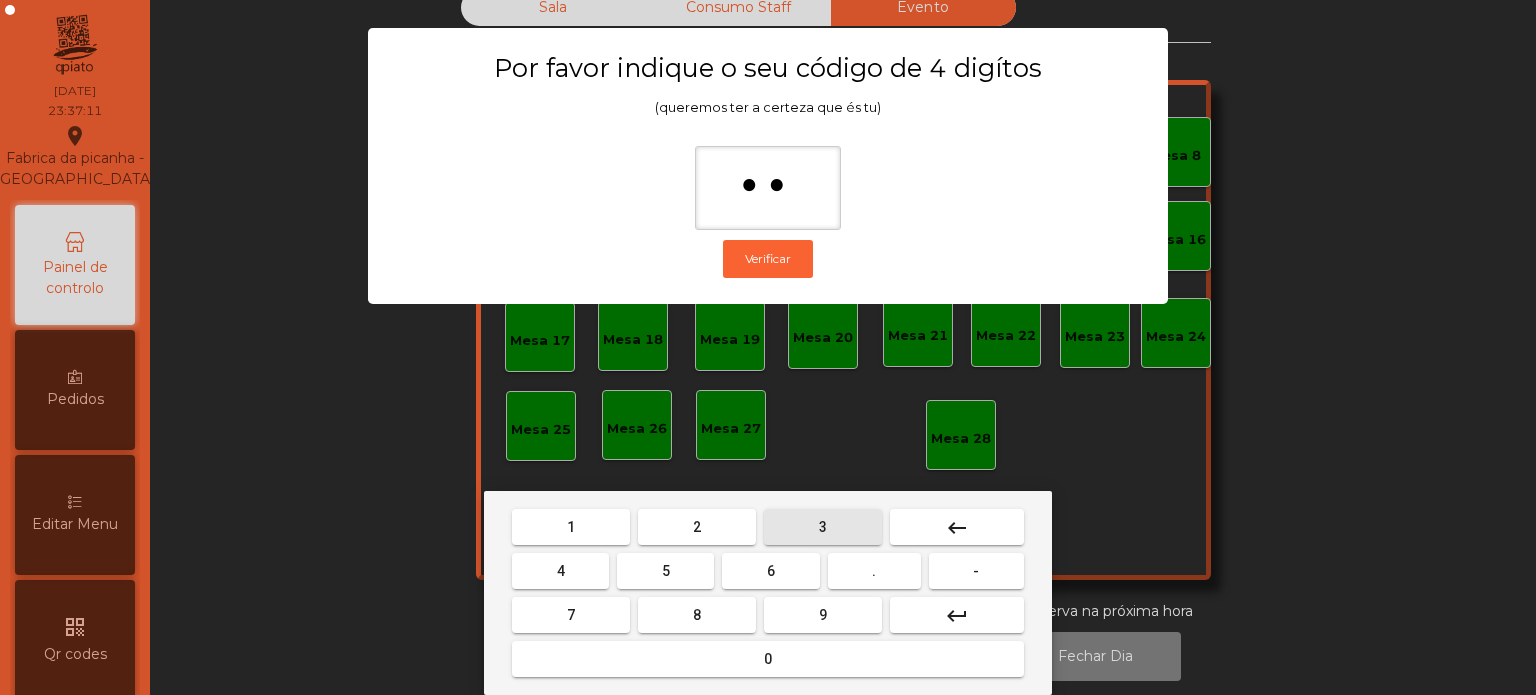 click on "5" at bounding box center [665, 571] 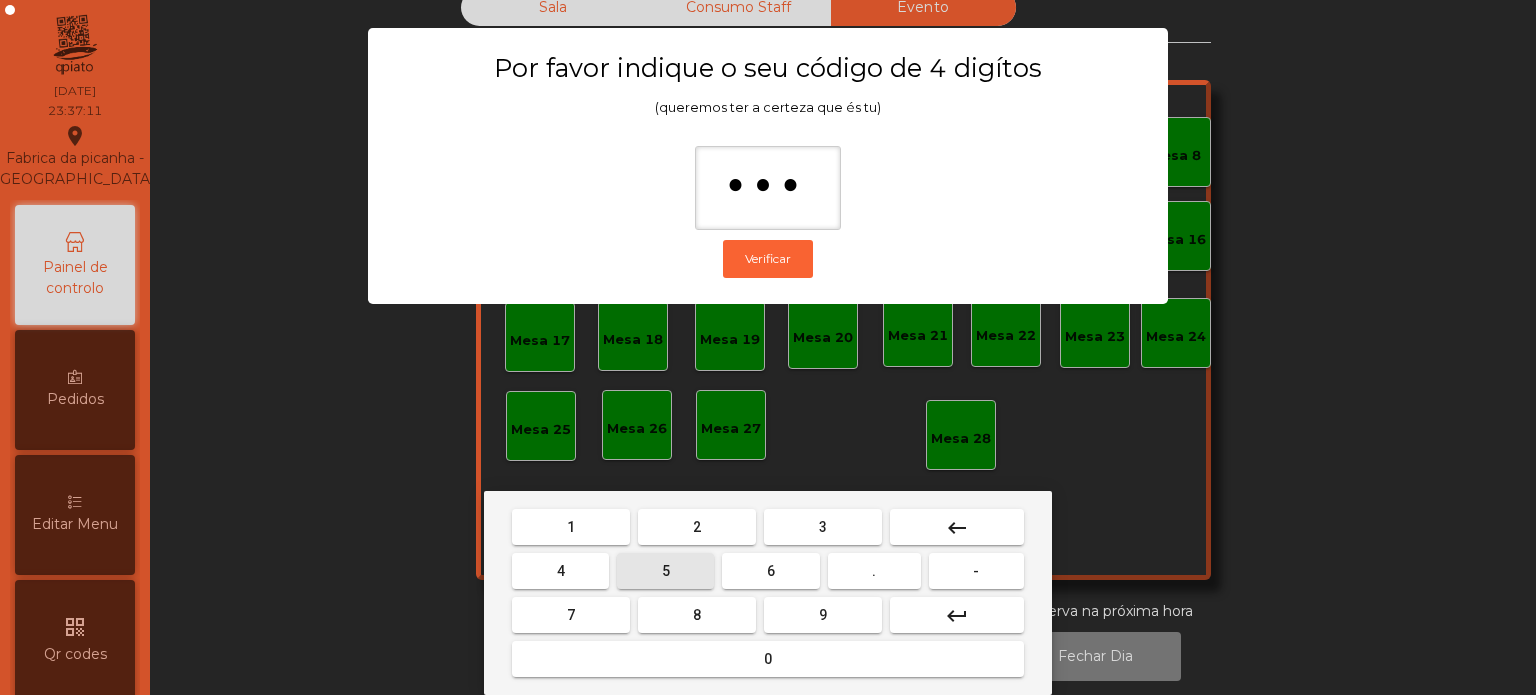 click on "0" at bounding box center (768, 659) 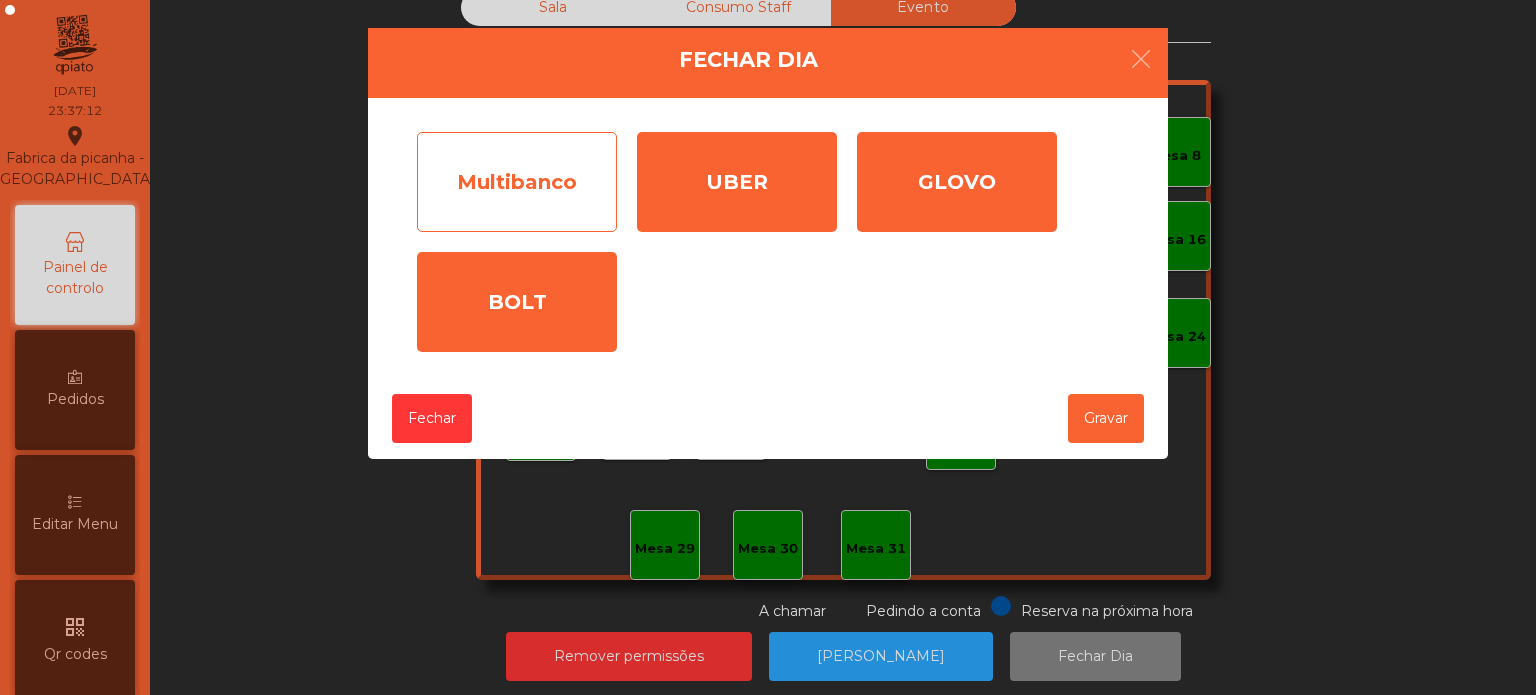 click on "Multibanco" 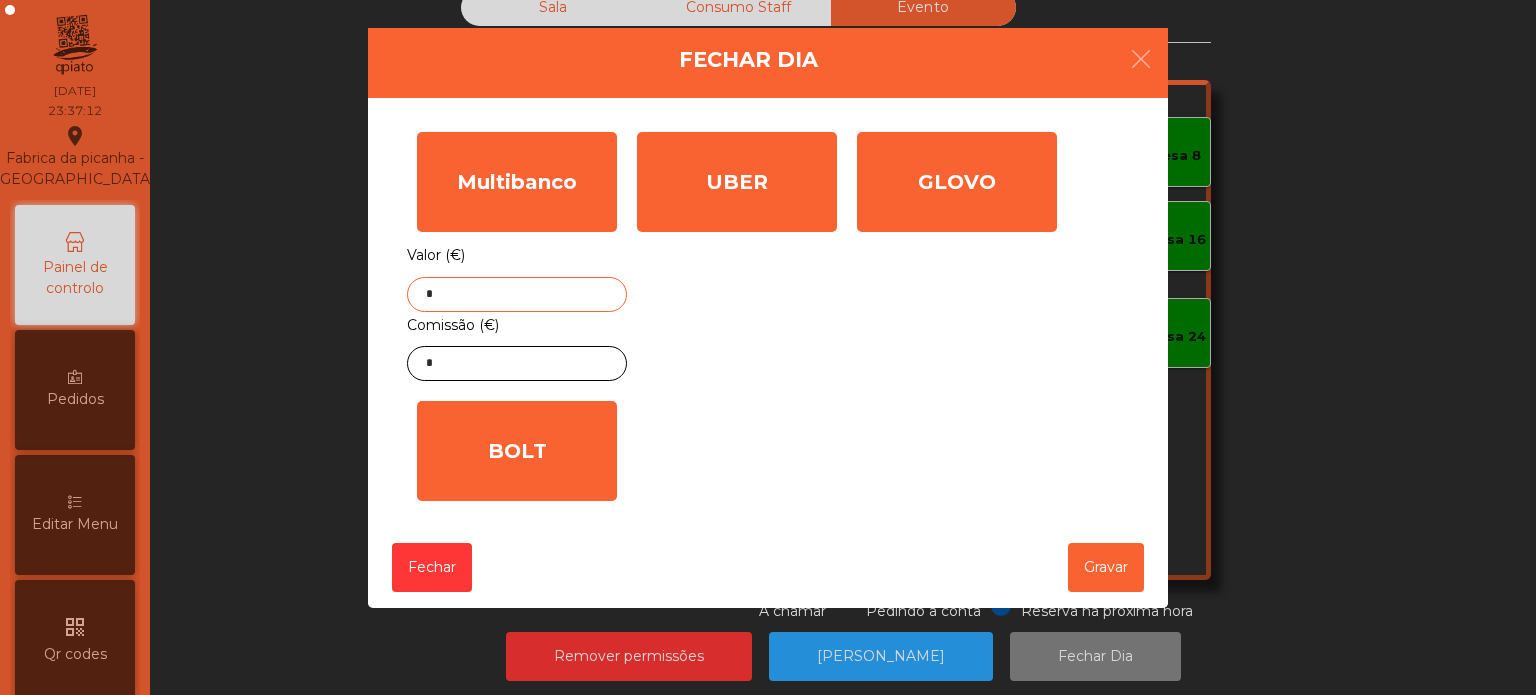 click on "*" 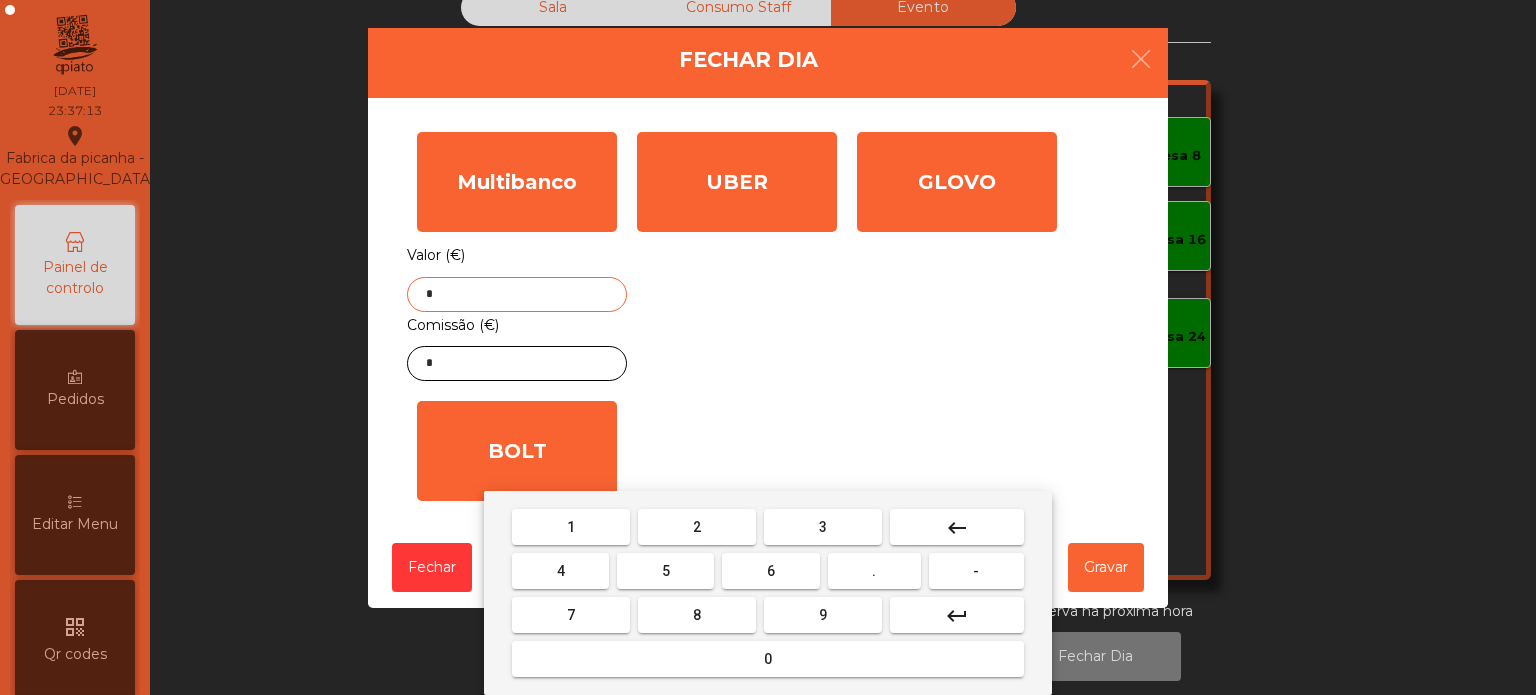 click on "keyboard_backspace" at bounding box center (957, 528) 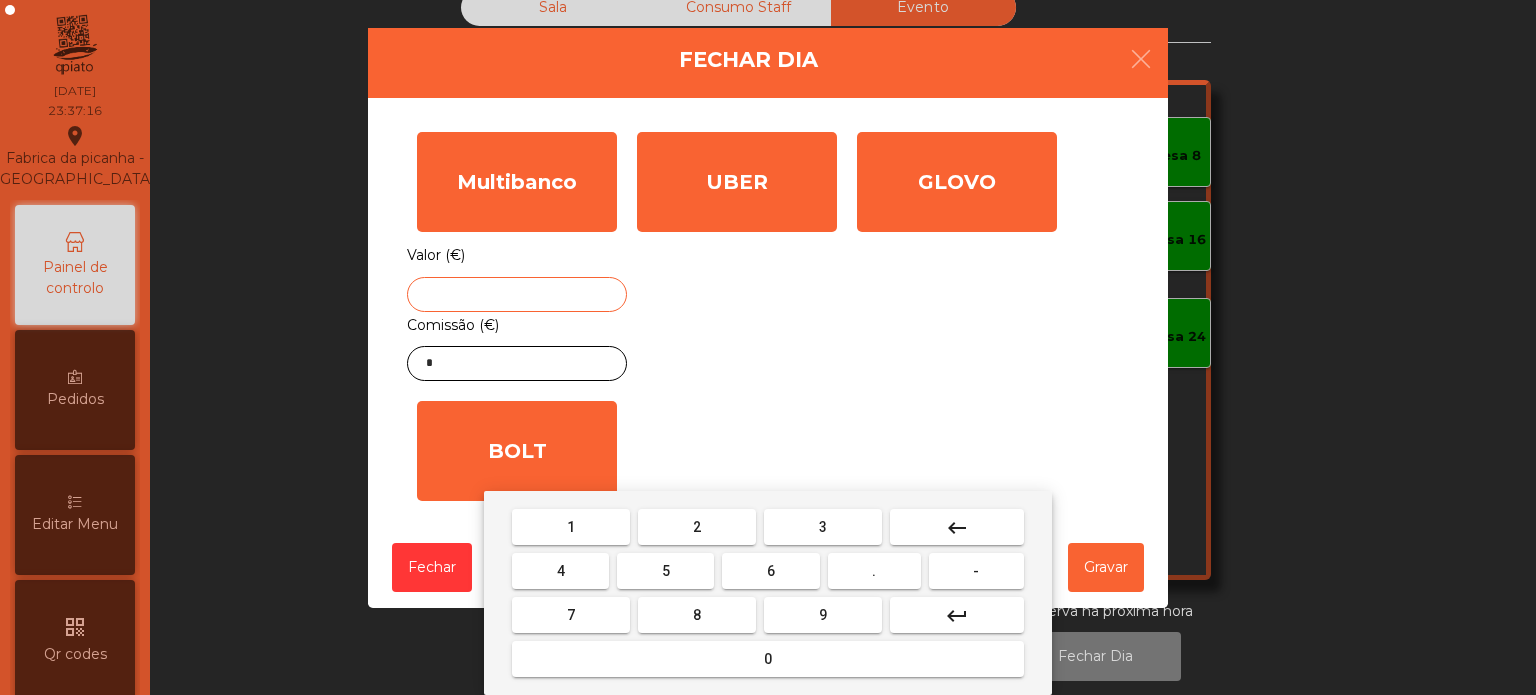 click on "6" at bounding box center (770, 571) 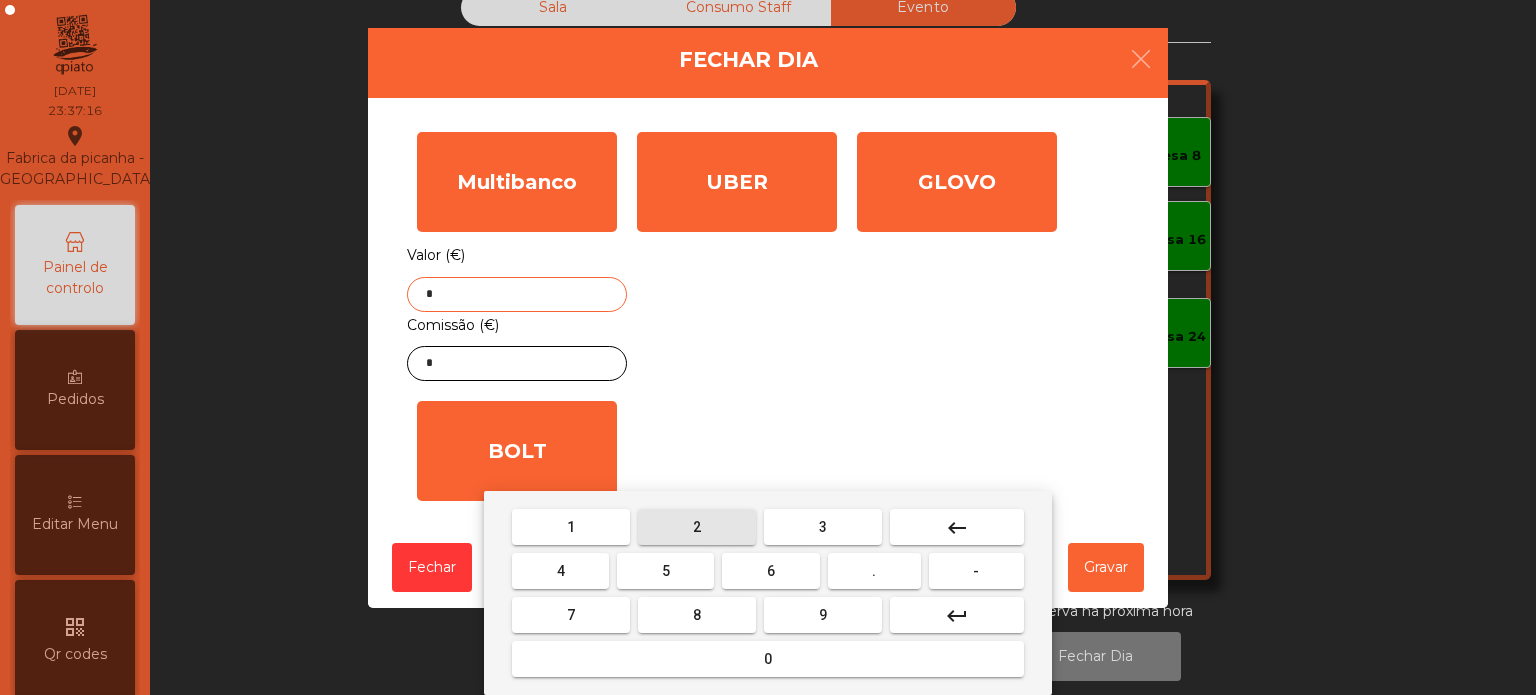 click on "2" at bounding box center [697, 527] 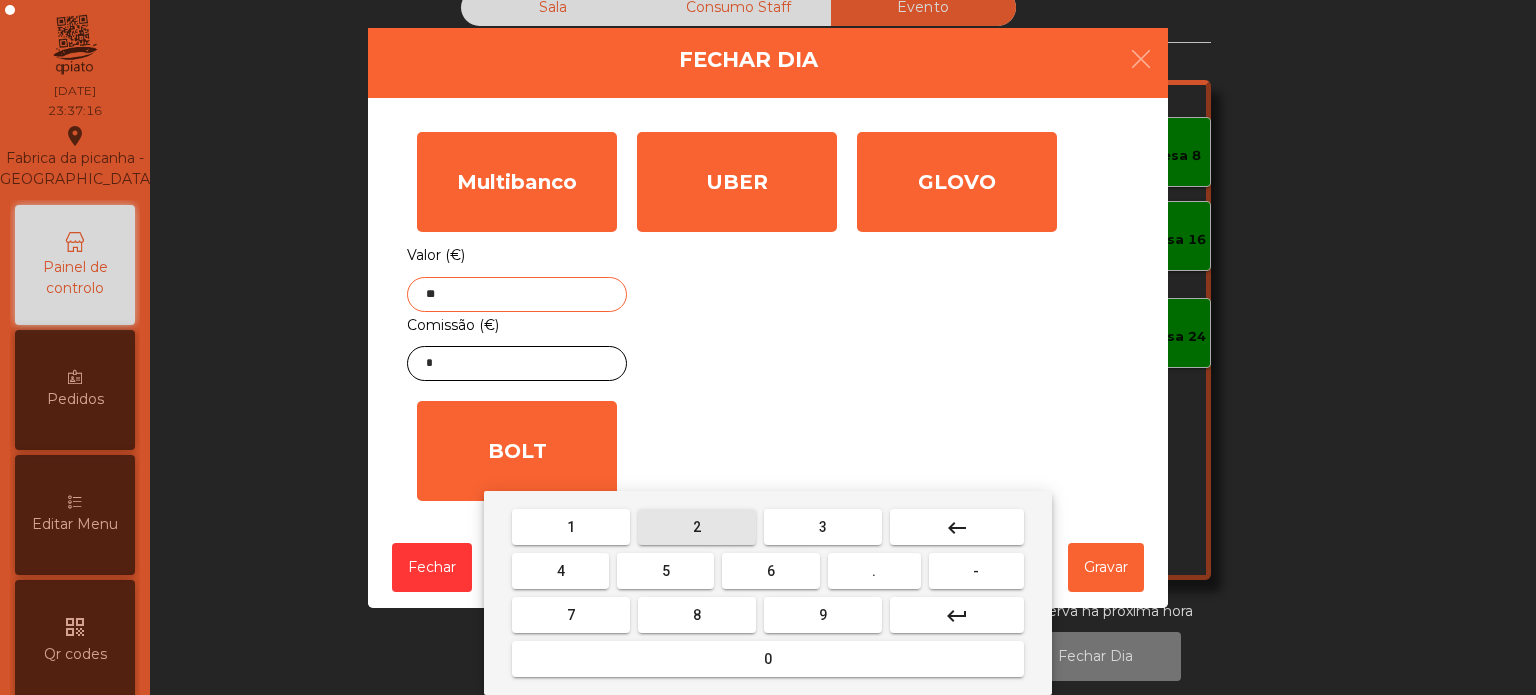 click on "3" at bounding box center (823, 527) 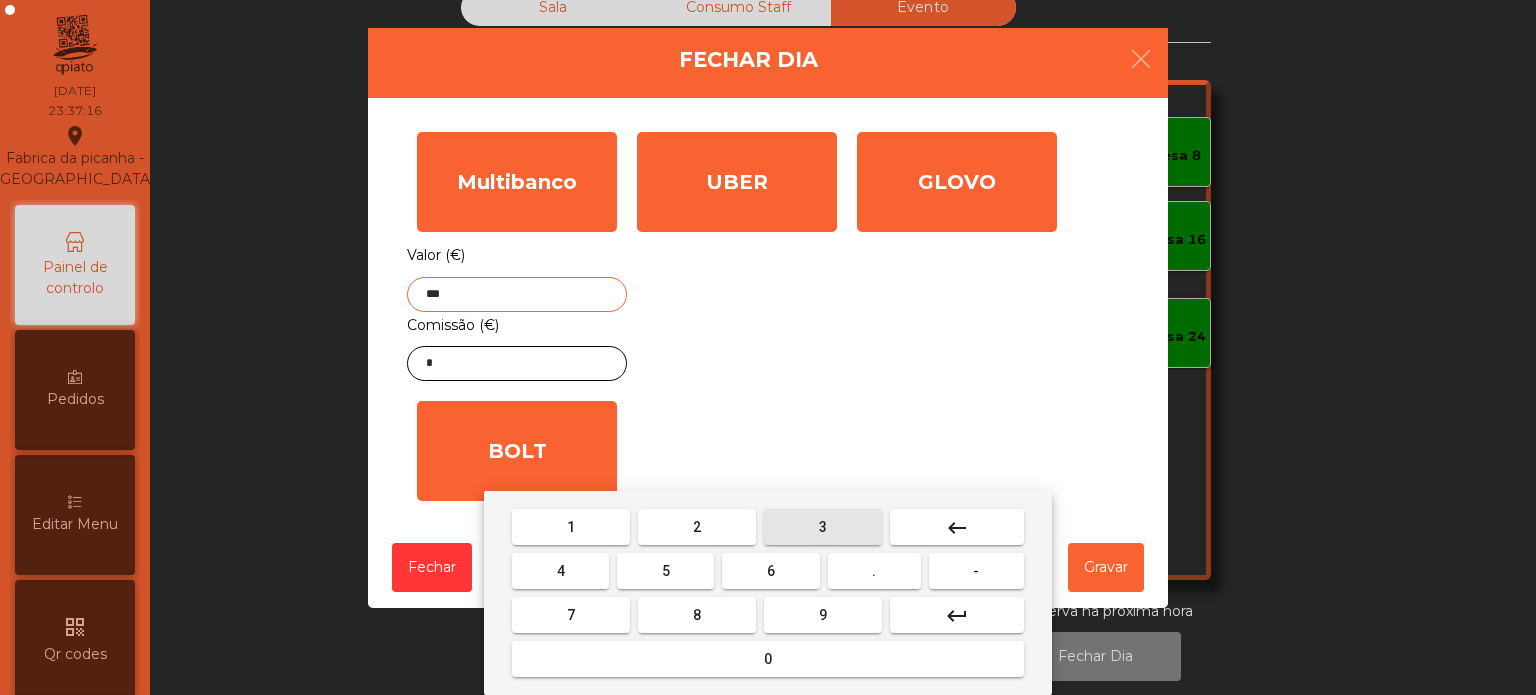 click on "." at bounding box center [874, 571] 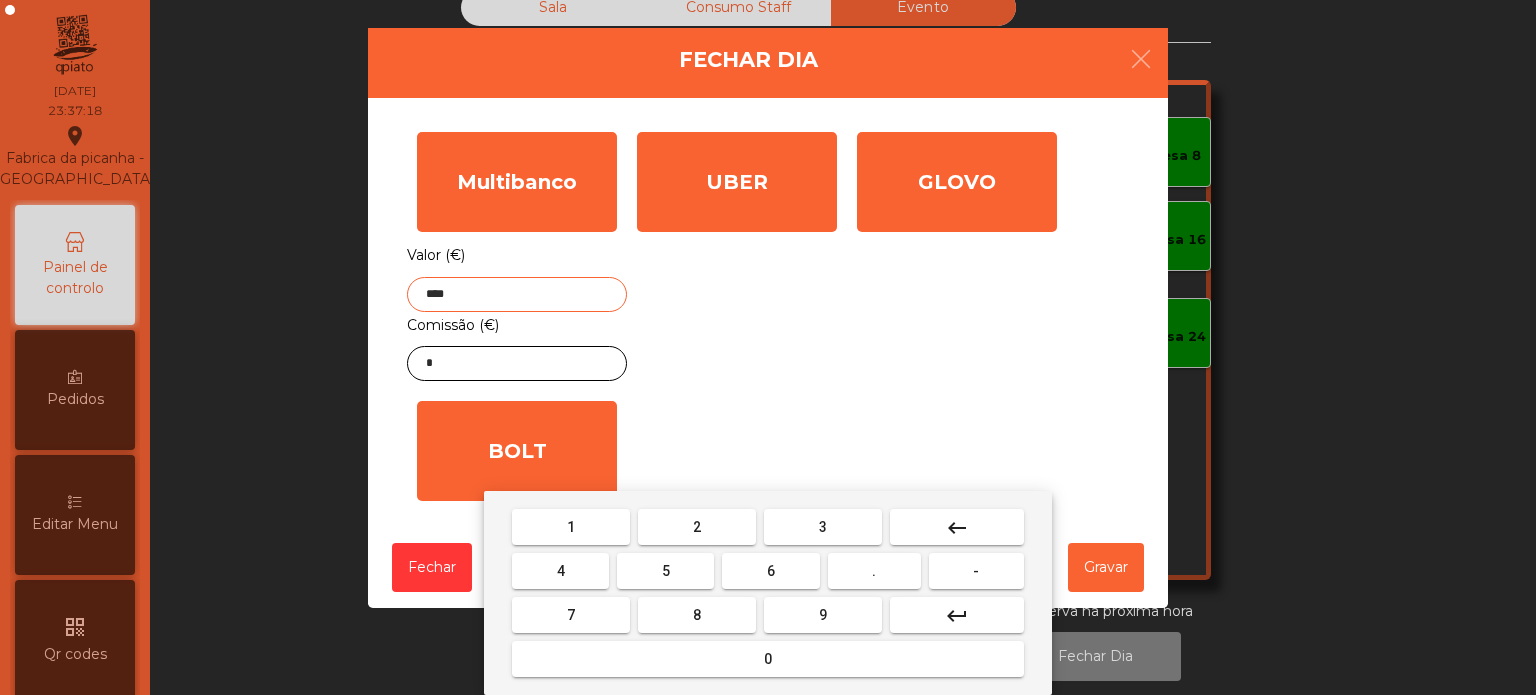 click on "7" at bounding box center [571, 615] 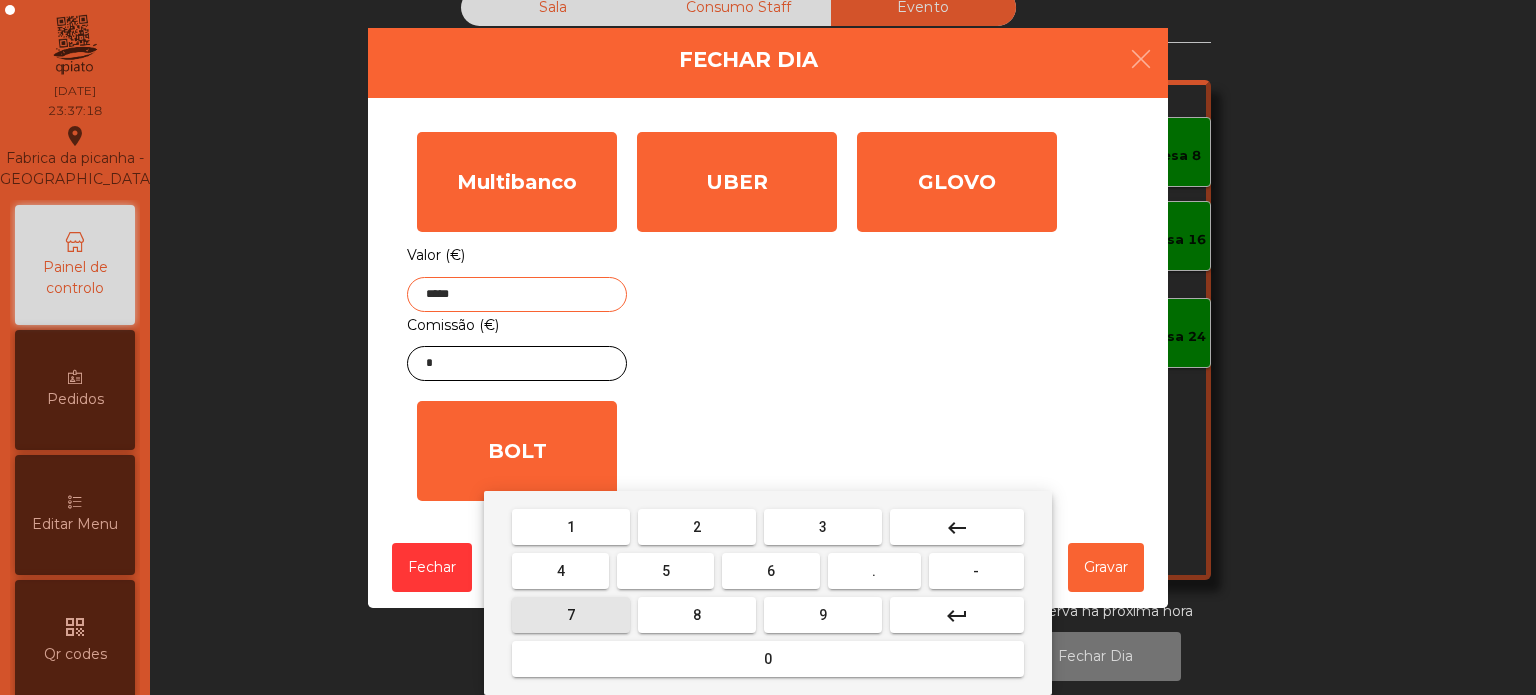 click on "3" at bounding box center (823, 527) 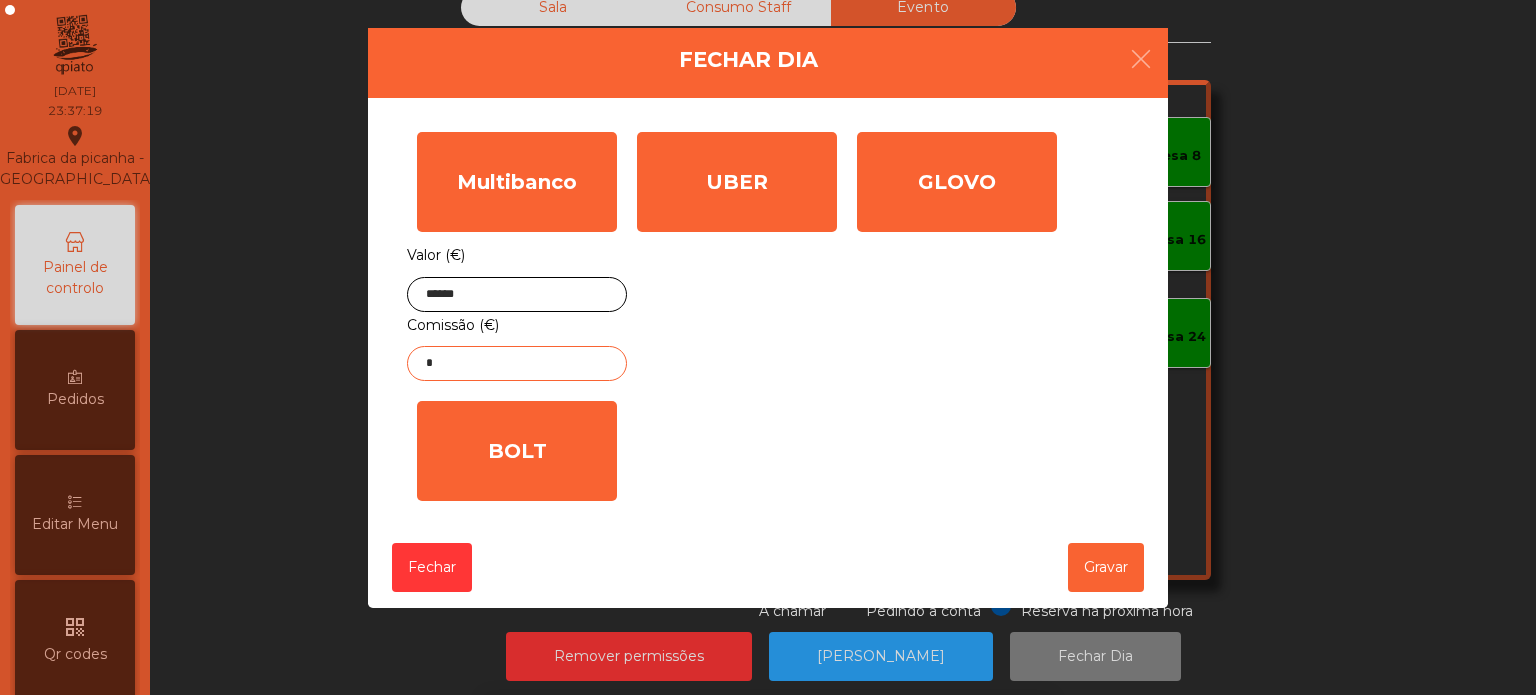 click on "*" 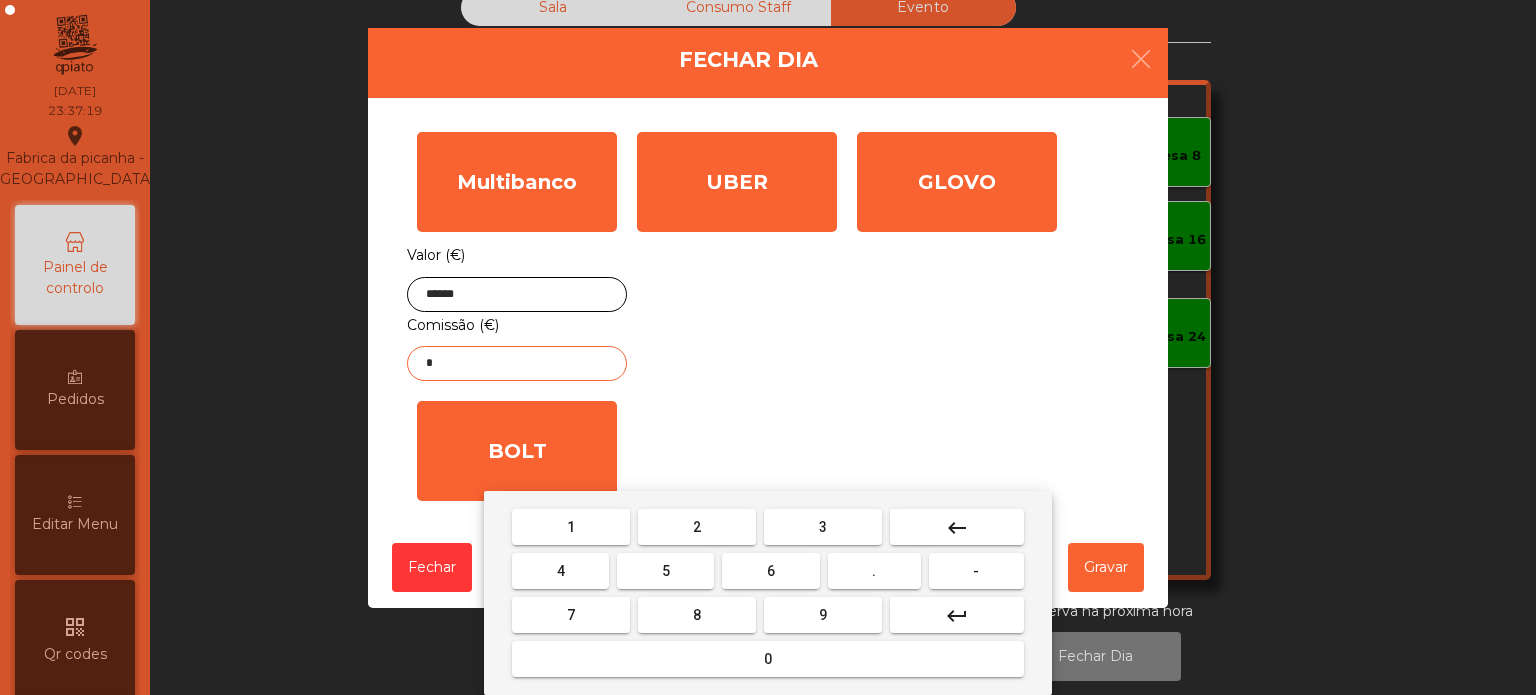 click on "keyboard_backspace" at bounding box center (957, 528) 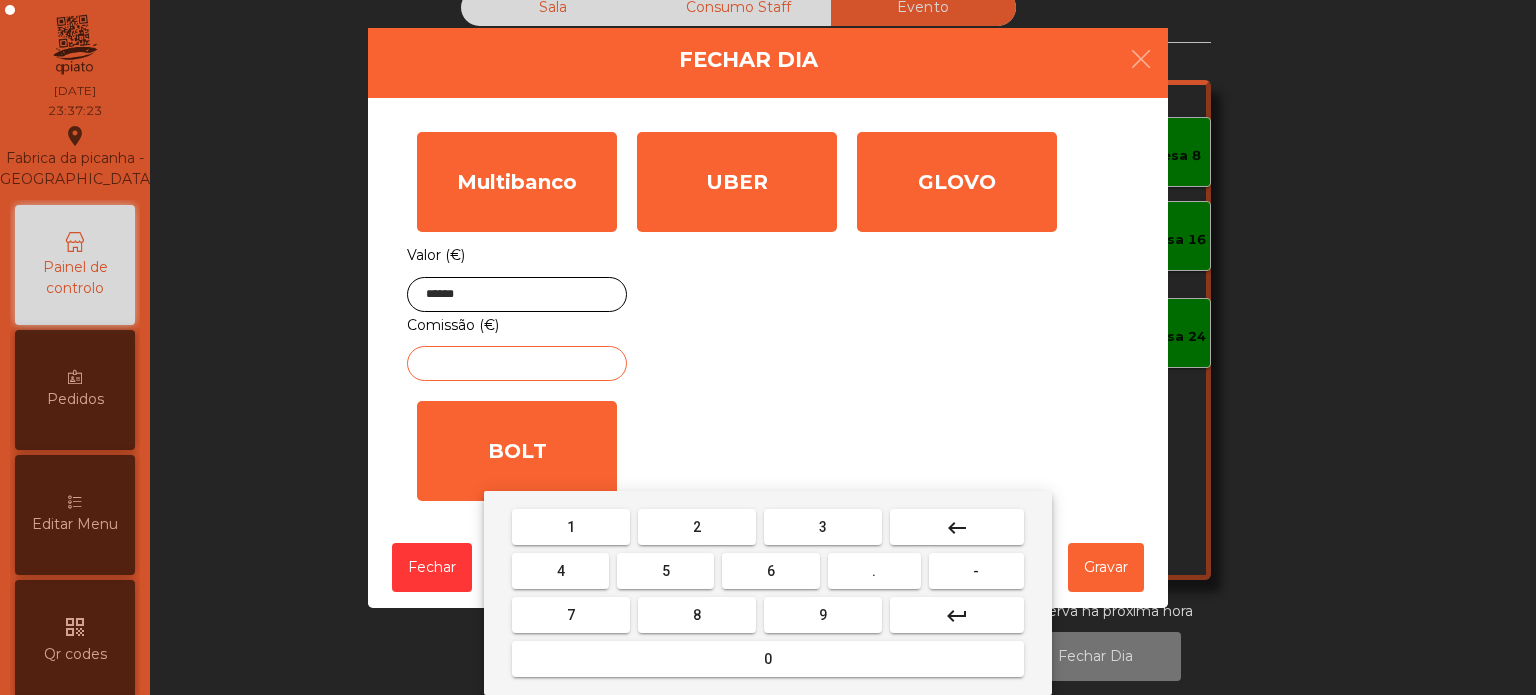 click on "3" at bounding box center (823, 527) 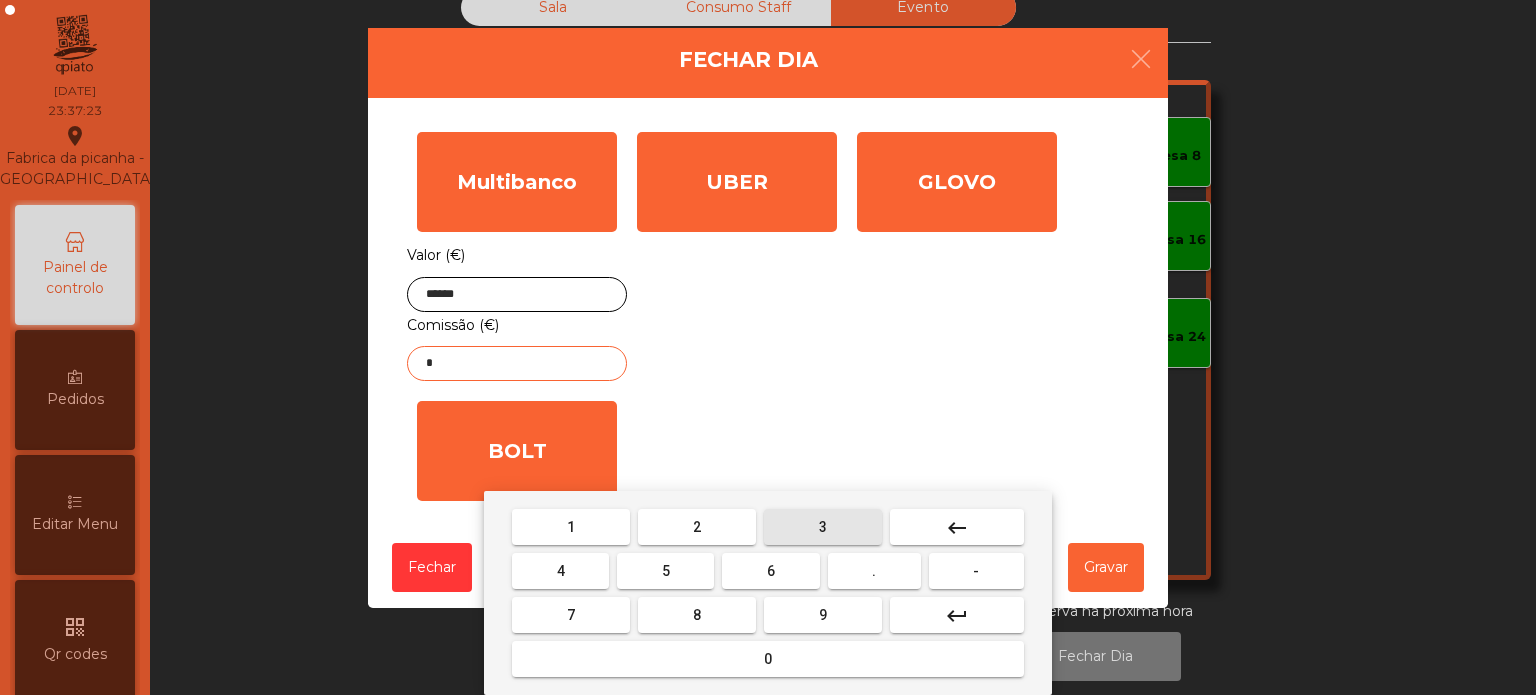 click on "." at bounding box center (874, 571) 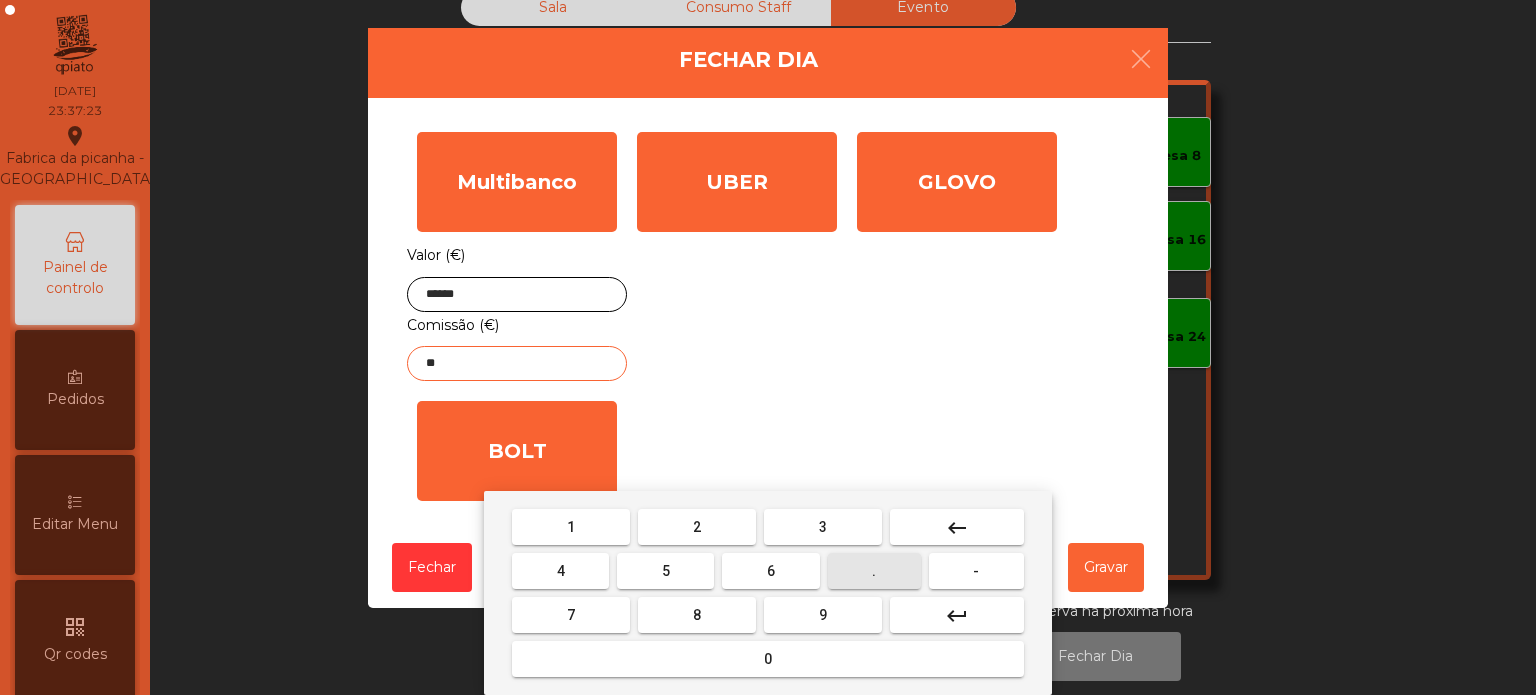 click on "4" at bounding box center [560, 571] 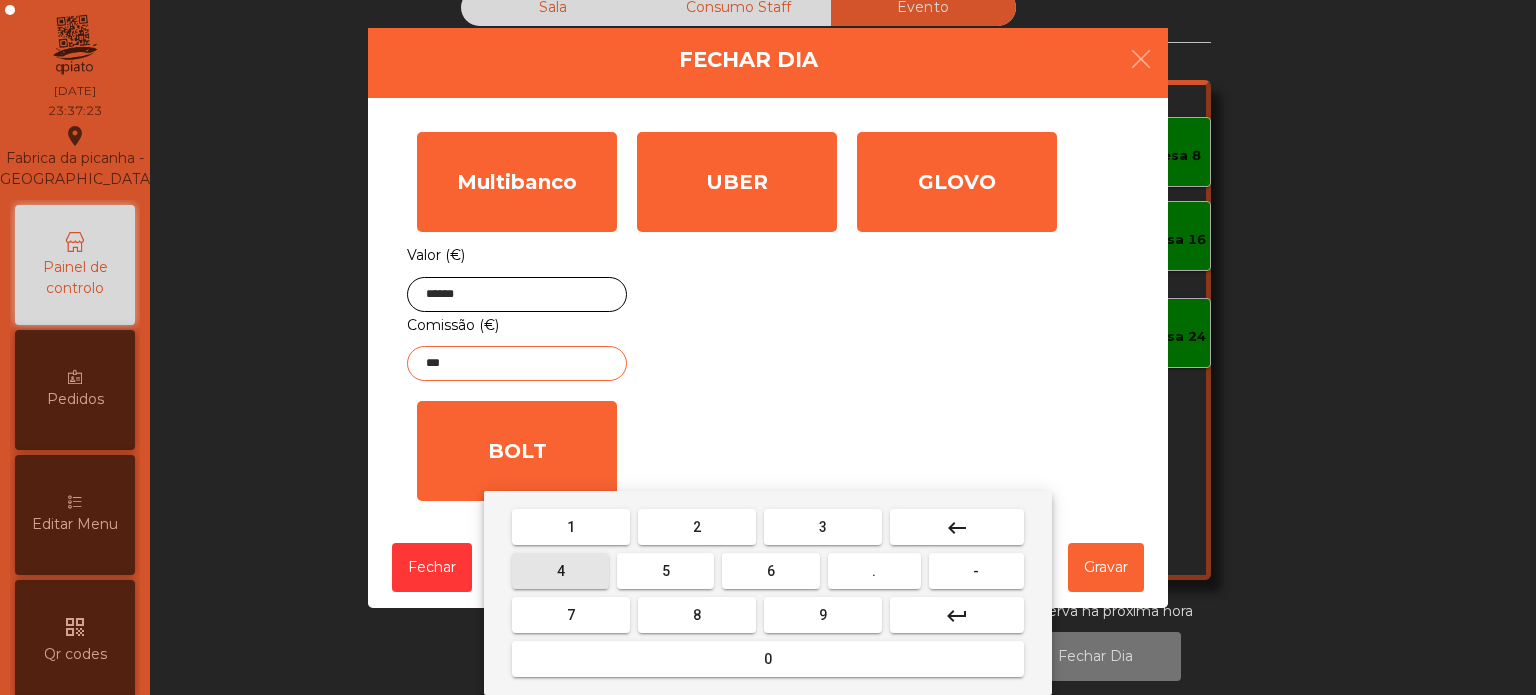 click on "2" at bounding box center (697, 527) 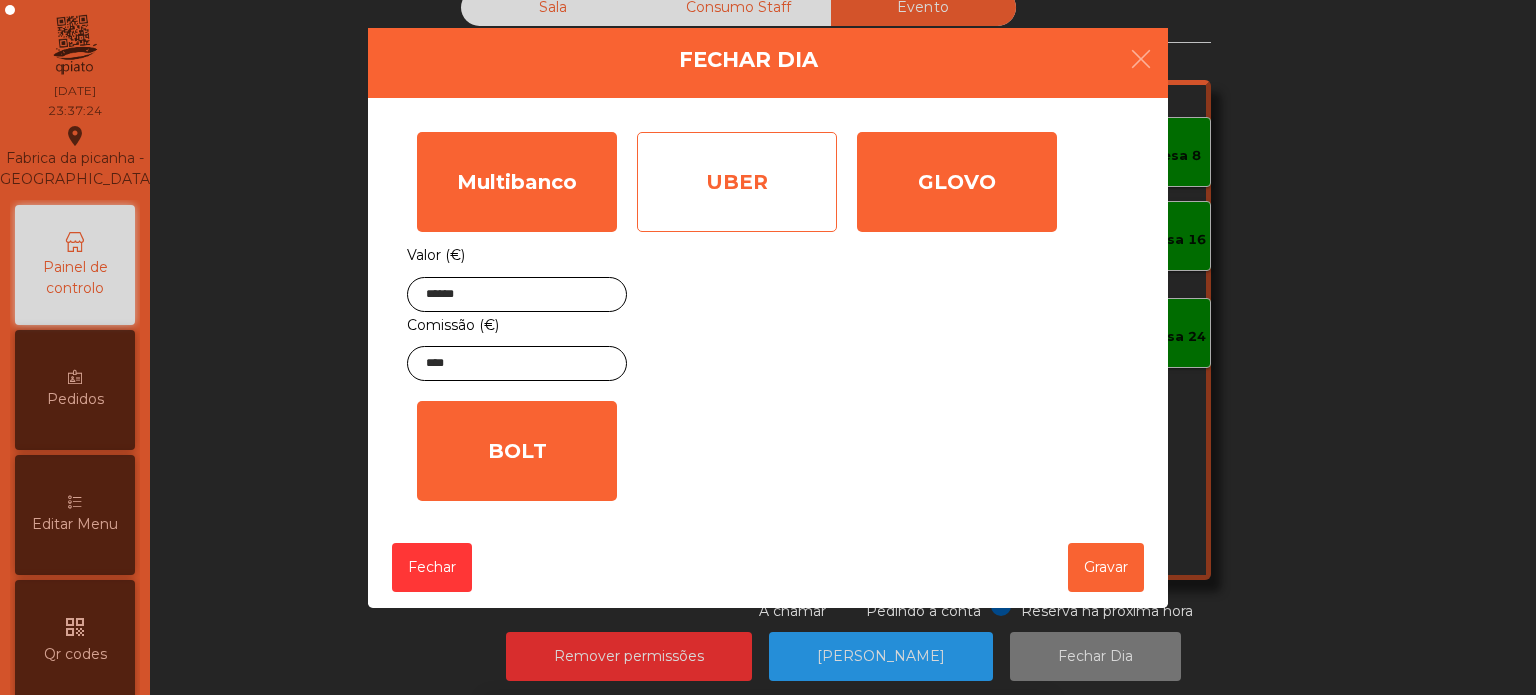click on "UBER" 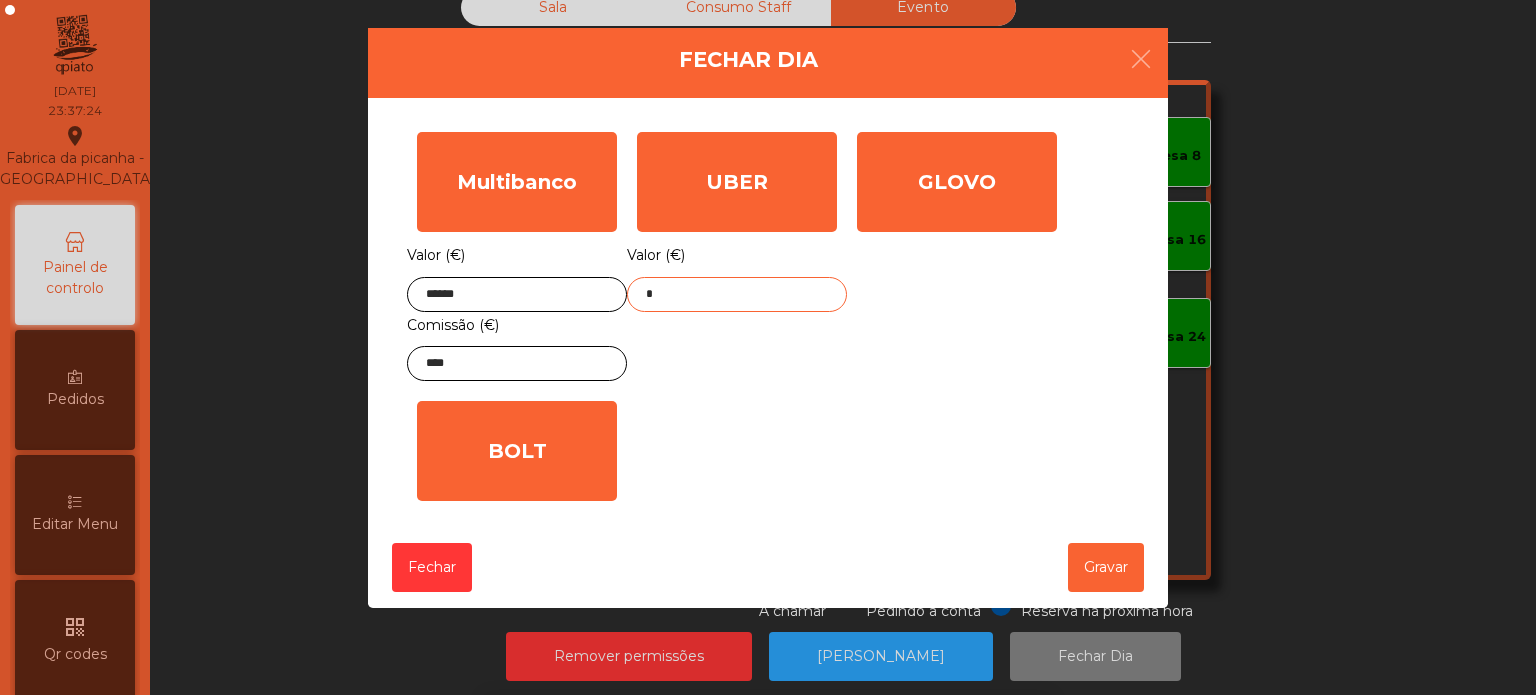 click on "*" 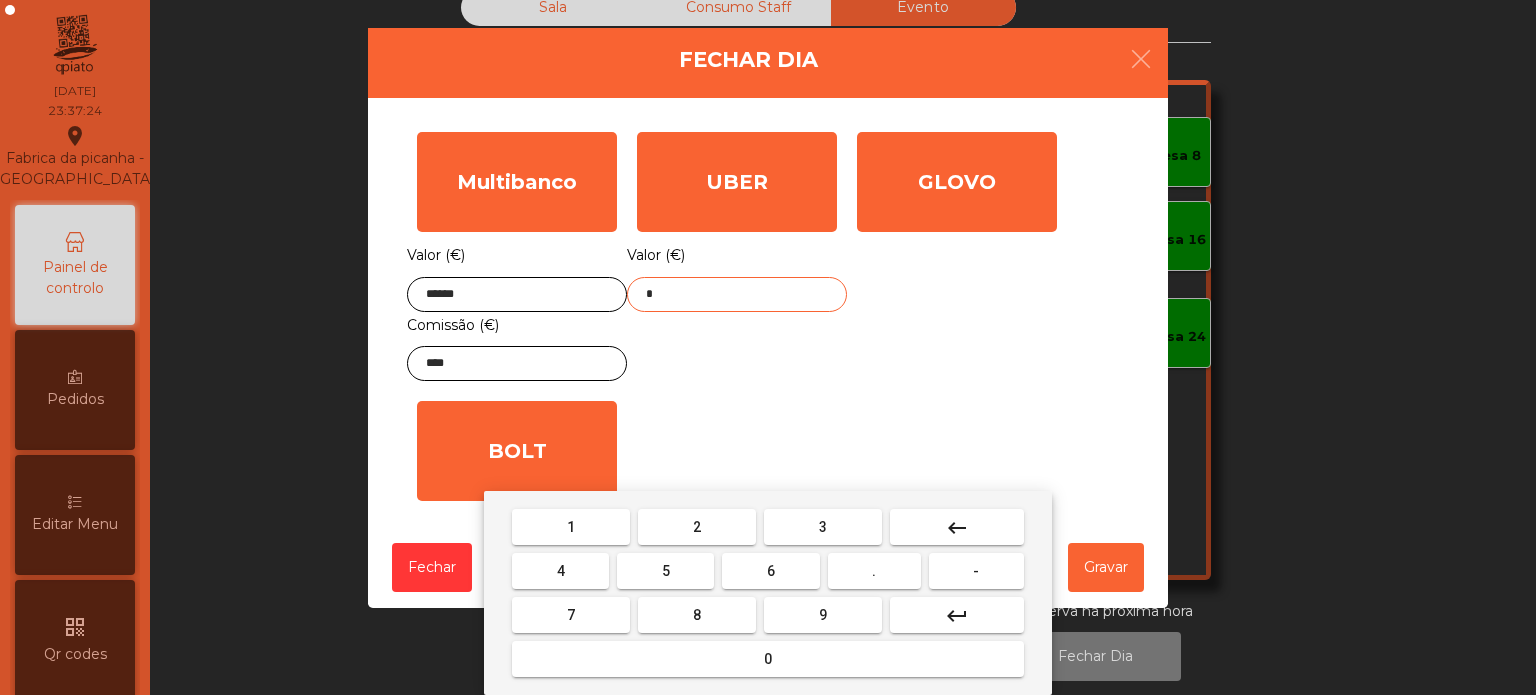 click on "keyboard_backspace" at bounding box center (957, 527) 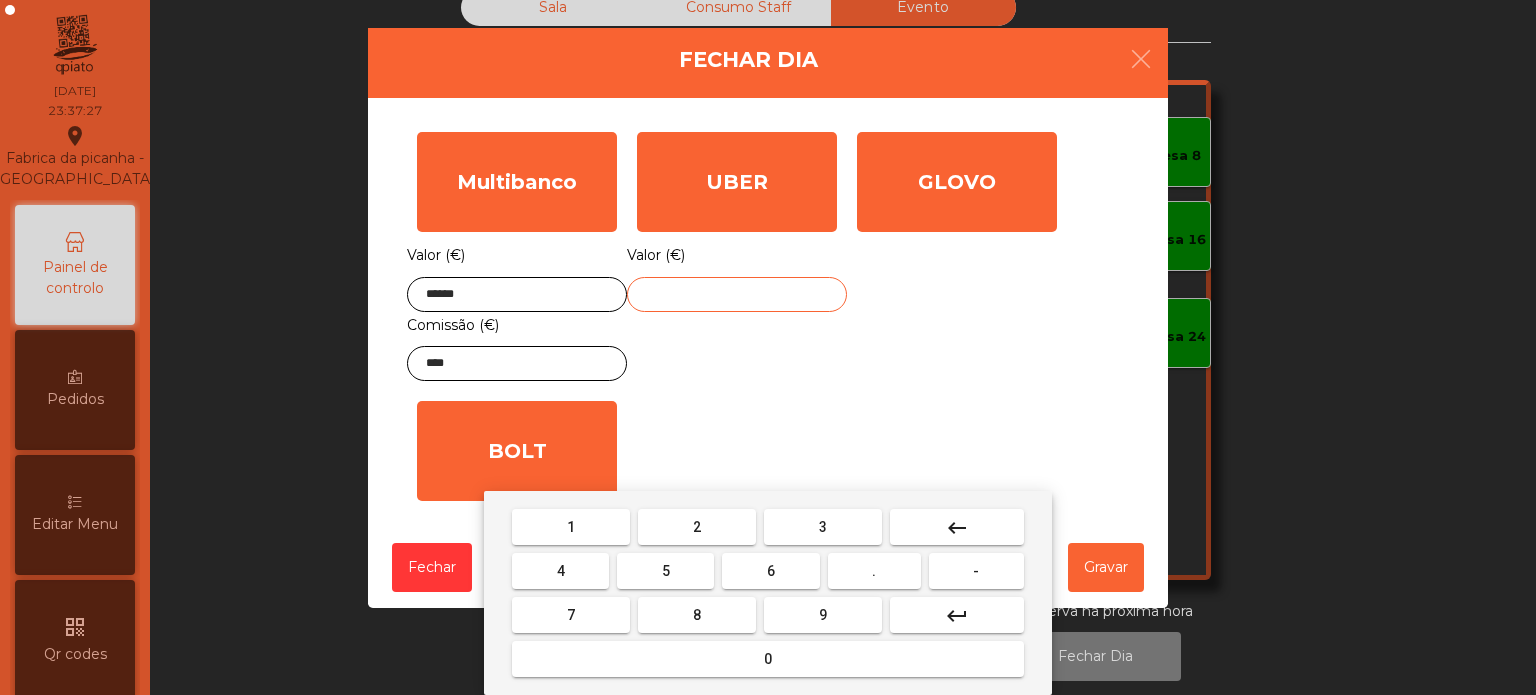 click on "9" at bounding box center [823, 615] 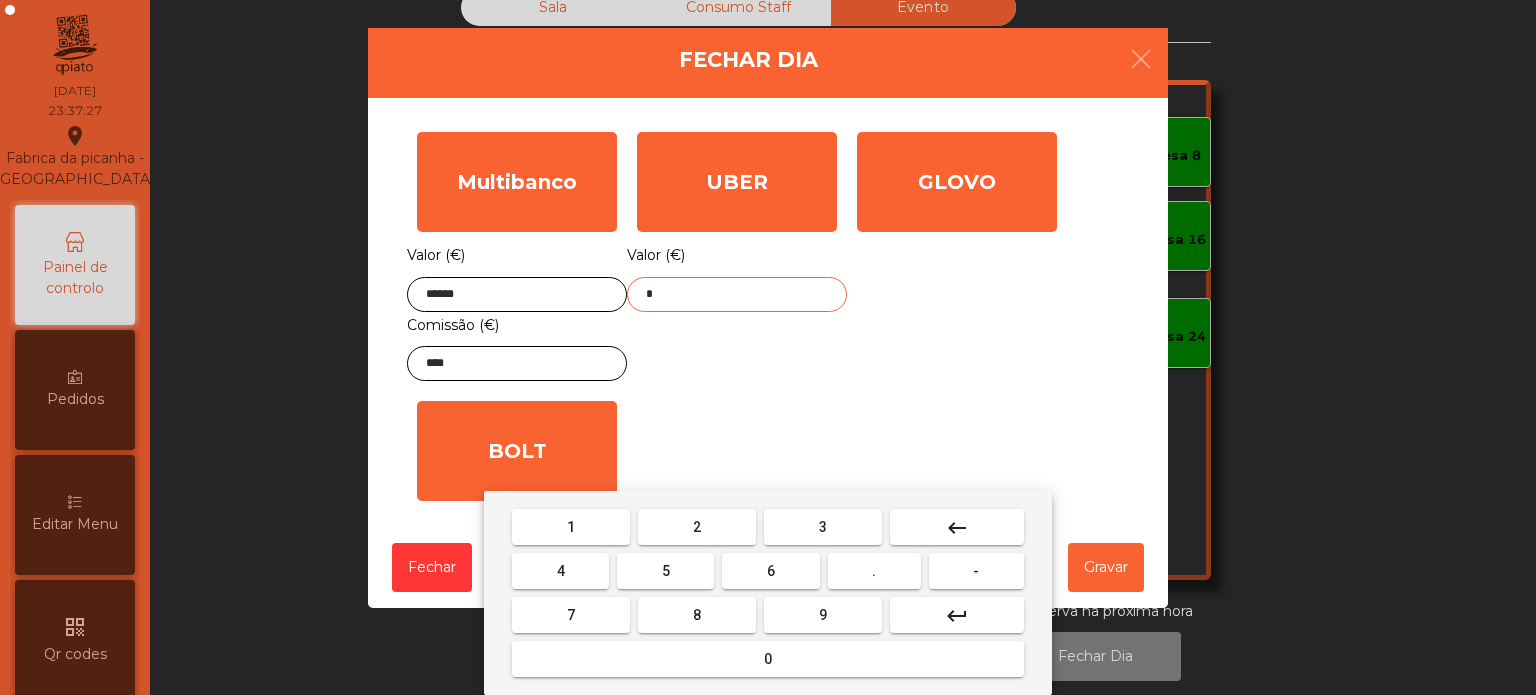 click on "5" at bounding box center (666, 571) 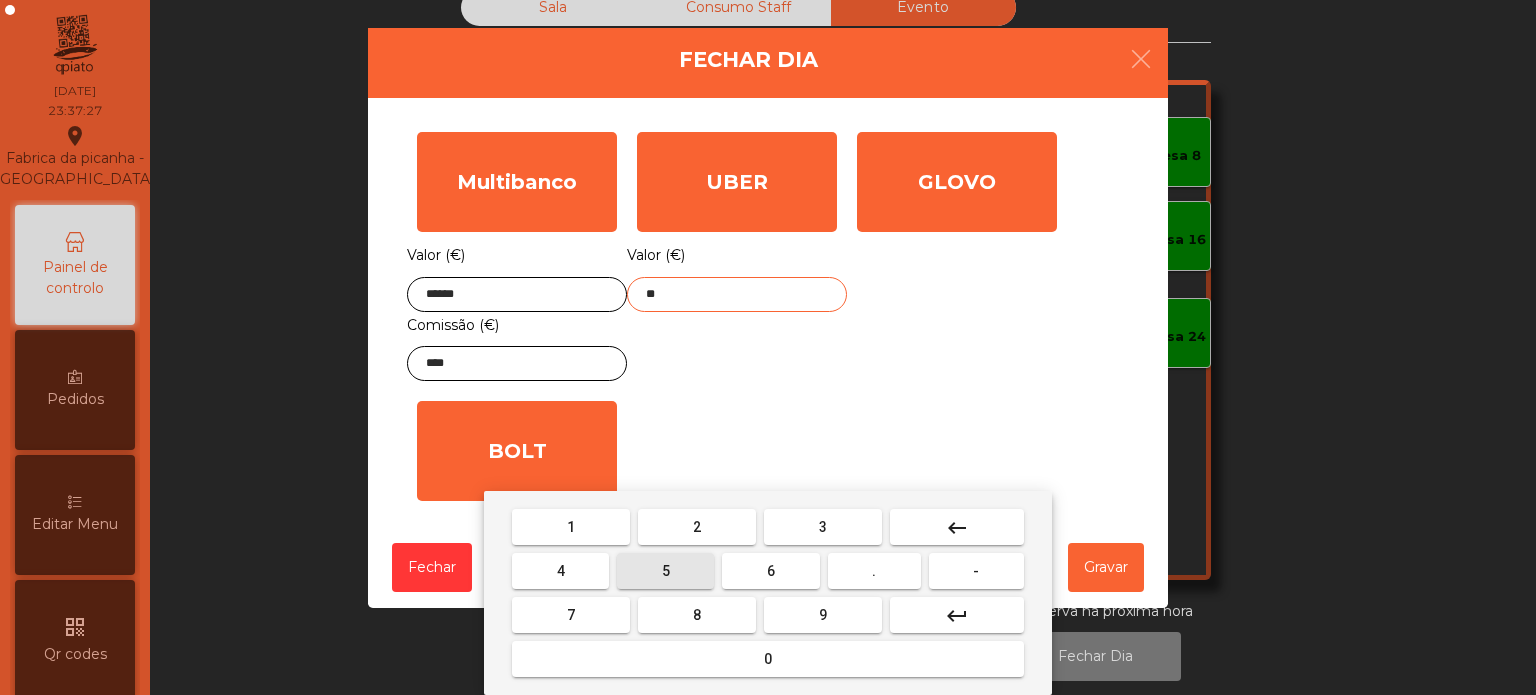 click on "." at bounding box center [874, 571] 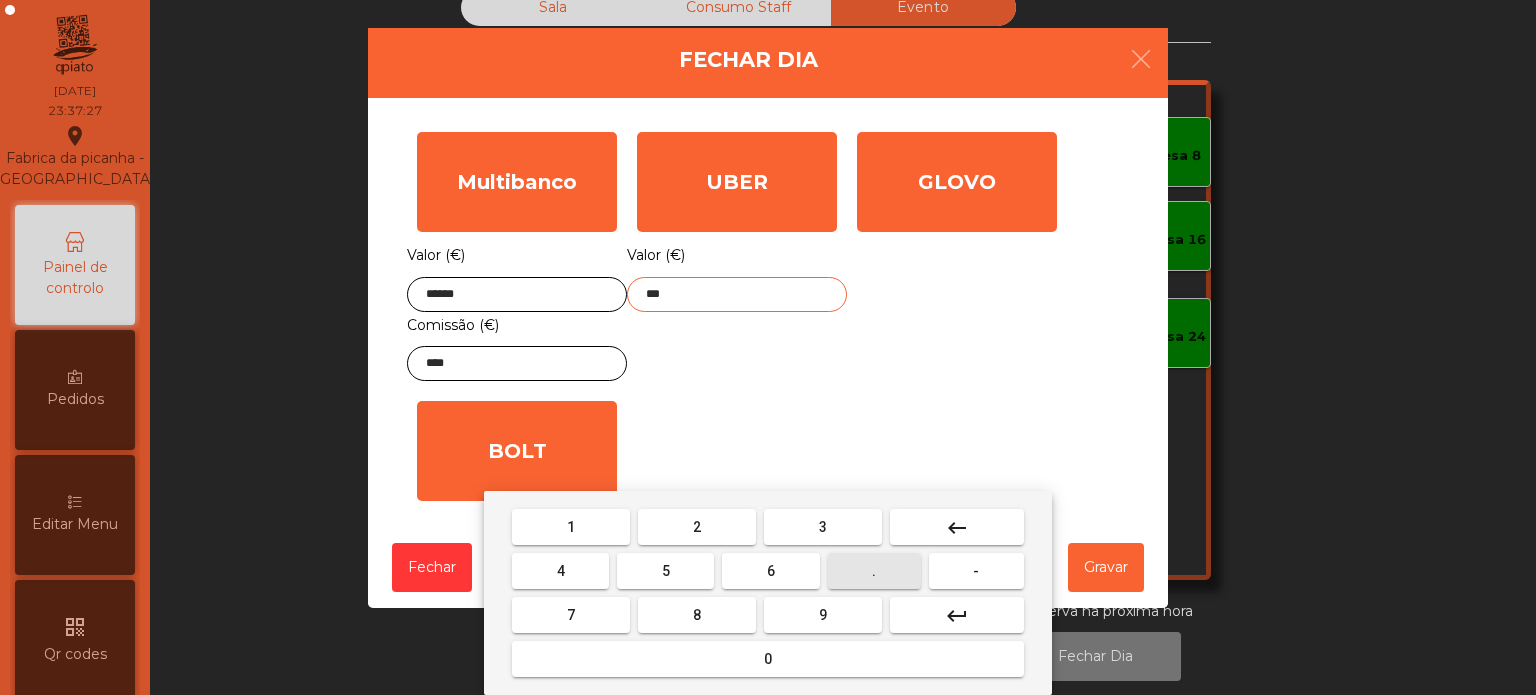 click on "1" at bounding box center (571, 527) 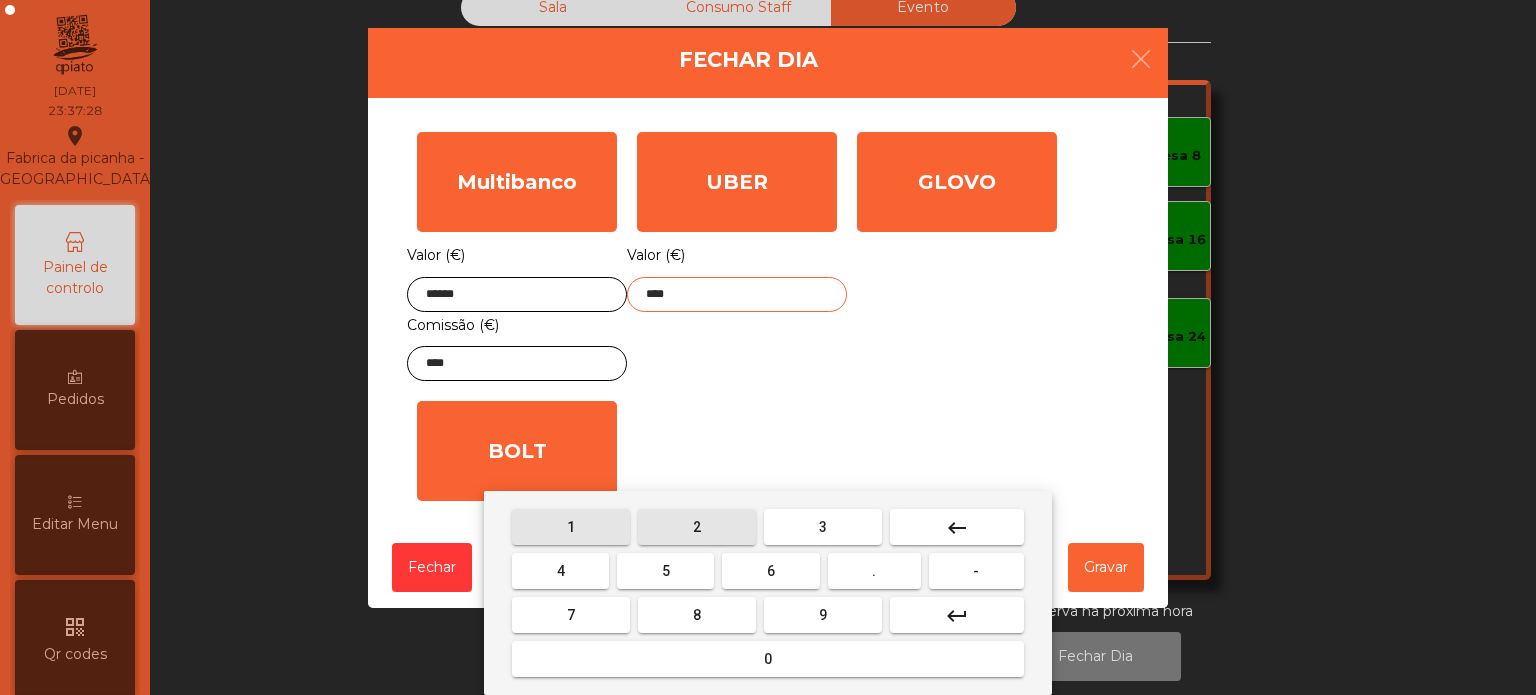 click on "2" at bounding box center (697, 527) 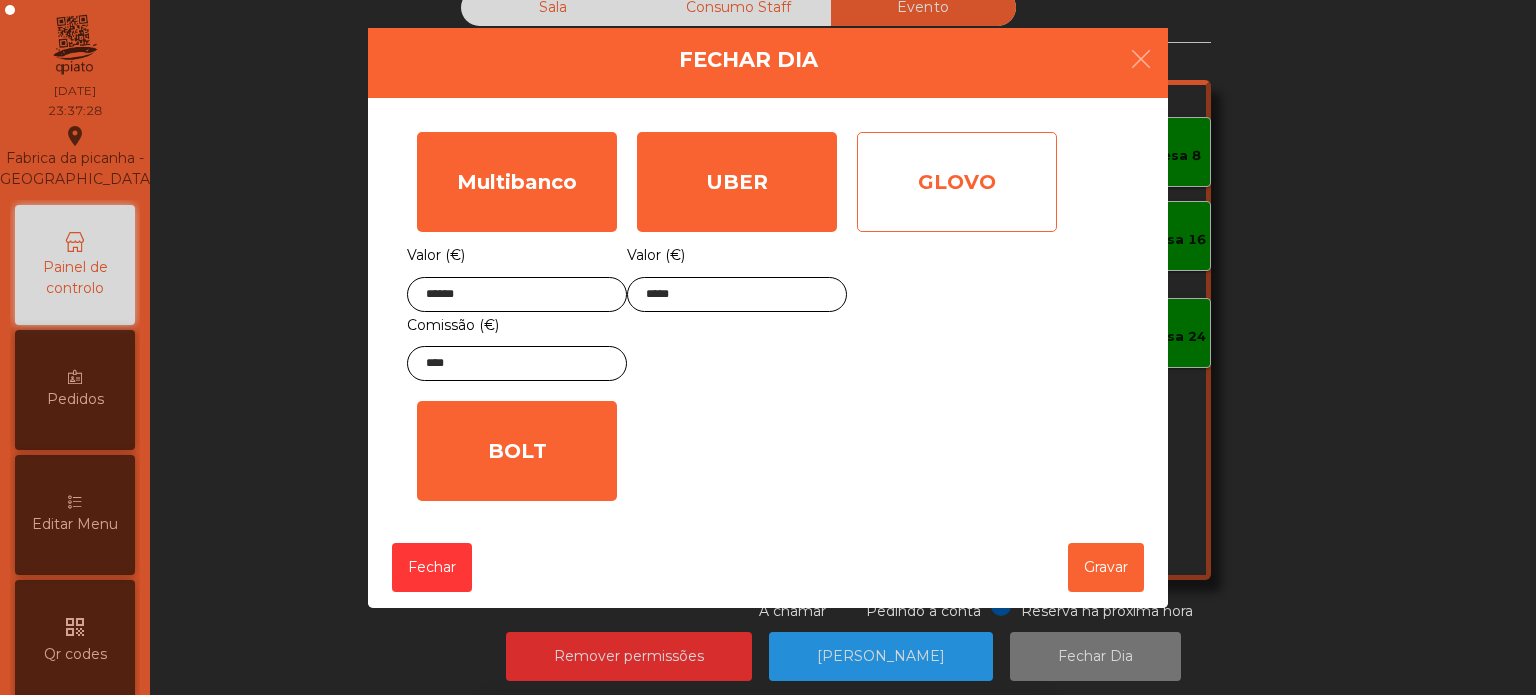 click on "GLOVO" 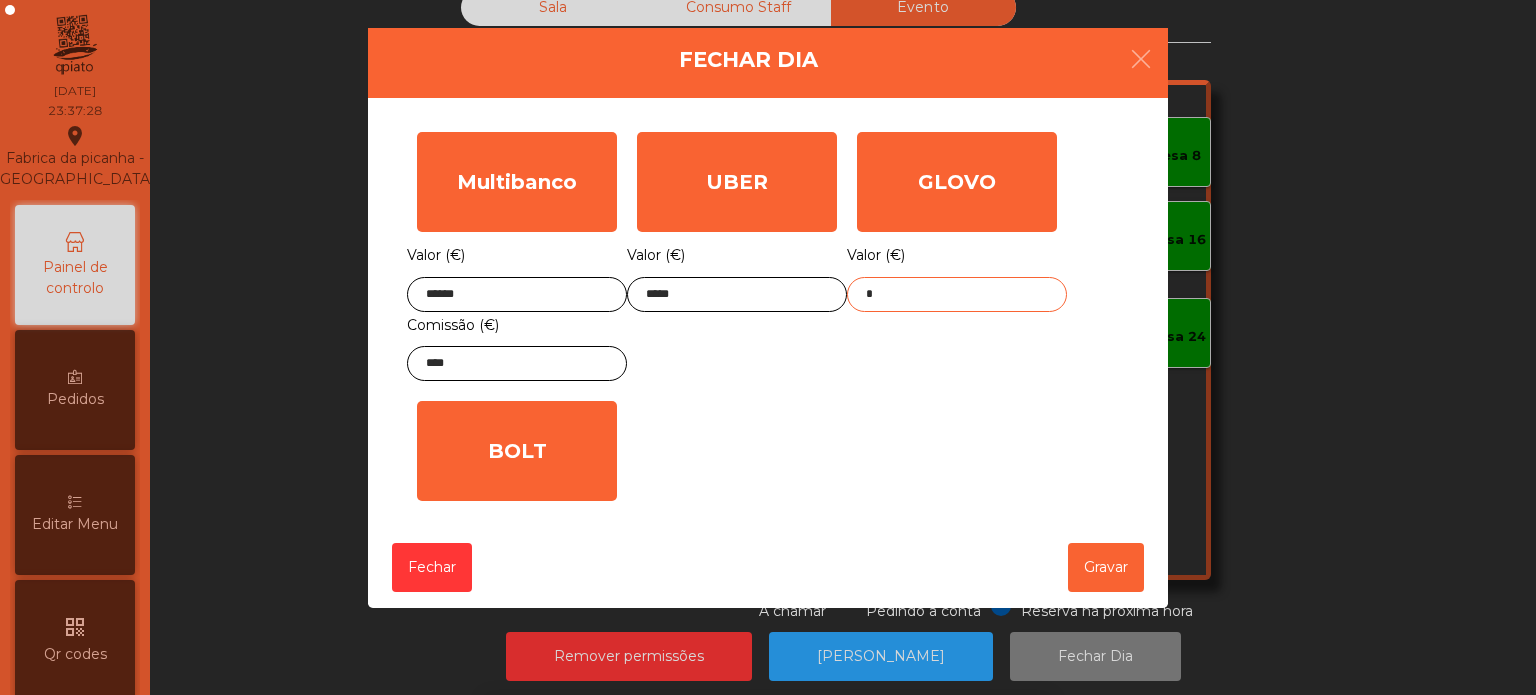 click on "*" 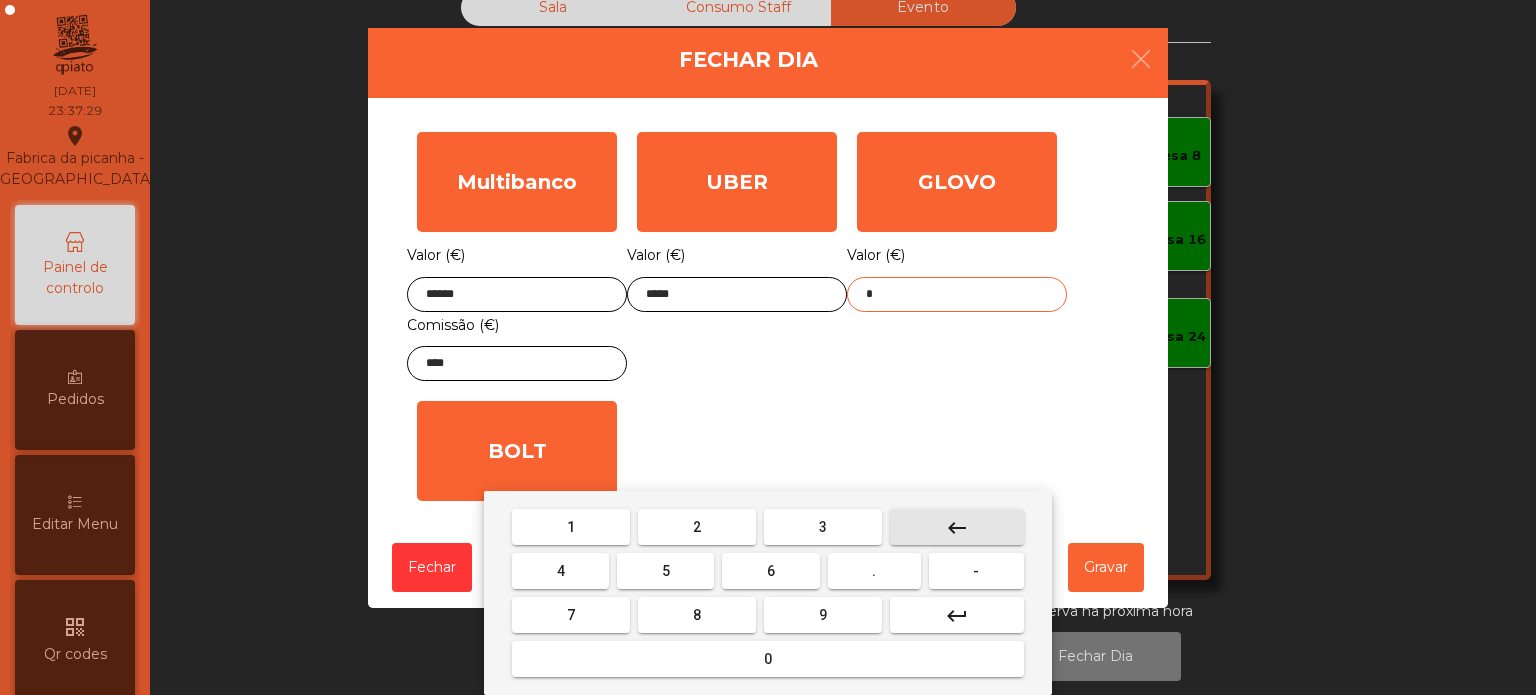 click on "keyboard_backspace" at bounding box center (957, 527) 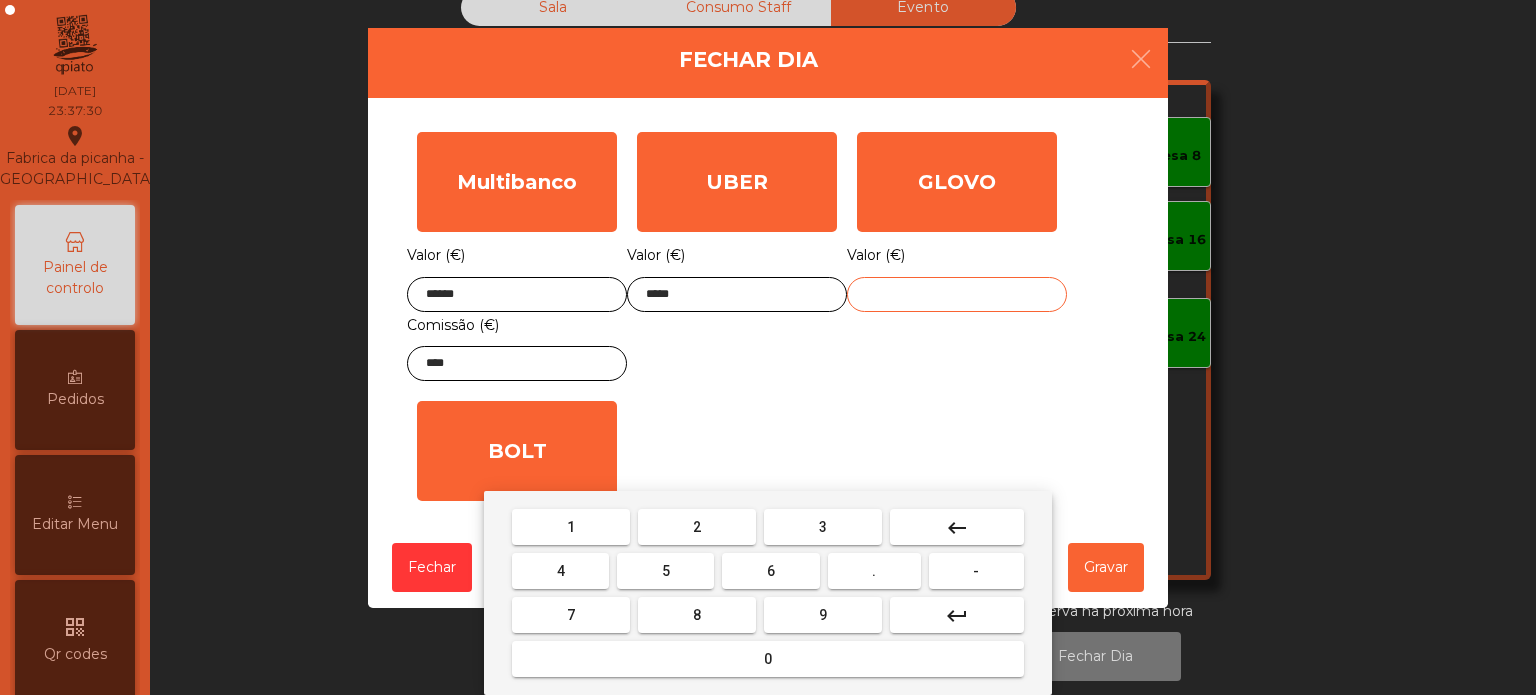 click on "1" at bounding box center [571, 527] 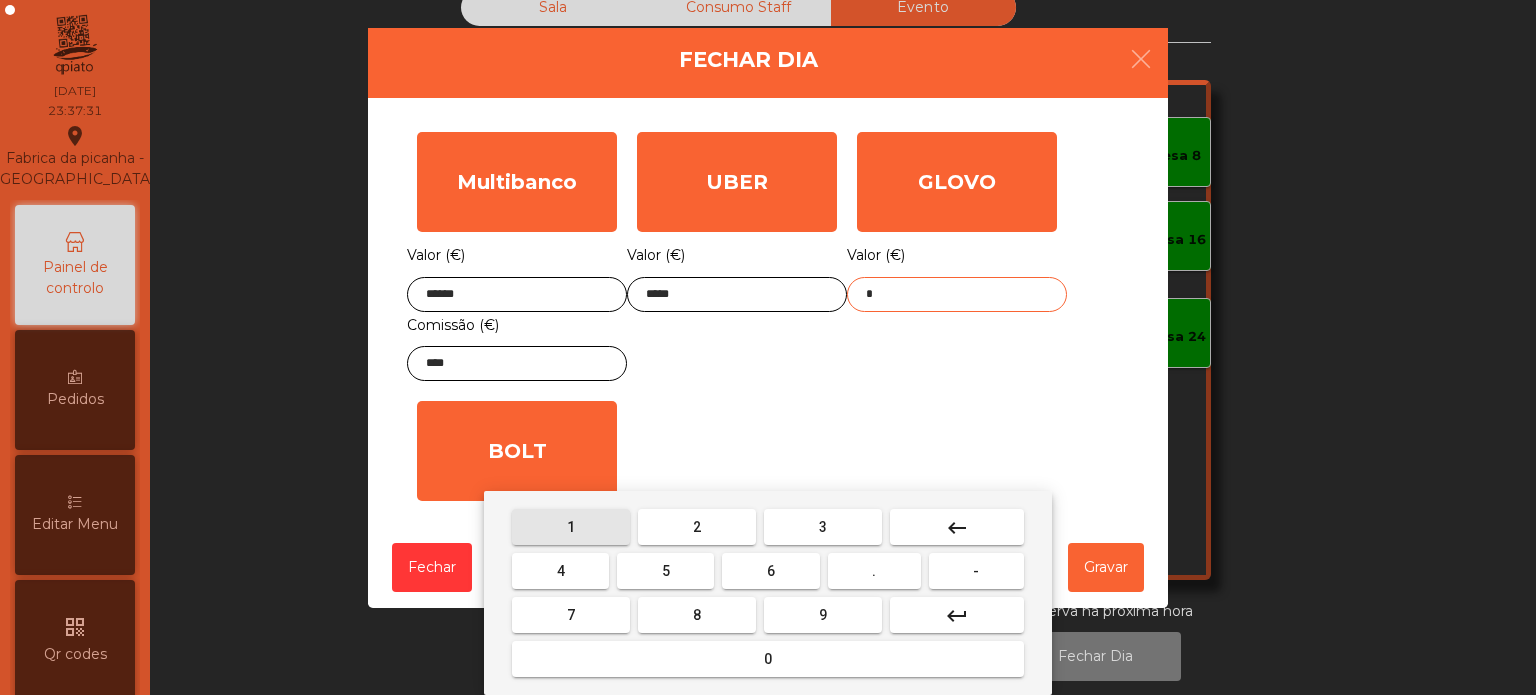 click on "1" at bounding box center [571, 527] 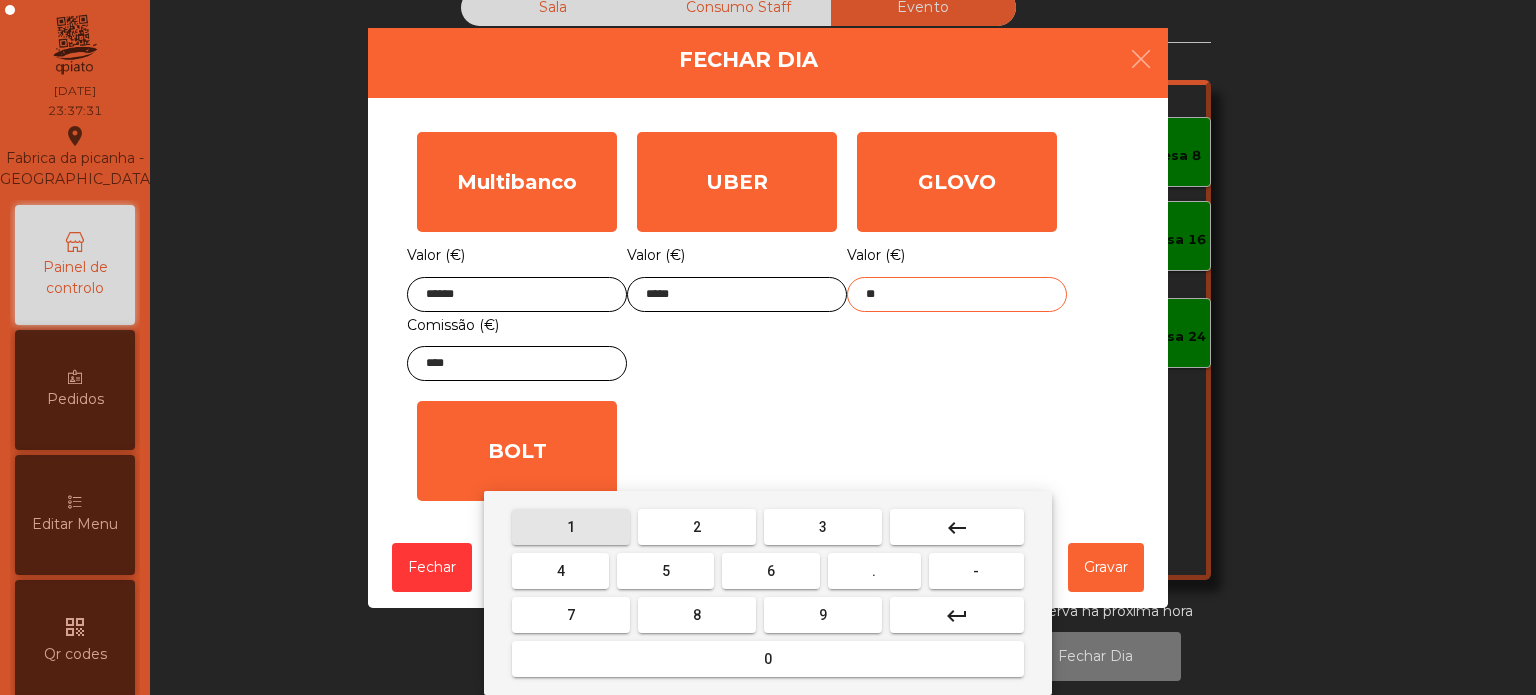 click on "6" at bounding box center (770, 571) 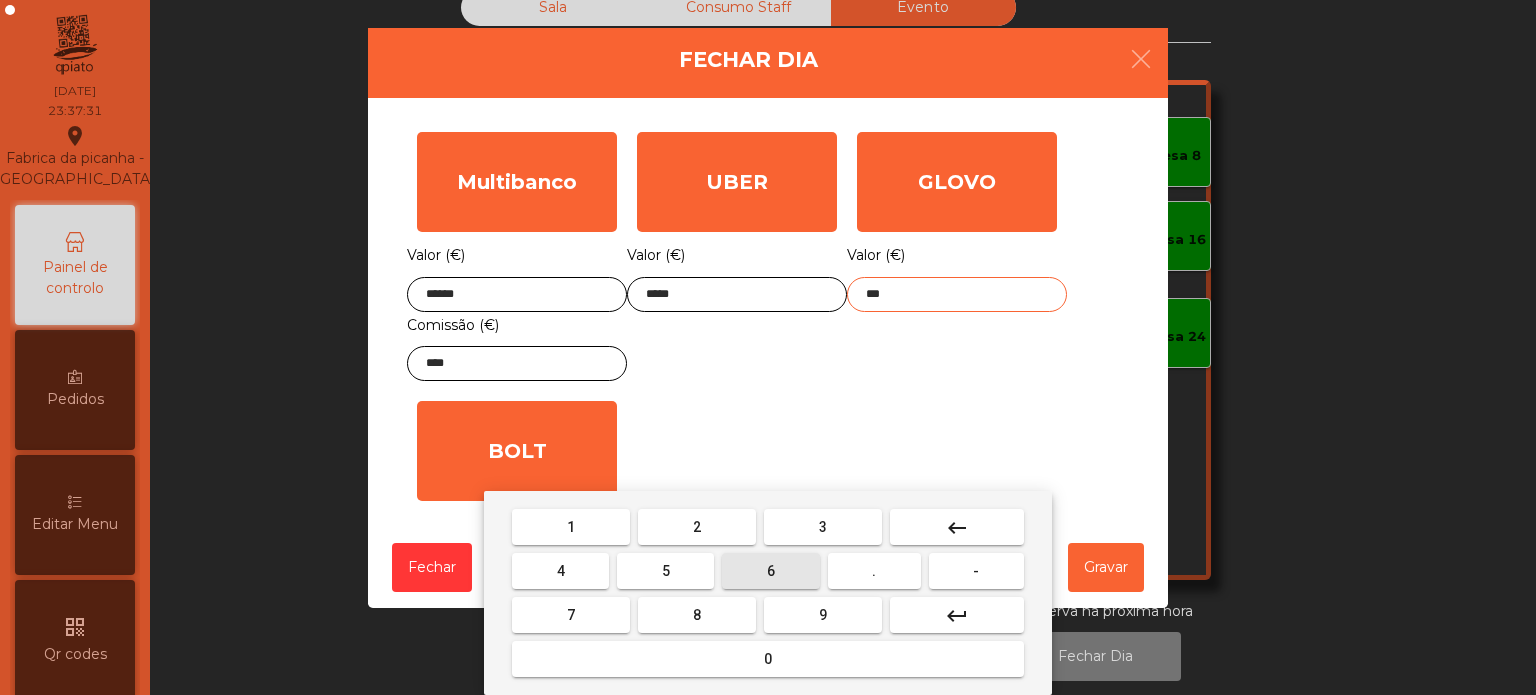 click on "." at bounding box center [874, 571] 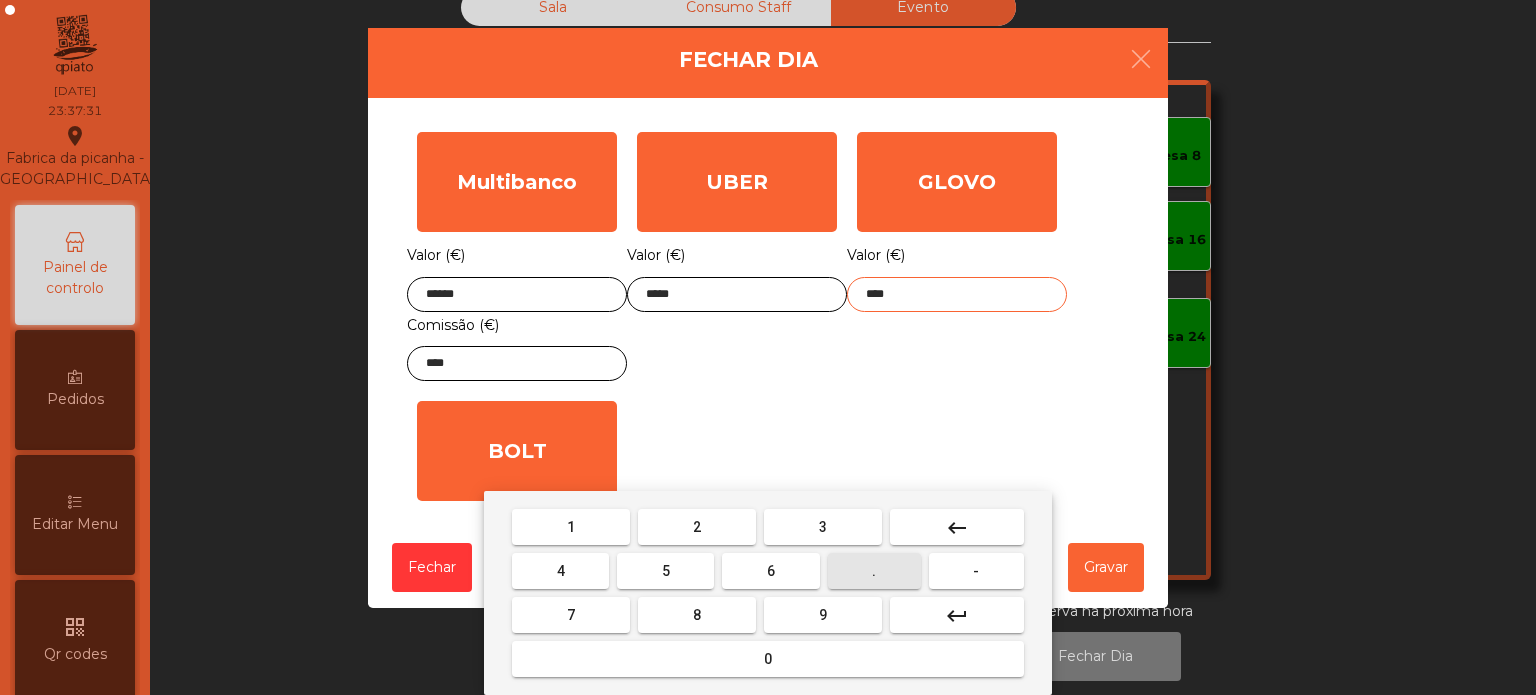 click on "1" at bounding box center (571, 527) 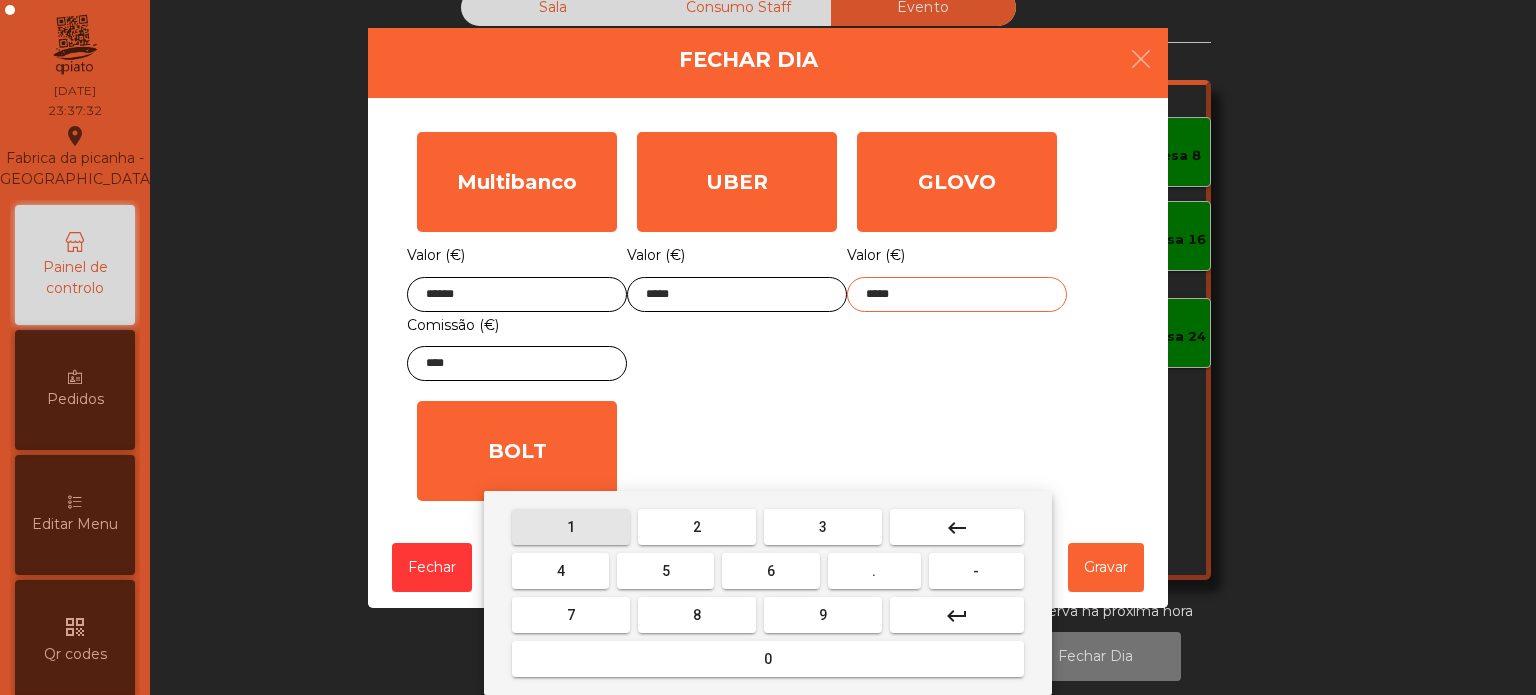 click on "4" at bounding box center [560, 571] 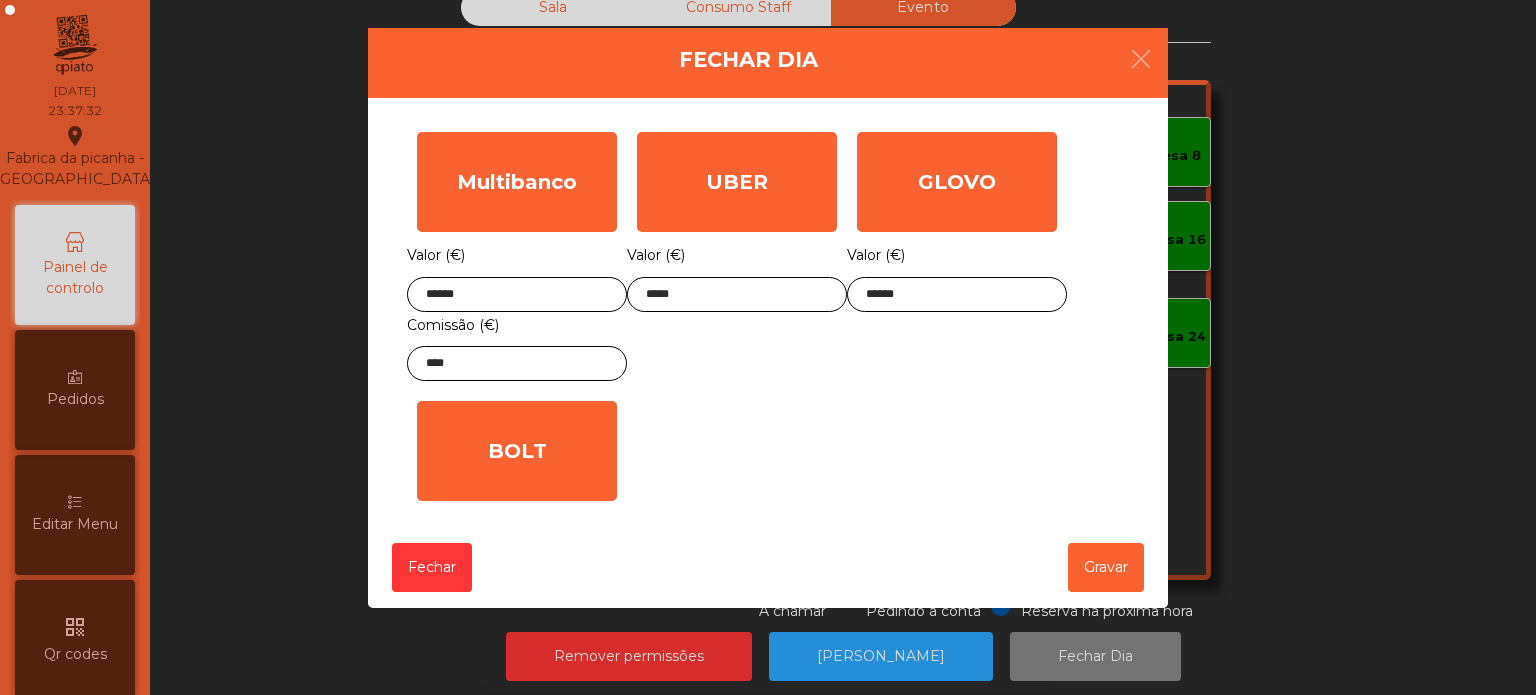 click on "1 2 3 keyboard_backspace 4 5 6 . - 7 8 9 keyboard_return 0" at bounding box center (768, 593) 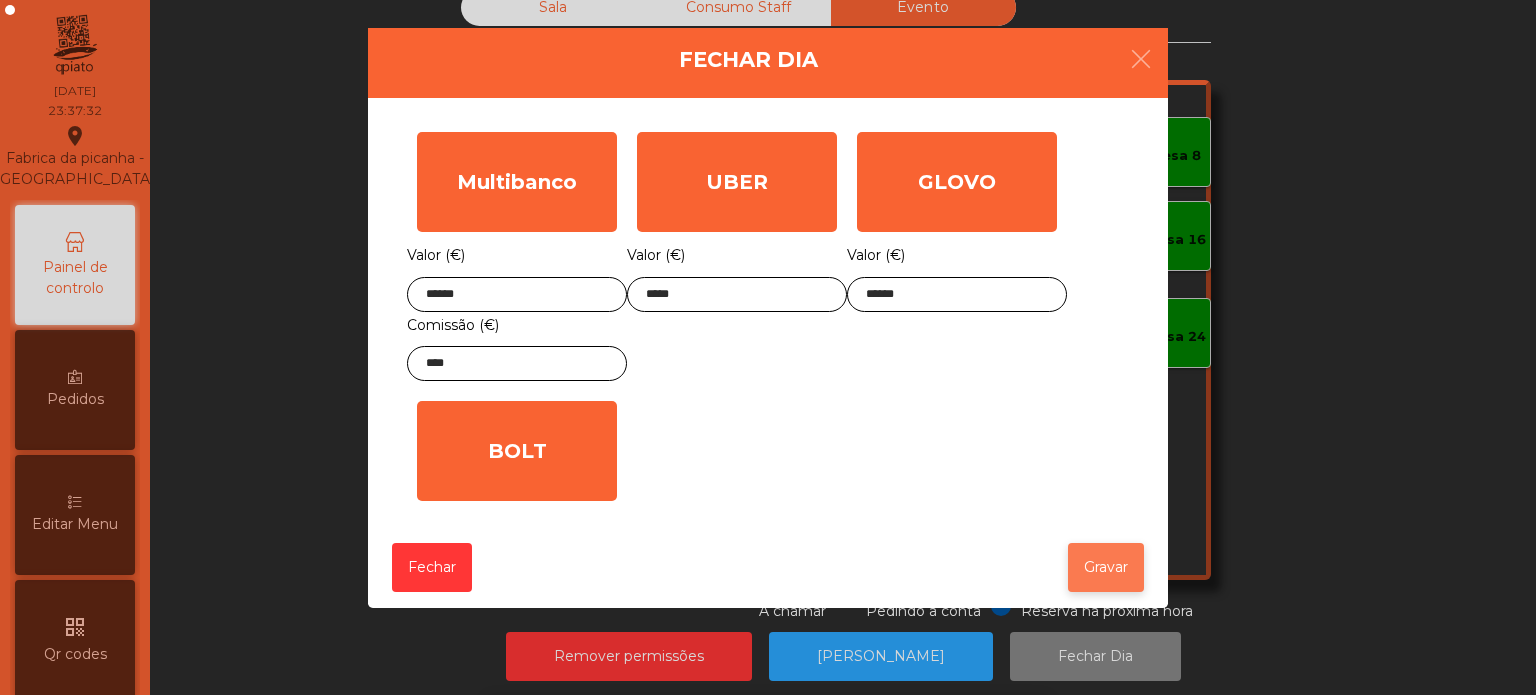 click on "Gravar" 